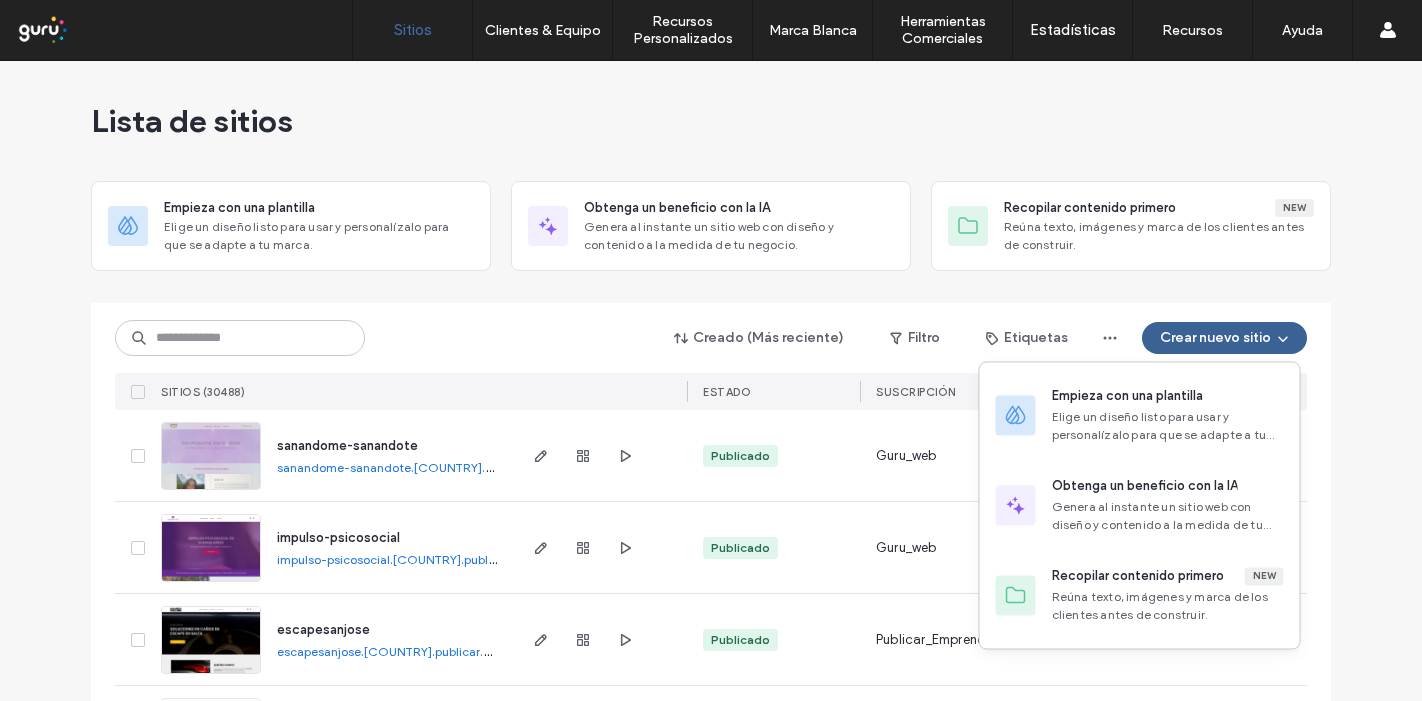 scroll, scrollTop: 0, scrollLeft: 0, axis: both 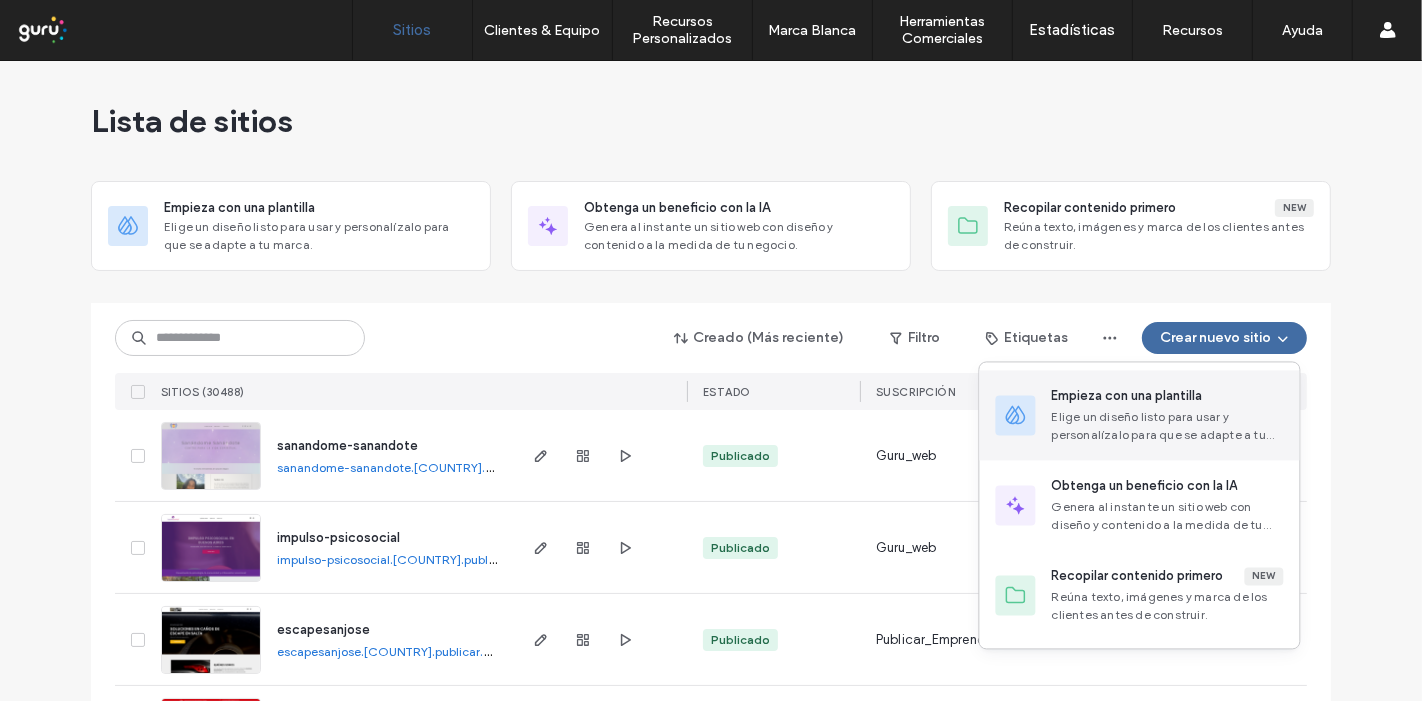 click on "Empieza con una plantilla" at bounding box center [1127, 396] 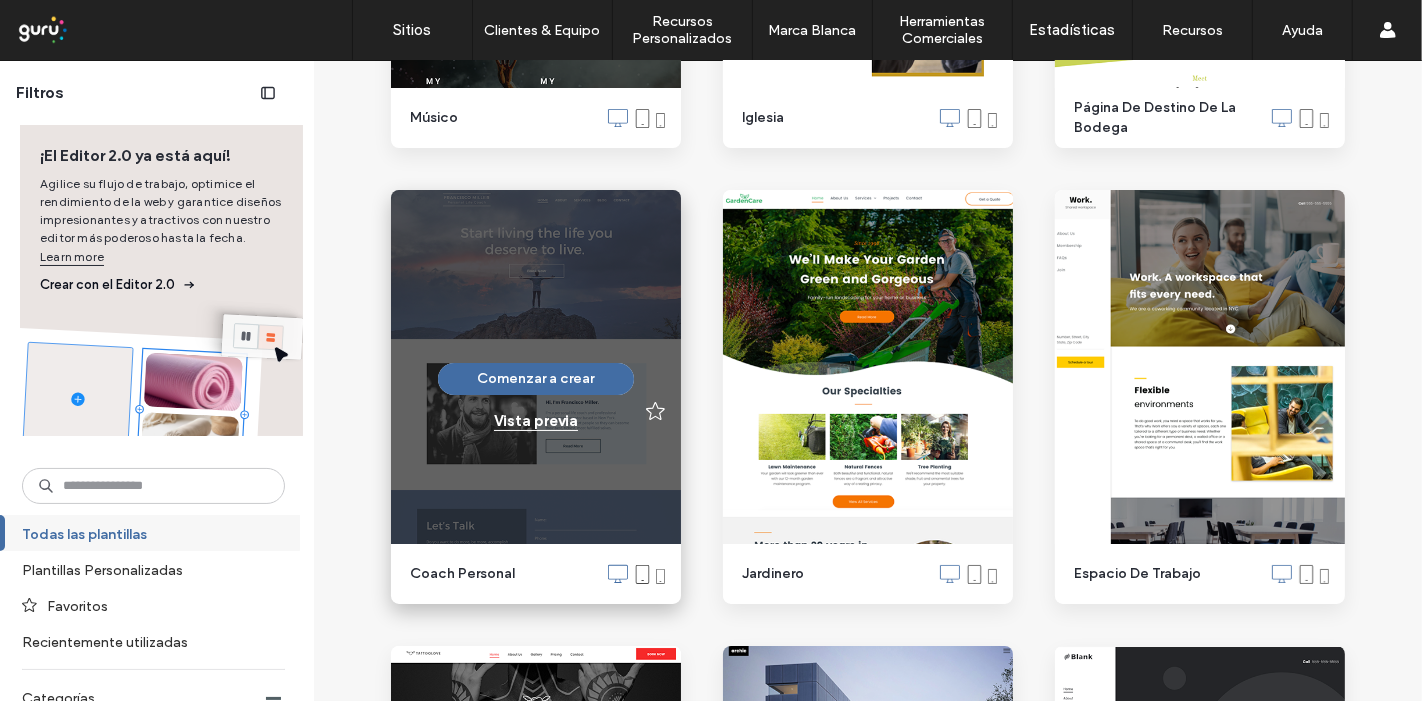 scroll, scrollTop: 6555, scrollLeft: 0, axis: vertical 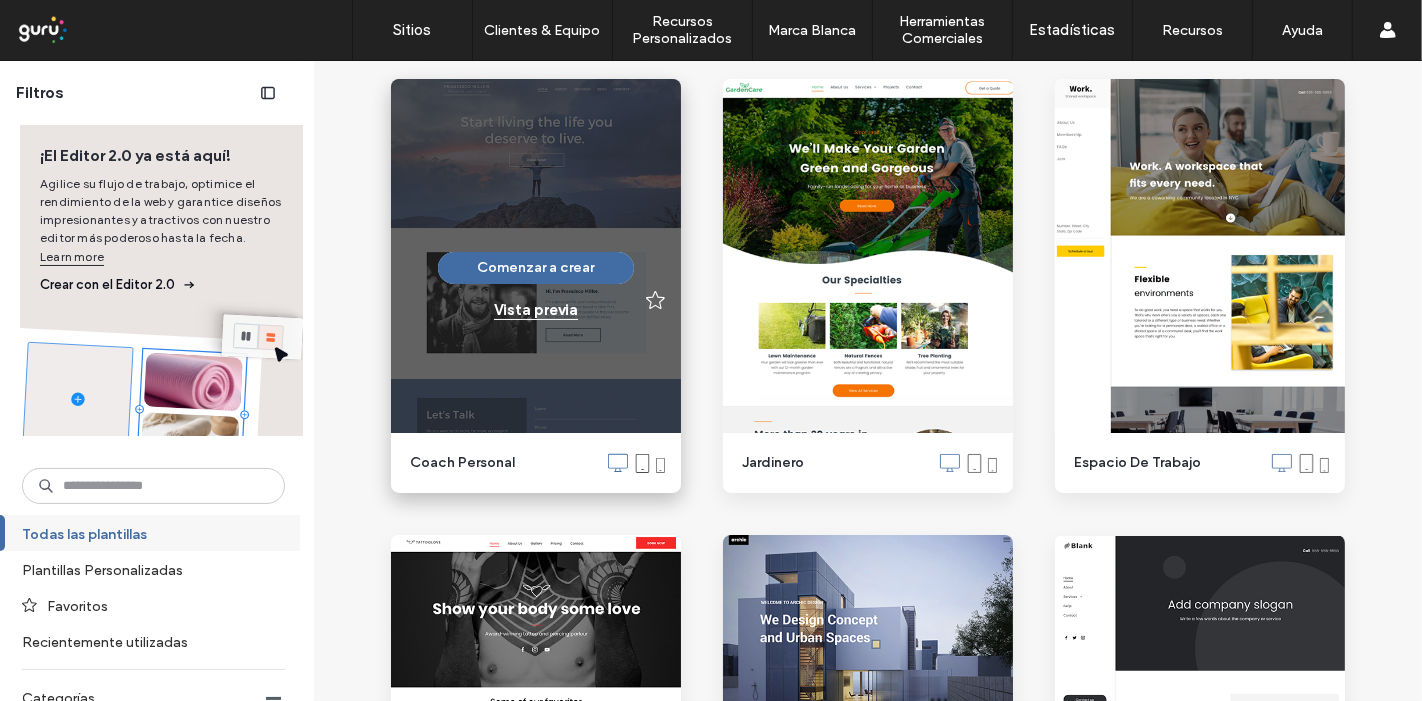 click on "Vista previa" at bounding box center (536, 310) 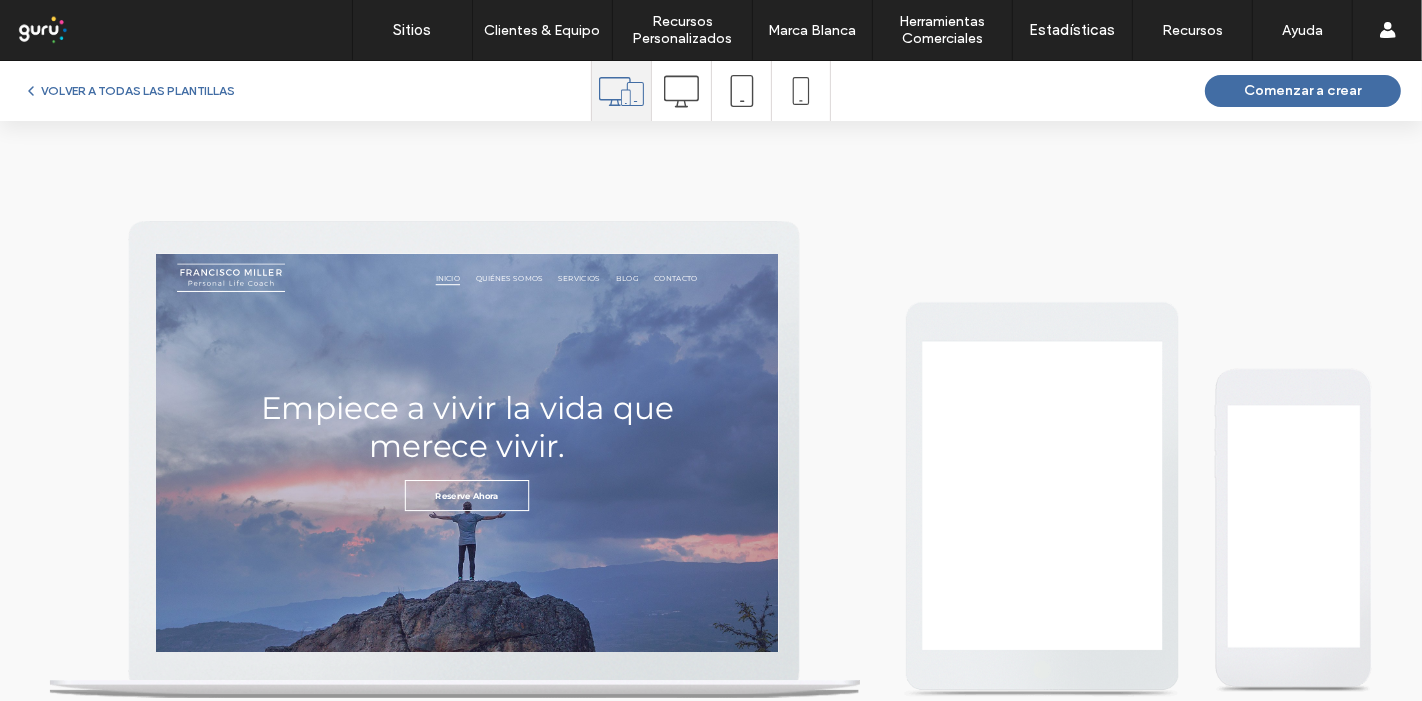 scroll, scrollTop: 0, scrollLeft: 0, axis: both 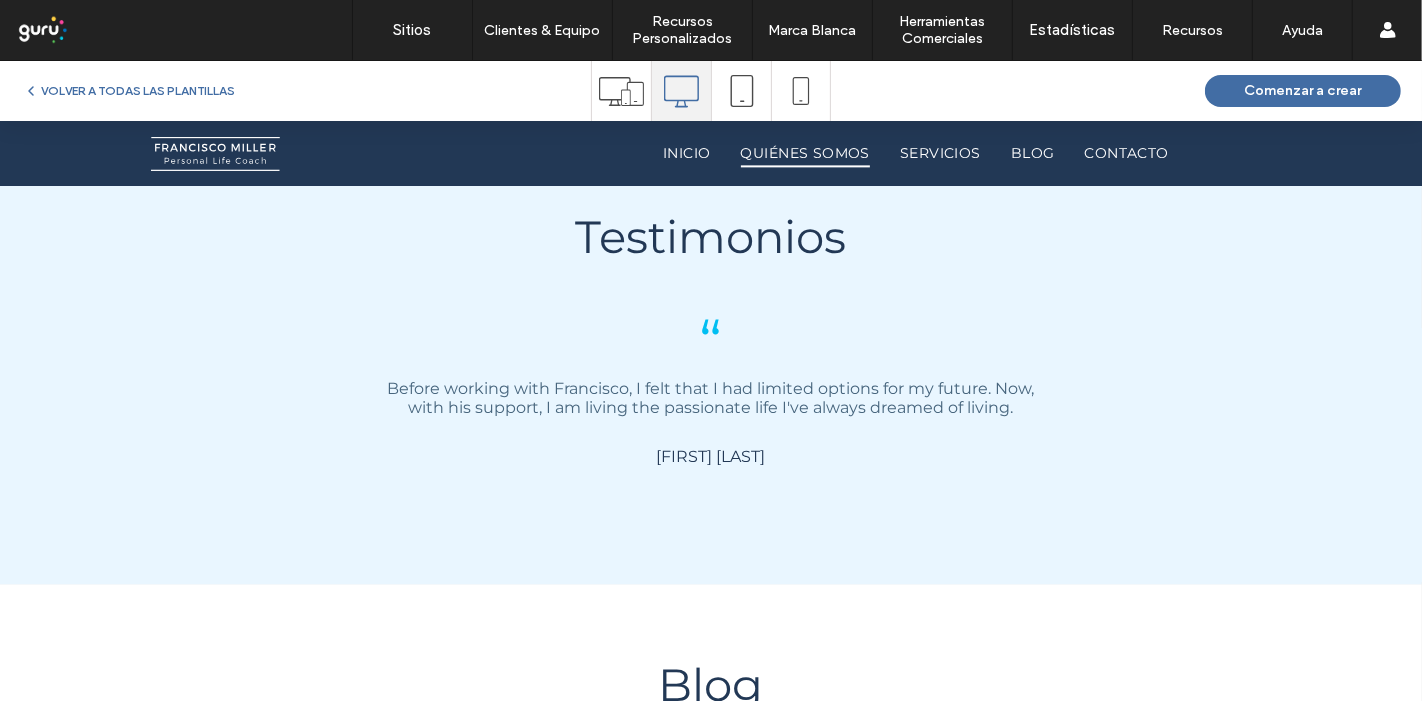 click on "QUIÉNES SOMOS" at bounding box center [805, 153] 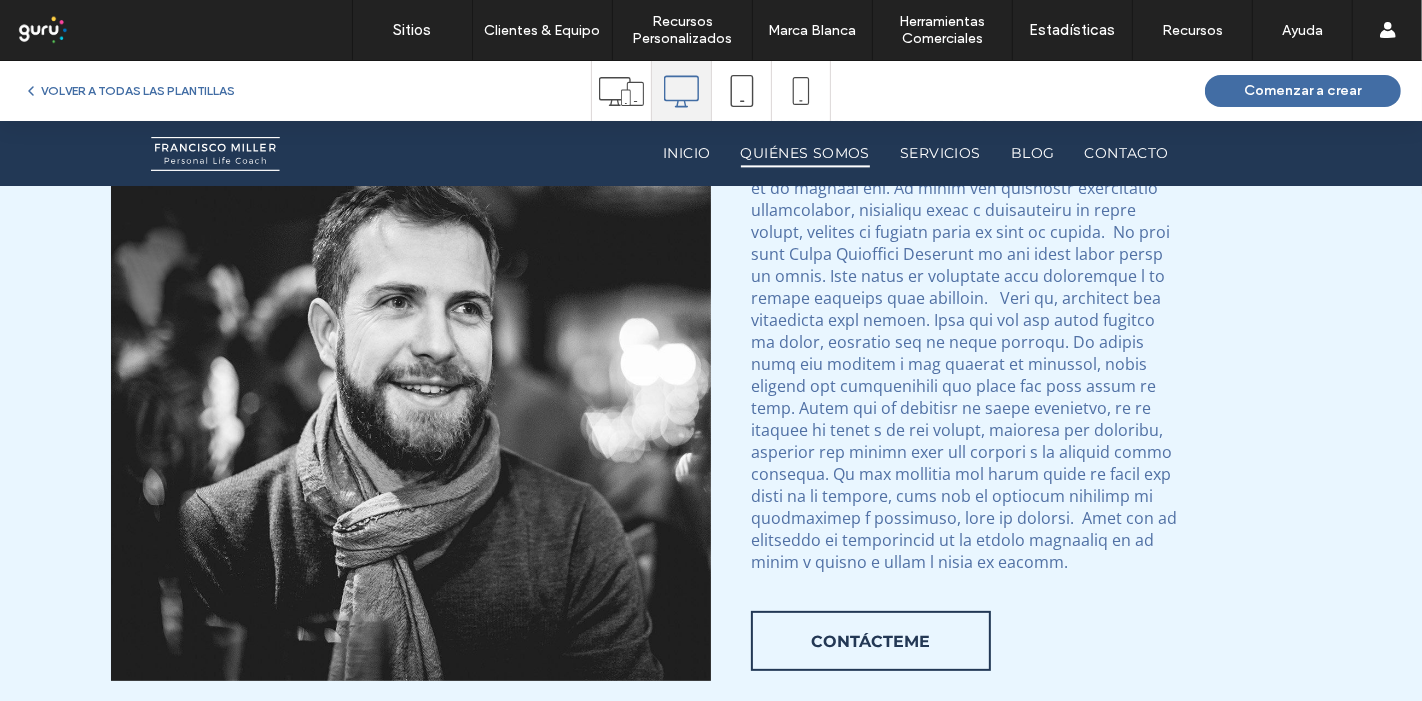 scroll, scrollTop: 0, scrollLeft: 0, axis: both 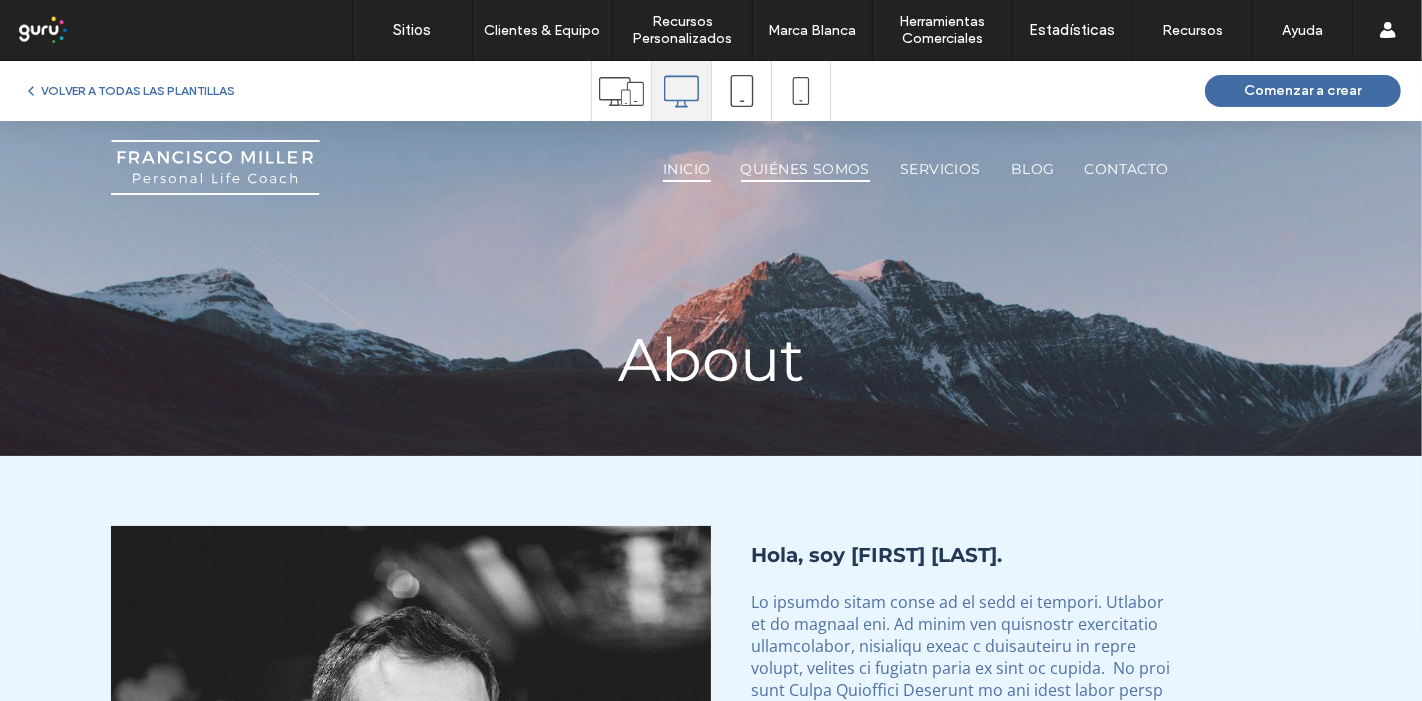click on "INICIO" at bounding box center [687, 168] 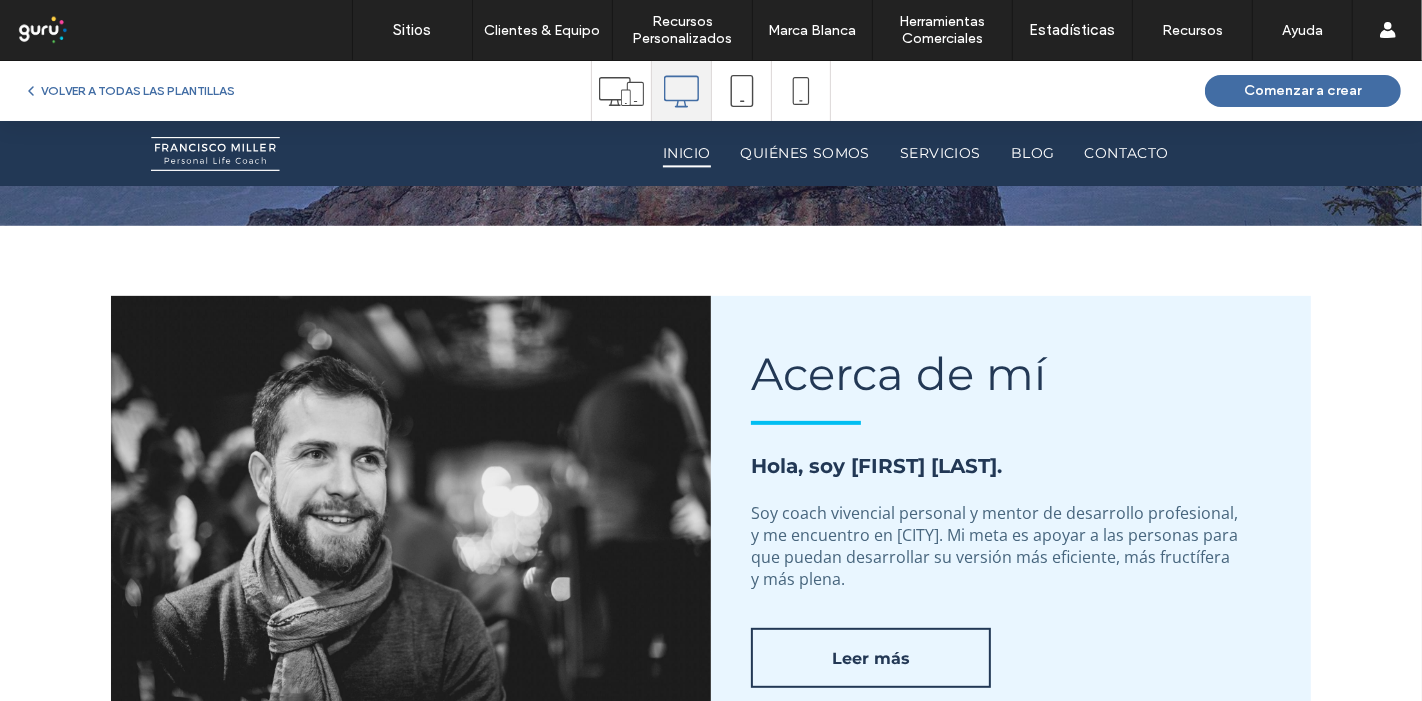 scroll, scrollTop: 777, scrollLeft: 0, axis: vertical 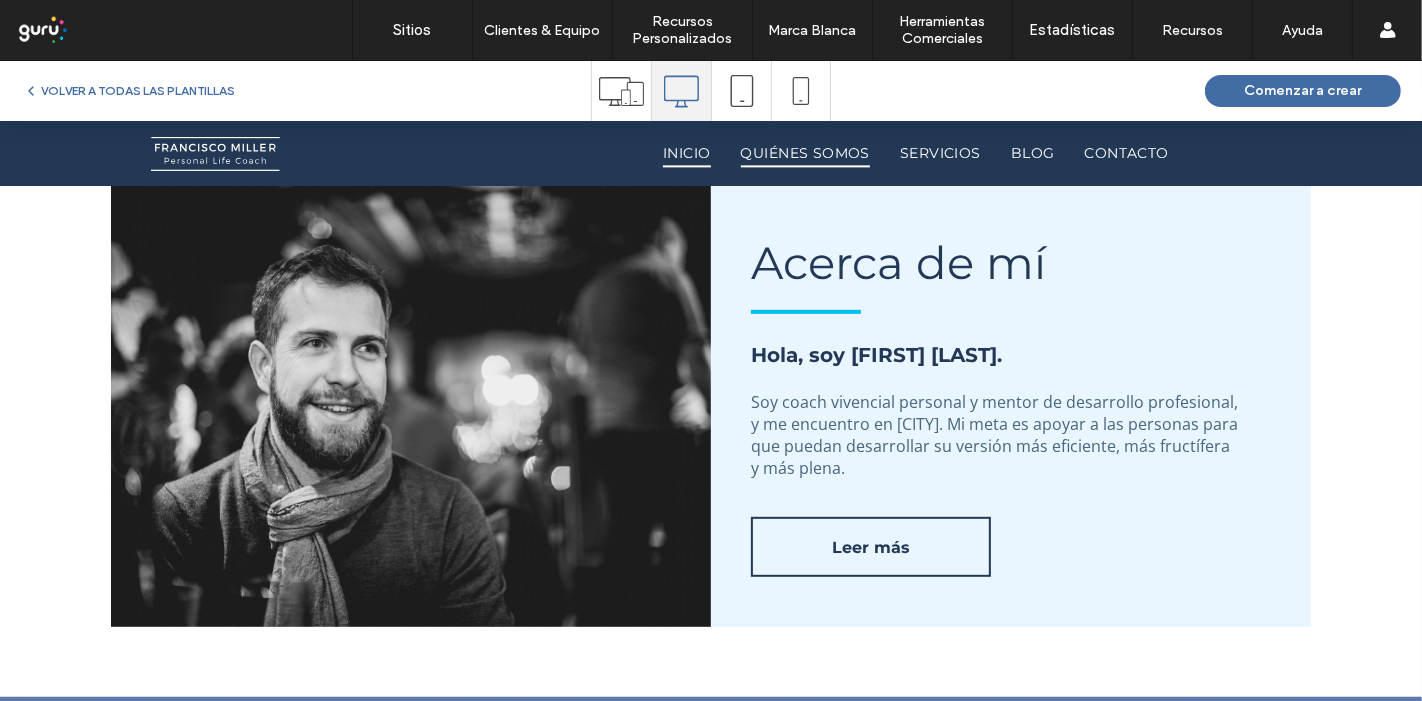 click on "QUIÉNES SOMOS" at bounding box center [805, 153] 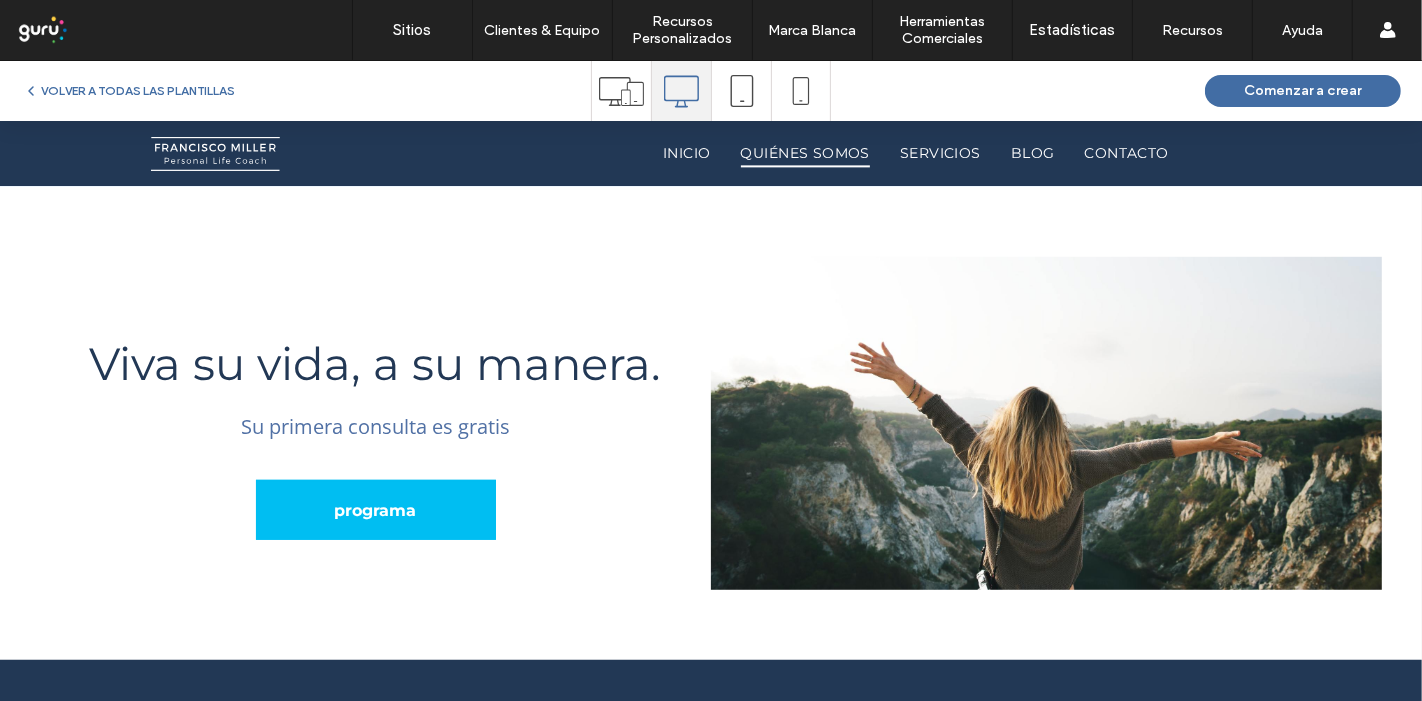 scroll, scrollTop: 1111, scrollLeft: 0, axis: vertical 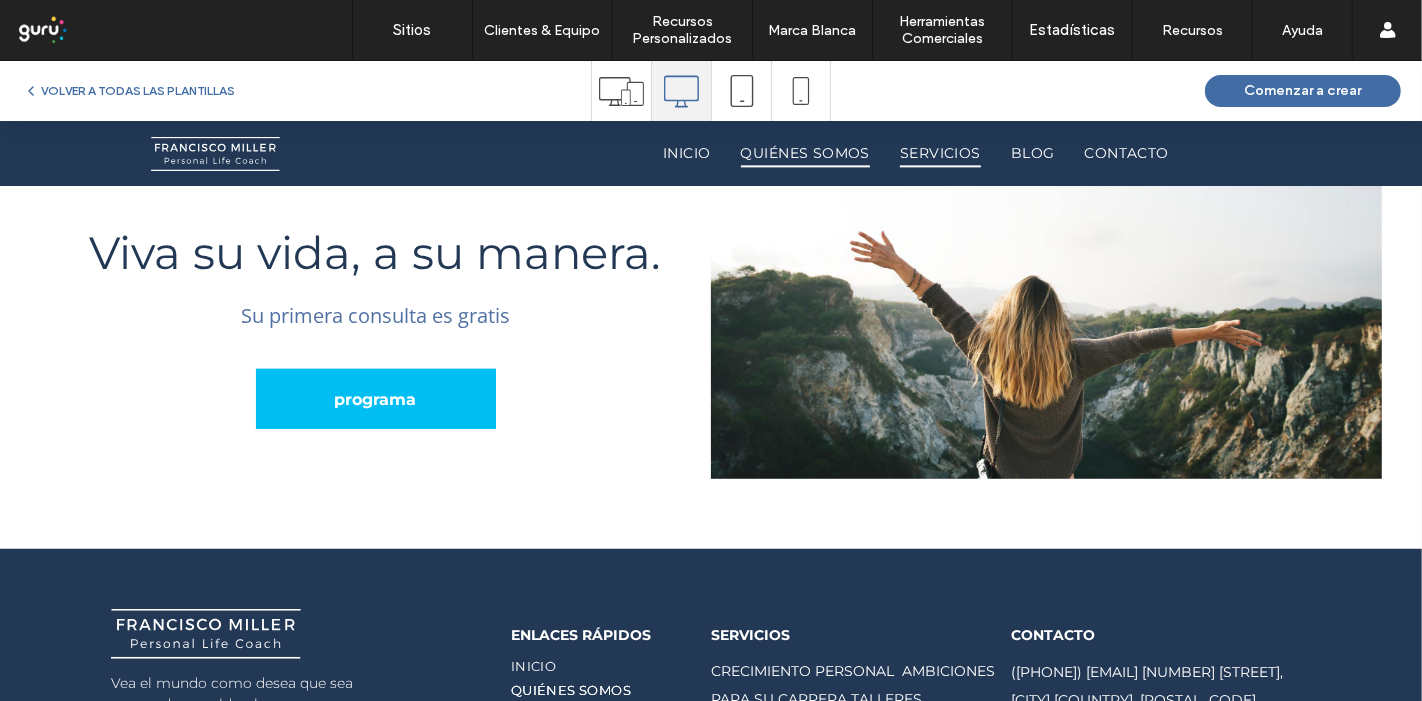 click on "SERVICIOS" at bounding box center (940, 153) 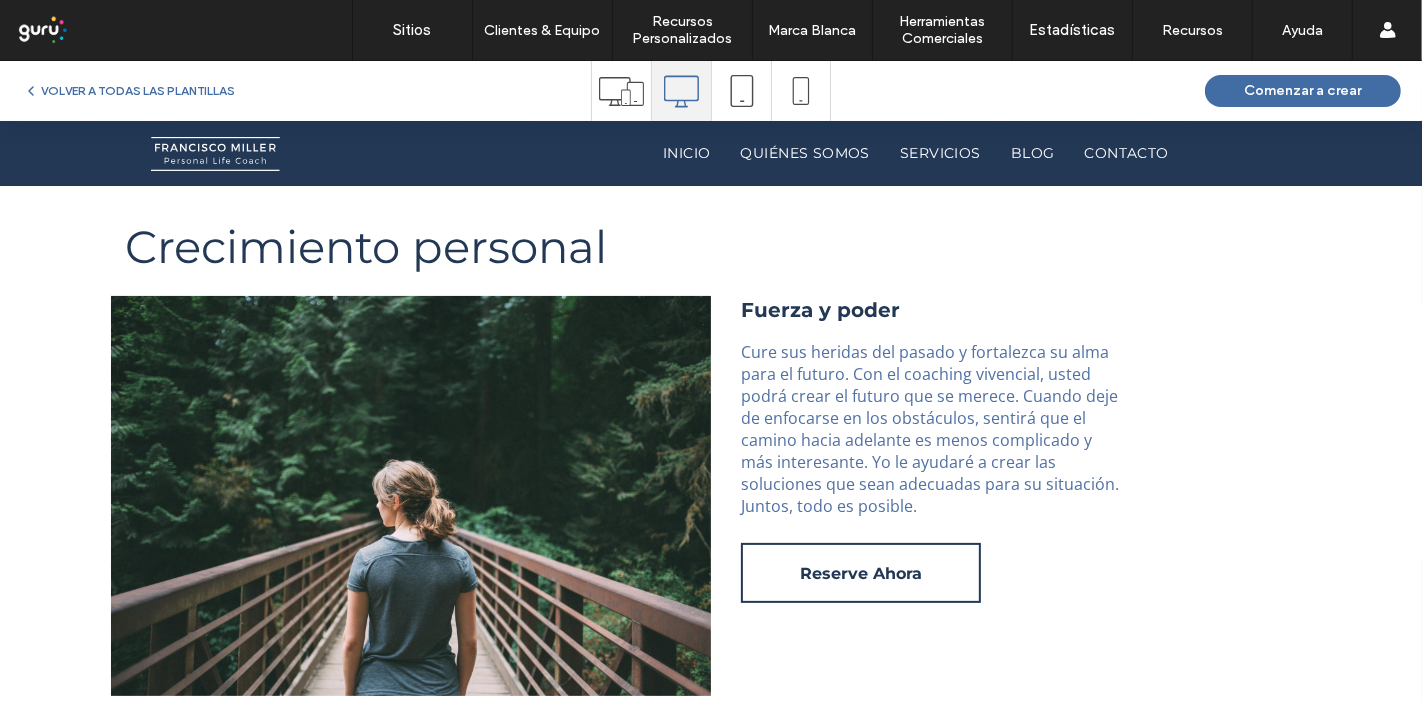 scroll, scrollTop: 0, scrollLeft: 0, axis: both 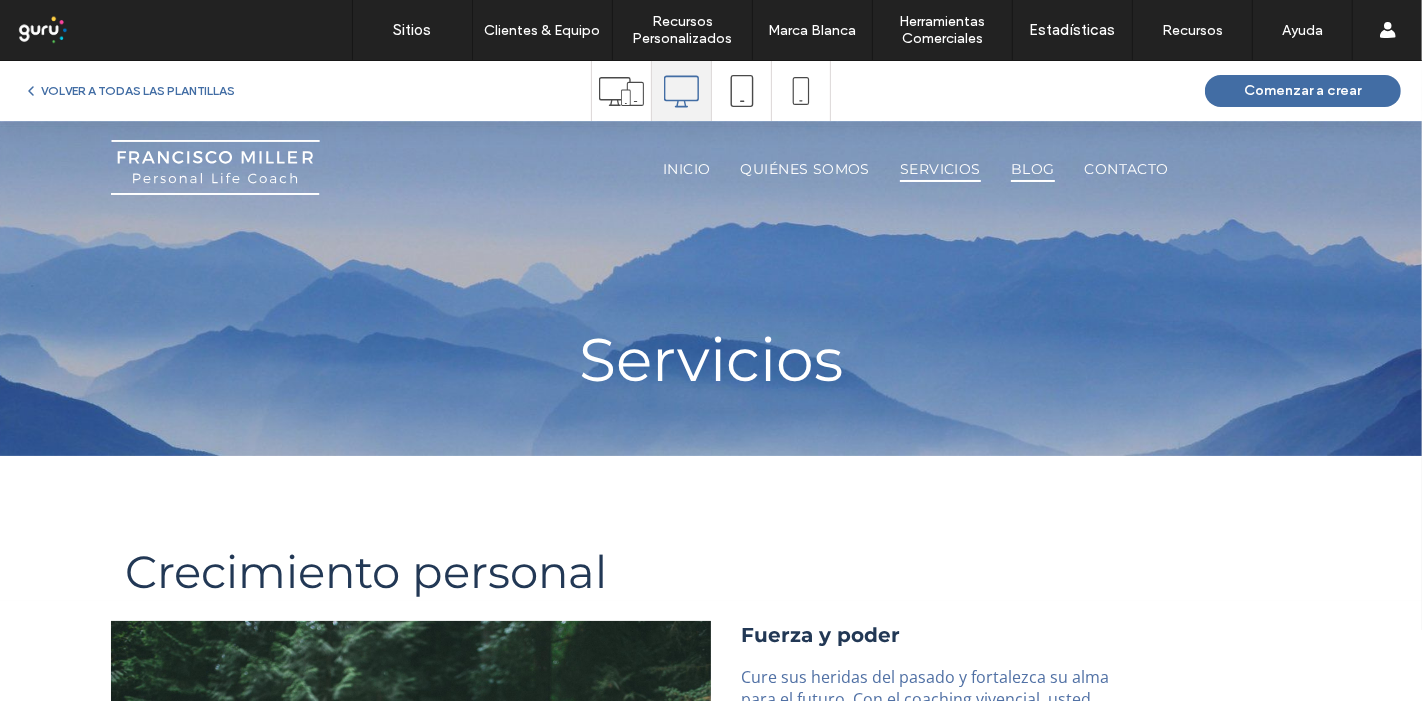 click on "BLOG" at bounding box center (1033, 168) 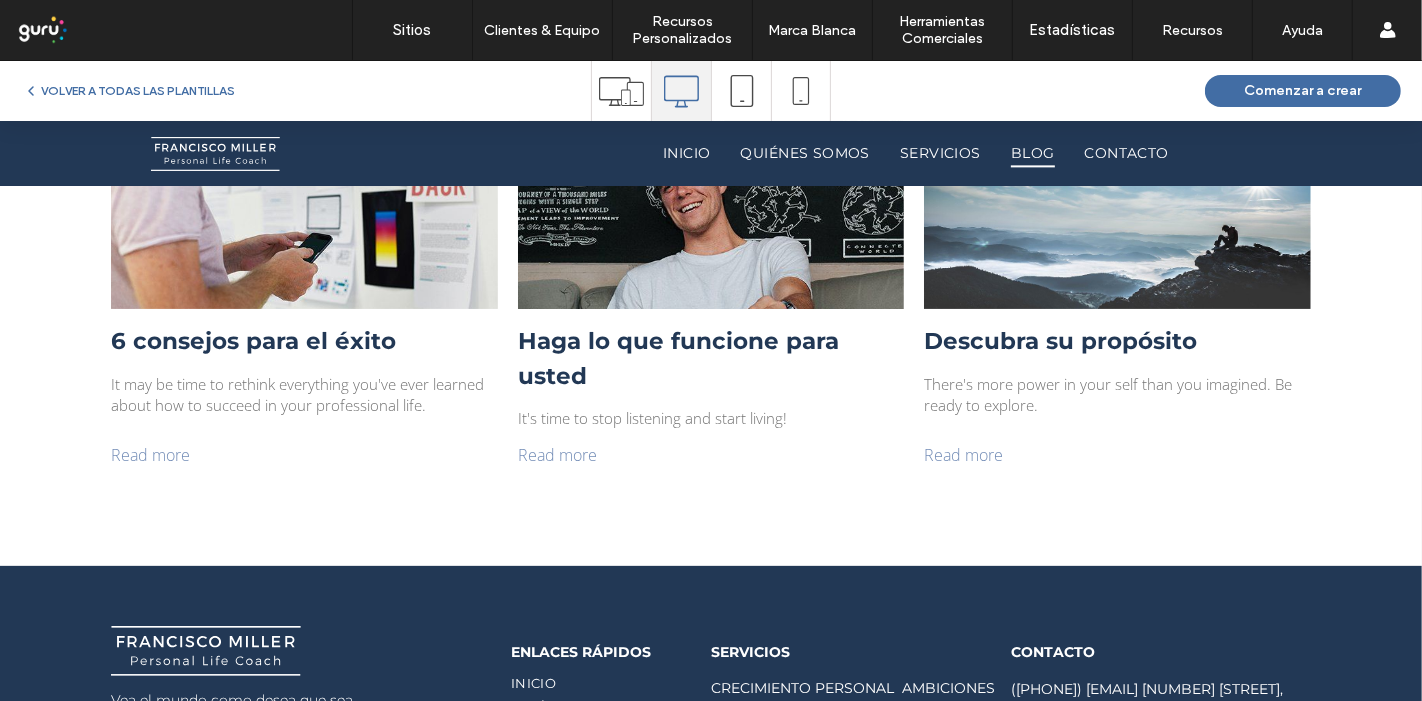 scroll, scrollTop: 444, scrollLeft: 0, axis: vertical 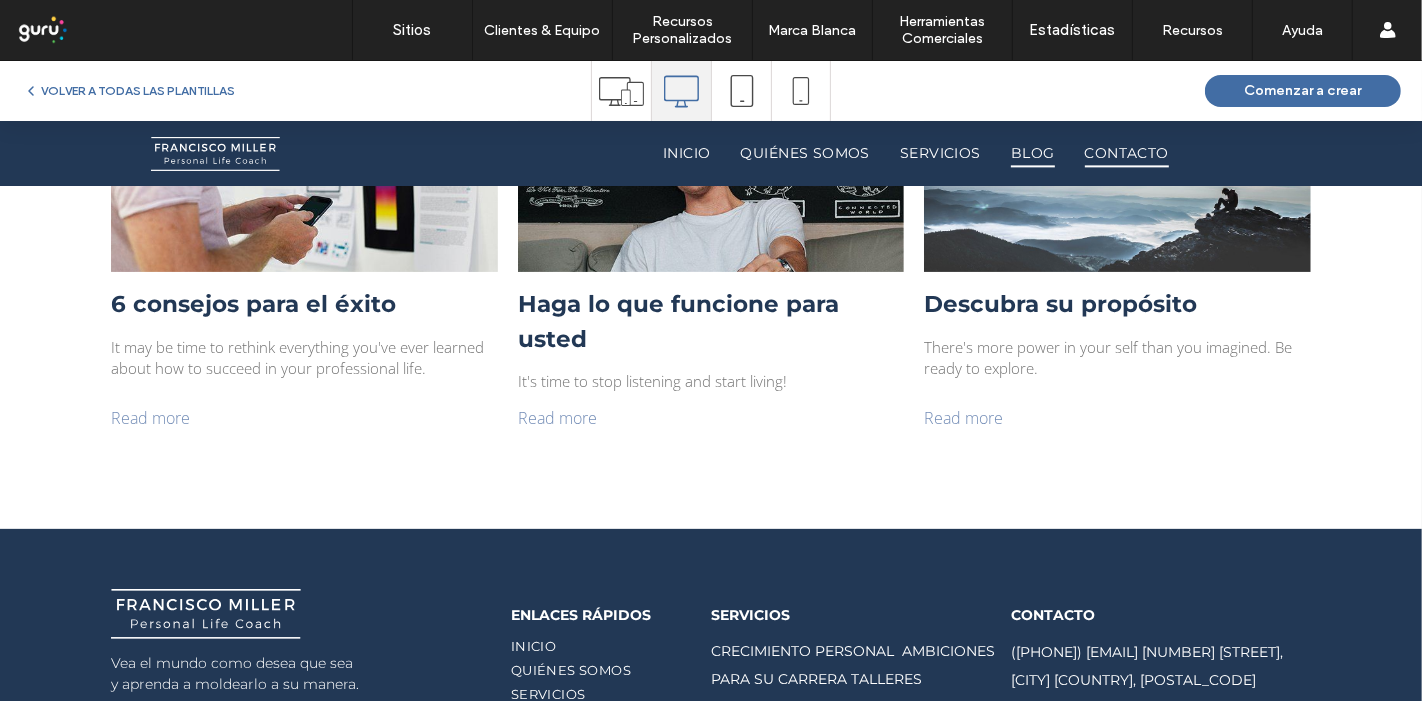 click on "CONTACTO" at bounding box center (1127, 153) 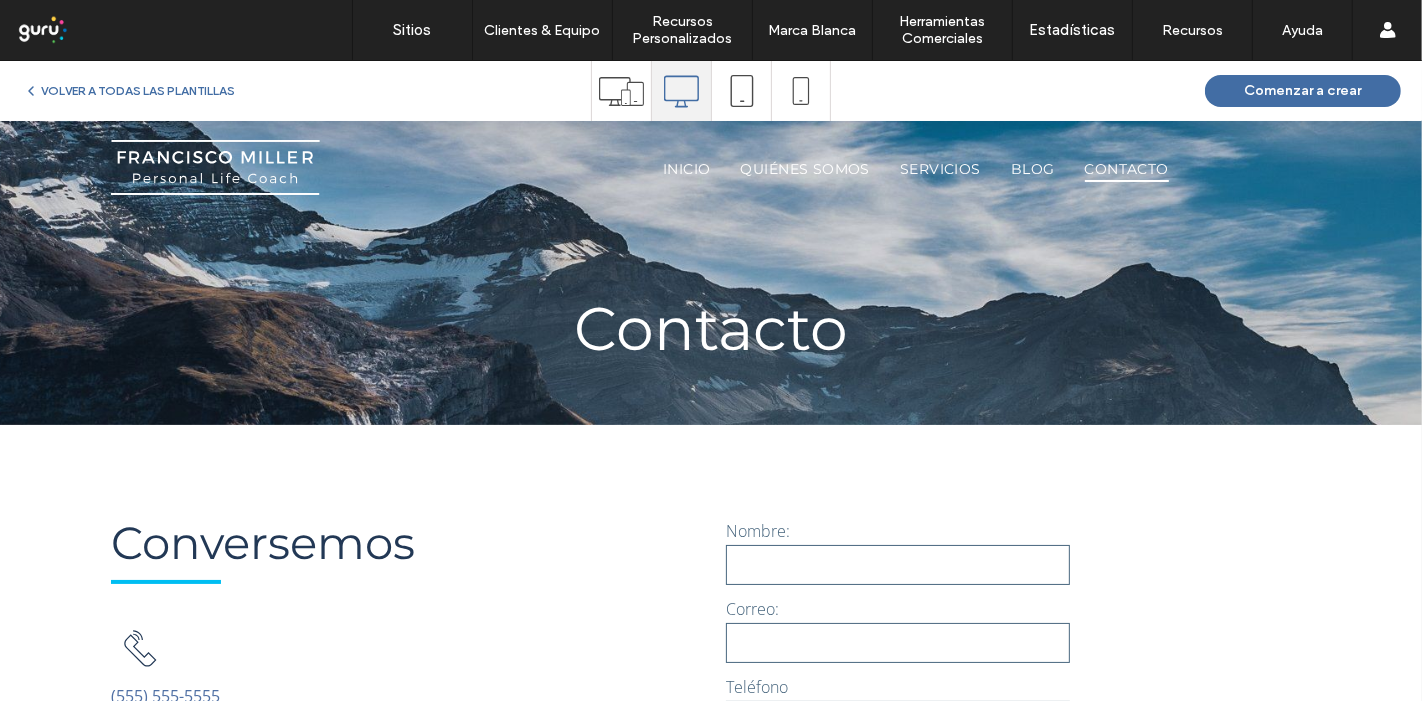 scroll, scrollTop: 0, scrollLeft: 0, axis: both 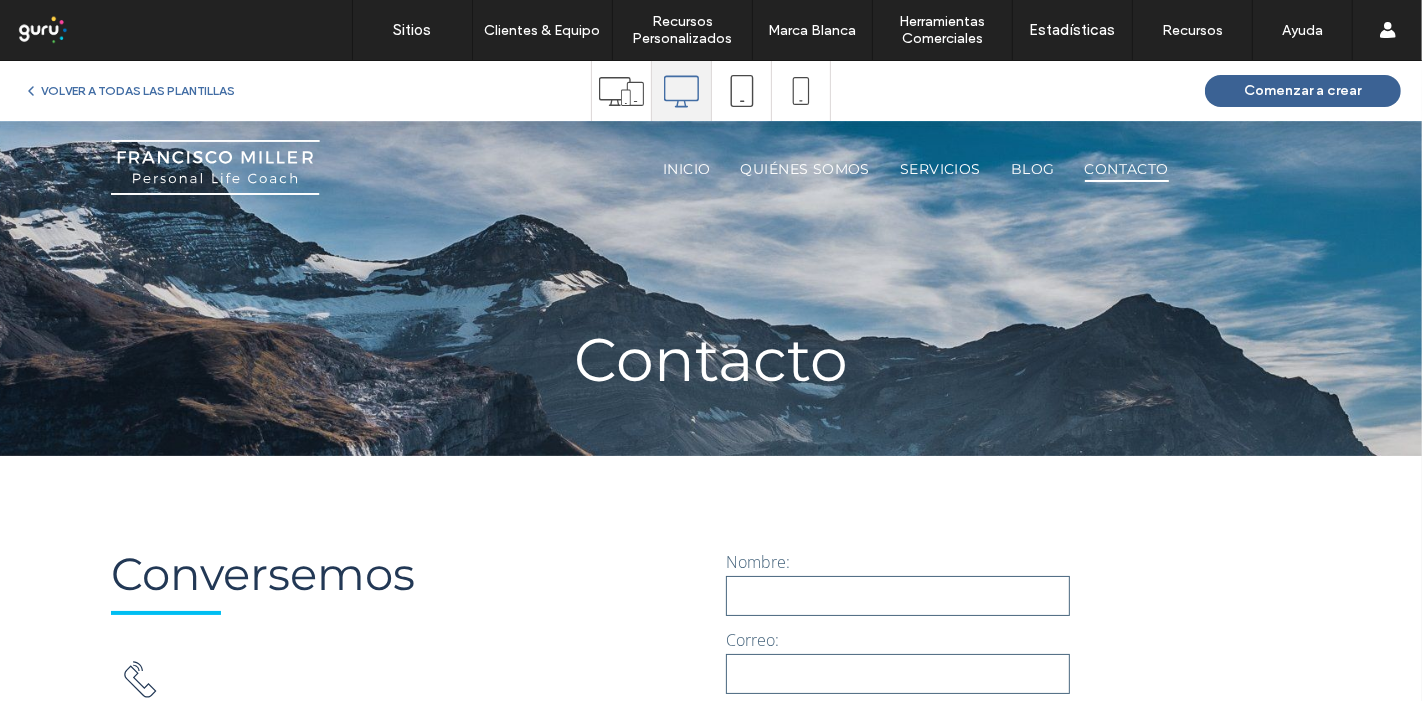click on "Comenzar a crear" at bounding box center [1303, 91] 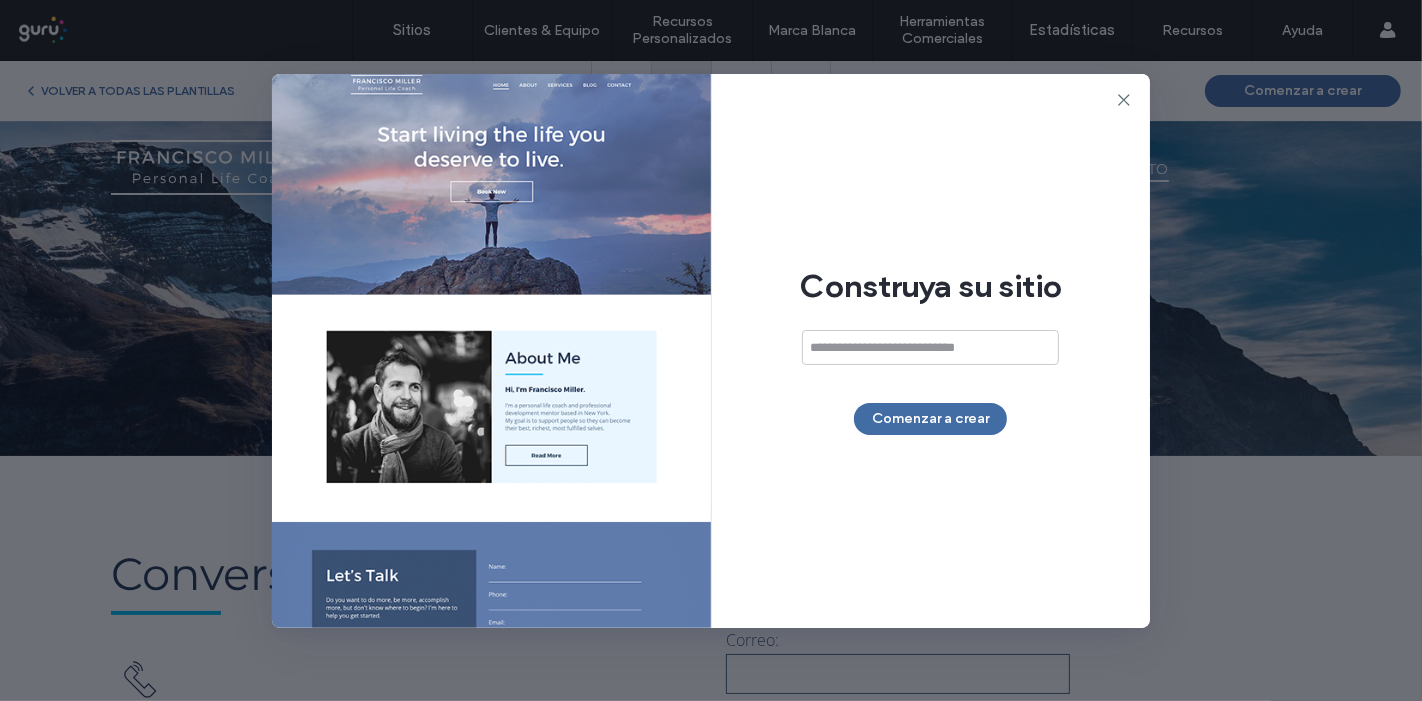 click at bounding box center [930, 347] 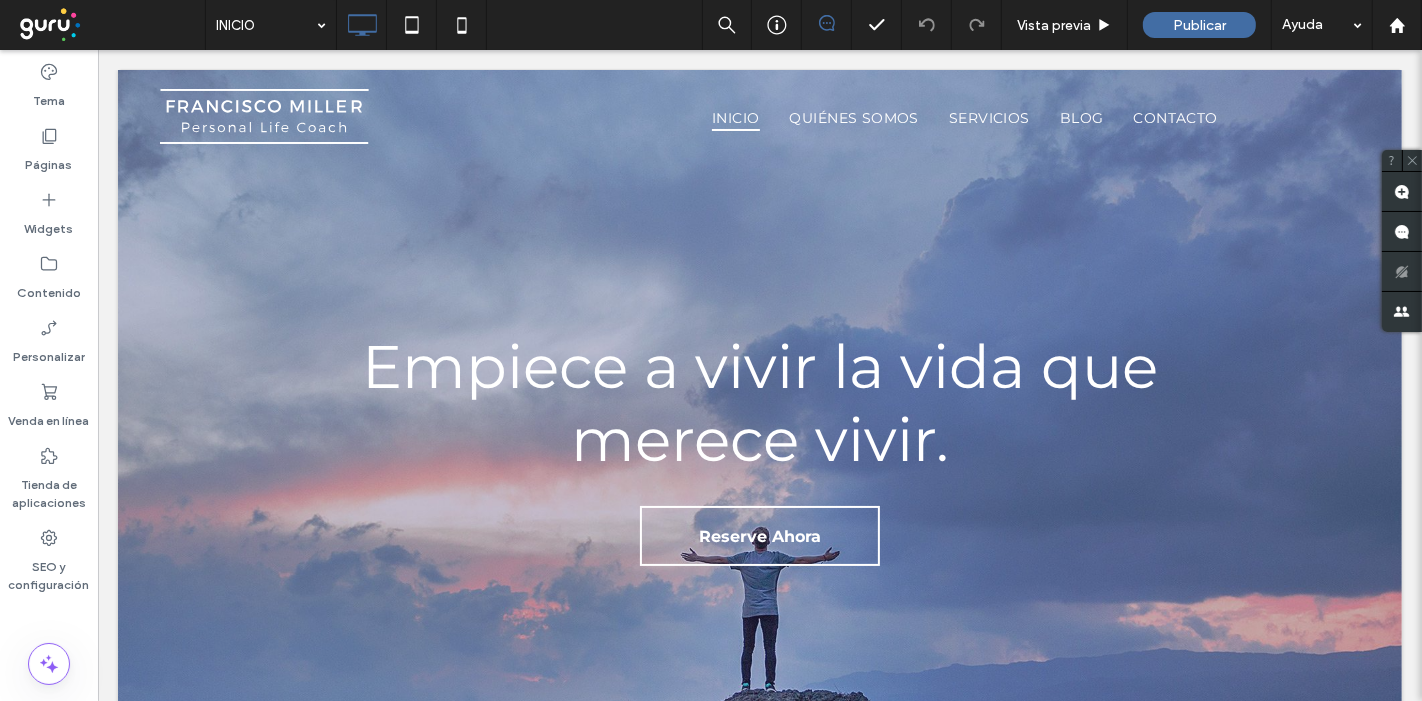 scroll, scrollTop: 0, scrollLeft: 0, axis: both 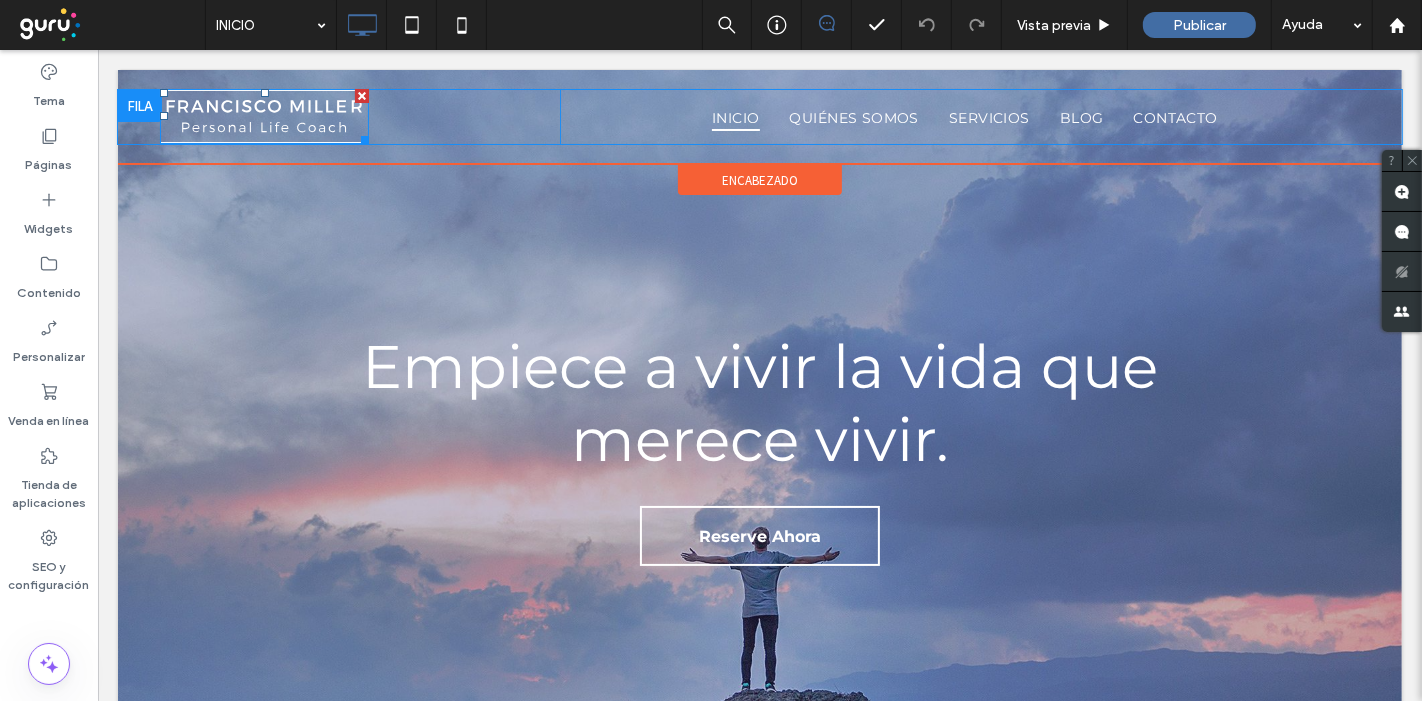 click at bounding box center [263, 116] 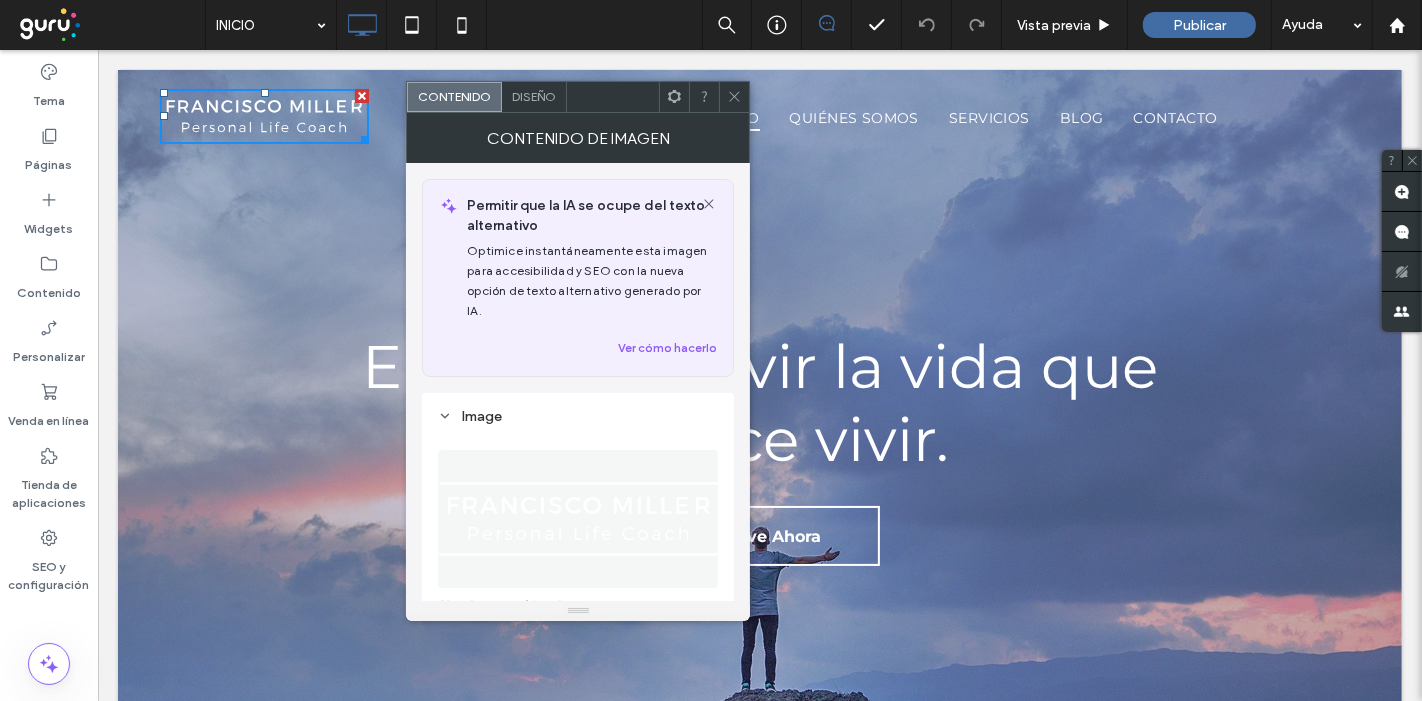 click 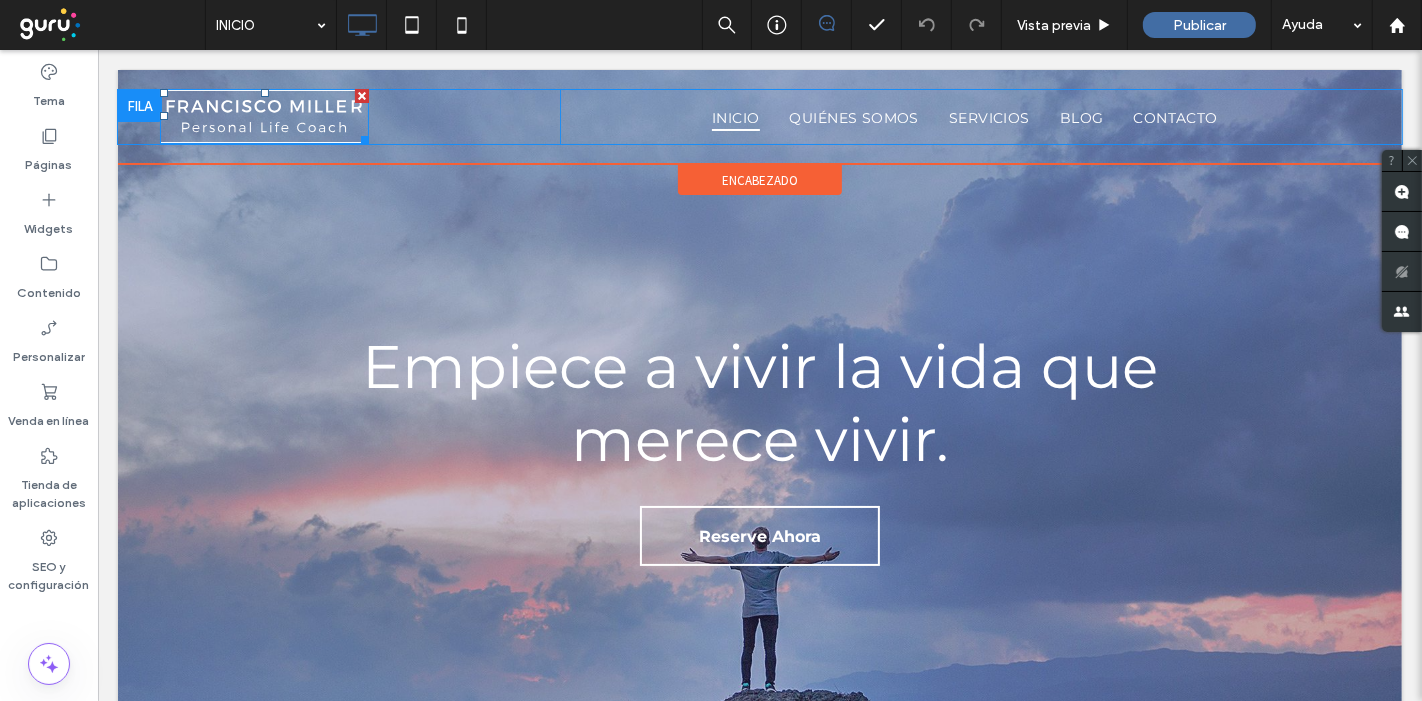 click at bounding box center (263, 116) 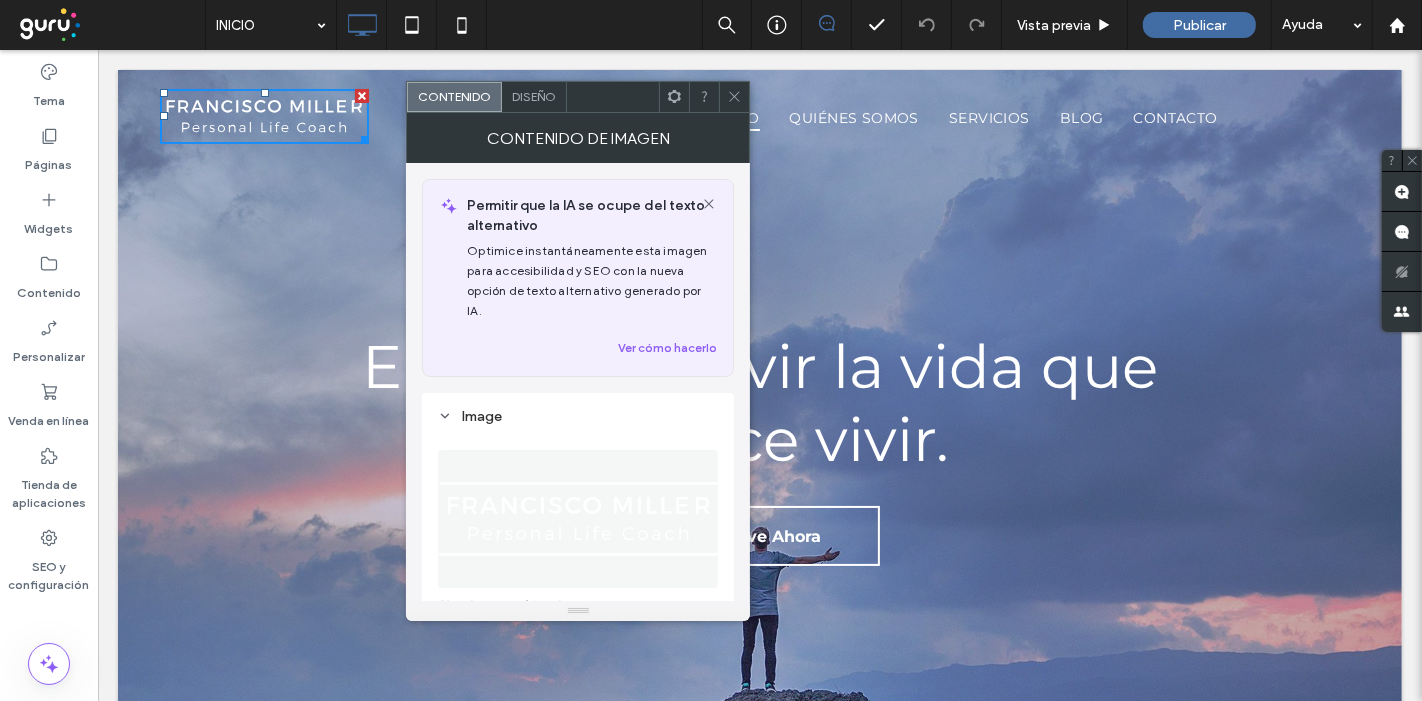 click on "Diseño" at bounding box center (534, 97) 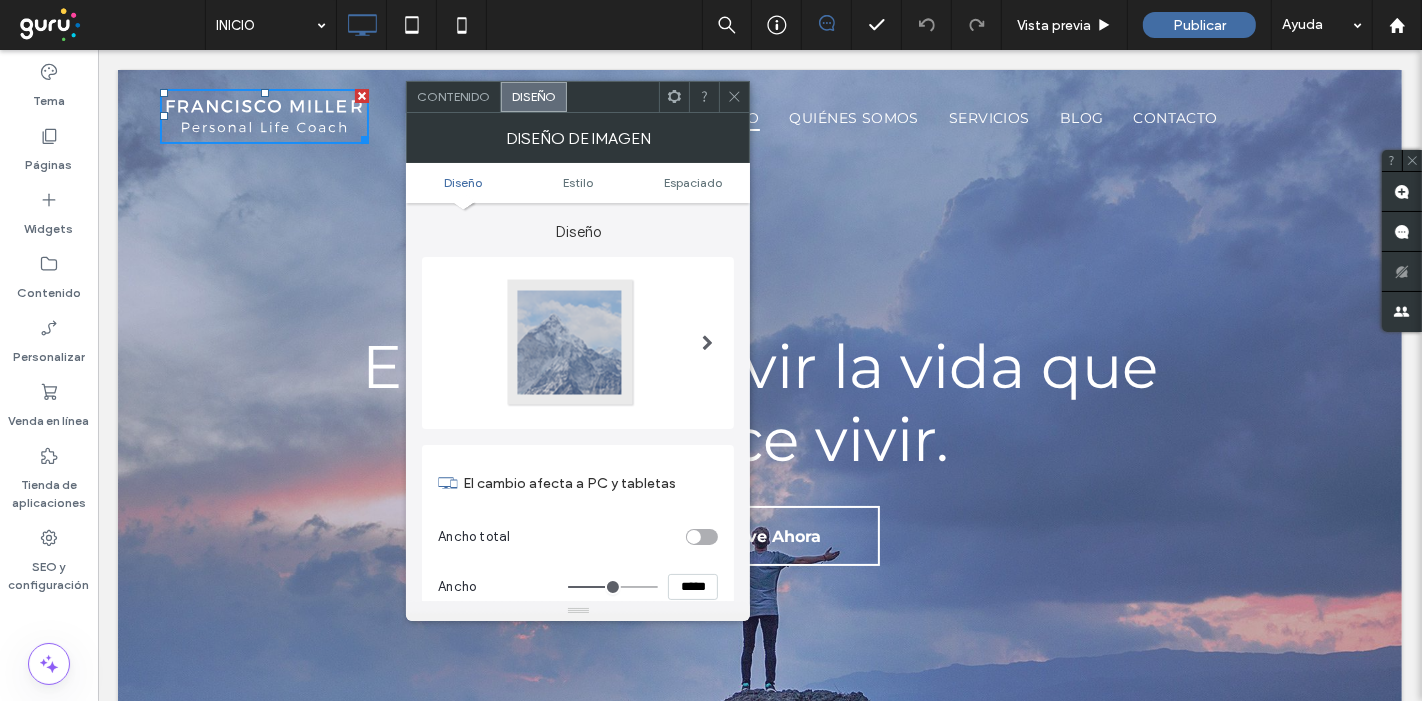 click on "Contenido" at bounding box center [453, 96] 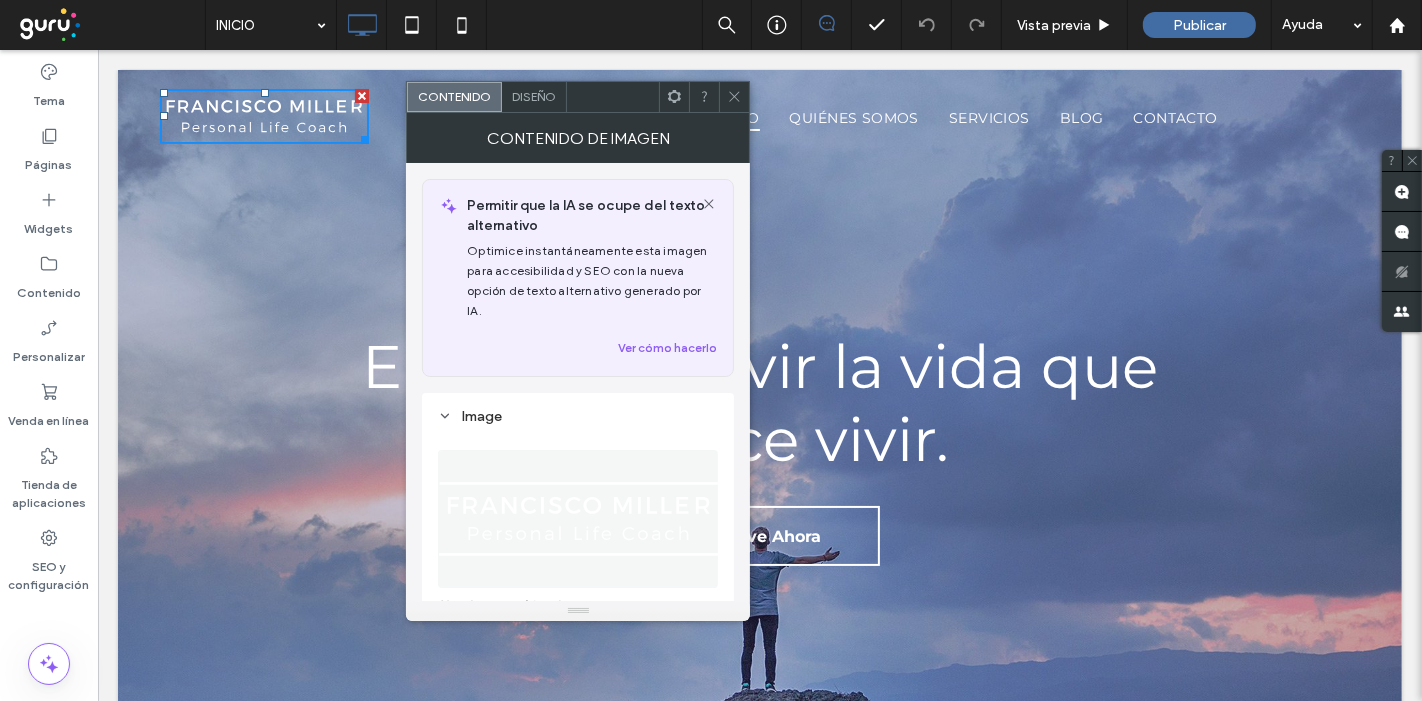 click at bounding box center [579, 519] 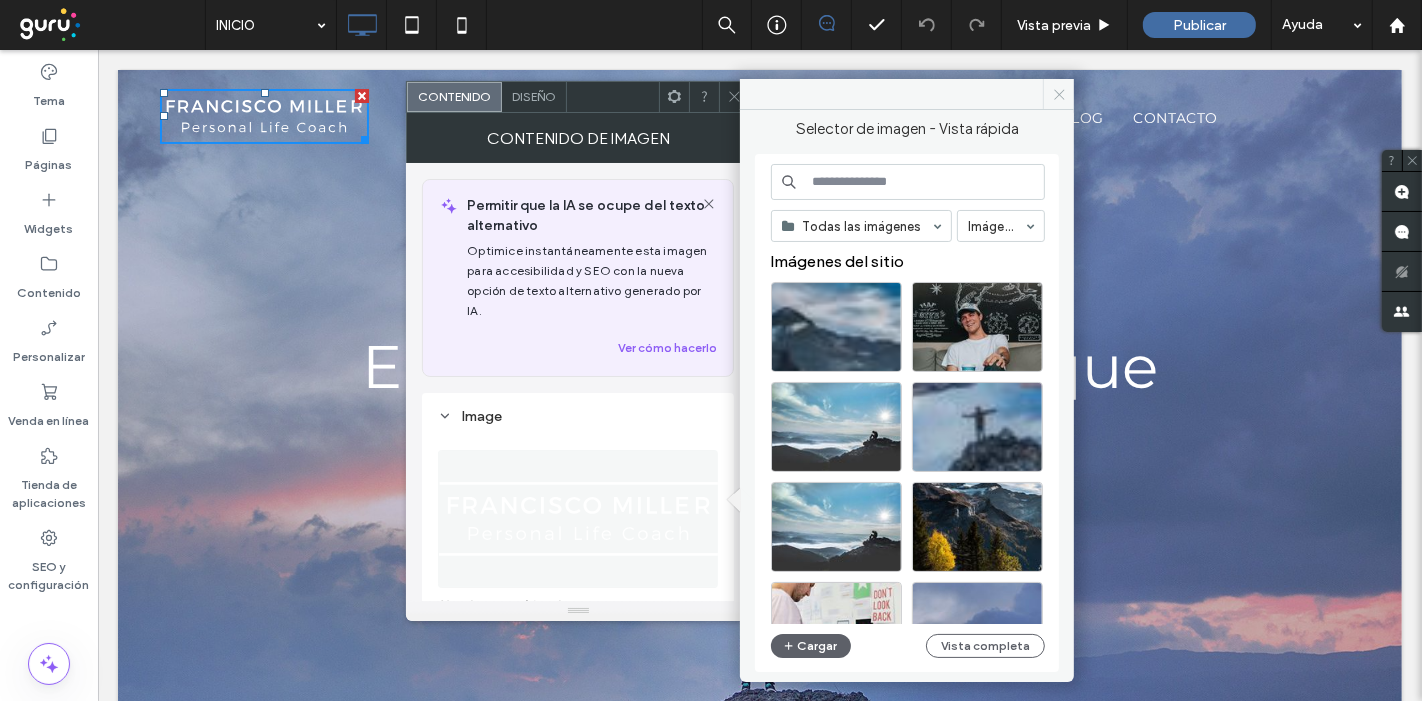 click 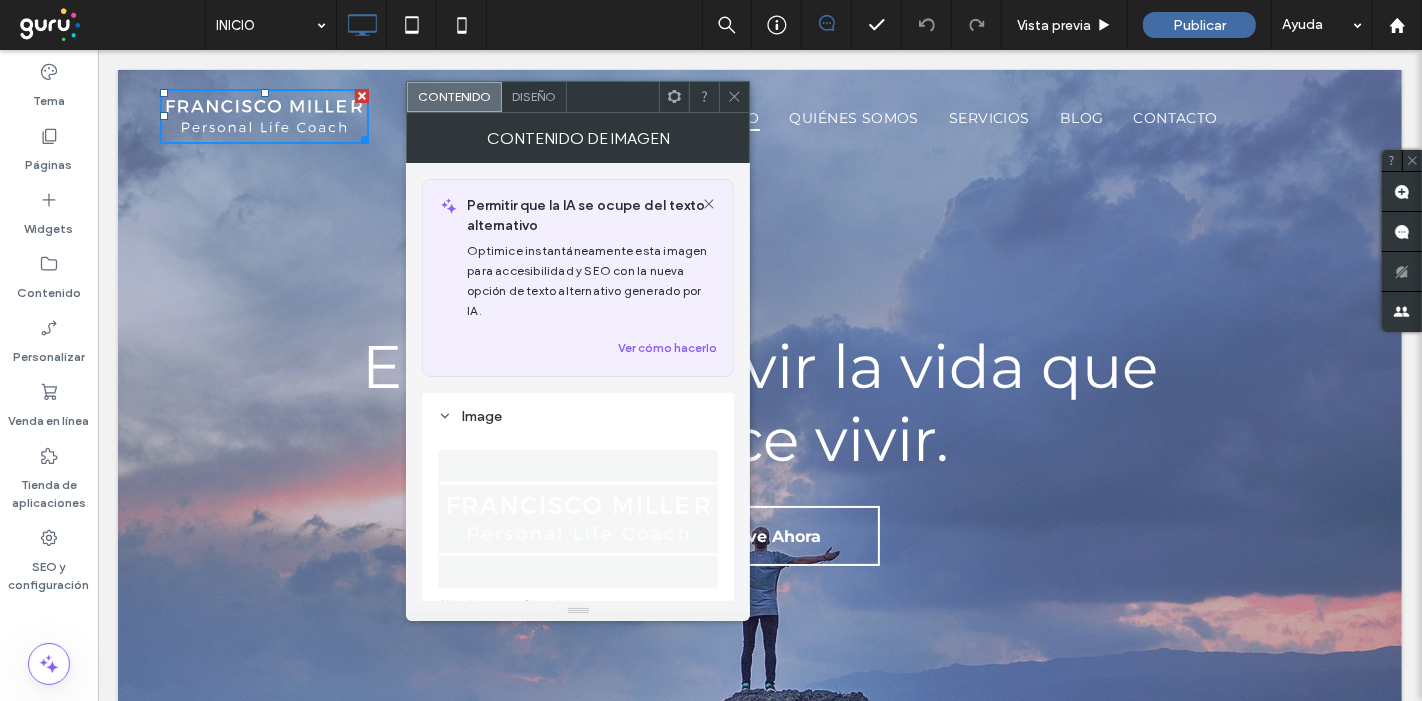 click 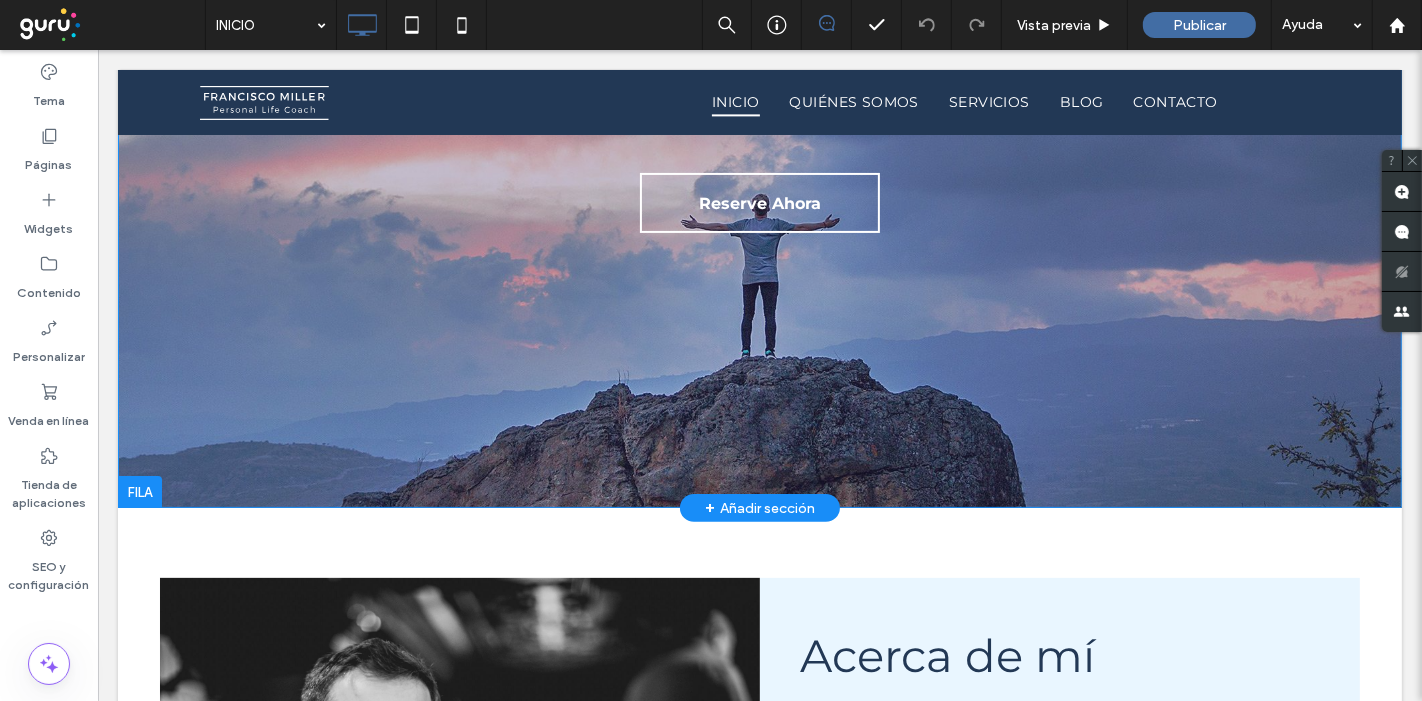 scroll, scrollTop: 0, scrollLeft: 0, axis: both 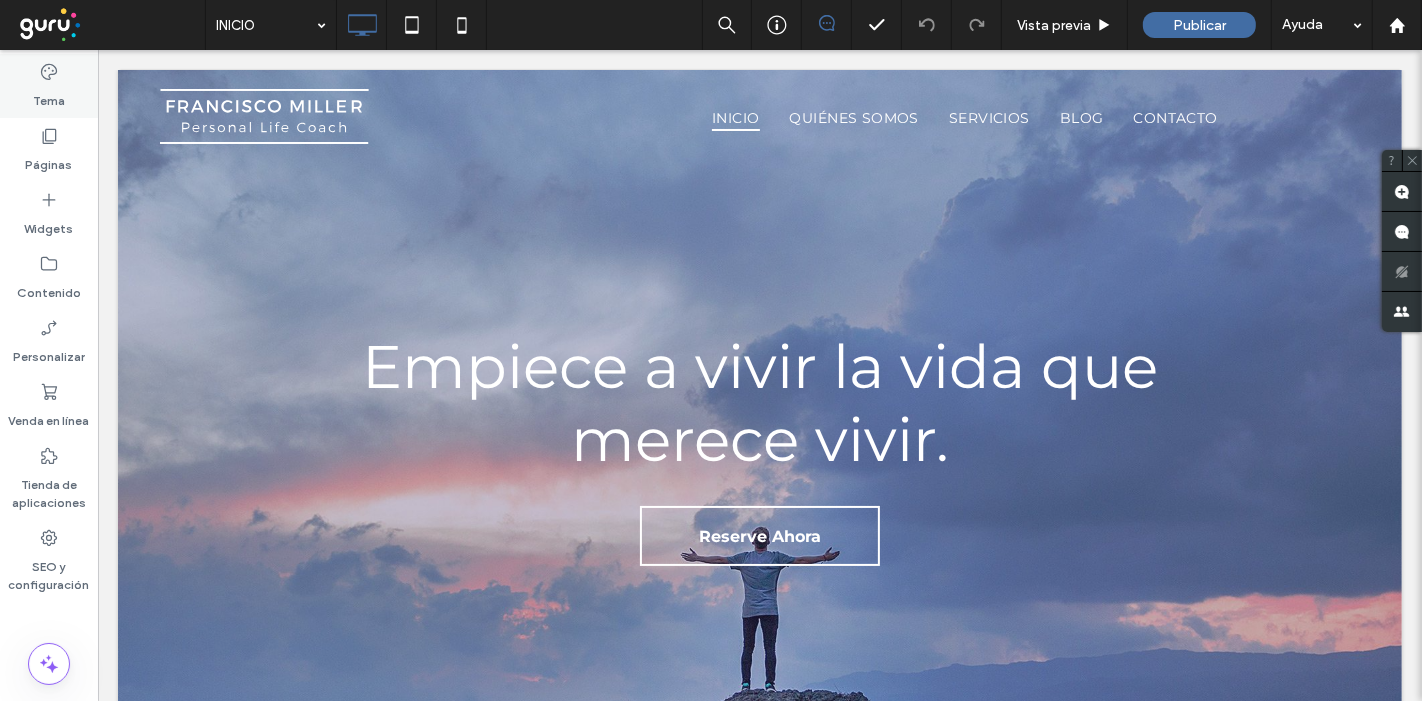 click 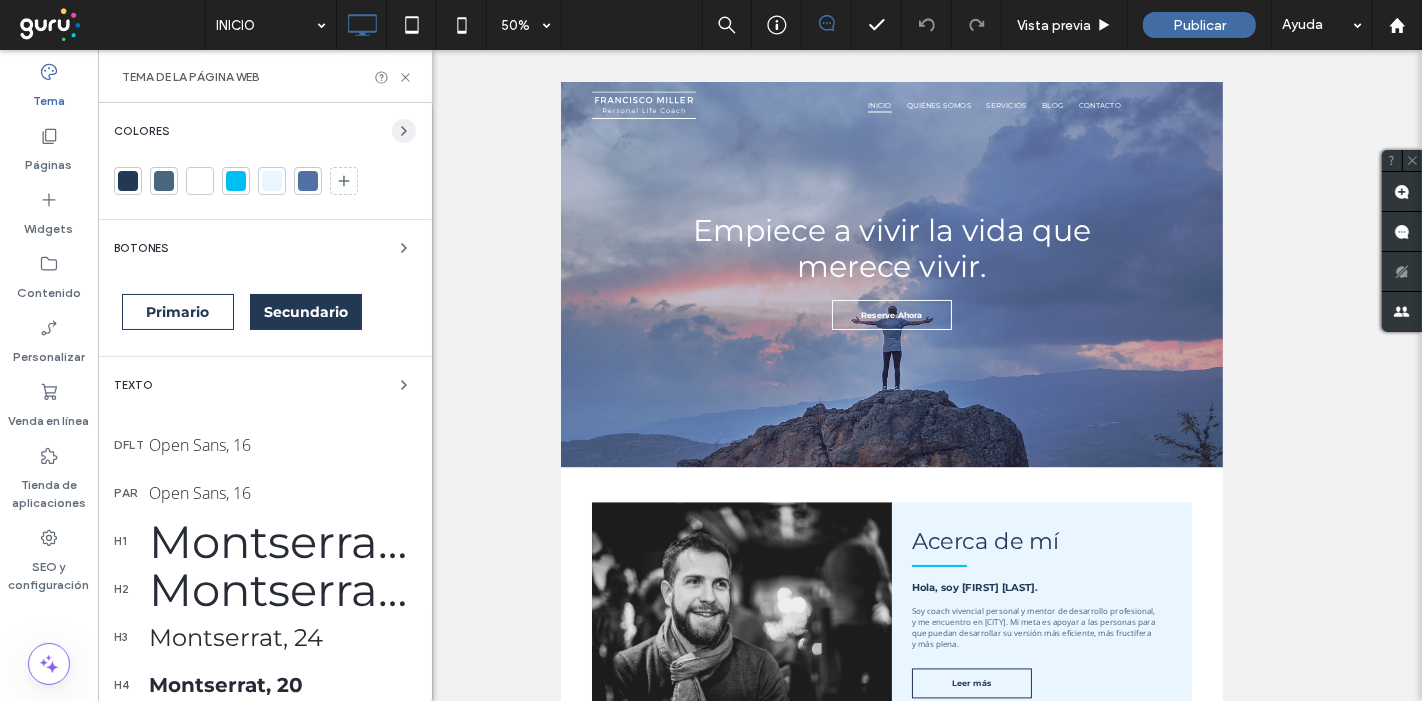 click 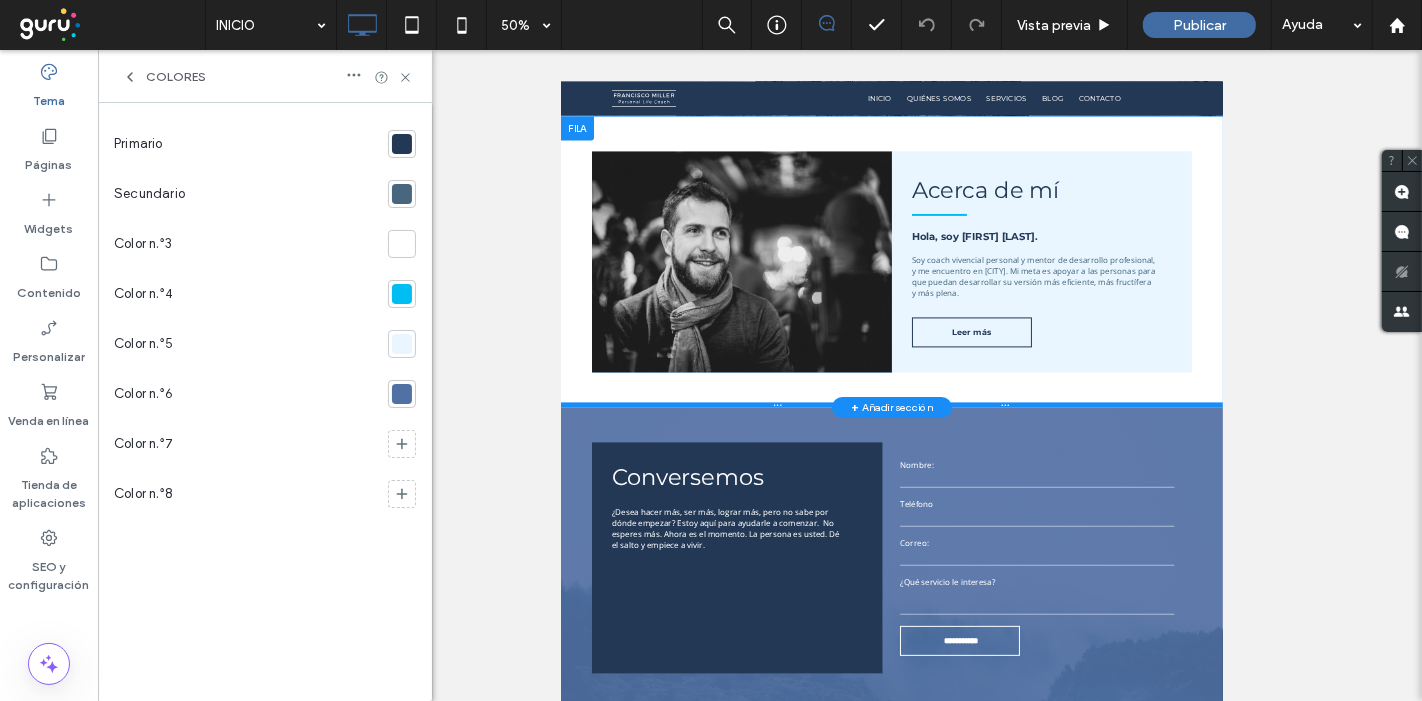 scroll, scrollTop: 666, scrollLeft: 0, axis: vertical 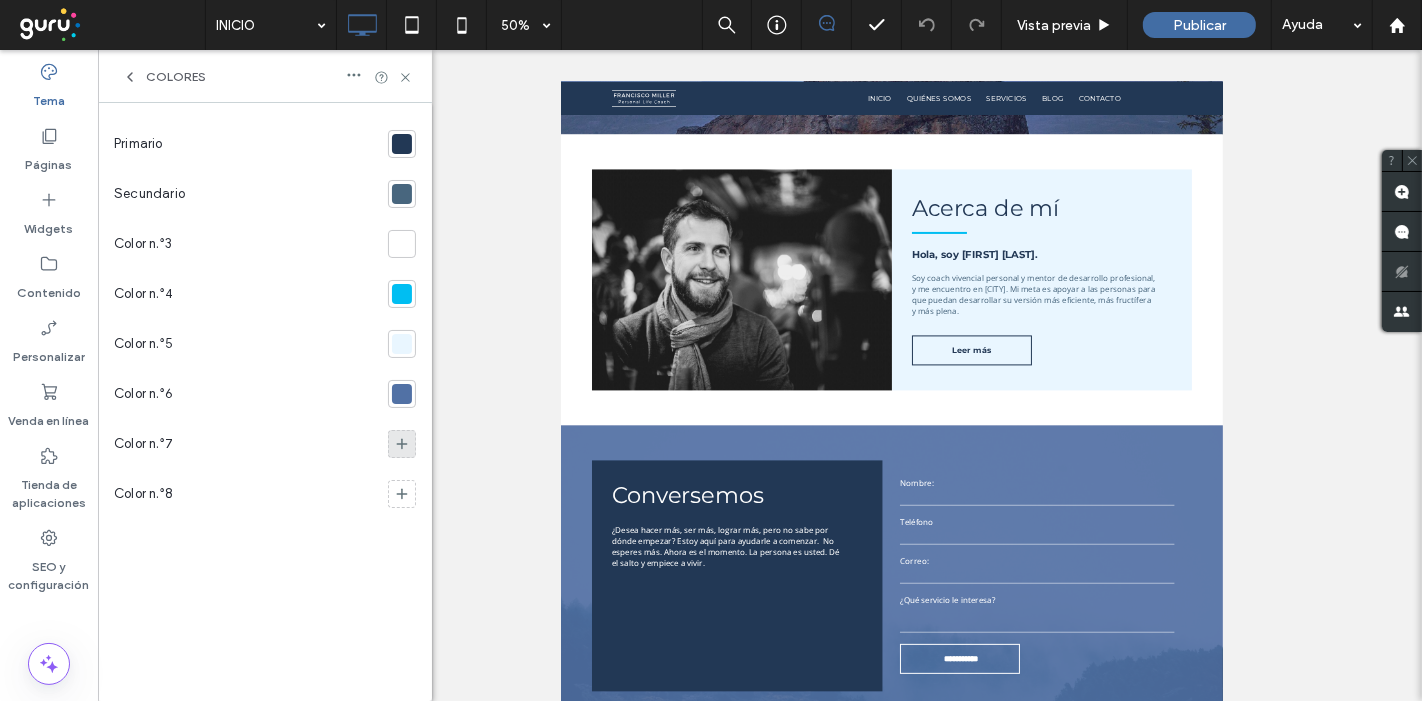 click 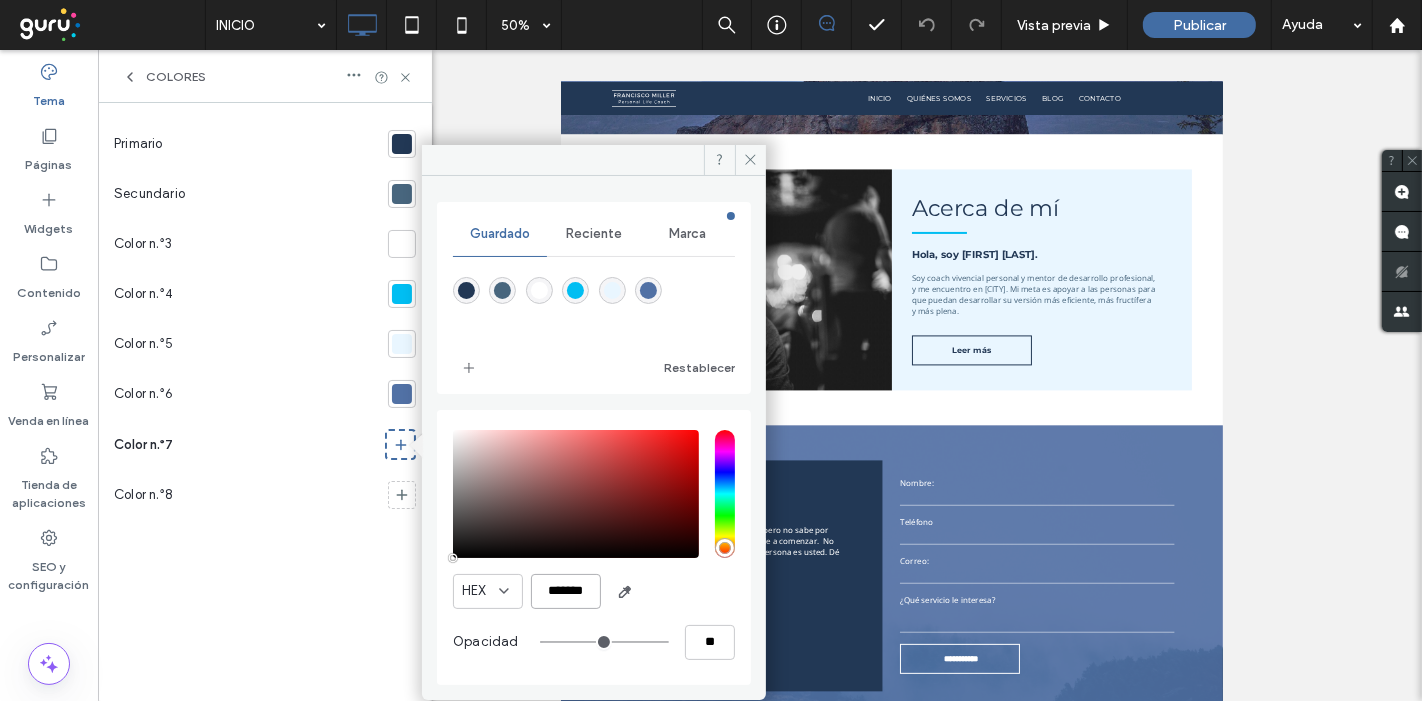 click on "*******" at bounding box center [566, 591] 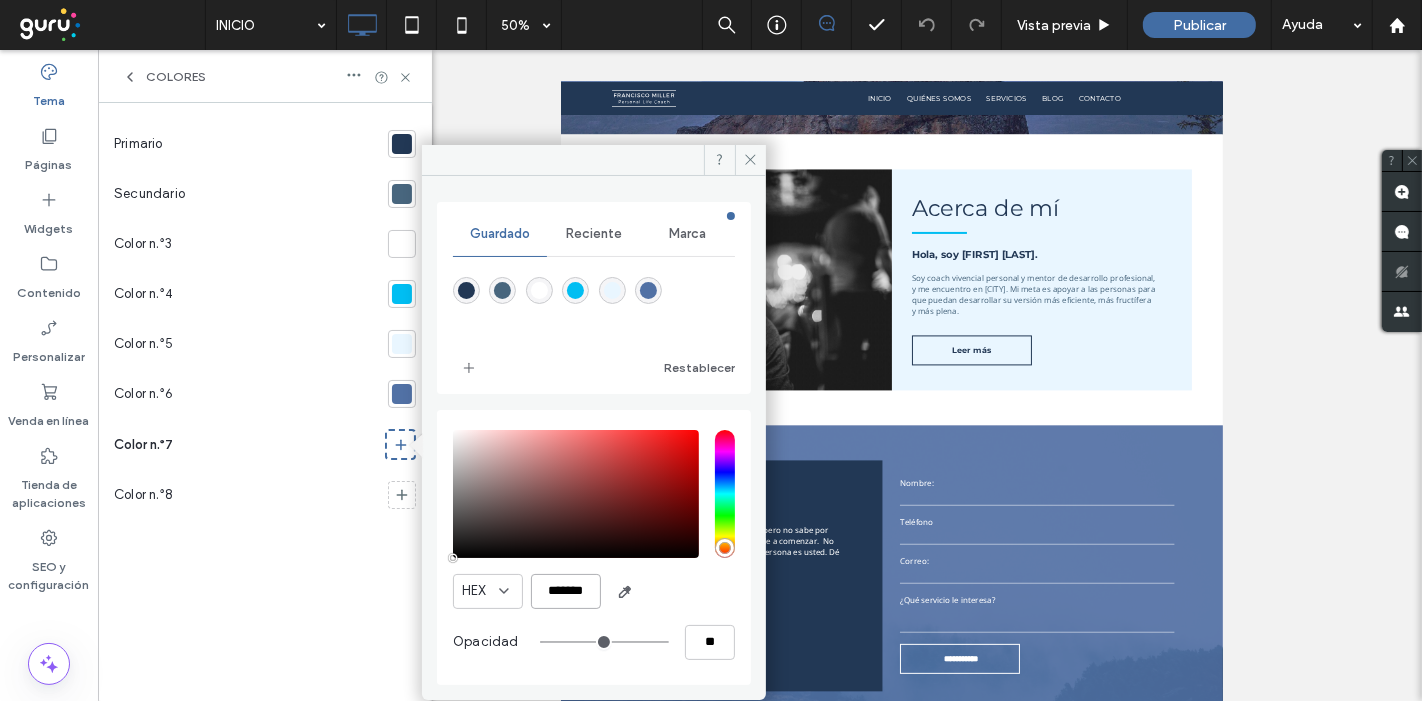 paste 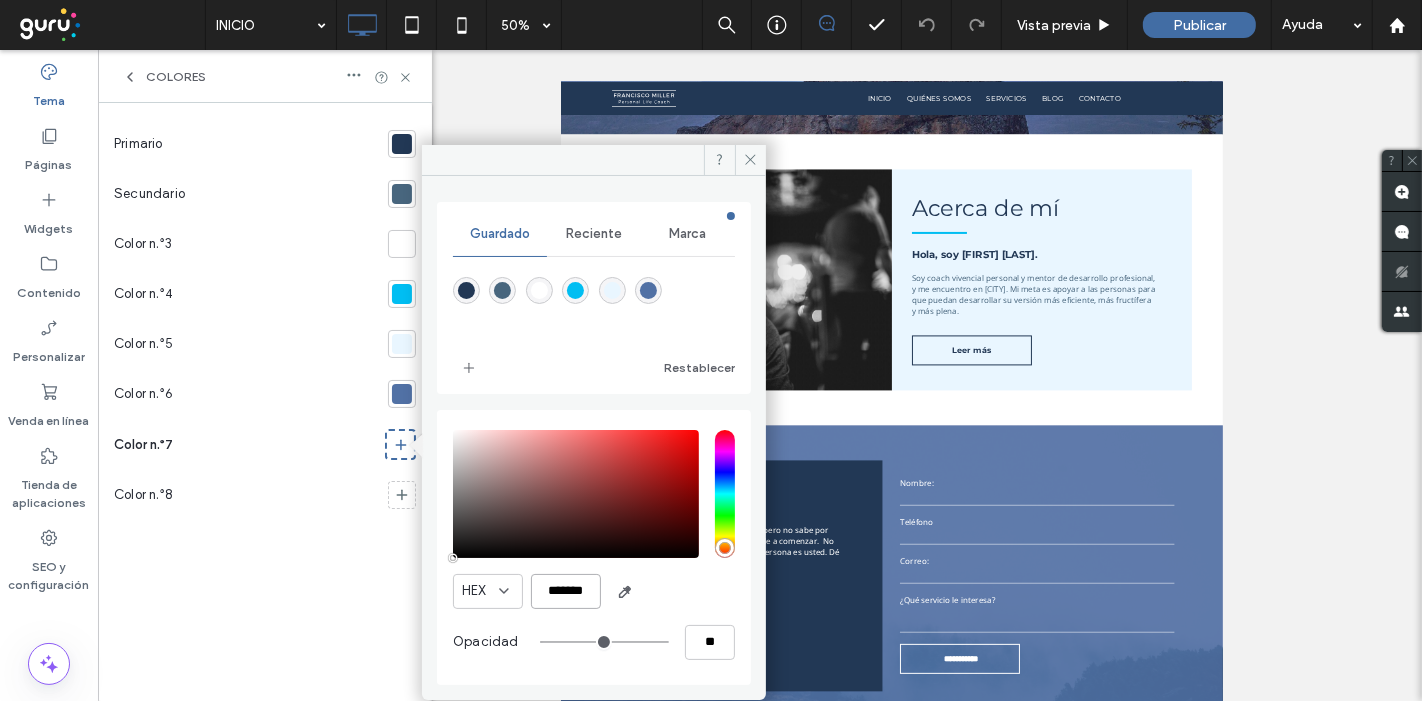 type on "*******" 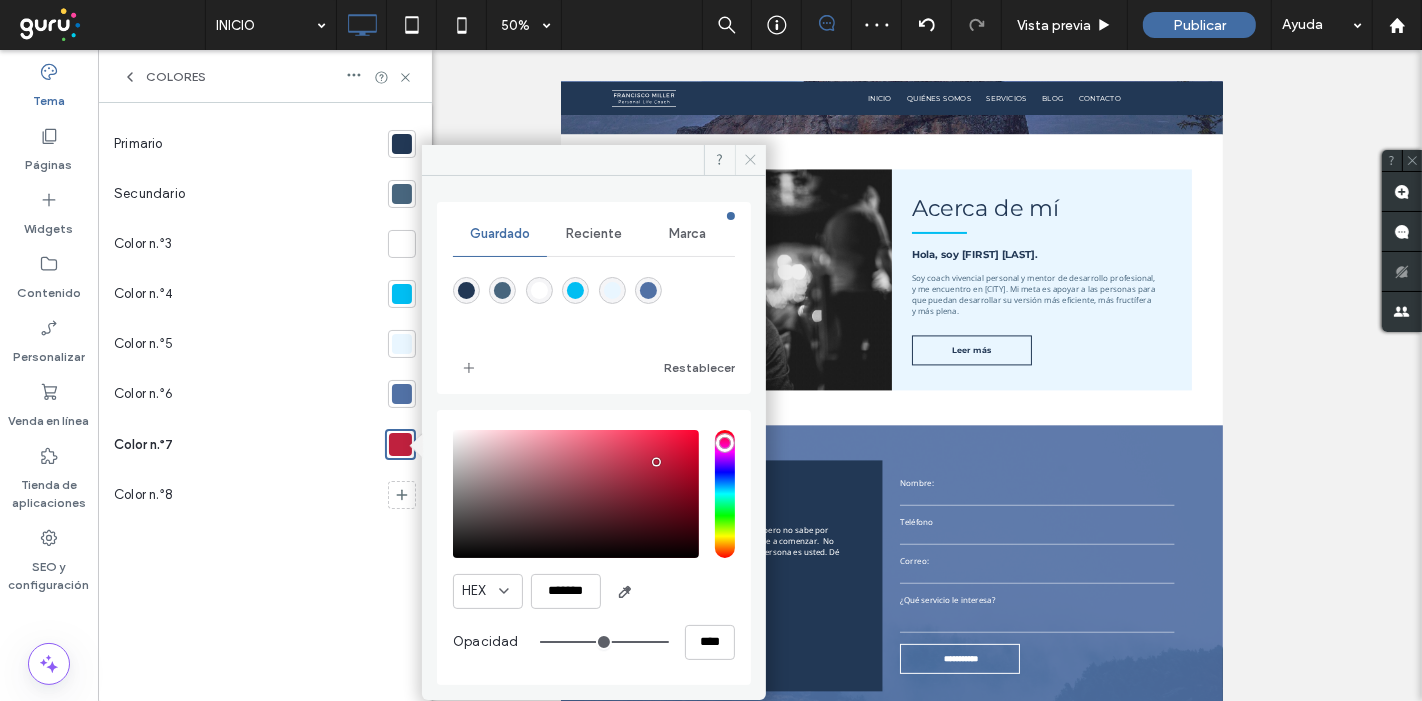 click 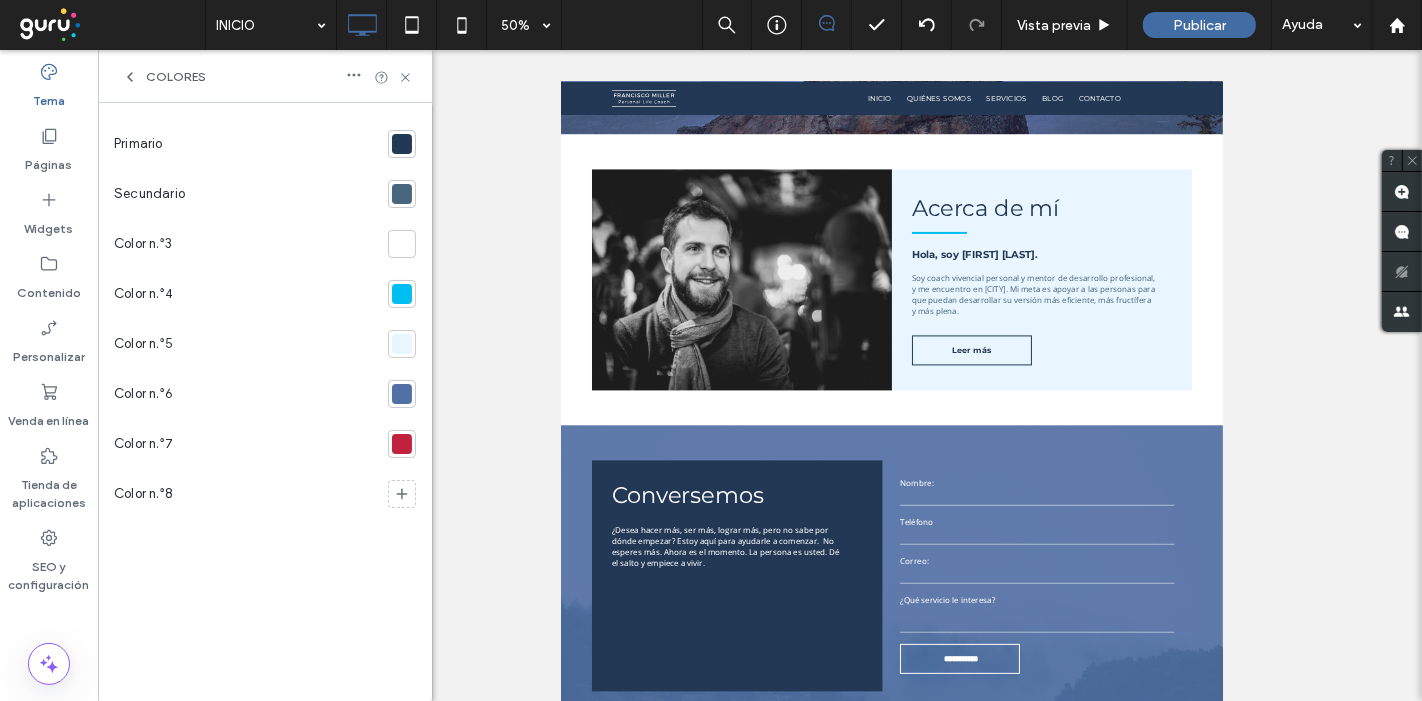 click at bounding box center (402, 194) 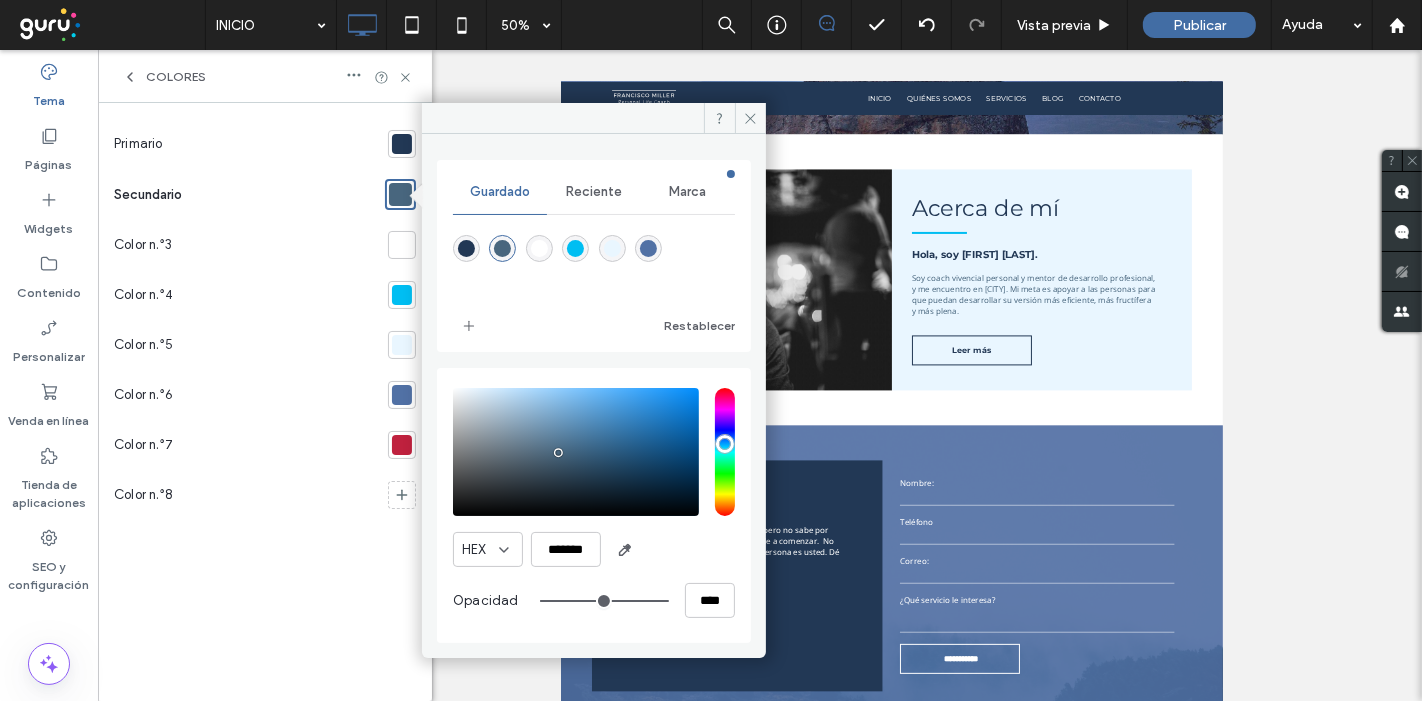 click on "Color n.°6" at bounding box center (247, 395) 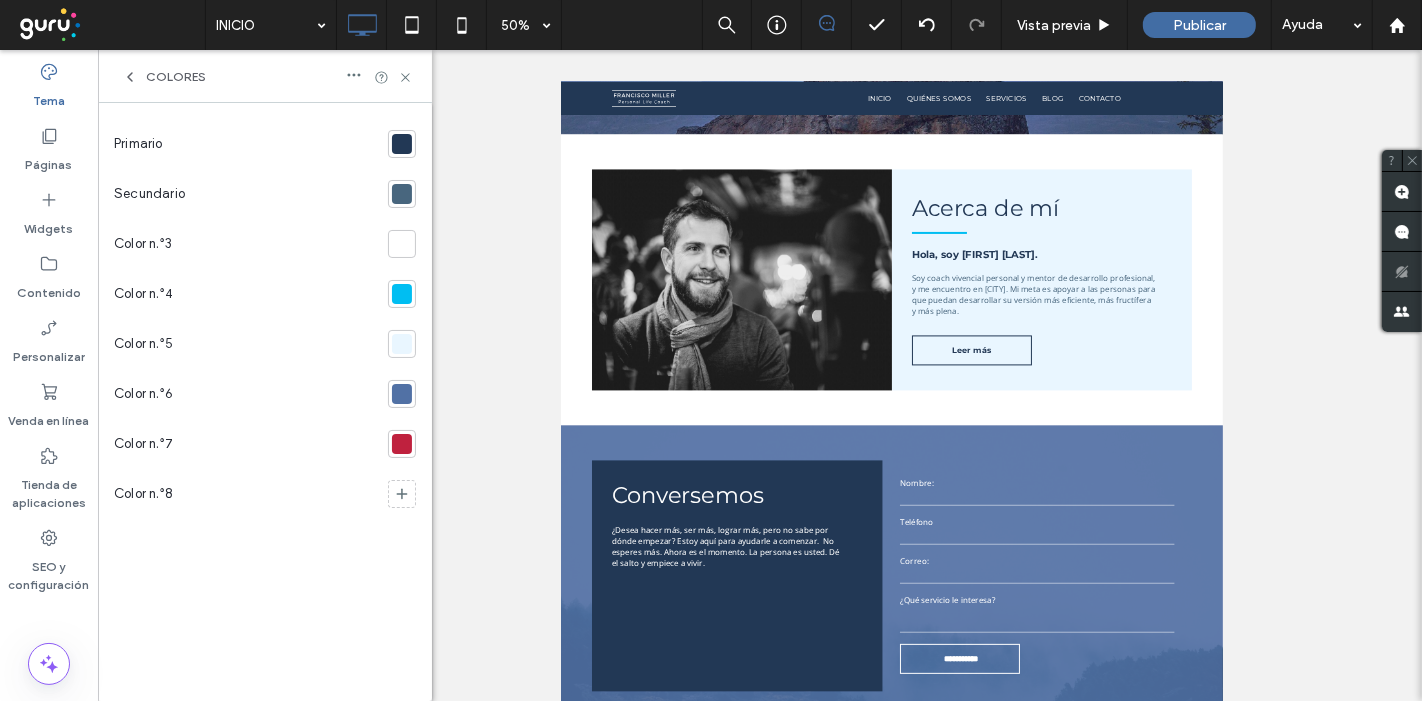 click at bounding box center (402, 194) 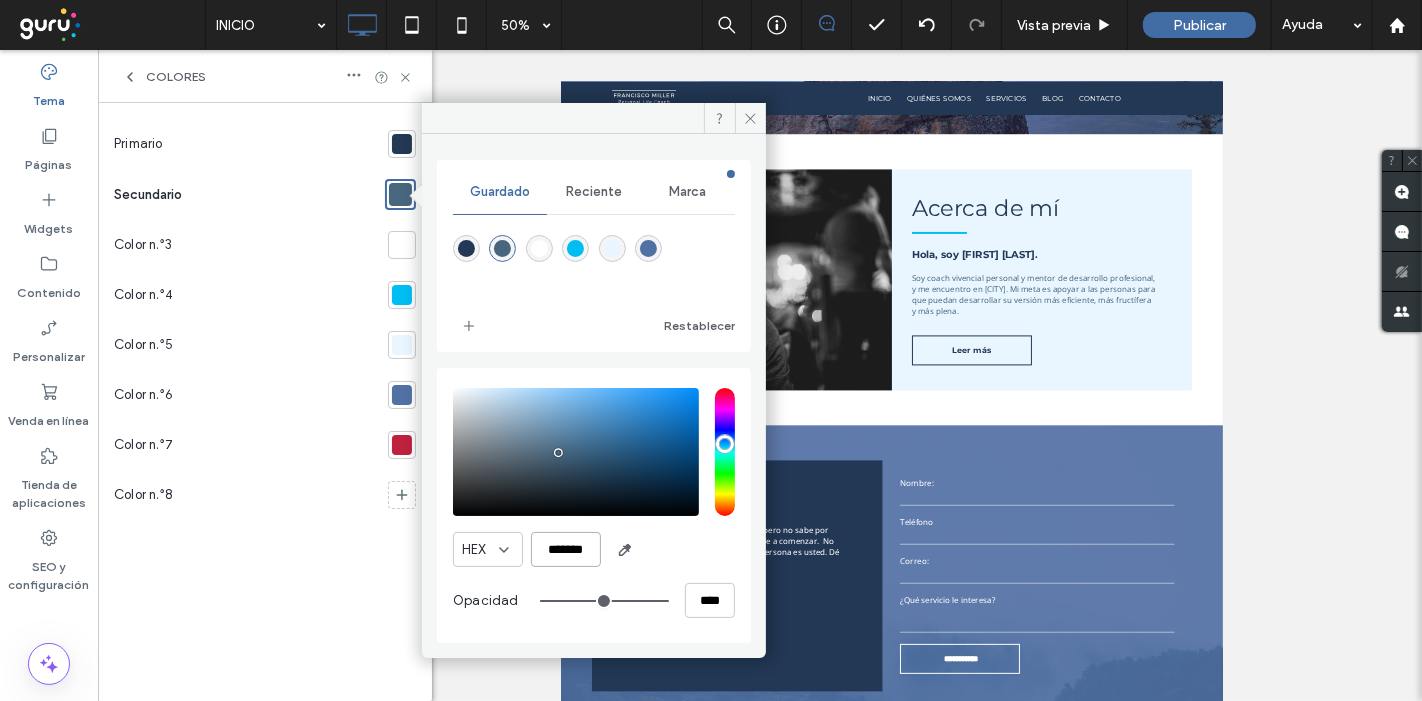 click on "*******" at bounding box center (566, 549) 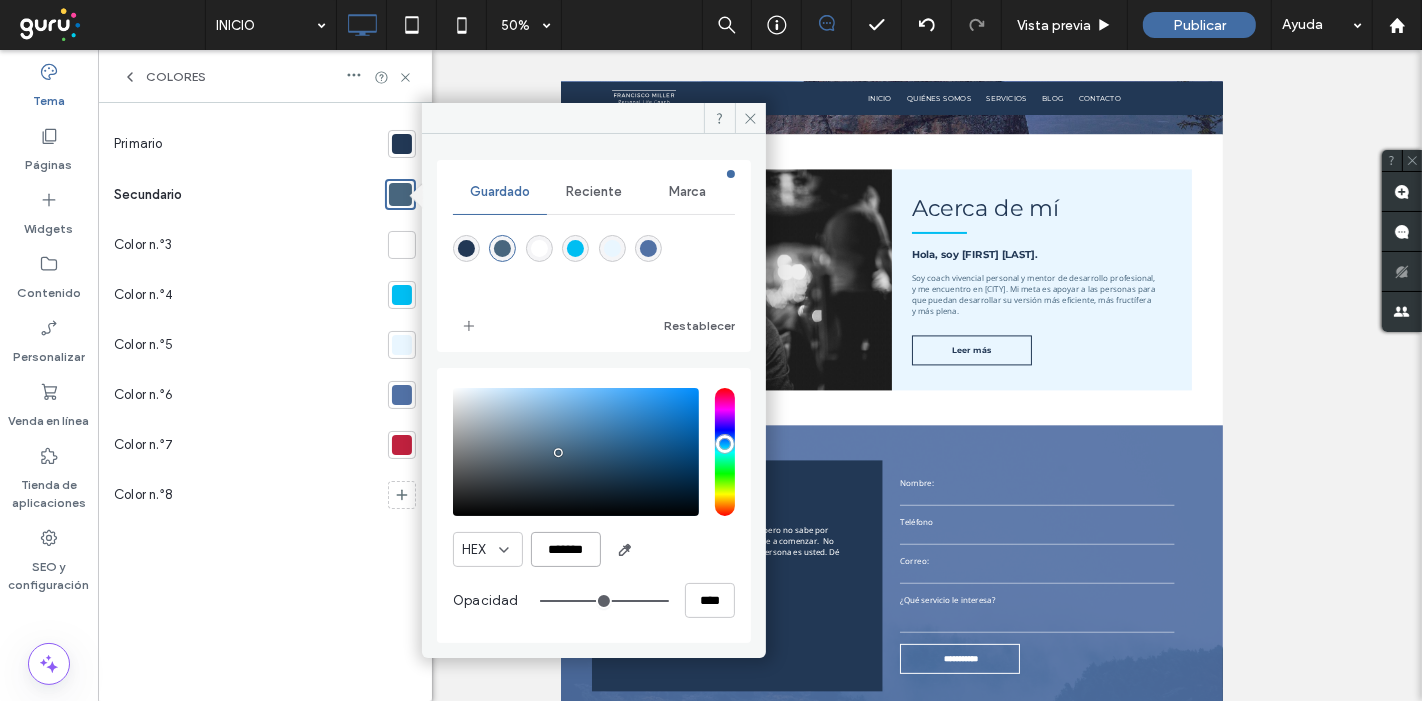paste 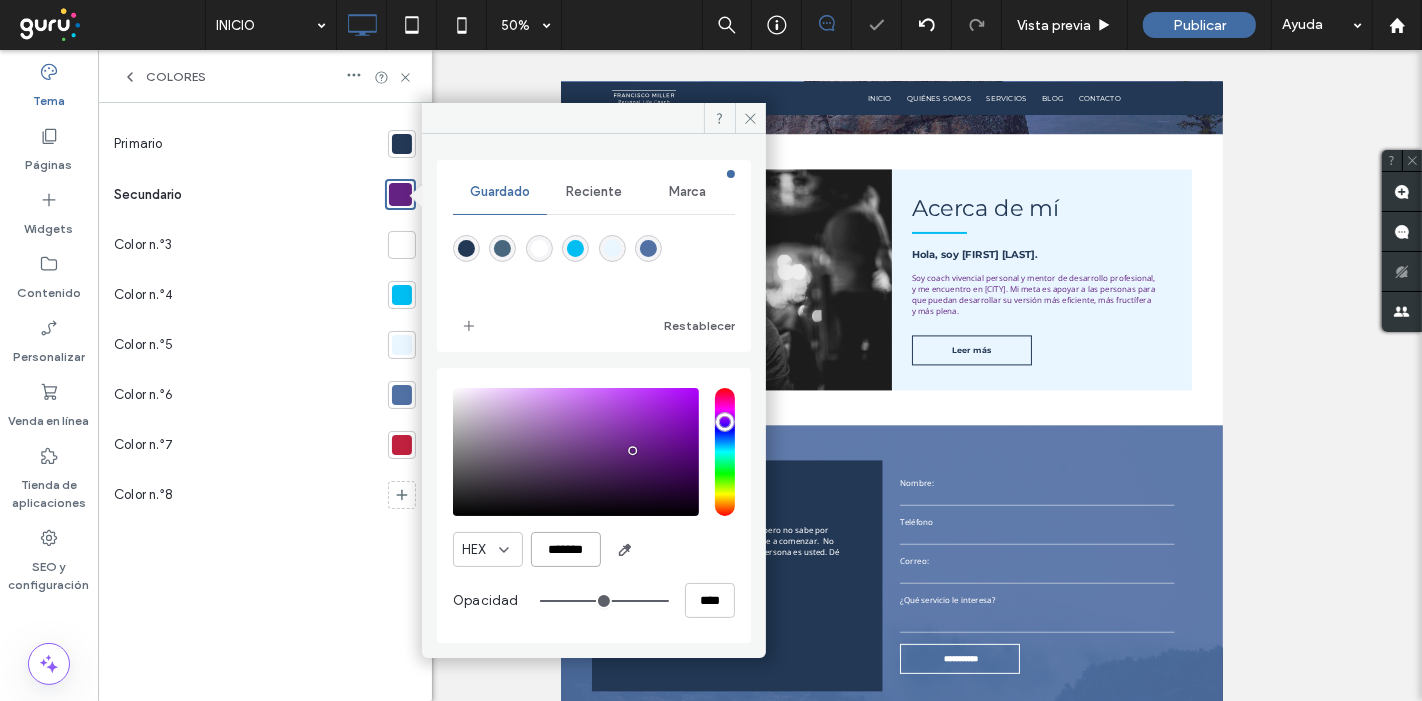 type on "*******" 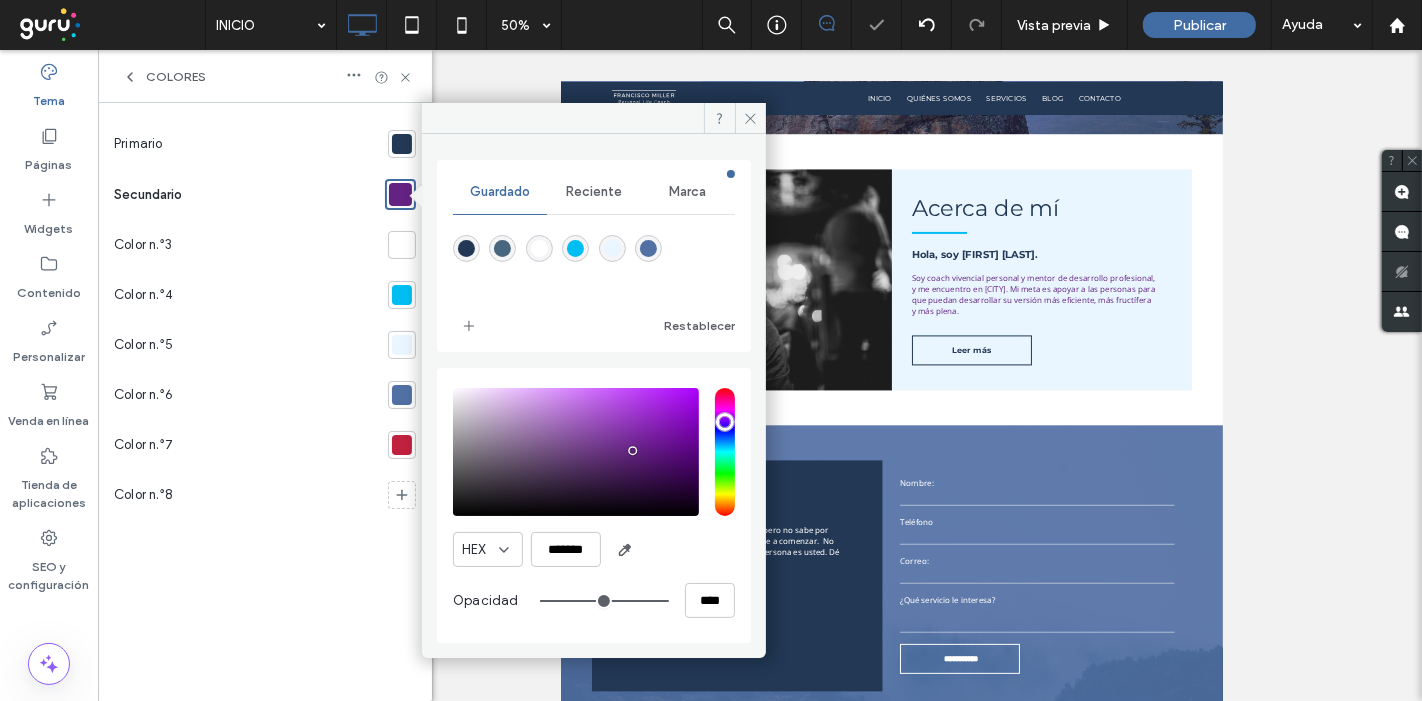 click on "Color n.°4" at bounding box center [247, 295] 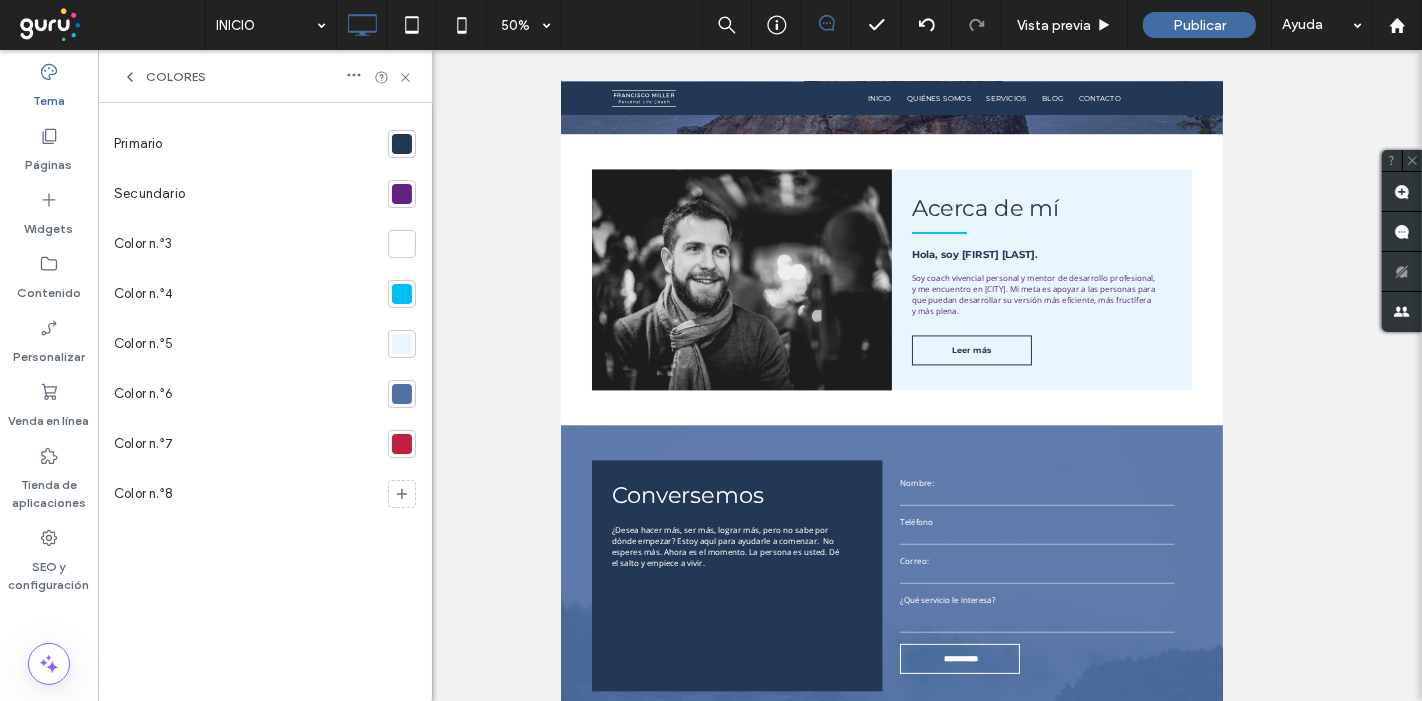 click 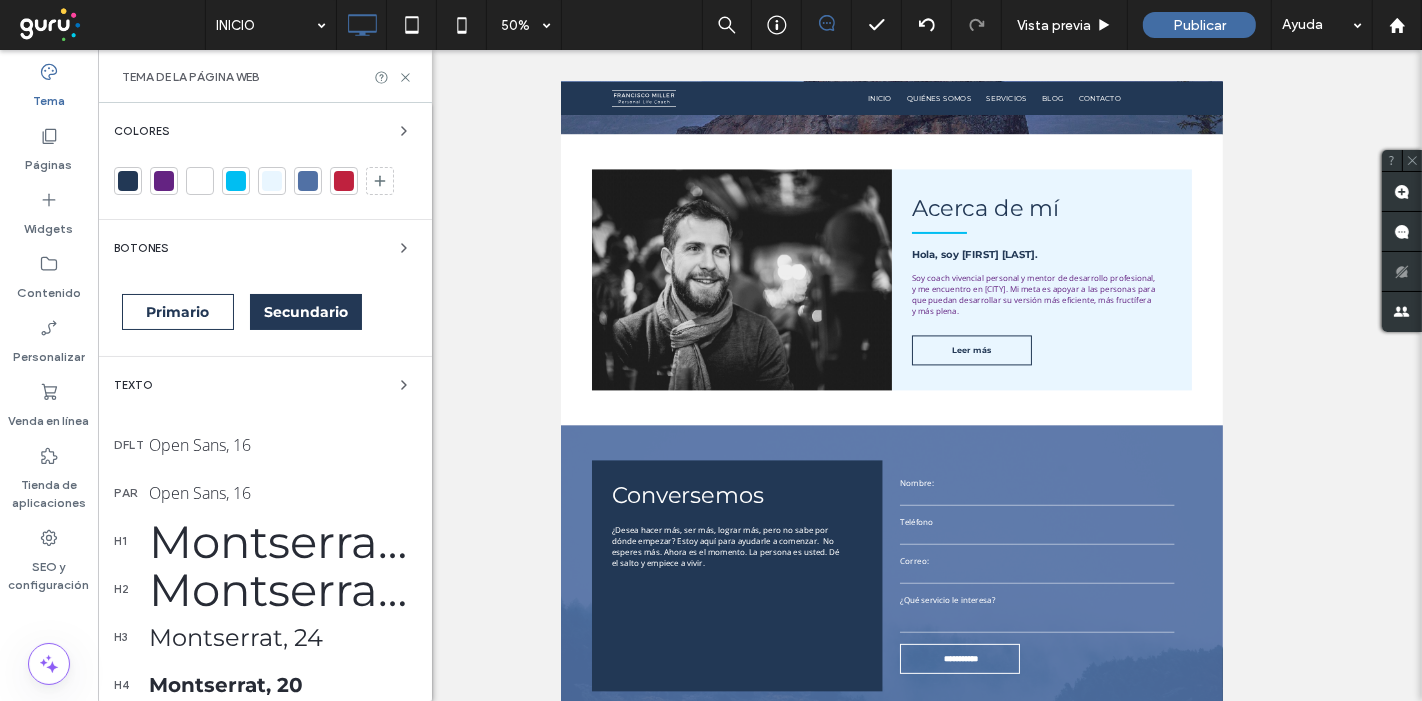 scroll, scrollTop: 0, scrollLeft: 0, axis: both 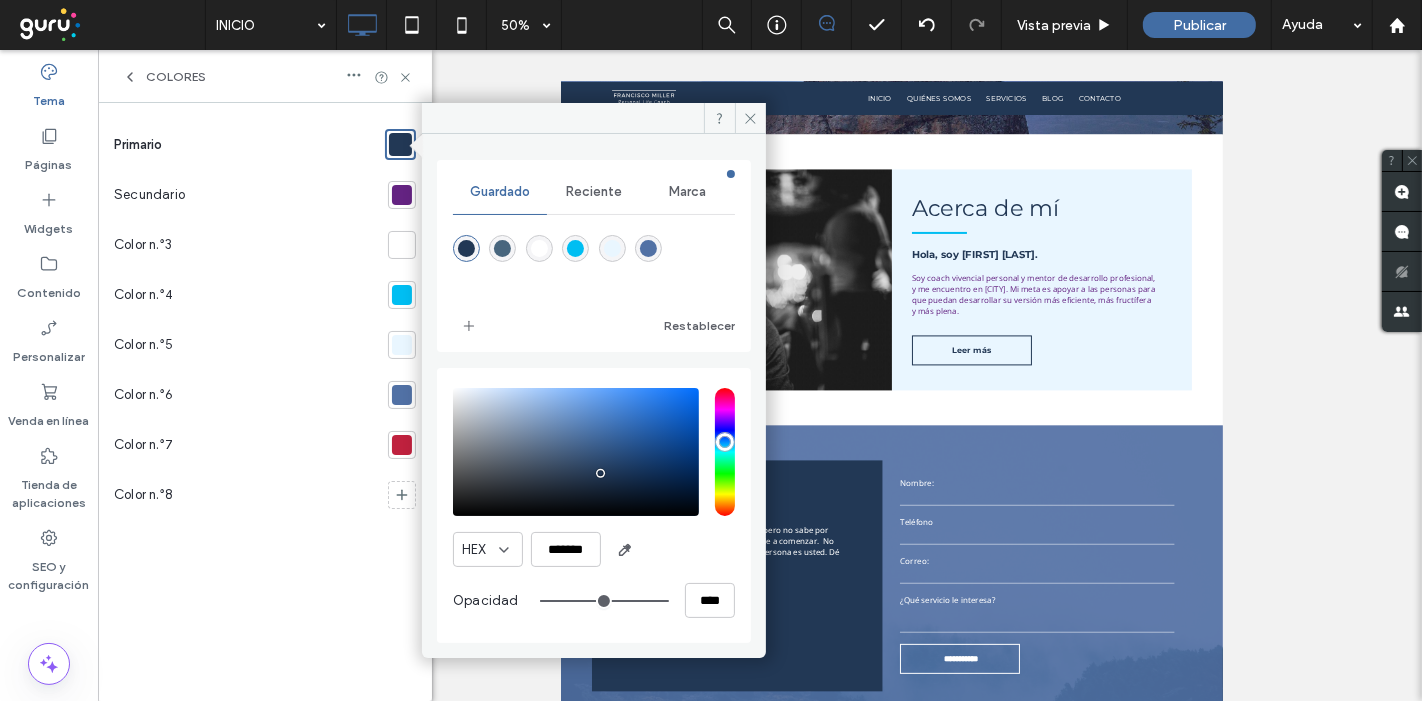 click on "Reciente" at bounding box center (594, 192) 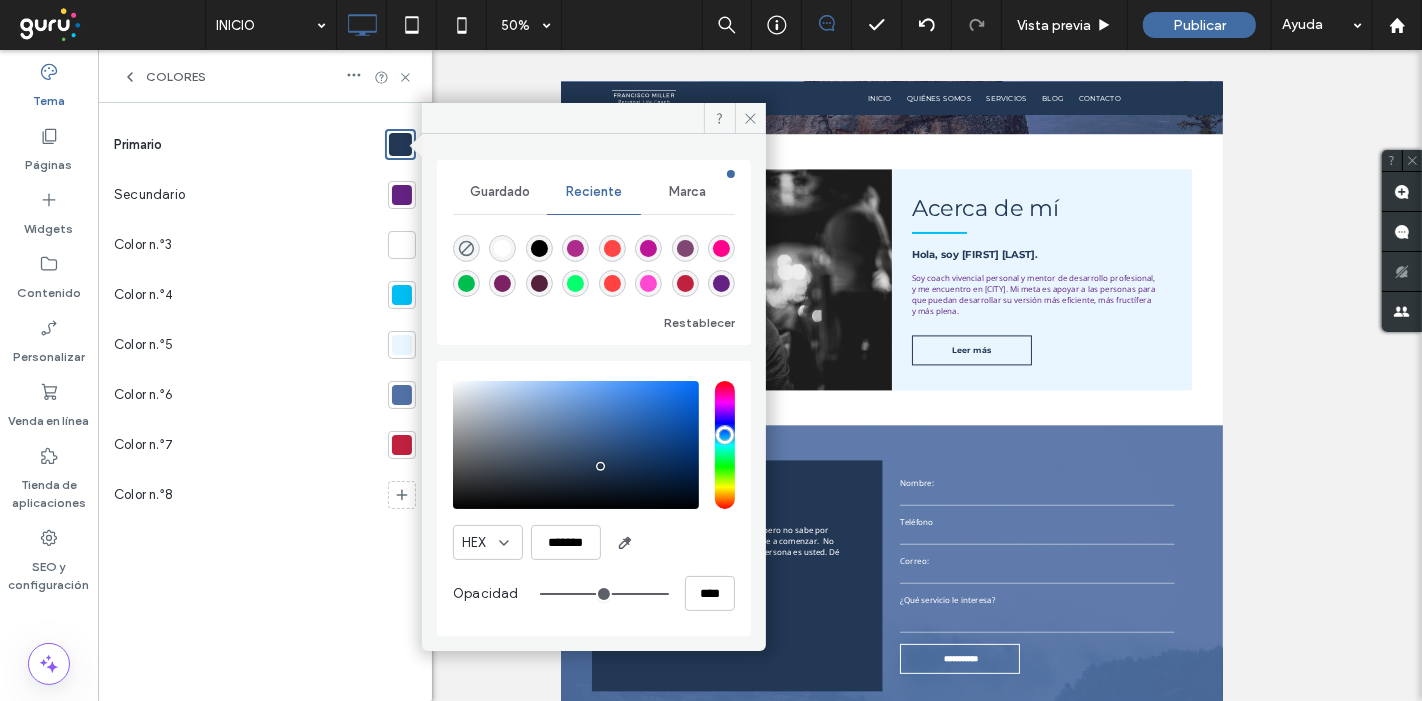 click at bounding box center (721, 283) 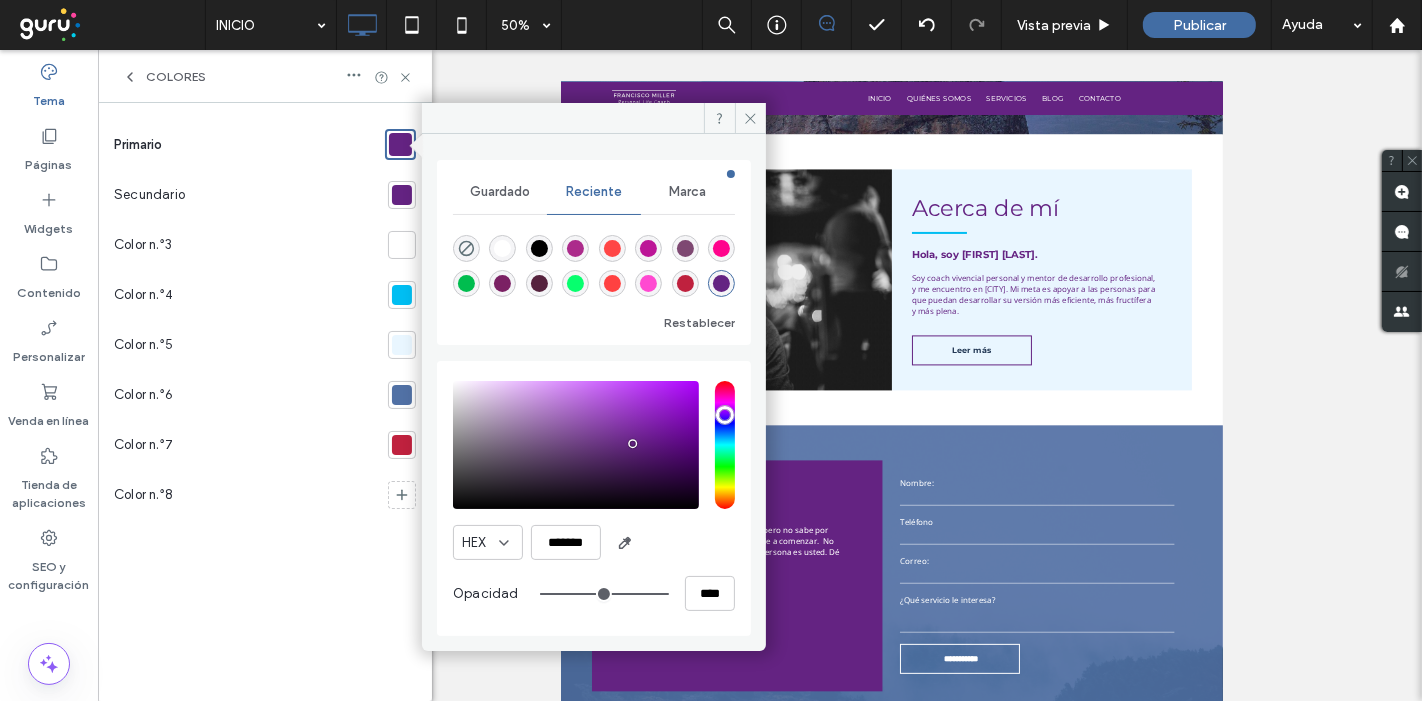 click at bounding box center (685, 283) 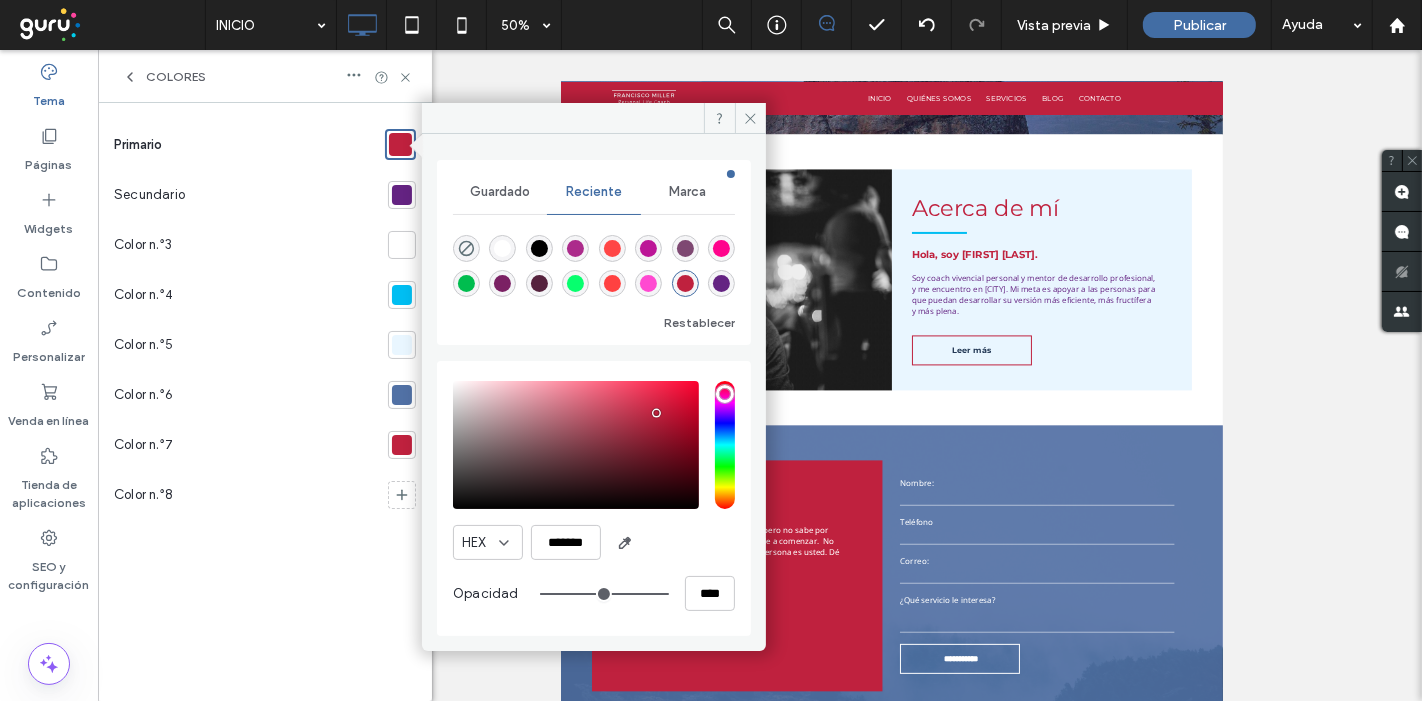 click on "Secundario" at bounding box center [247, 195] 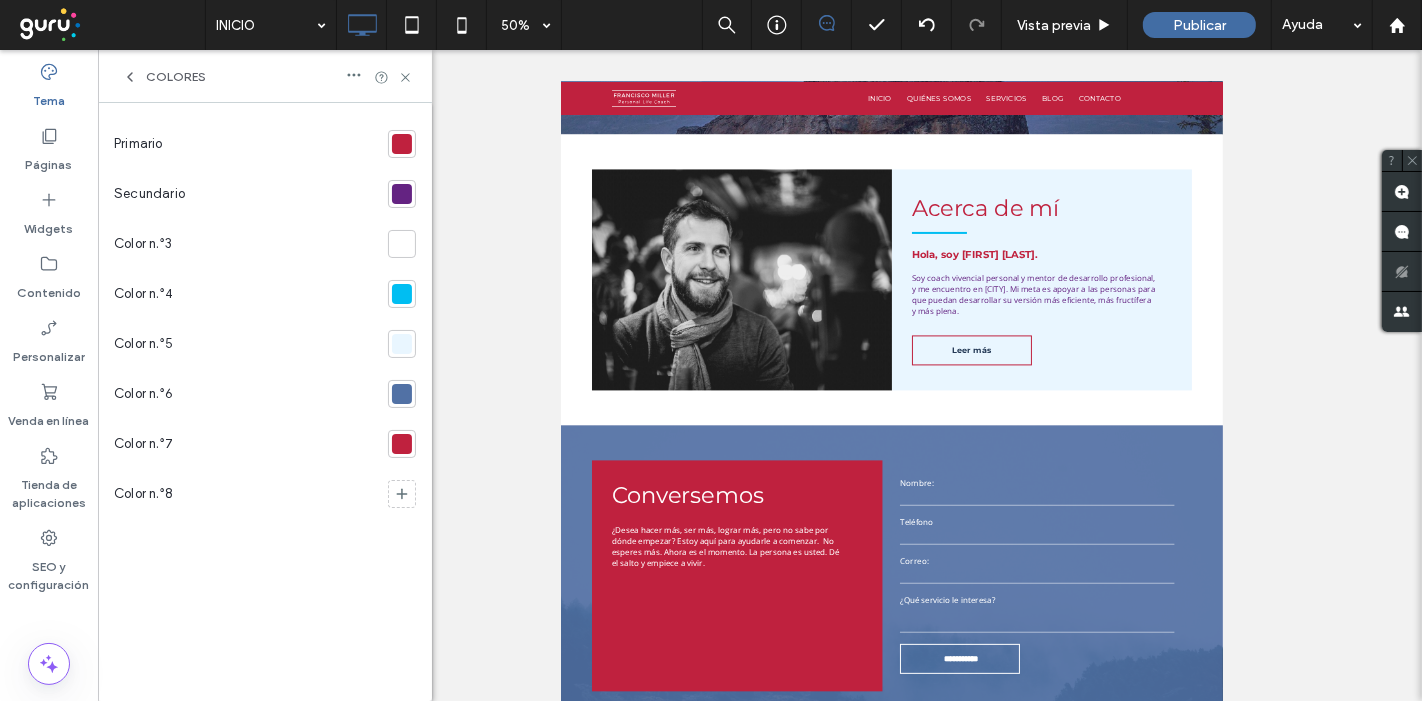 click on "Colores" at bounding box center [265, 77] 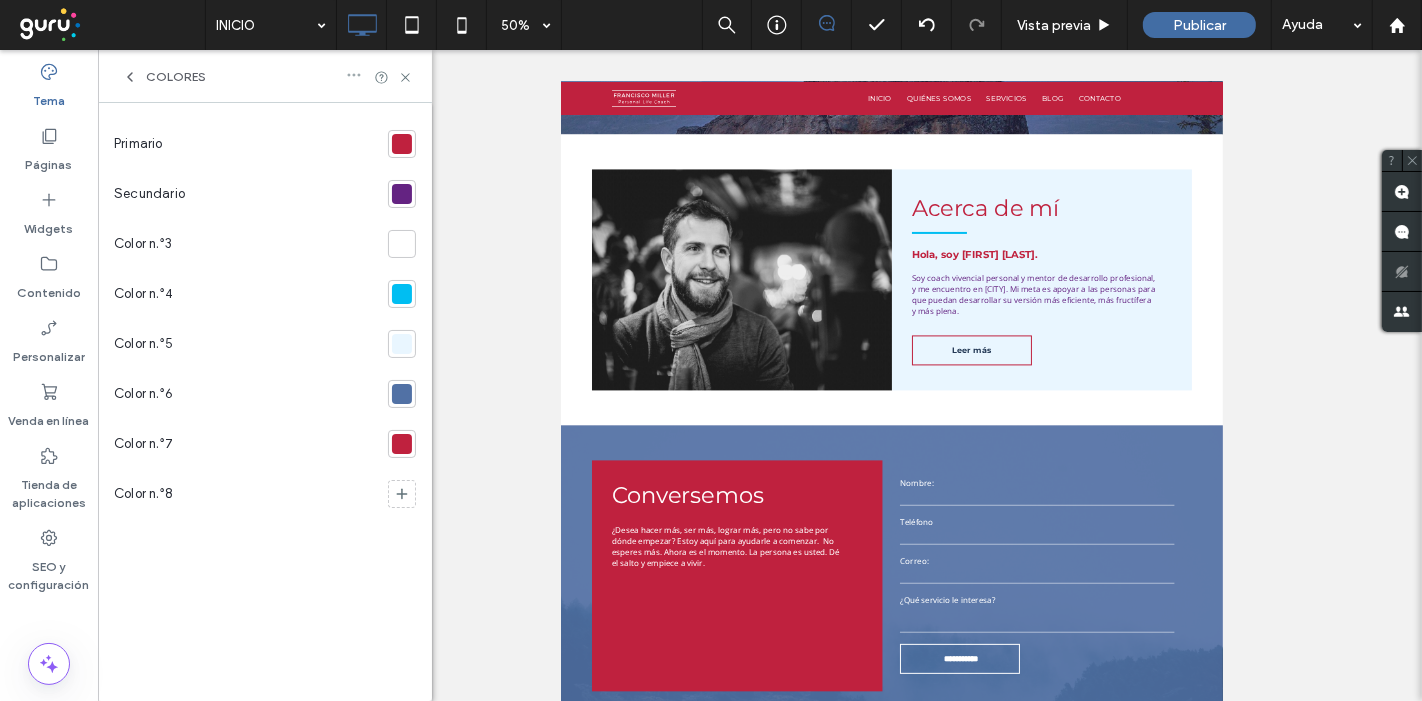 click 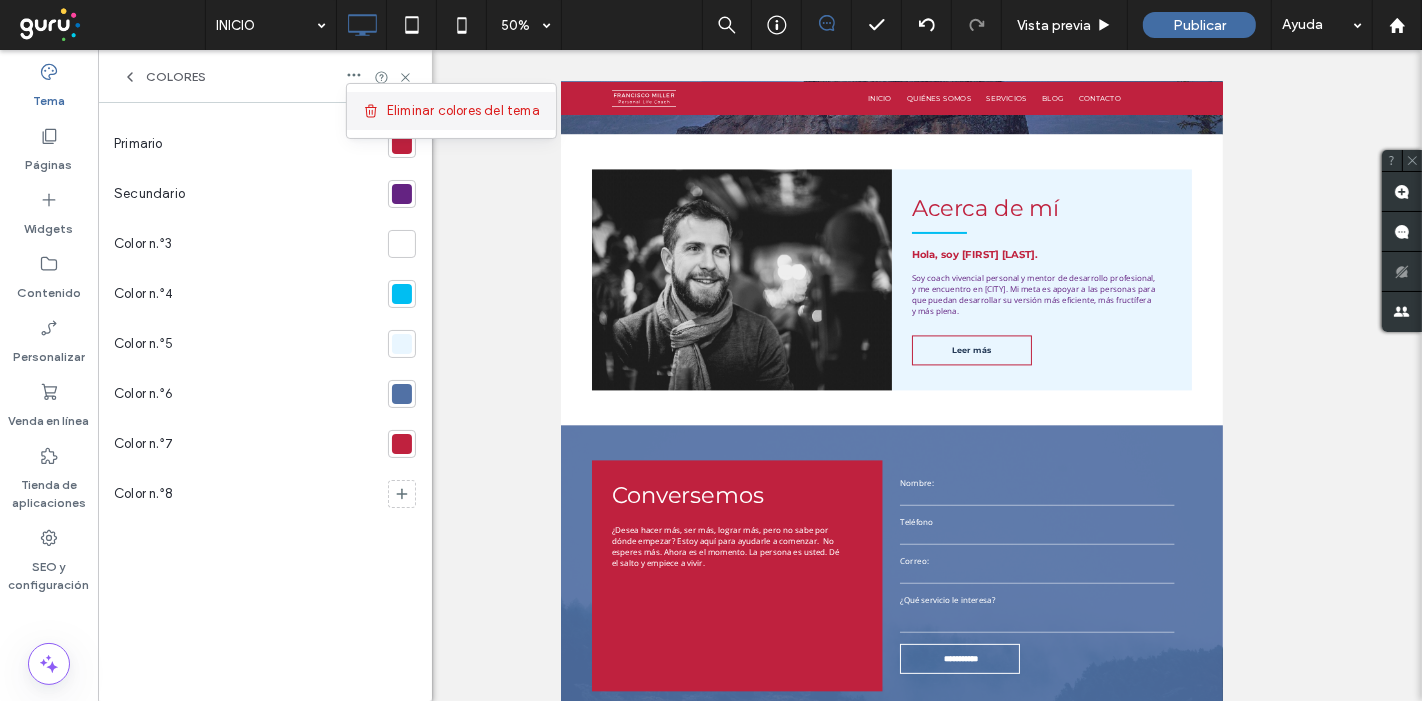 click on "Eliminar colores del tema" at bounding box center [463, 111] 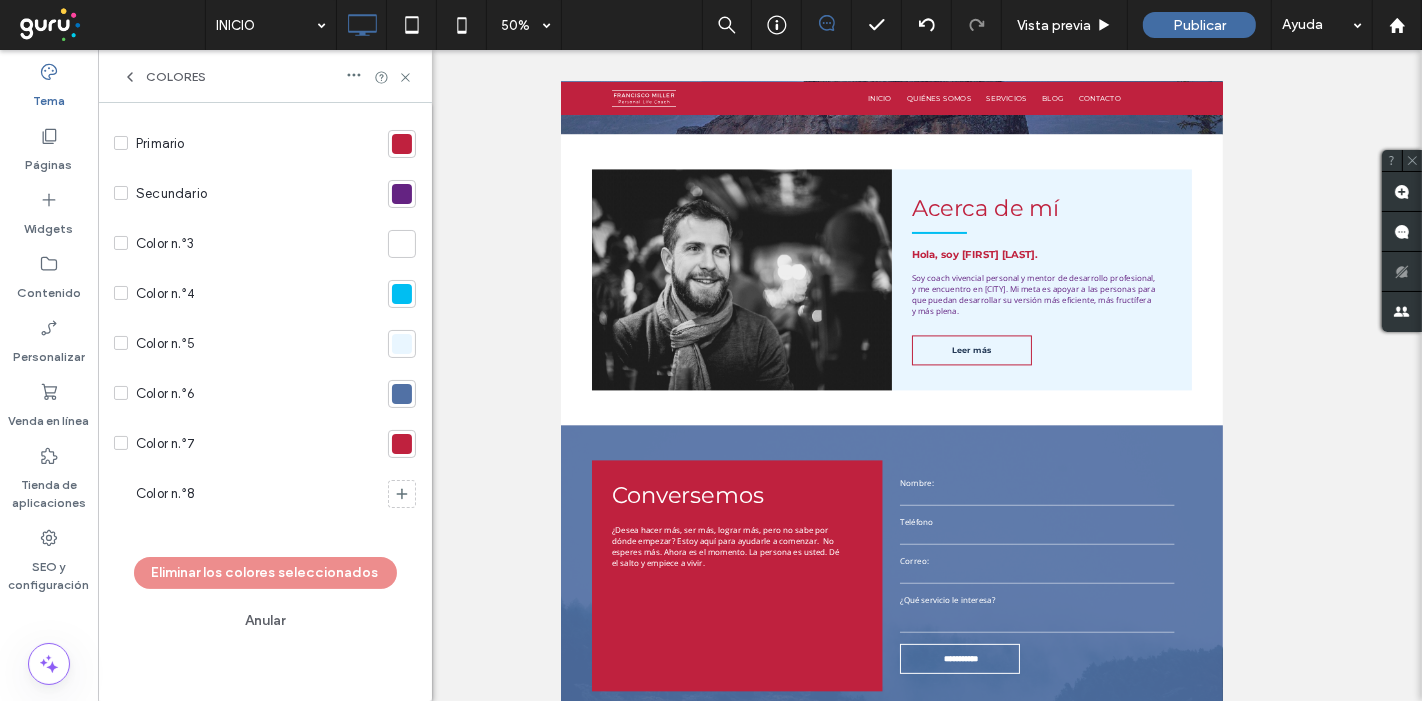 click at bounding box center (121, 293) 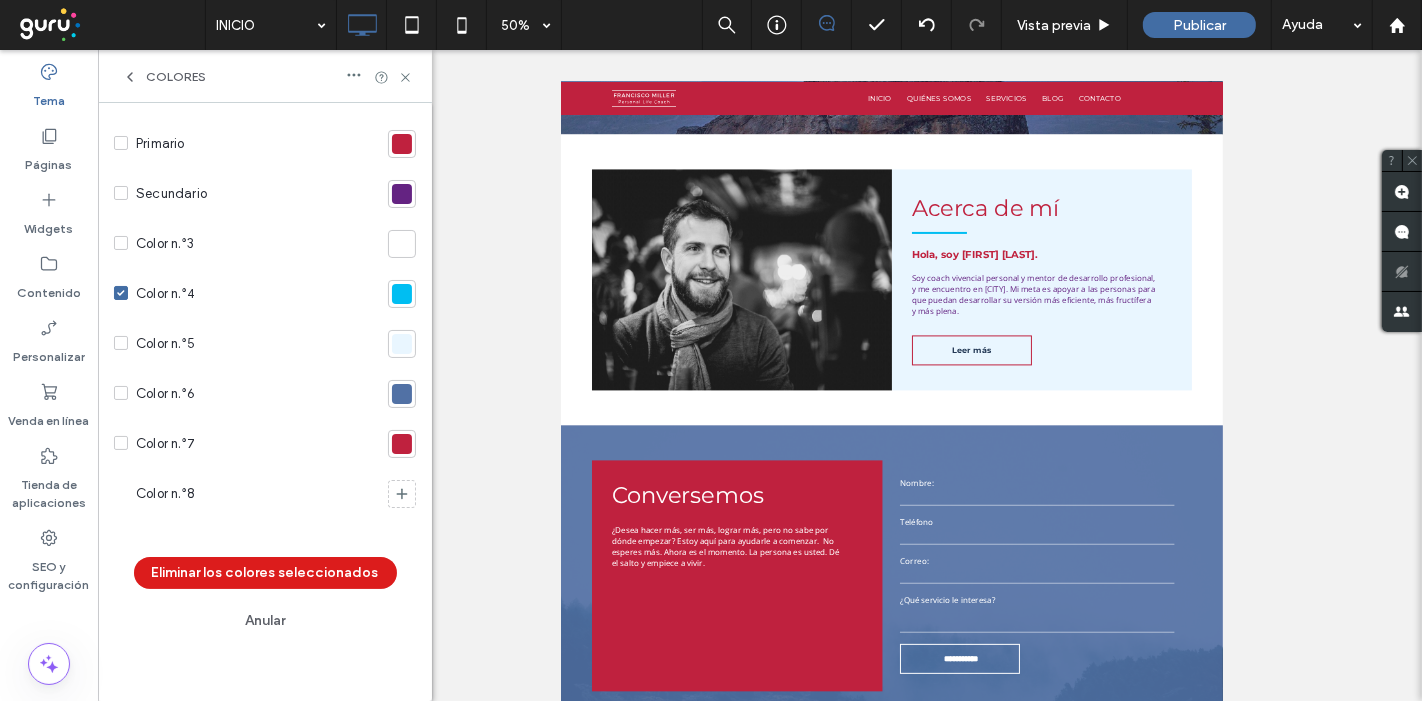 click 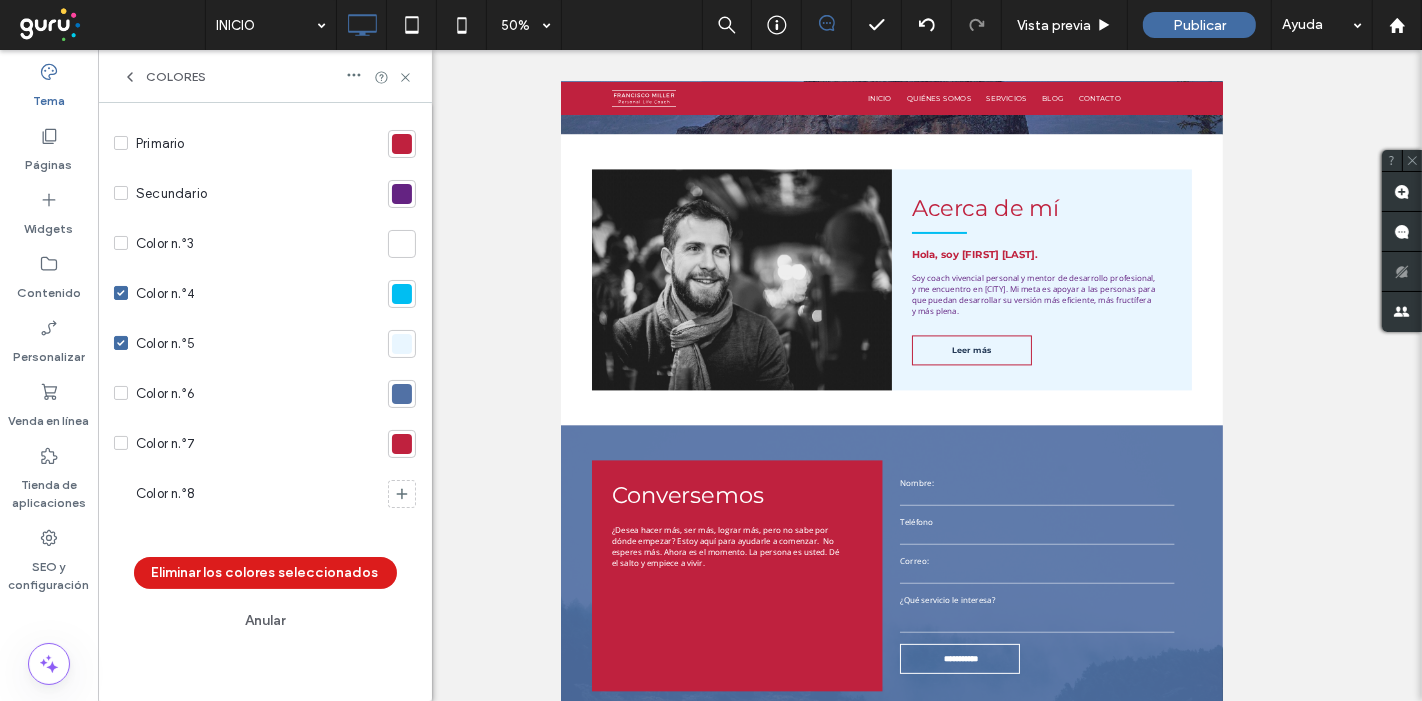 click at bounding box center [121, 393] 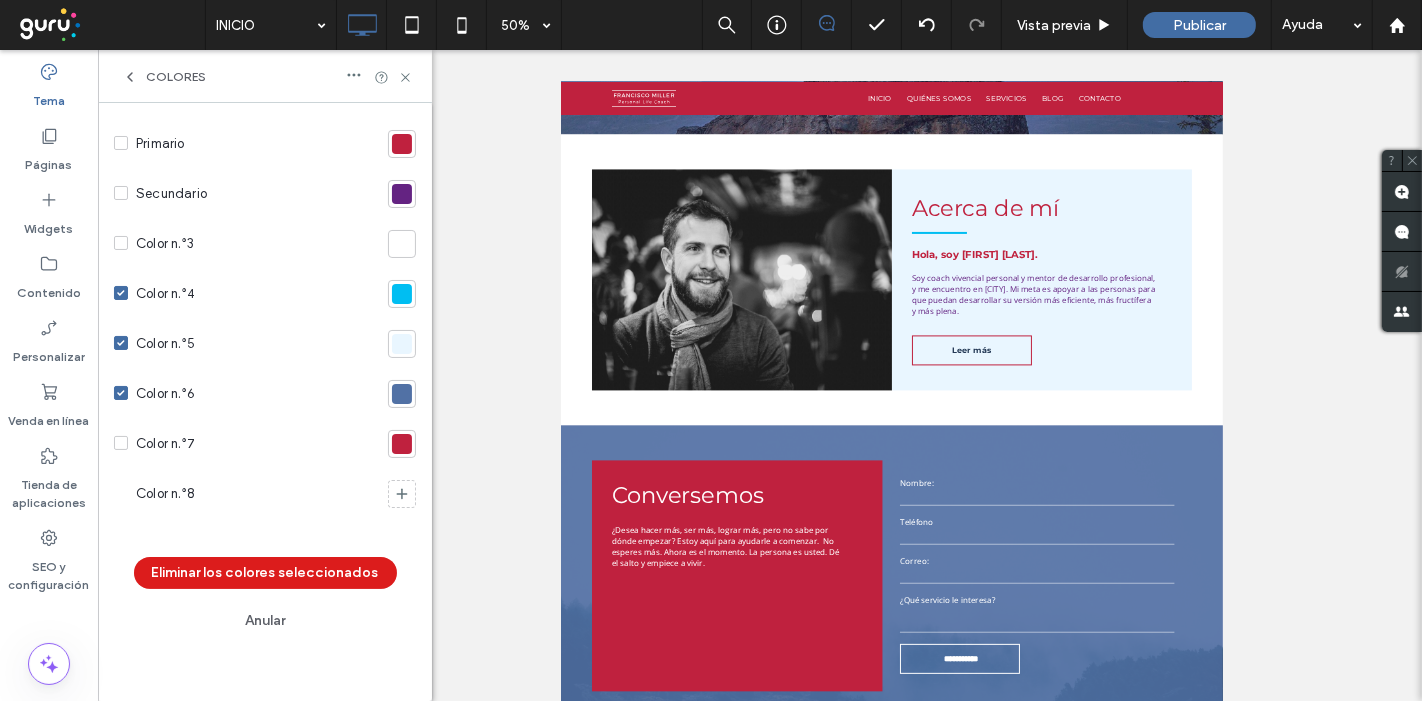 click 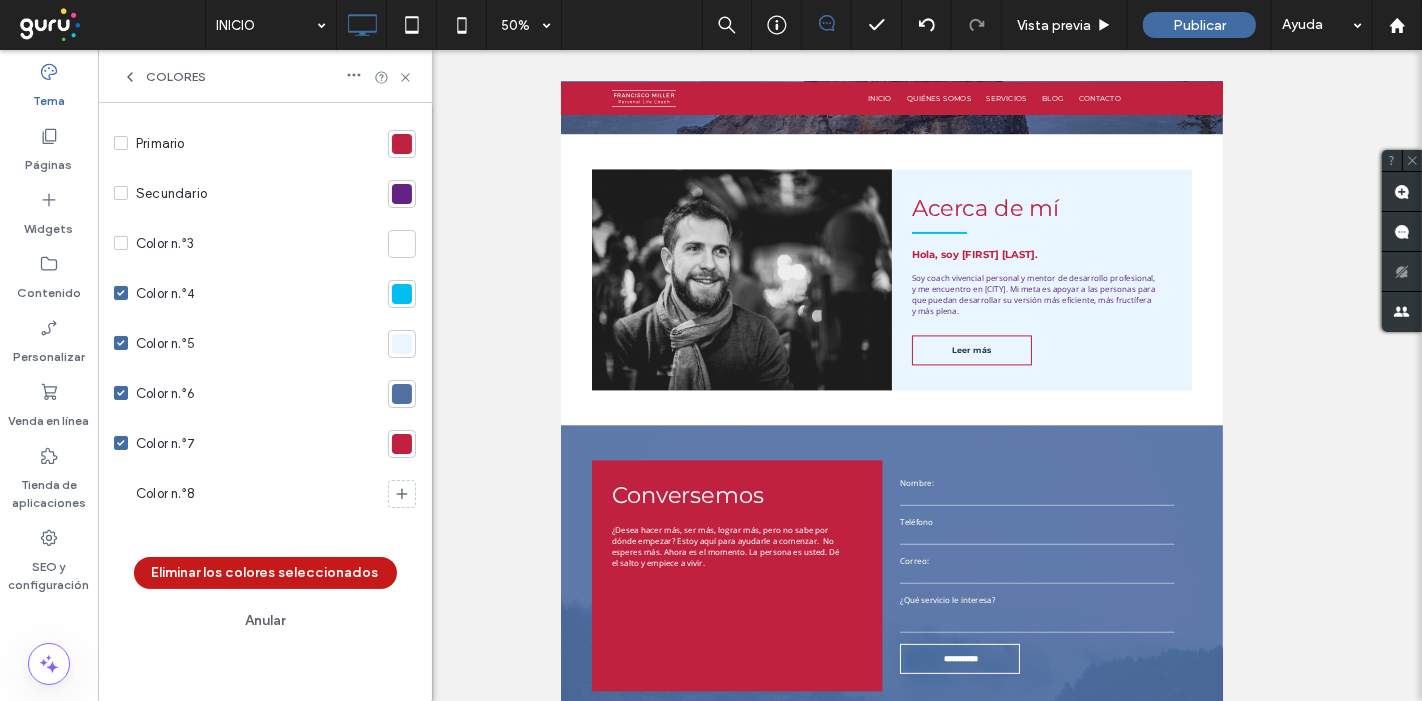 click on "Eliminar los colores seleccionados" at bounding box center (265, 573) 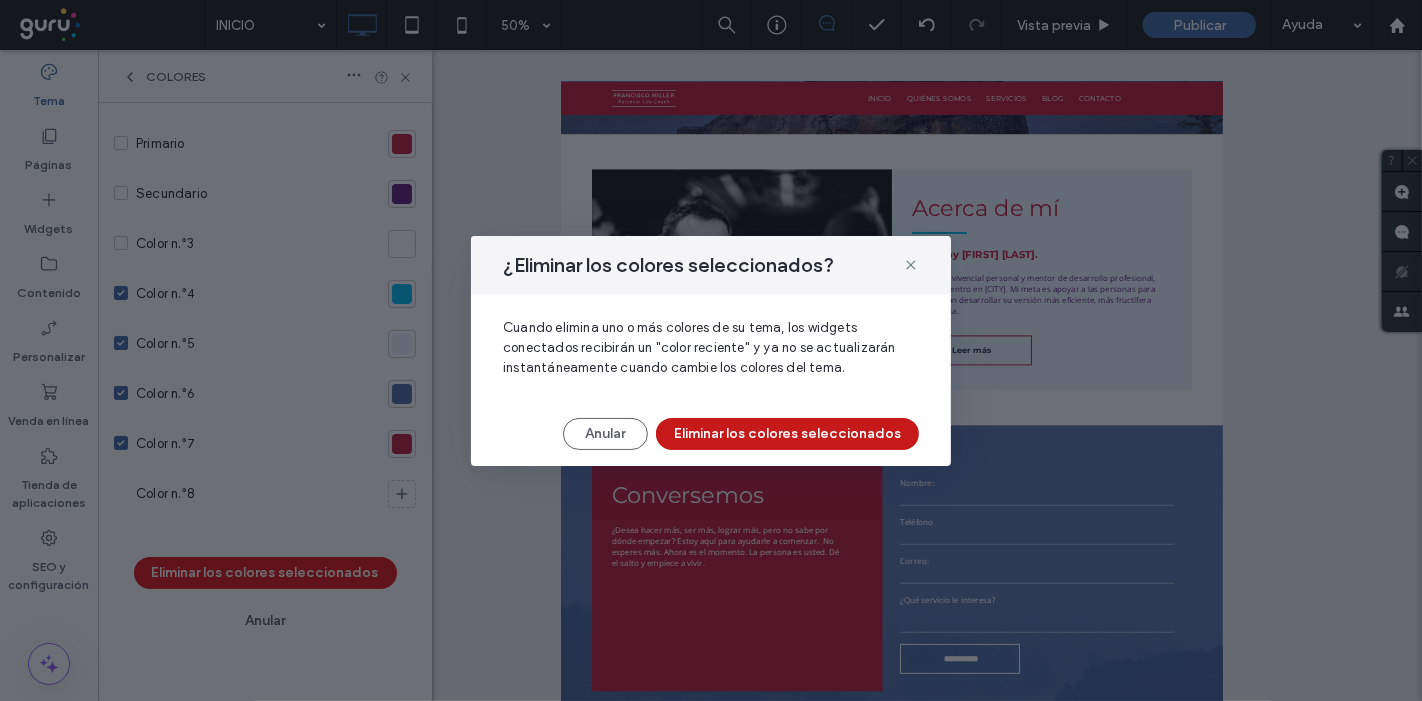 click on "Eliminar los colores seleccionados" at bounding box center (787, 434) 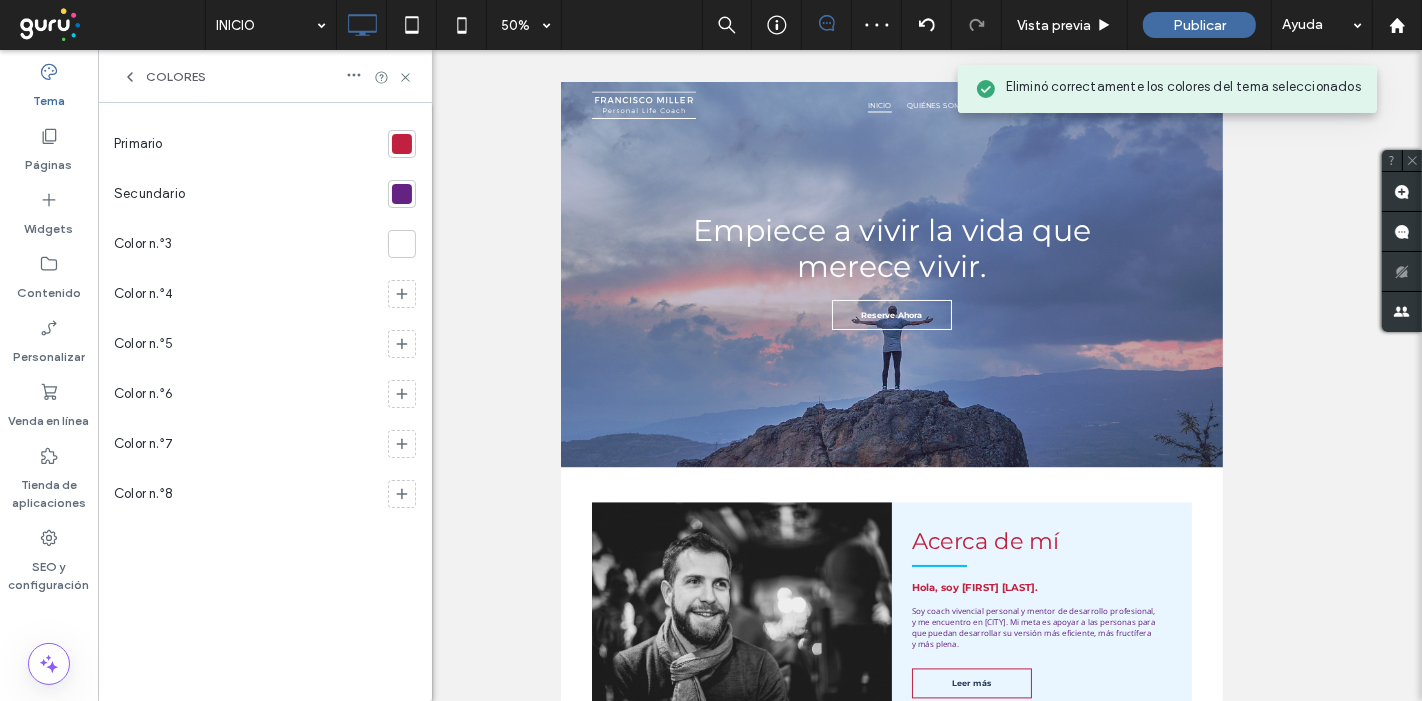 scroll, scrollTop: 0, scrollLeft: 0, axis: both 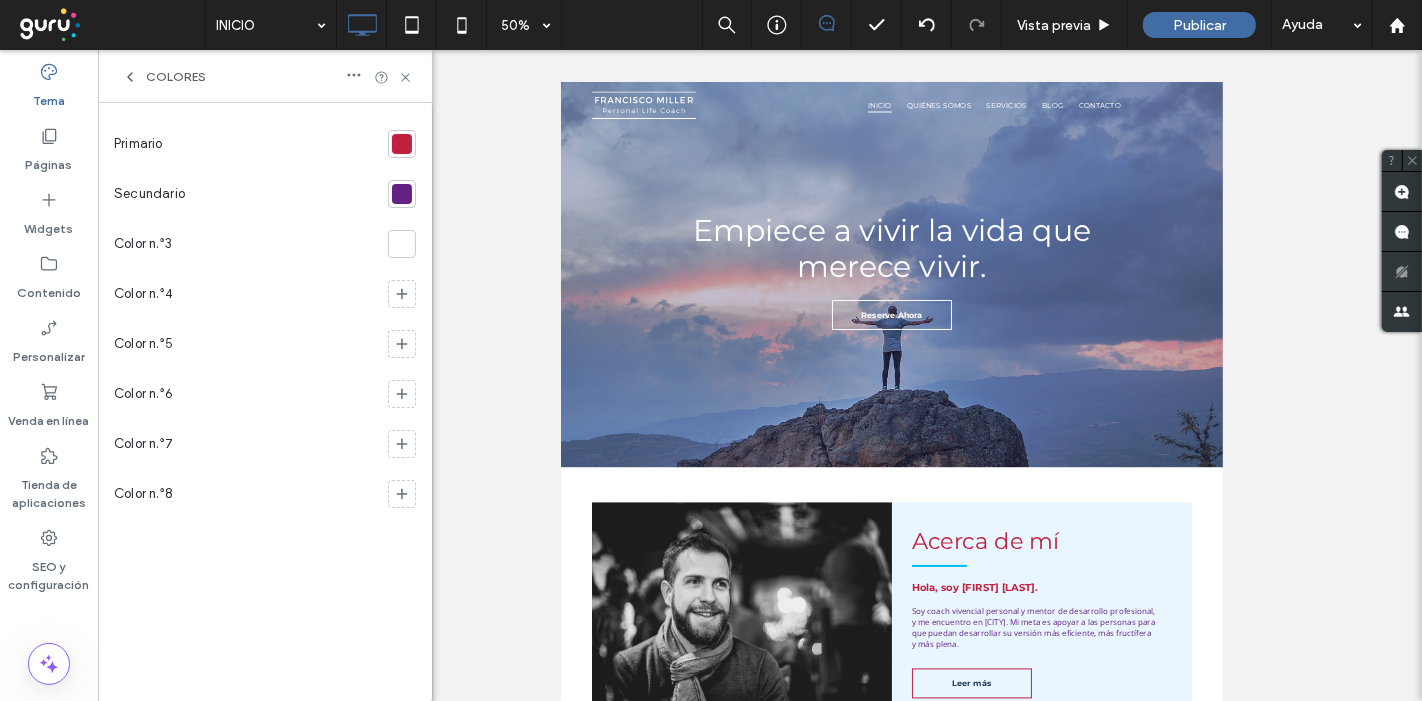 click on "Colores" at bounding box center [176, 77] 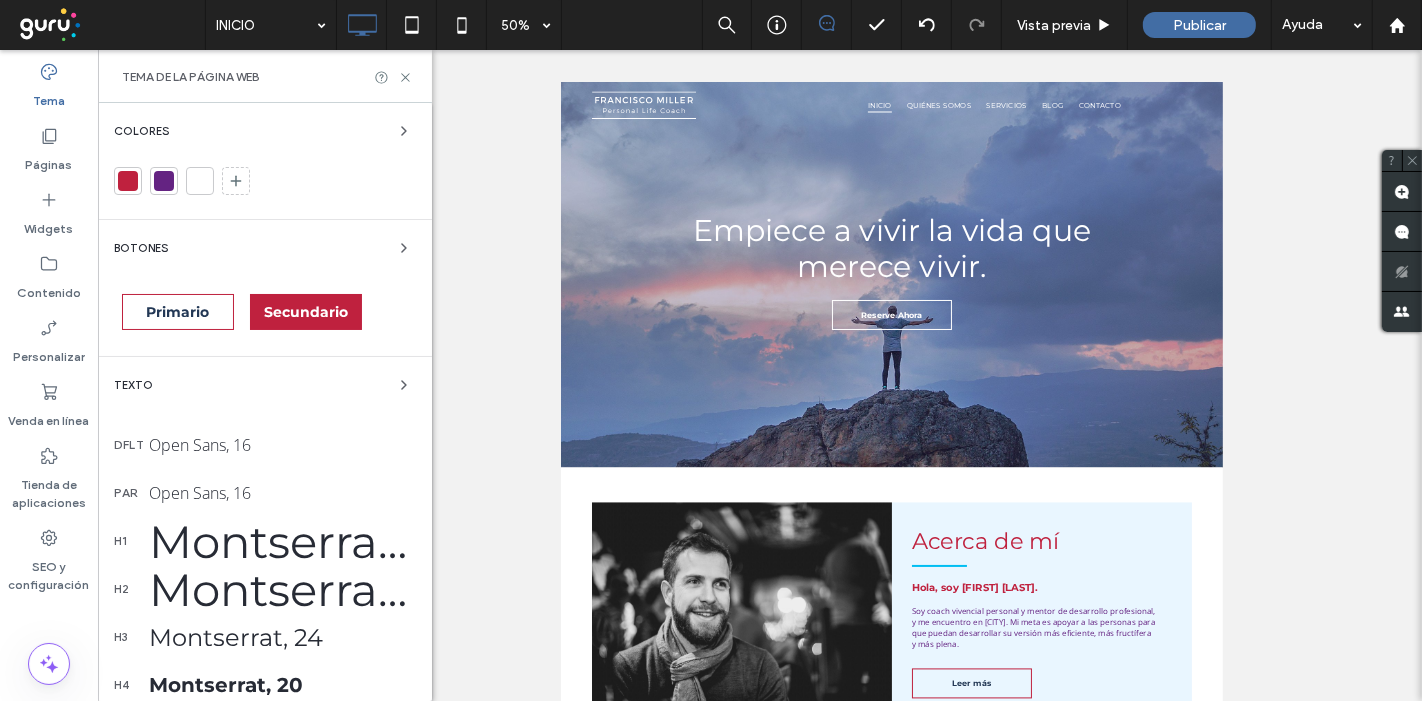 click on "Secundario" at bounding box center (306, 312) 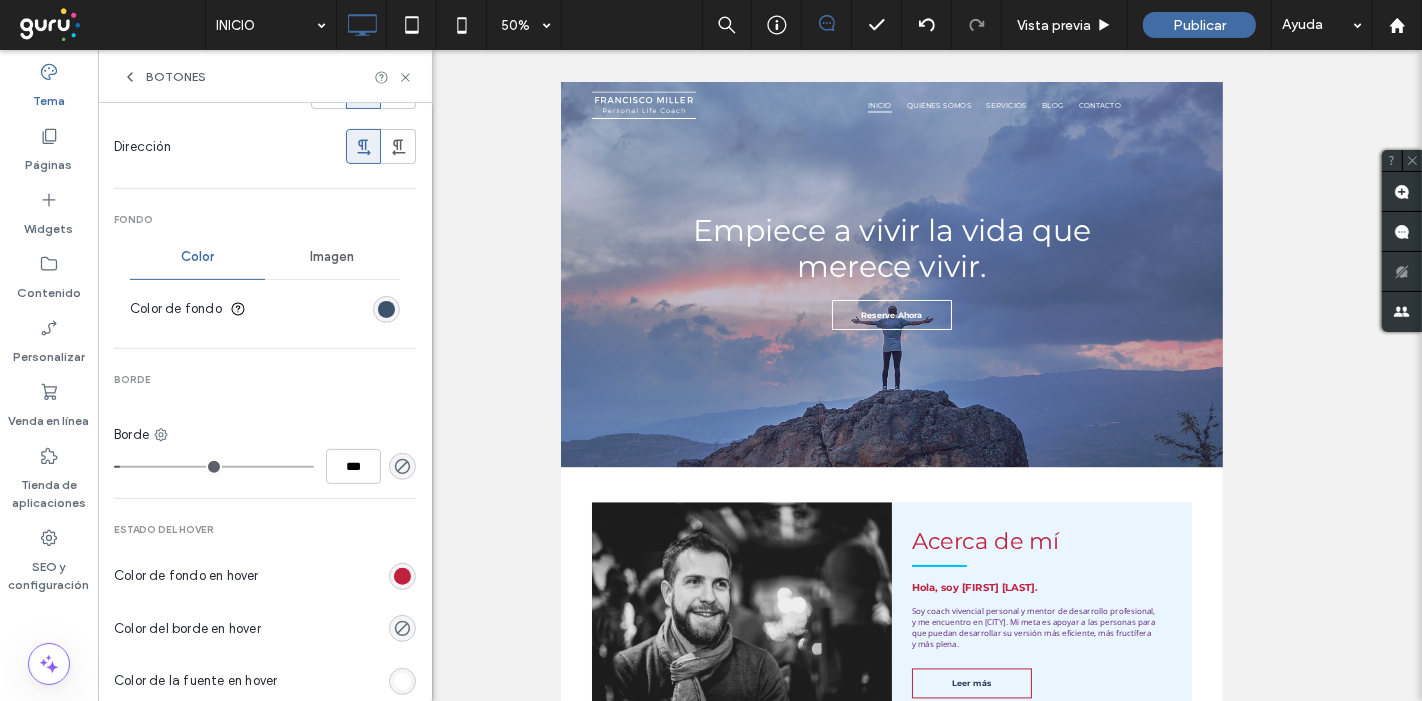 scroll, scrollTop: 555, scrollLeft: 0, axis: vertical 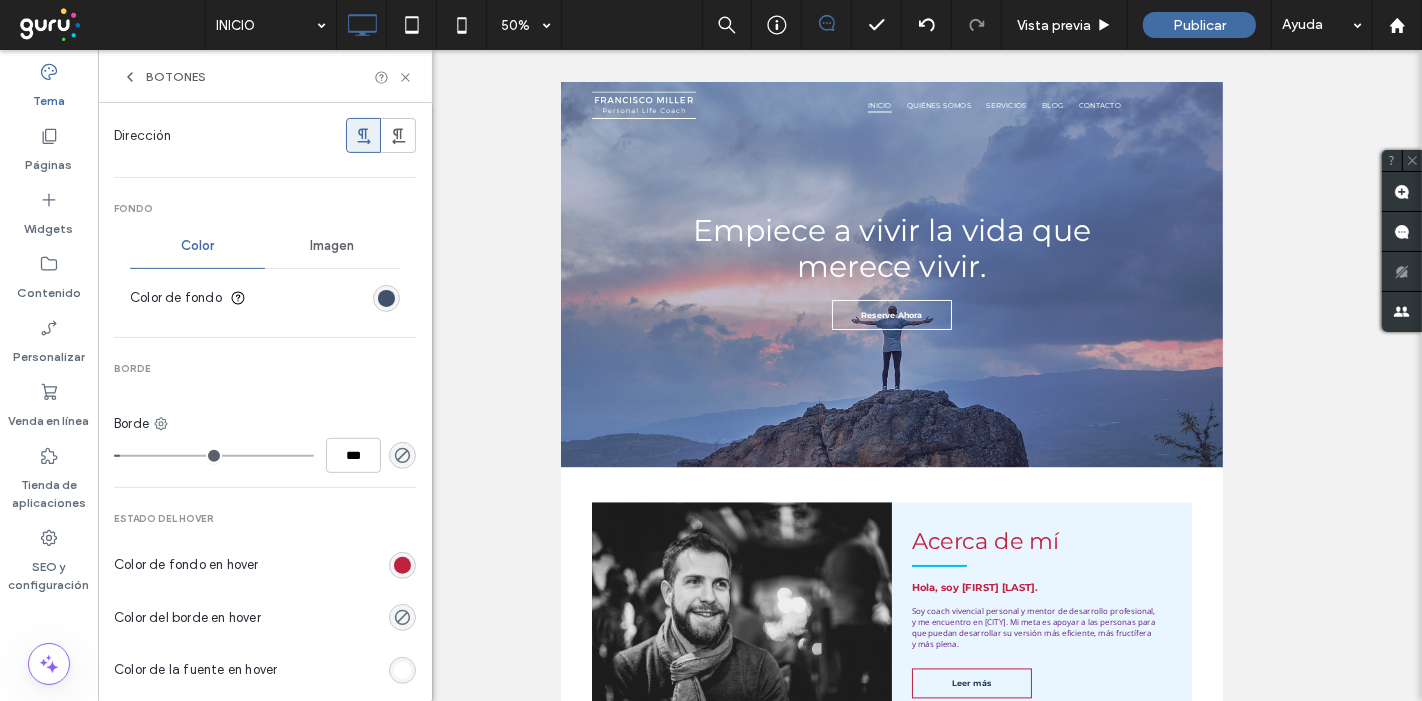 click at bounding box center [386, 298] 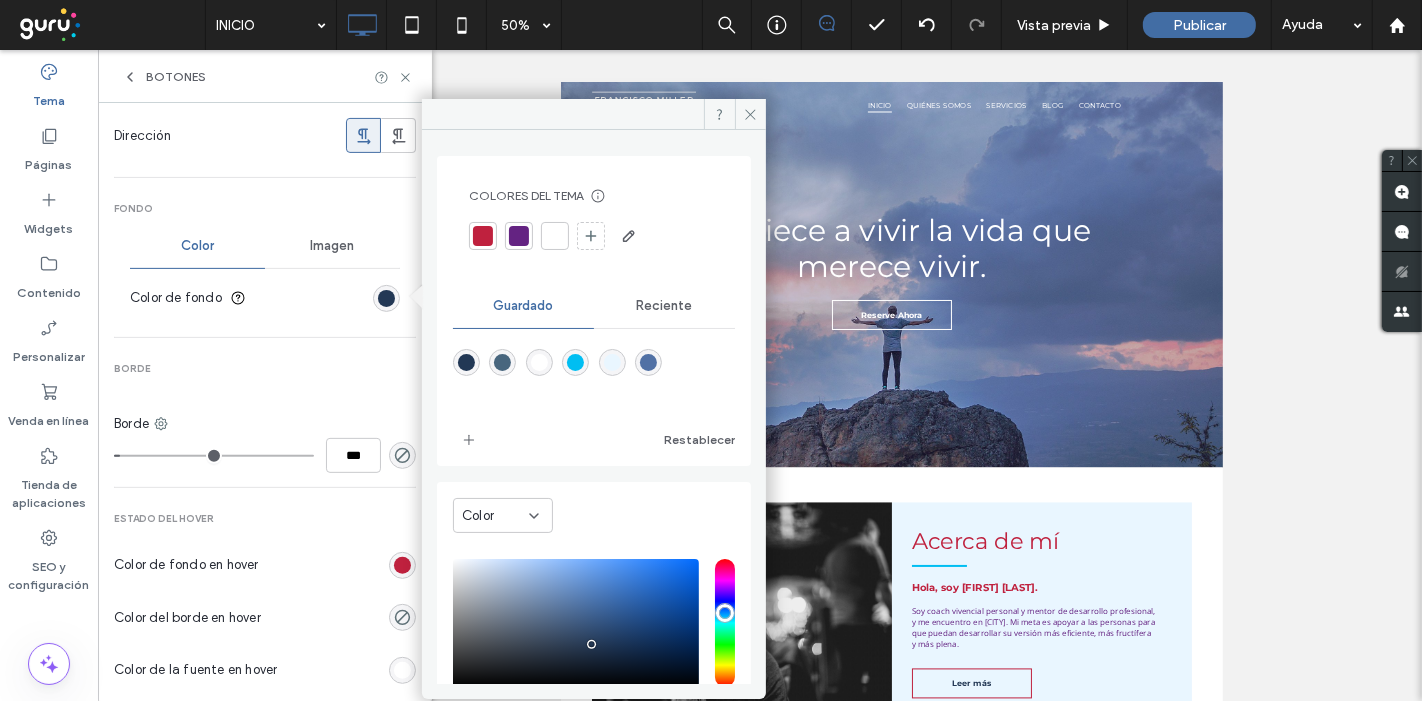click at bounding box center [519, 236] 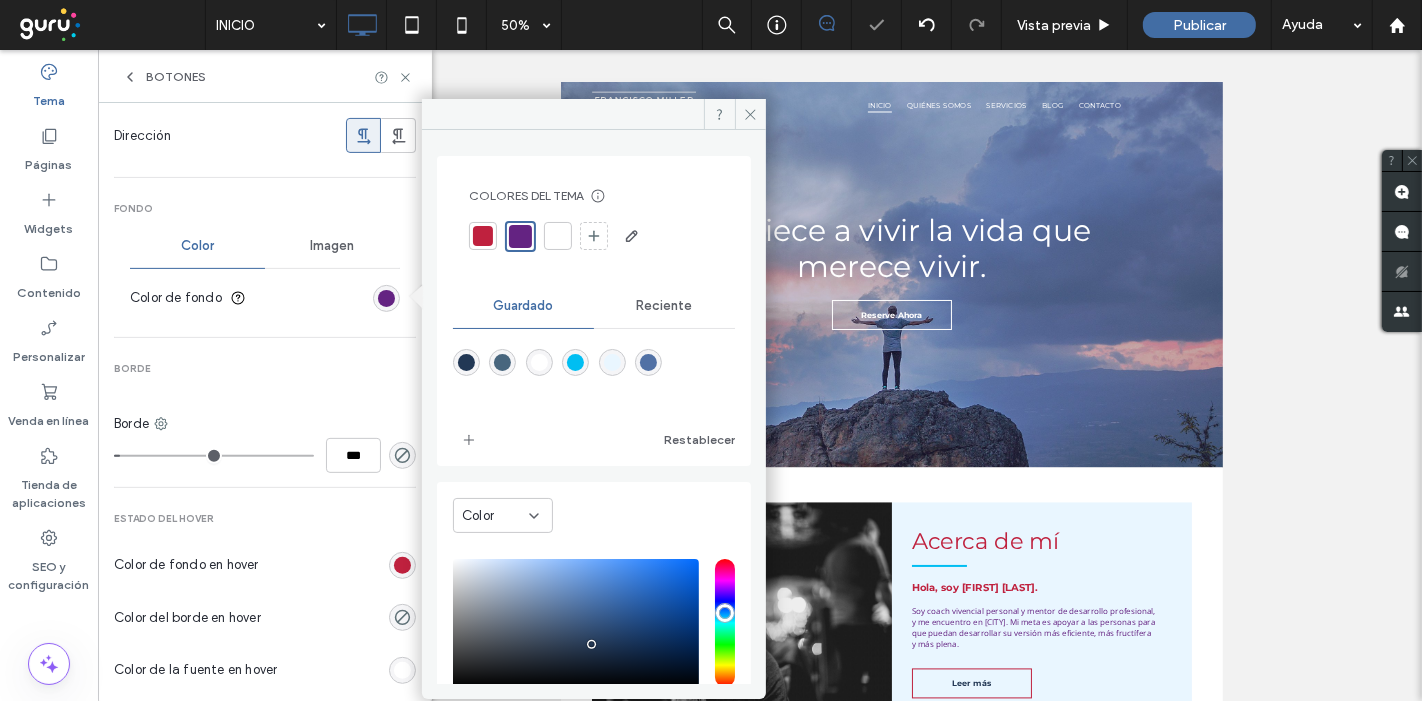 click on "Color de fondo" at bounding box center [265, 298] 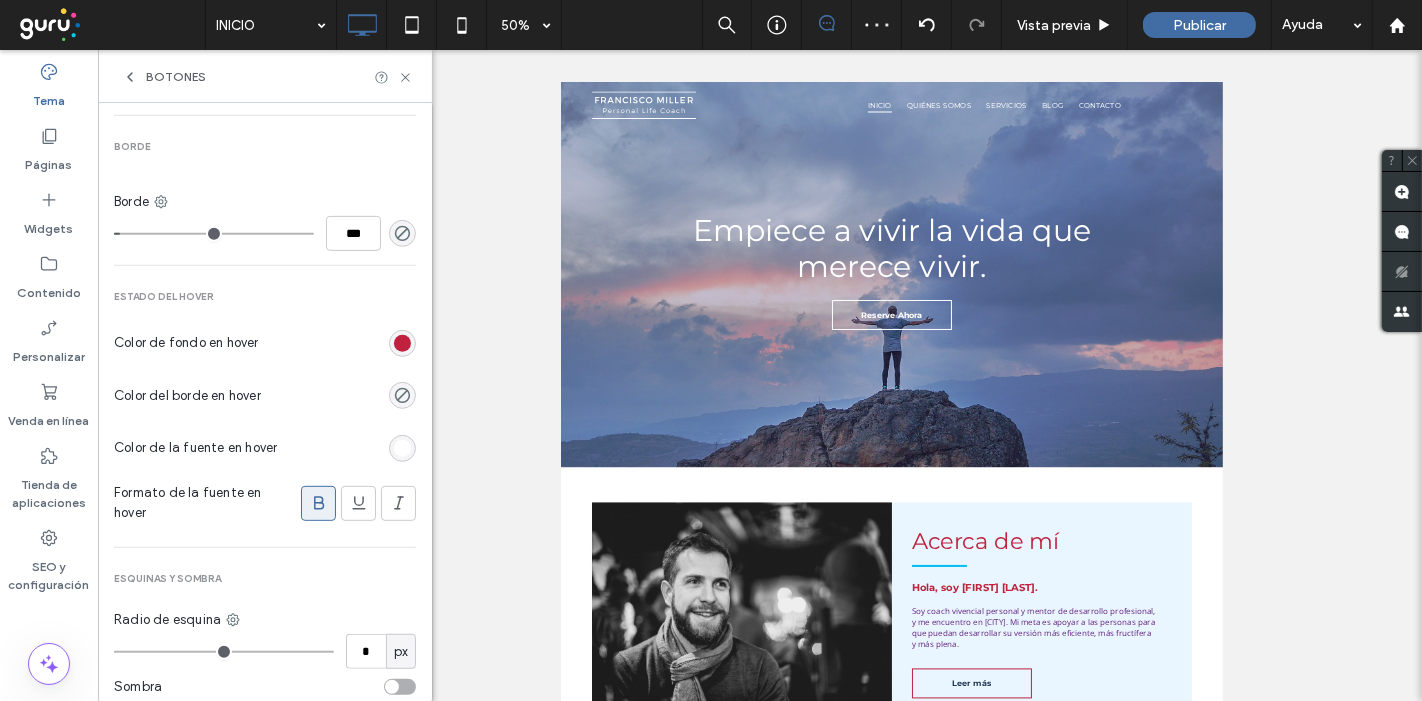 type on "*" 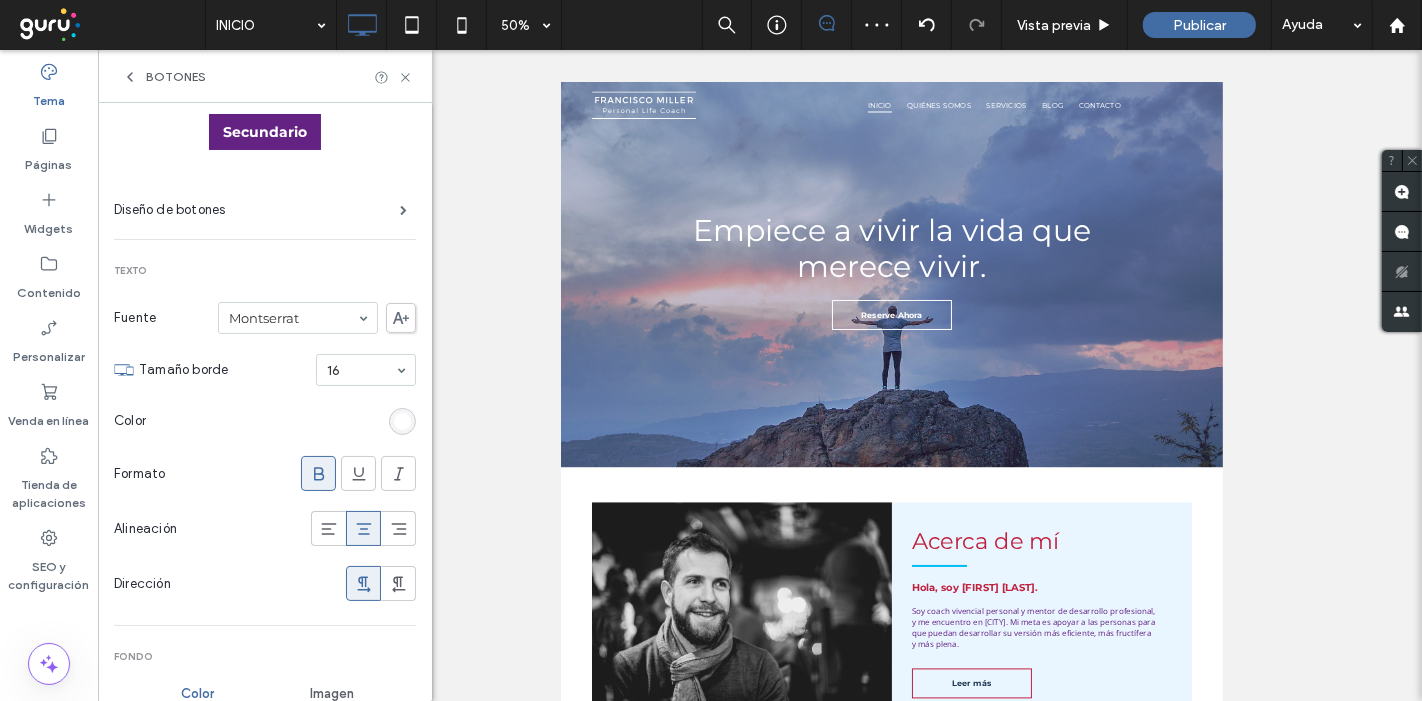 scroll, scrollTop: 0, scrollLeft: 0, axis: both 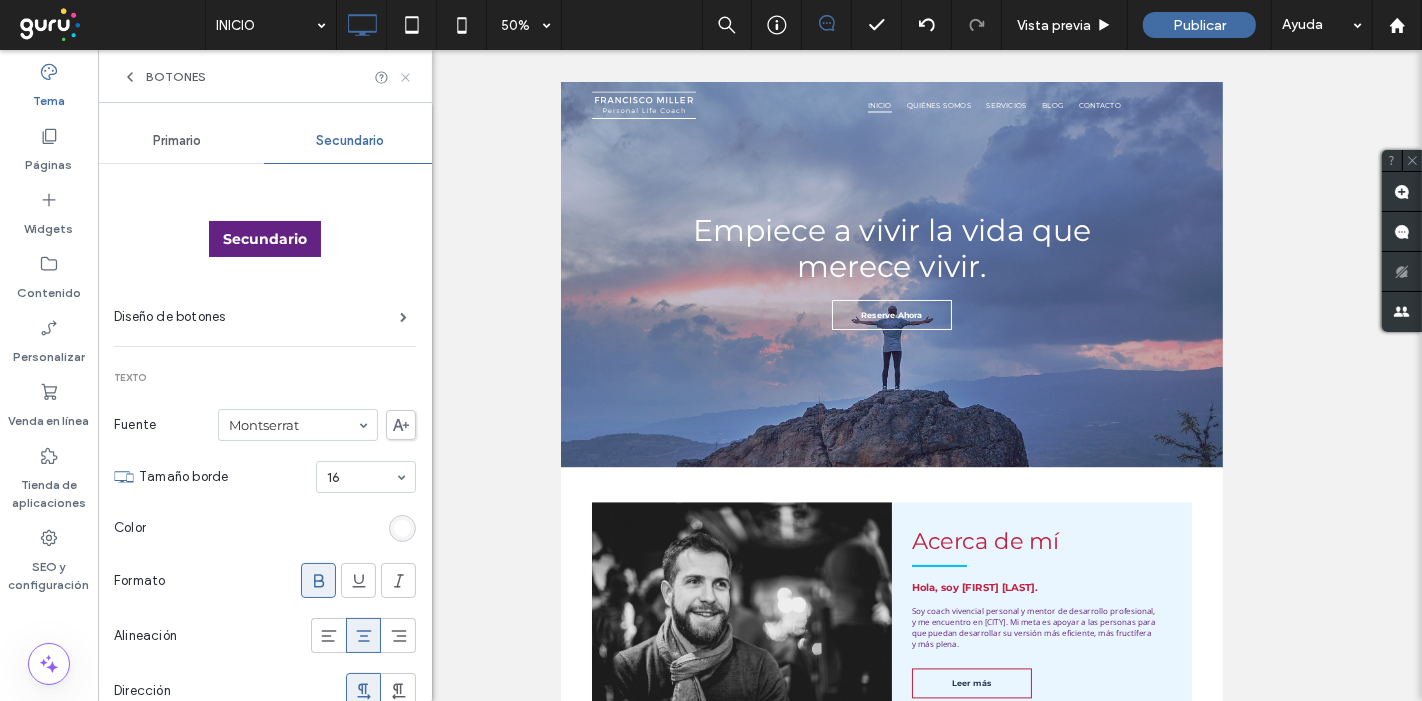 click 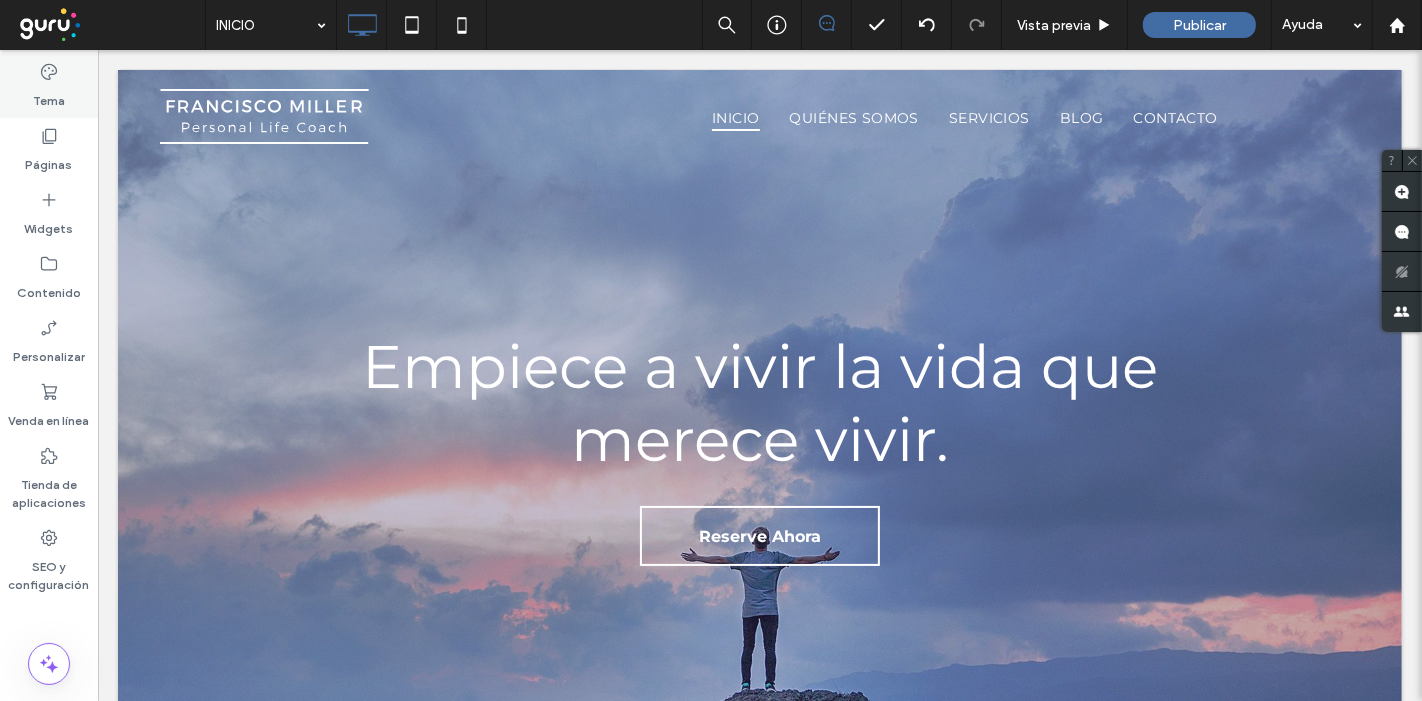 click on "Tema" at bounding box center [49, 96] 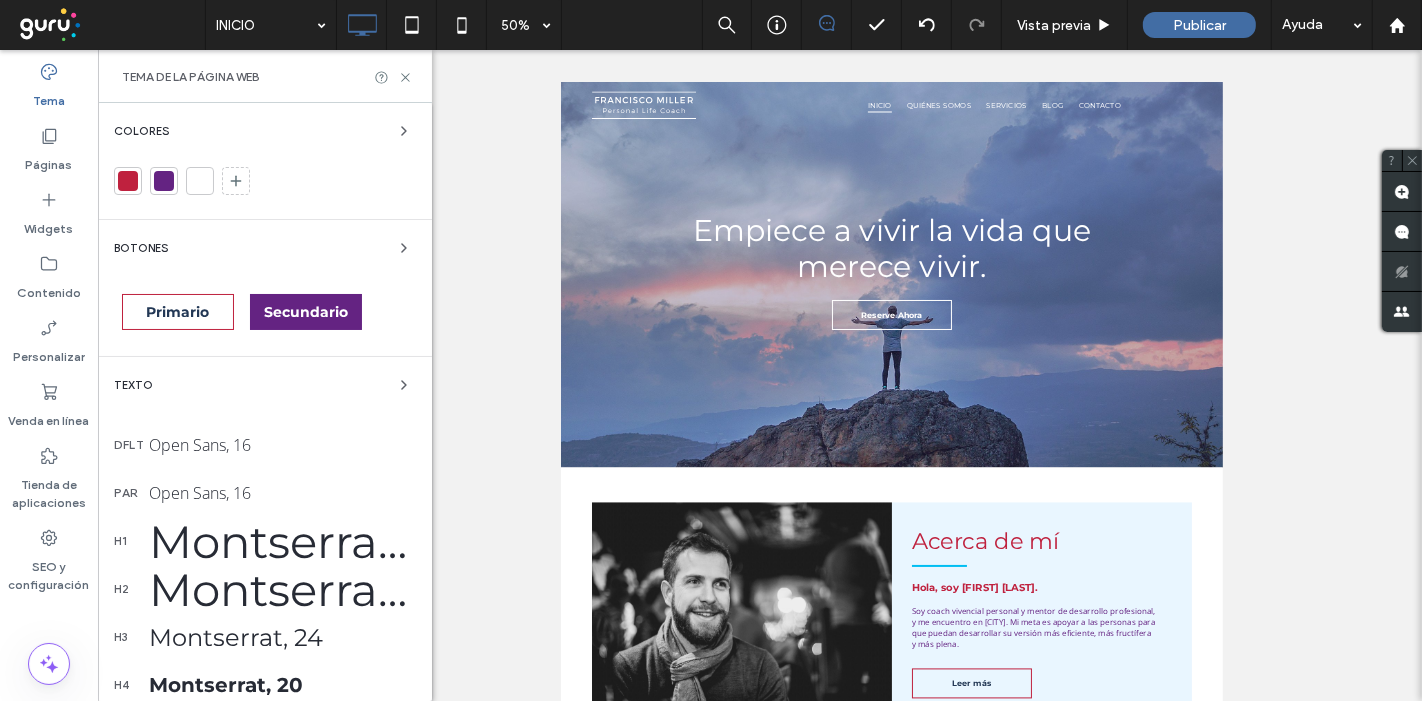 scroll, scrollTop: 0, scrollLeft: 0, axis: both 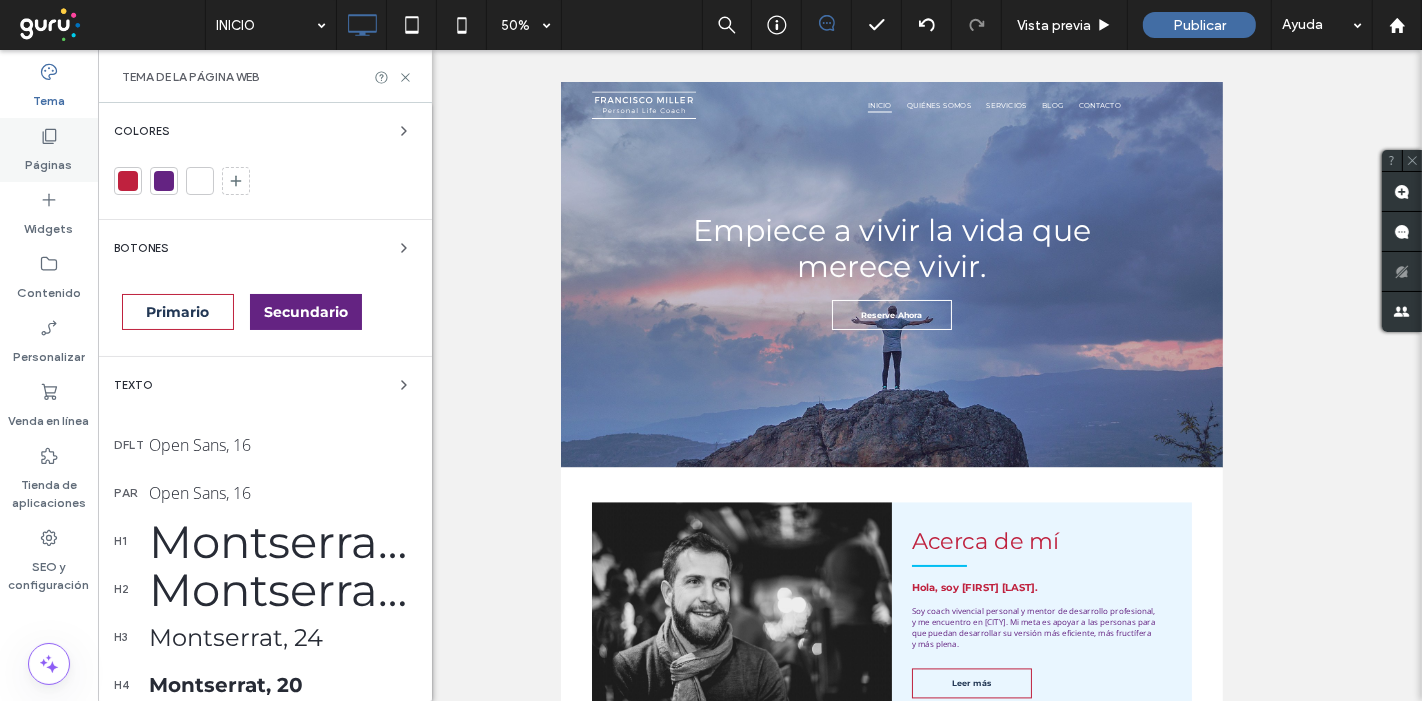 click on "Páginas" at bounding box center (49, 160) 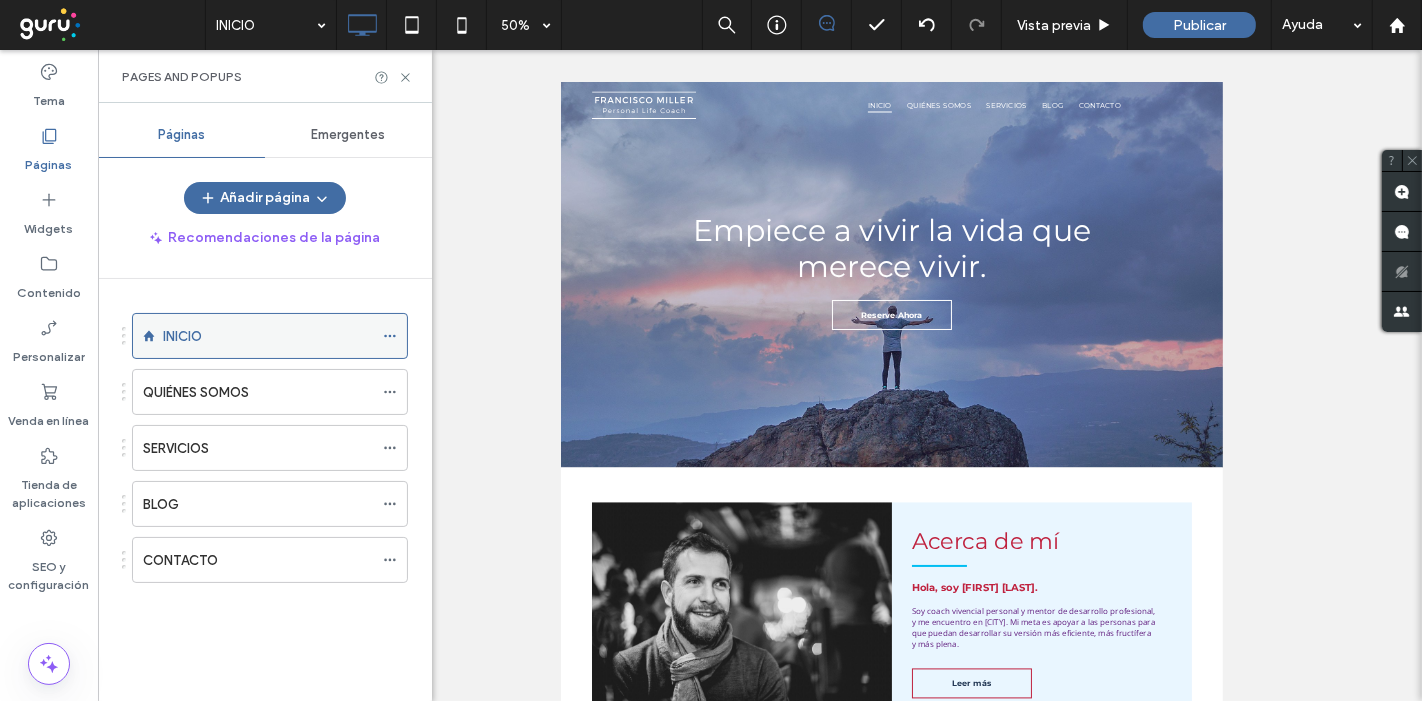 click 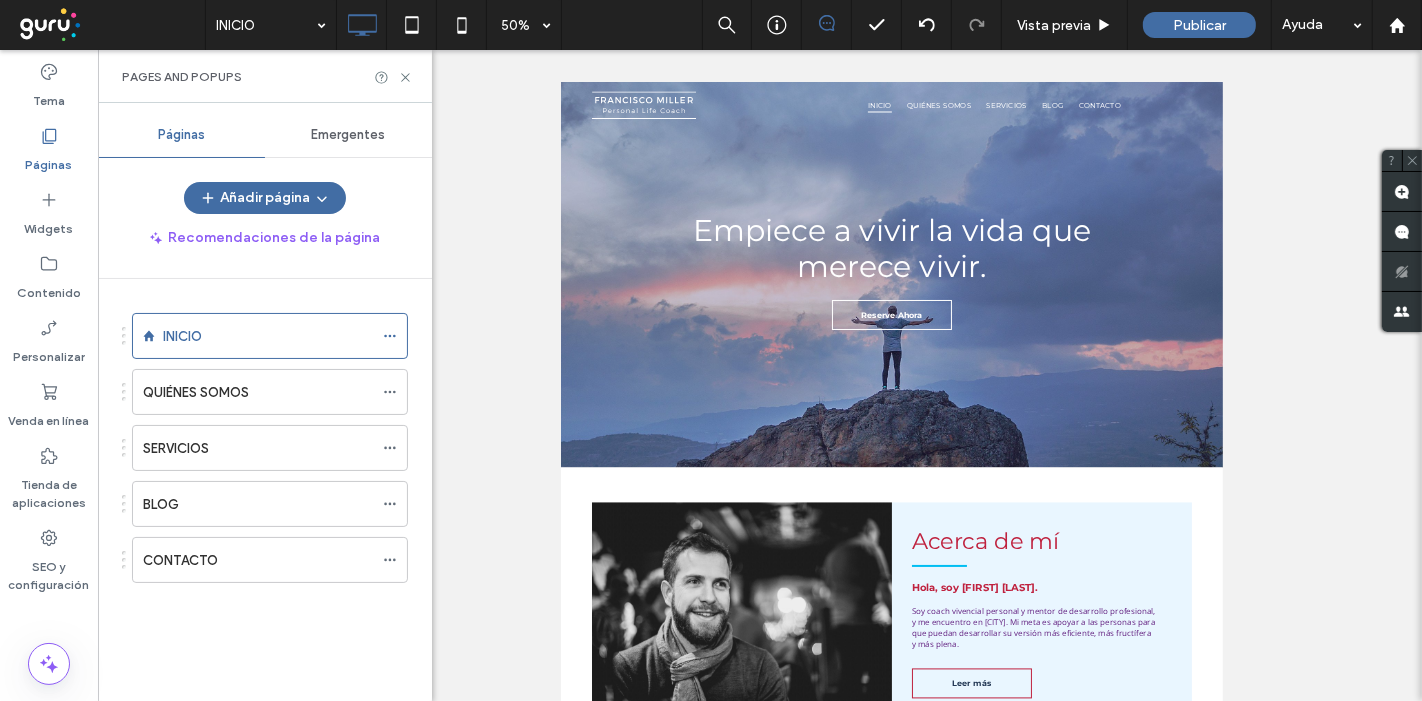 click on "QUIÉNES SOMOS" at bounding box center (258, 392) 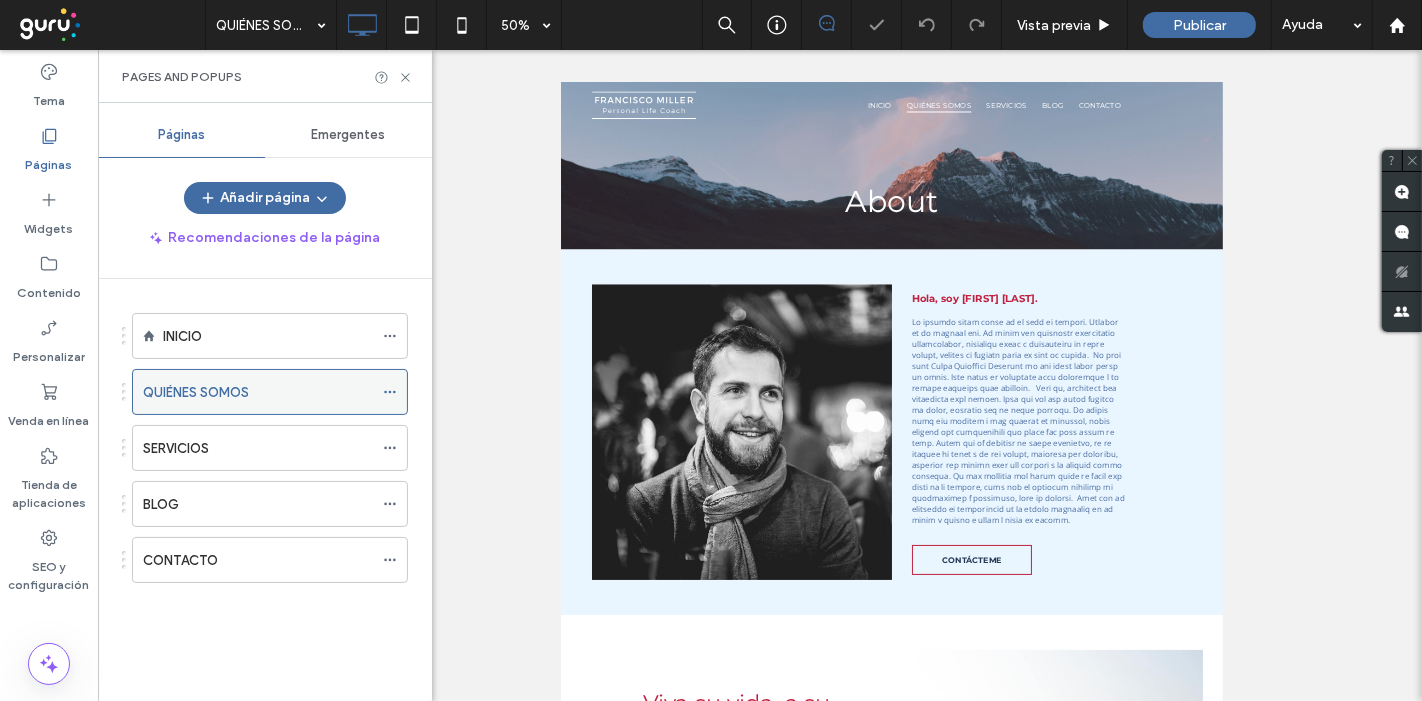 scroll, scrollTop: 0, scrollLeft: 0, axis: both 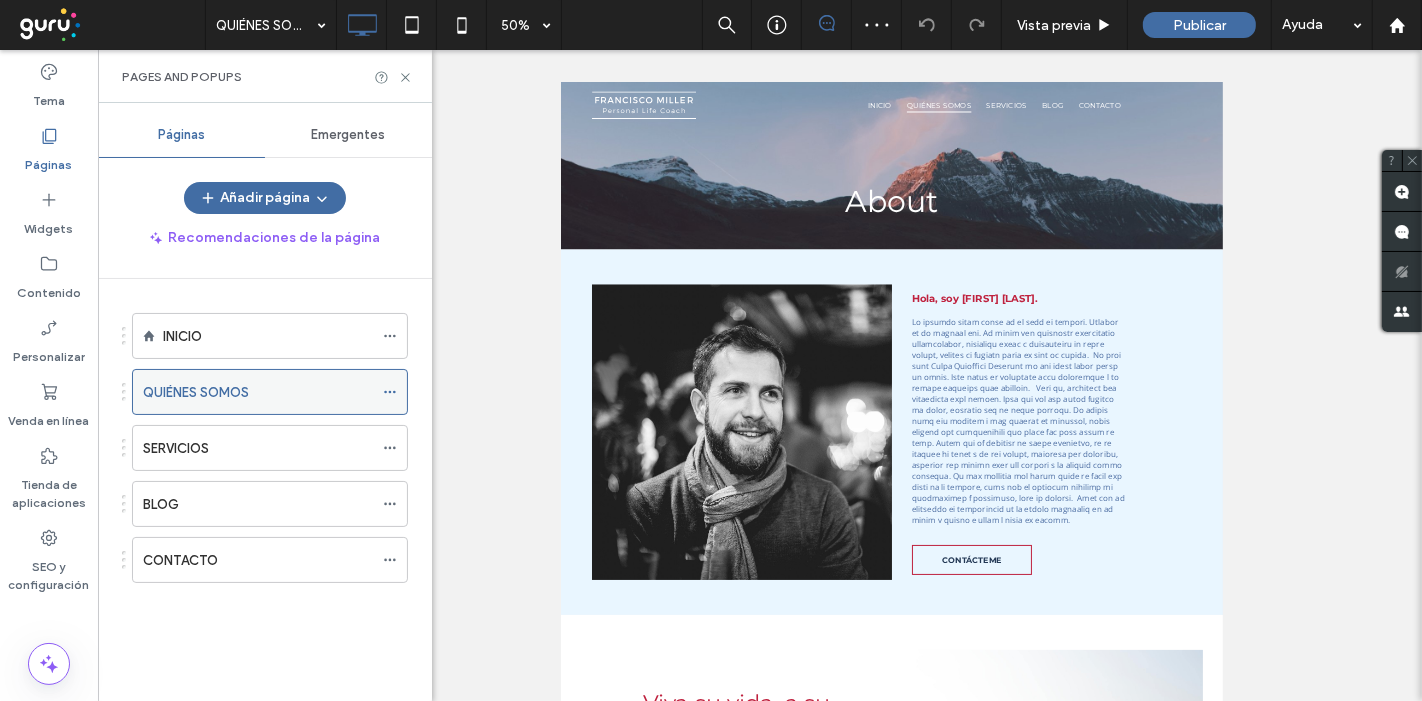 click 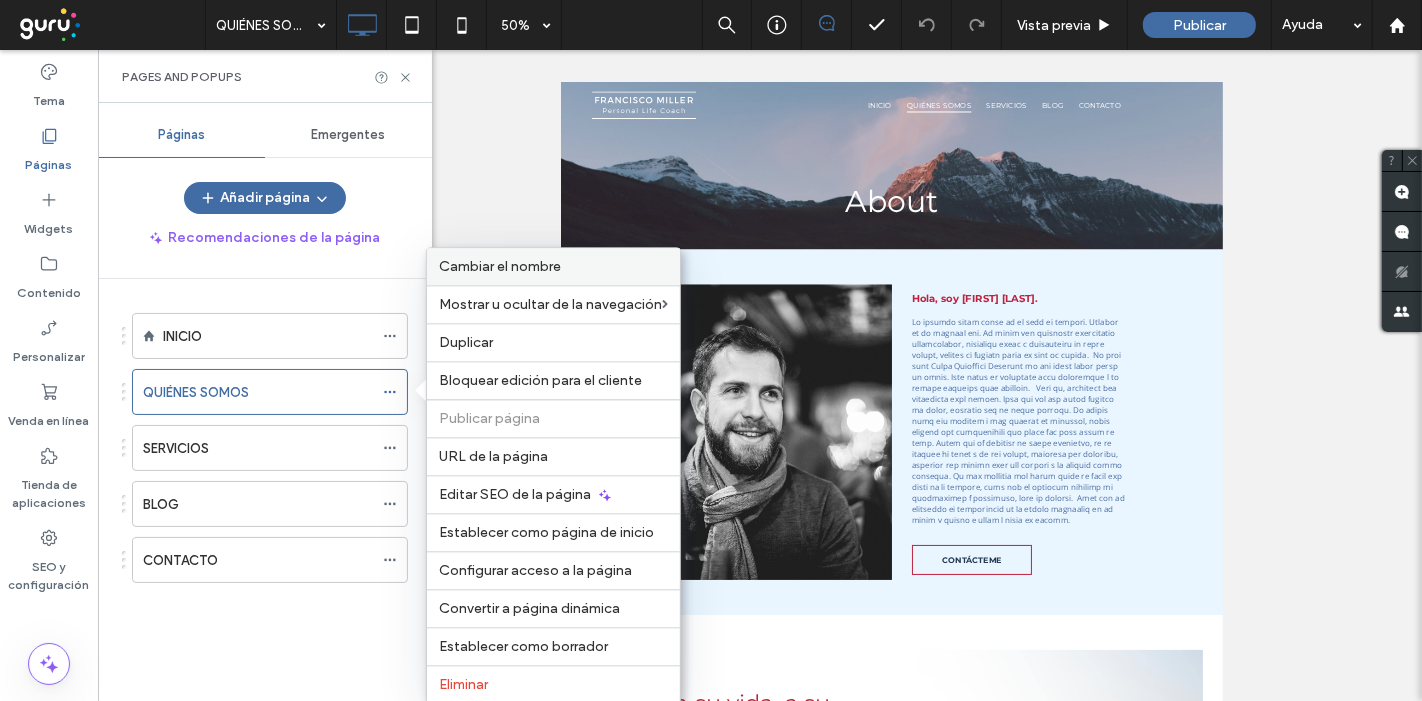 click on "Cambiar el nombre" at bounding box center [500, 266] 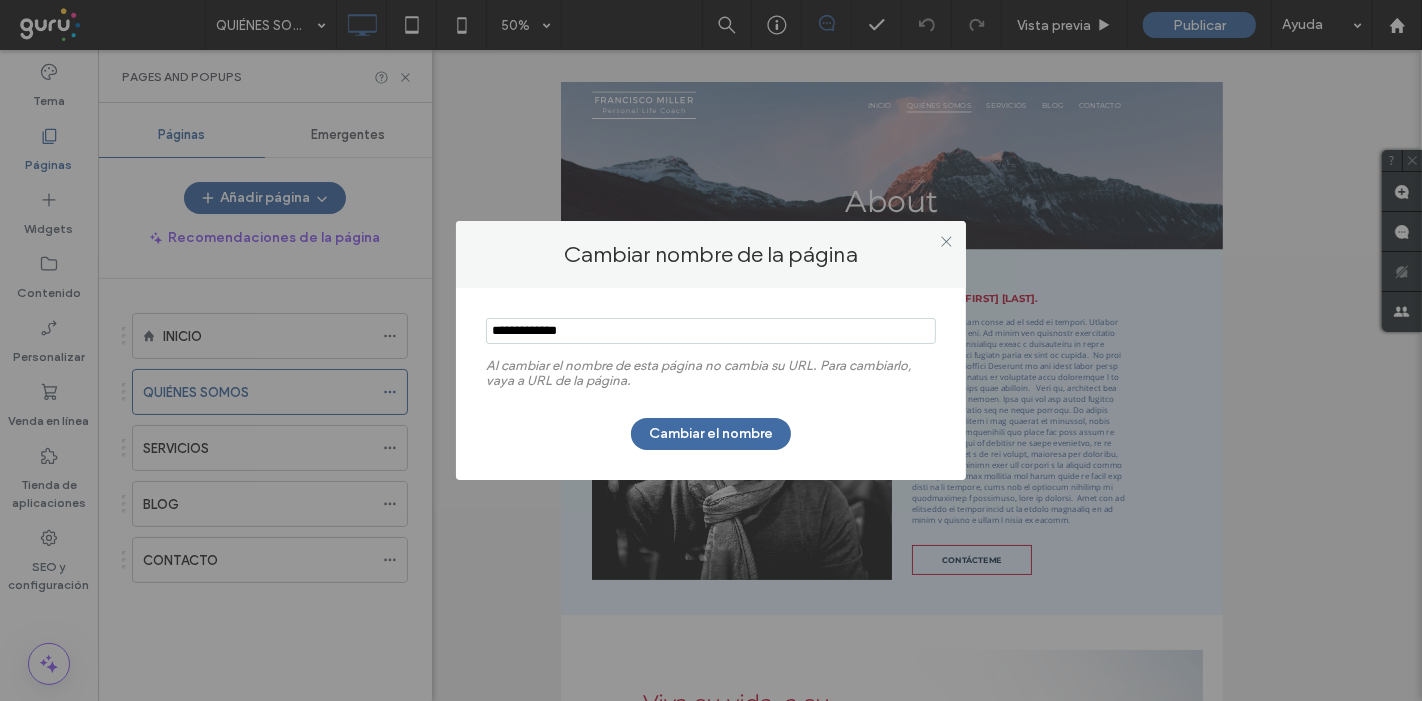 click at bounding box center [711, 331] 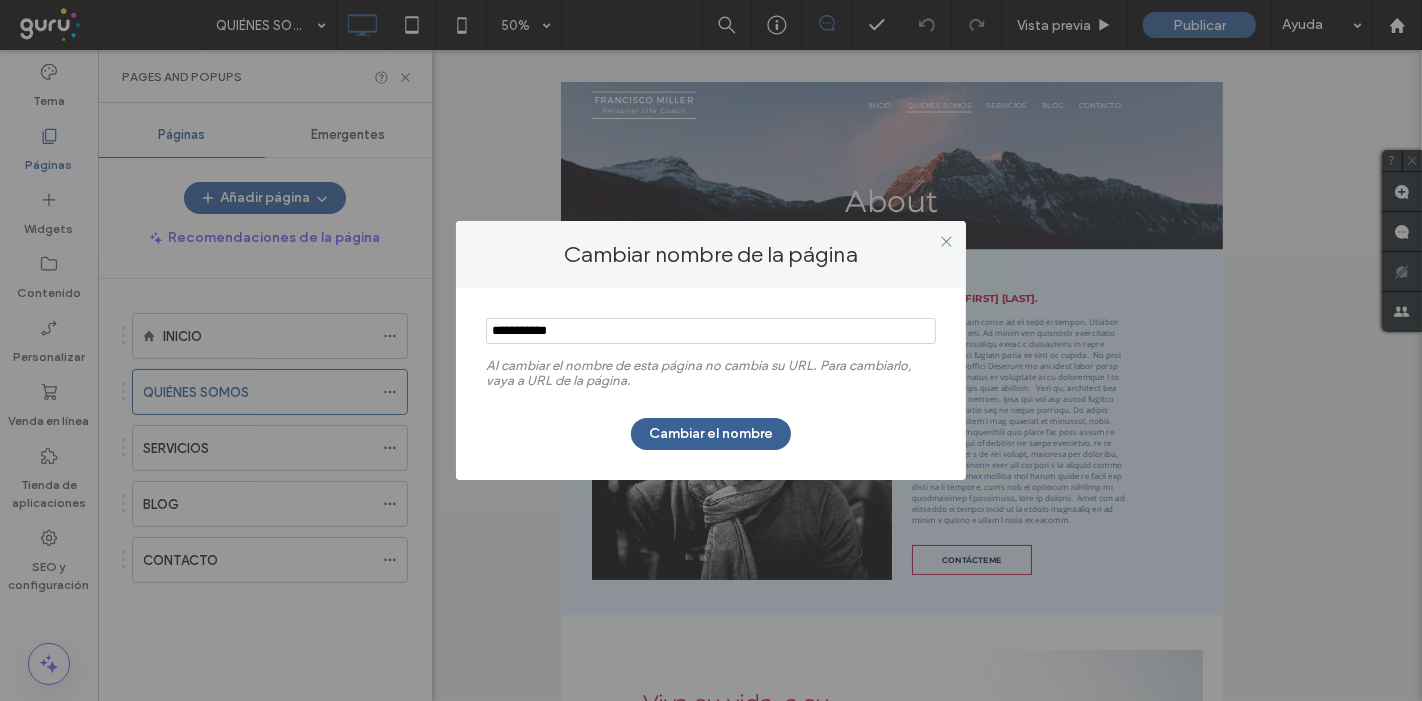 type on "**********" 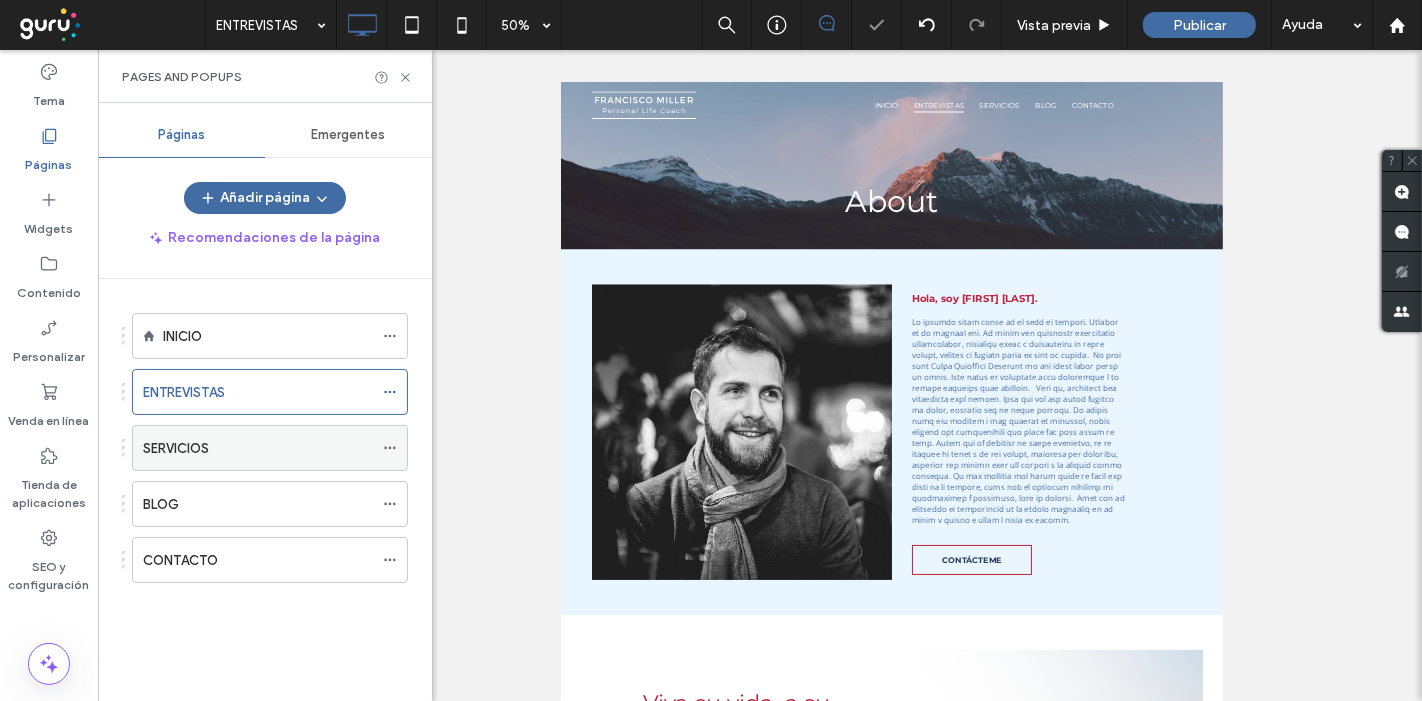 click on "SERVICIOS" at bounding box center (258, 448) 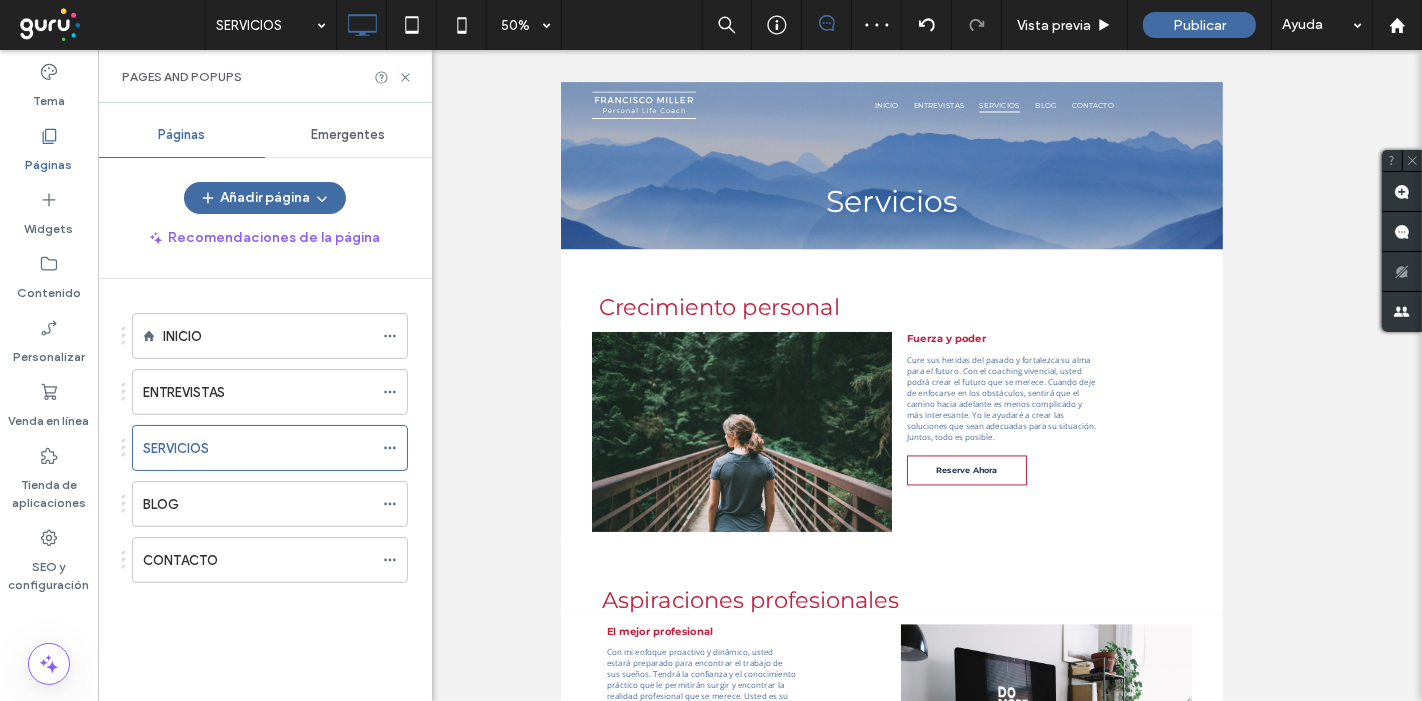 scroll, scrollTop: 0, scrollLeft: 0, axis: both 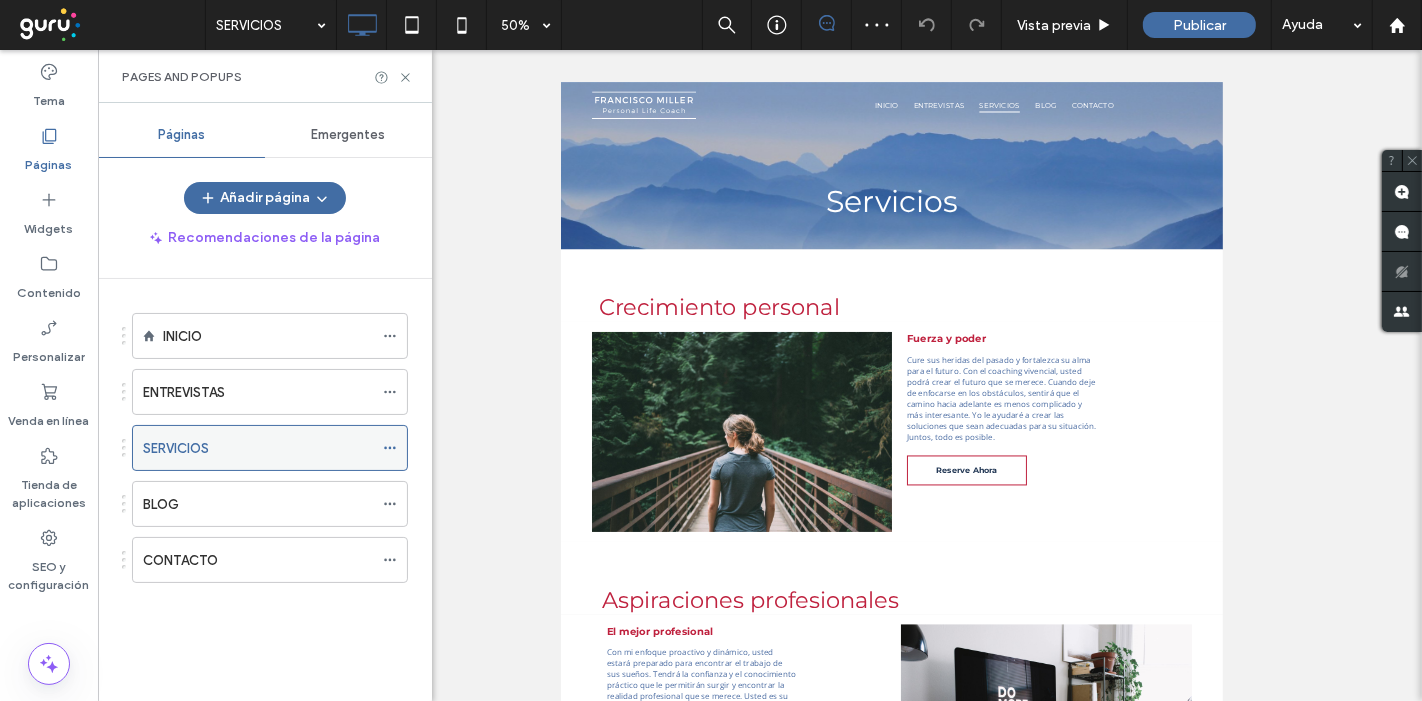 click 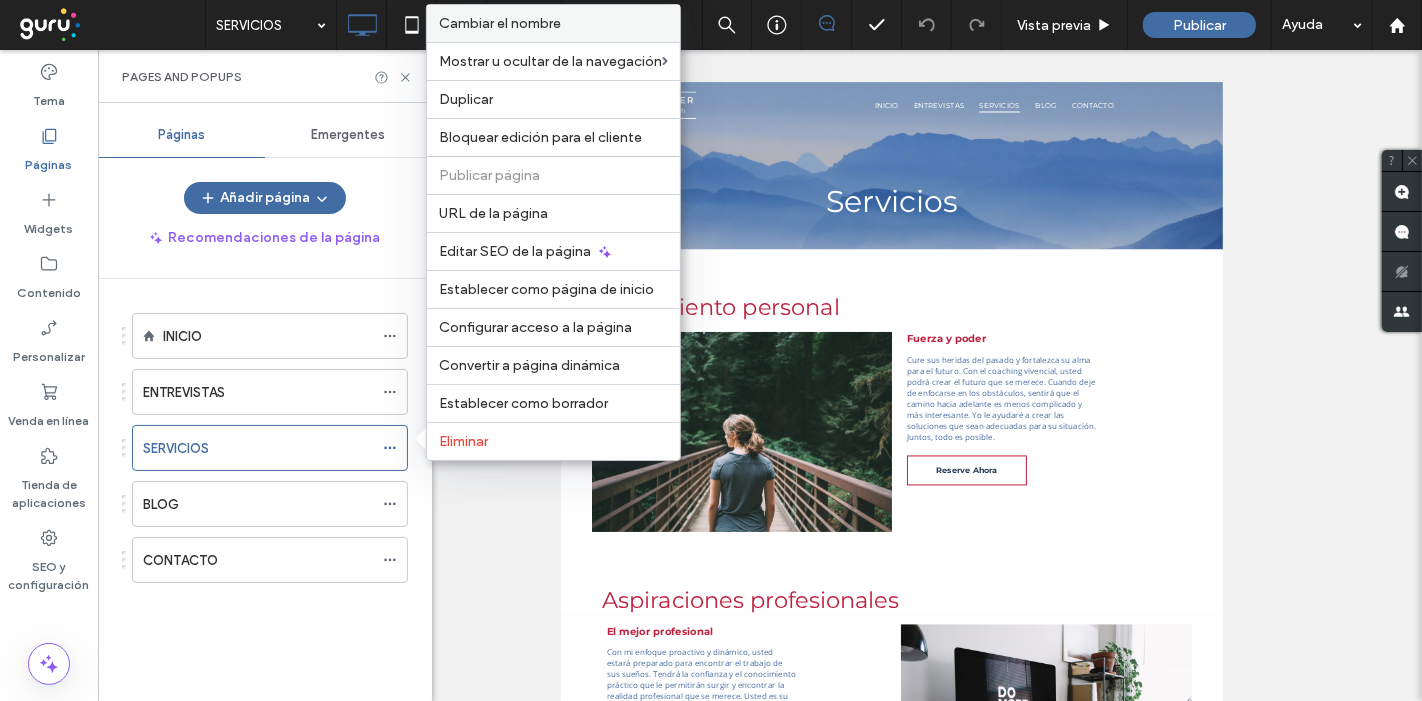 click on "Cambiar el nombre" at bounding box center (500, 23) 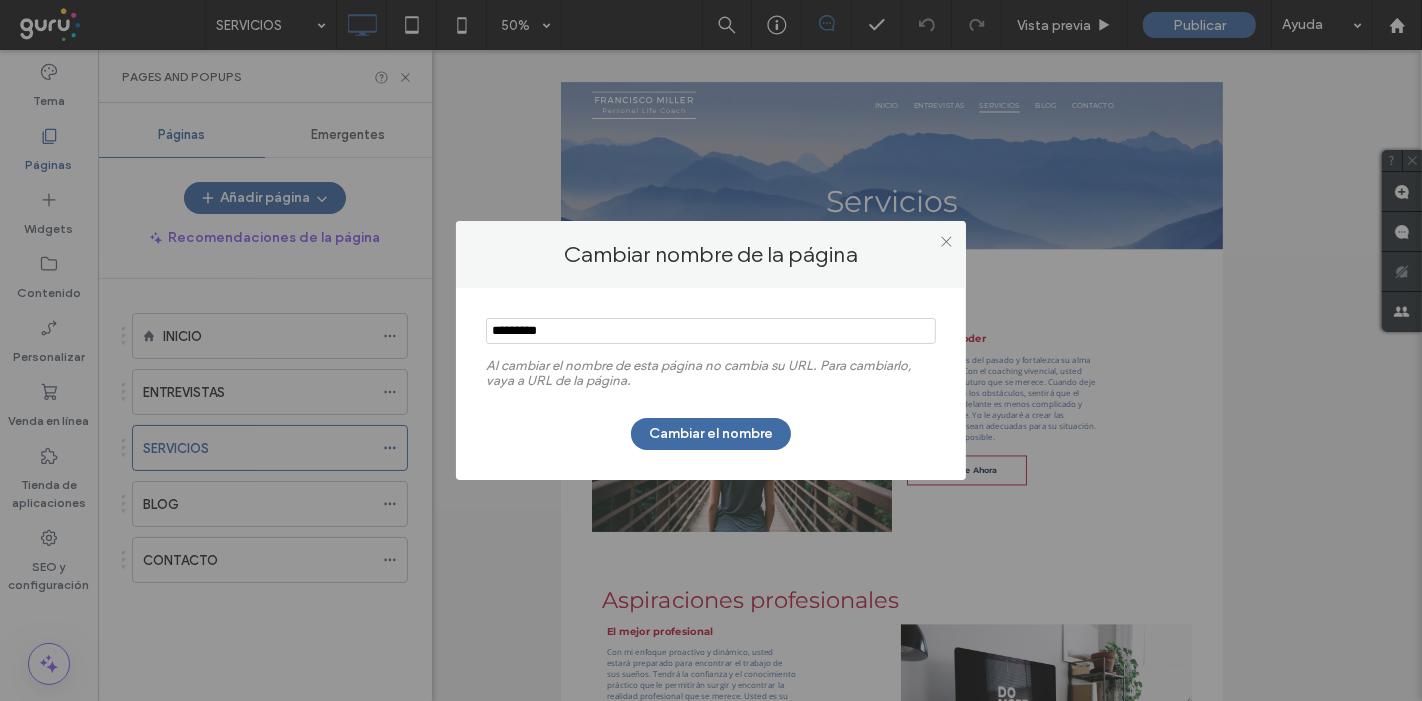click at bounding box center (711, 331) 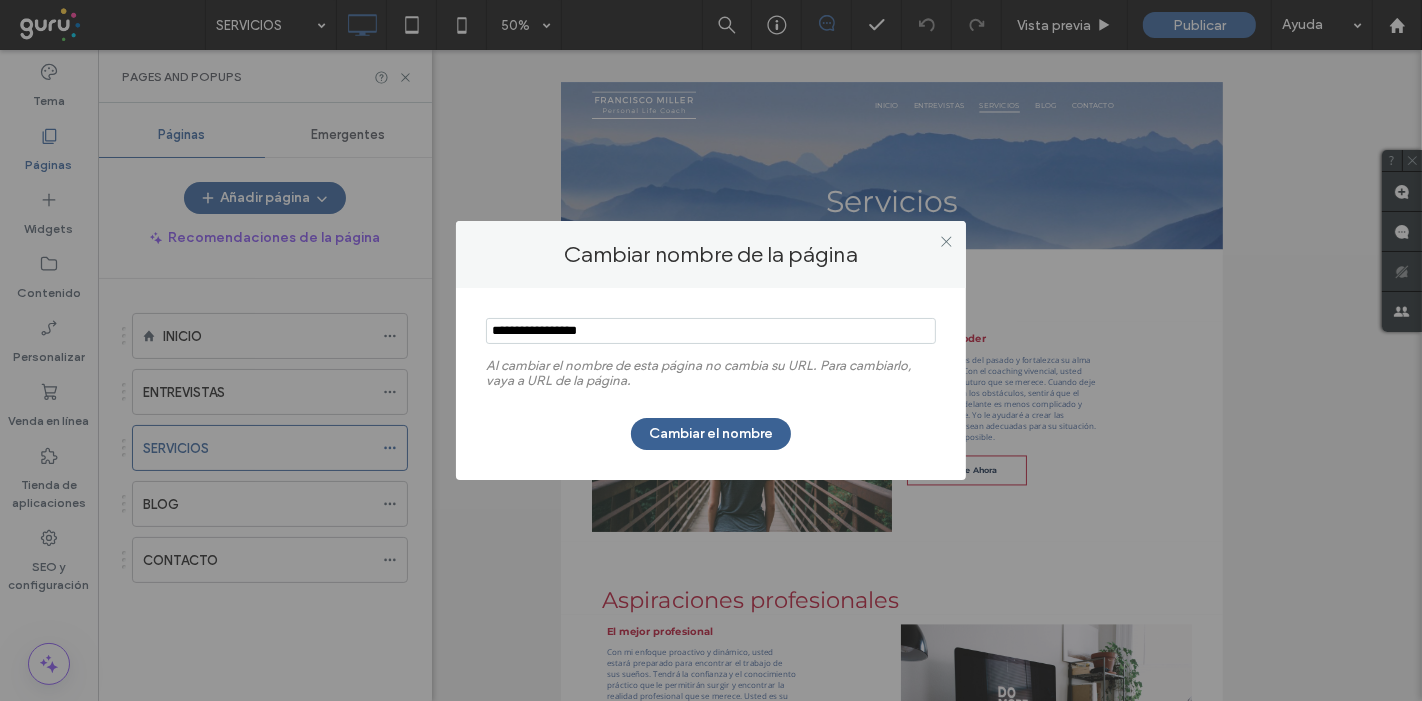 type on "**********" 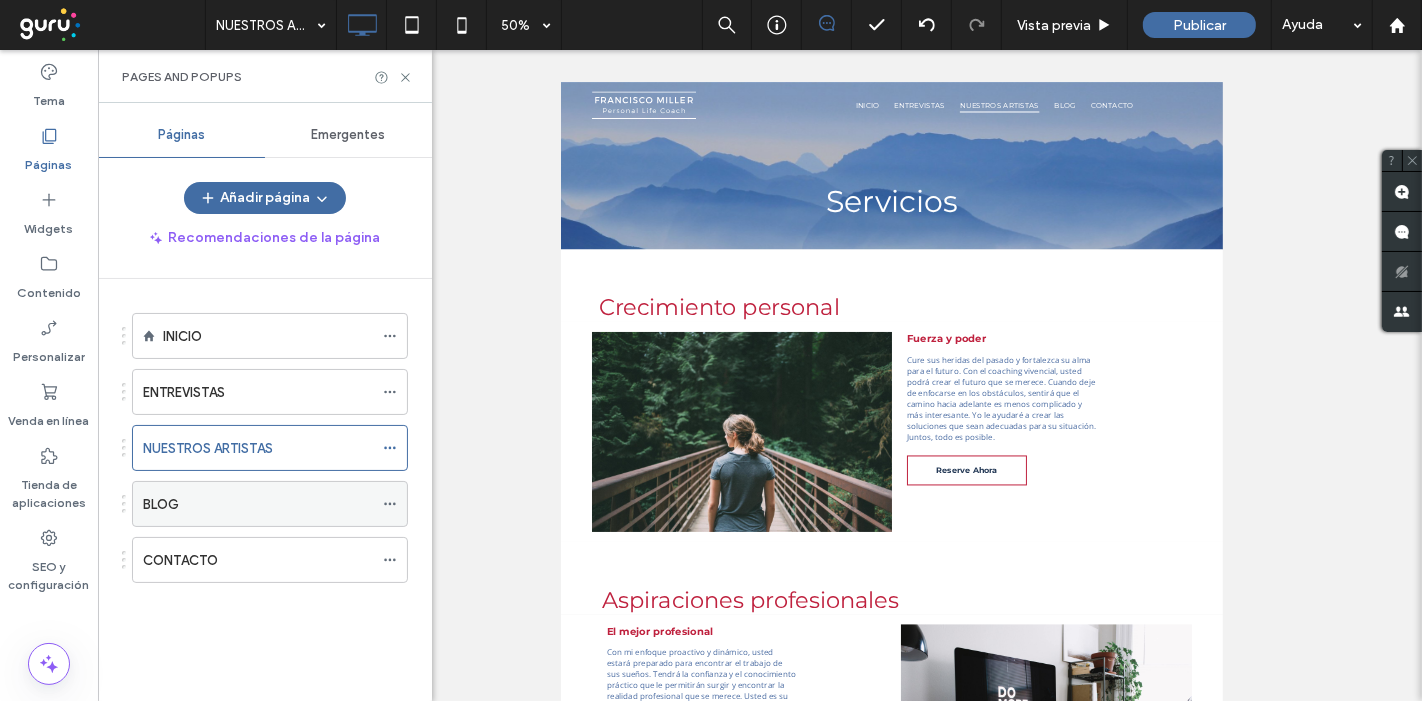 click on "BLOG" at bounding box center [258, 504] 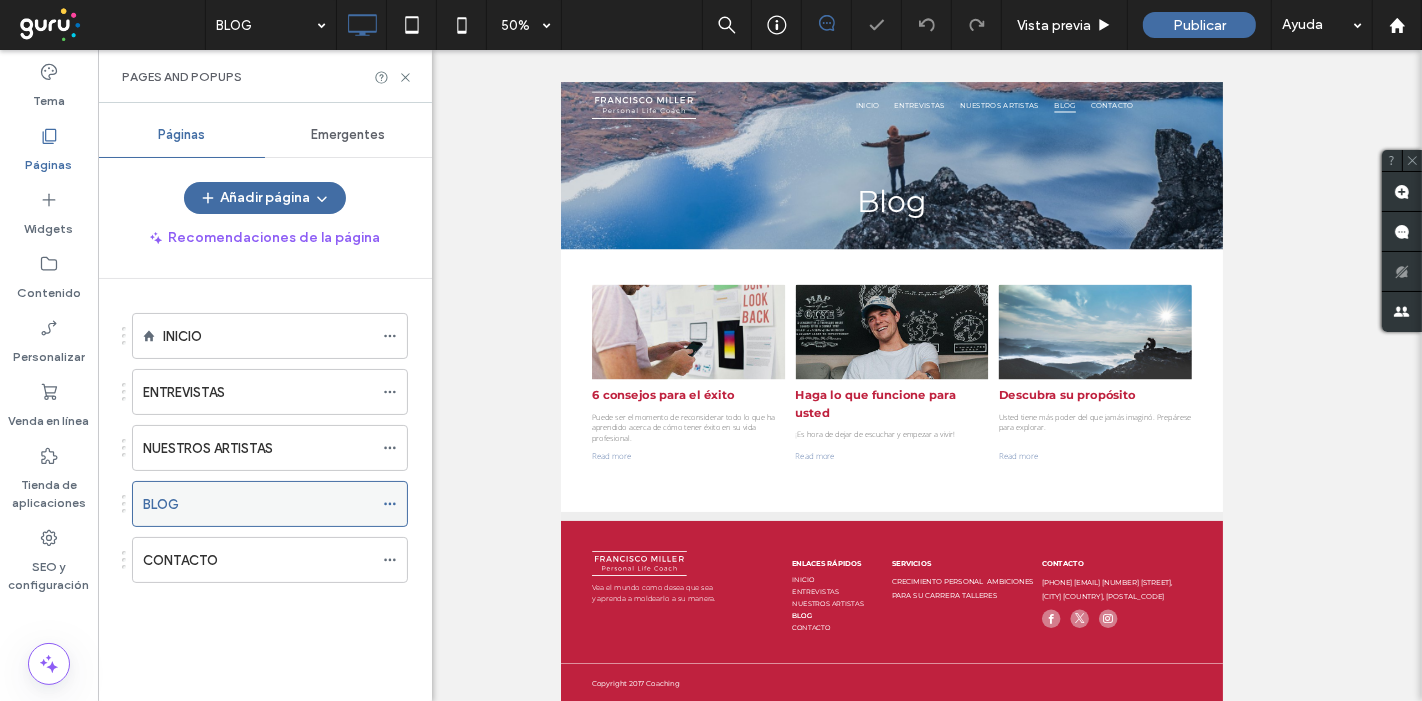 click 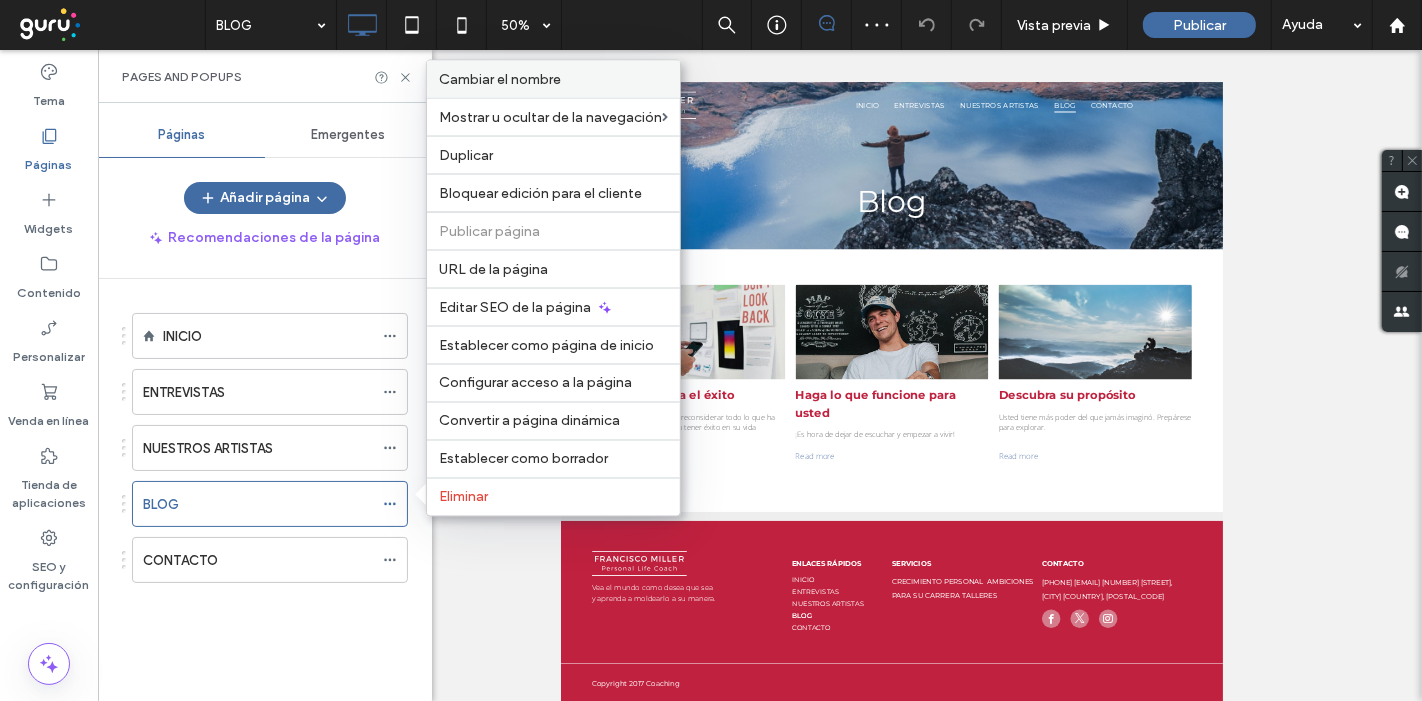 click on "Cambiar el nombre" at bounding box center (500, 79) 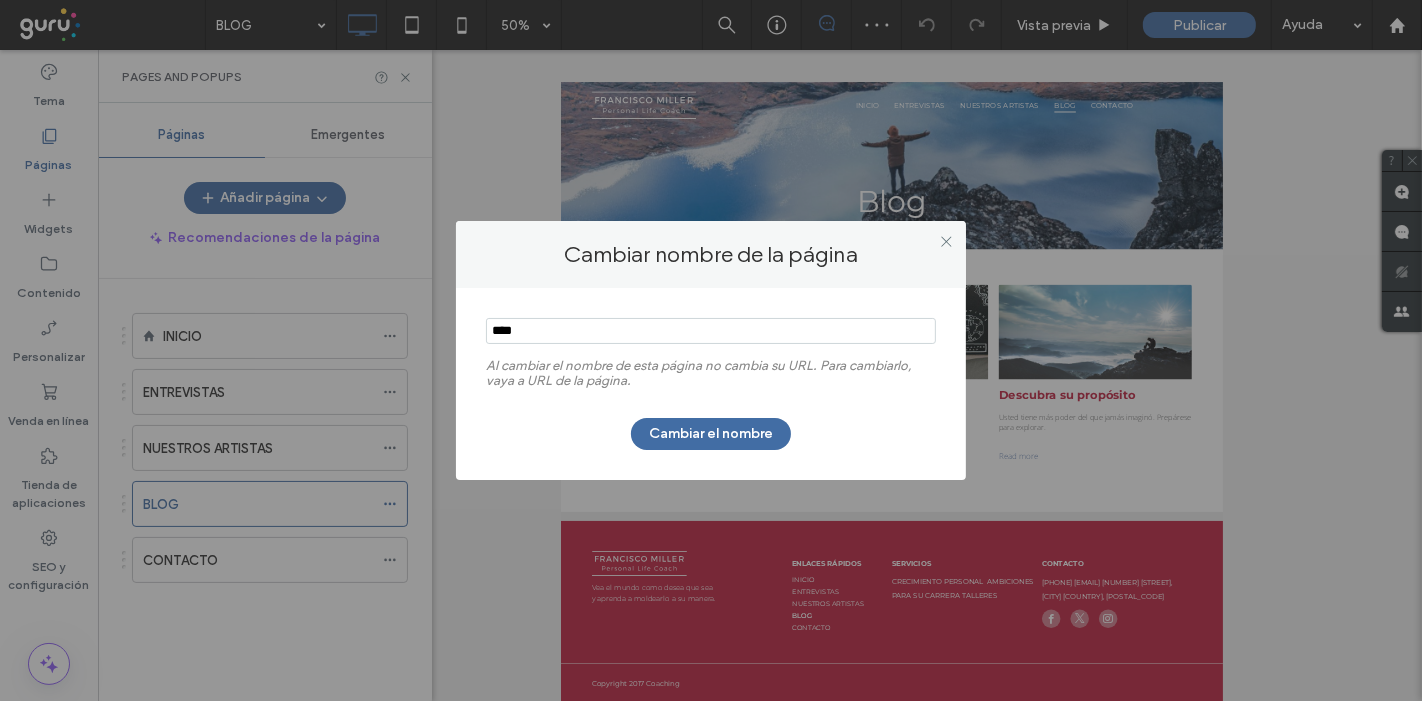 click at bounding box center (711, 331) 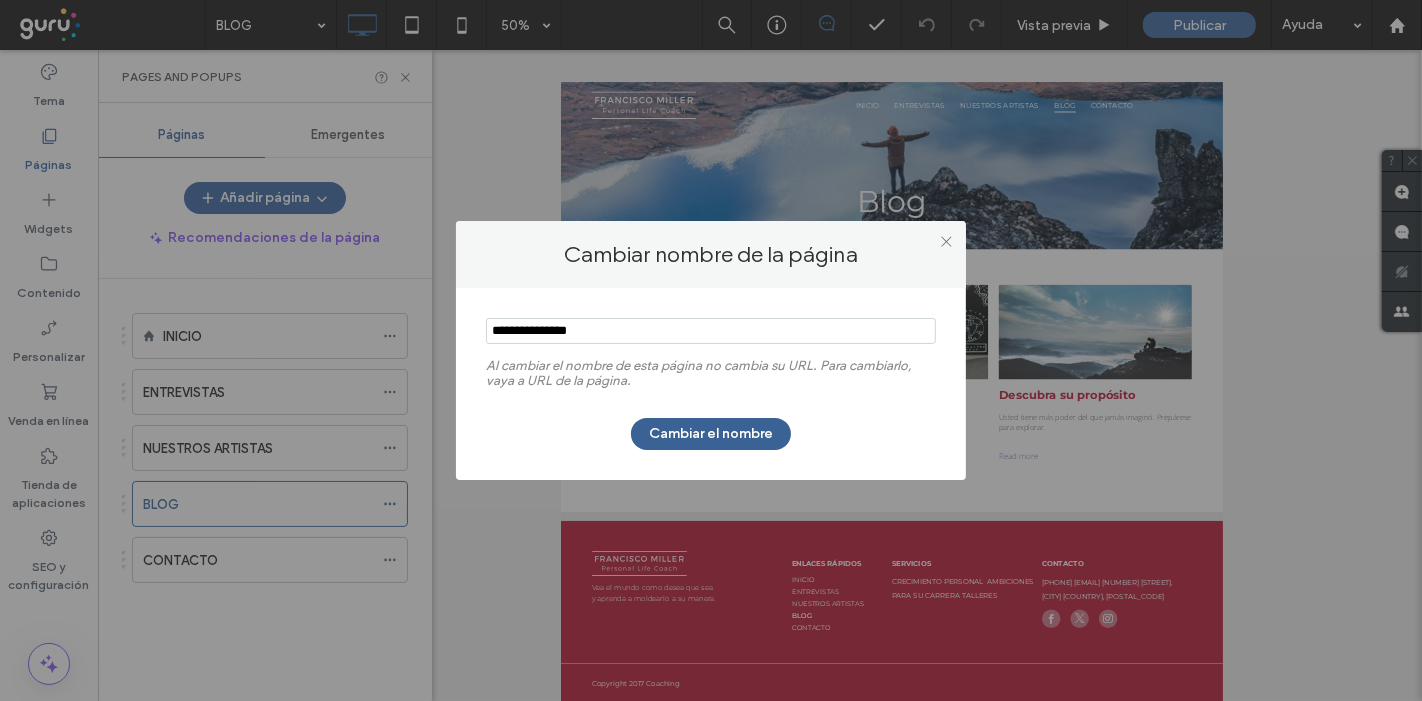 type on "**********" 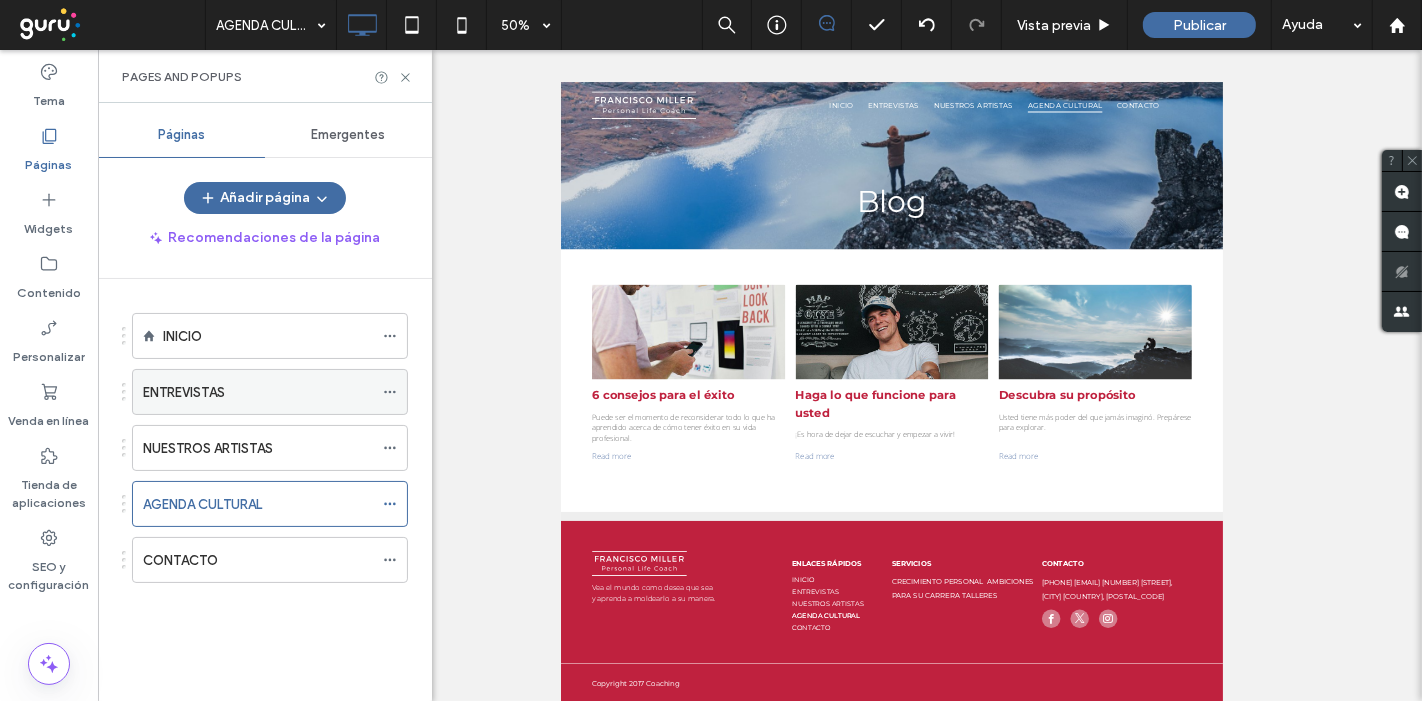 click 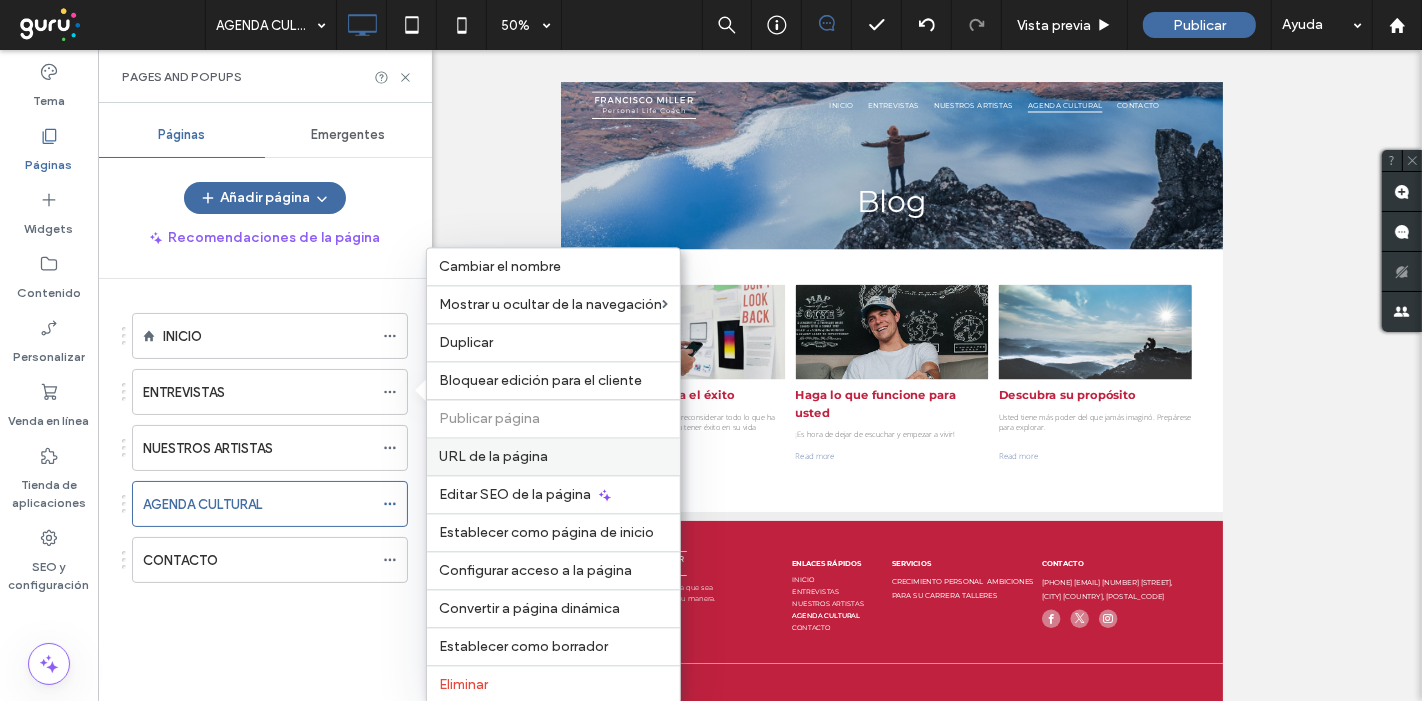 click on "URL de la página" at bounding box center [493, 456] 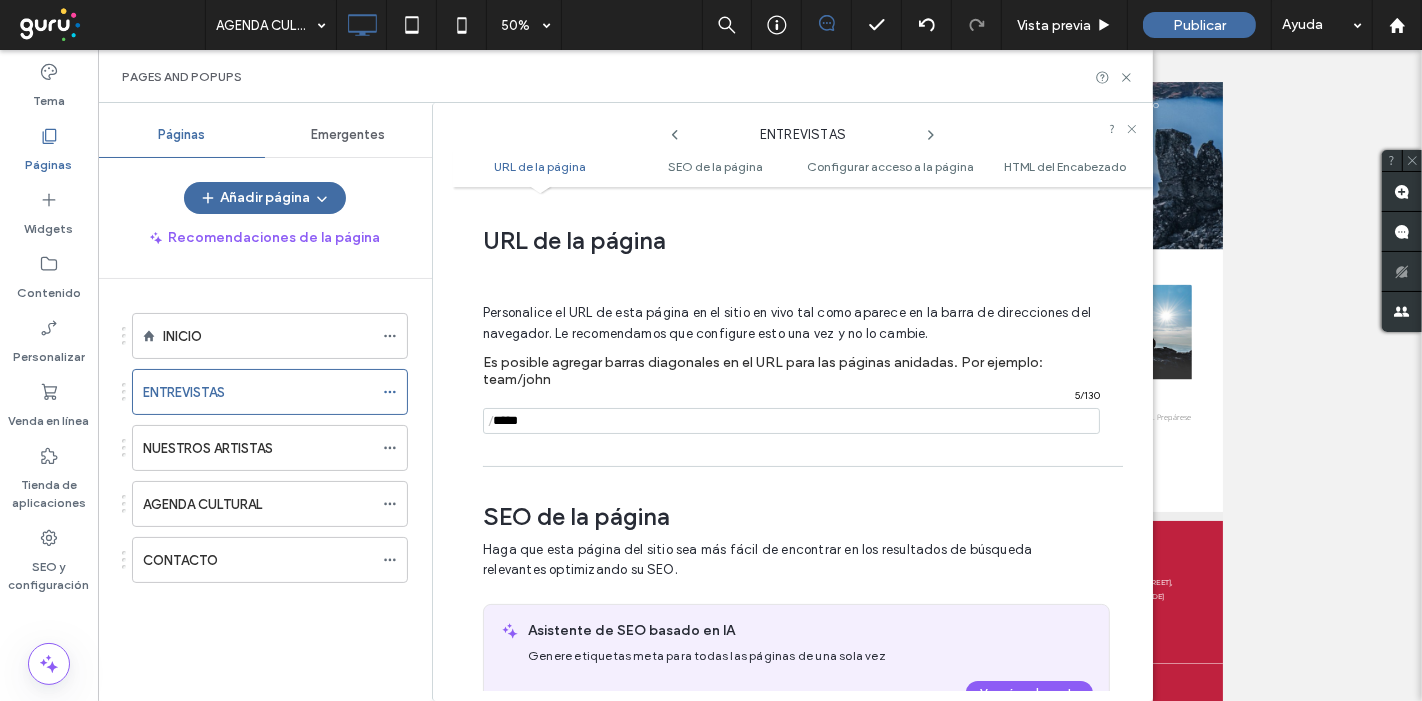 scroll, scrollTop: 9, scrollLeft: 0, axis: vertical 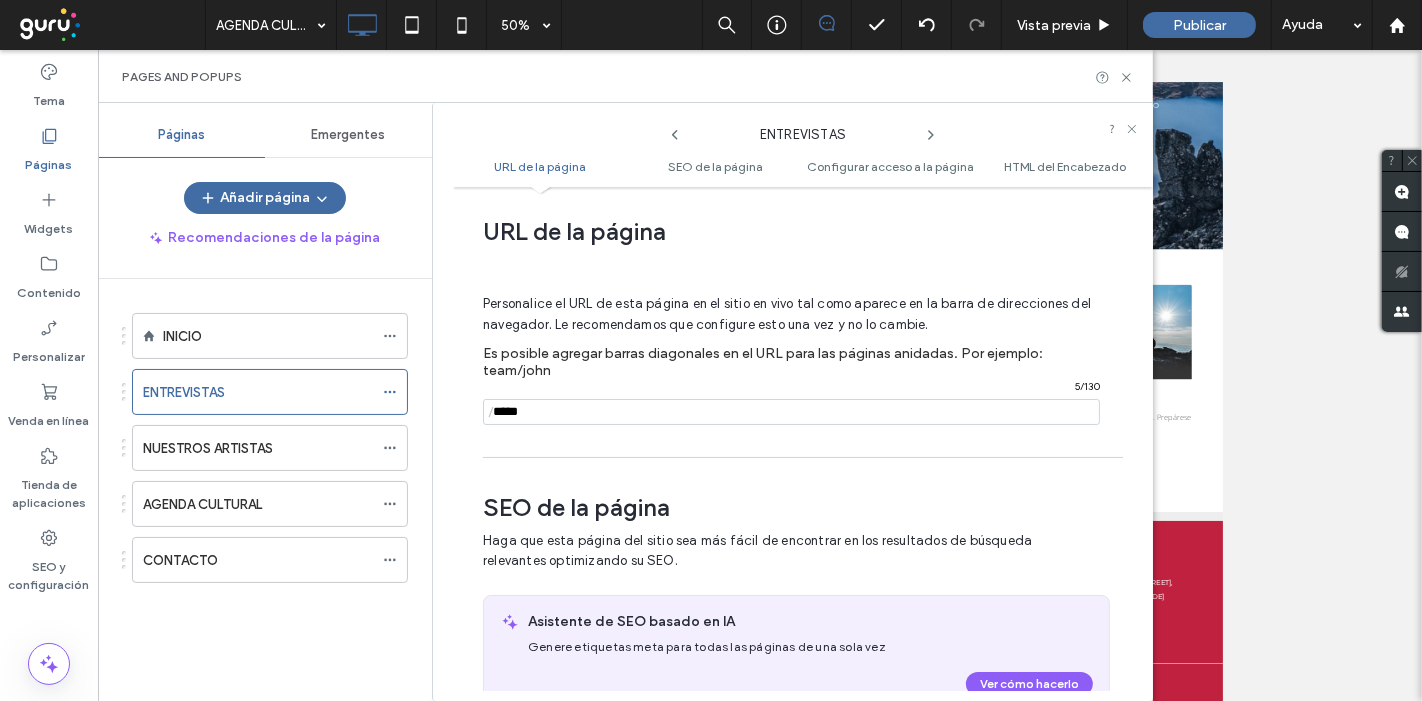 click at bounding box center [791, 412] 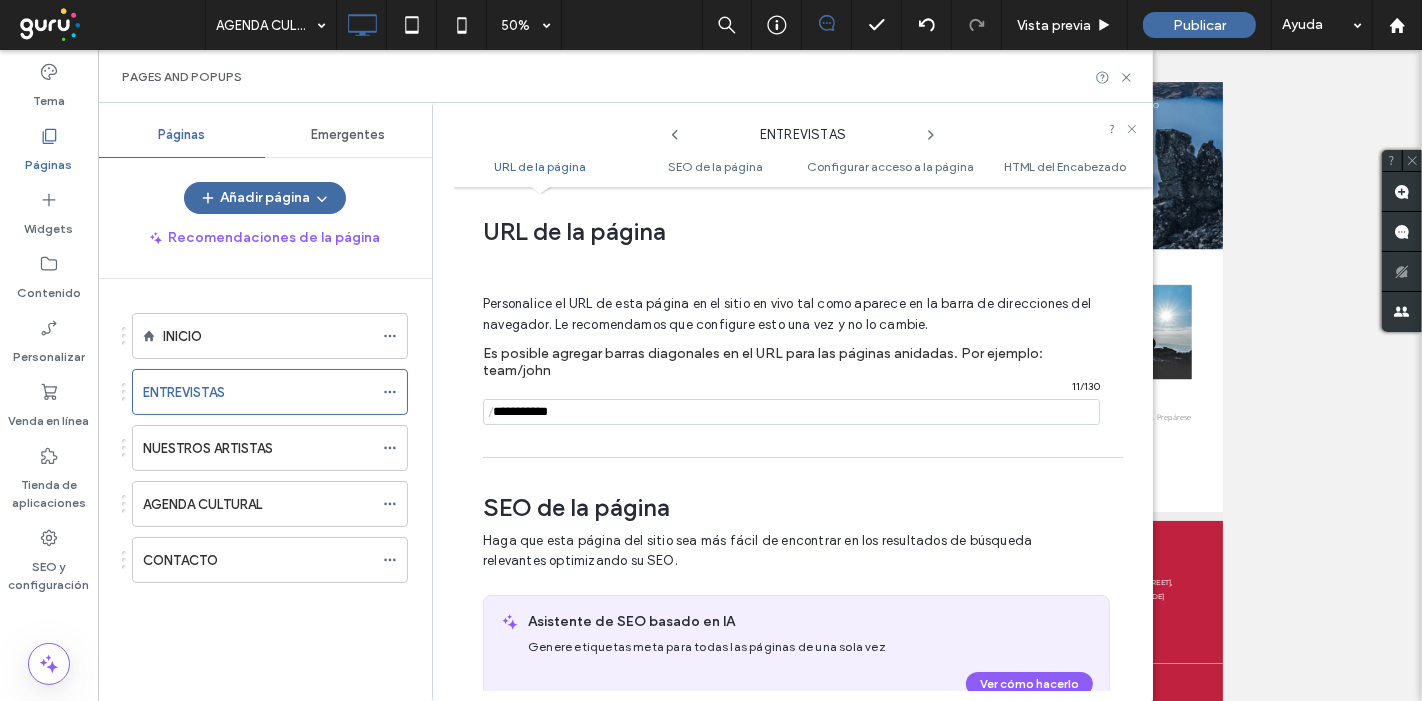 click at bounding box center (791, 412) 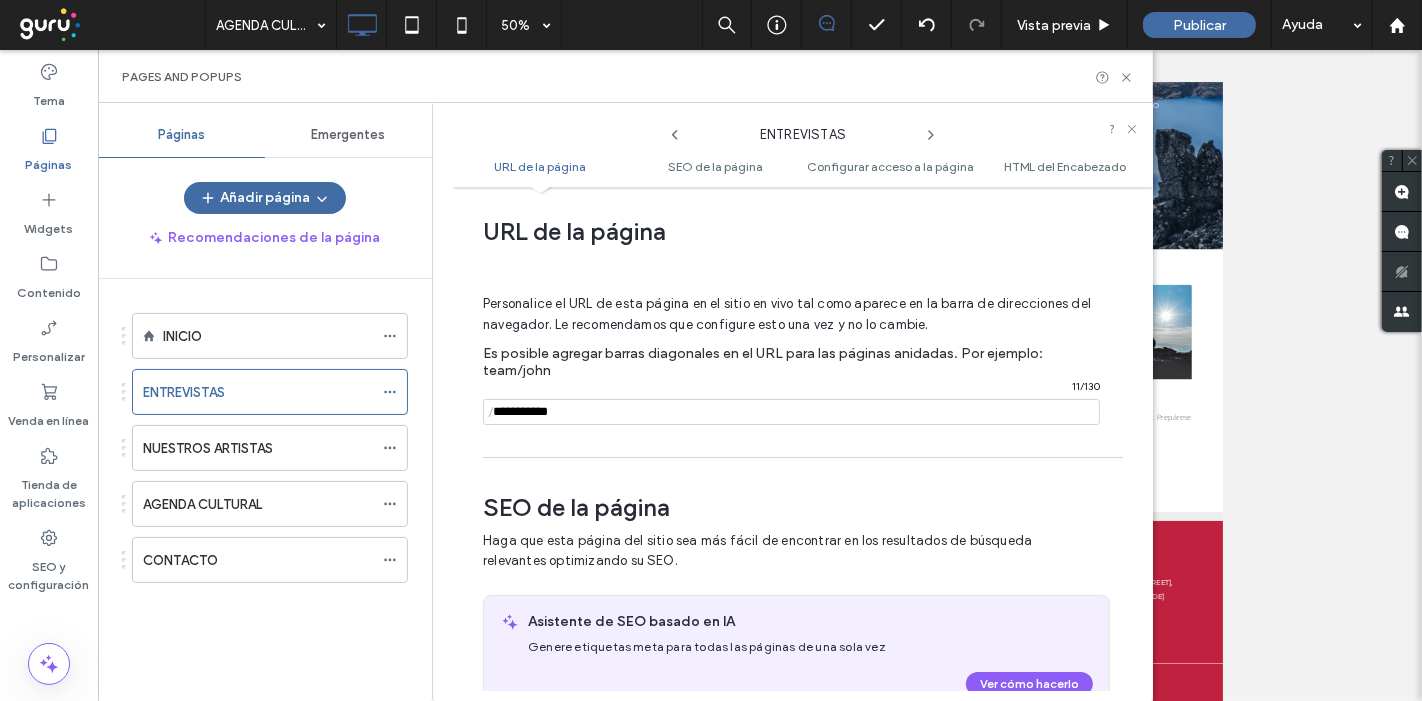 type on "**********" 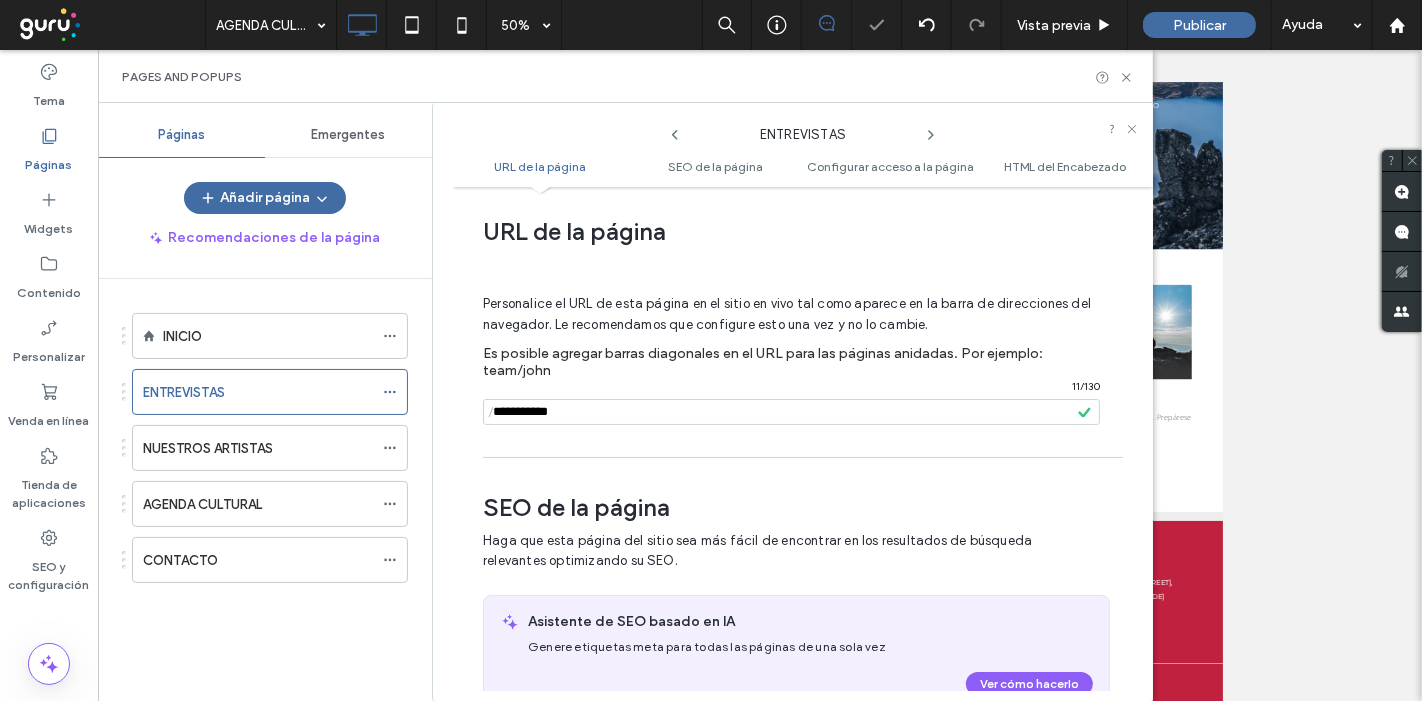 click 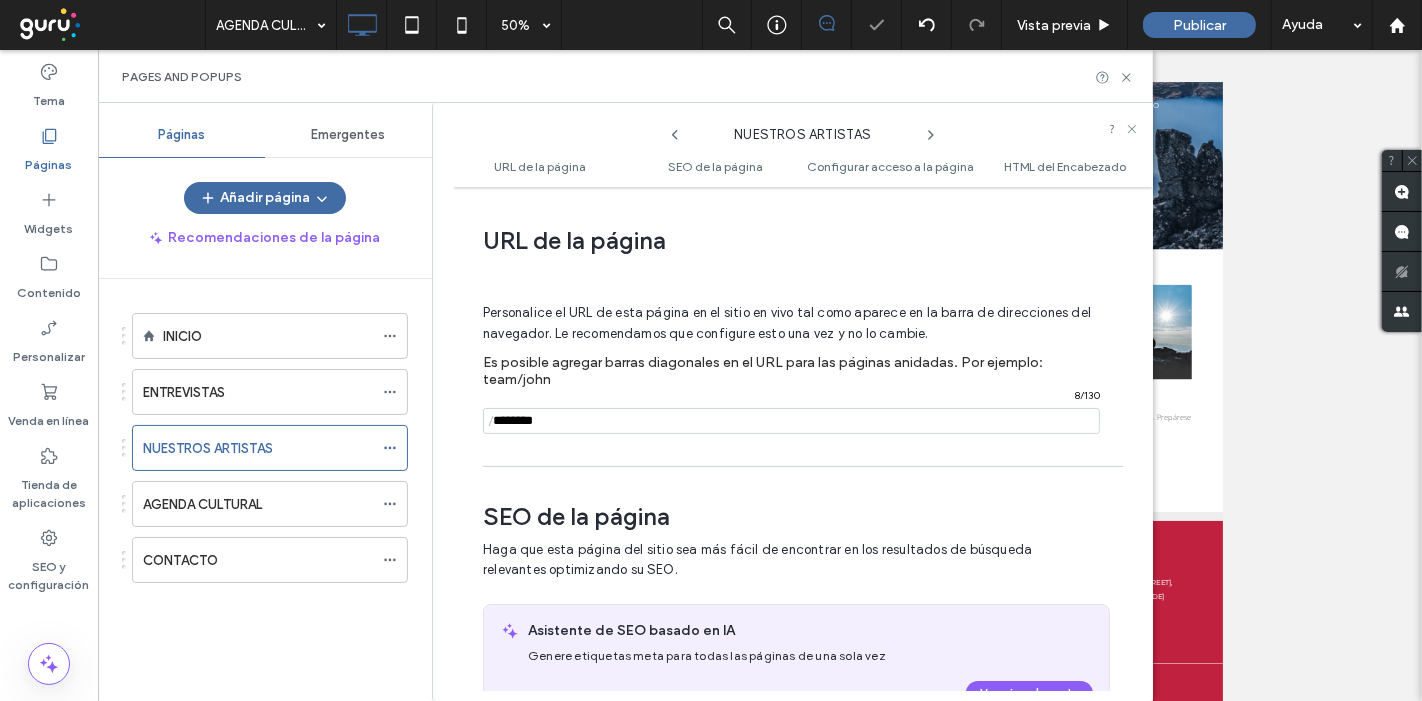 scroll, scrollTop: 9, scrollLeft: 0, axis: vertical 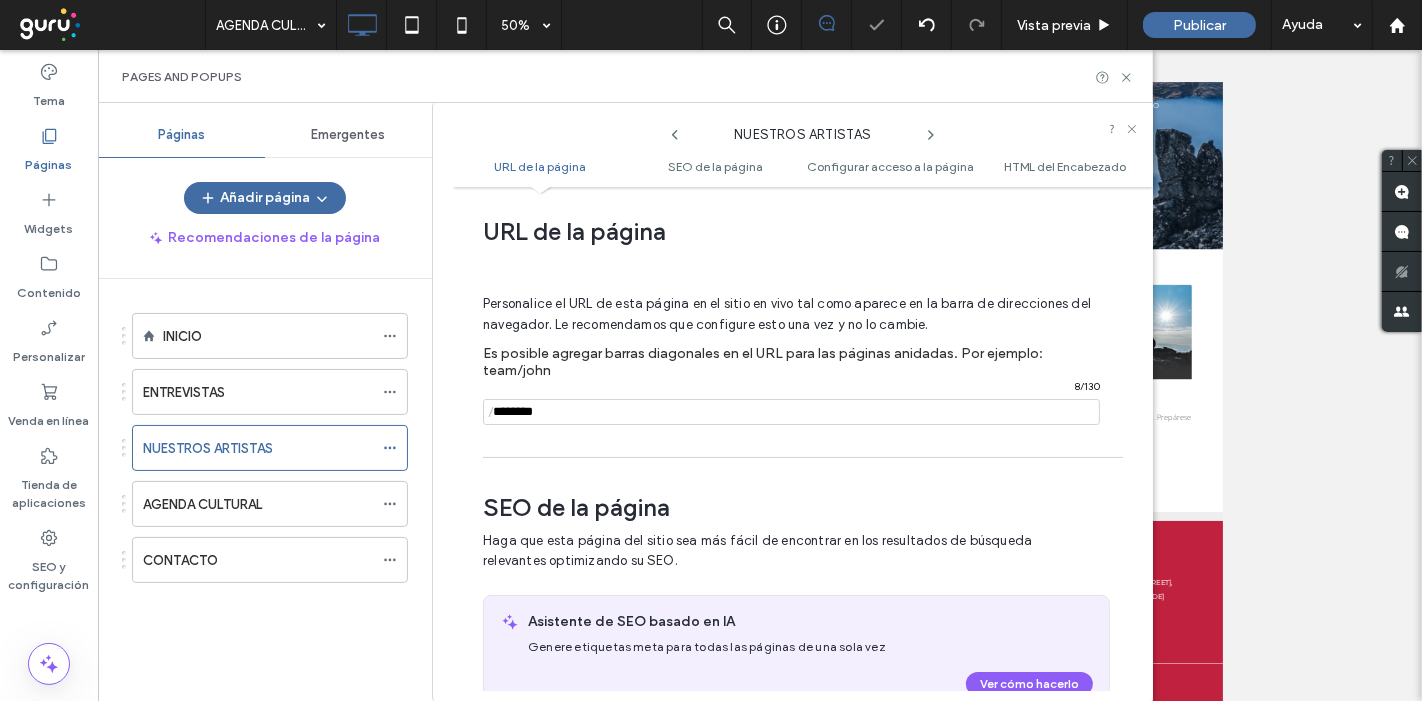 click at bounding box center [791, 412] 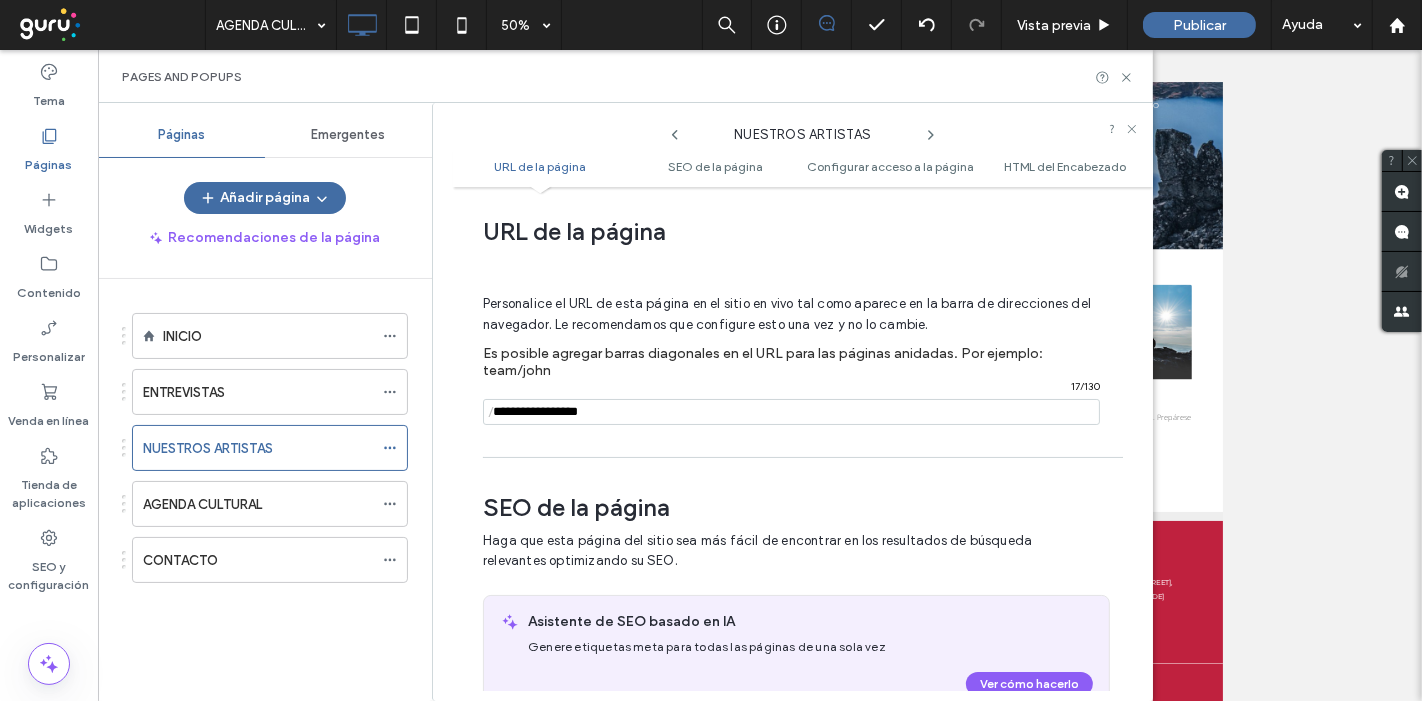 type on "**********" 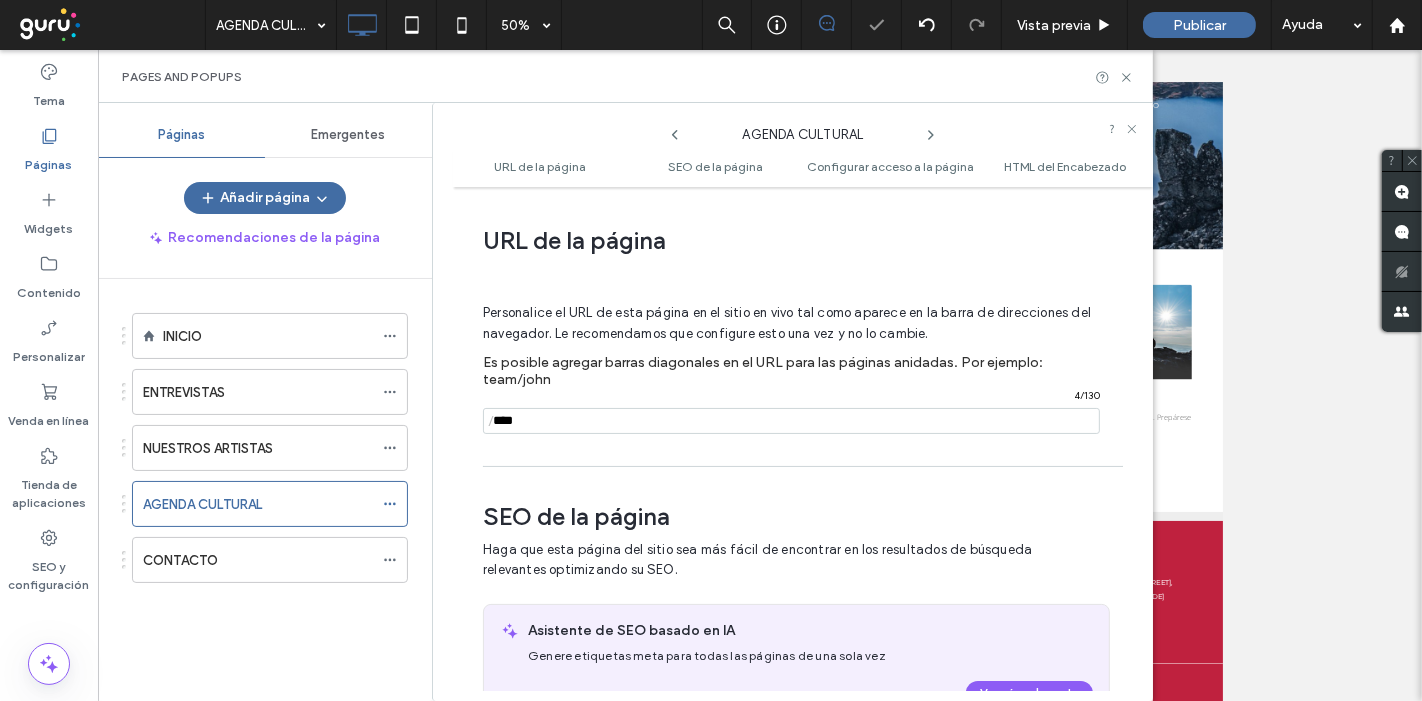 scroll, scrollTop: 9, scrollLeft: 0, axis: vertical 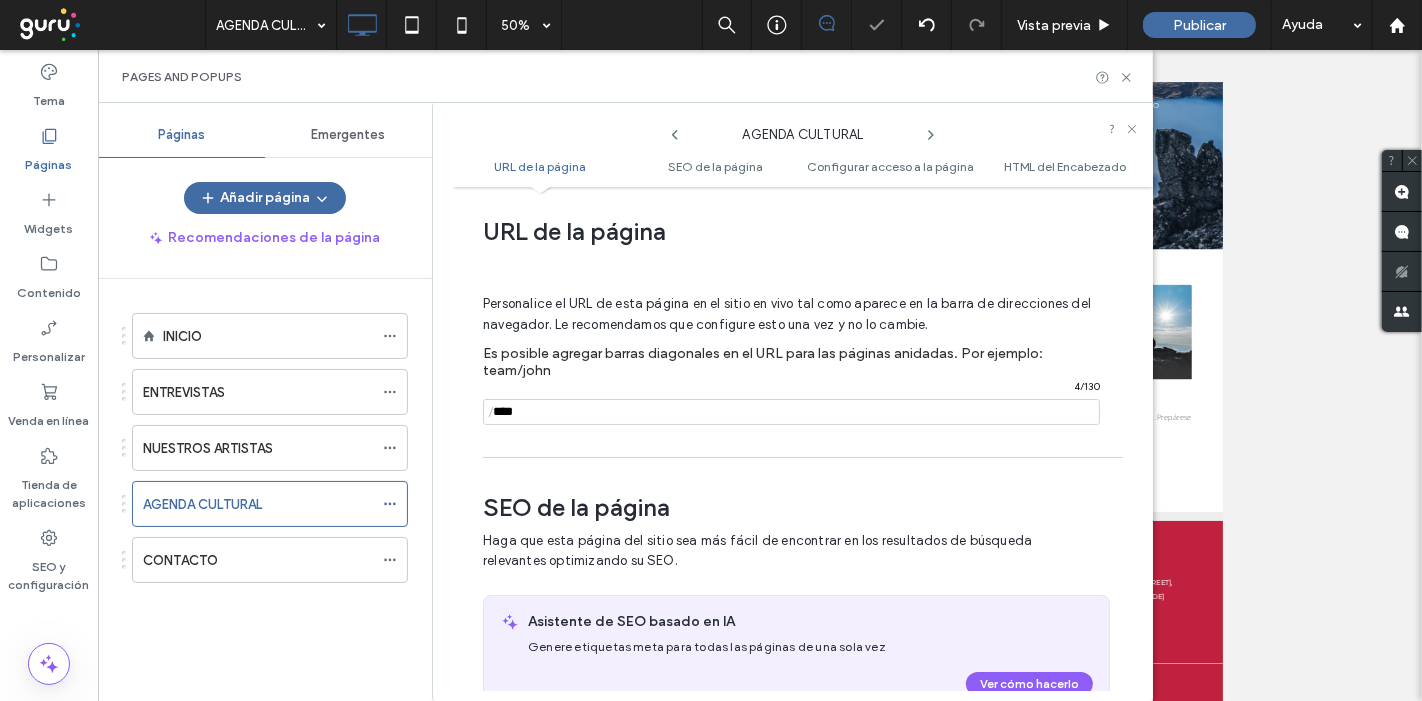 click at bounding box center [791, 412] 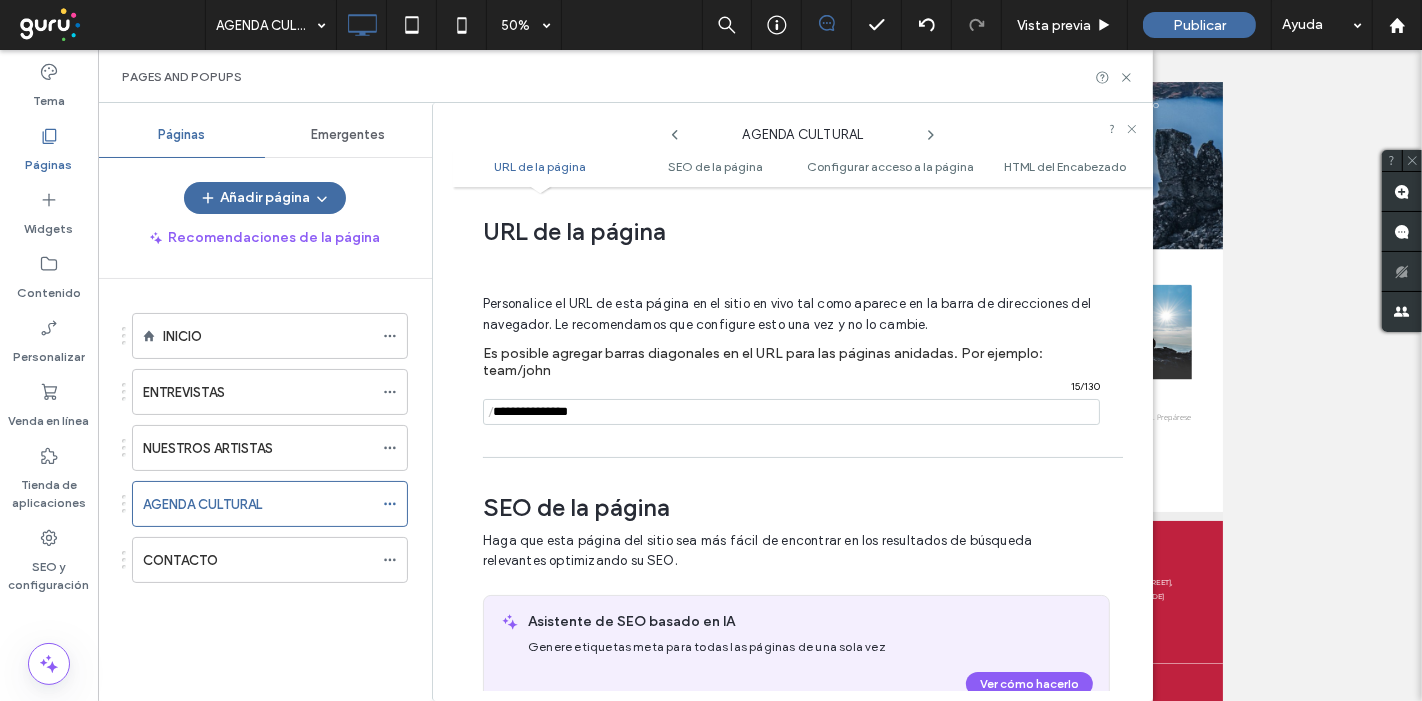 type on "**********" 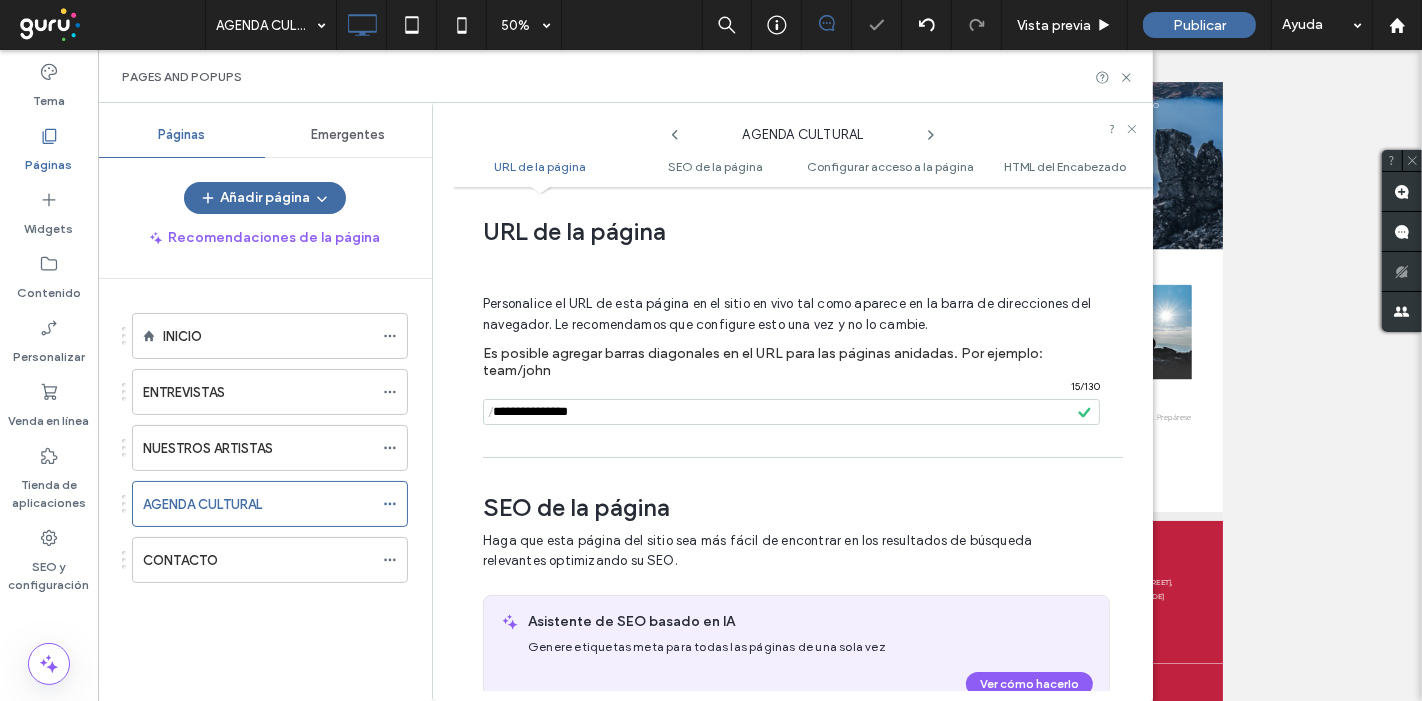 click 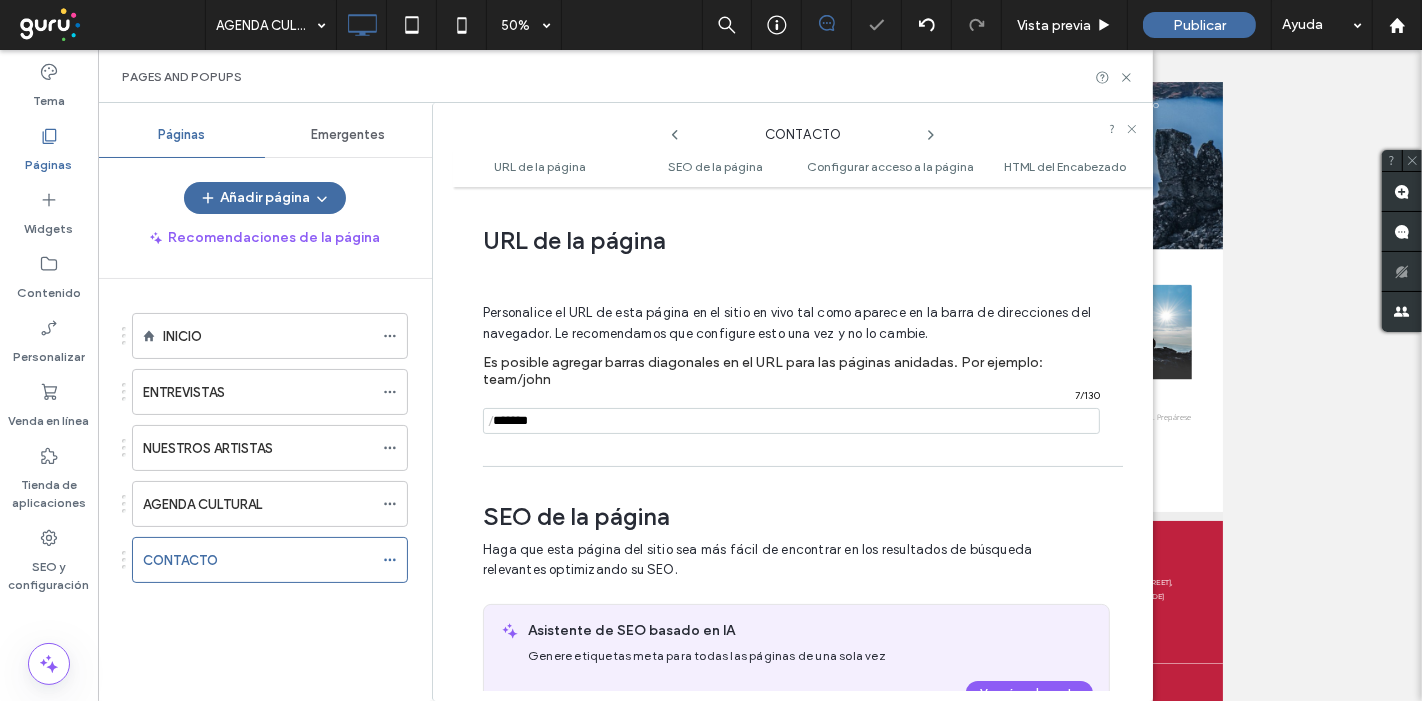 scroll, scrollTop: 9, scrollLeft: 0, axis: vertical 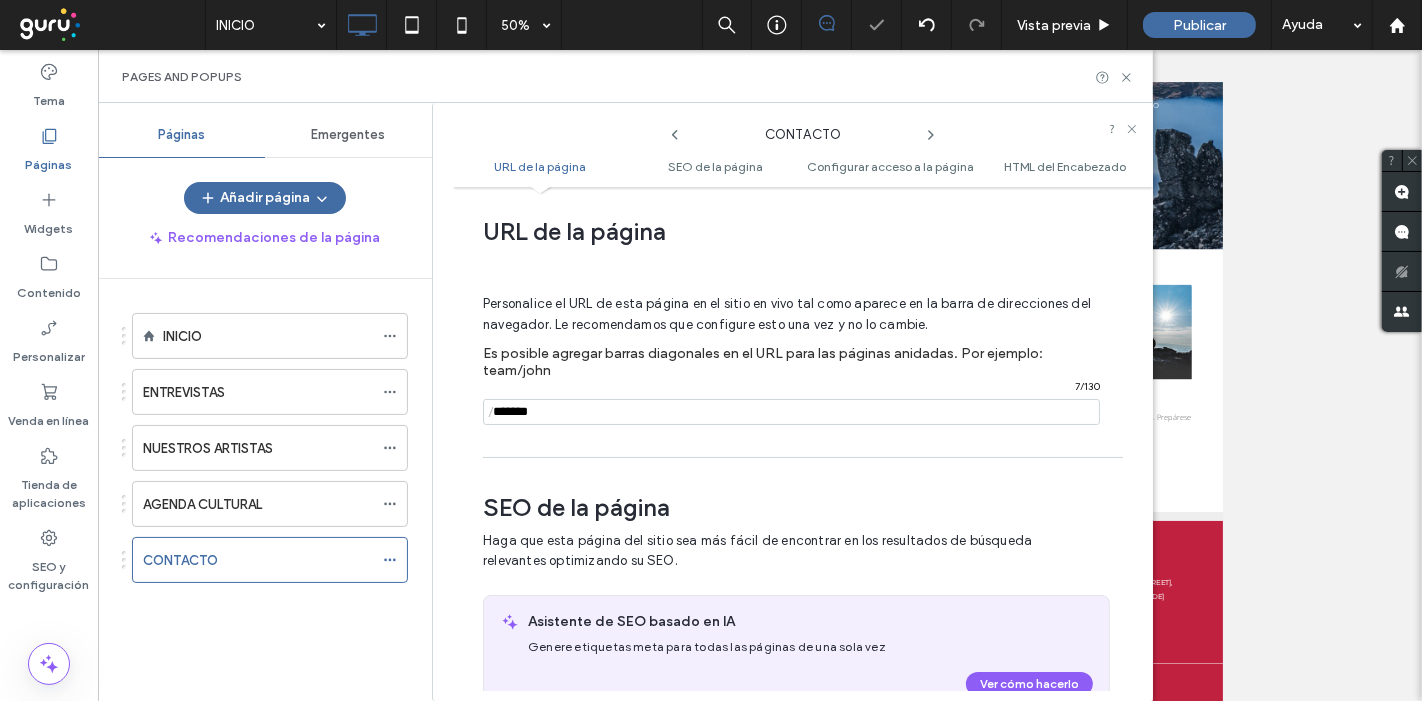 click at bounding box center [711, 350] 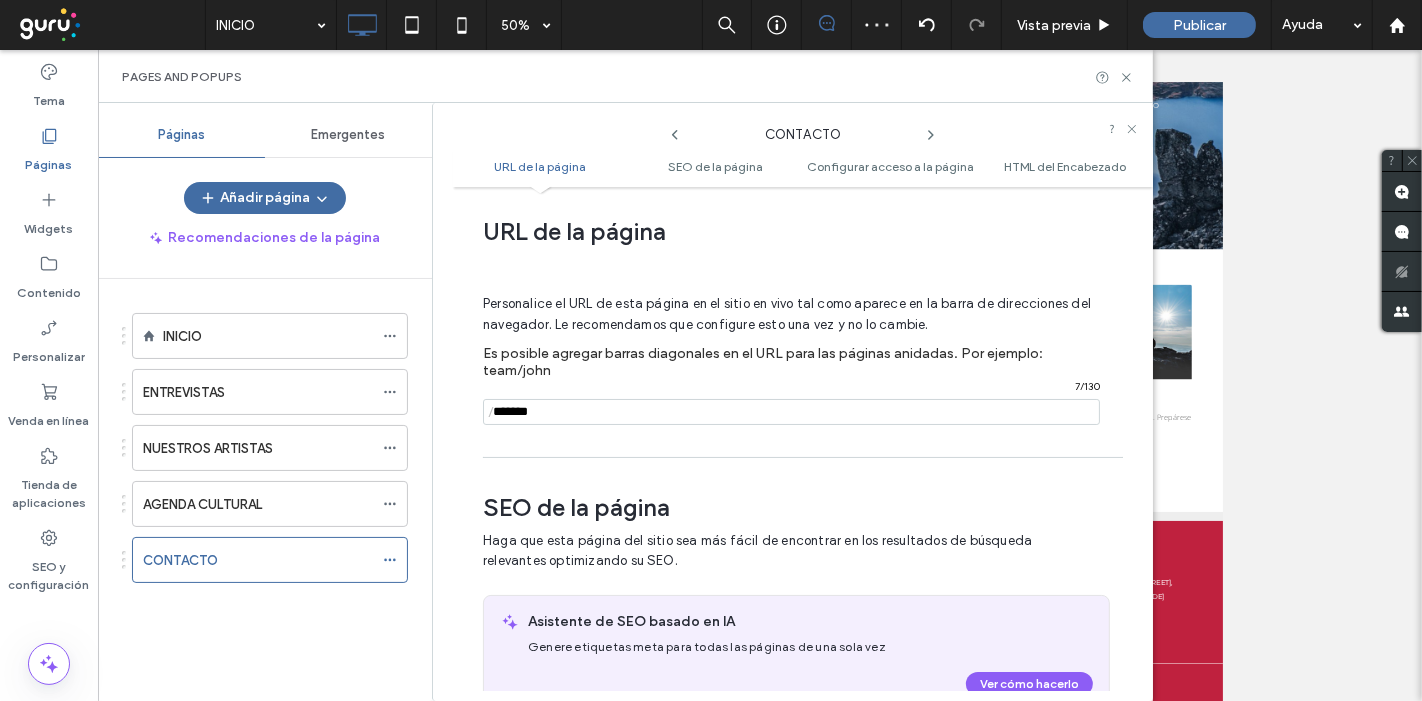 click at bounding box center [711, 350] 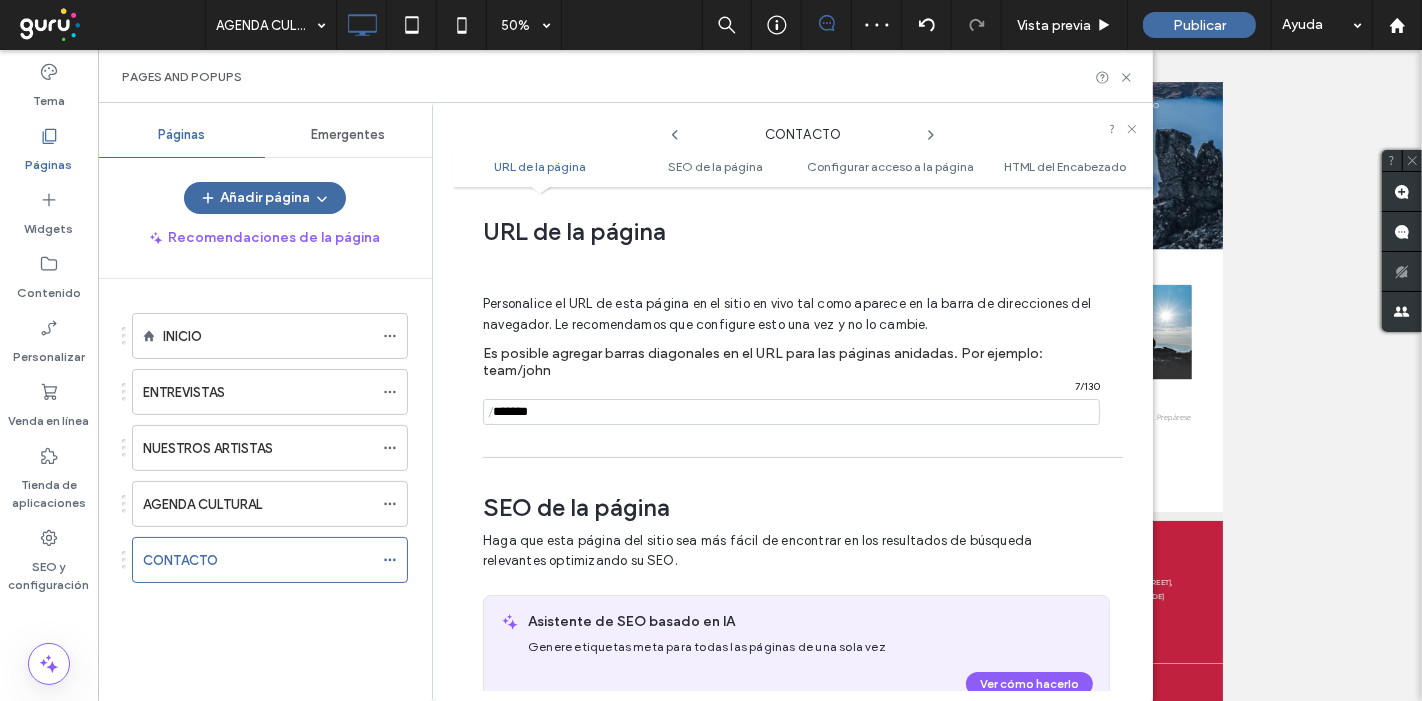 scroll, scrollTop: 0, scrollLeft: 0, axis: both 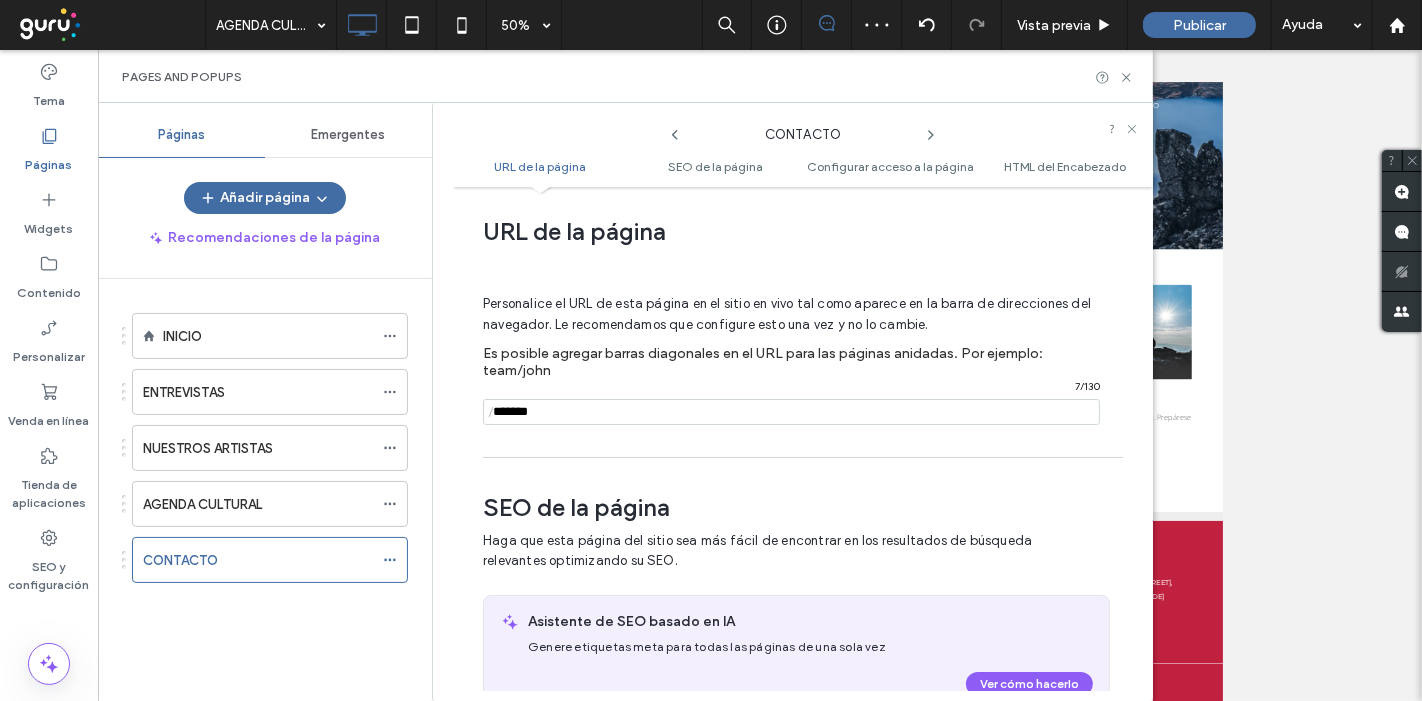 click at bounding box center (791, 412) 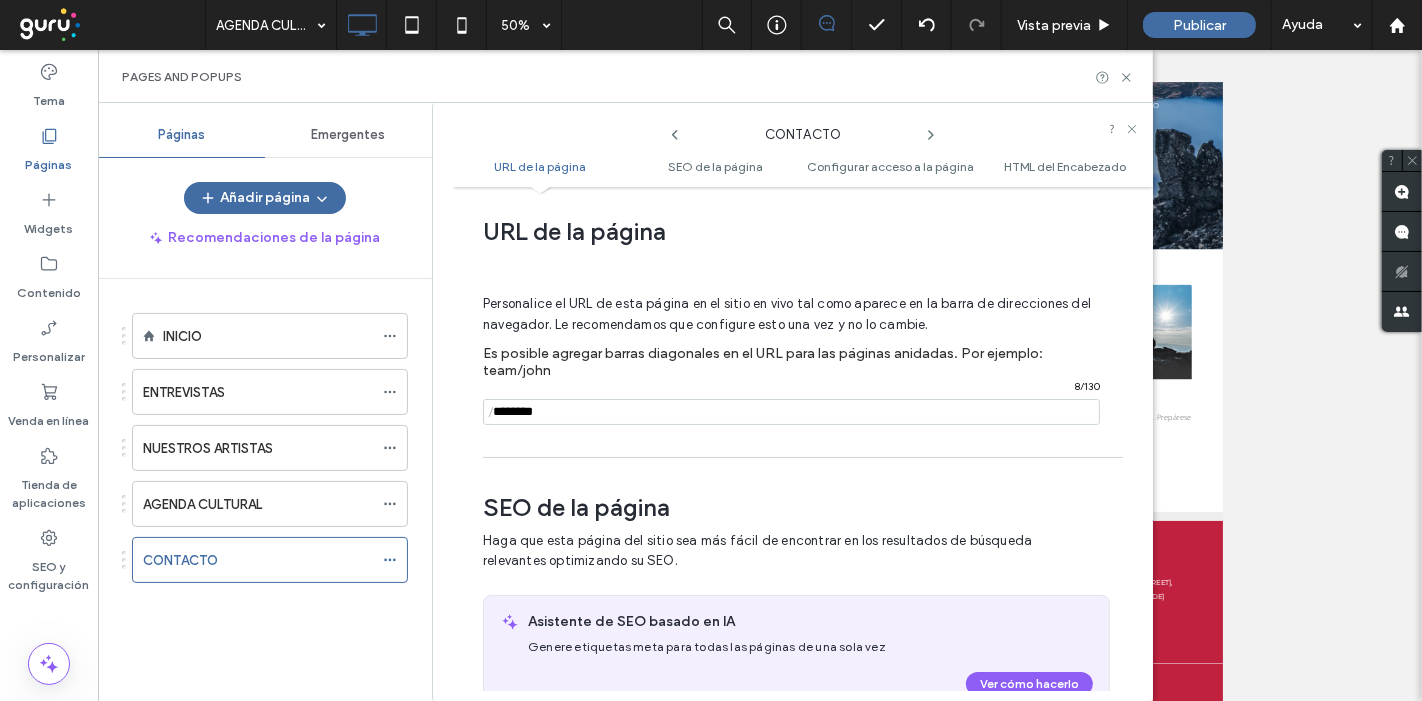 type on "********" 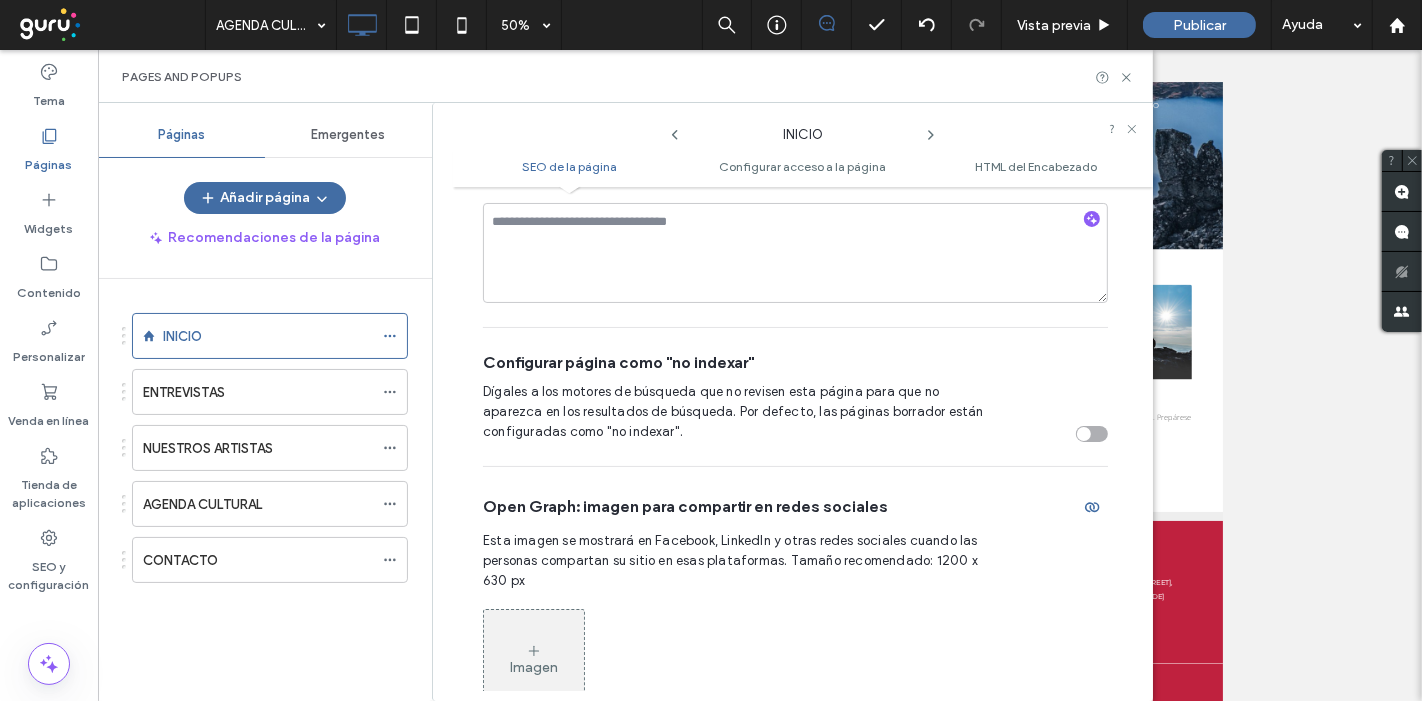 scroll, scrollTop: 555, scrollLeft: 0, axis: vertical 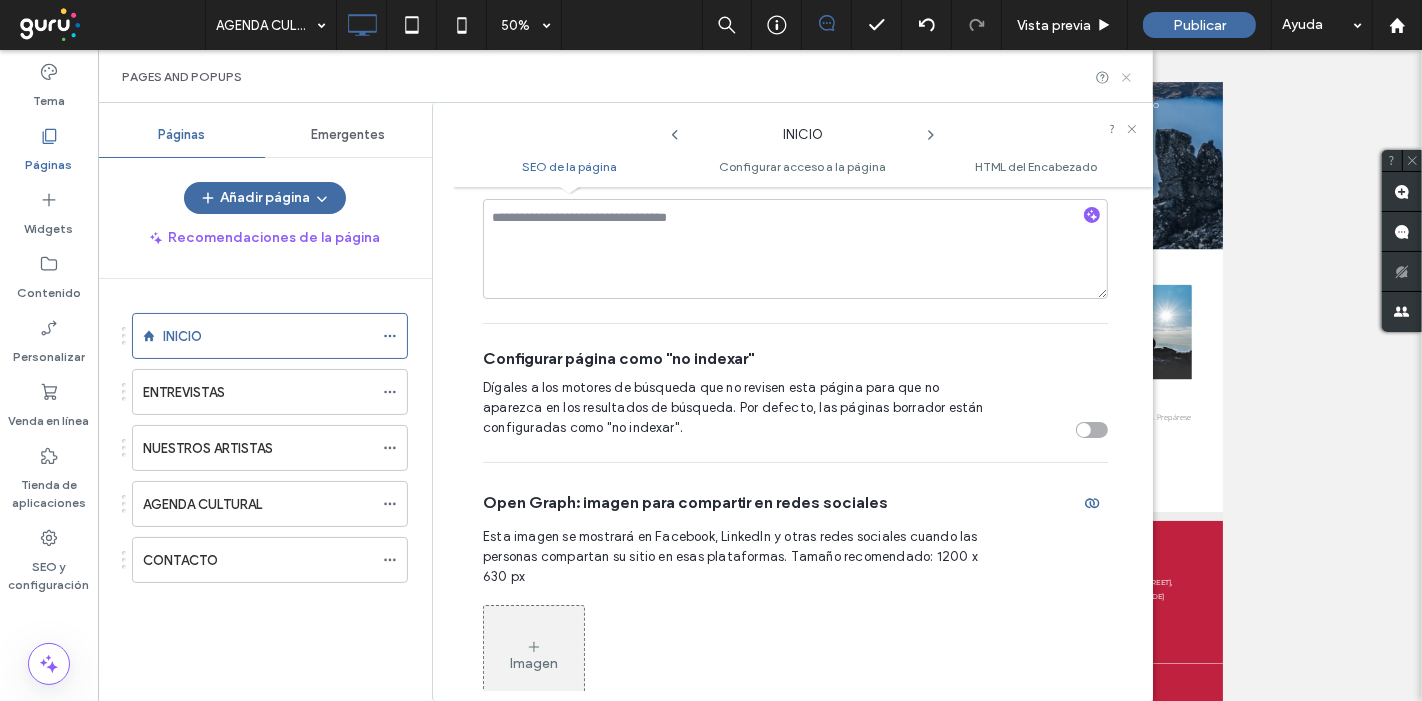 click 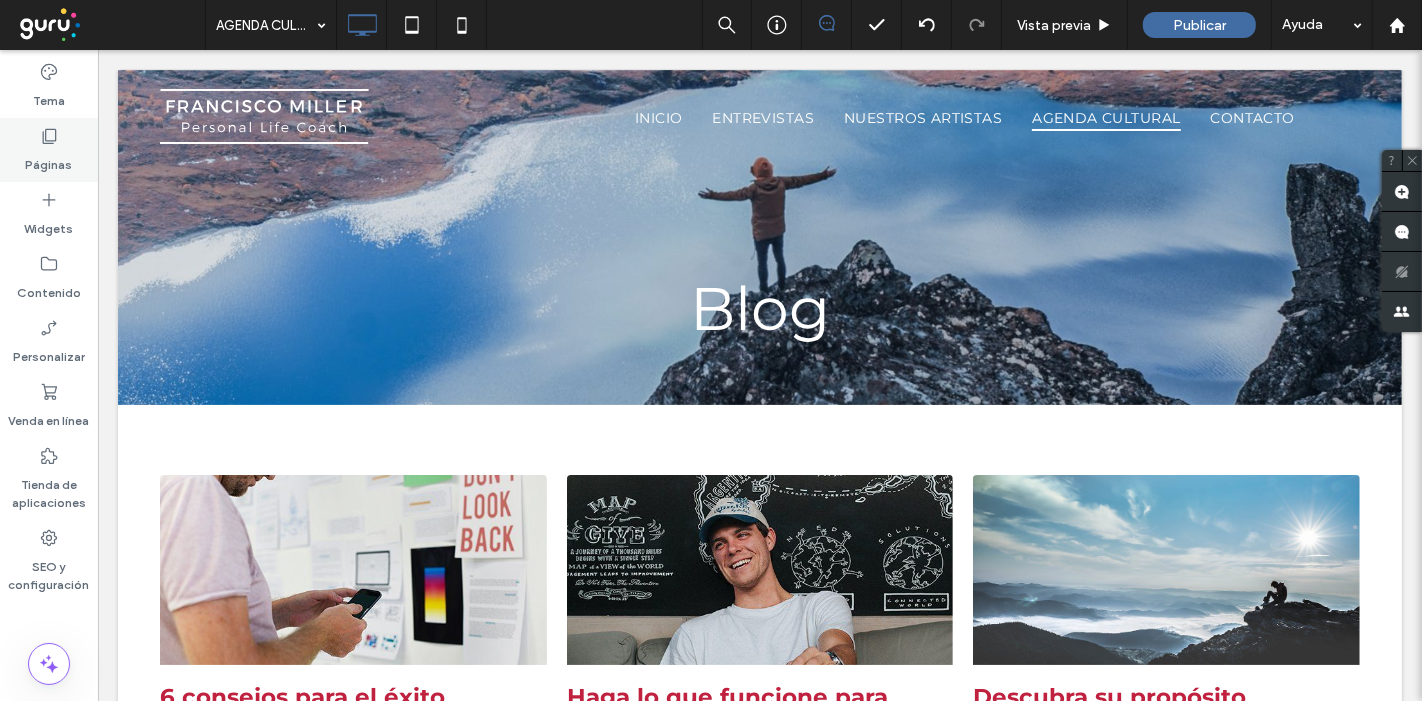 click on "Páginas" at bounding box center (49, 160) 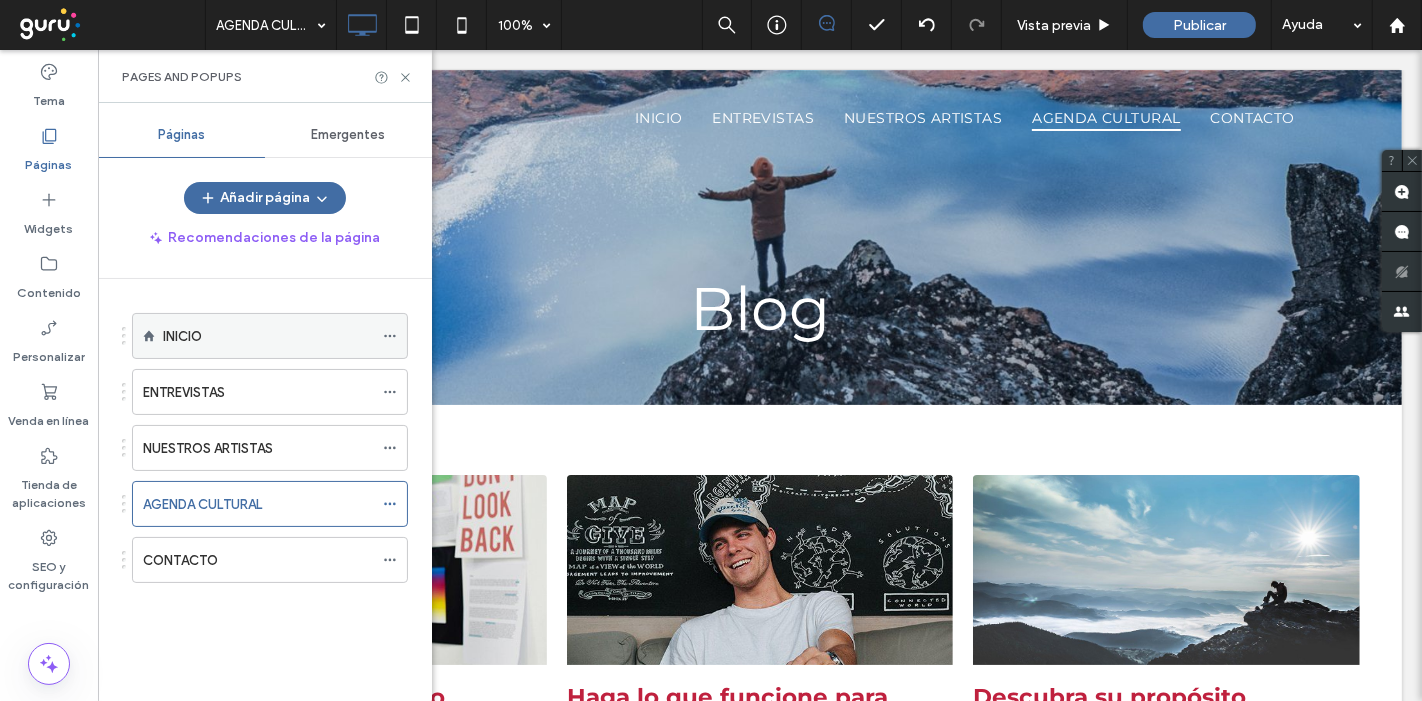 click 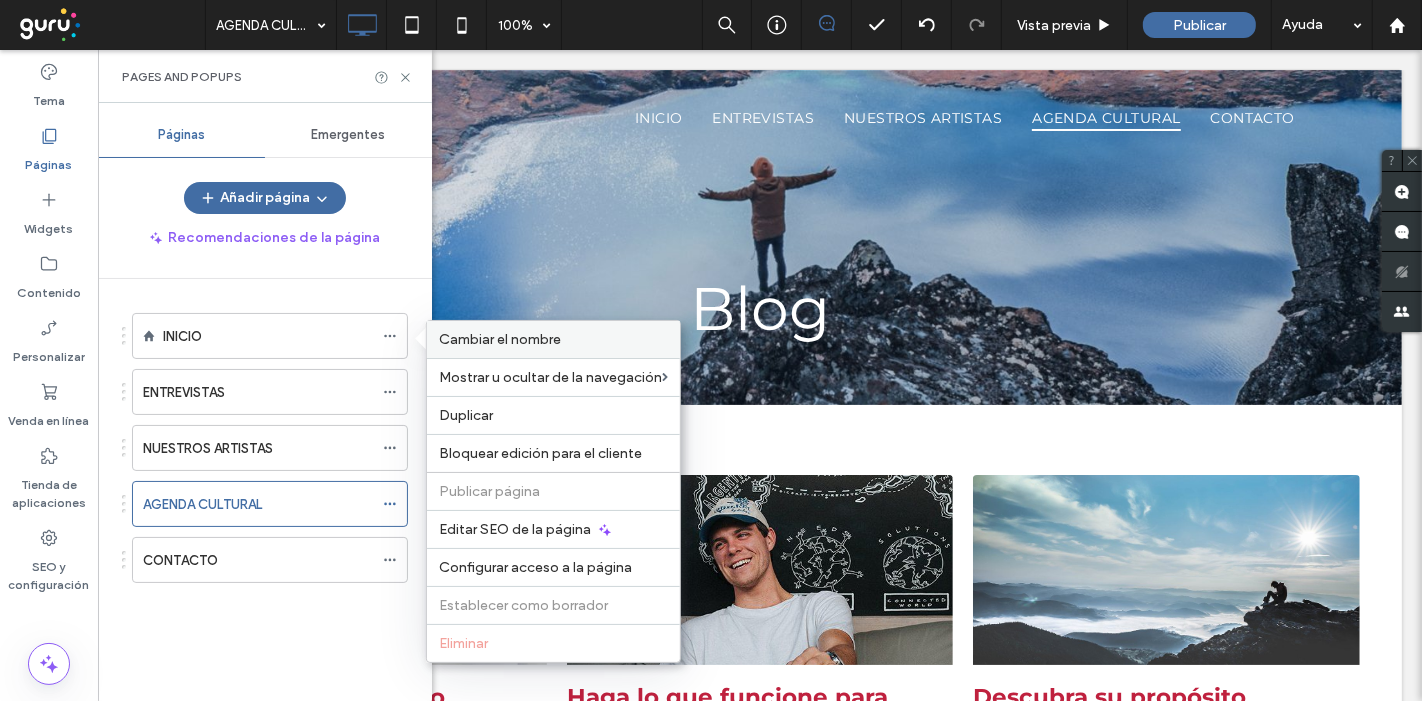 click on "Cambiar el nombre" at bounding box center [500, 339] 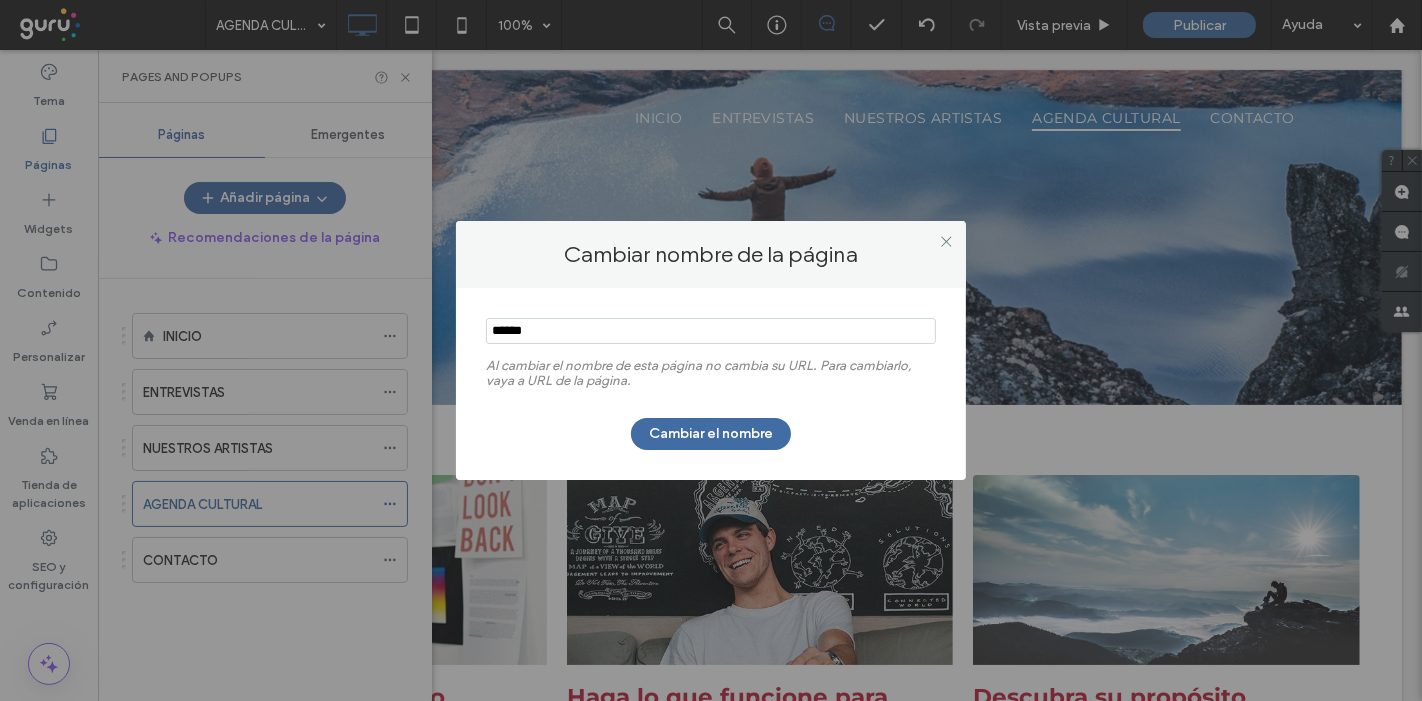 click at bounding box center [711, 331] 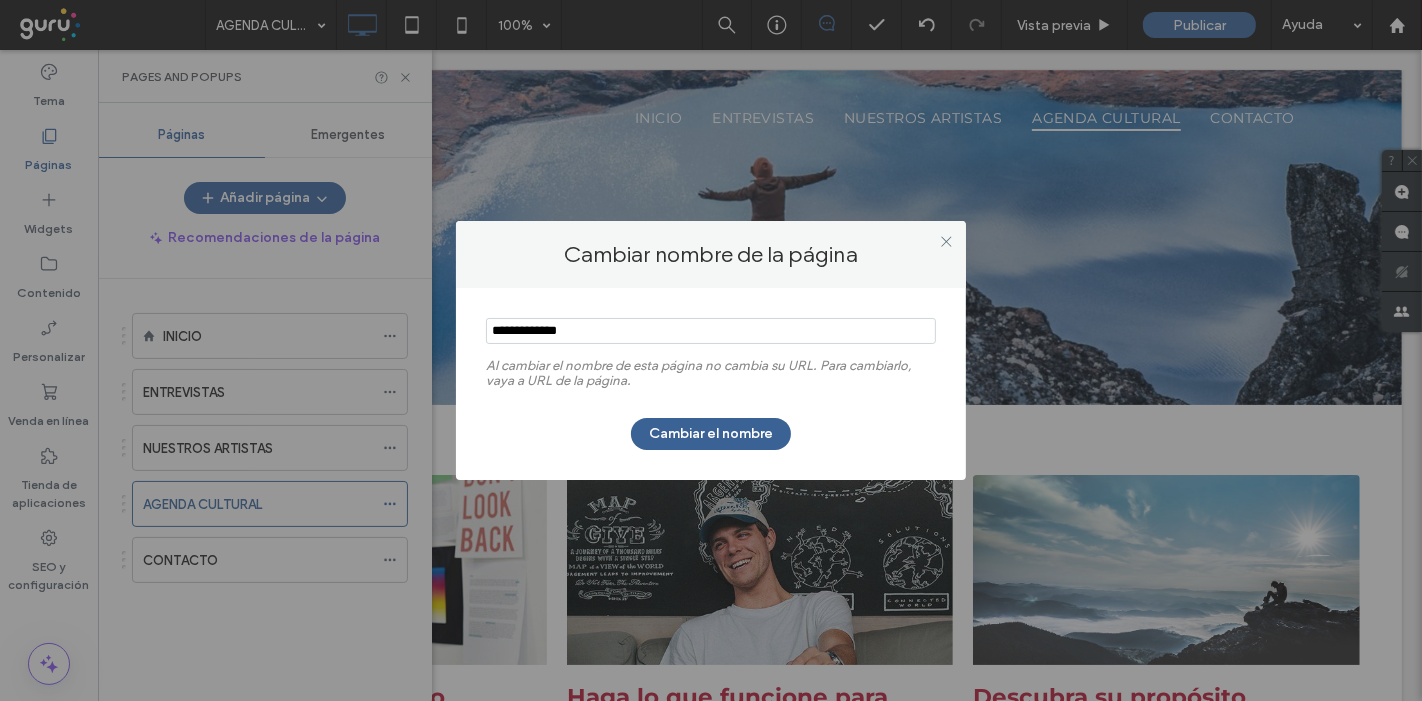 type on "**********" 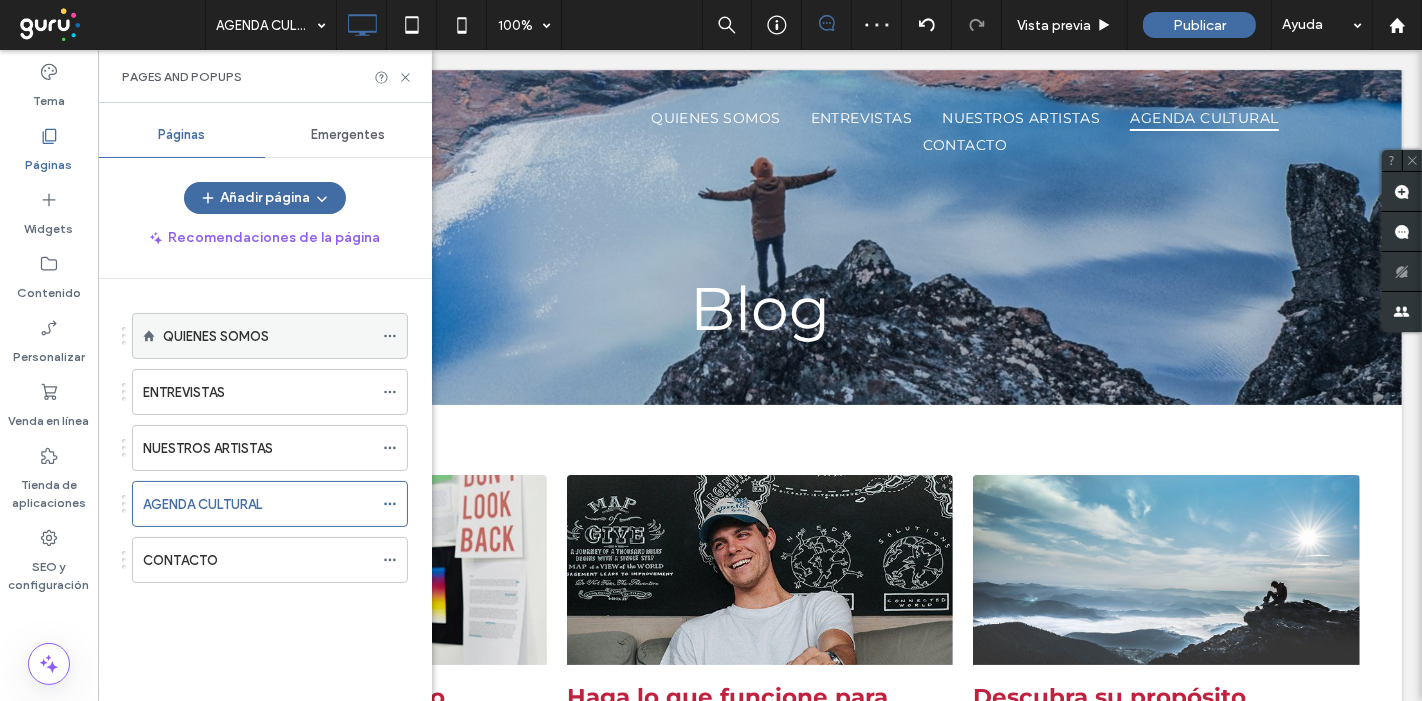 click 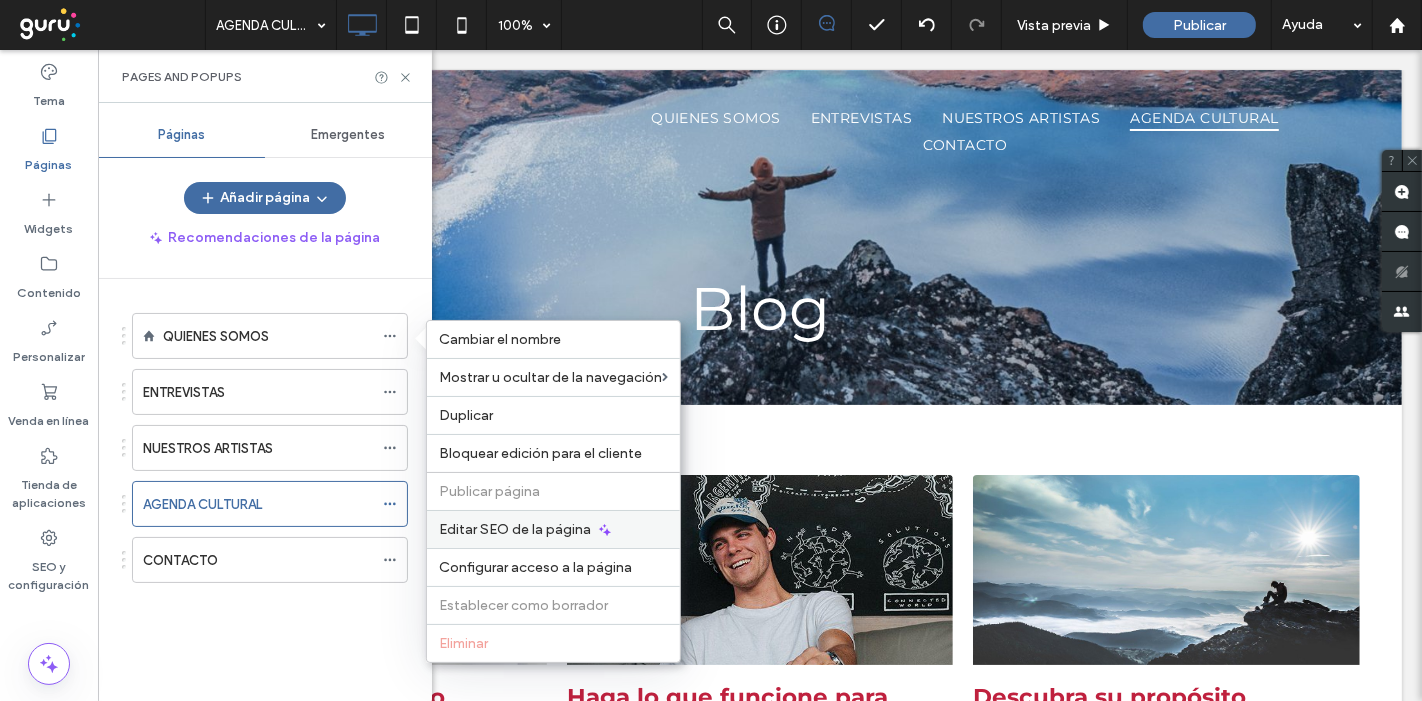 click on "Editar SEO de la página" at bounding box center [553, 529] 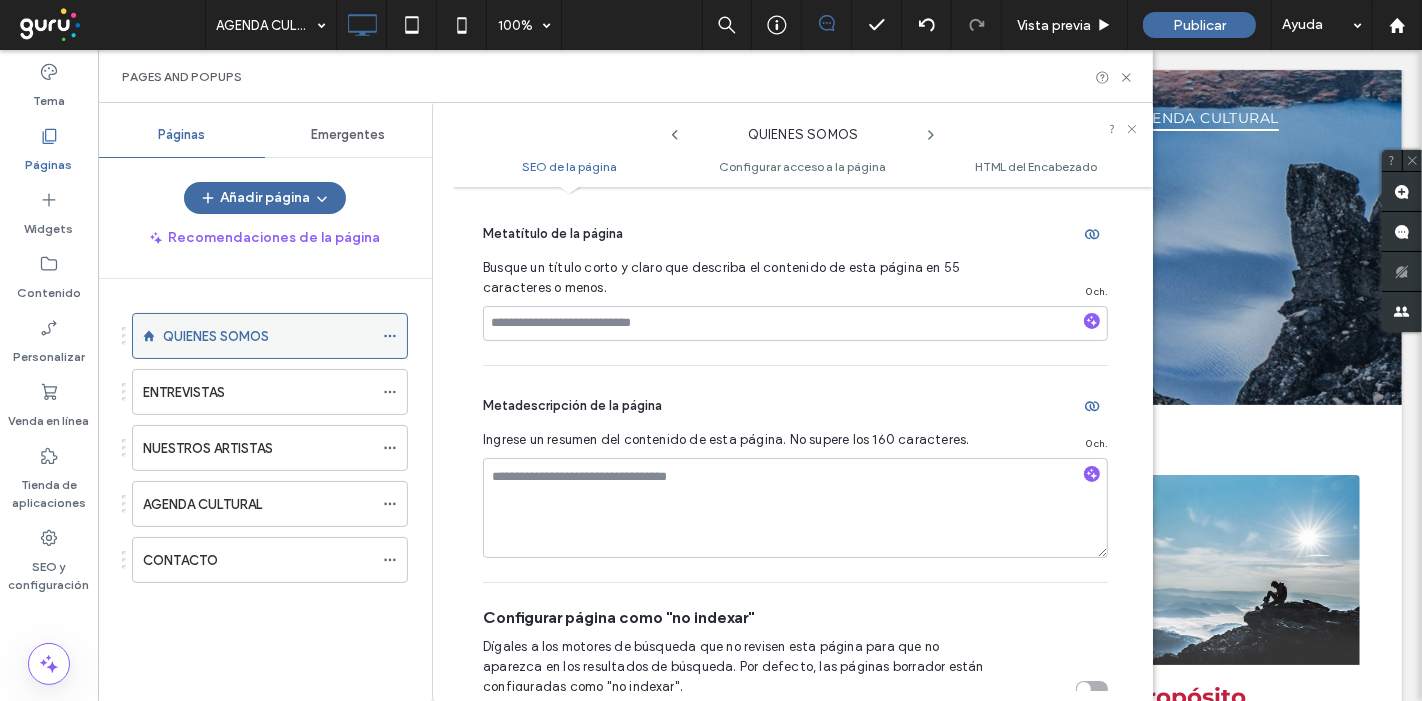 scroll, scrollTop: 238, scrollLeft: 0, axis: vertical 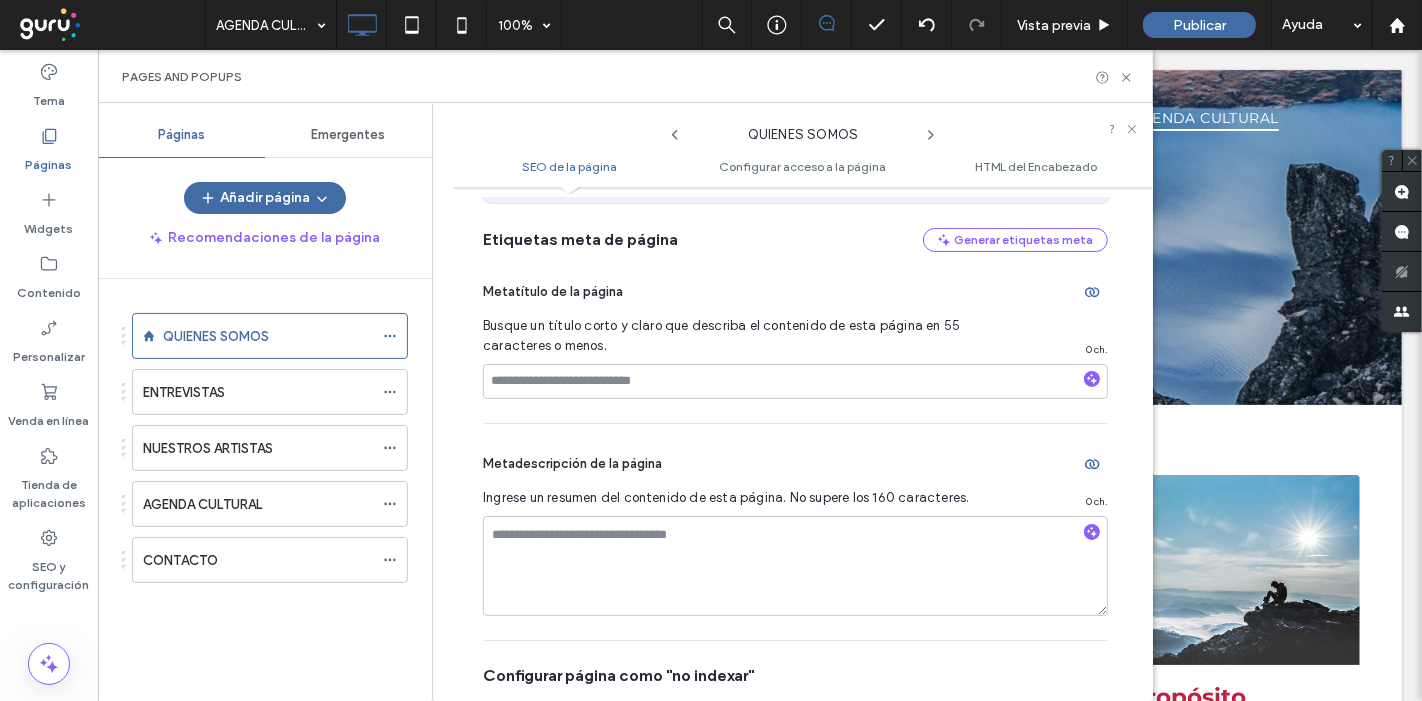 click 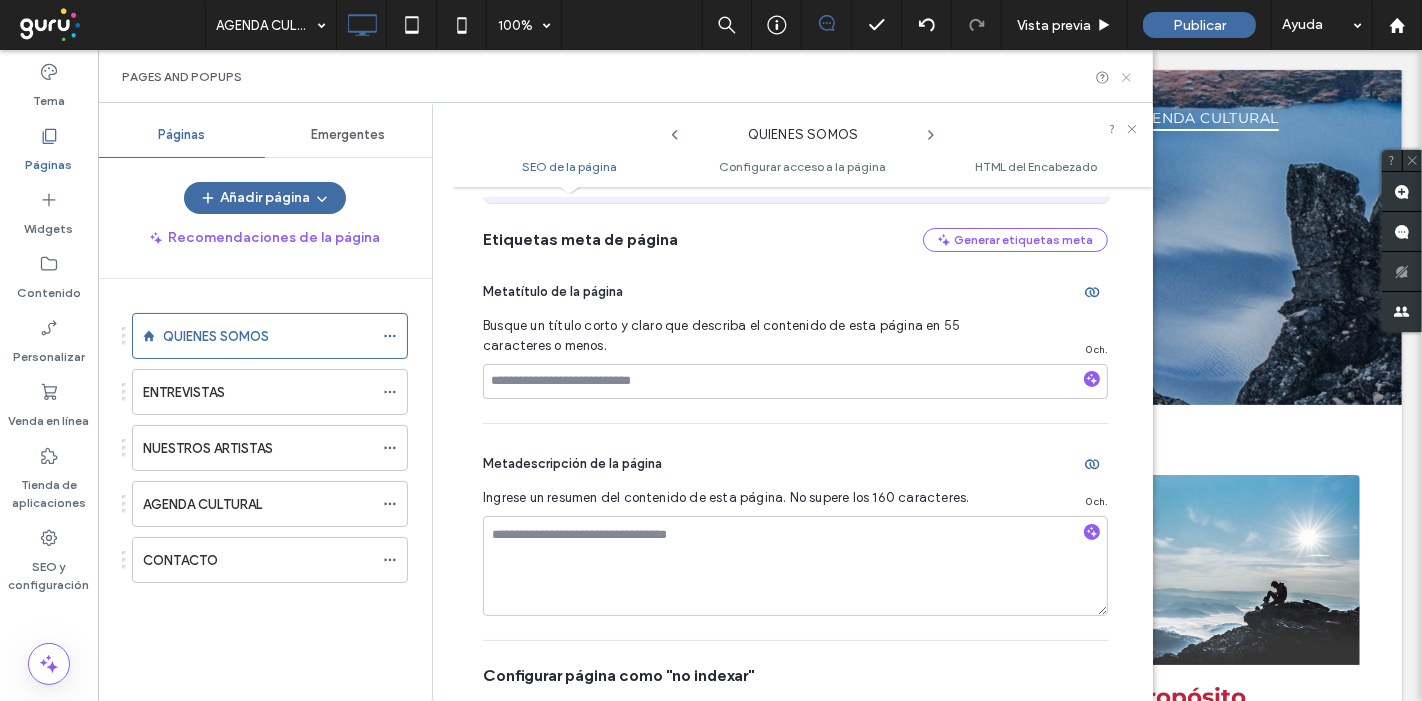 click 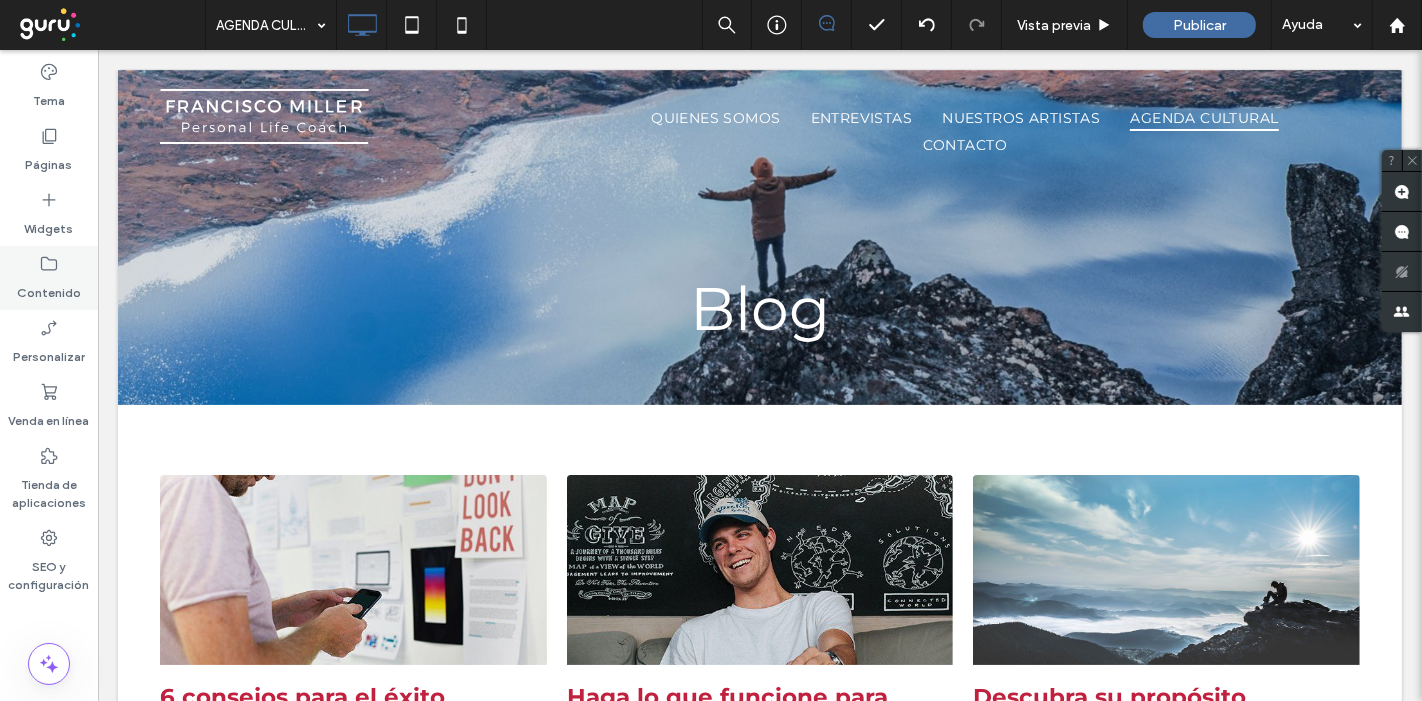 click 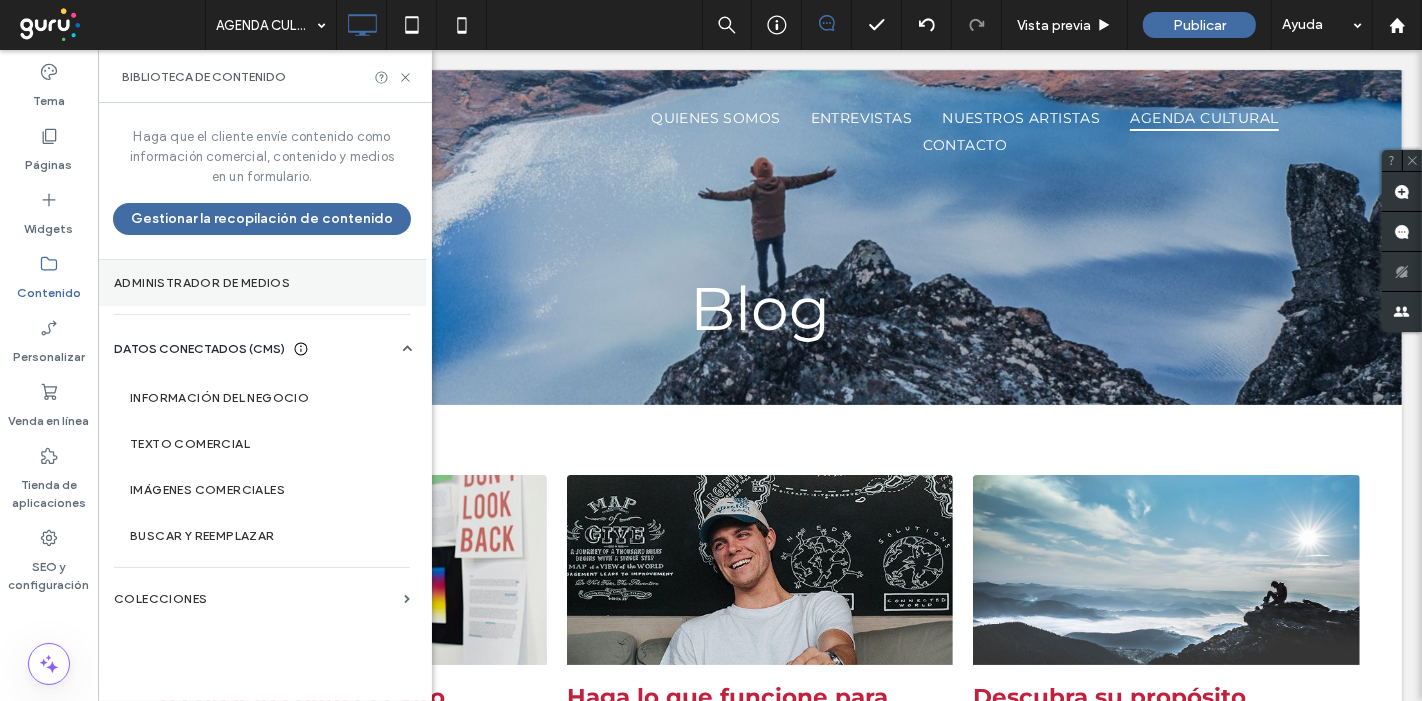 click on "Administrador de medios" at bounding box center (262, 283) 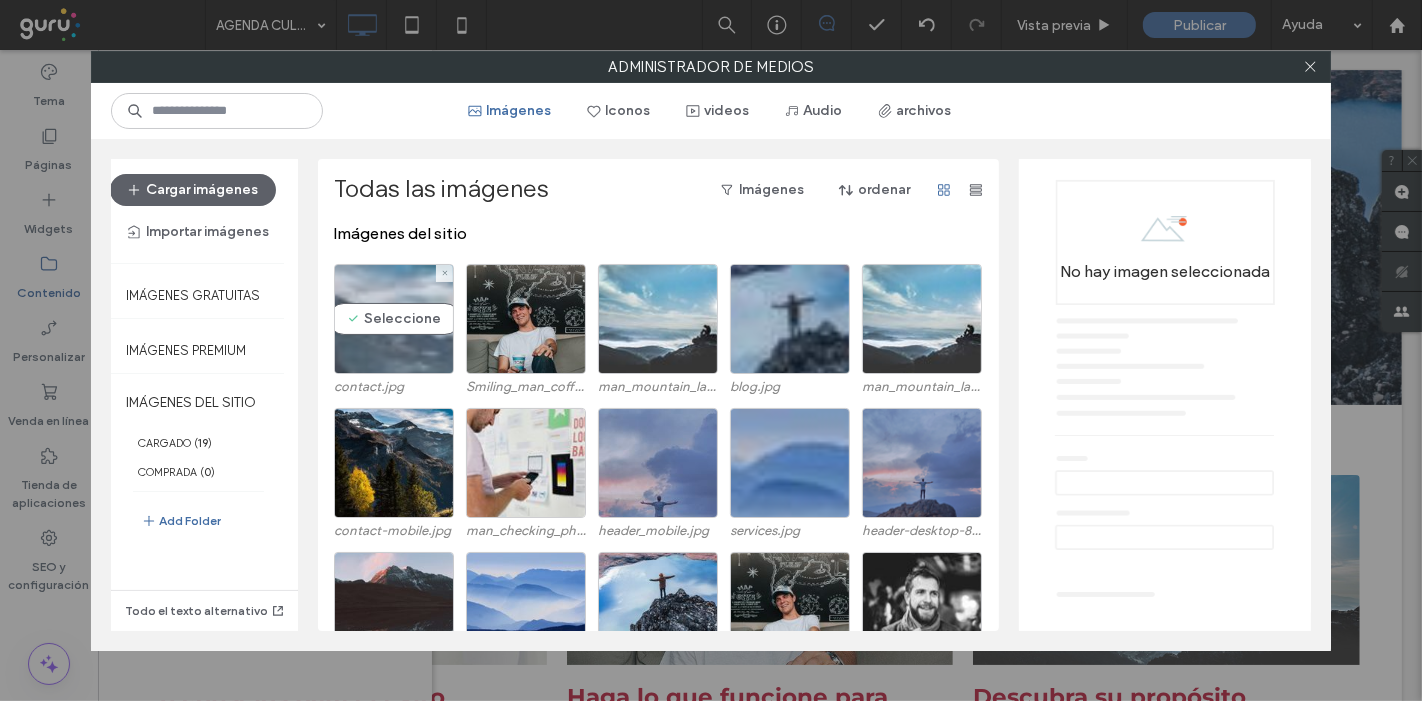 click on "Seleccione" at bounding box center (394, 319) 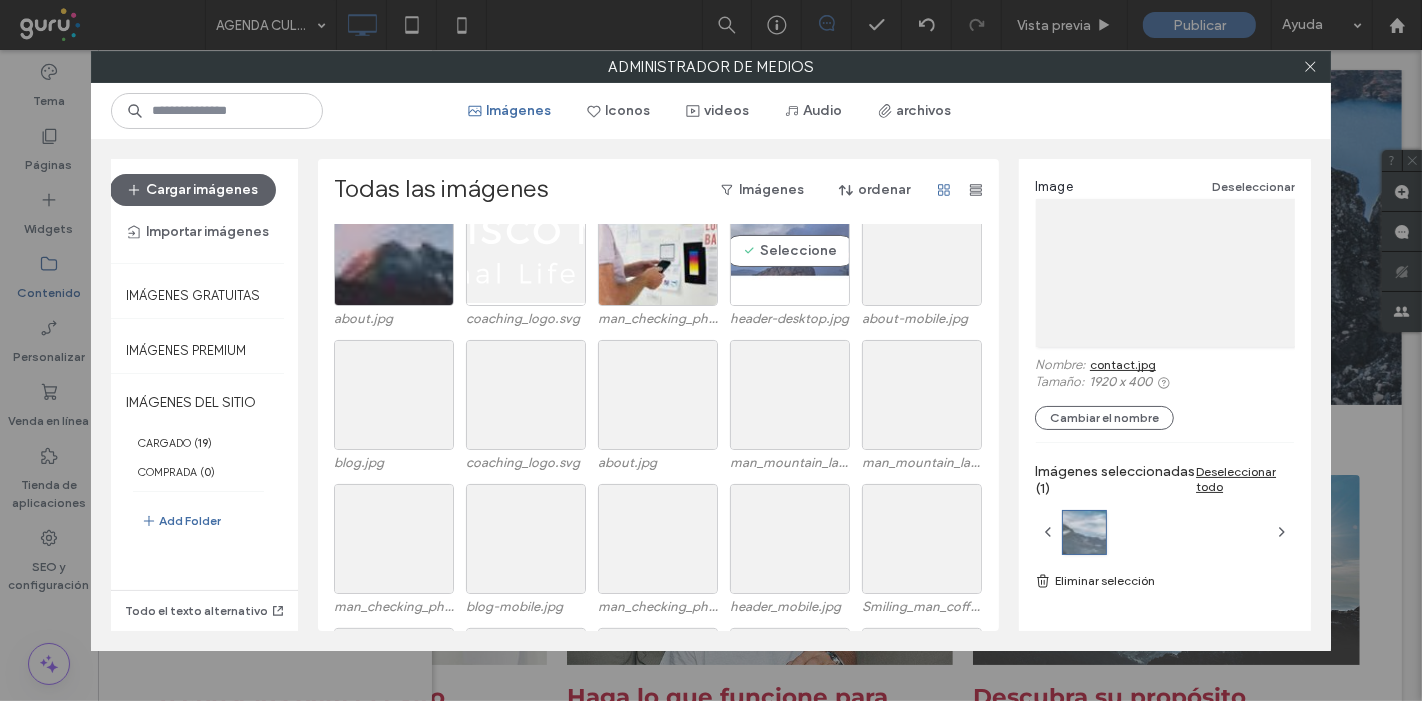 scroll, scrollTop: 672, scrollLeft: 0, axis: vertical 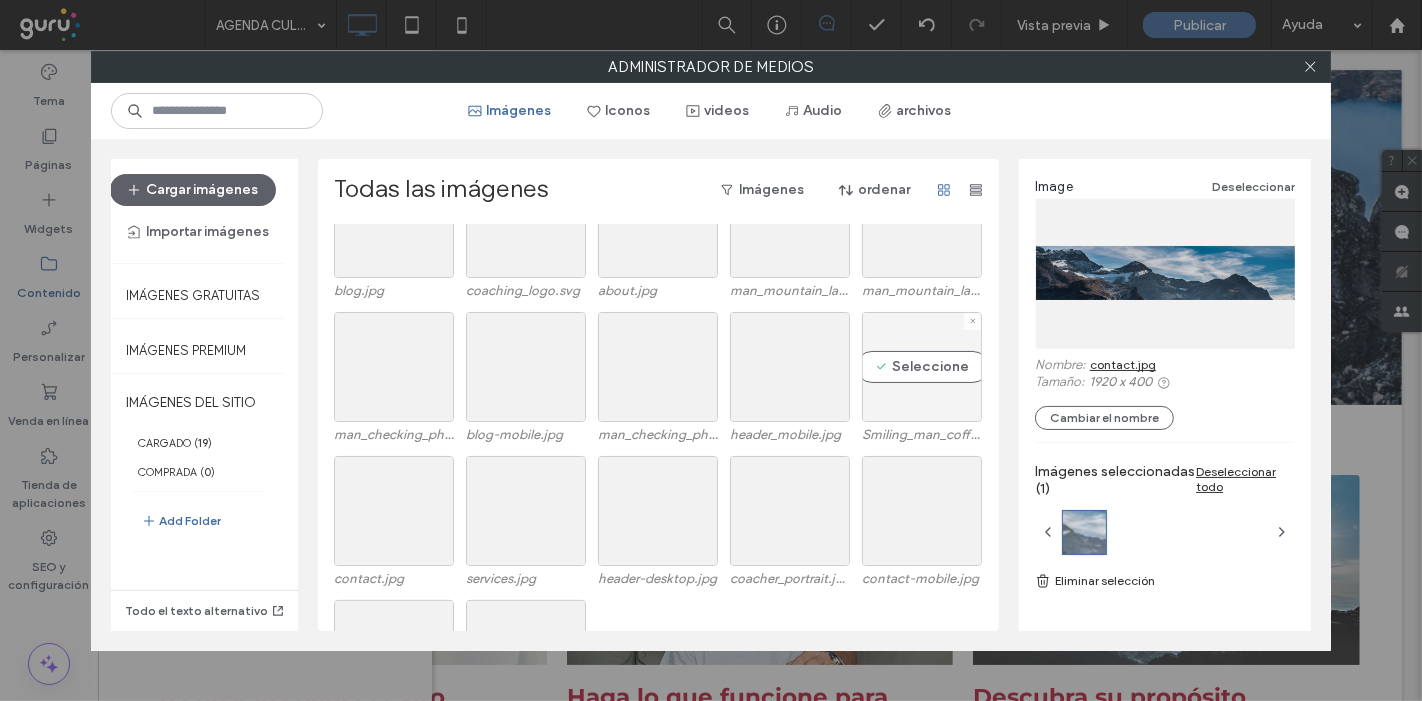 click on "Seleccione" at bounding box center [922, 367] 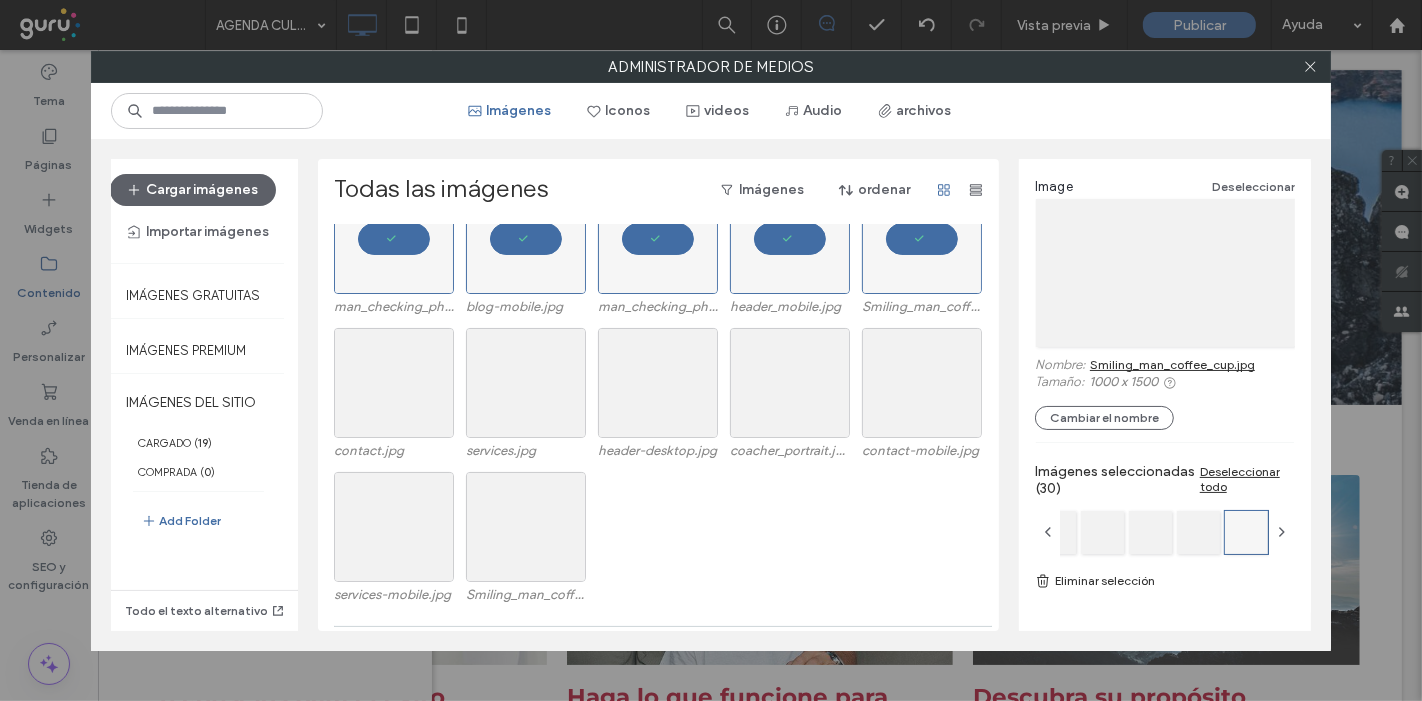 scroll, scrollTop: 894, scrollLeft: 0, axis: vertical 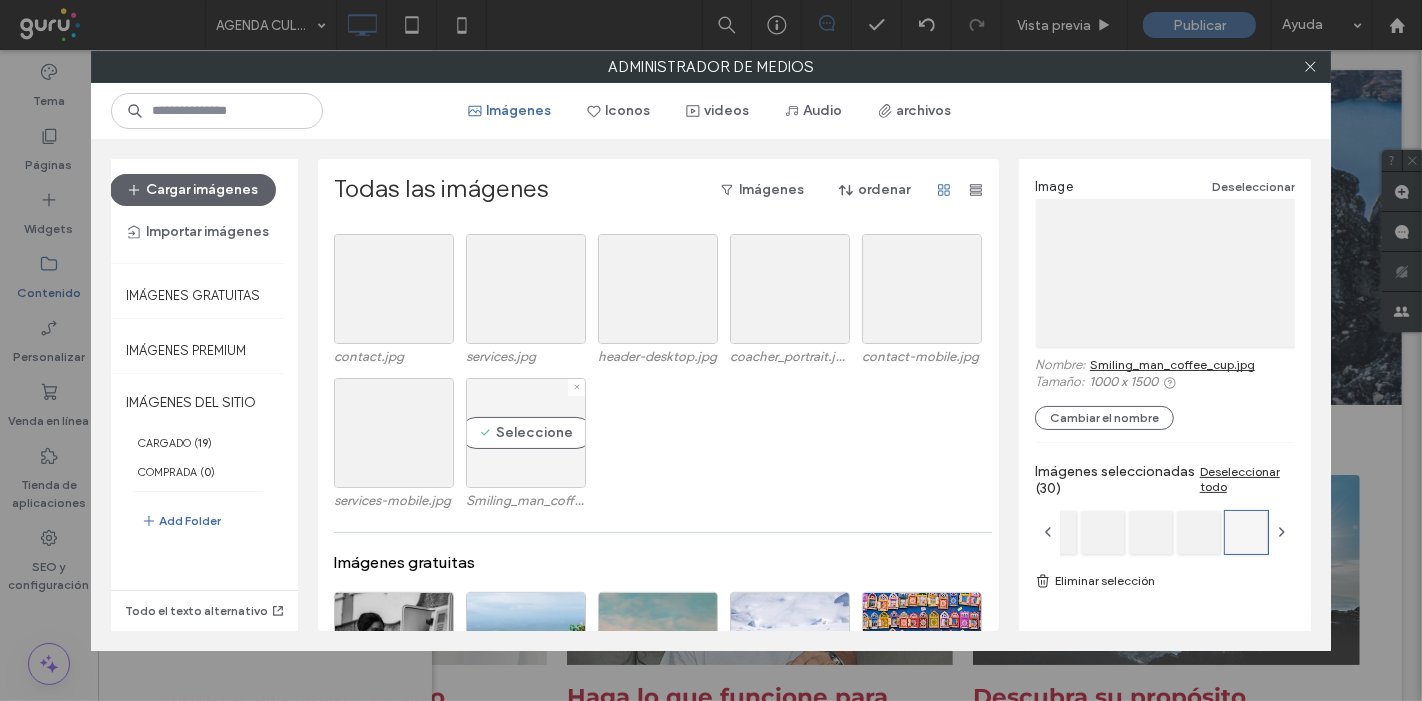 click on "Seleccione" at bounding box center (526, 433) 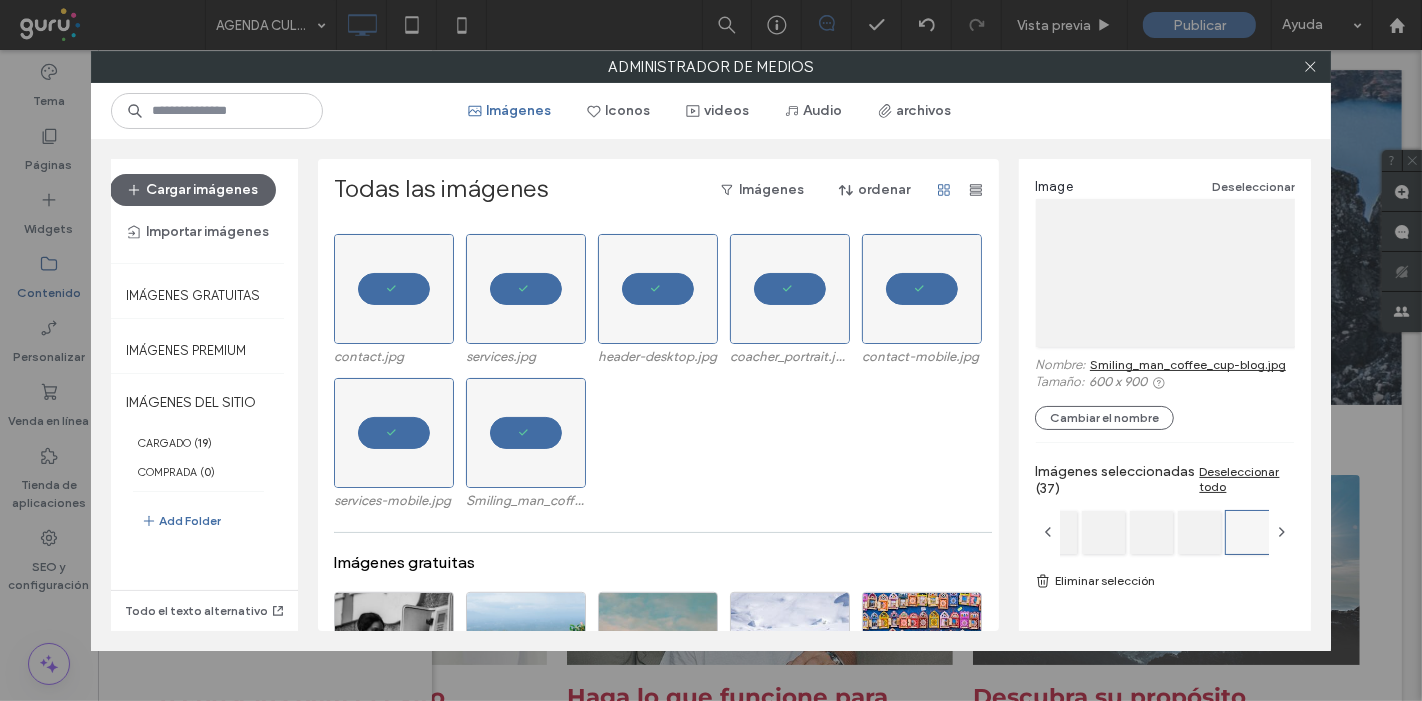 click on "Eliminar selección" at bounding box center (1165, 581) 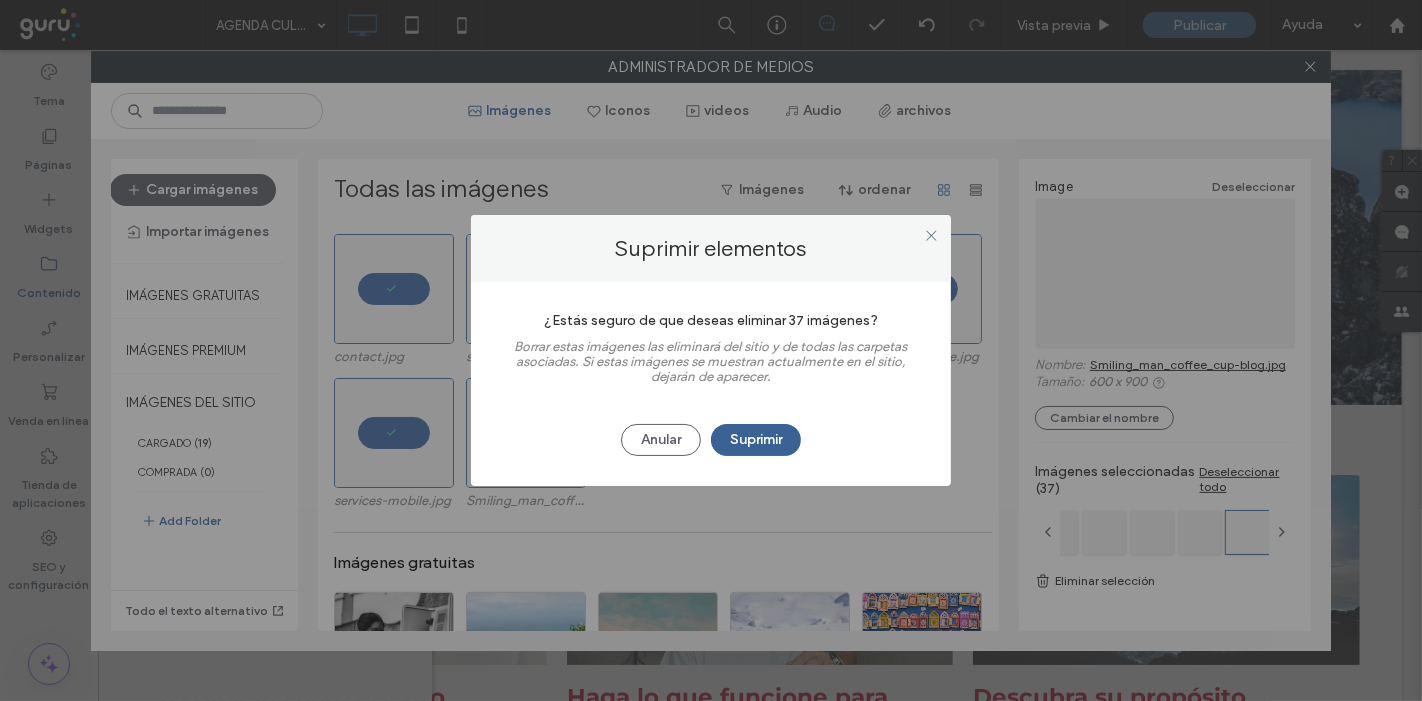 drag, startPoint x: 759, startPoint y: 422, endPoint x: 766, endPoint y: 443, distance: 22.135944 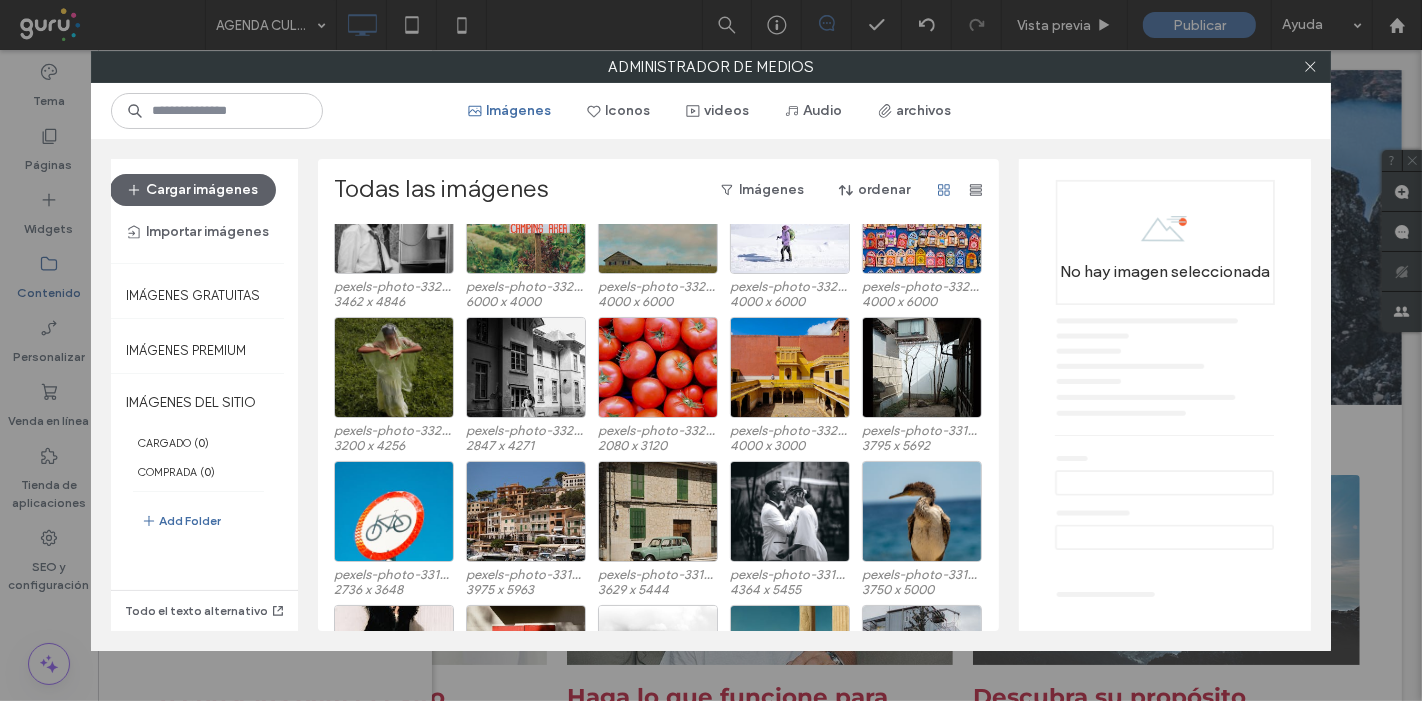 scroll, scrollTop: 0, scrollLeft: 0, axis: both 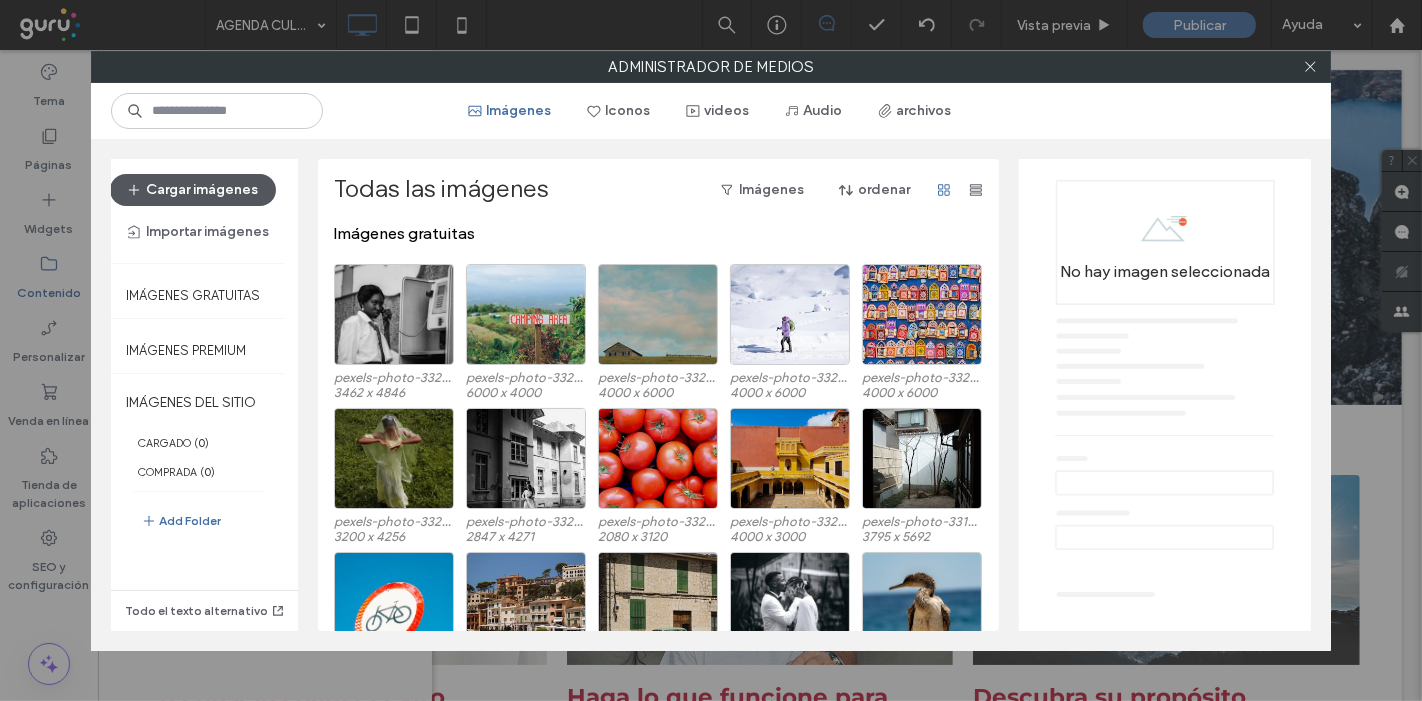 click on "Cargar imágenes" at bounding box center (193, 190) 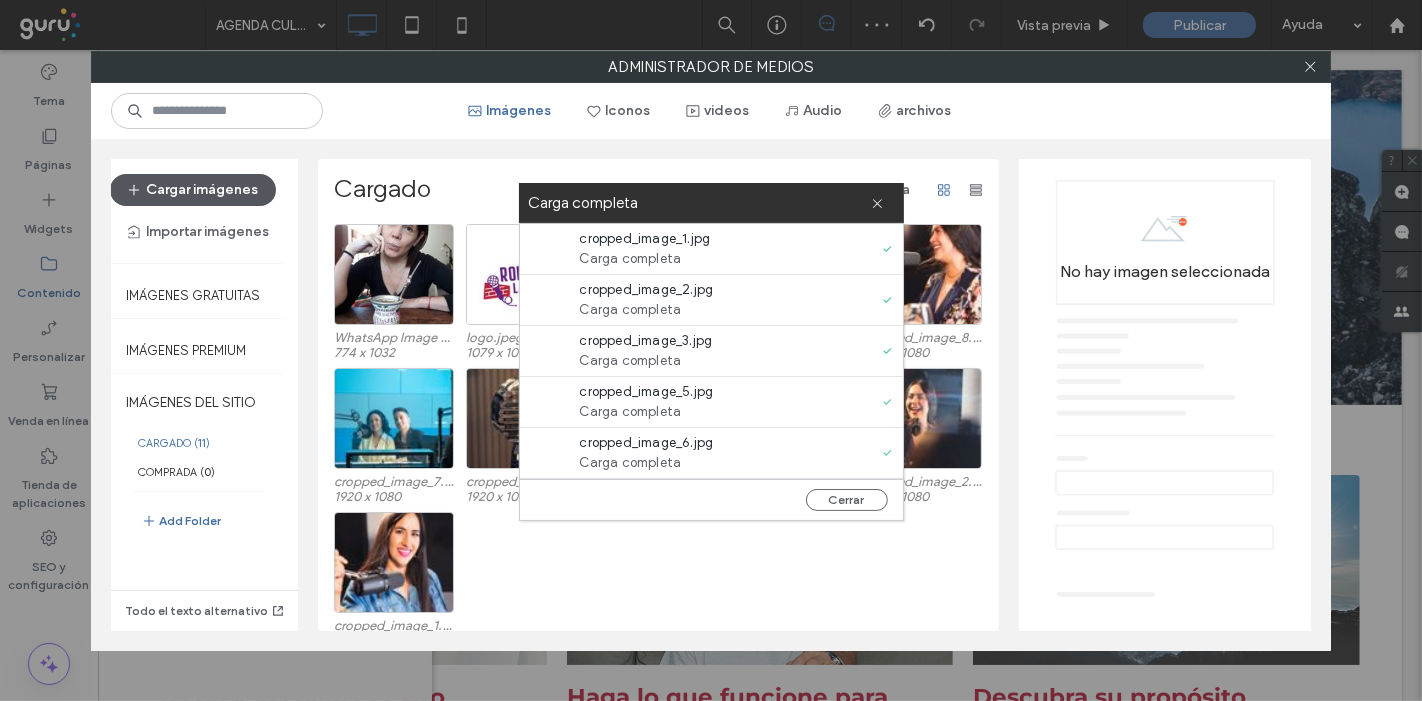 click on "Cargar imágenes" at bounding box center (193, 190) 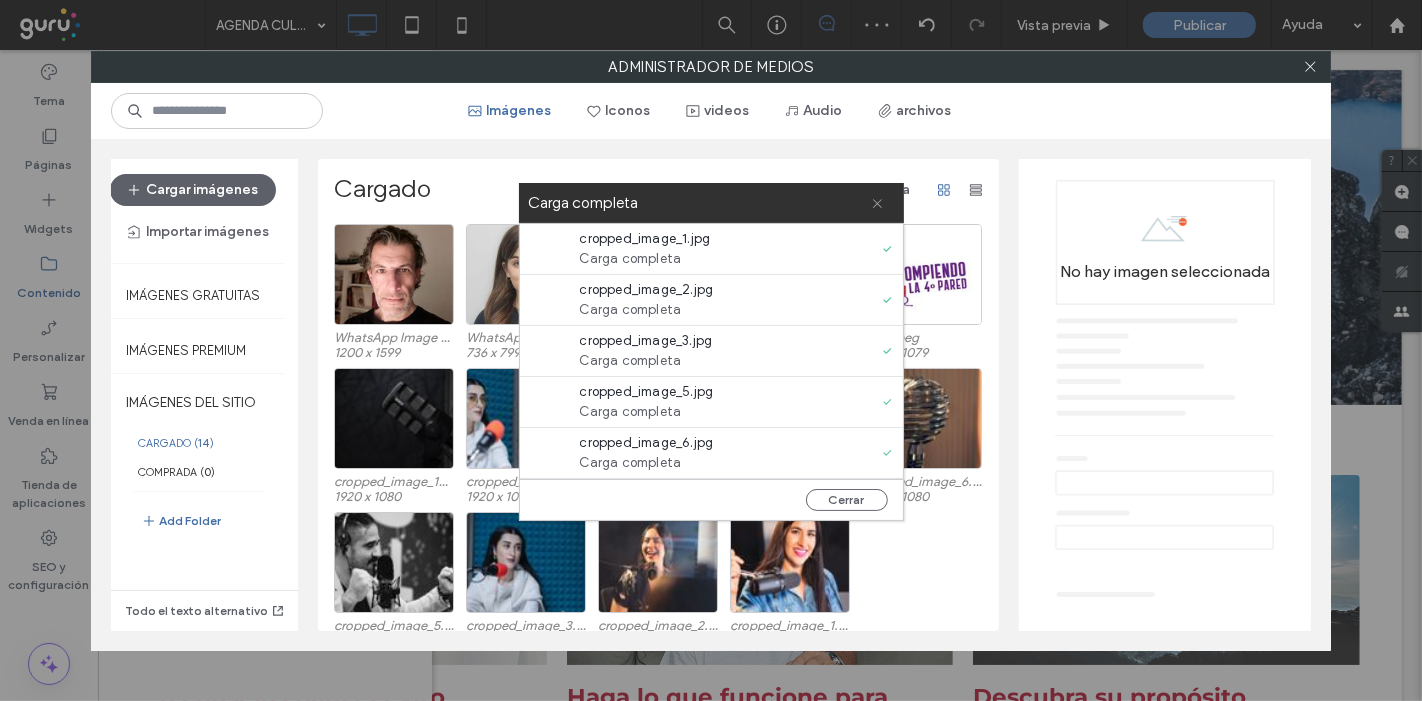 click 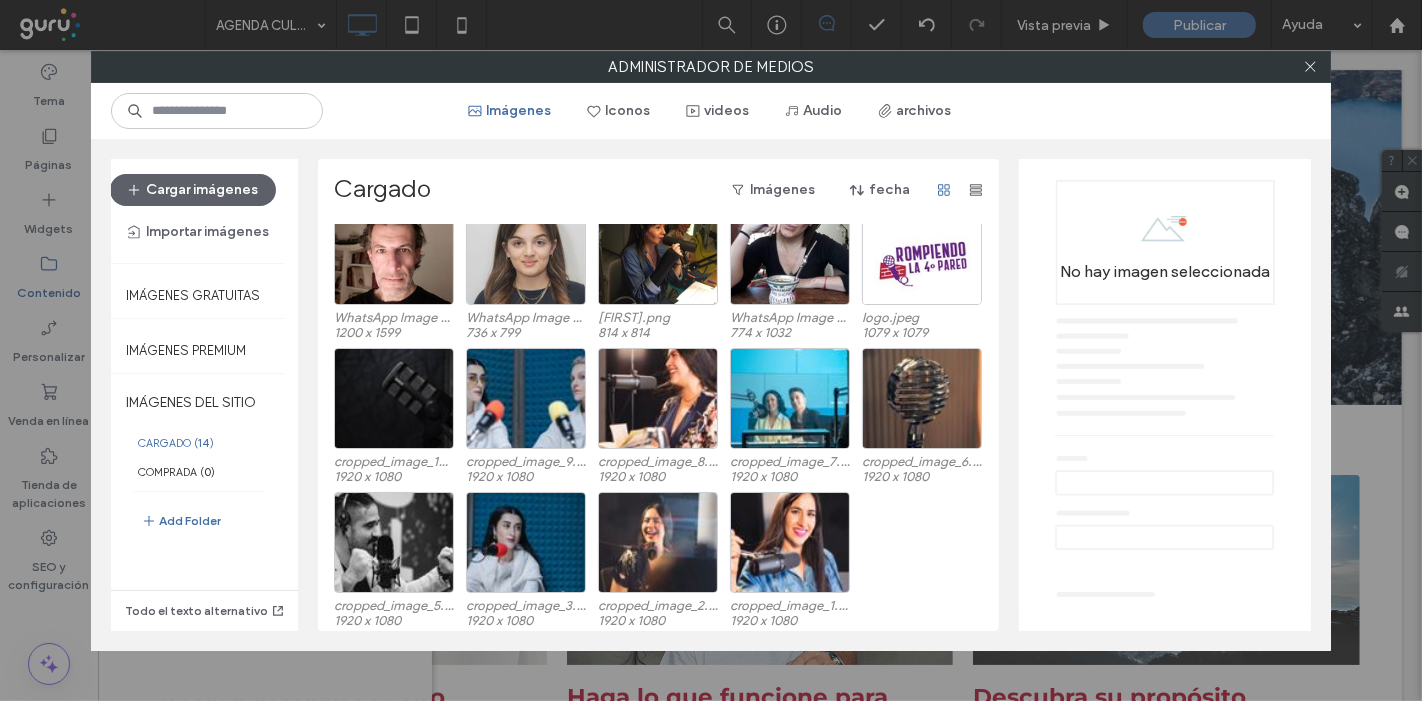 scroll, scrollTop: 24, scrollLeft: 0, axis: vertical 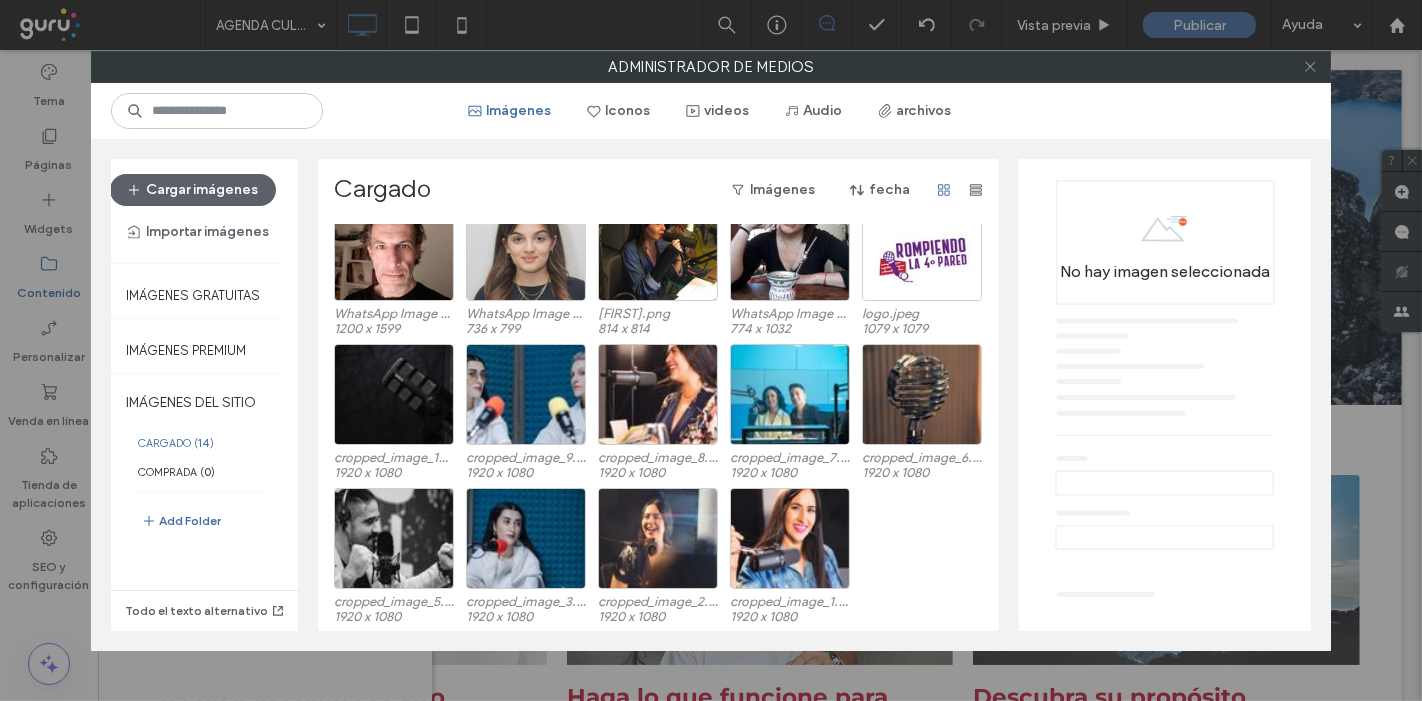 click at bounding box center (1310, 67) 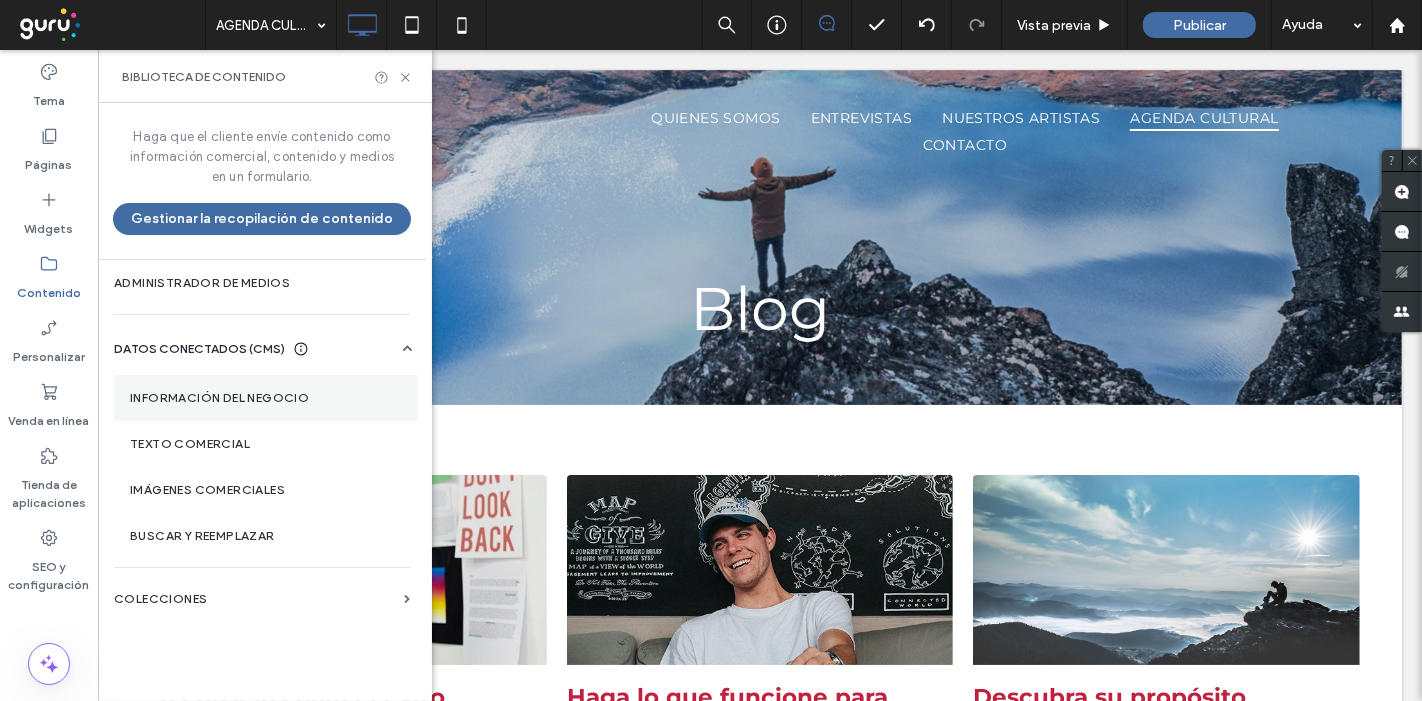 click on "Información del negocio" at bounding box center [266, 398] 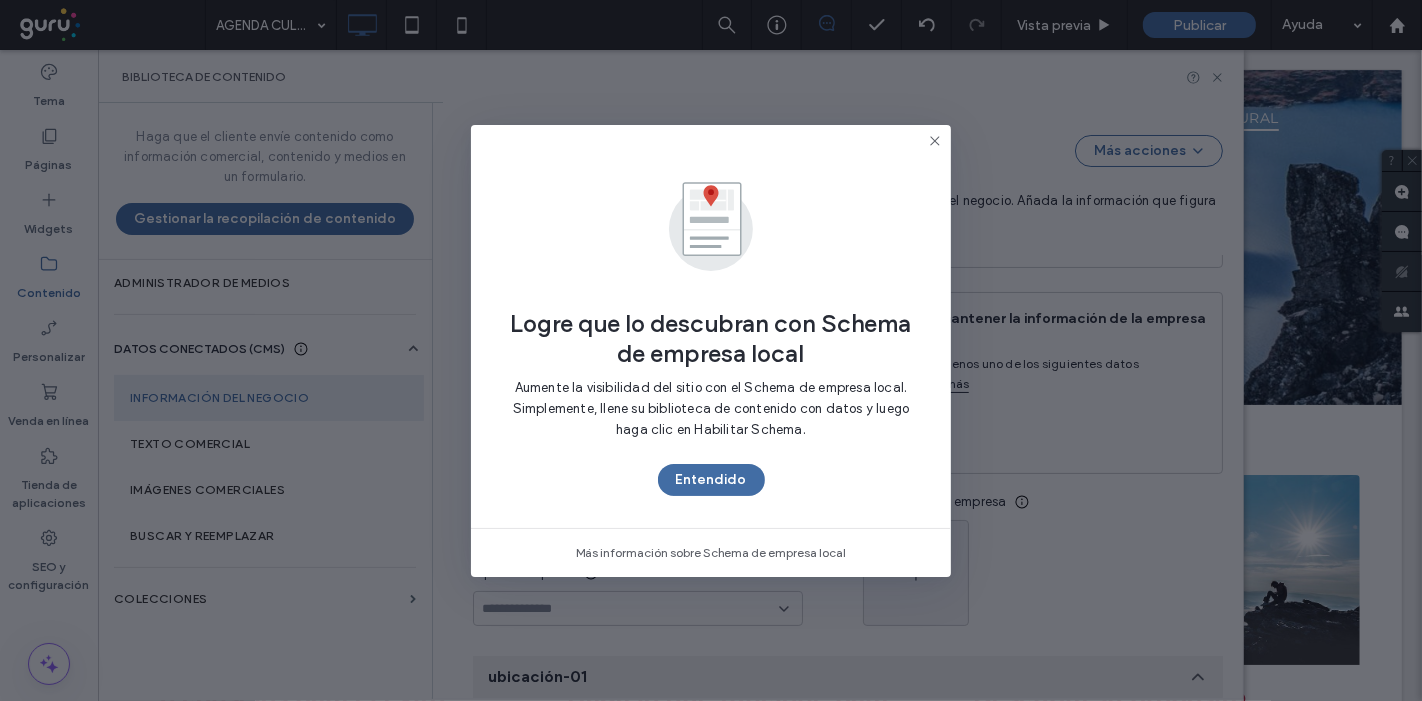 scroll, scrollTop: 314, scrollLeft: 0, axis: vertical 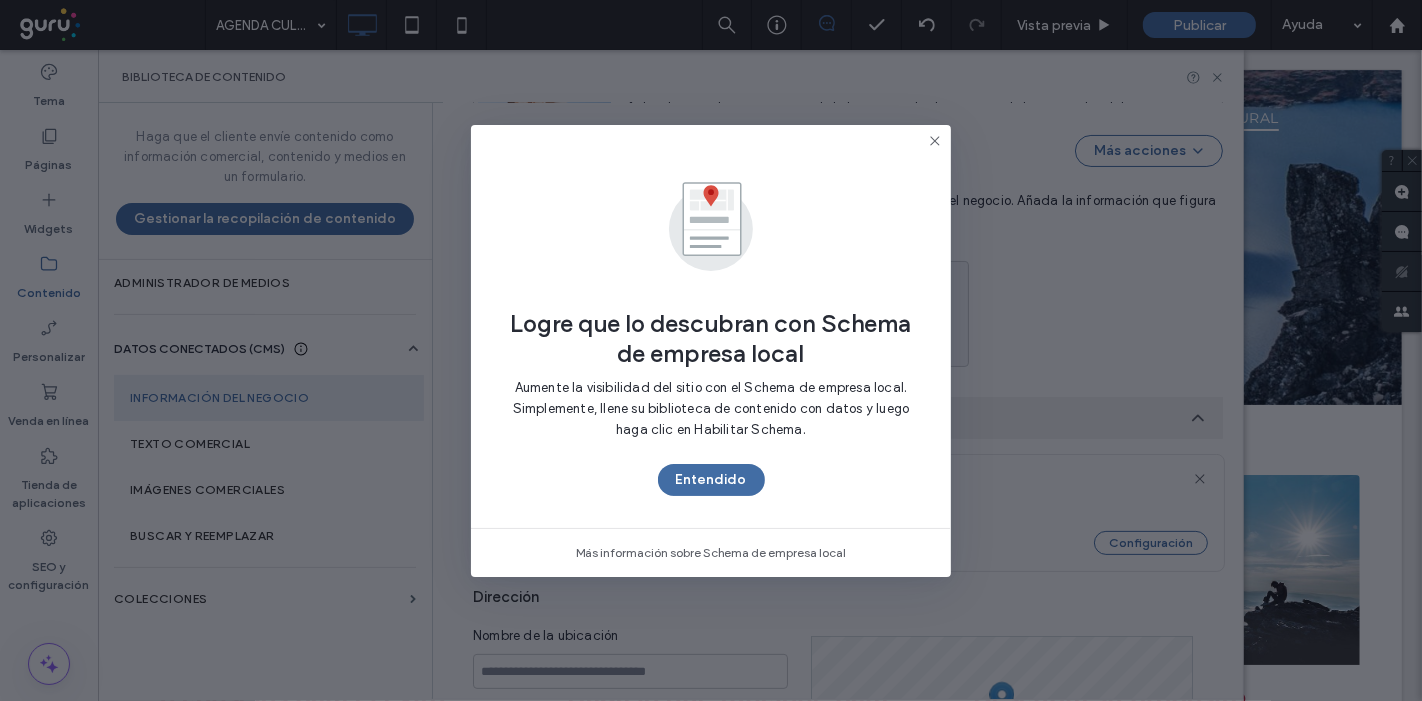 click on "Entendido" at bounding box center [711, 480] 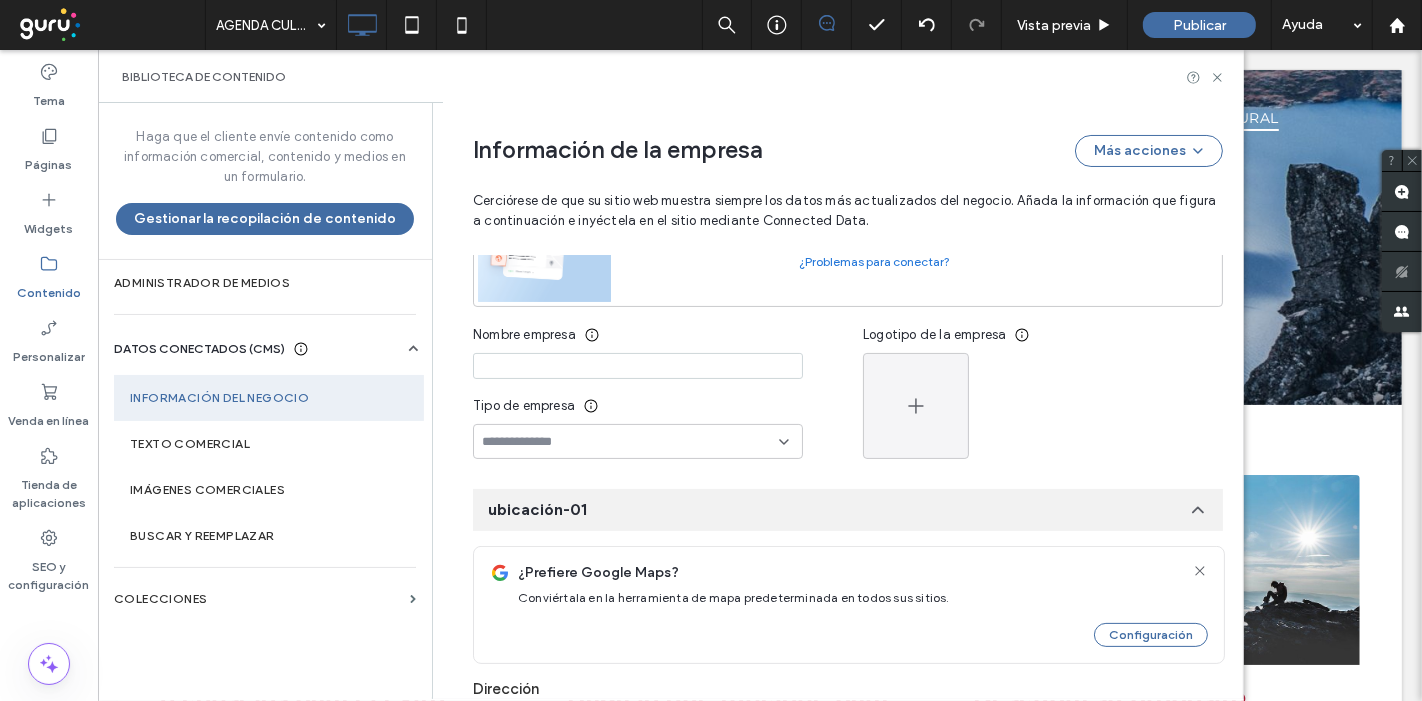 scroll, scrollTop: 222, scrollLeft: 0, axis: vertical 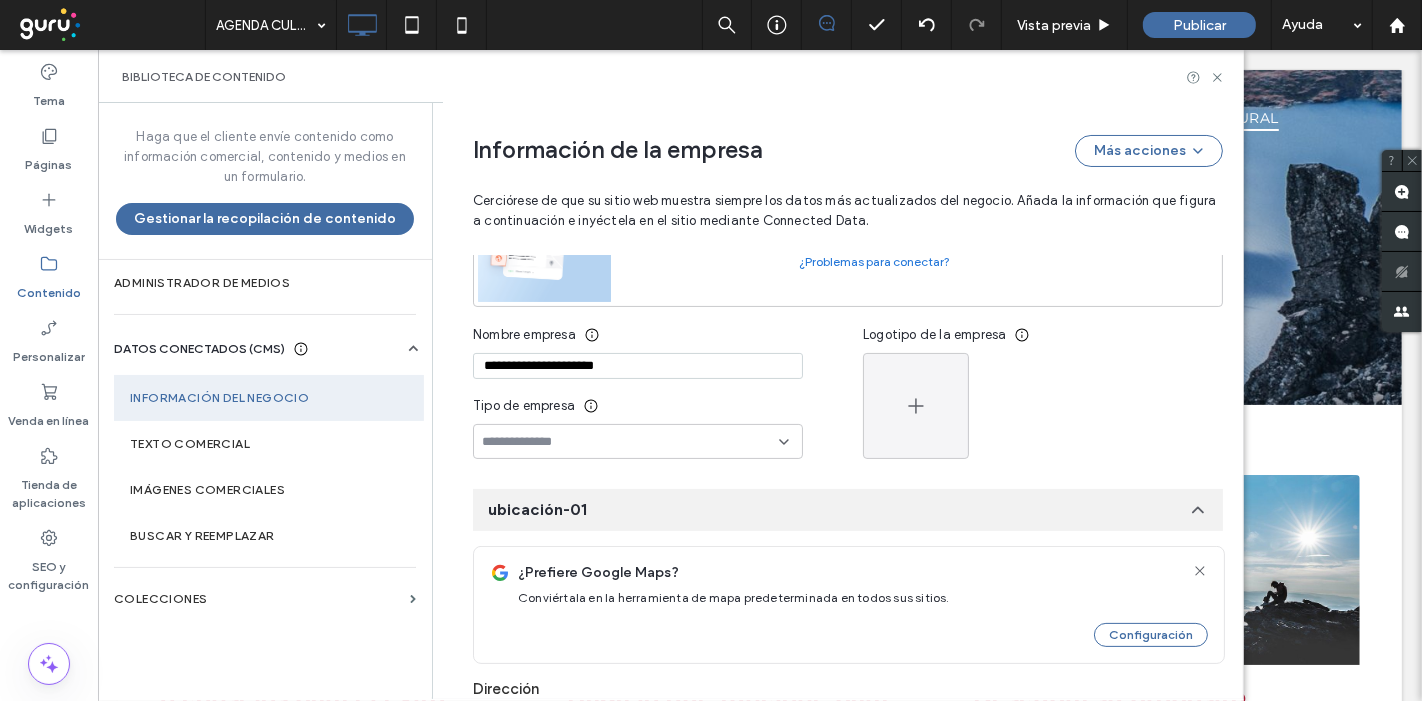 type on "**********" 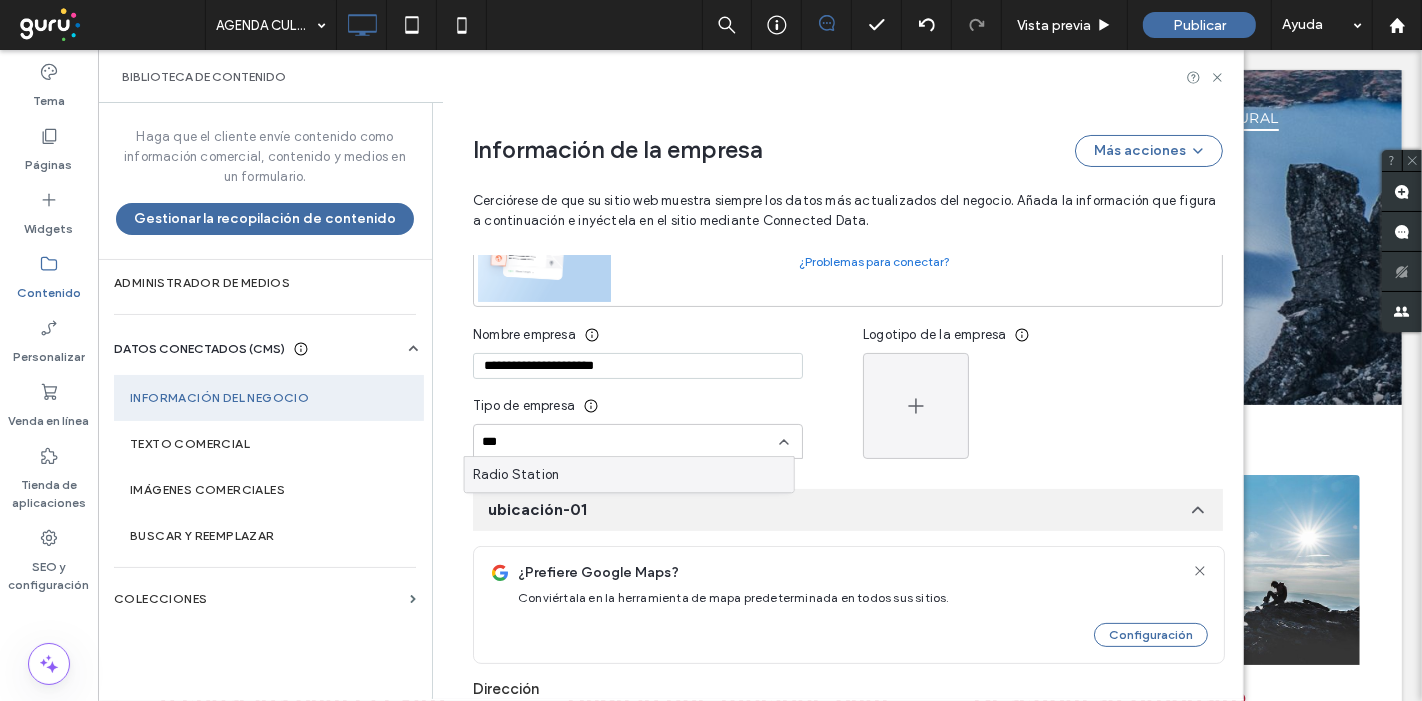 type on "***" 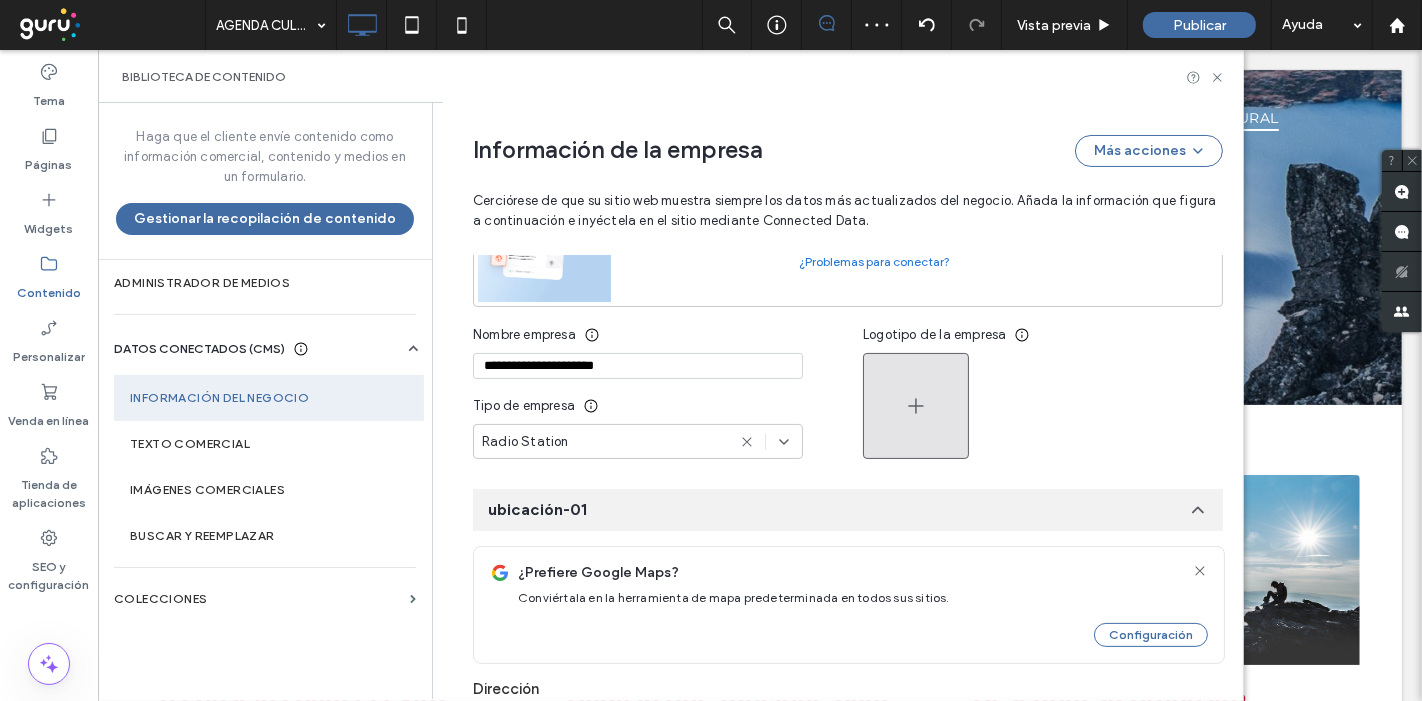 click 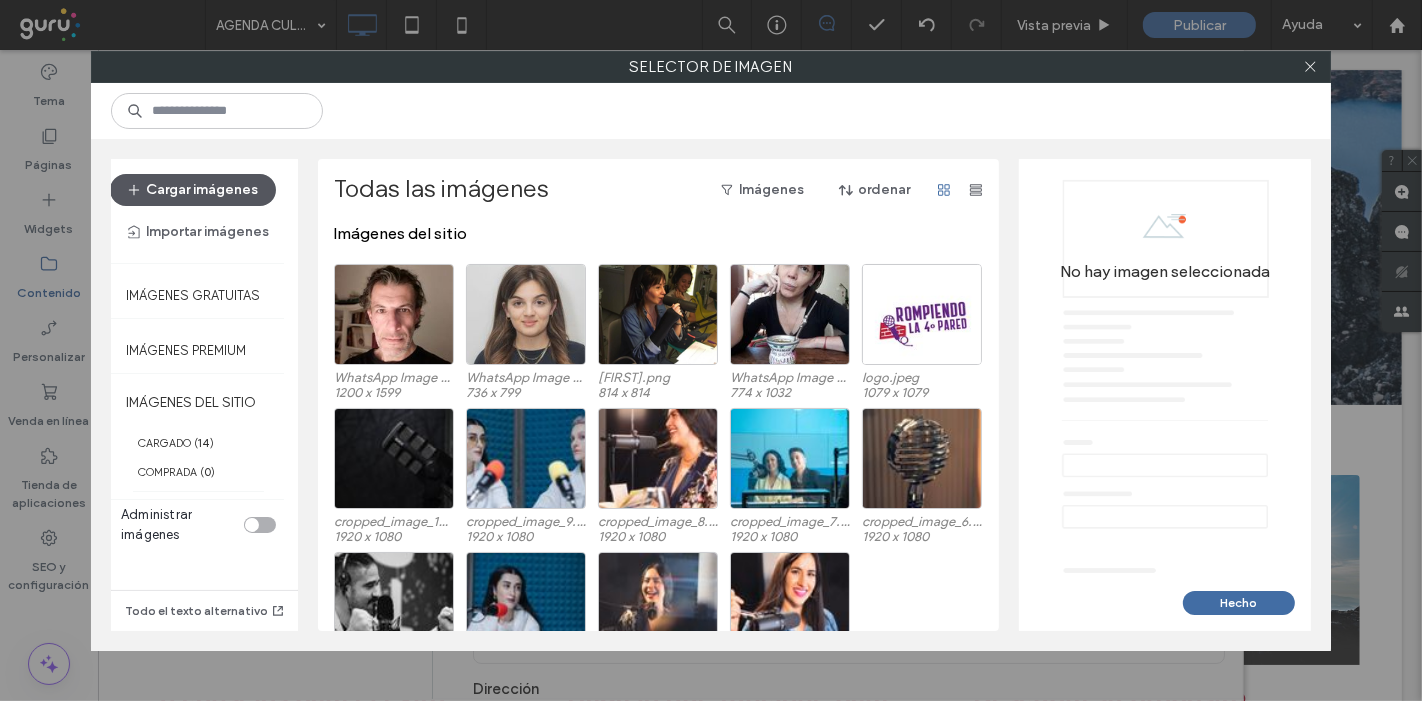 click on "Cargar imágenes" at bounding box center (193, 190) 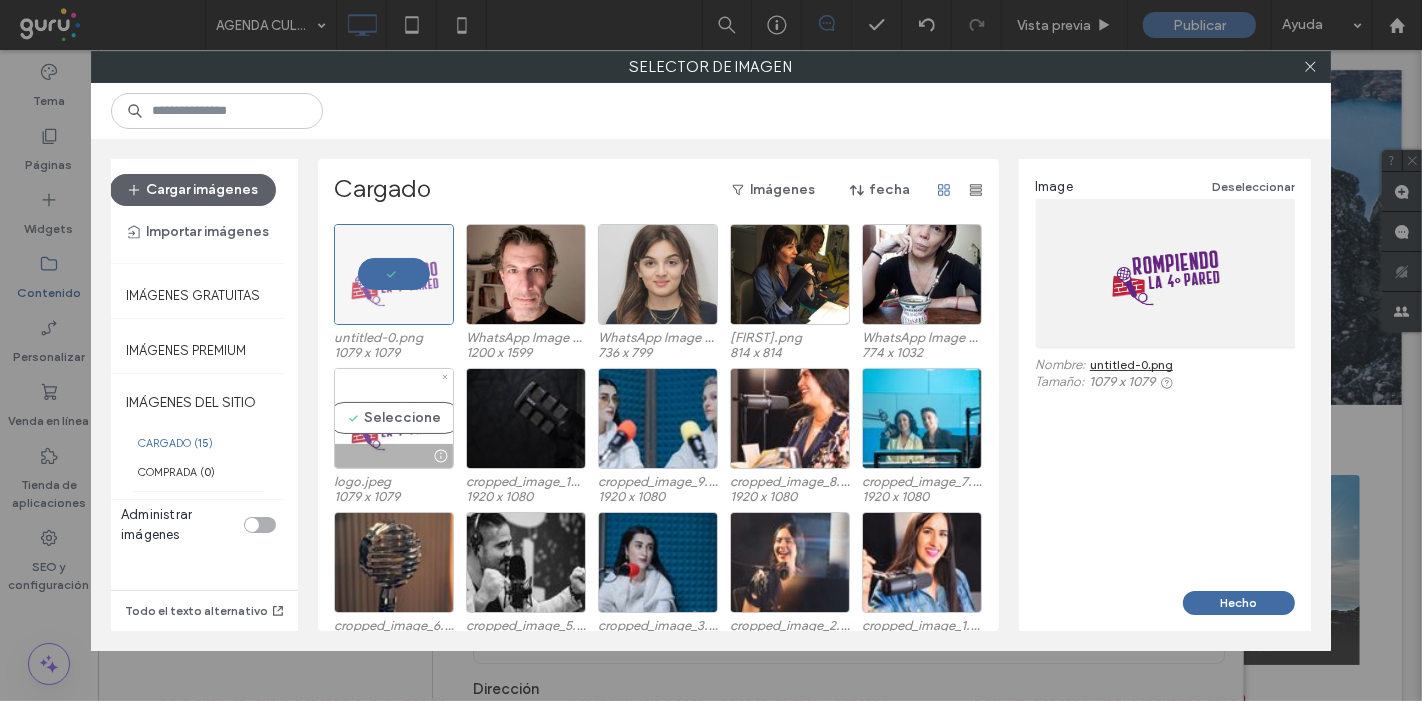 click on "Seleccione" at bounding box center (394, 418) 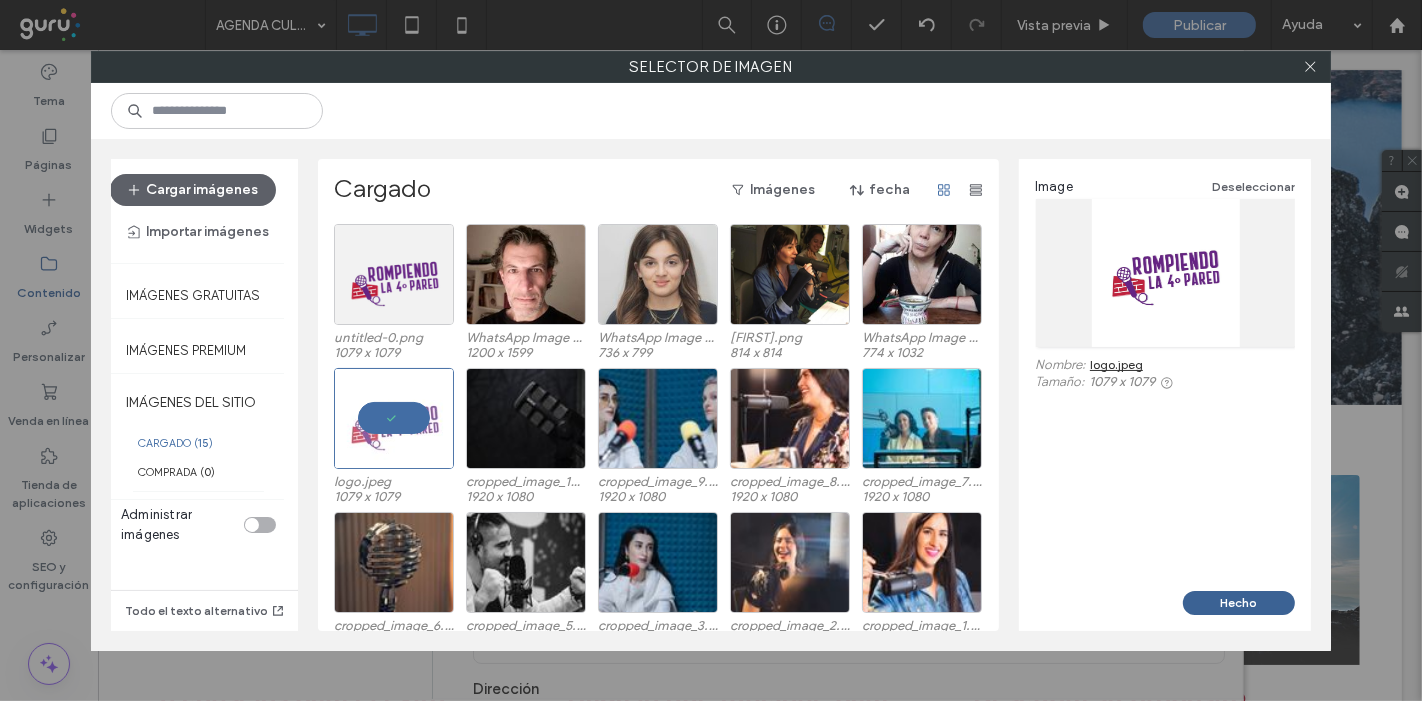 click on "Hecho" at bounding box center (1239, 603) 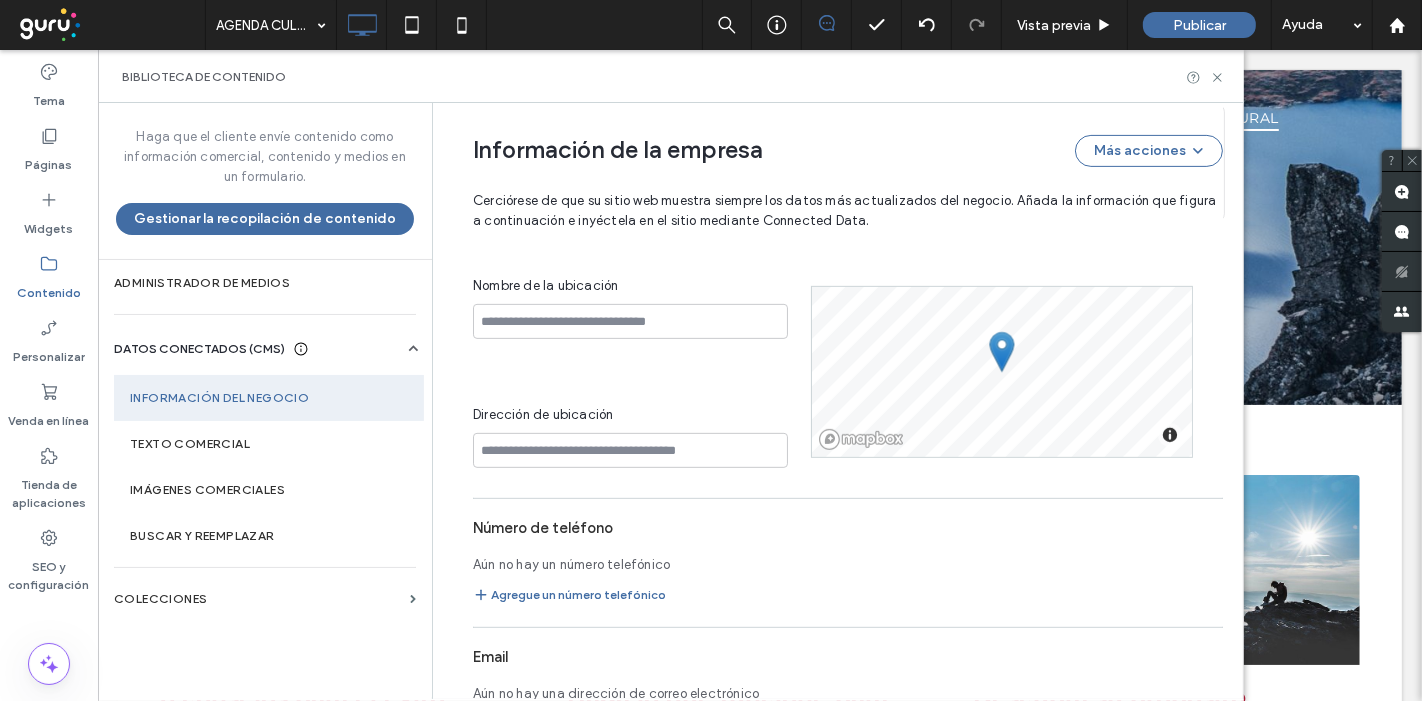 scroll, scrollTop: 666, scrollLeft: 0, axis: vertical 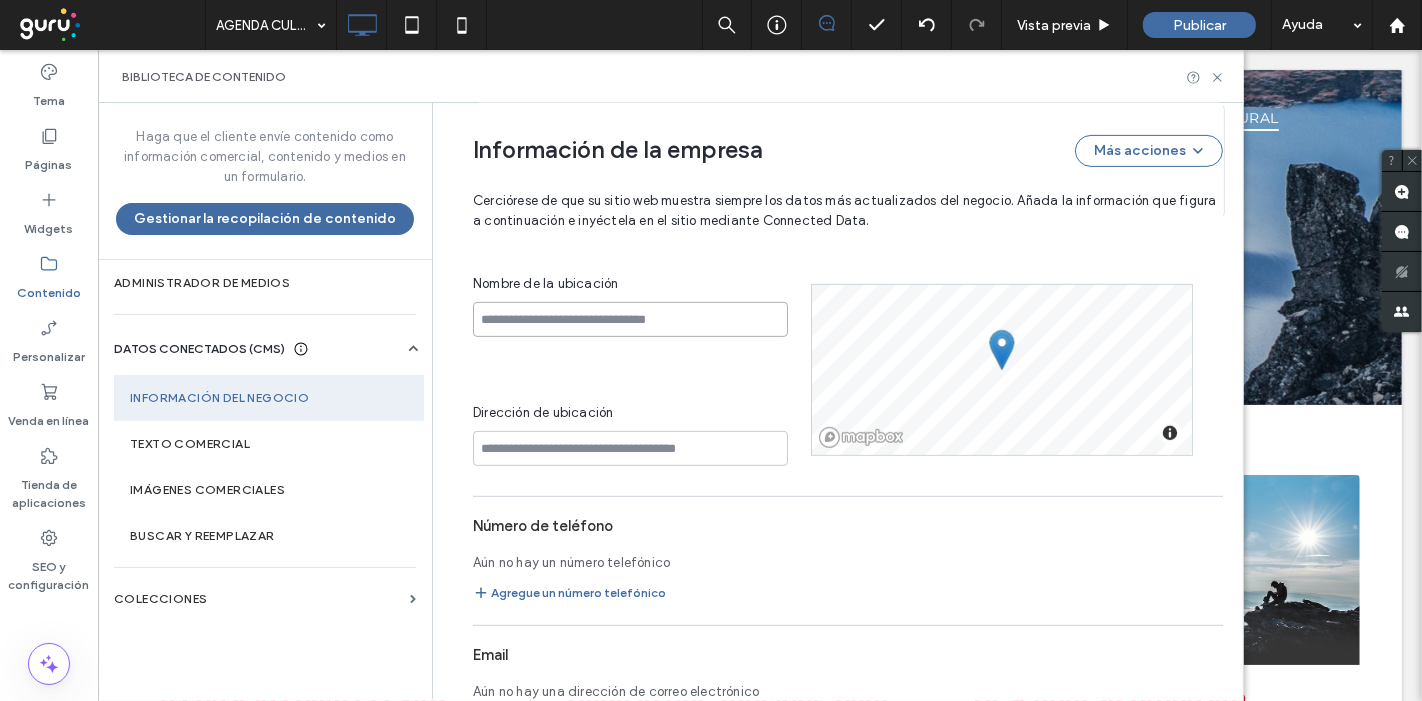 click at bounding box center (630, 319) 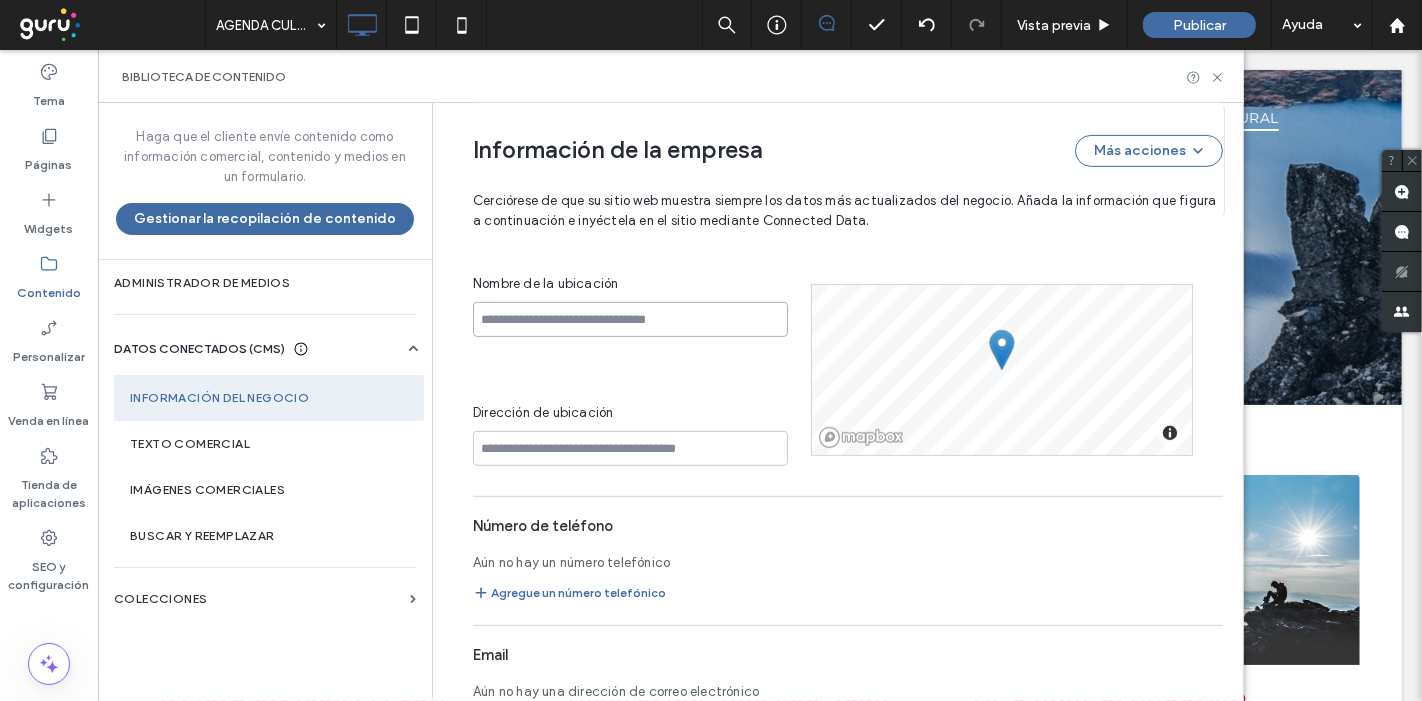 click at bounding box center (630, 319) 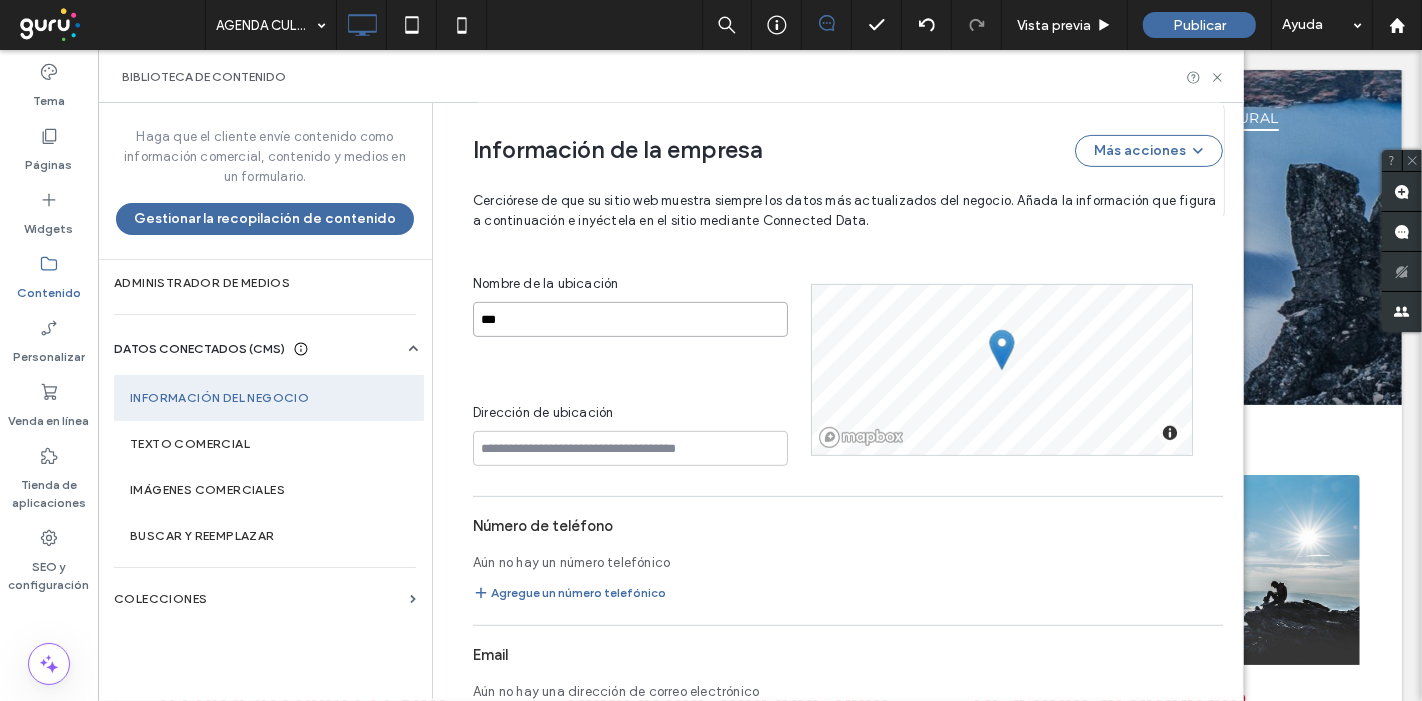 type on "****" 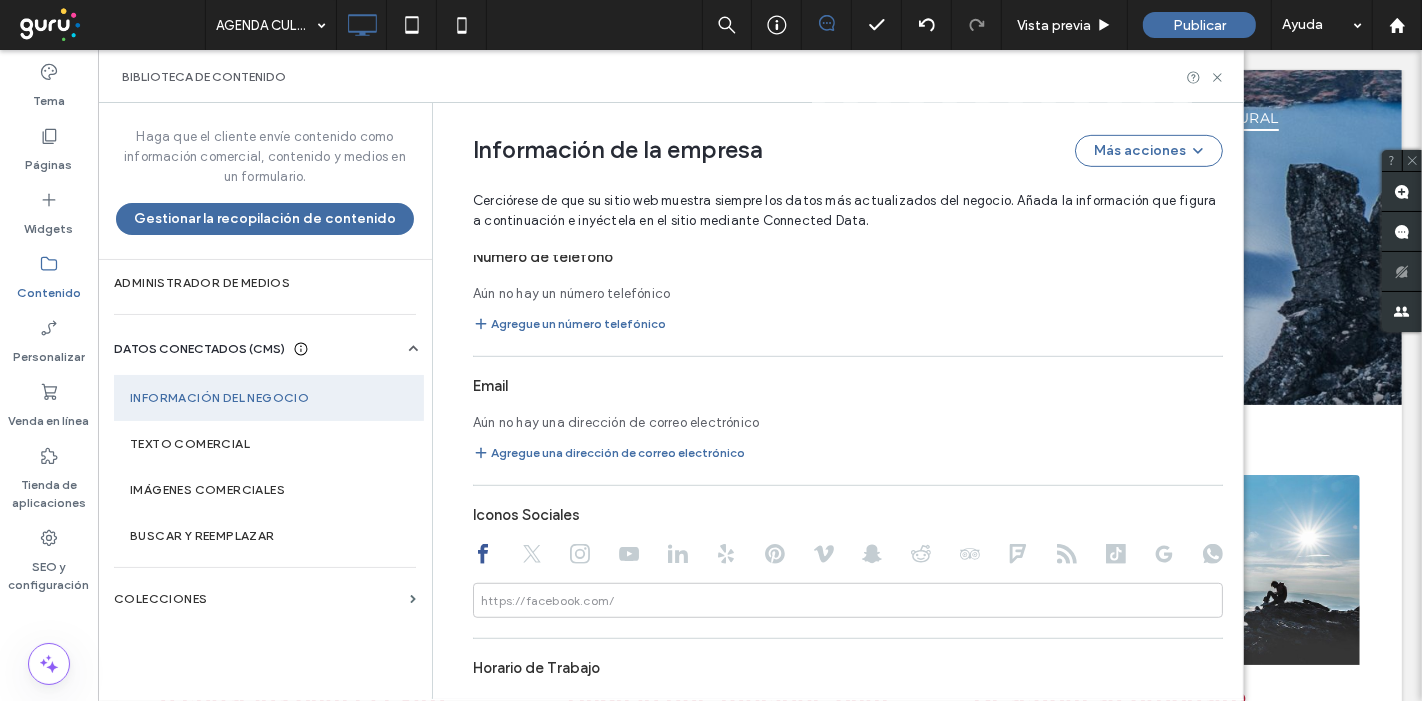 scroll, scrollTop: 598, scrollLeft: 0, axis: vertical 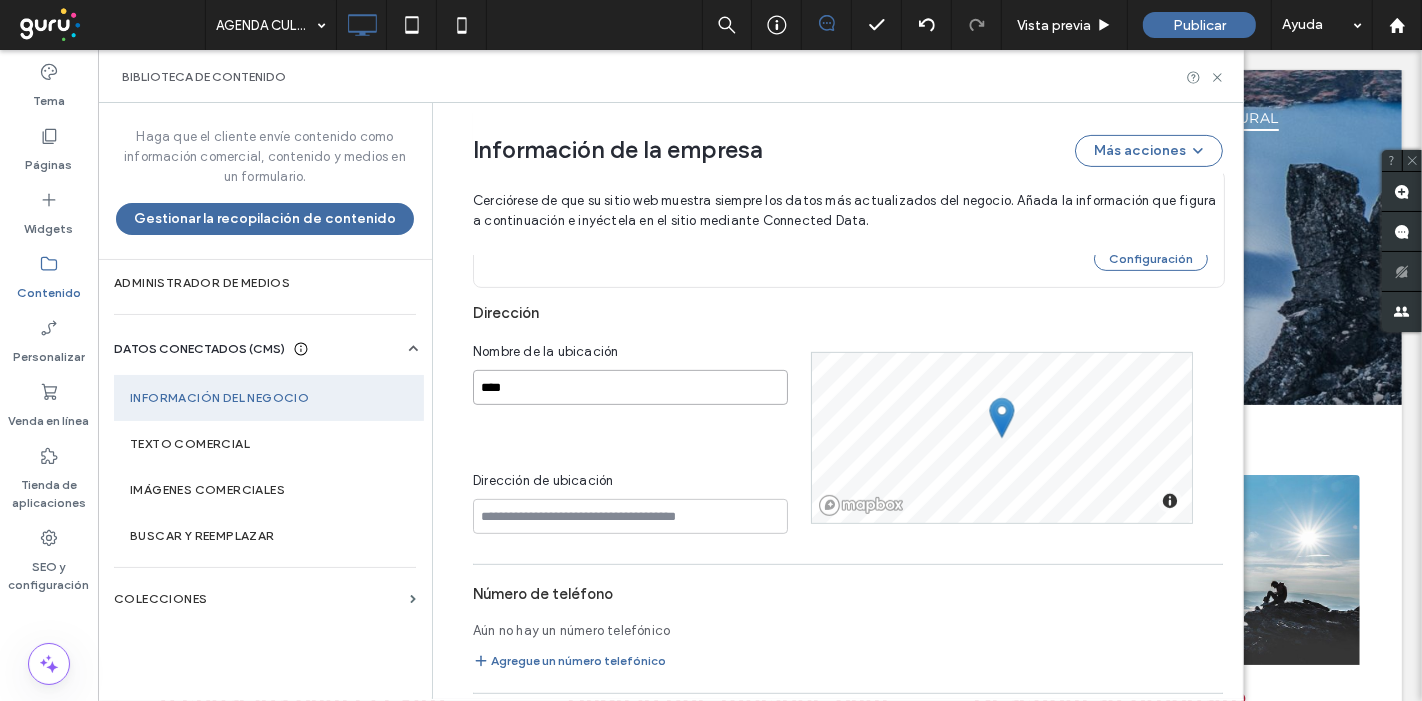 click on "****" at bounding box center (630, 387) 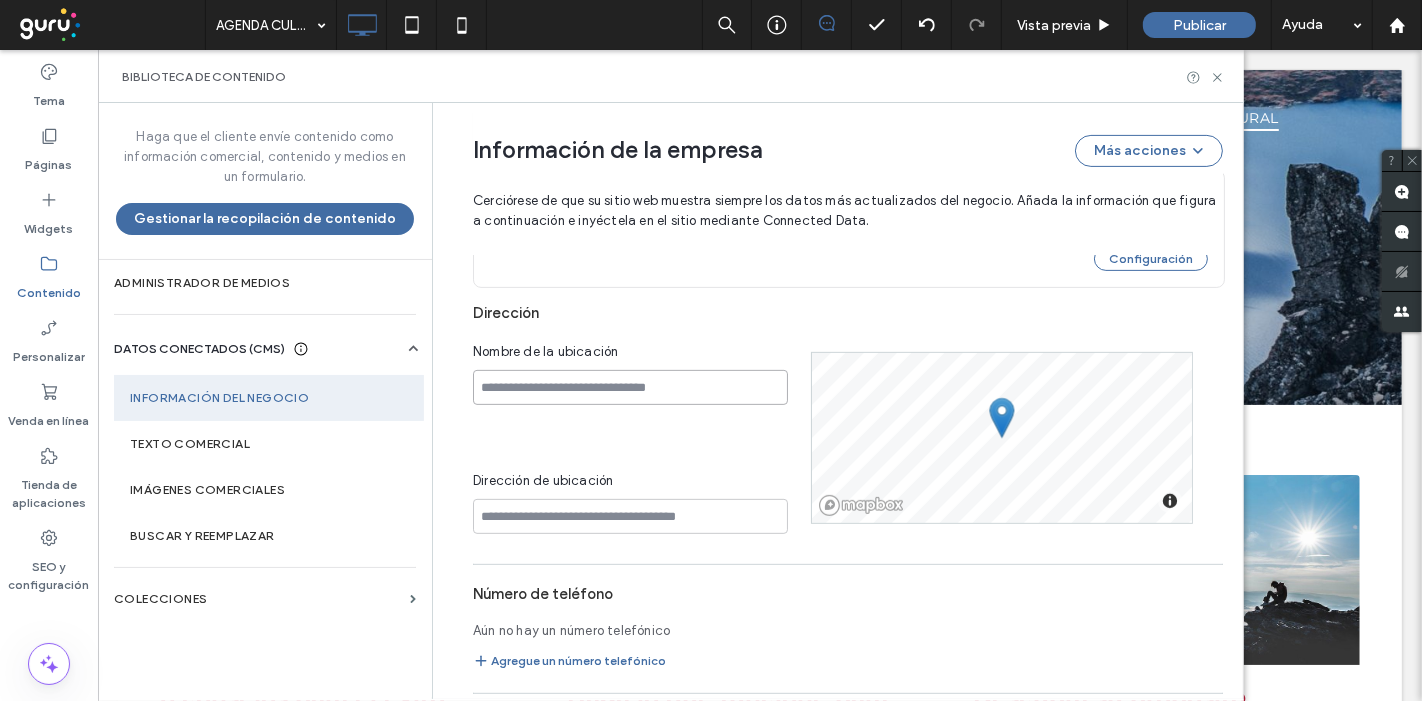 type 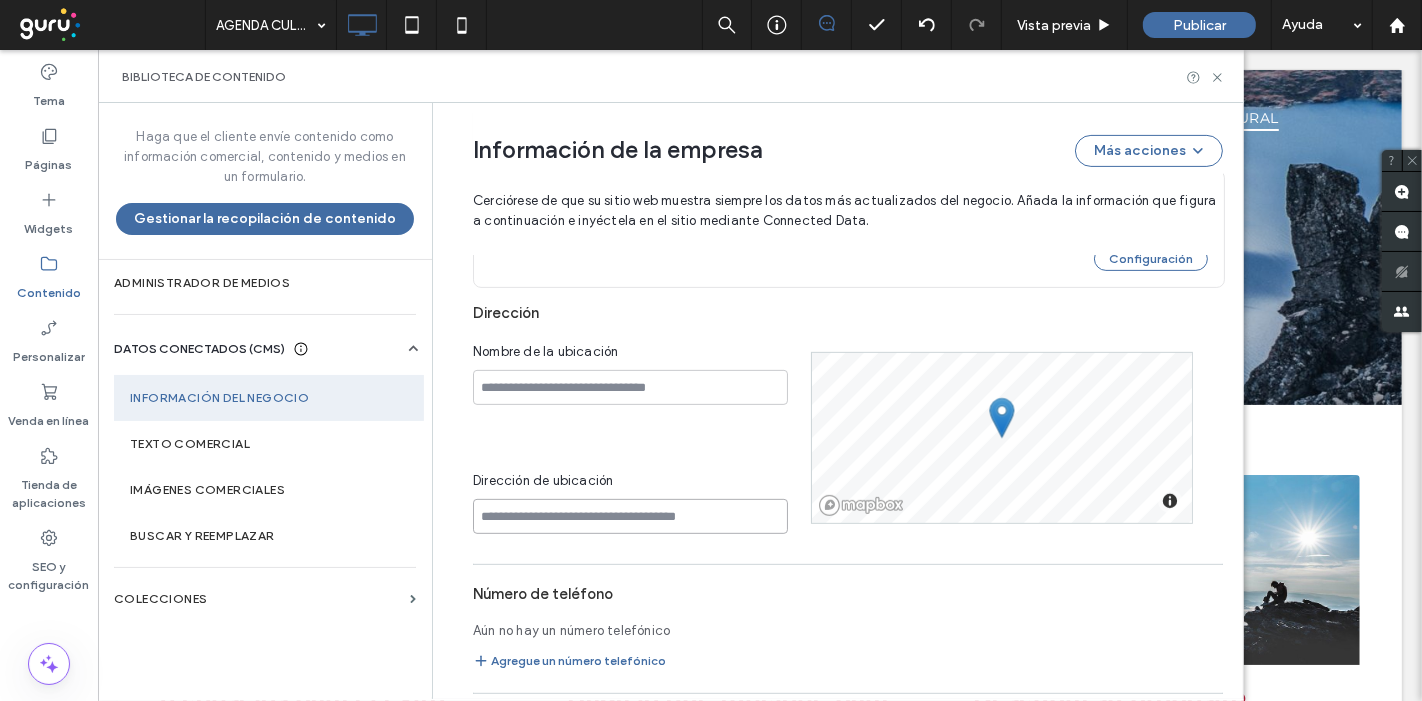 click at bounding box center (630, 516) 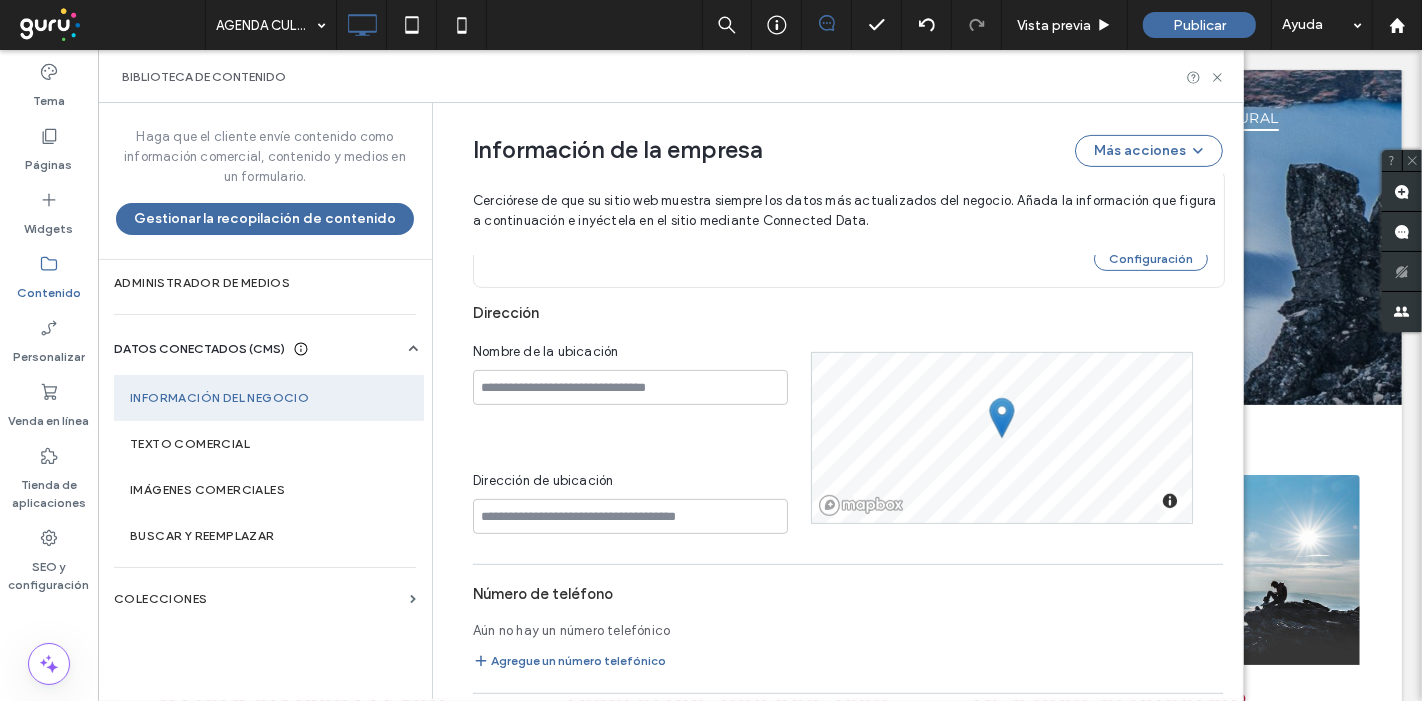 scroll, scrollTop: 520, scrollLeft: 0, axis: vertical 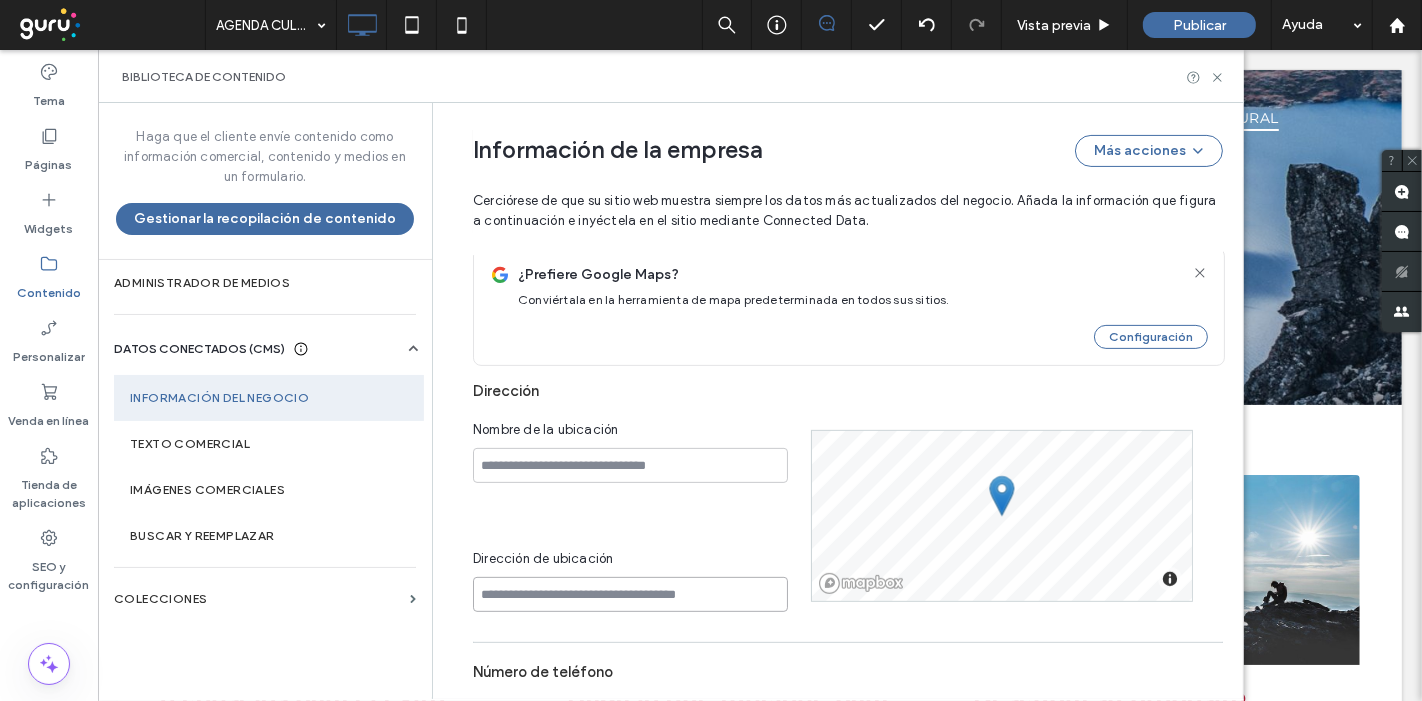 click at bounding box center (630, 594) 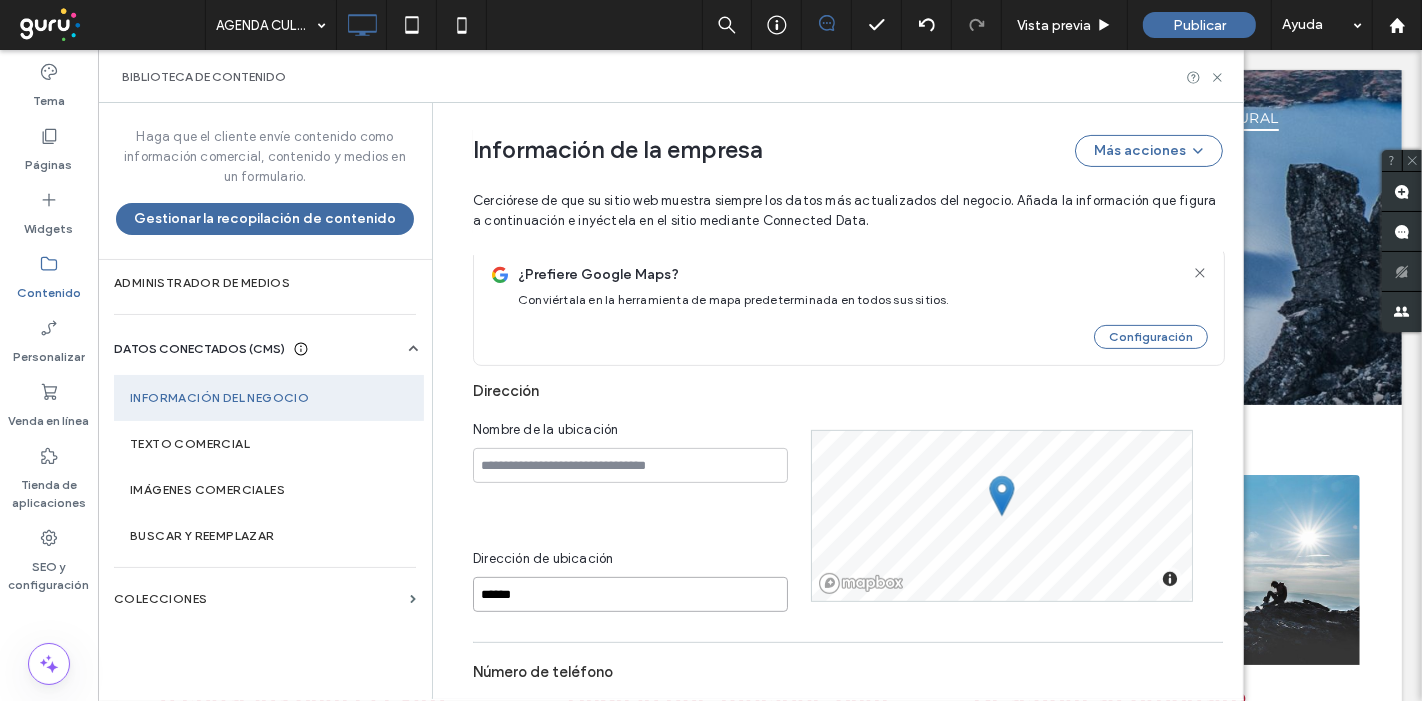 type on "*******" 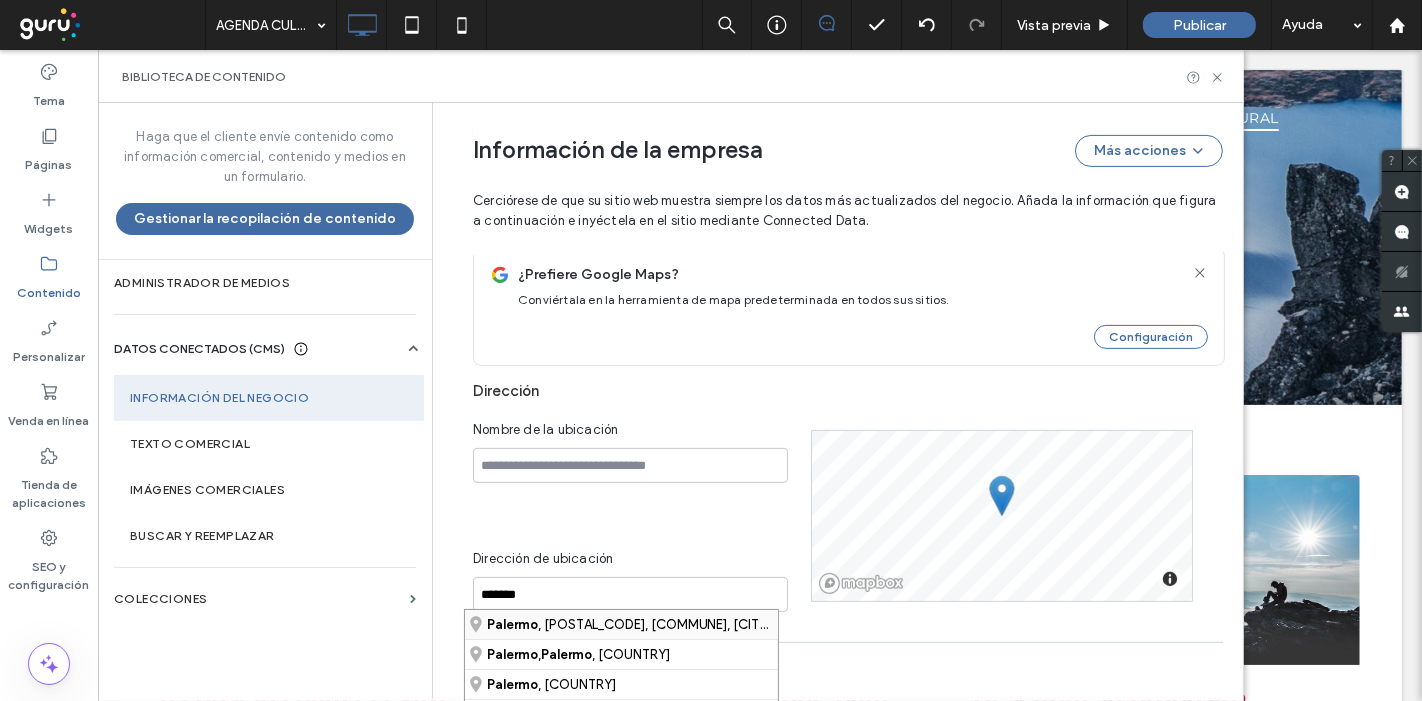 click on "Palermo , C1414, Comuna 14, Buenos Aires, Argentina" at bounding box center (621, 624) 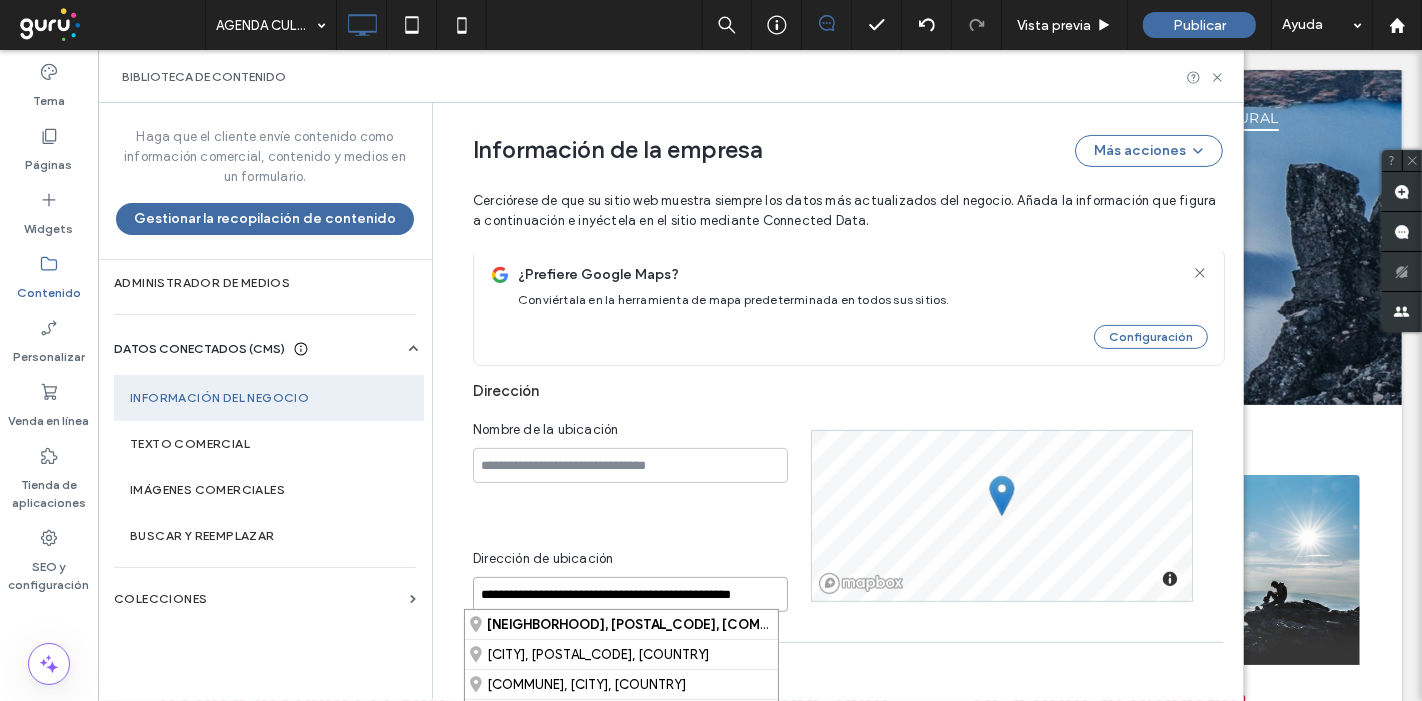 drag, startPoint x: 524, startPoint y: 592, endPoint x: 635, endPoint y: 589, distance: 111.040535 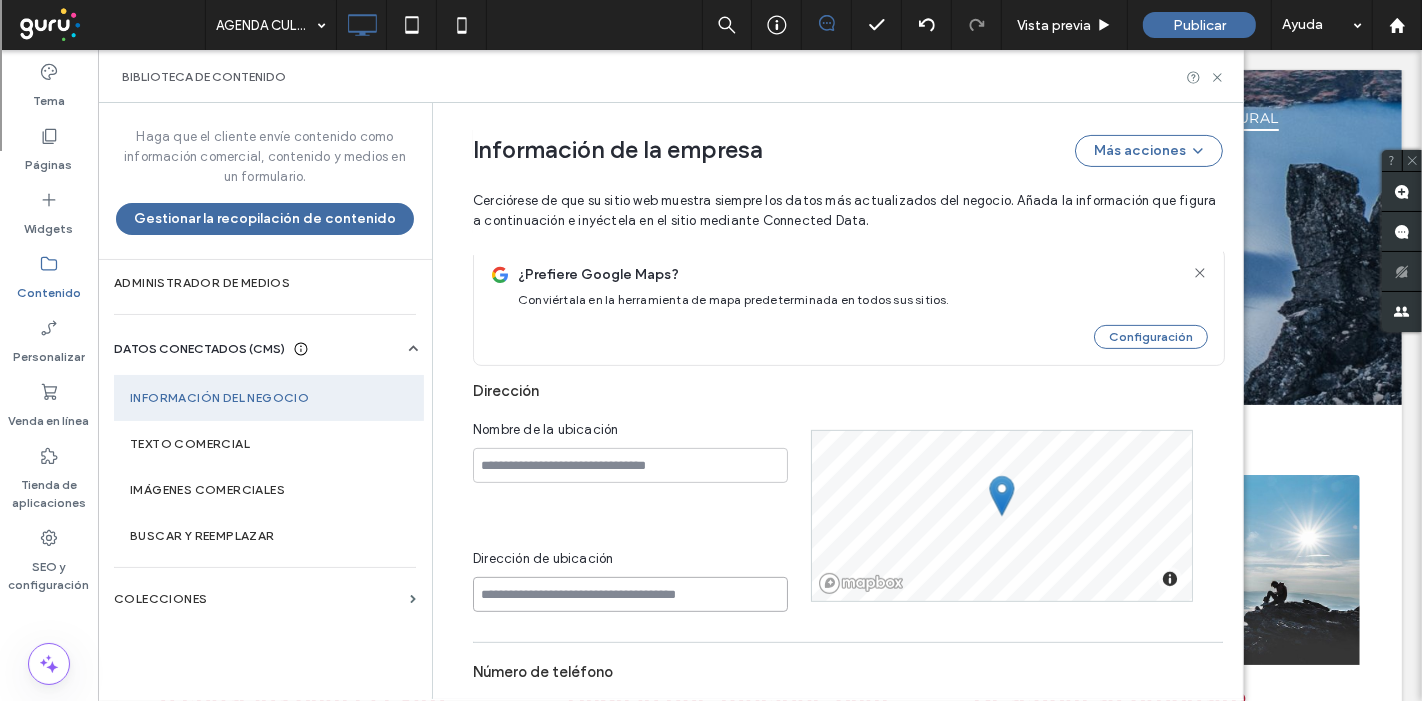 click at bounding box center [630, 594] 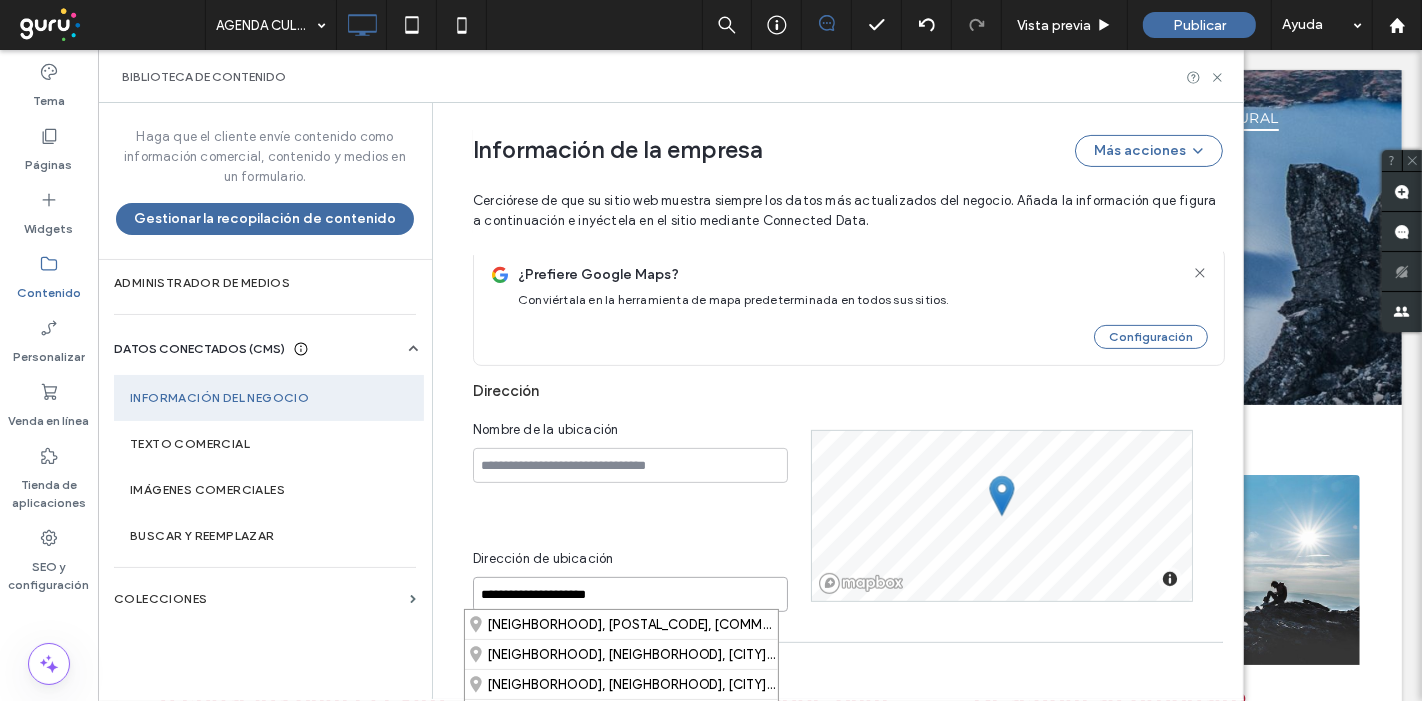 click on "**********" at bounding box center (630, 594) 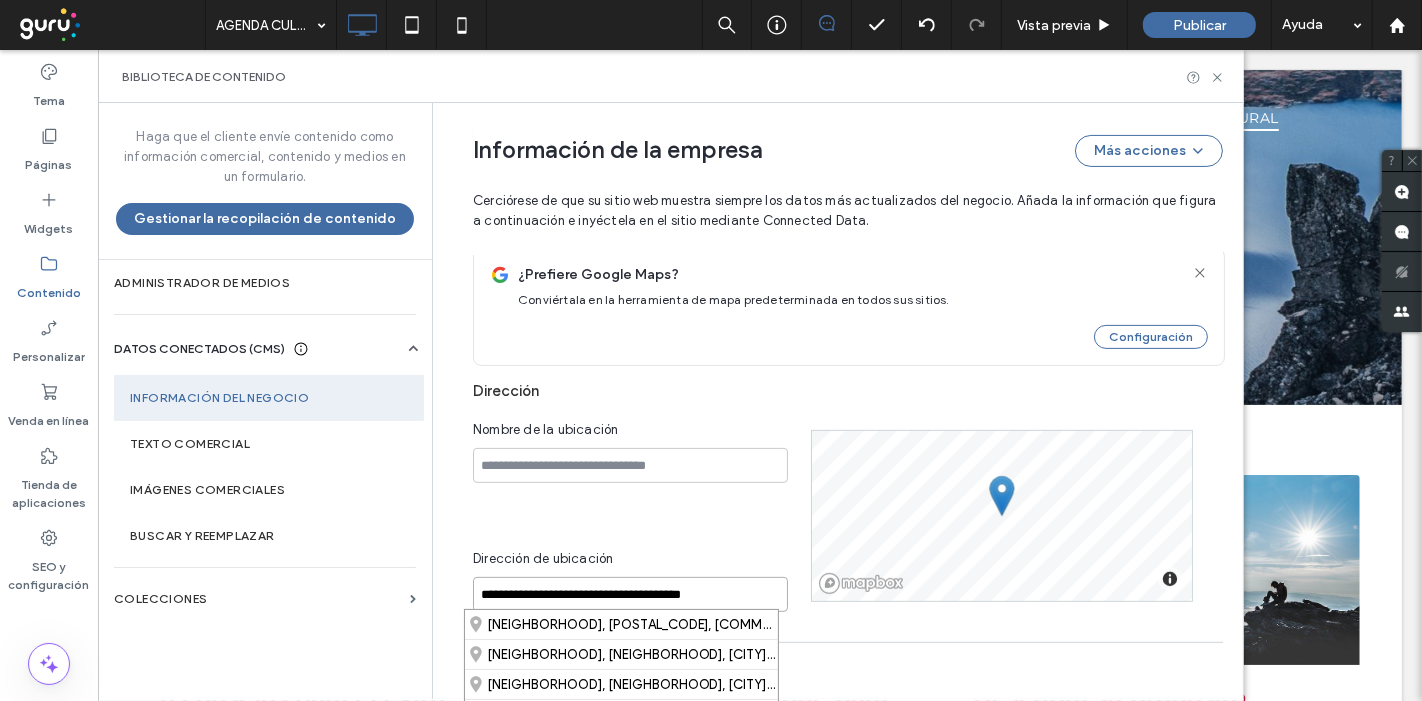 click on "**********" at bounding box center (630, 594) 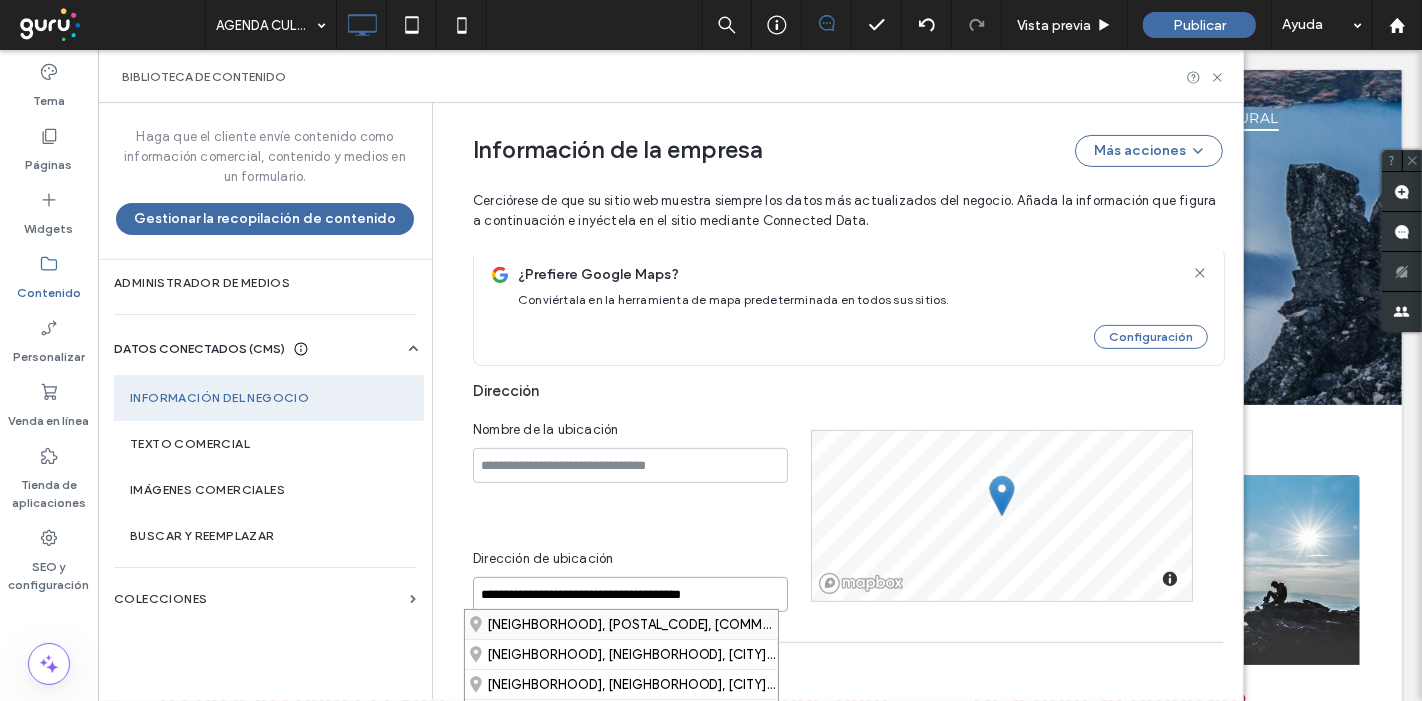 type on "**********" 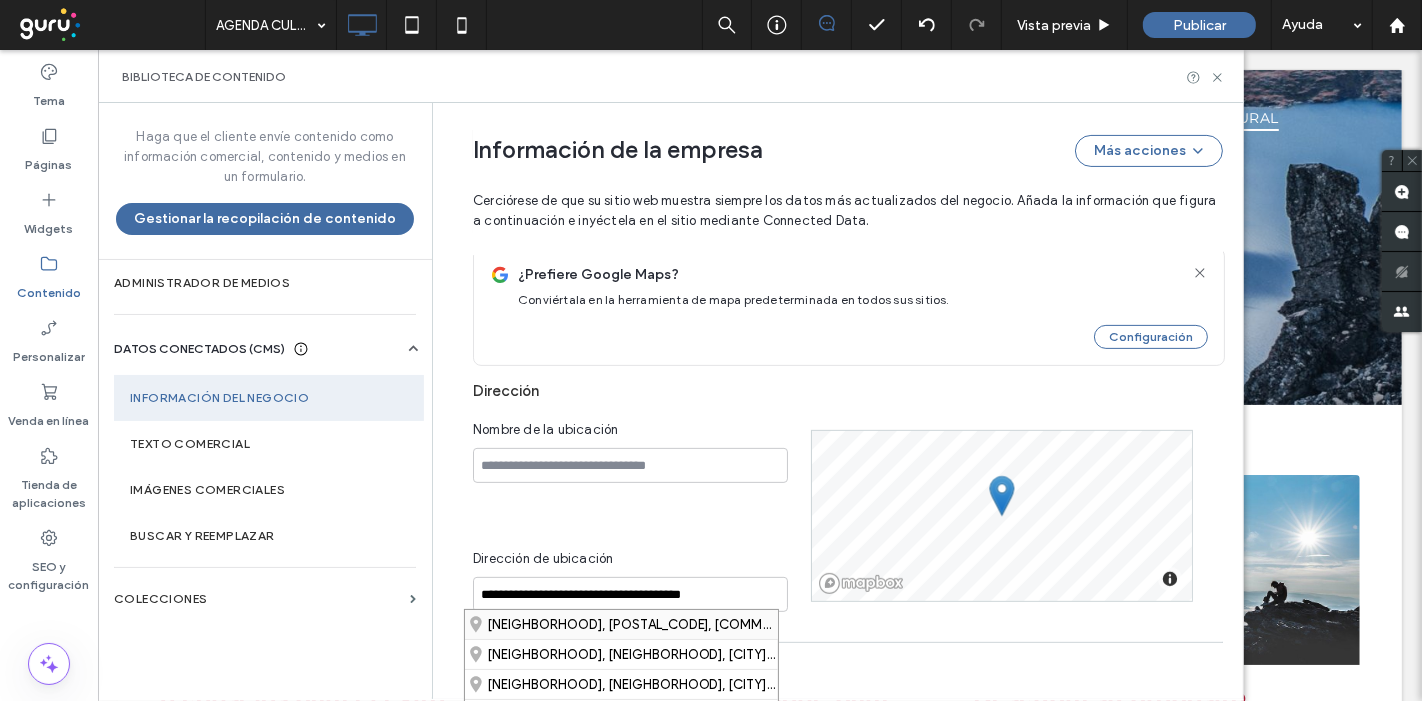 click on "Palermo, C1414, Comuna 14, Ciudad Autónoma de Buenos Aires, Argentina" at bounding box center (621, 624) 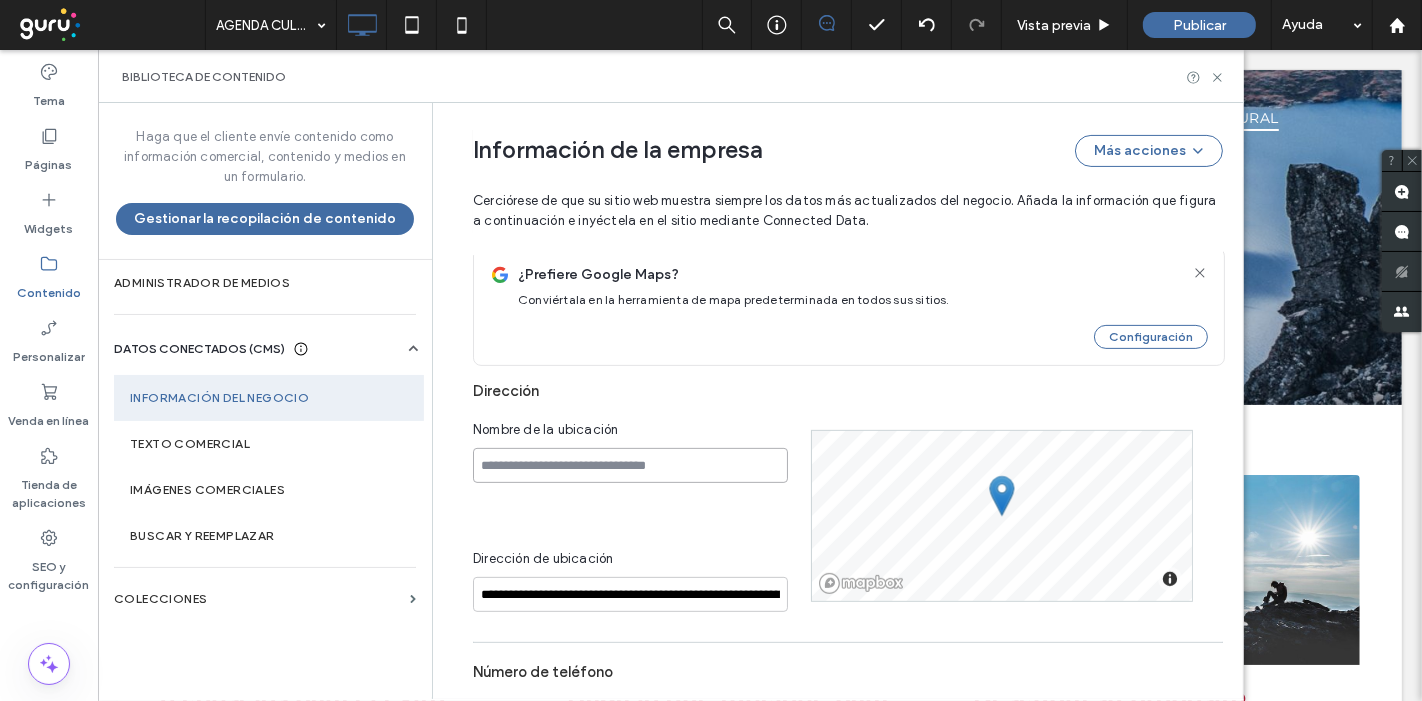 click at bounding box center [630, 465] 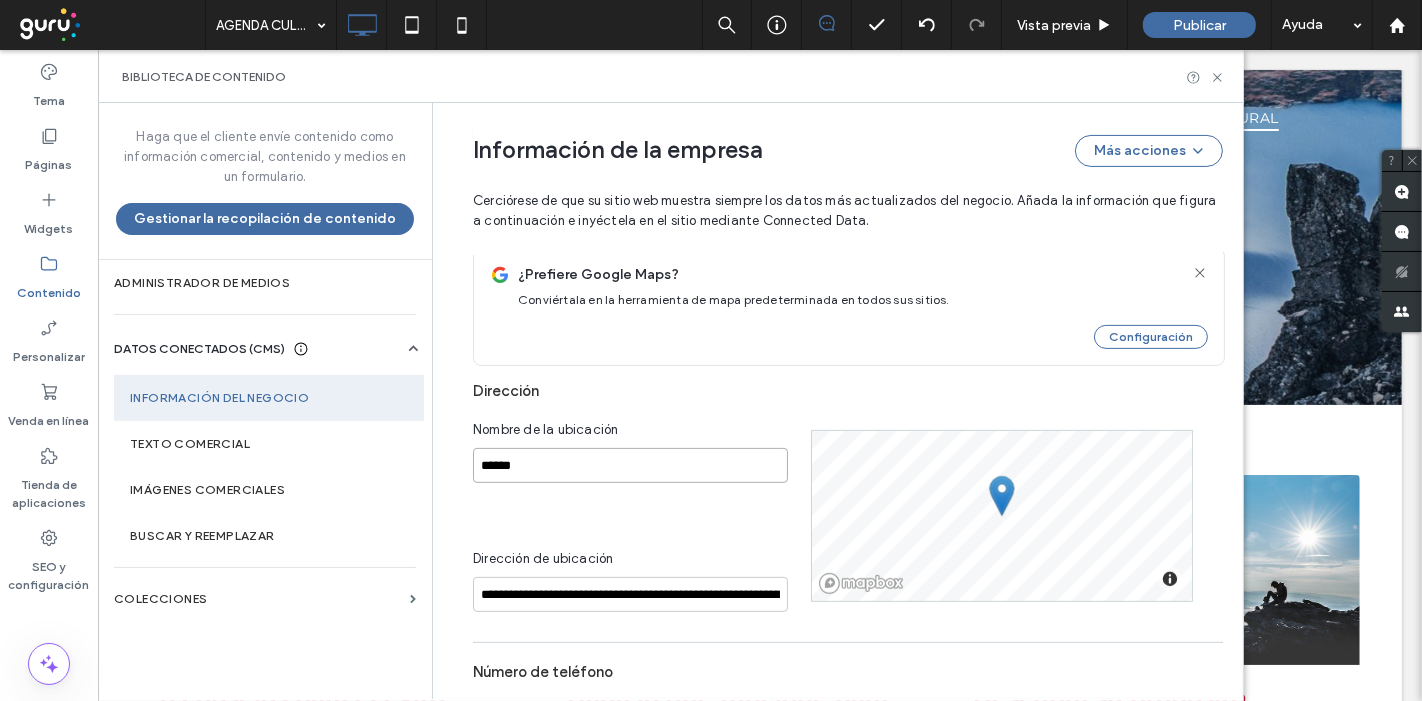 type on "*******" 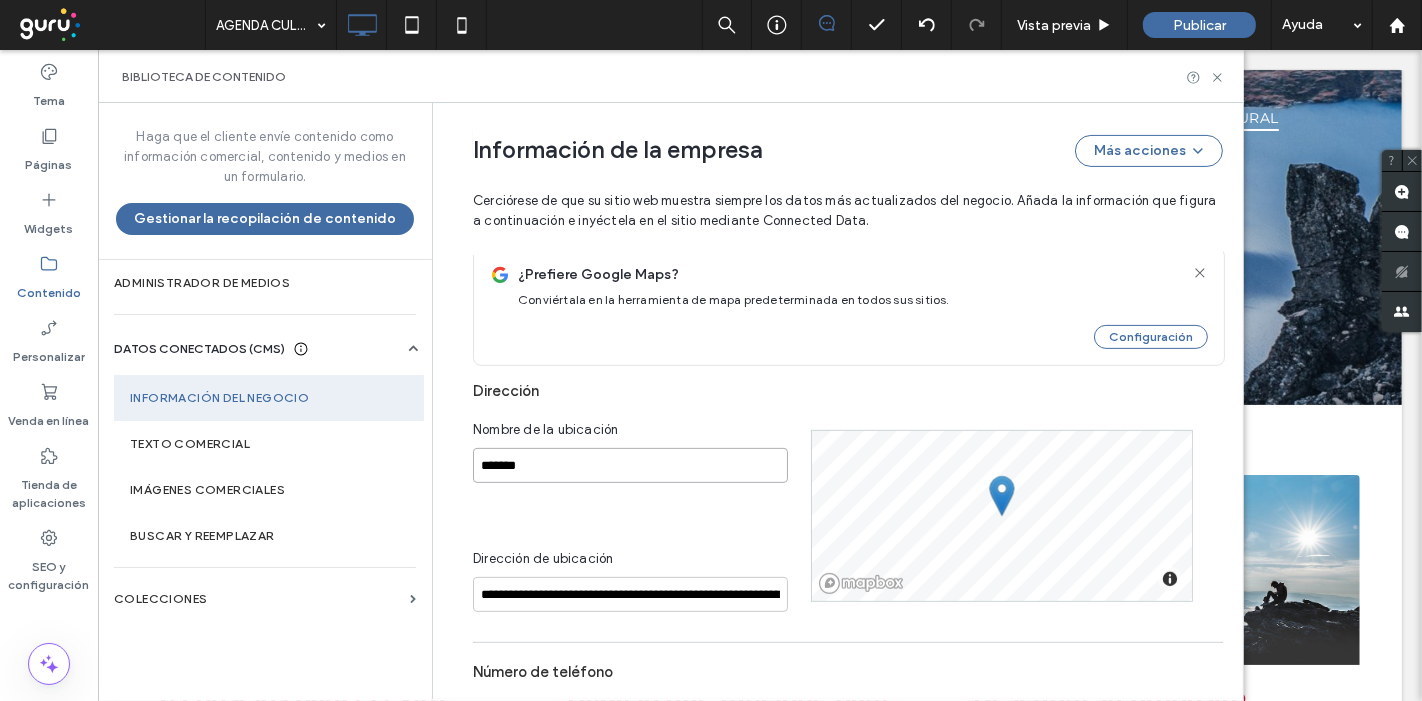 click on "*******" at bounding box center (630, 465) 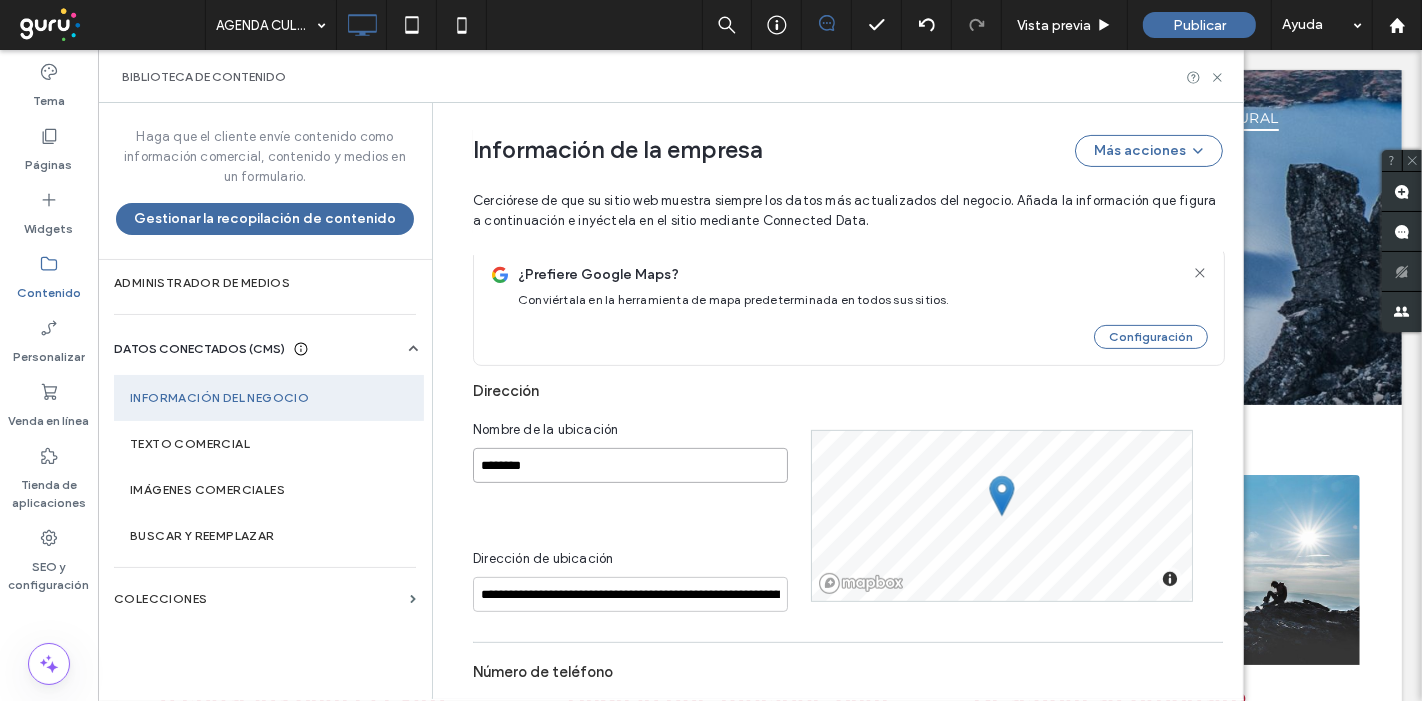 type on "********" 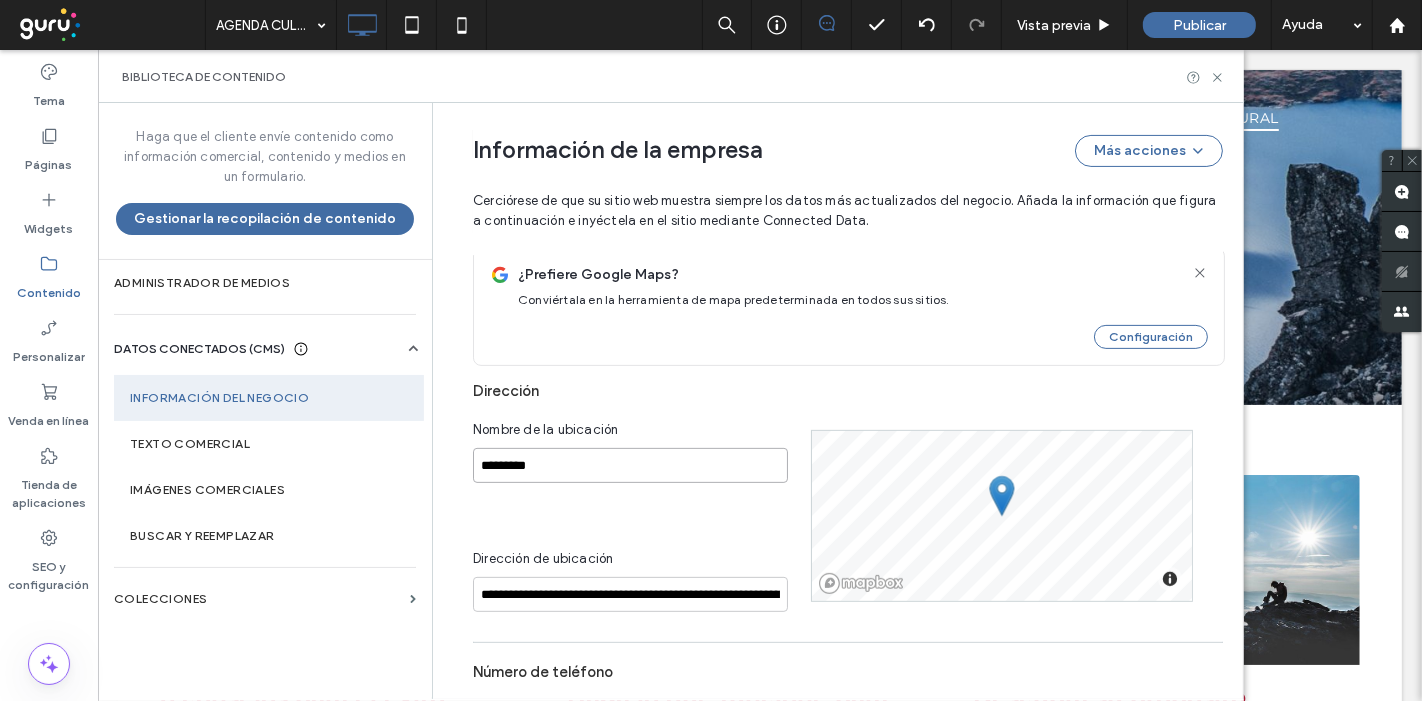 click on "********" at bounding box center [630, 465] 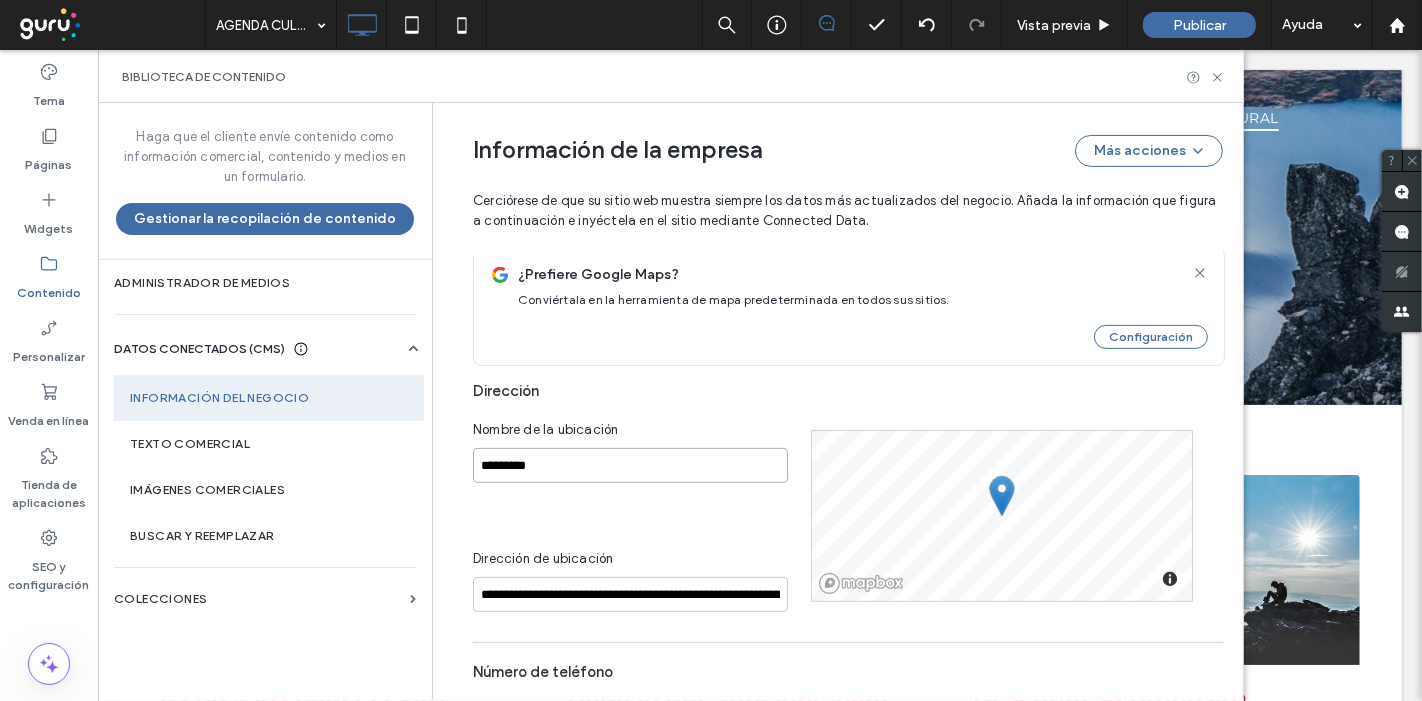 type on "********" 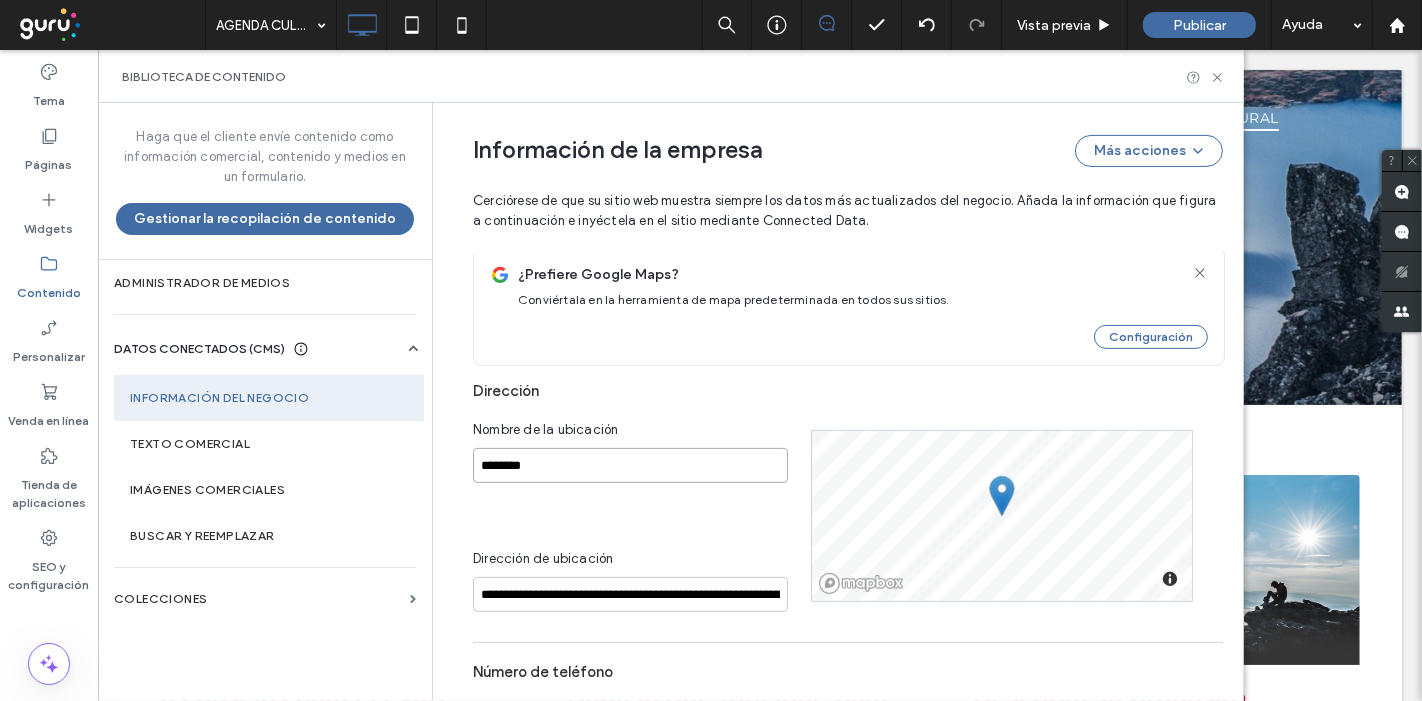 click on "********" at bounding box center (630, 465) 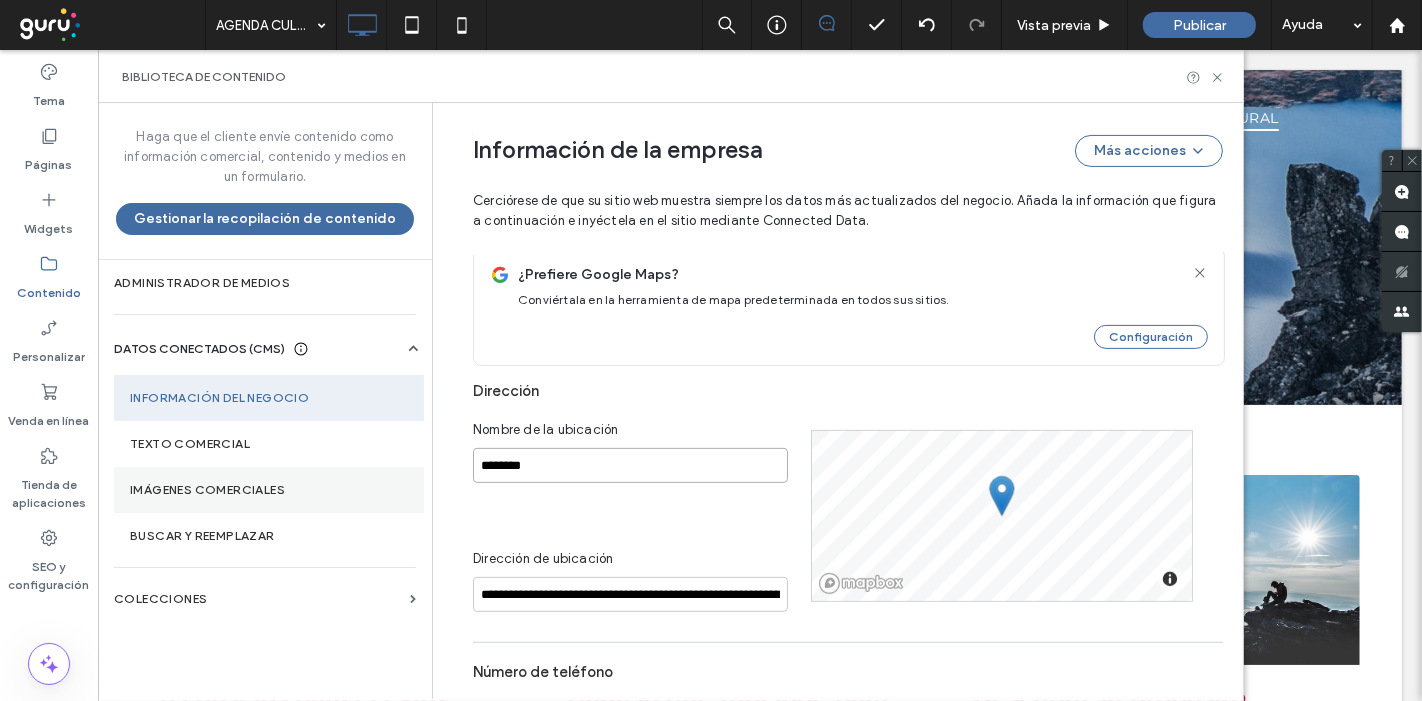drag, startPoint x: 555, startPoint y: 464, endPoint x: 388, endPoint y: 465, distance: 167.00299 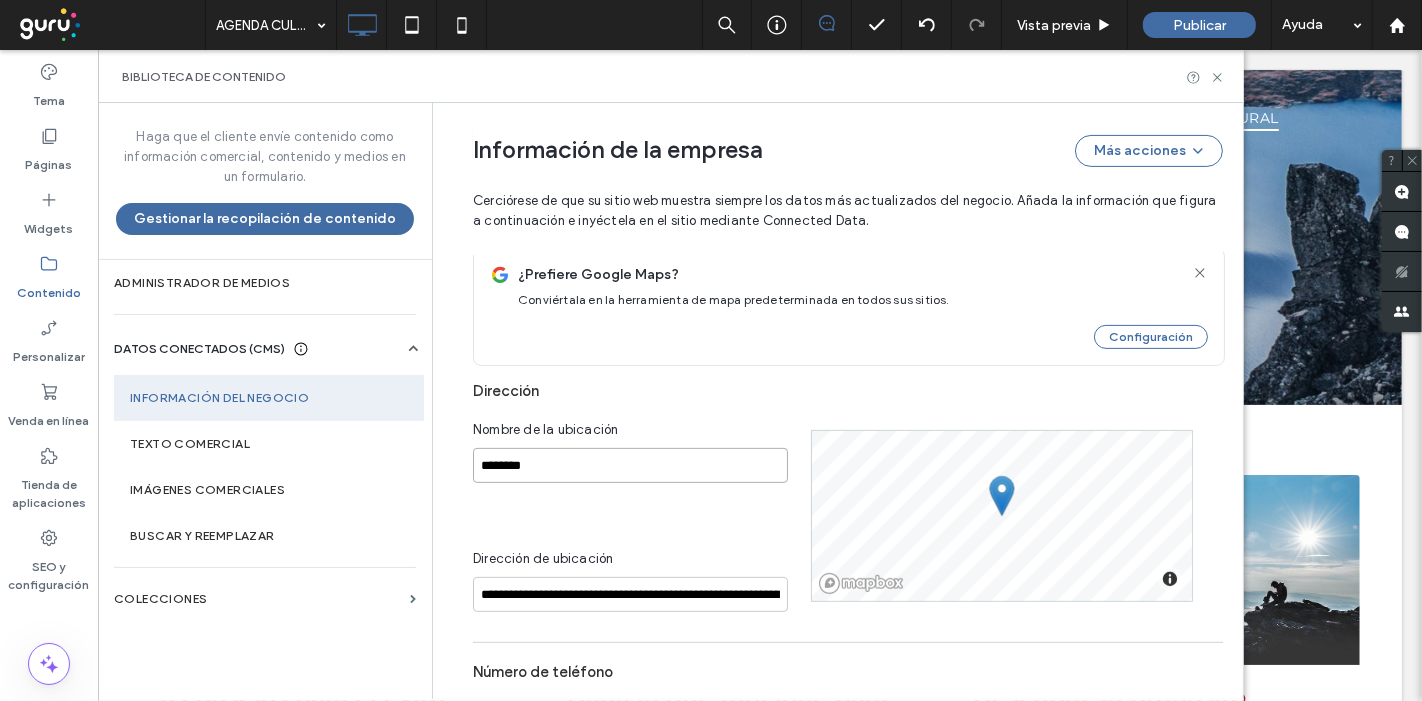 type 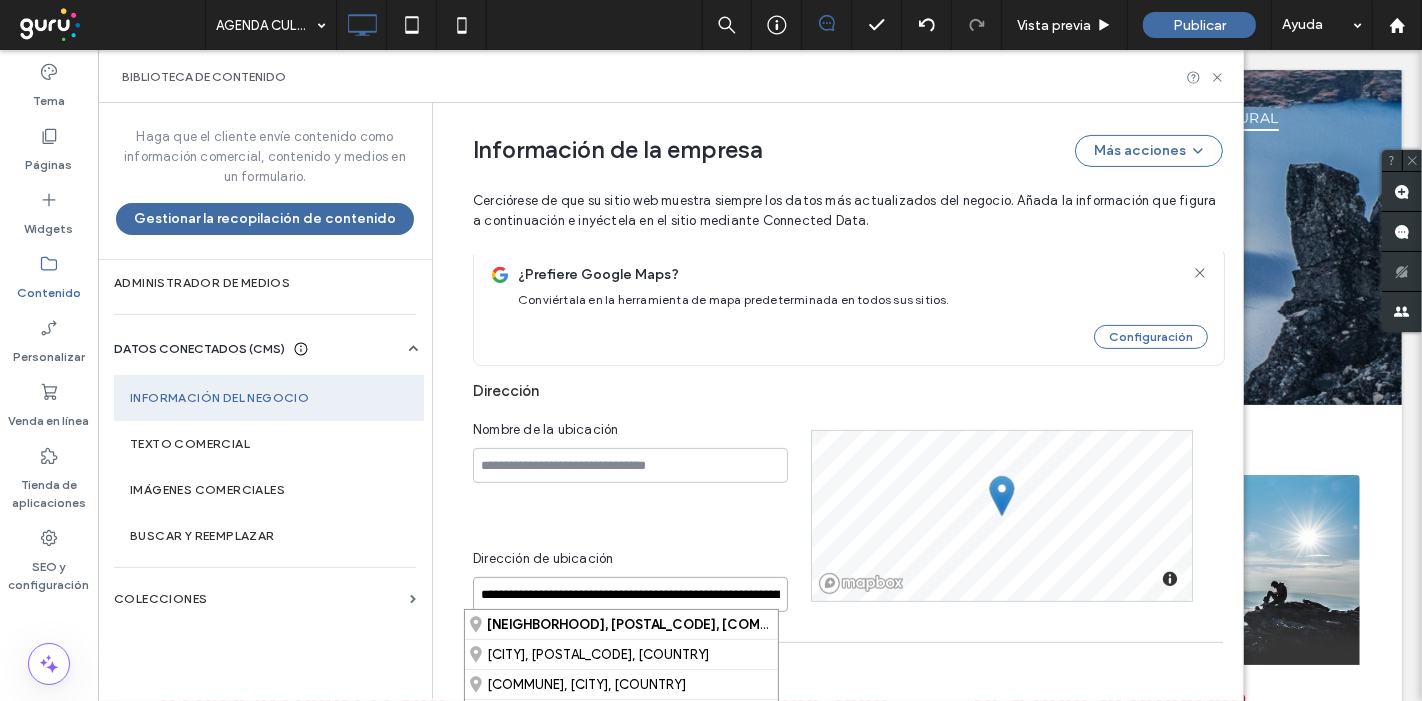 scroll, scrollTop: 0, scrollLeft: 145, axis: horizontal 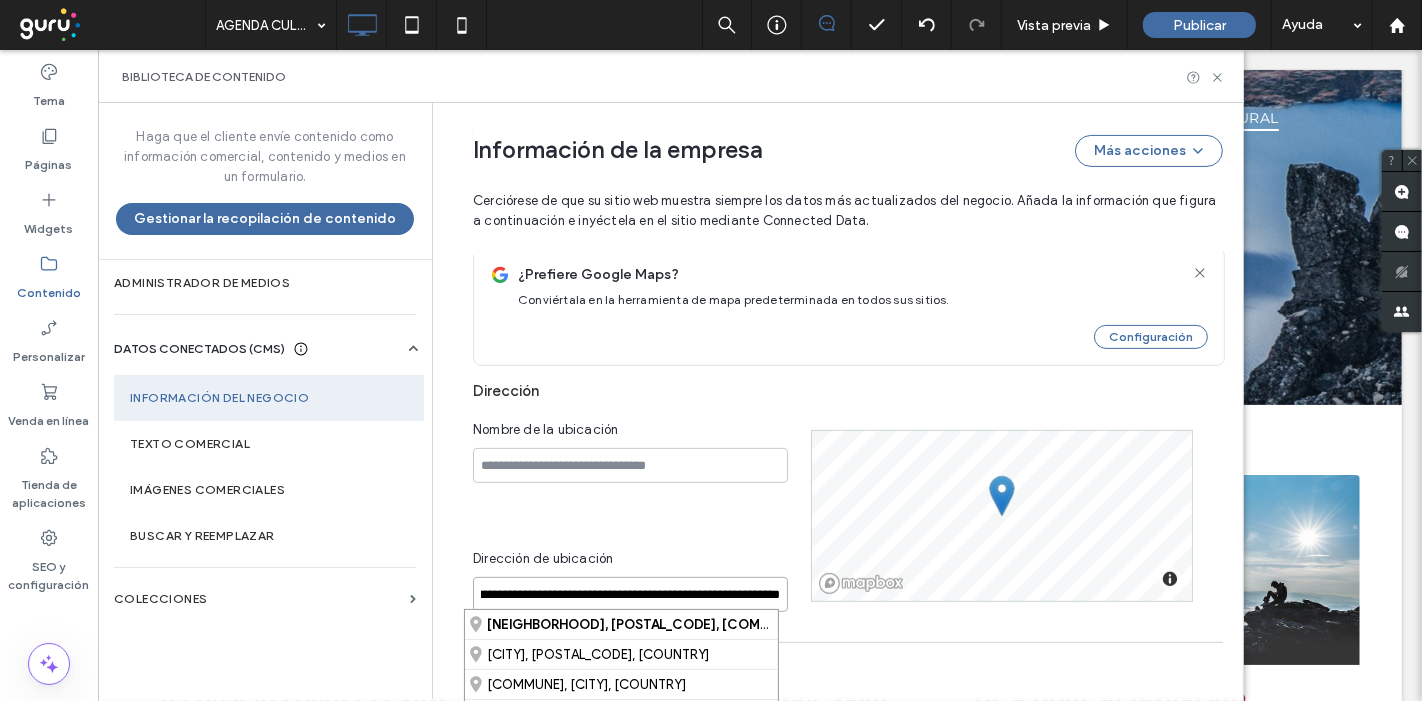 drag, startPoint x: 473, startPoint y: 592, endPoint x: 965, endPoint y: 601, distance: 492.0823 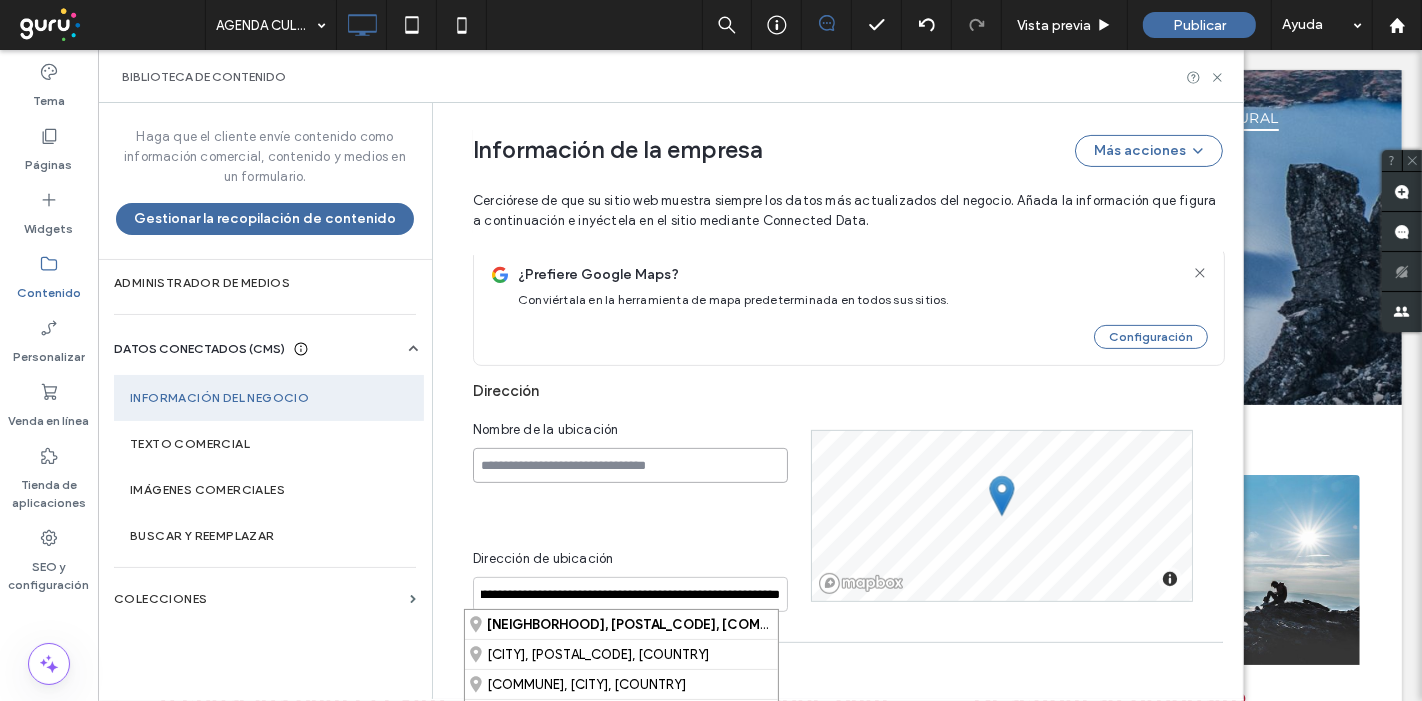 scroll, scrollTop: 0, scrollLeft: 0, axis: both 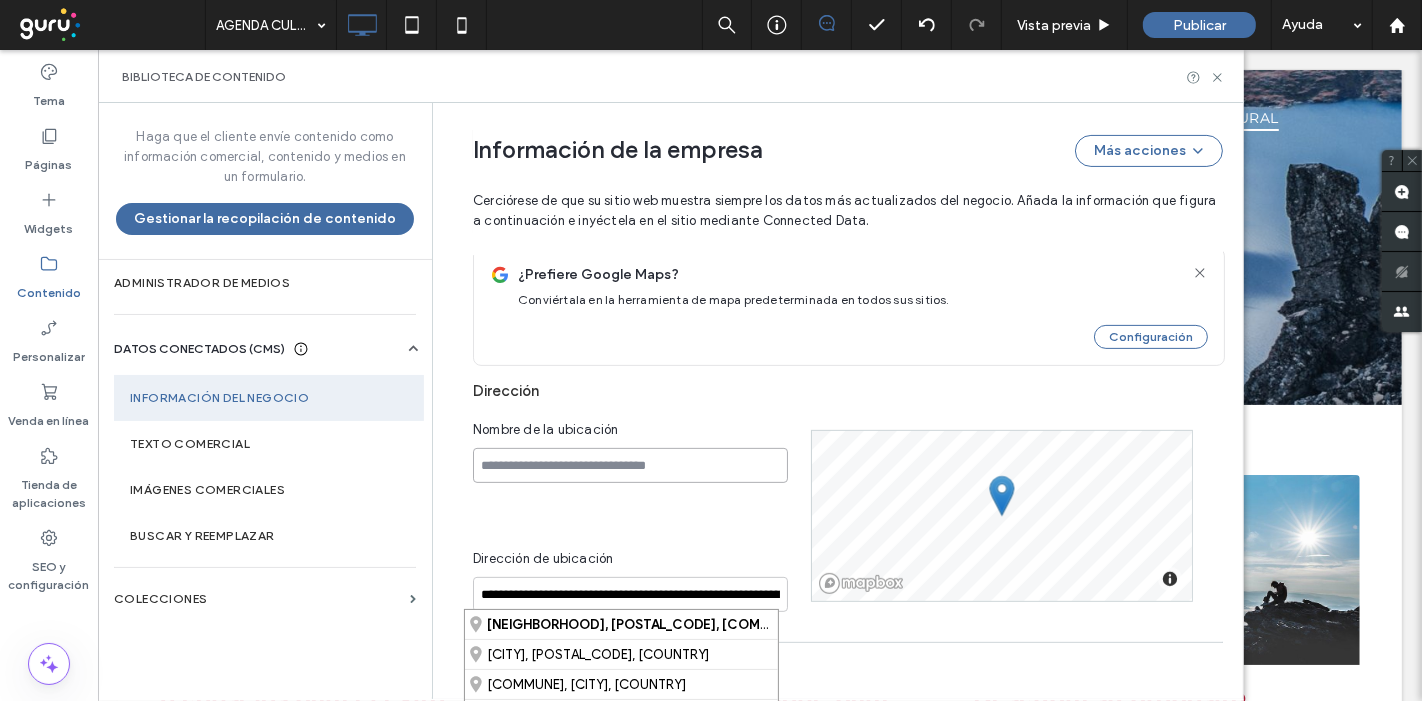 click at bounding box center (630, 465) 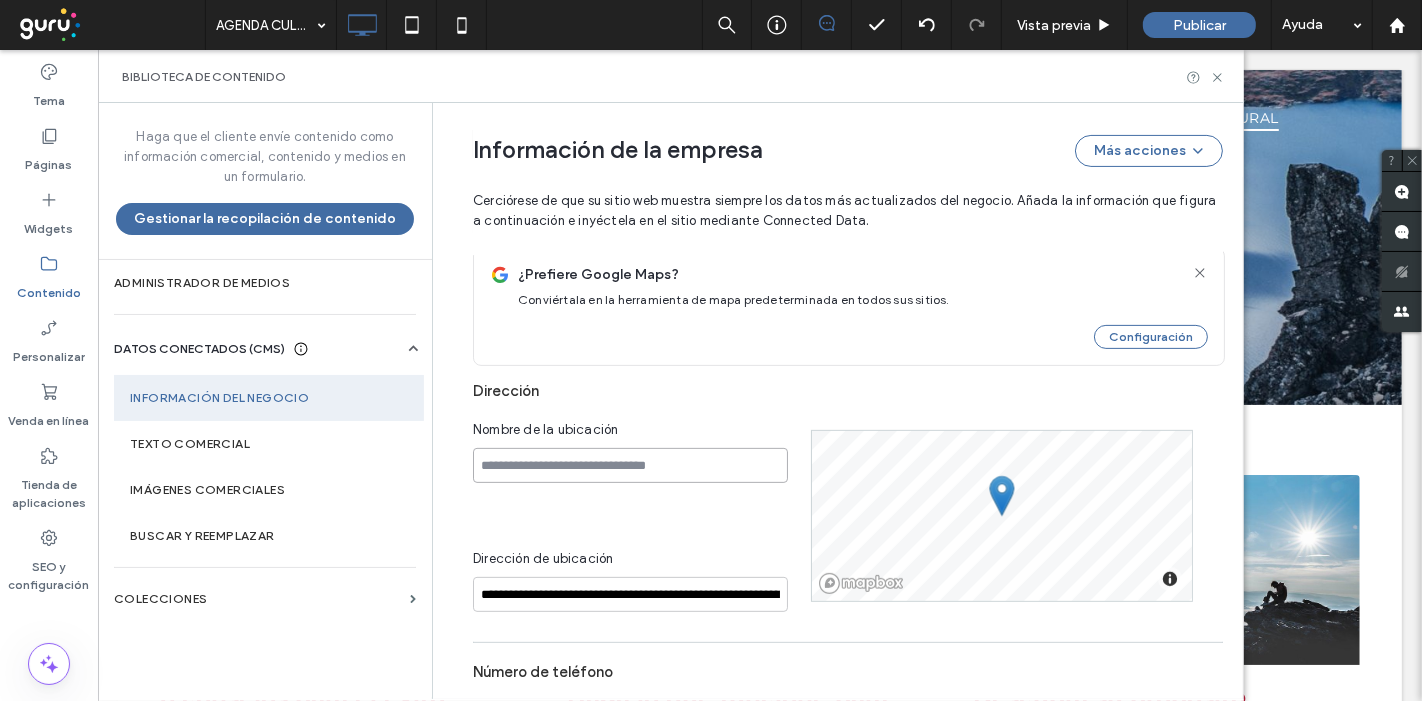 paste on "**********" 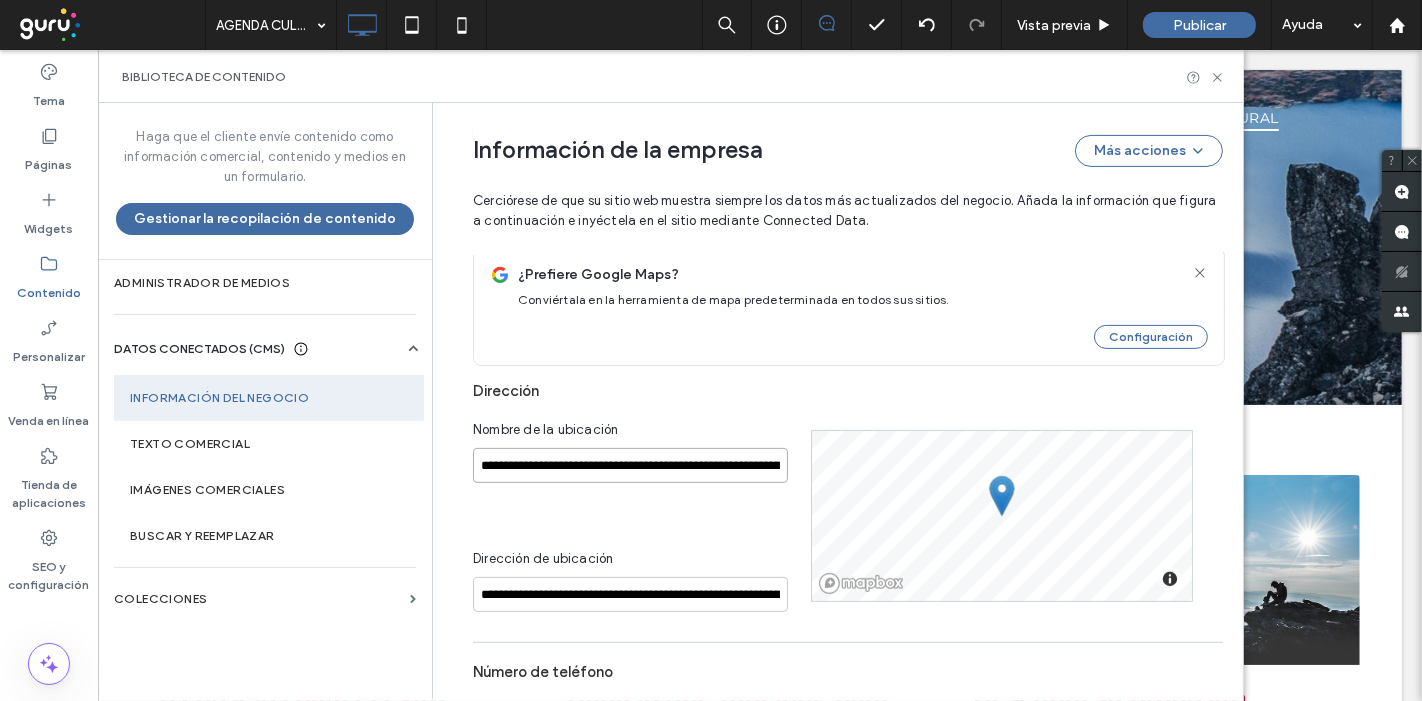 scroll, scrollTop: 0, scrollLeft: 145, axis: horizontal 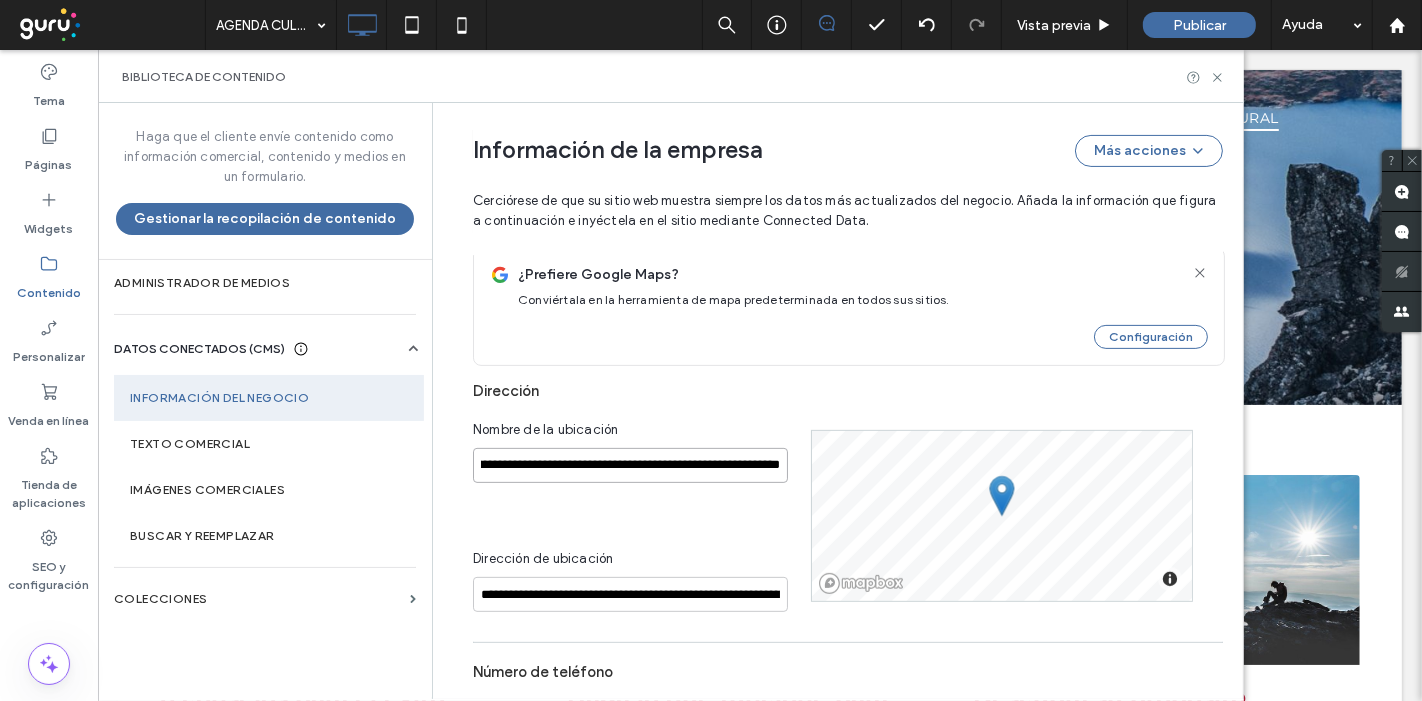 type on "**********" 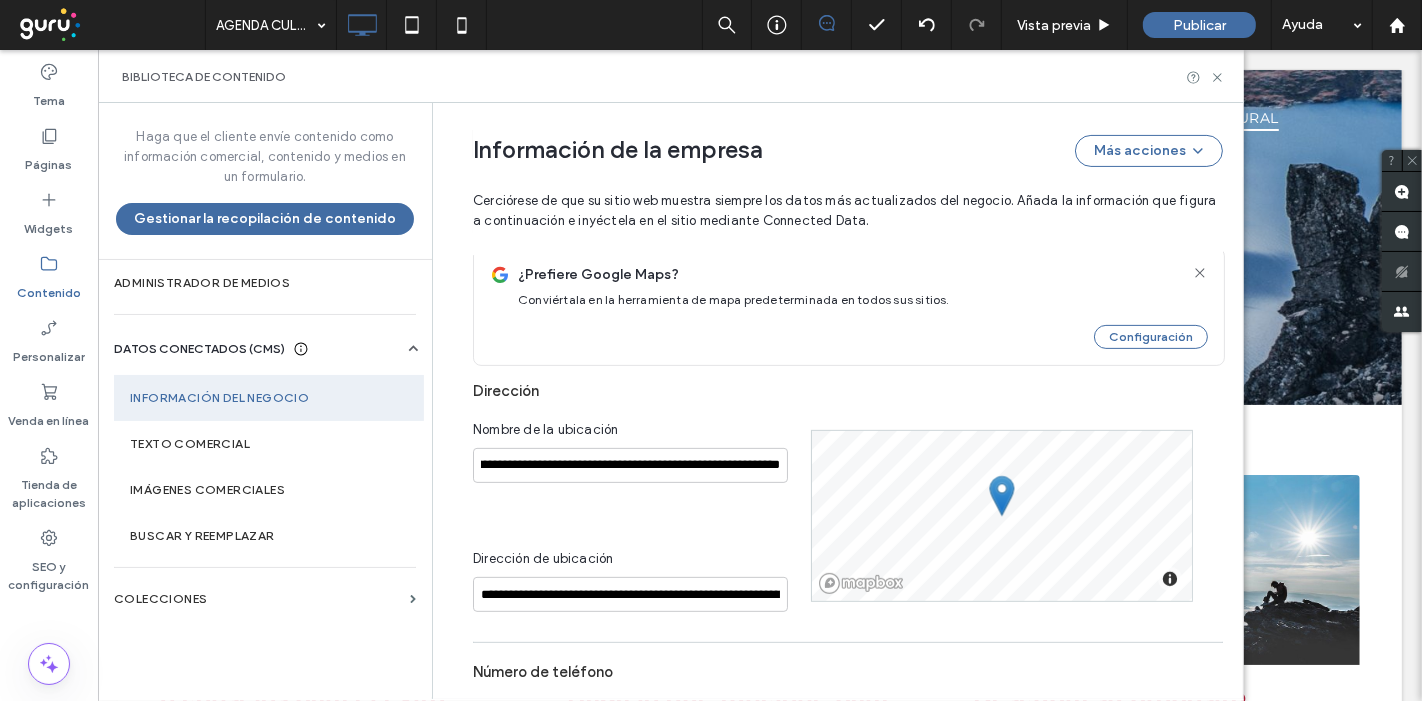 click on "**********" at bounding box center (642, 516) 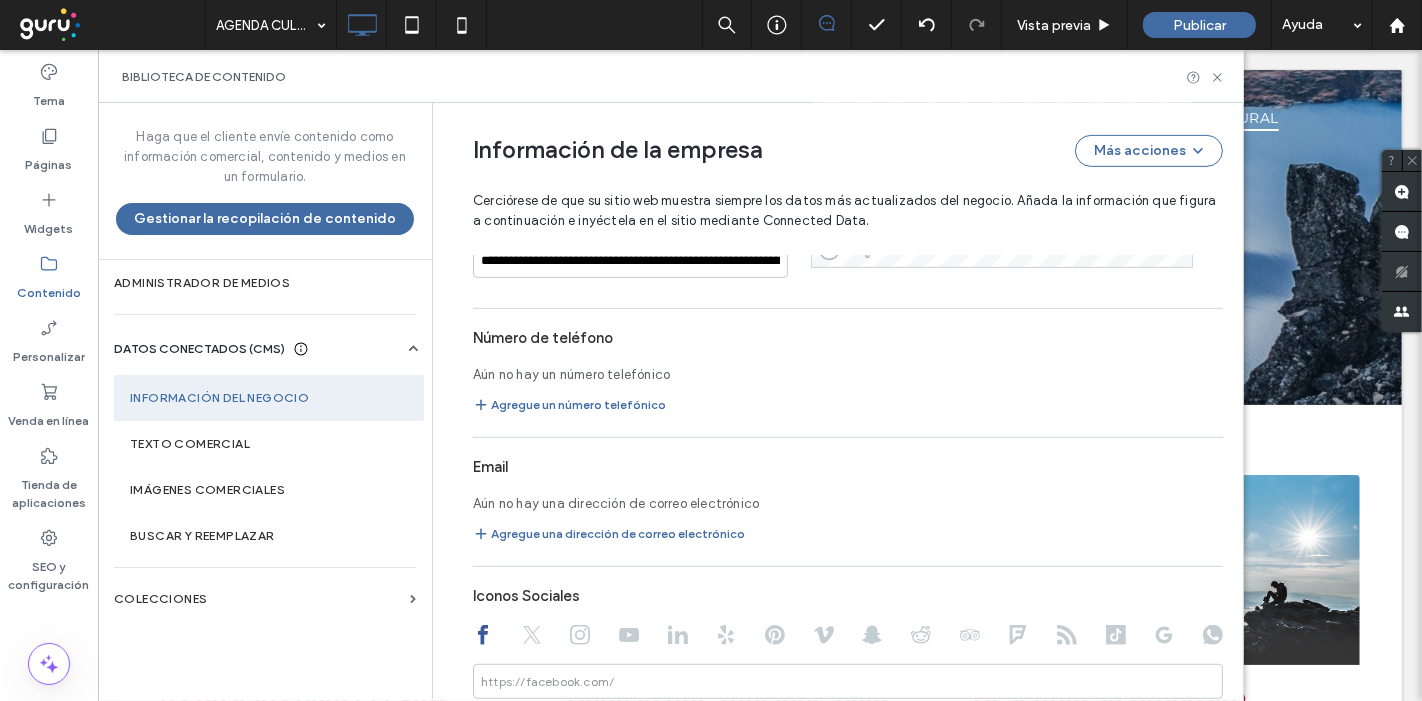scroll, scrollTop: 965, scrollLeft: 0, axis: vertical 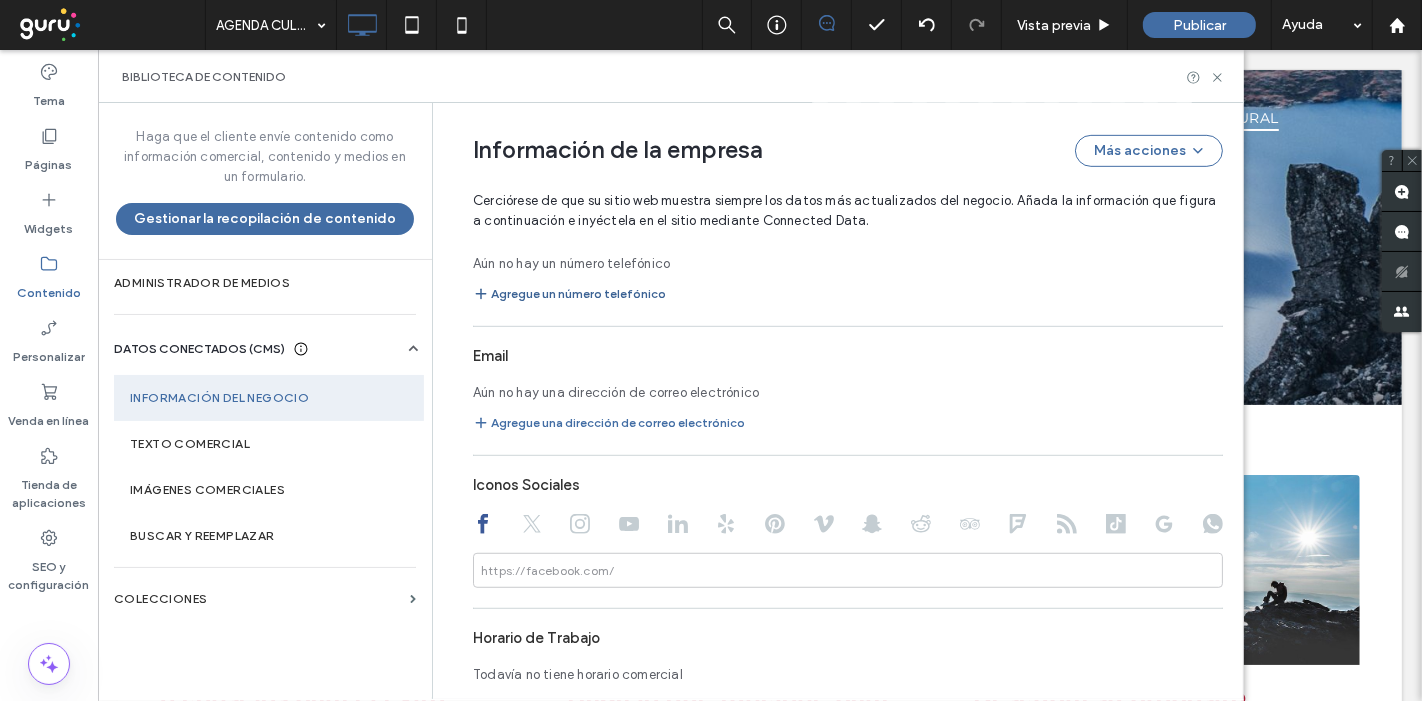 click on "Agregue un número telefónico" at bounding box center [569, 294] 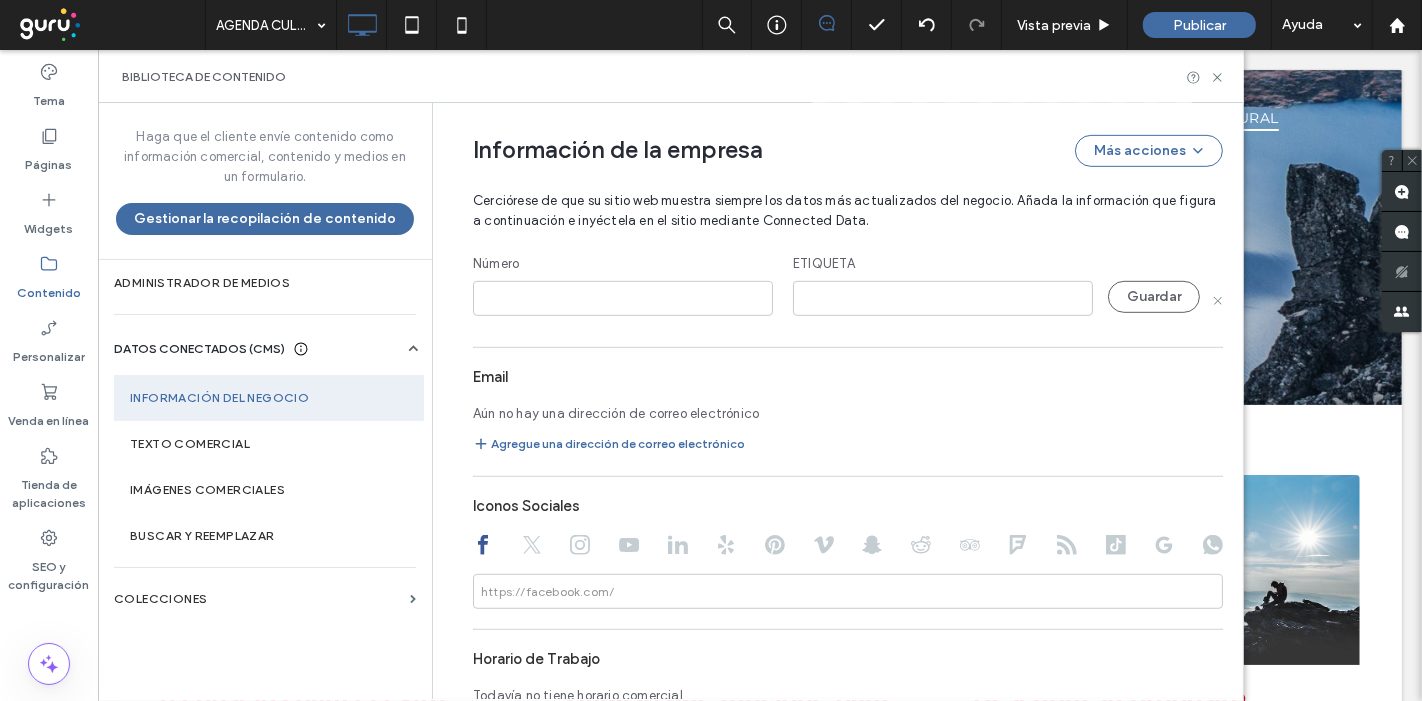 click at bounding box center [623, 298] 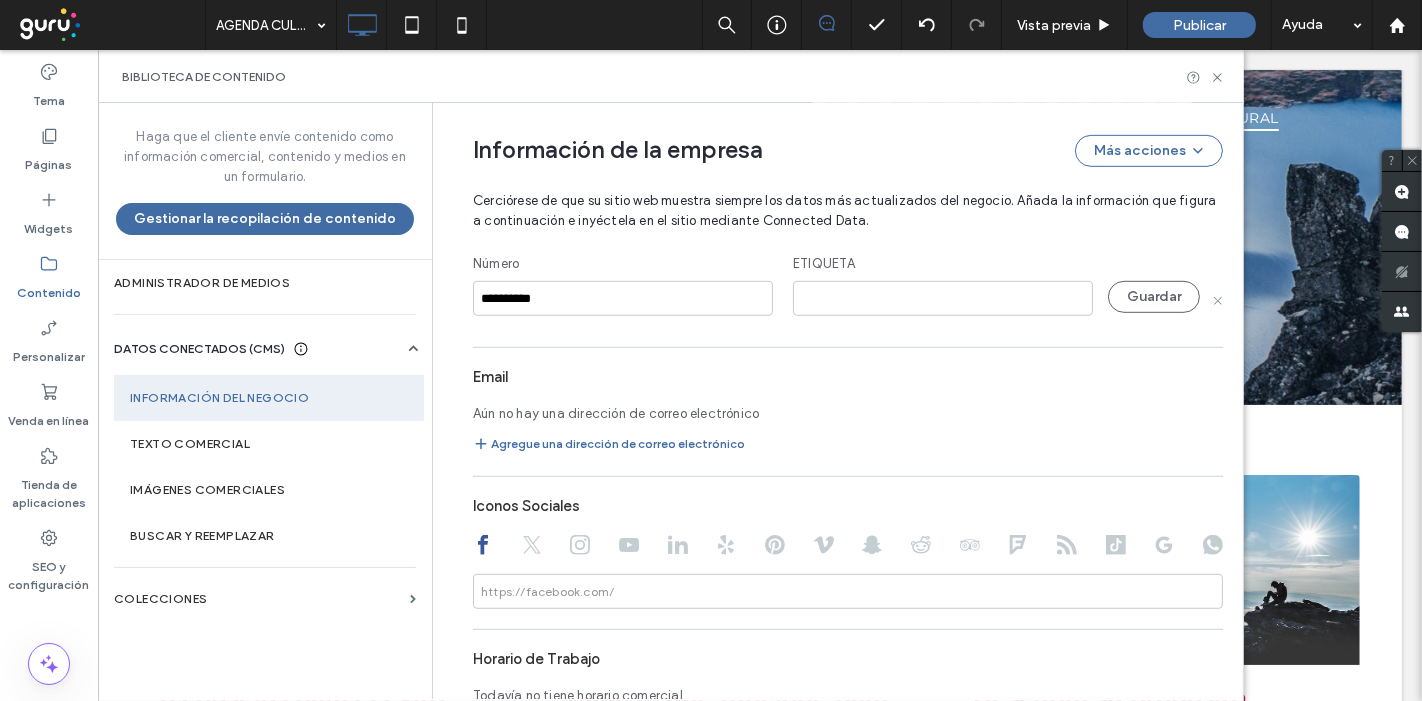 type on "**********" 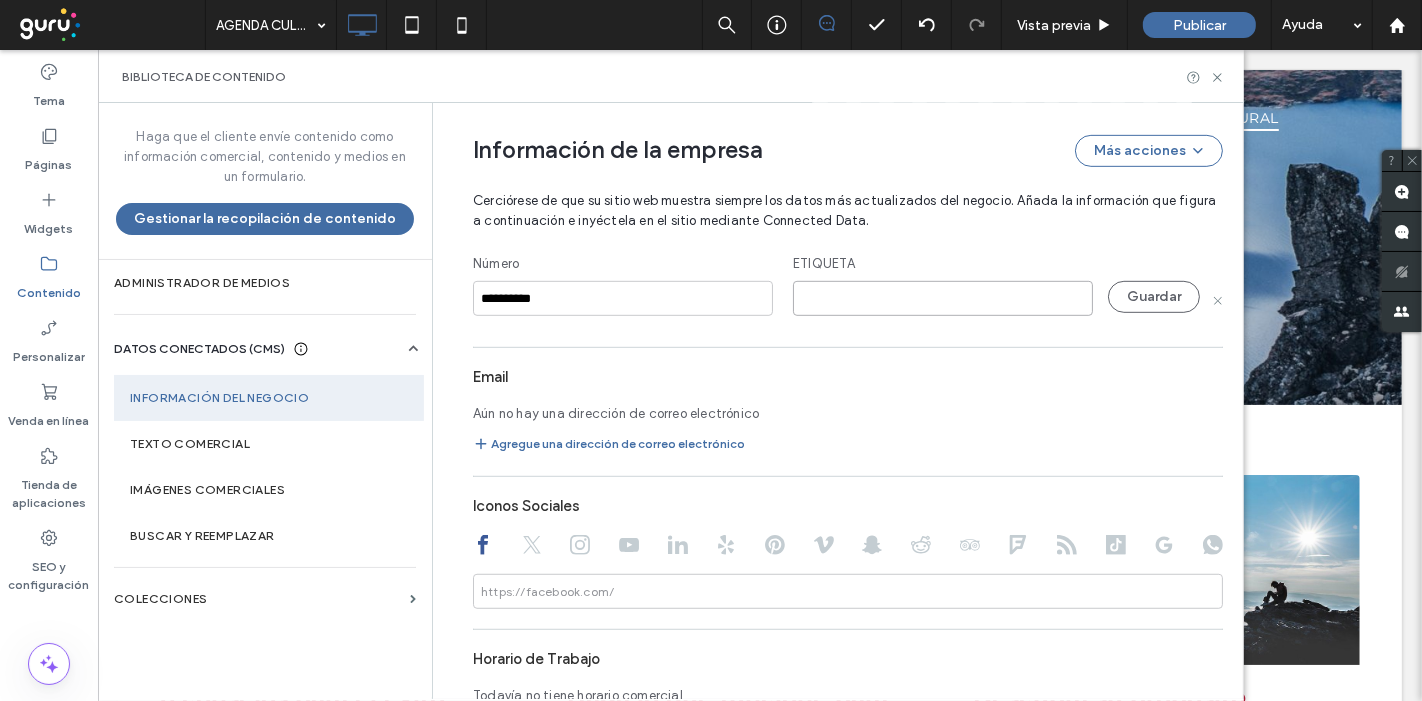 click at bounding box center (943, 298) 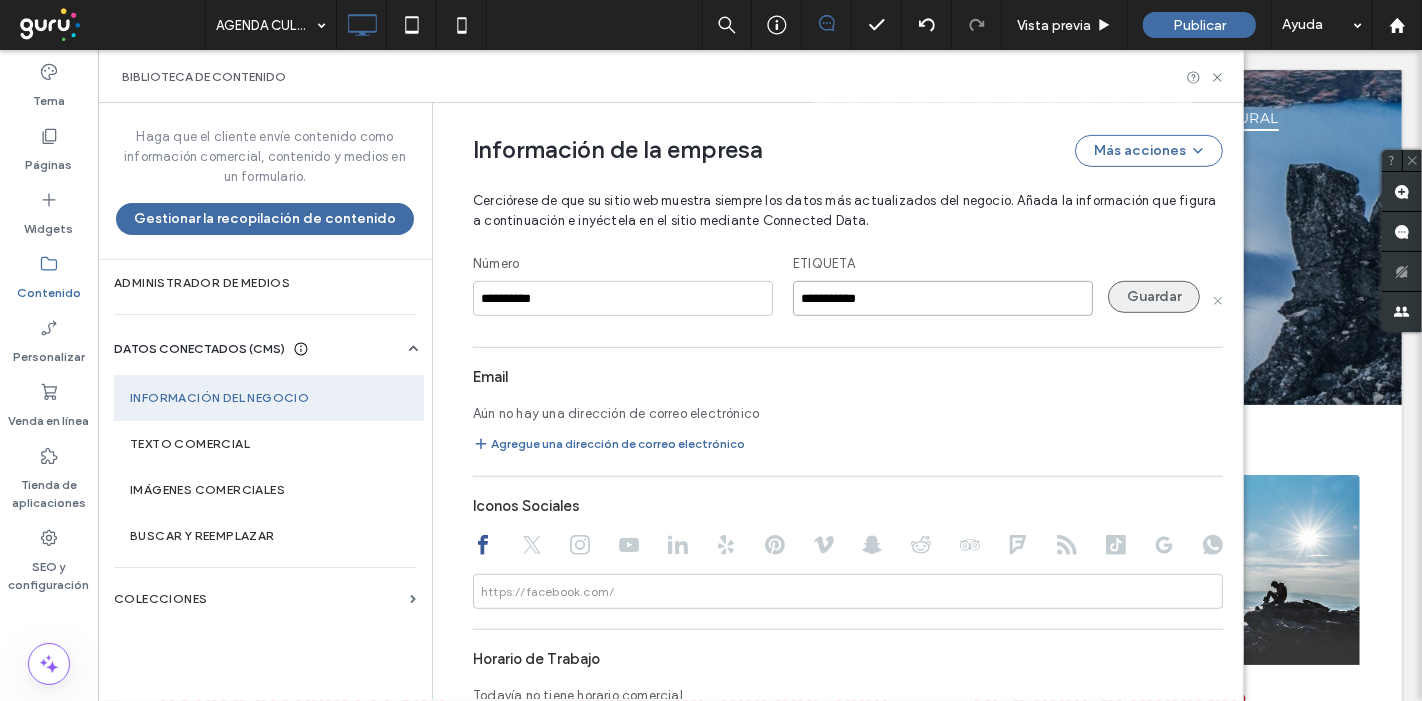 type on "**********" 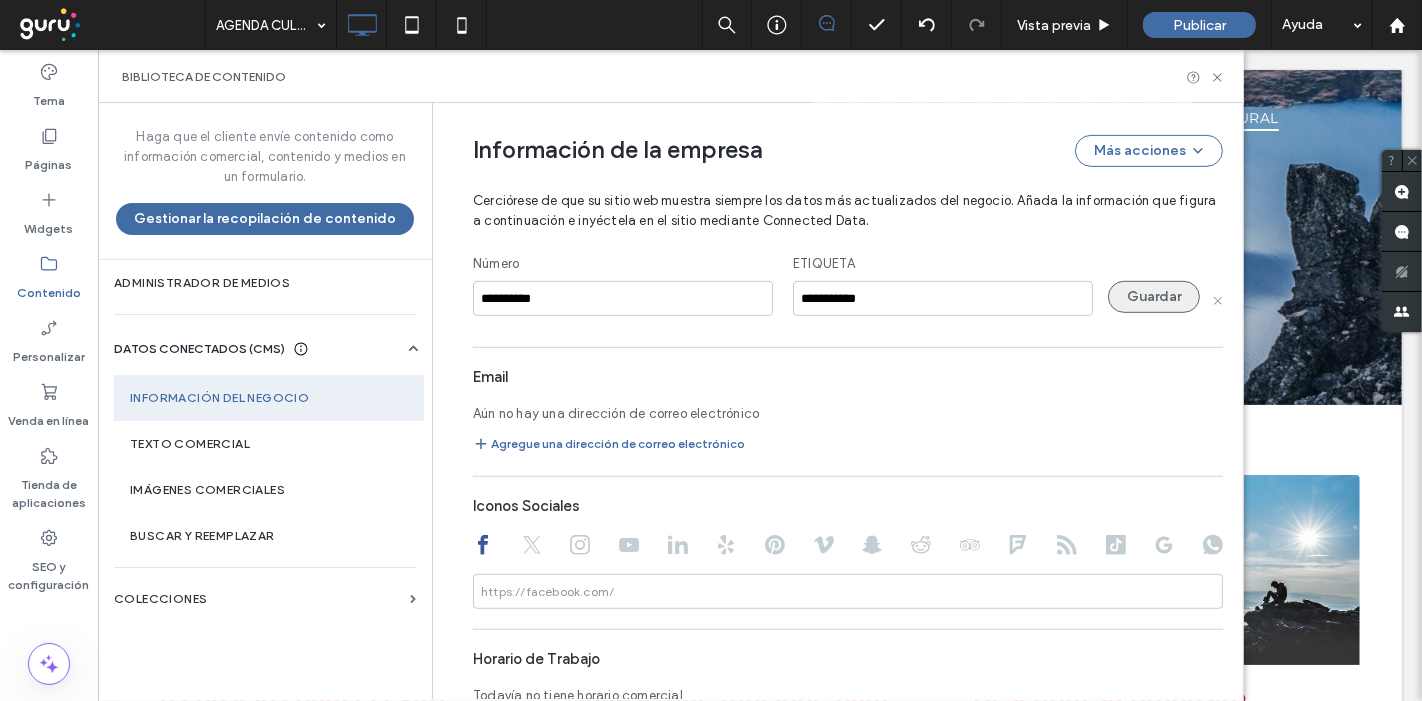 click on "Guardar" at bounding box center [1154, 297] 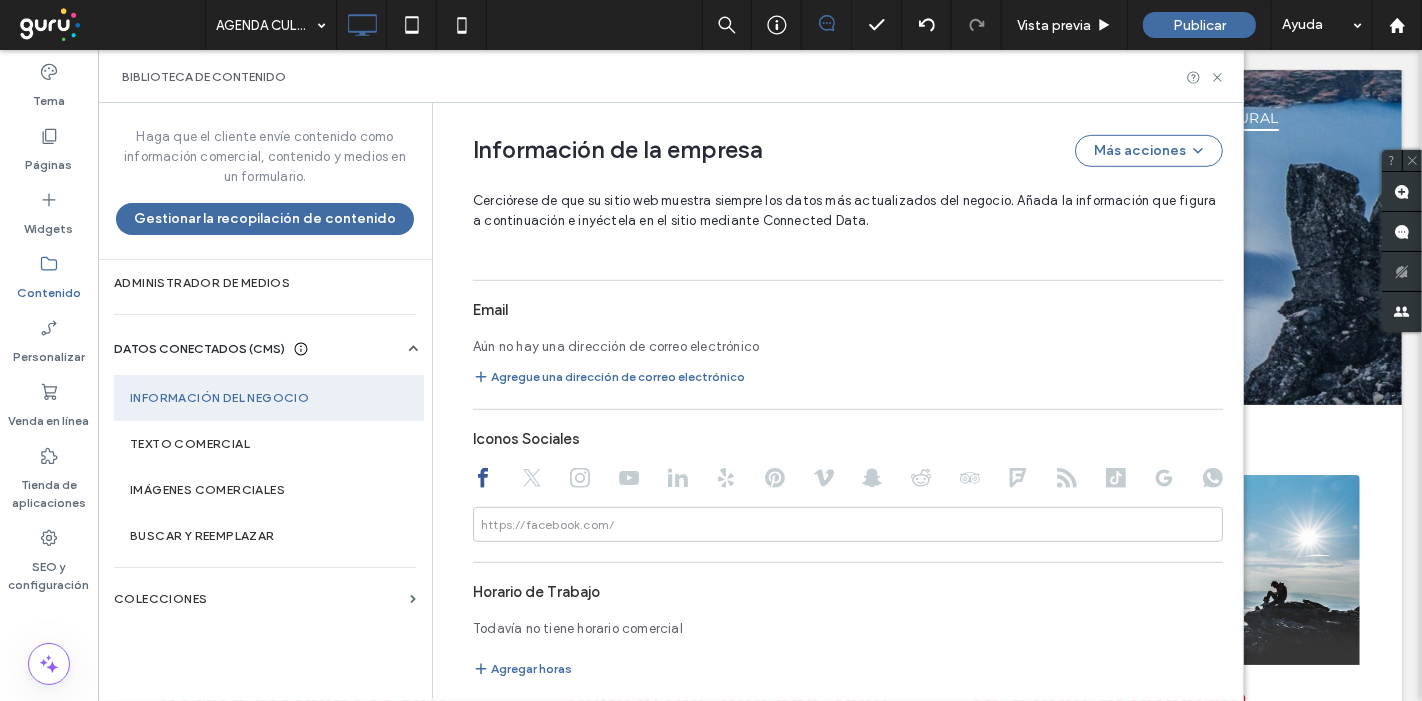 scroll, scrollTop: 1076, scrollLeft: 0, axis: vertical 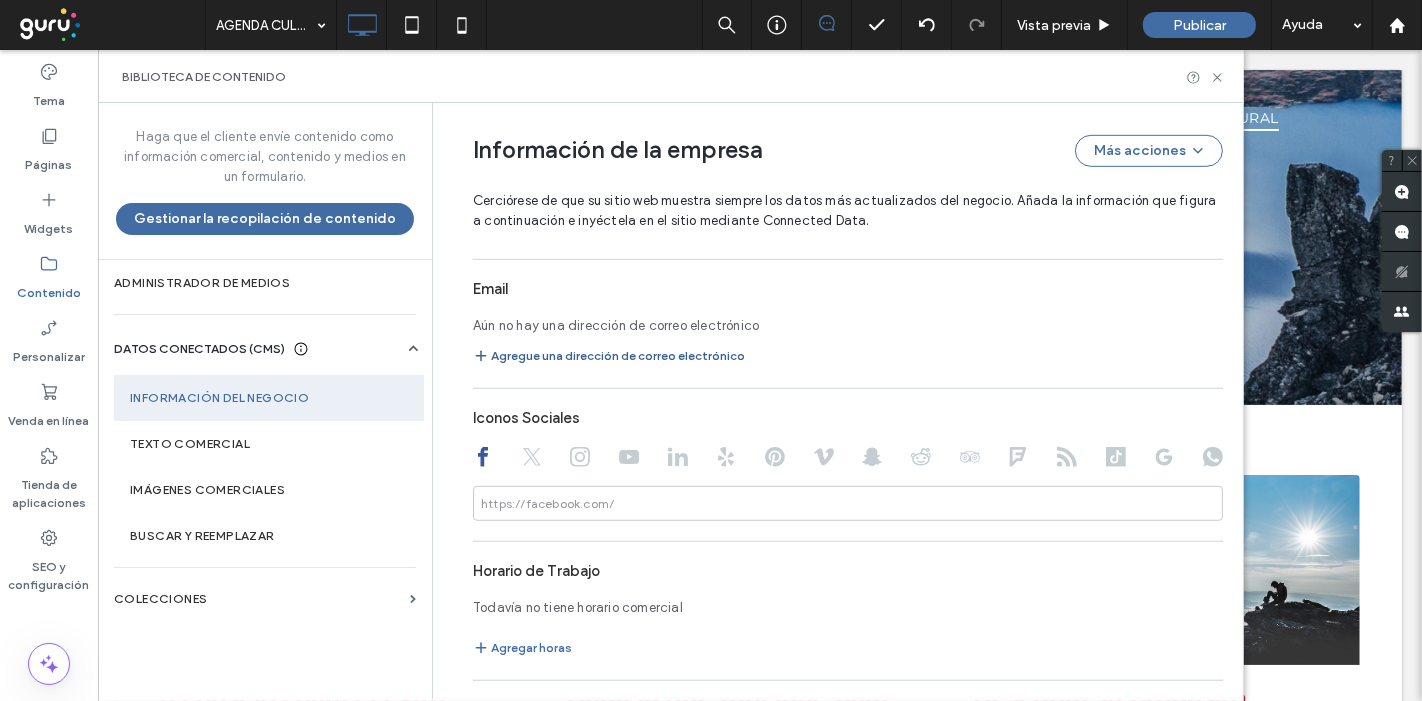 click on "Agregue una dirección de correo electrónico" at bounding box center (609, 356) 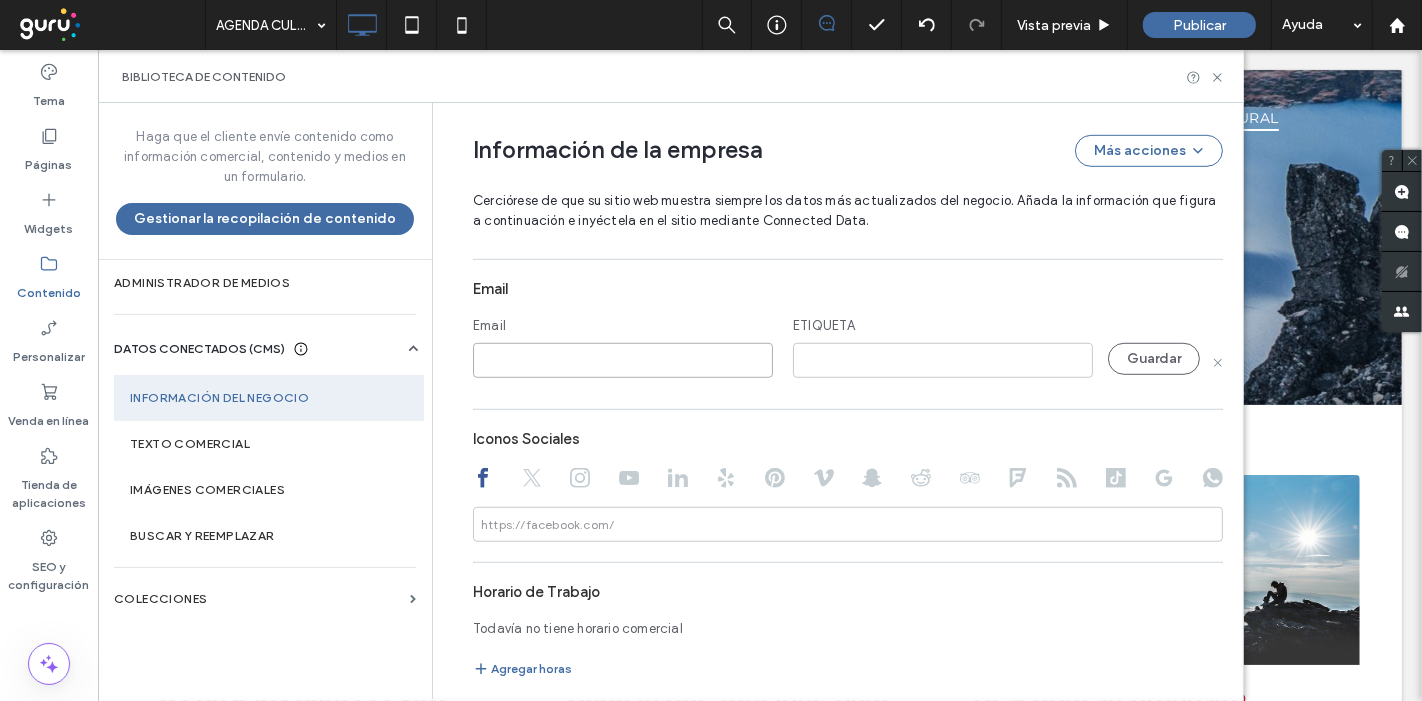 paste on "**********" 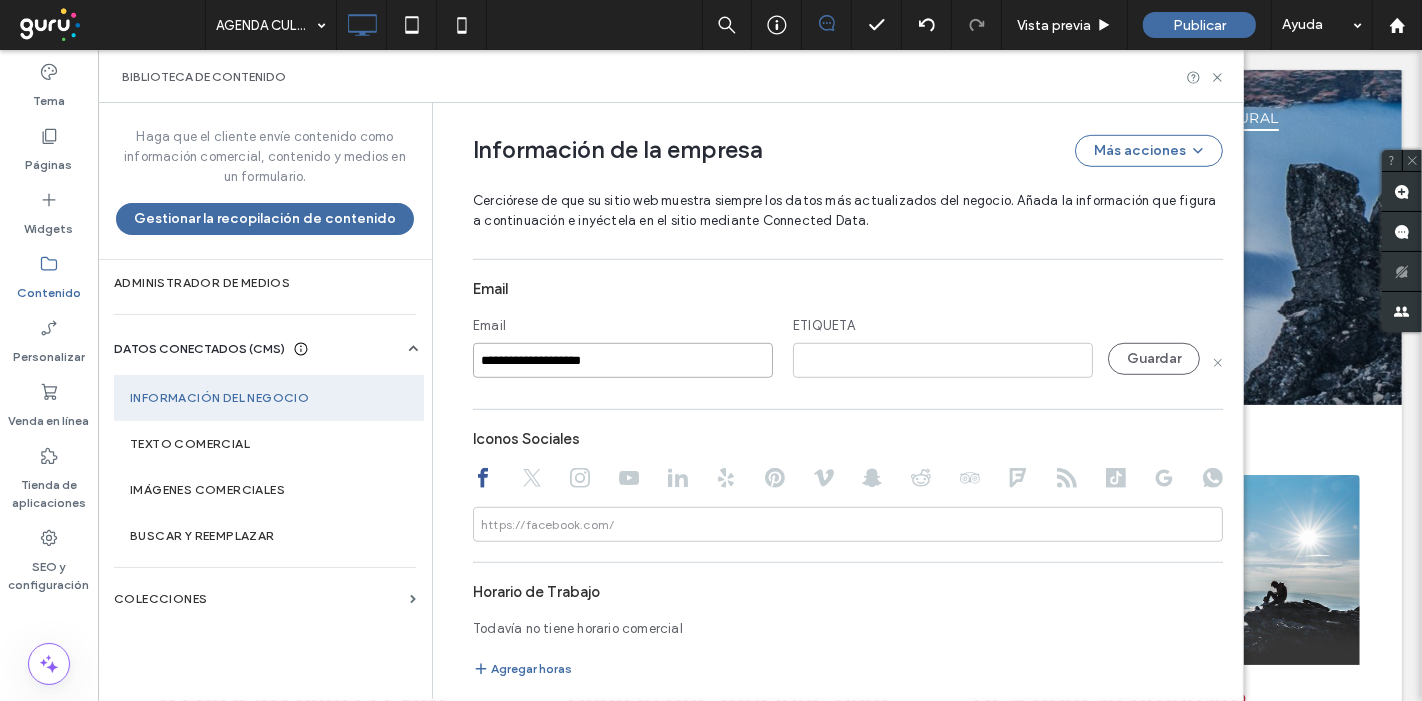 type on "**********" 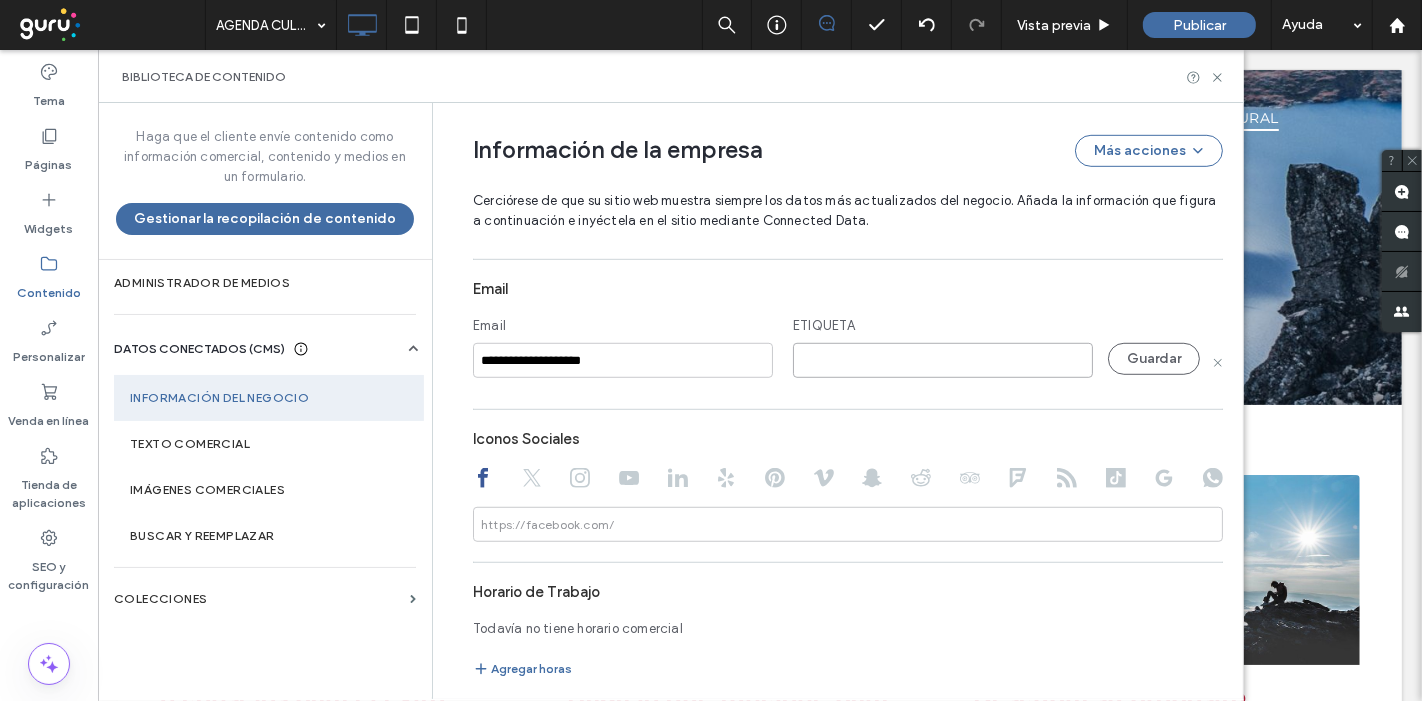 click at bounding box center (943, 360) 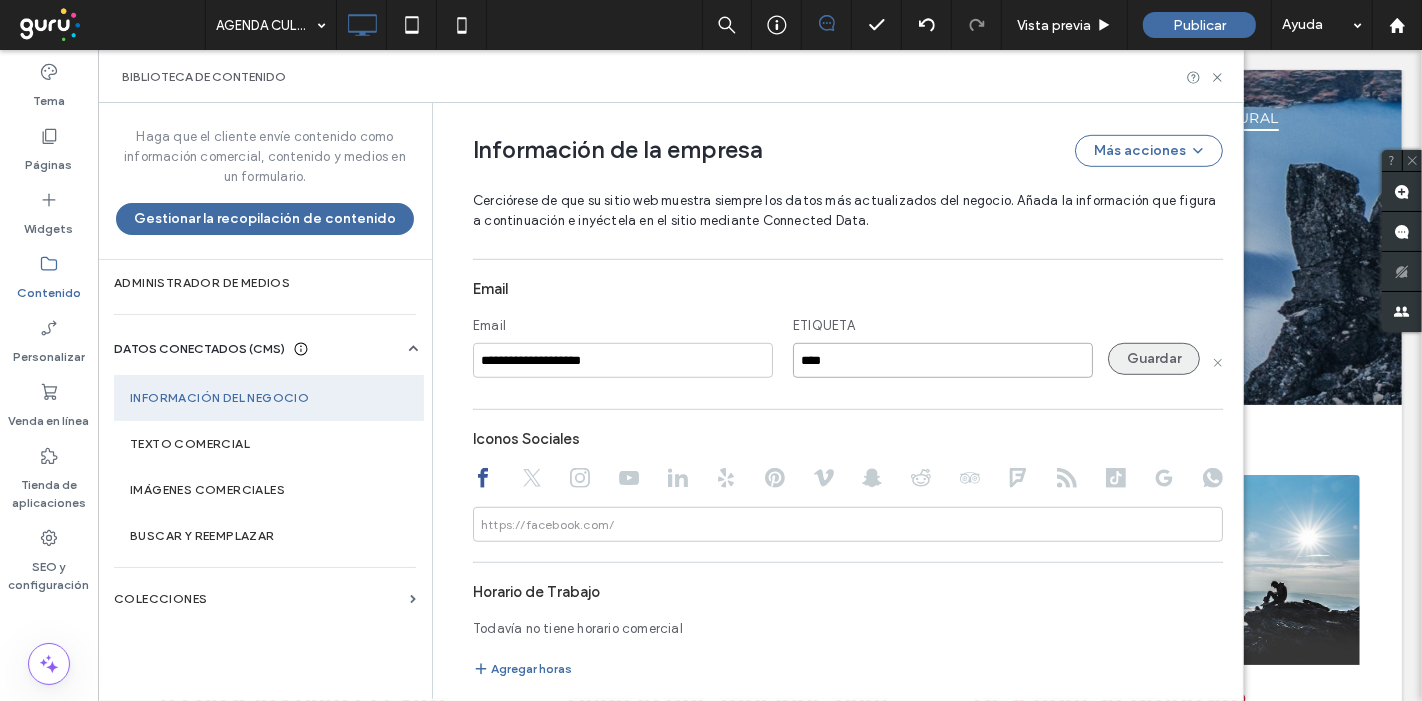 type on "****" 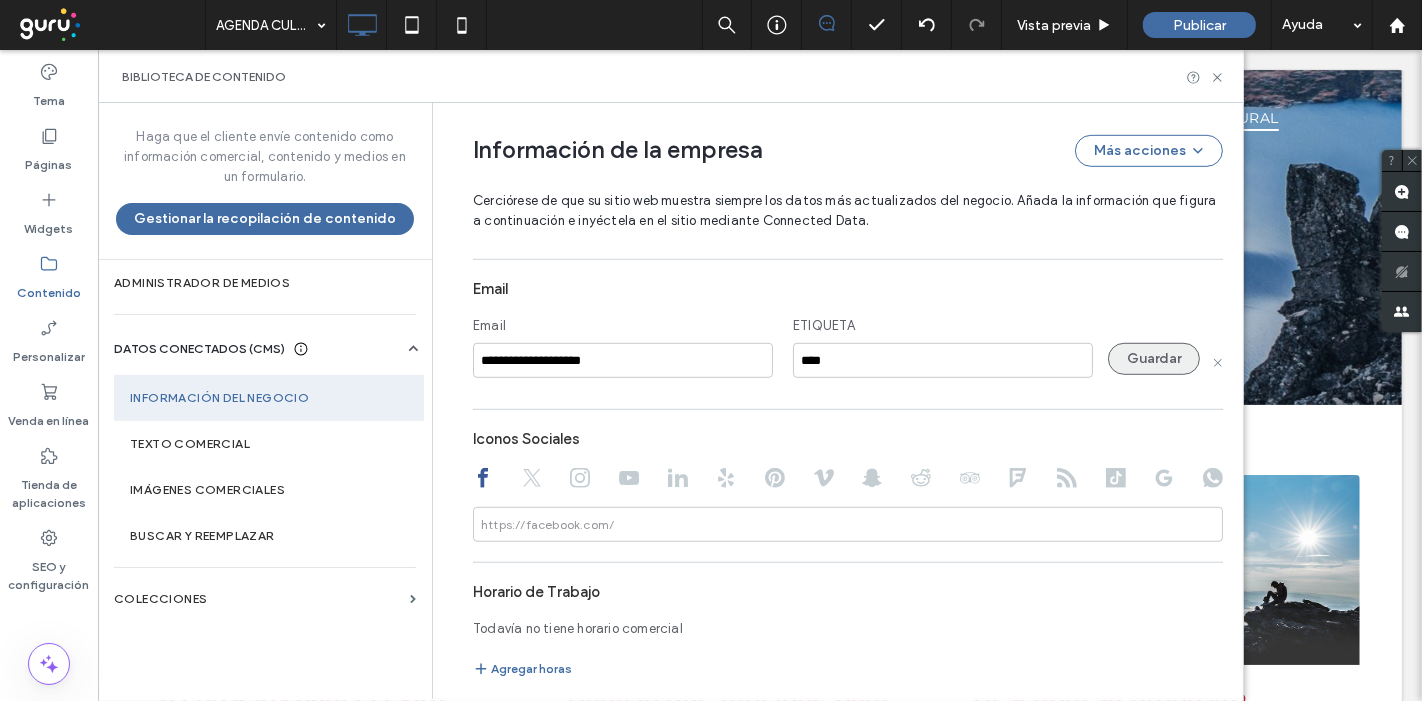 click on "Guardar" at bounding box center (1154, 359) 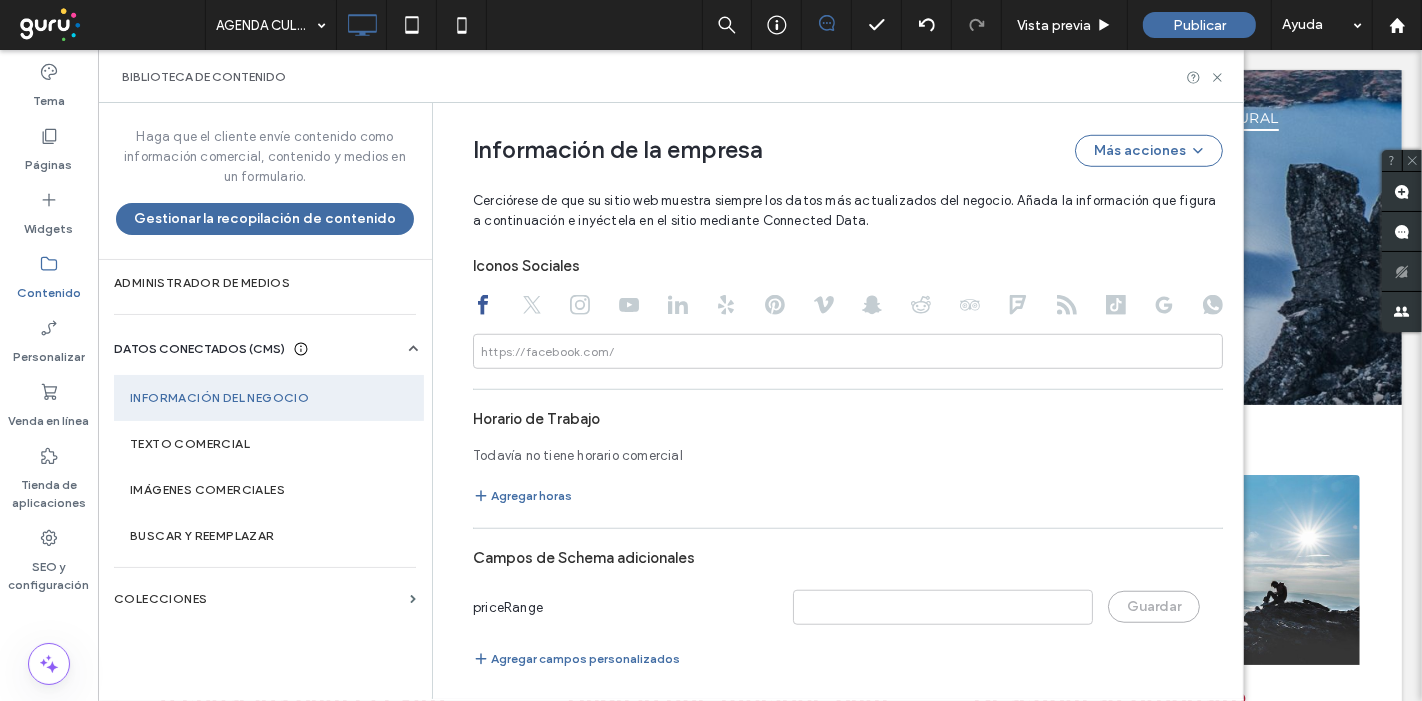 scroll, scrollTop: 1161, scrollLeft: 0, axis: vertical 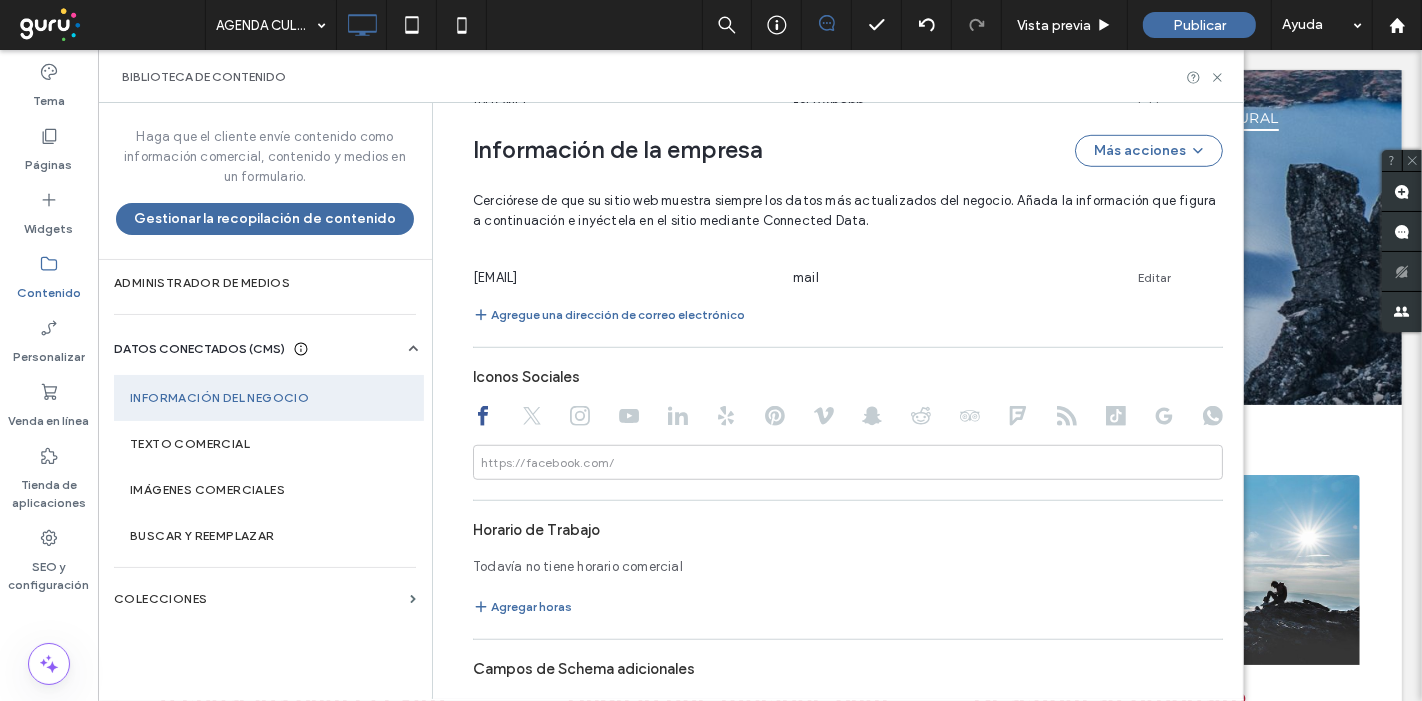 click on "https://facebook.com/" at bounding box center [547, 463] 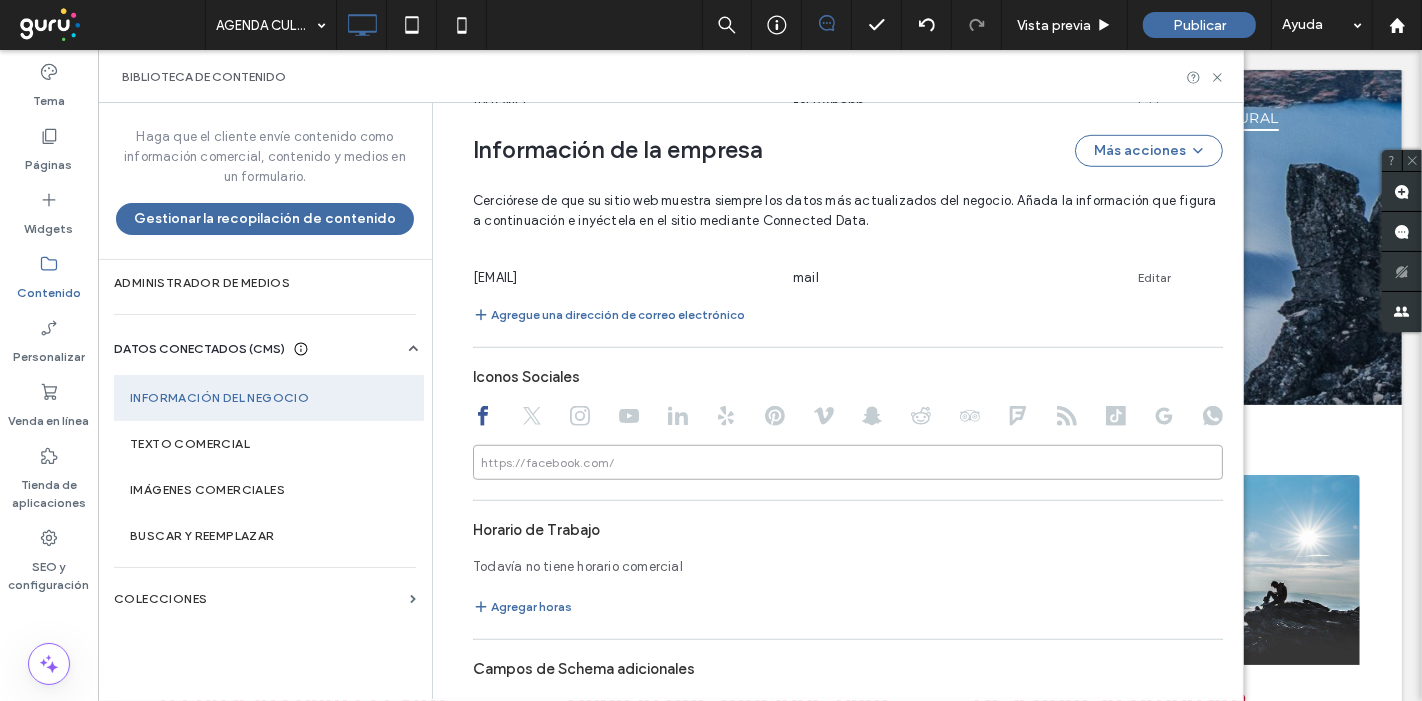 click at bounding box center (848, 462) 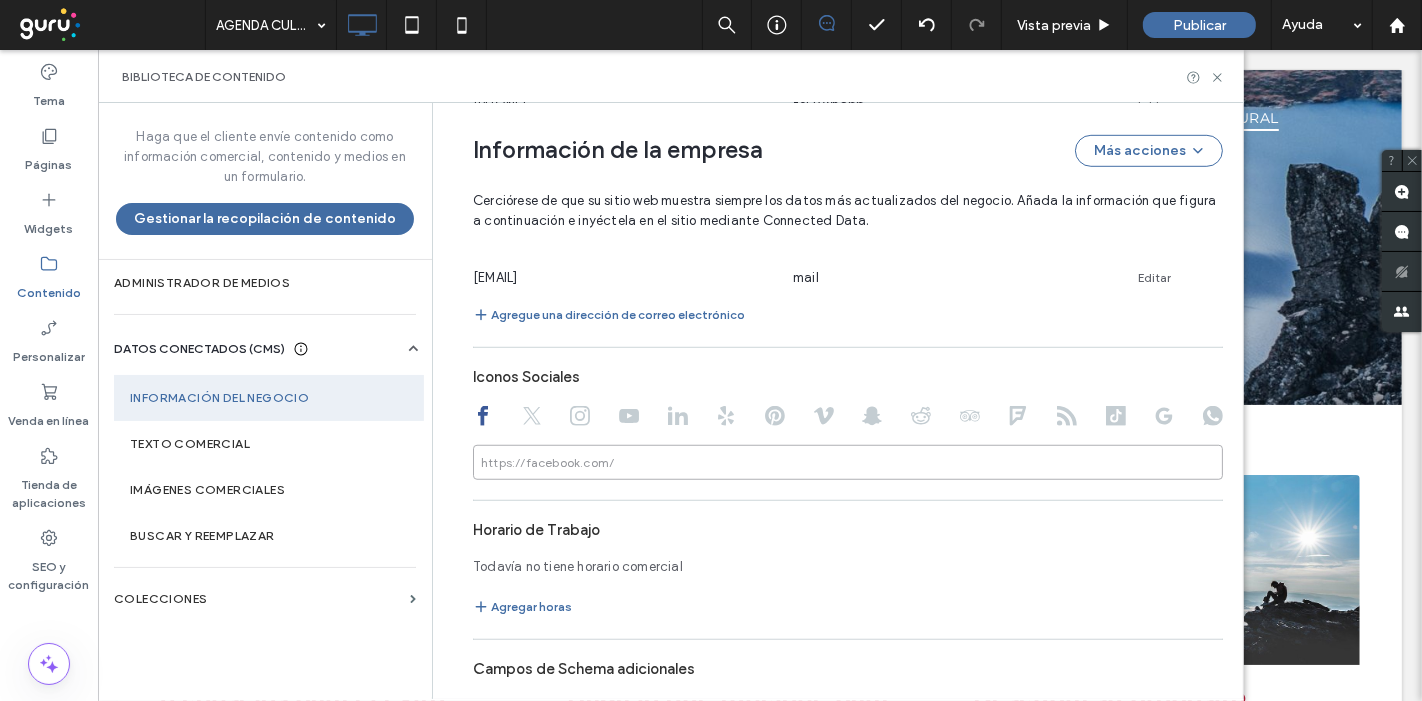 paste on "**********" 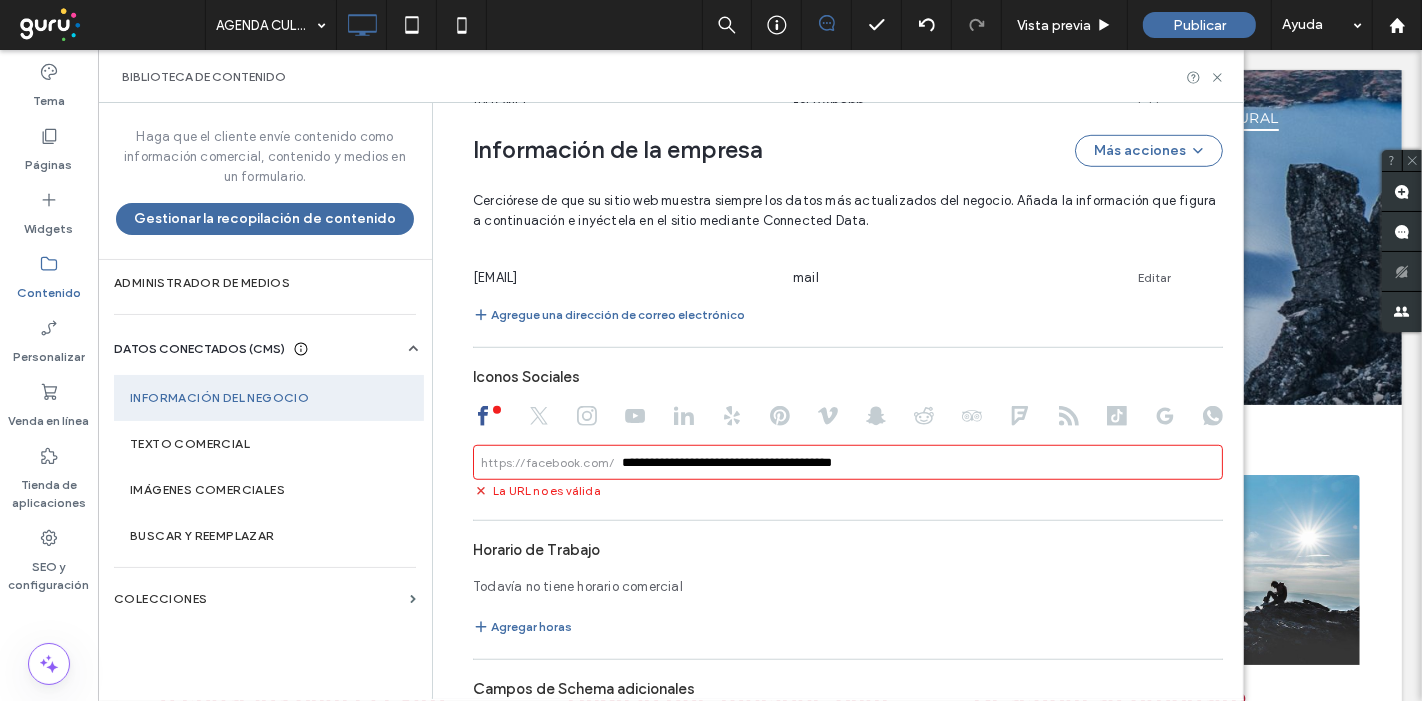 drag, startPoint x: 784, startPoint y: 458, endPoint x: 578, endPoint y: 451, distance: 206.1189 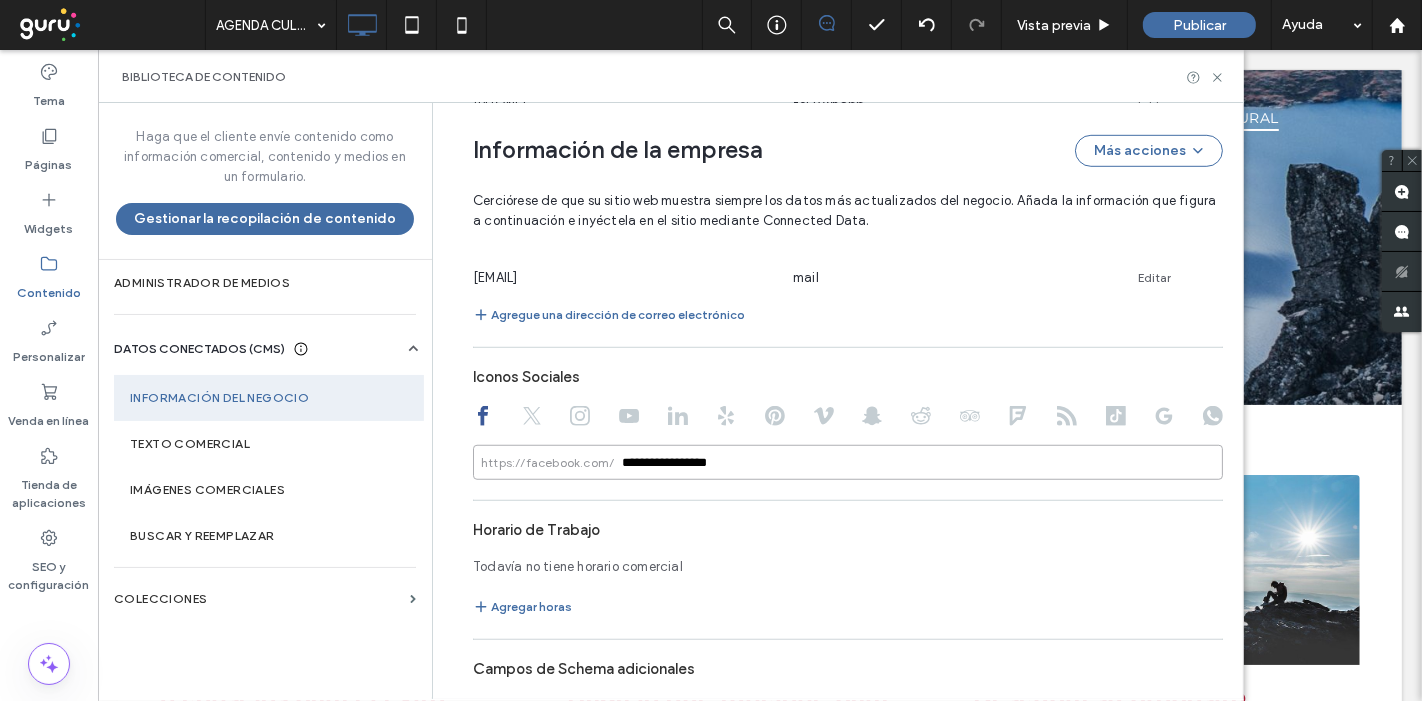 type on "**********" 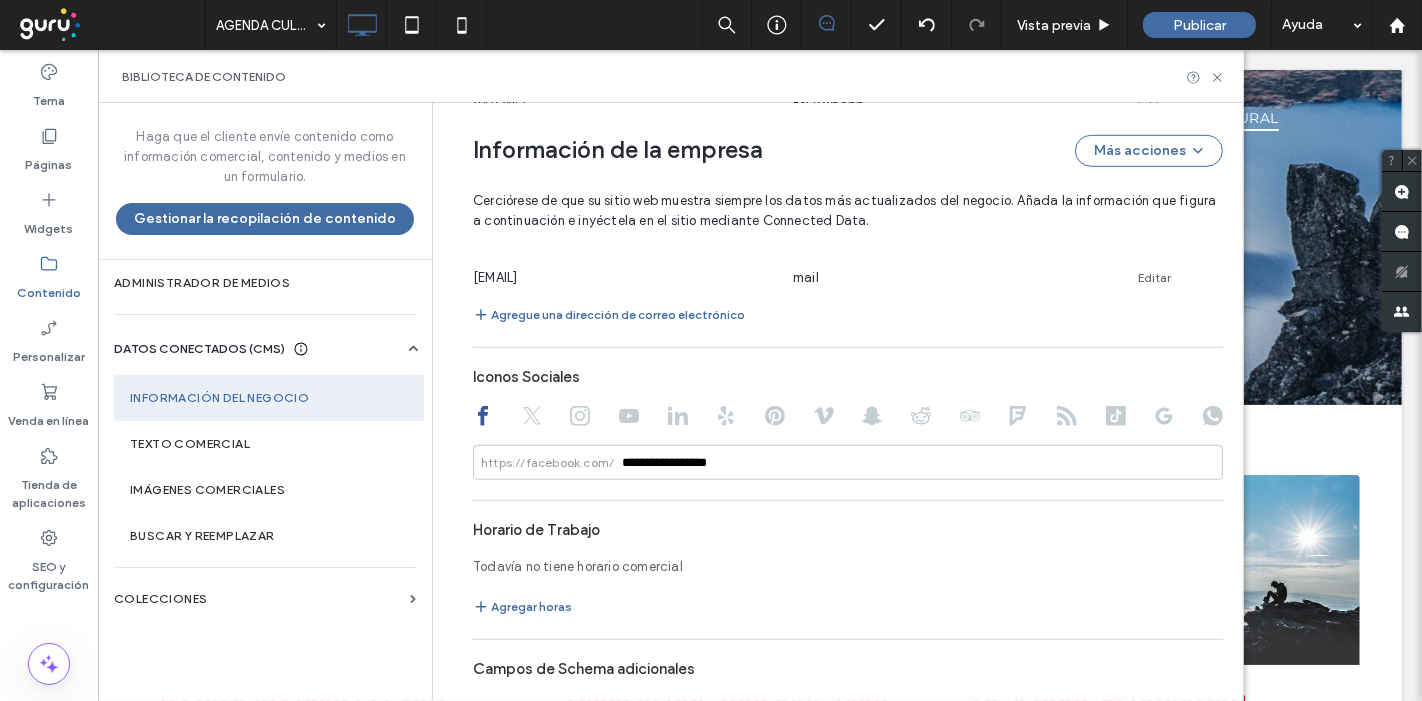 click 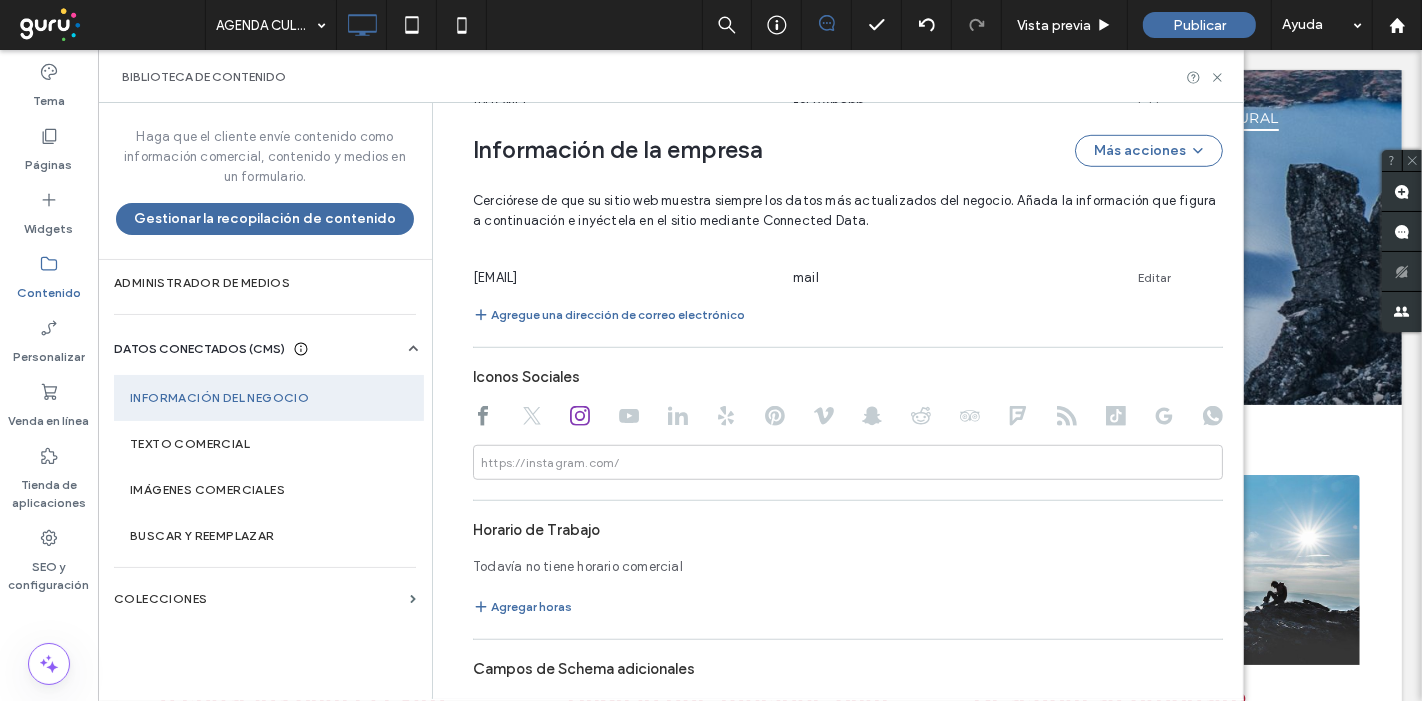click on "https://instagram.com/" at bounding box center (550, 463) 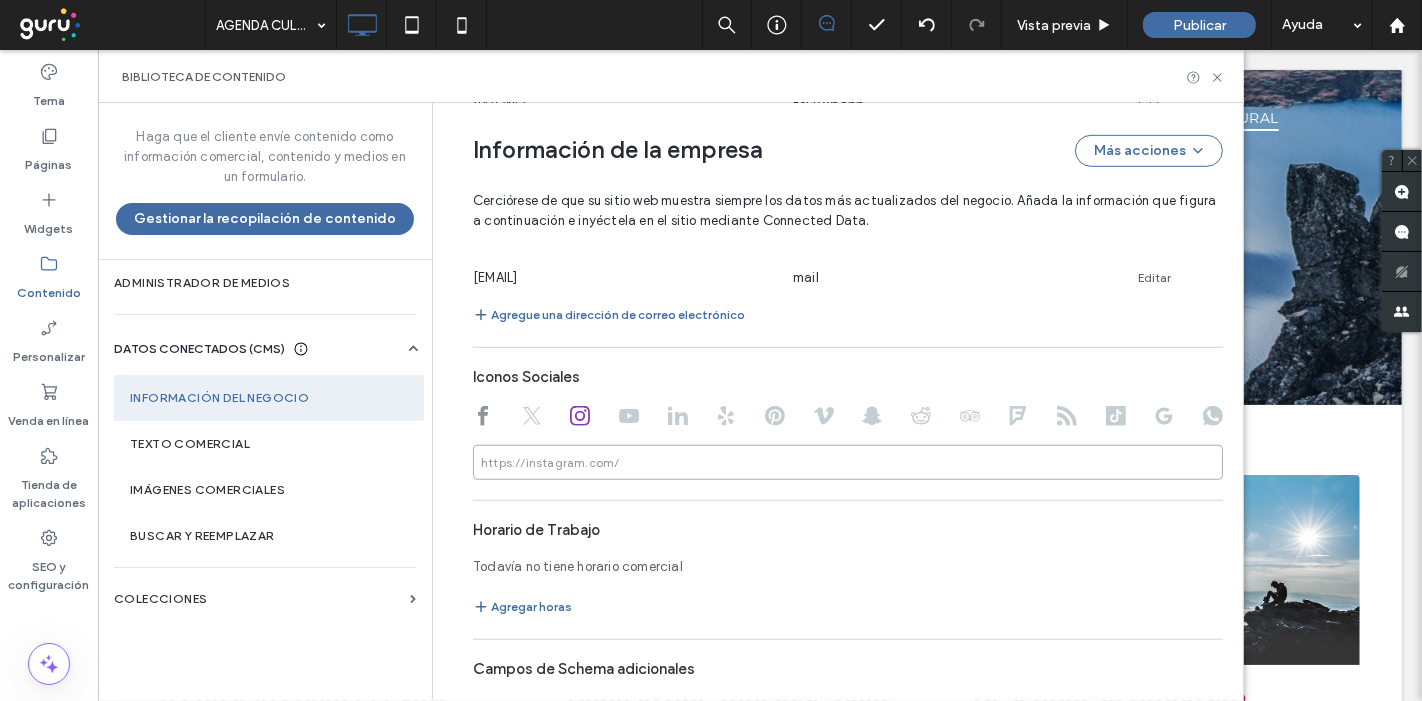 click at bounding box center (848, 462) 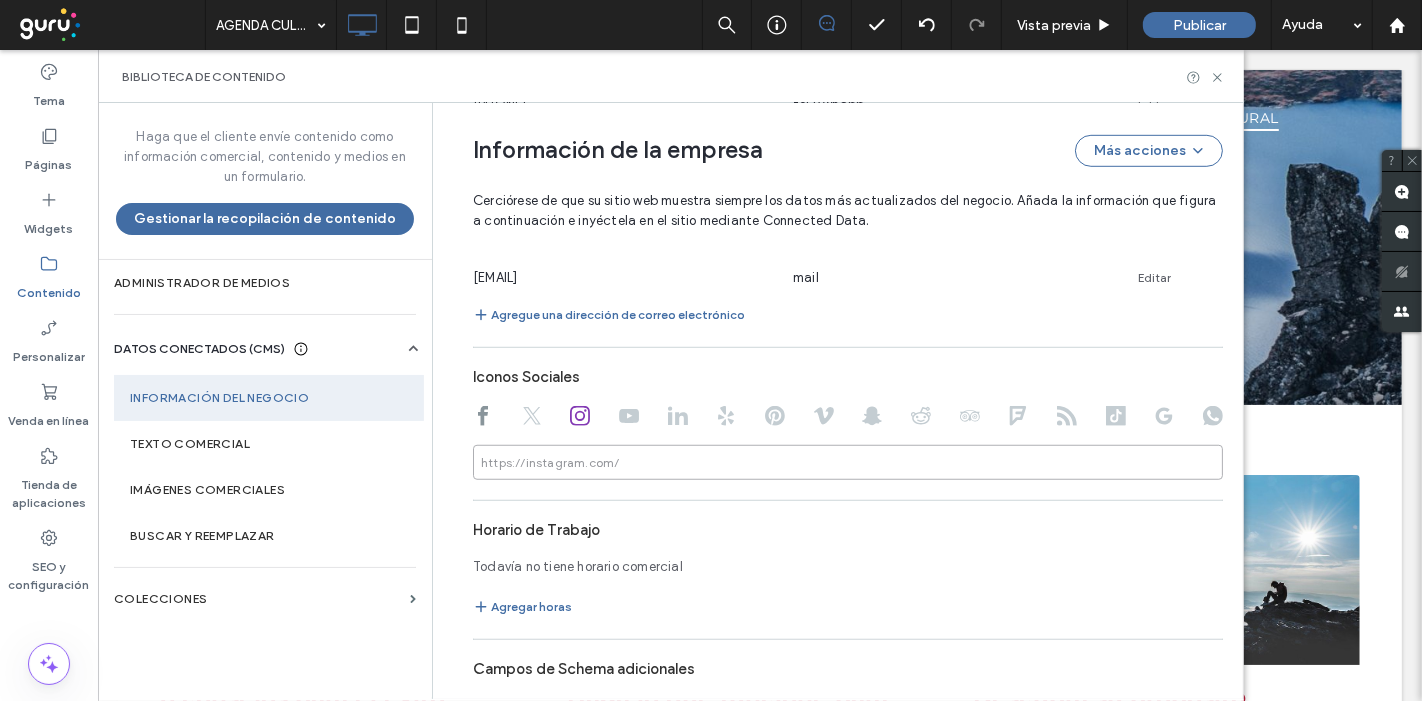 paste on "**********" 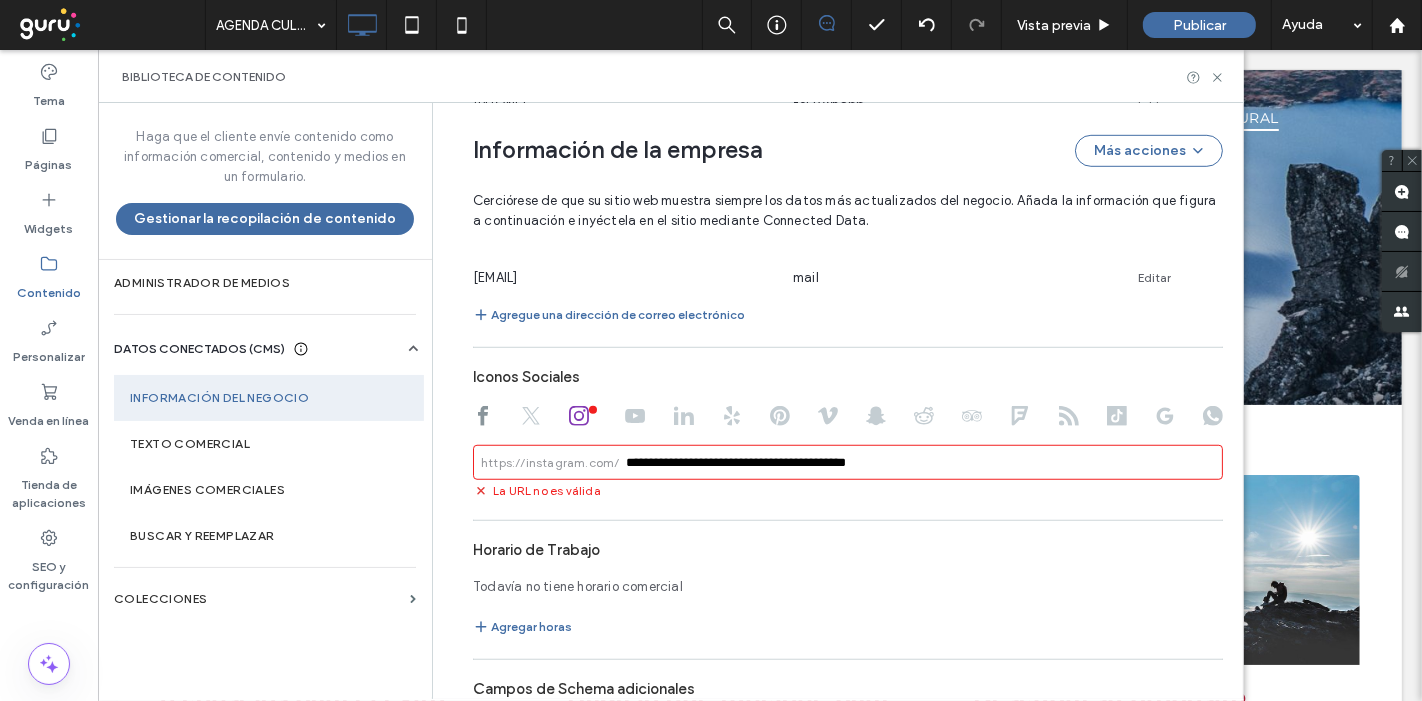 drag, startPoint x: 794, startPoint y: 461, endPoint x: 484, endPoint y: 458, distance: 310.01453 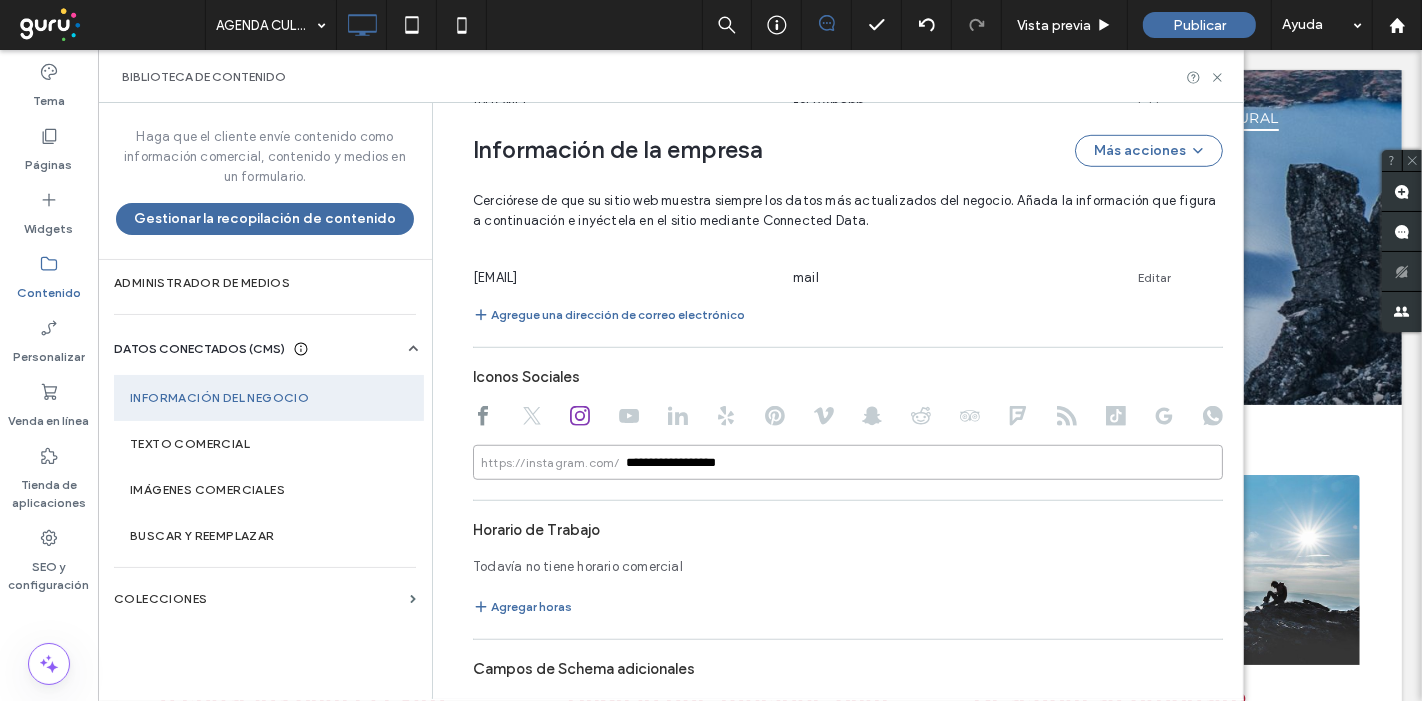 type on "**********" 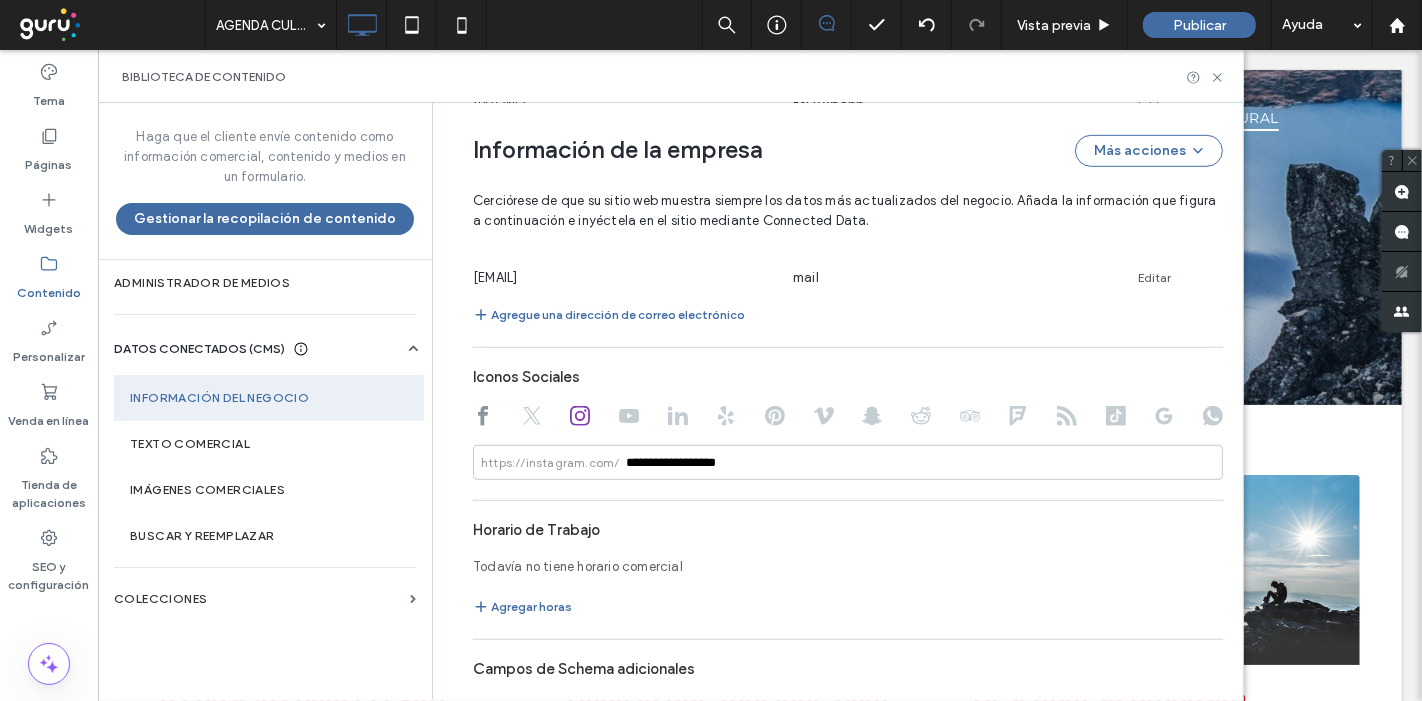 click 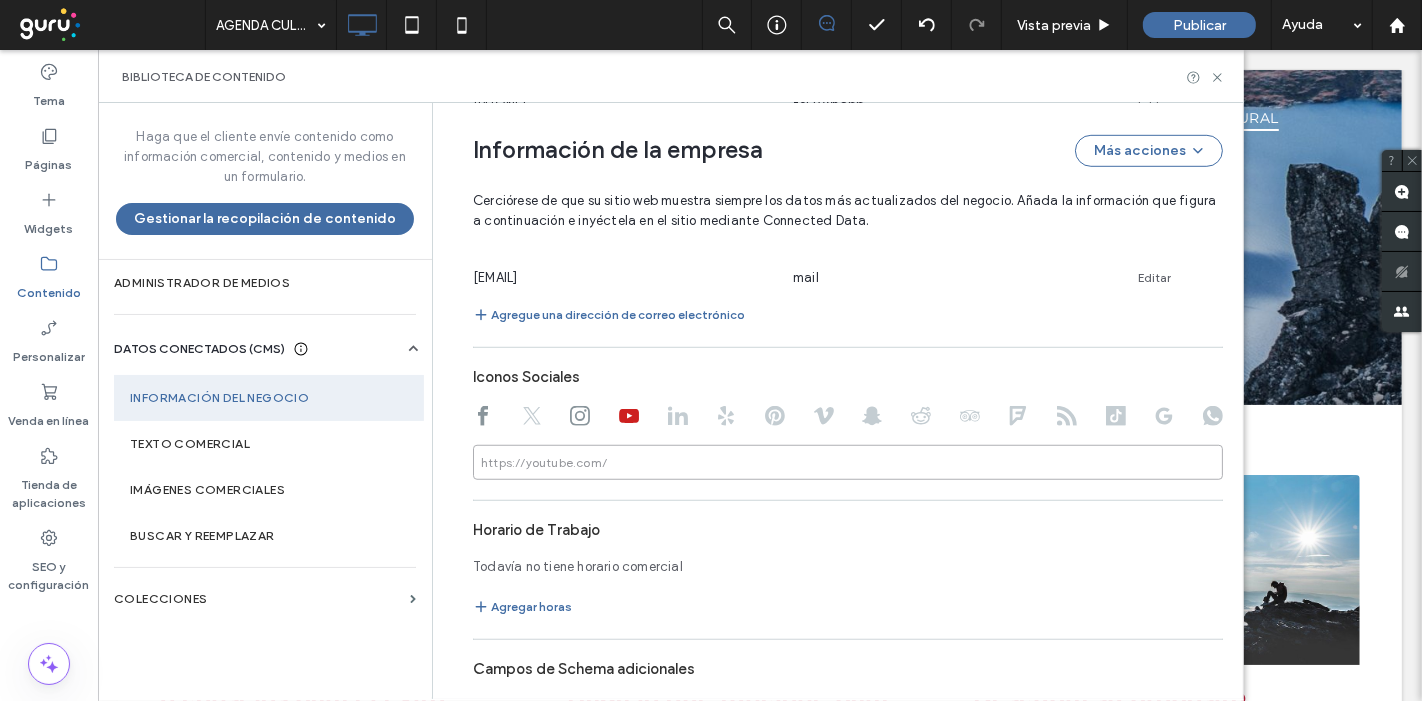 click at bounding box center [848, 462] 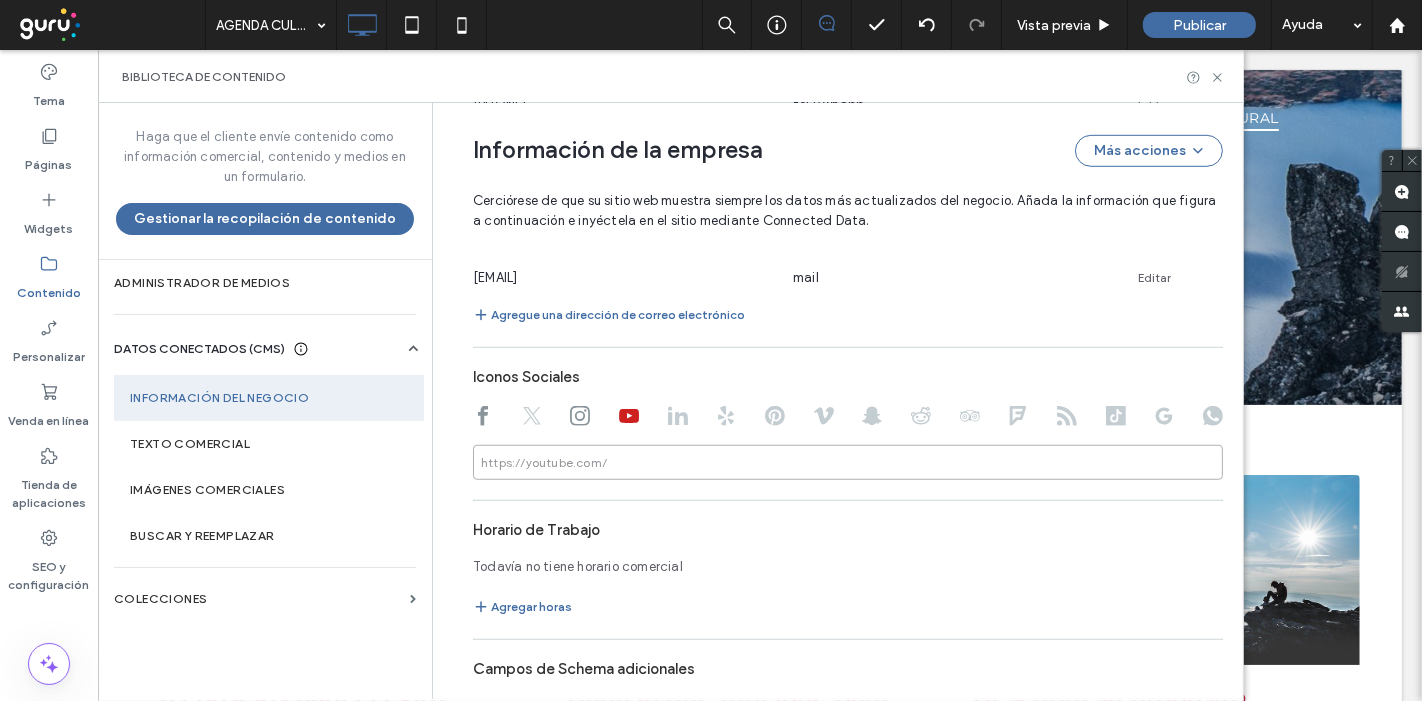 paste on "**********" 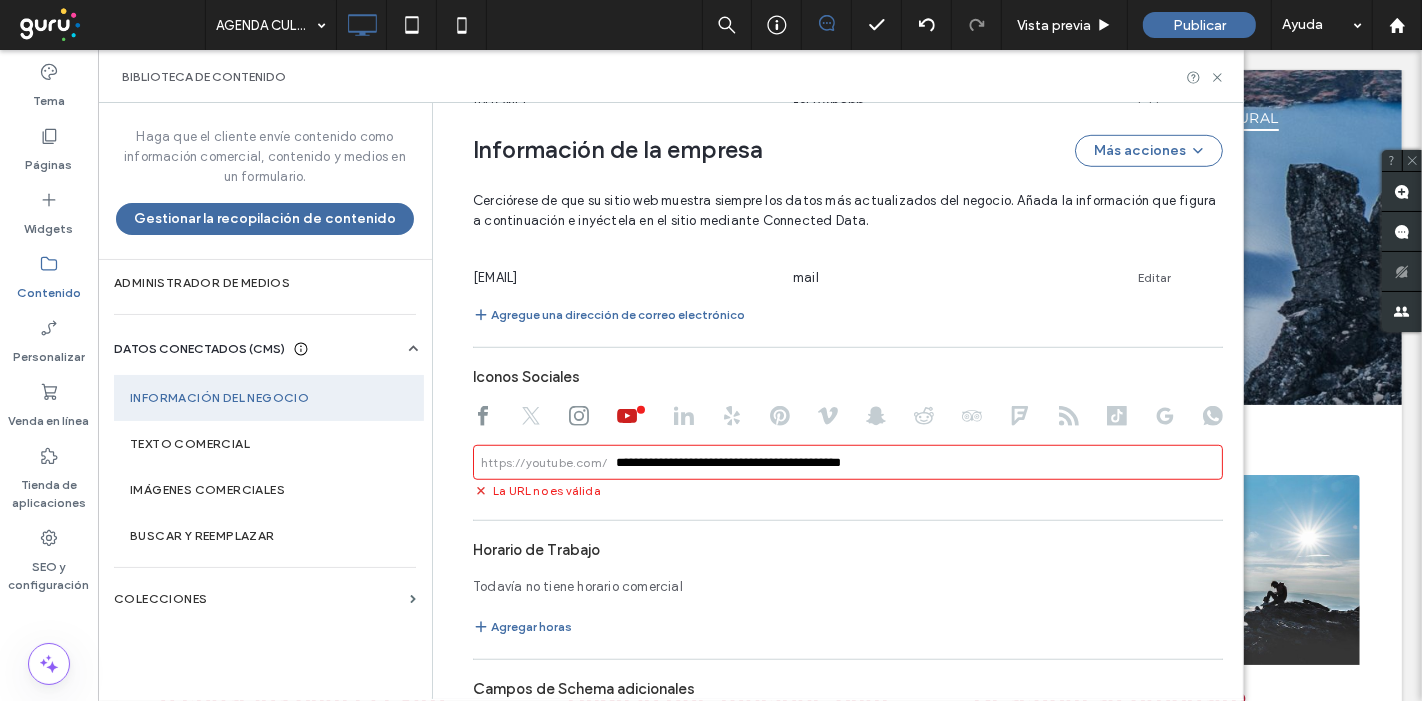 drag, startPoint x: 773, startPoint y: 454, endPoint x: 551, endPoint y: 457, distance: 222.02026 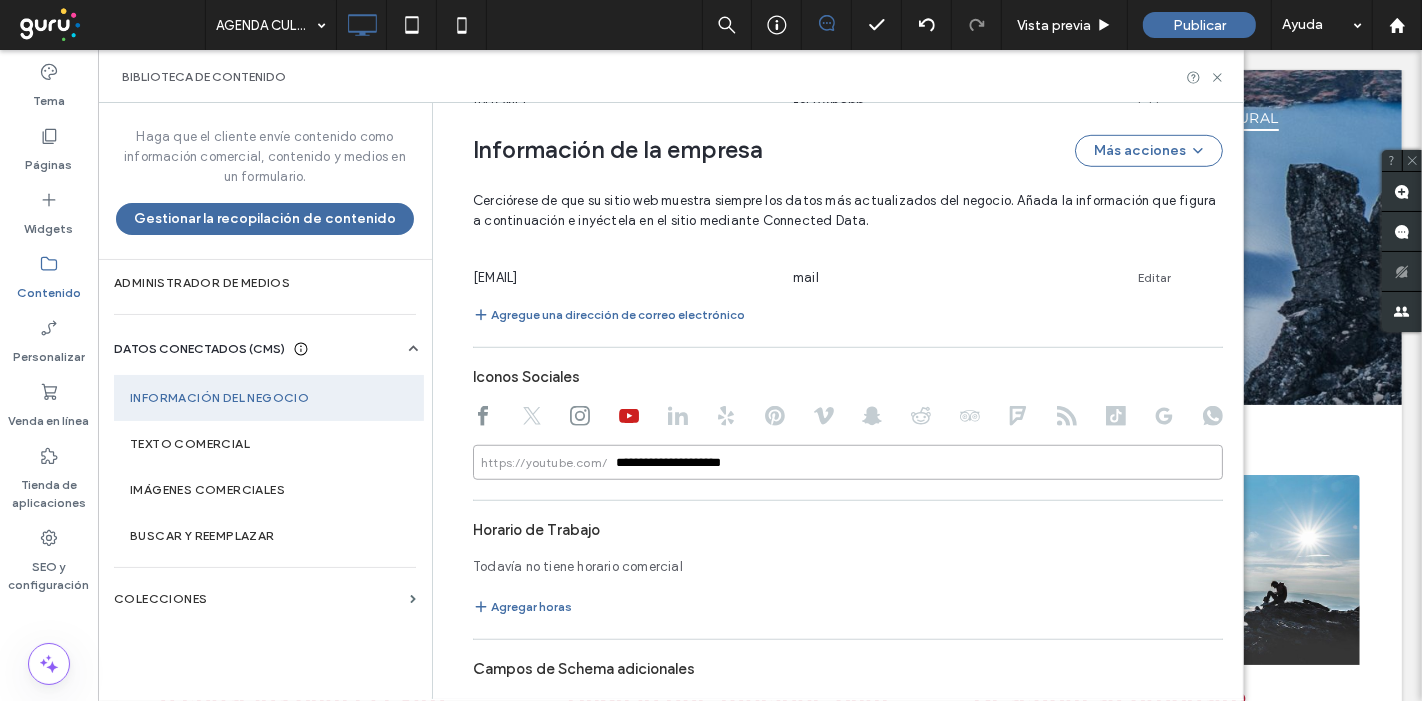 click on "**********" at bounding box center (848, 462) 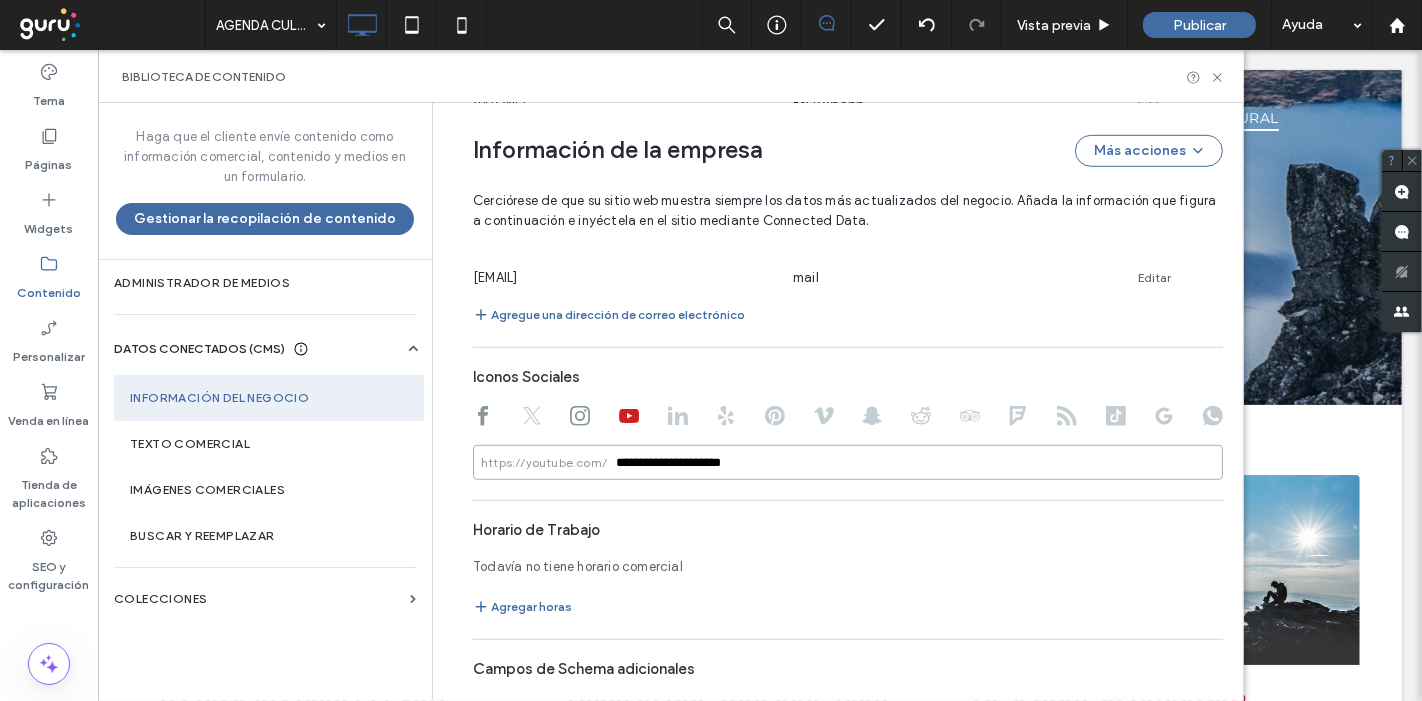 type on "**********" 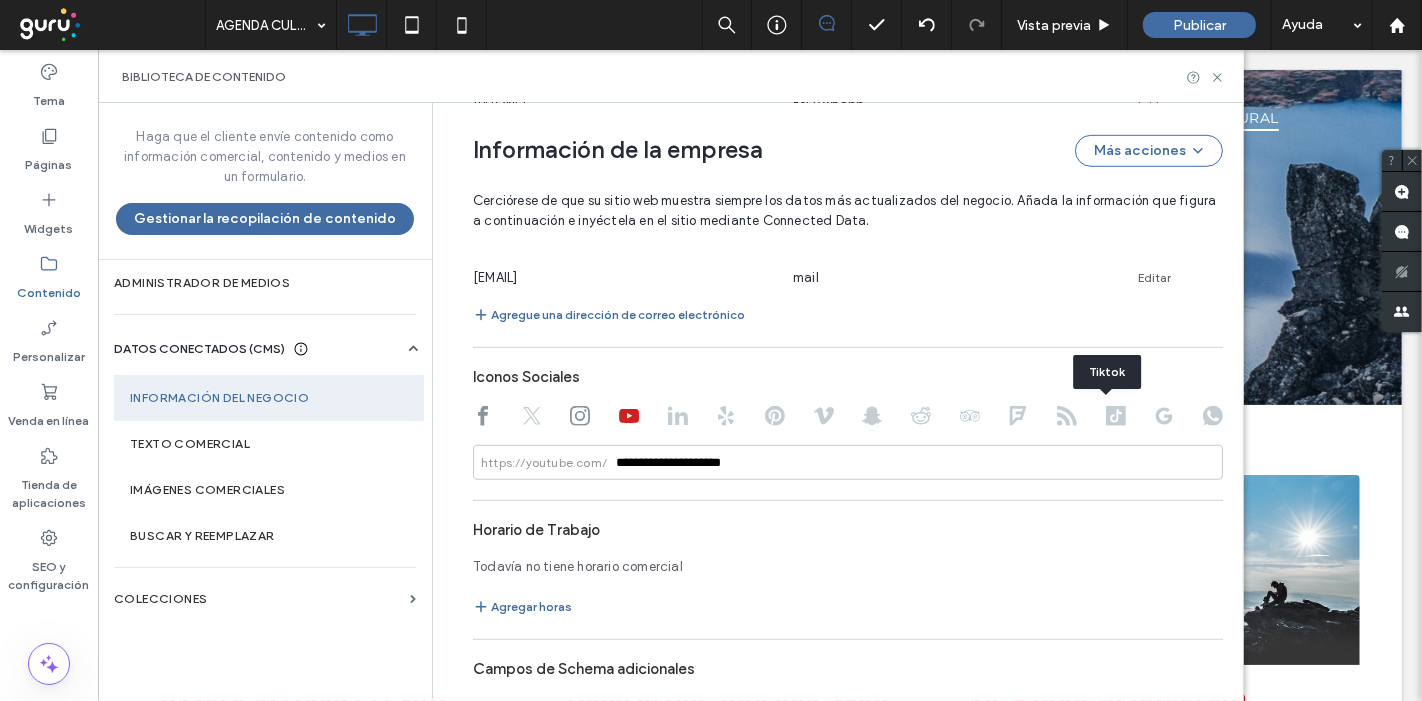 click 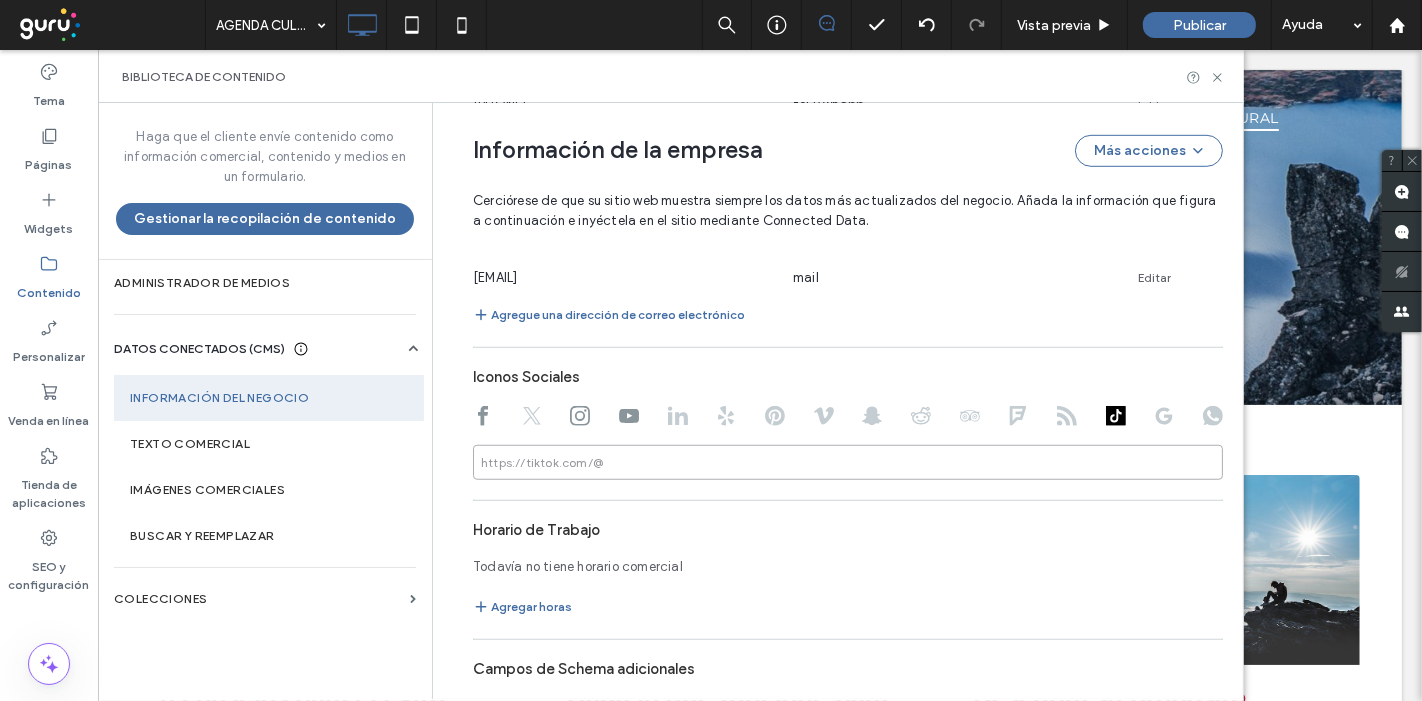 click at bounding box center [848, 462] 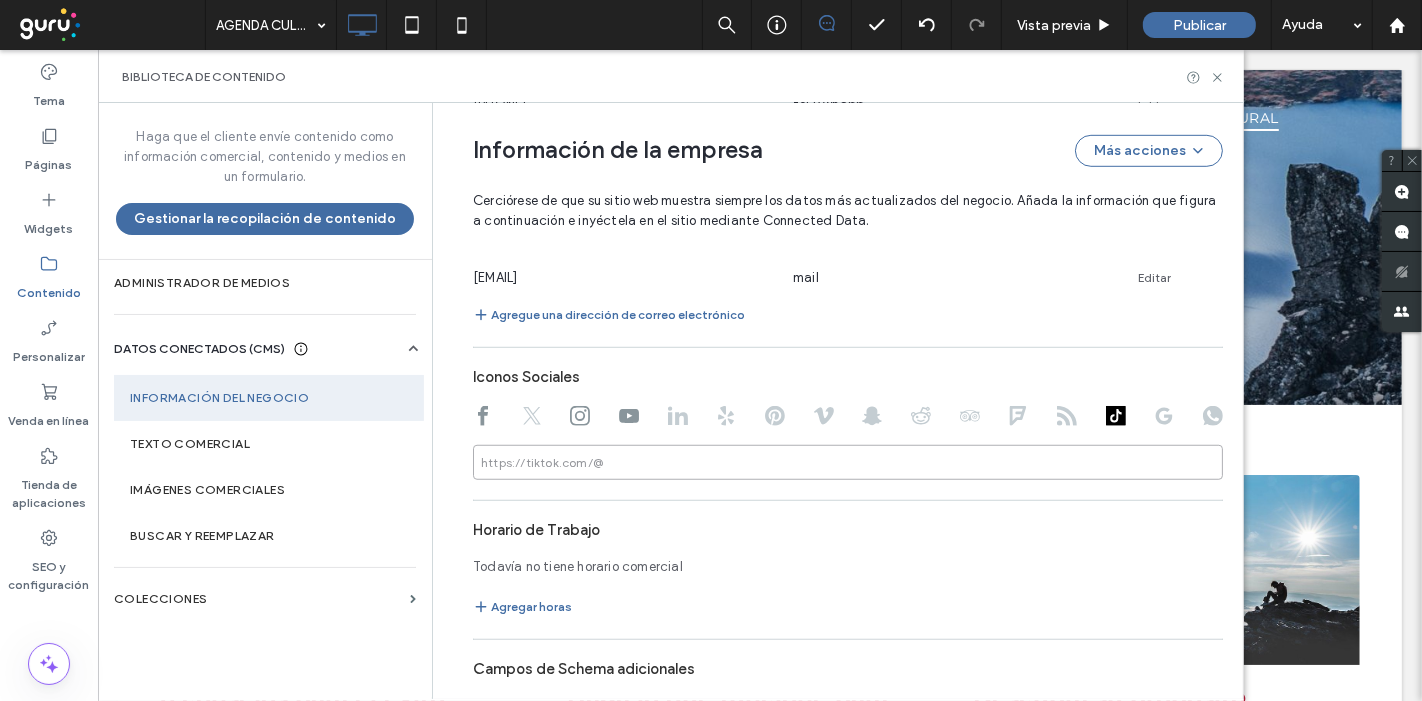 paste on "**********" 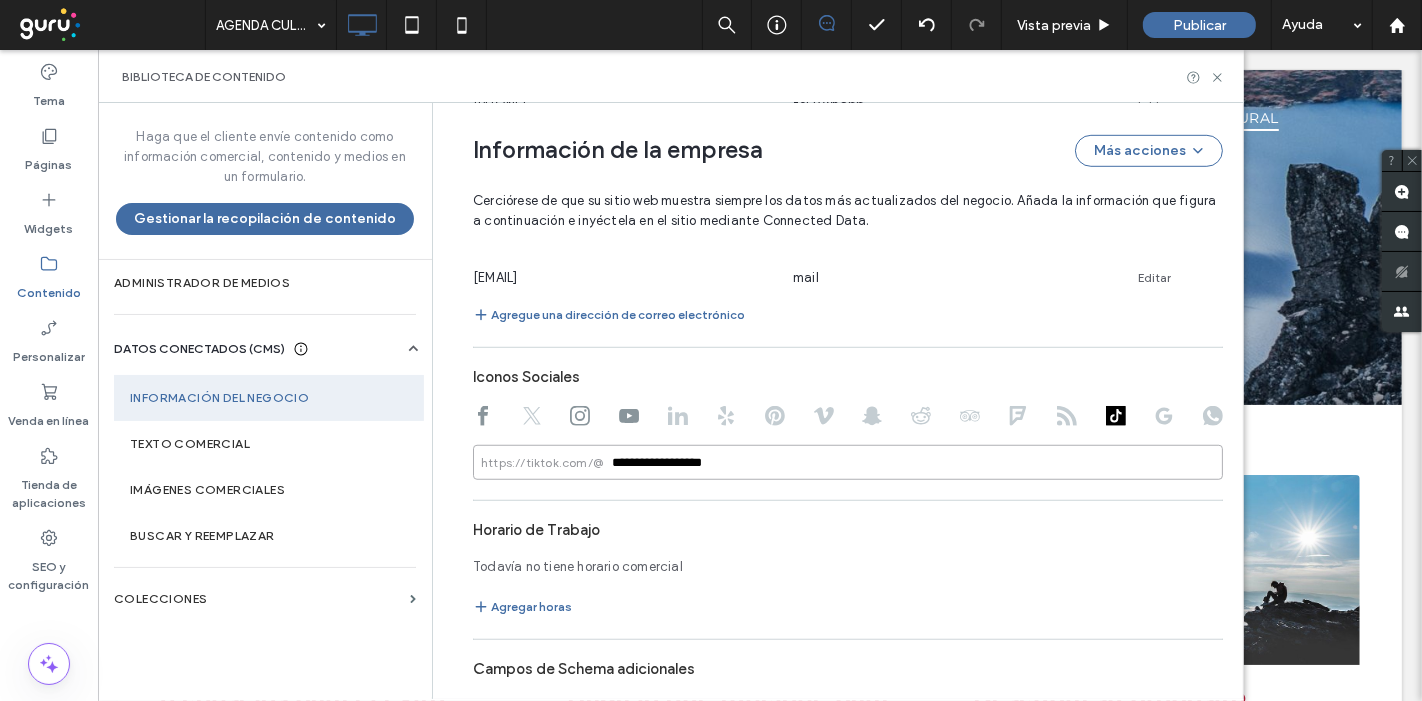 click on "**********" at bounding box center (848, 462) 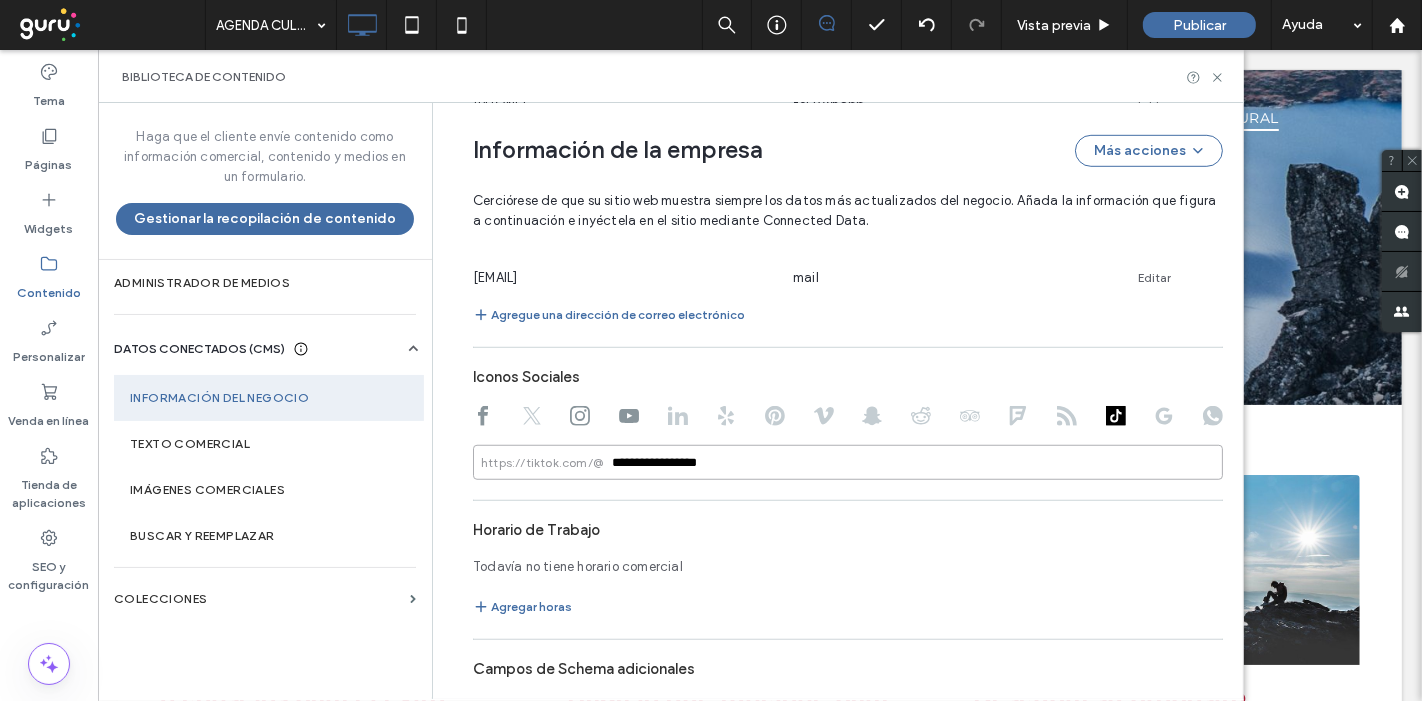 click on "**********" at bounding box center (848, 462) 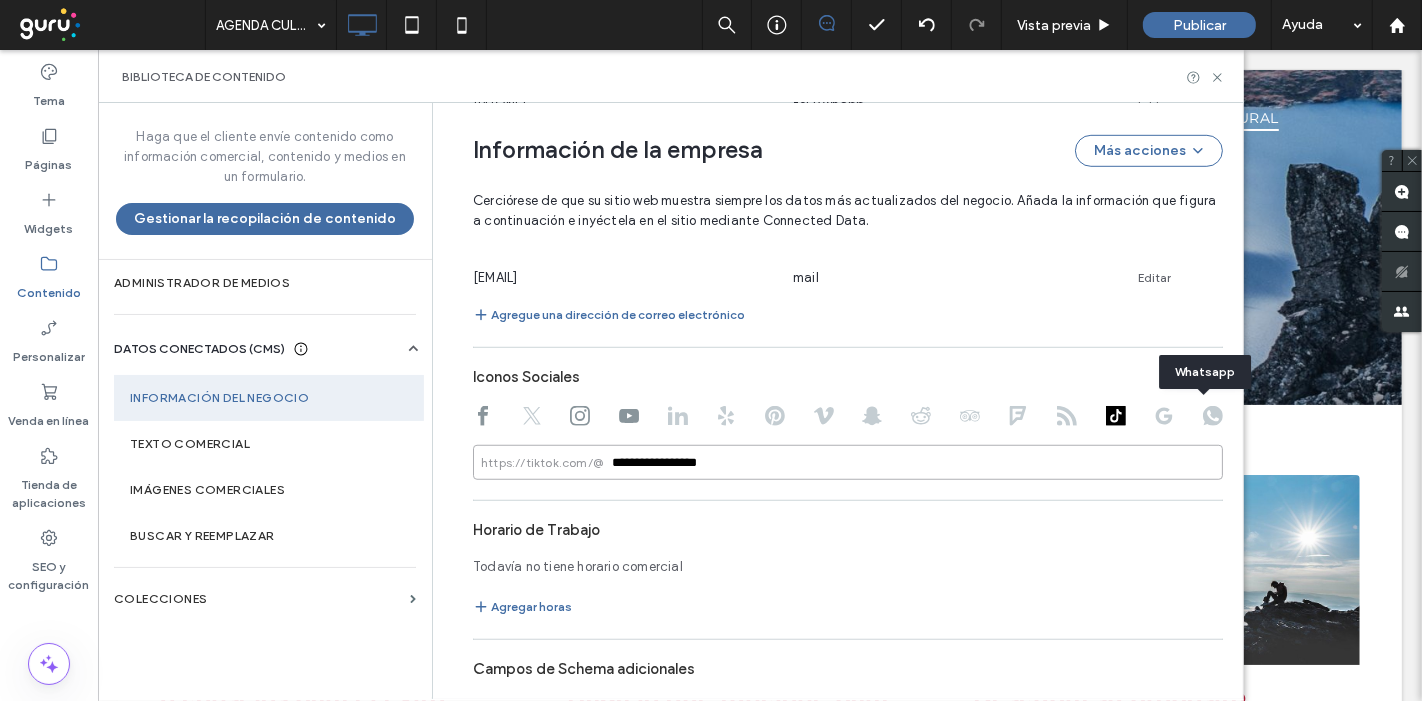 type on "**********" 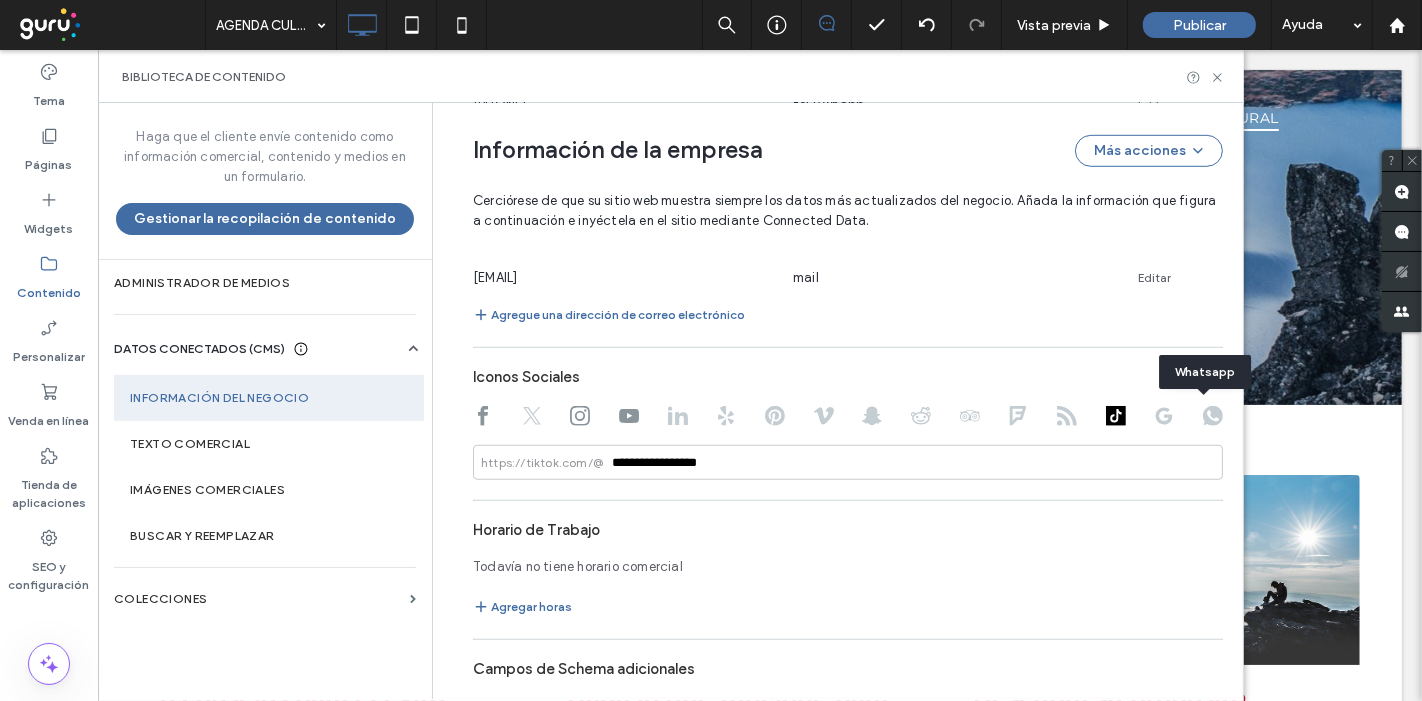 click 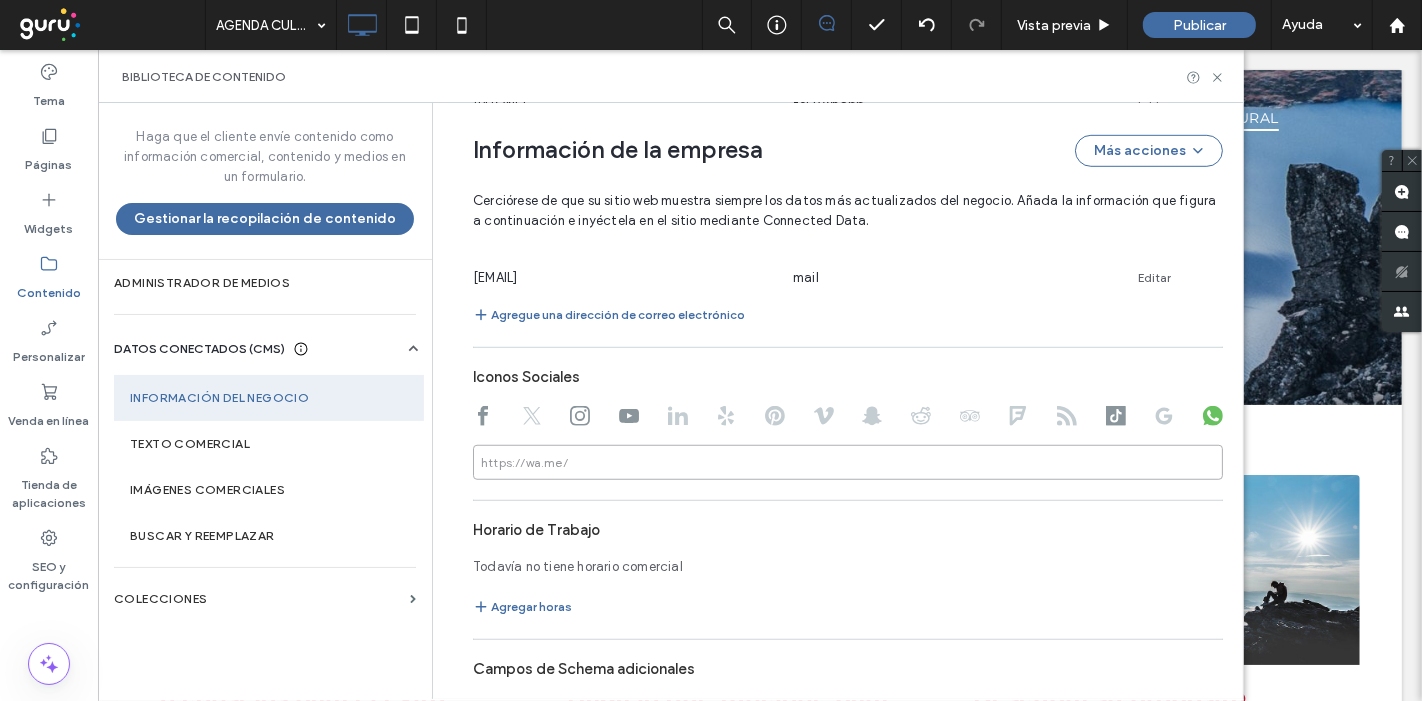 click at bounding box center (848, 462) 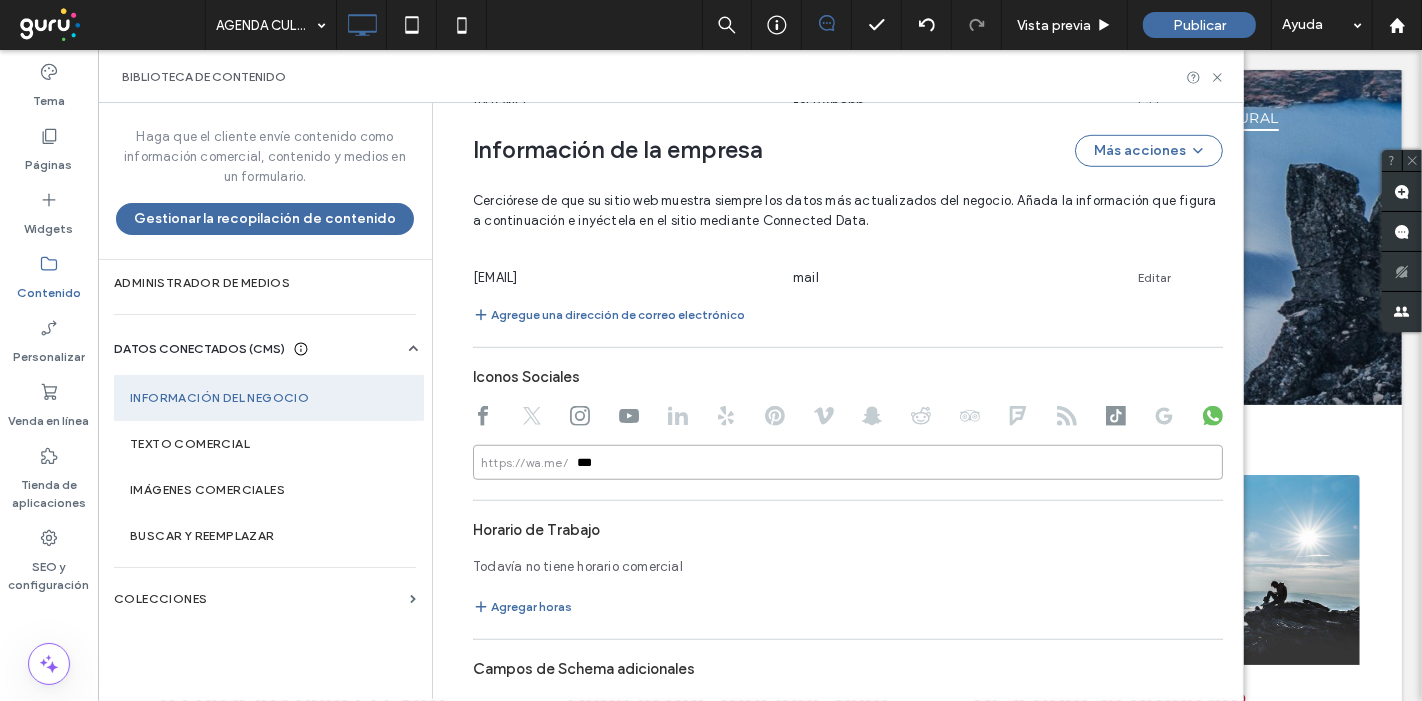 paste on "**********" 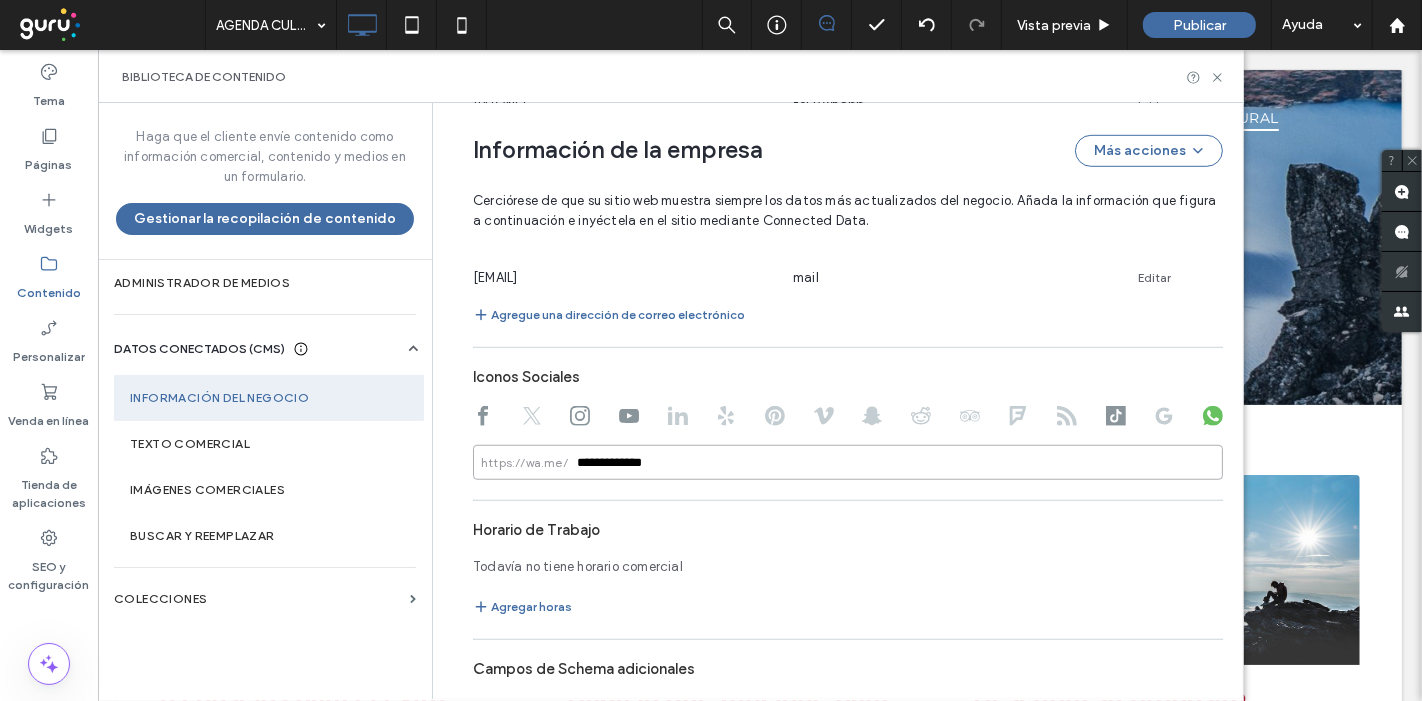 type on "**********" 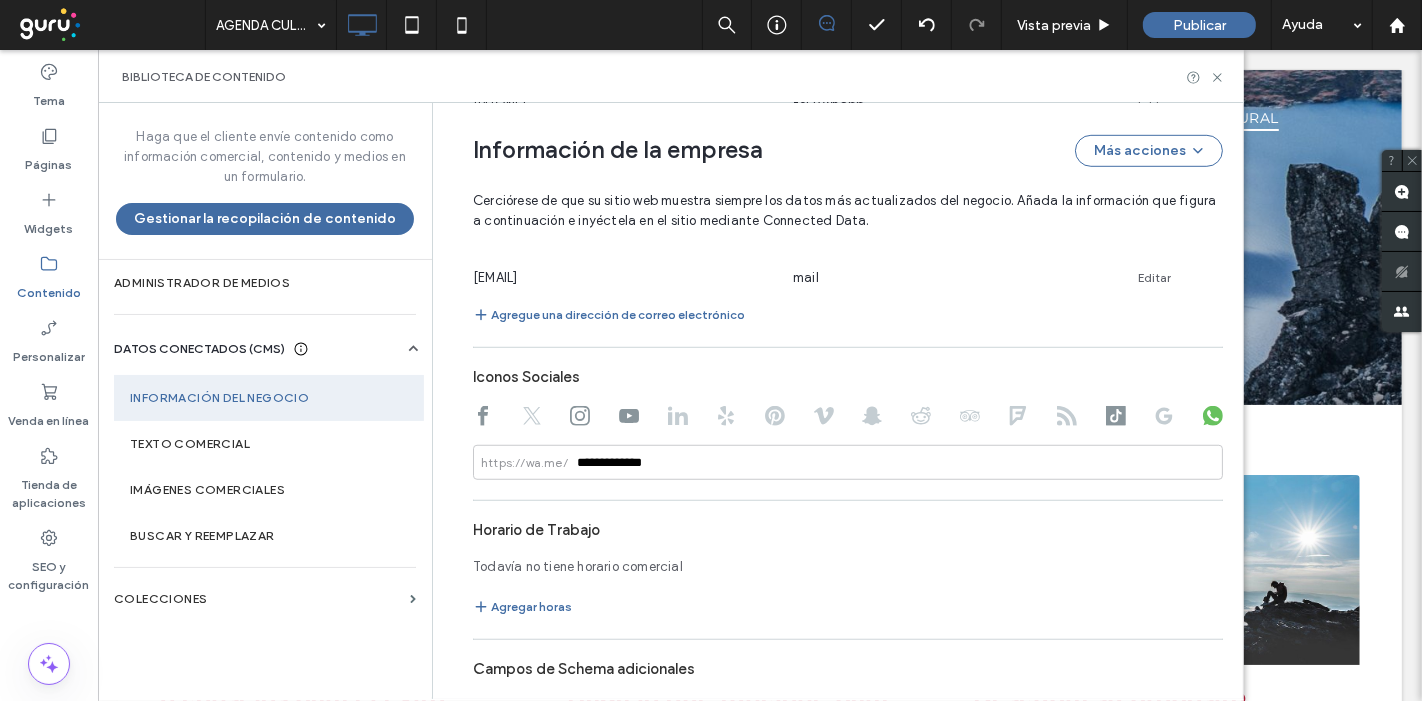 click on "Horario de Trabajo" at bounding box center [848, 530] 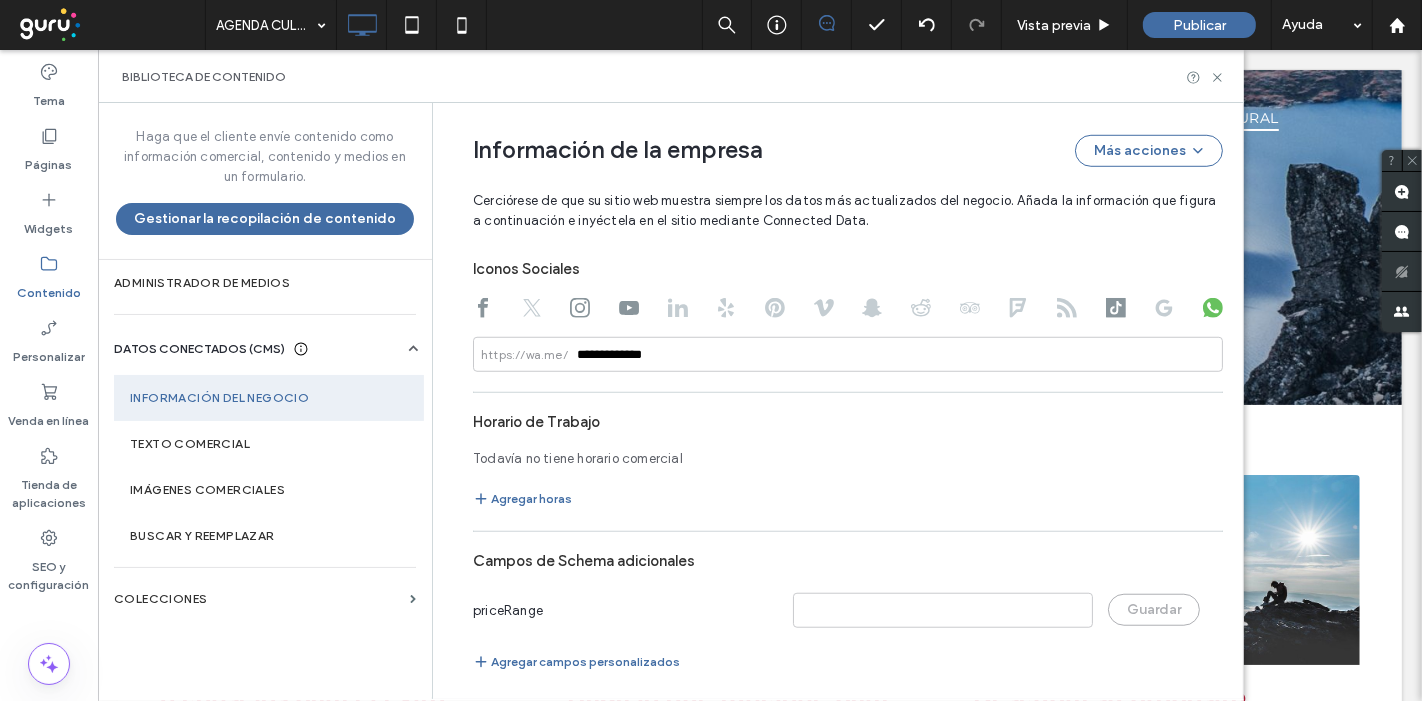 scroll, scrollTop: 1272, scrollLeft: 0, axis: vertical 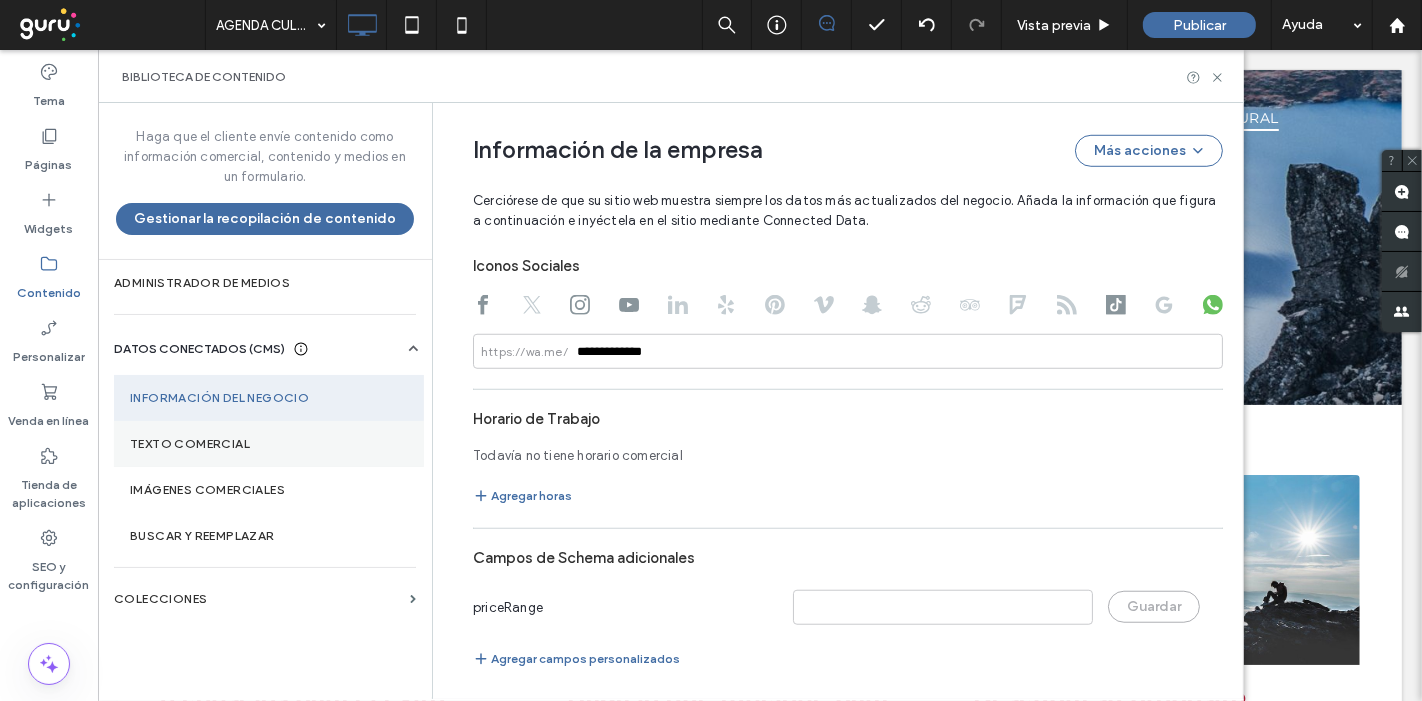 click on "Texto comercial" at bounding box center [269, 444] 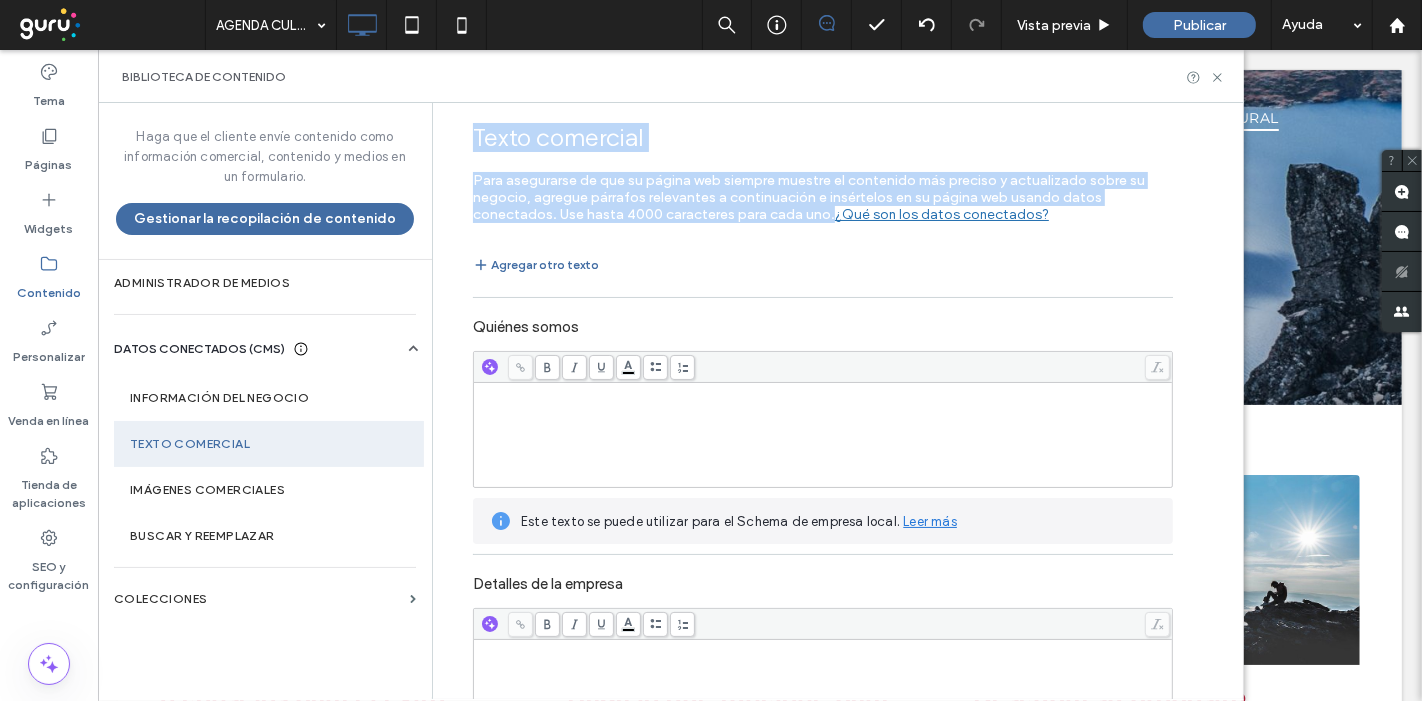 drag, startPoint x: 464, startPoint y: 133, endPoint x: 1054, endPoint y: 215, distance: 595.671 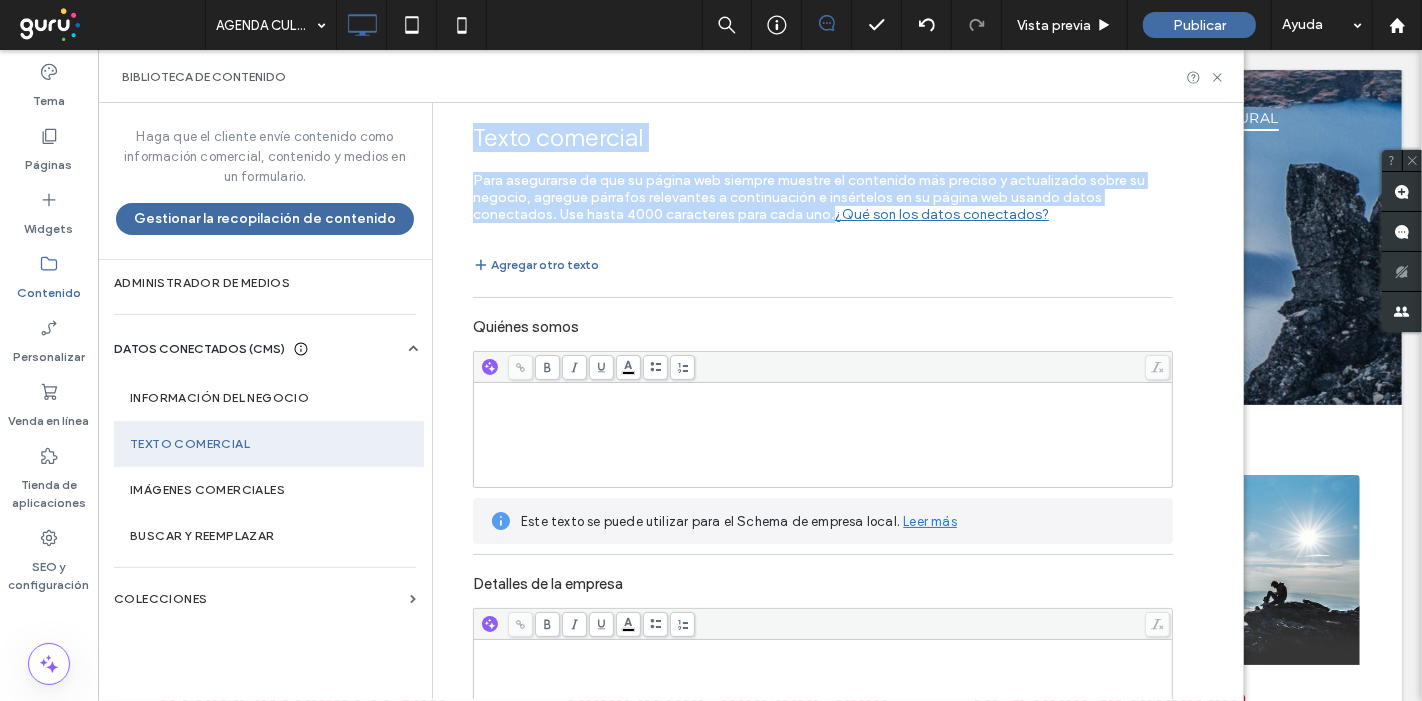 copy on "Texto comercial Para asegurarse de que su página web siempre muestre el contenido más preciso y actualizado sobre su negocio, agregue párrafos relevantes a continuación e insértelos en su página web usando datos conectados. Use hasta 4000 caracteres para cada uno." 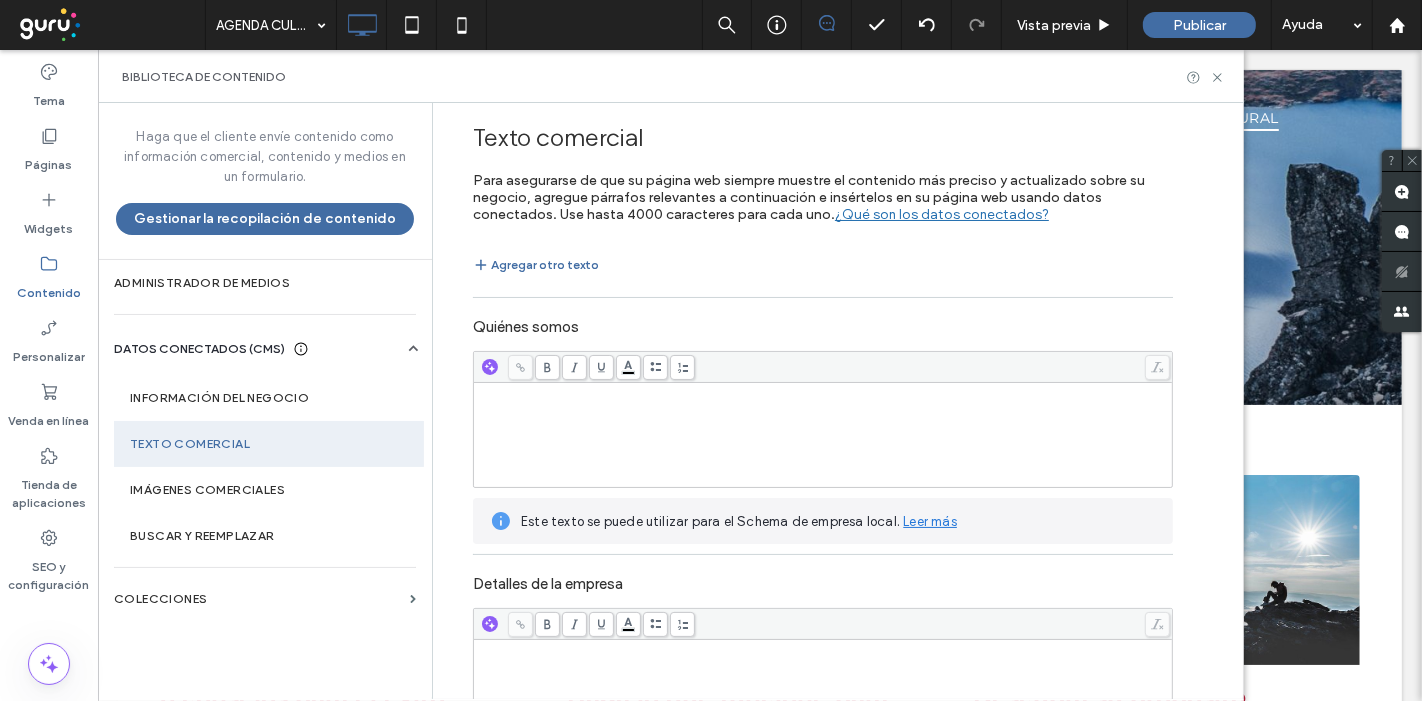 click at bounding box center (823, 435) 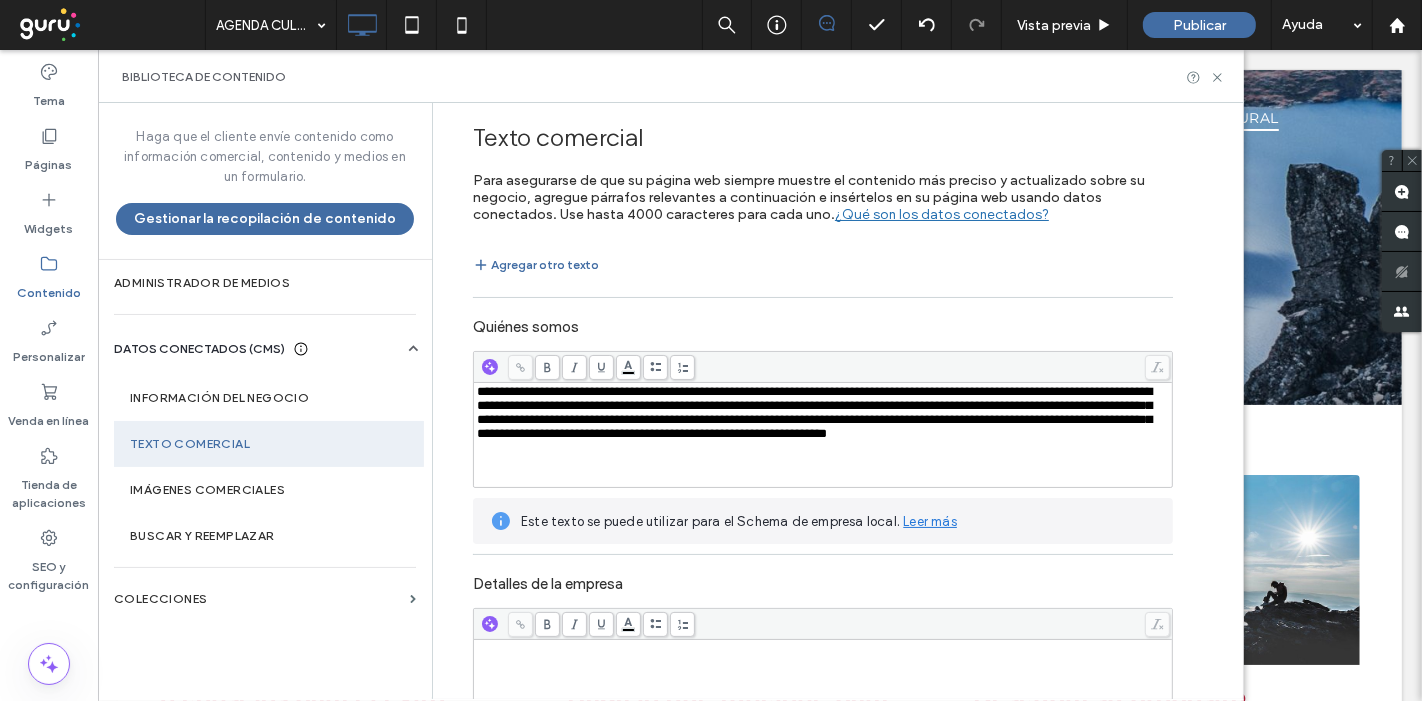 click at bounding box center (823, 649) 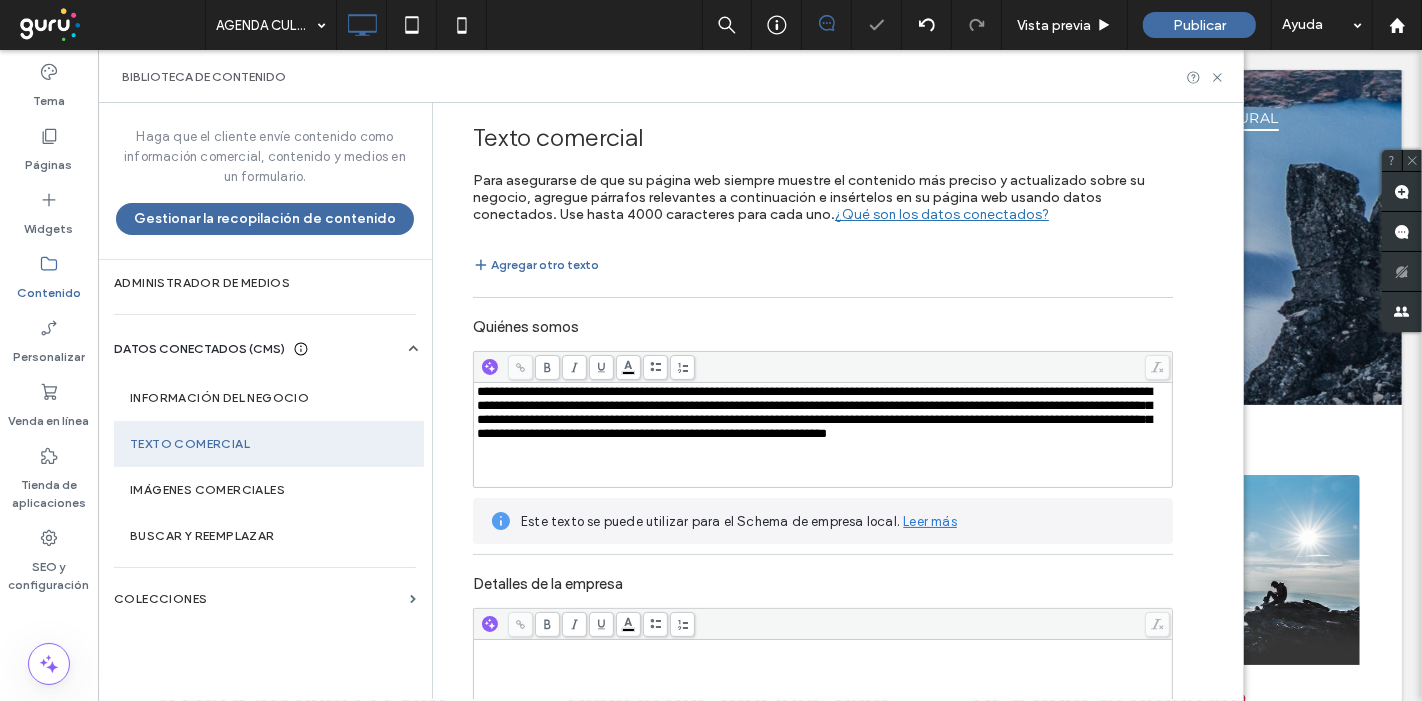 scroll, scrollTop: 222, scrollLeft: 0, axis: vertical 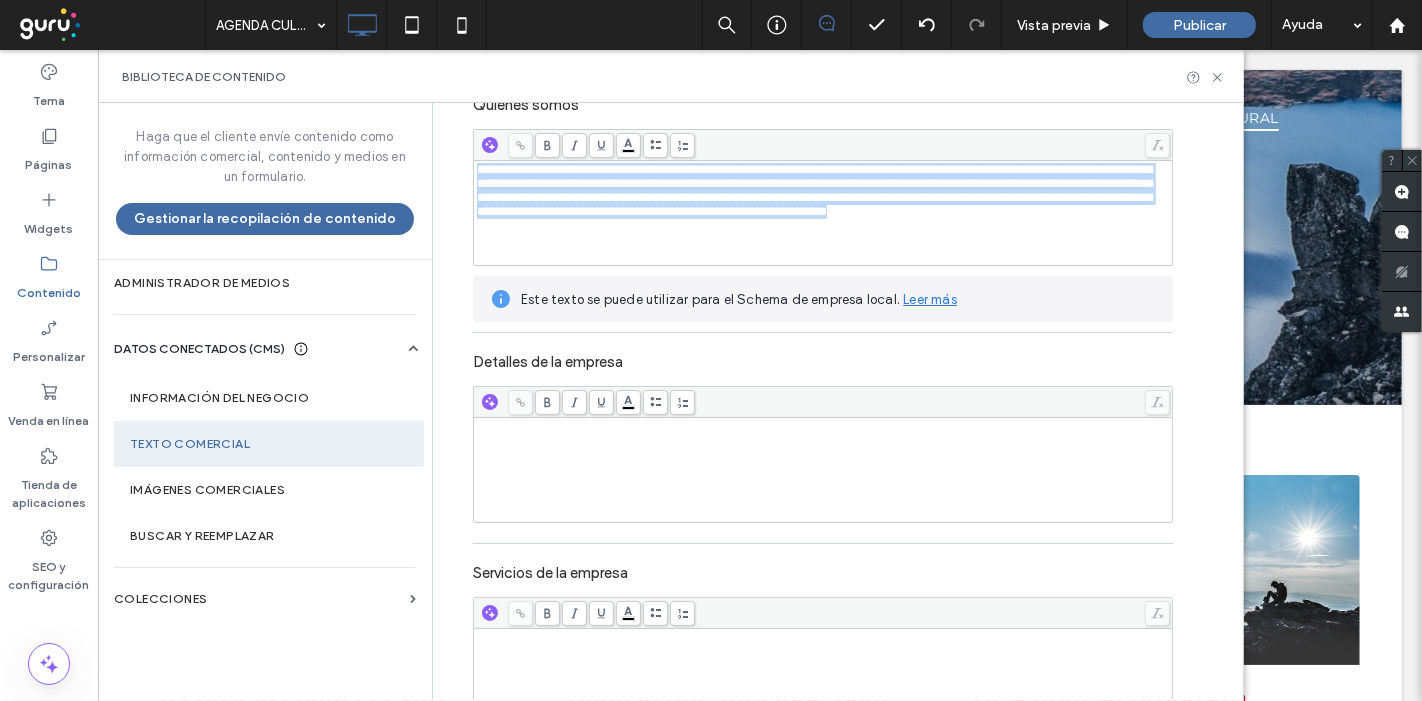 drag, startPoint x: 665, startPoint y: 228, endPoint x: 437, endPoint y: 135, distance: 246.23769 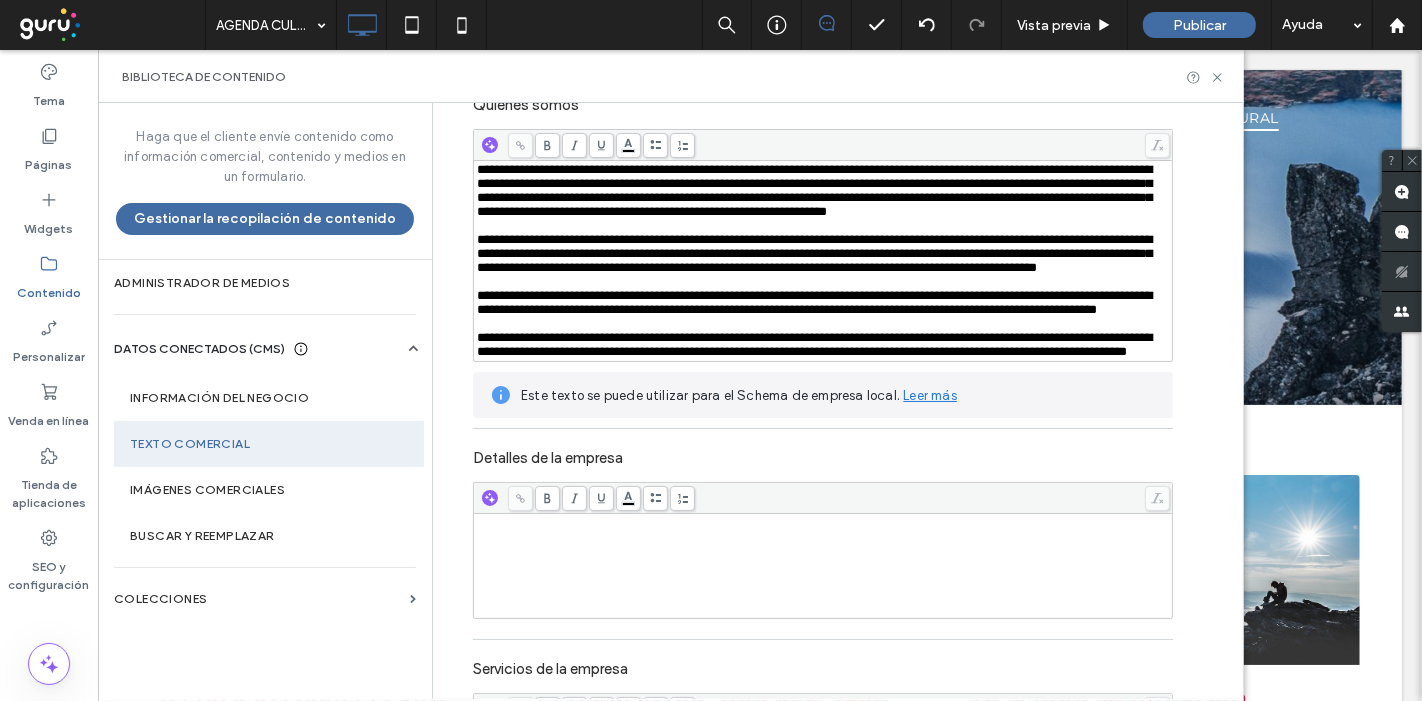 click on "**********" at bounding box center [814, 344] 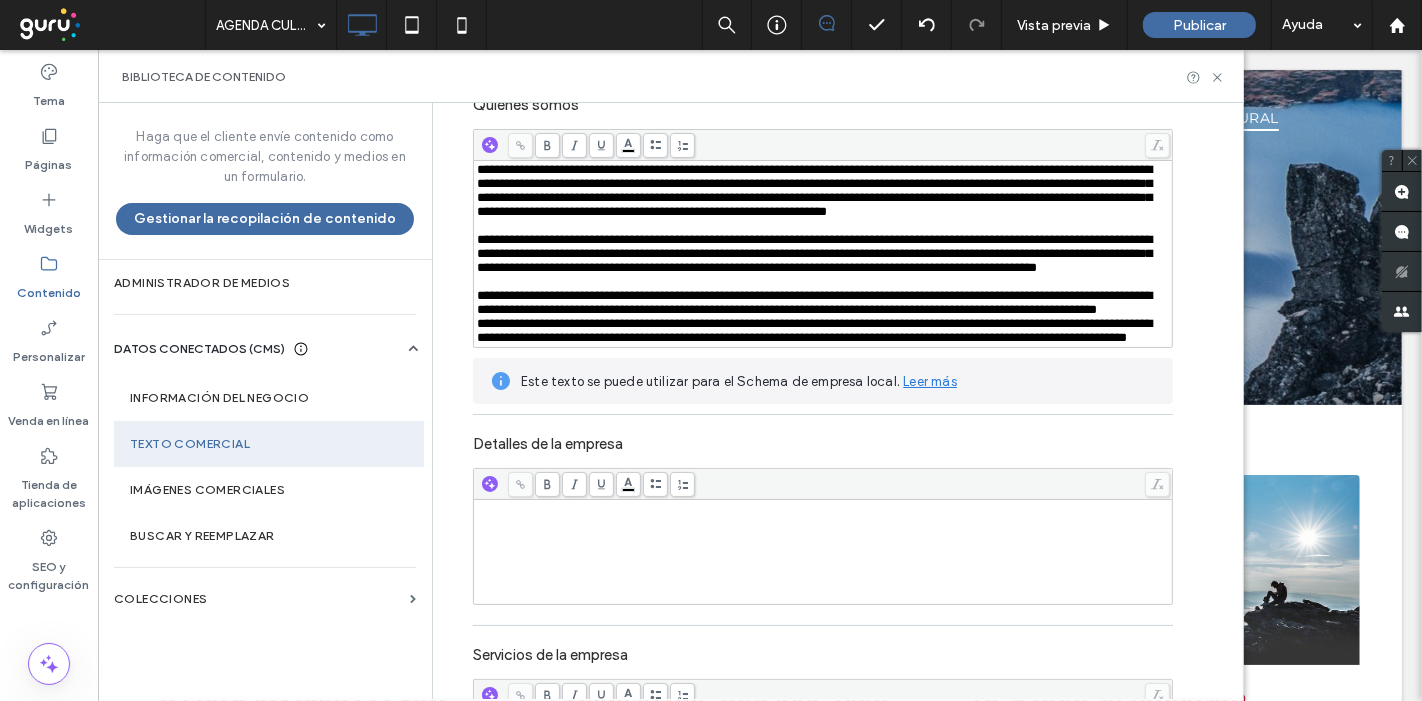 click on "**********" at bounding box center [814, 302] 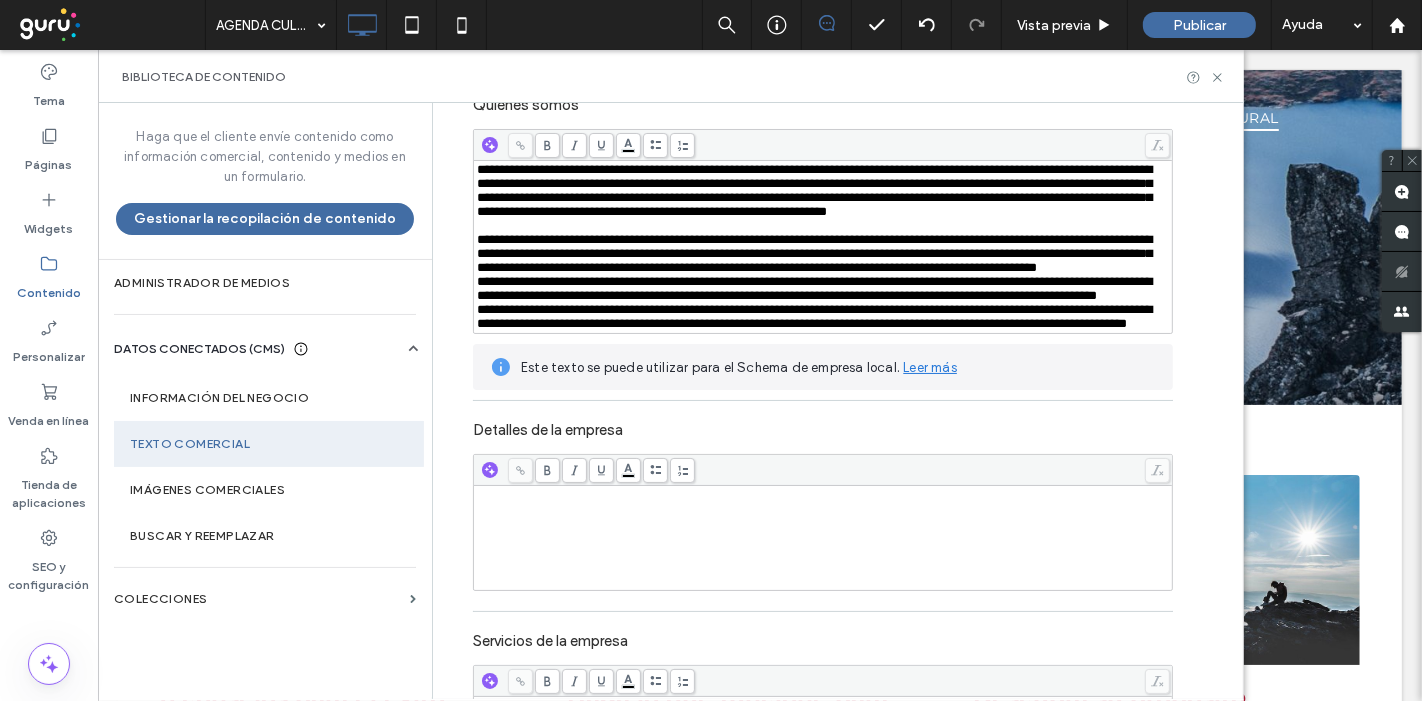 click on "**********" at bounding box center [814, 253] 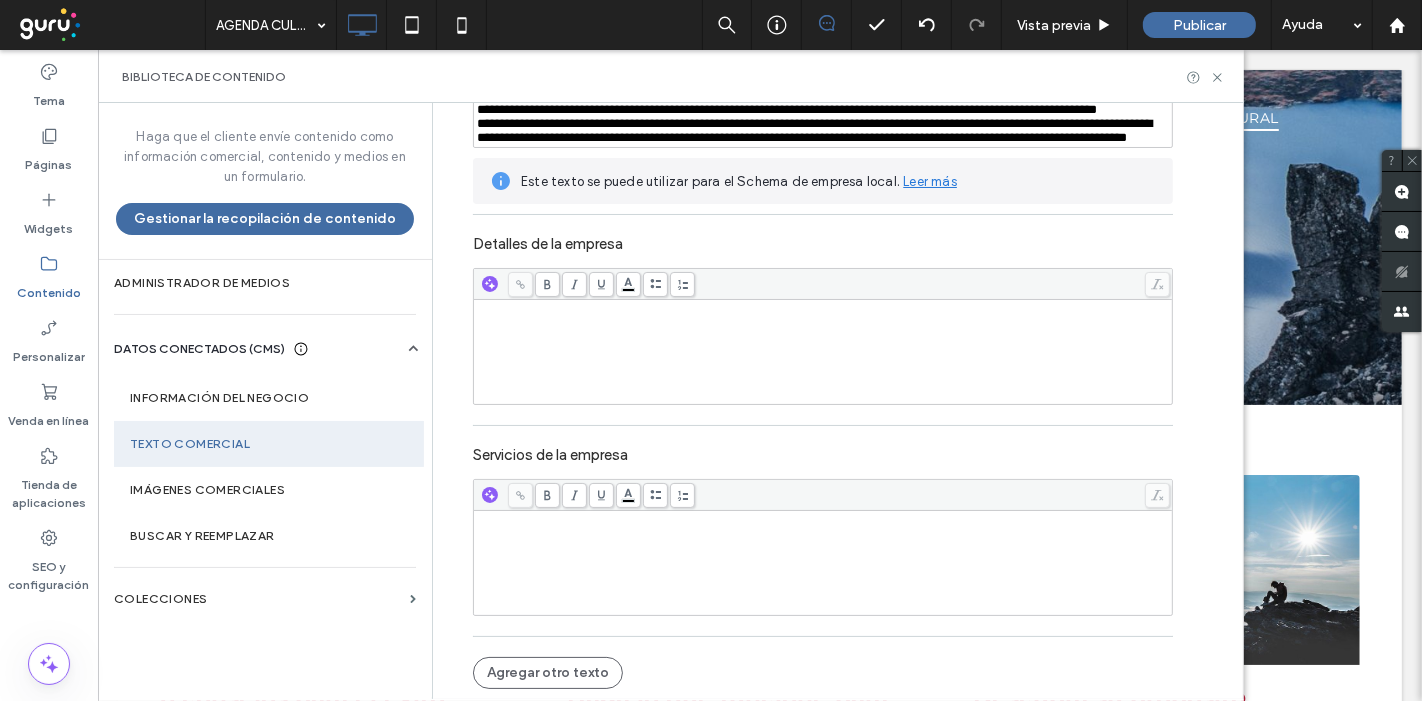 scroll, scrollTop: 444, scrollLeft: 0, axis: vertical 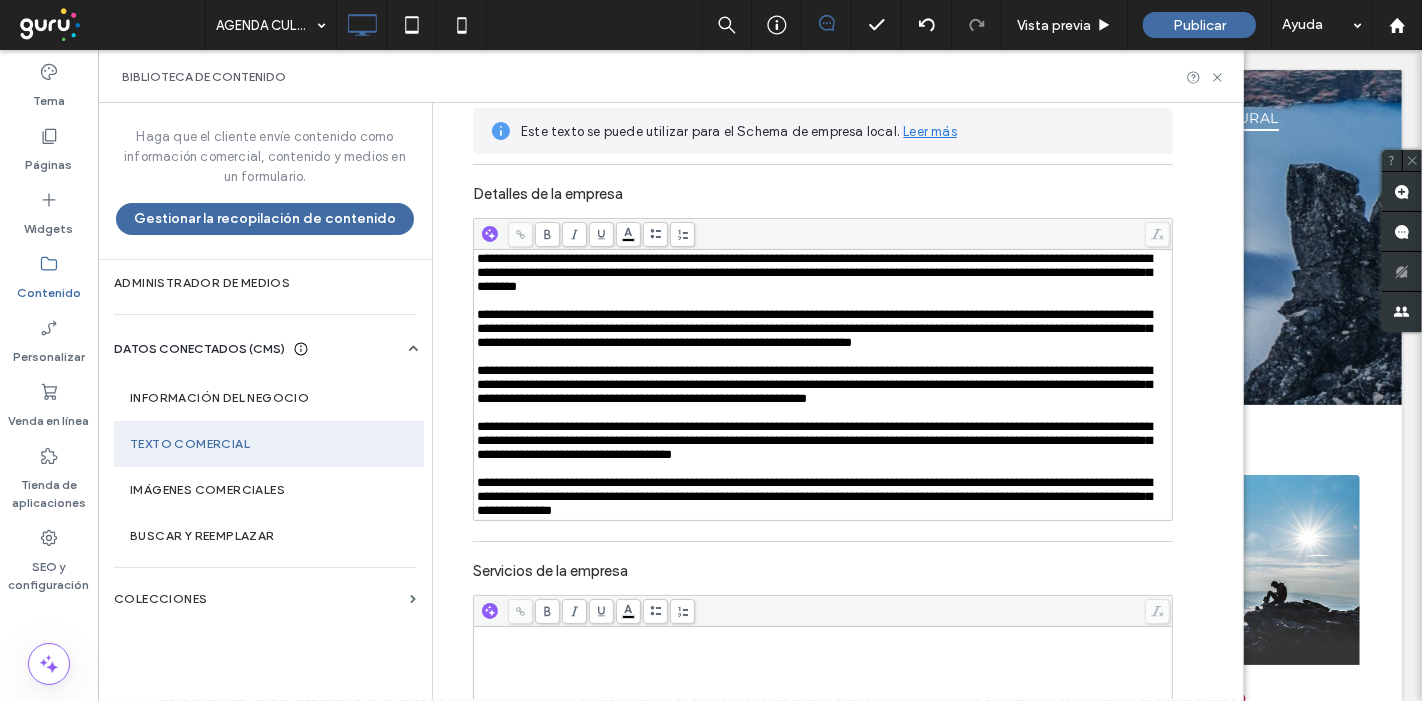 click on "**********" at bounding box center (814, 496) 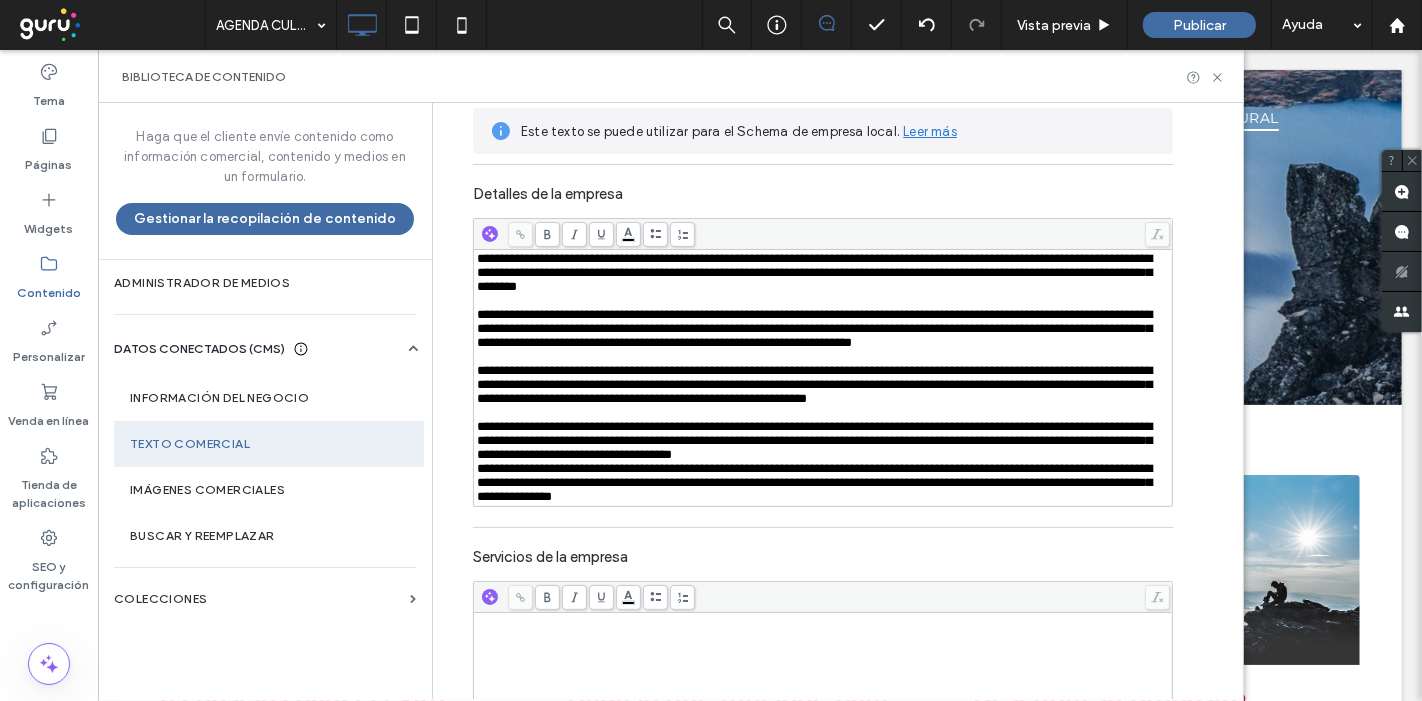 click on "**********" at bounding box center (814, 440) 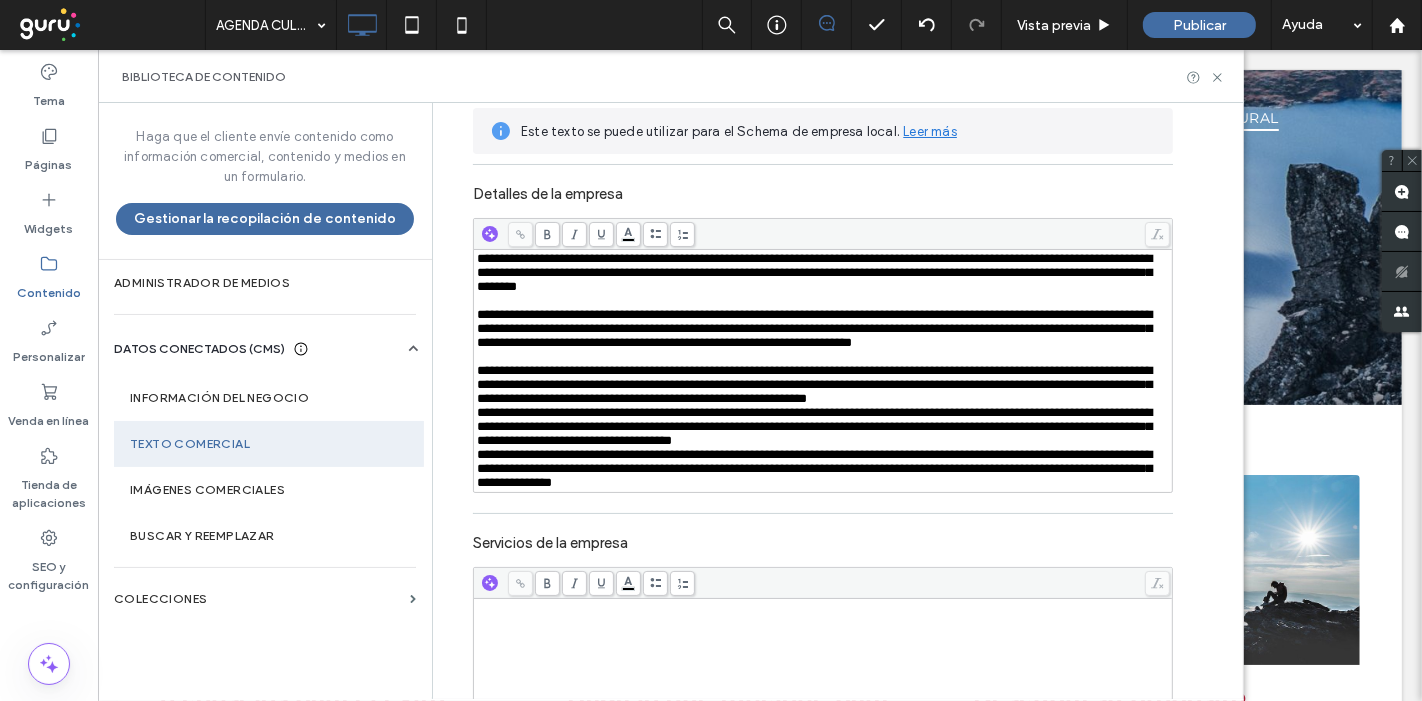 click on "**********" at bounding box center [814, 384] 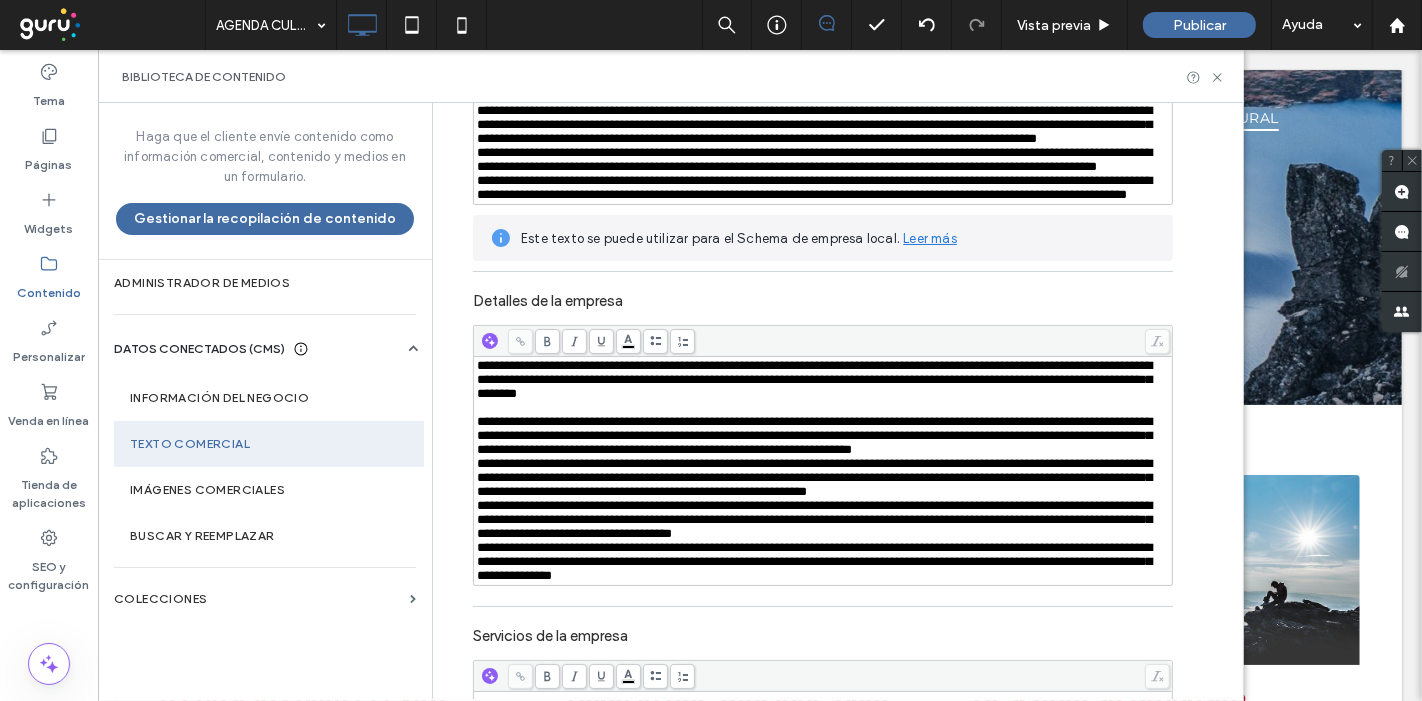 scroll, scrollTop: 333, scrollLeft: 0, axis: vertical 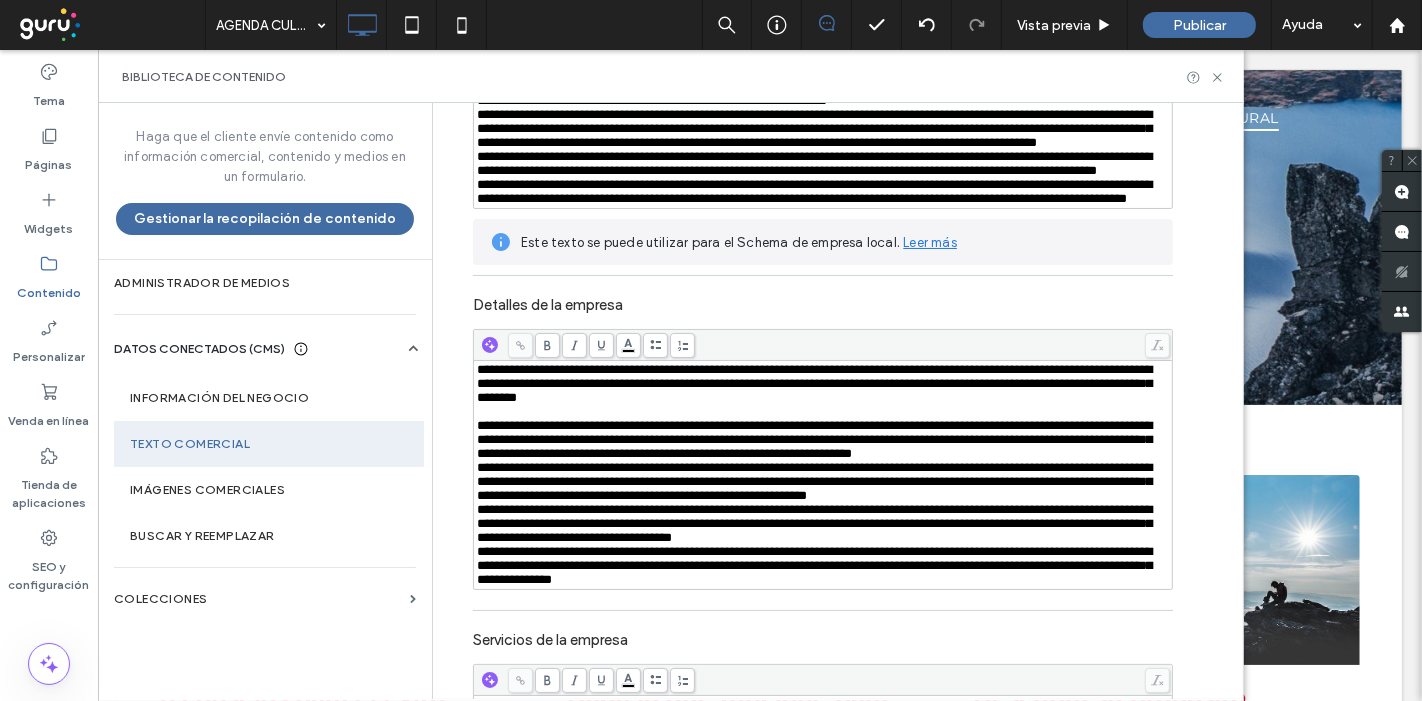 click on "**********" at bounding box center [814, 439] 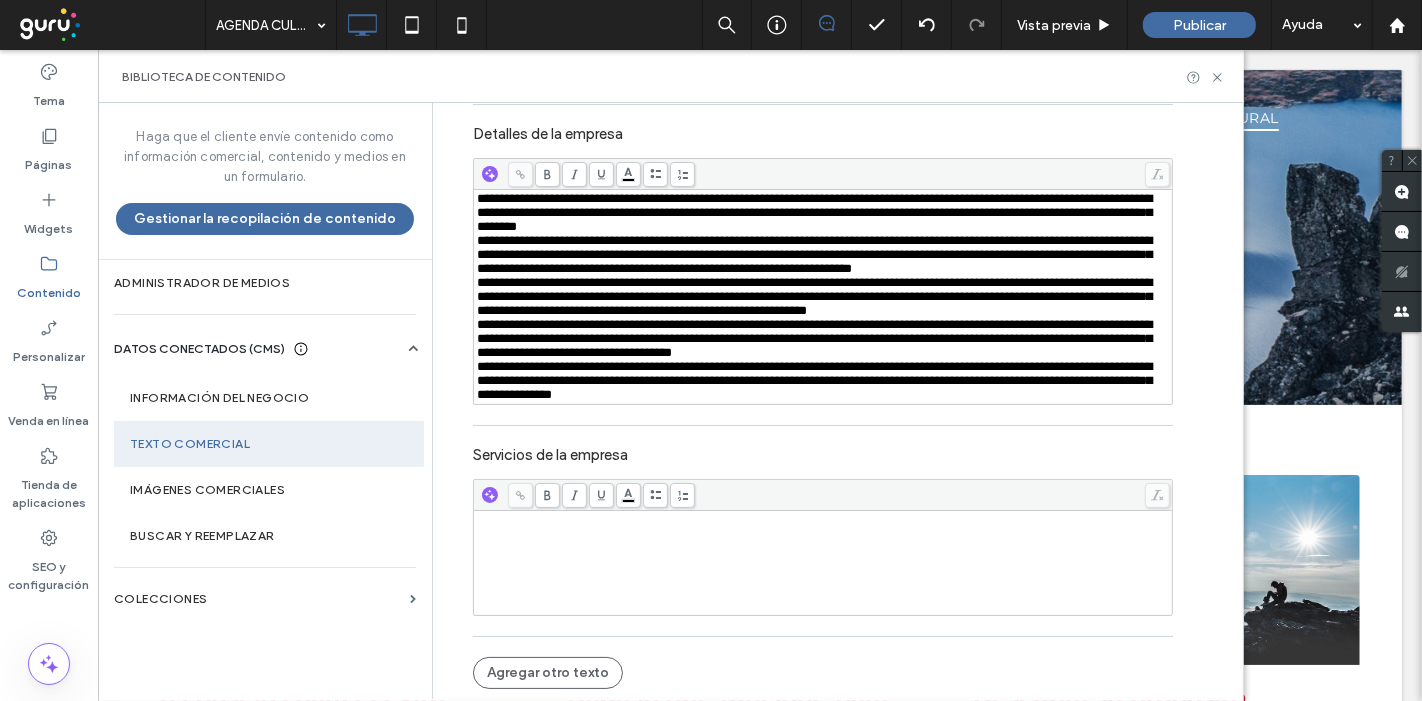 scroll, scrollTop: 601, scrollLeft: 0, axis: vertical 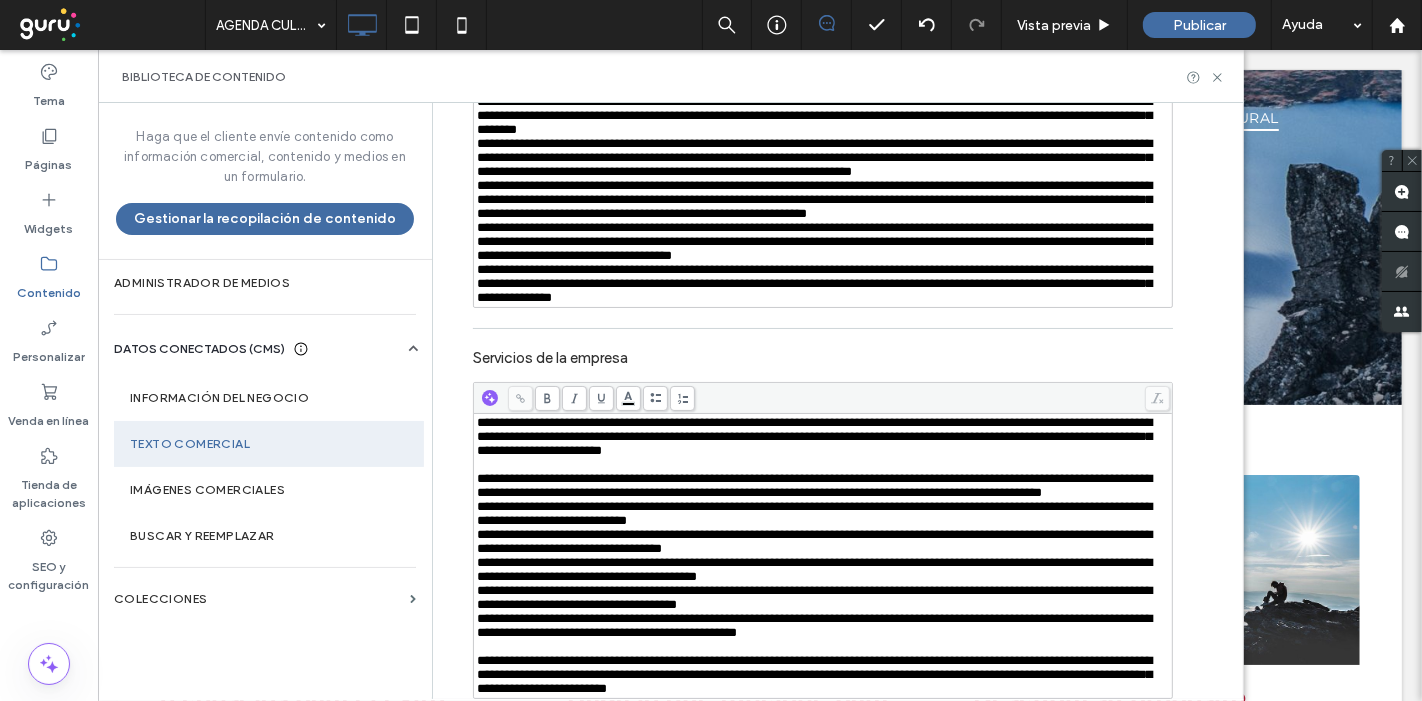 click on "**********" at bounding box center (814, 485) 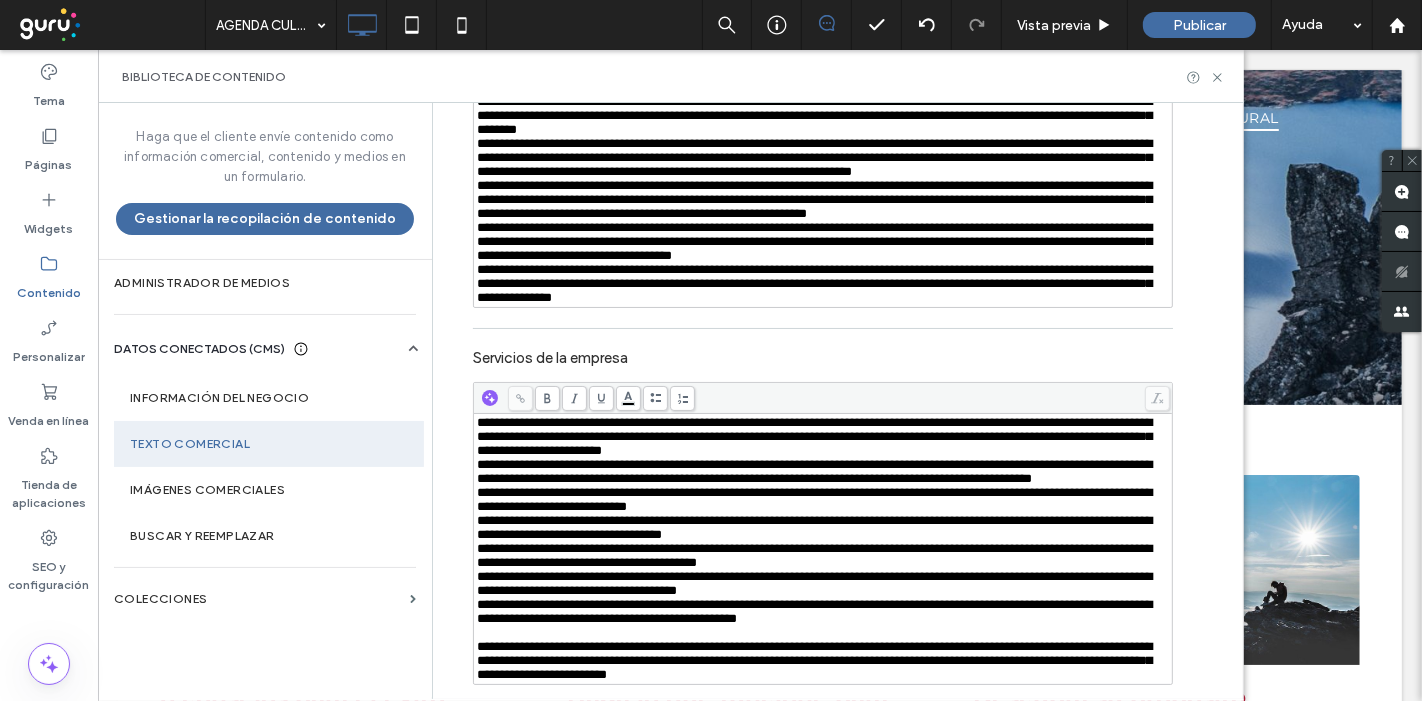 click on "**********" at bounding box center [814, 499] 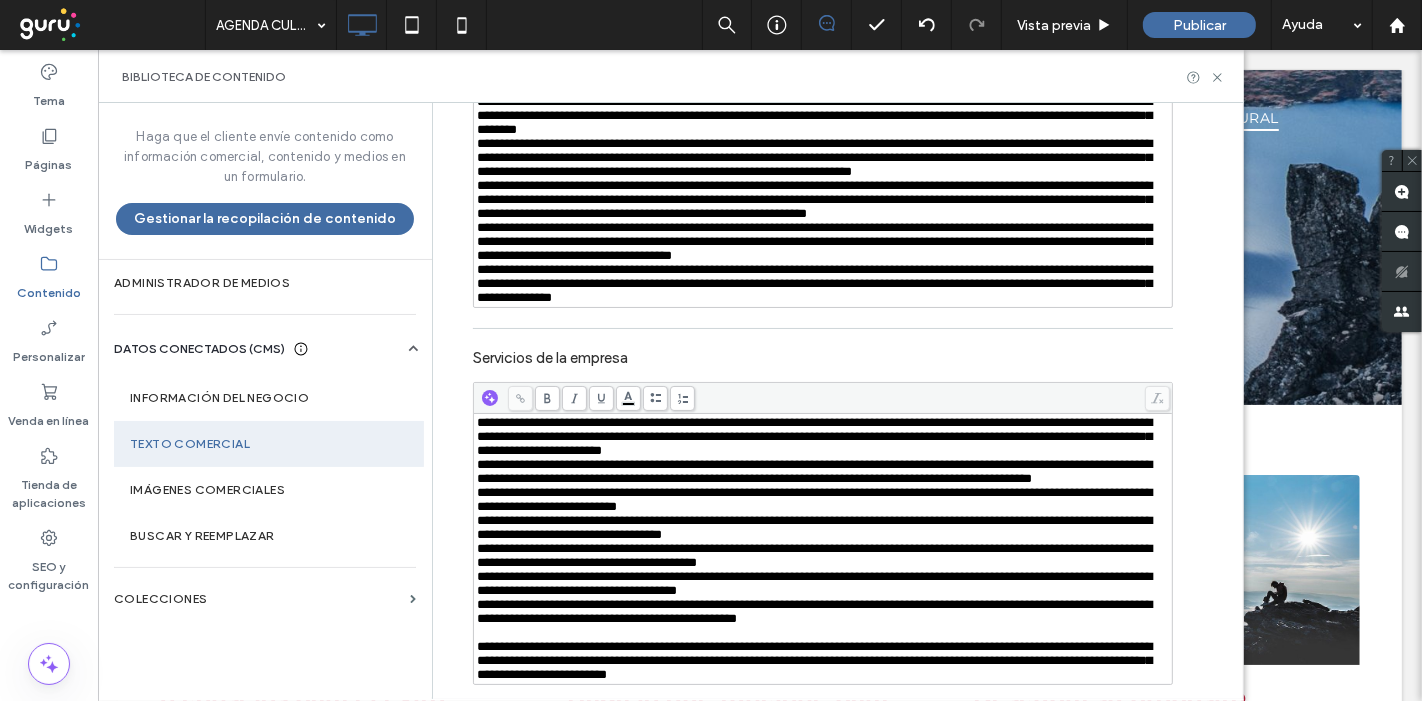 click on "**********" at bounding box center (814, 527) 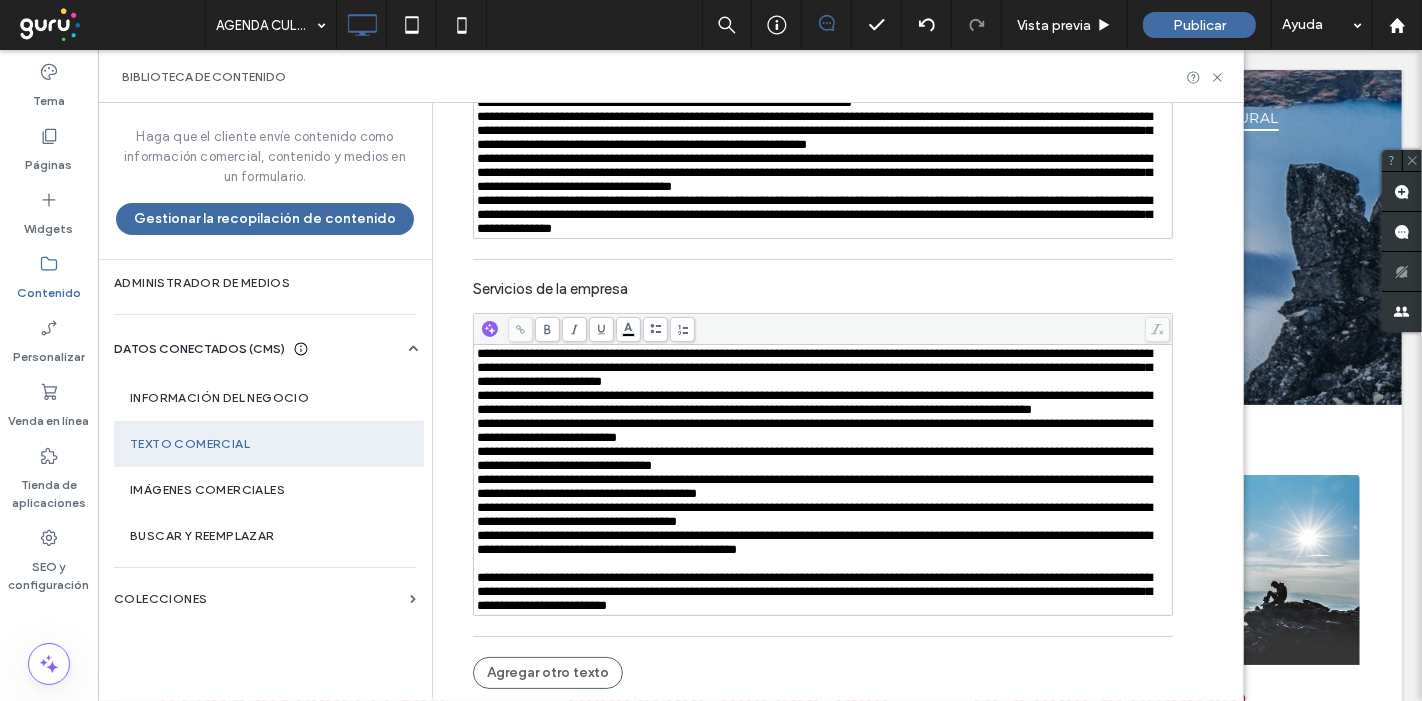 scroll, scrollTop: 817, scrollLeft: 0, axis: vertical 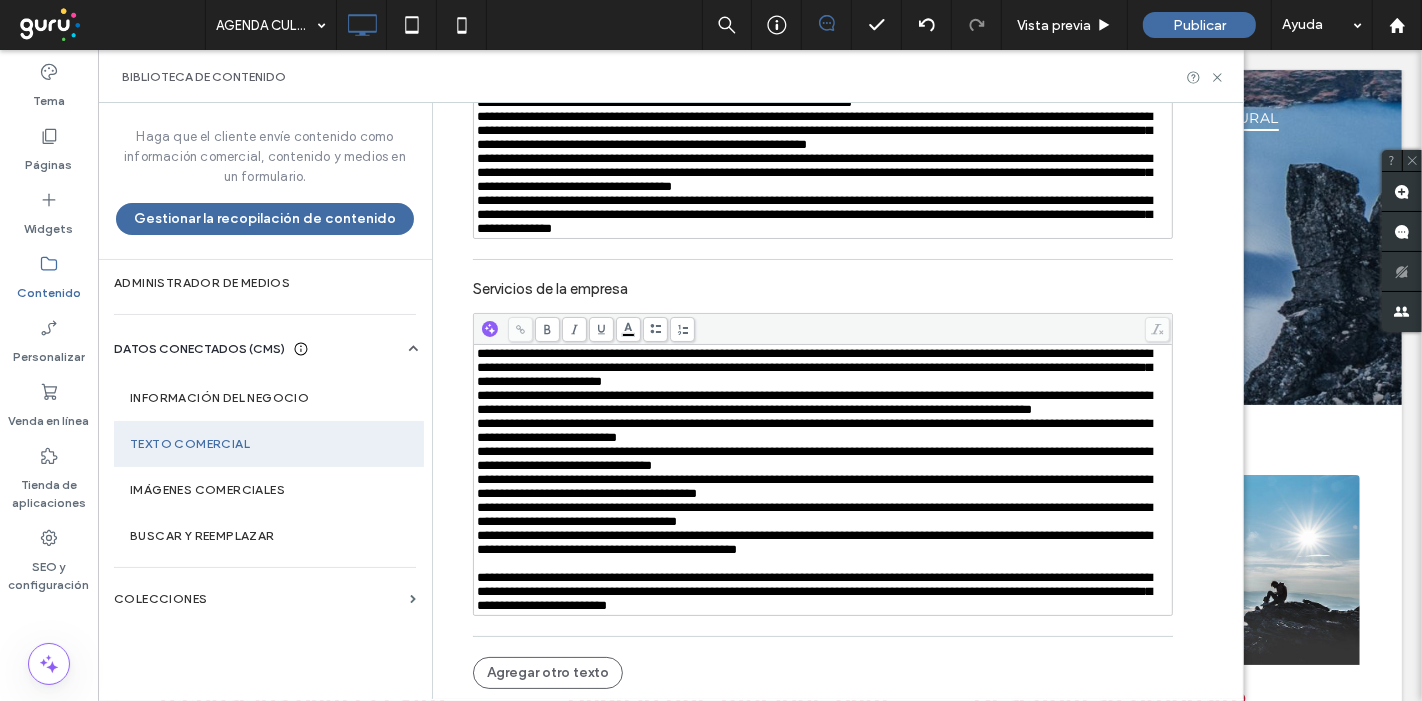 click on "**********" at bounding box center (814, 486) 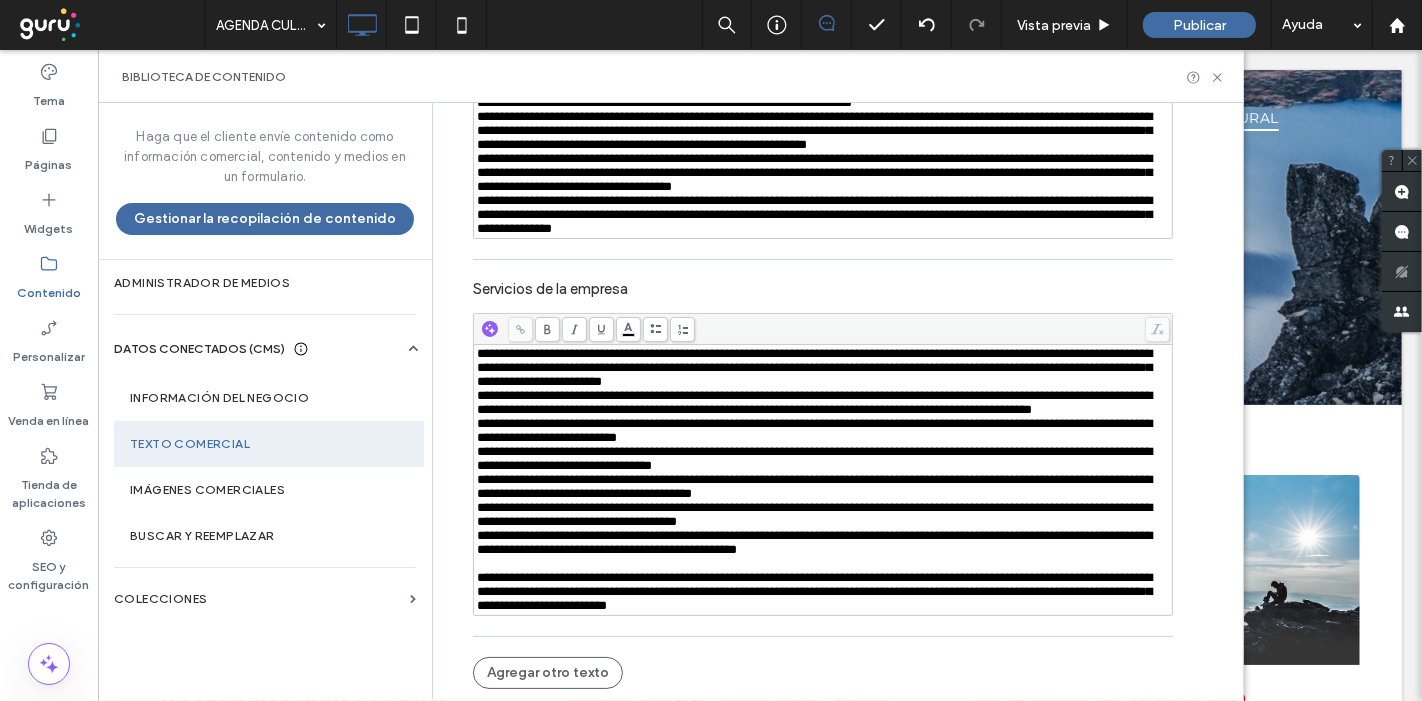 scroll, scrollTop: 815, scrollLeft: 0, axis: vertical 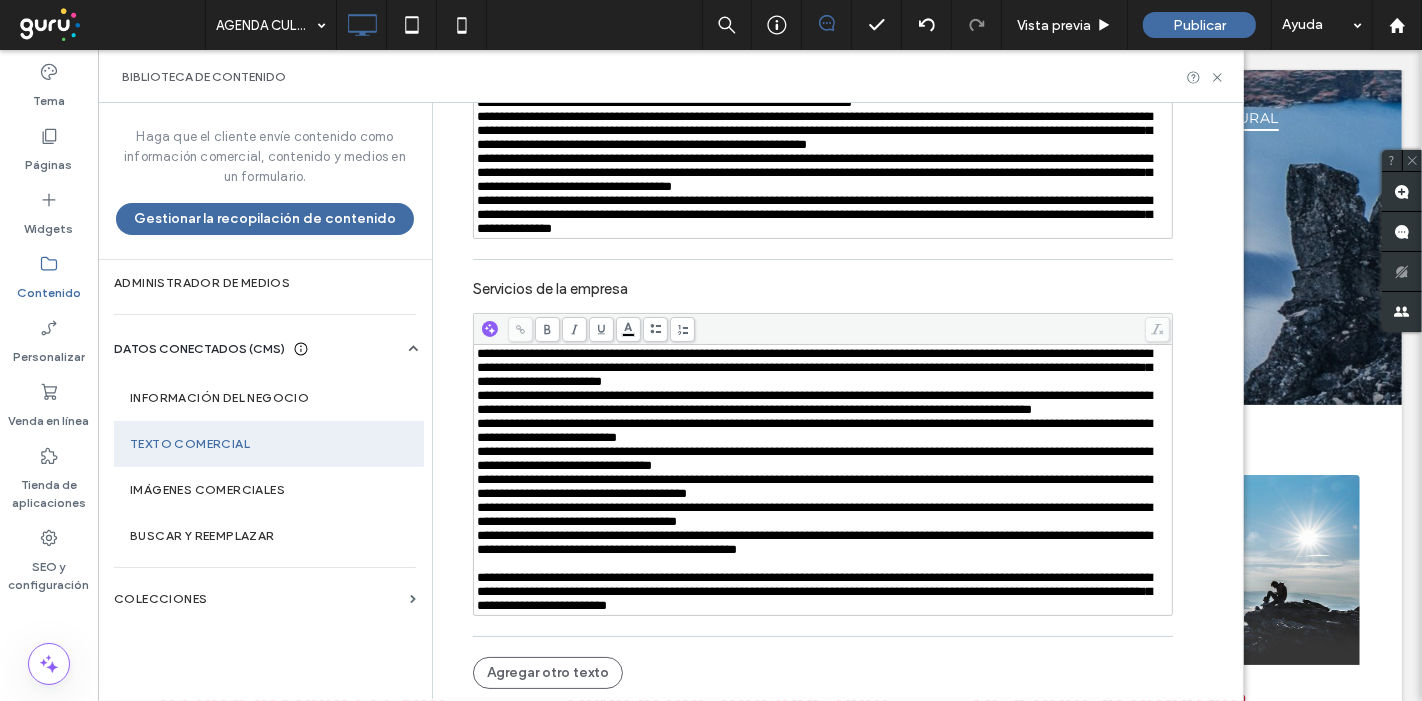 click on "**********" at bounding box center (814, 514) 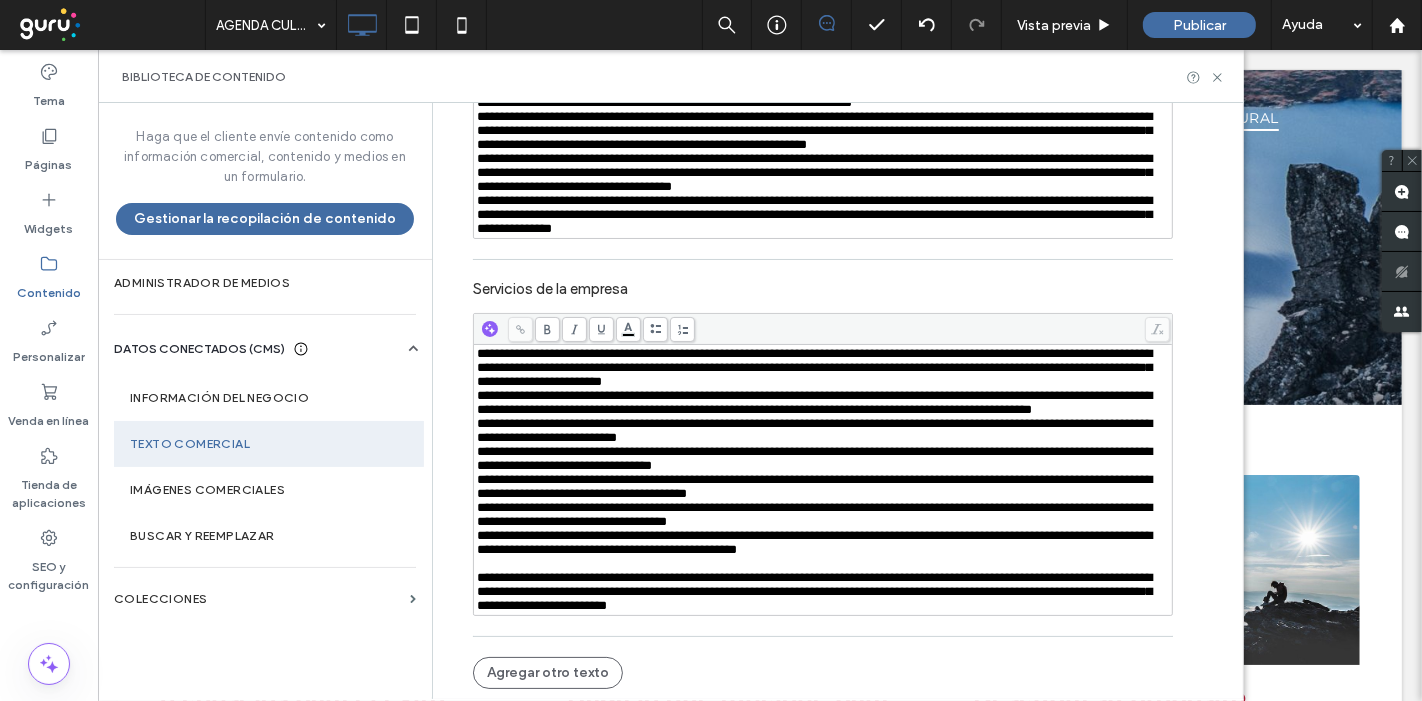 scroll, scrollTop: 814, scrollLeft: 0, axis: vertical 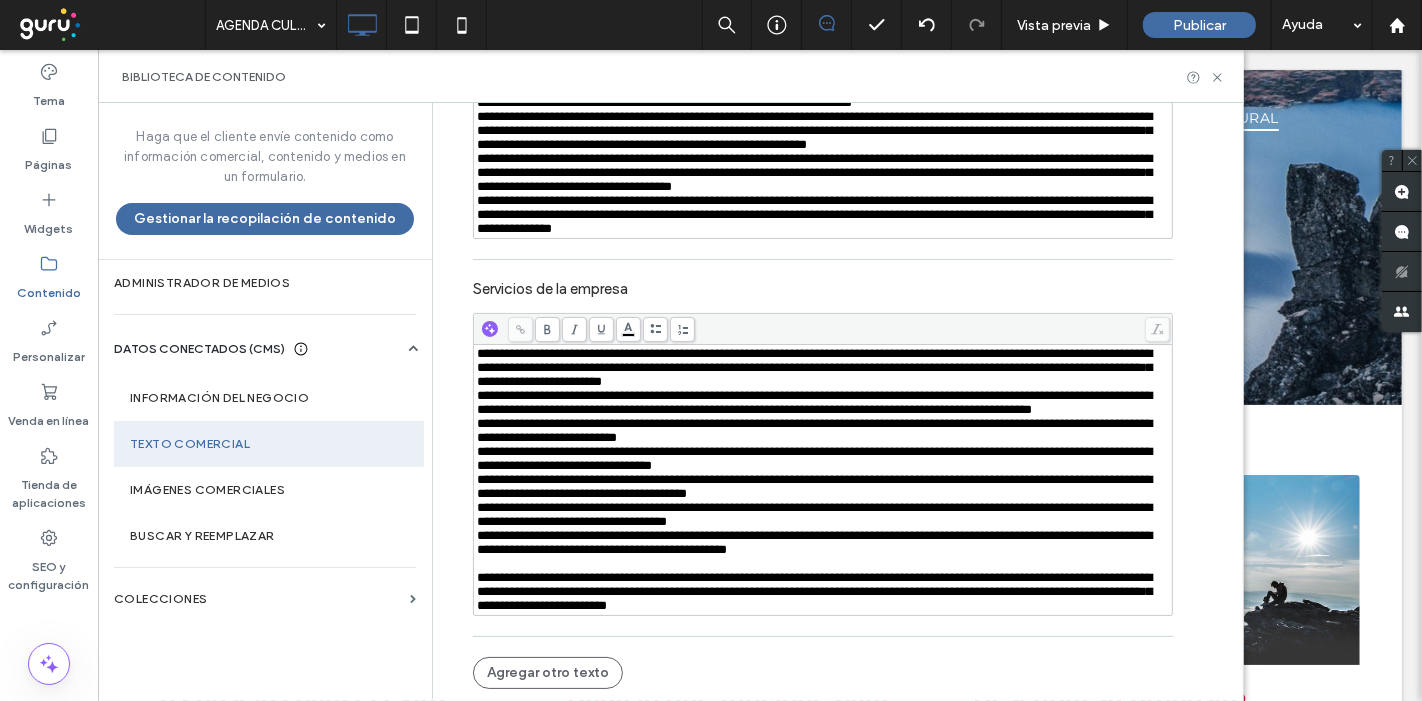 click on "**********" at bounding box center [814, 591] 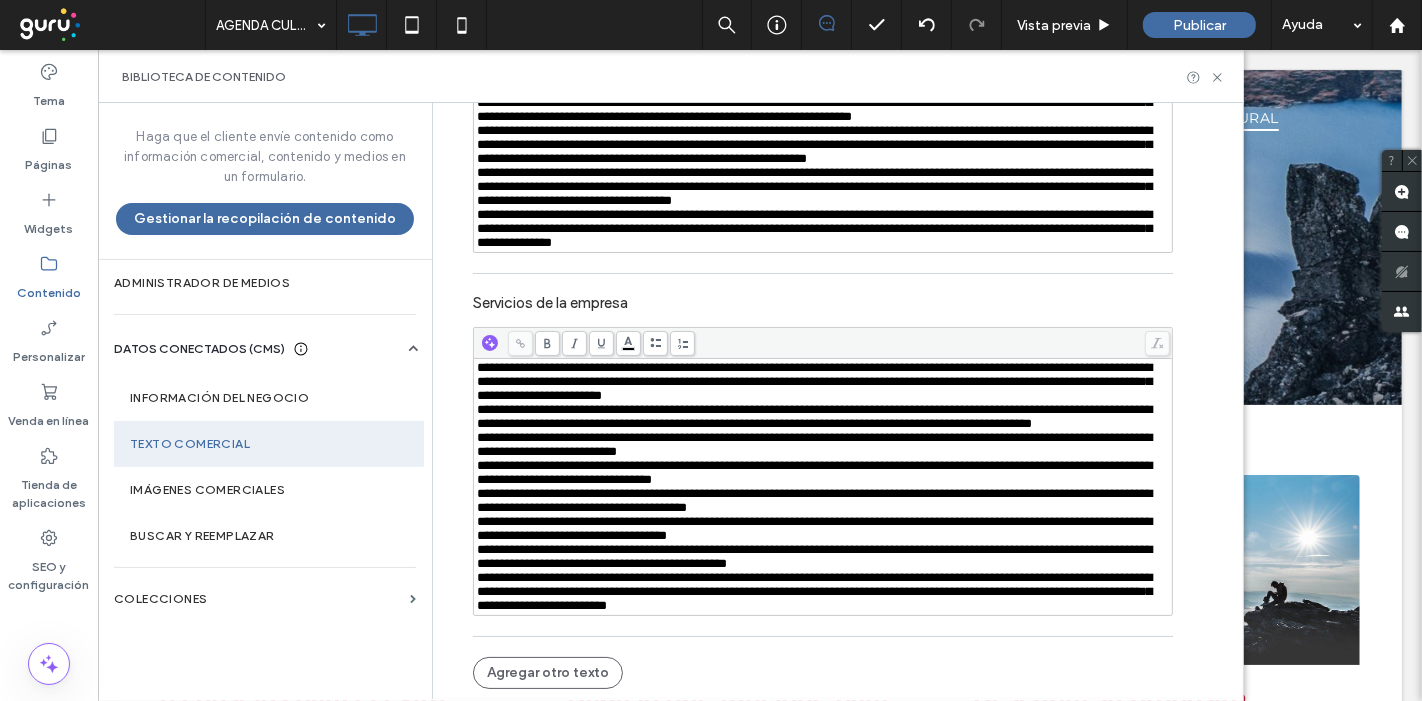 scroll, scrollTop: 797, scrollLeft: 0, axis: vertical 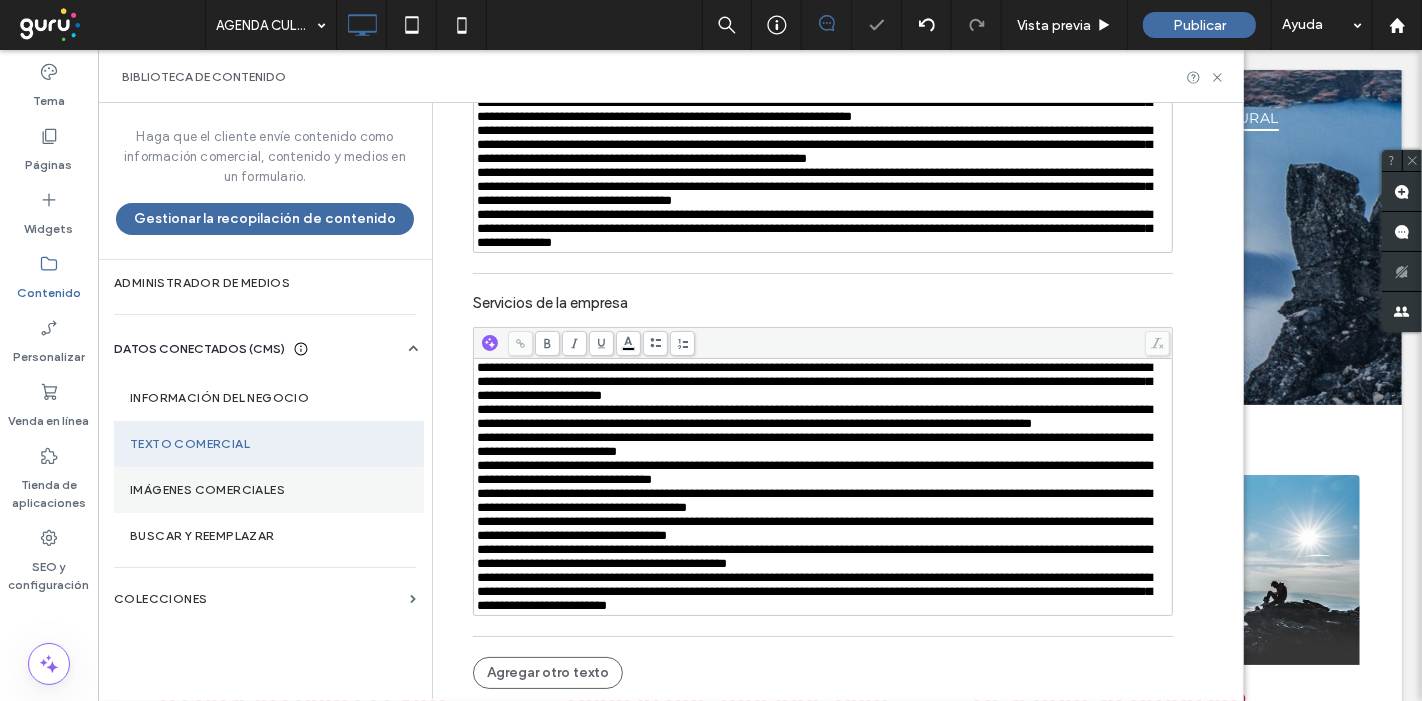 click on "Imágenes comerciales" at bounding box center [269, 490] 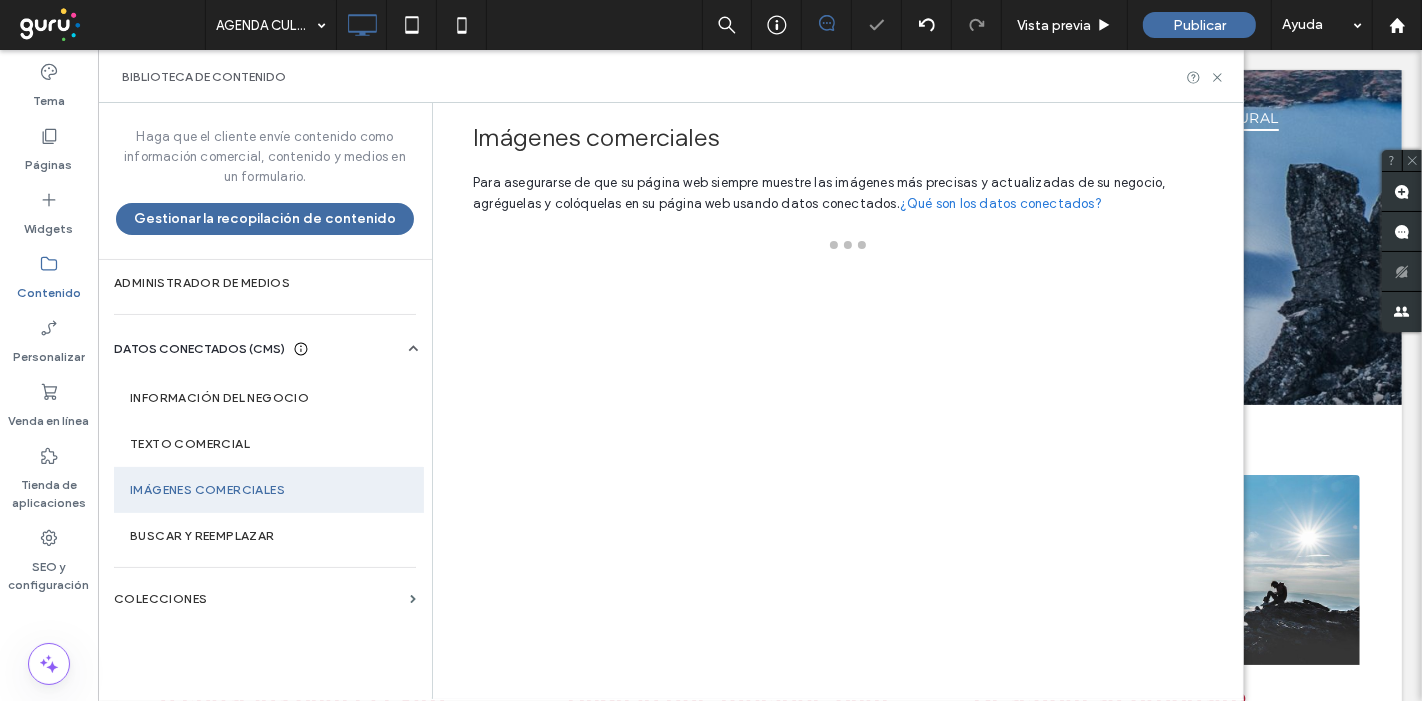 scroll, scrollTop: 0, scrollLeft: 0, axis: both 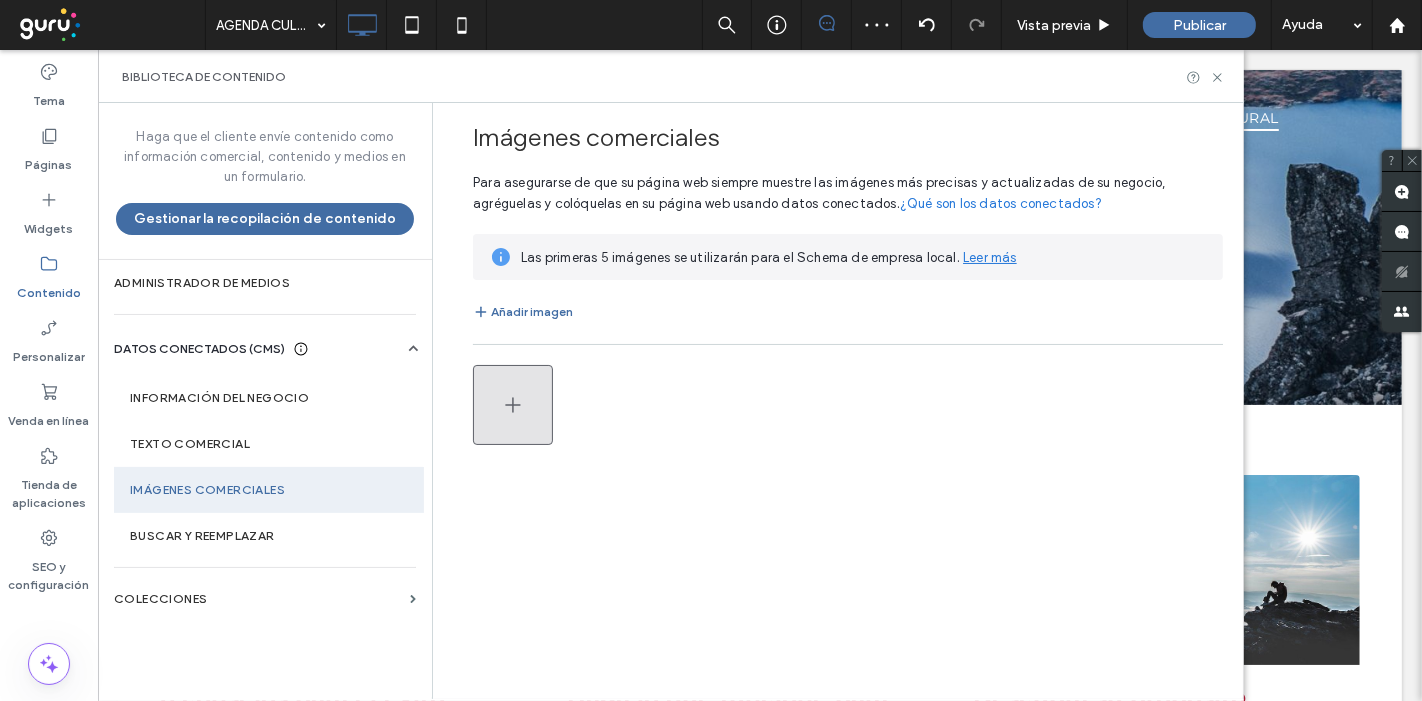 click 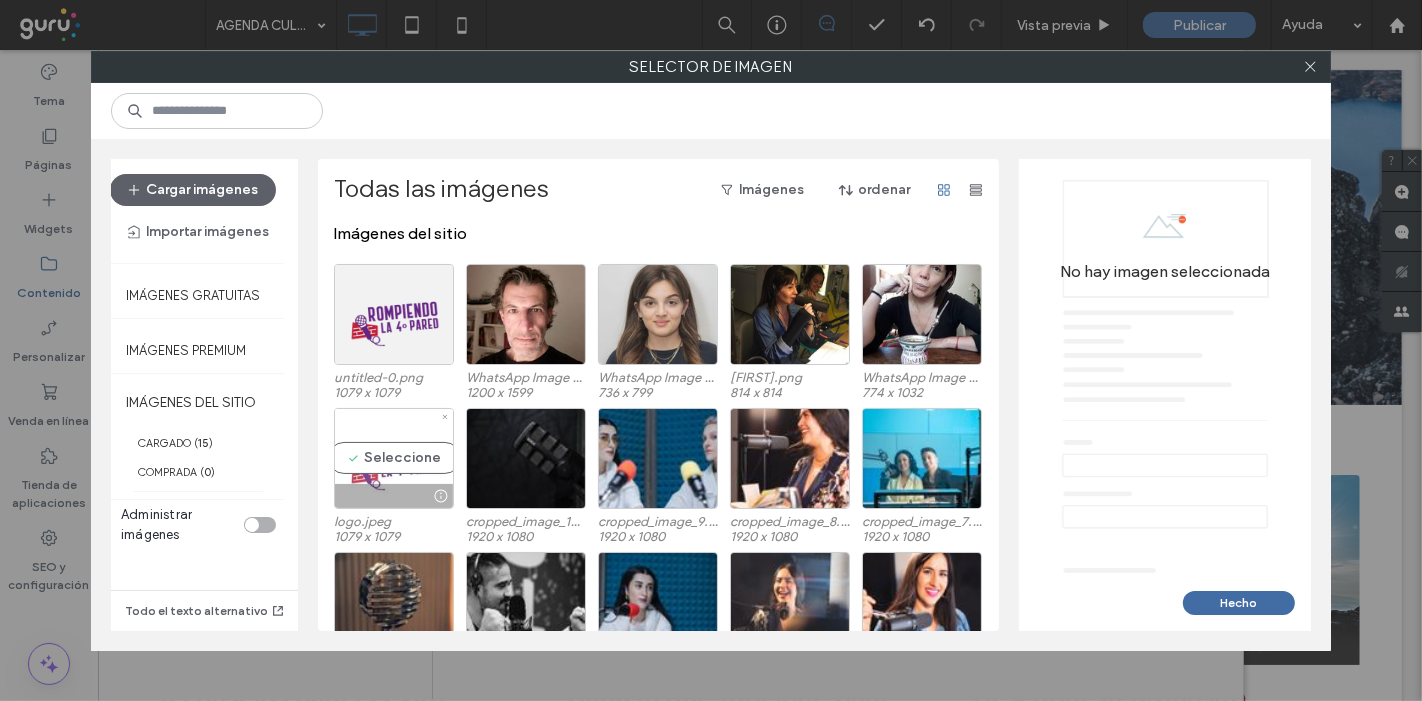 click on "Seleccione" at bounding box center [394, 458] 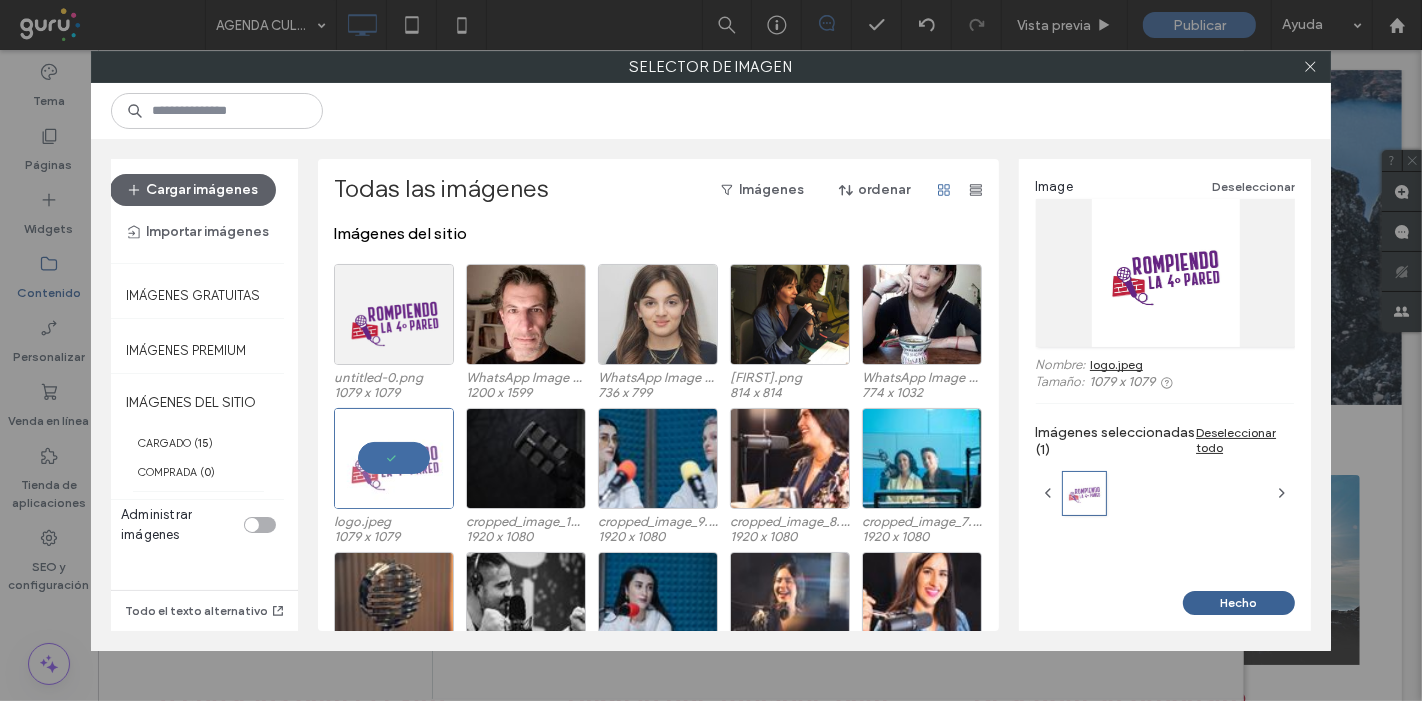 click on "Hecho" at bounding box center (1239, 603) 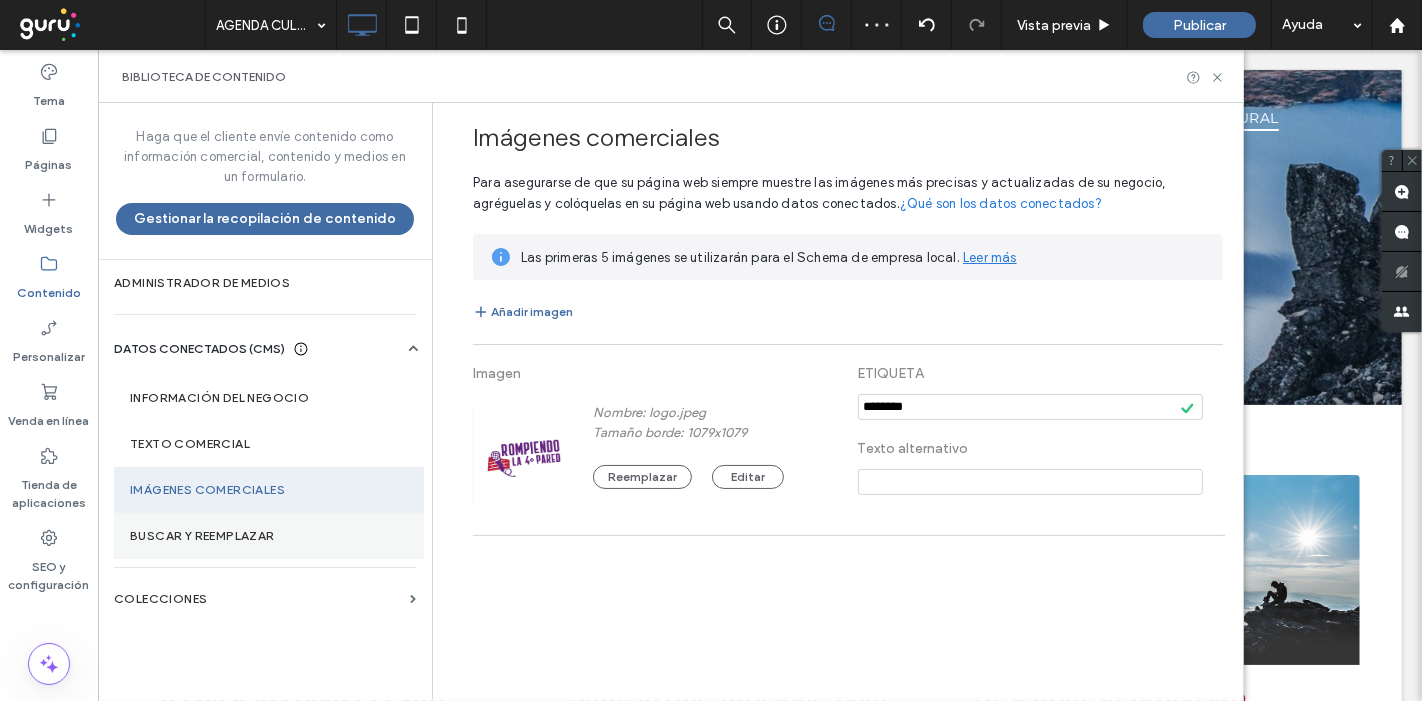 click on "Buscar y reemplazar" at bounding box center (269, 536) 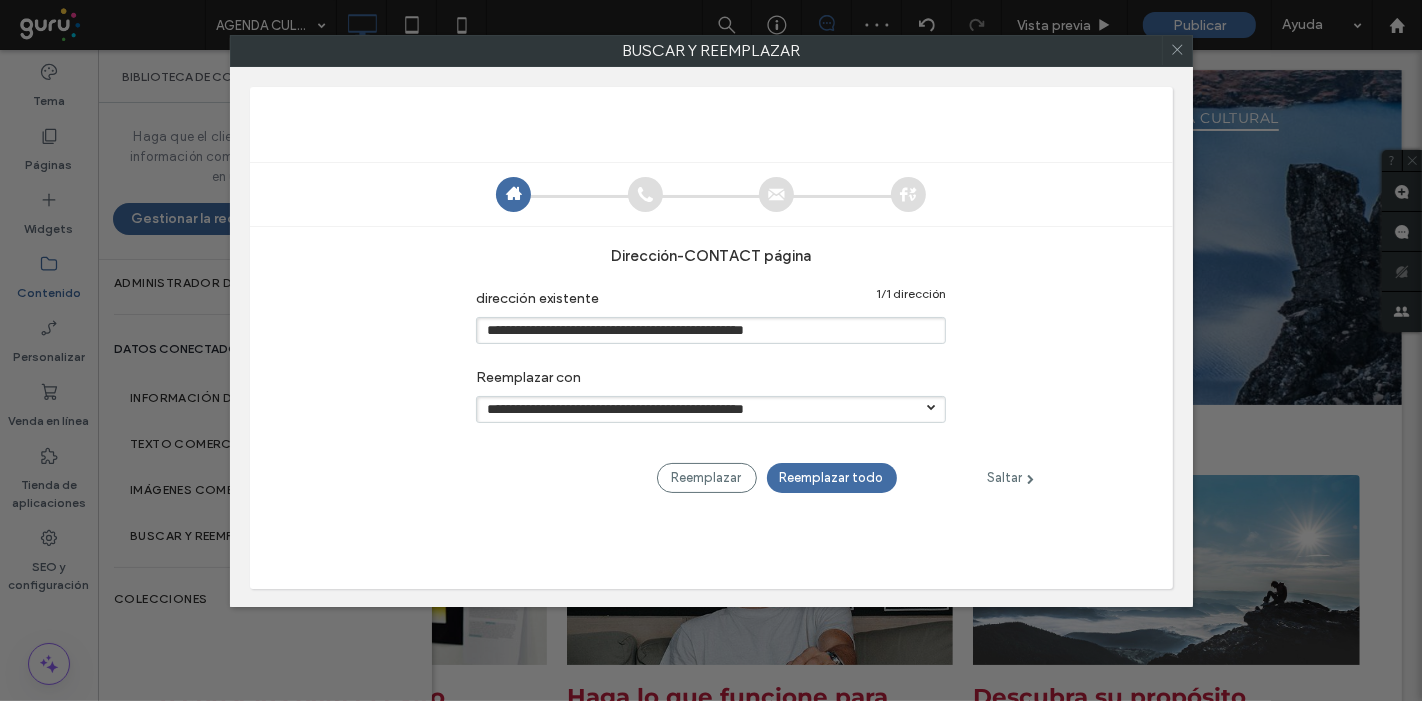 click on "**********" at bounding box center (711, 409) 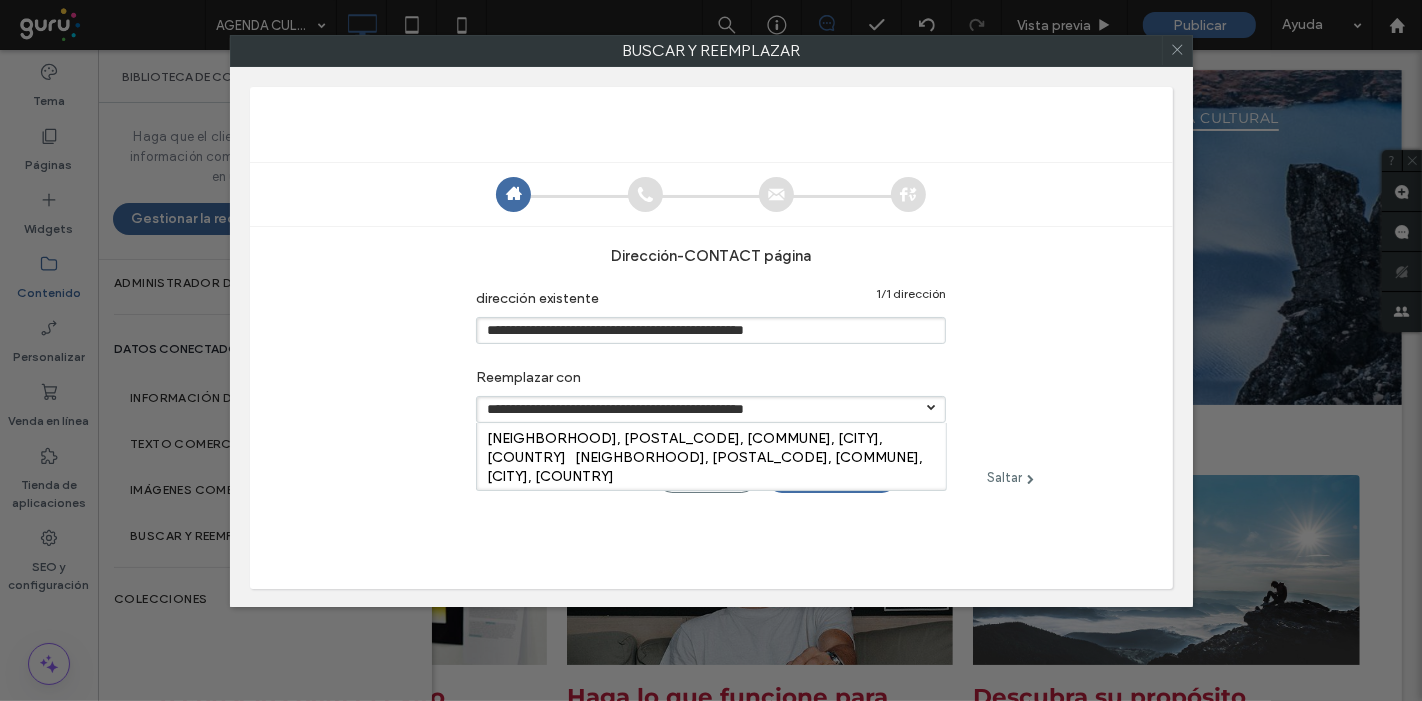 click on "Palermo, C1414, Comuna 14, Ciudad Autónoma de Buenos Aires, Argentina   [Palermo, C1414, Comuna 14, Ciudad Autónoma de Buenos Aires, Argentina]" at bounding box center (705, 457) 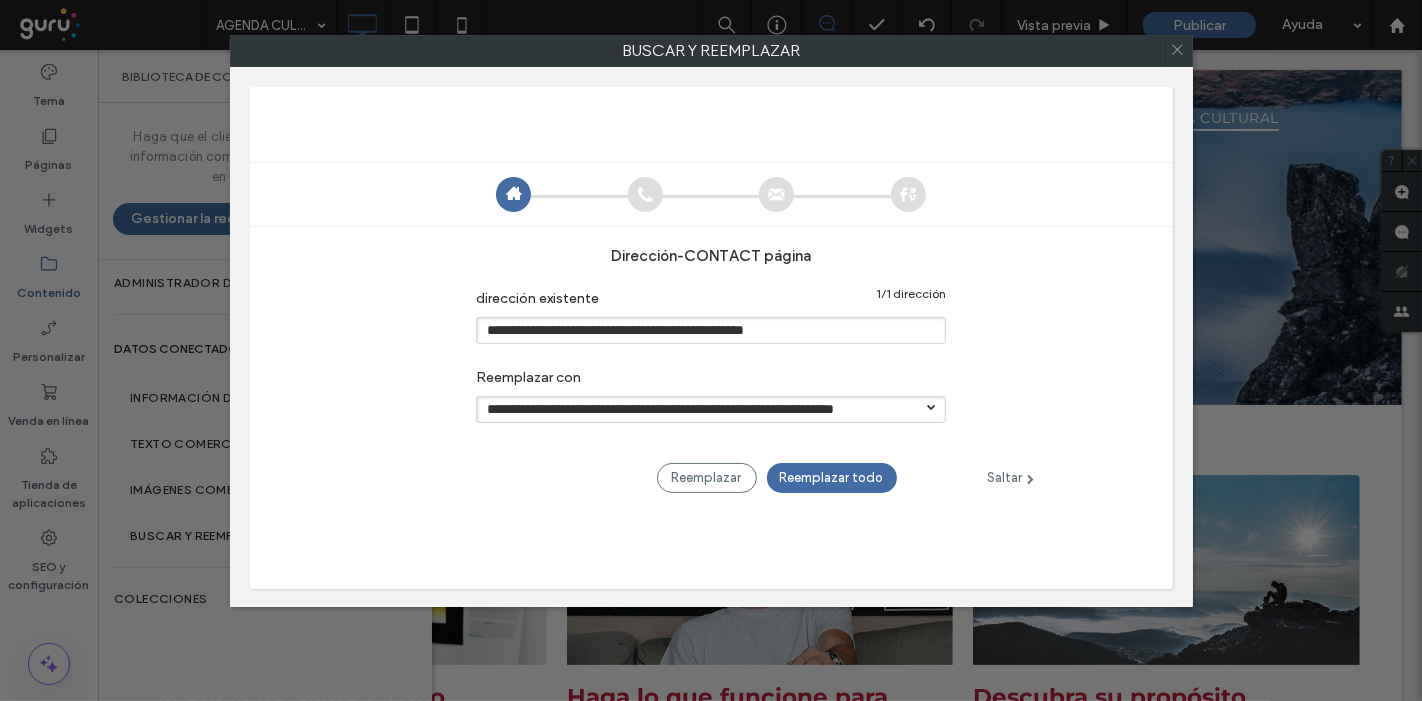 click on "Reemplazar todo" at bounding box center [832, 478] 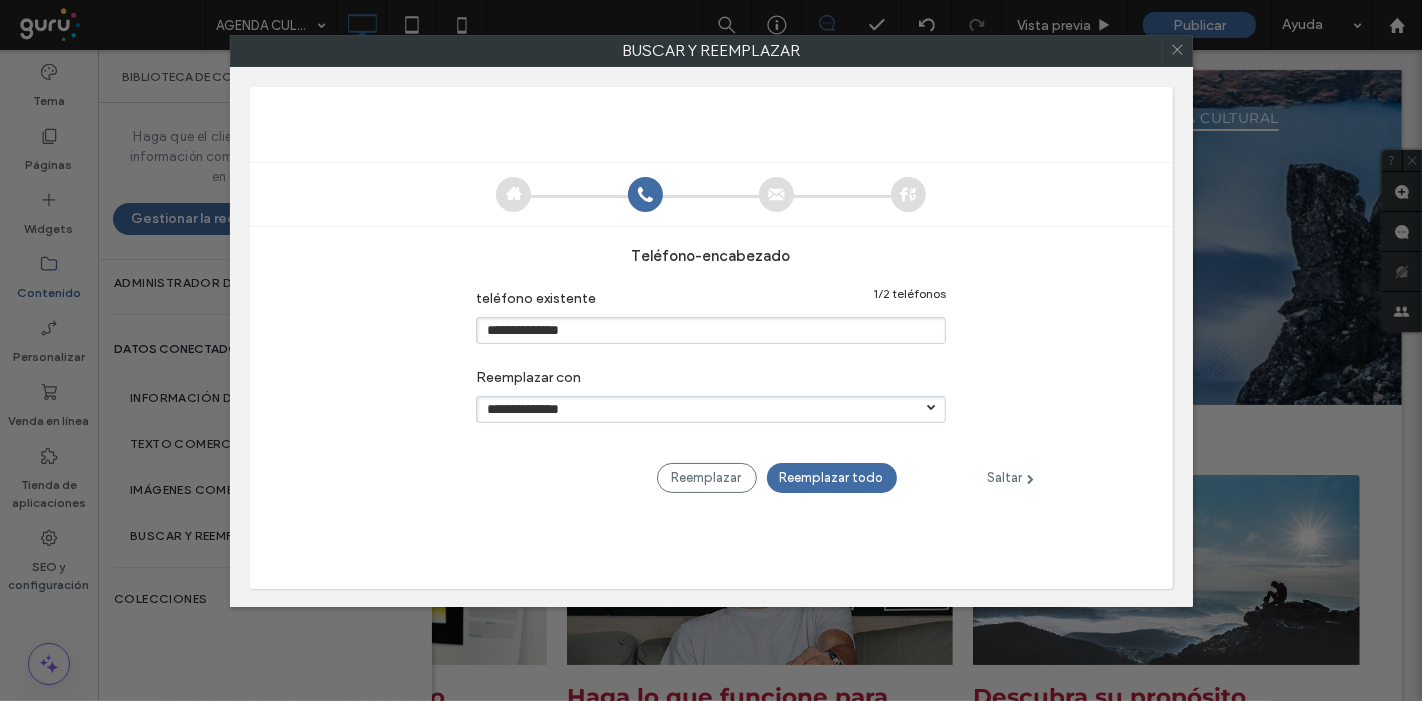 click on "**********" at bounding box center (711, 370) 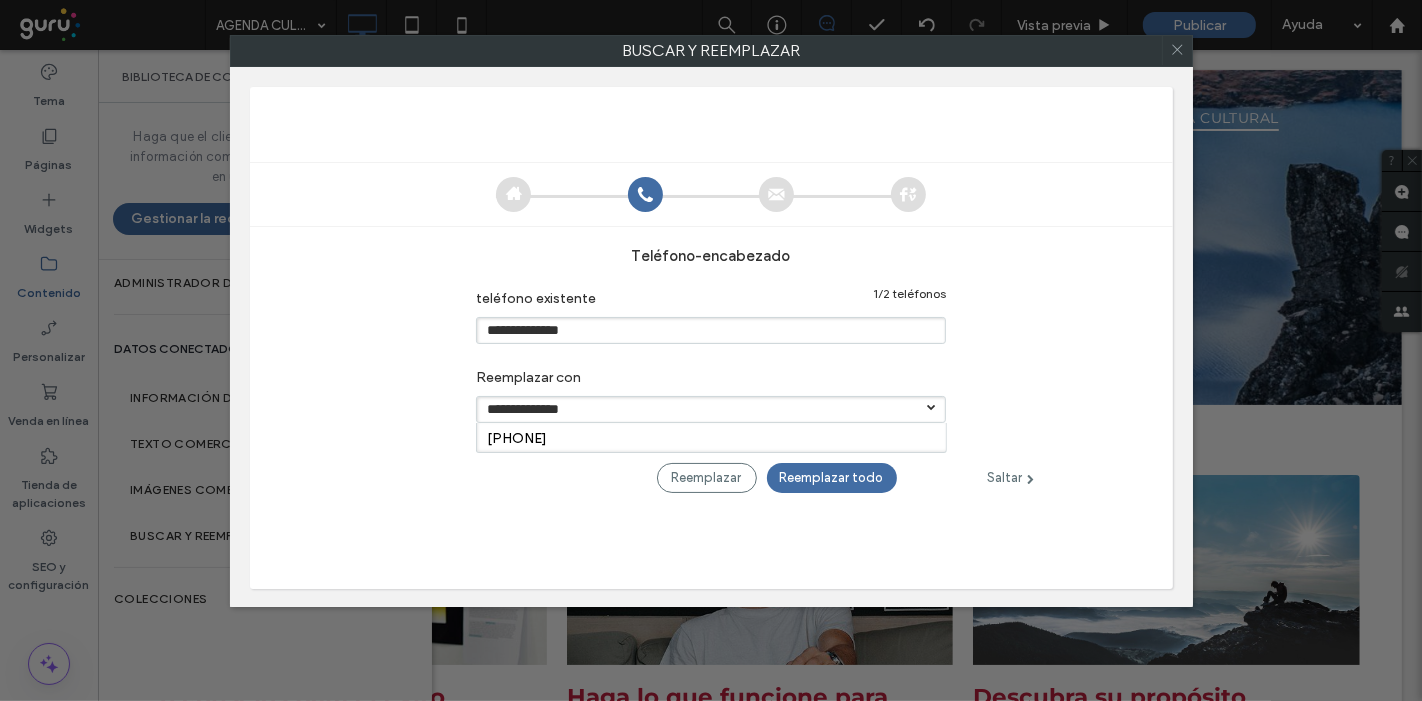 click on "2216141128   [tel y whapp]" at bounding box center [517, 438] 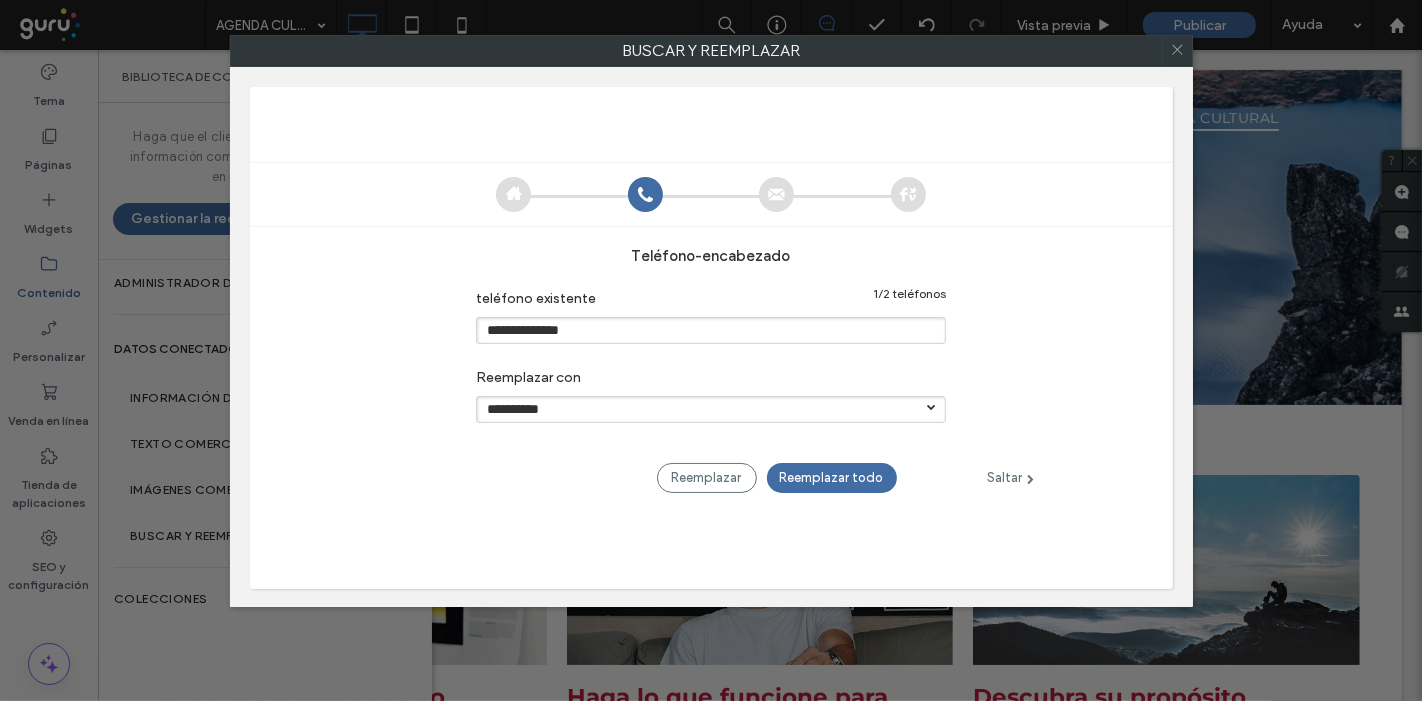 click on "Reemplazar todo" at bounding box center [832, 478] 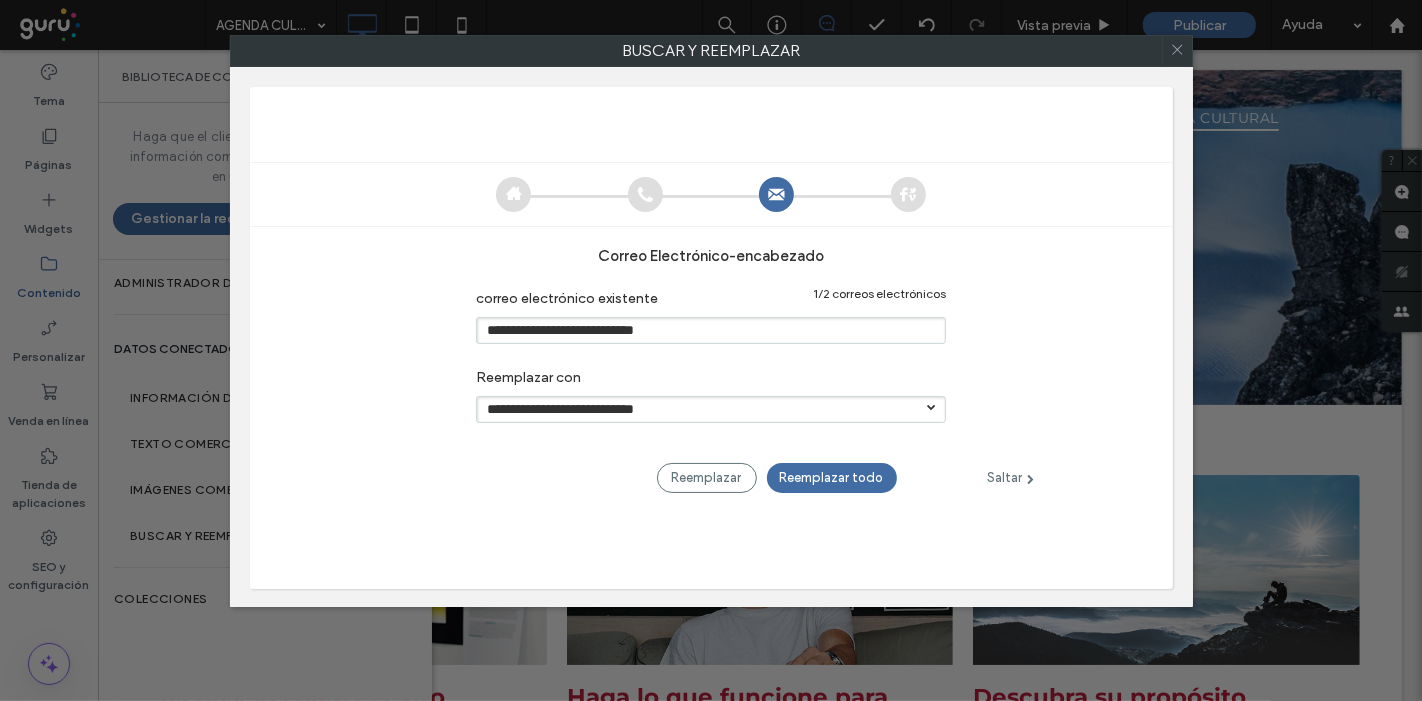 click on "**********" at bounding box center (711, 409) 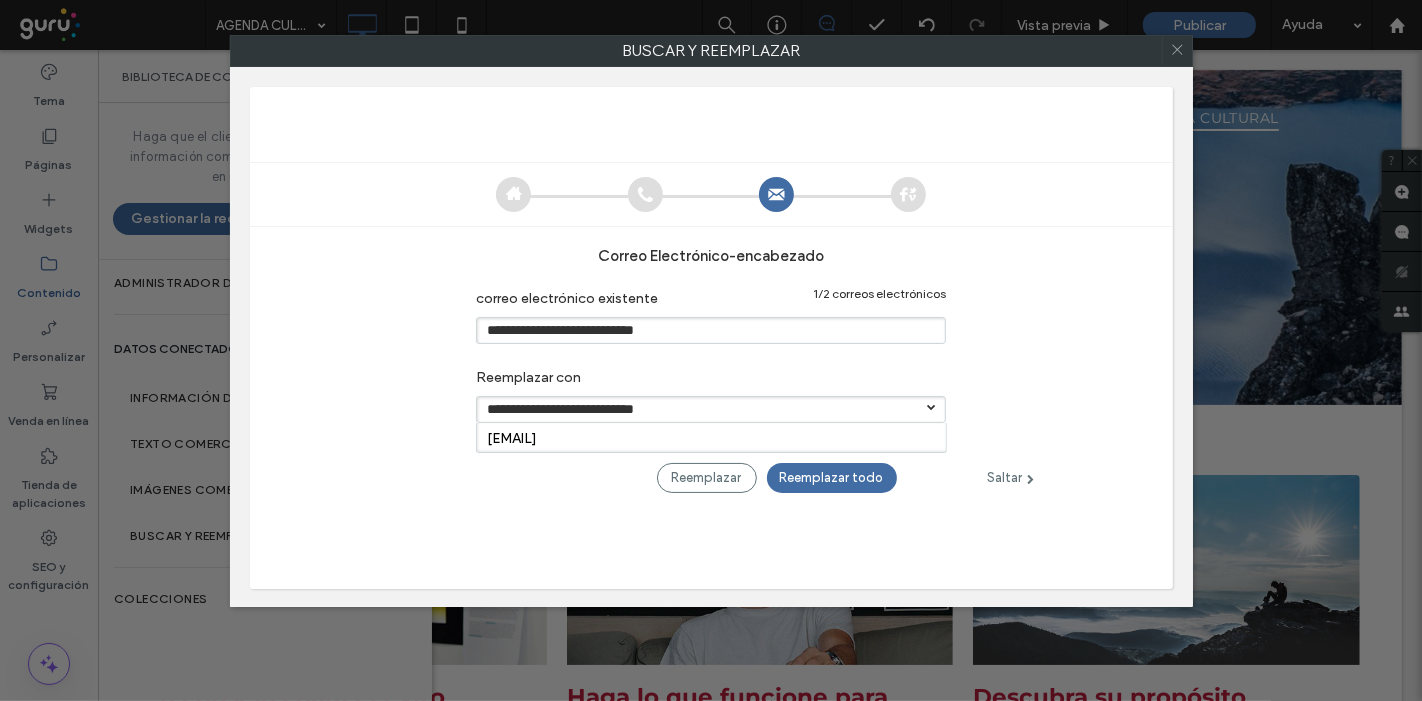 click on "aleclau_06@yahoo.com   [mail]" at bounding box center (711, 437) 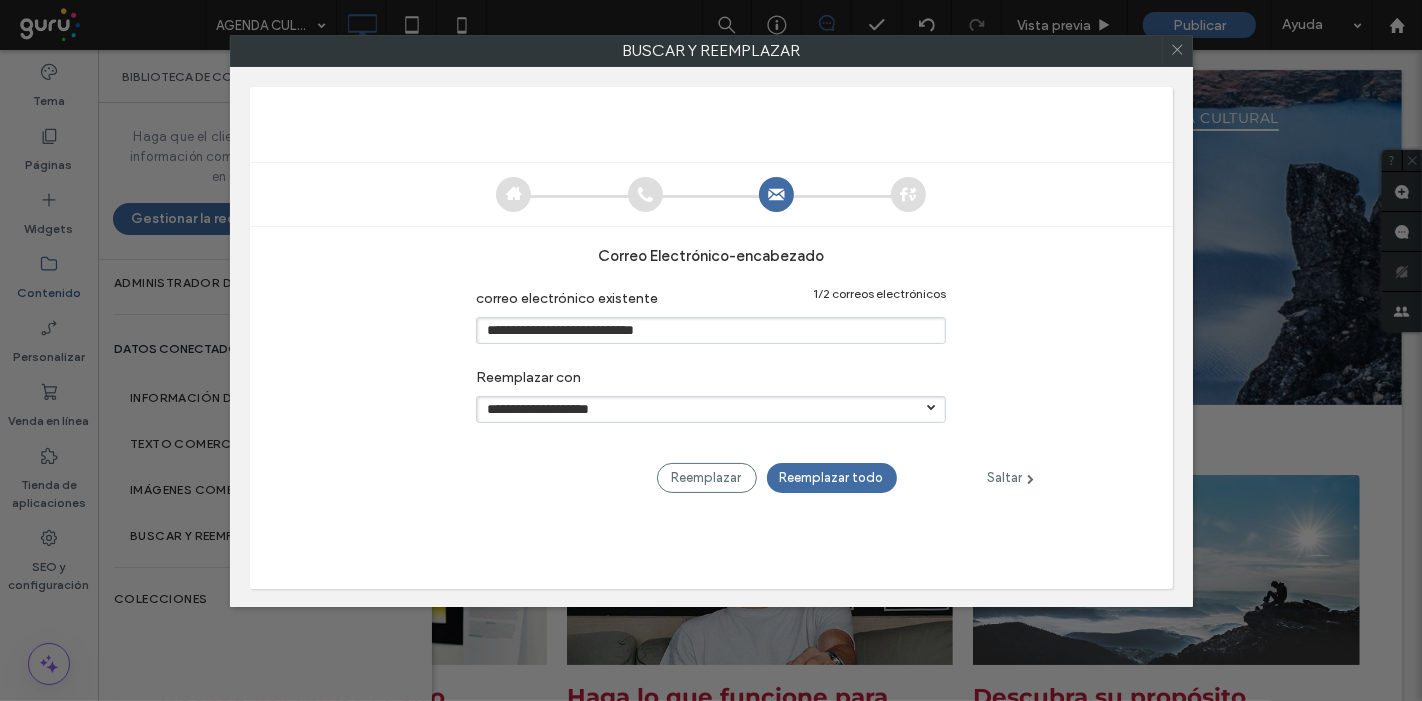 click on "Reemplazar todo" at bounding box center (832, 478) 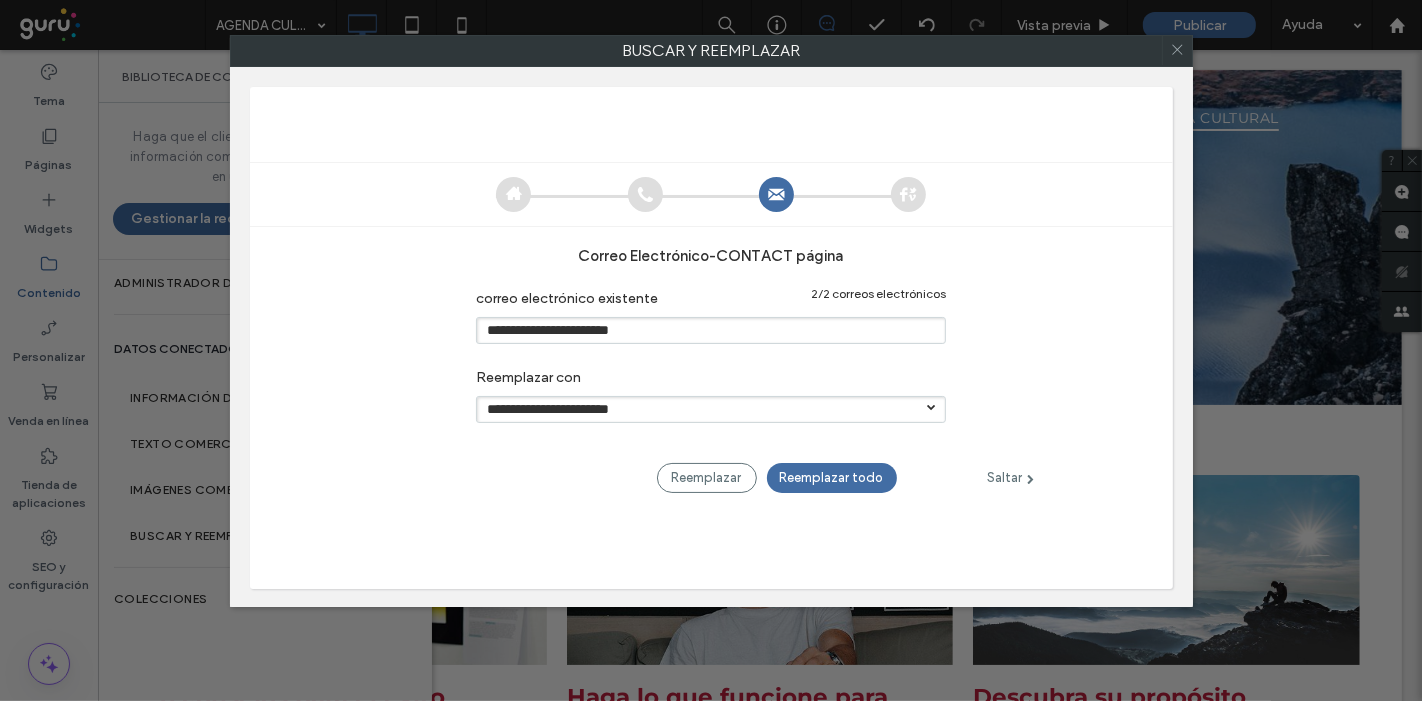 click on "**********" at bounding box center [711, 409] 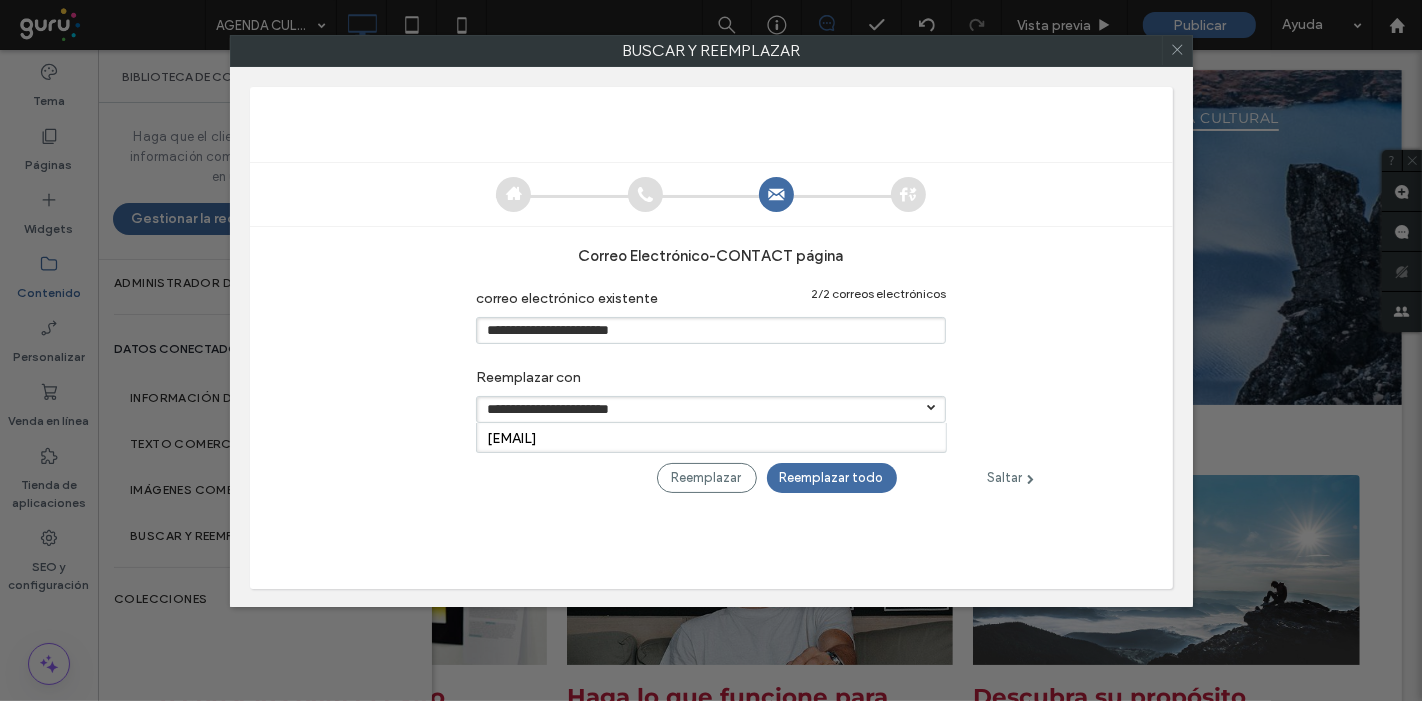click on "aleclau_06@yahoo.com   [mail]" at bounding box center [512, 438] 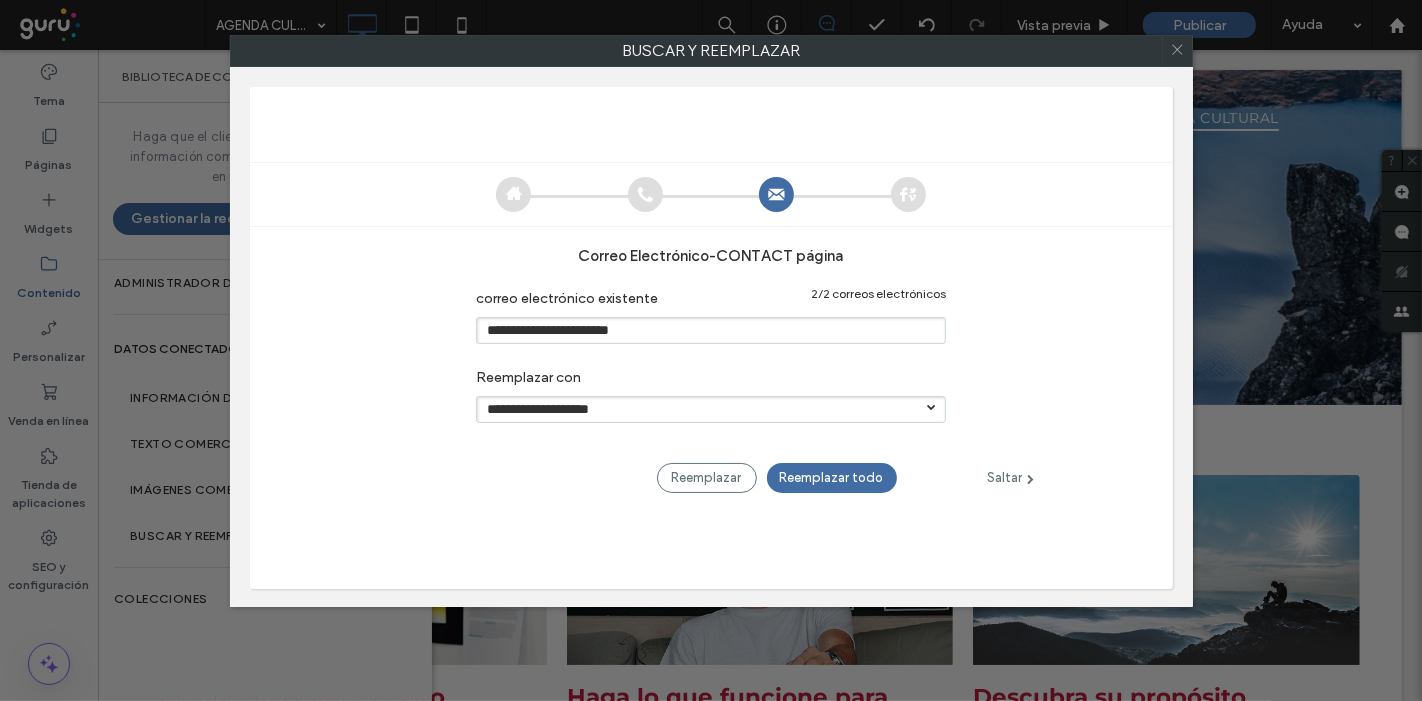 click on "Reemplazar todo" at bounding box center (832, 478) 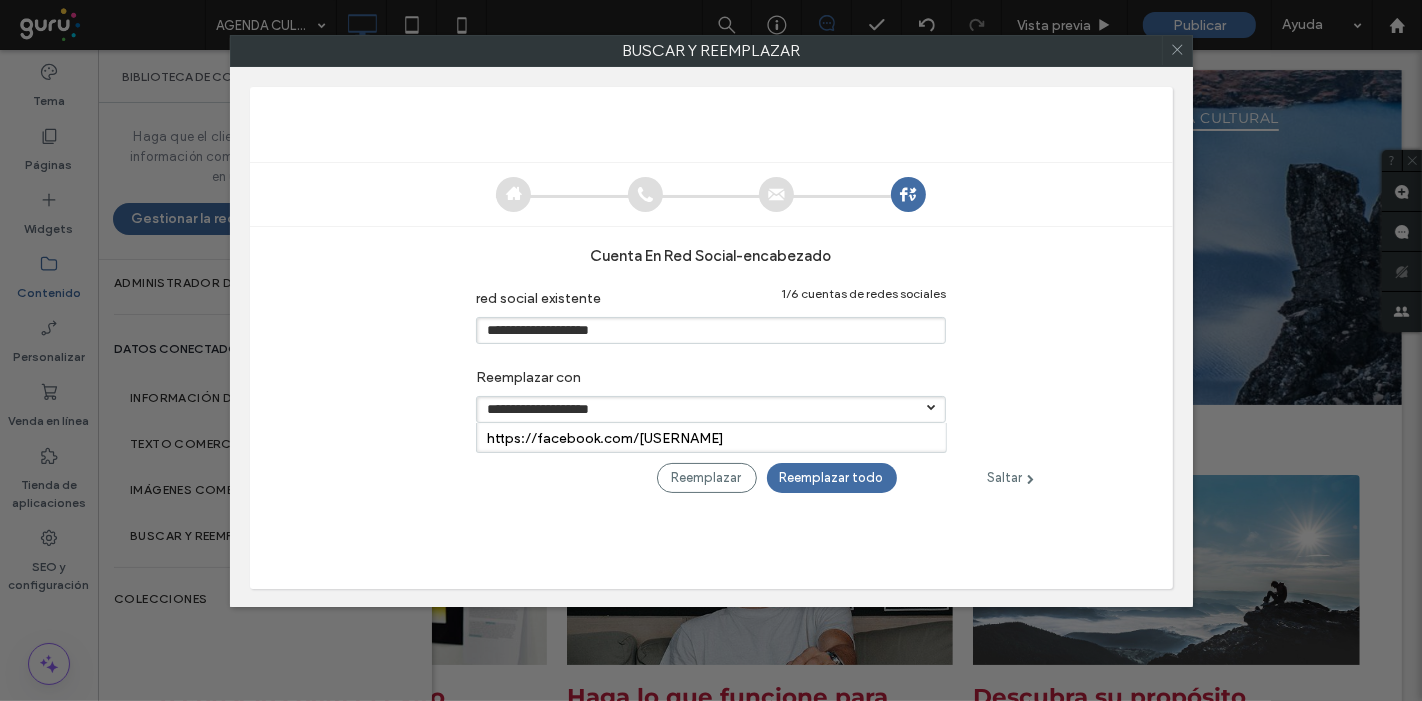 click on "**********" at bounding box center (711, 409) 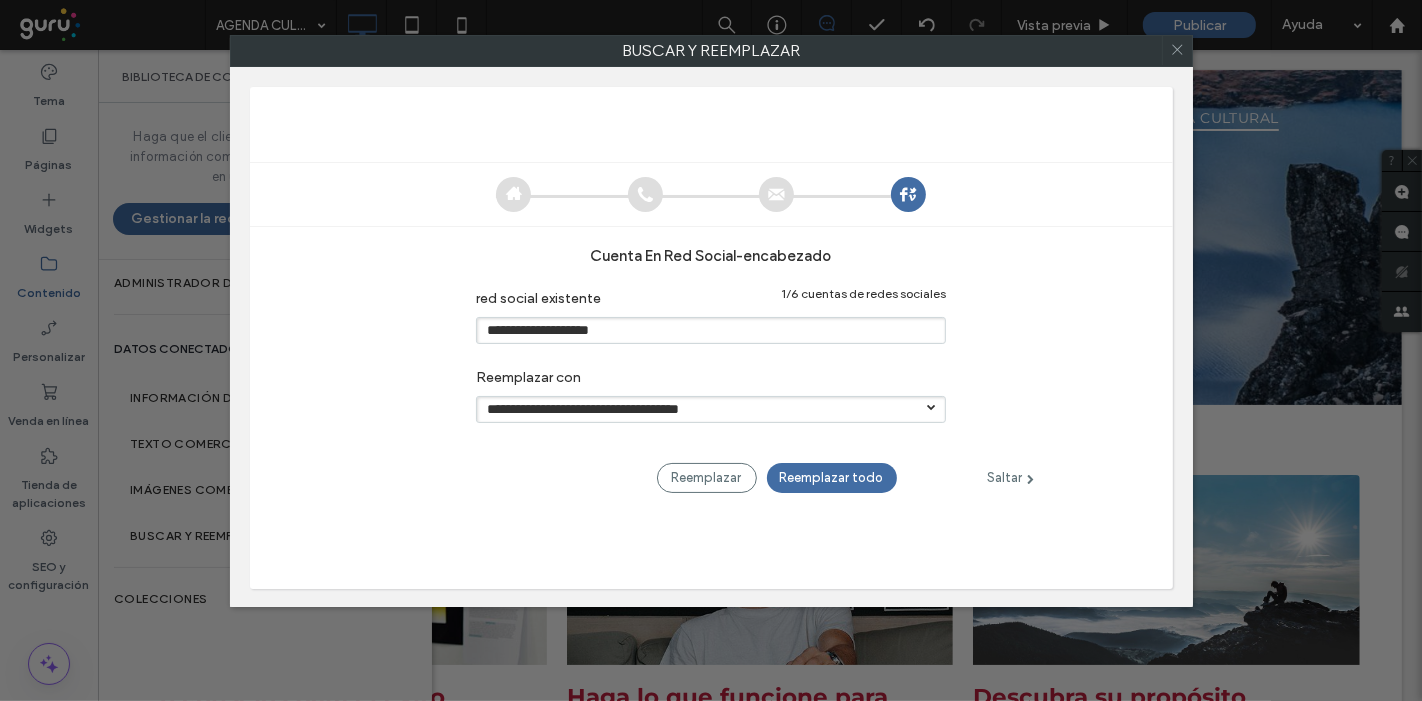 click on "Reemplazar todo" at bounding box center [832, 478] 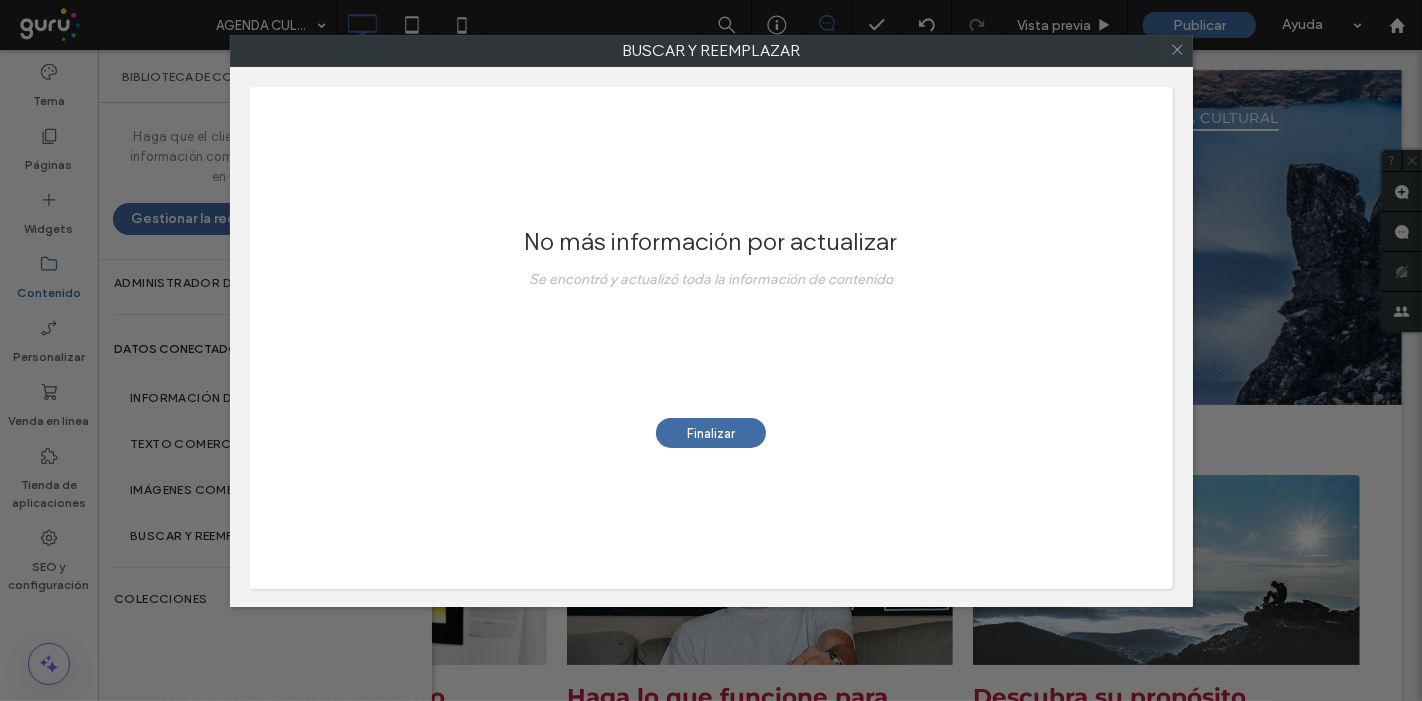 click on "Finalizar" at bounding box center [711, 433] 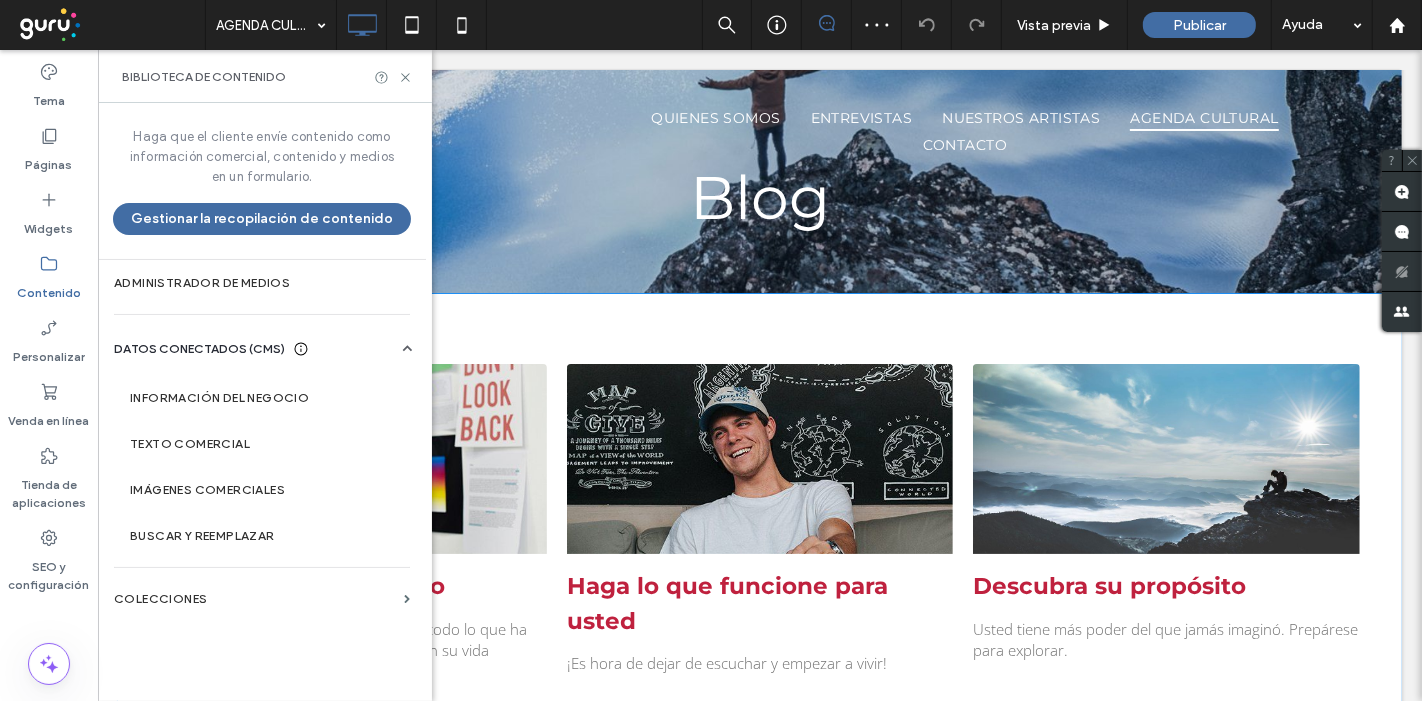 scroll, scrollTop: 0, scrollLeft: 0, axis: both 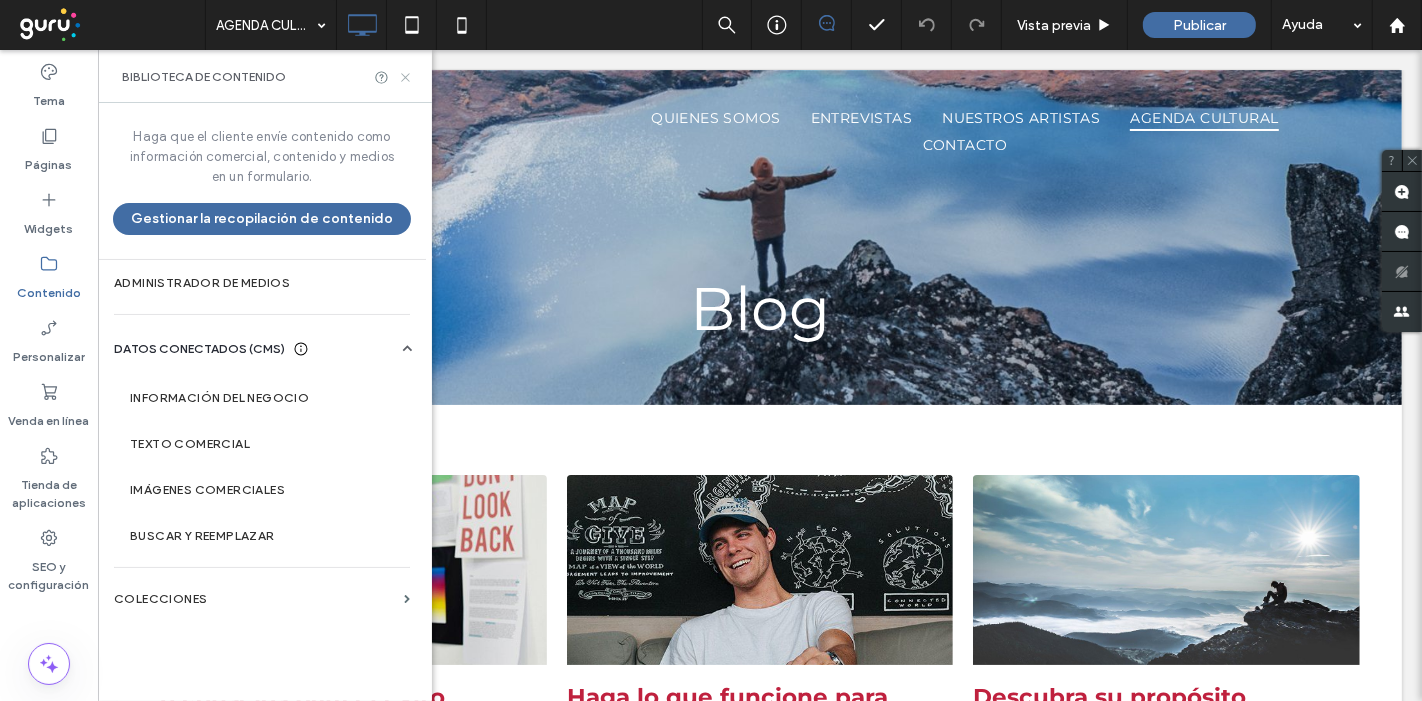 click 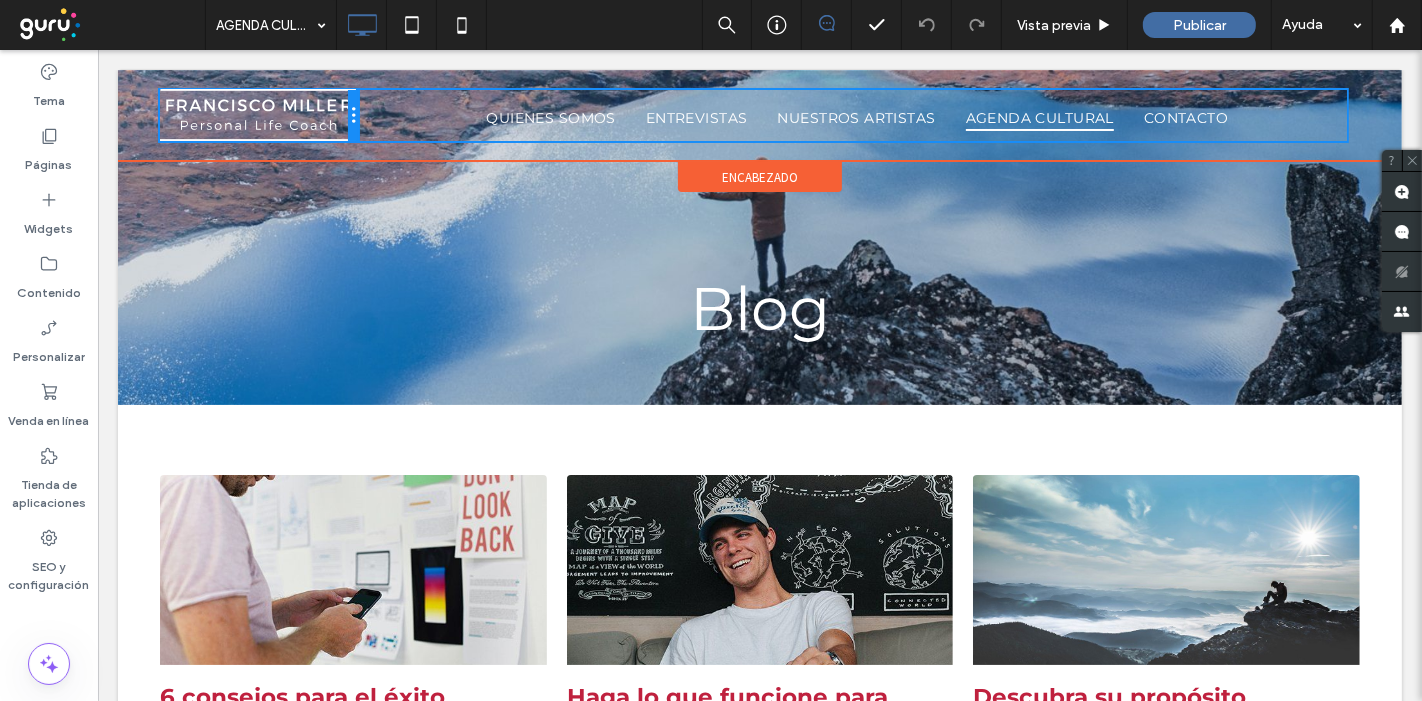 drag, startPoint x: 551, startPoint y: 119, endPoint x: 497, endPoint y: 165, distance: 70.93659 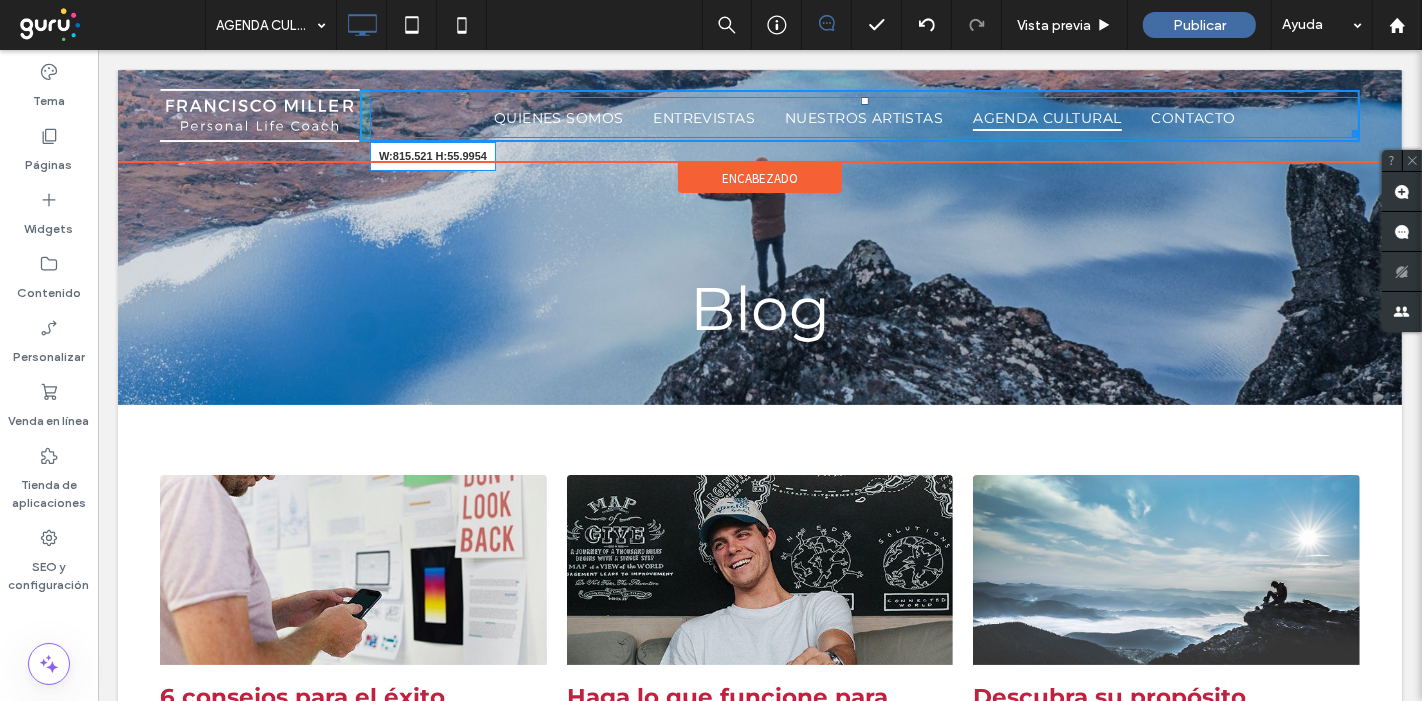 drag, startPoint x: 1328, startPoint y: 130, endPoint x: 1253, endPoint y: 130, distance: 75 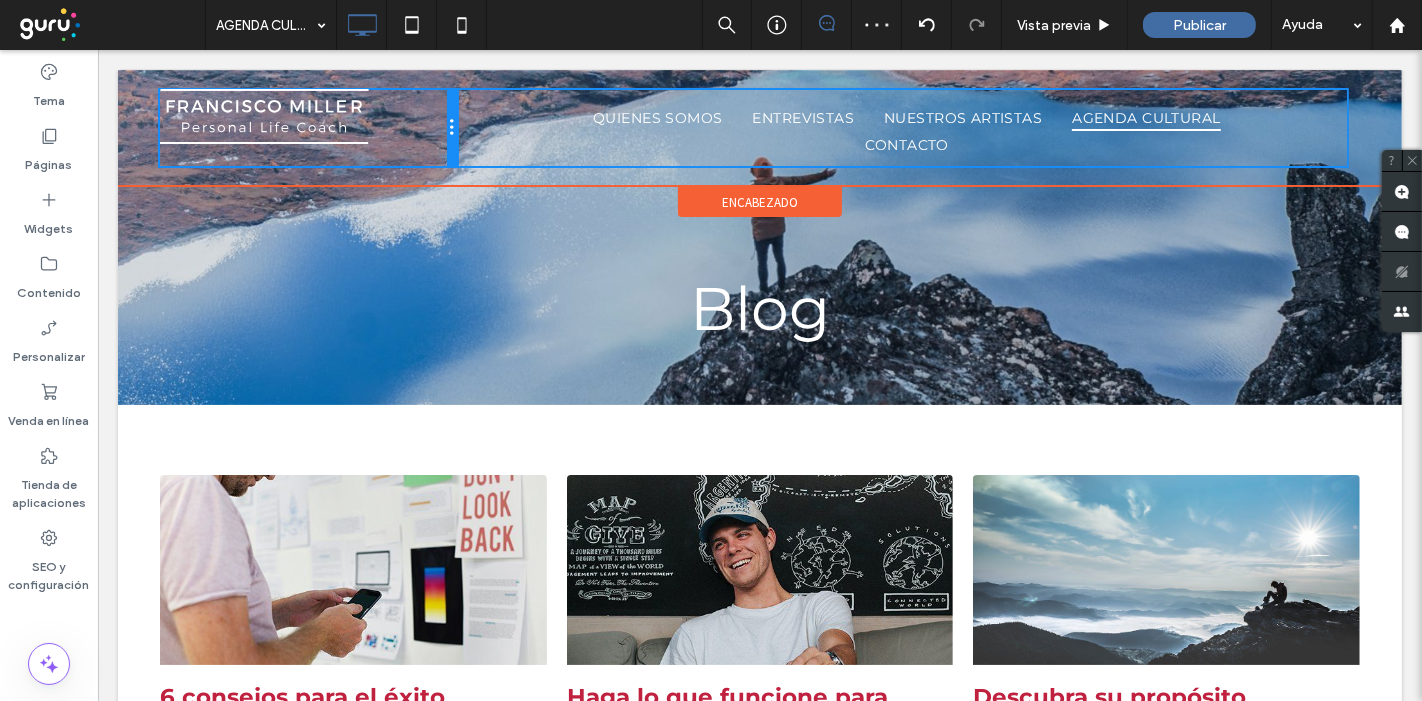 drag, startPoint x: 348, startPoint y: 111, endPoint x: 410, endPoint y: 106, distance: 62.201286 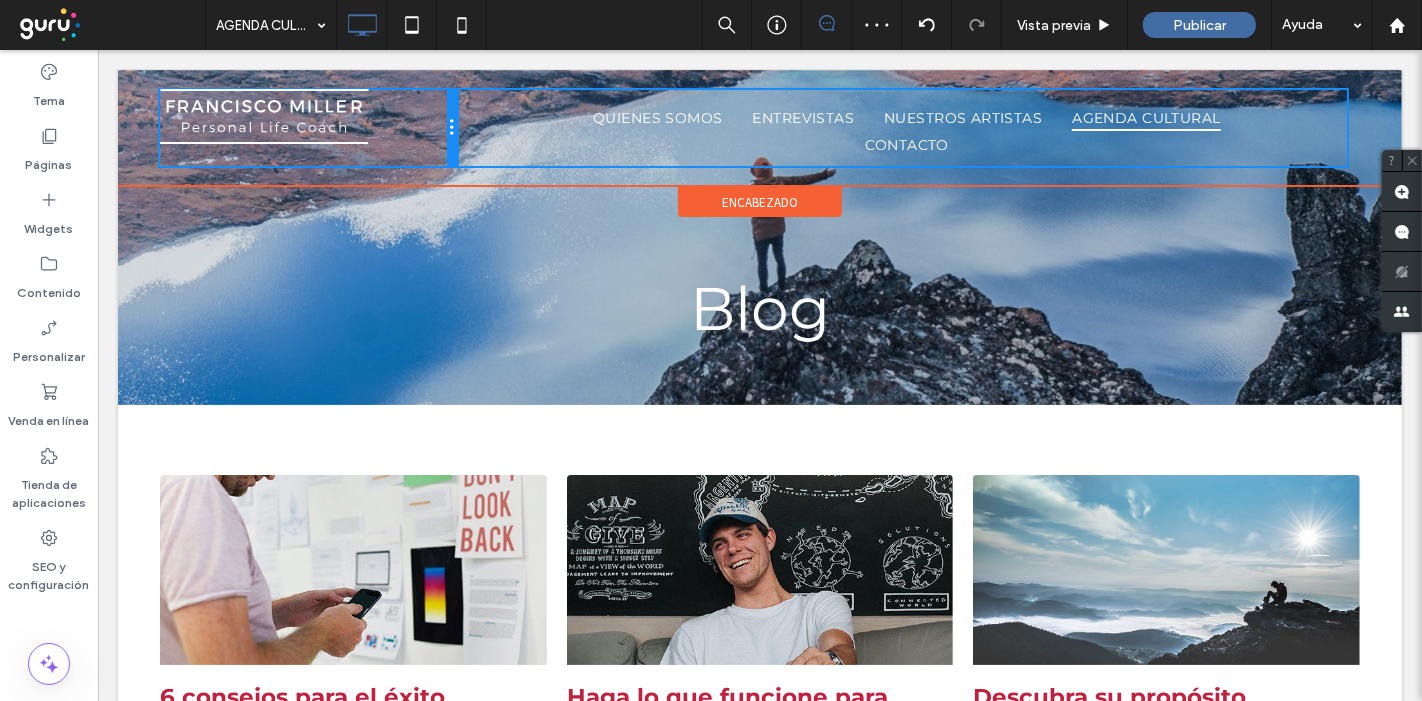 click on "Click To Paste" at bounding box center (307, 128) 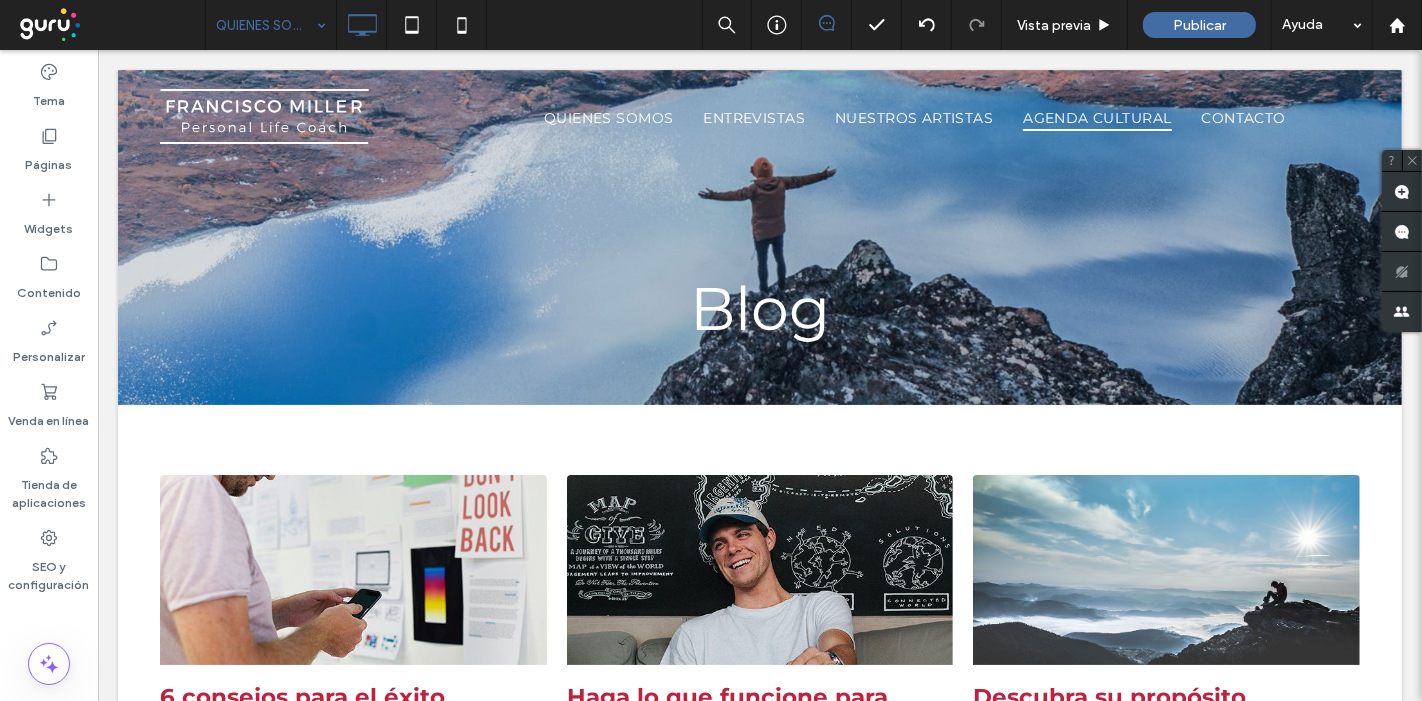 drag, startPoint x: 240, startPoint y: 58, endPoint x: 251, endPoint y: 61, distance: 11.401754 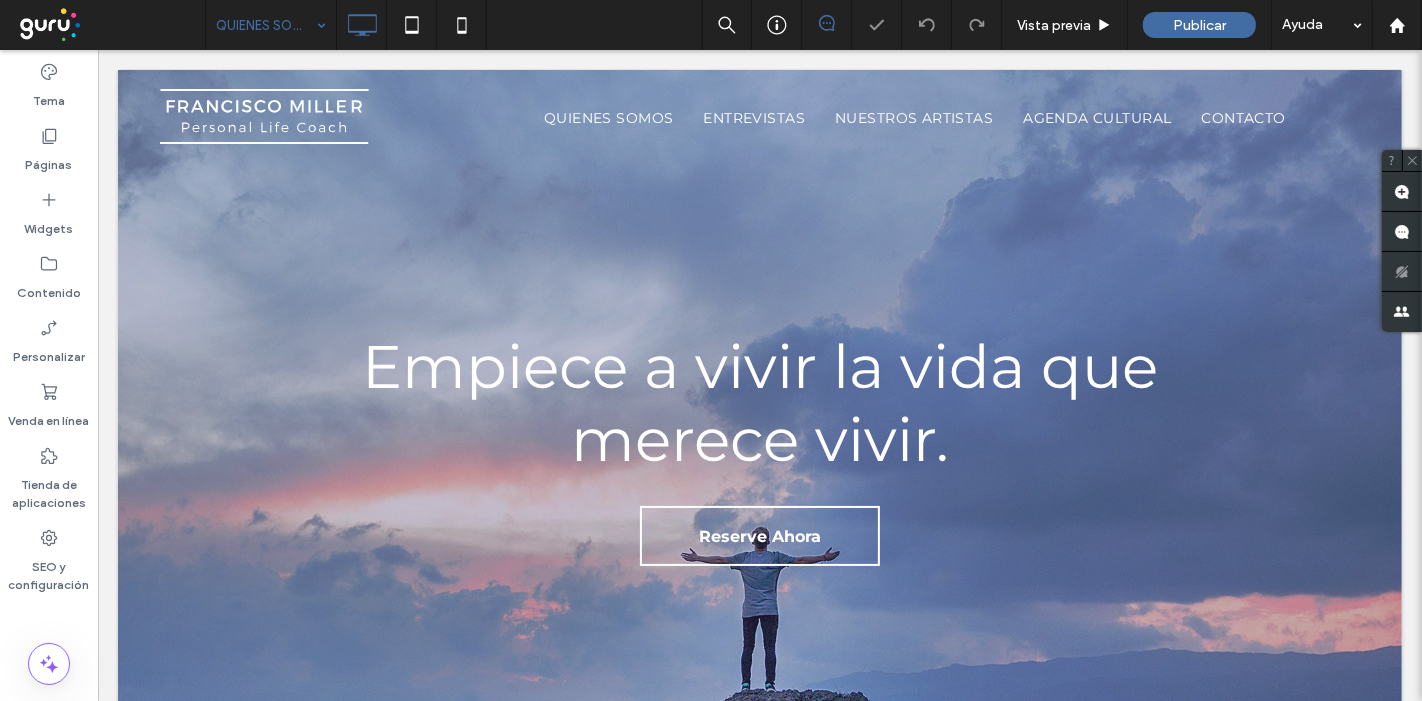 scroll, scrollTop: 0, scrollLeft: 0, axis: both 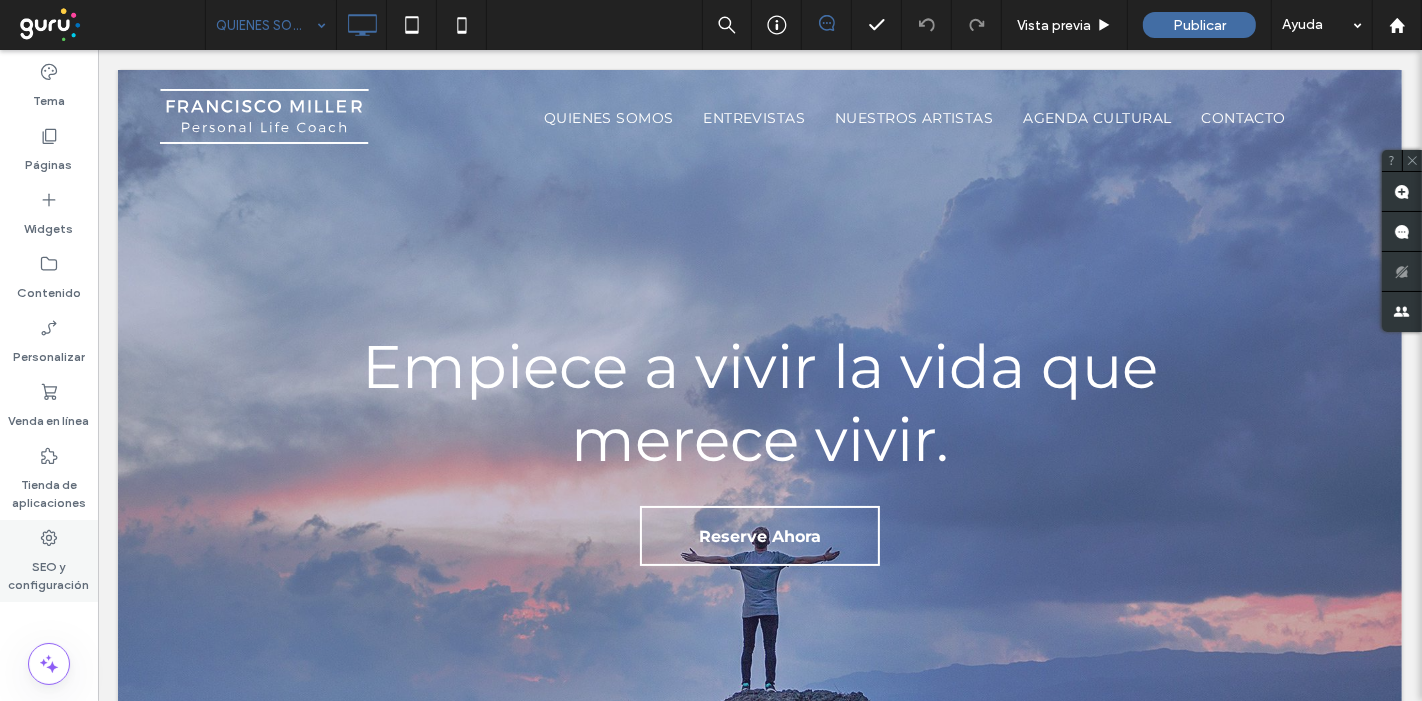 click on "SEO y configuración" at bounding box center [49, 571] 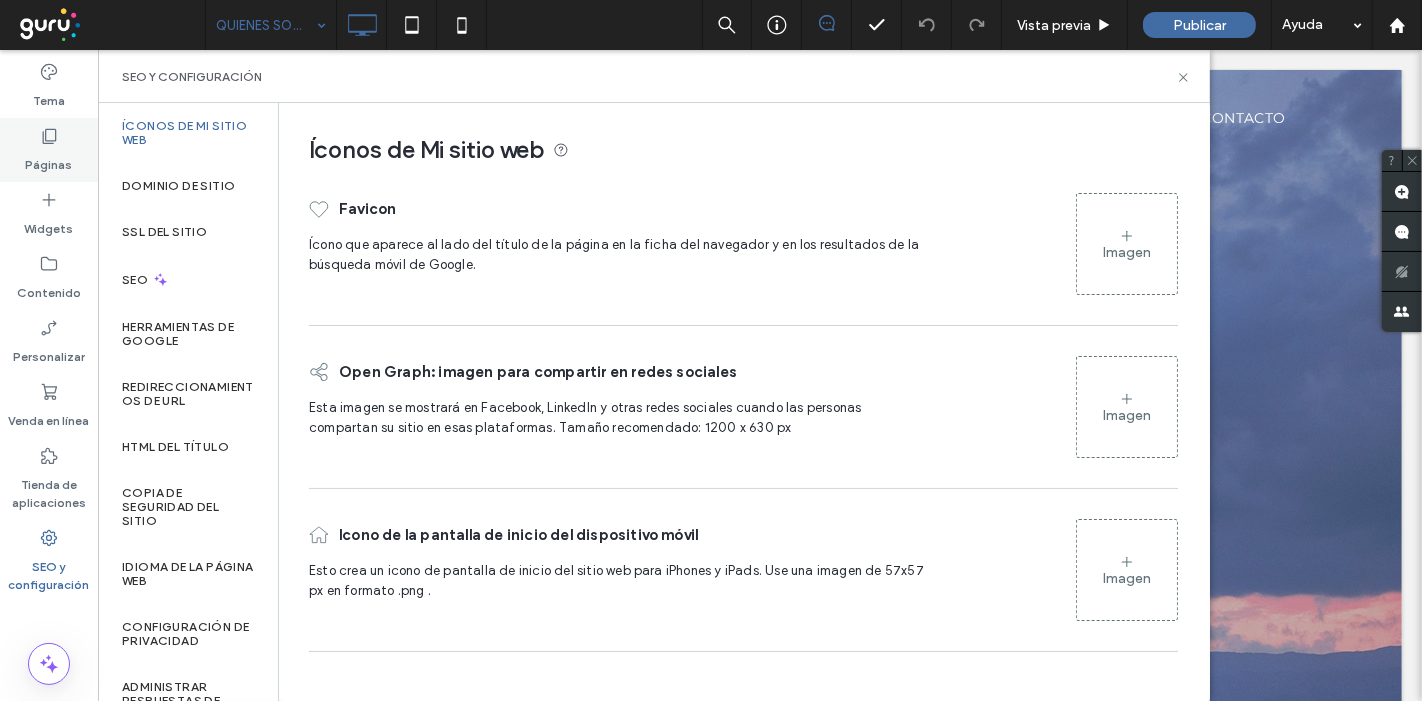 click 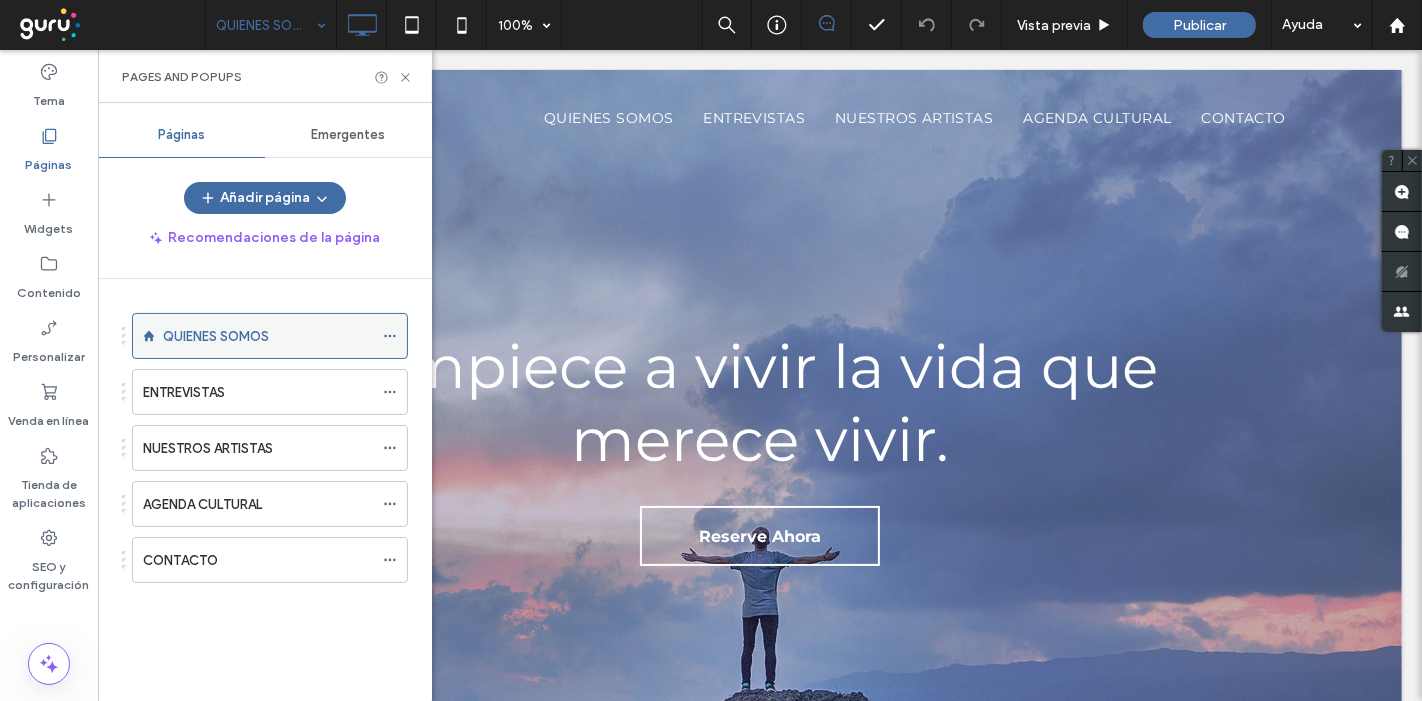 click 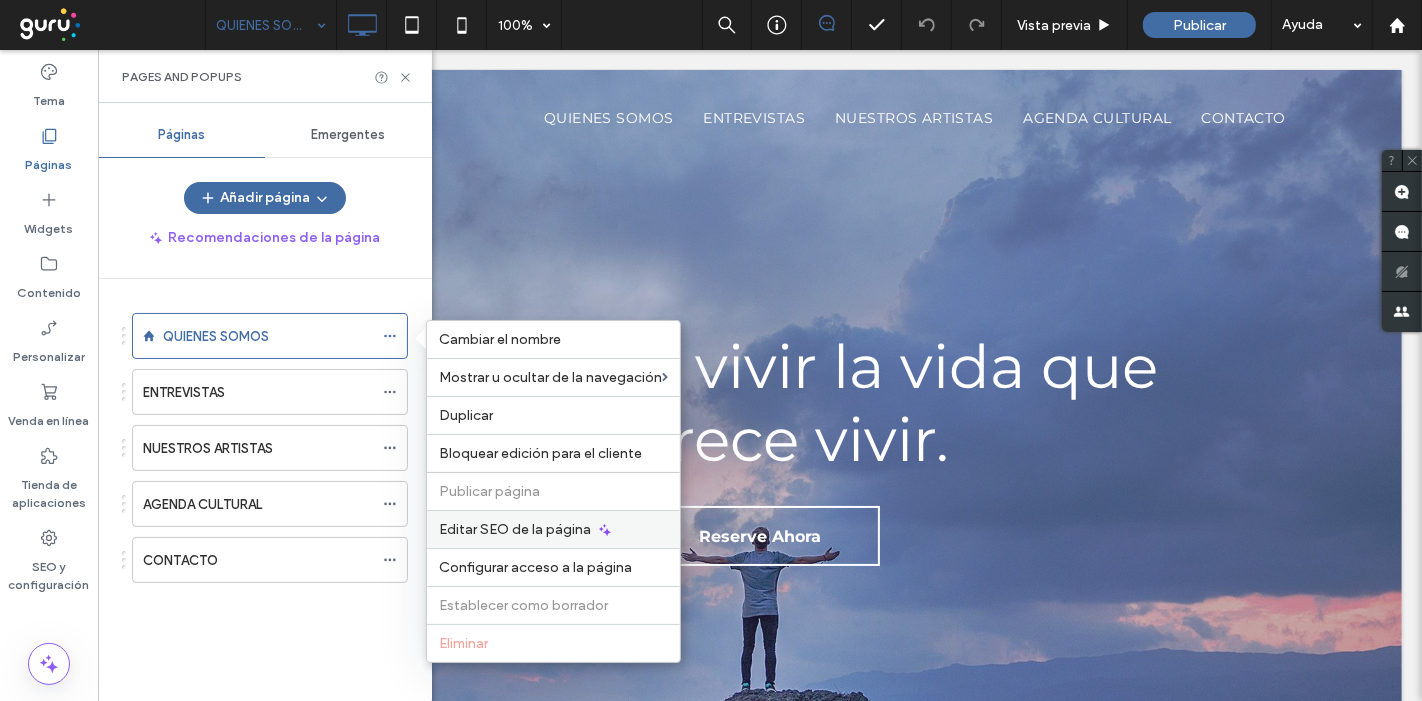click on "Editar SEO de la página" at bounding box center [515, 529] 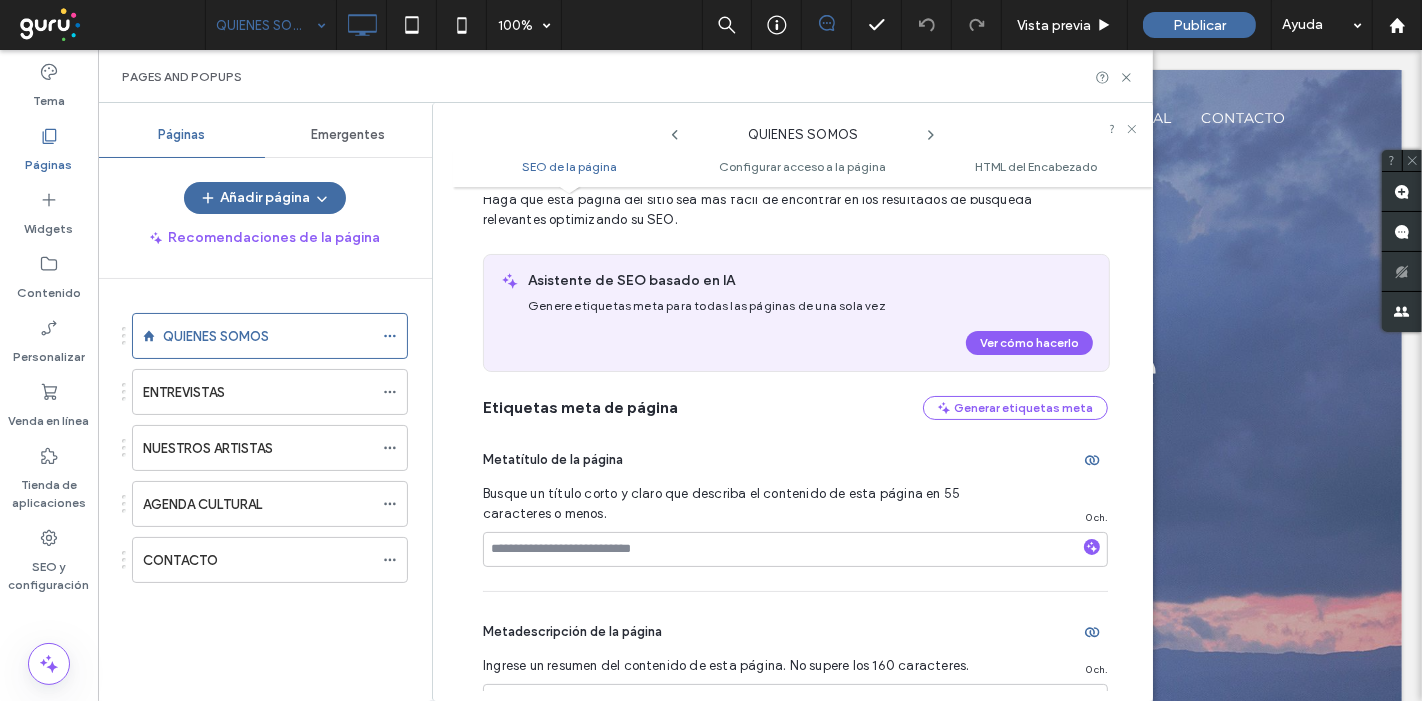 scroll, scrollTop: 231, scrollLeft: 0, axis: vertical 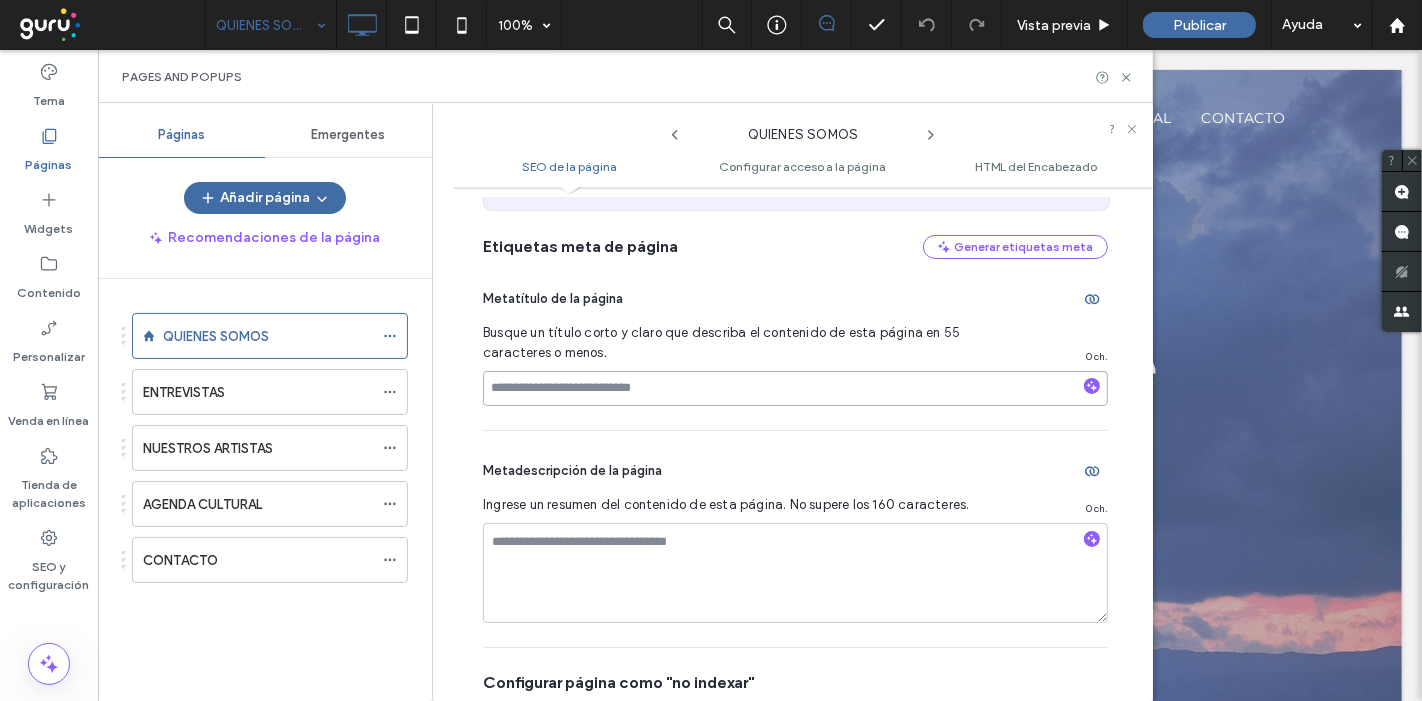 click at bounding box center [795, 388] 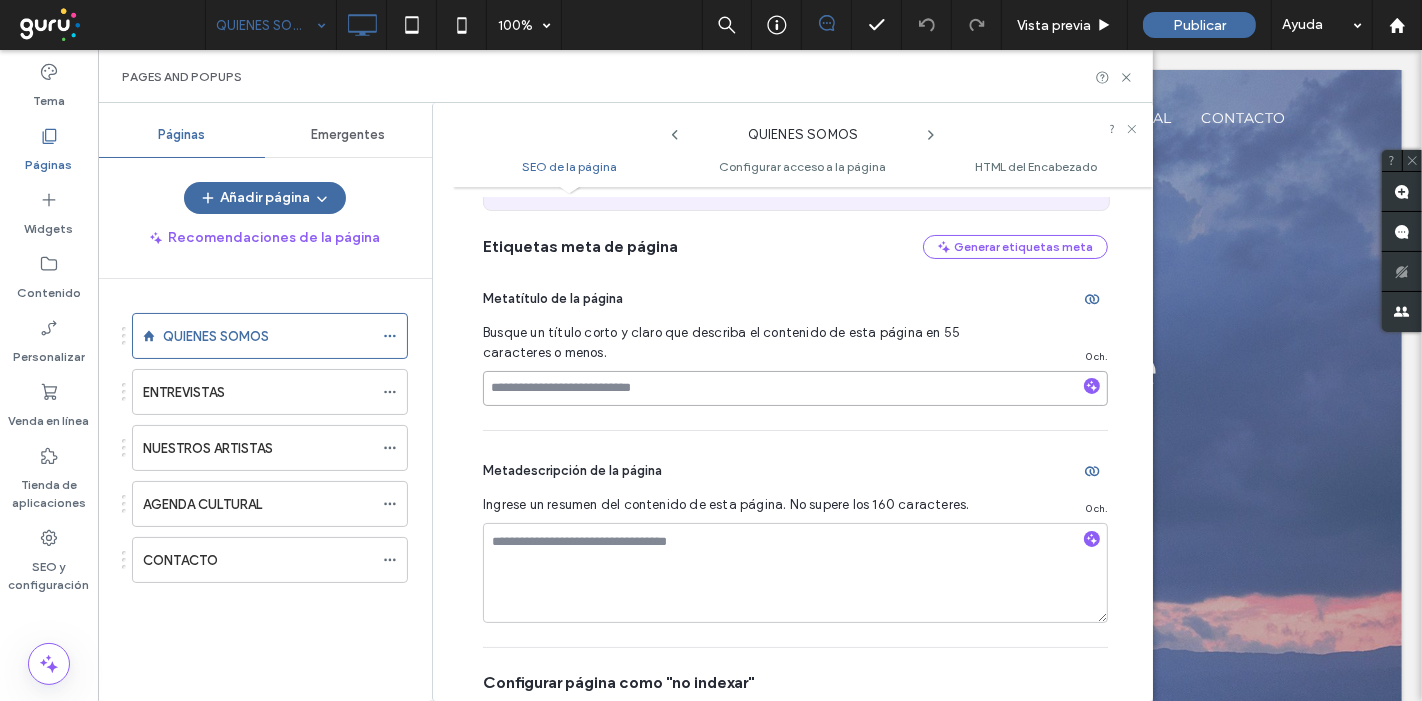 paste on "**********" 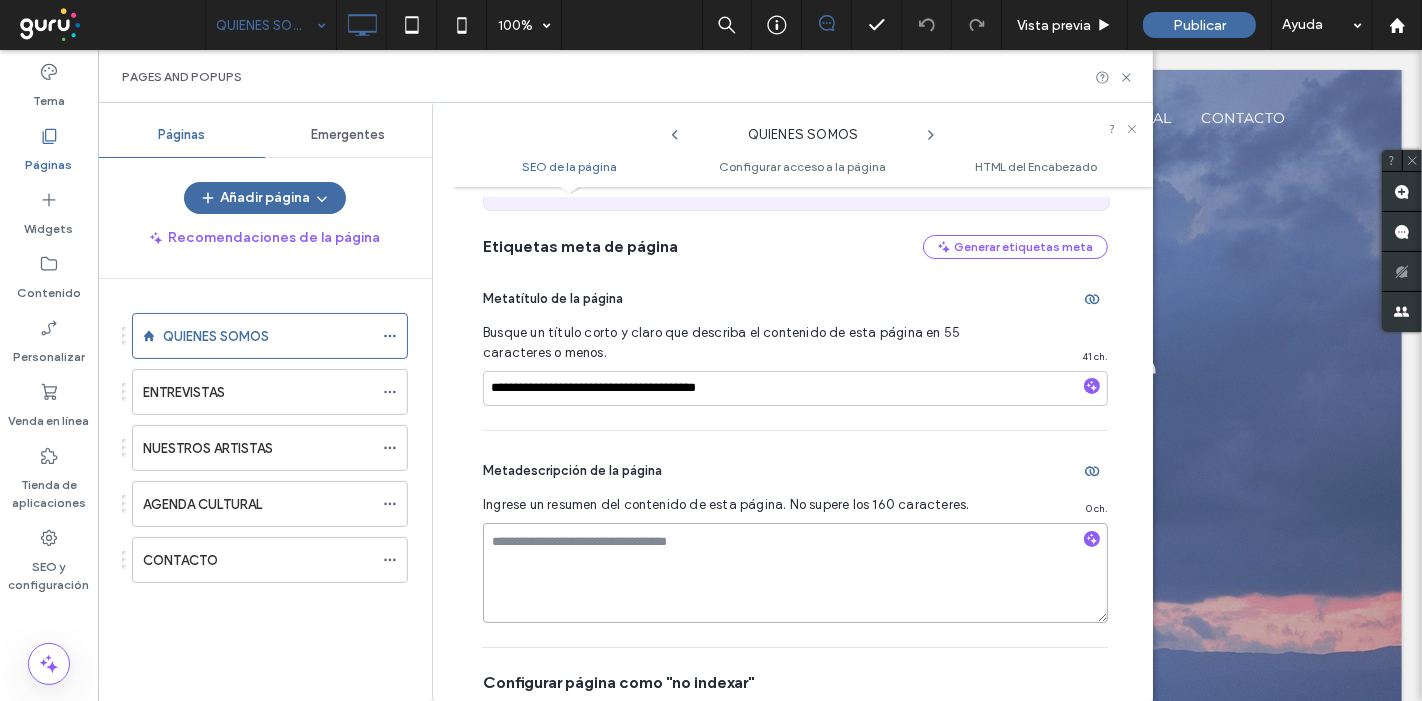 click at bounding box center (795, 573) 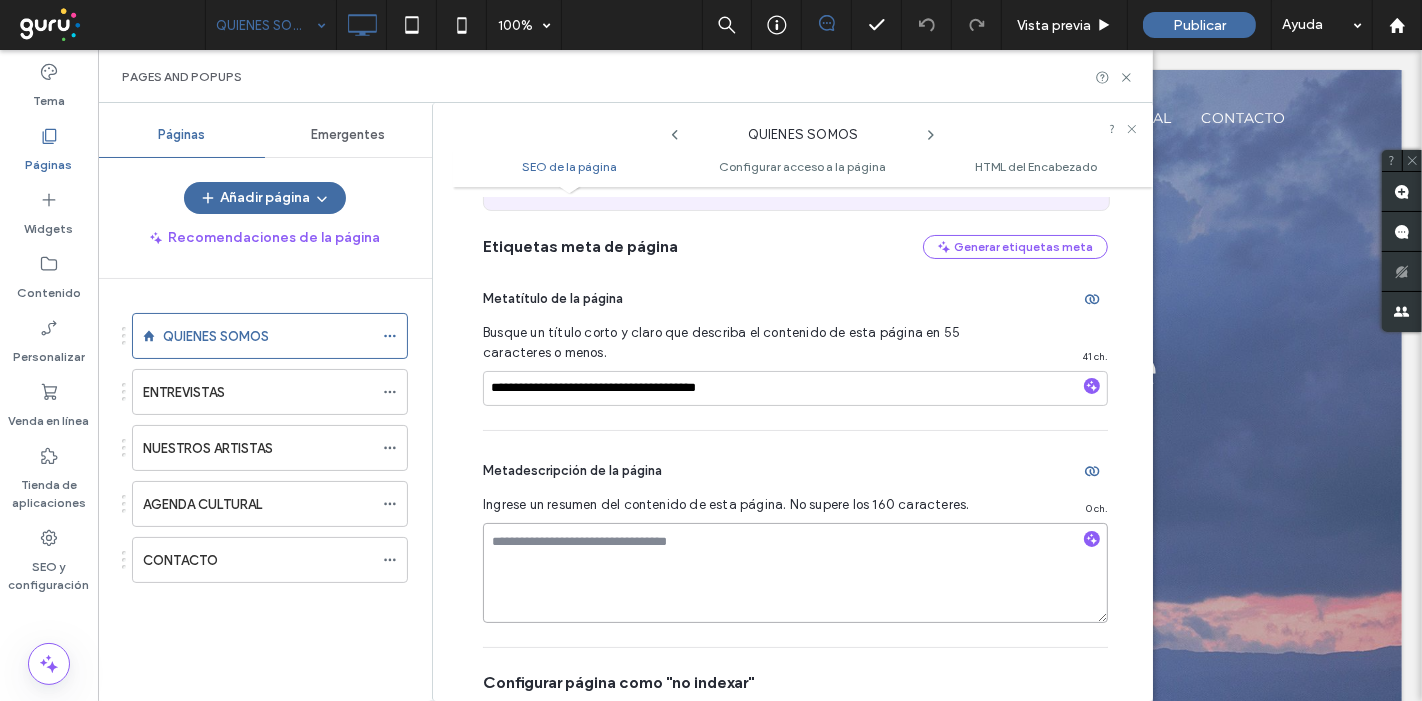 paste on "**********" 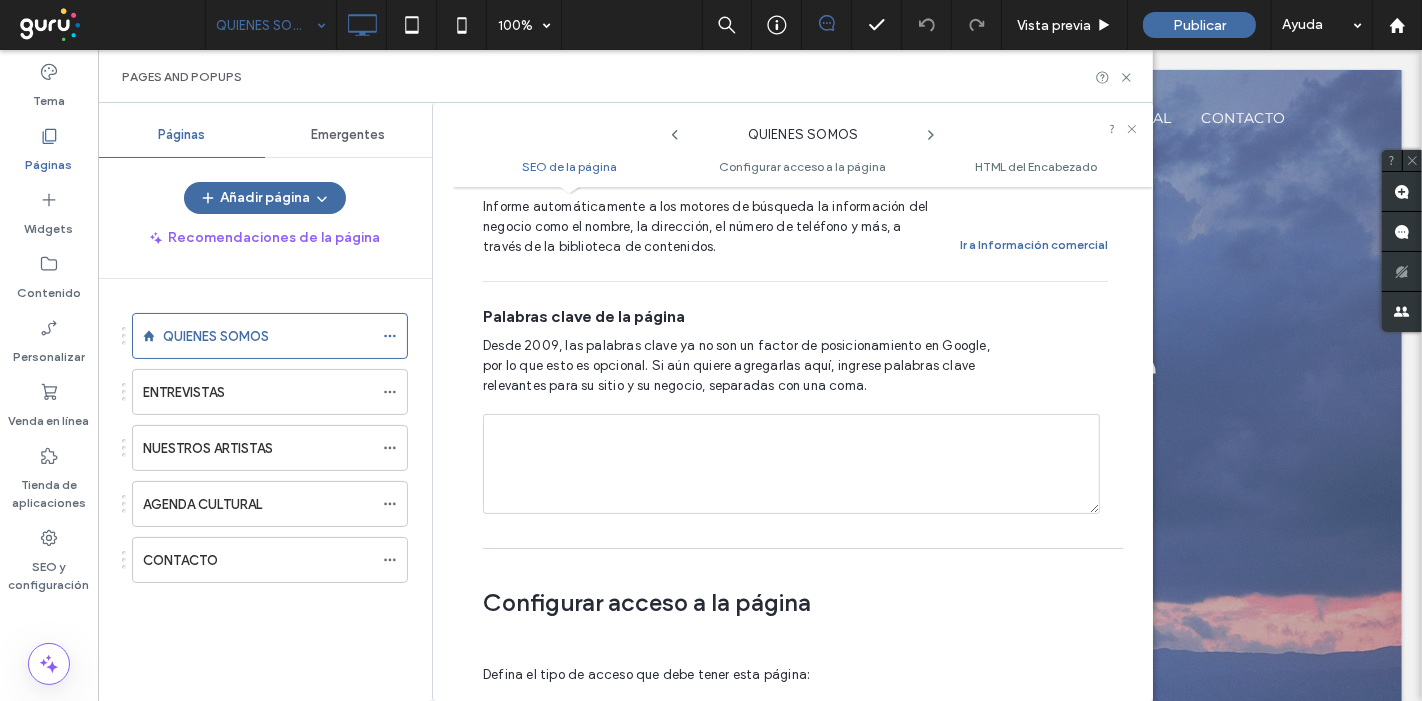 scroll, scrollTop: 1231, scrollLeft: 0, axis: vertical 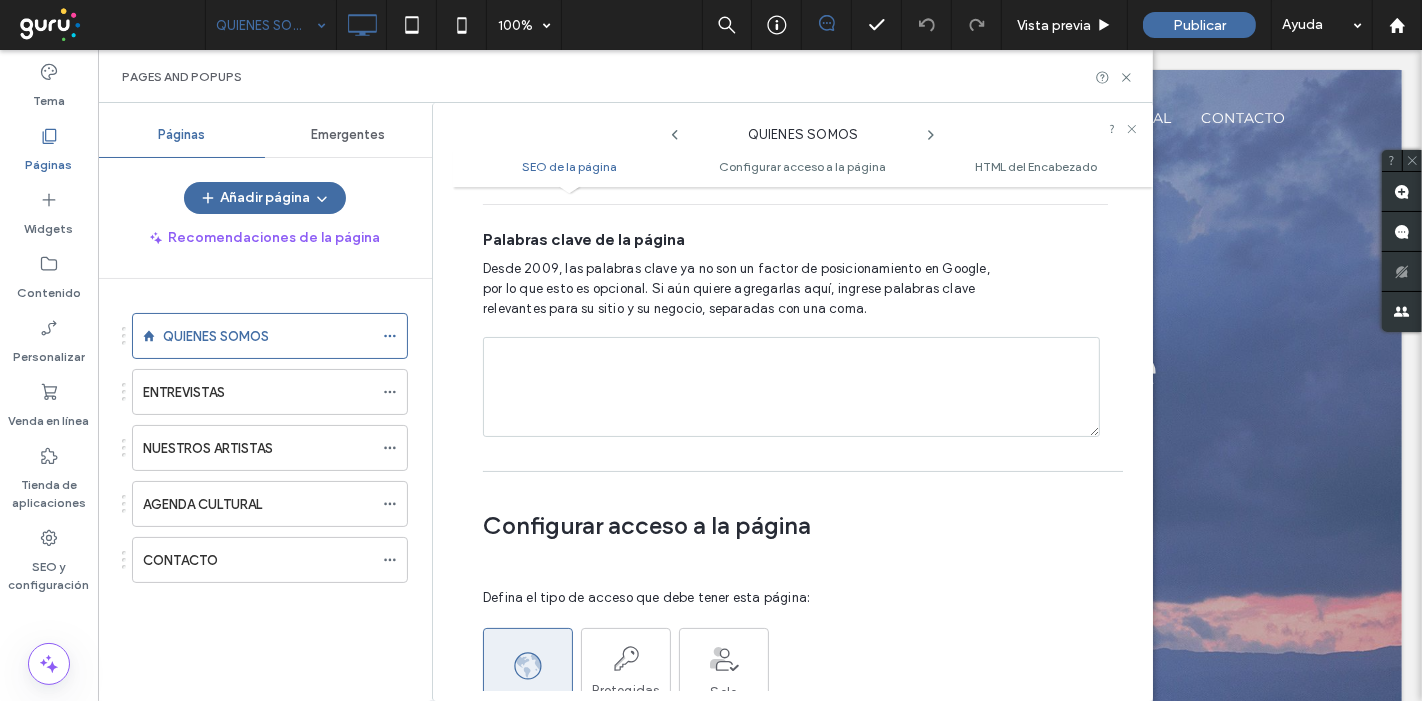 click at bounding box center (791, 387) 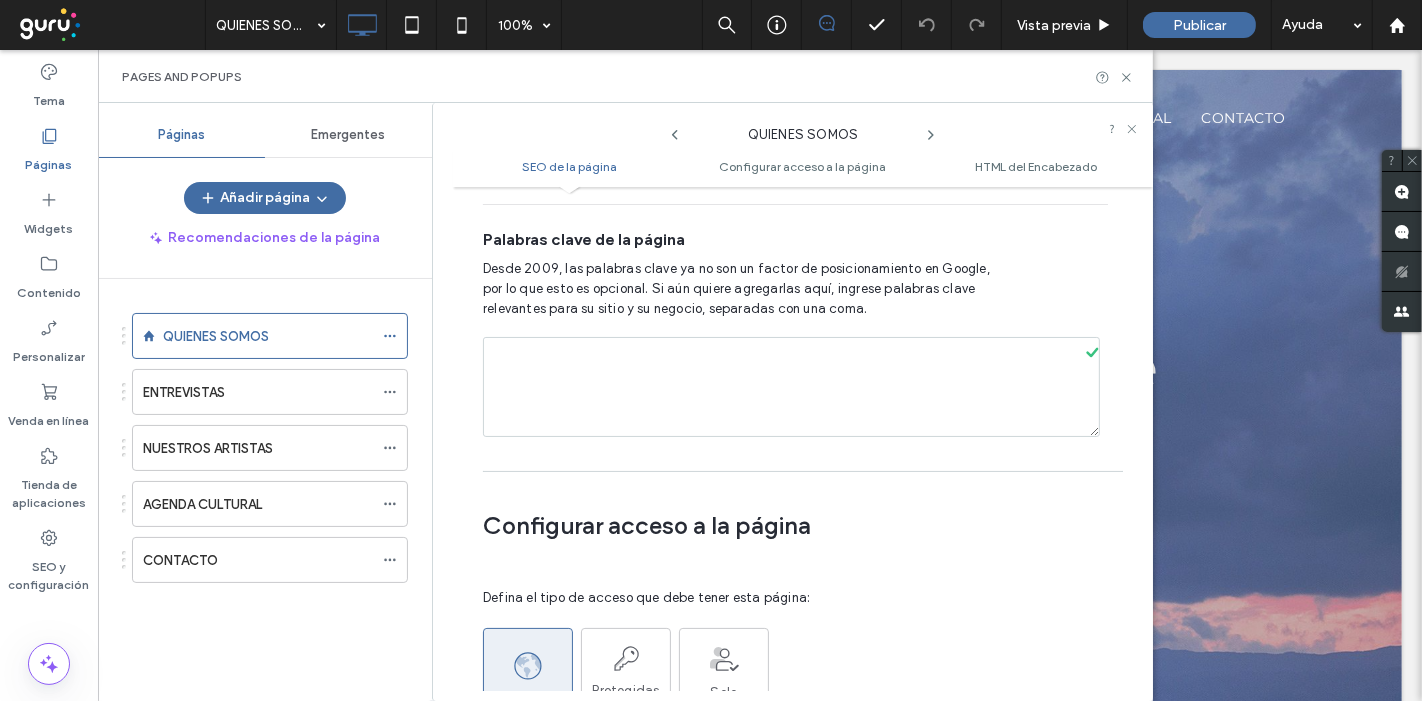 paste on "**********" 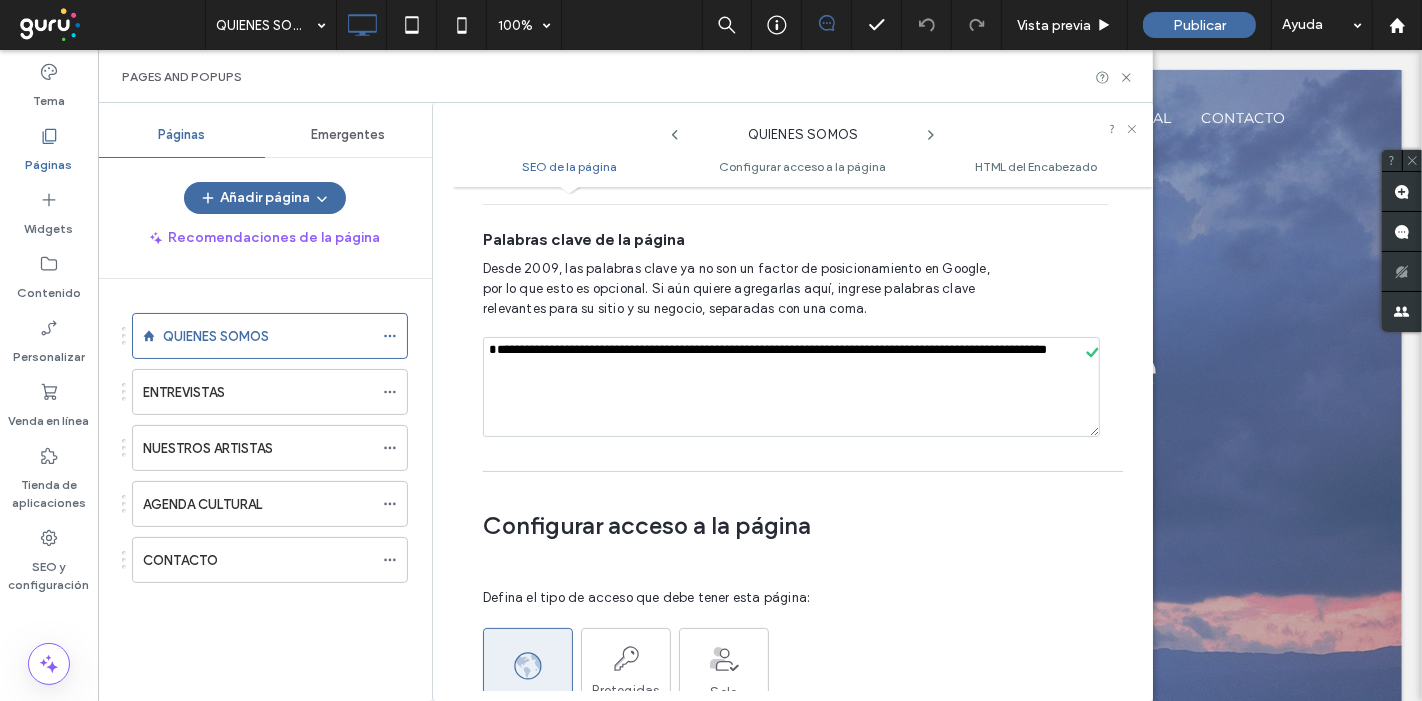 click on "**********" at bounding box center (791, 387) 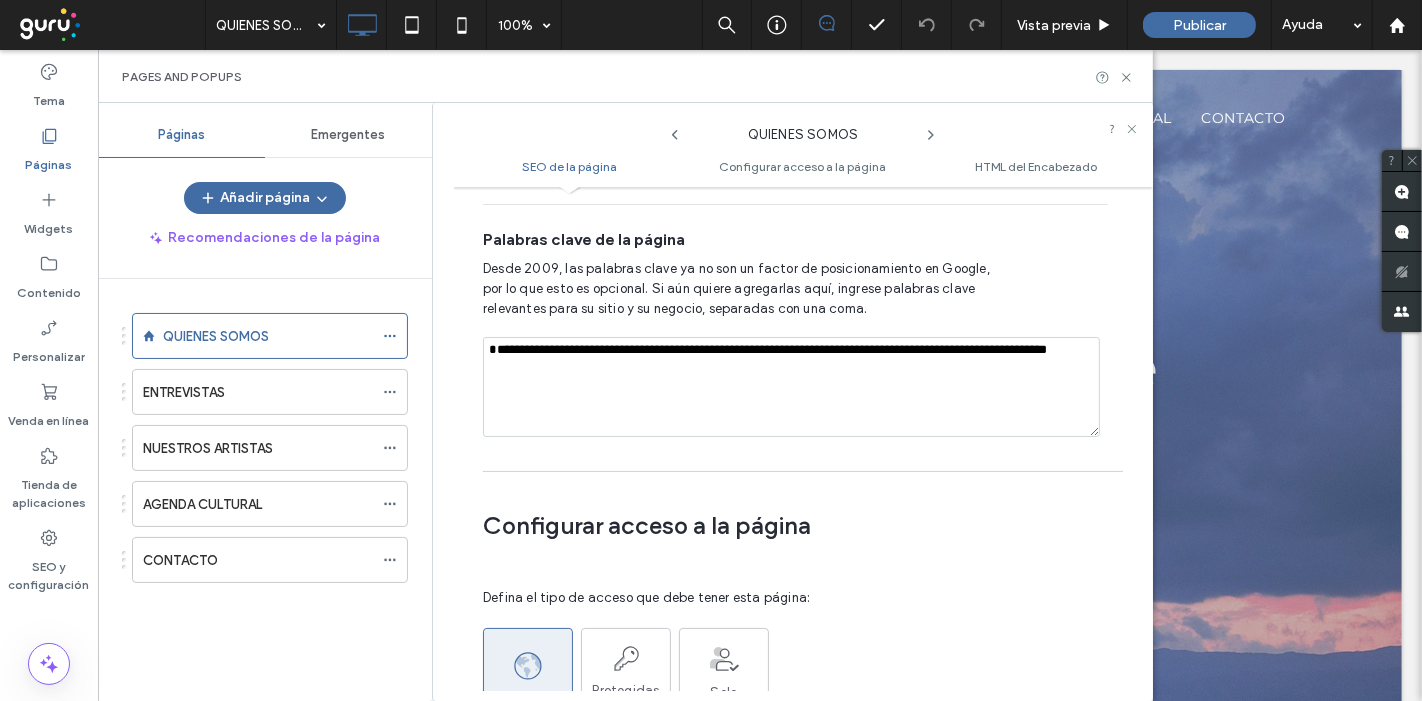 type on "**********" 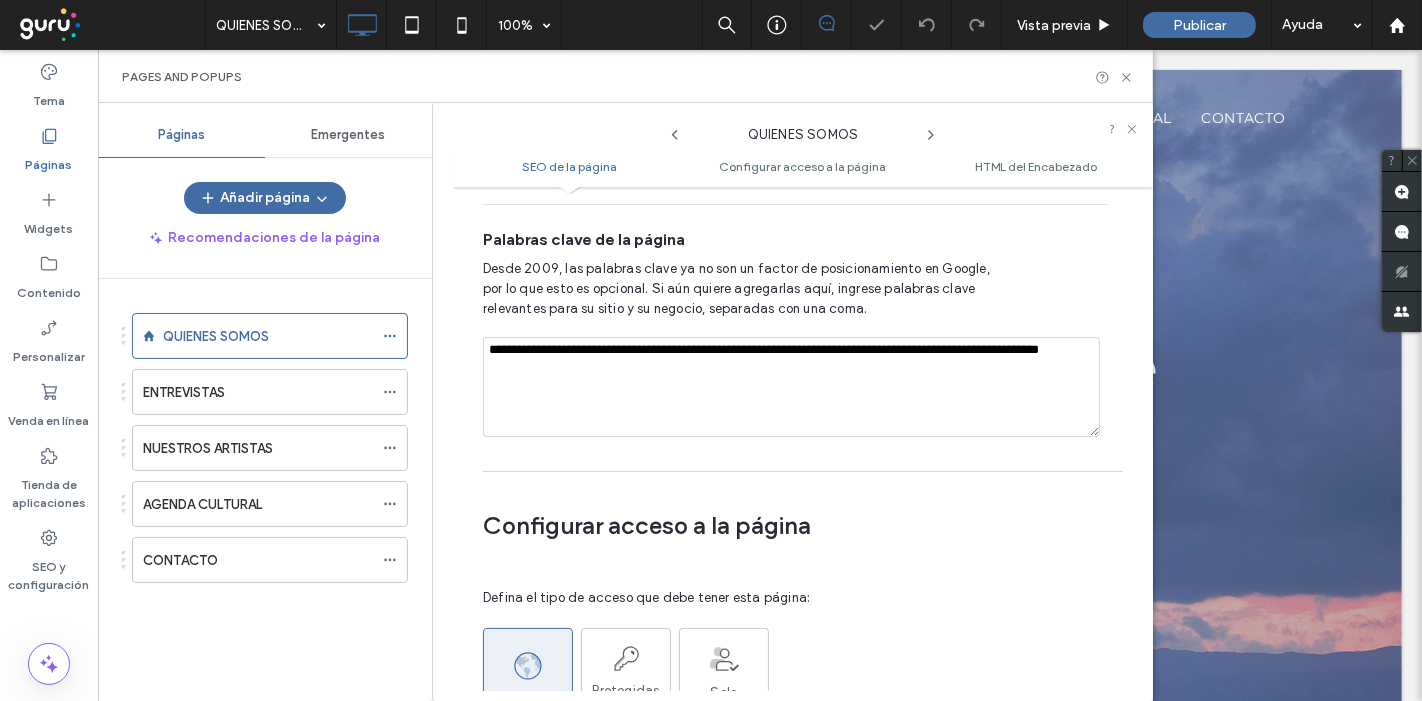 click 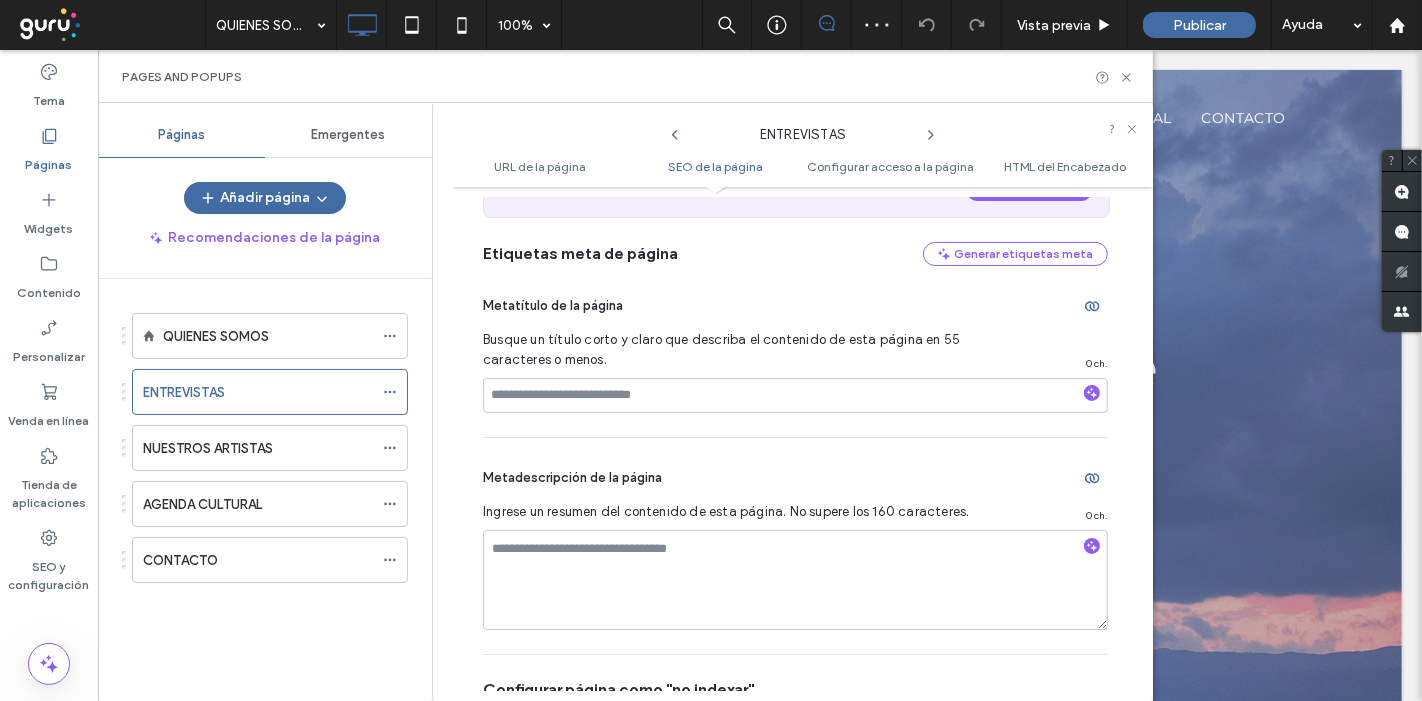 scroll, scrollTop: 511, scrollLeft: 0, axis: vertical 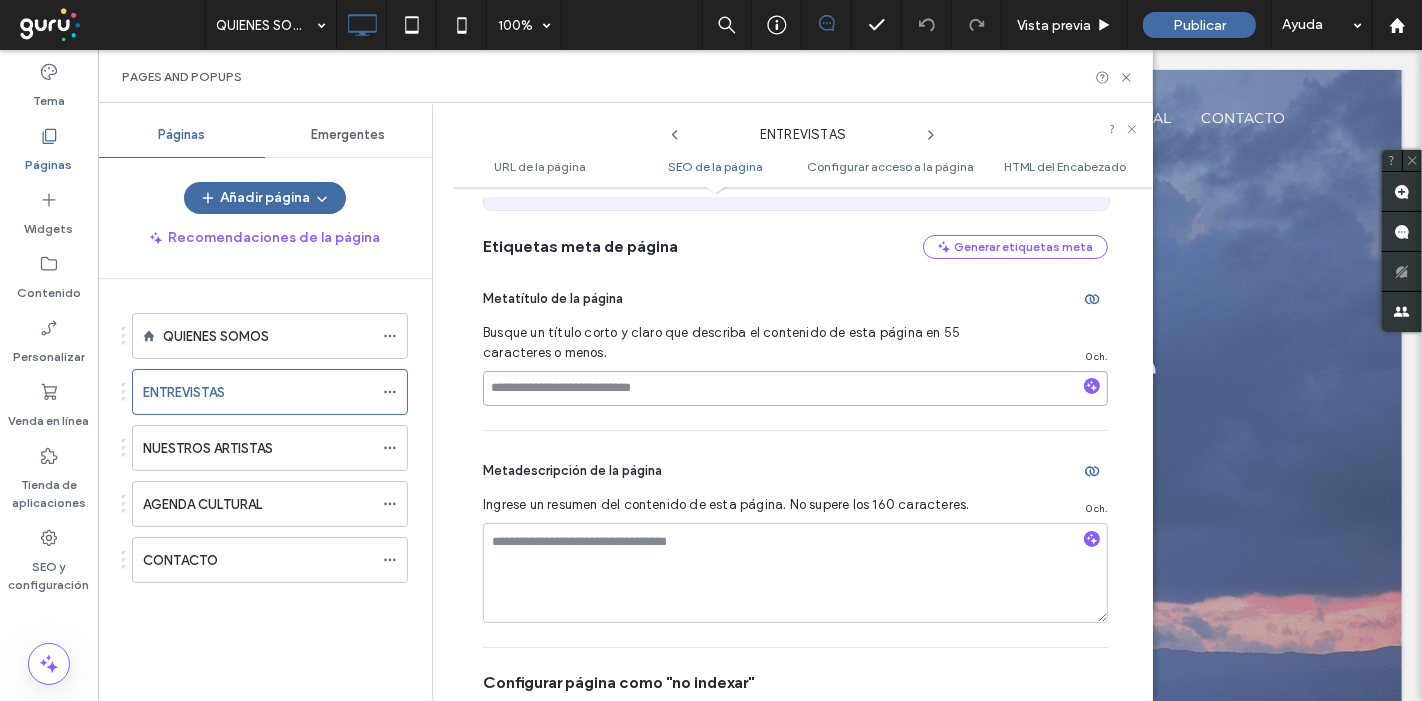 click at bounding box center [795, 388] 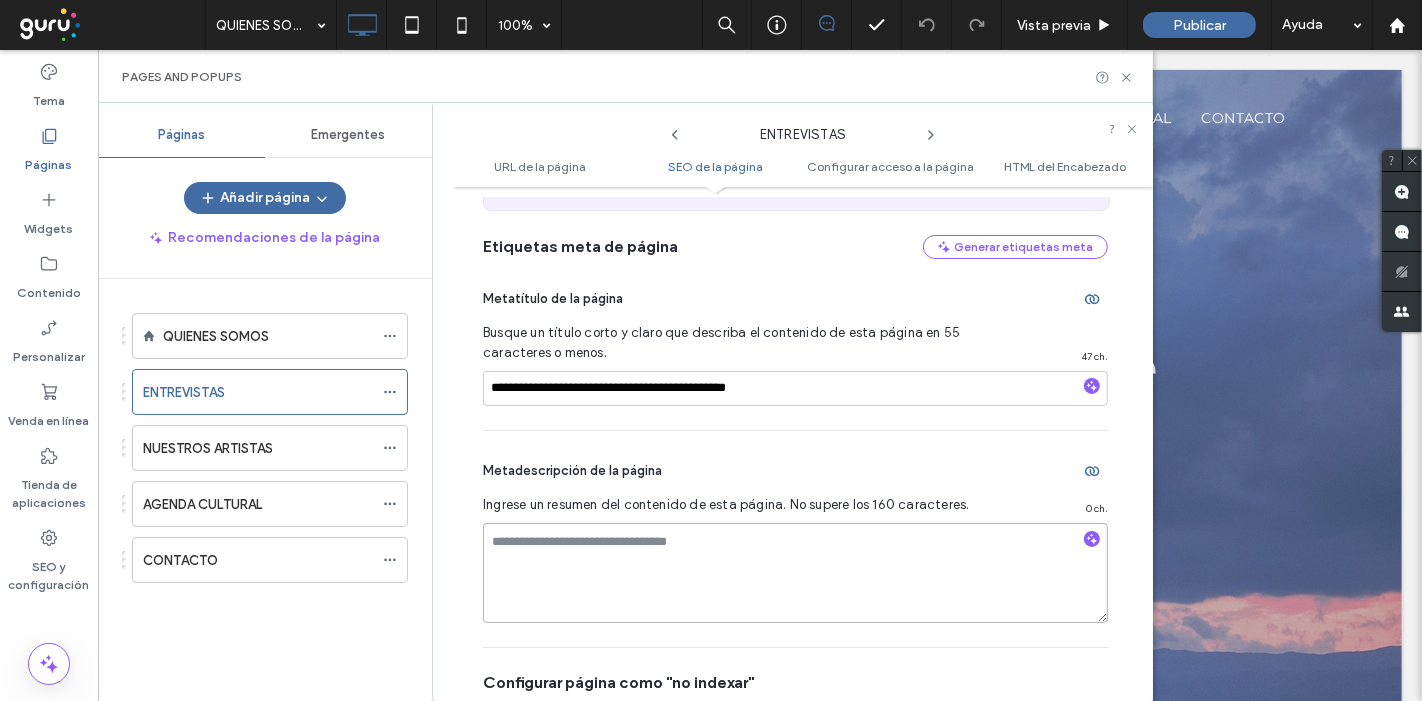 click at bounding box center [795, 573] 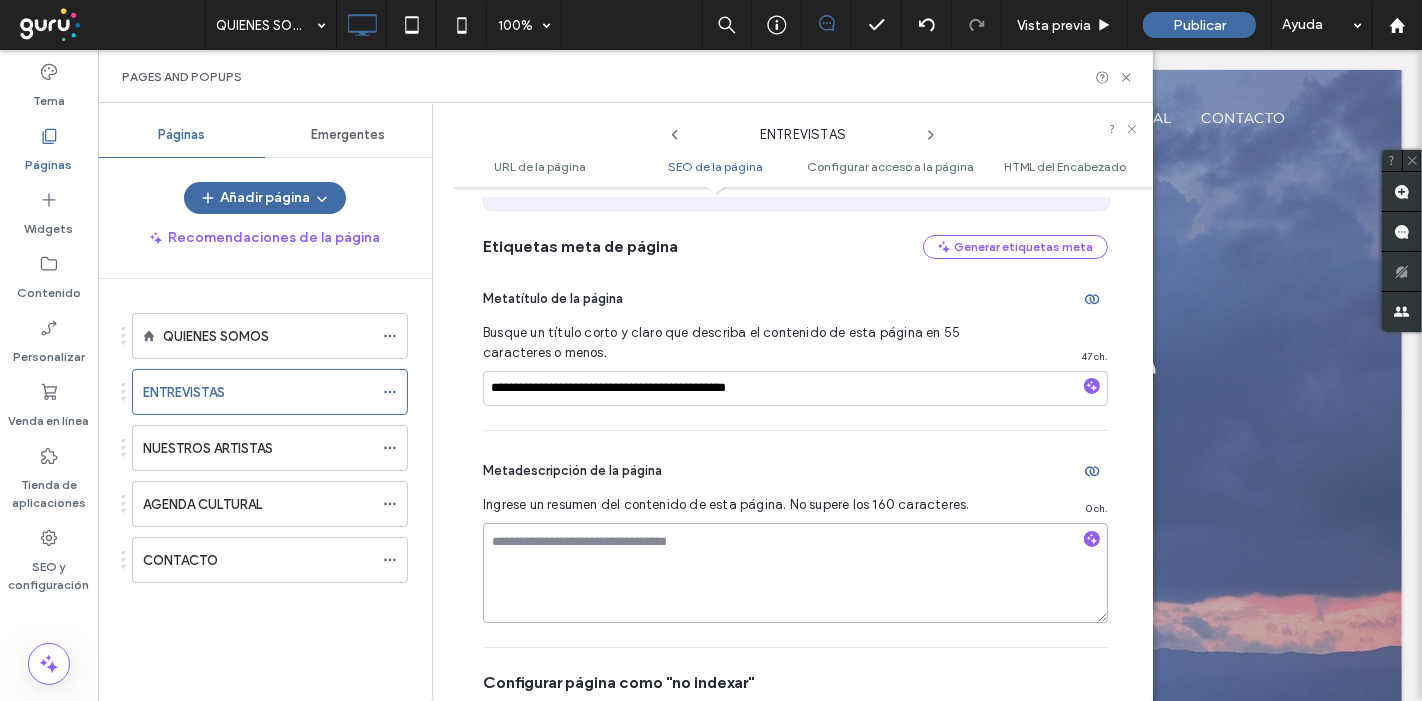 paste on "**********" 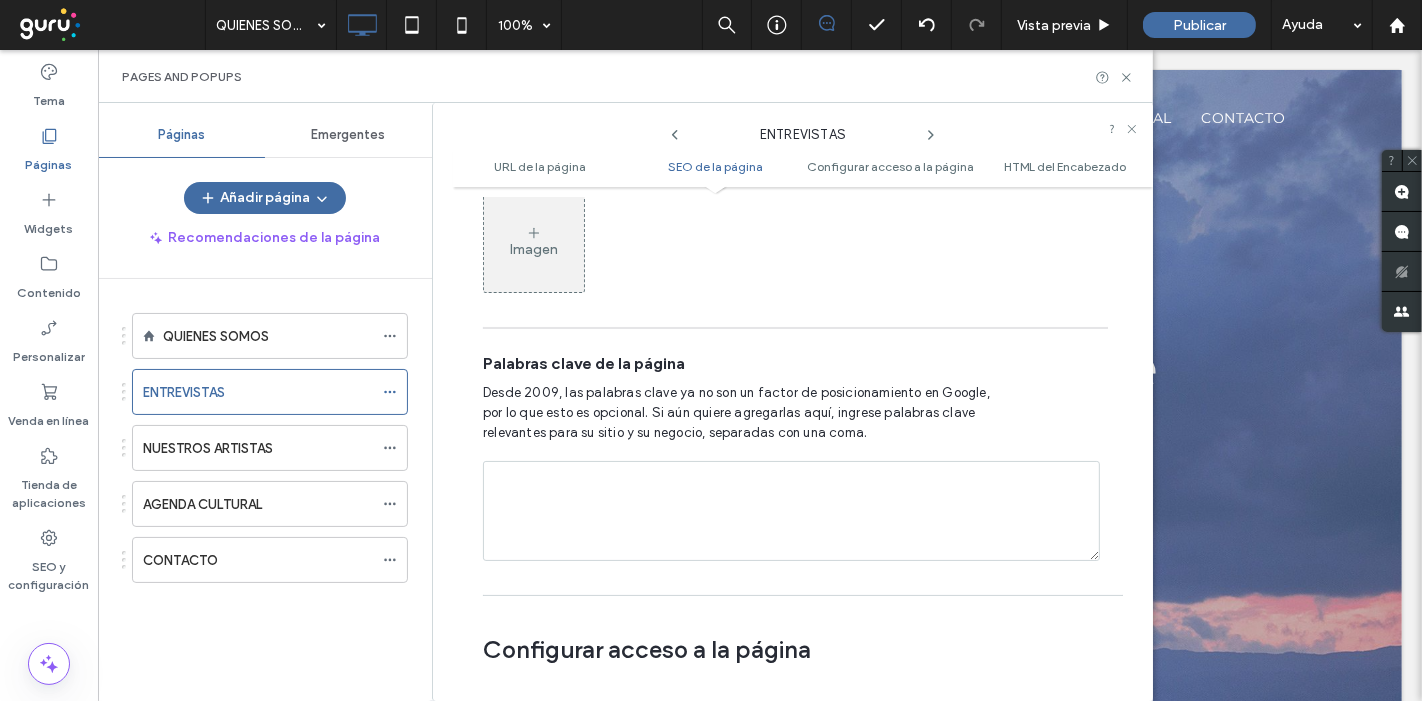 scroll, scrollTop: 1400, scrollLeft: 0, axis: vertical 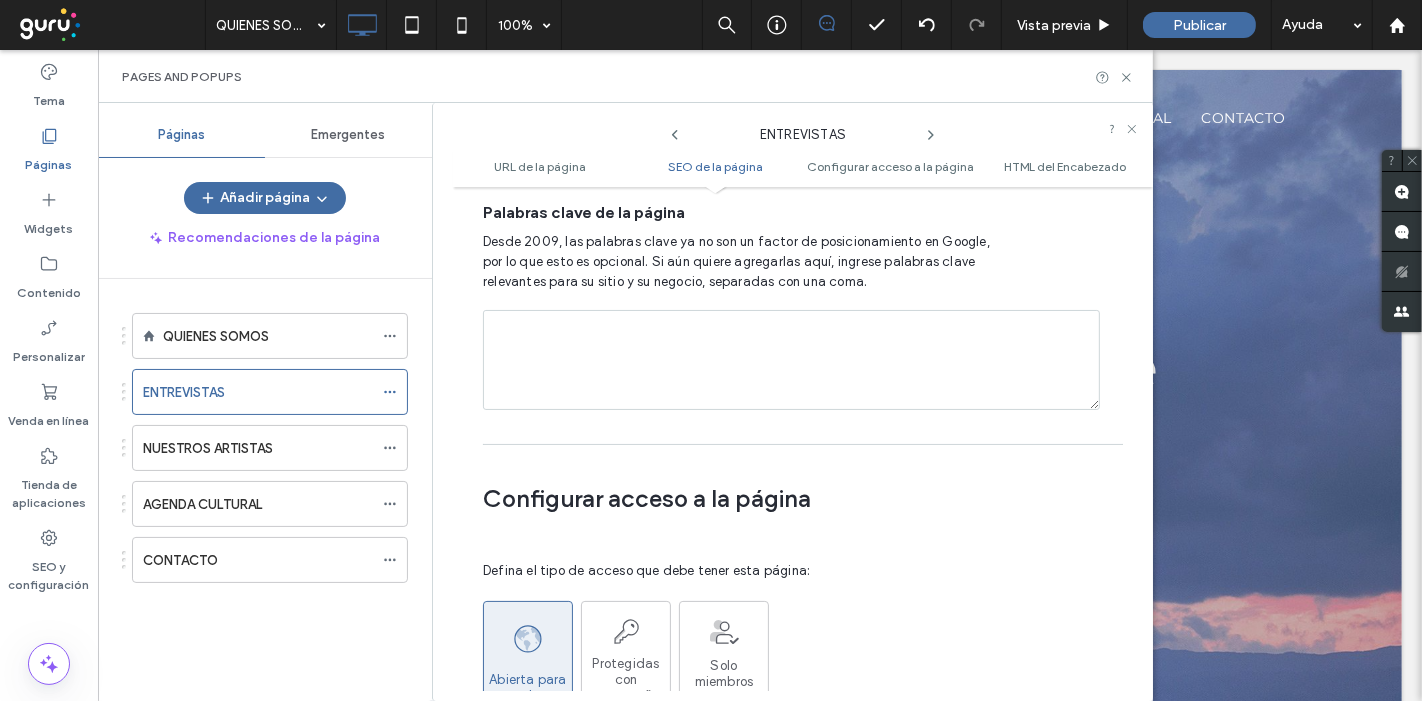 click at bounding box center (791, 360) 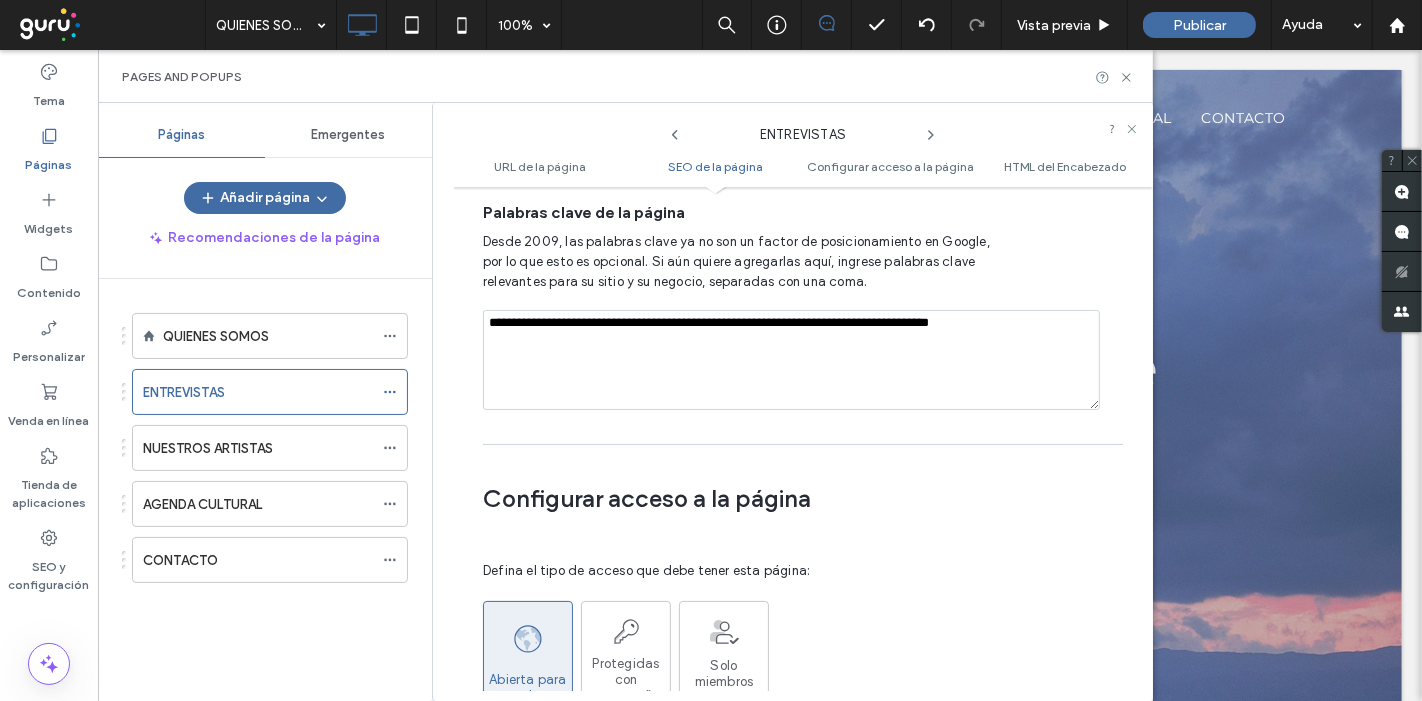 click 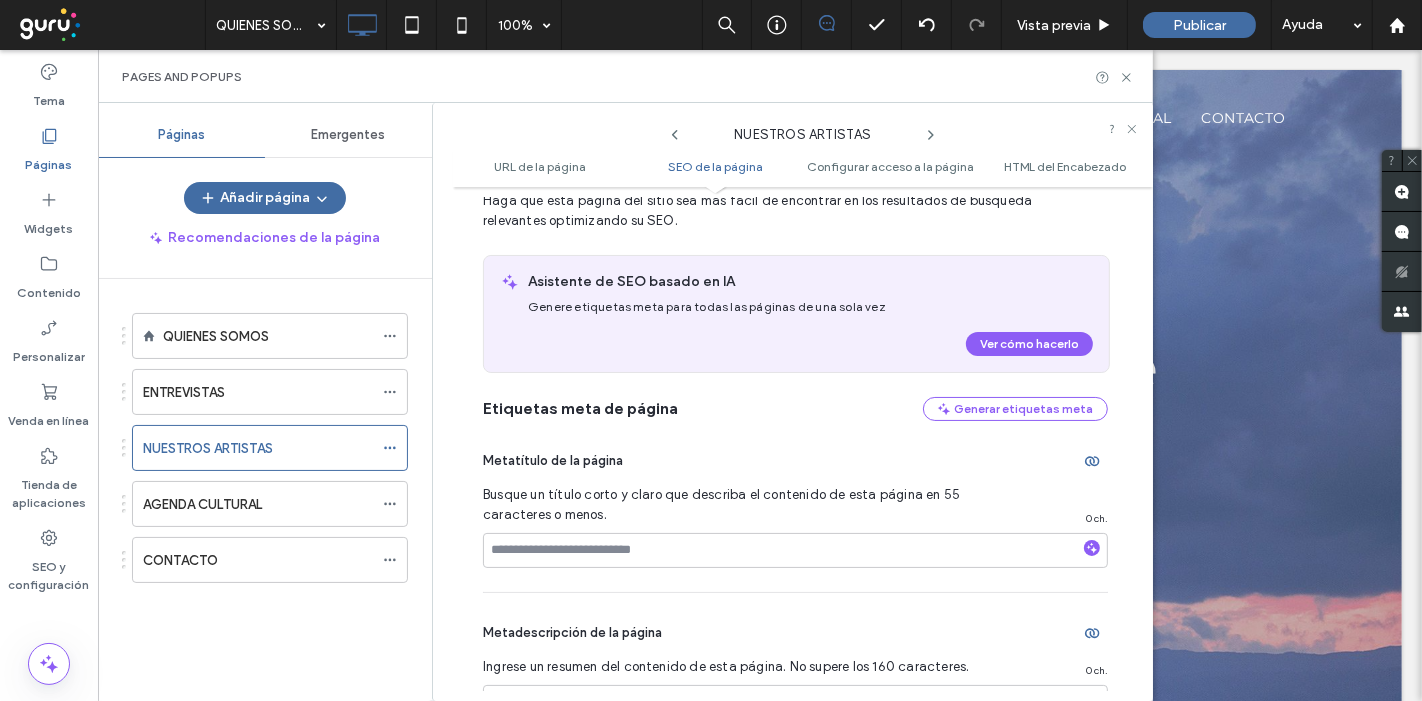 scroll, scrollTop: 400, scrollLeft: 0, axis: vertical 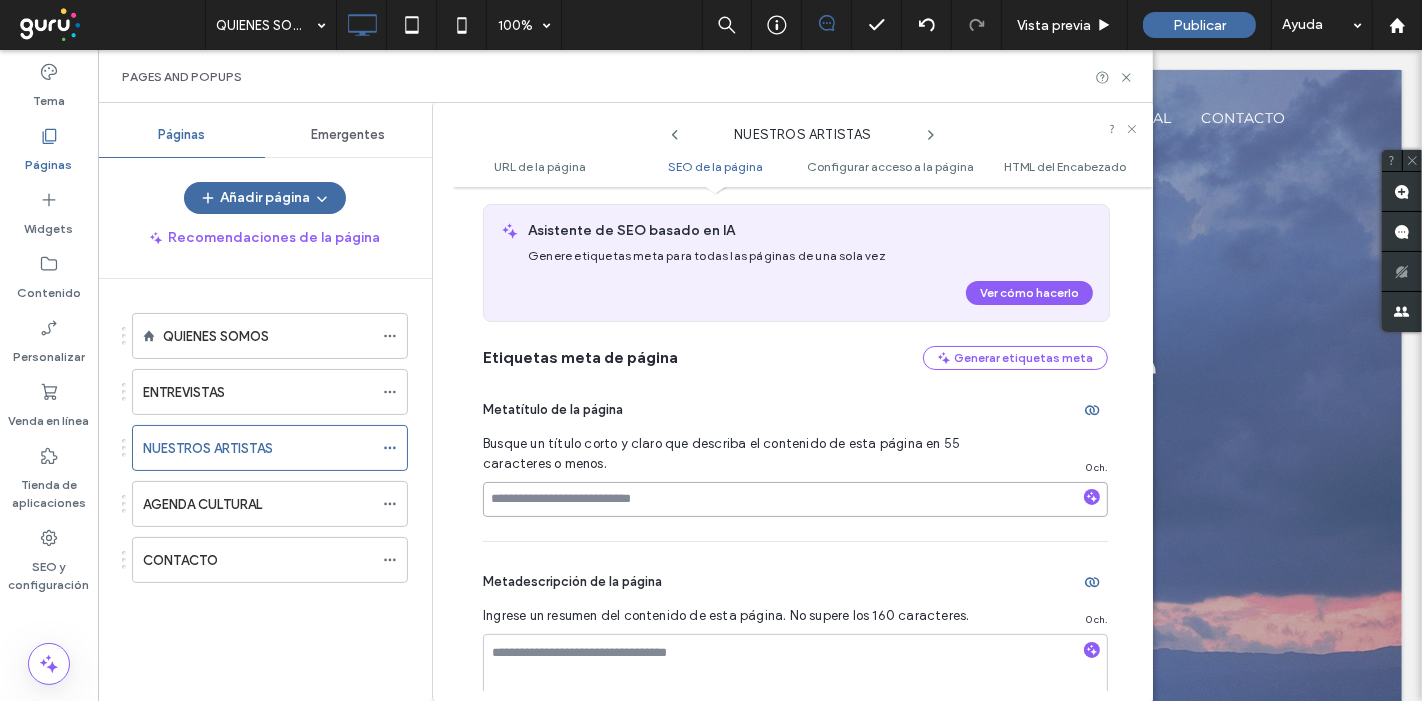 click at bounding box center [795, 499] 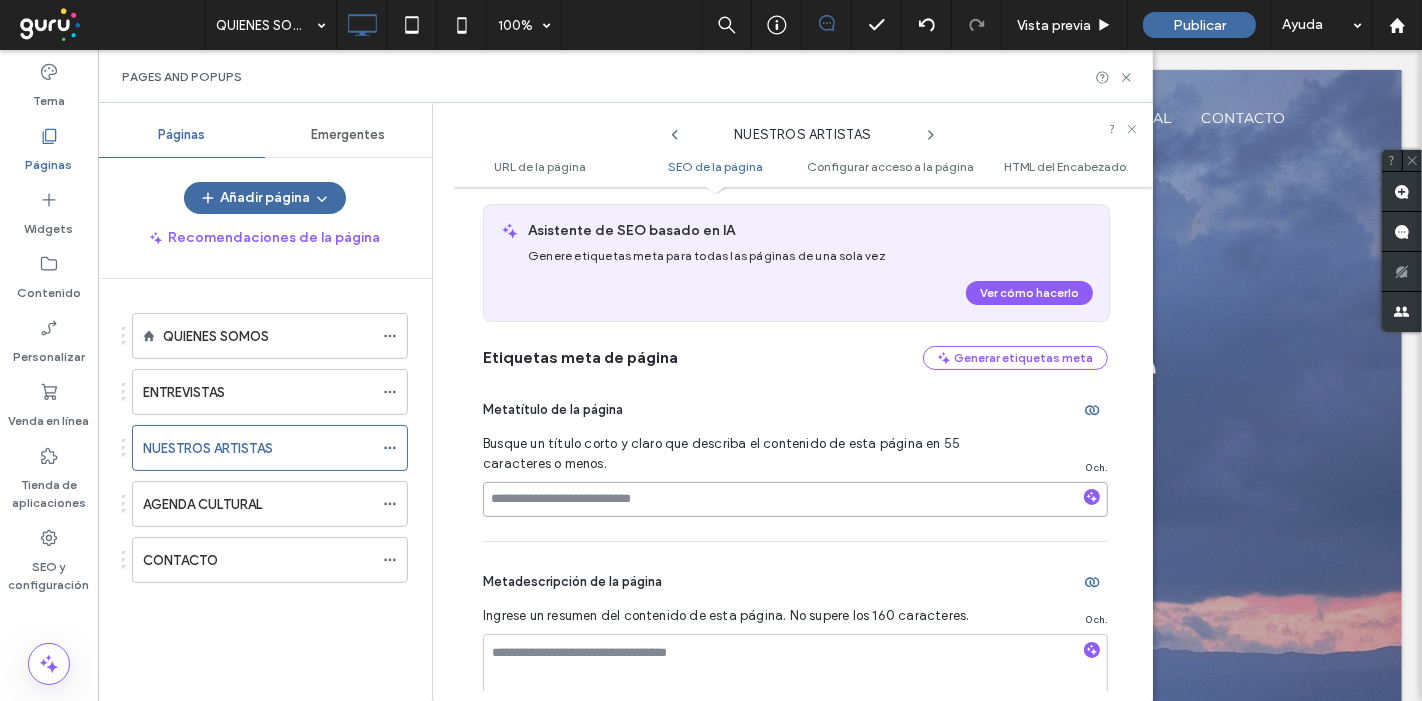 paste on "**********" 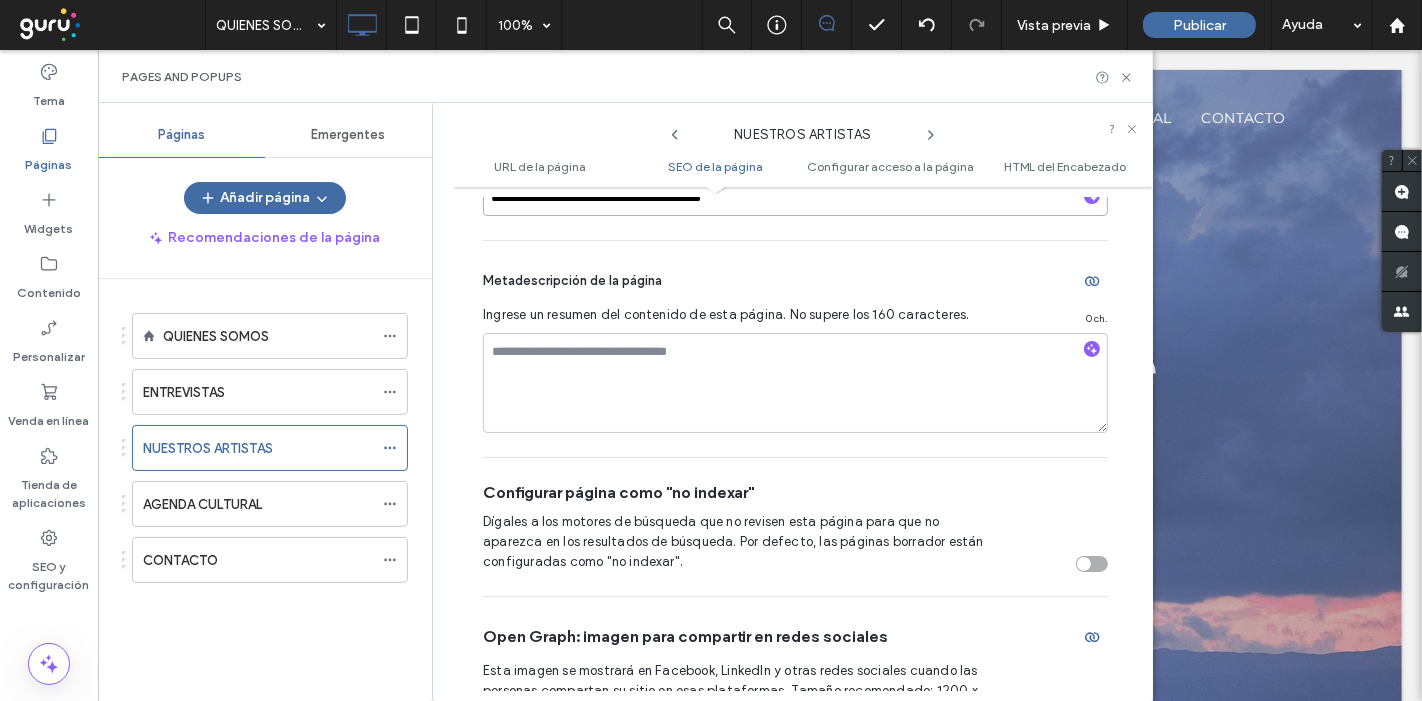 scroll, scrollTop: 734, scrollLeft: 0, axis: vertical 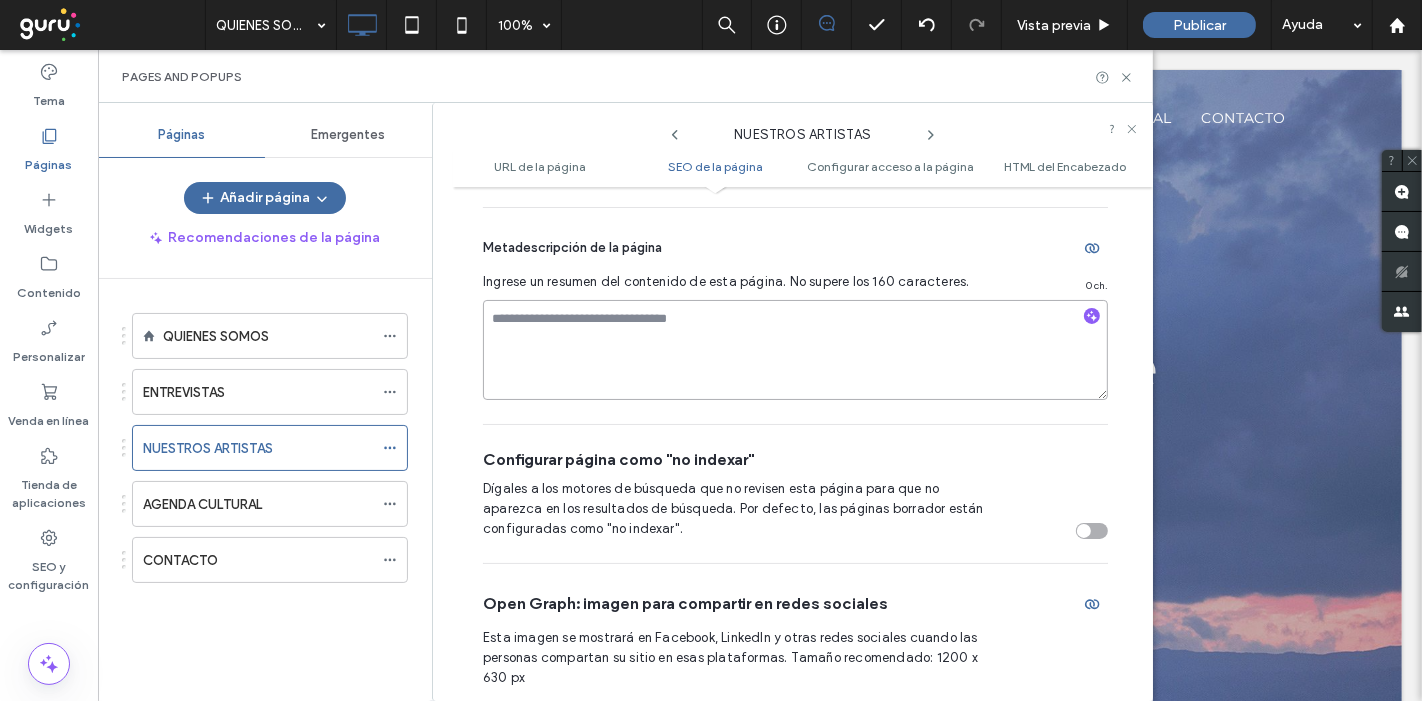 click at bounding box center (795, 350) 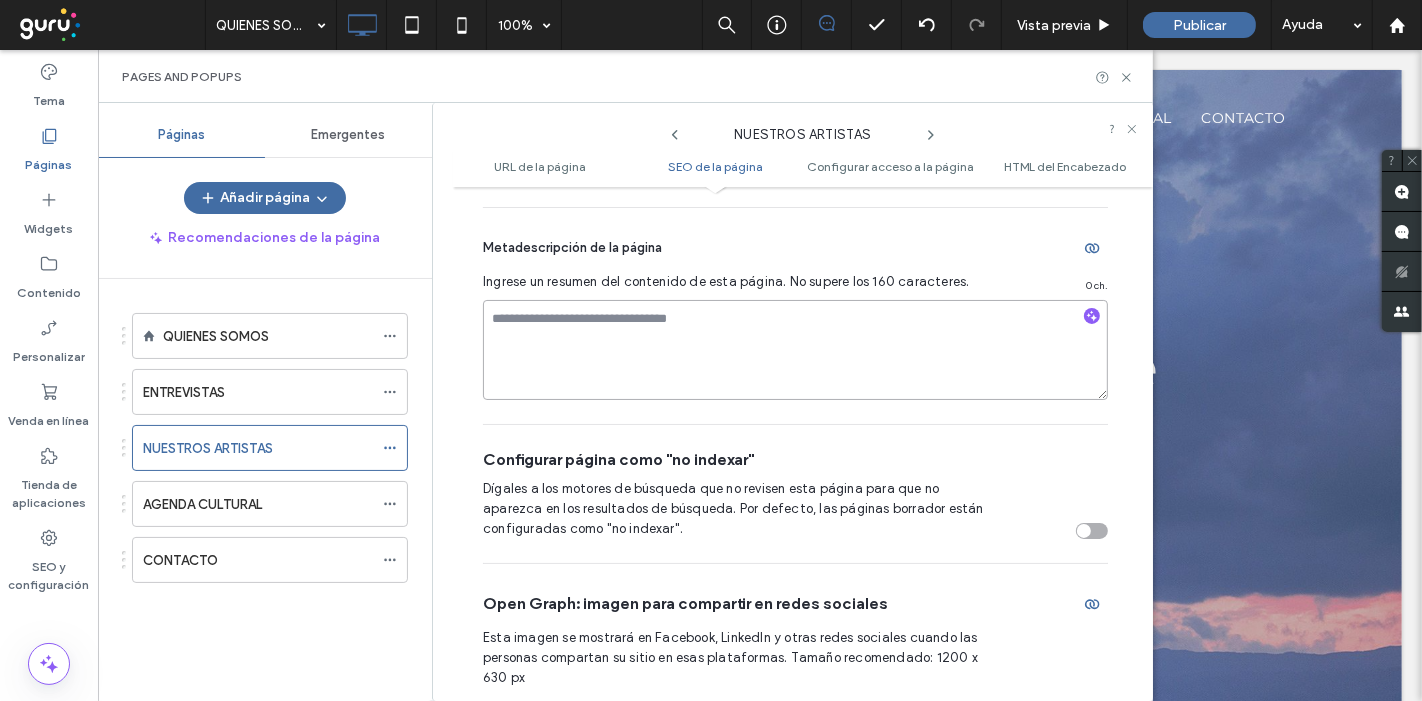 paste on "**********" 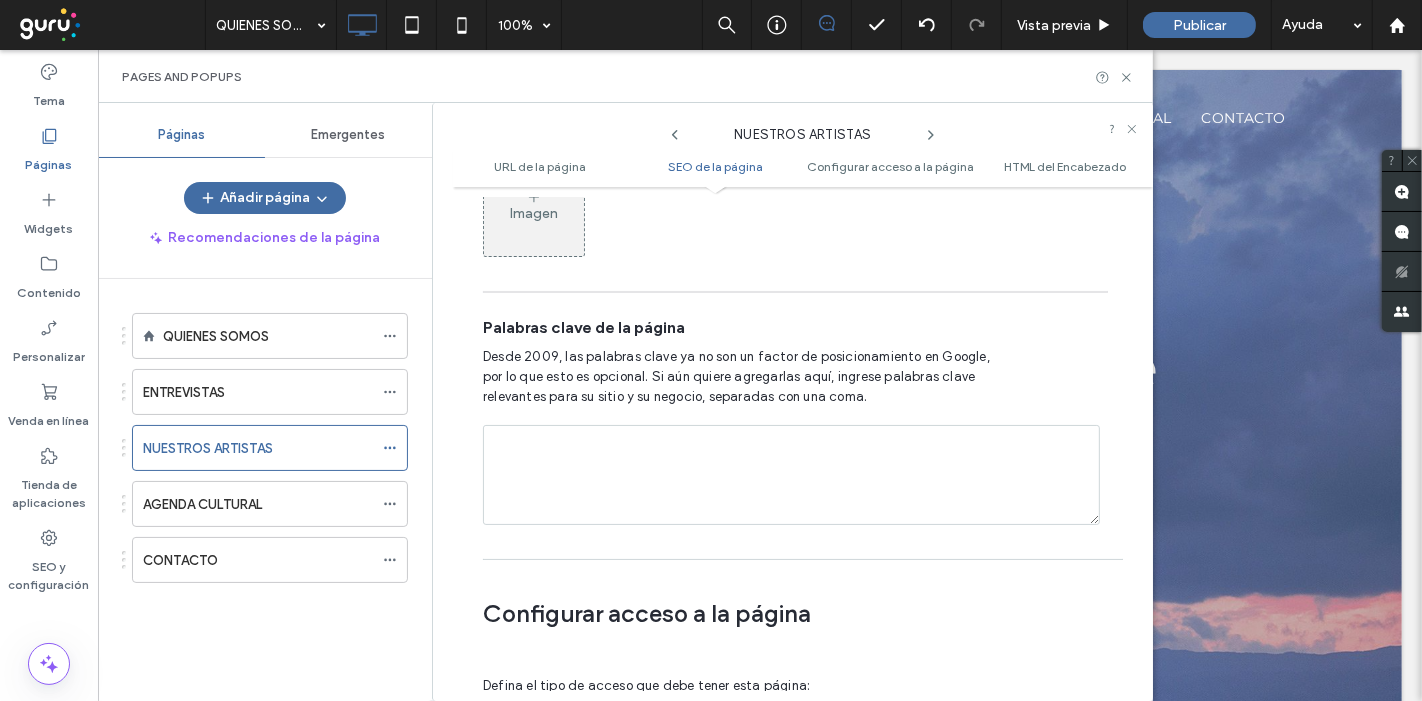 scroll, scrollTop: 1400, scrollLeft: 0, axis: vertical 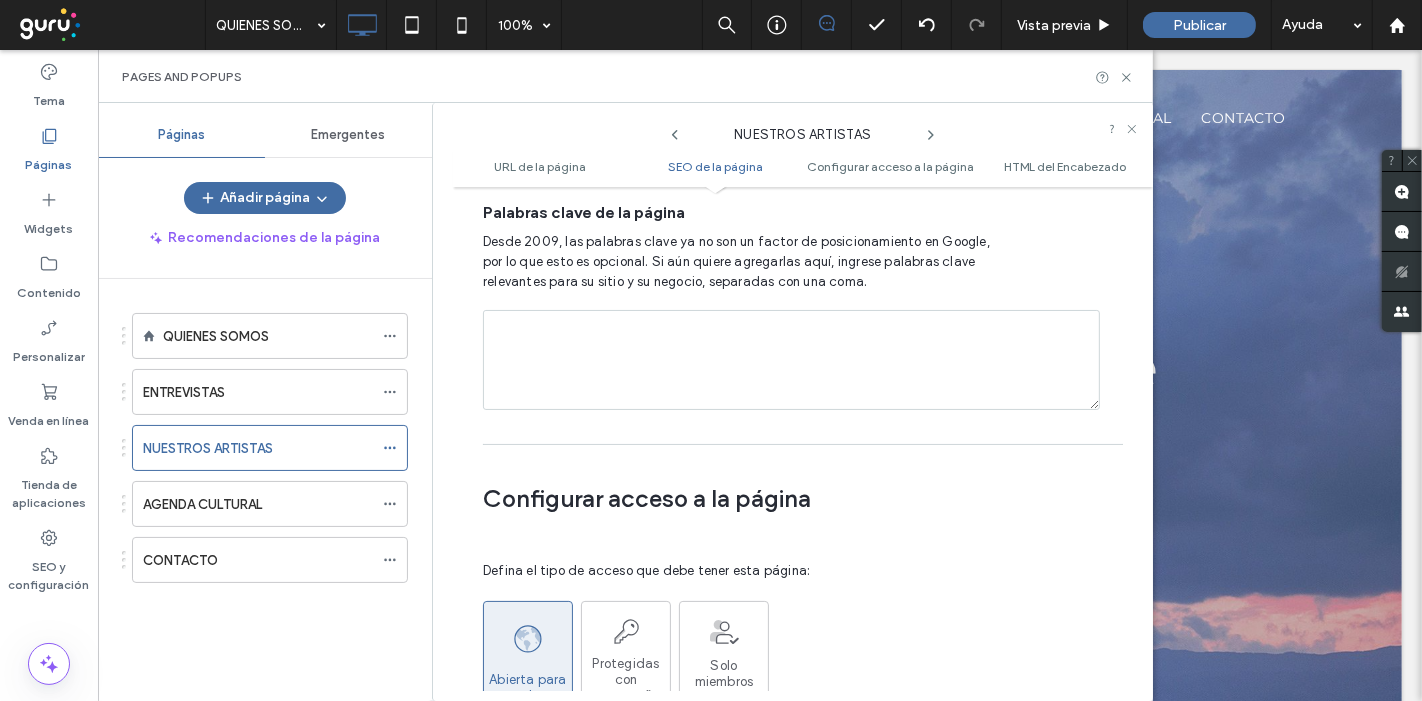 click at bounding box center (791, 360) 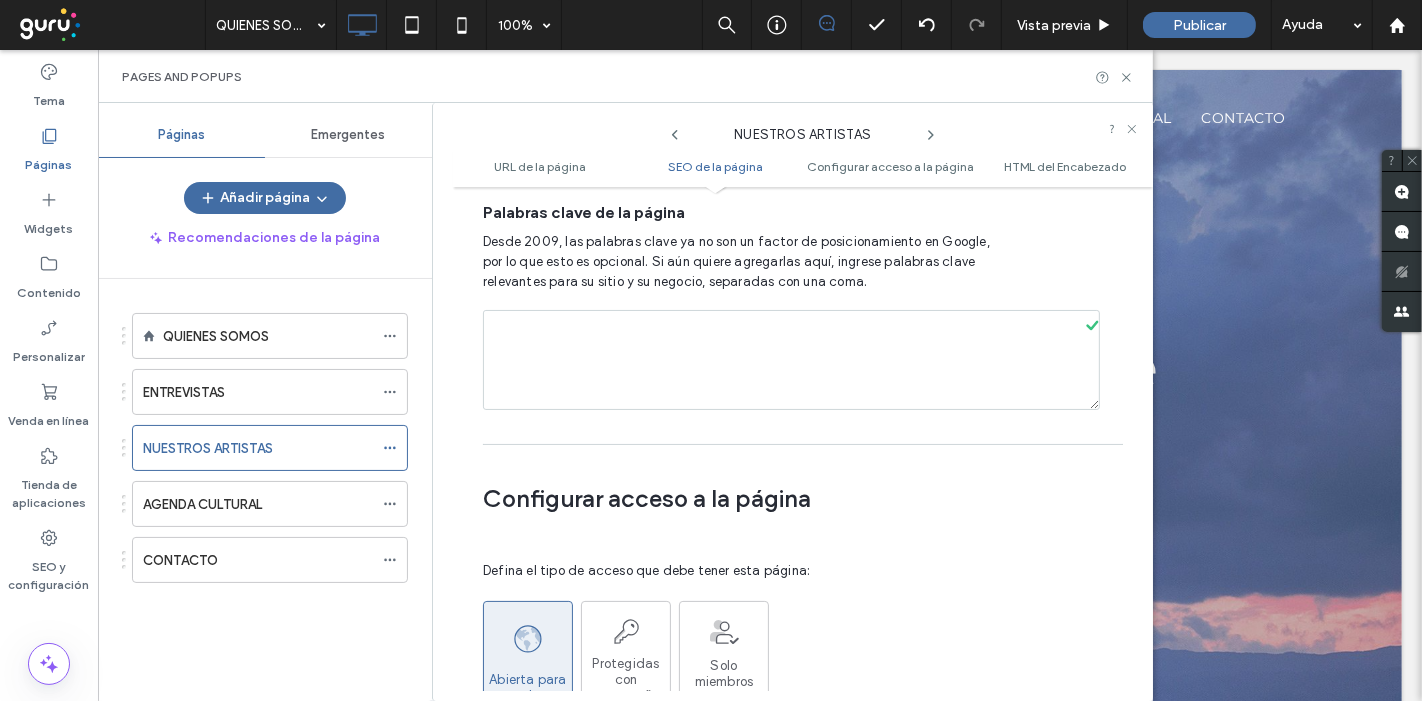 paste on "**********" 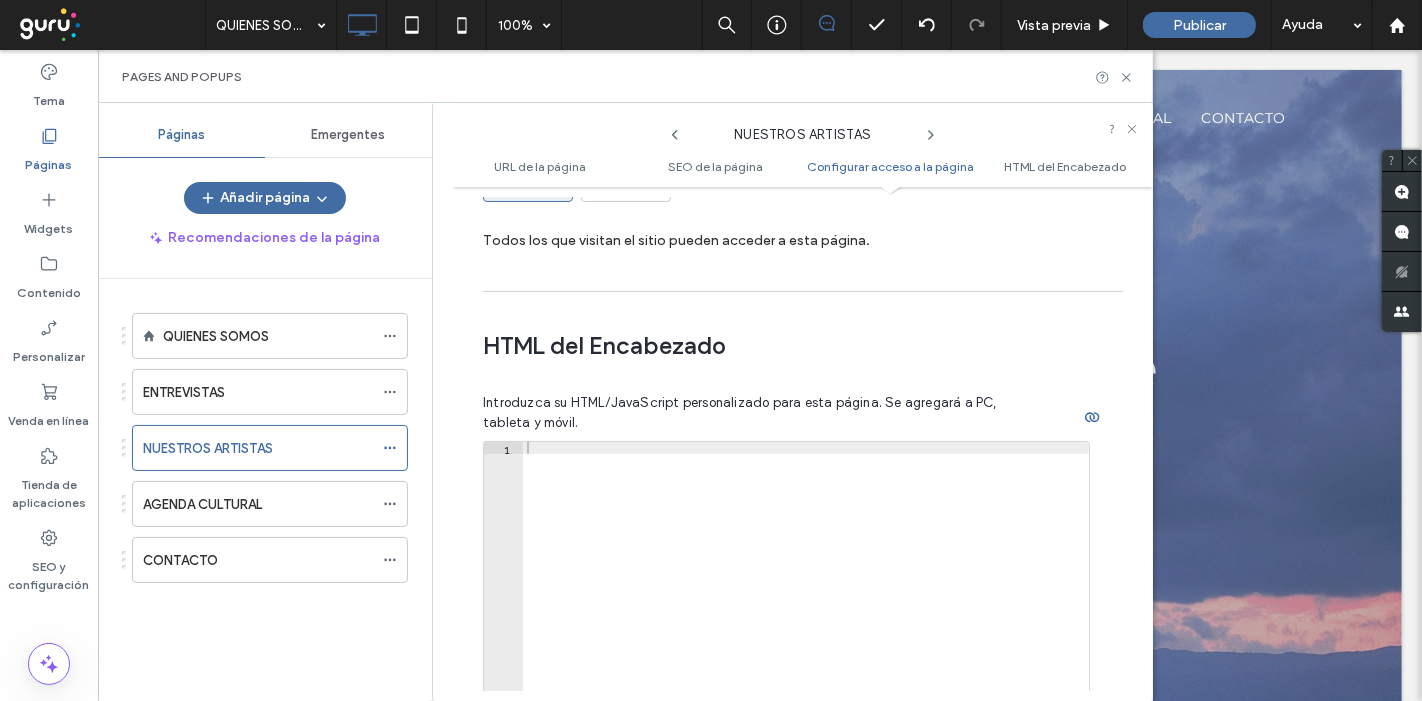 scroll, scrollTop: 1956, scrollLeft: 0, axis: vertical 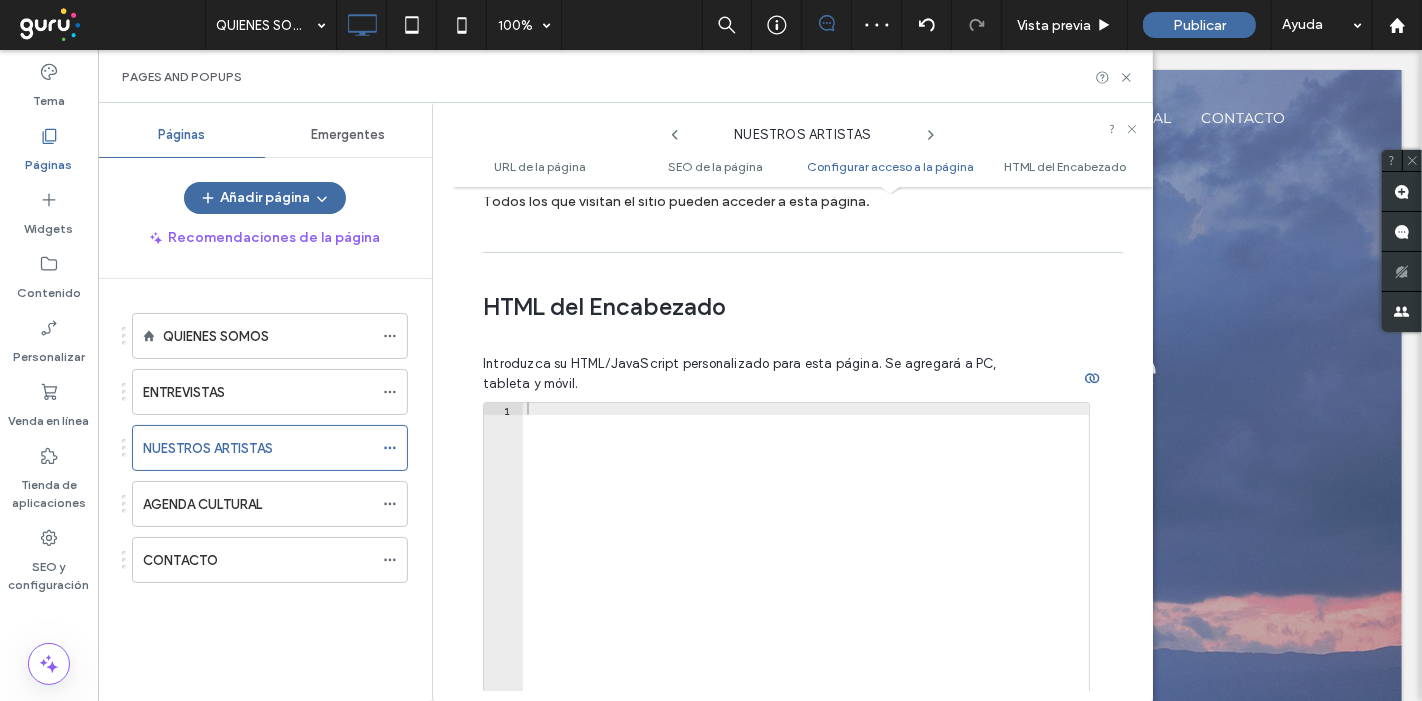 click 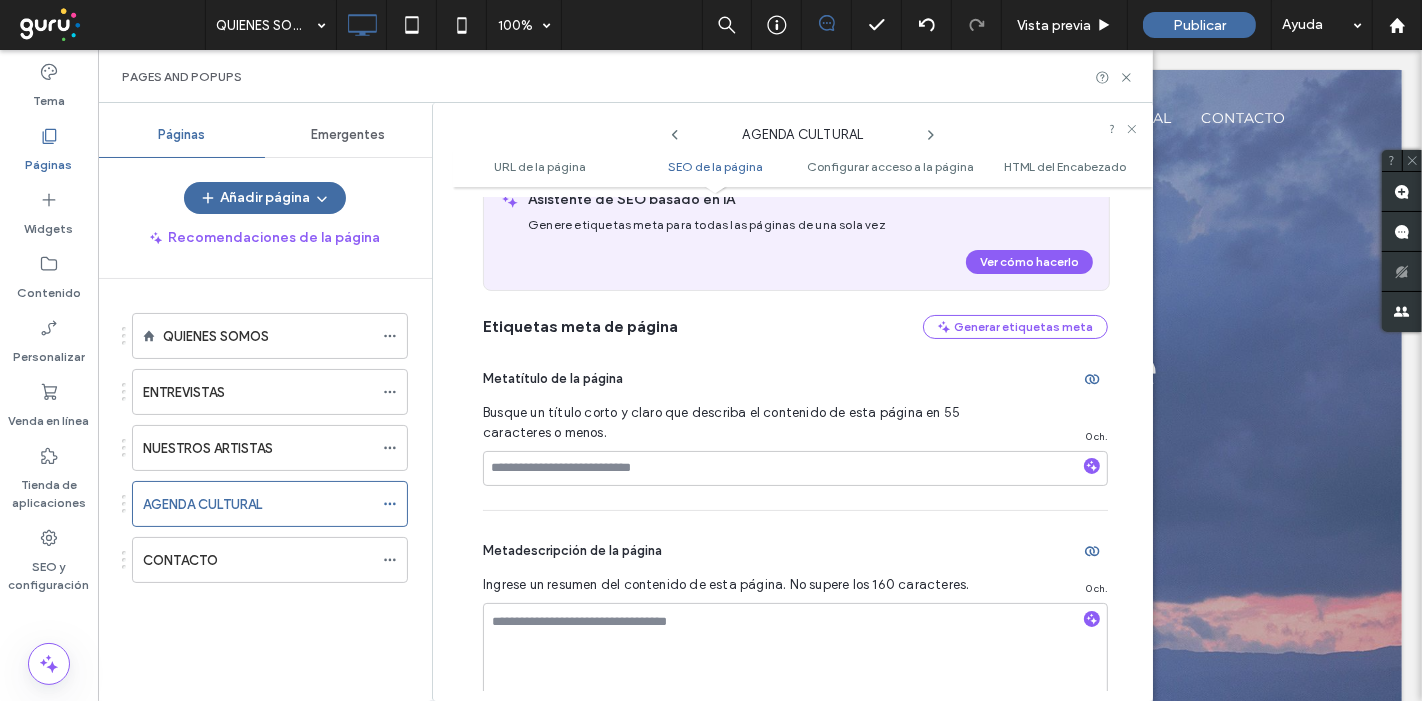 scroll, scrollTop: 511, scrollLeft: 0, axis: vertical 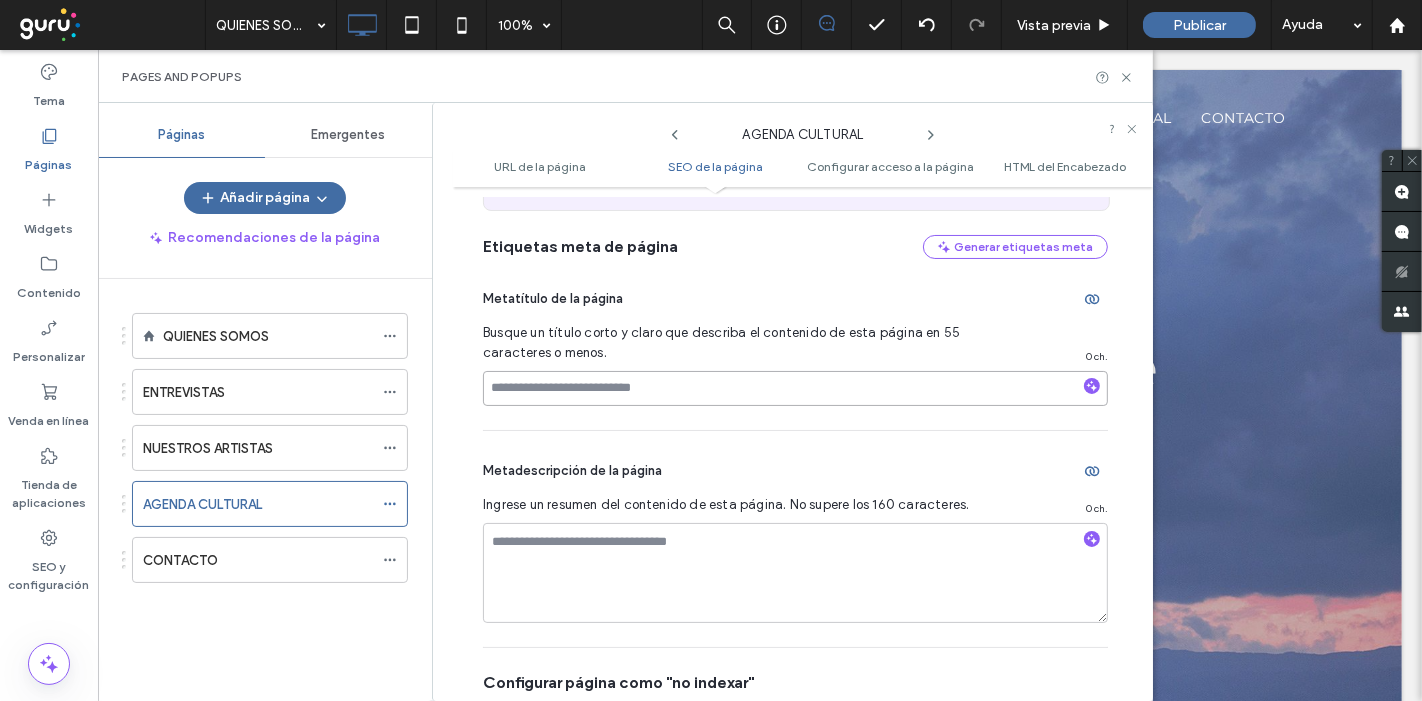 click at bounding box center [795, 388] 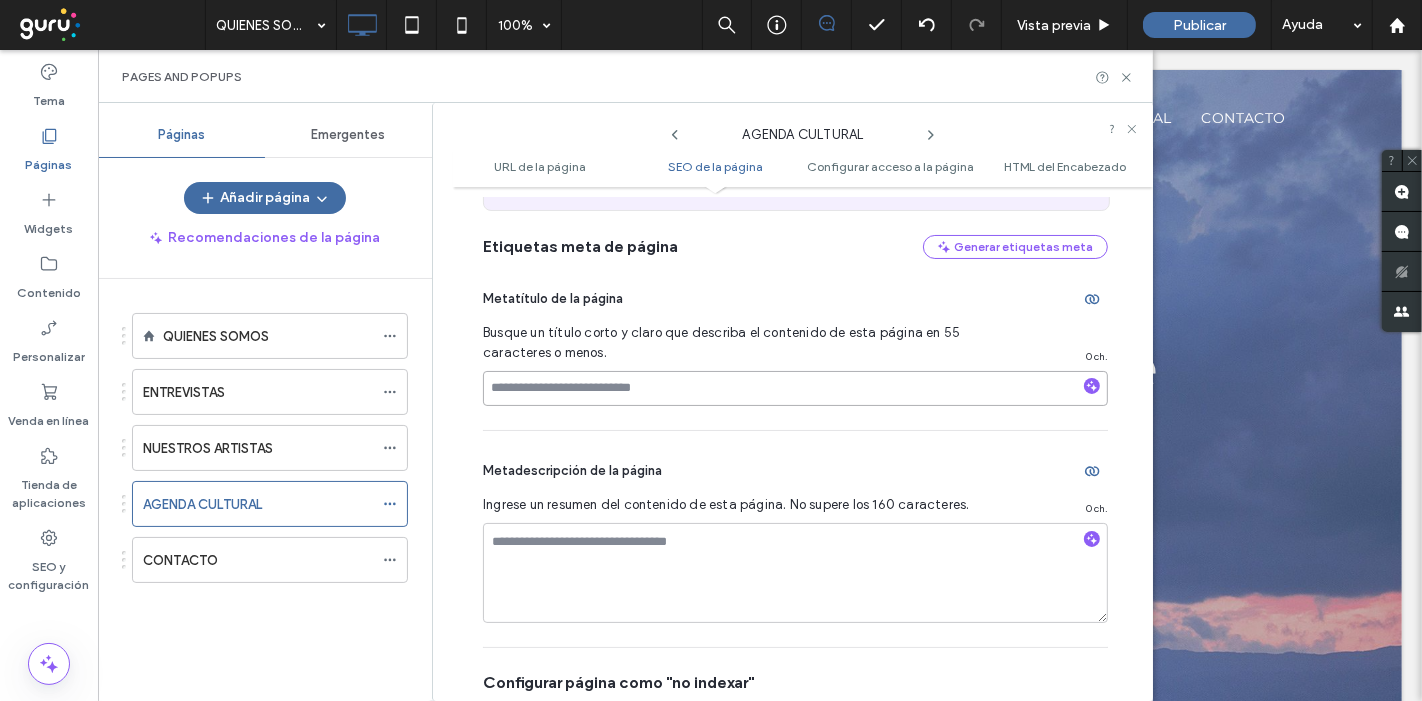 paste on "**********" 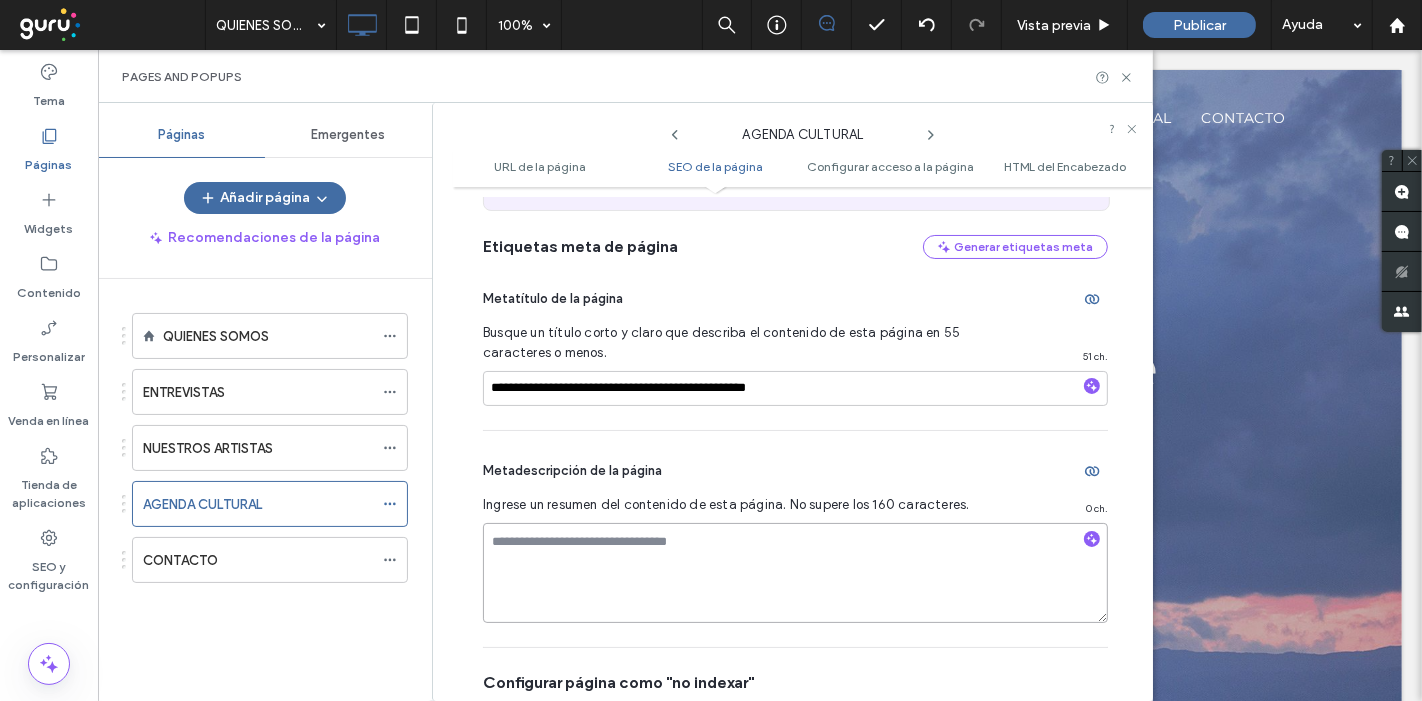 click at bounding box center (795, 573) 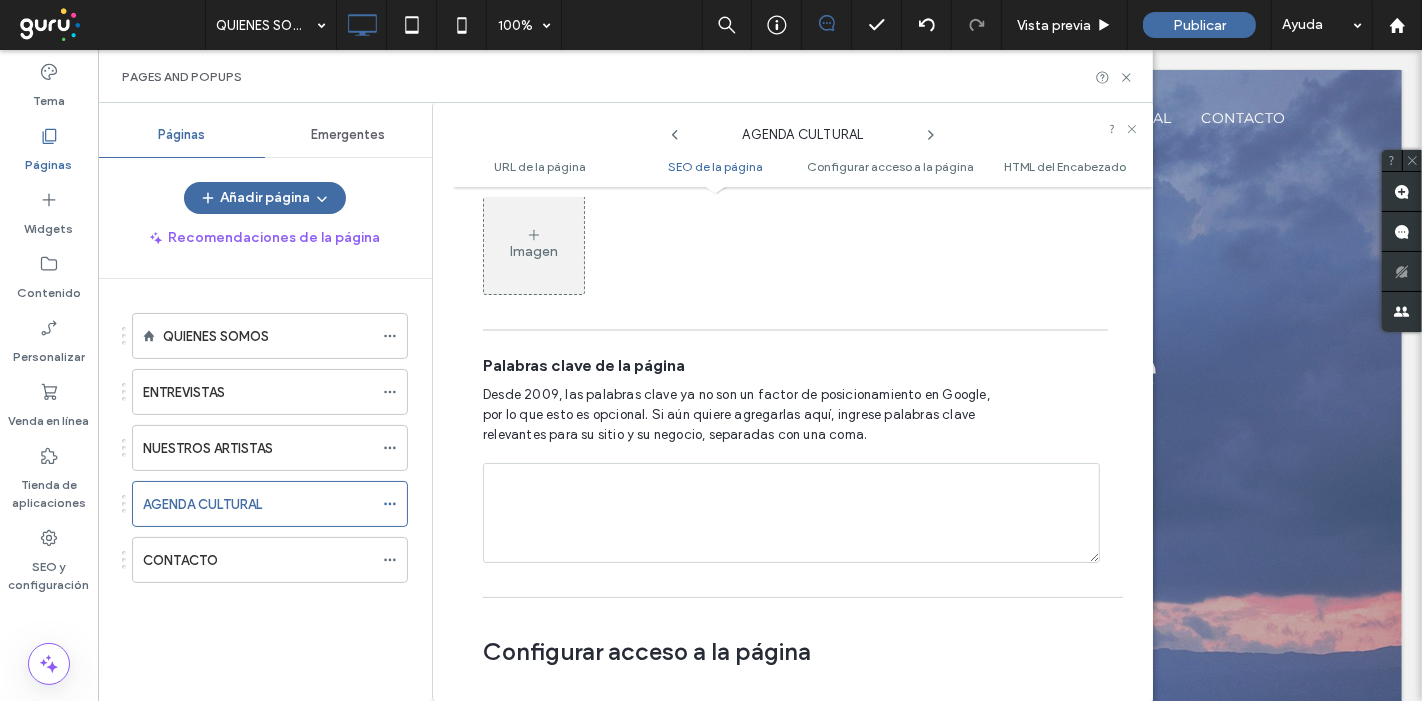 scroll, scrollTop: 1289, scrollLeft: 0, axis: vertical 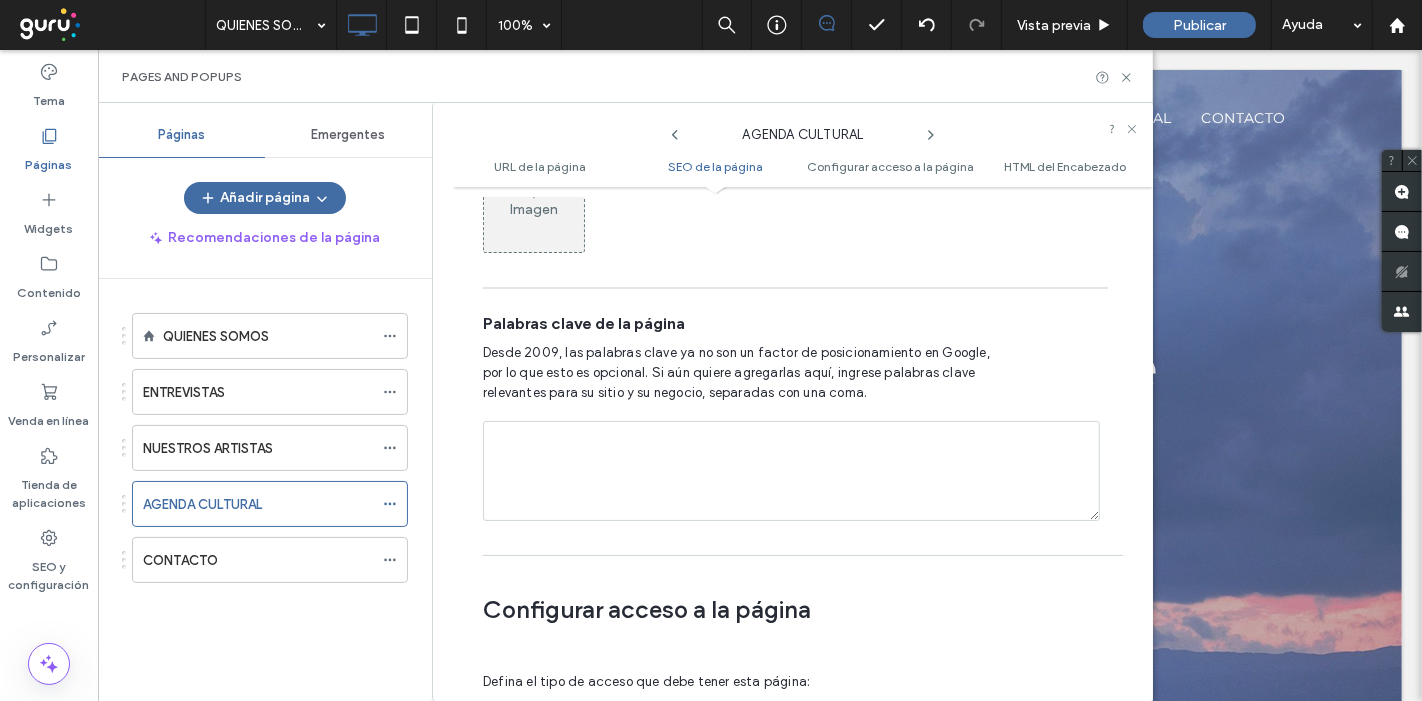 click at bounding box center [791, 471] 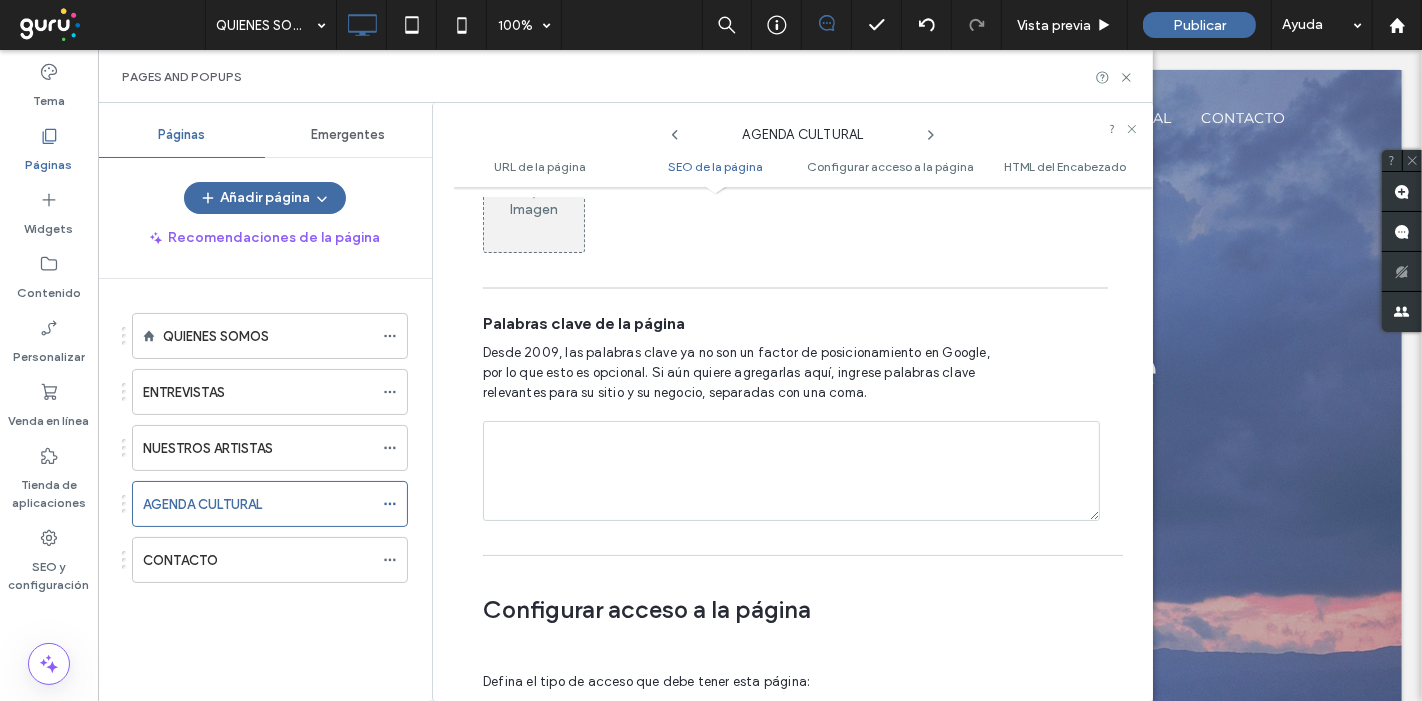 paste on "**********" 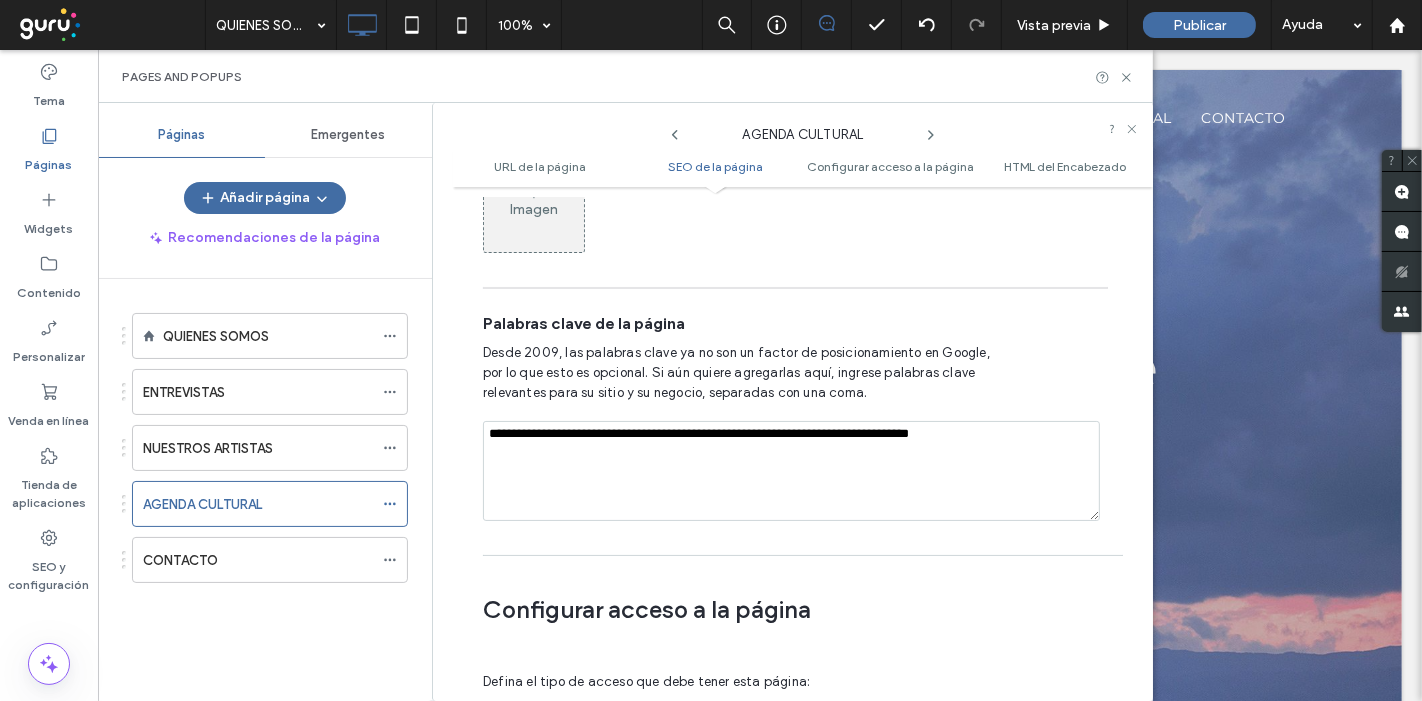 click on "**********" at bounding box center (791, 471) 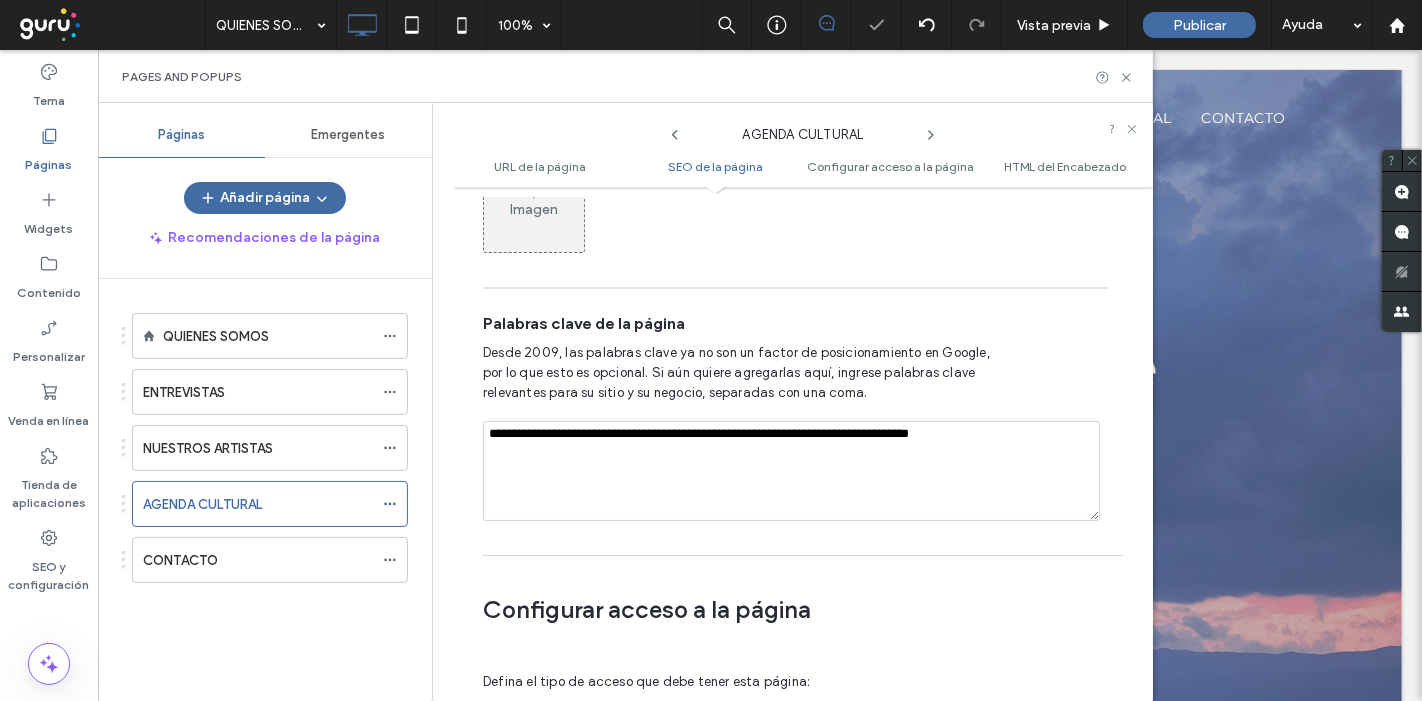 click 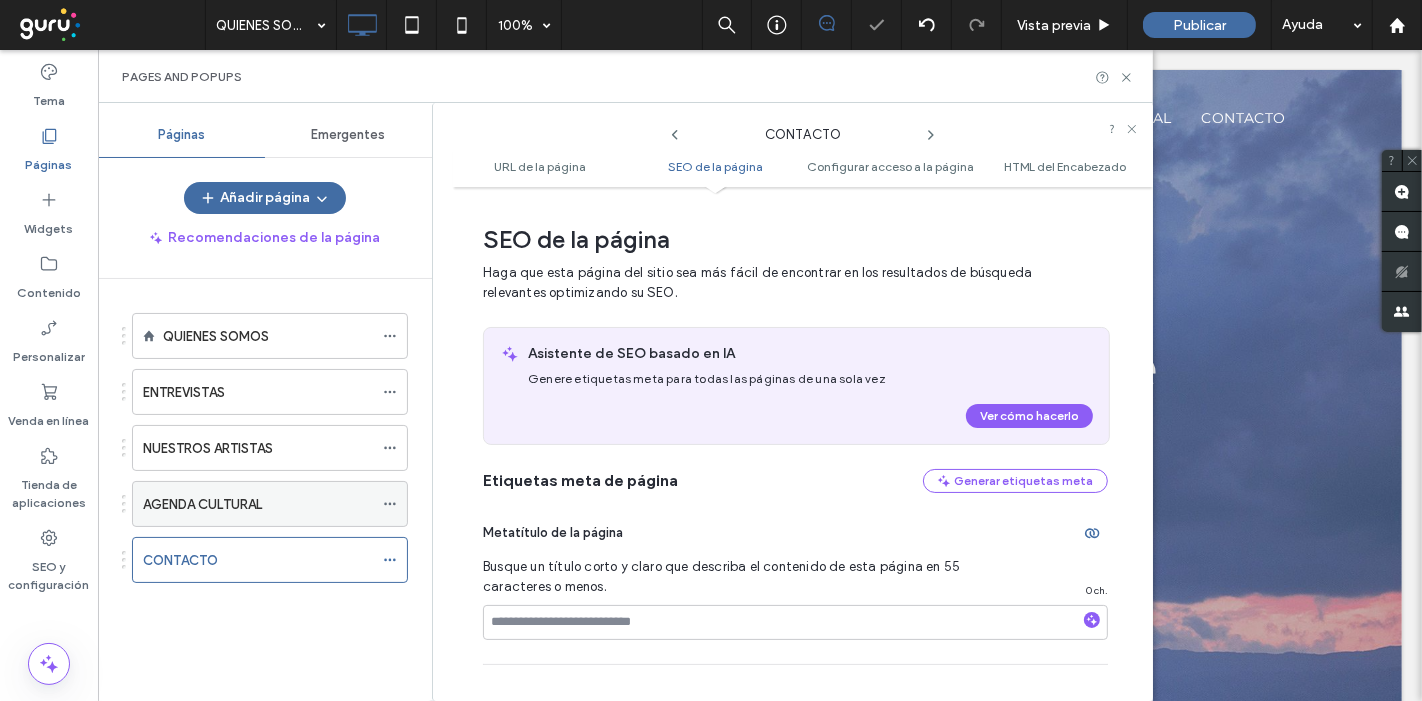 scroll, scrollTop: 289, scrollLeft: 0, axis: vertical 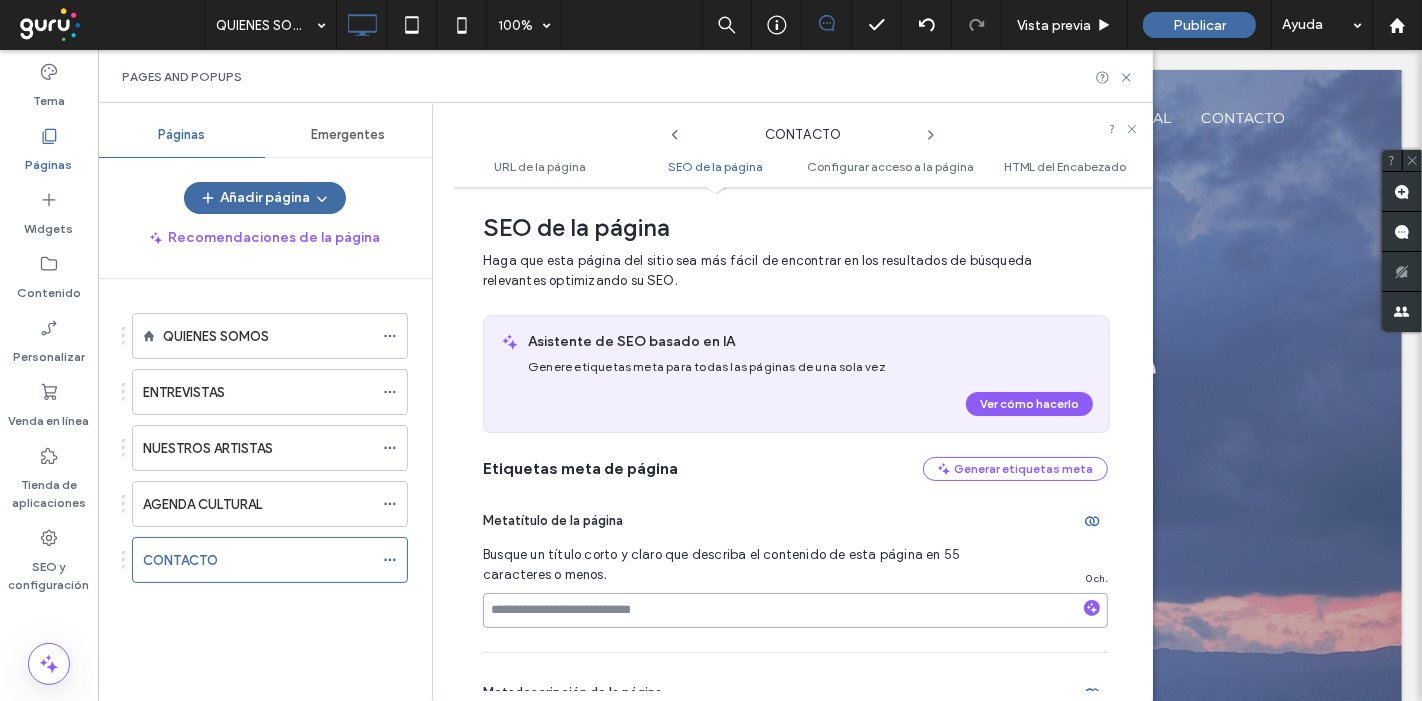 click at bounding box center [795, 610] 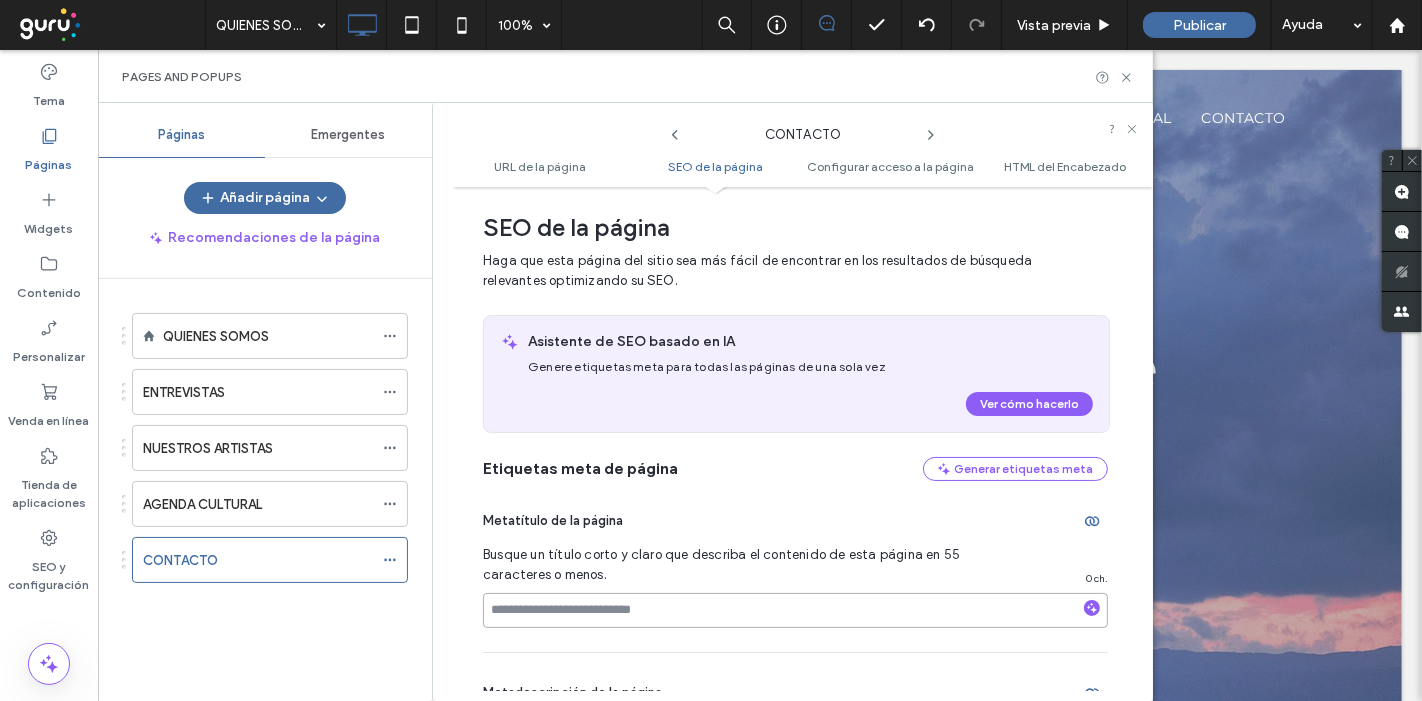 paste on "**********" 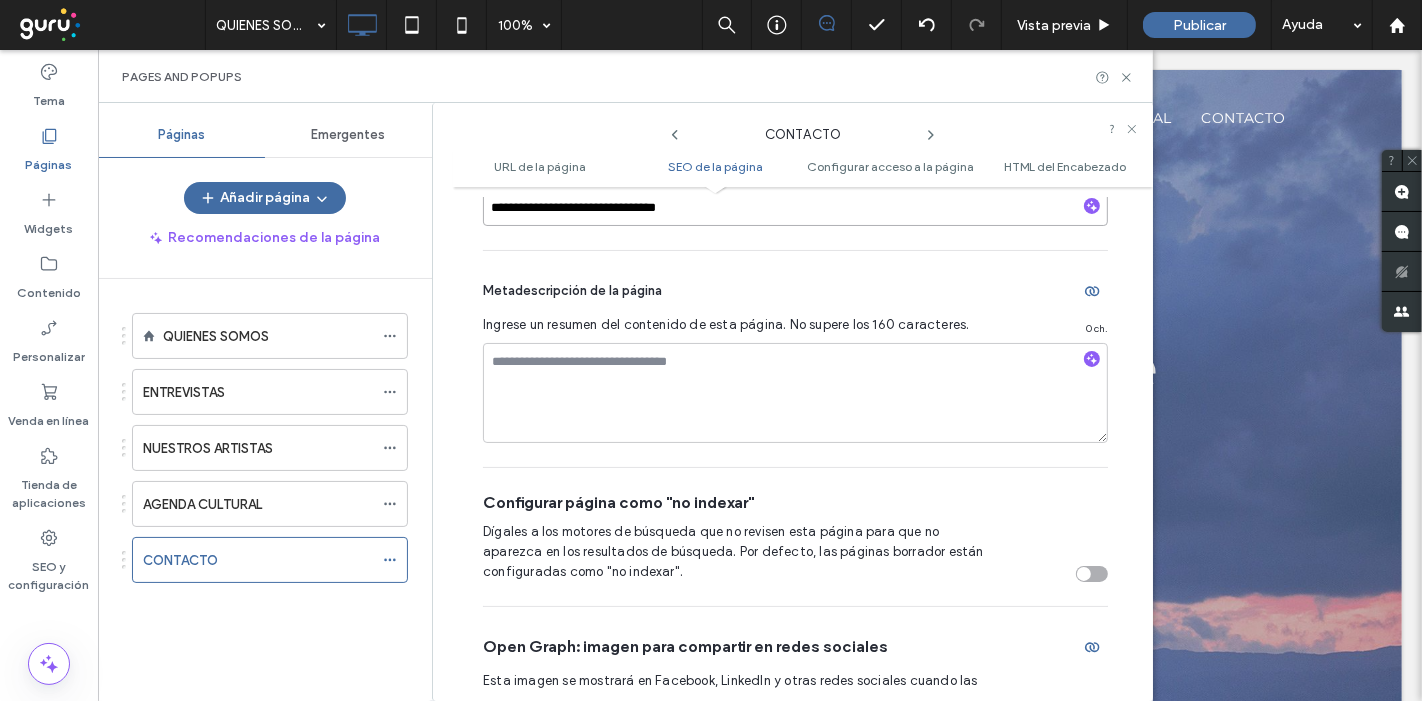 scroll, scrollTop: 734, scrollLeft: 0, axis: vertical 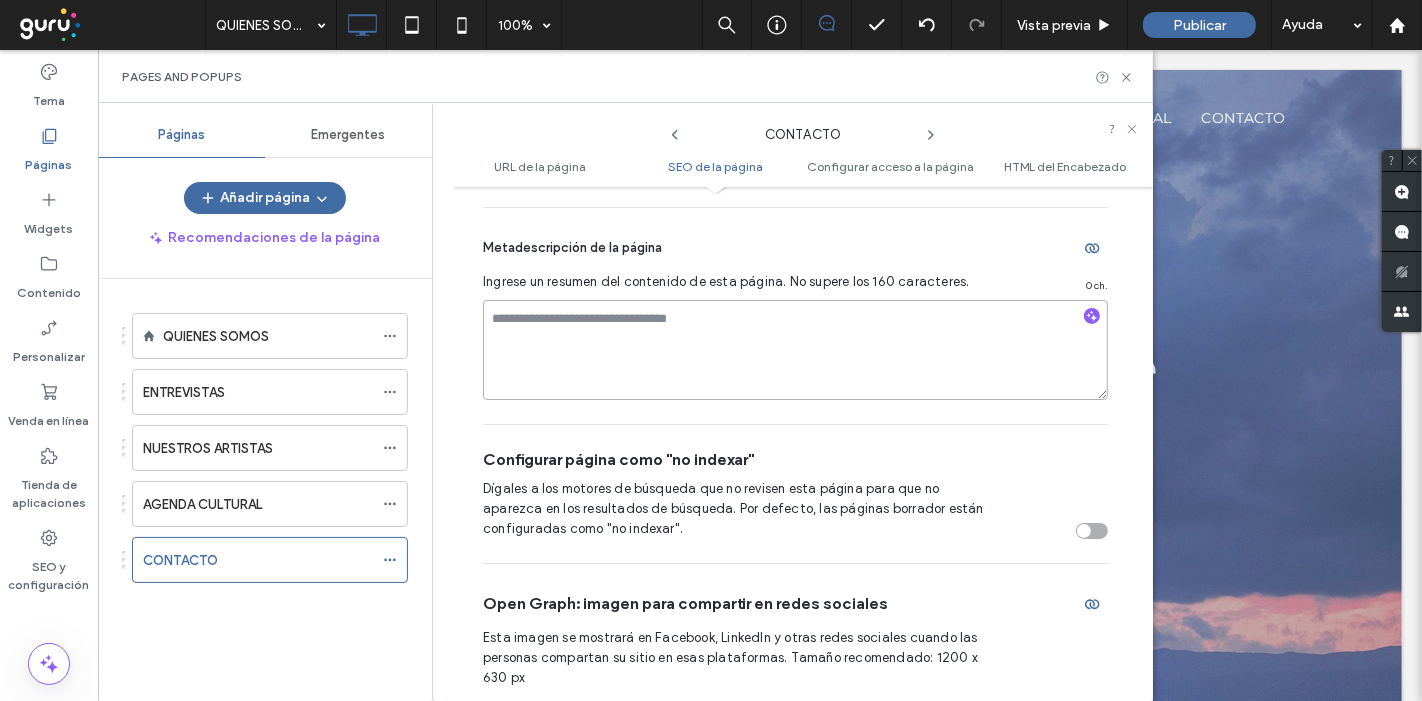 click at bounding box center (795, 350) 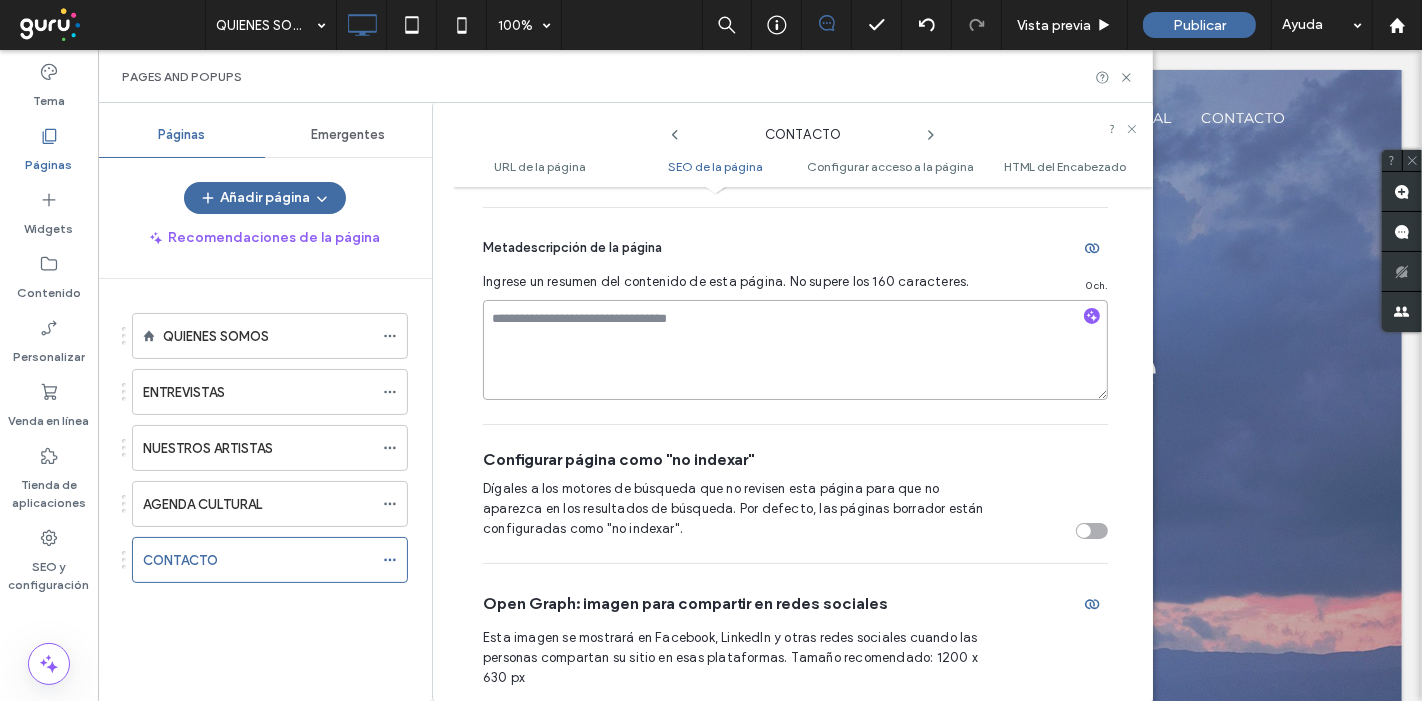 paste on "**********" 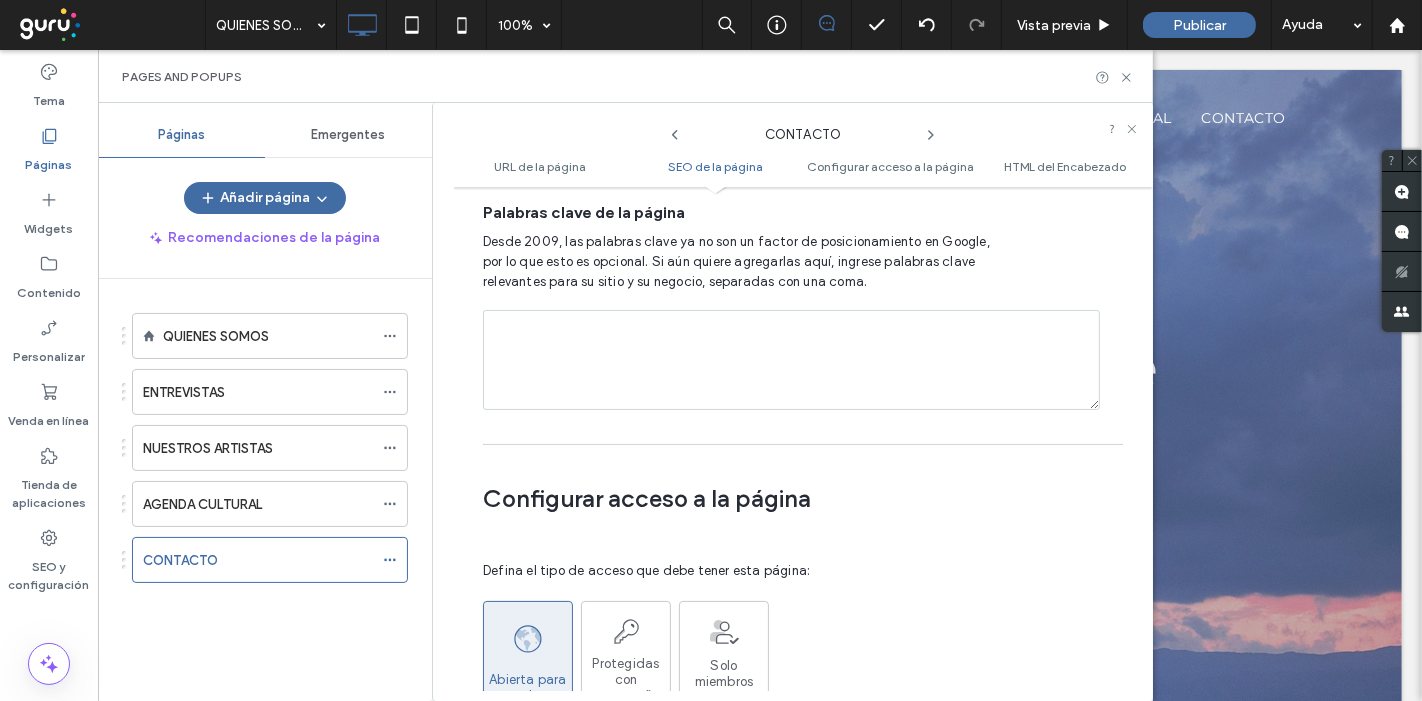 scroll, scrollTop: 1400, scrollLeft: 0, axis: vertical 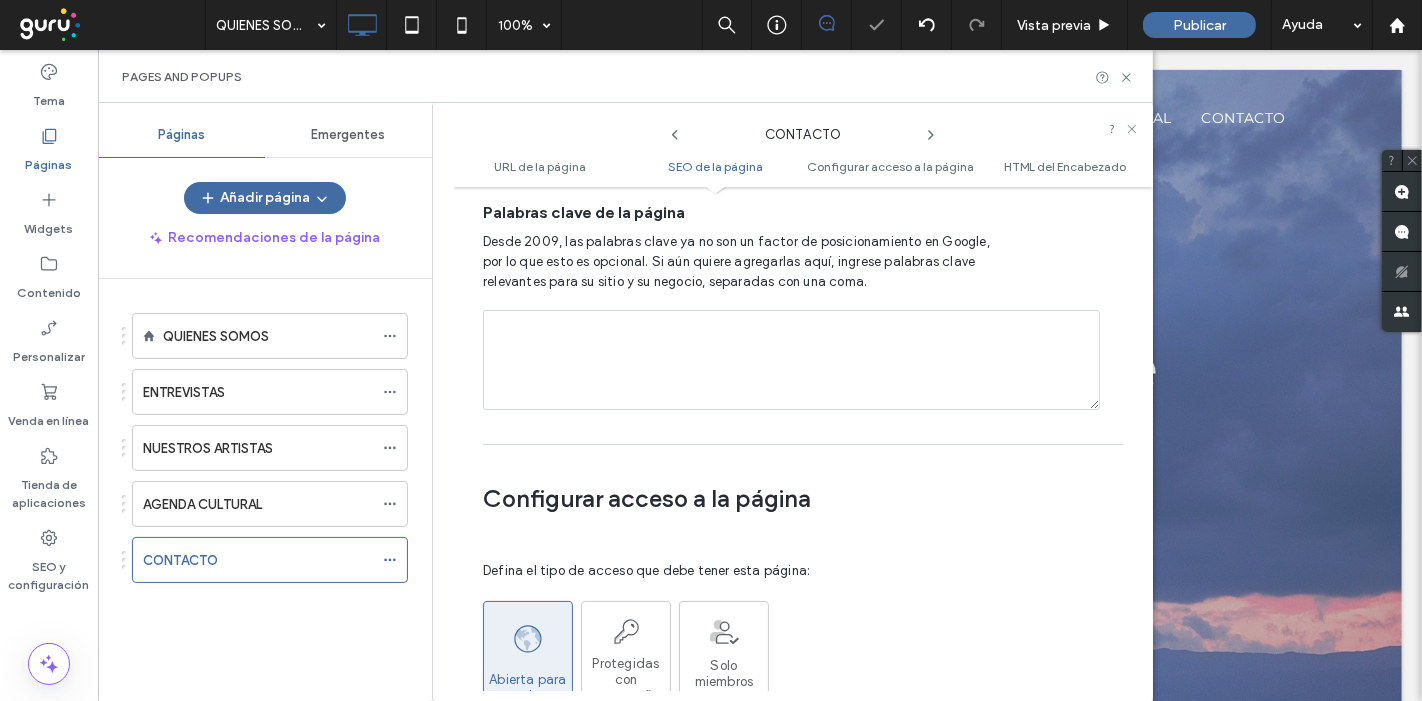 click at bounding box center [791, 360] 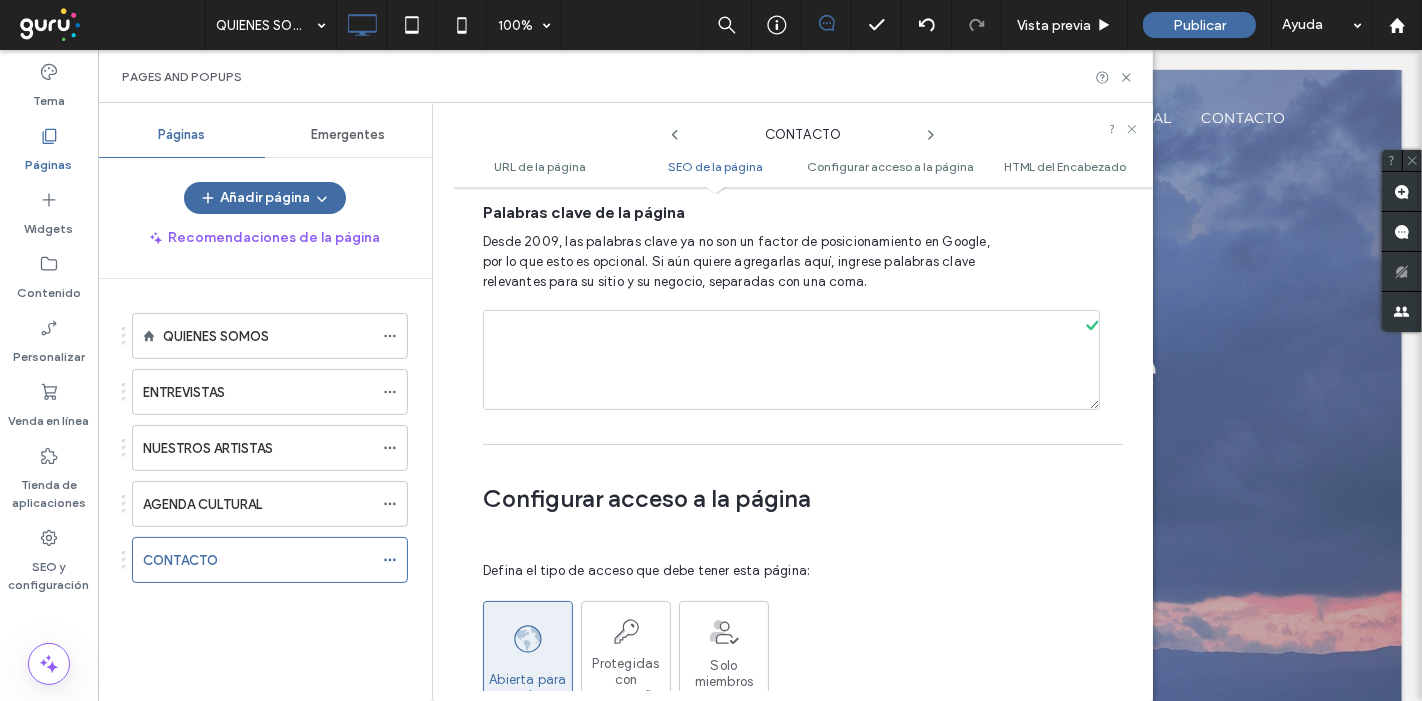 paste on "**********" 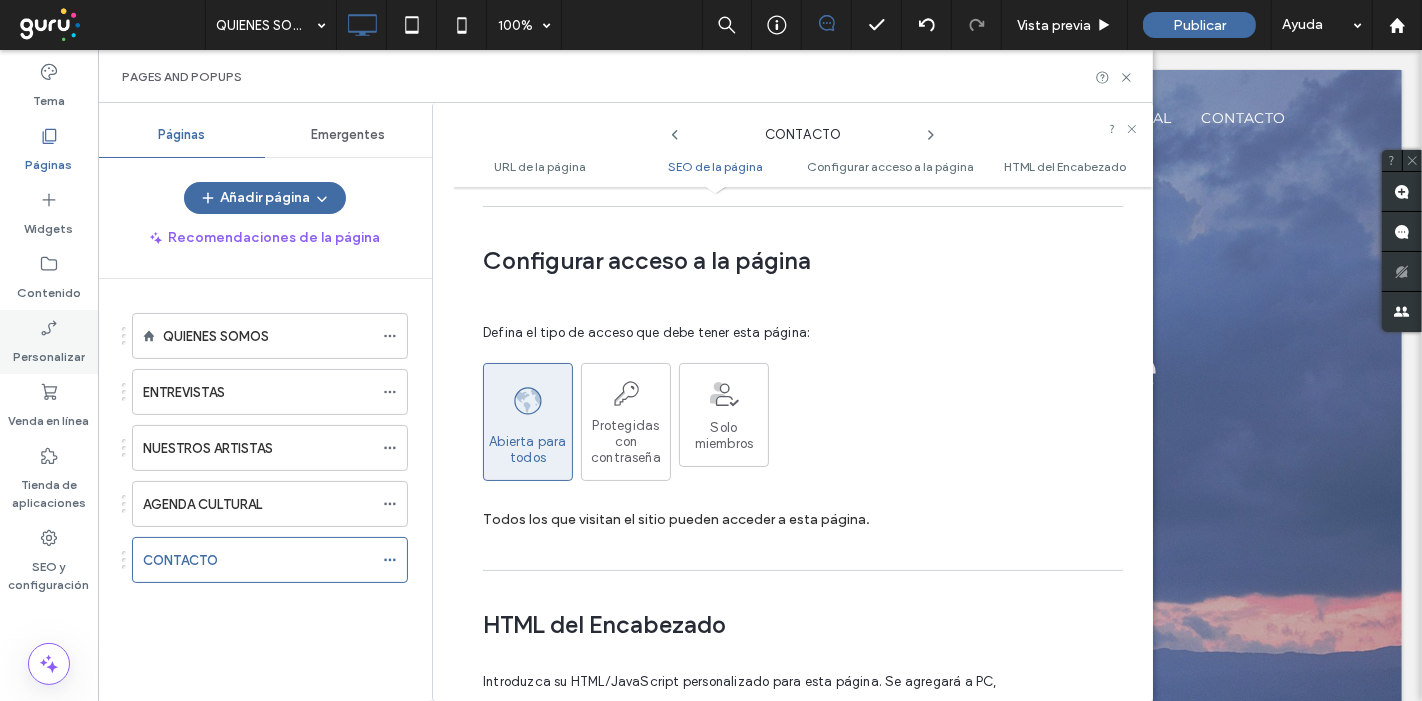 scroll, scrollTop: 1734, scrollLeft: 0, axis: vertical 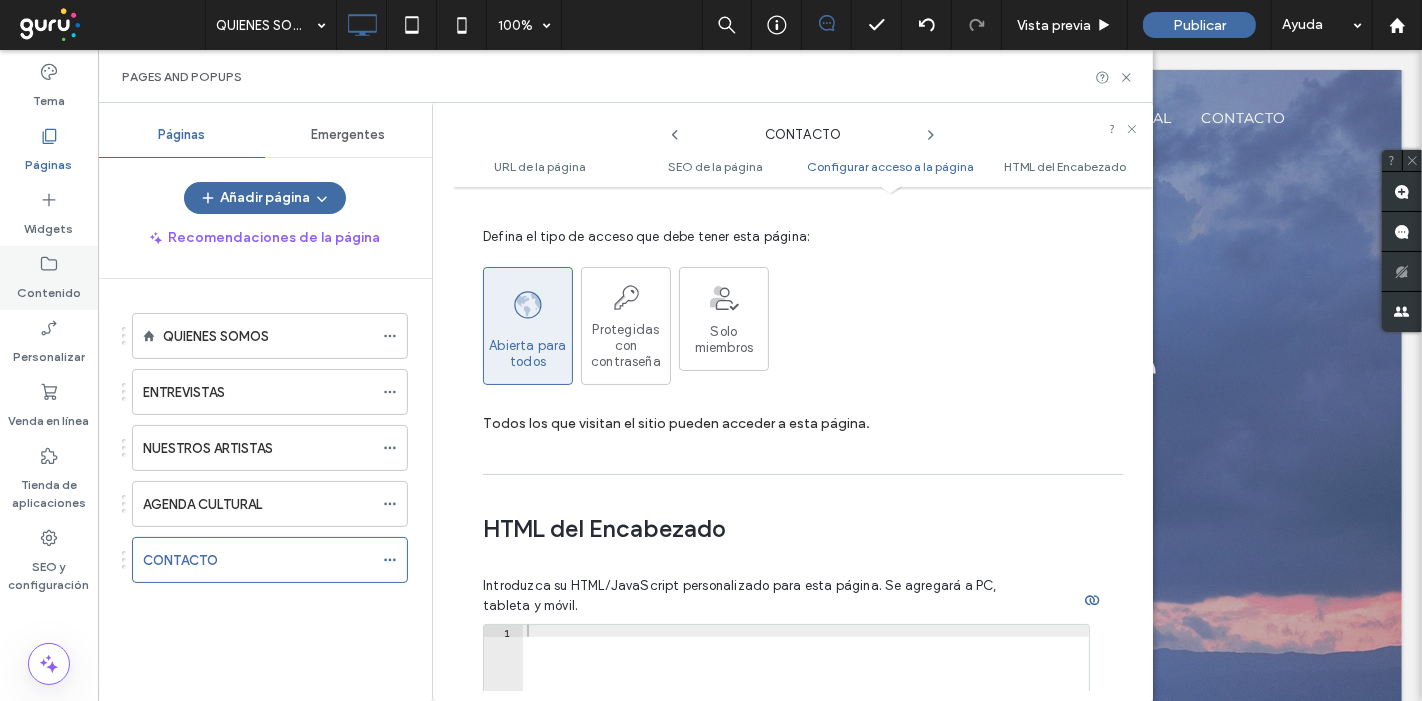 click 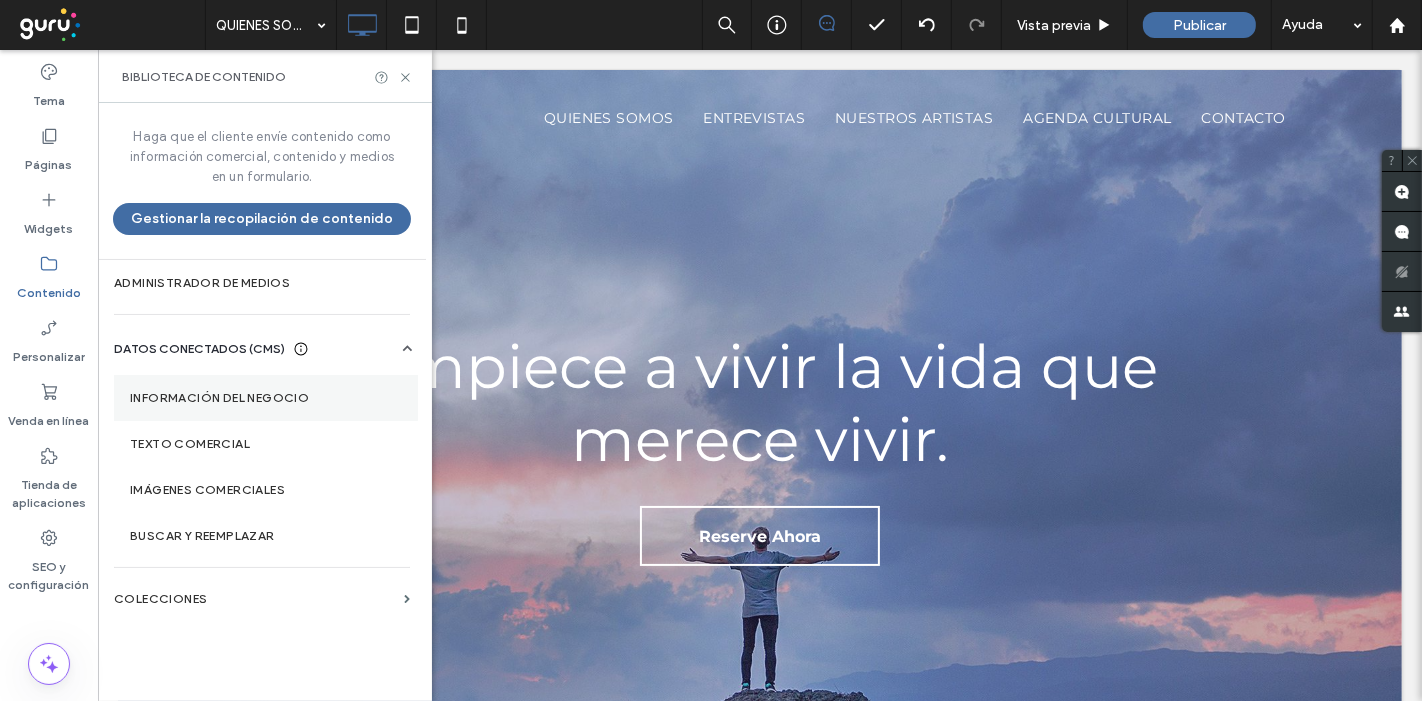 click on "Información del negocio" at bounding box center [266, 398] 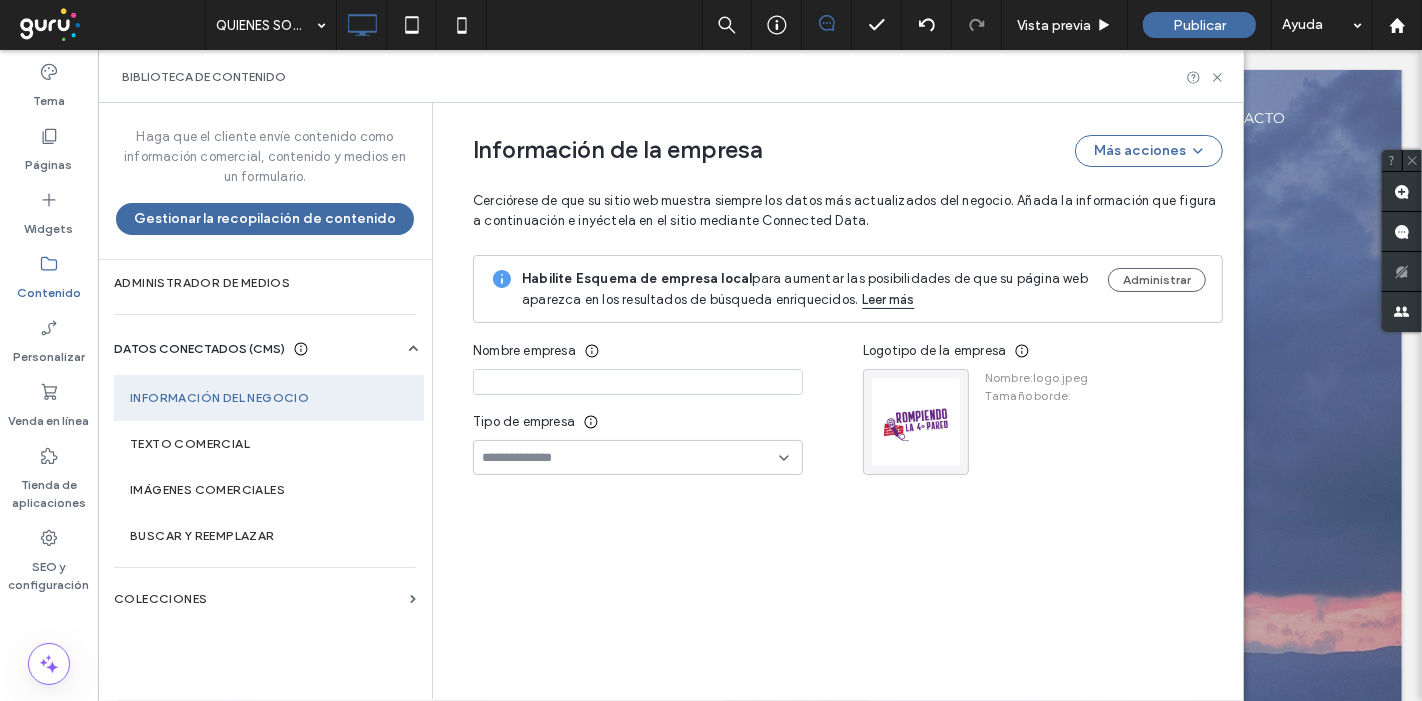 type on "**********" 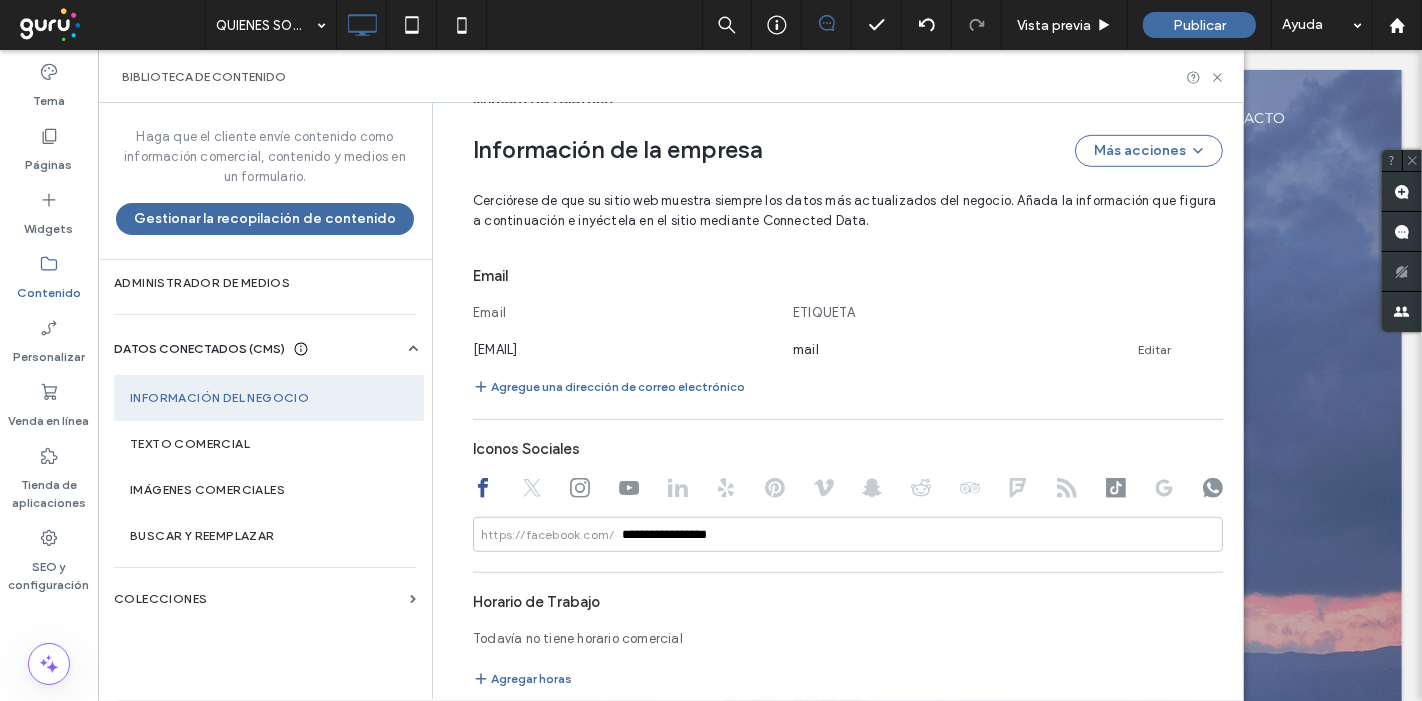 scroll, scrollTop: 1092, scrollLeft: 0, axis: vertical 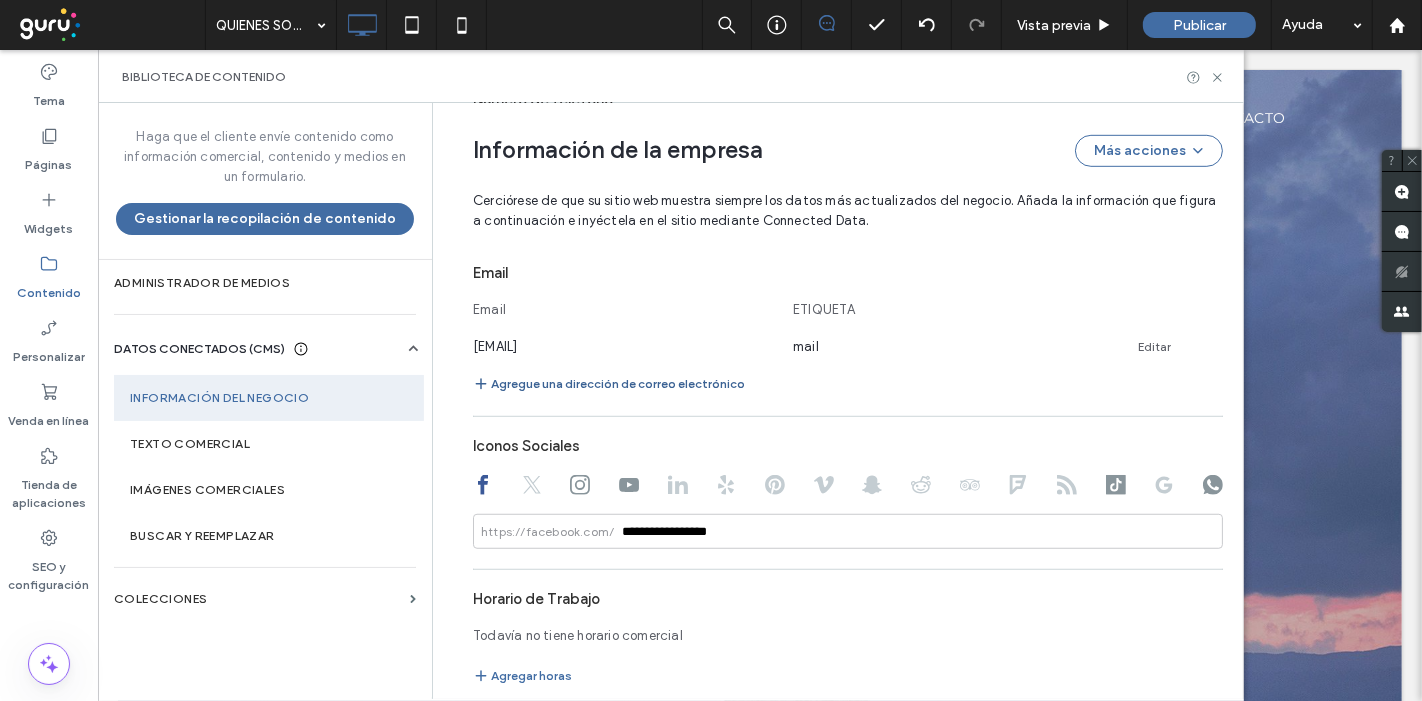 click on "Agregue una dirección de correo electrónico" at bounding box center (609, 384) 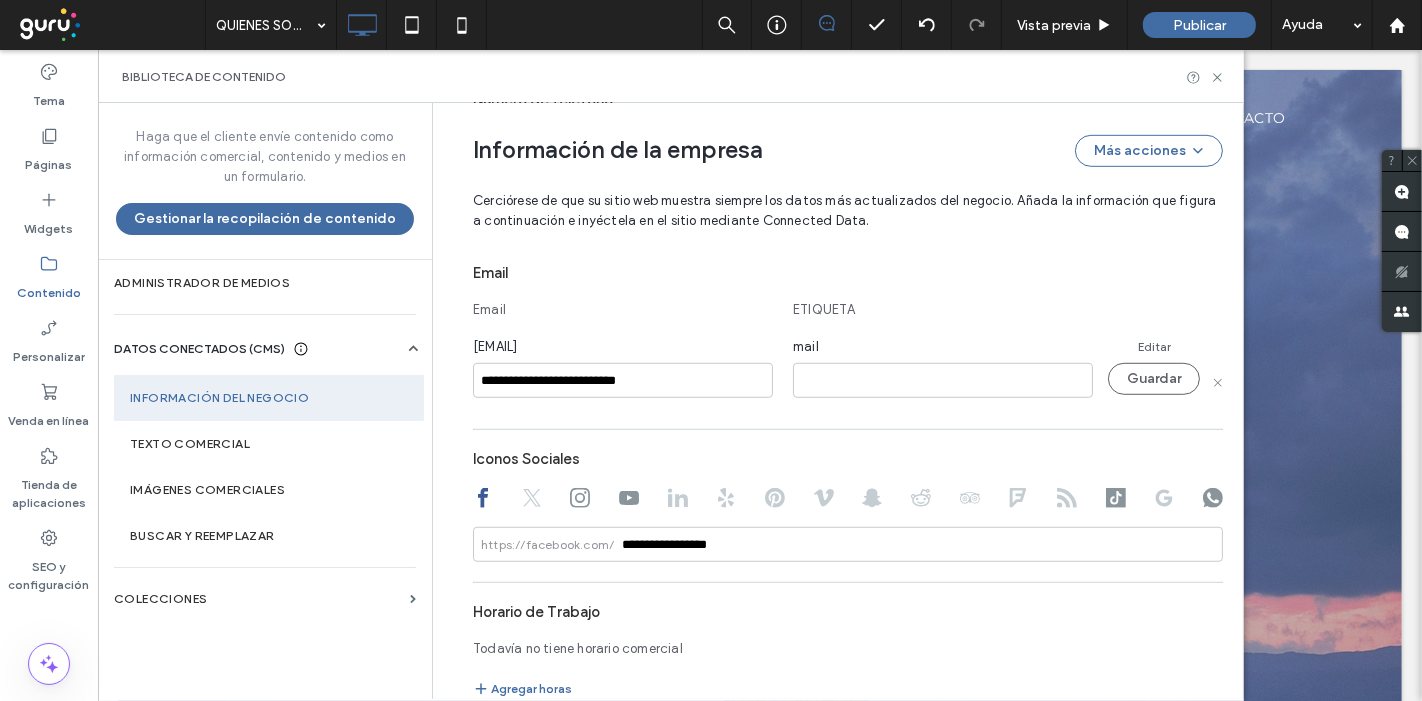 type on "**********" 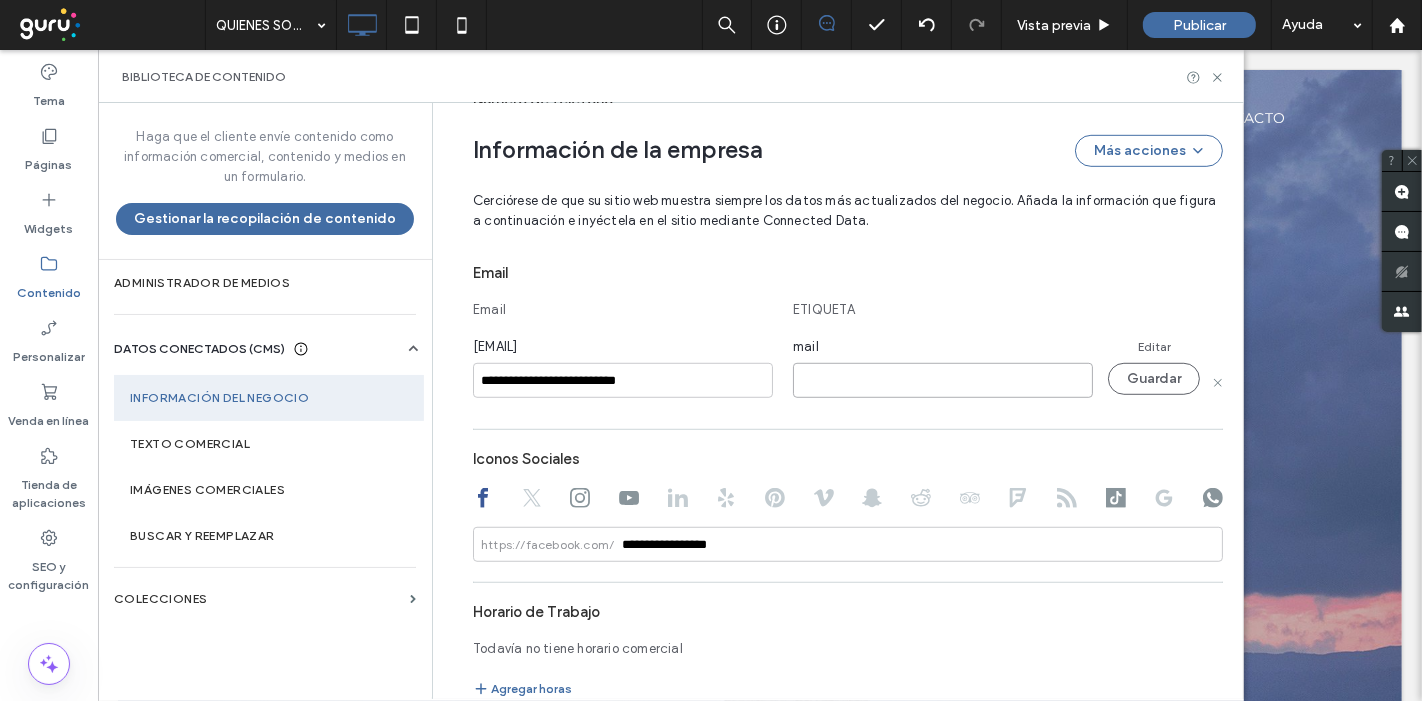 click at bounding box center (943, 380) 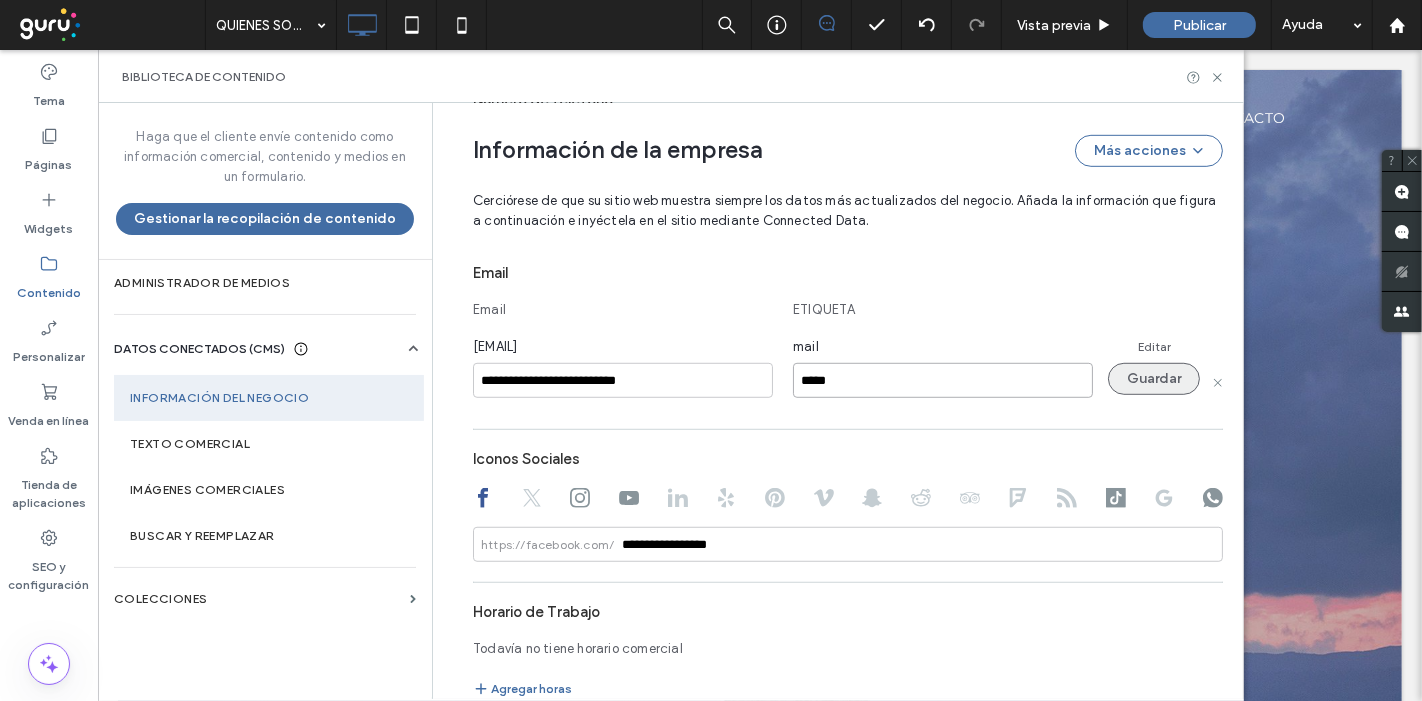 type on "*****" 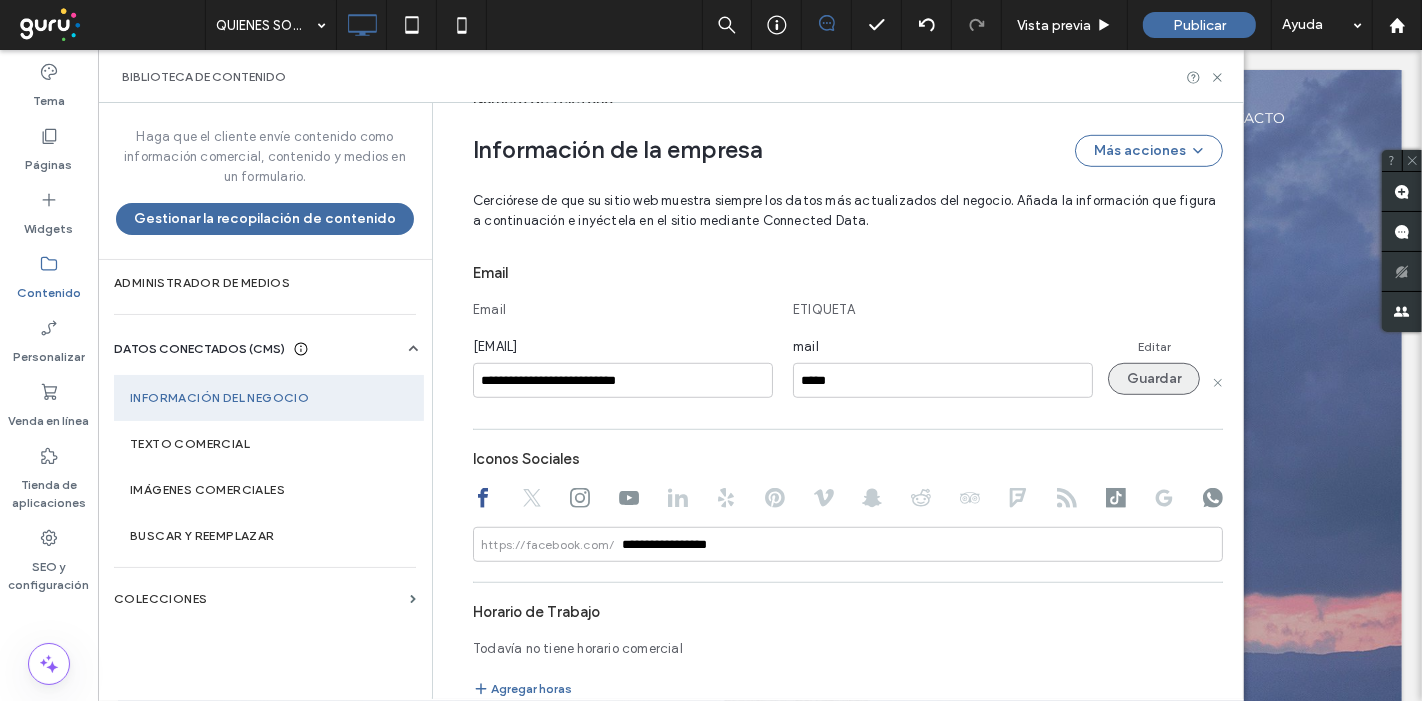 click on "Guardar" at bounding box center (1154, 379) 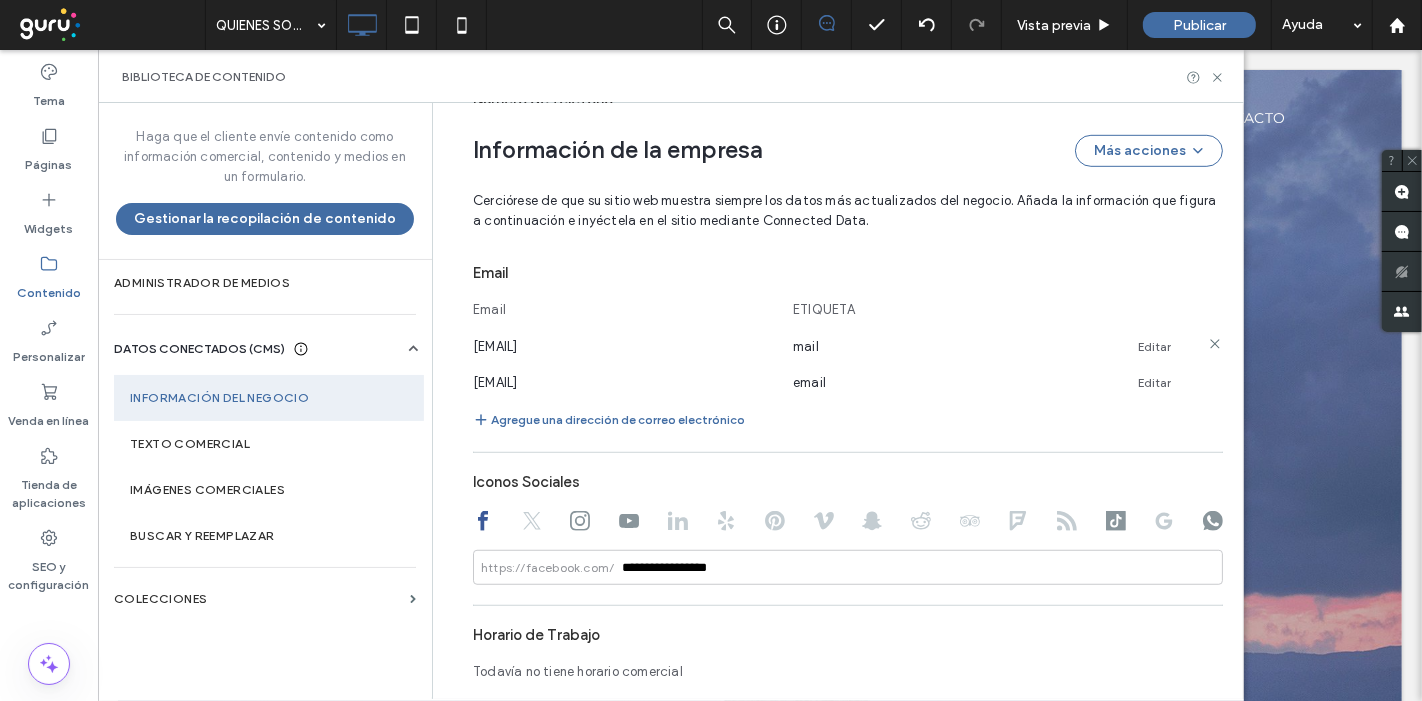 click on "Editar" at bounding box center [1154, 347] 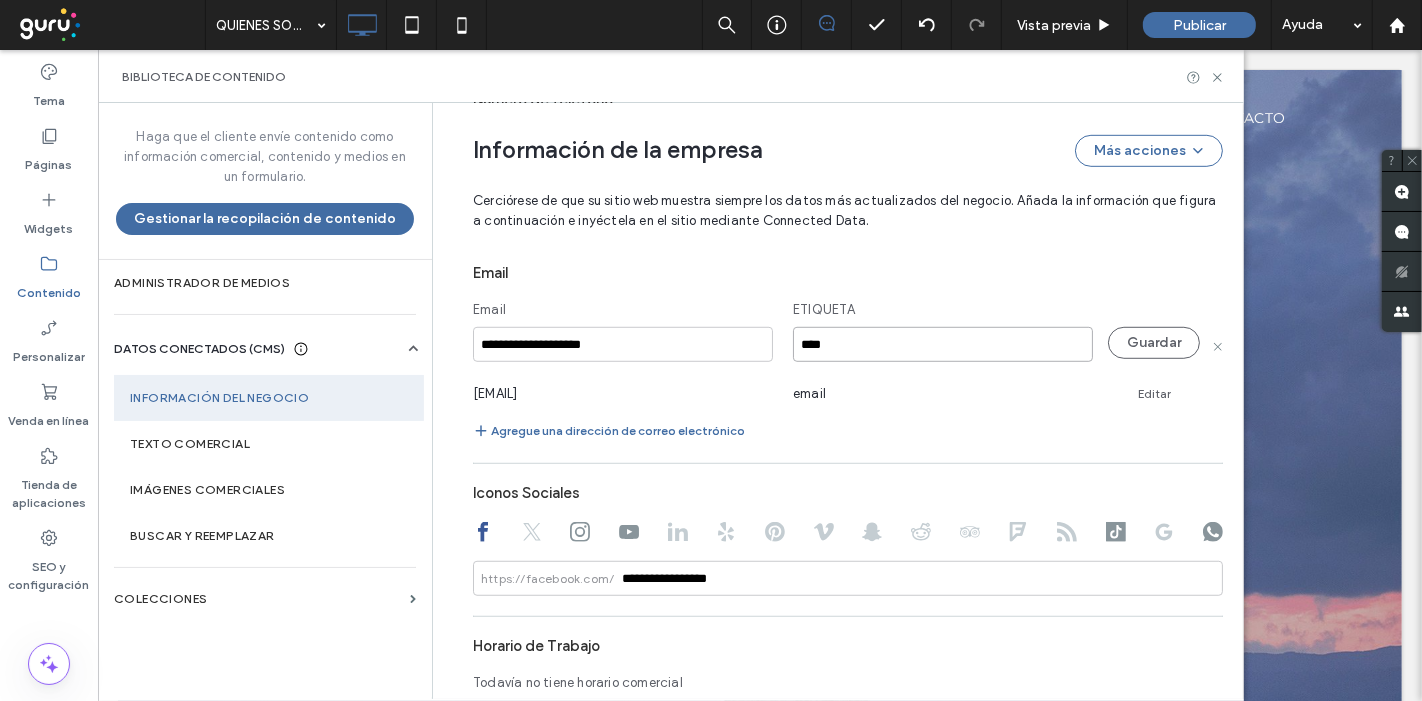 click on "****" at bounding box center (943, 344) 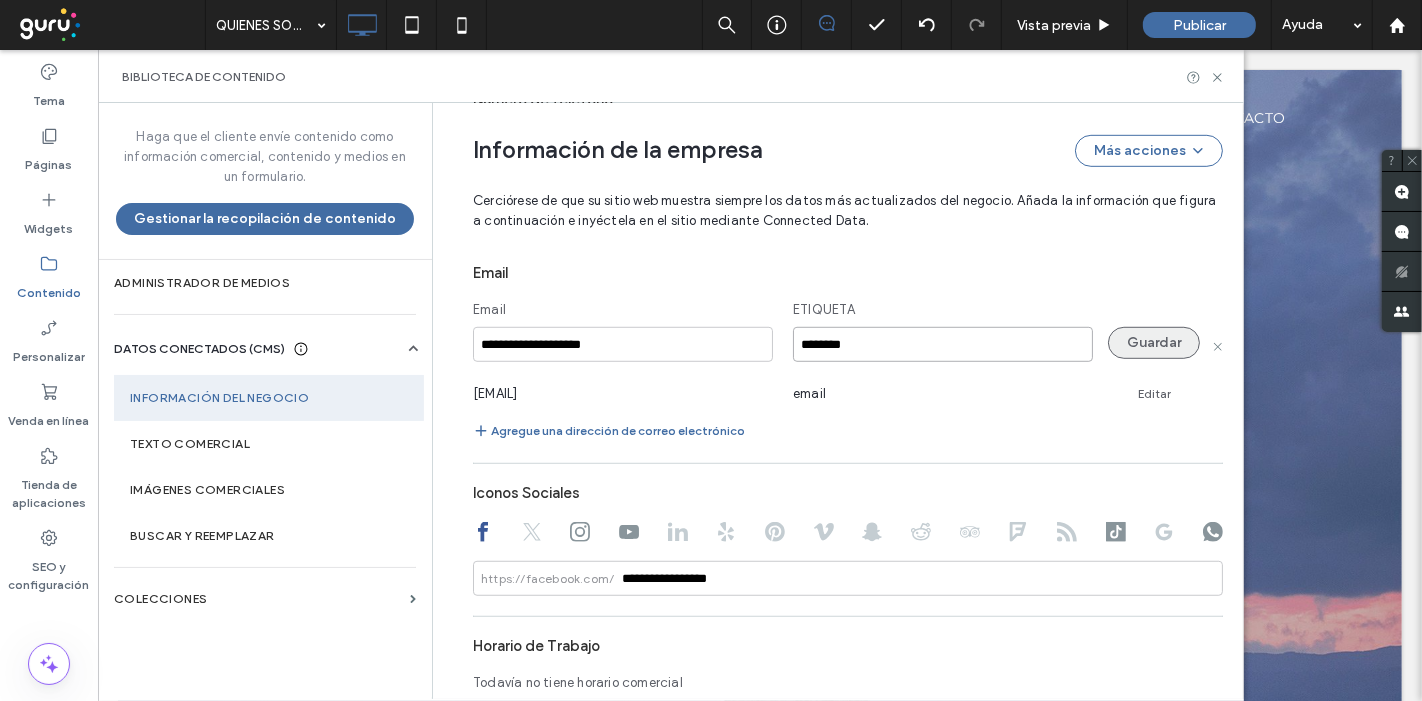 type on "********" 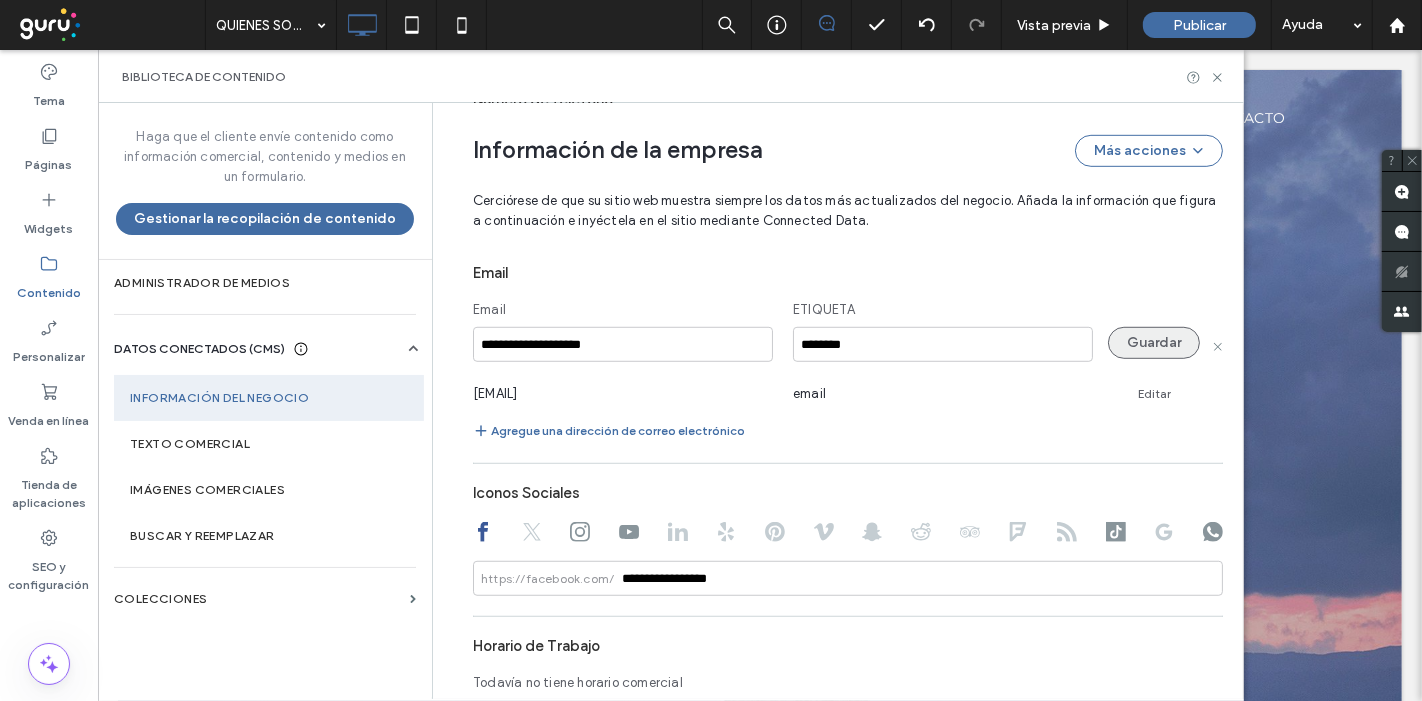 click on "Guardar" at bounding box center [1154, 343] 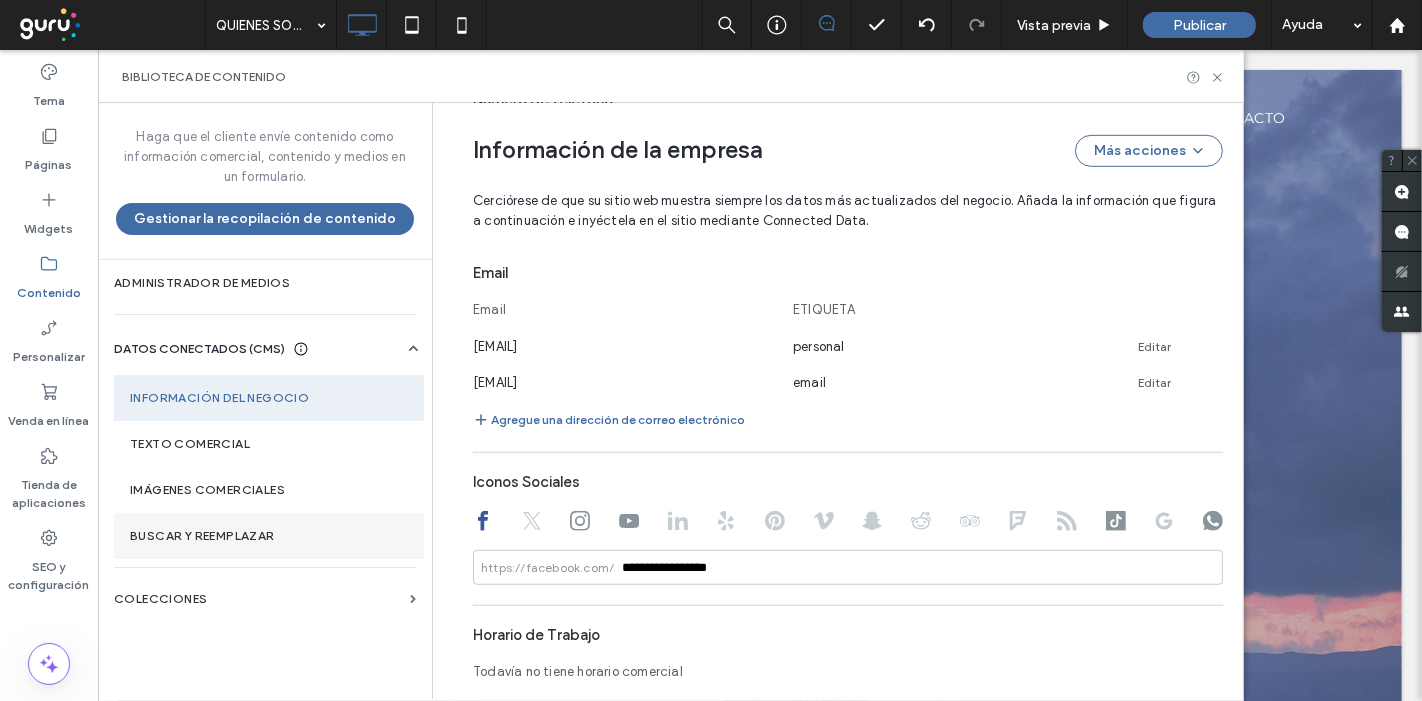 click on "Buscar y reemplazar" at bounding box center (269, 536) 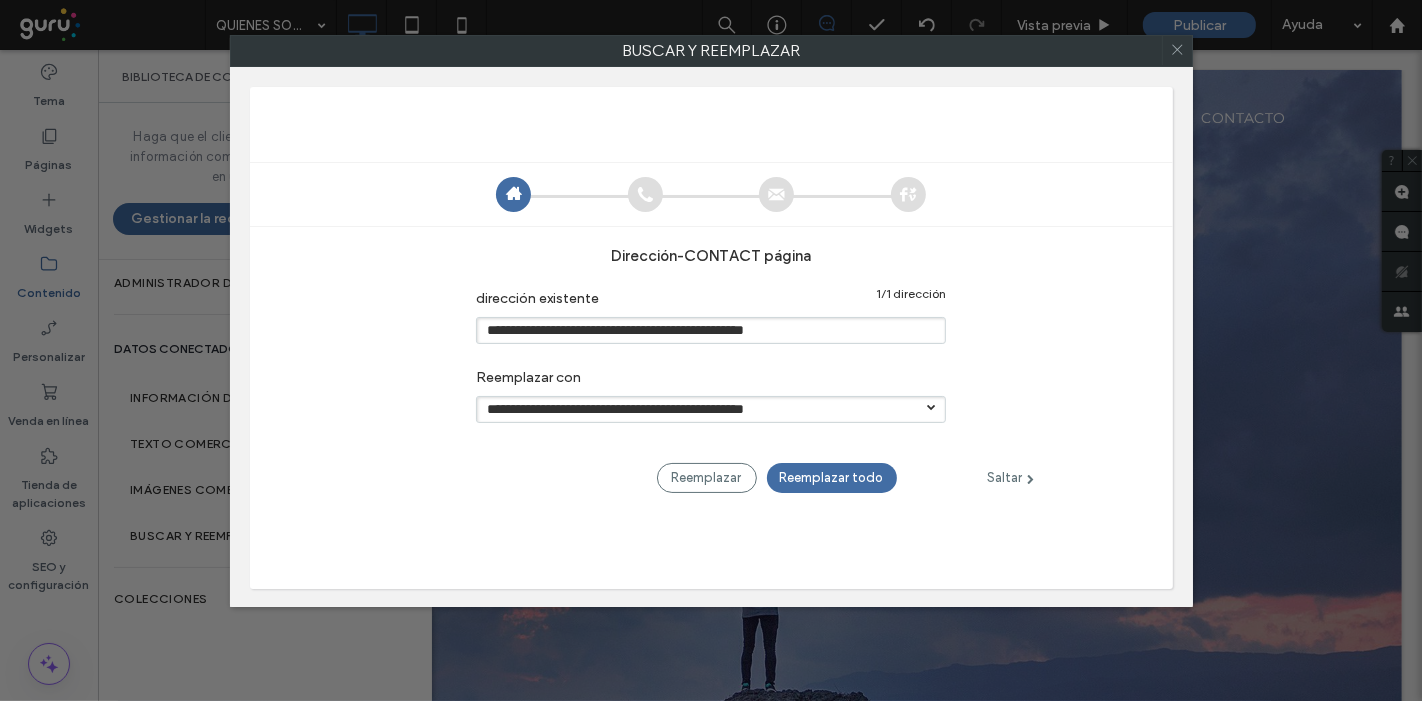 click at bounding box center (931, 406) 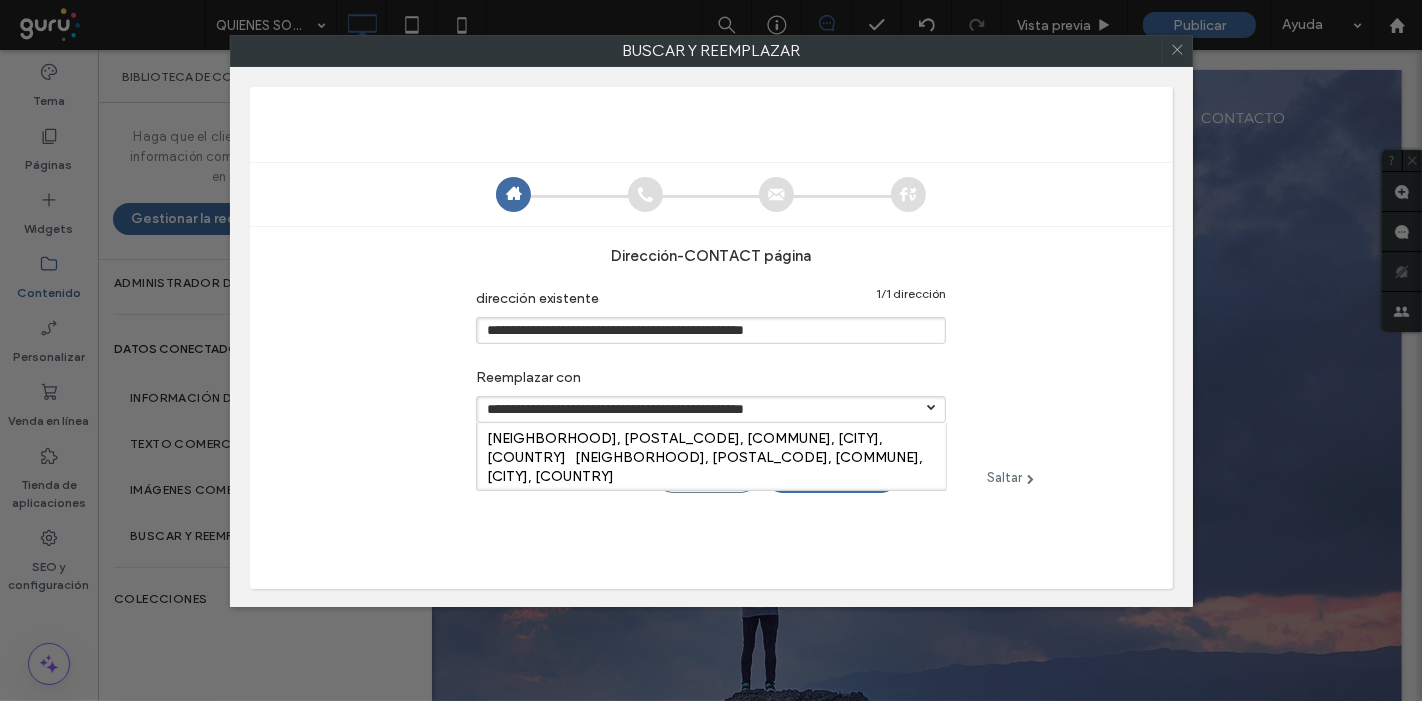click on "Palermo, C1414, Comuna 14, Ciudad Autónoma de Buenos Aires, Argentina   [Palermo, C1414, Comuna 14, Ciudad Autónoma de Buenos Aires, Argentina]" at bounding box center (705, 457) 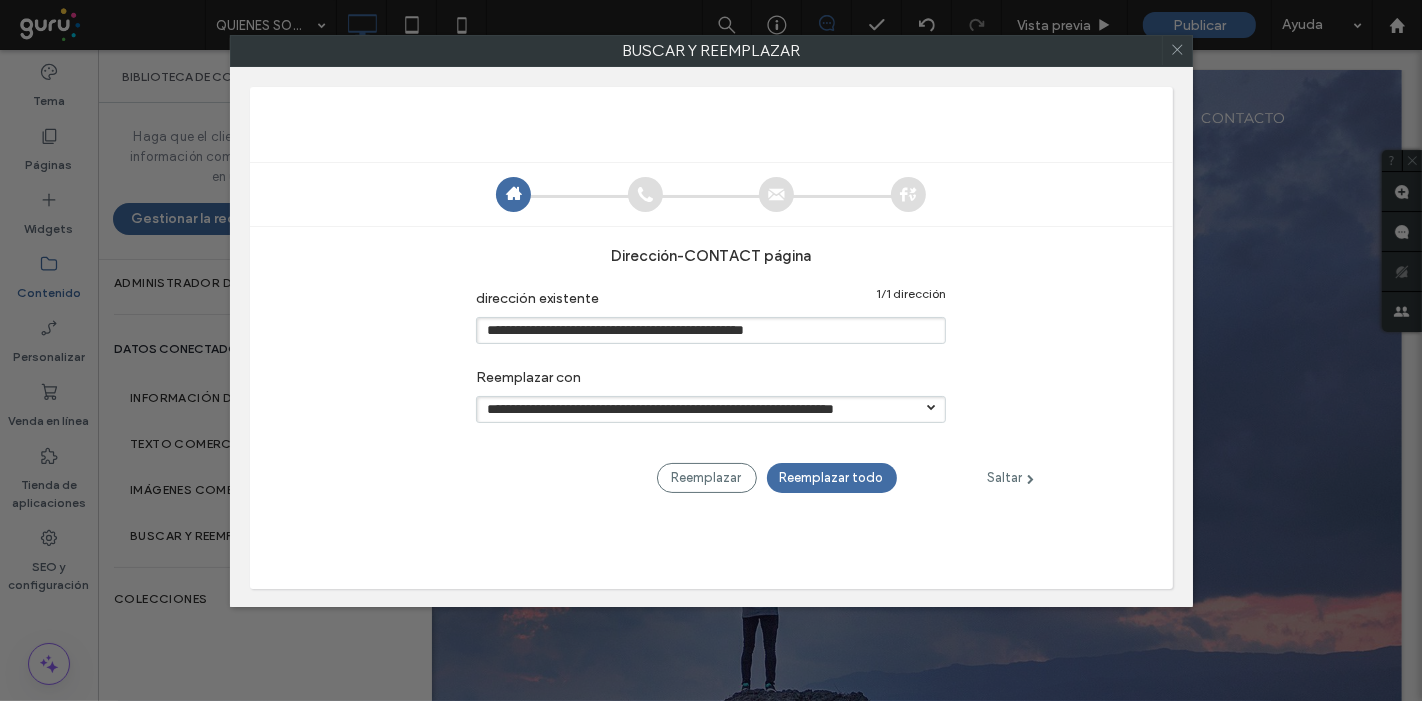 click on "Reemplazar todo" at bounding box center (832, 478) 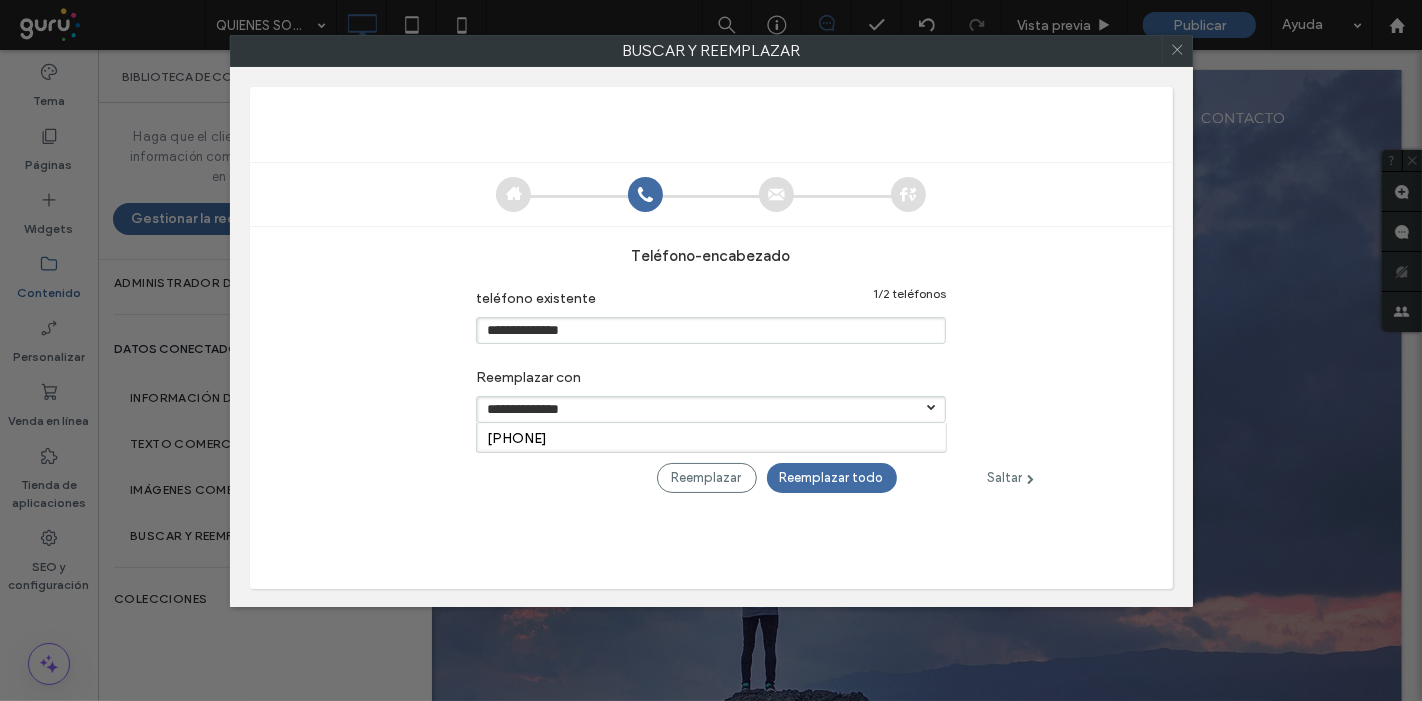 click on "**********" at bounding box center [711, 409] 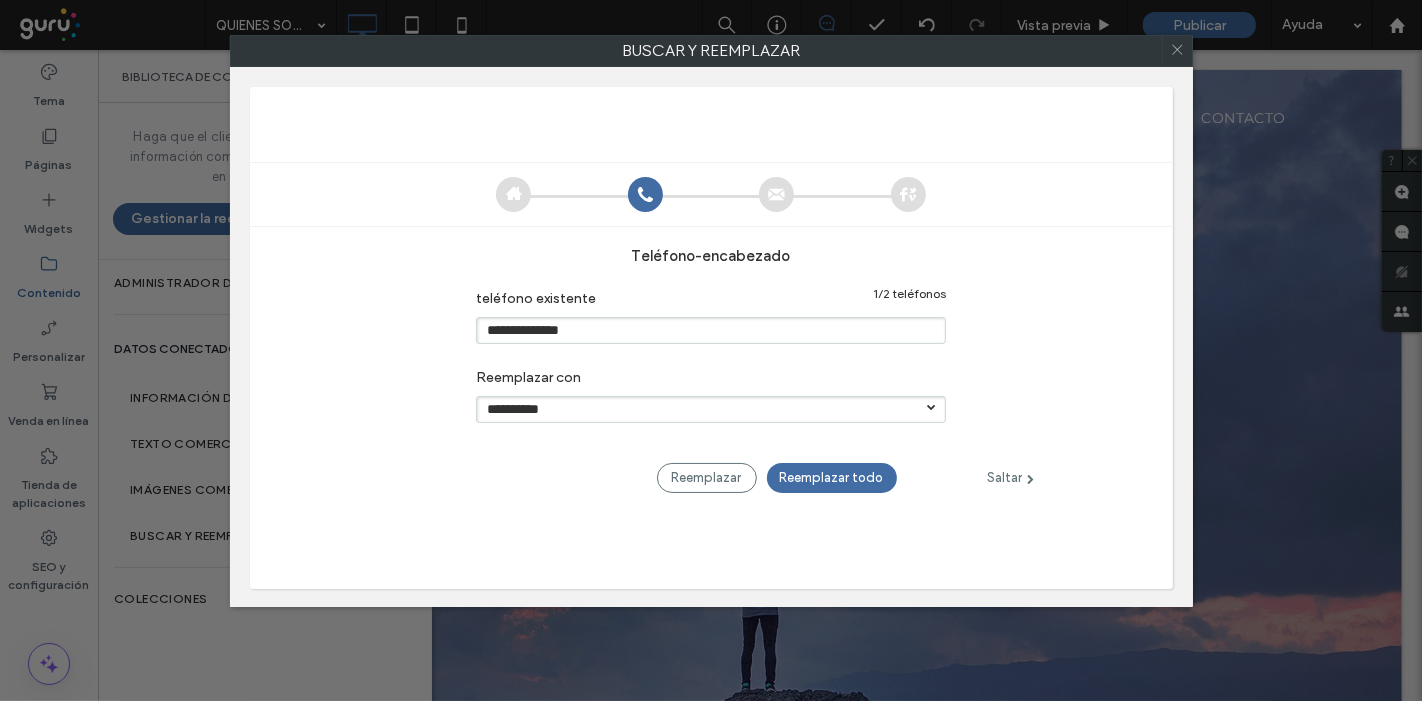 click on "Reemplazar todo" at bounding box center (832, 478) 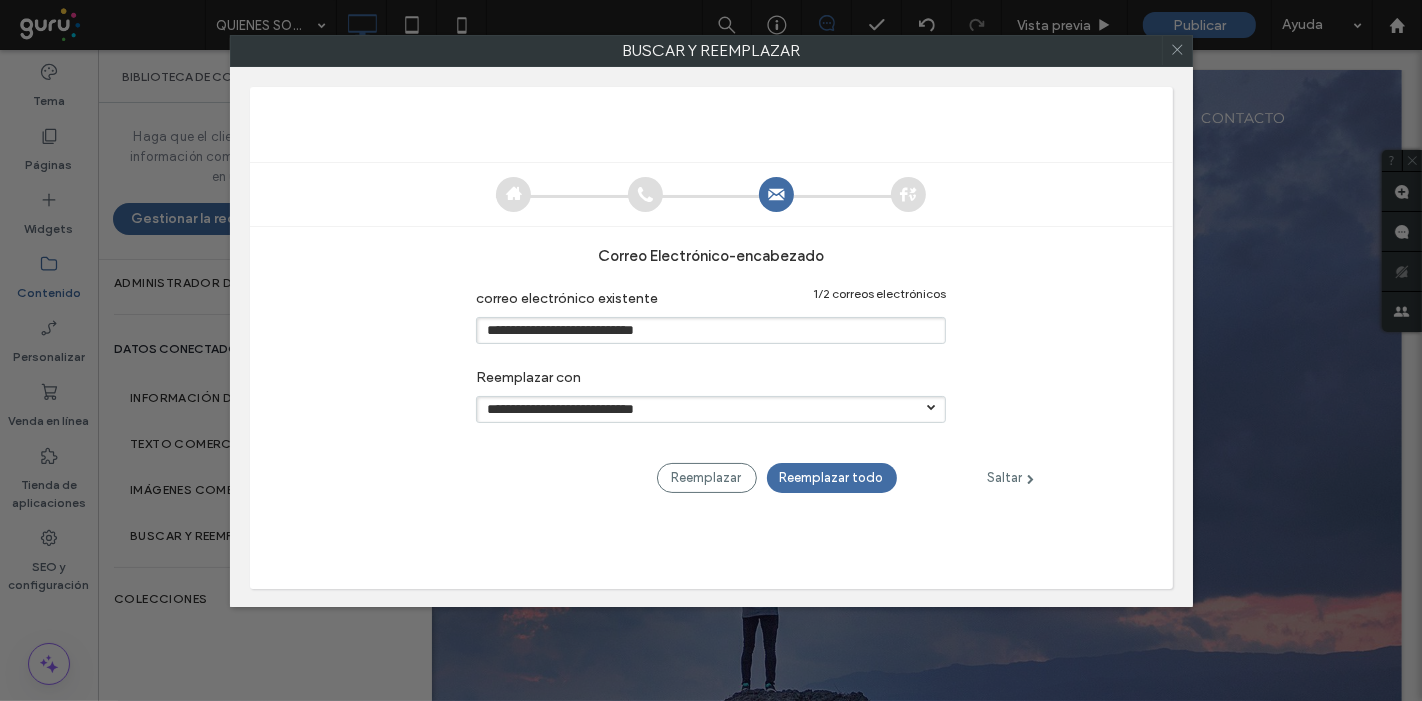 click on "**********" at bounding box center [711, 409] 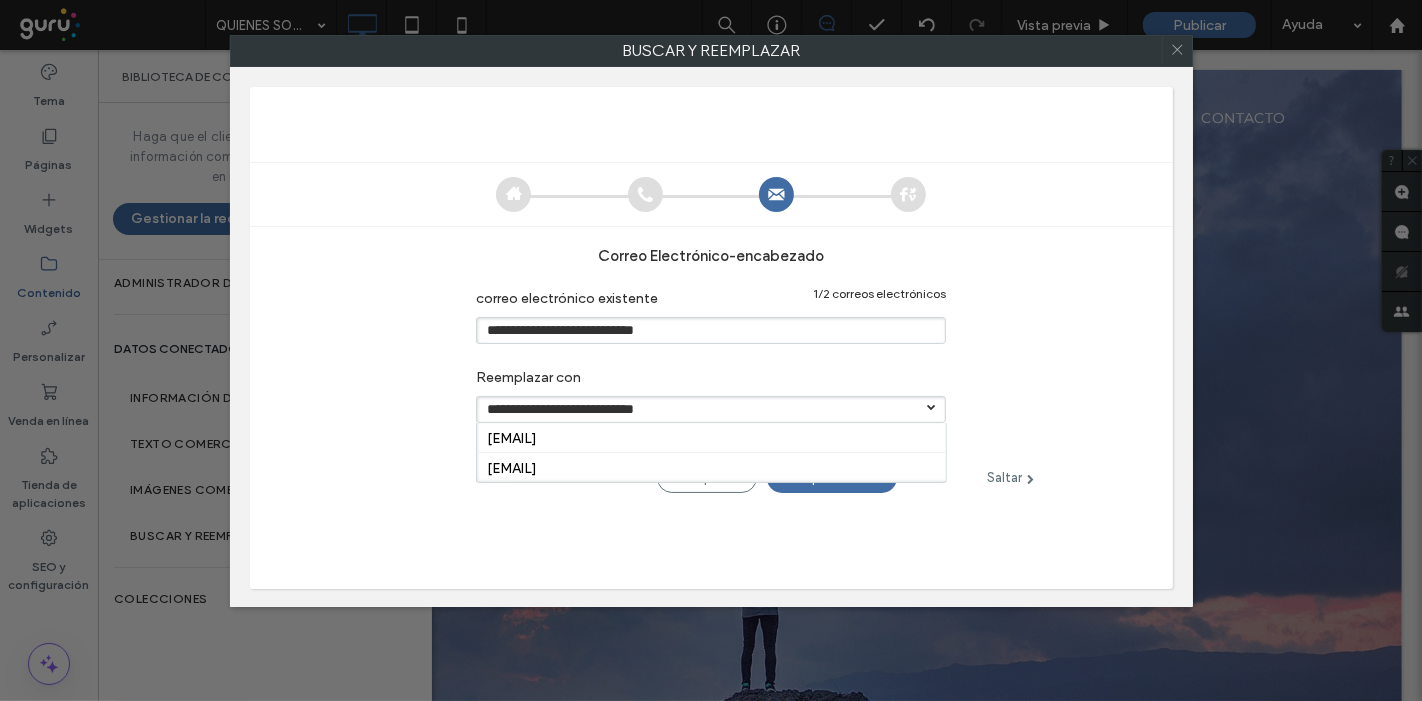 click on "rompiendola4pared@gmail.com   [email]" at bounding box center [512, 468] 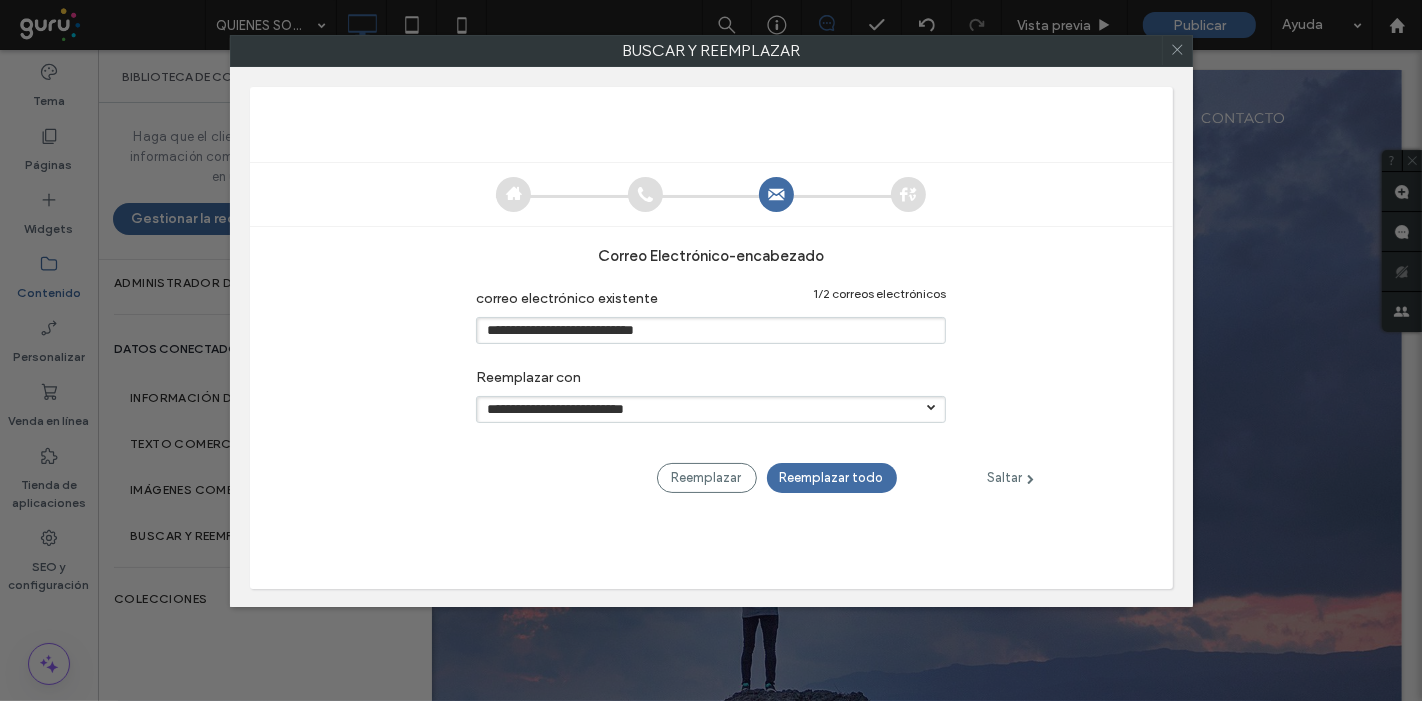 click on "Reemplazar todo" at bounding box center (832, 478) 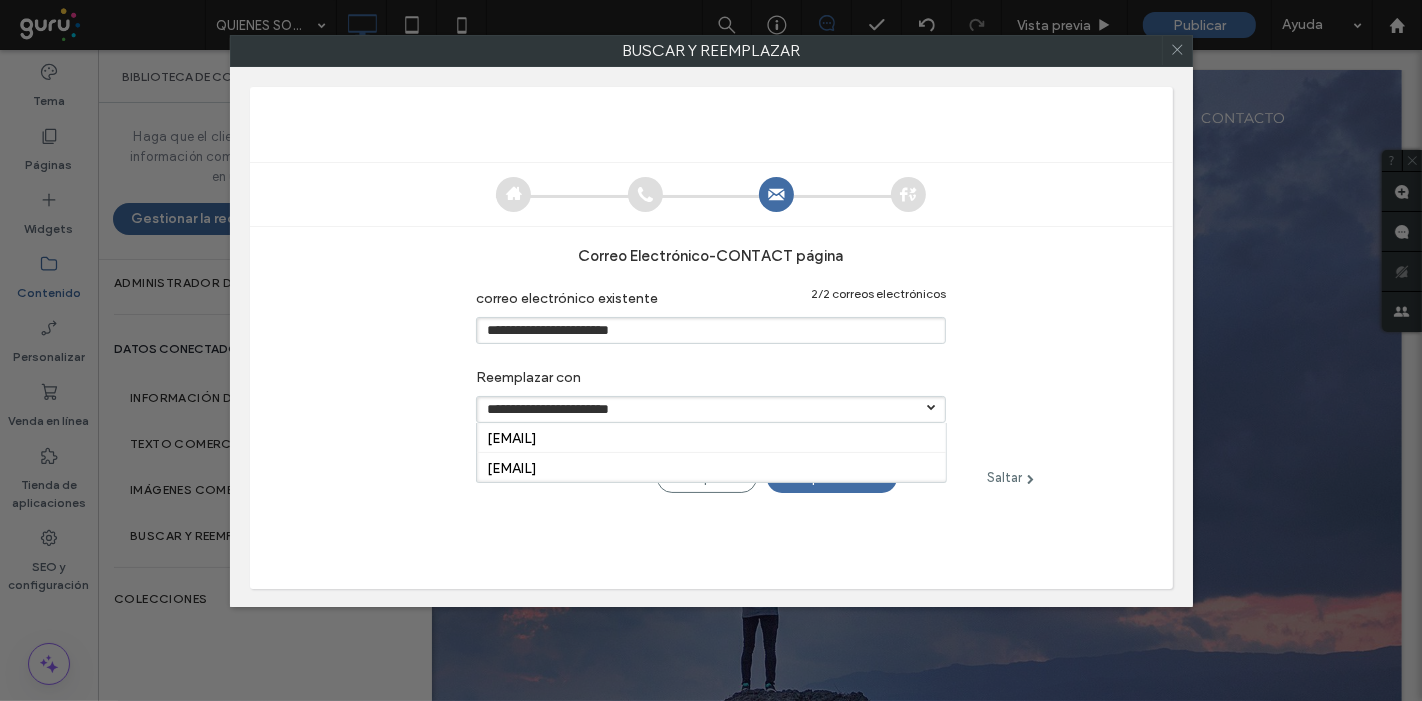 click on "**********" at bounding box center [711, 409] 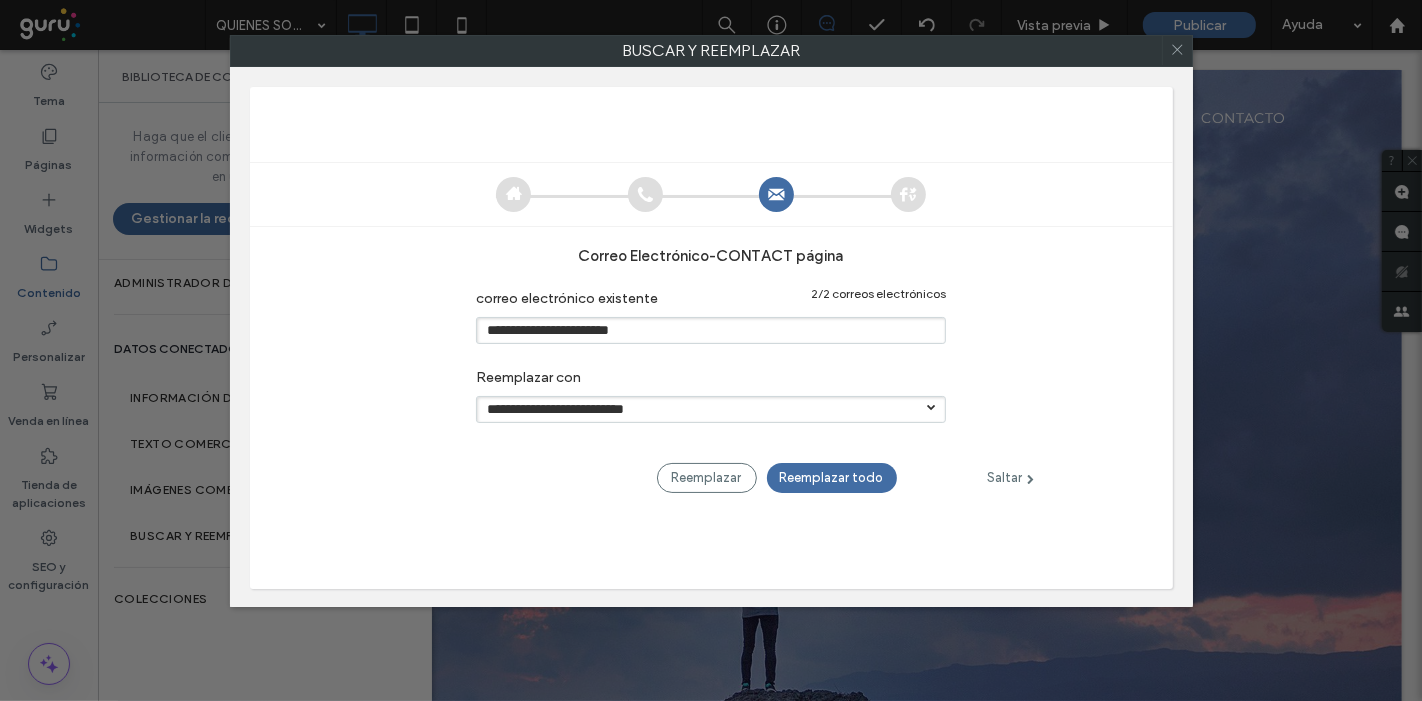 click on "Reemplazar todo" at bounding box center [832, 478] 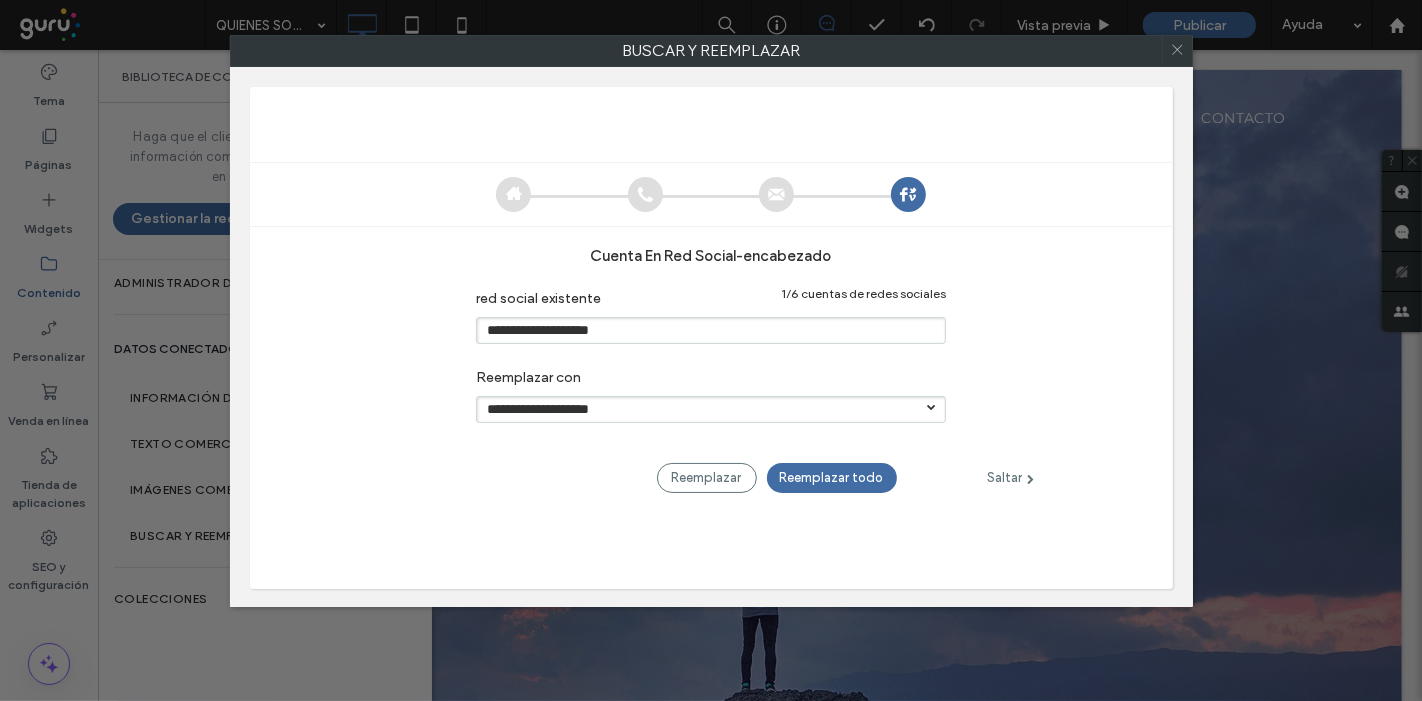 click on "**********" at bounding box center [711, 409] 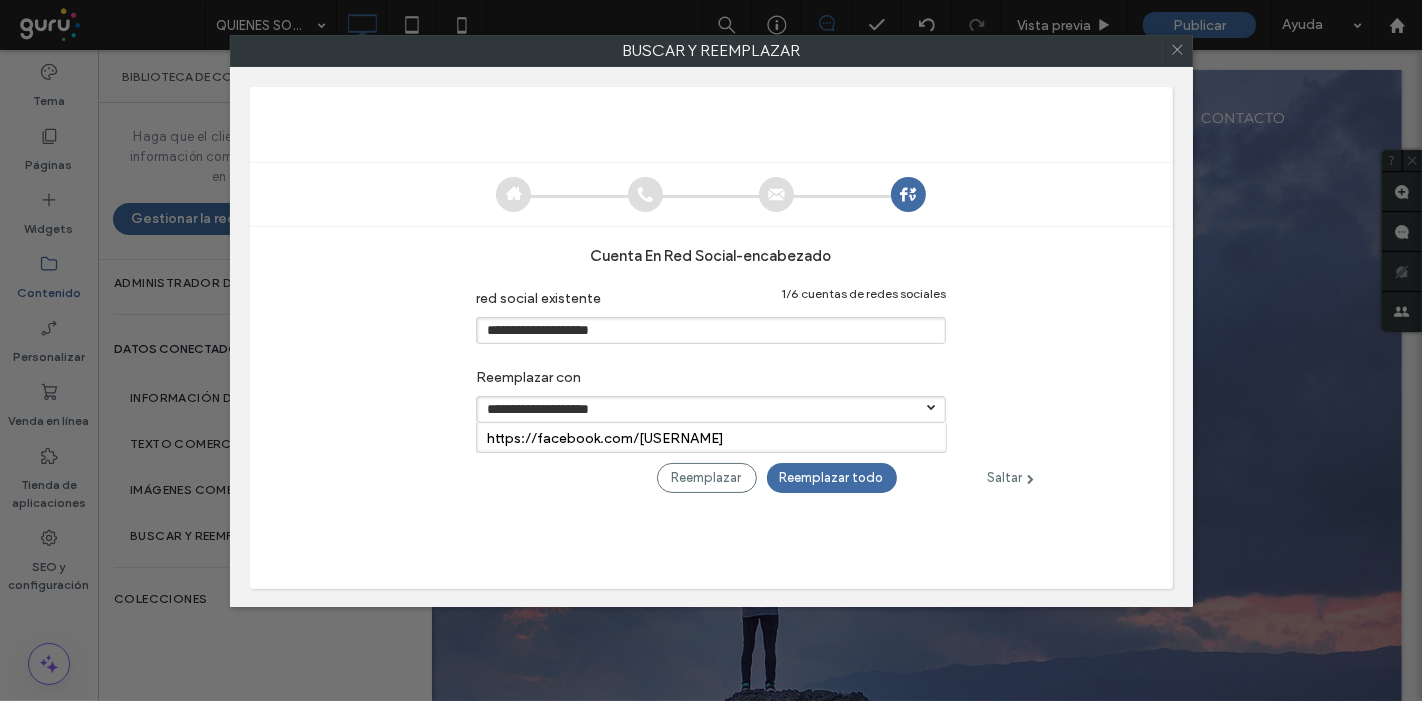 click on "https://facebook.com/Rompiendola4pared" at bounding box center [605, 438] 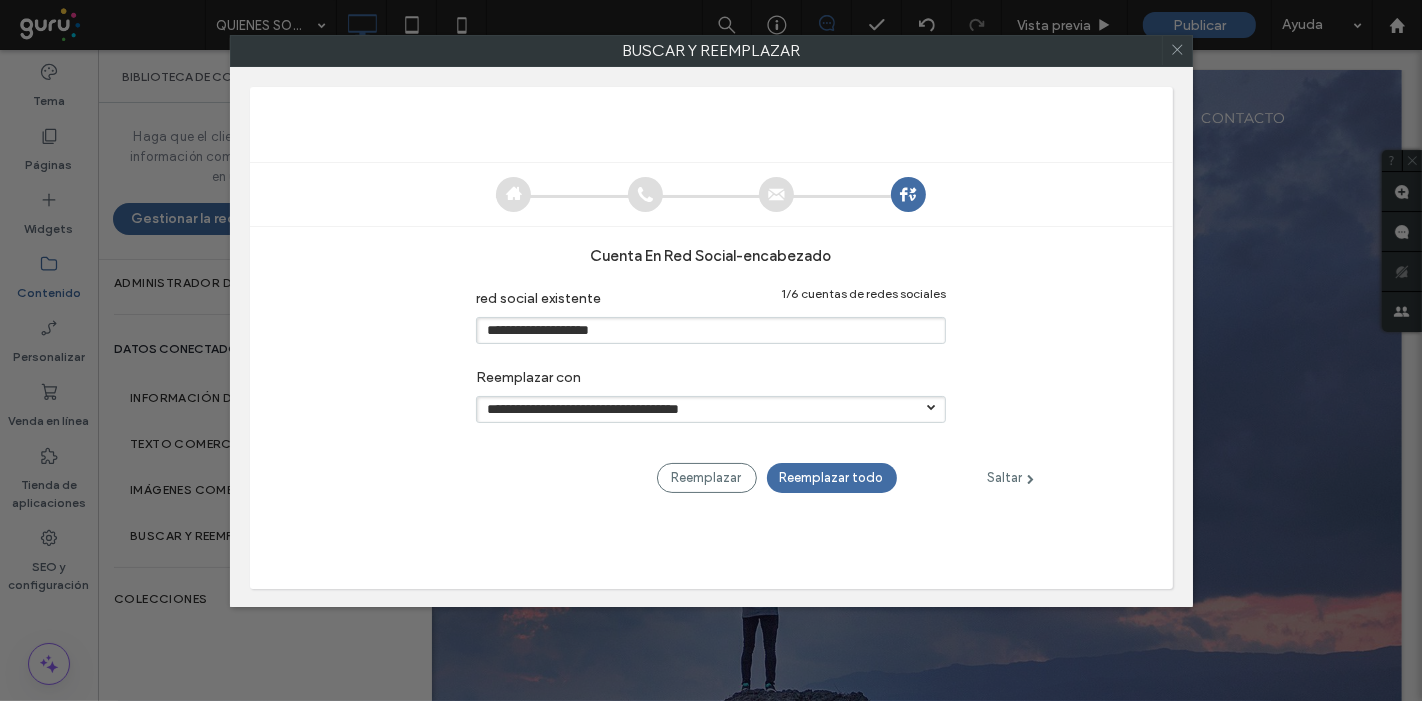 click on "Reemplazar todo" at bounding box center (832, 478) 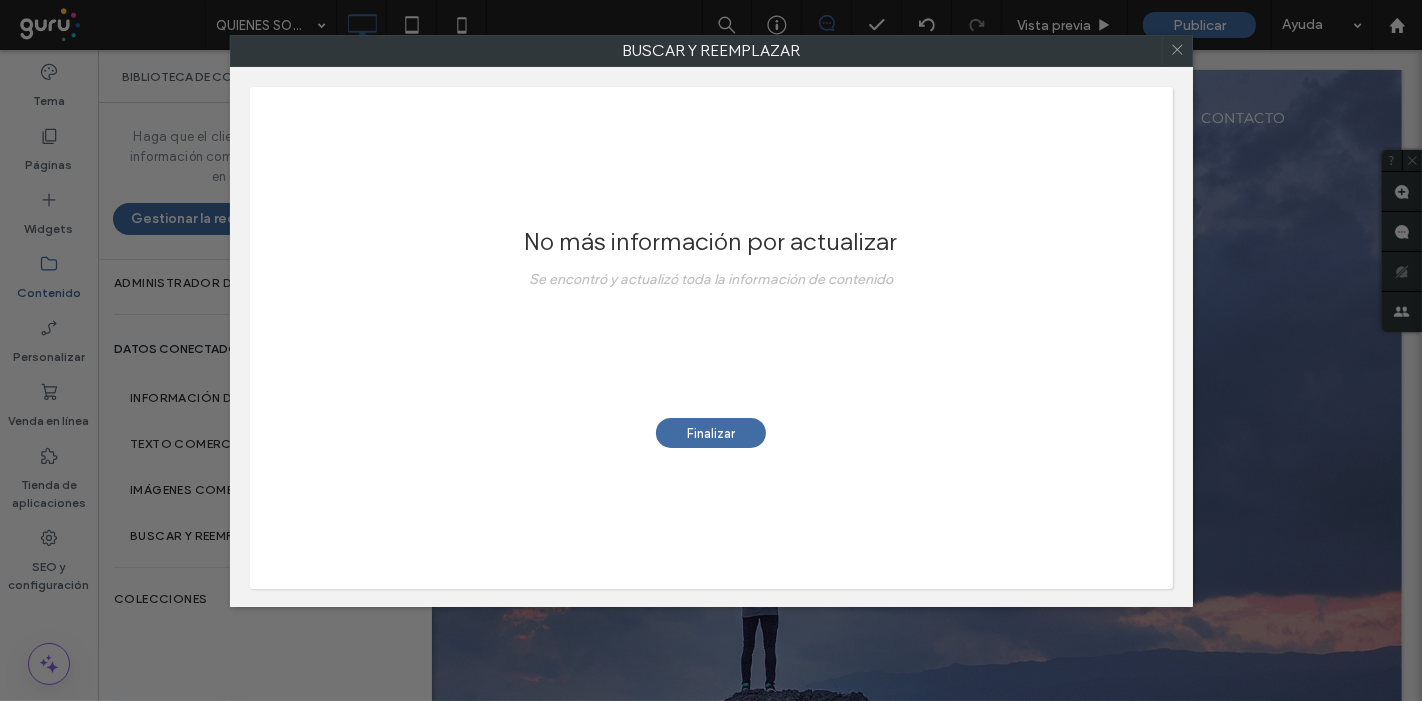 click on "Finalizar" at bounding box center (711, 433) 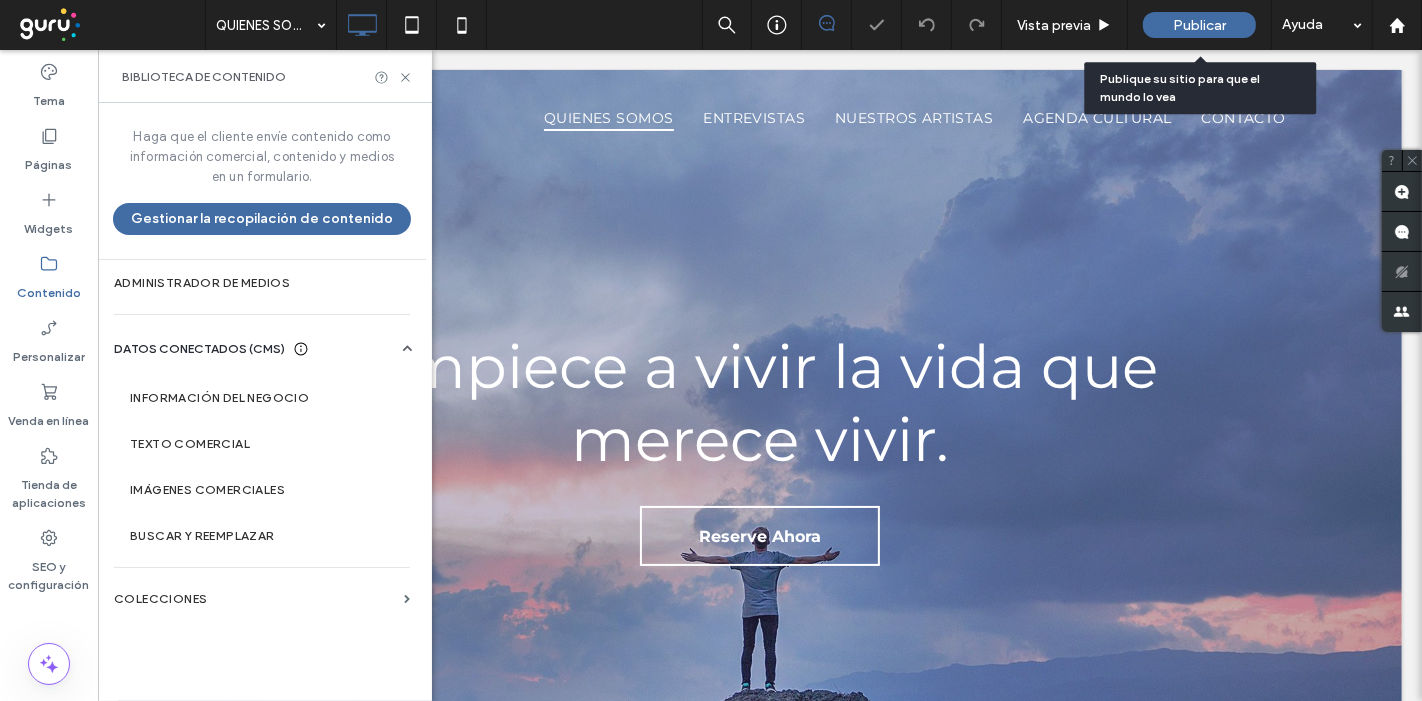 scroll, scrollTop: 0, scrollLeft: 0, axis: both 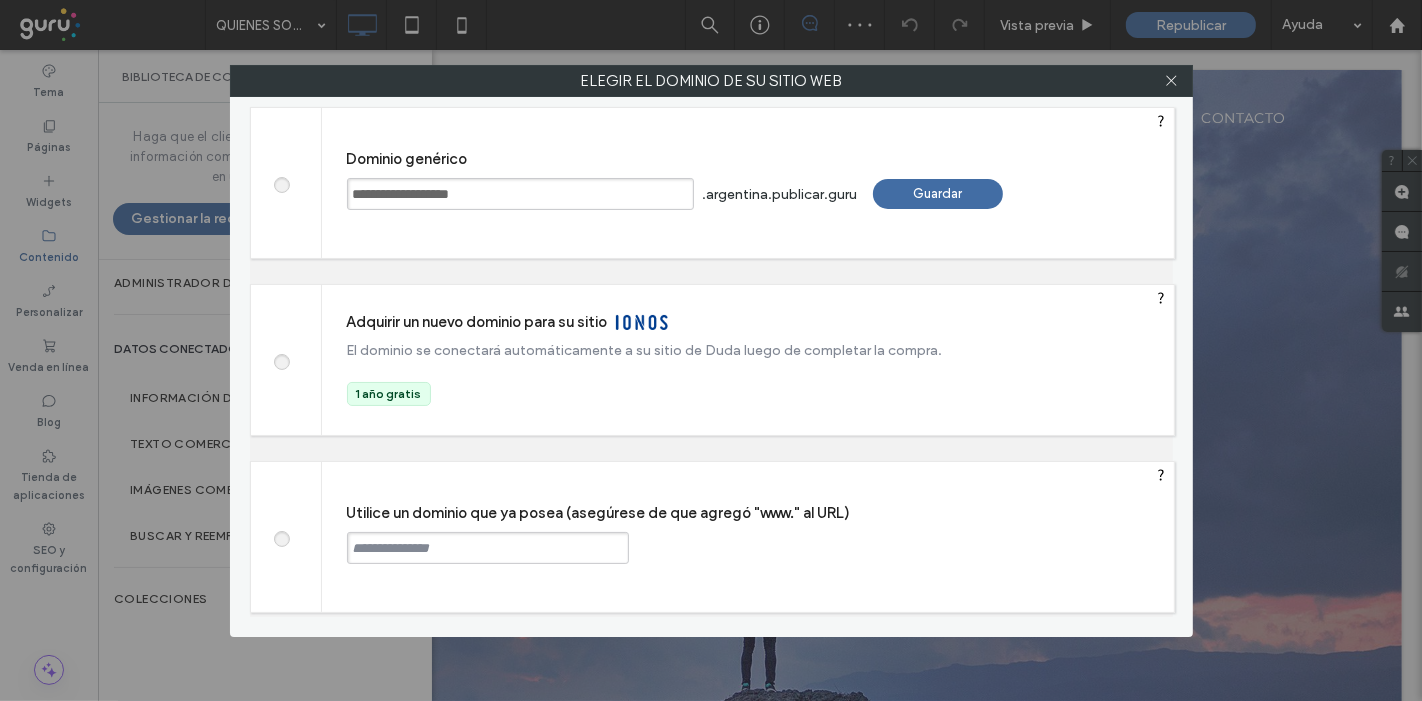 click on "Guardar" at bounding box center [938, 194] 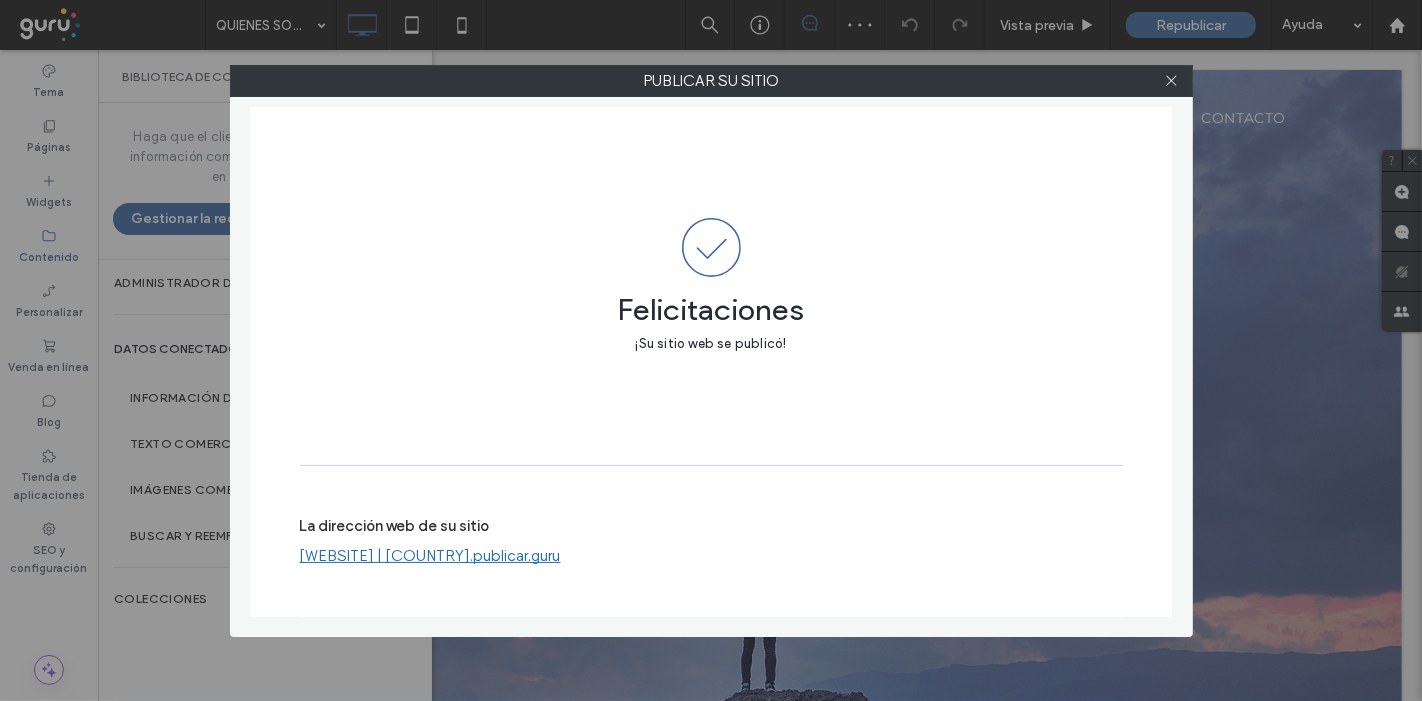 scroll, scrollTop: 0, scrollLeft: 0, axis: both 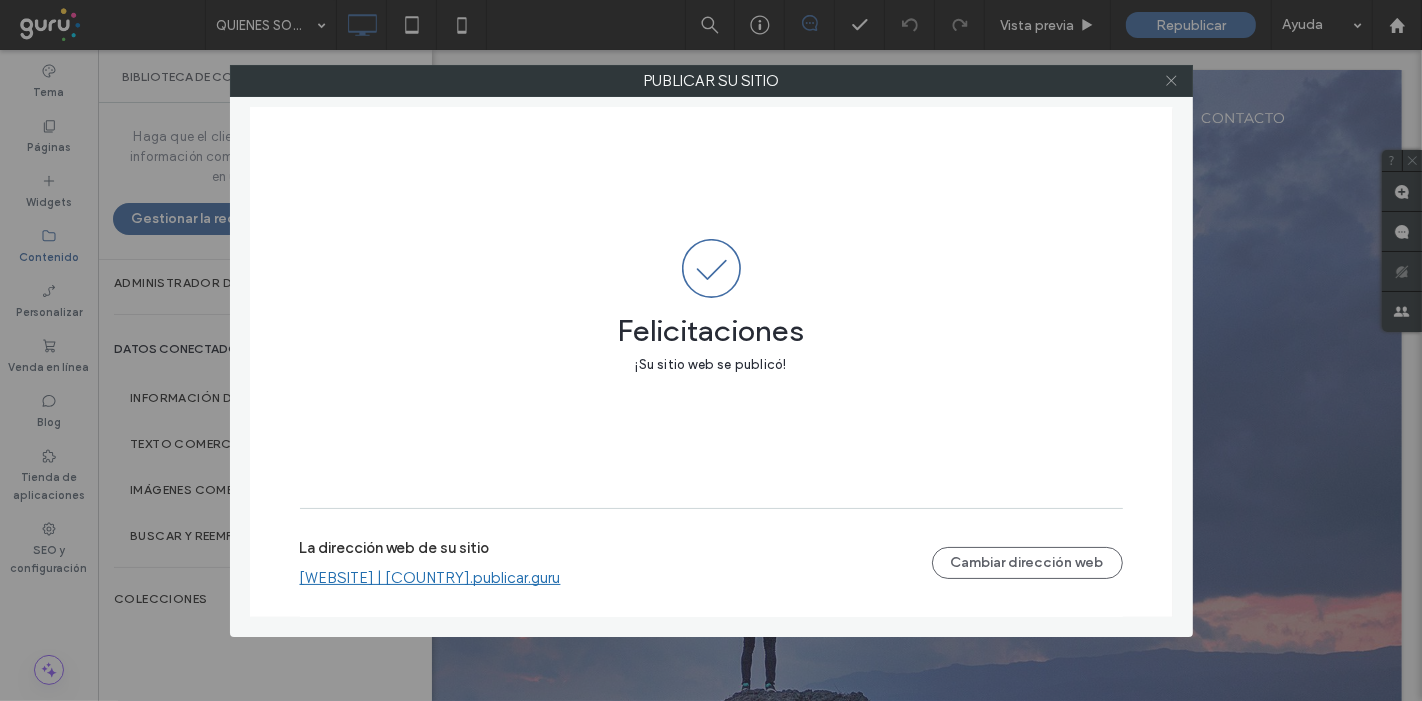 click 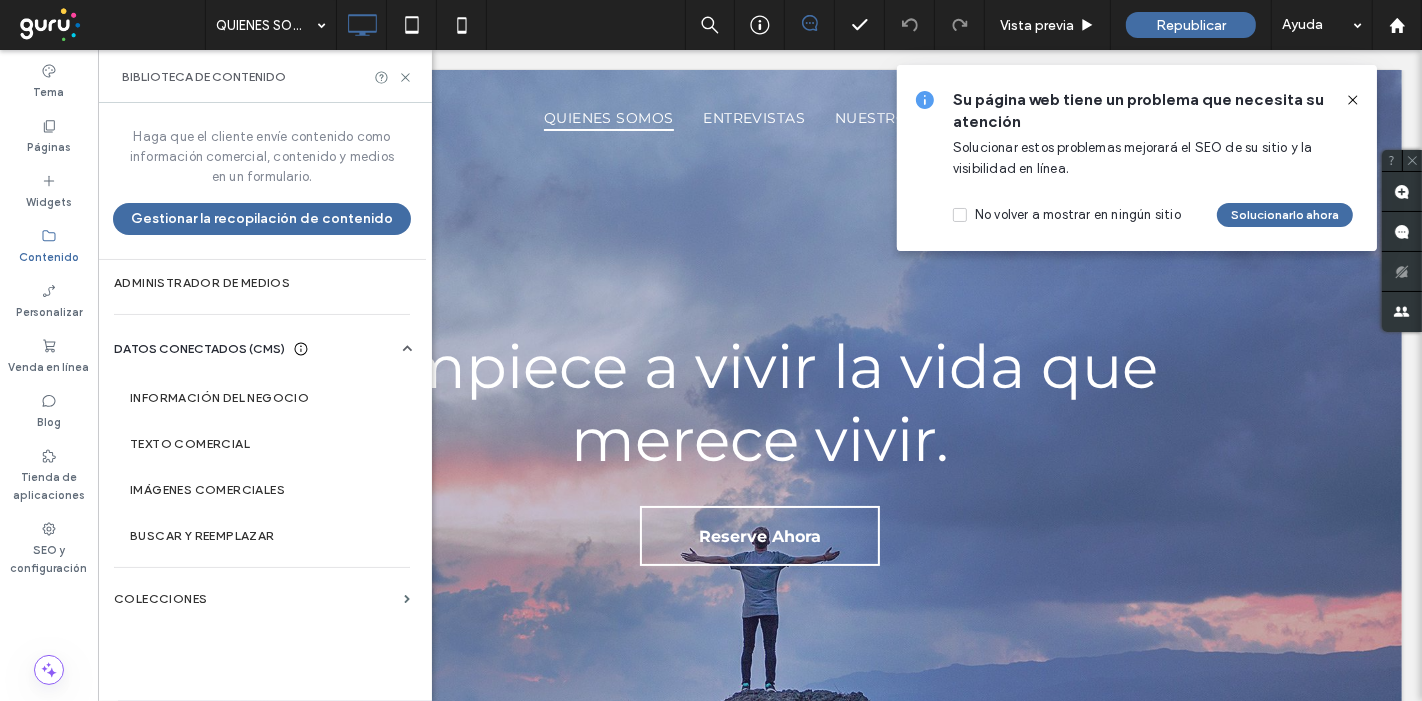 click 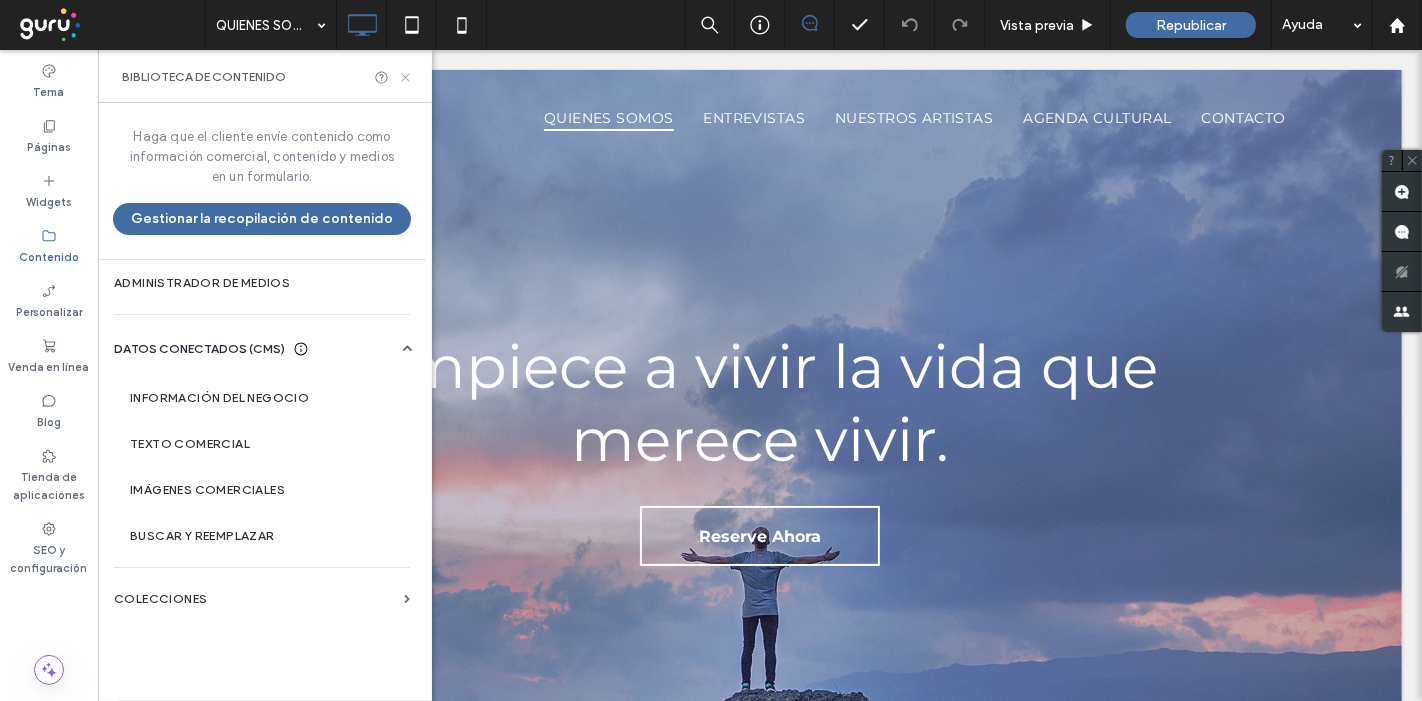 click 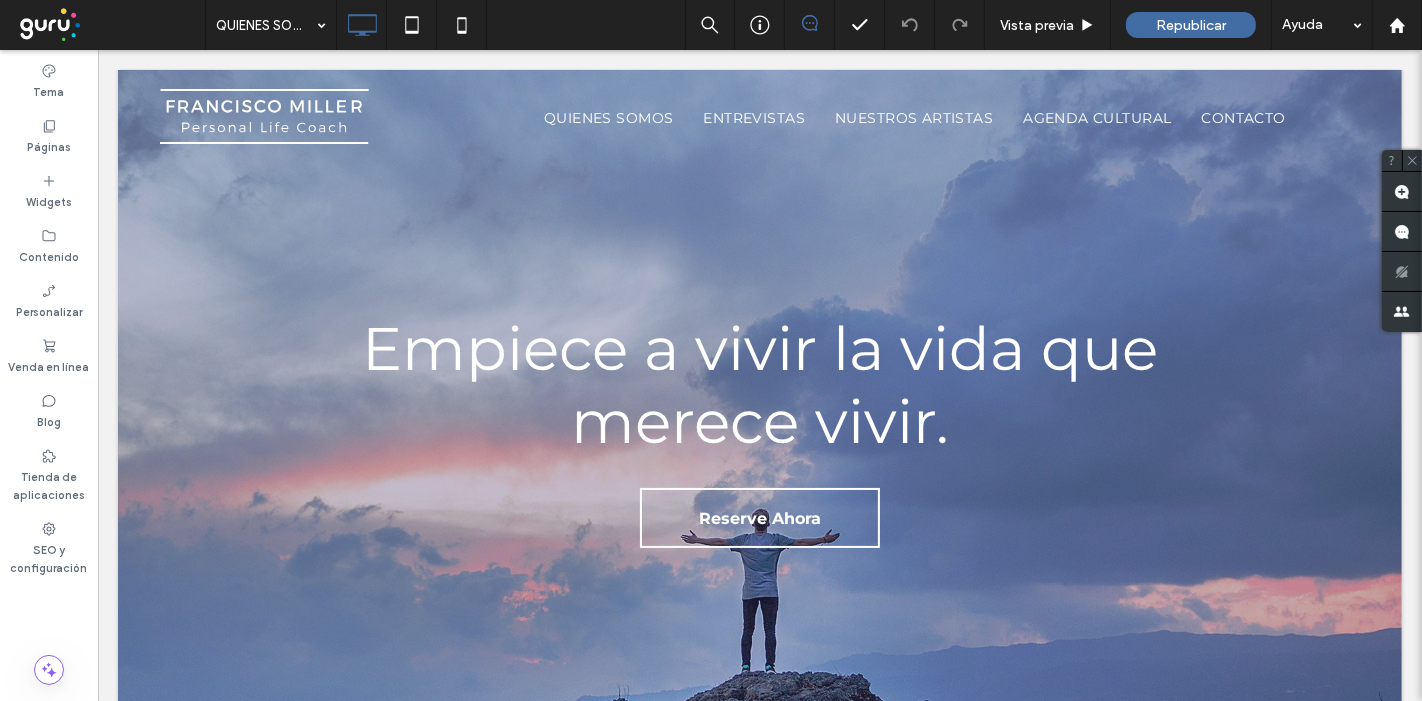 scroll, scrollTop: 0, scrollLeft: 0, axis: both 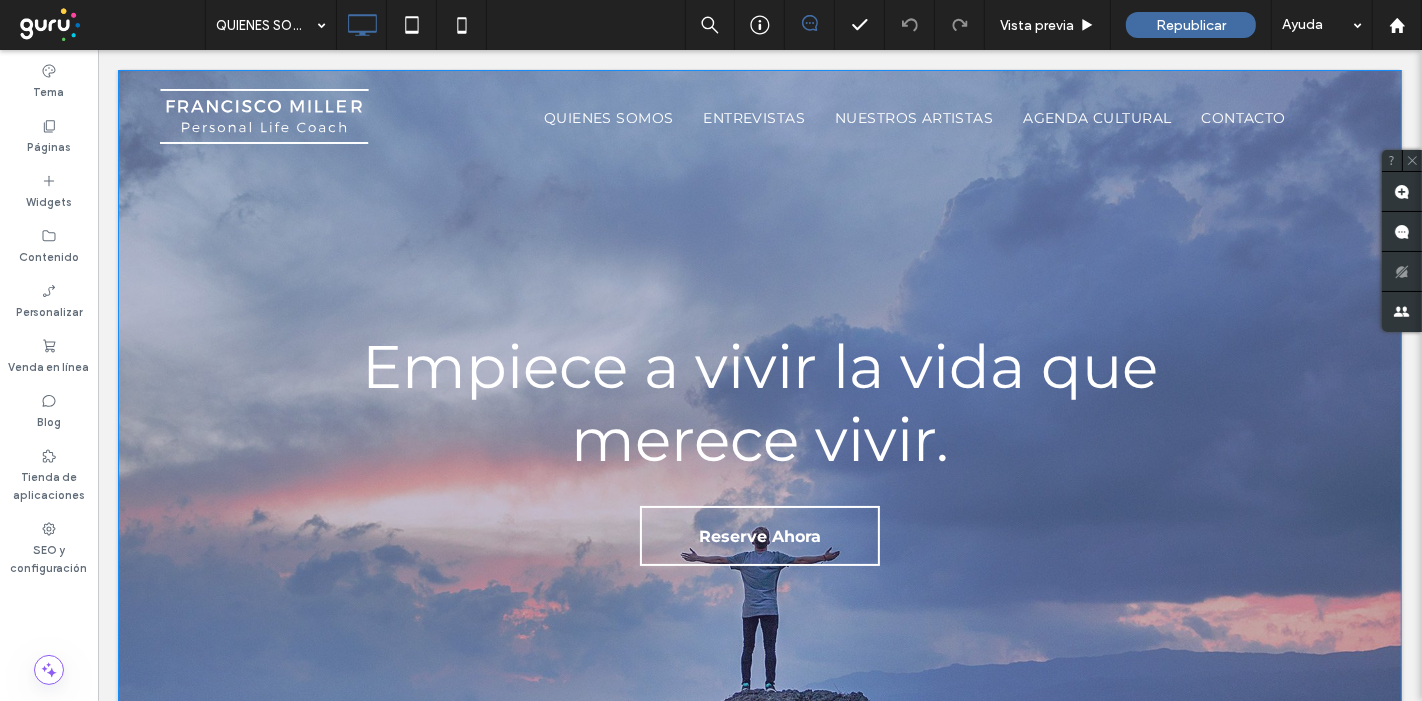 click on "Empiece a vivir la vida que merece vivir.
Reserve Ahora
Click To Paste
Fila + Añadir sección" at bounding box center (759, 455) 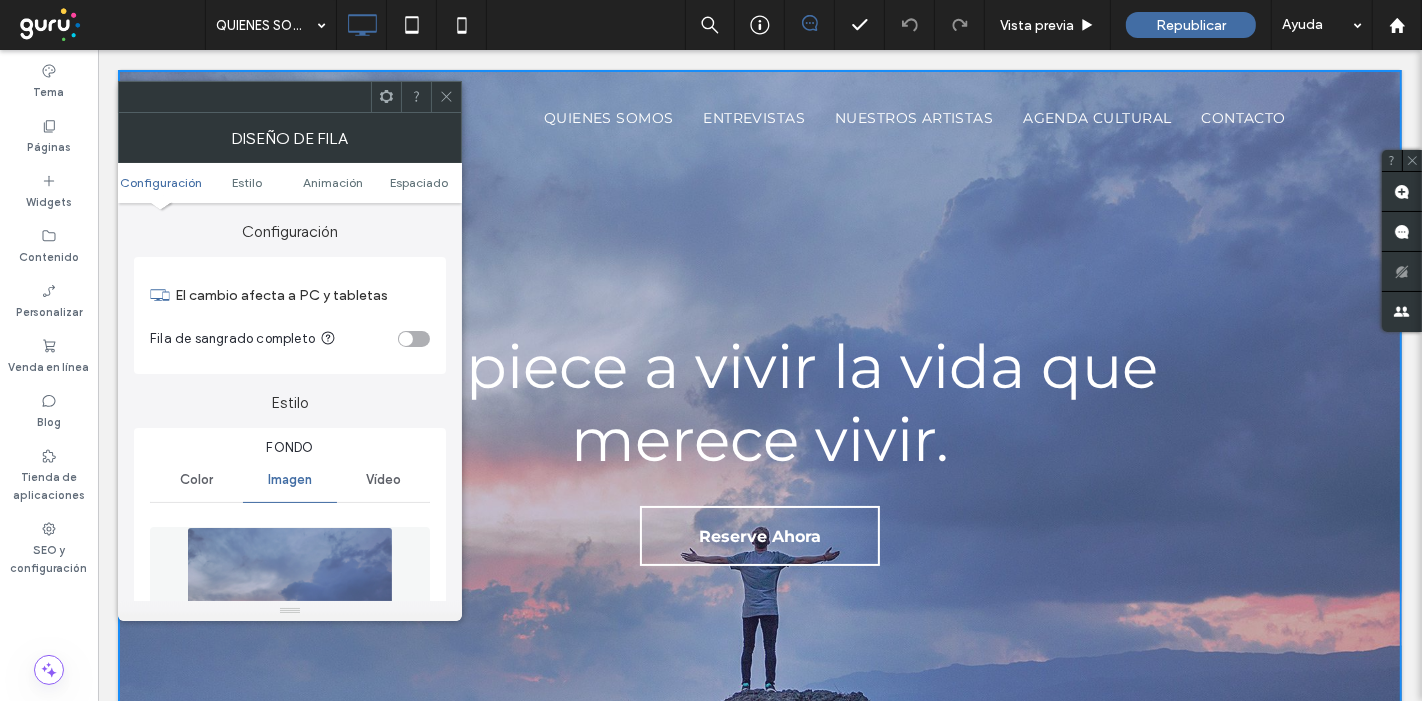 click at bounding box center [290, 596] 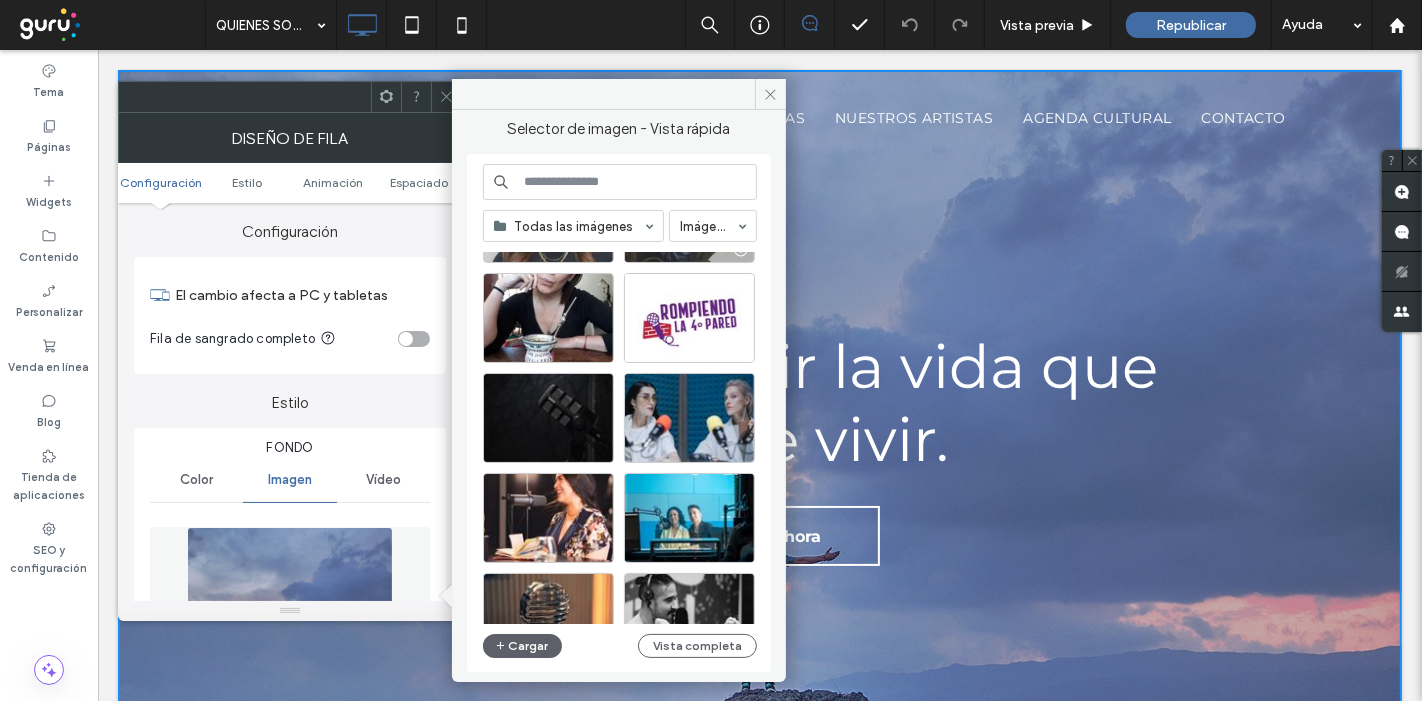 scroll, scrollTop: 222, scrollLeft: 0, axis: vertical 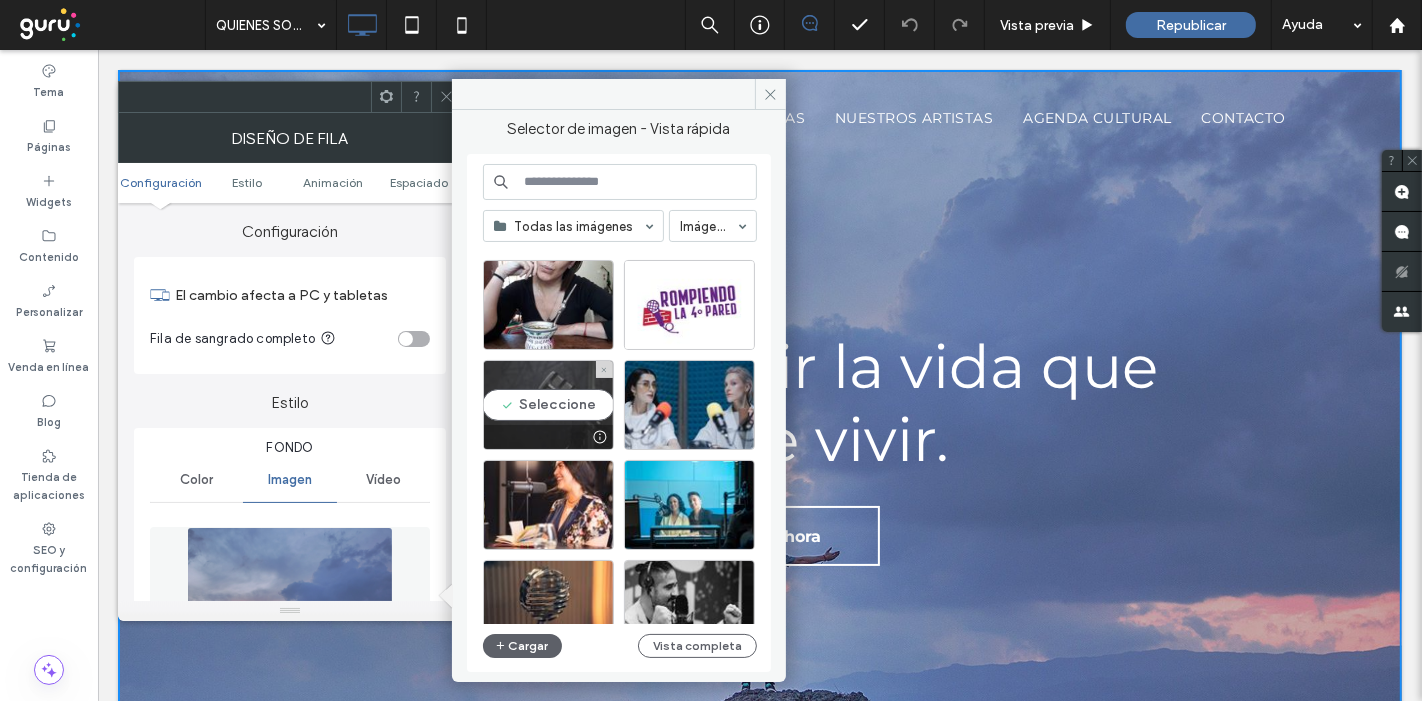 drag, startPoint x: 553, startPoint y: 395, endPoint x: 456, endPoint y: 345, distance: 109.128365 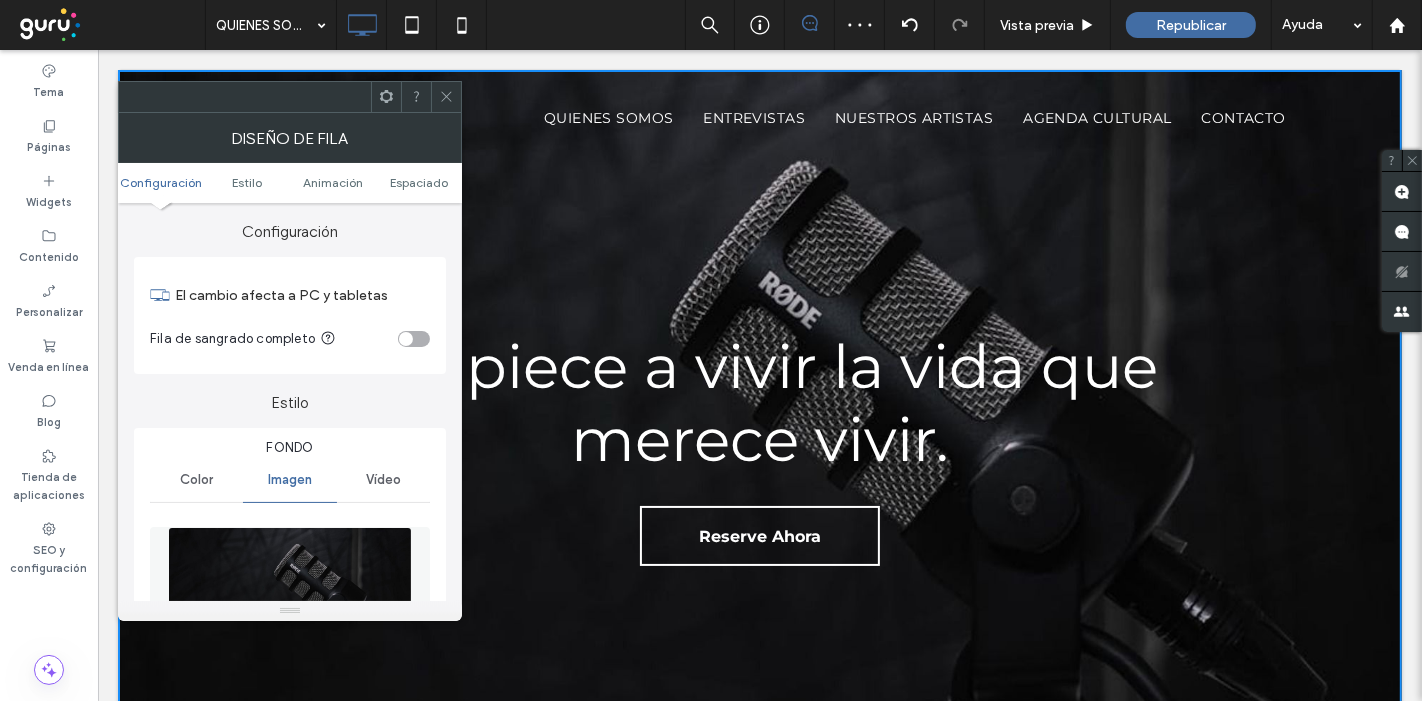 click 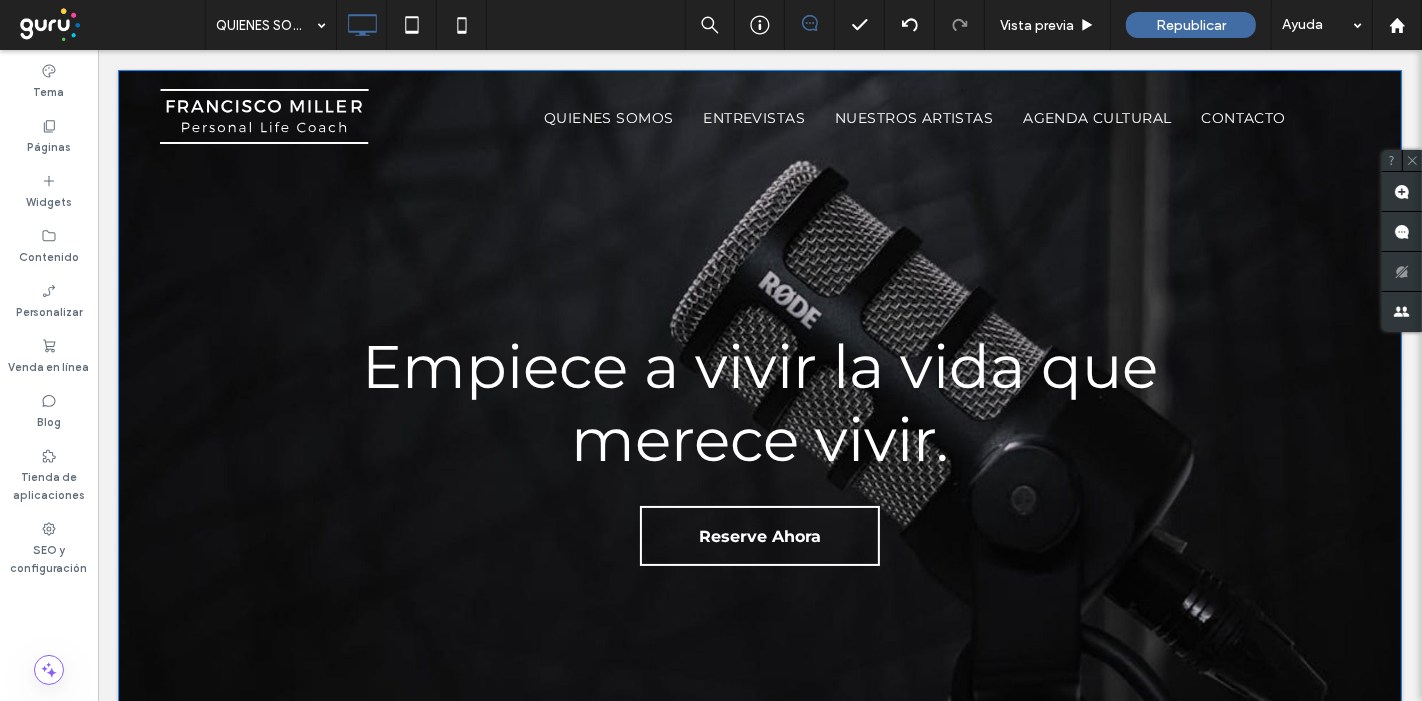 click on "Empiece a vivir la vida que merece vivir.
Reserve Ahora
Click To Paste
Fila + Añadir sección" at bounding box center (759, 455) 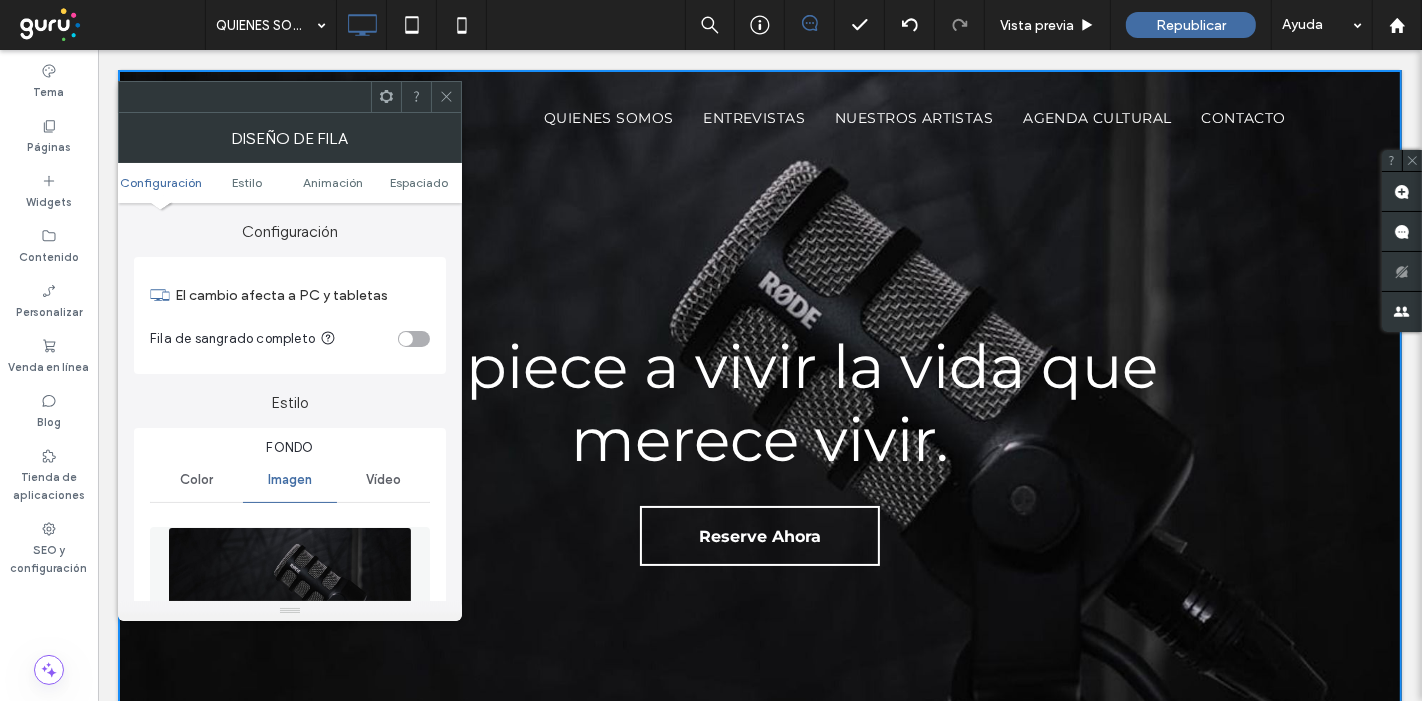 click at bounding box center (290, 596) 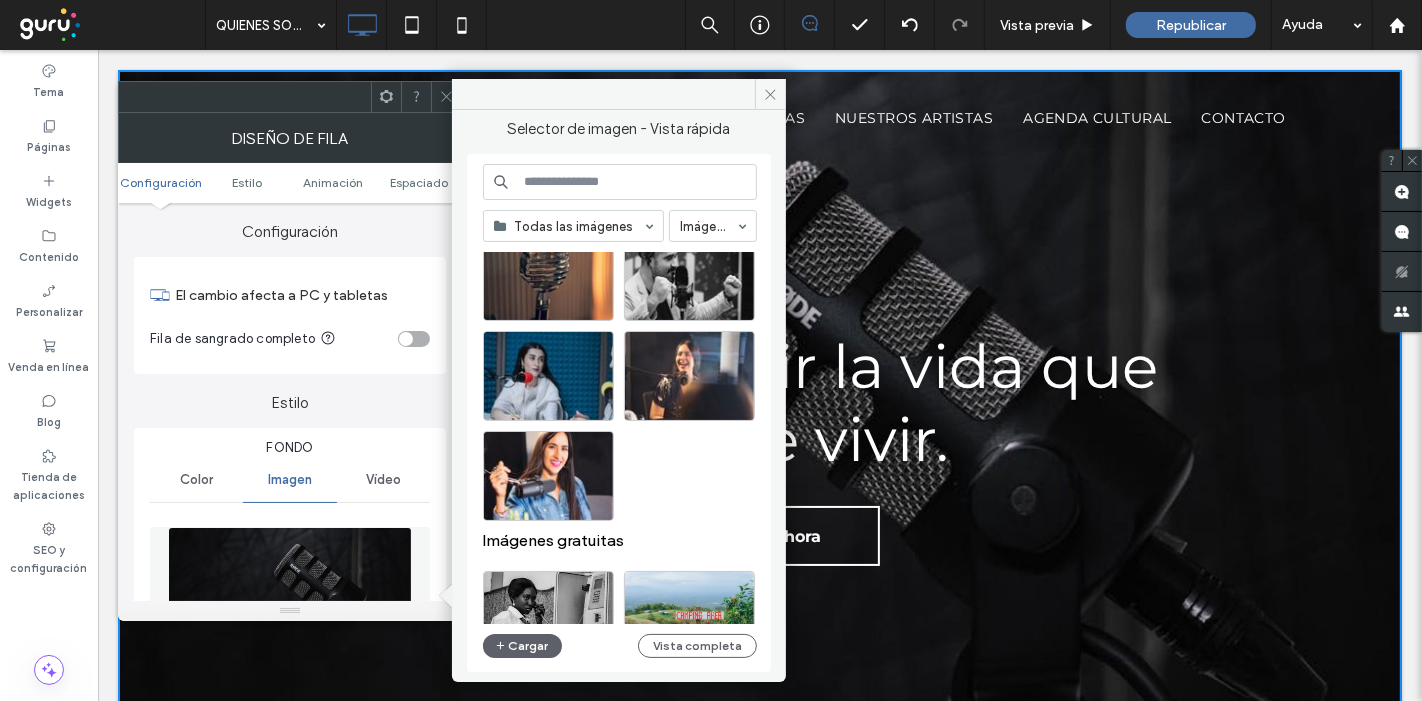 scroll, scrollTop: 555, scrollLeft: 0, axis: vertical 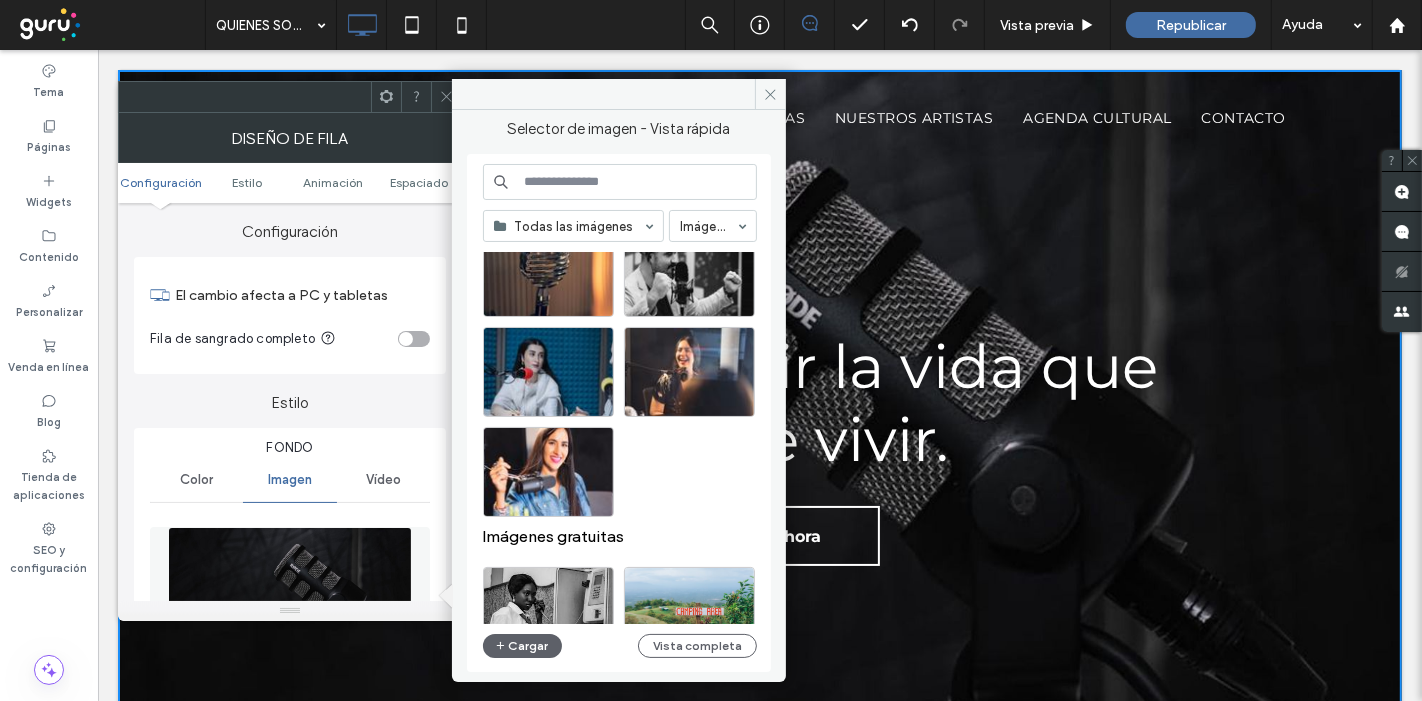 click at bounding box center (620, 182) 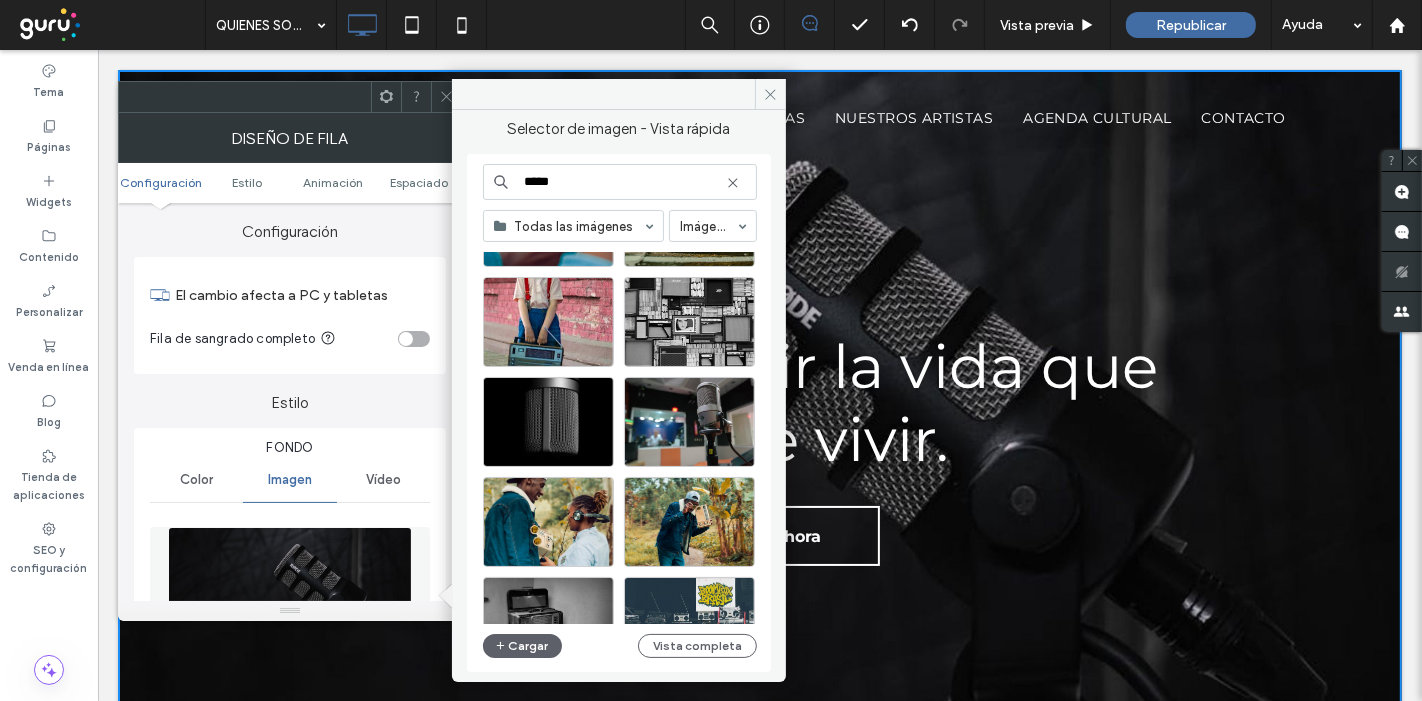 scroll, scrollTop: 555, scrollLeft: 0, axis: vertical 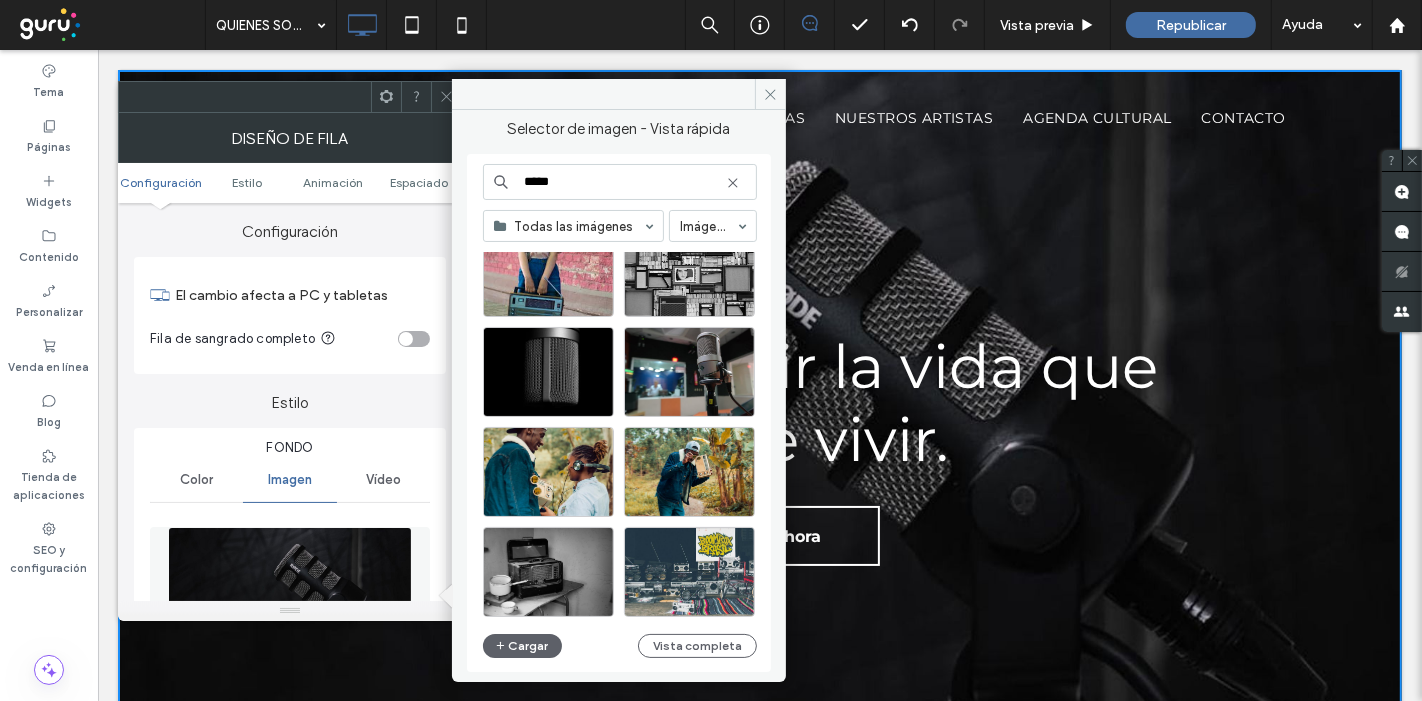 drag, startPoint x: 560, startPoint y: 195, endPoint x: 563, endPoint y: 184, distance: 11.401754 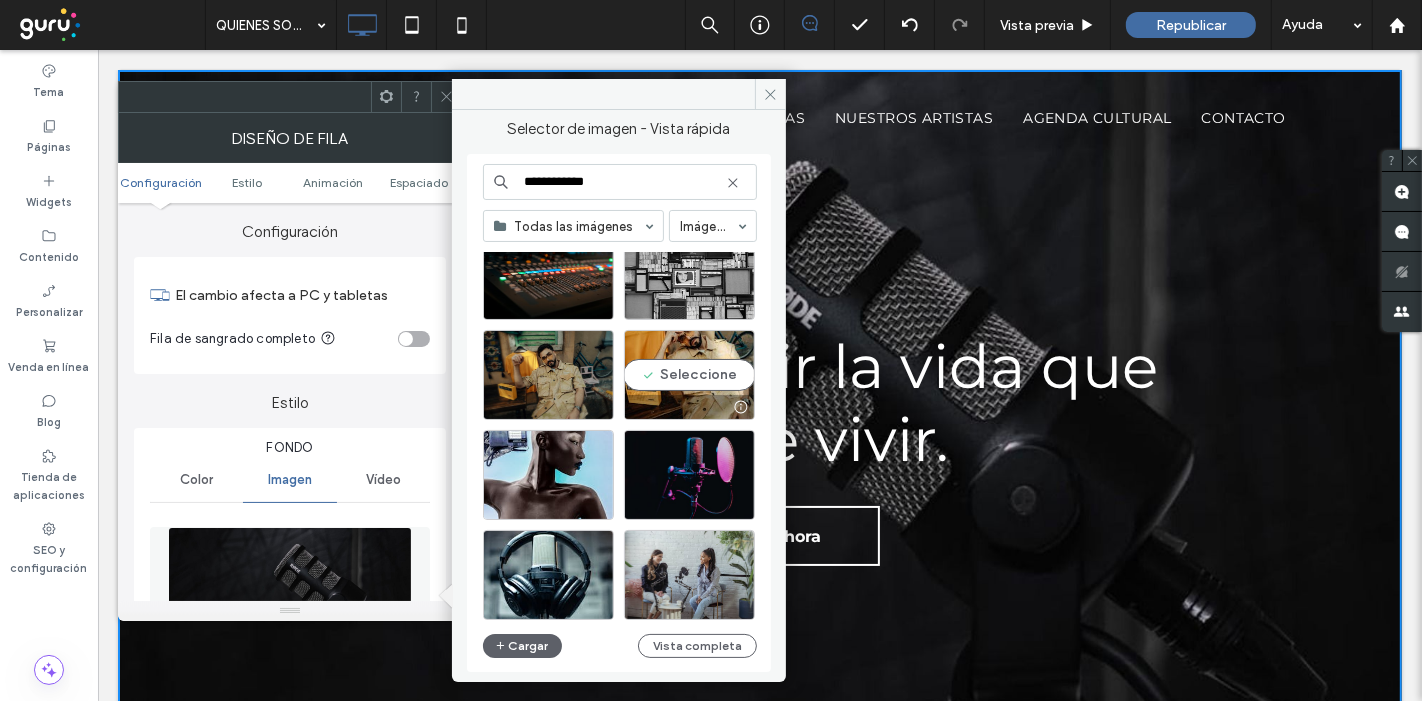 scroll, scrollTop: 555, scrollLeft: 0, axis: vertical 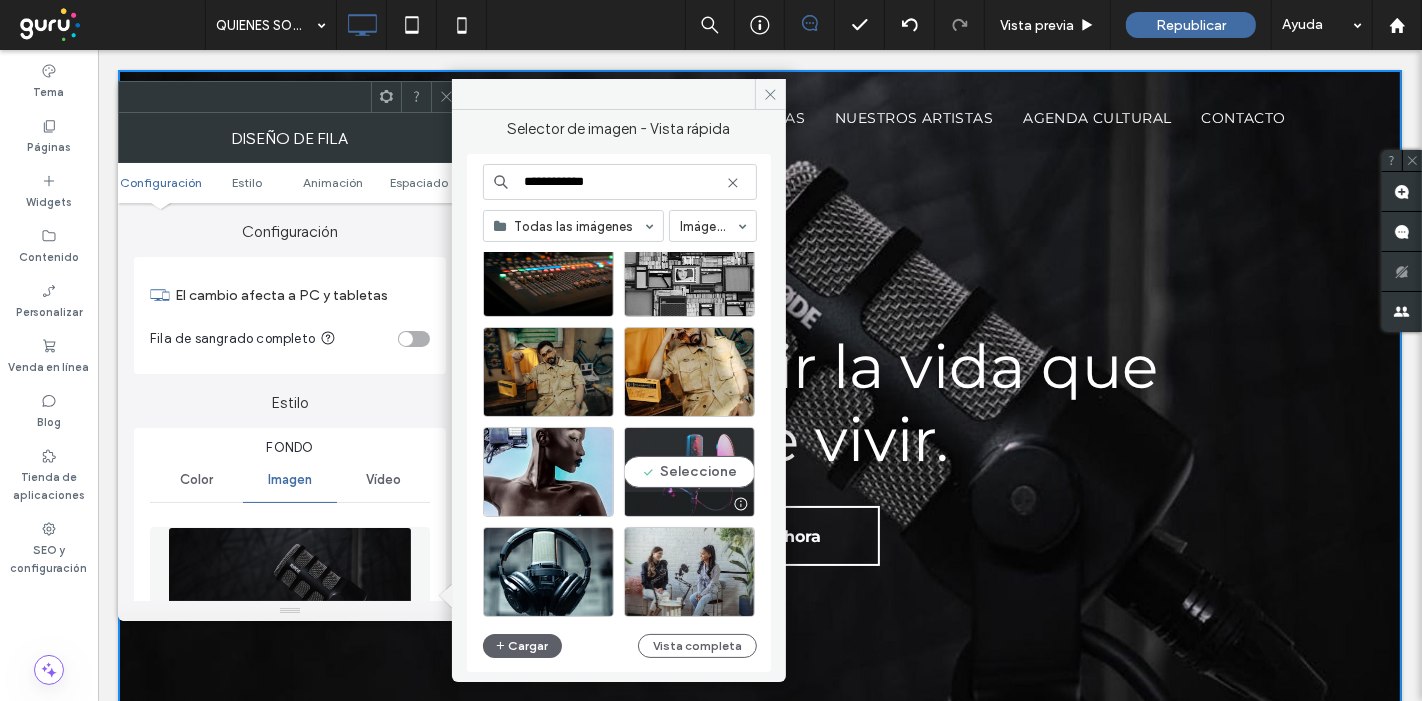 type on "**********" 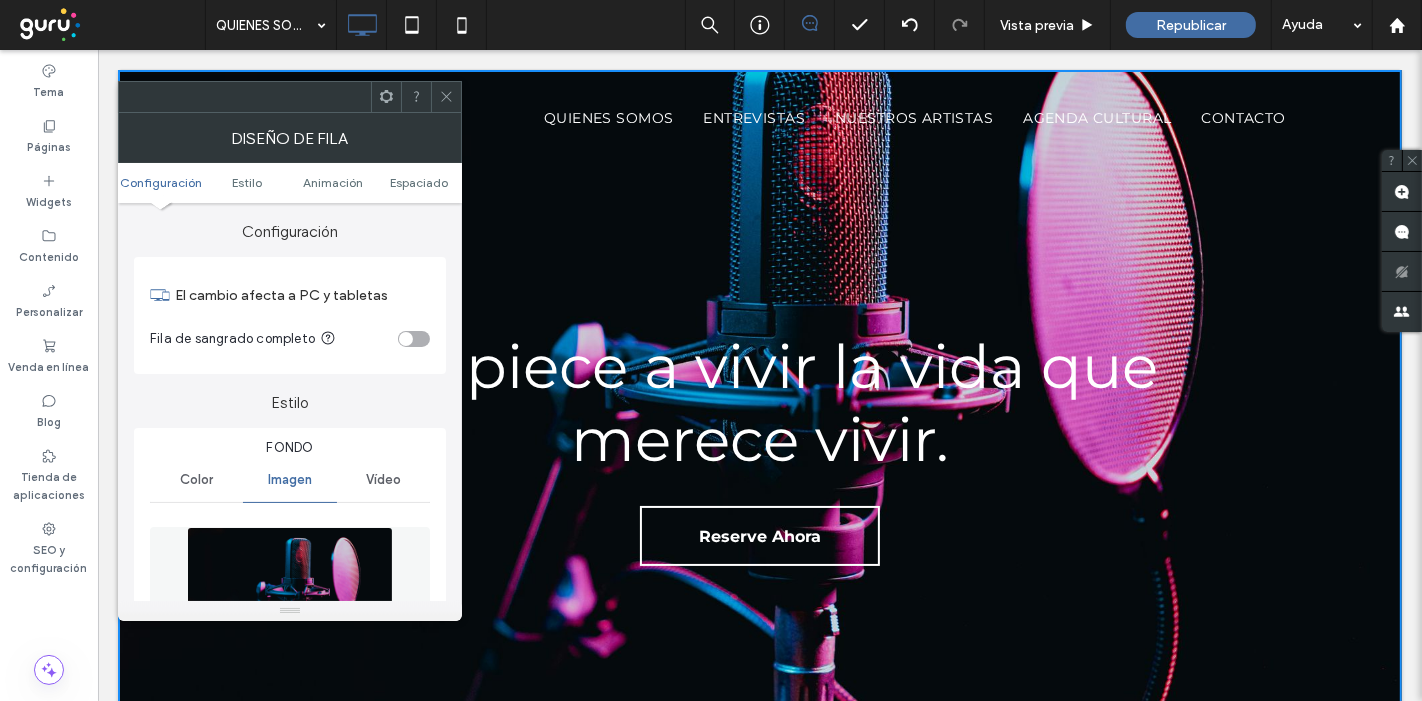 click at bounding box center [290, 596] 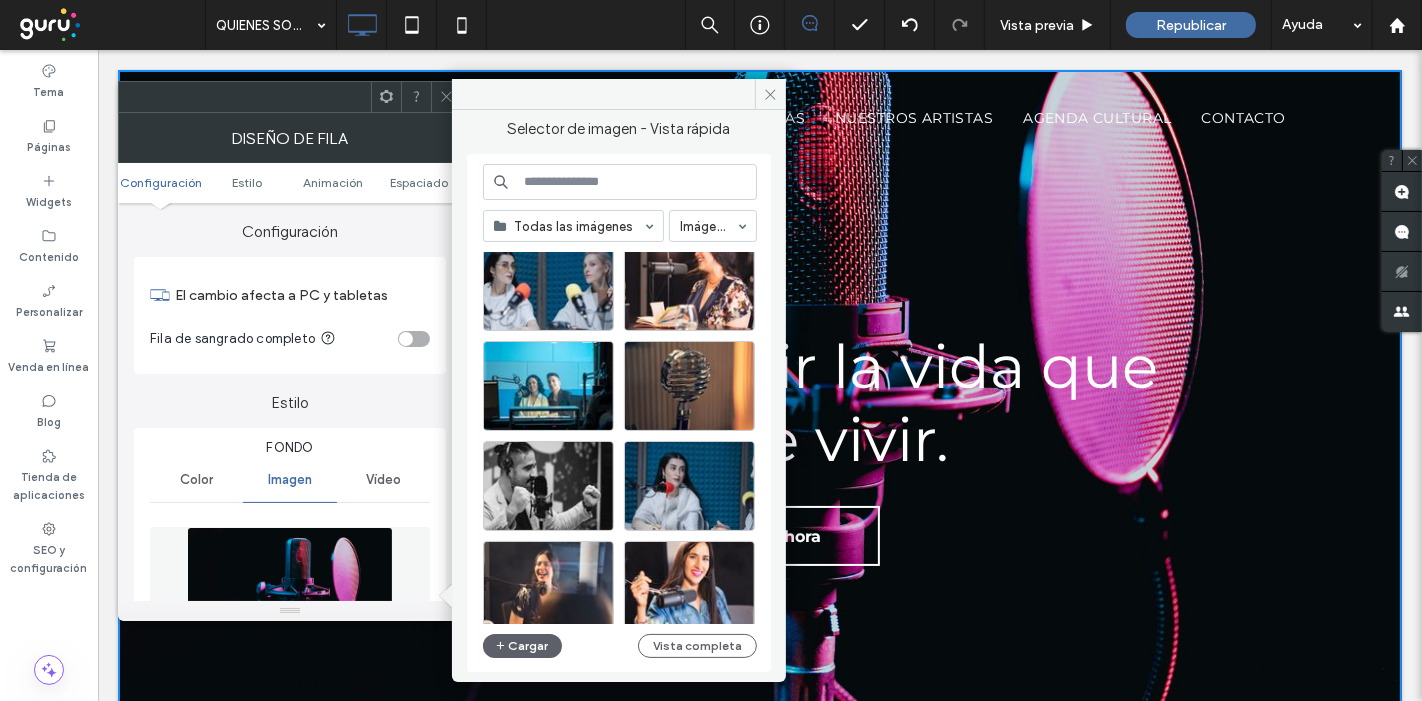 scroll, scrollTop: 444, scrollLeft: 0, axis: vertical 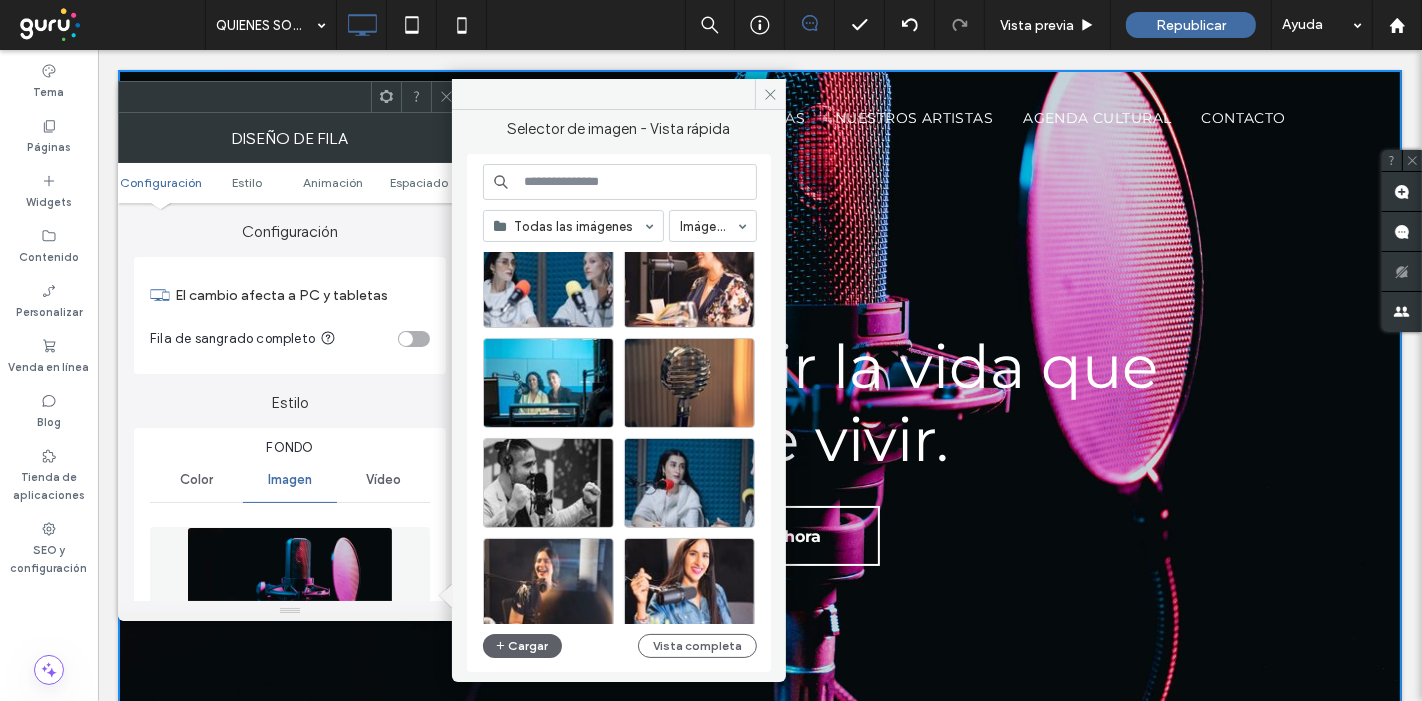 click at bounding box center (620, 182) 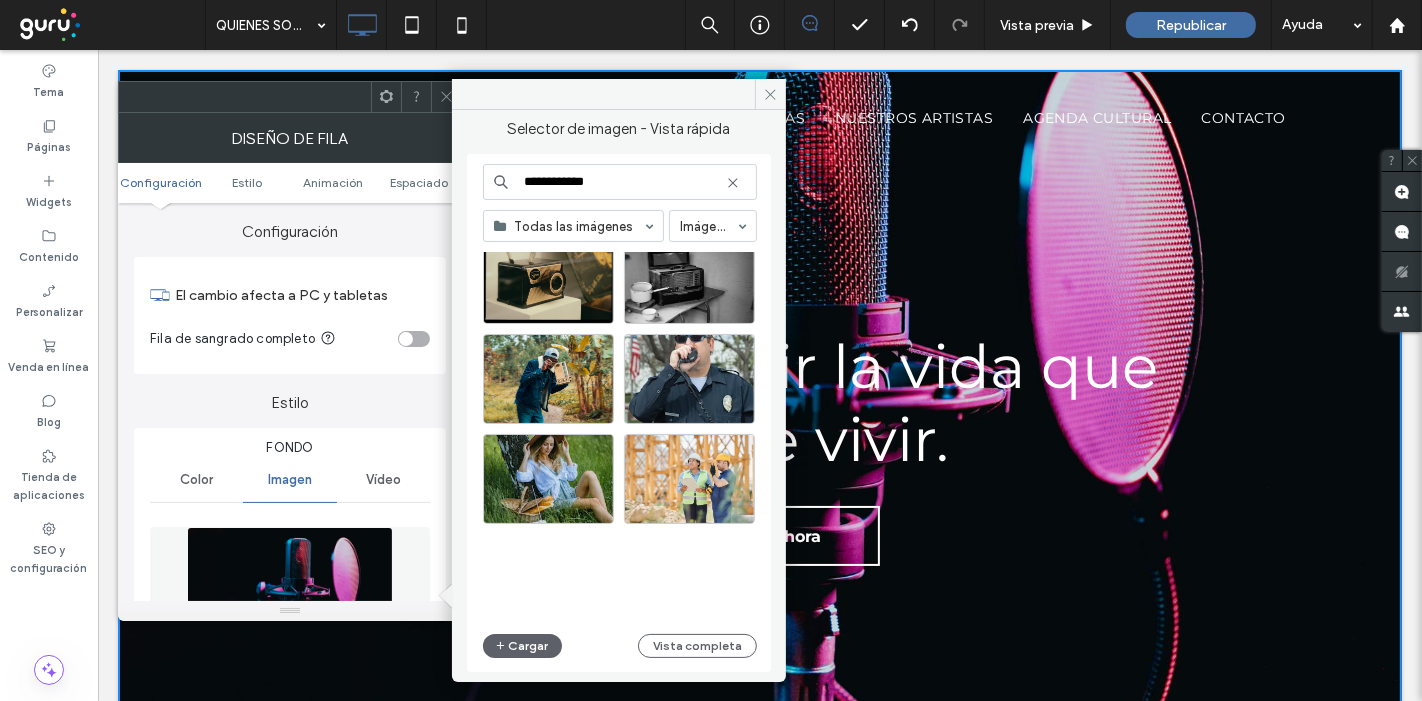 scroll, scrollTop: 9212, scrollLeft: 0, axis: vertical 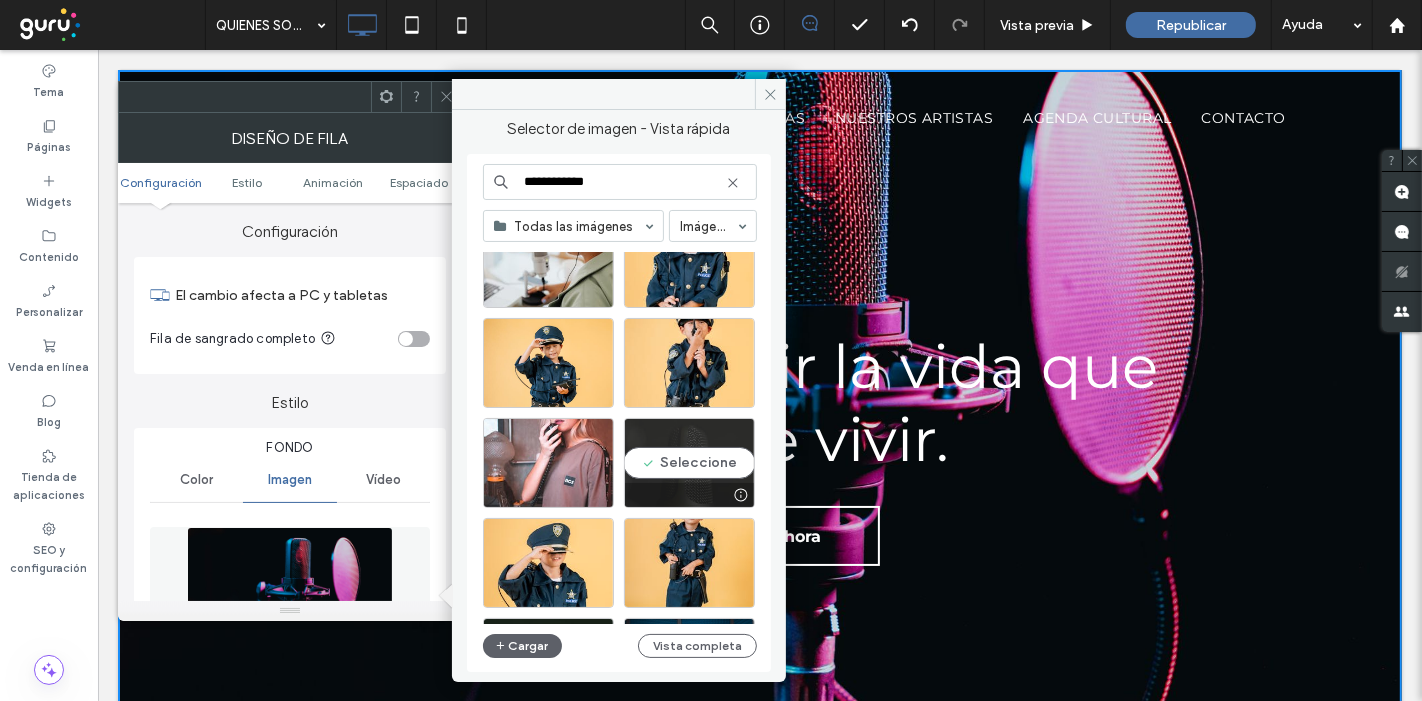 type on "**********" 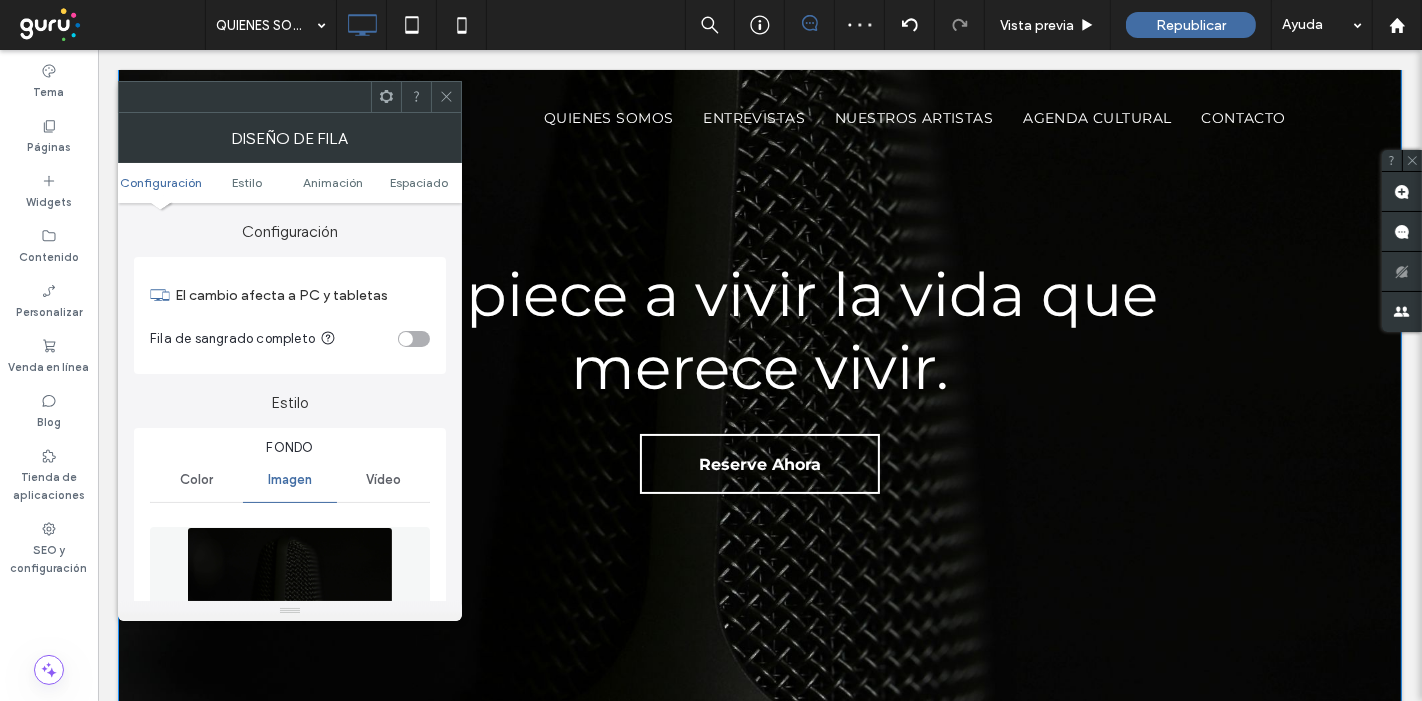 scroll, scrollTop: 0, scrollLeft: 0, axis: both 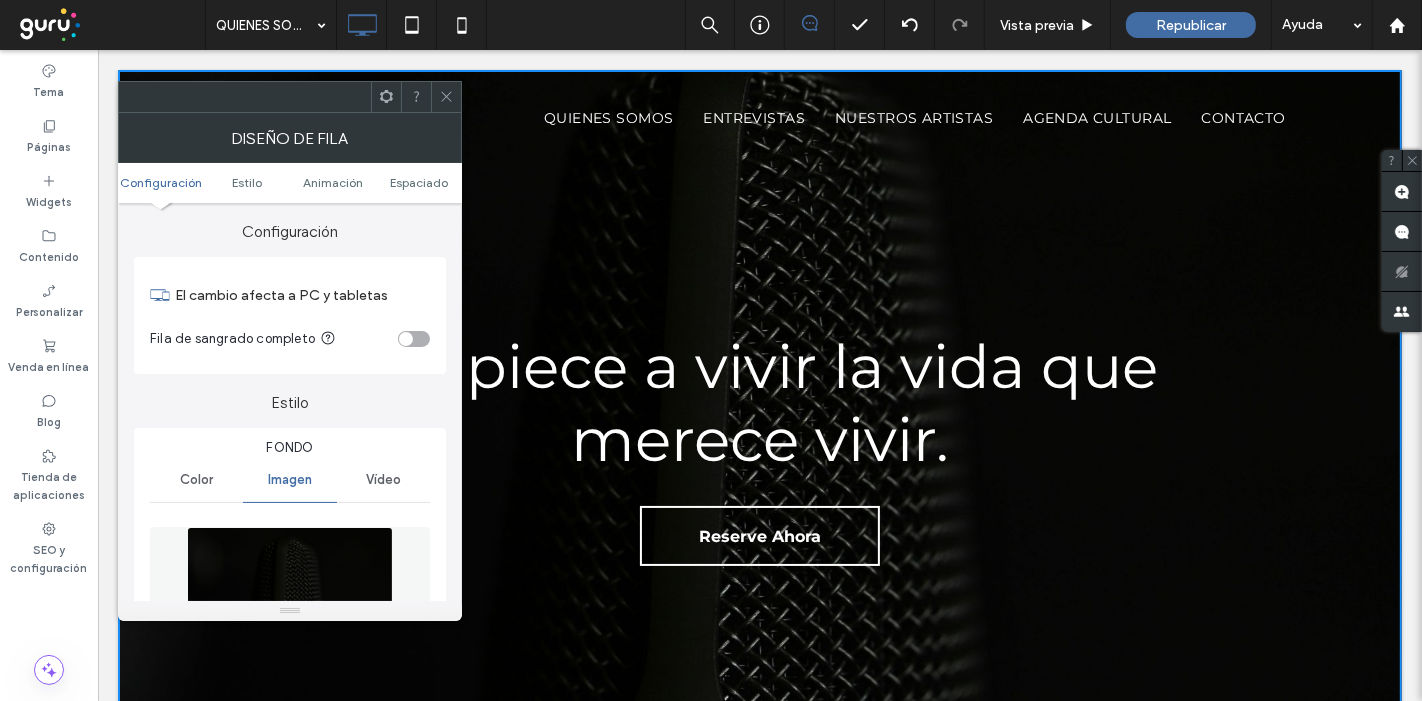 click at bounding box center [290, 596] 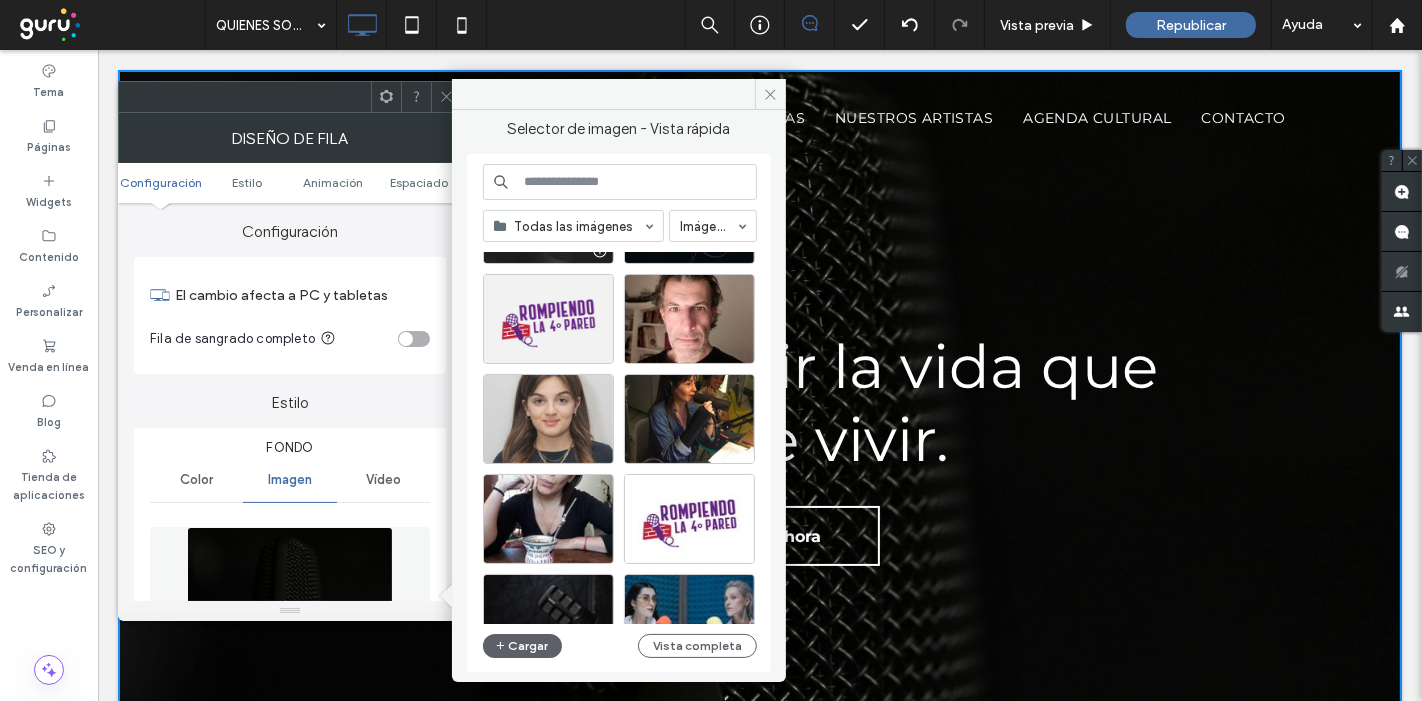 scroll, scrollTop: 111, scrollLeft: 0, axis: vertical 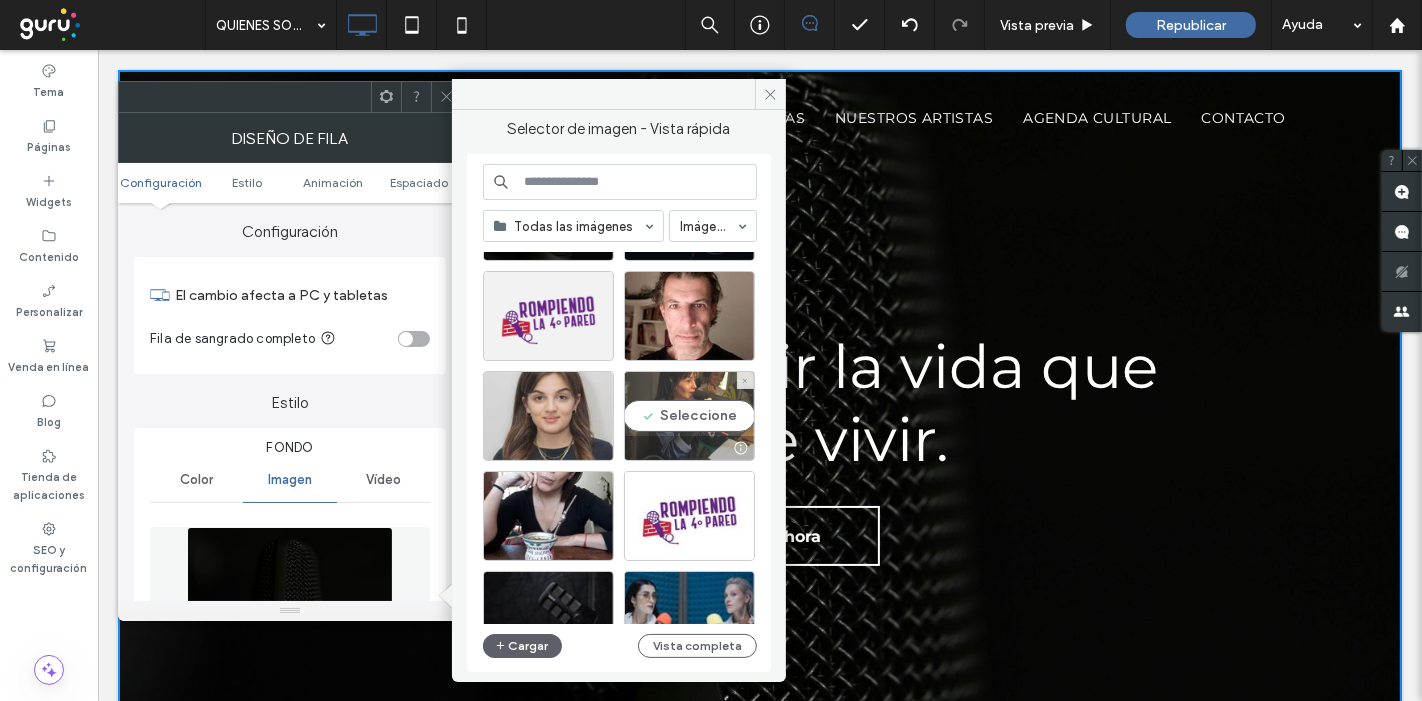 click on "Seleccione" at bounding box center [689, 416] 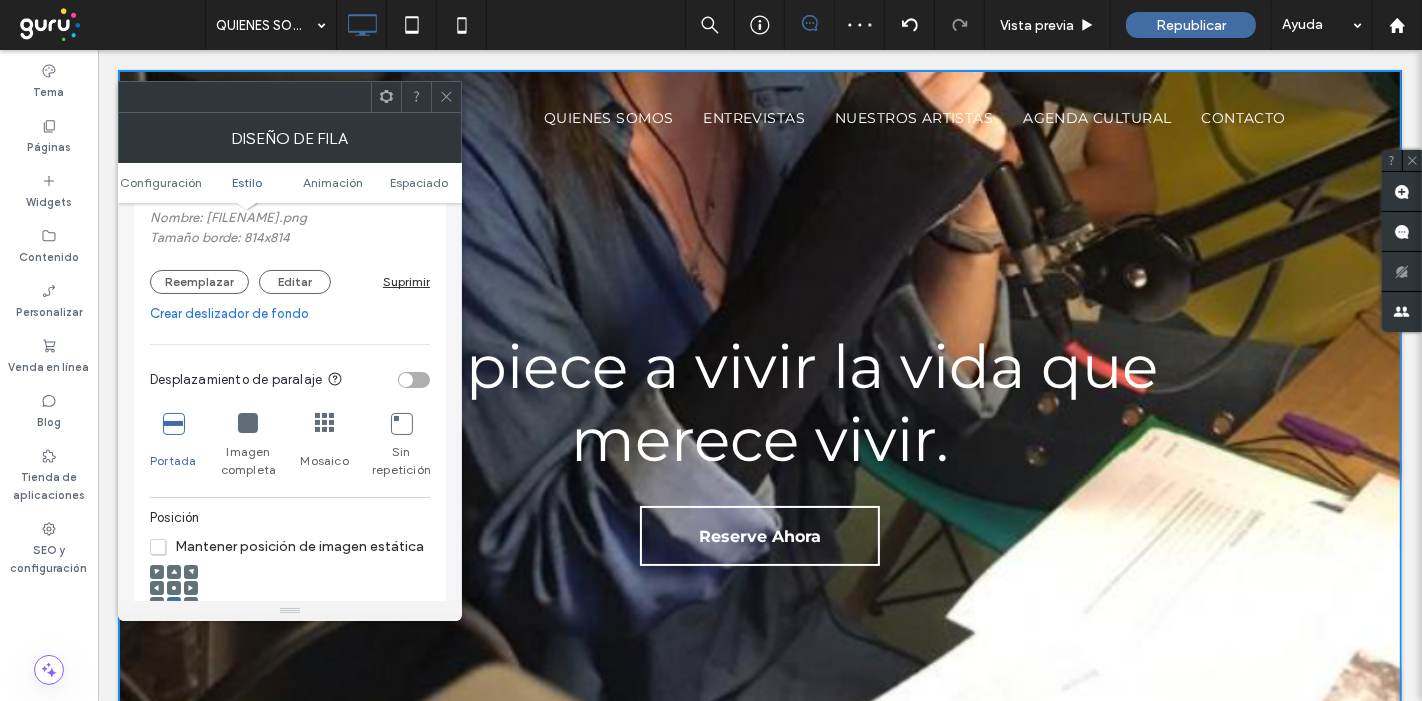 scroll, scrollTop: 555, scrollLeft: 0, axis: vertical 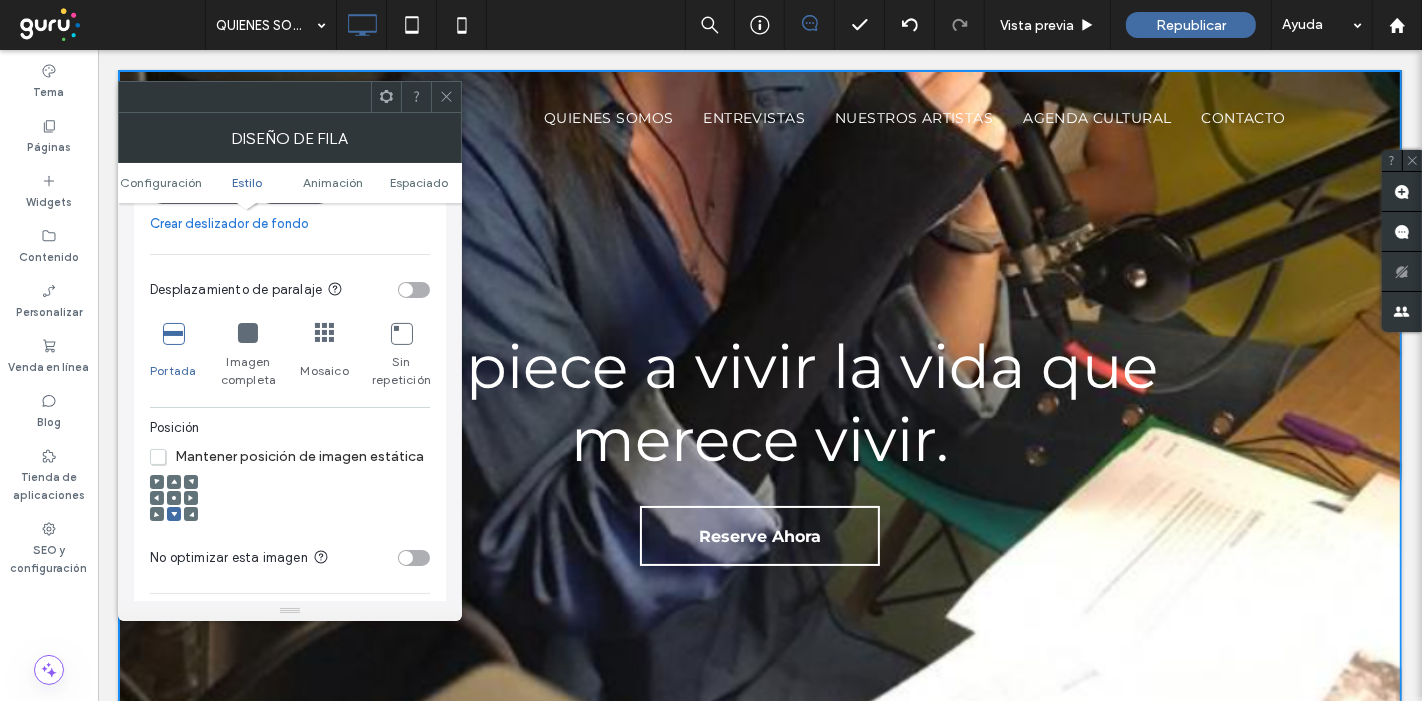click at bounding box center [174, 482] 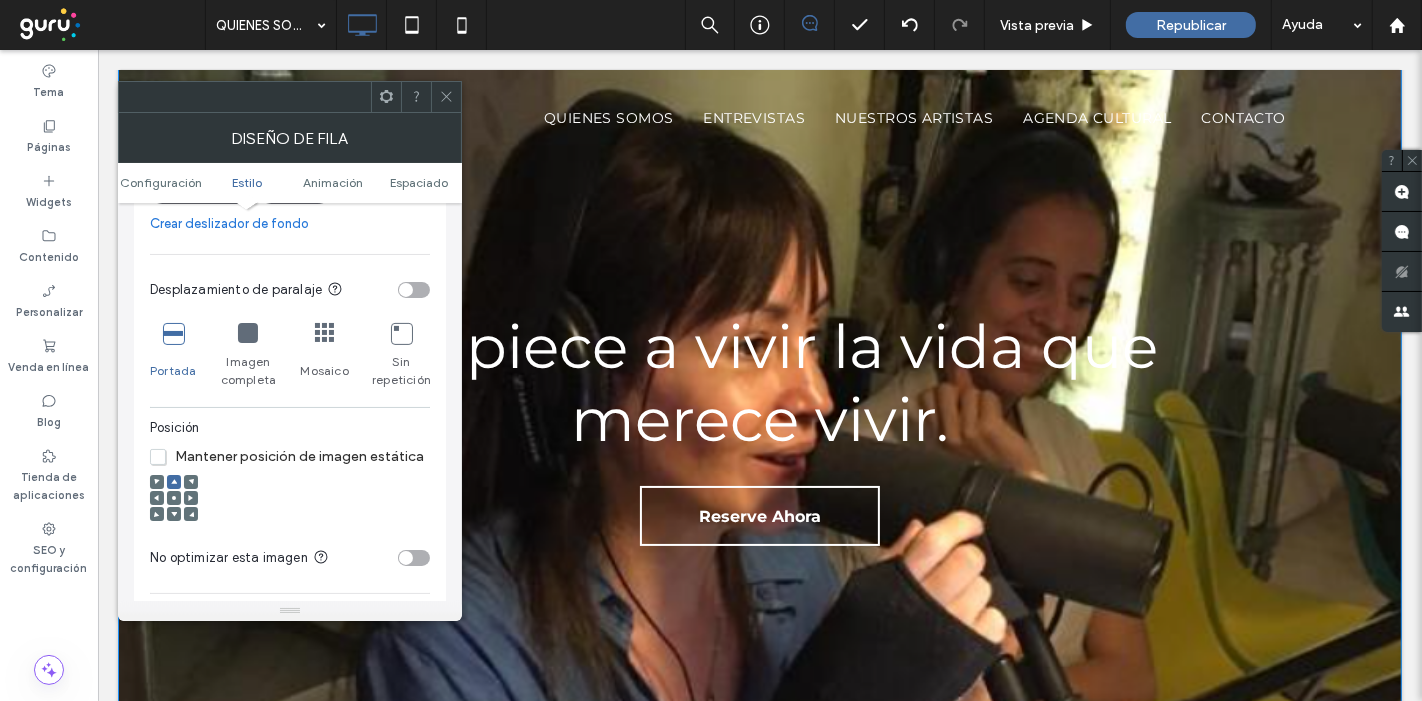 scroll, scrollTop: 0, scrollLeft: 0, axis: both 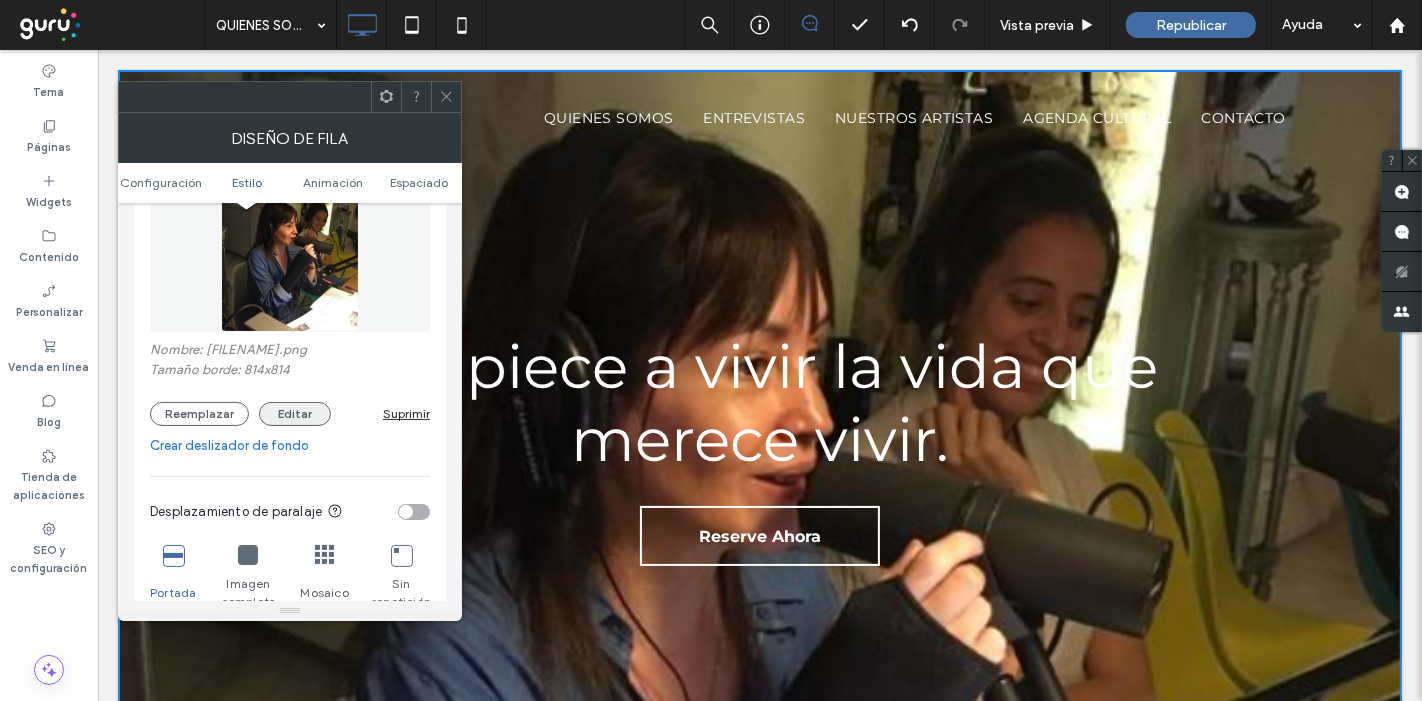 click on "Editar" at bounding box center (295, 414) 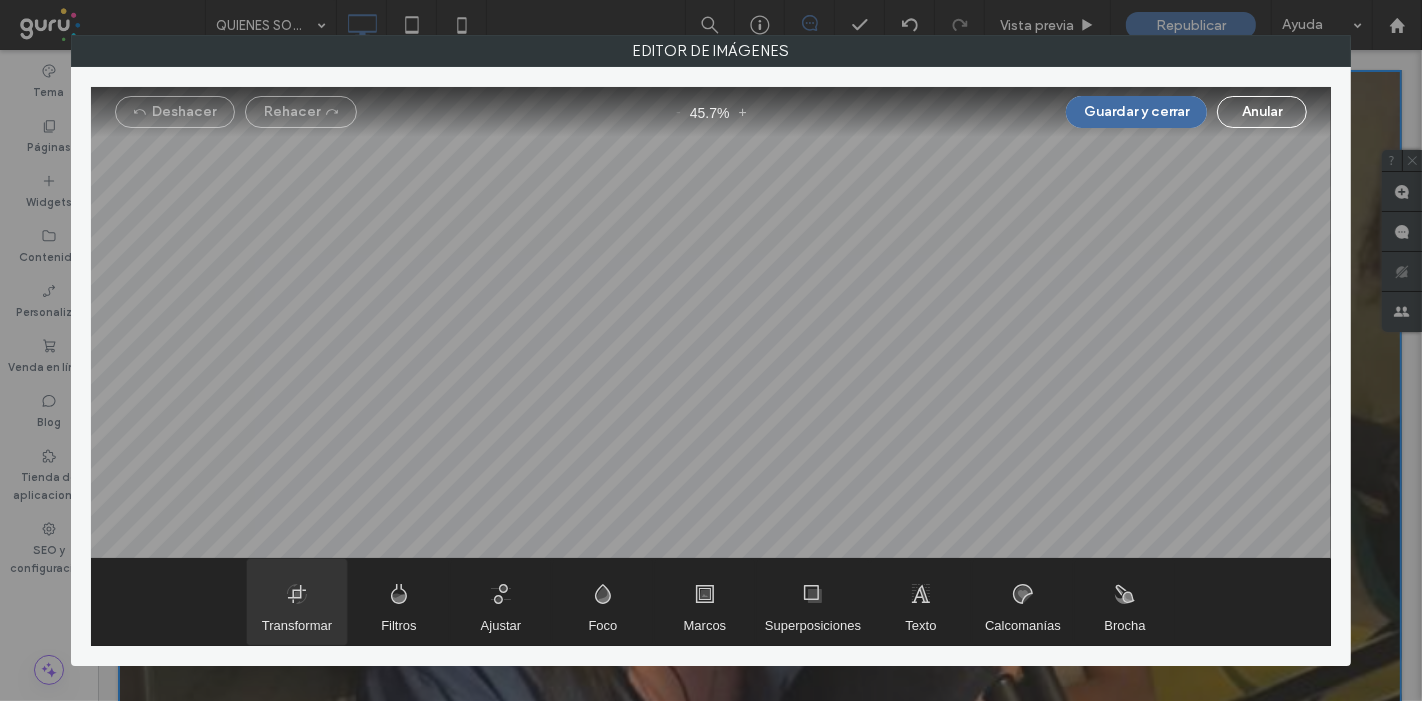 click at bounding box center (297, 602) 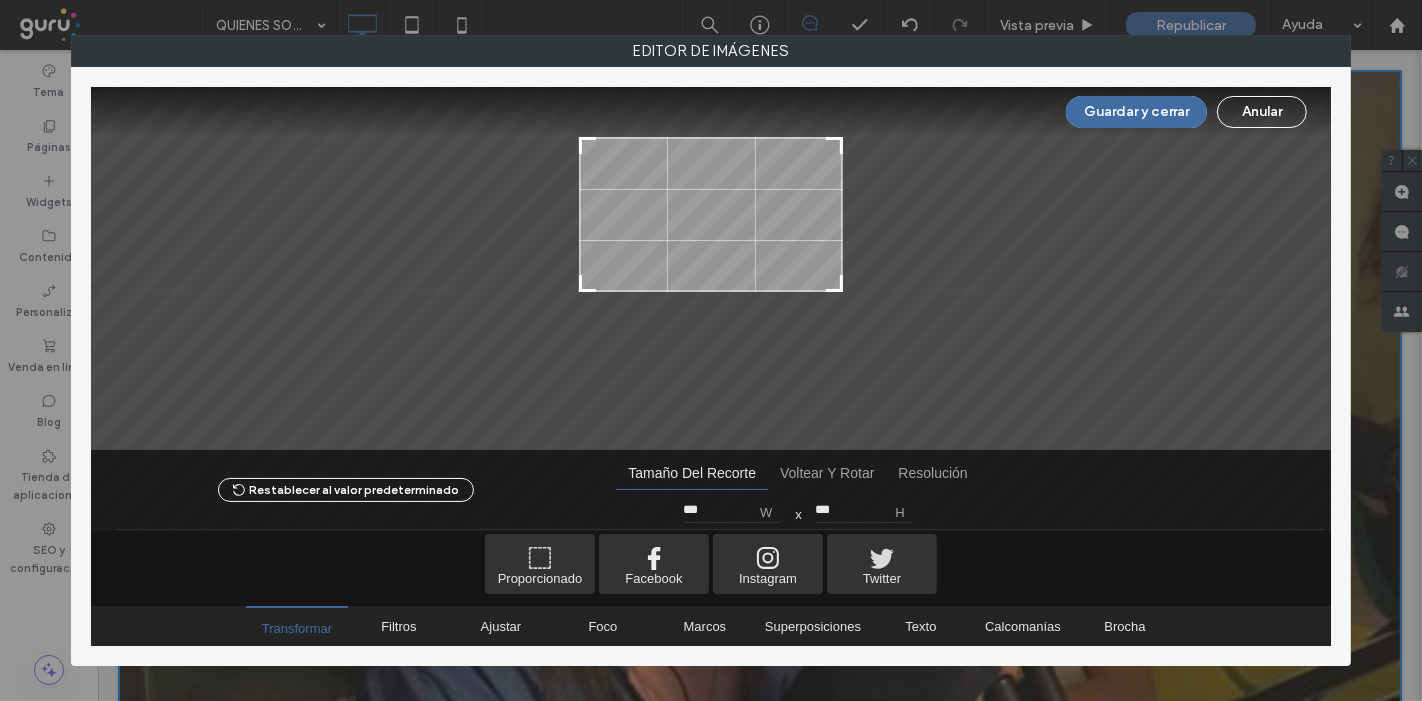 type on "***" 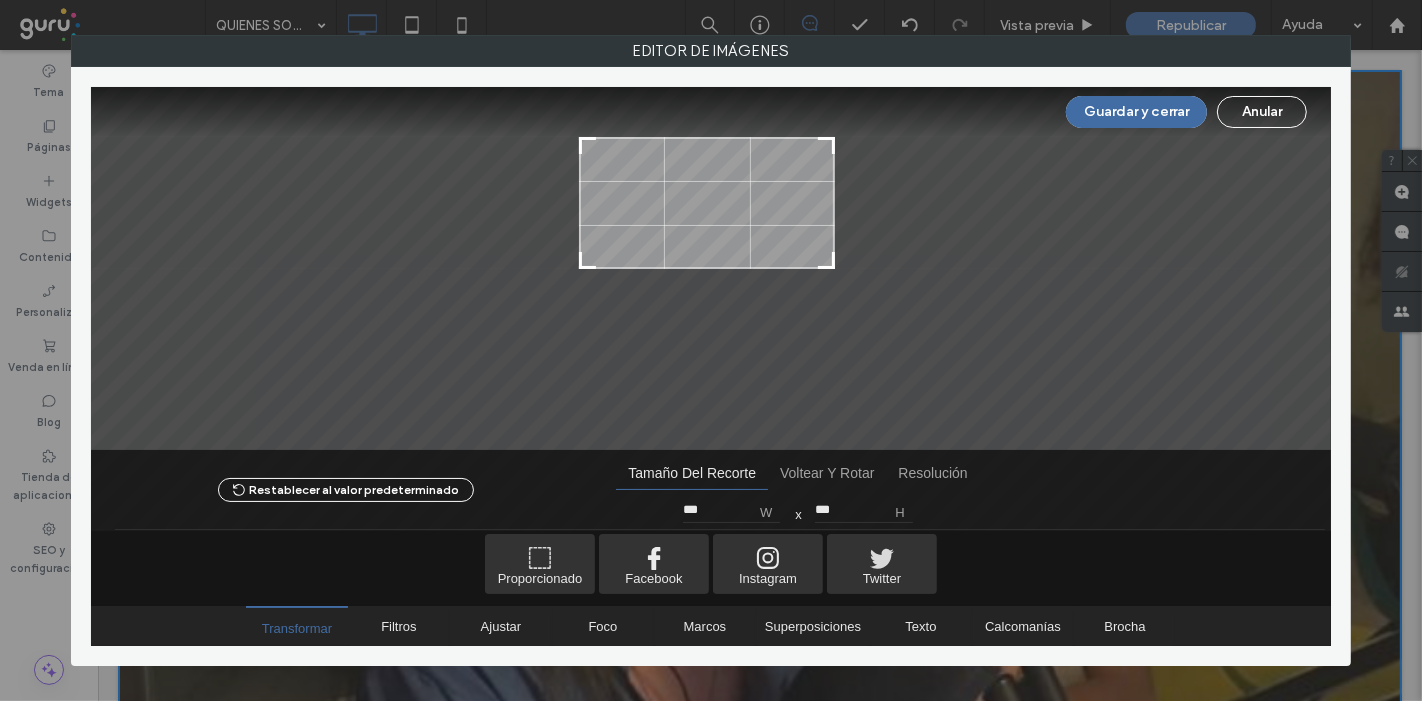 type on "***" 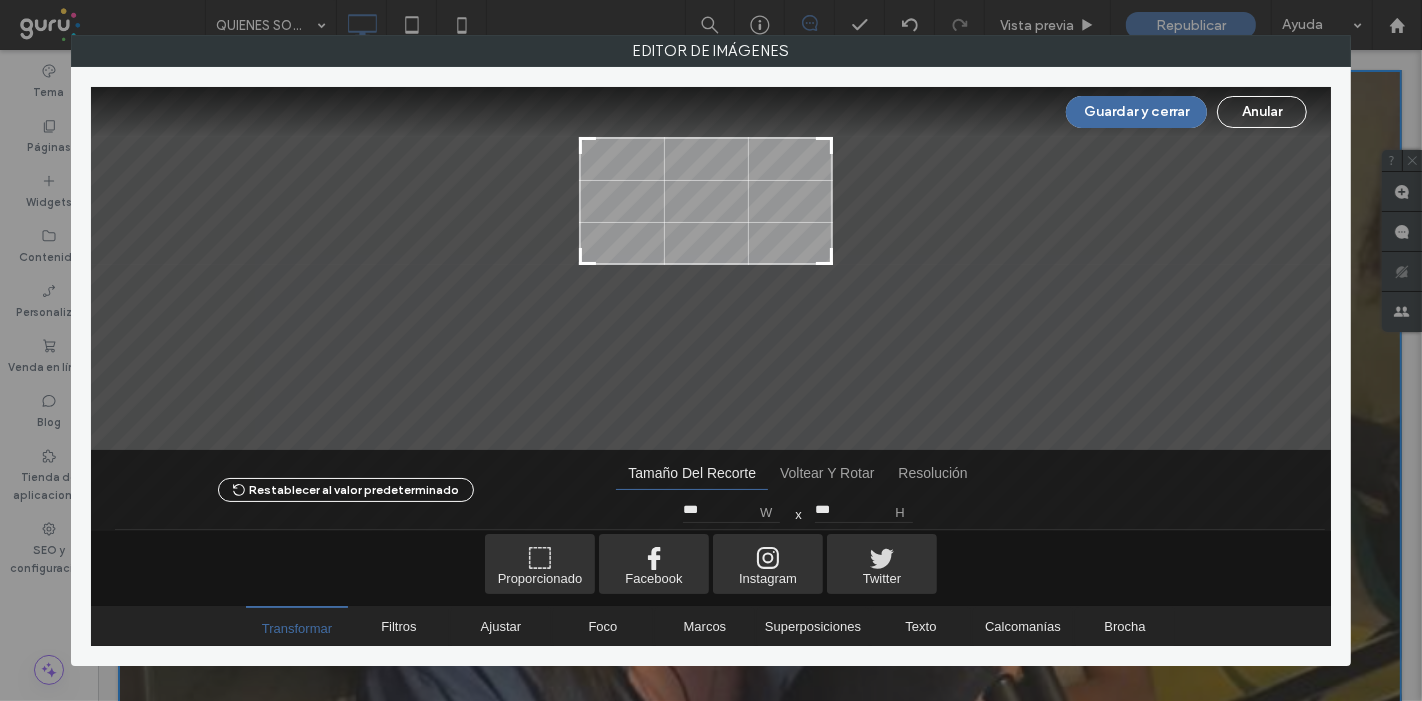 type on "***" 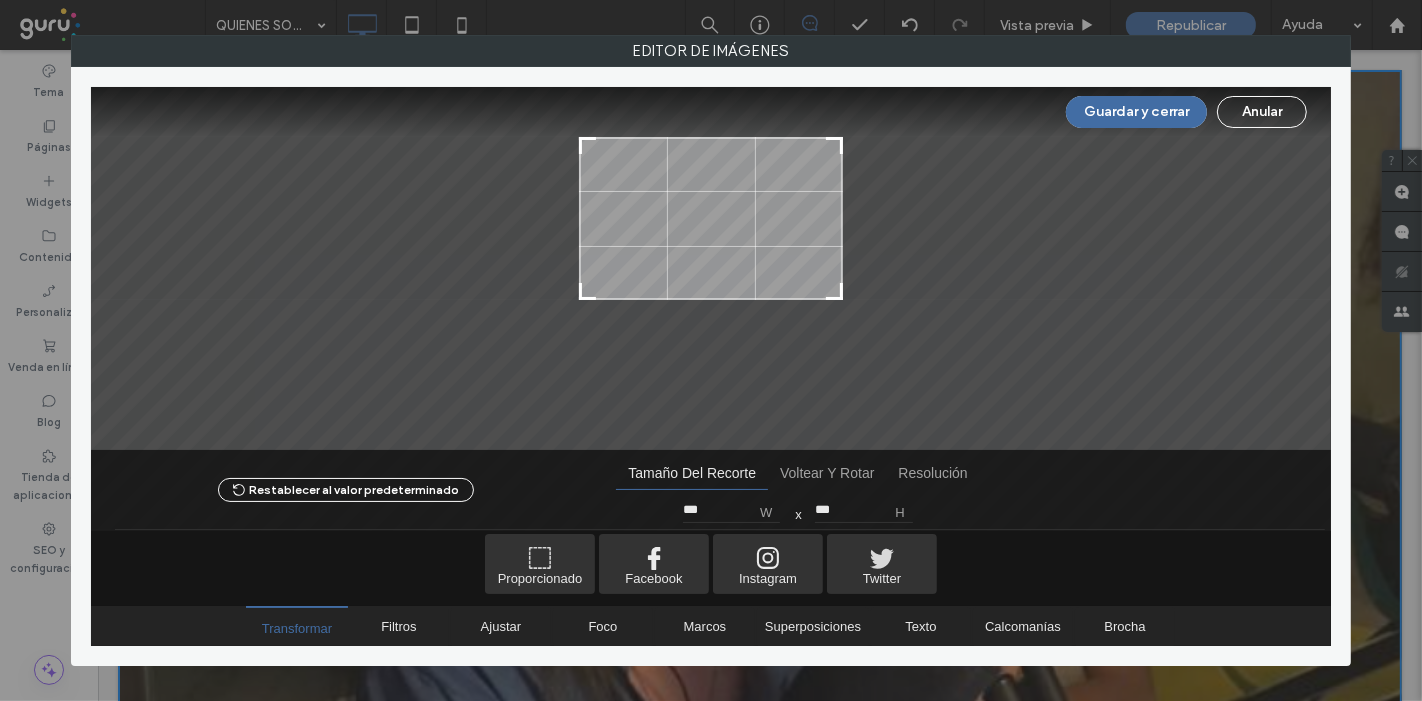 type on "***" 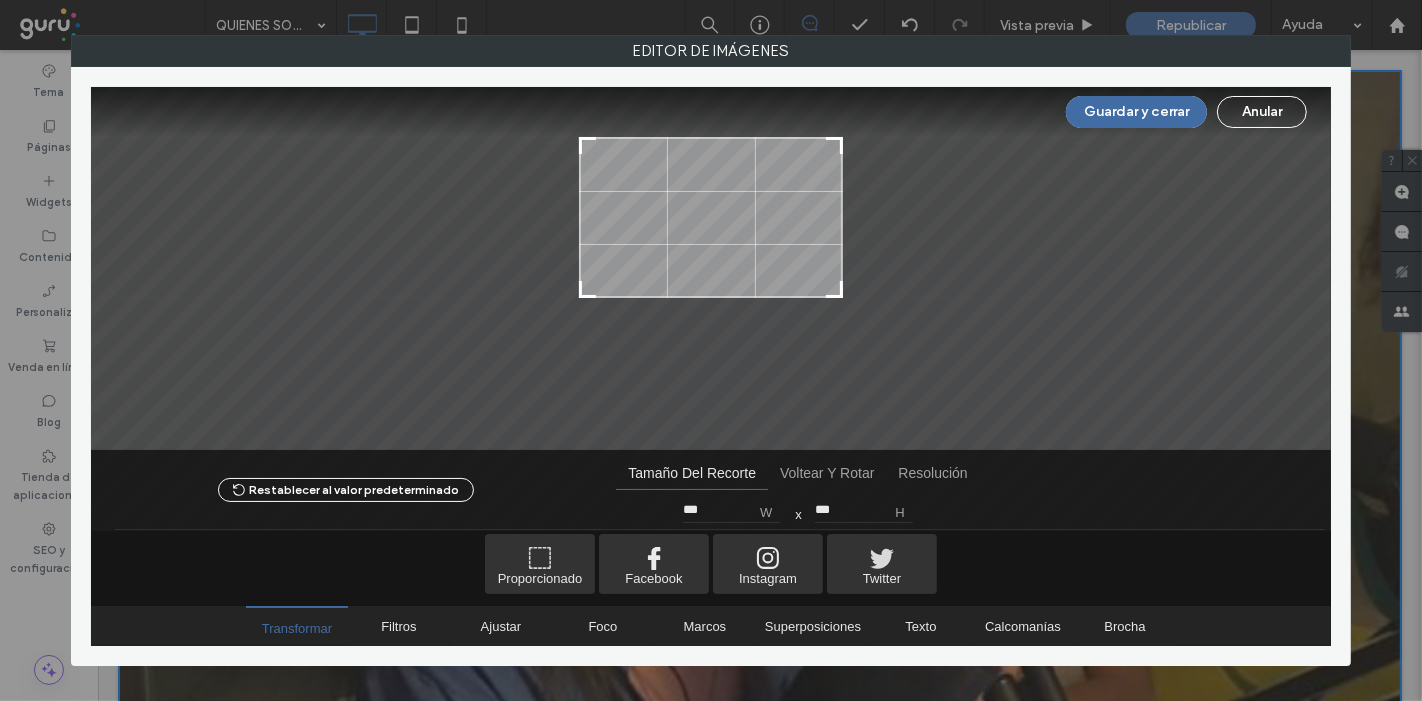 drag, startPoint x: 835, startPoint y: 393, endPoint x: 891, endPoint y: 290, distance: 117.239075 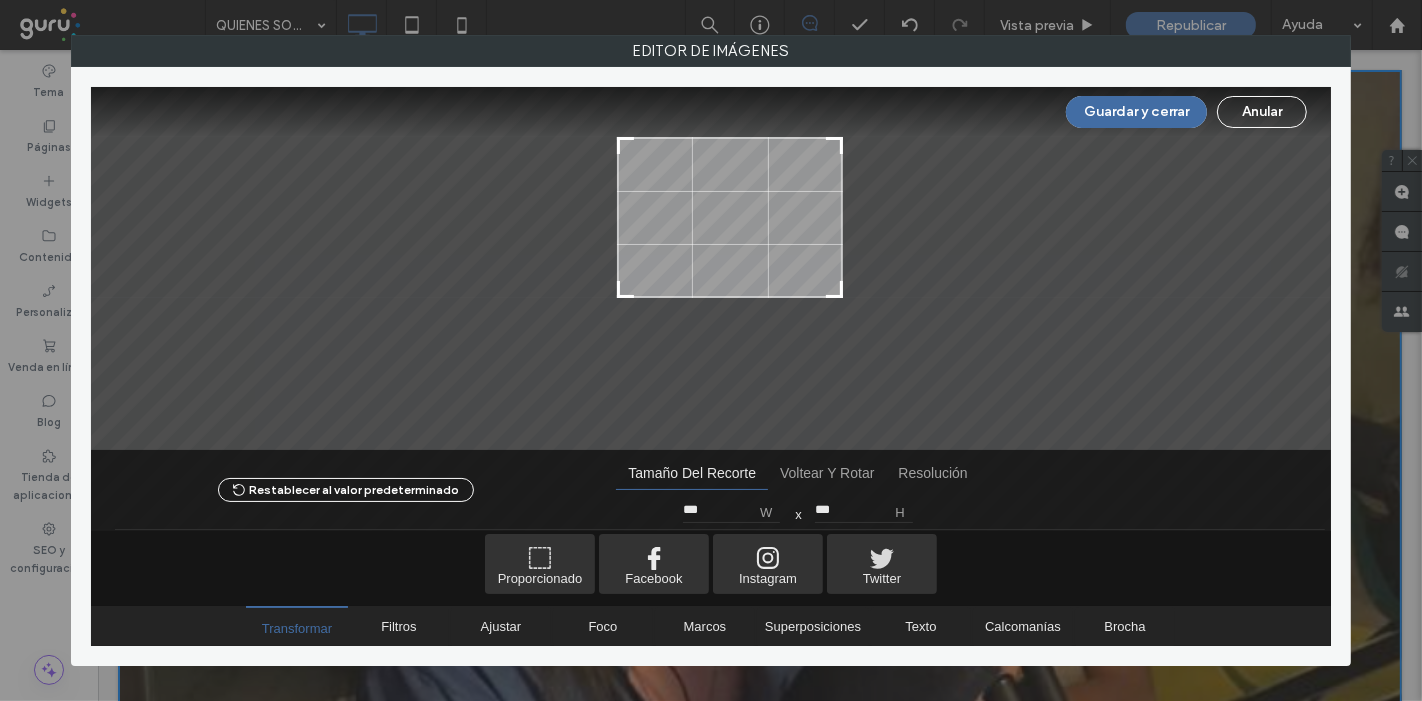 type on "***" 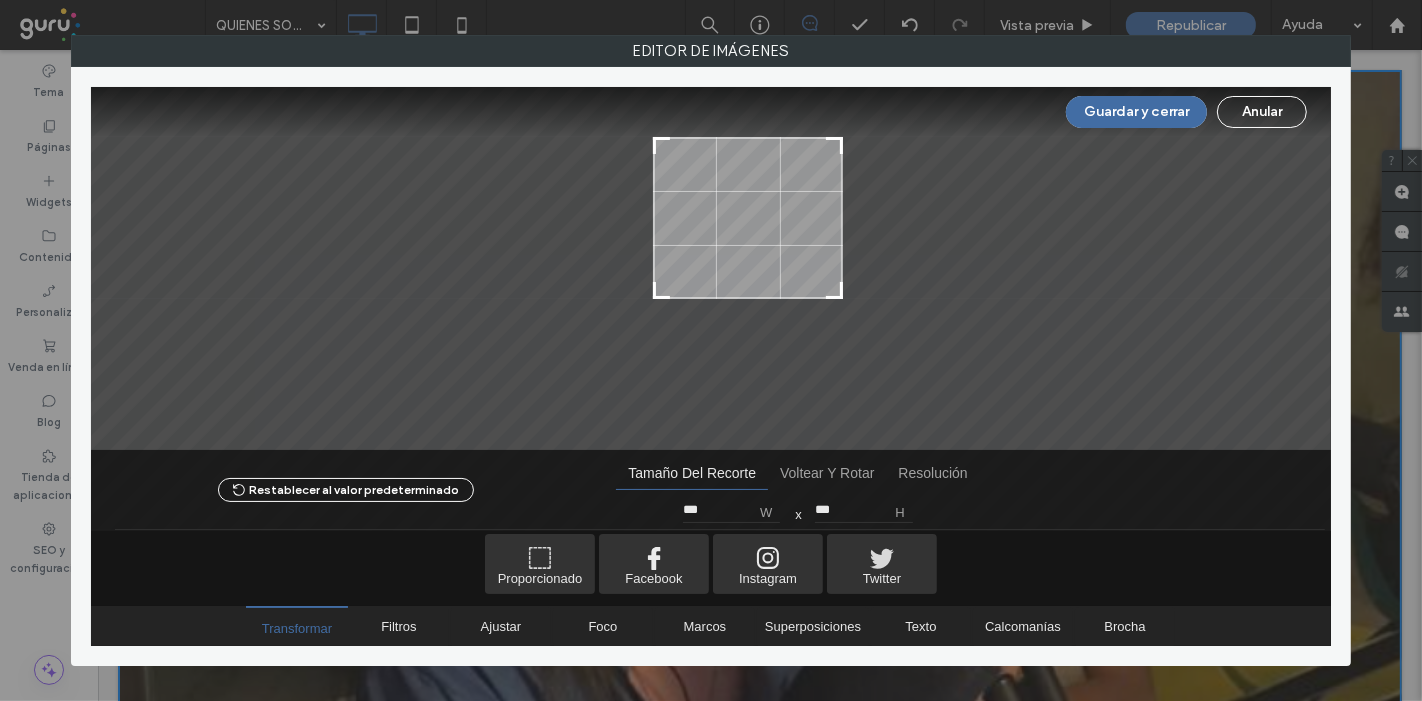 type on "***" 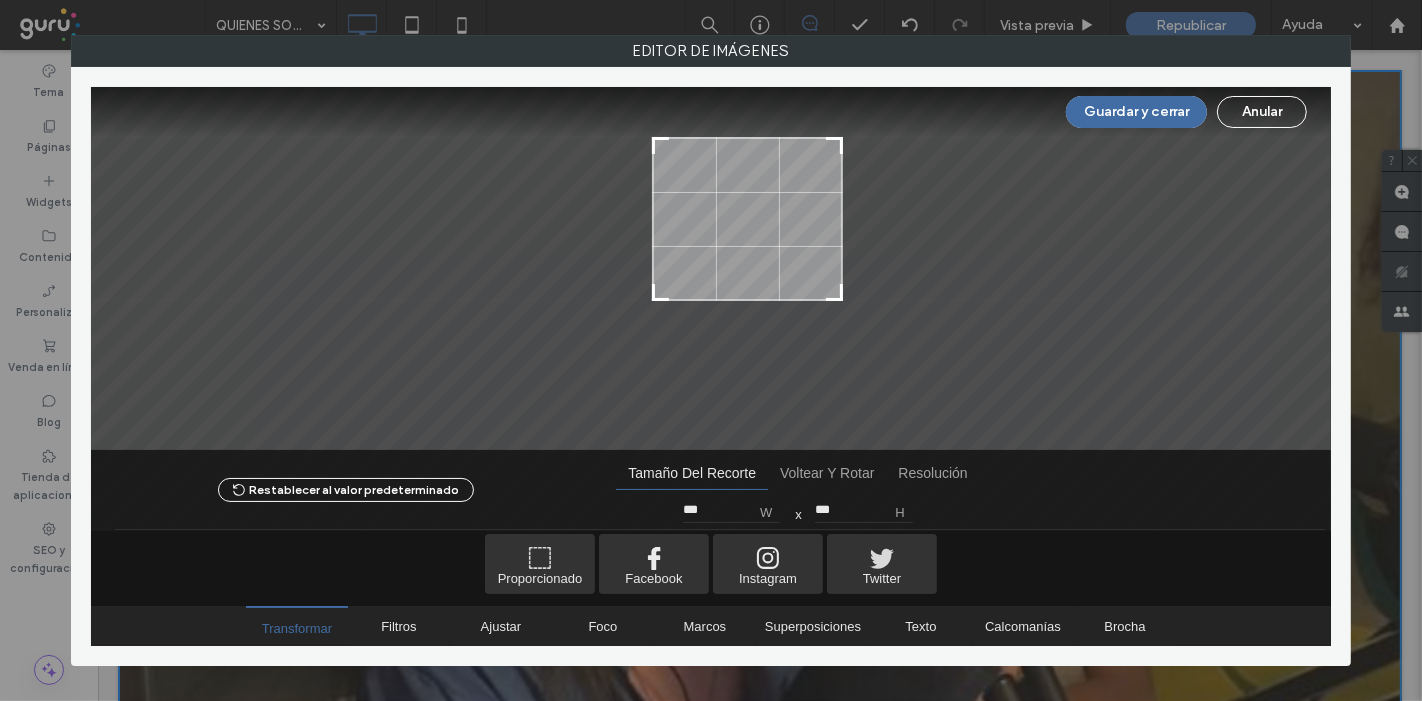 type on "***" 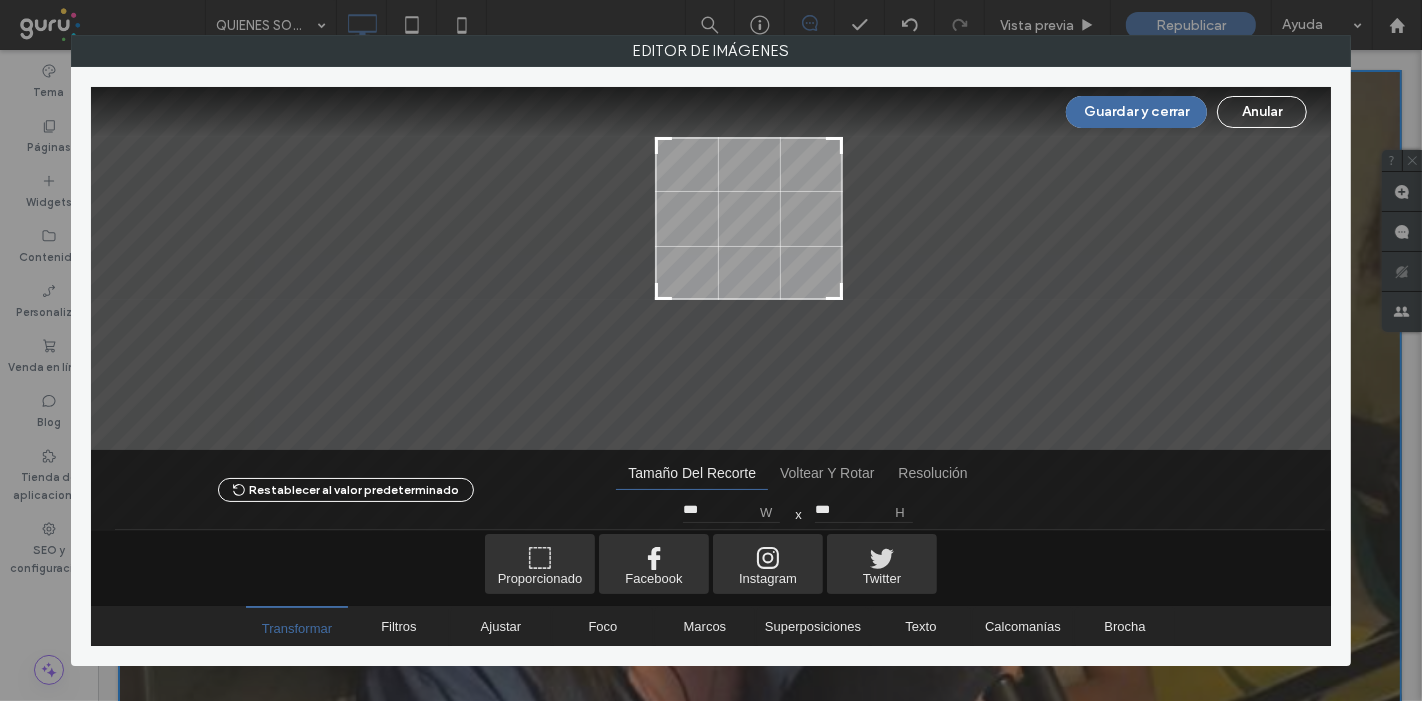 type on "***" 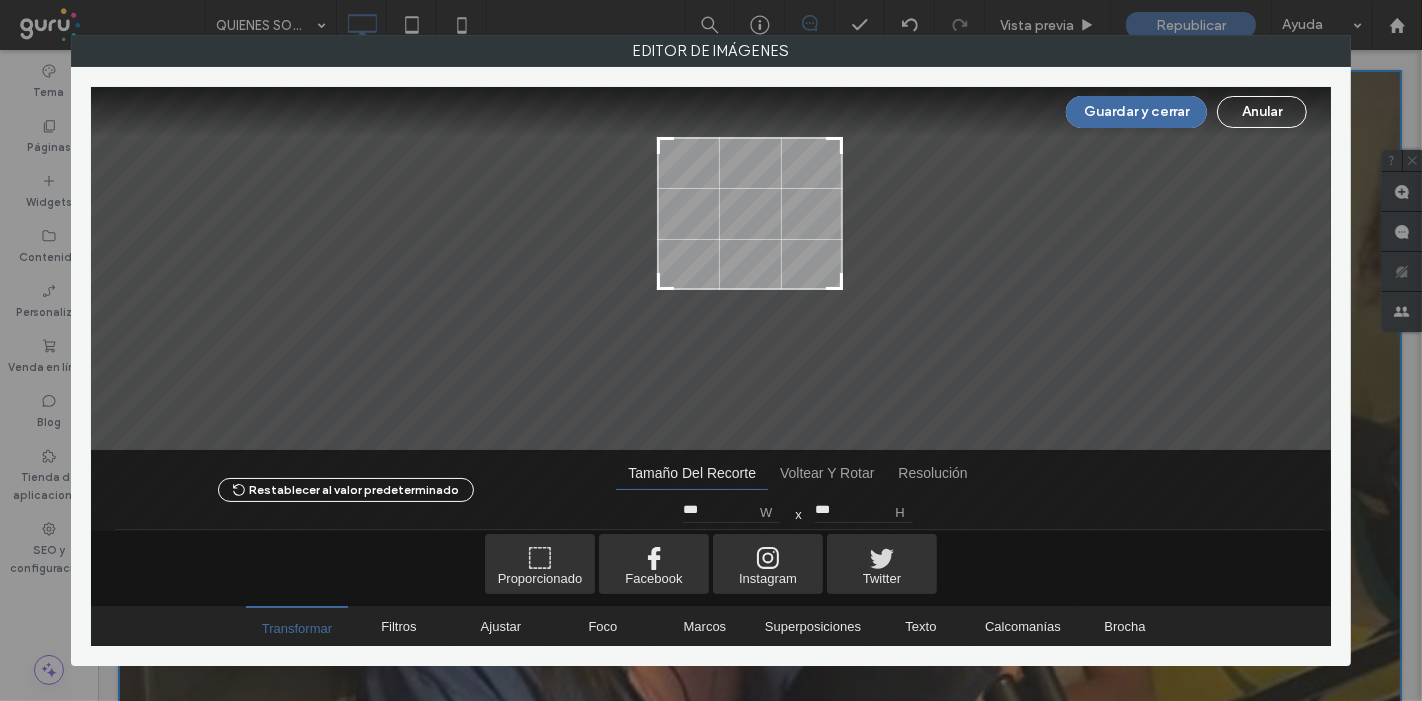 type on "***" 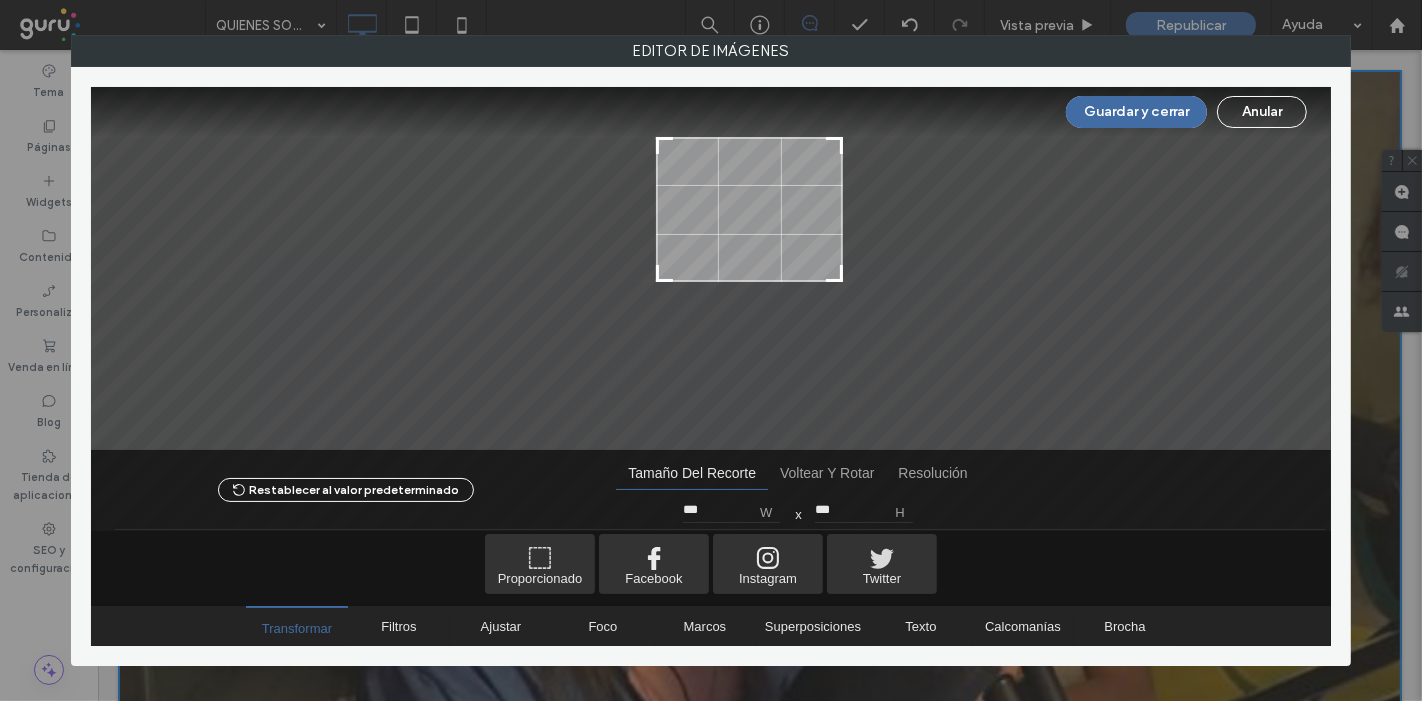 type on "***" 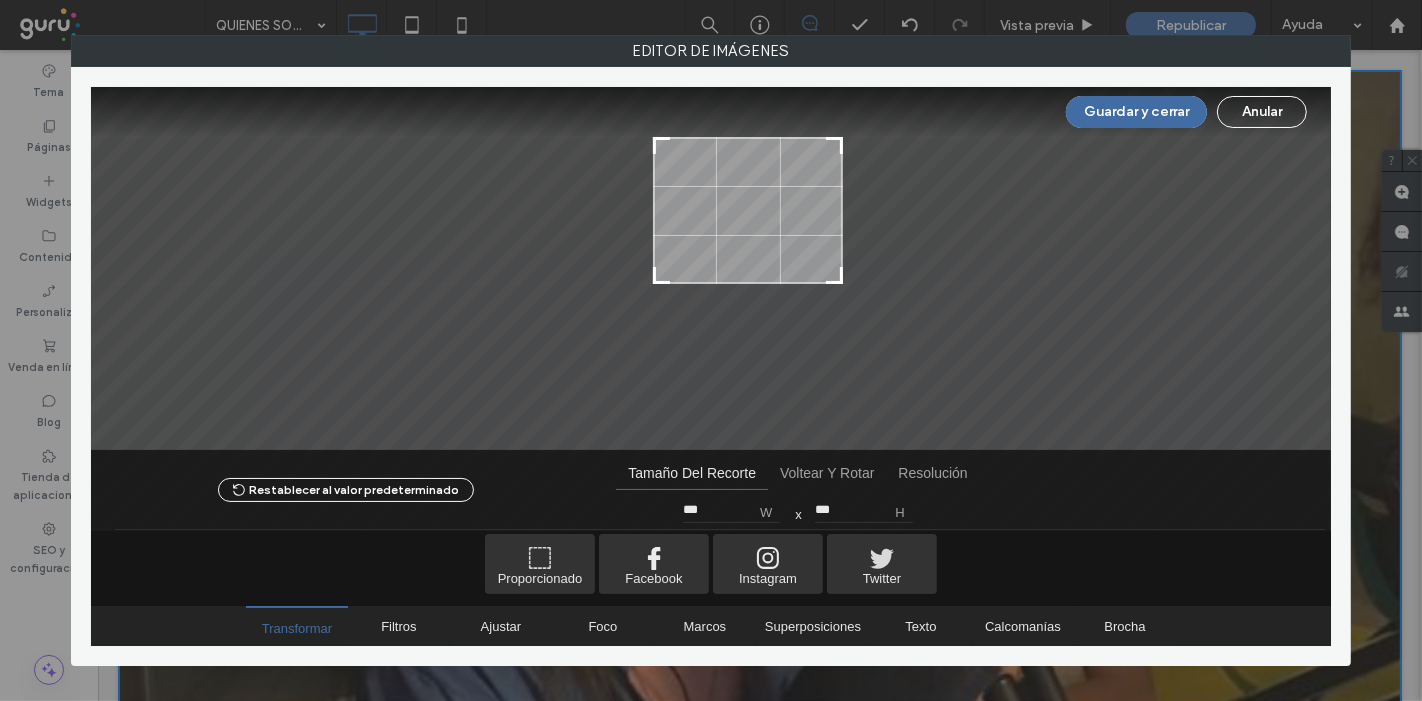 type on "***" 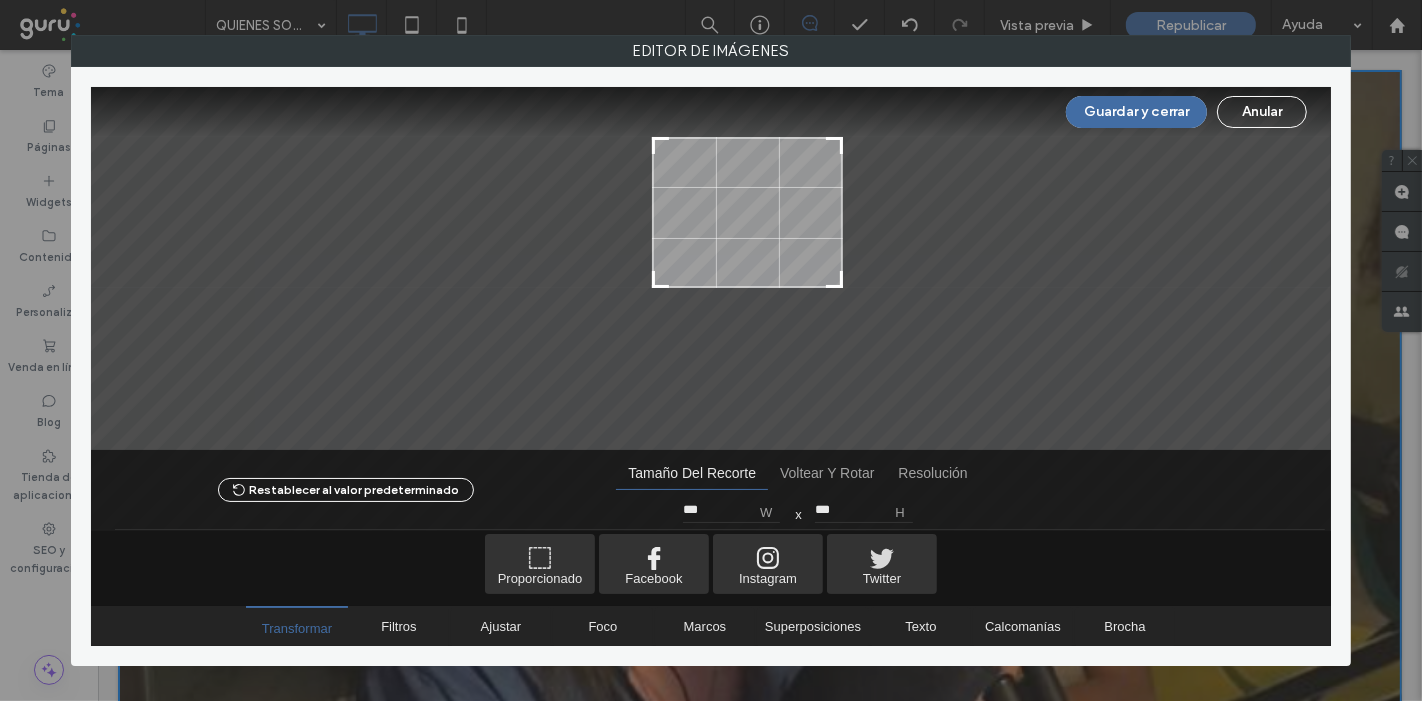 drag, startPoint x: 583, startPoint y: 289, endPoint x: 656, endPoint y: 279, distance: 73.68175 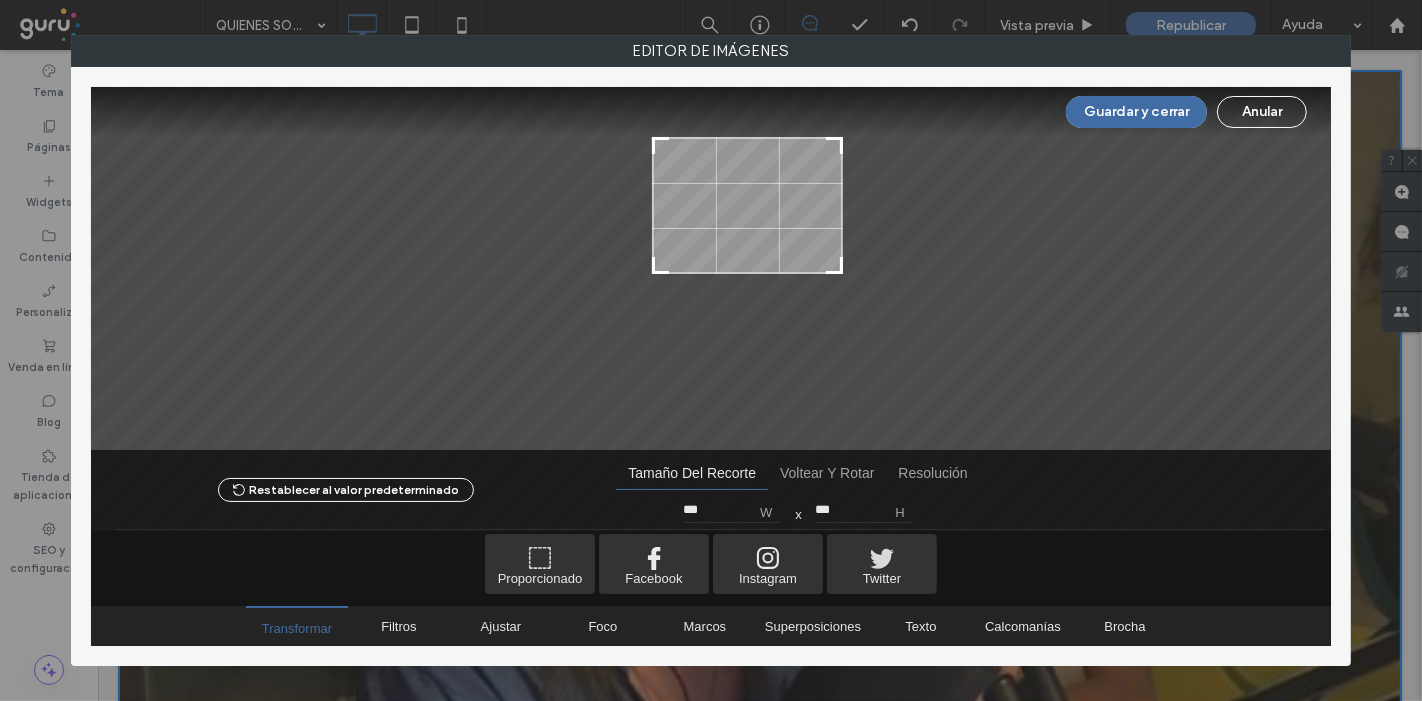 drag, startPoint x: 833, startPoint y: 281, endPoint x: 841, endPoint y: 267, distance: 16.124516 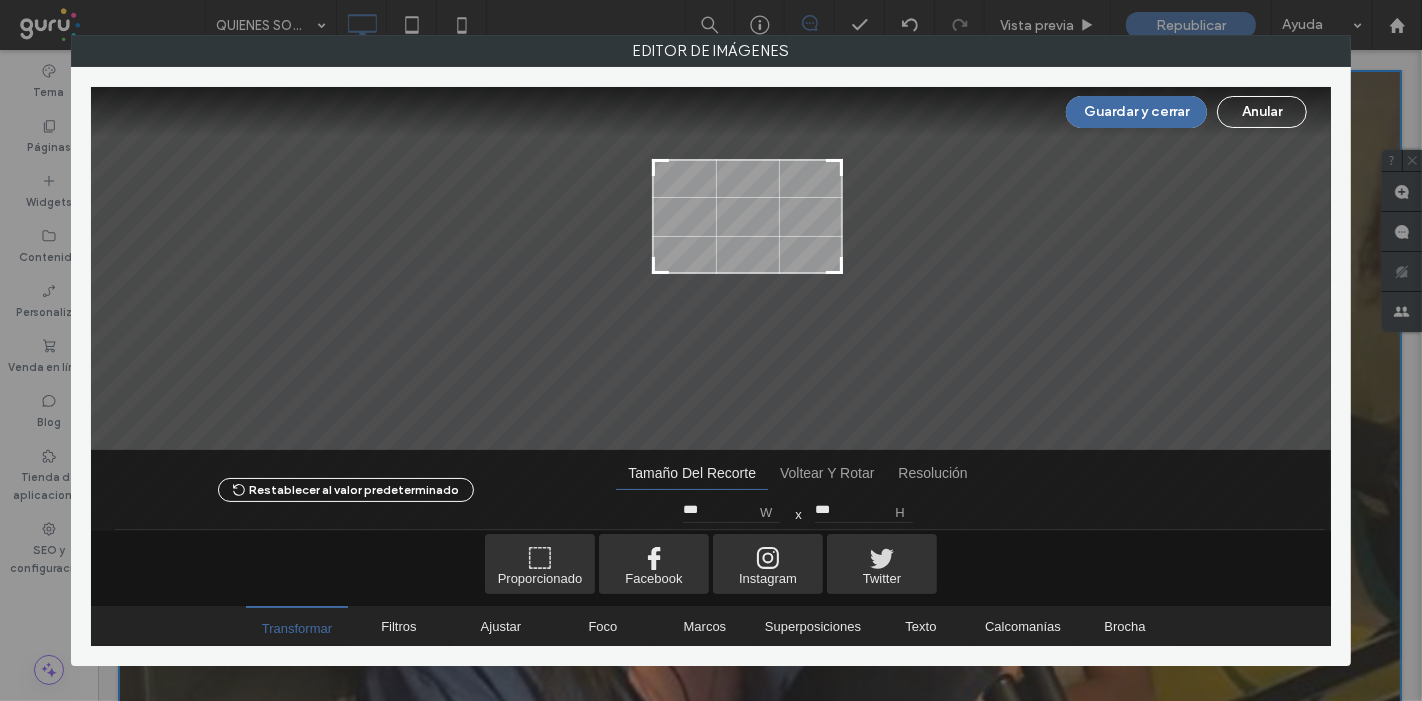 type on "***" 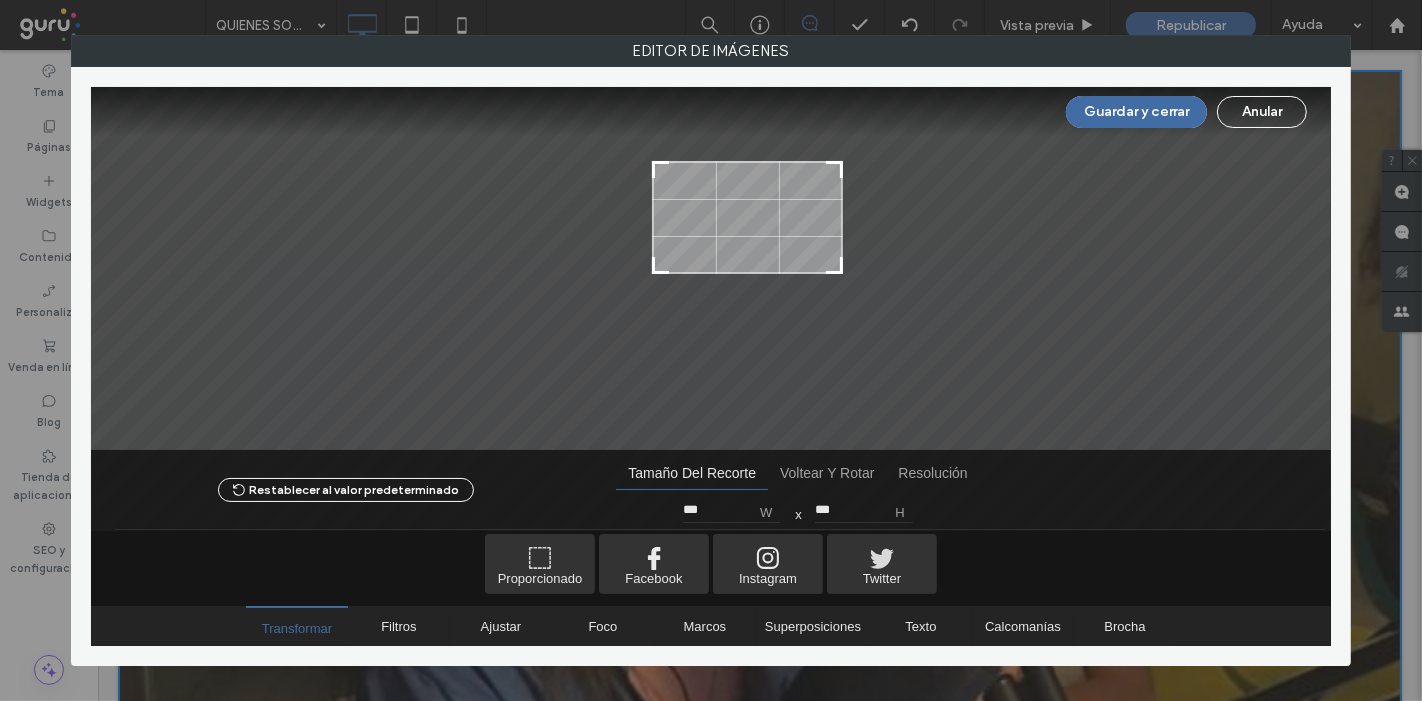 drag, startPoint x: 837, startPoint y: 136, endPoint x: 845, endPoint y: 160, distance: 25.298222 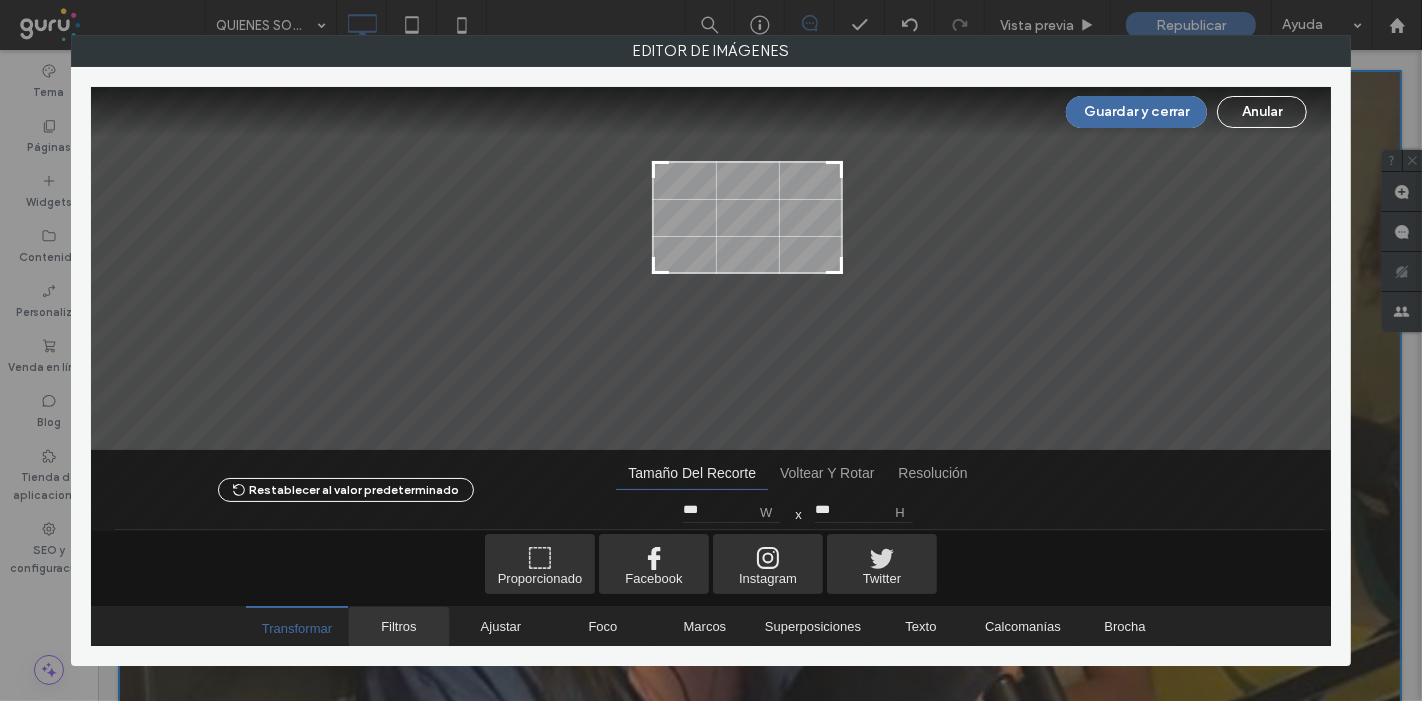 click on "Filtros" at bounding box center [398, 626] 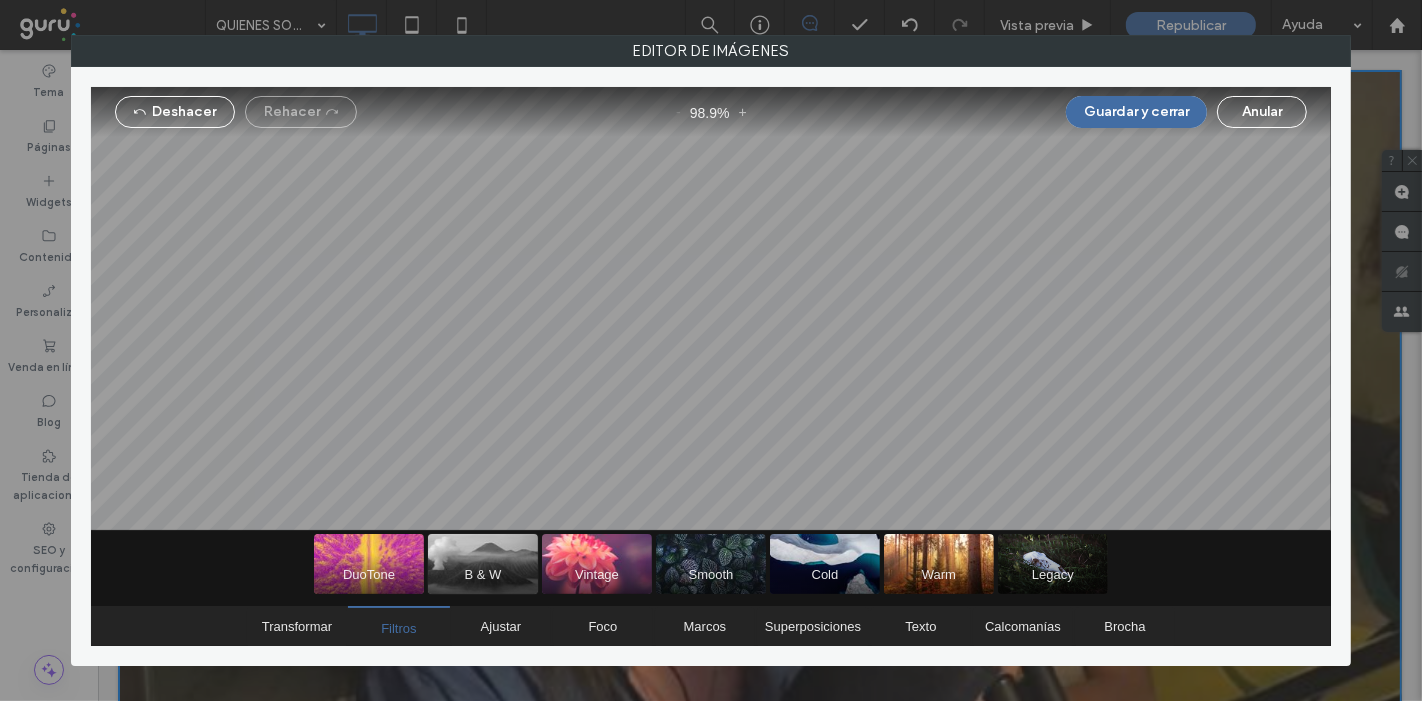 click at bounding box center (483, 564) 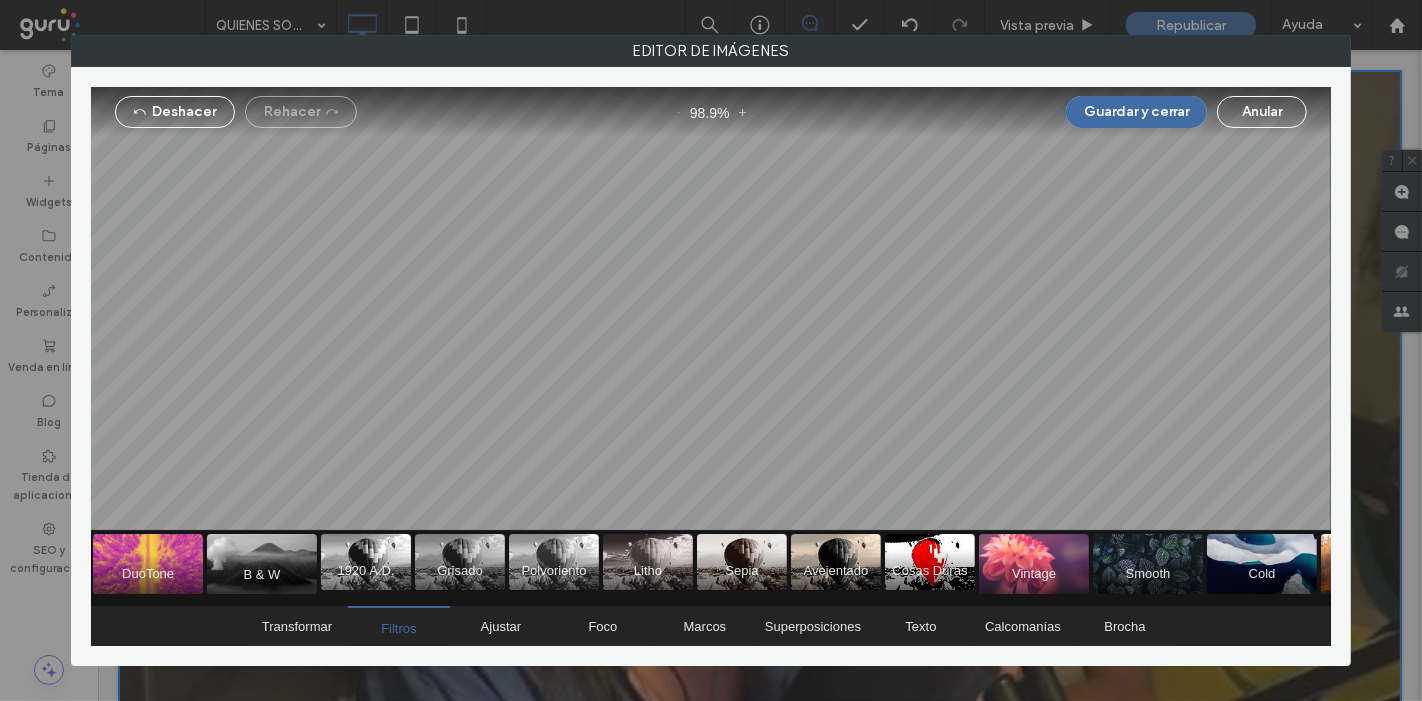 click at bounding box center [366, 562] 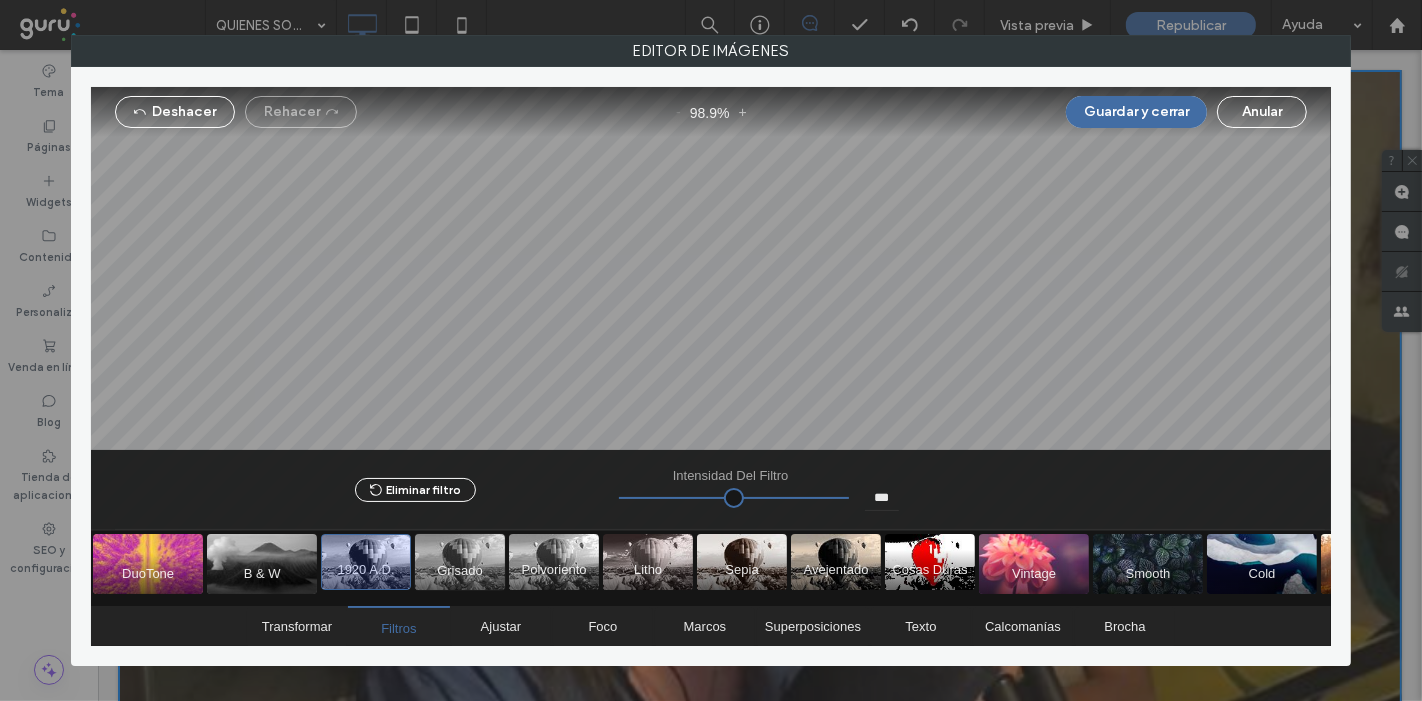 click at bounding box center (460, 562) 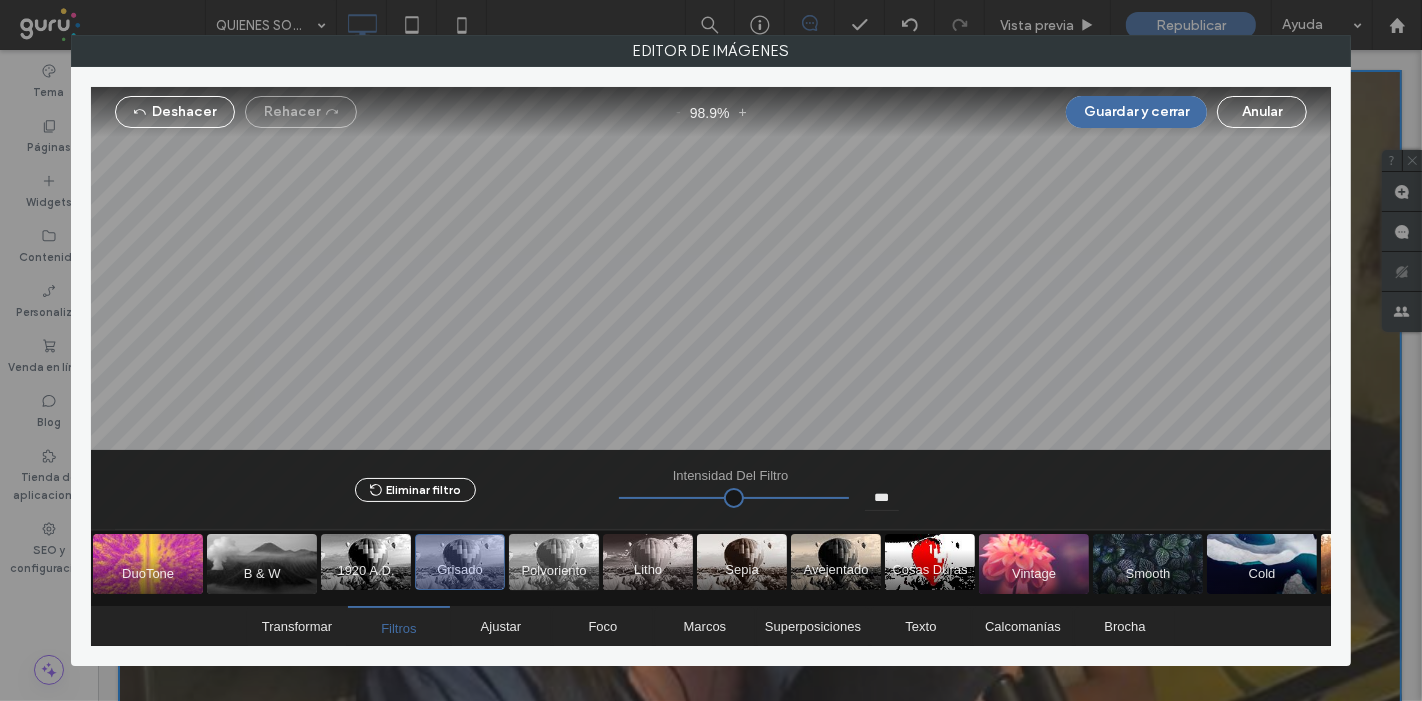 click at bounding box center (554, 562) 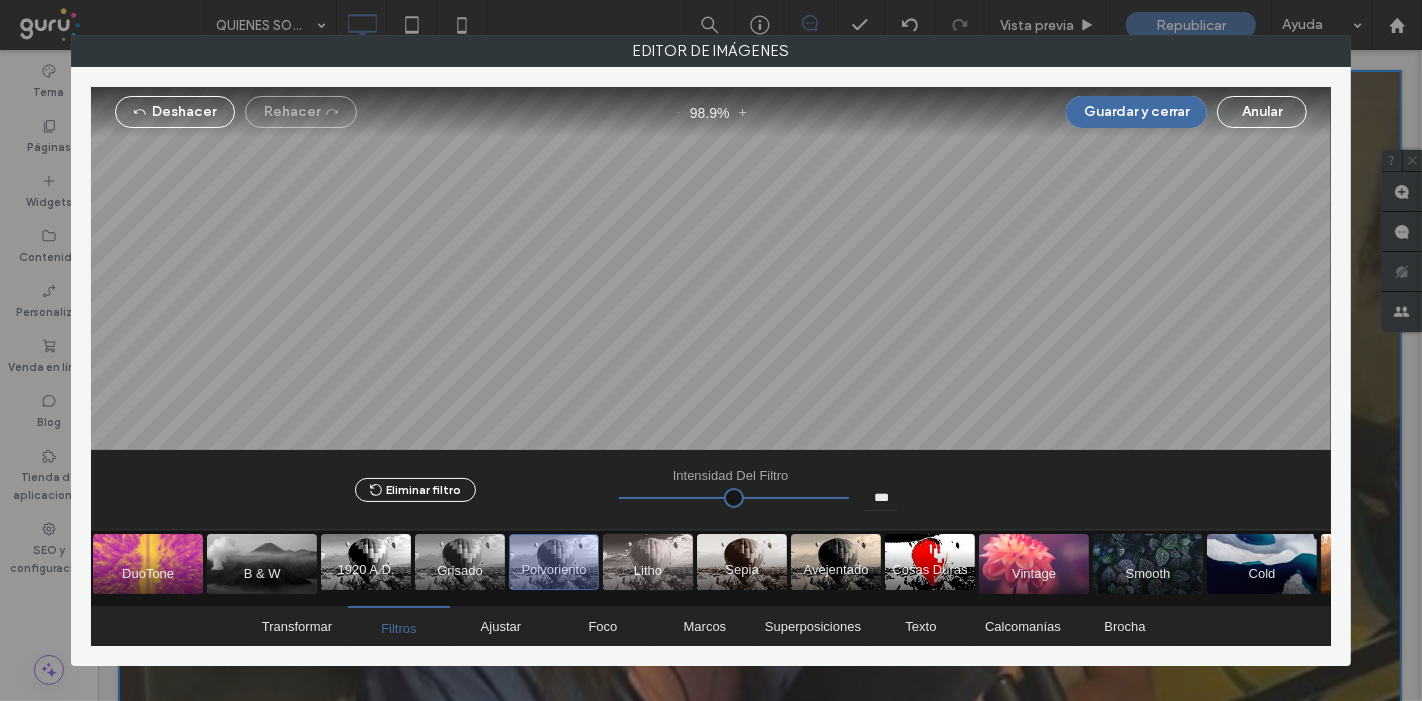 click at bounding box center (648, 562) 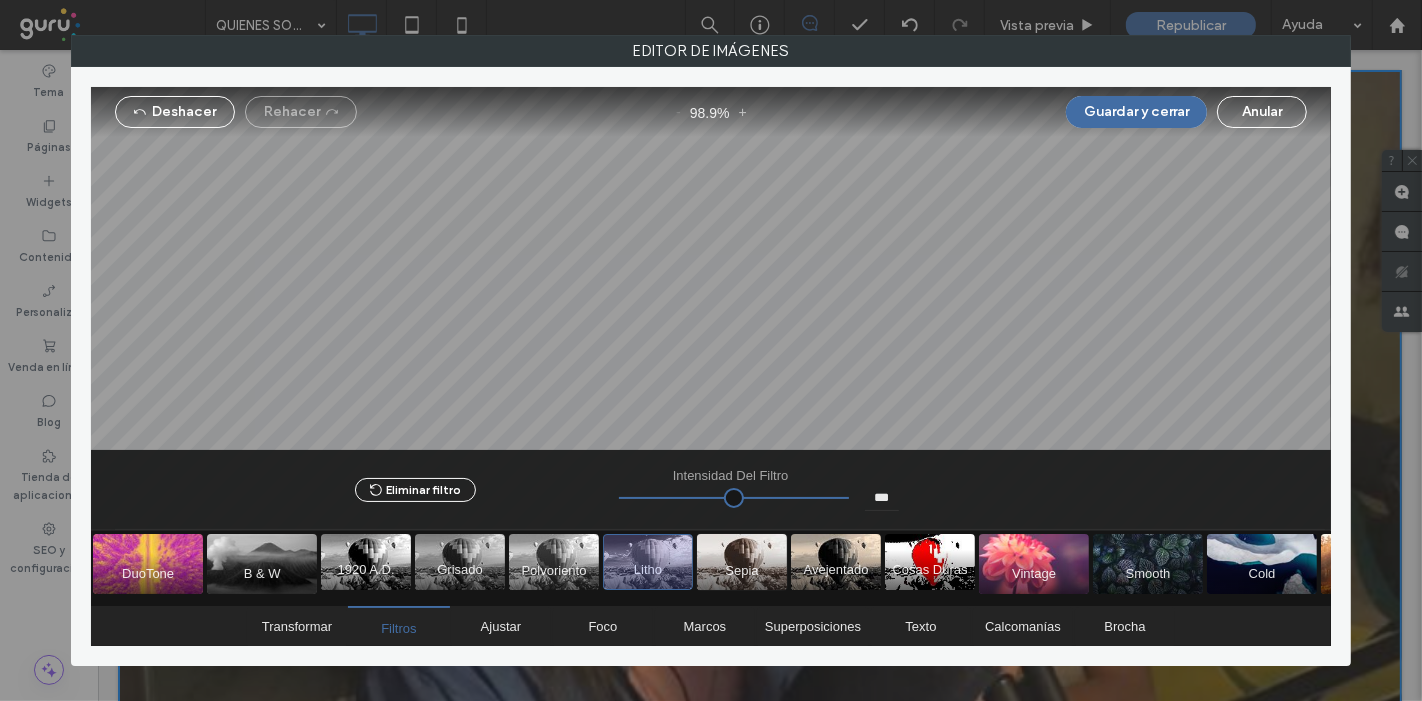 click at bounding box center [742, 562] 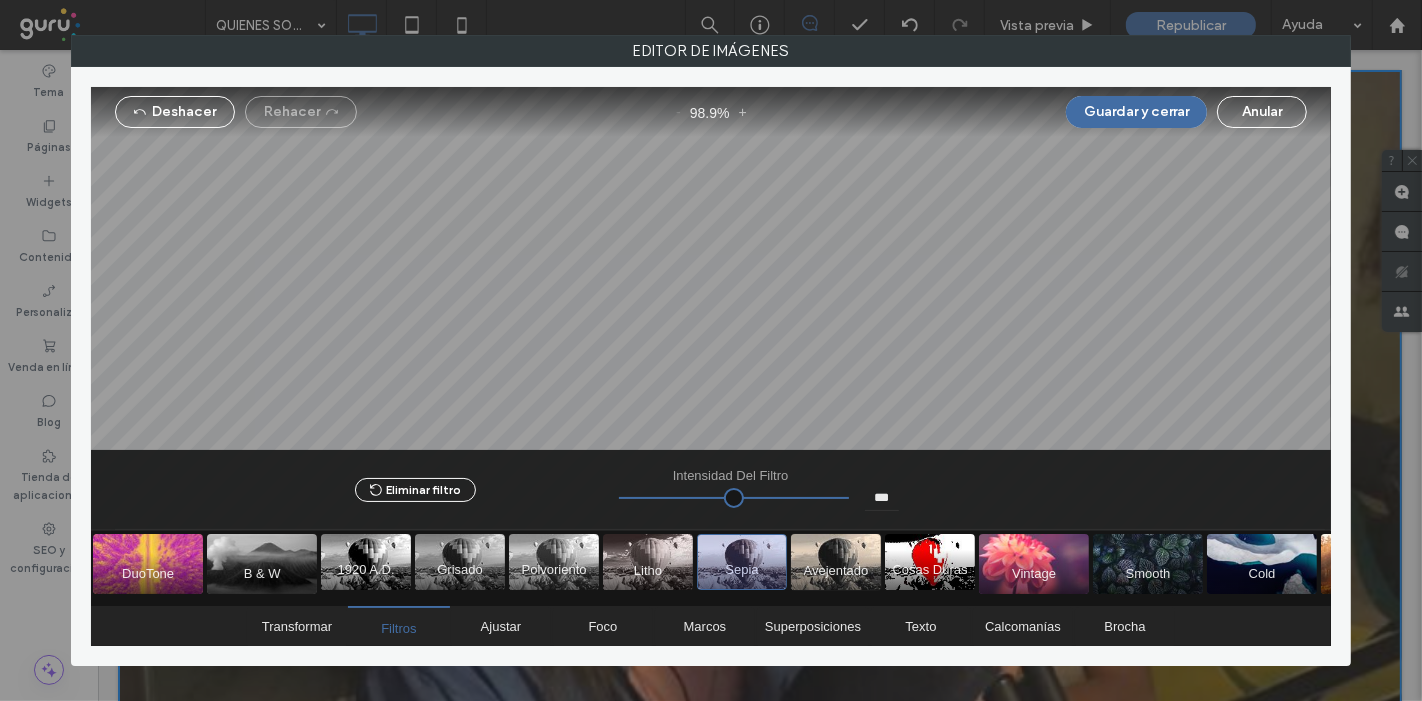 click at bounding box center [836, 562] 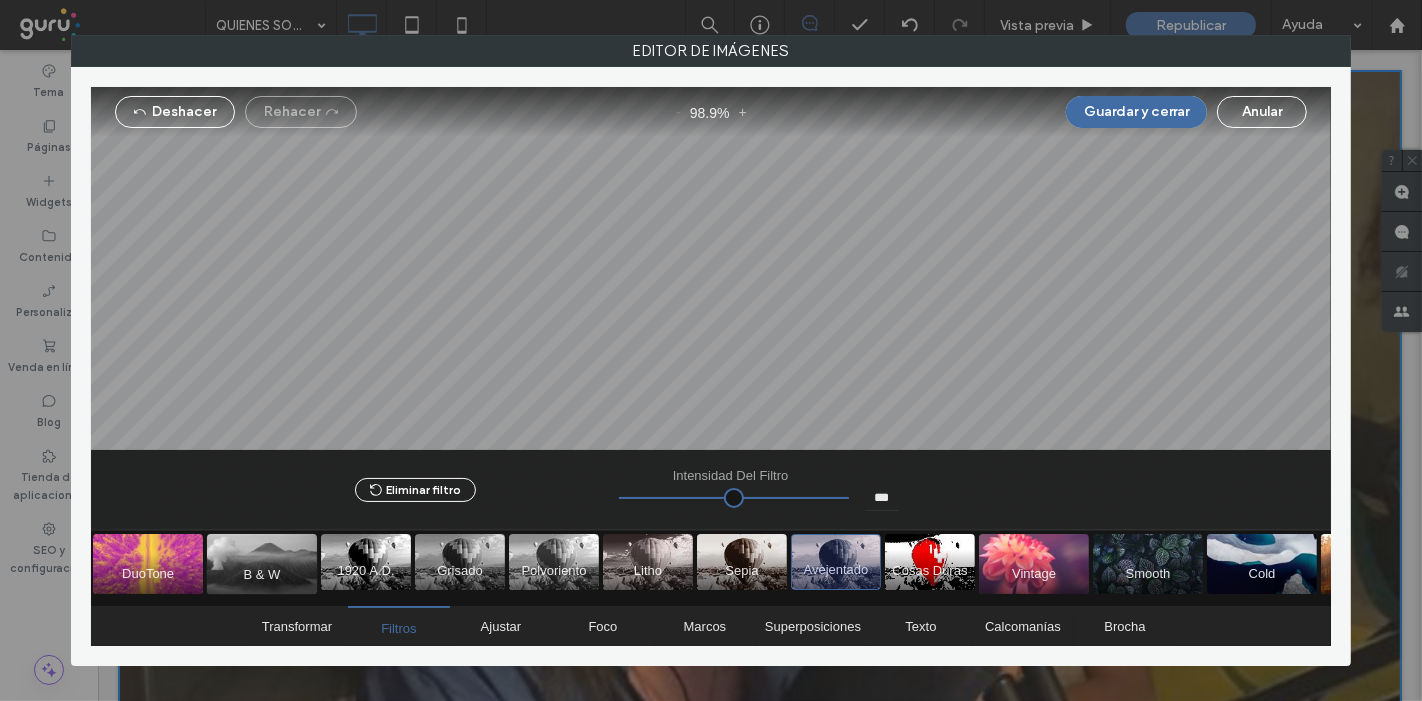click at bounding box center (262, 564) 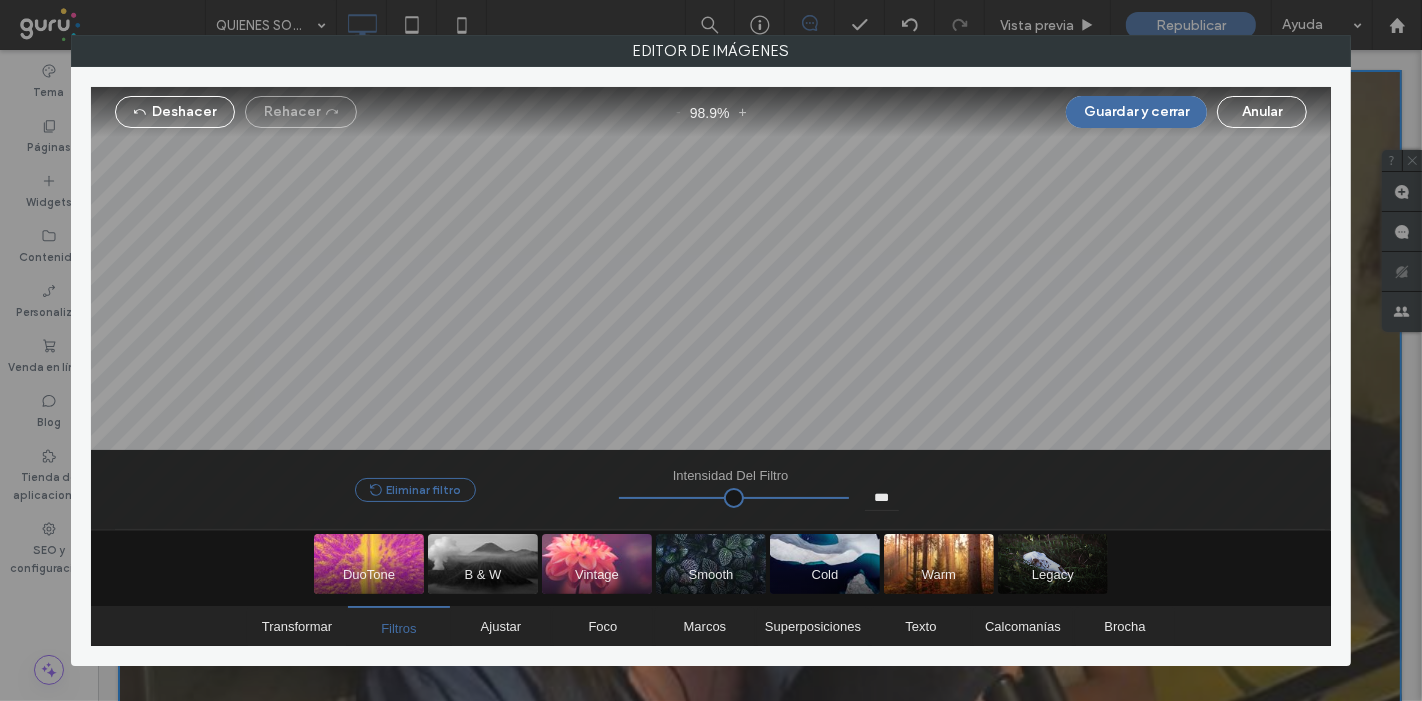 click on "Eliminar filtro" at bounding box center [415, 490] 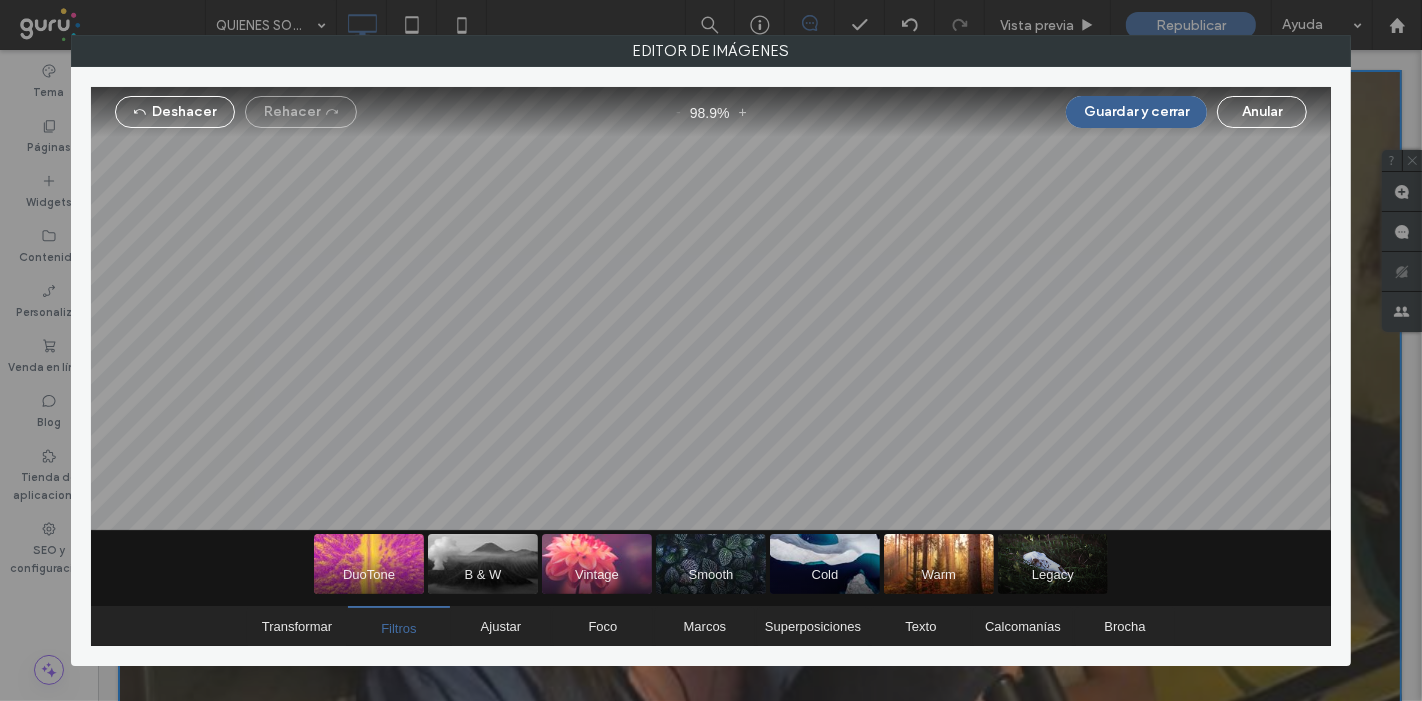 click on "Guardar y cerrar" at bounding box center [1136, 112] 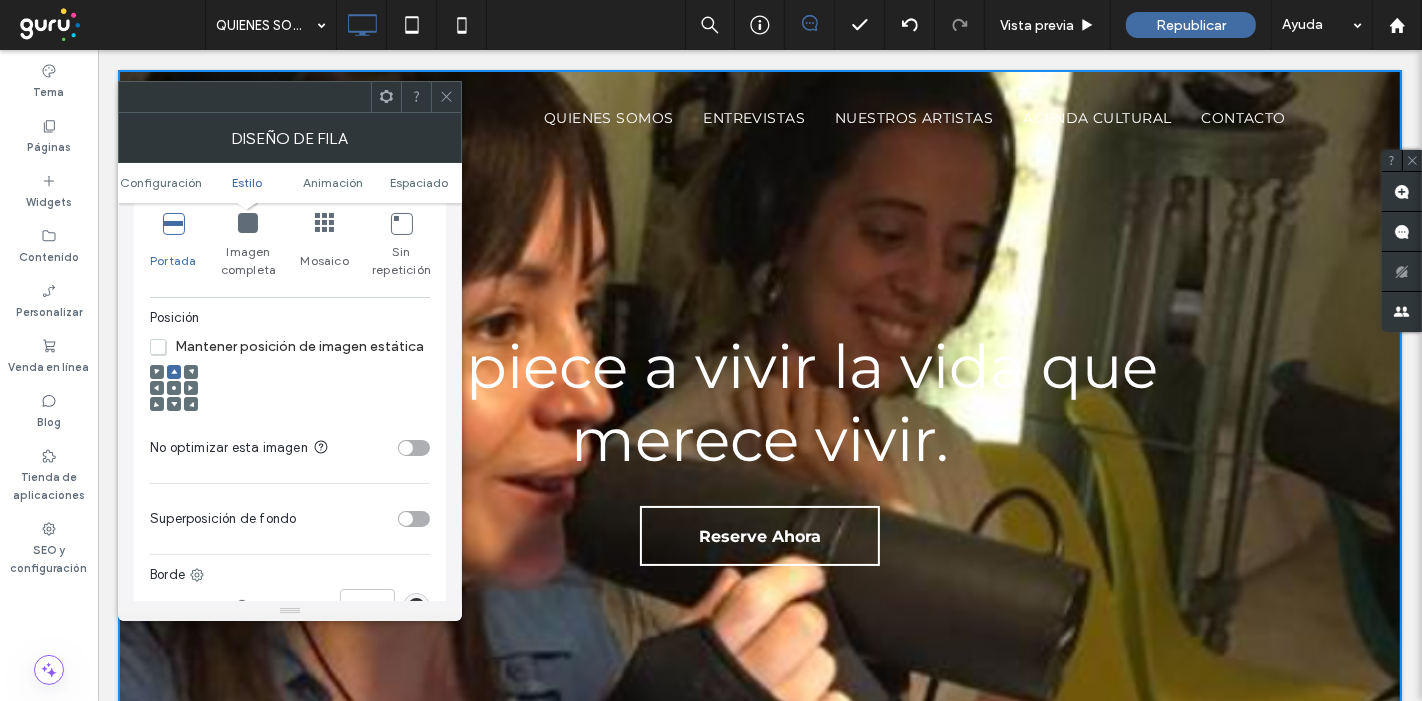 scroll, scrollTop: 666, scrollLeft: 0, axis: vertical 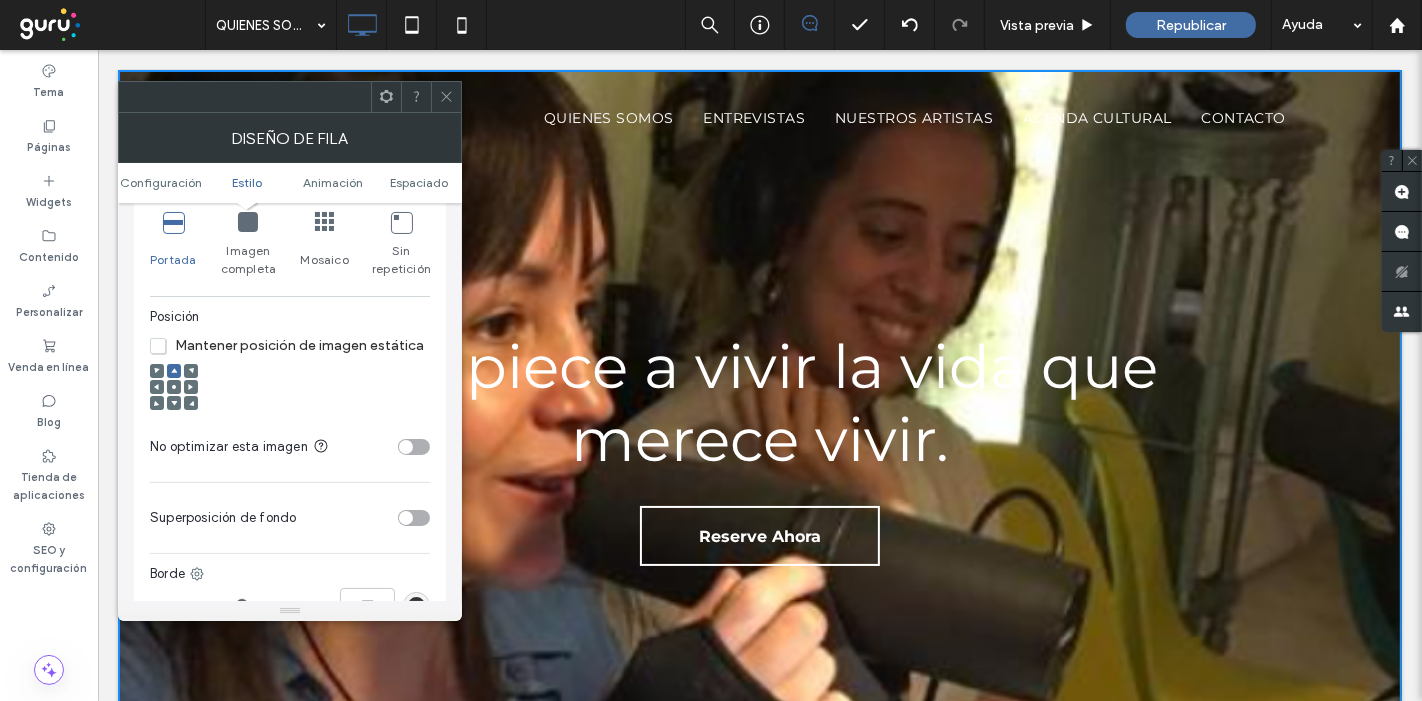 click 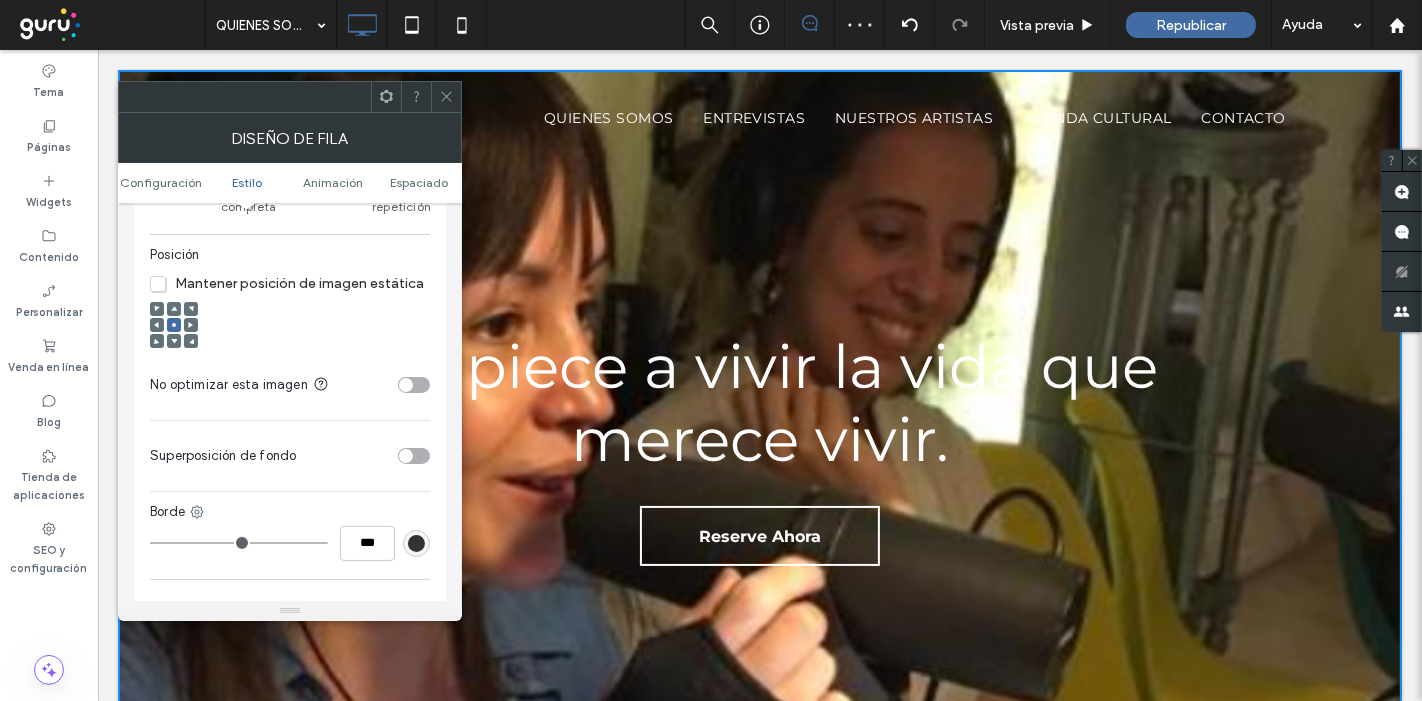 scroll, scrollTop: 888, scrollLeft: 0, axis: vertical 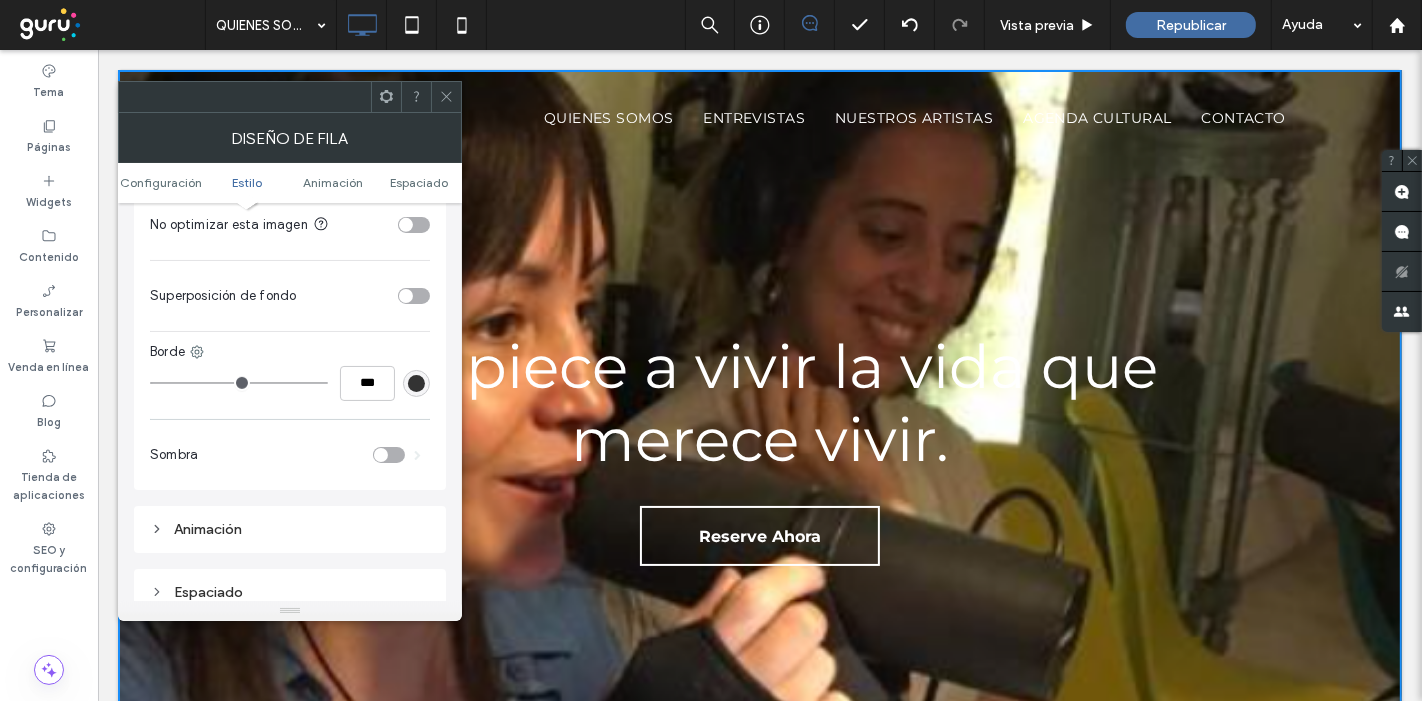 click at bounding box center (406, 296) 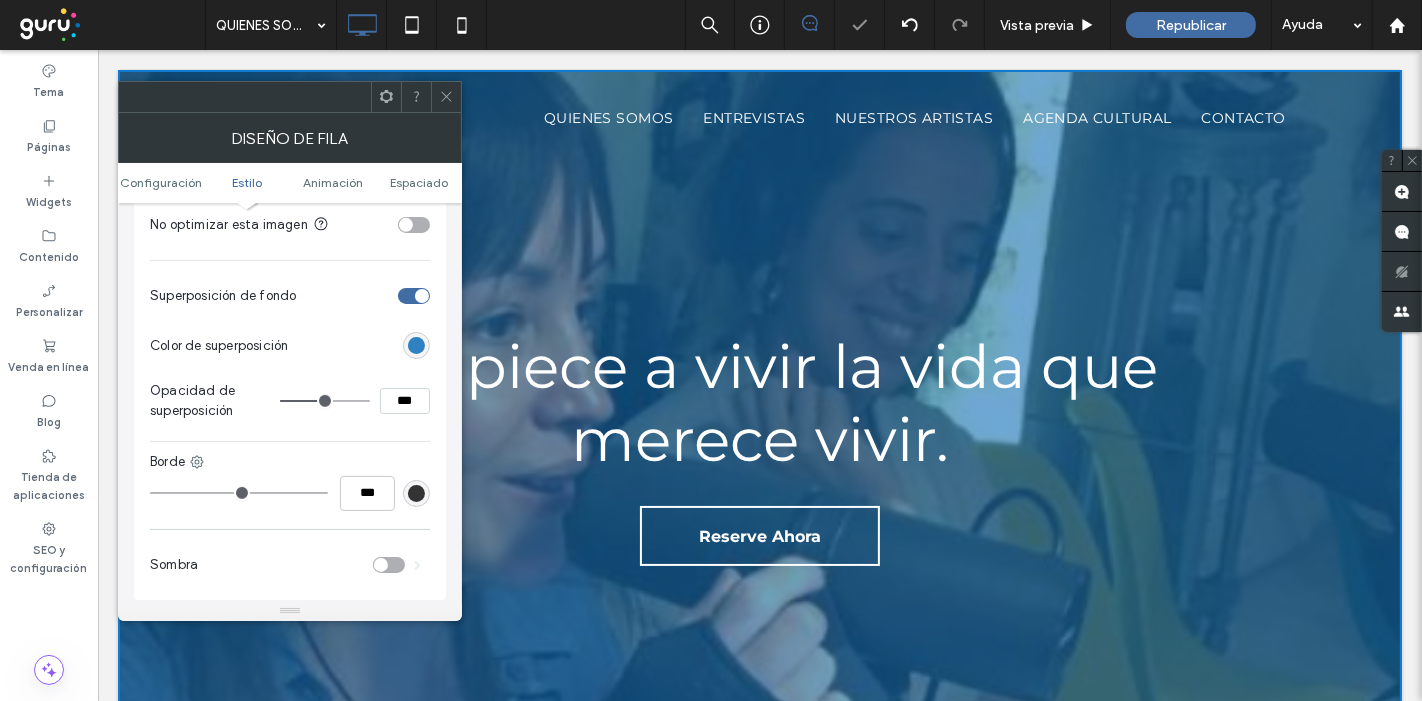 click at bounding box center (416, 345) 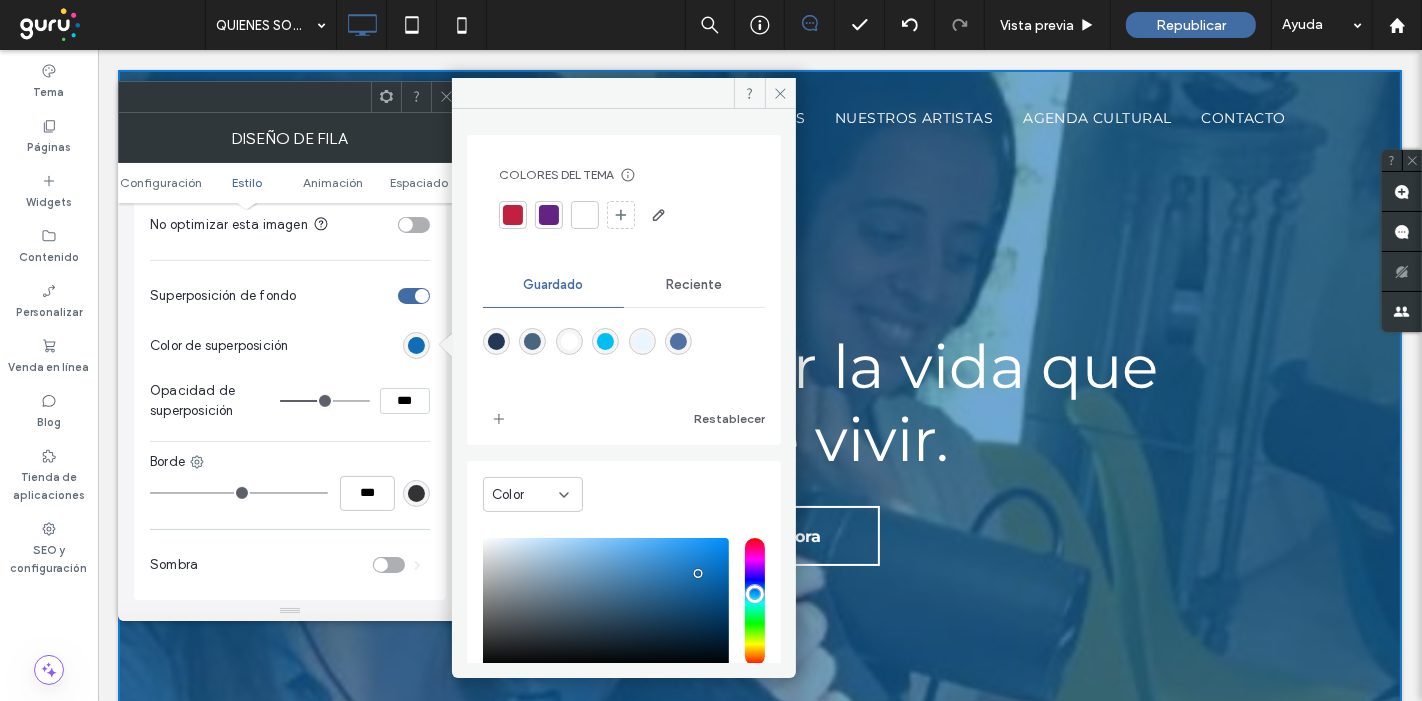 scroll, scrollTop: 78, scrollLeft: 0, axis: vertical 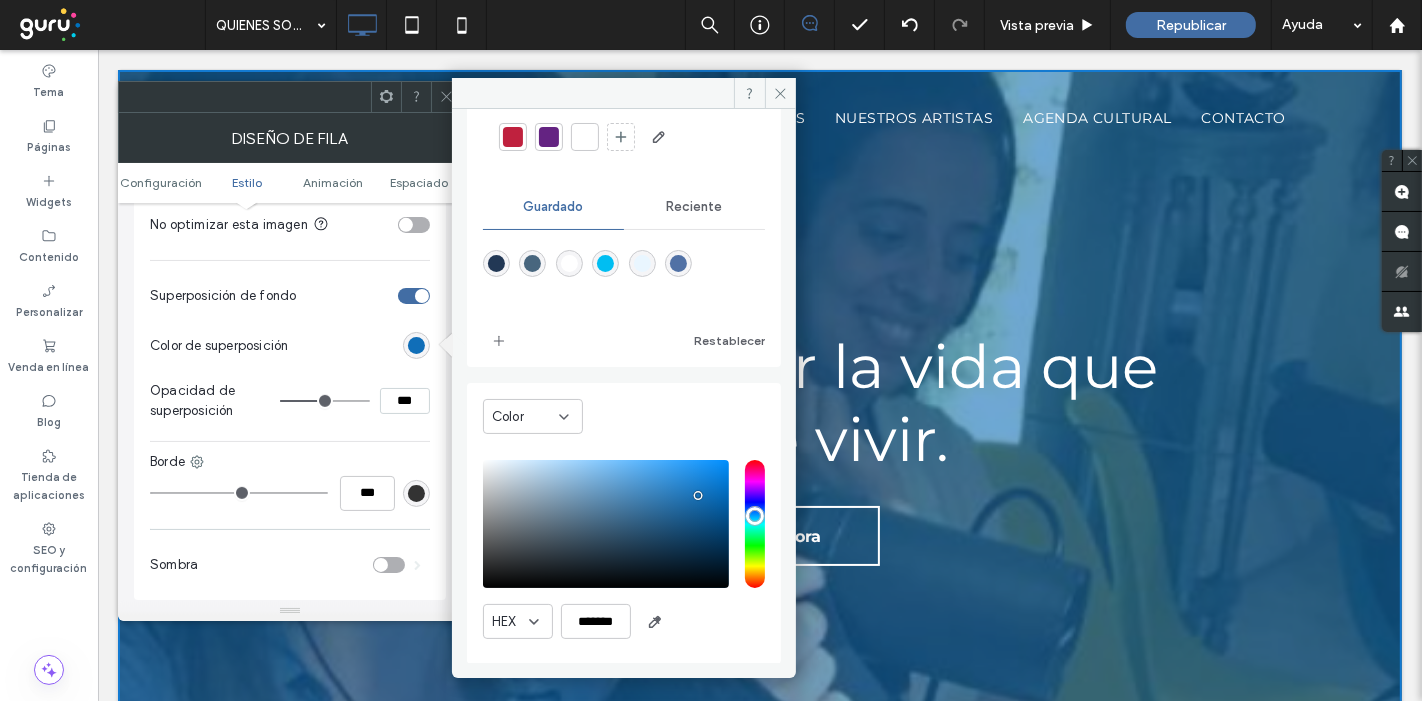 click on "Reciente" at bounding box center [694, 207] 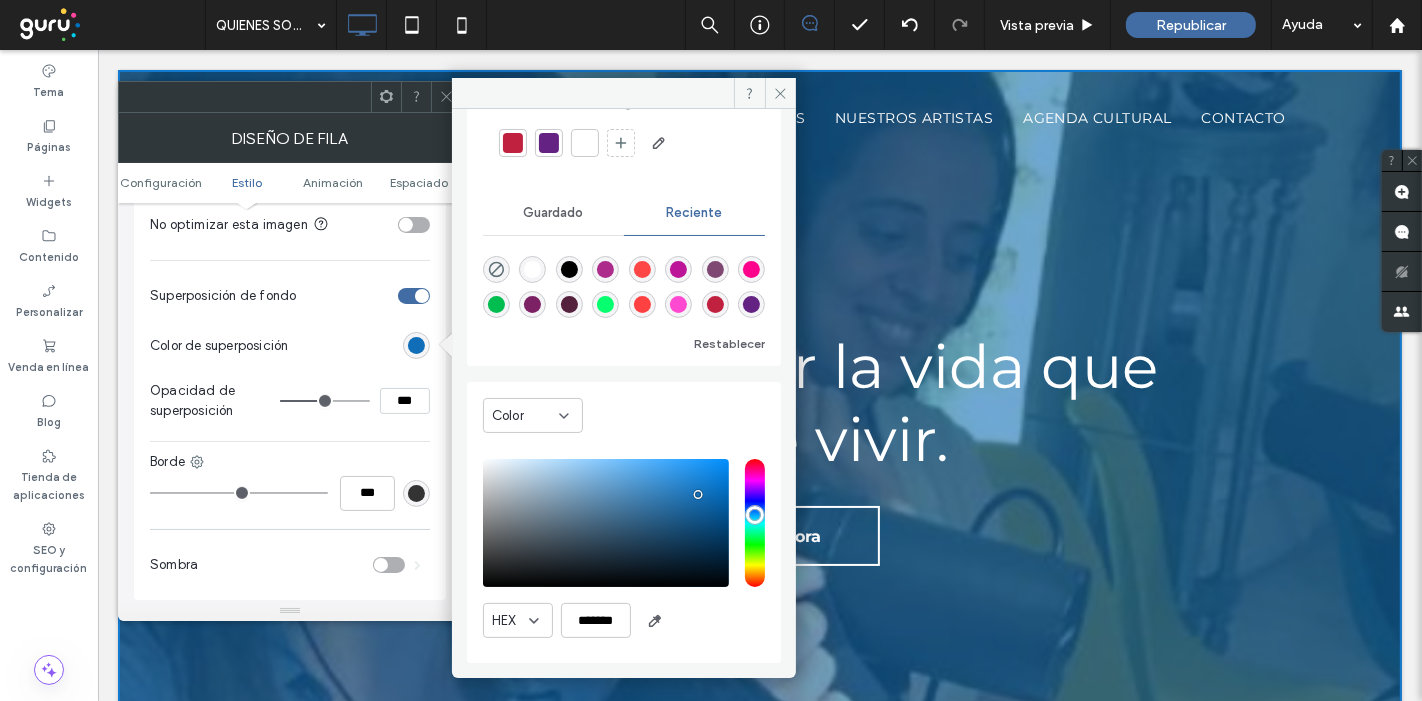 scroll, scrollTop: 71, scrollLeft: 0, axis: vertical 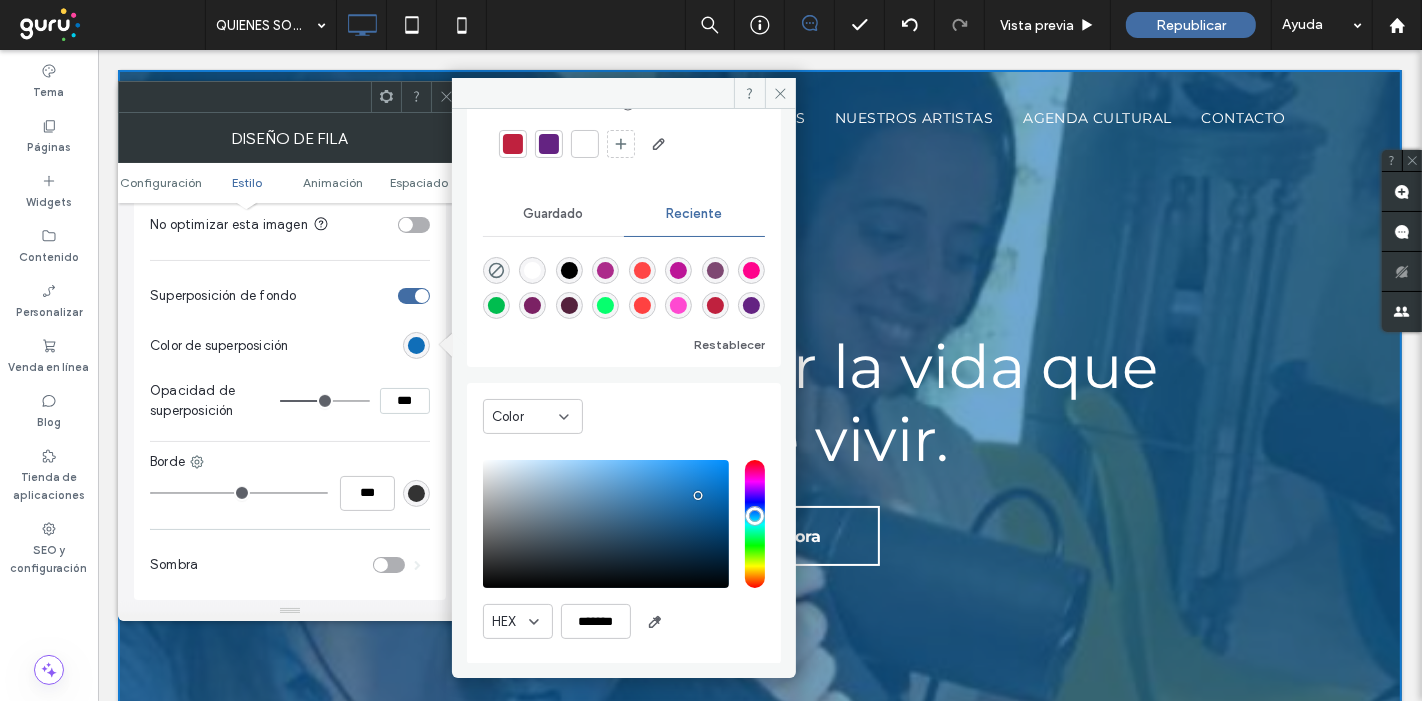 click at bounding box center [569, 270] 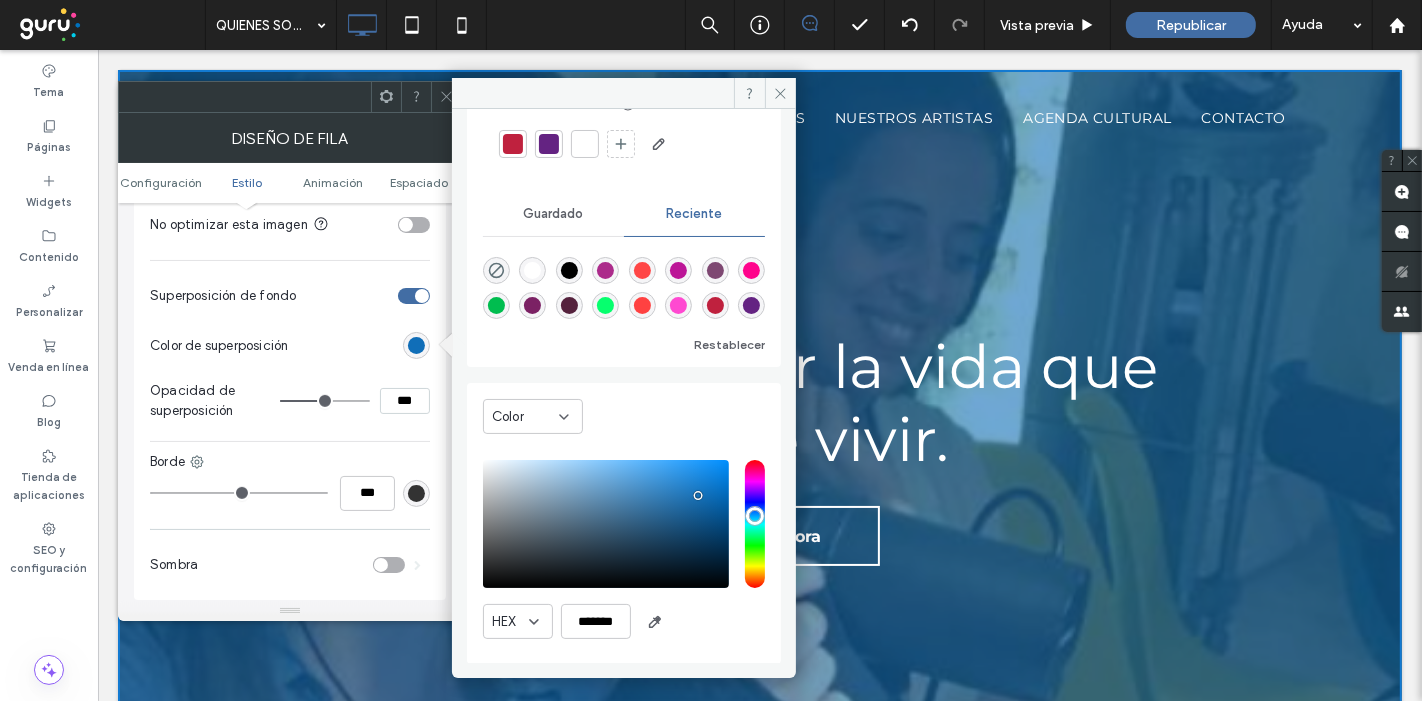 type on "*******" 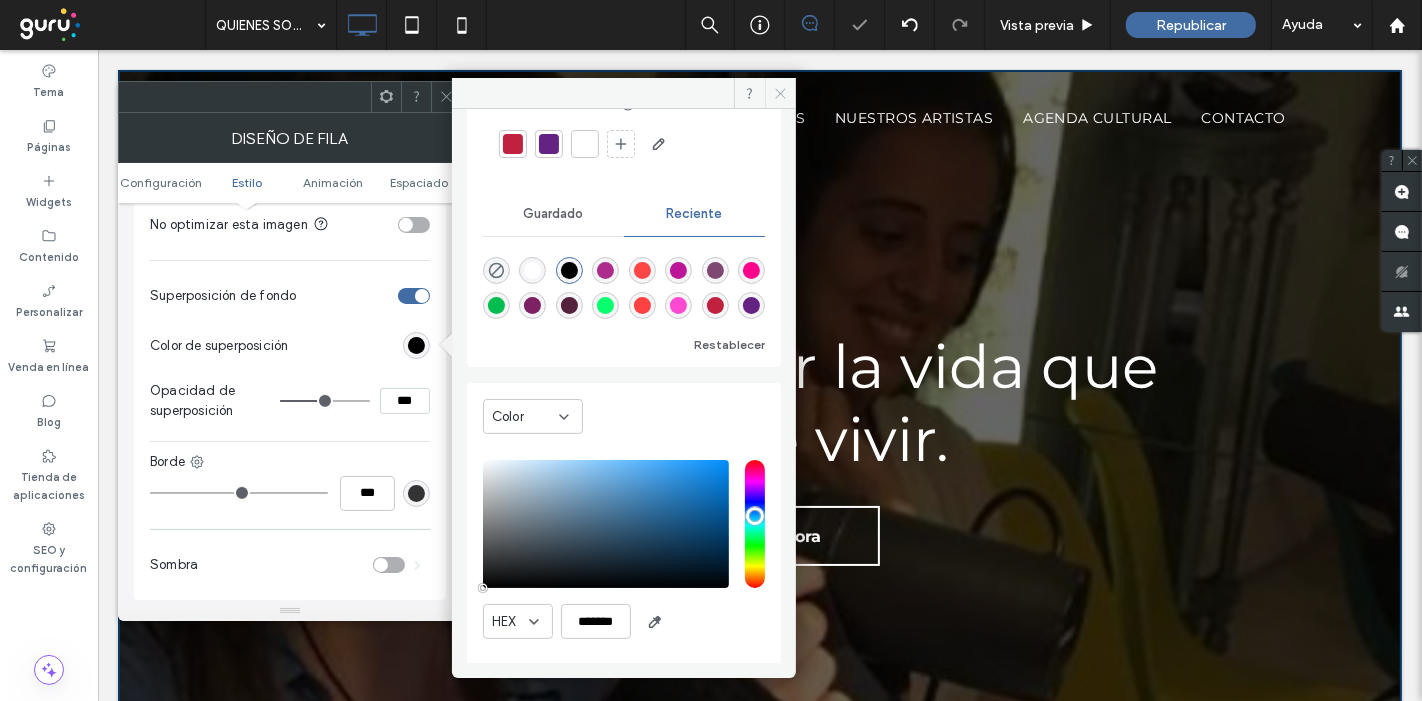 click at bounding box center (780, 93) 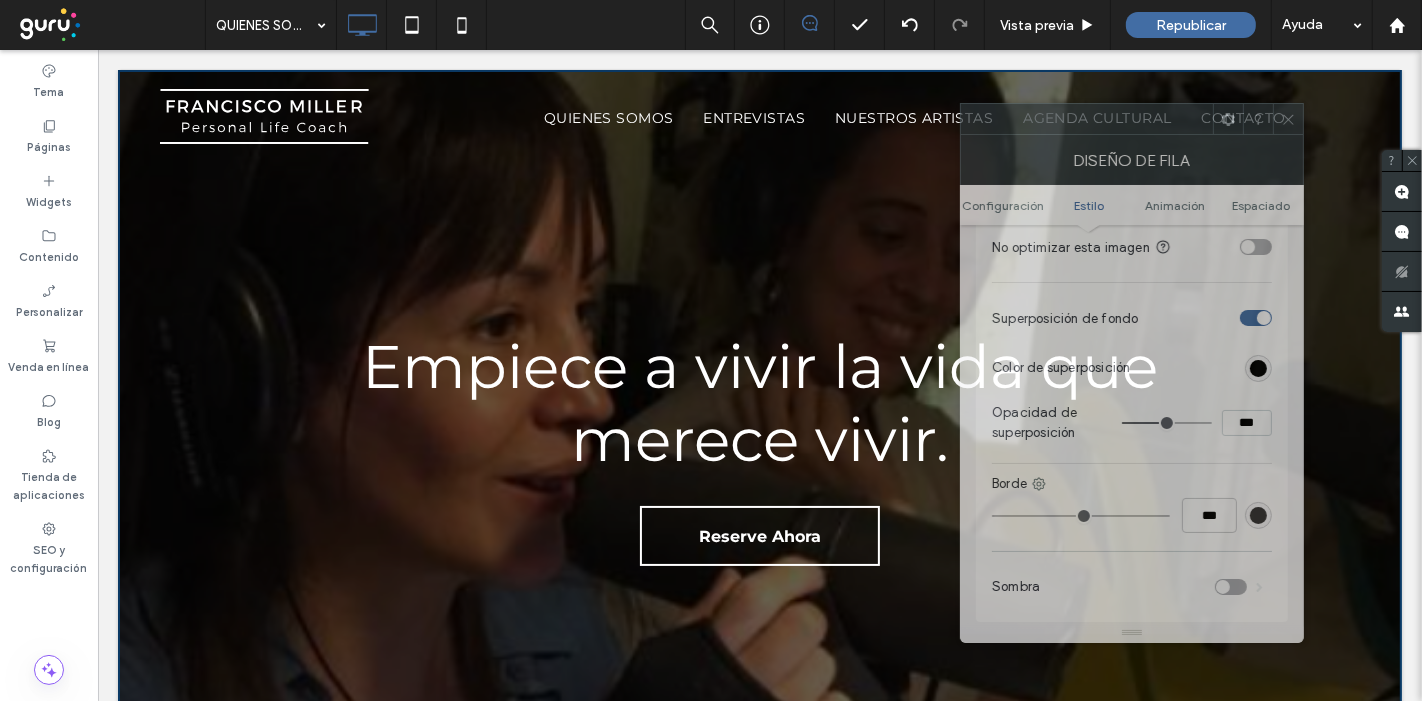drag, startPoint x: 328, startPoint y: 105, endPoint x: 1170, endPoint y: 128, distance: 842.3141 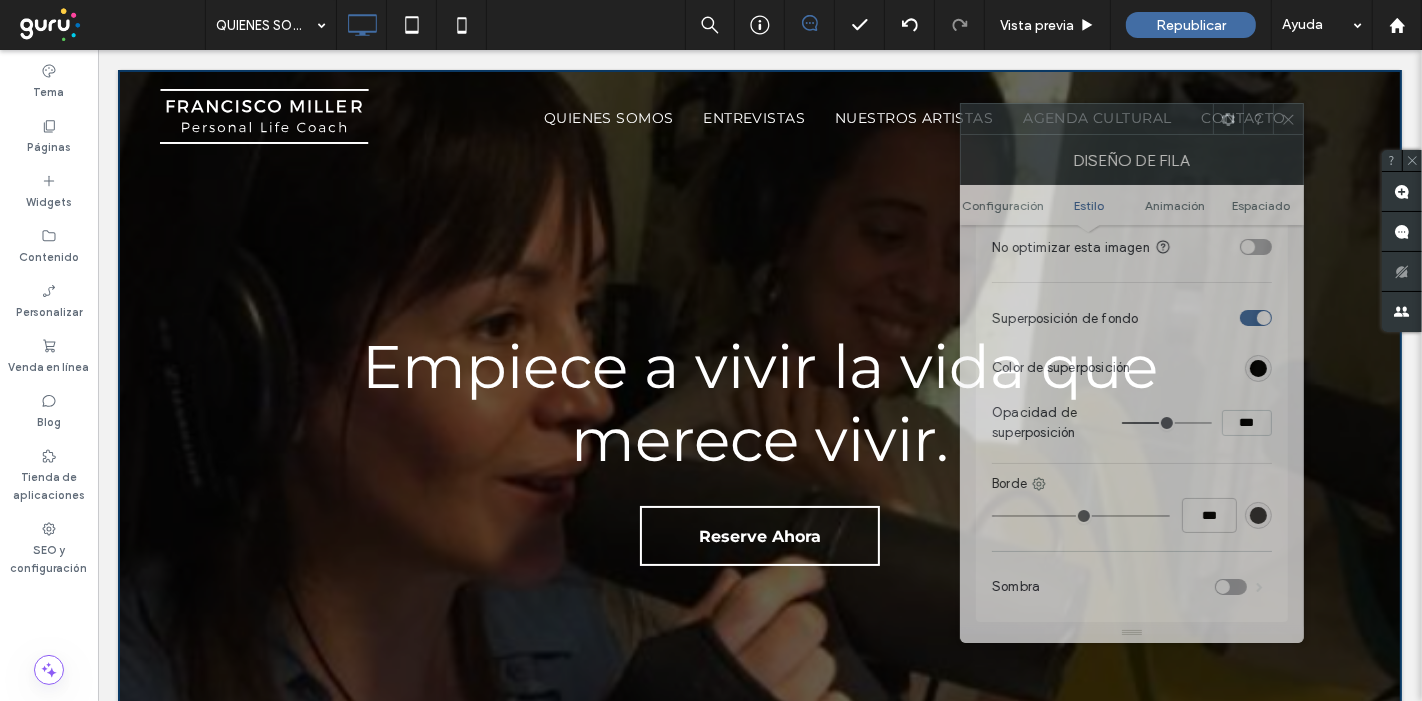 click at bounding box center (1087, 119) 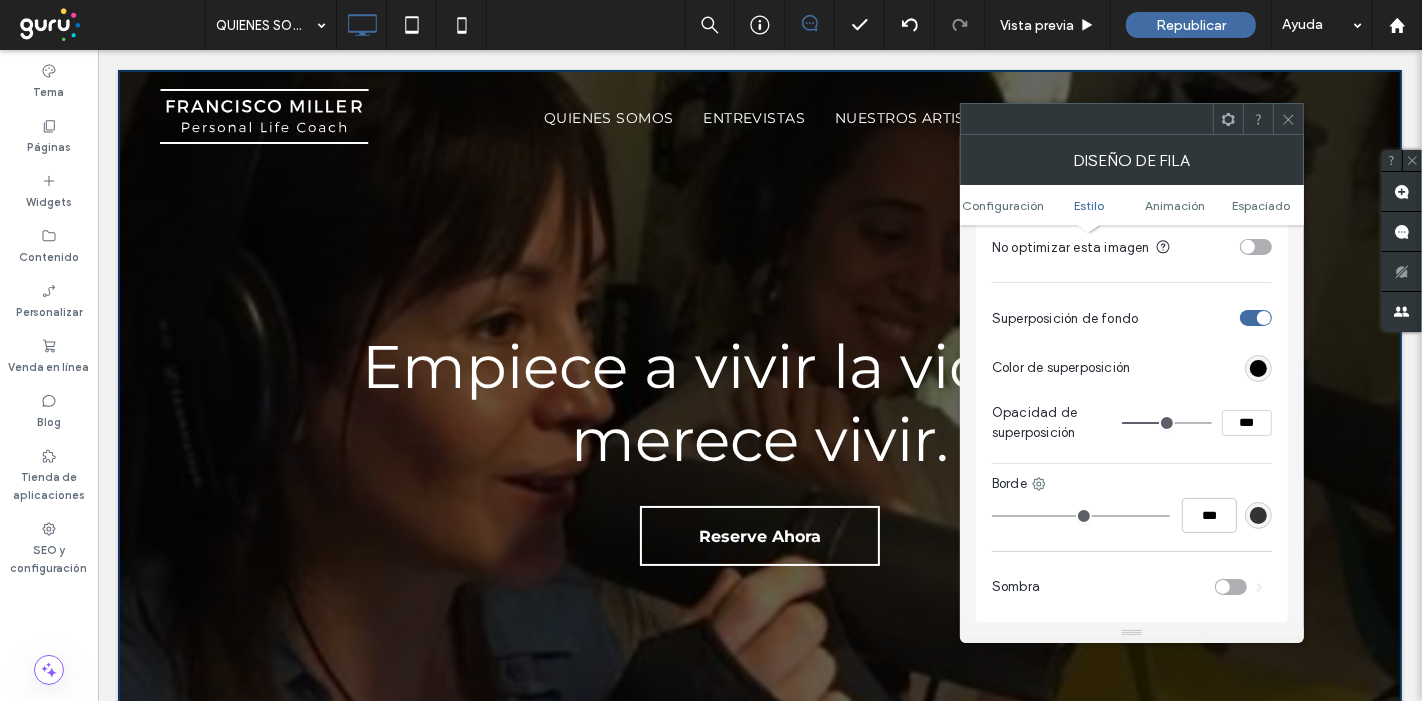 type on "**" 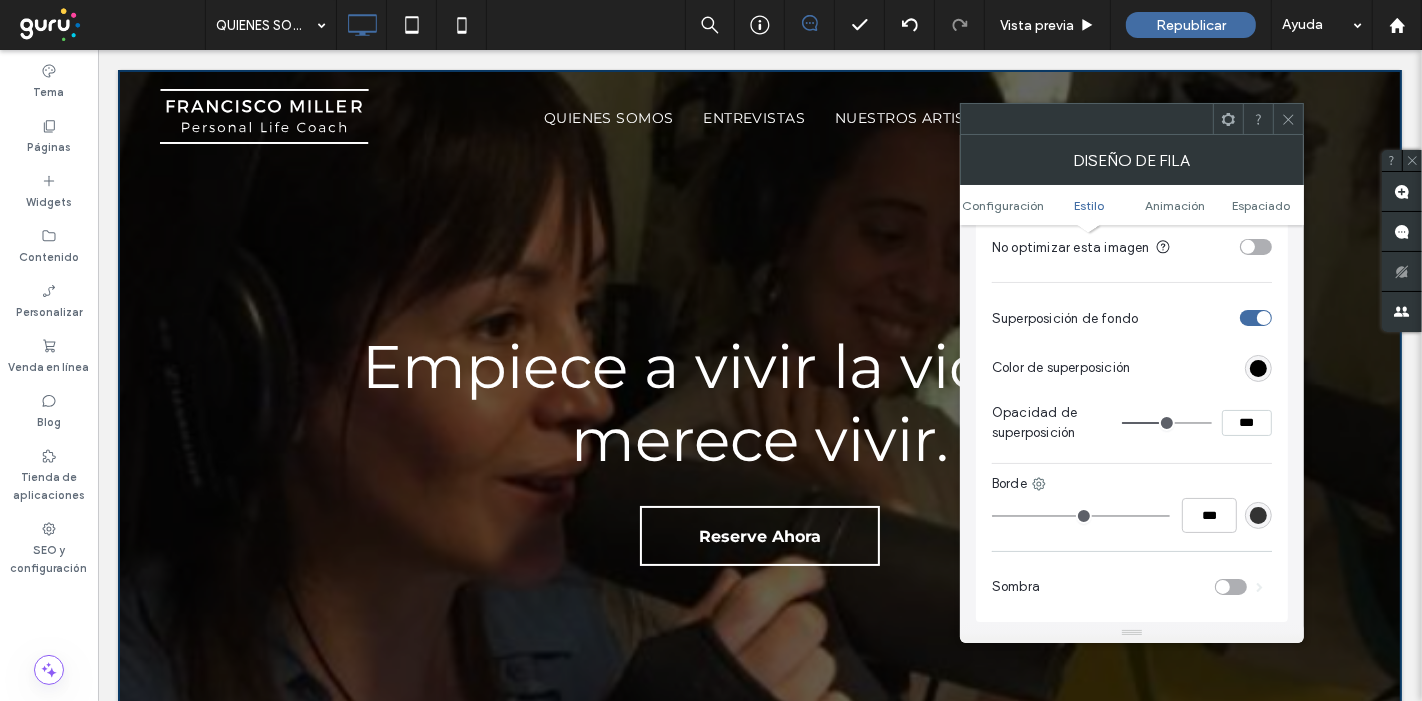 type on "**" 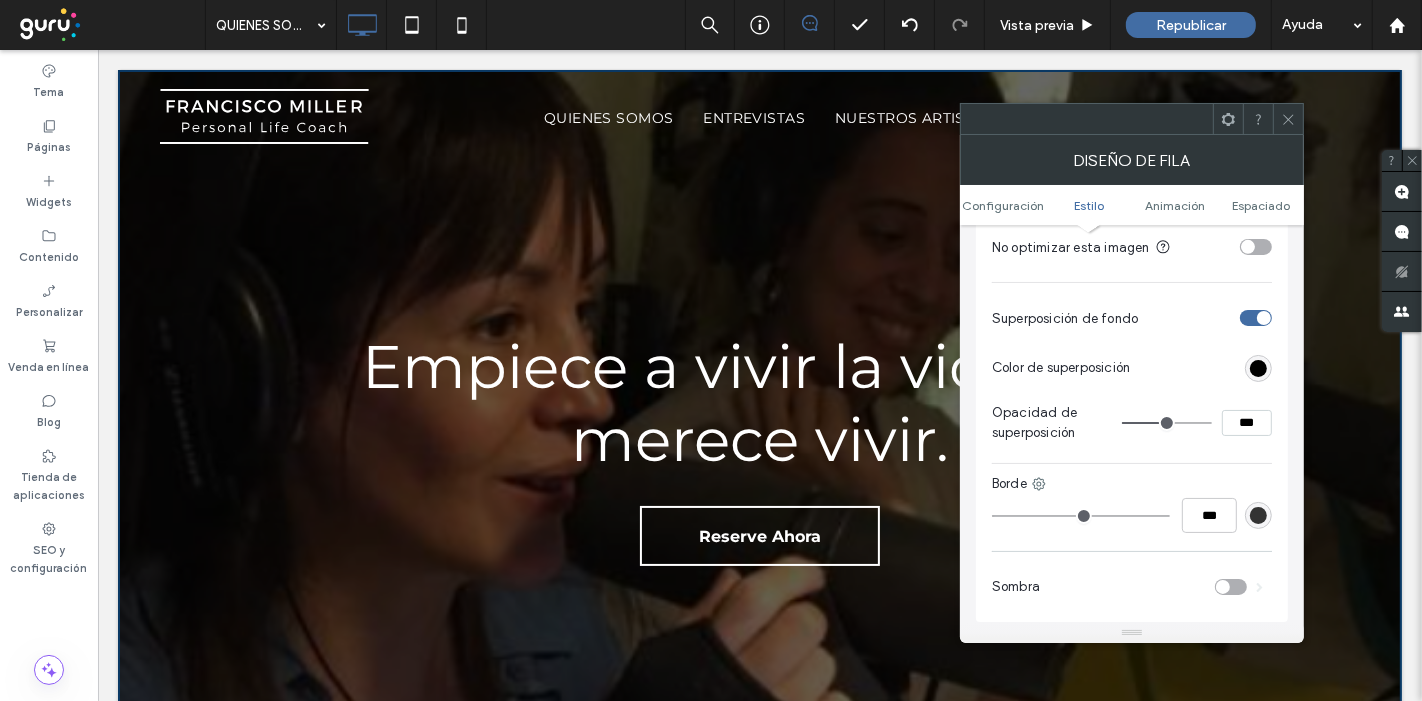type on "**" 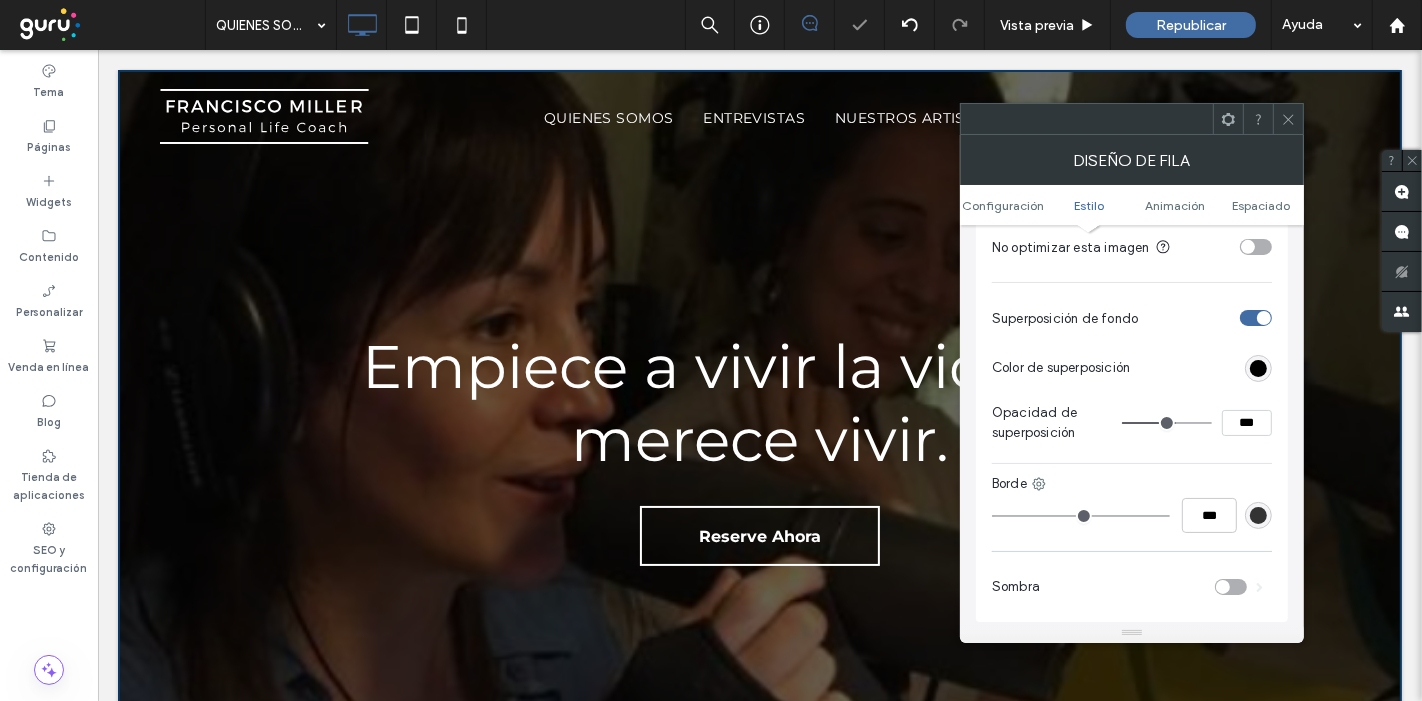 type on "**" 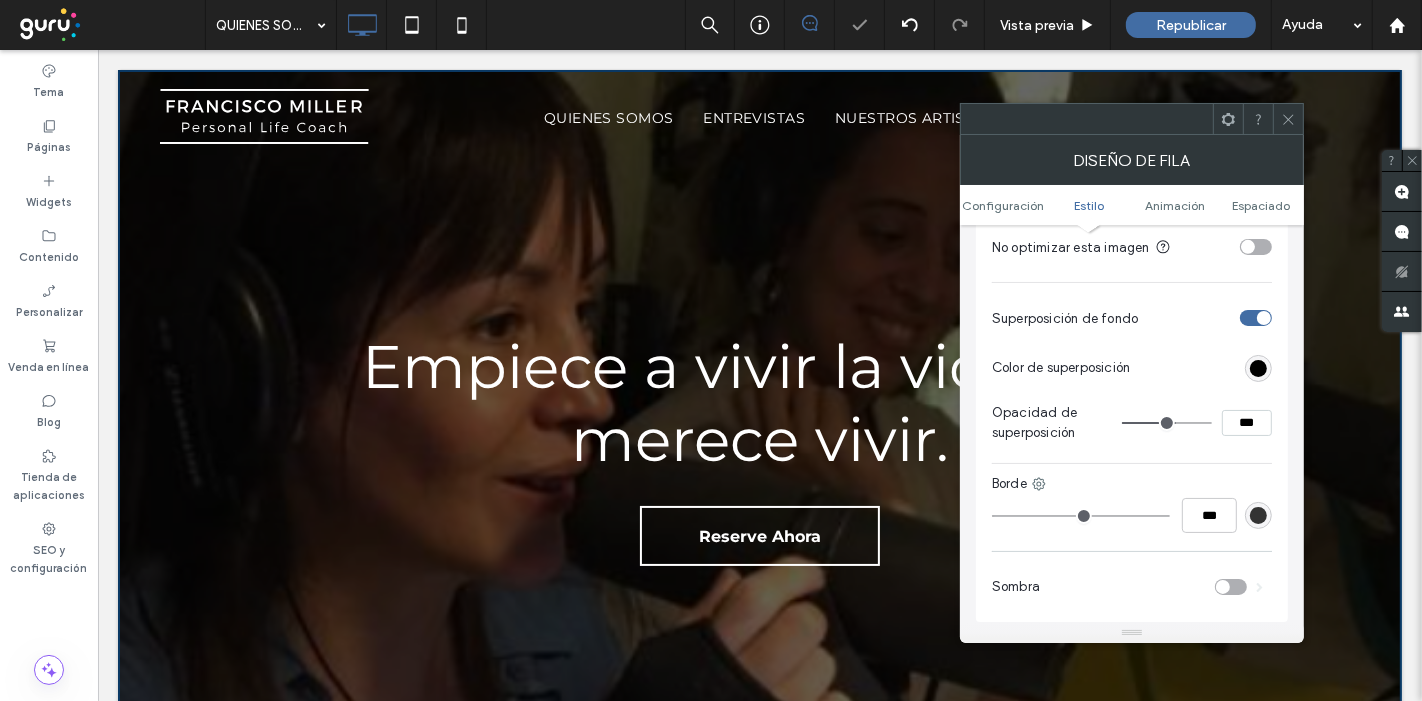 type on "***" 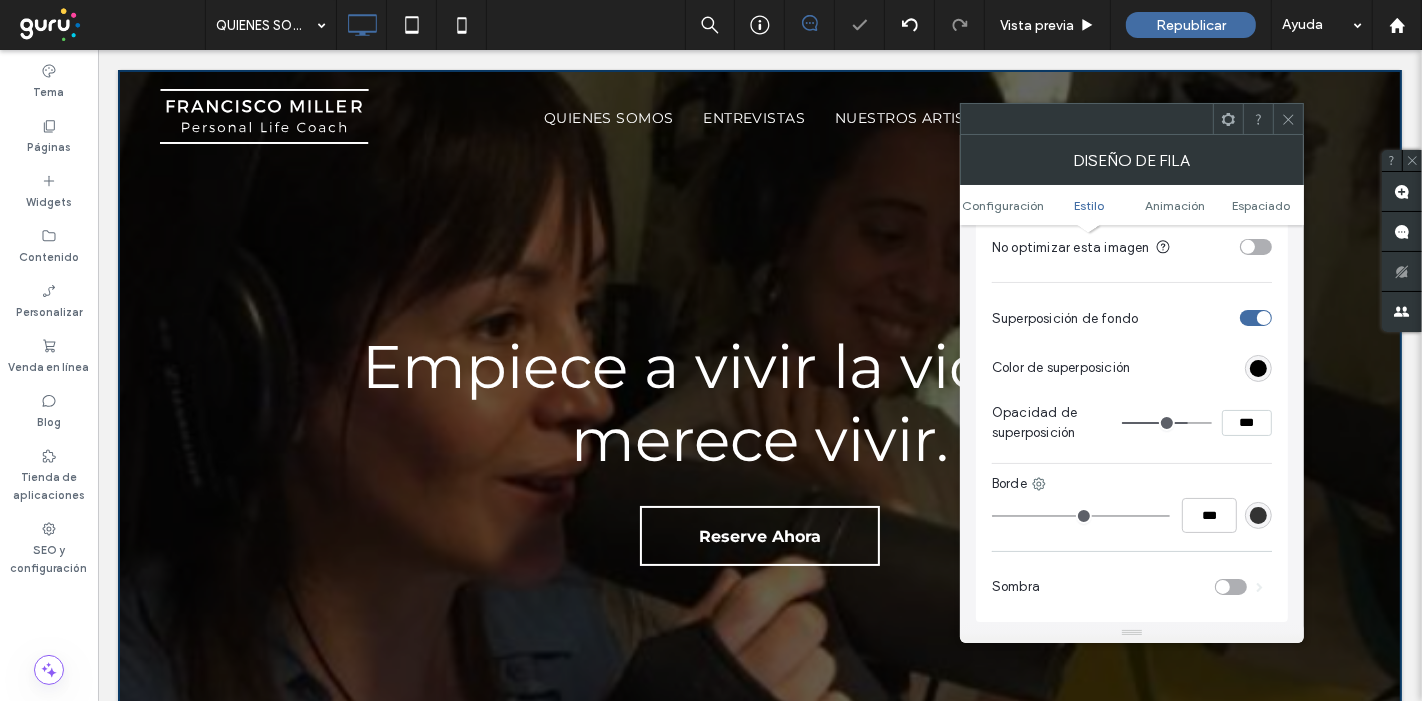 type on "**" 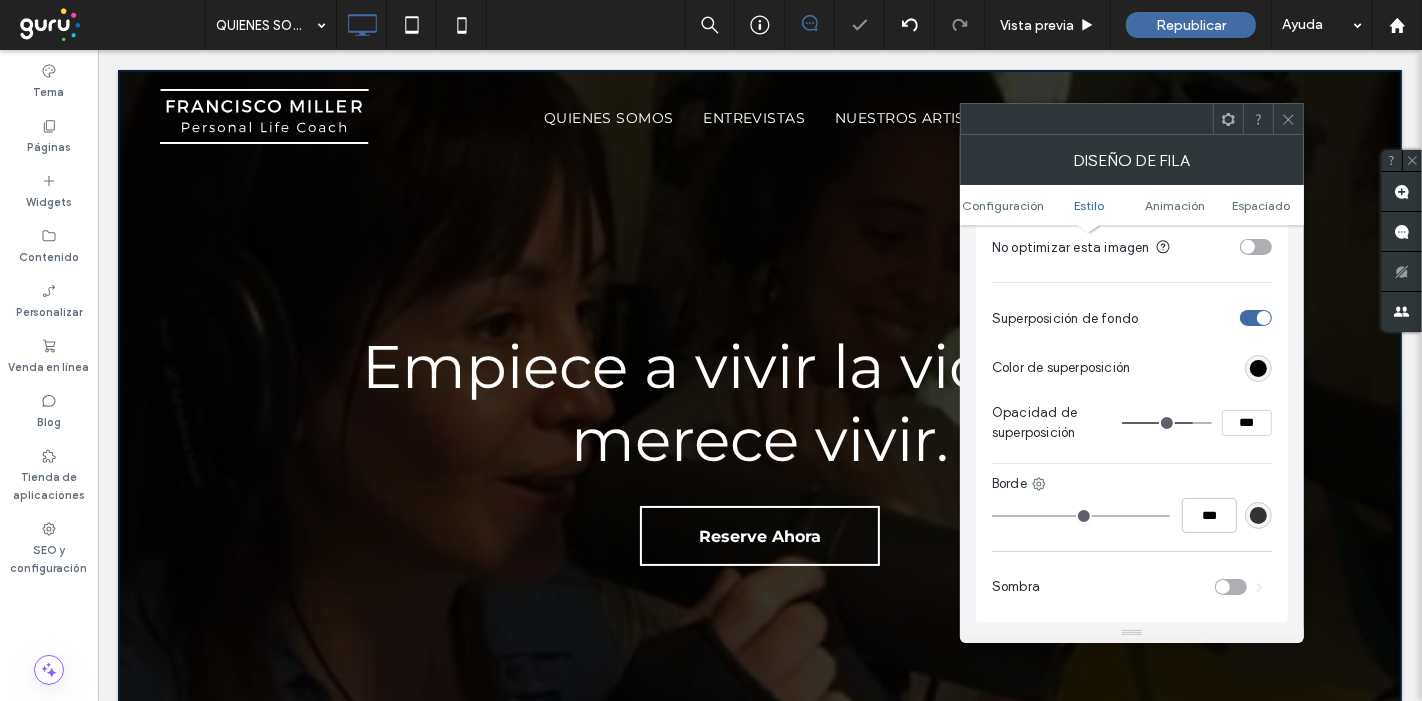 type on "**" 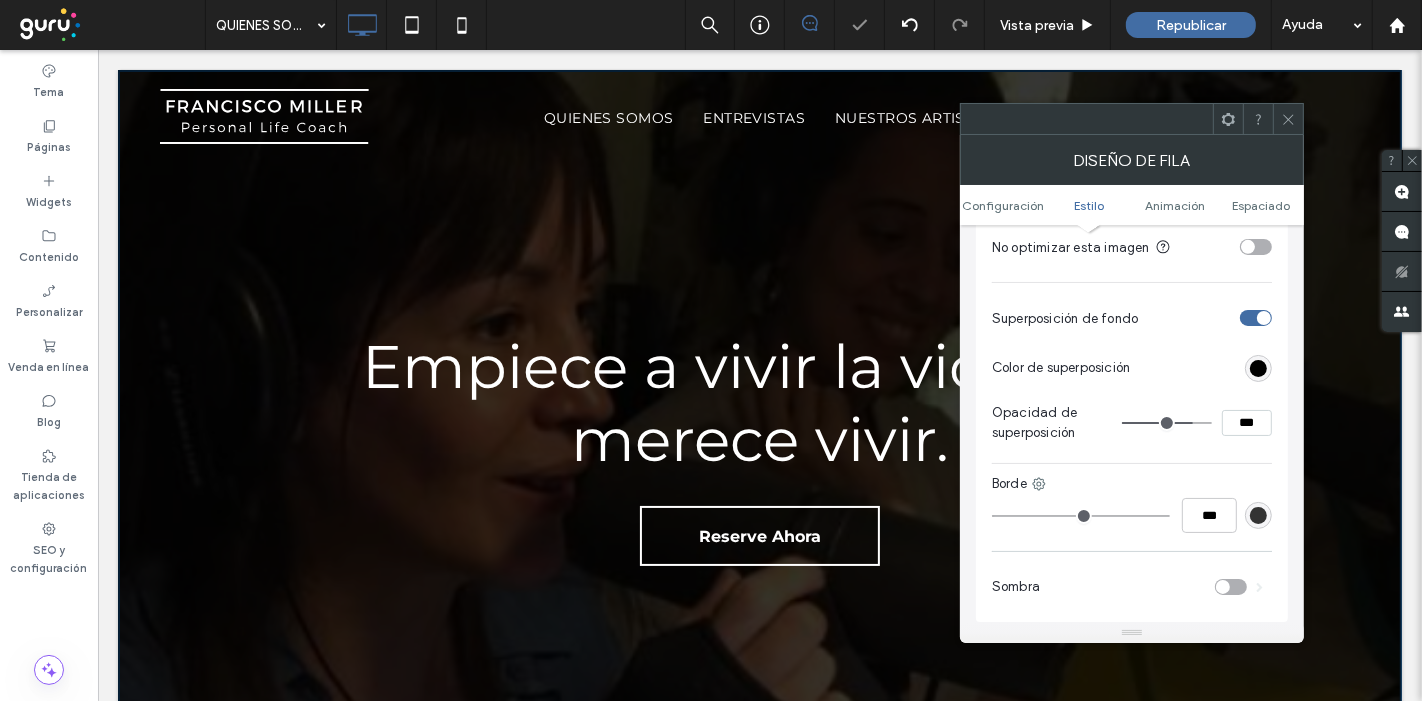 type on "***" 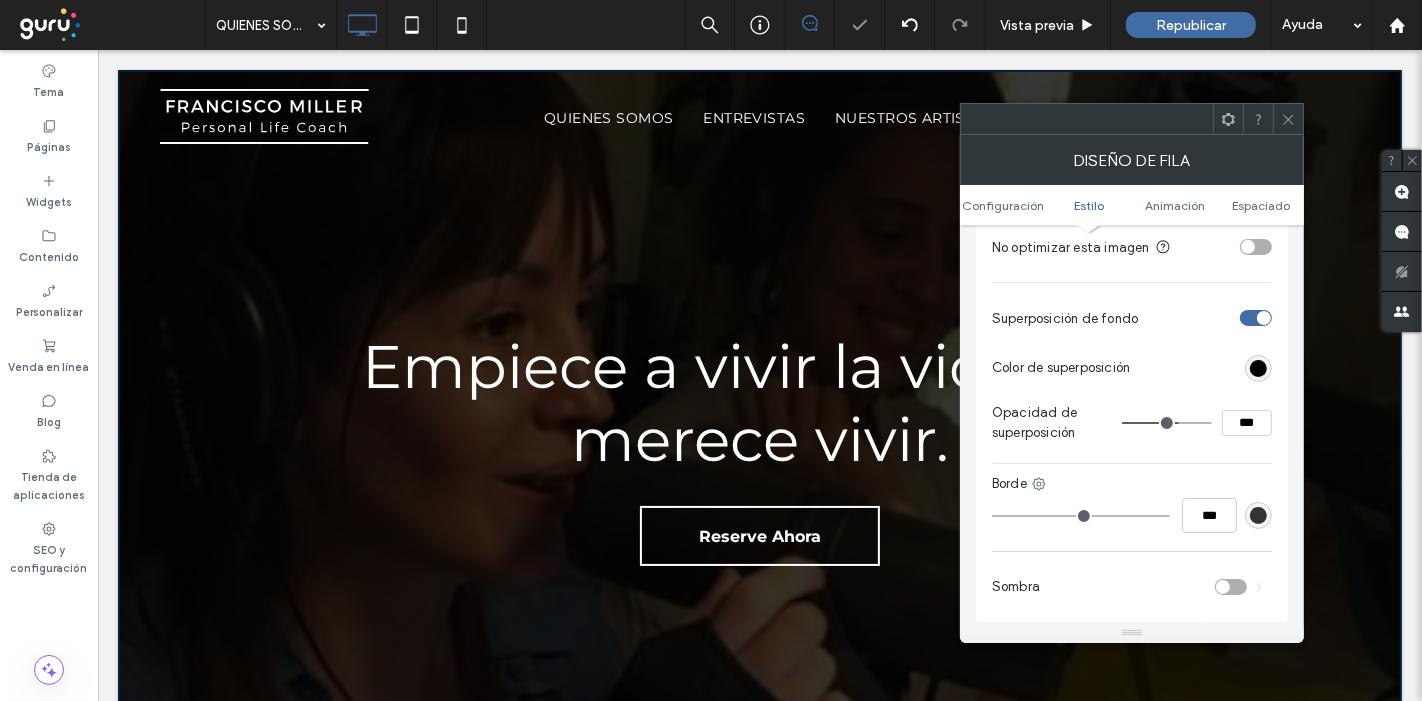 type on "**" 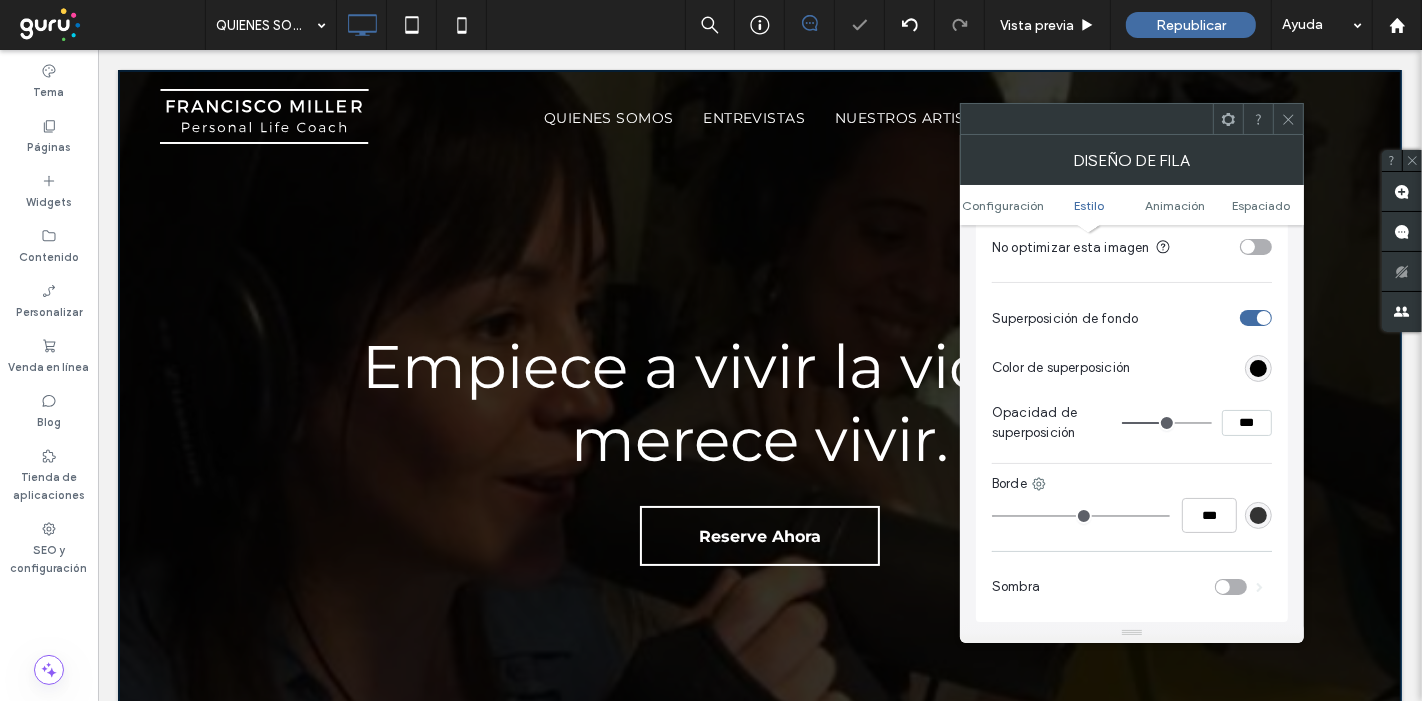 click at bounding box center (1167, 423) 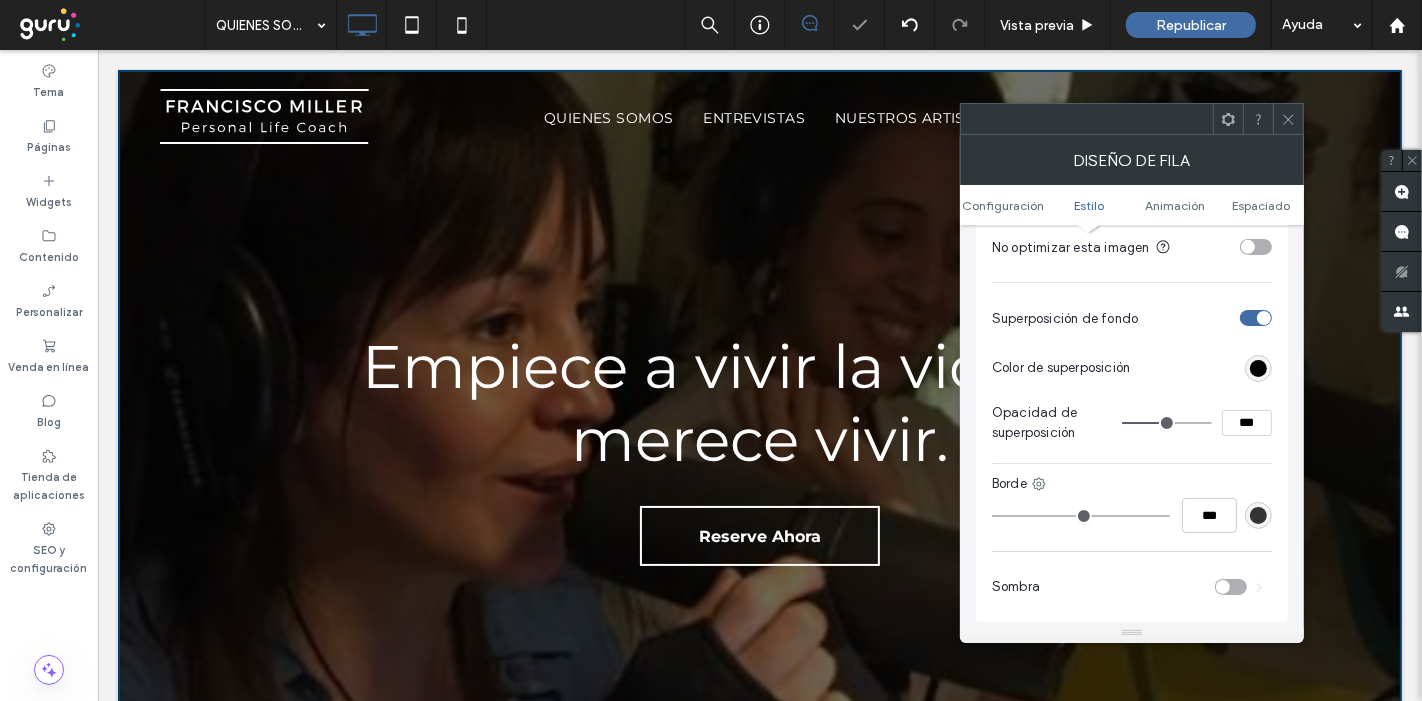 type on "**" 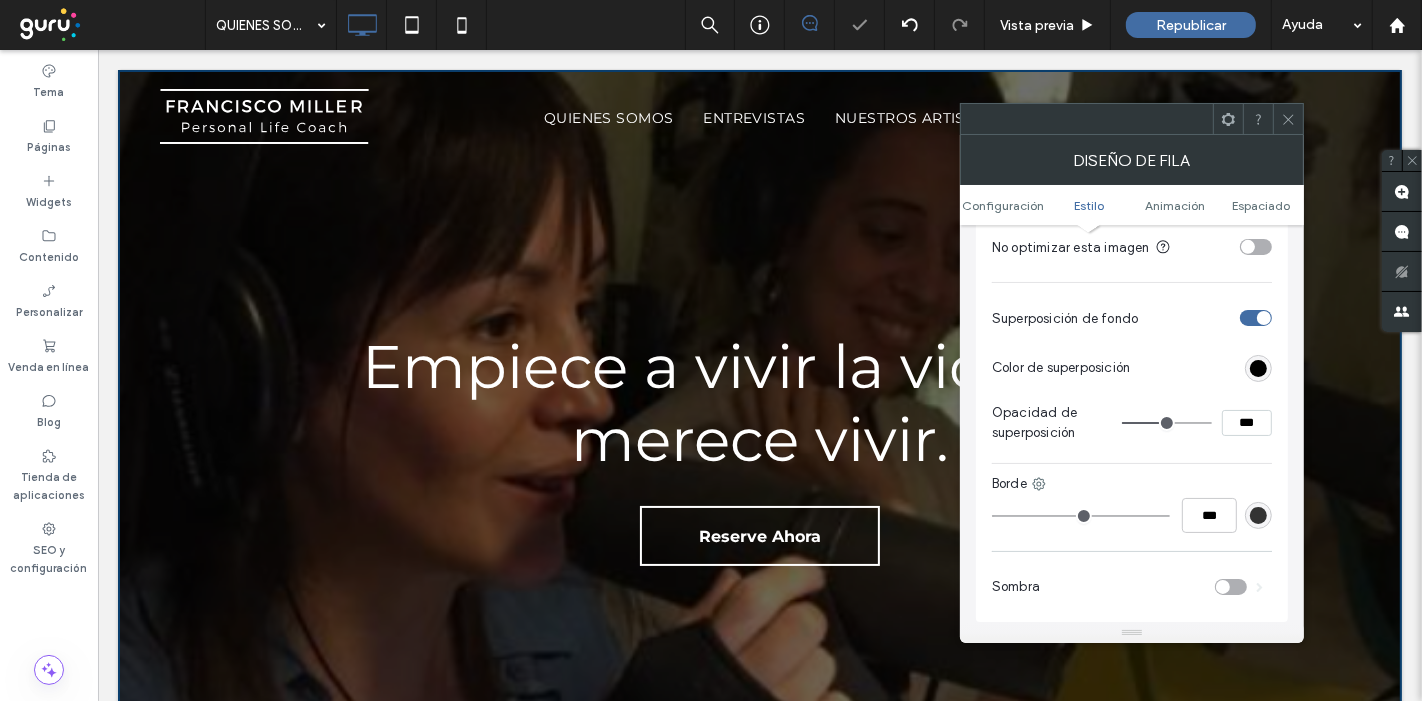 type on "***" 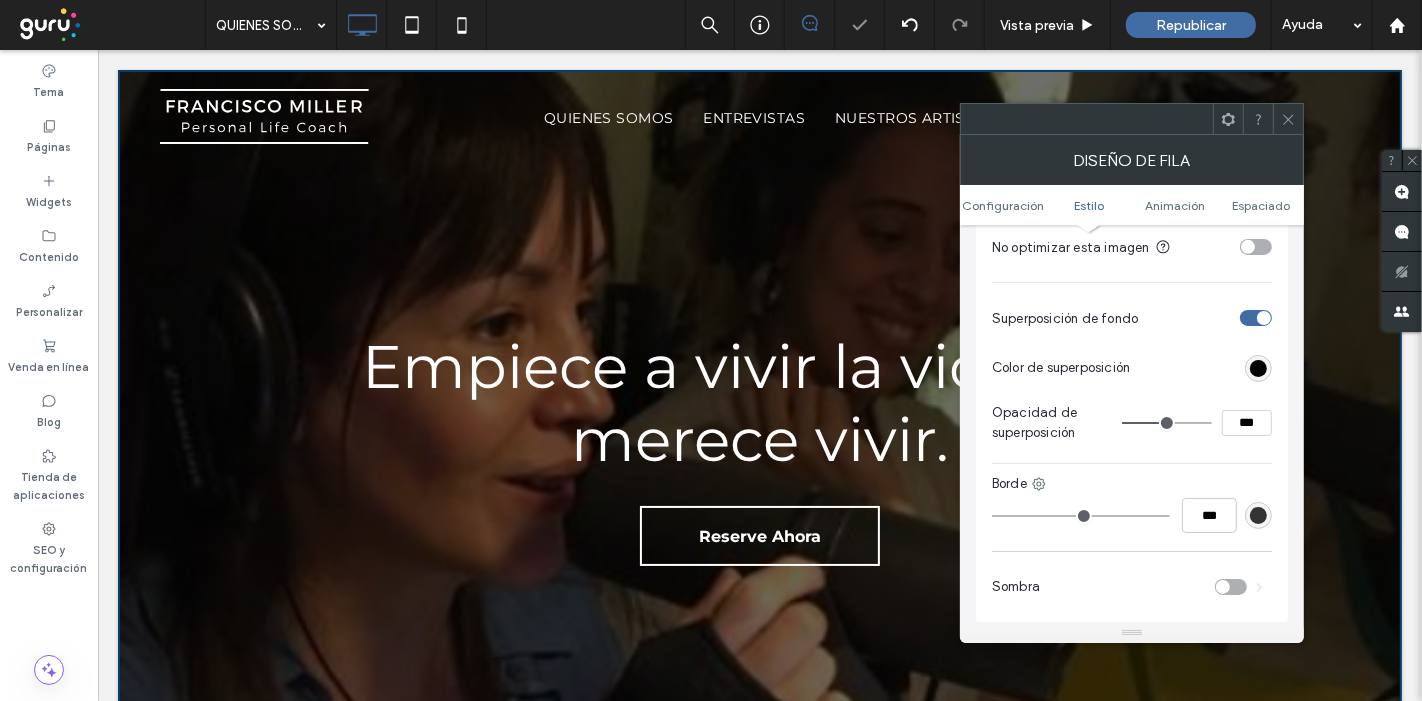 type on "**" 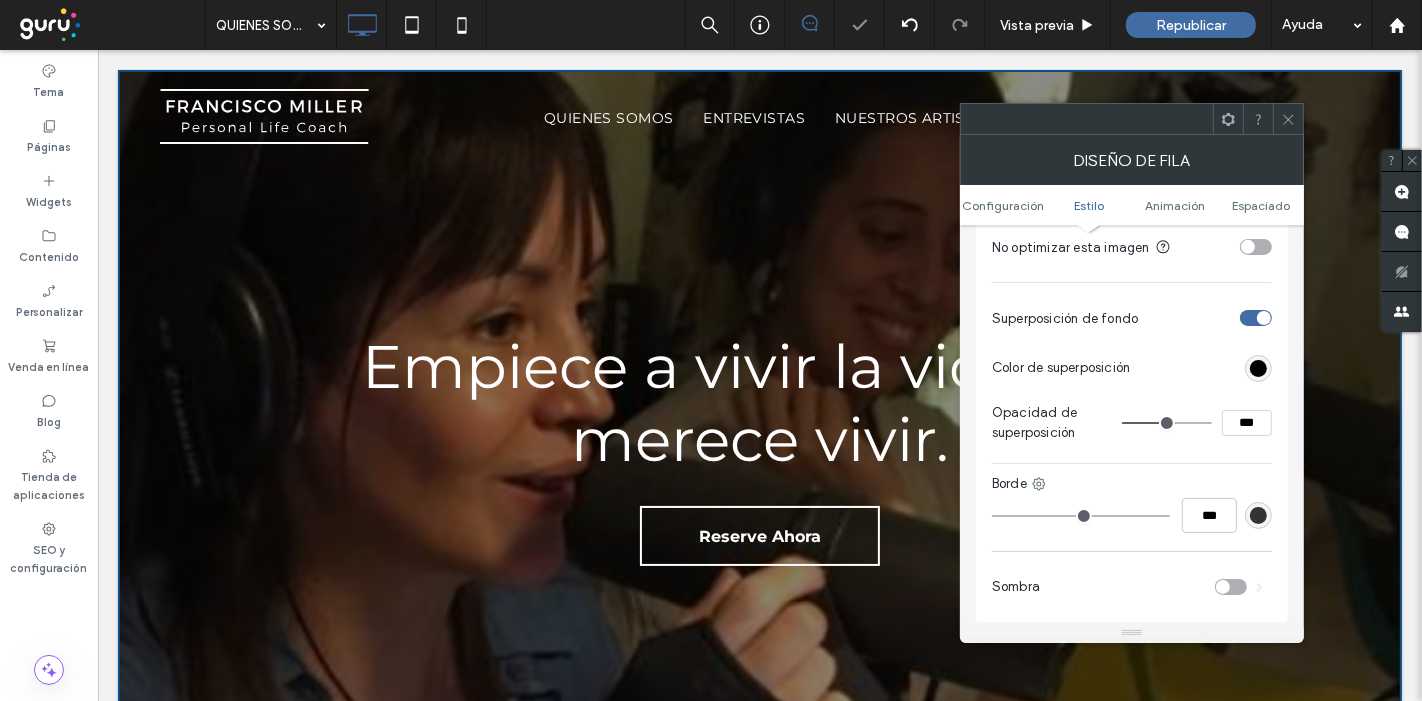 type on "**" 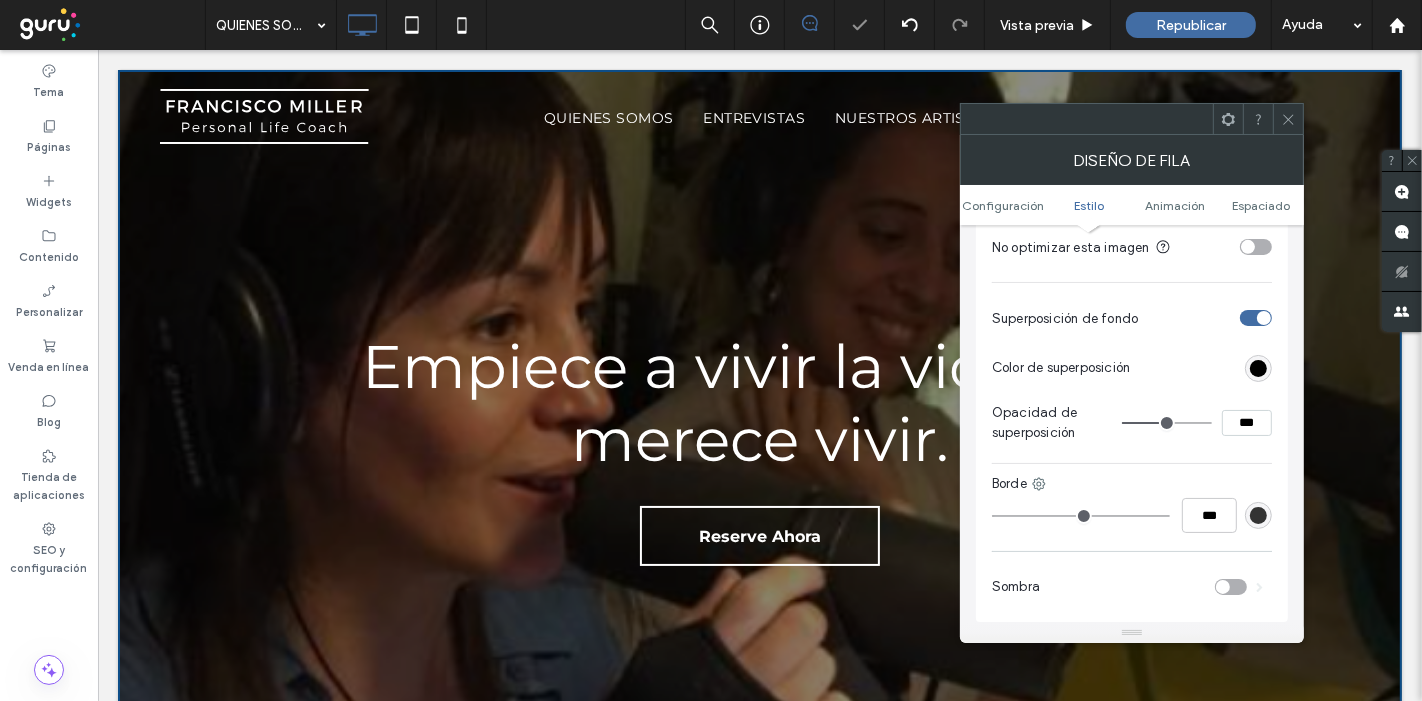 type on "***" 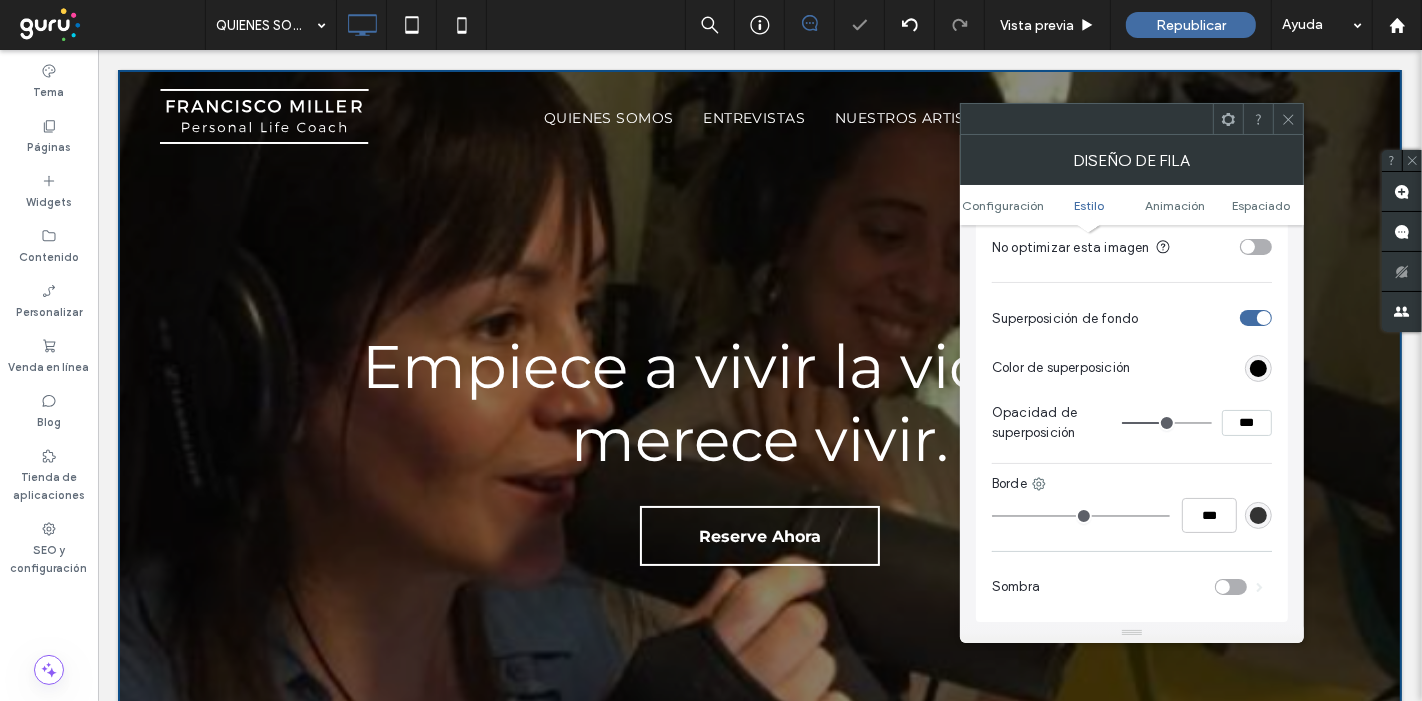 type on "**" 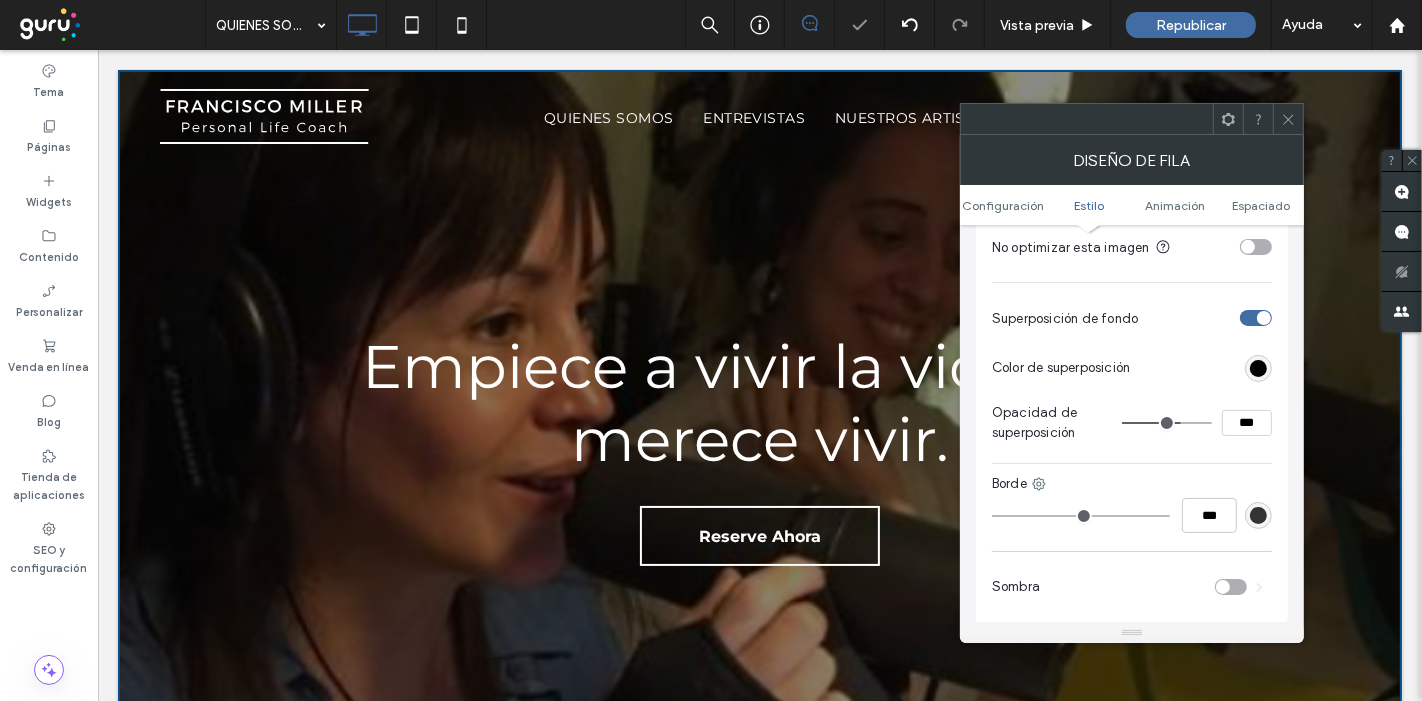 drag, startPoint x: 1162, startPoint y: 412, endPoint x: 1178, endPoint y: 412, distance: 16 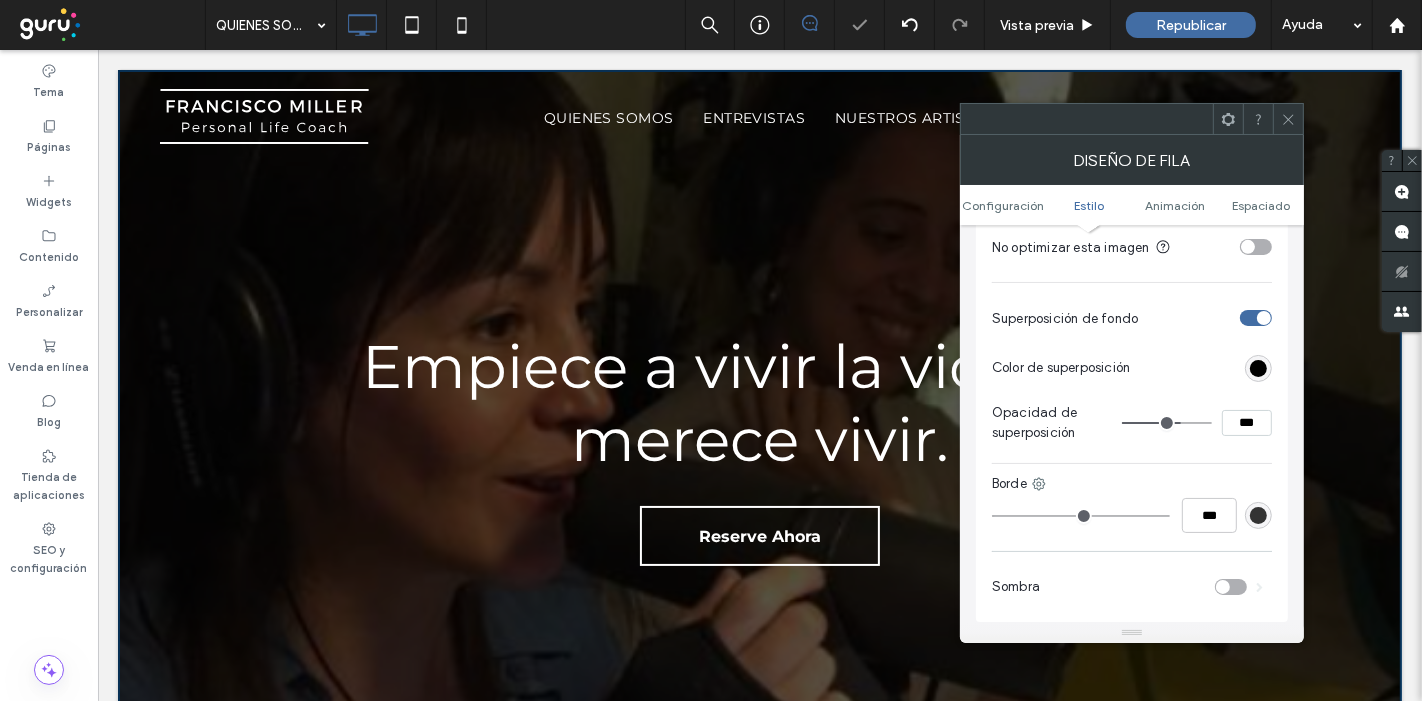 type on "**" 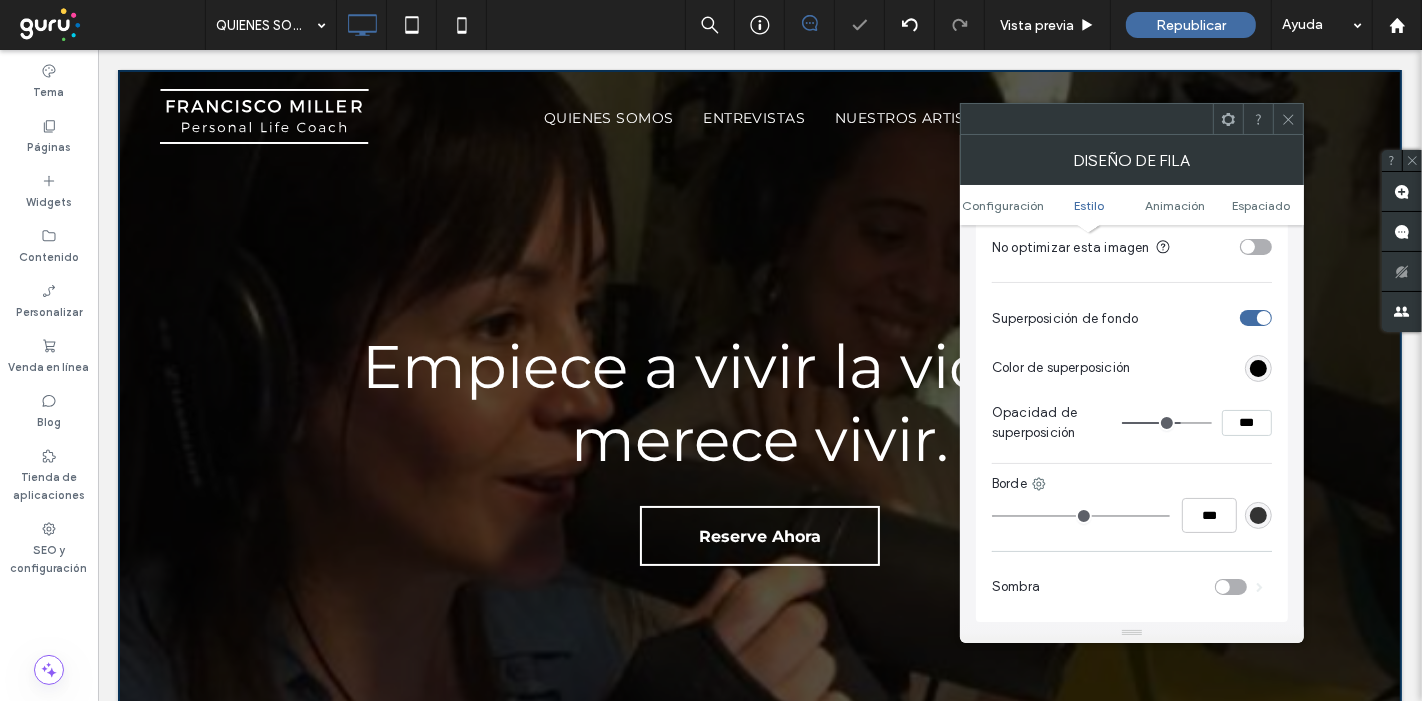 type on "***" 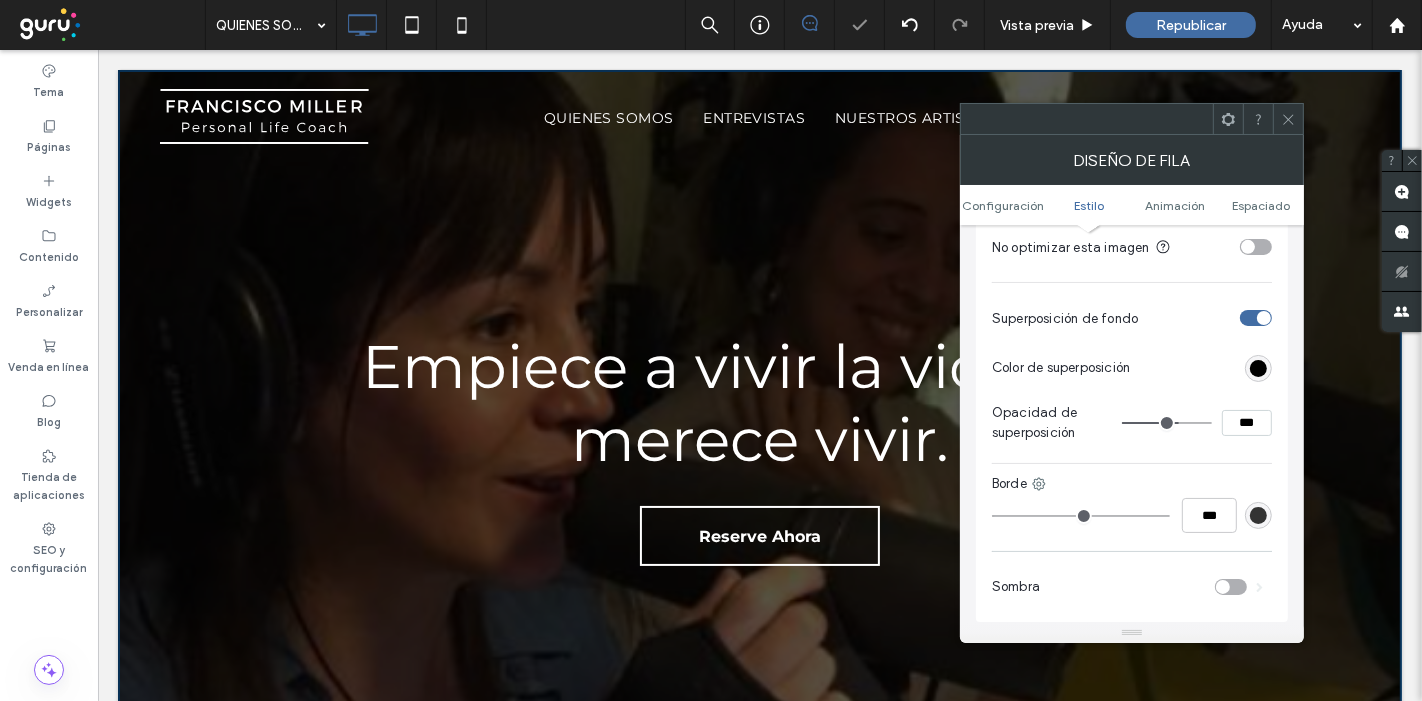 type on "**" 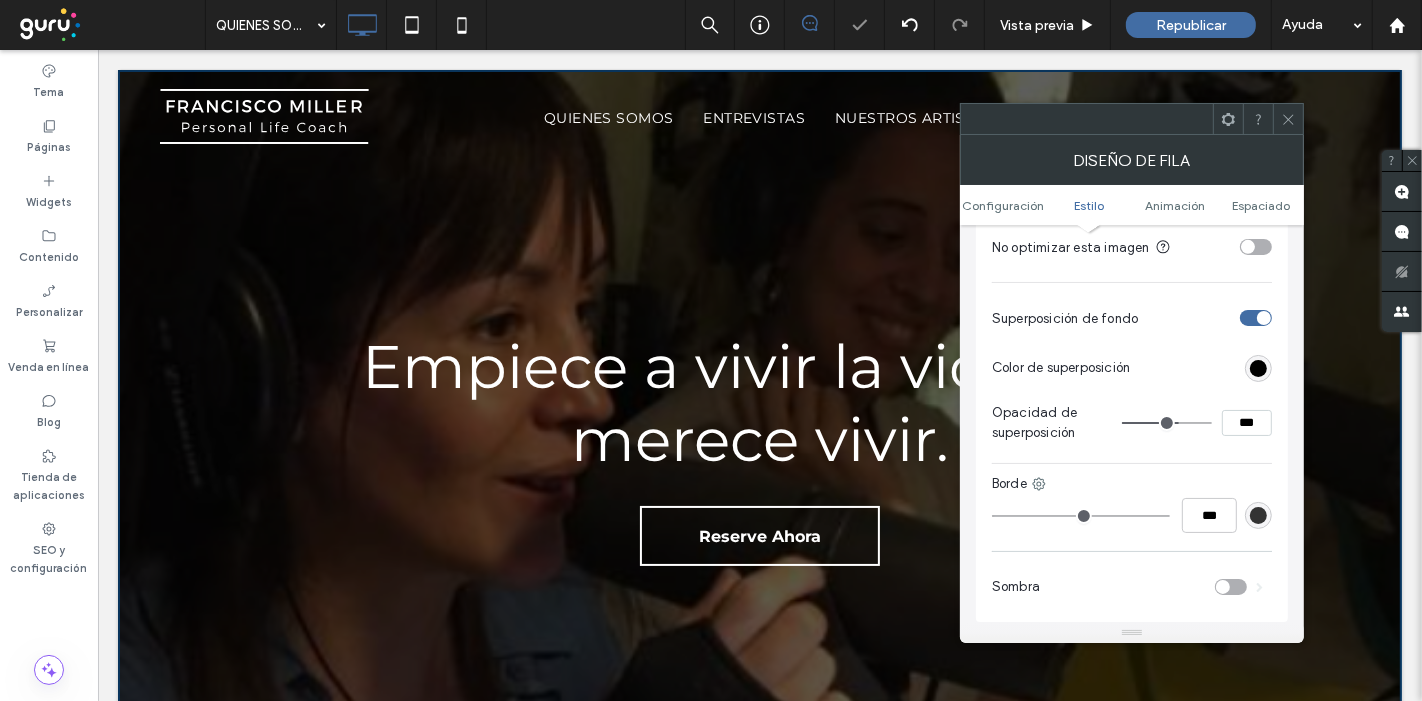 click at bounding box center [1288, 119] 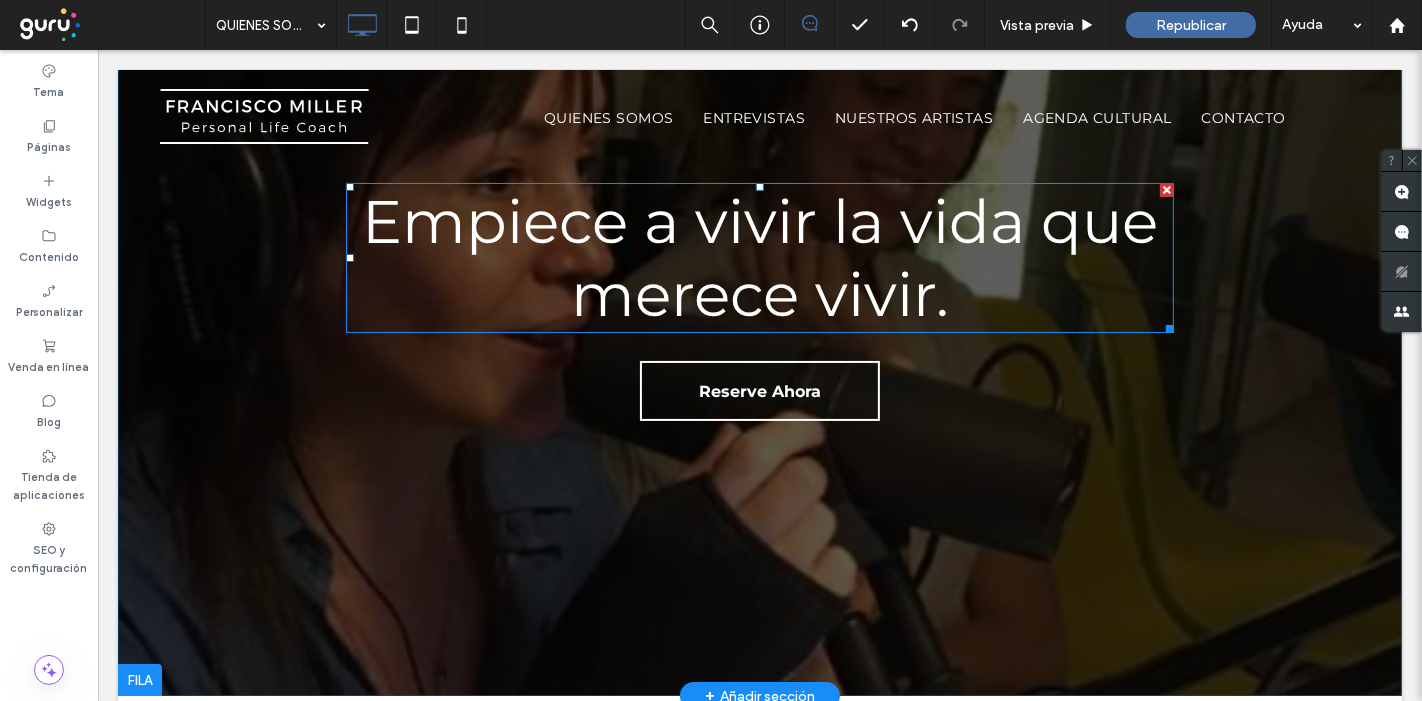 scroll, scrollTop: 0, scrollLeft: 0, axis: both 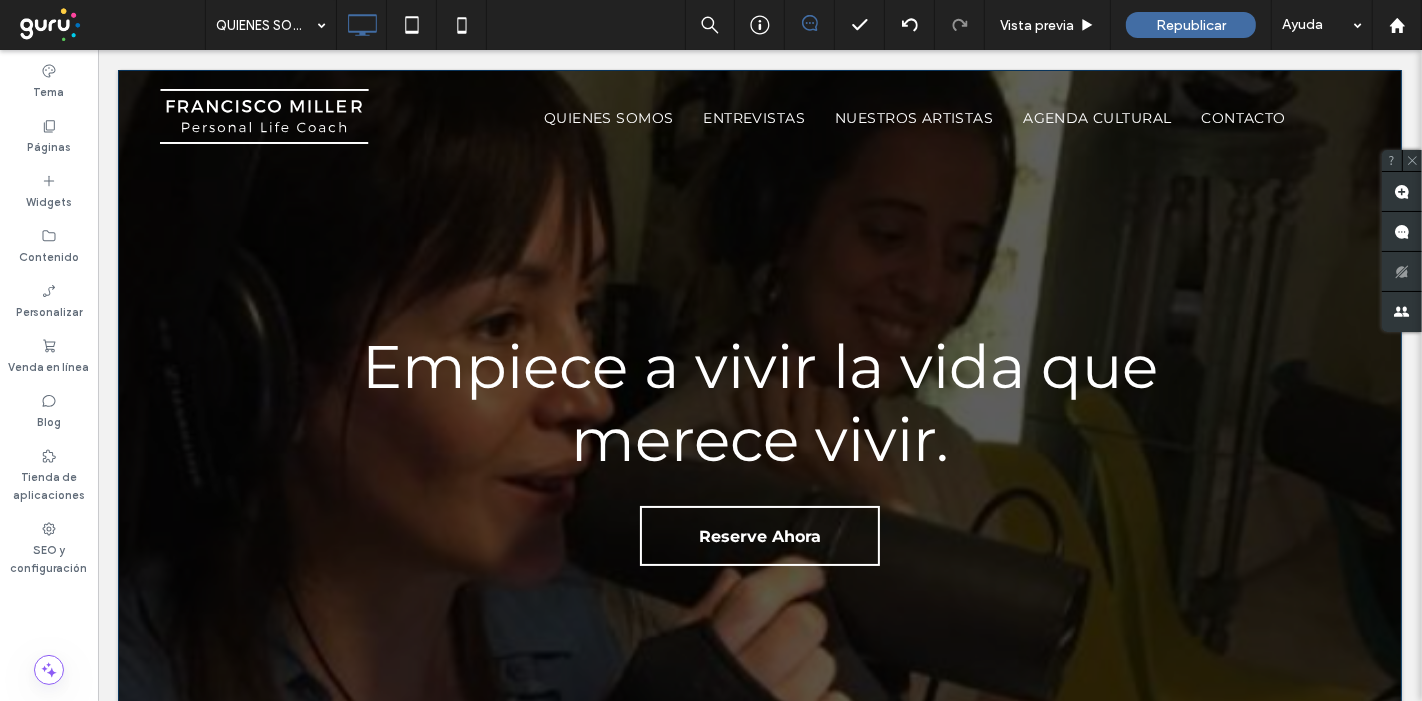 click on "Empiece a vivir la vida que merece vivir.
Reserve Ahora
Click To Paste
Fila + Añadir sección" at bounding box center (759, 455) 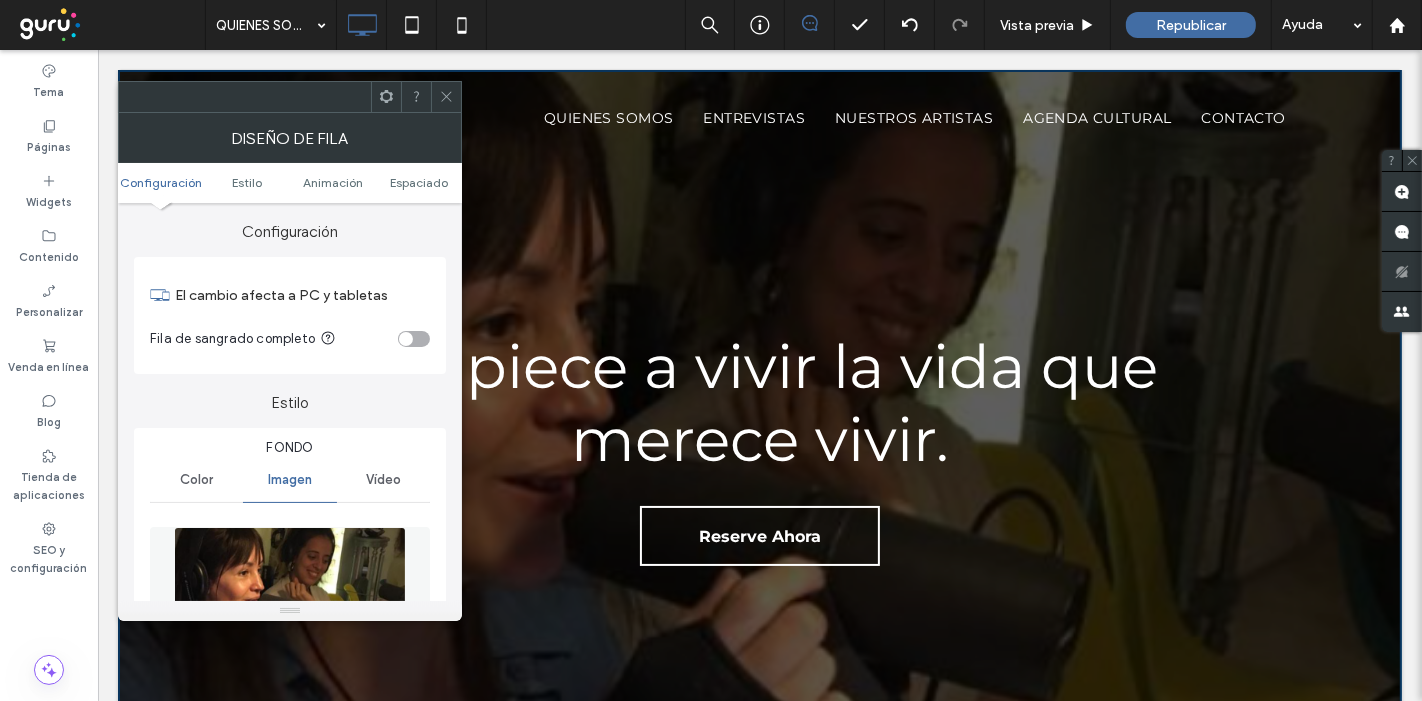 click at bounding box center (290, 596) 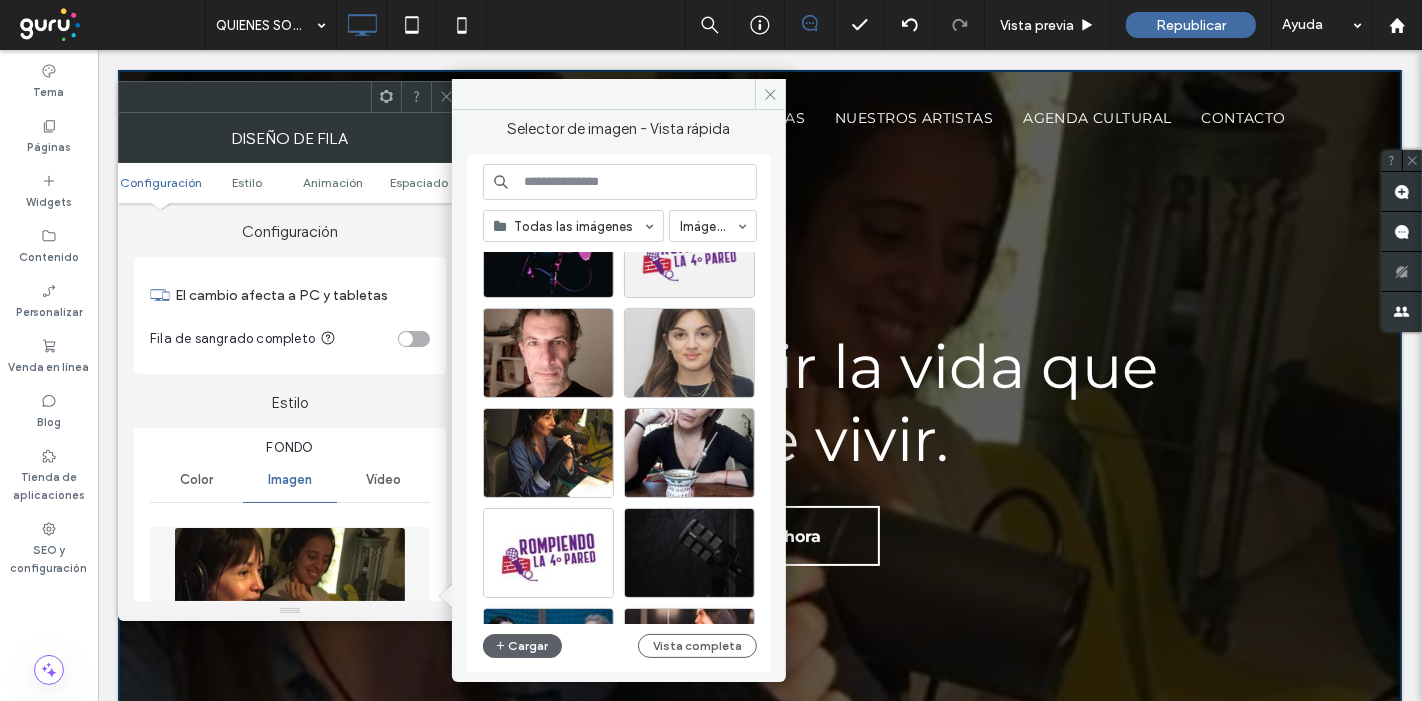 scroll, scrollTop: 222, scrollLeft: 0, axis: vertical 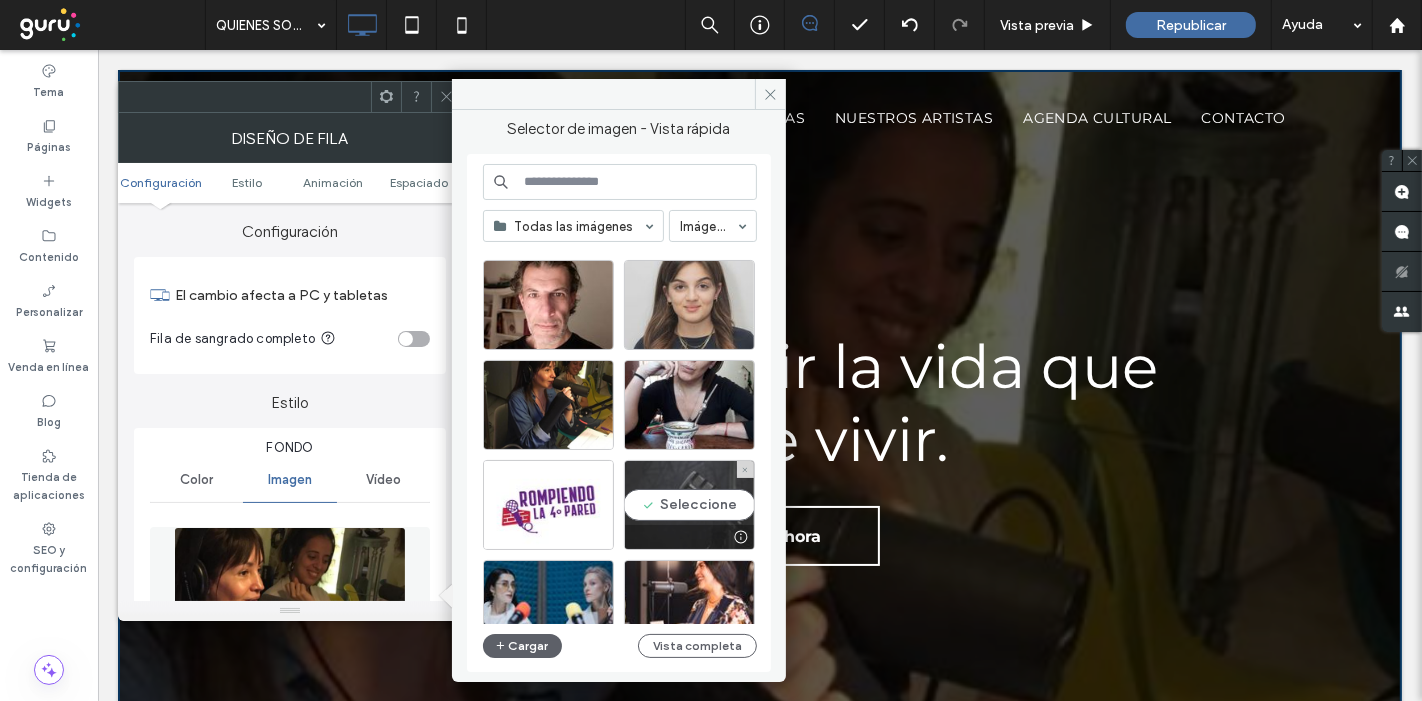 click on "Seleccione" at bounding box center [689, 505] 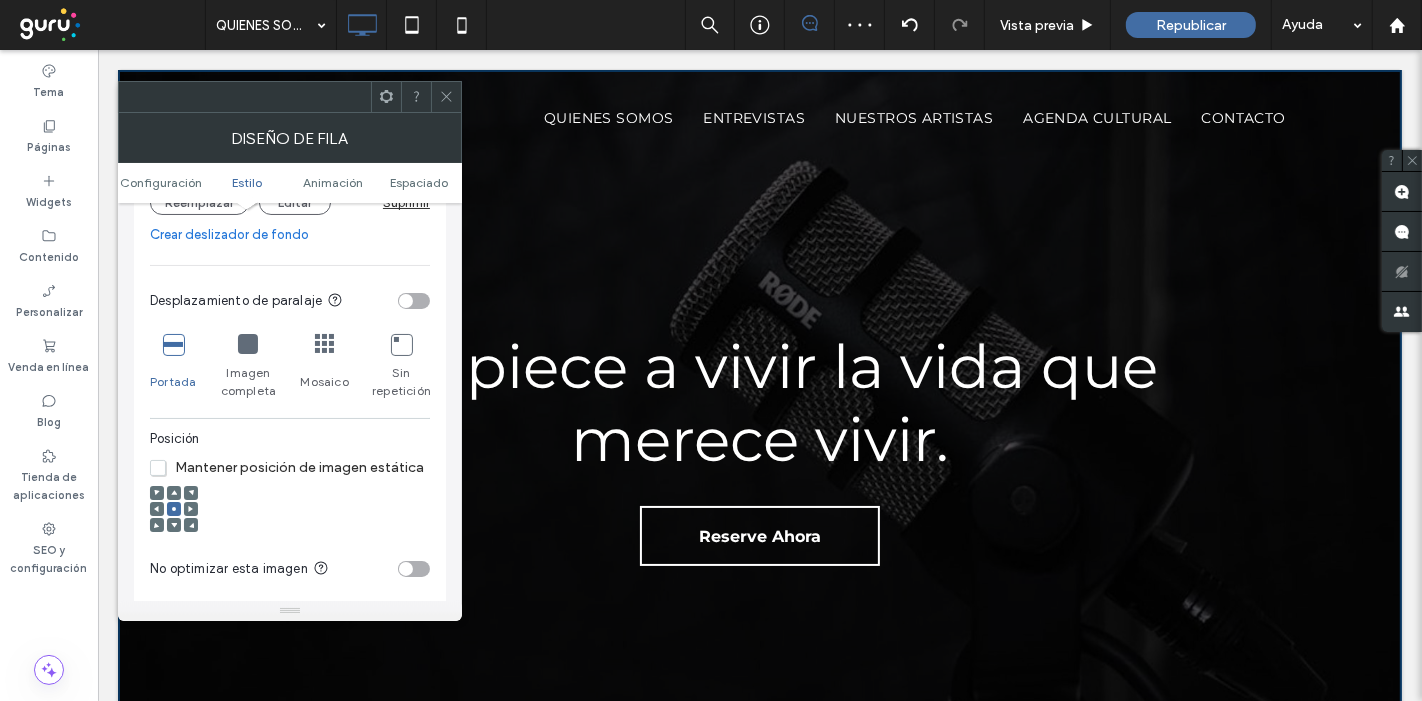 scroll, scrollTop: 666, scrollLeft: 0, axis: vertical 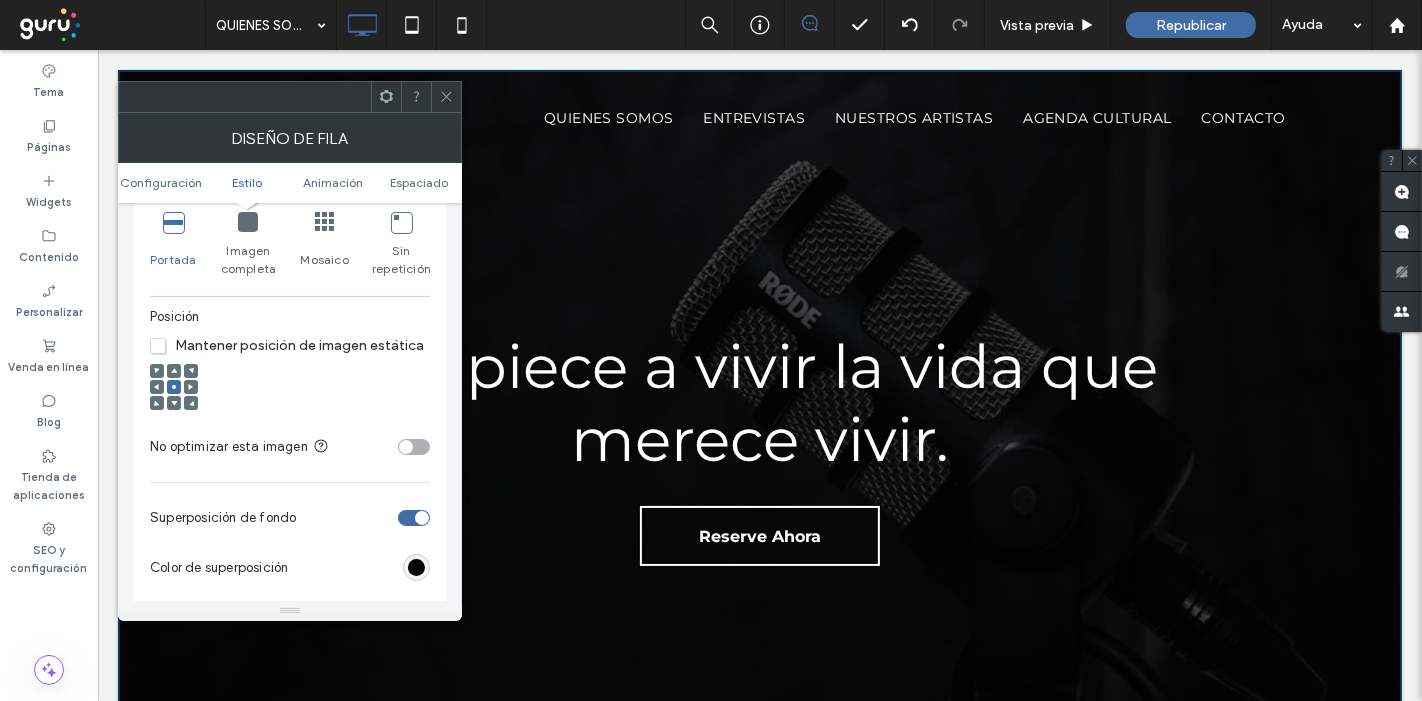 click at bounding box center [414, 518] 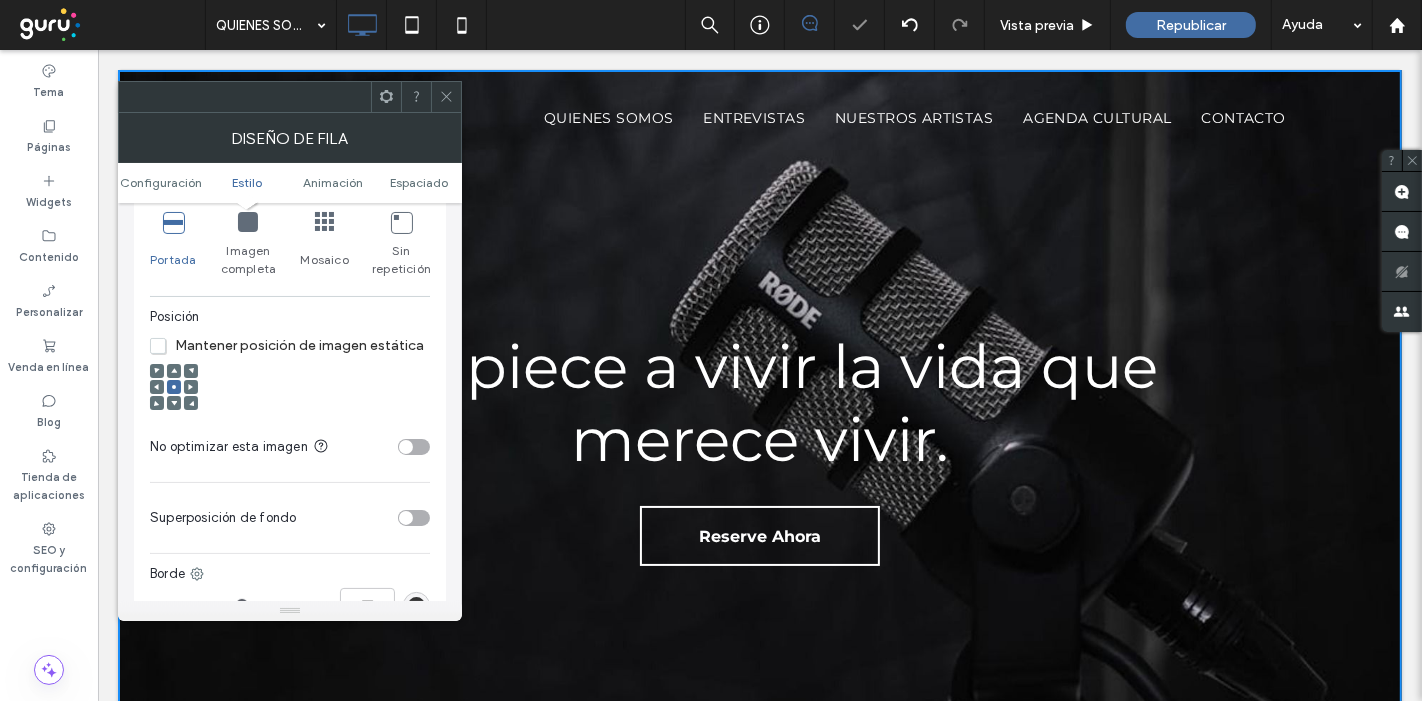 drag, startPoint x: 440, startPoint y: 85, endPoint x: 454, endPoint y: 100, distance: 20.518284 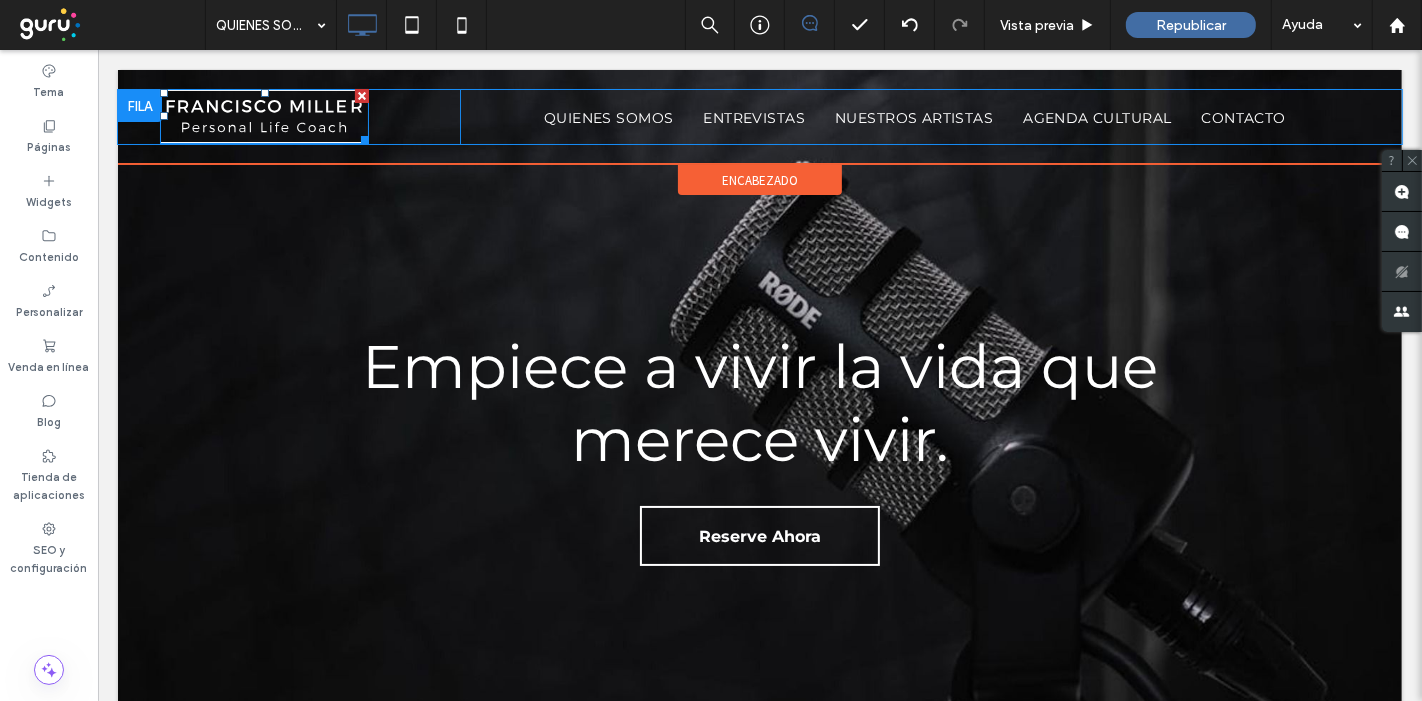 click at bounding box center (263, 116) 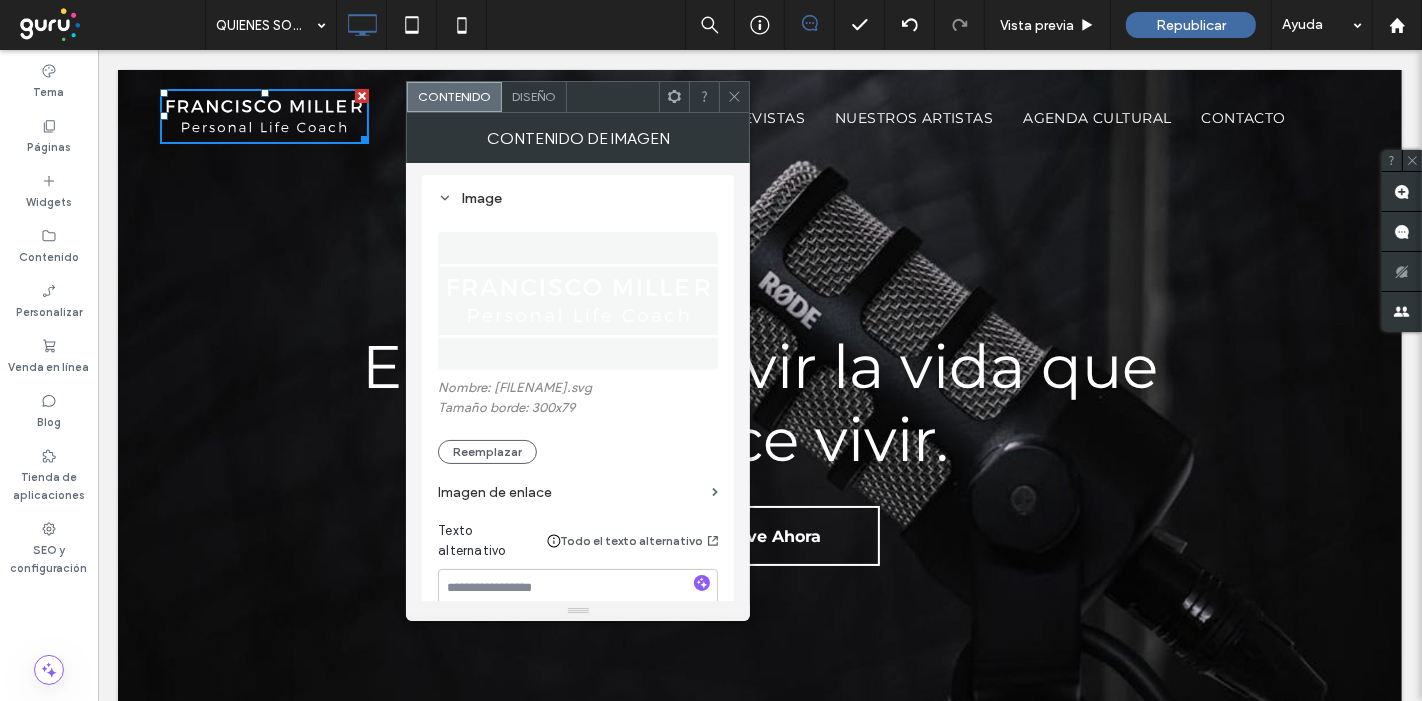 scroll, scrollTop: 222, scrollLeft: 0, axis: vertical 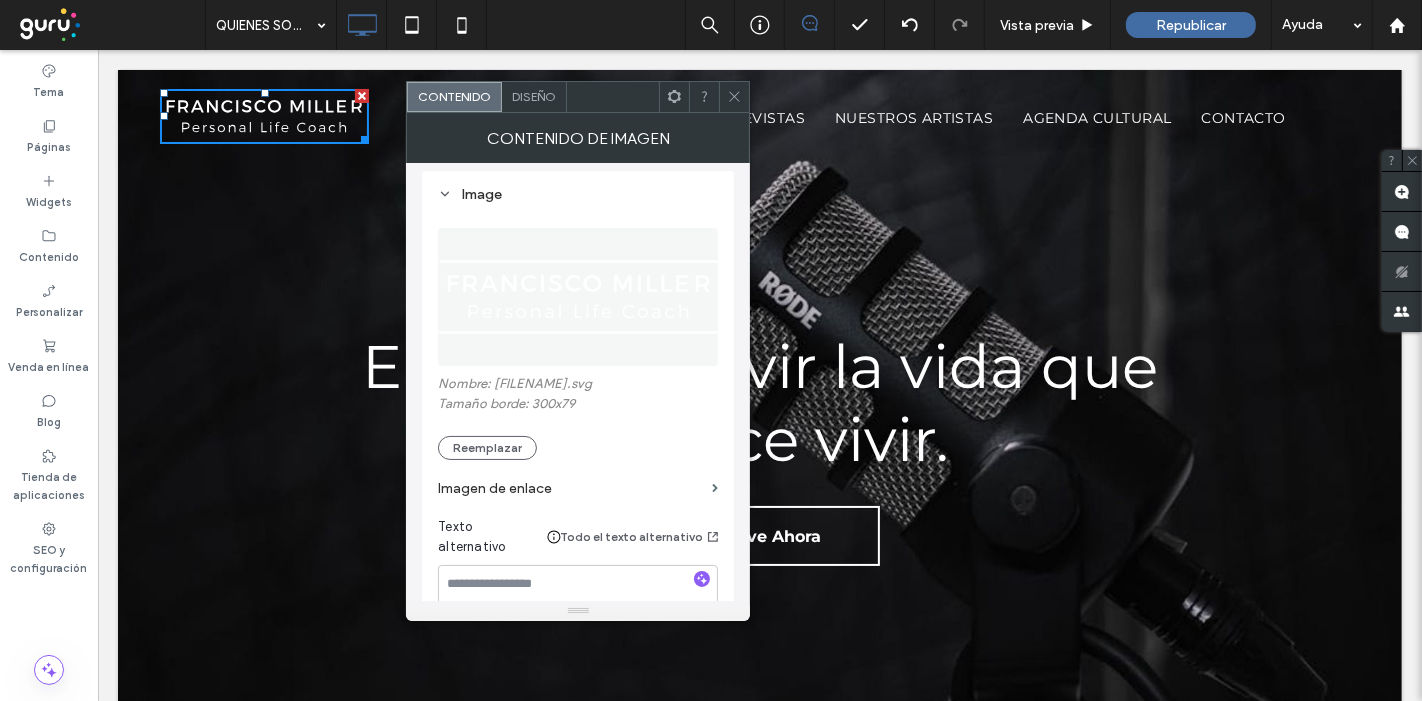 click at bounding box center (579, 297) 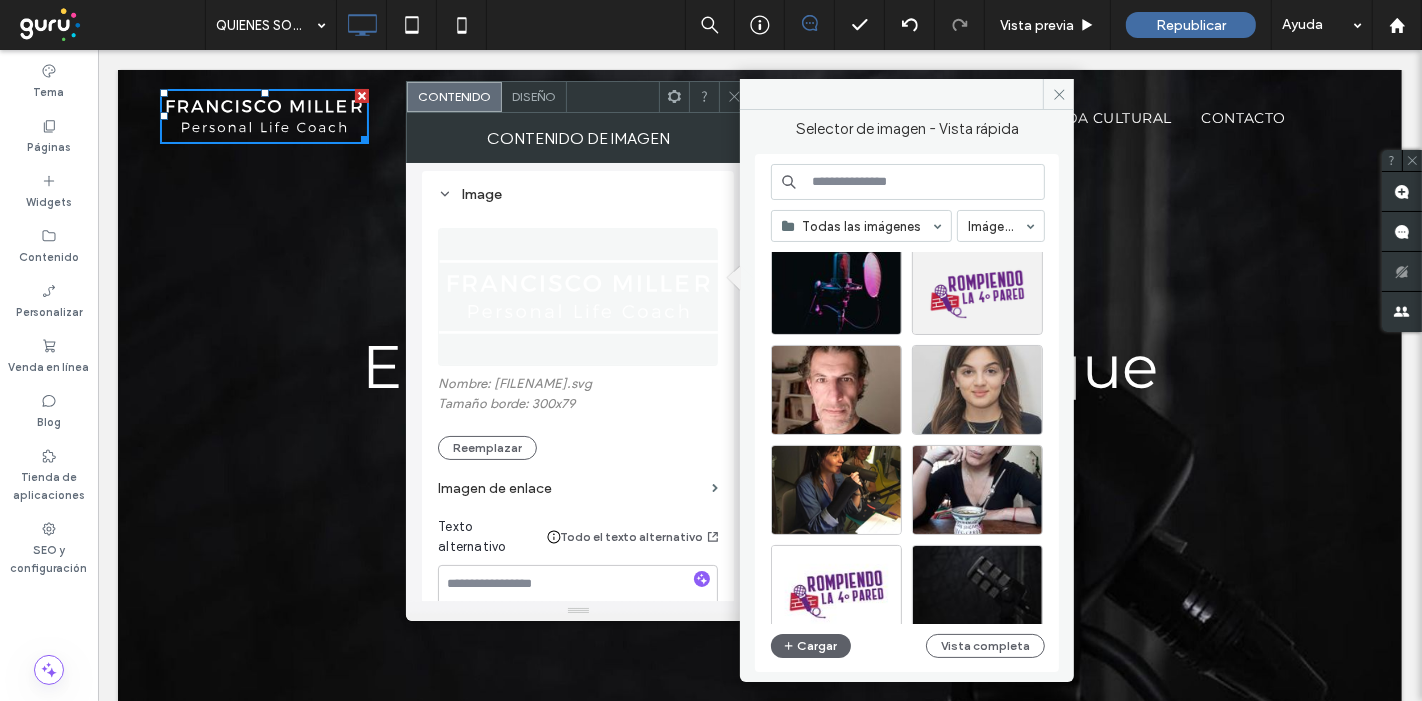 scroll, scrollTop: 0, scrollLeft: 0, axis: both 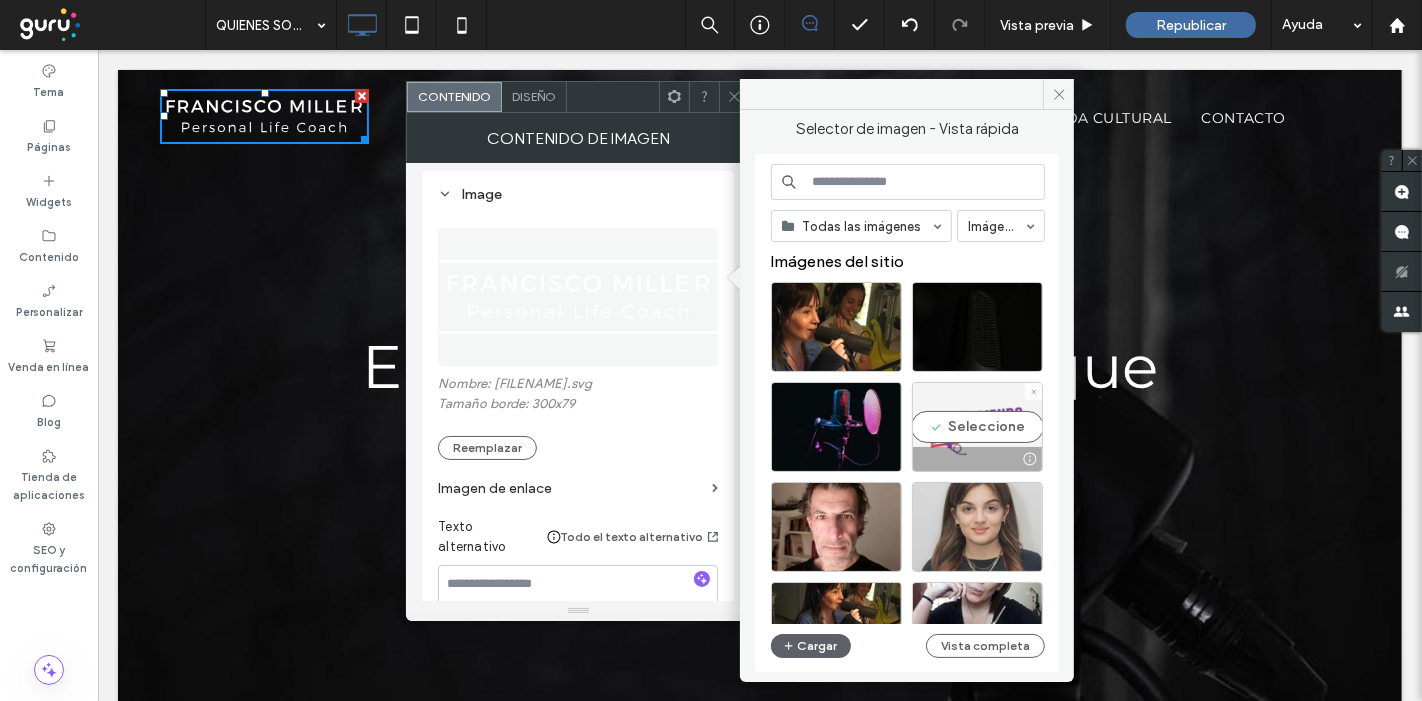 drag, startPoint x: 977, startPoint y: 418, endPoint x: 884, endPoint y: 375, distance: 102.45975 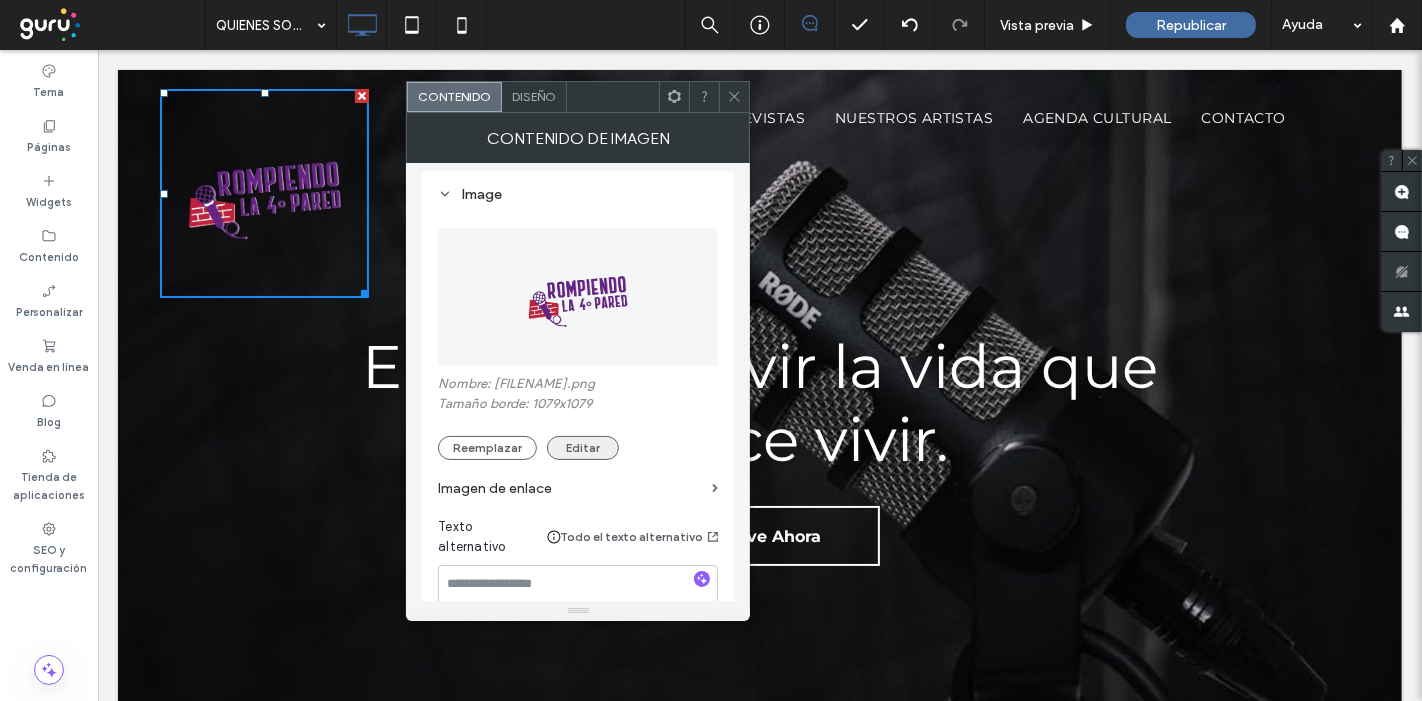 click on "Editar" at bounding box center [583, 448] 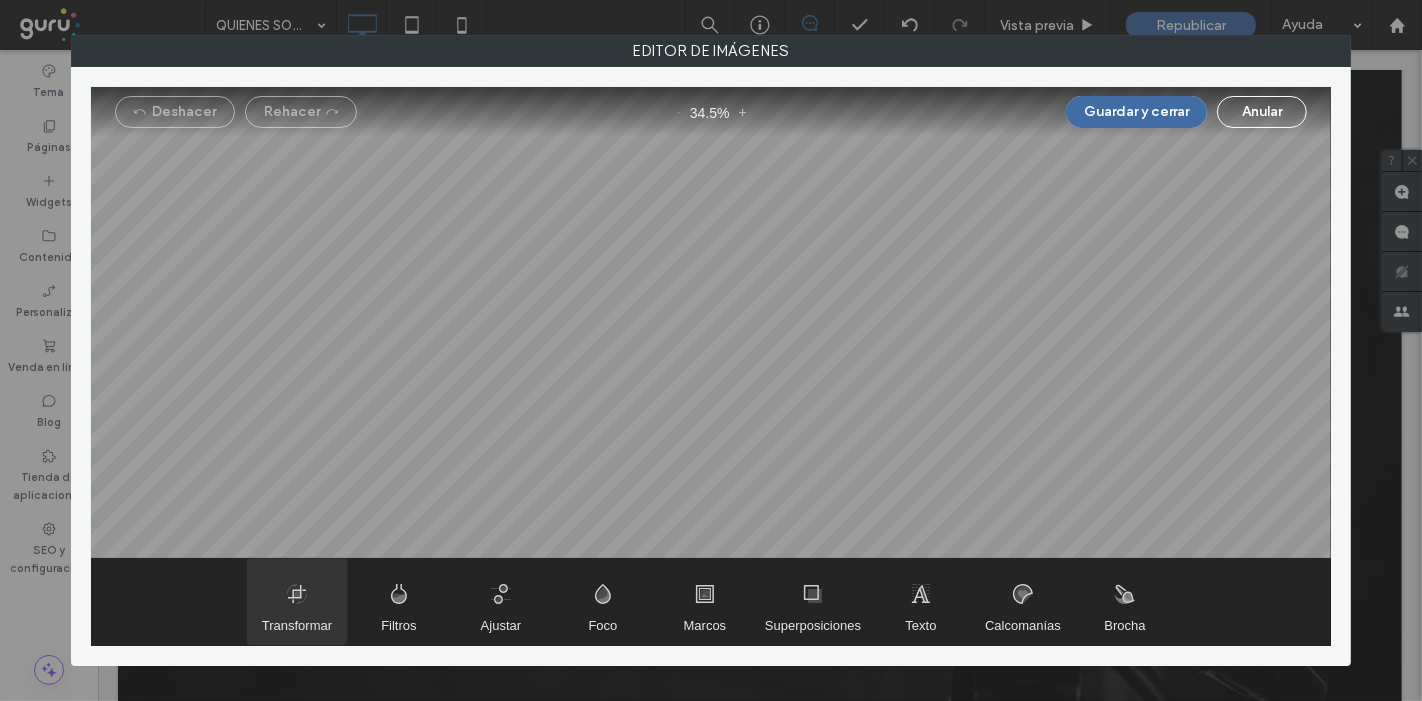 click at bounding box center [297, 602] 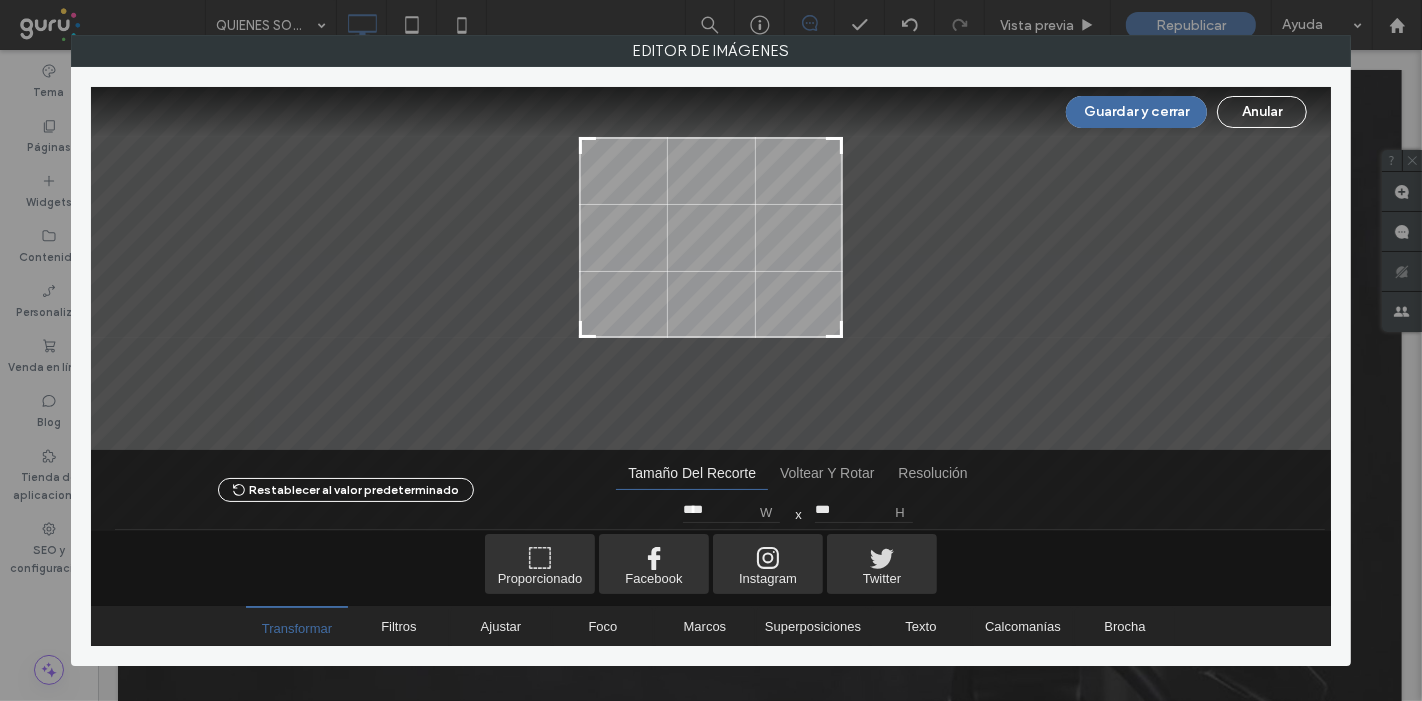type on "***" 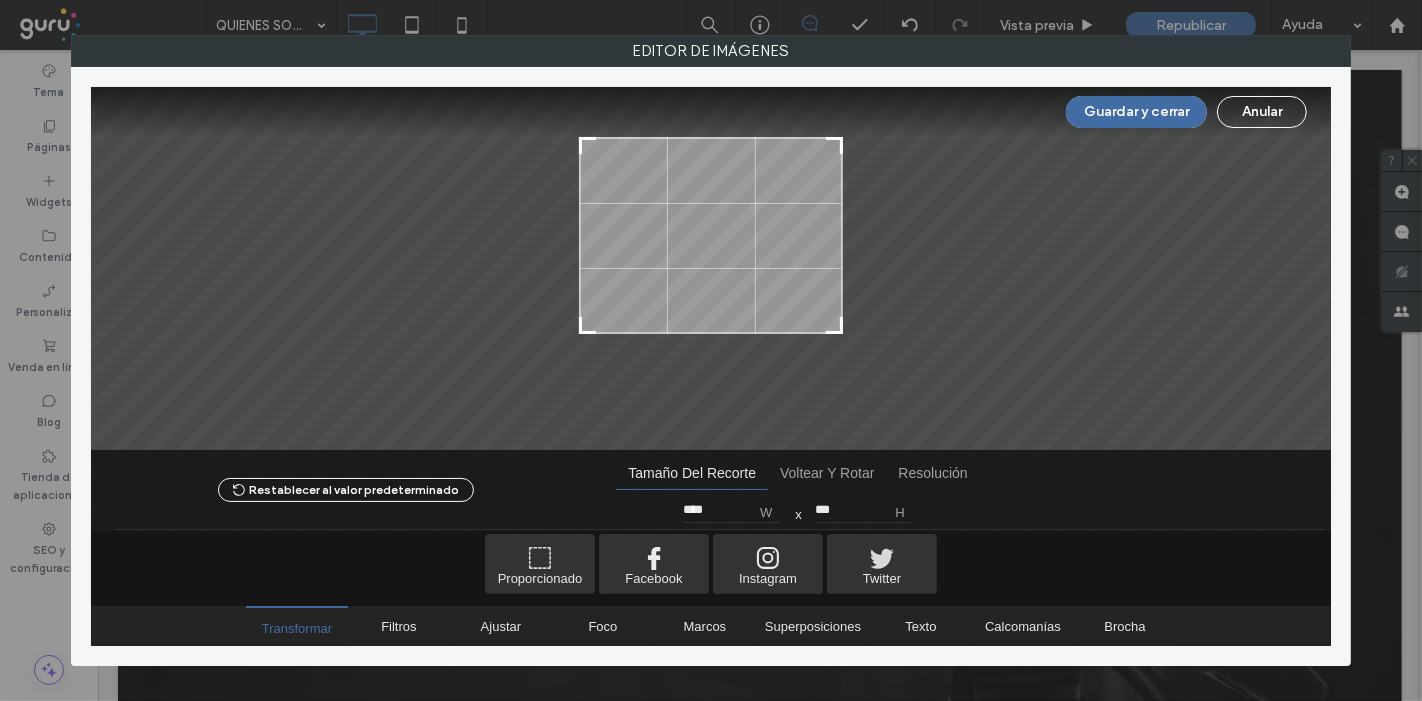 type on "****" 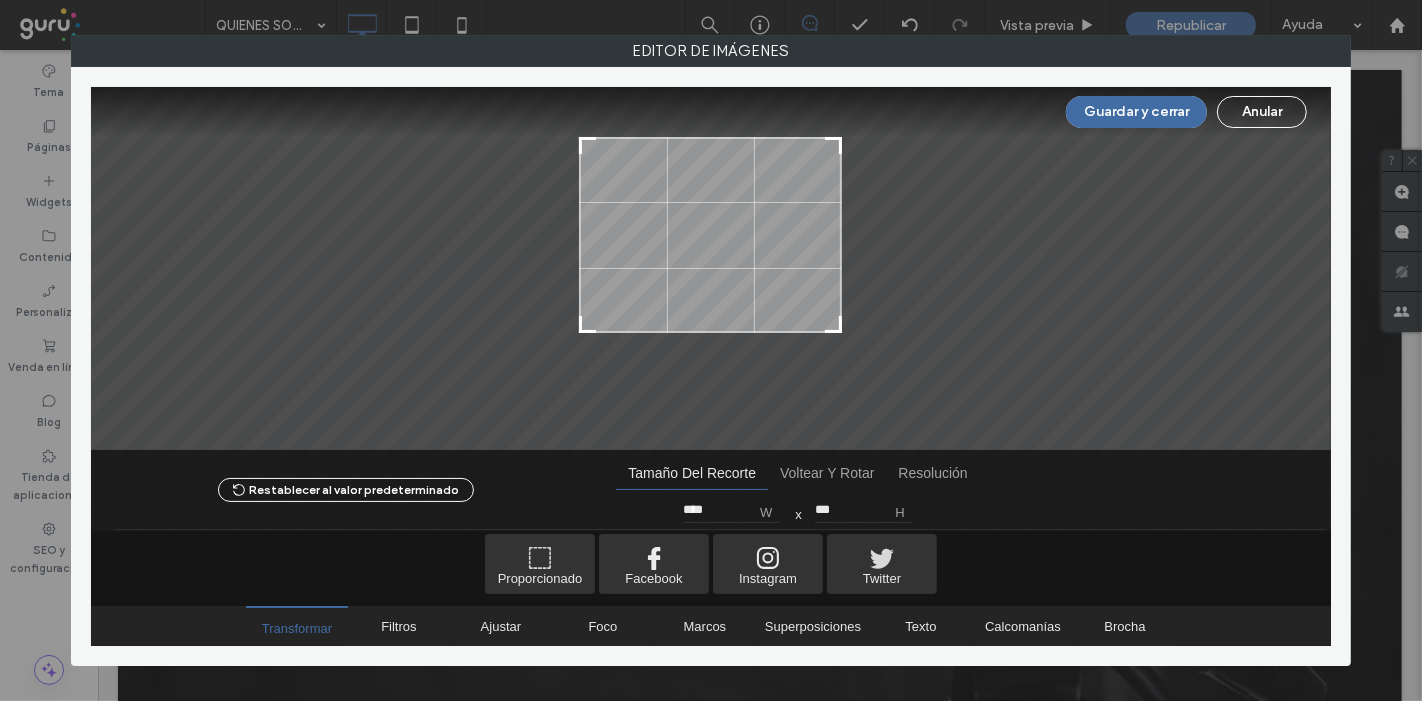 drag, startPoint x: 834, startPoint y: 384, endPoint x: 839, endPoint y: 324, distance: 60.207973 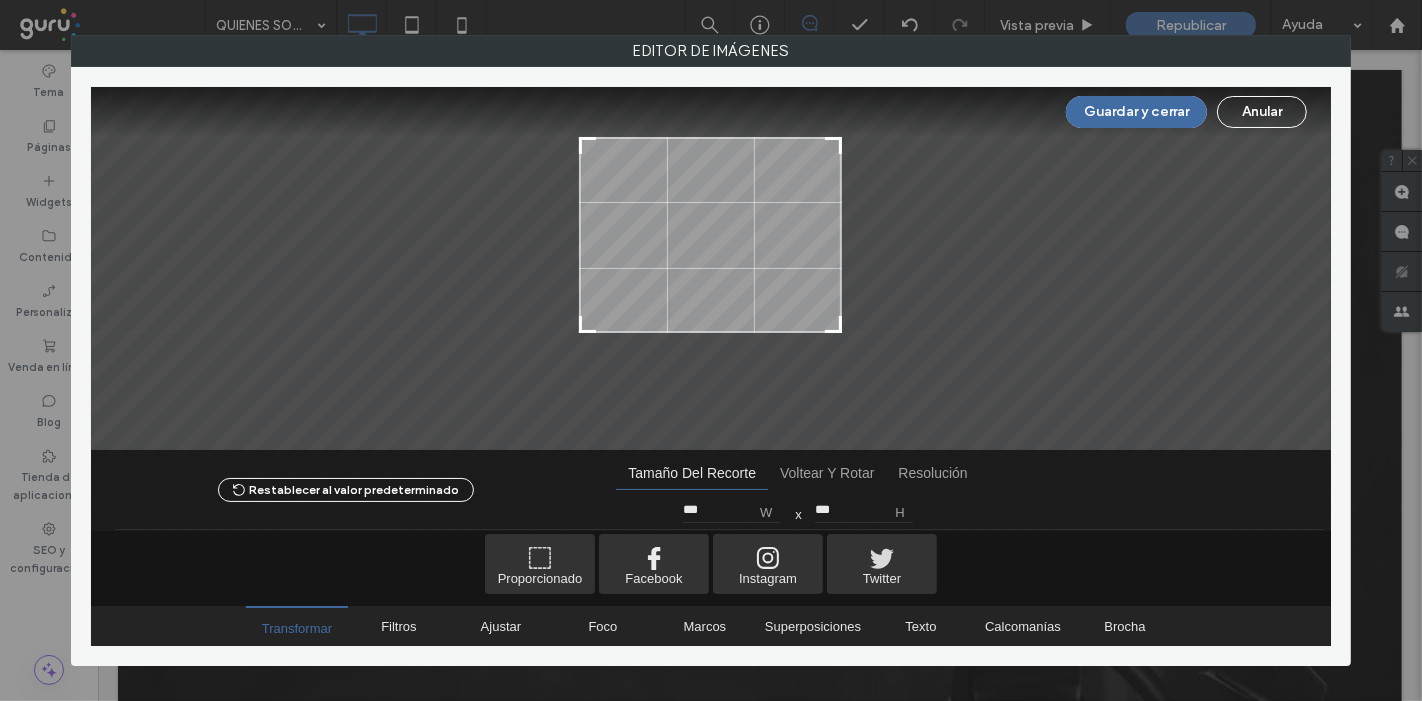 type on "***" 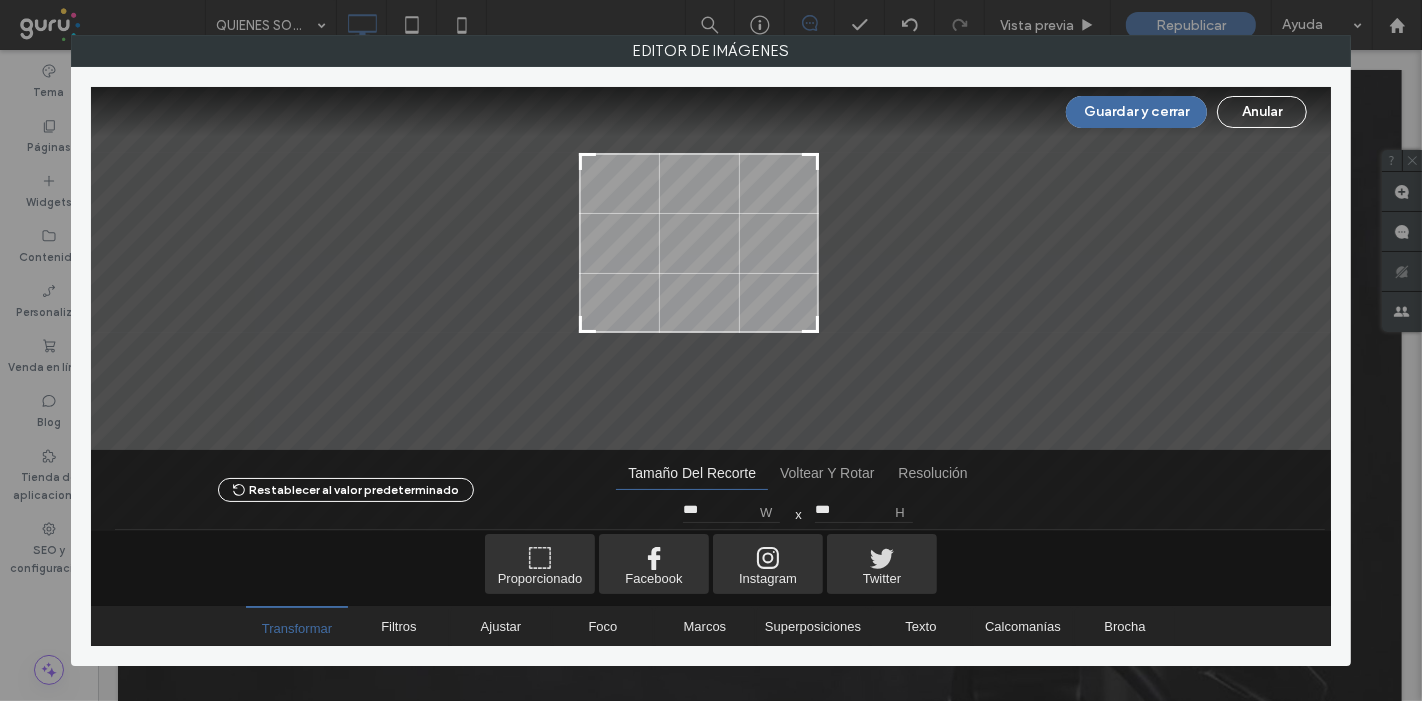 type on "***" 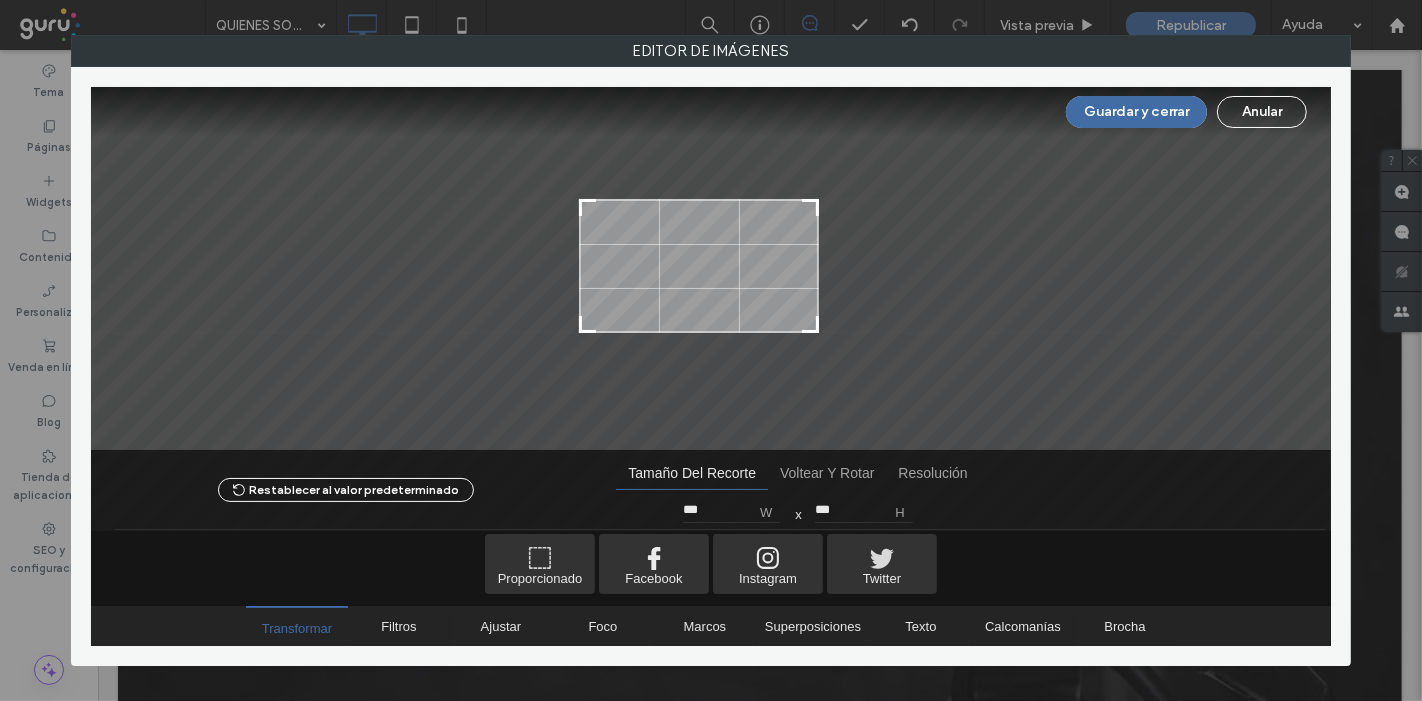 type on "***" 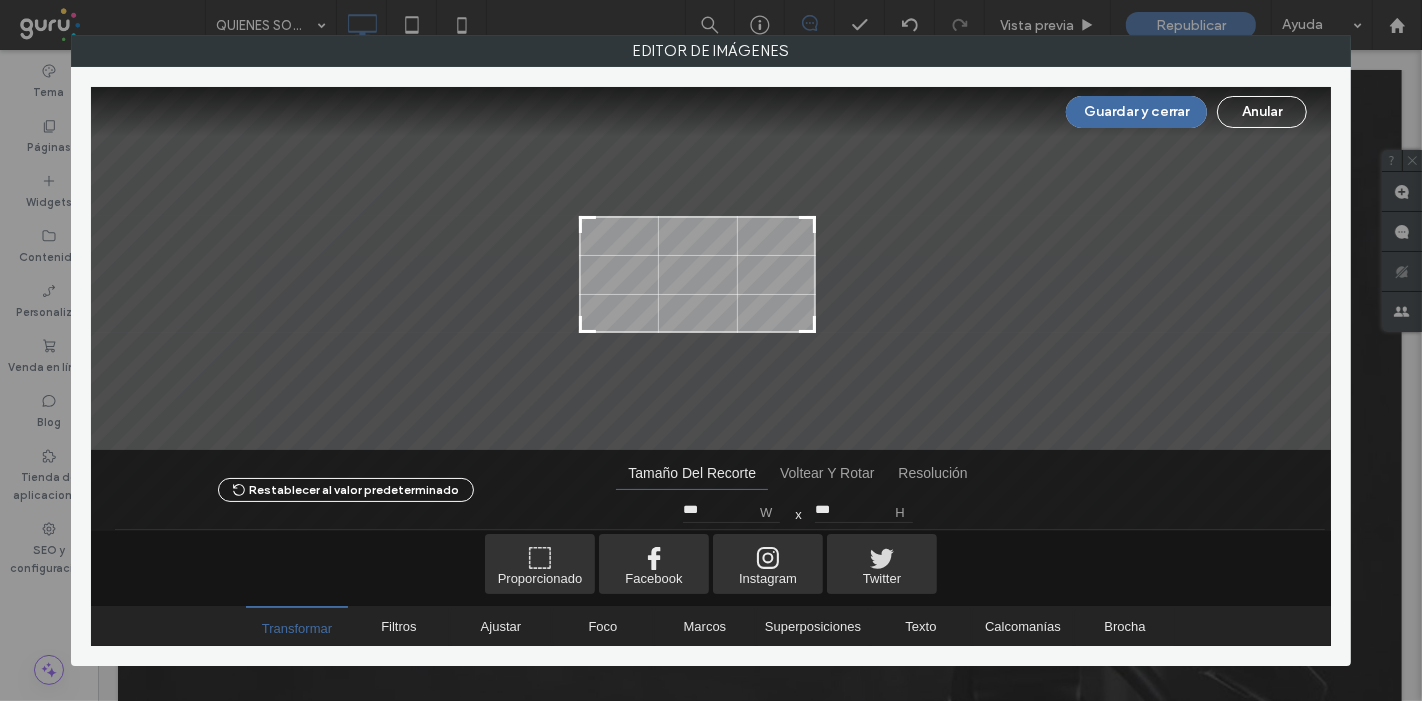 type on "***" 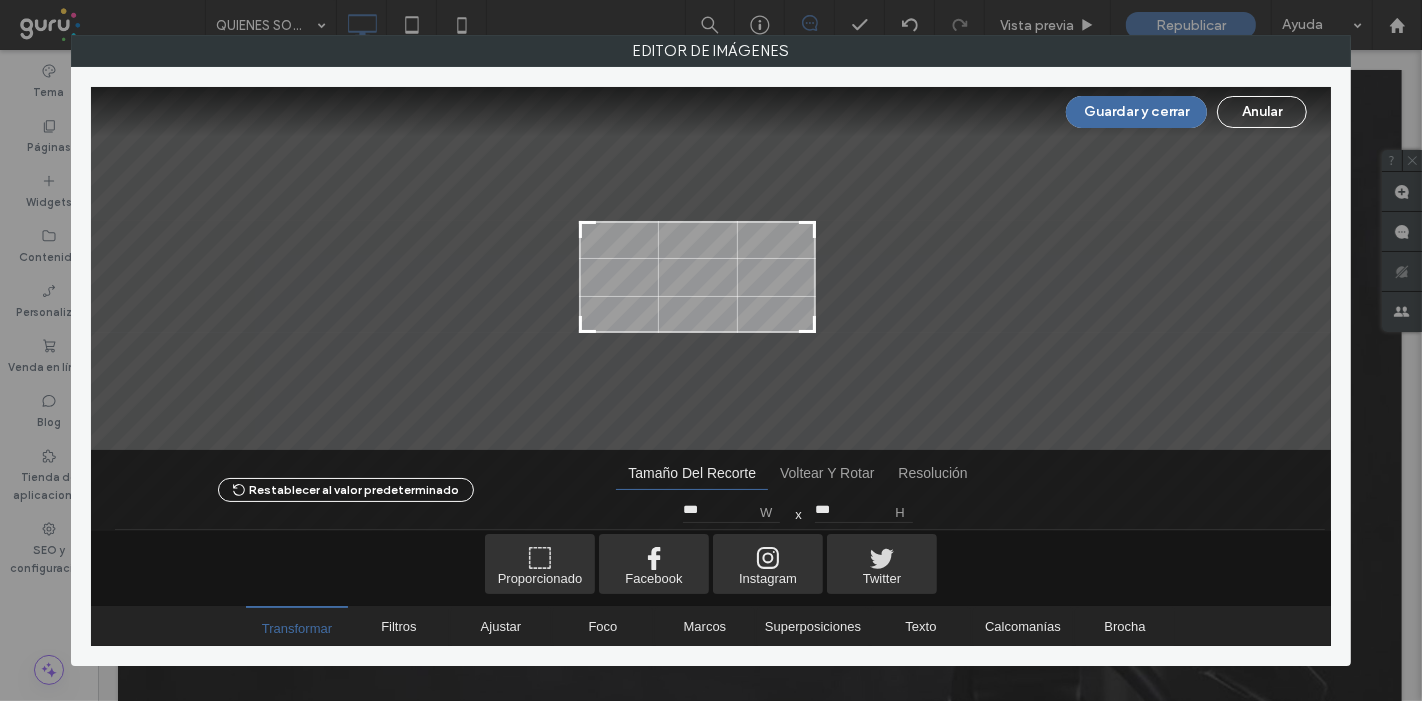 type on "***" 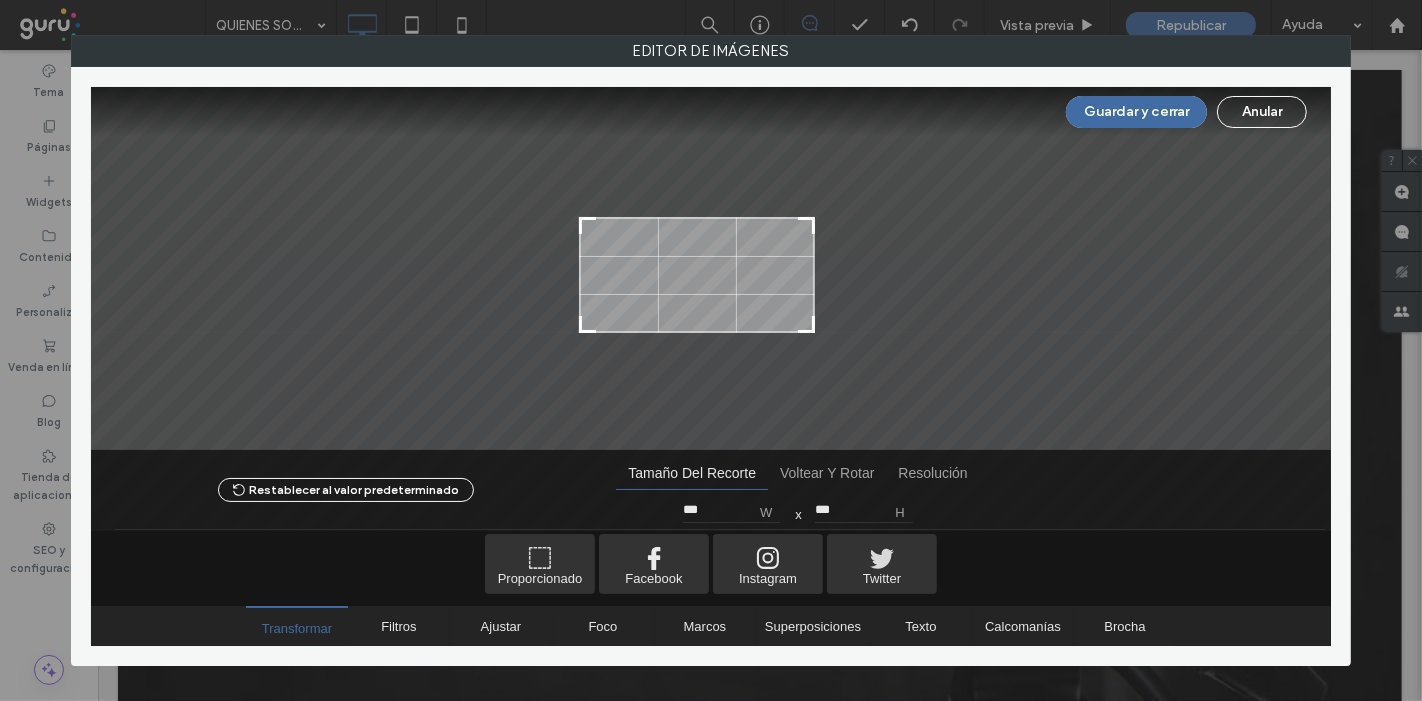 type on "***" 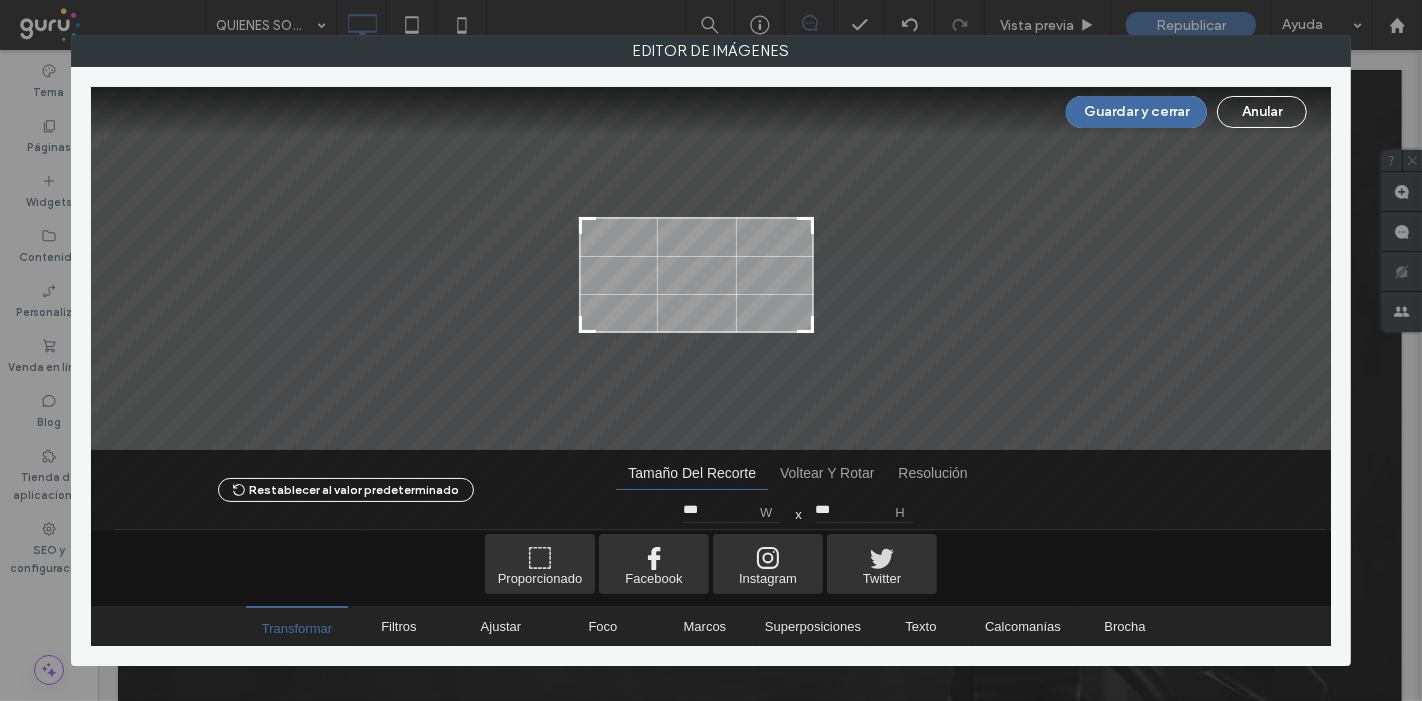 type on "***" 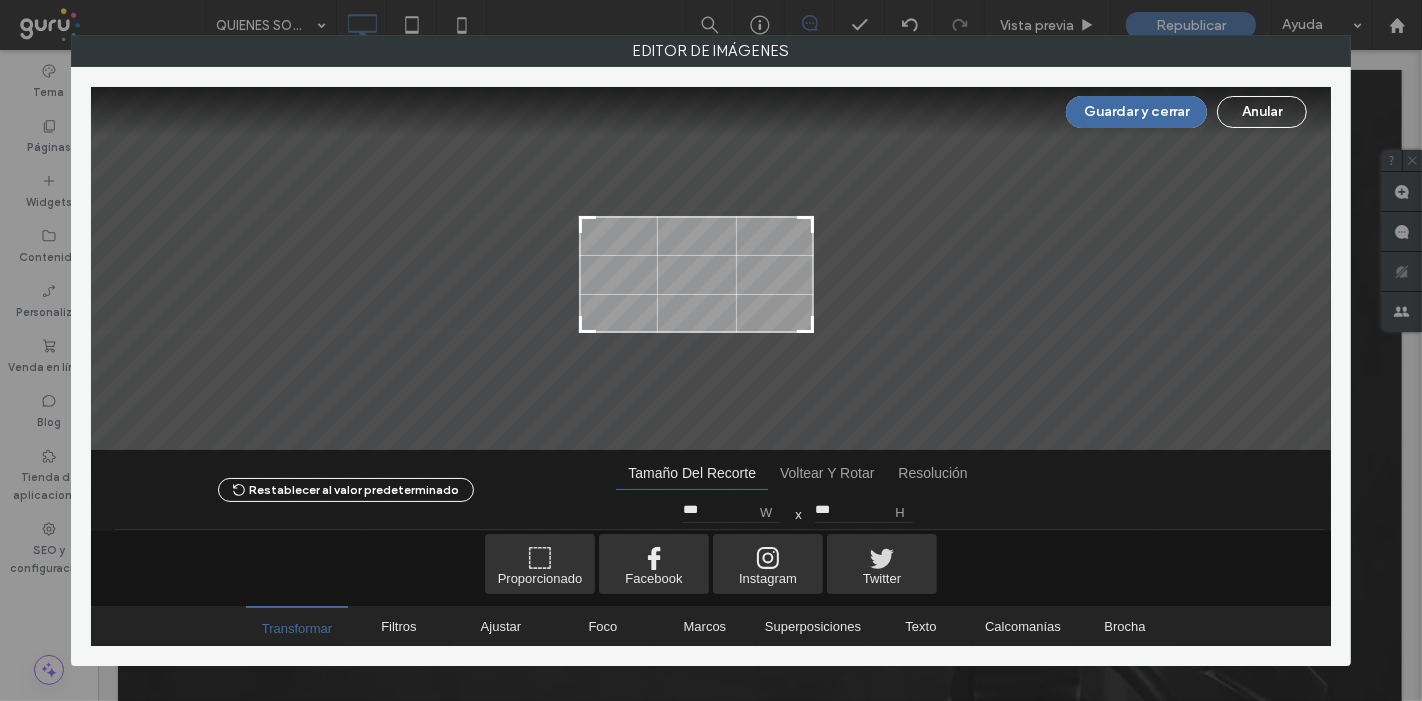 type on "***" 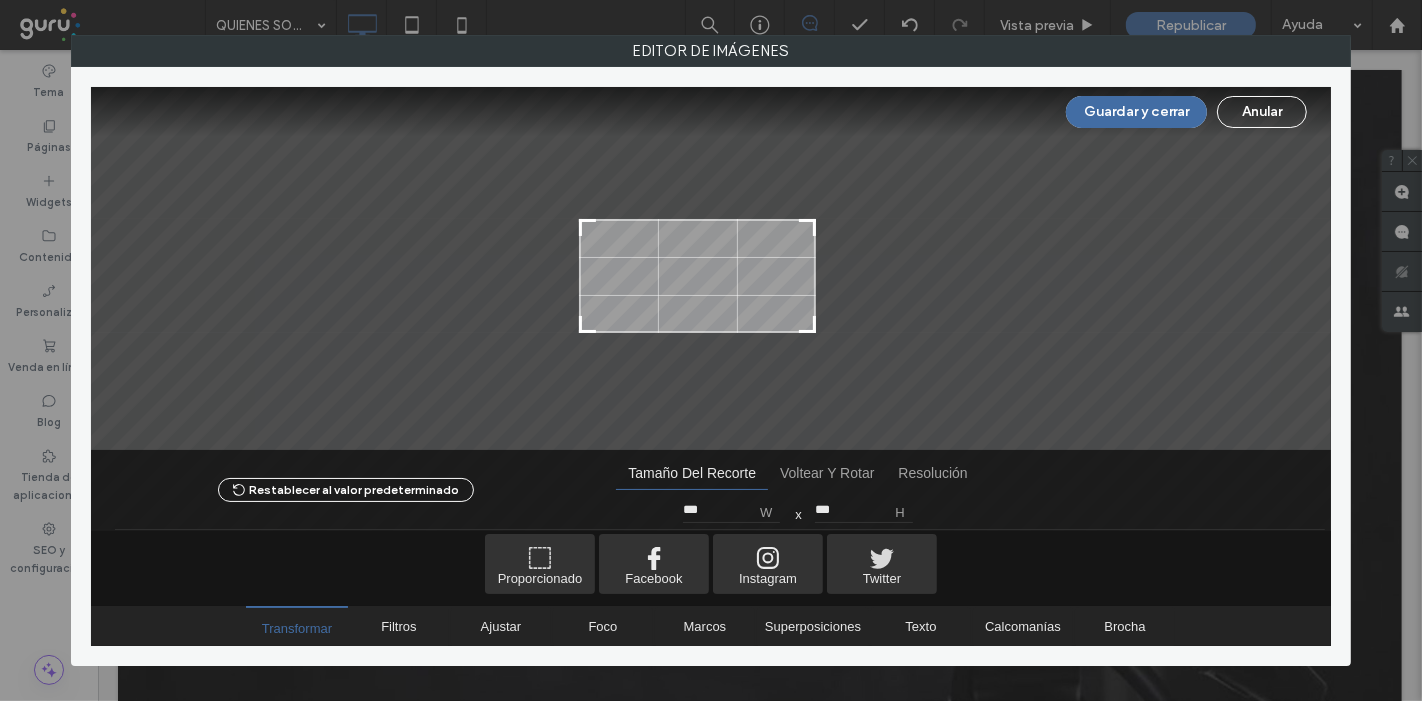 type on "***" 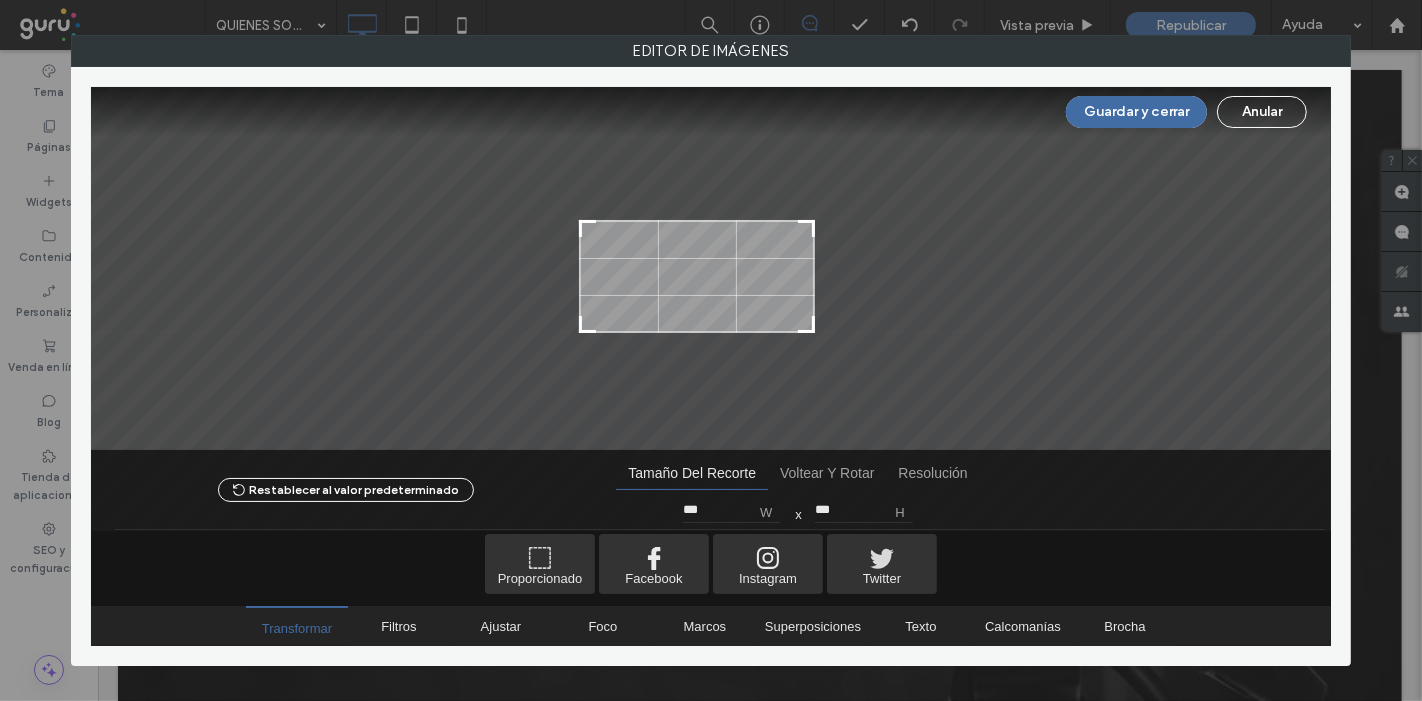 drag, startPoint x: 840, startPoint y: 136, endPoint x: 813, endPoint y: 219, distance: 87.28116 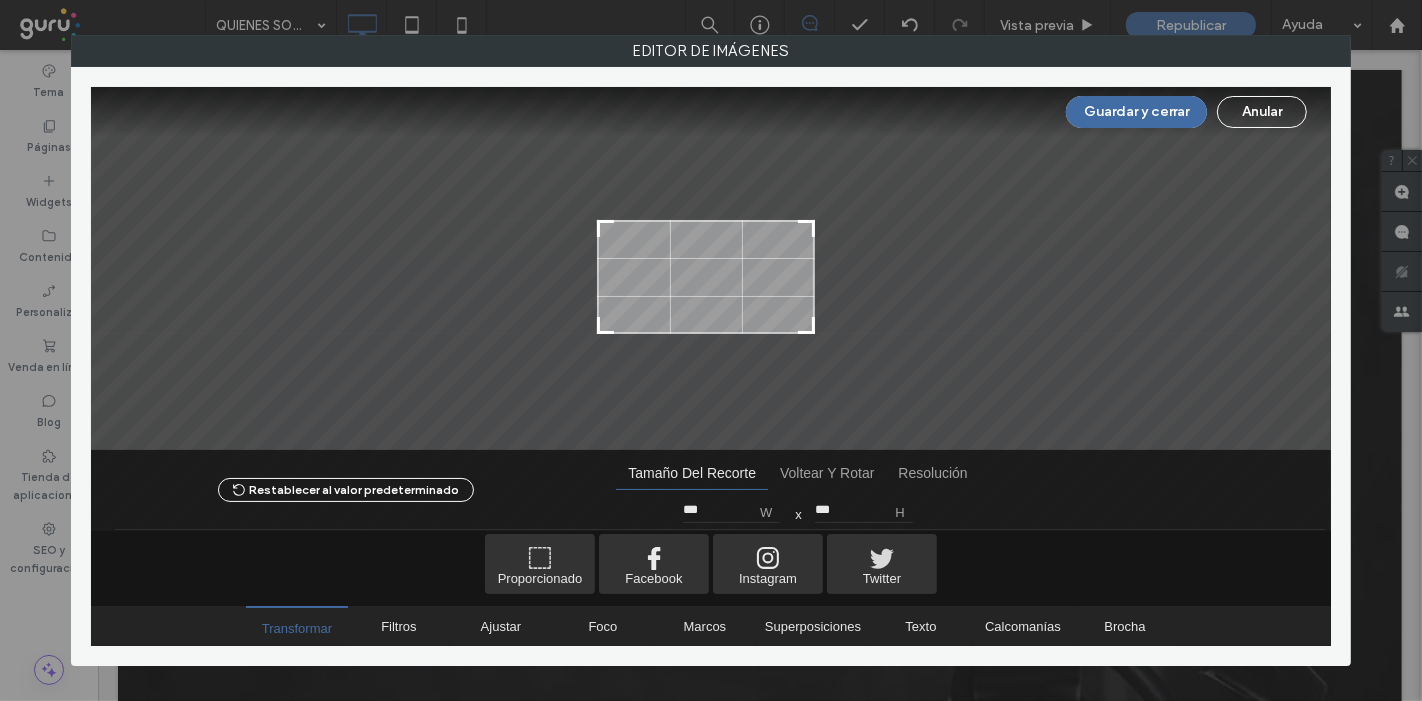 type on "***" 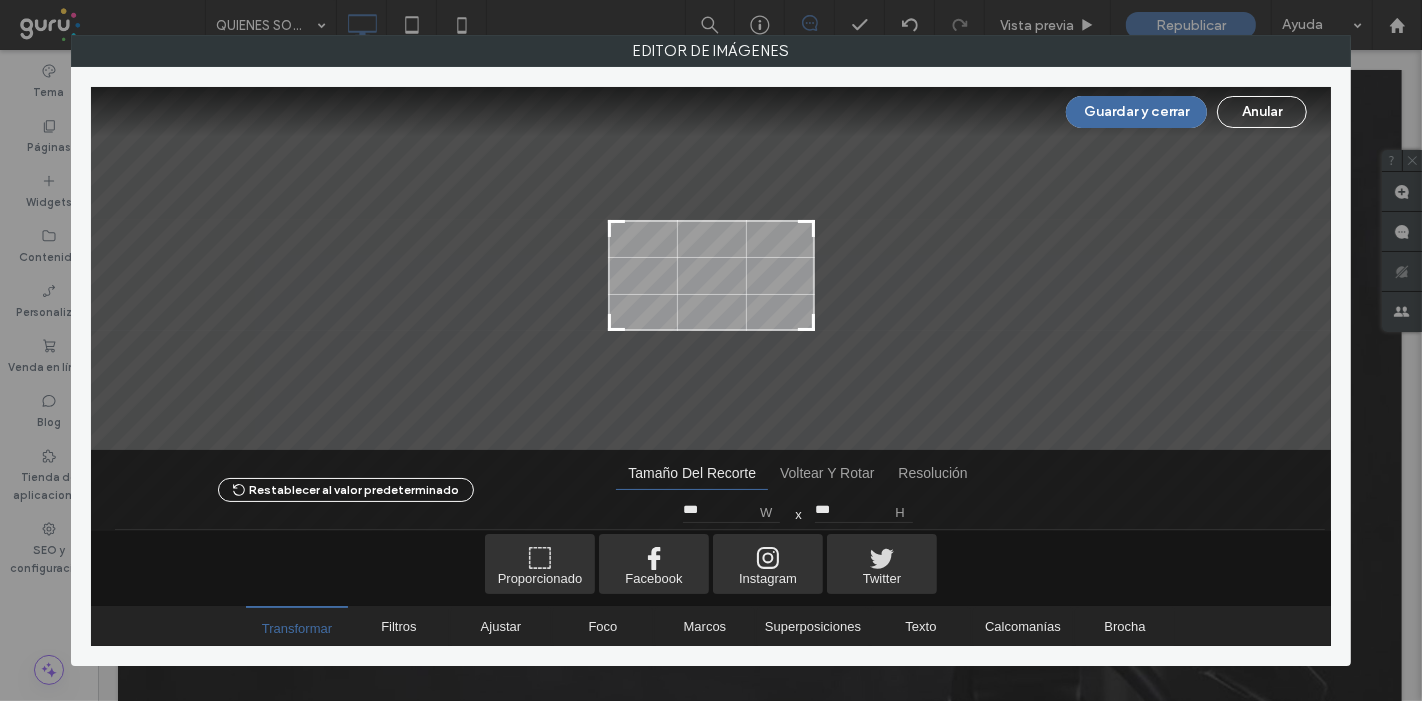 type on "***" 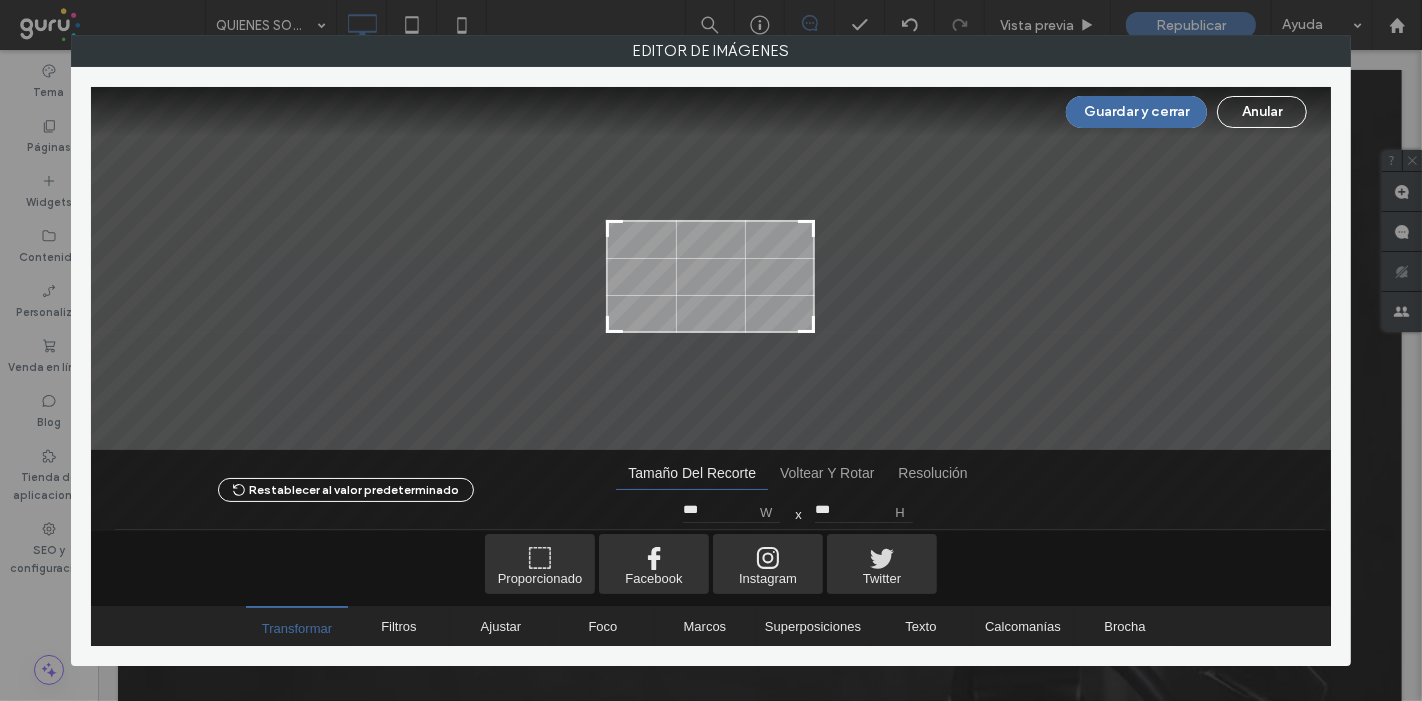 type on "***" 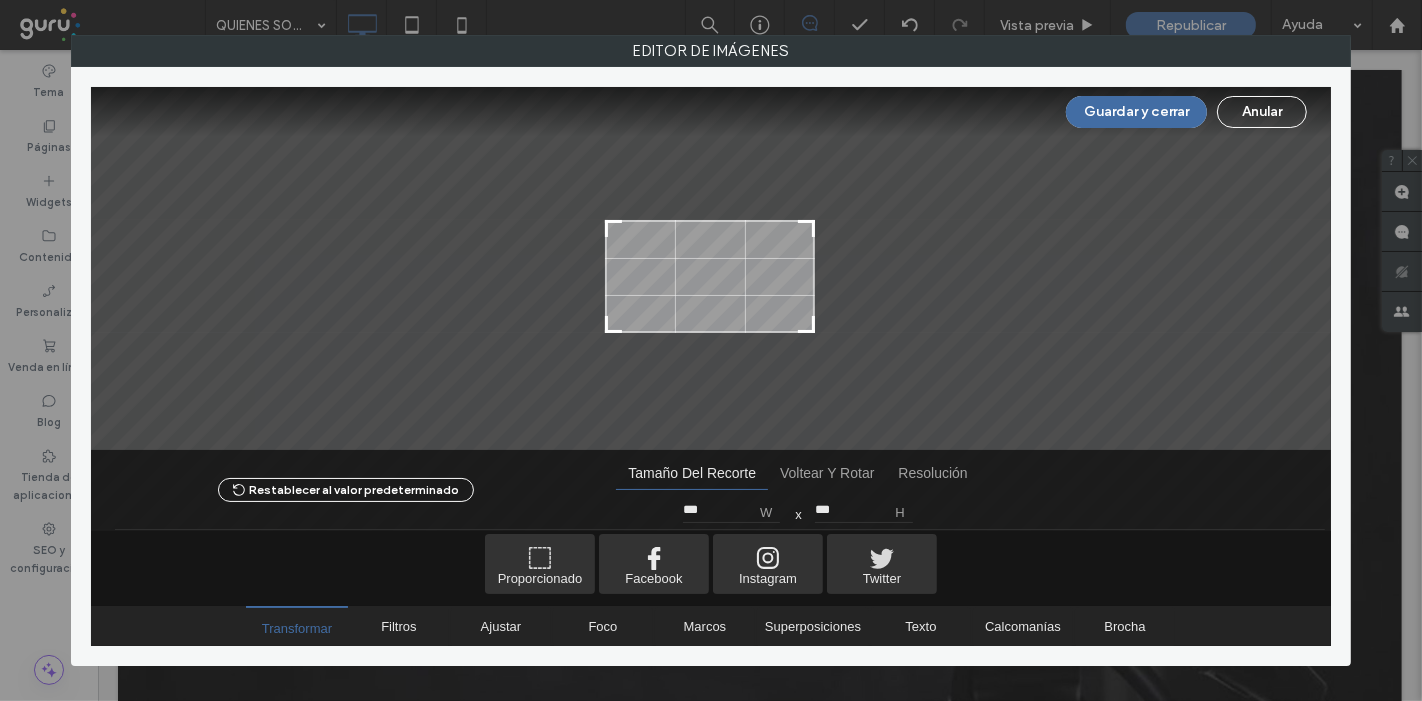 type on "***" 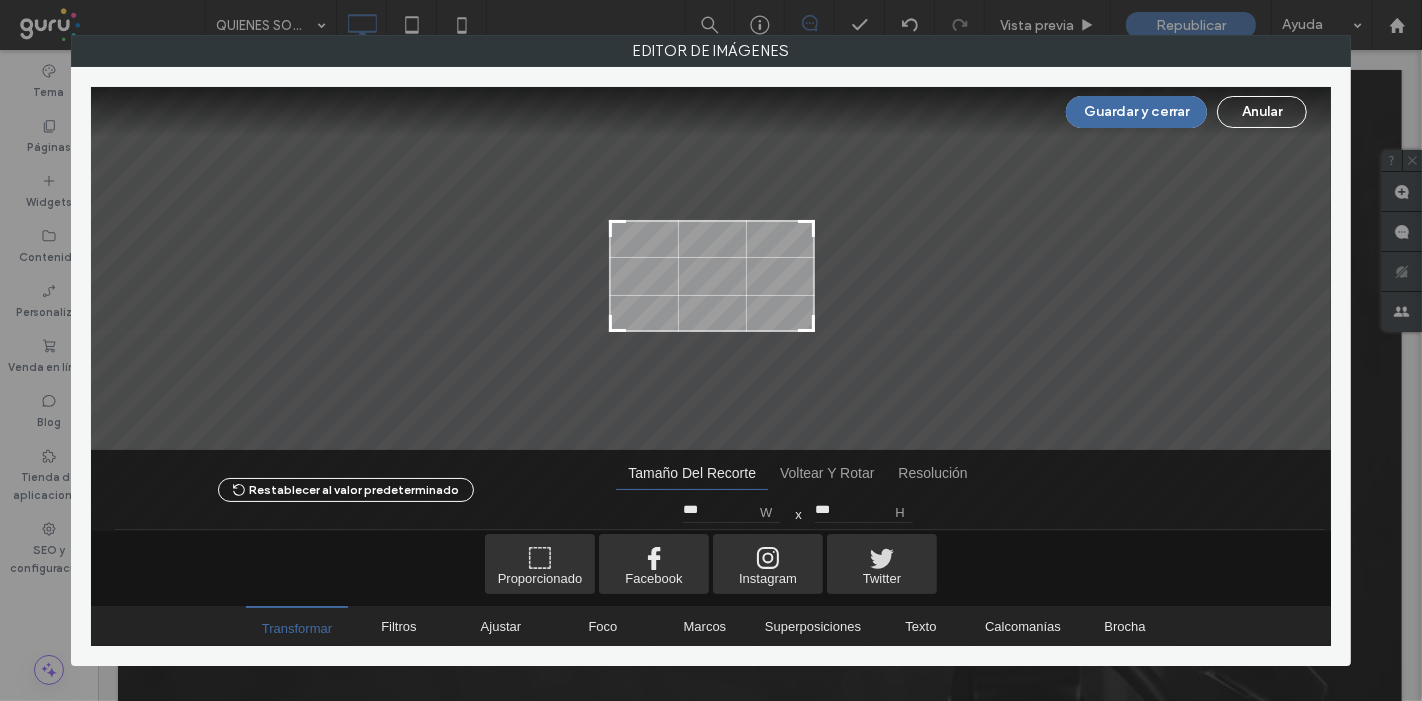 type on "***" 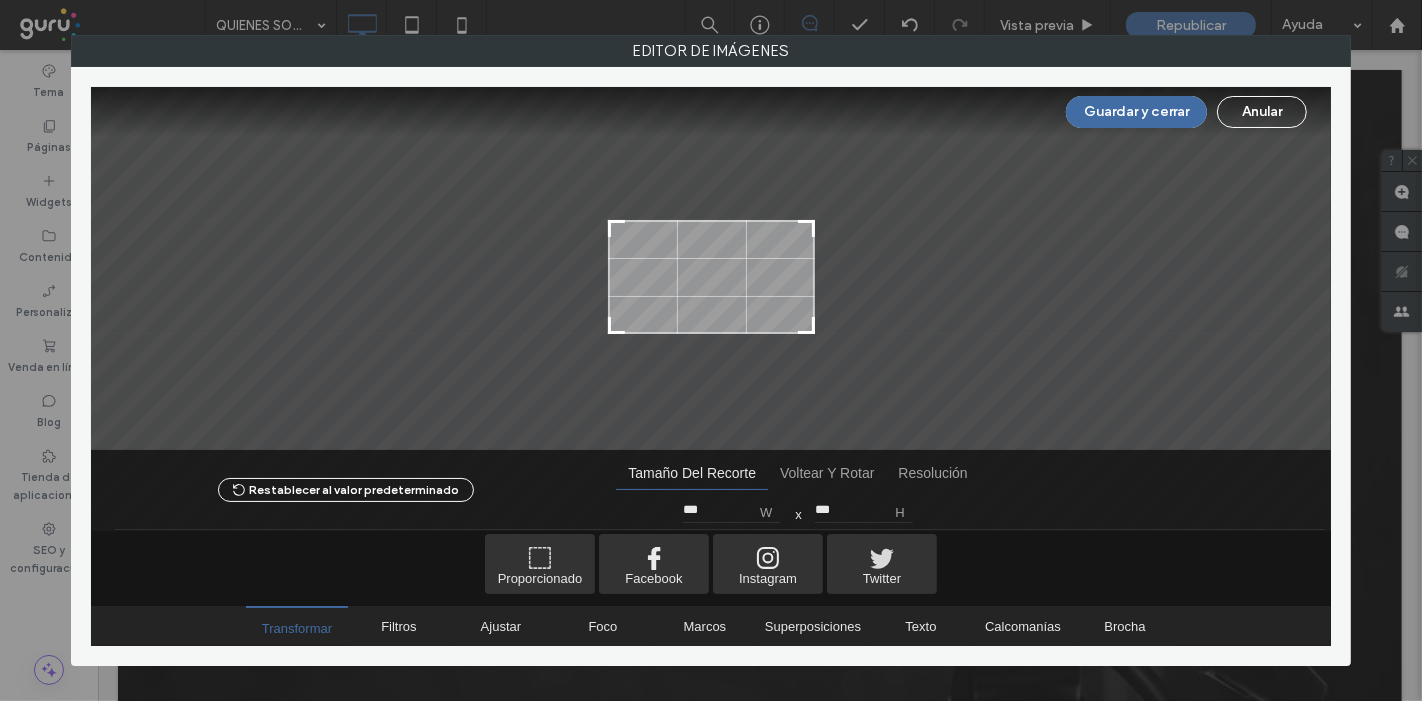 type on "***" 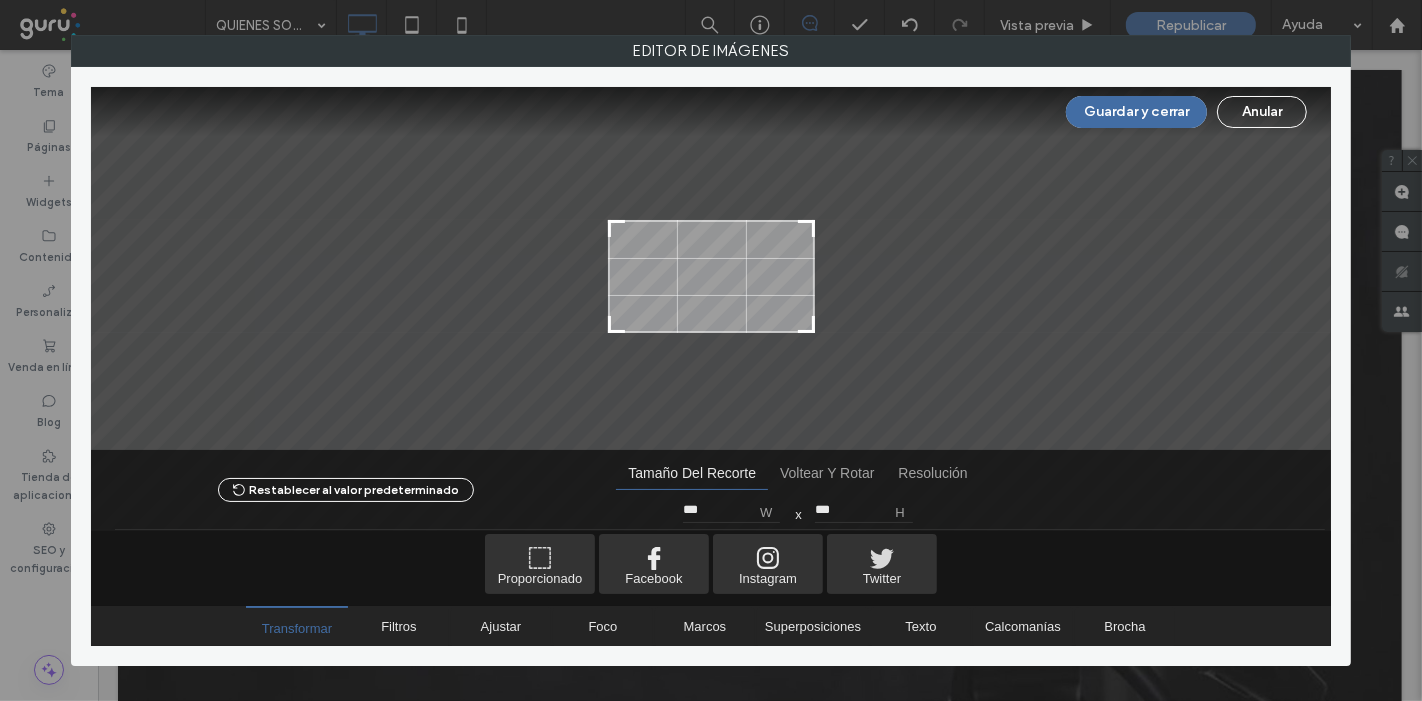drag, startPoint x: 582, startPoint y: 327, endPoint x: 611, endPoint y: 326, distance: 29.017237 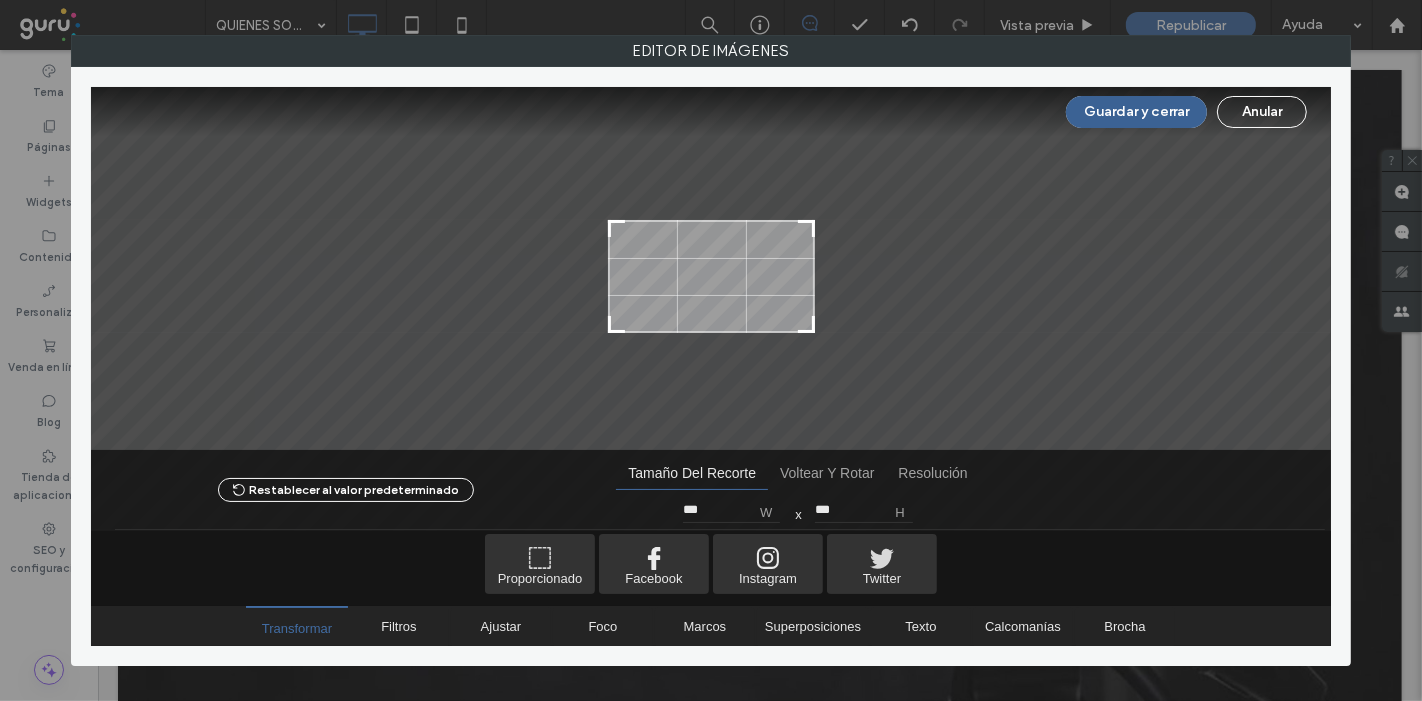 click on "Guardar y cerrar" at bounding box center [1136, 112] 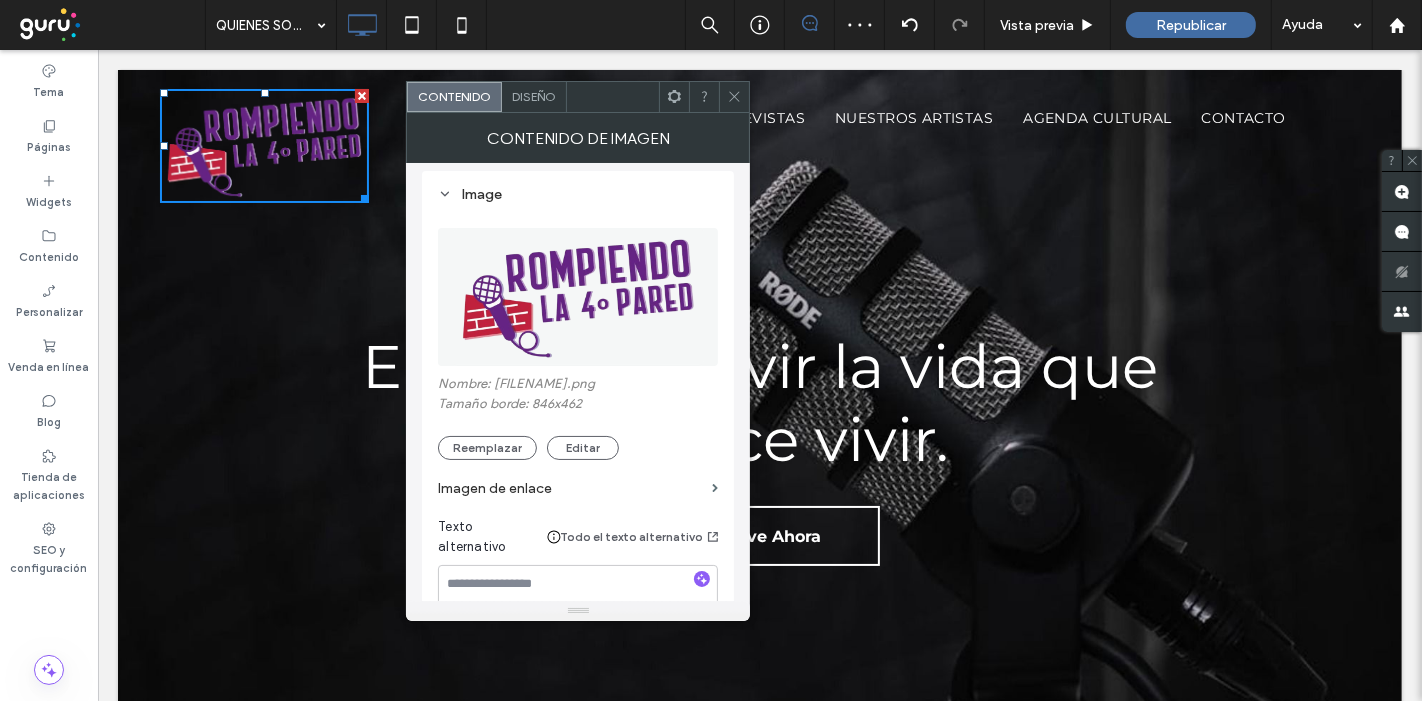 click 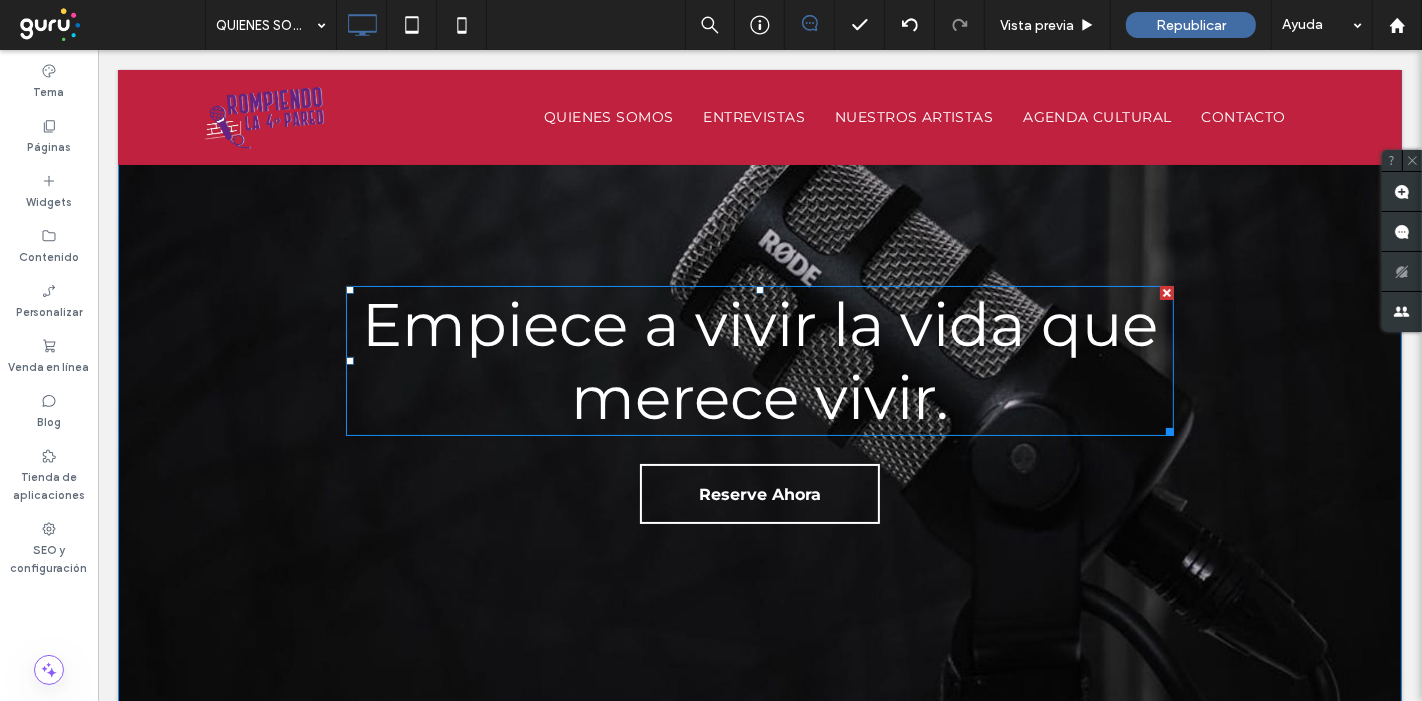scroll, scrollTop: 0, scrollLeft: 0, axis: both 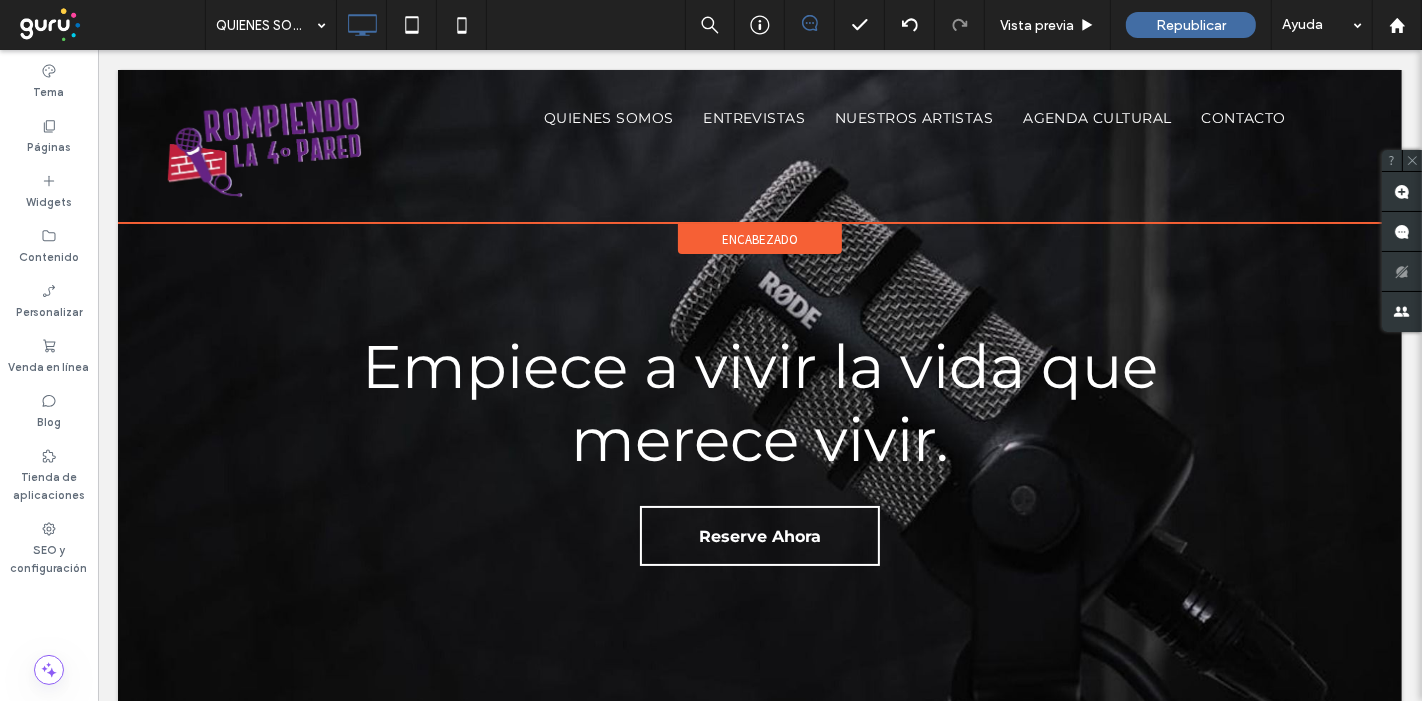 click on "encabezado" at bounding box center [759, 223] 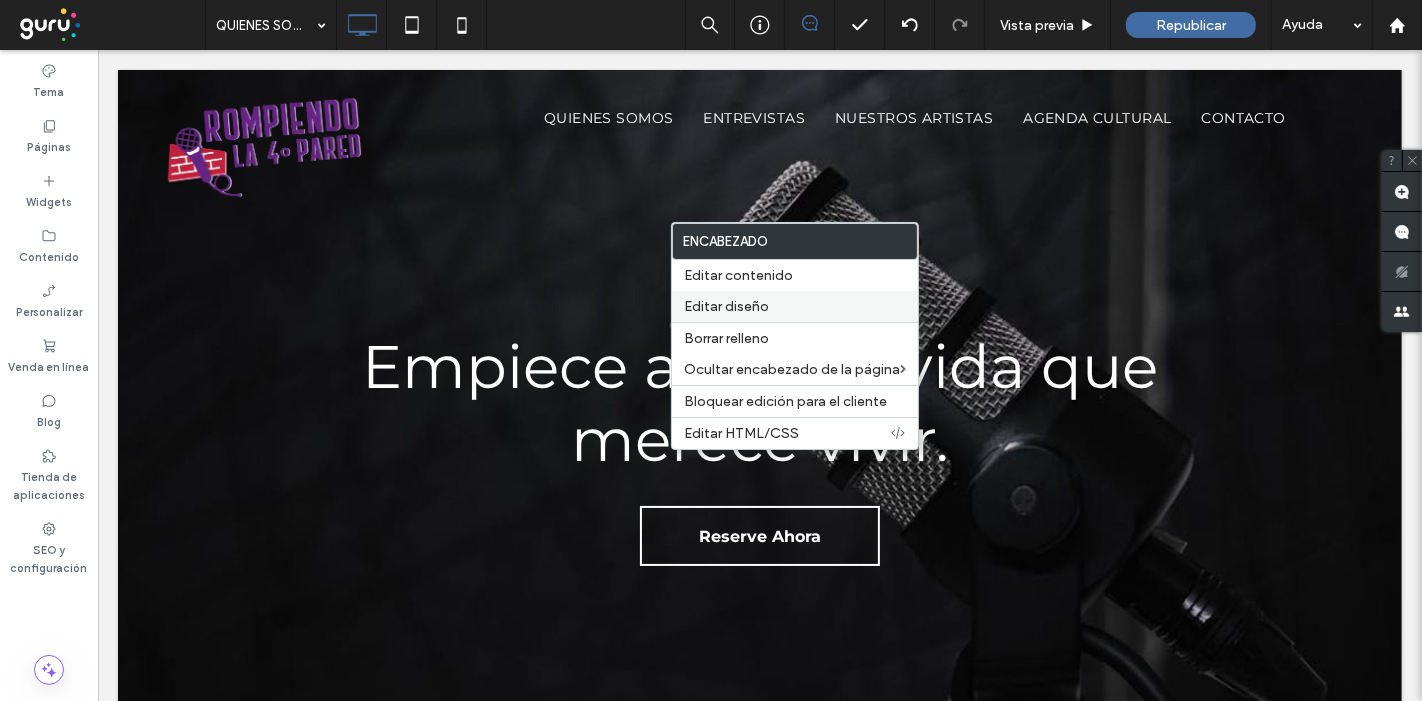 drag, startPoint x: 708, startPoint y: 305, endPoint x: 501, endPoint y: 304, distance: 207.00241 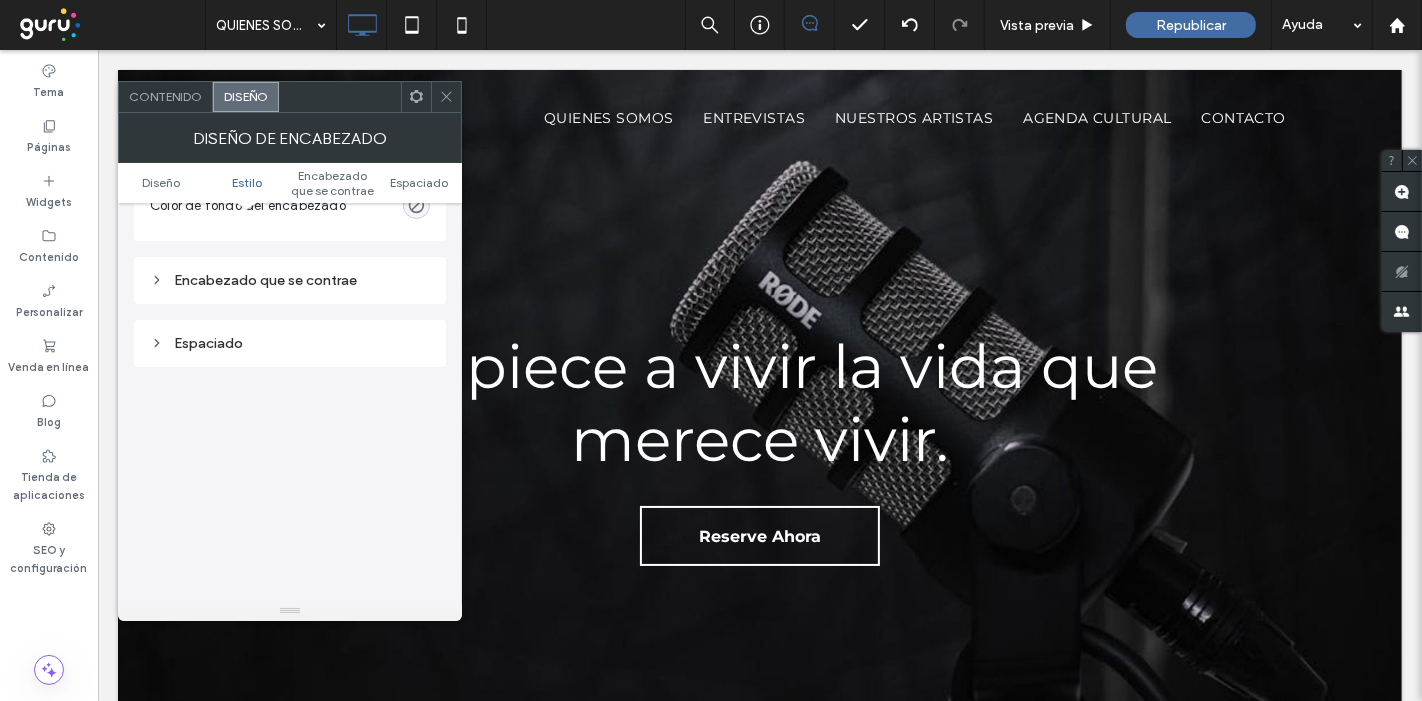 scroll, scrollTop: 666, scrollLeft: 0, axis: vertical 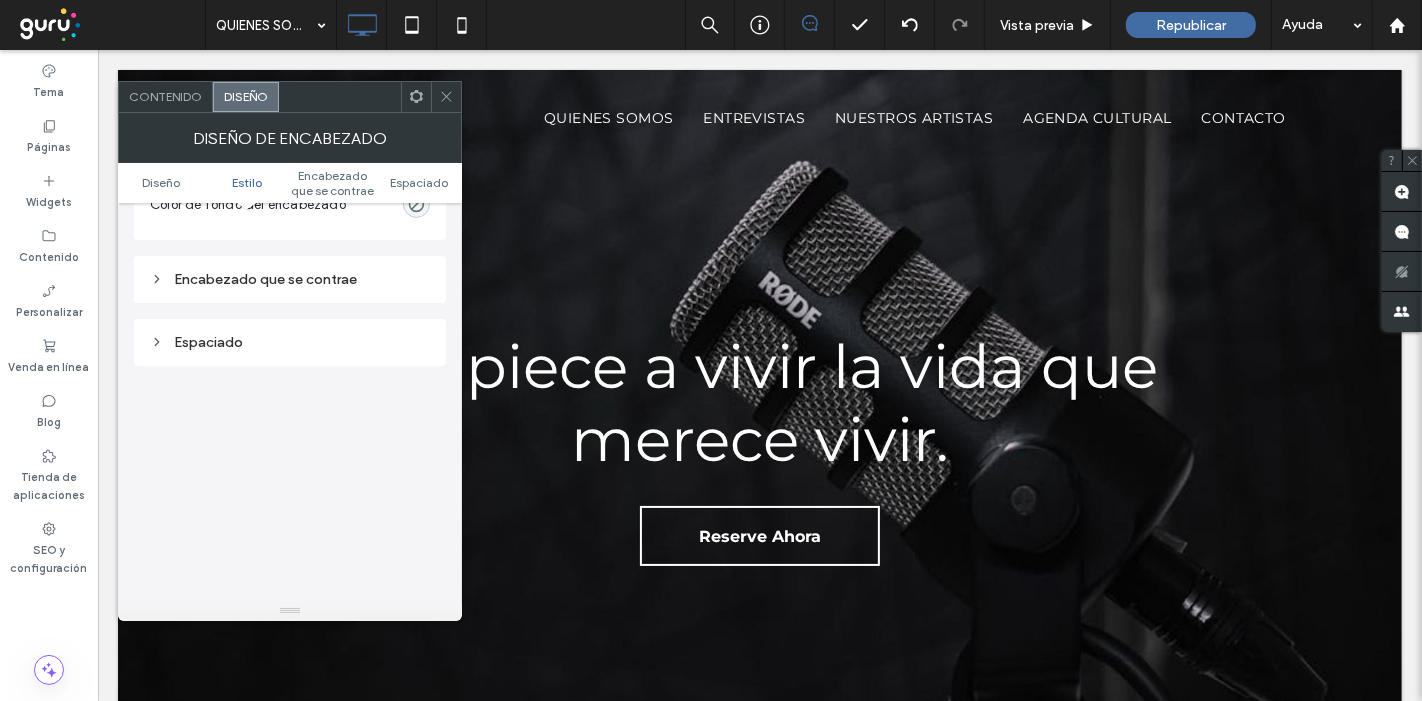 click 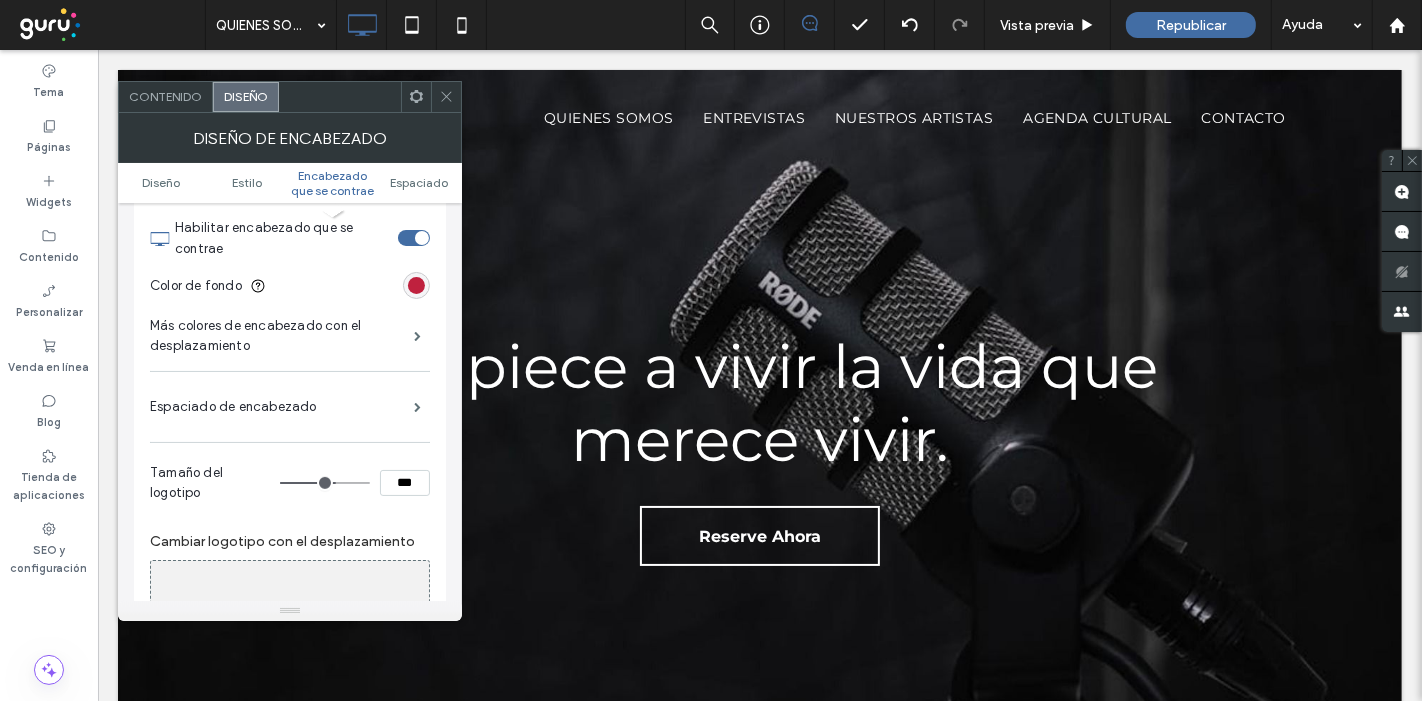 scroll, scrollTop: 888, scrollLeft: 0, axis: vertical 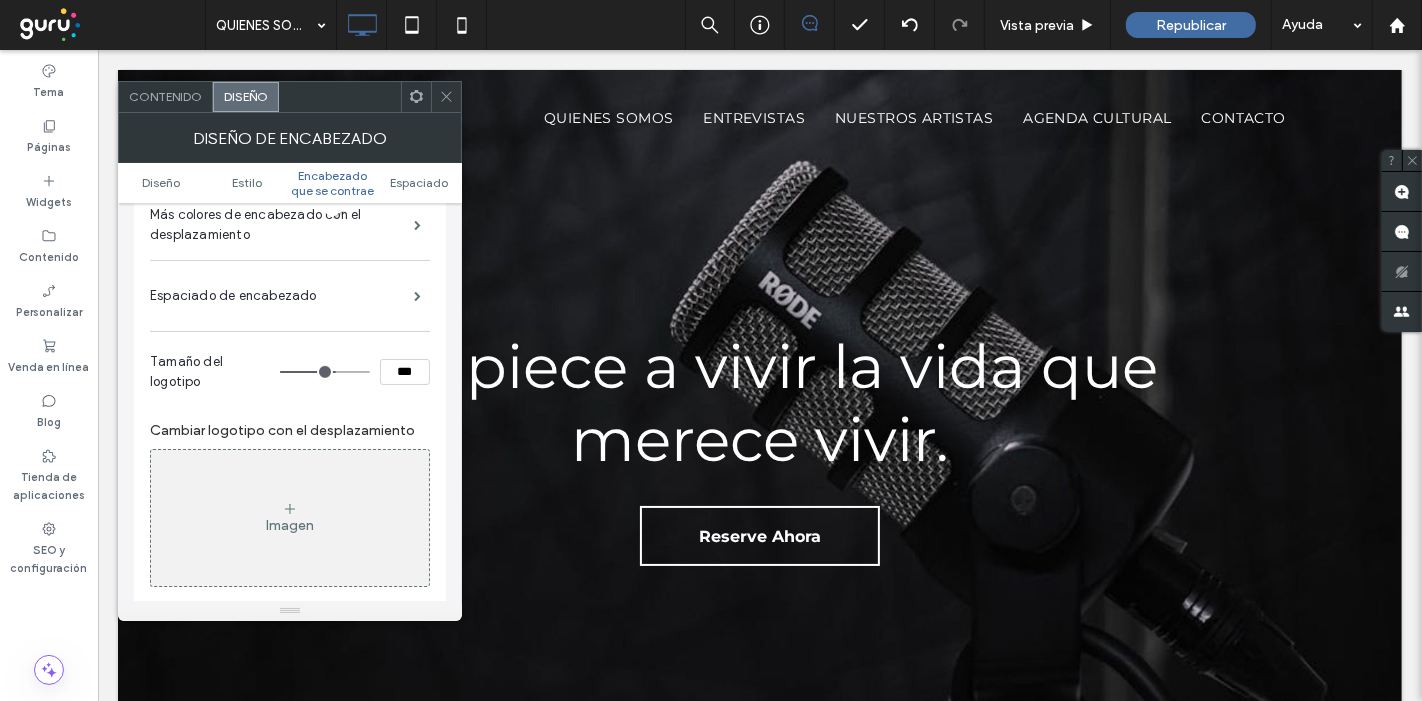 type on "**" 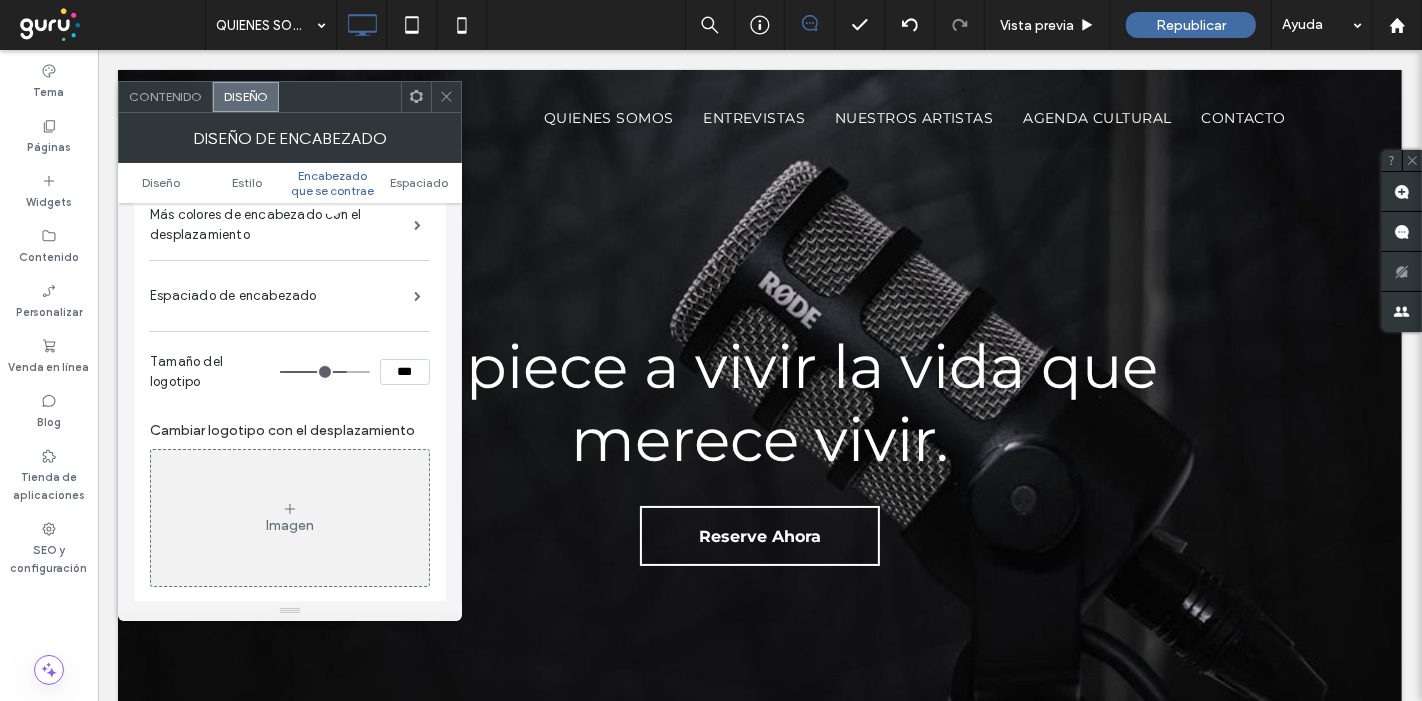 type on "**" 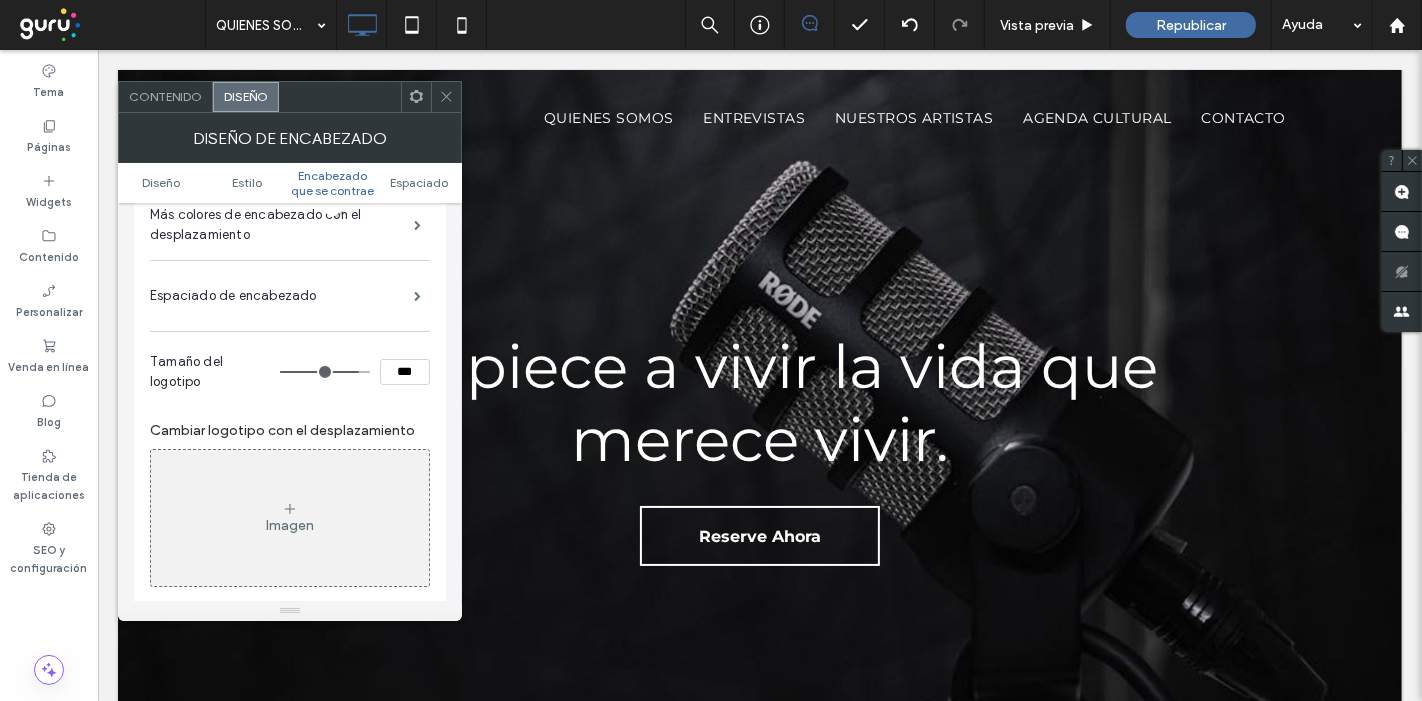 drag, startPoint x: 340, startPoint y: 365, endPoint x: 353, endPoint y: 367, distance: 13.152946 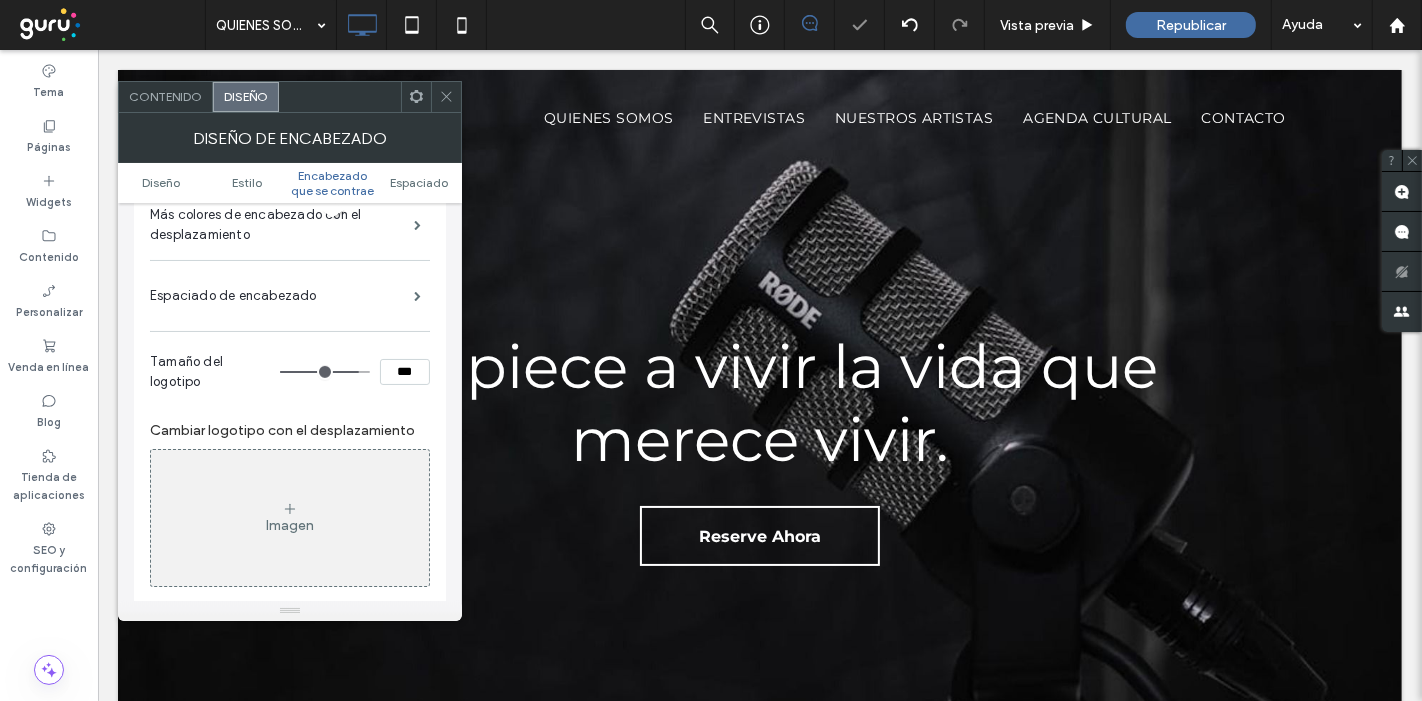 click 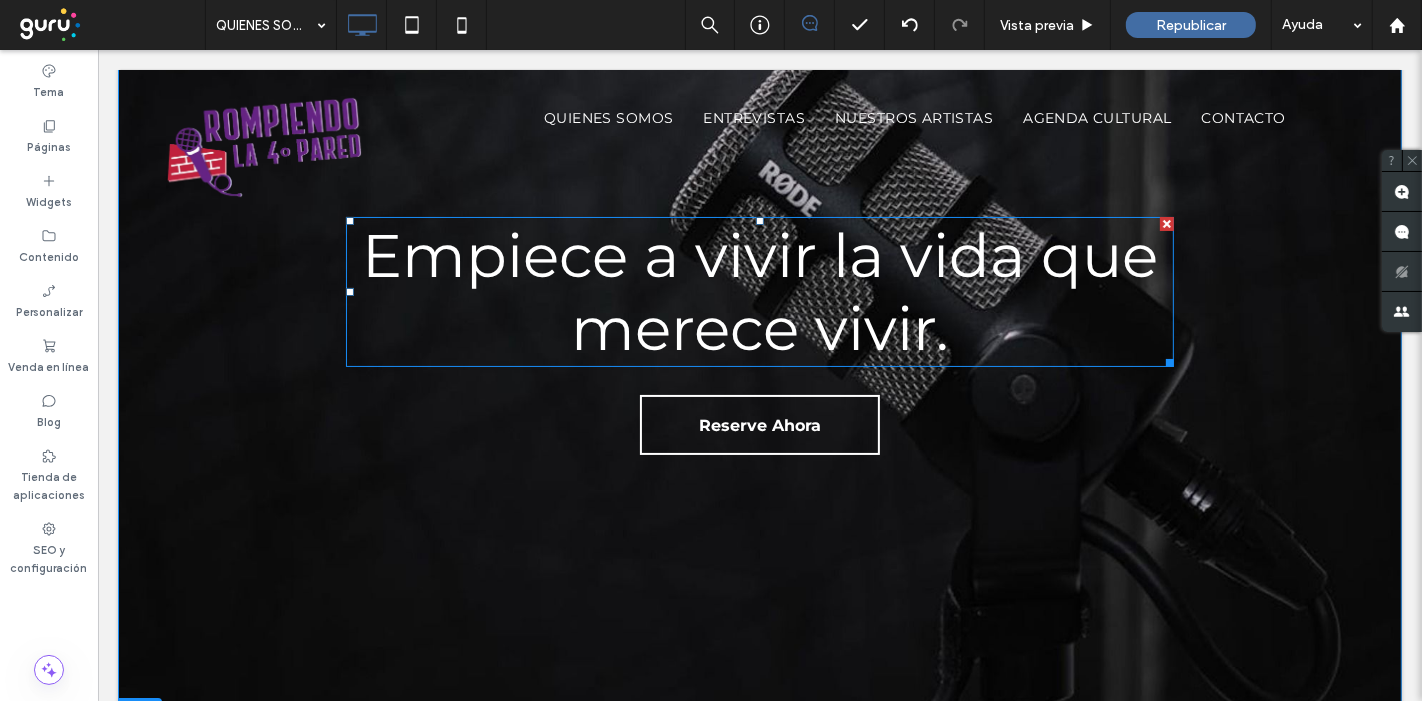 scroll, scrollTop: 0, scrollLeft: 0, axis: both 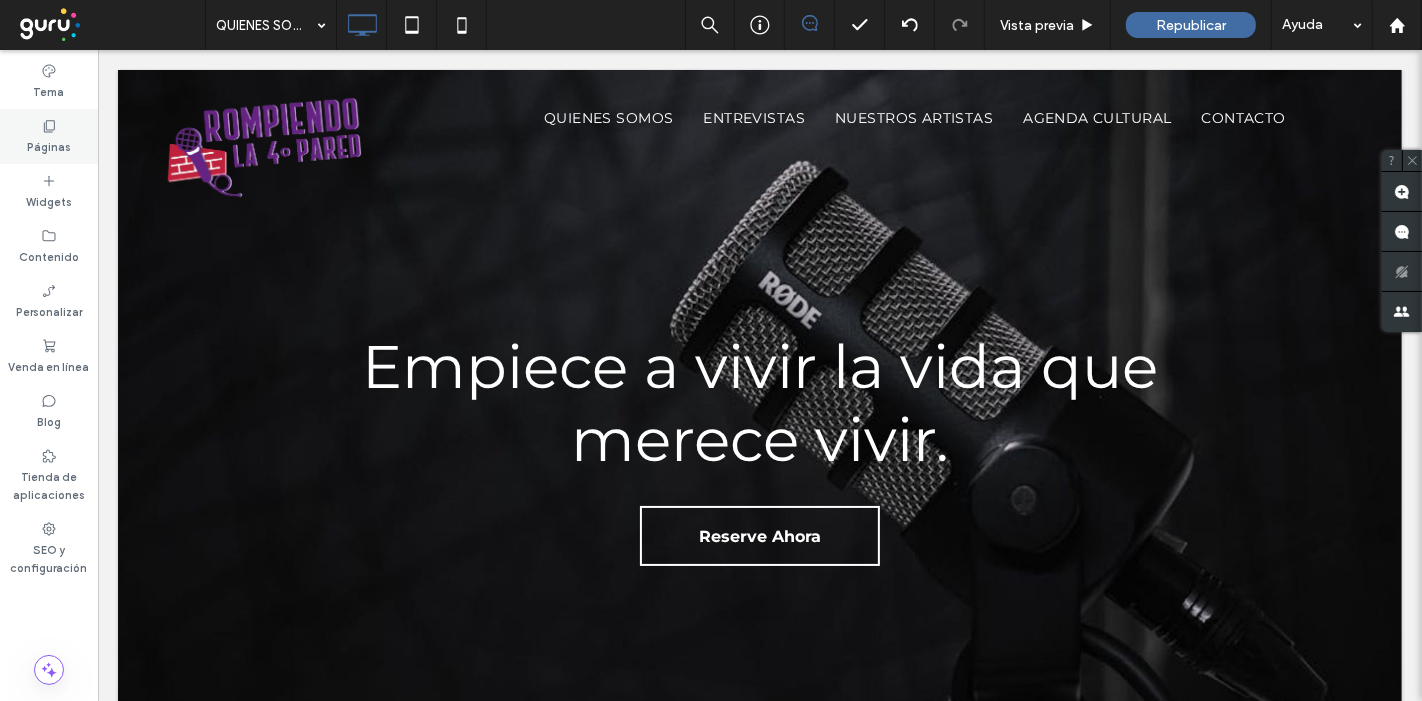 click 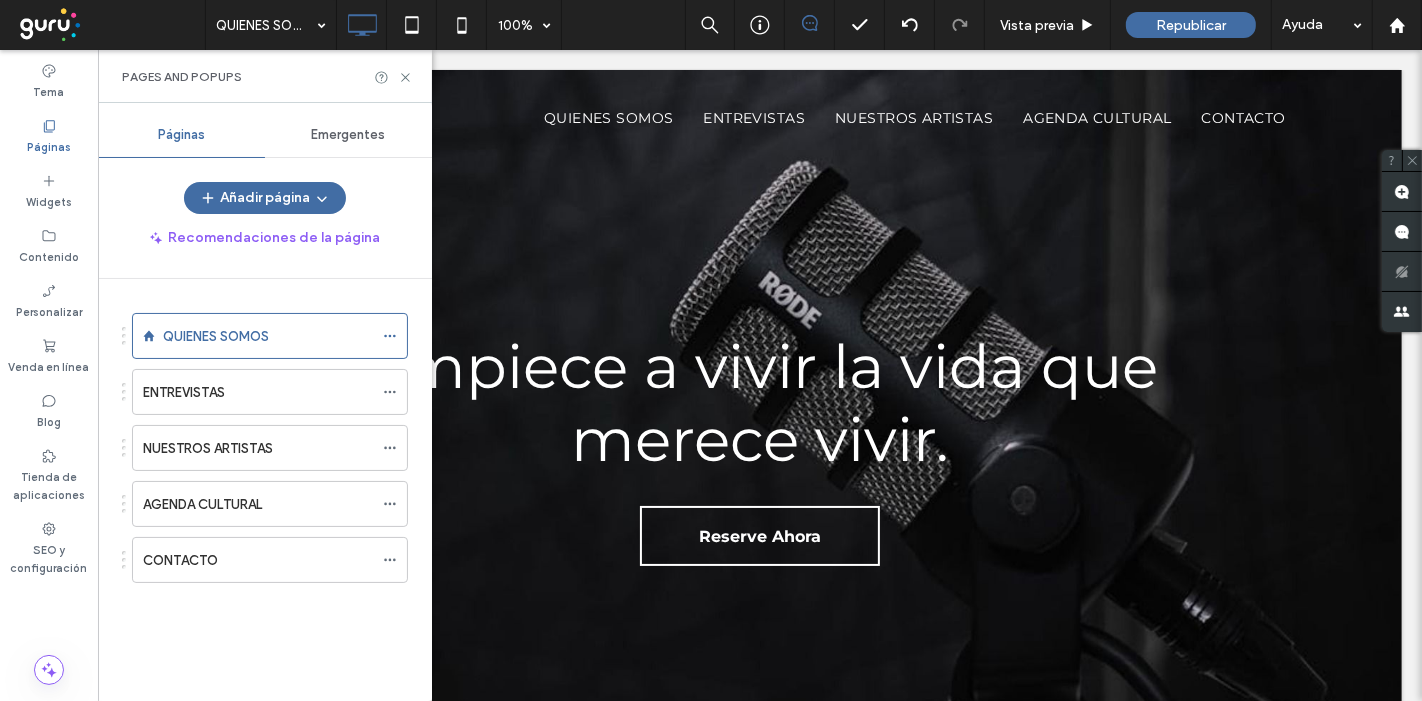 click on "QUIENES SOMOS" at bounding box center [216, 336] 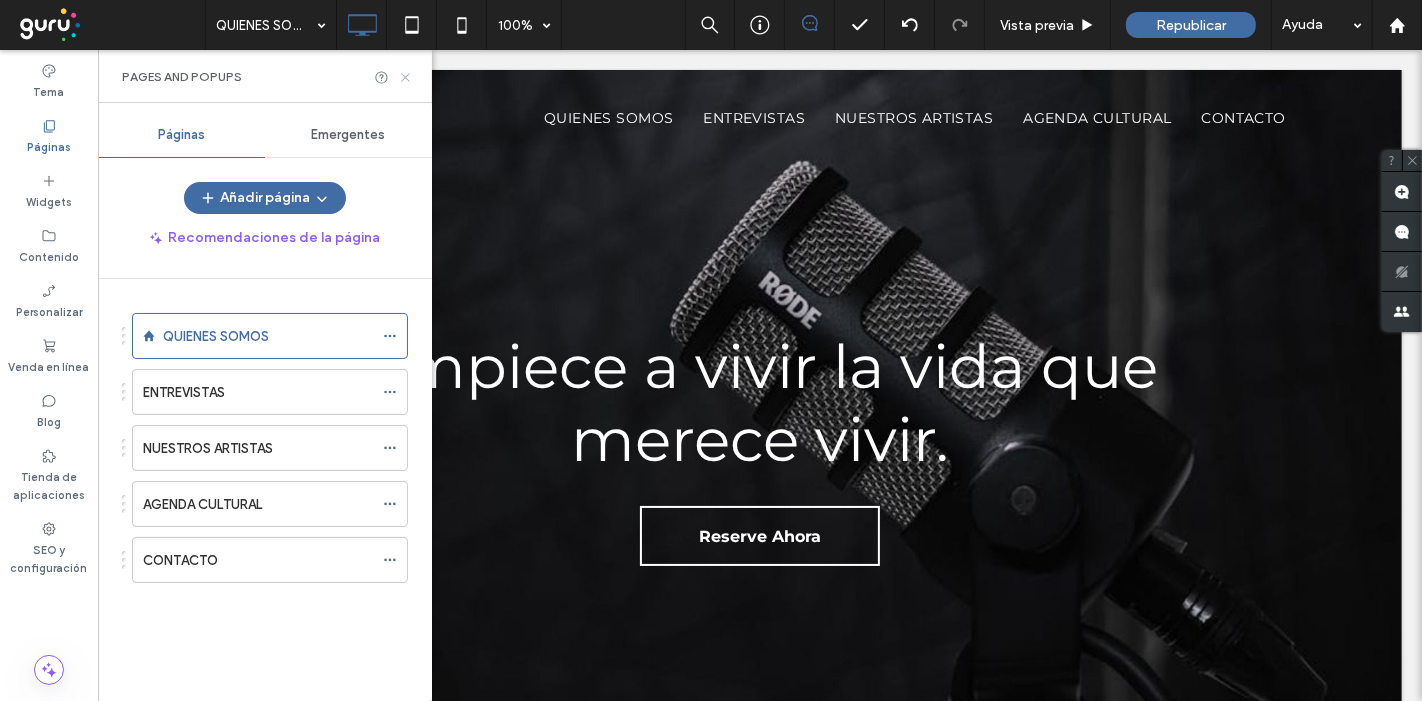 click 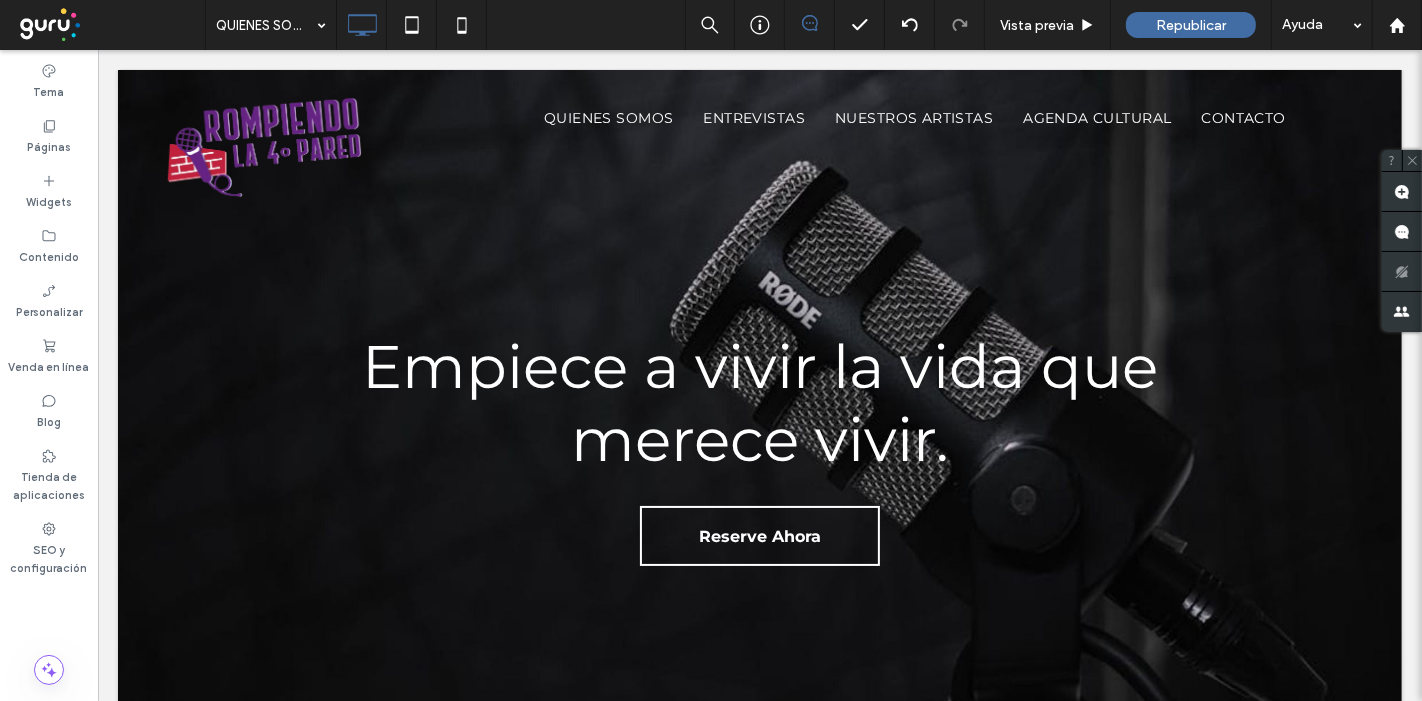 type on "**********" 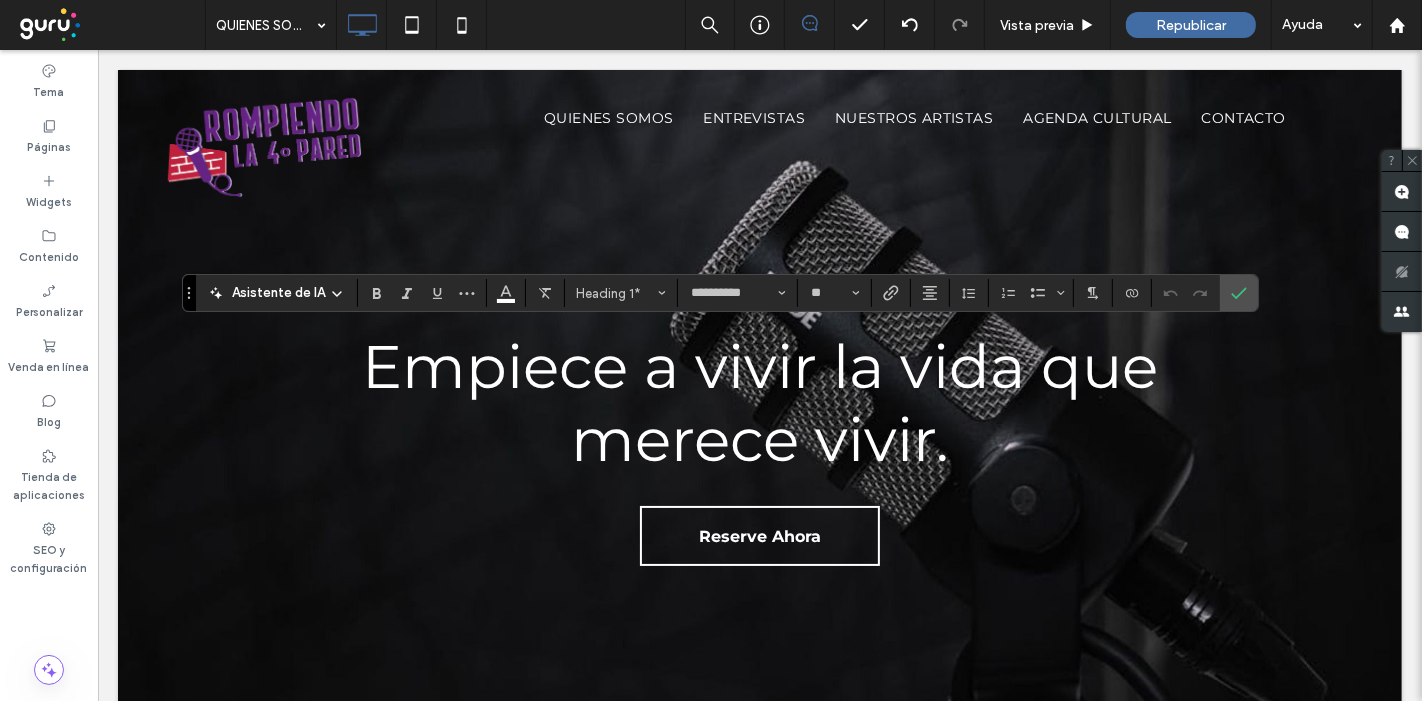 click at bounding box center [174, 420] 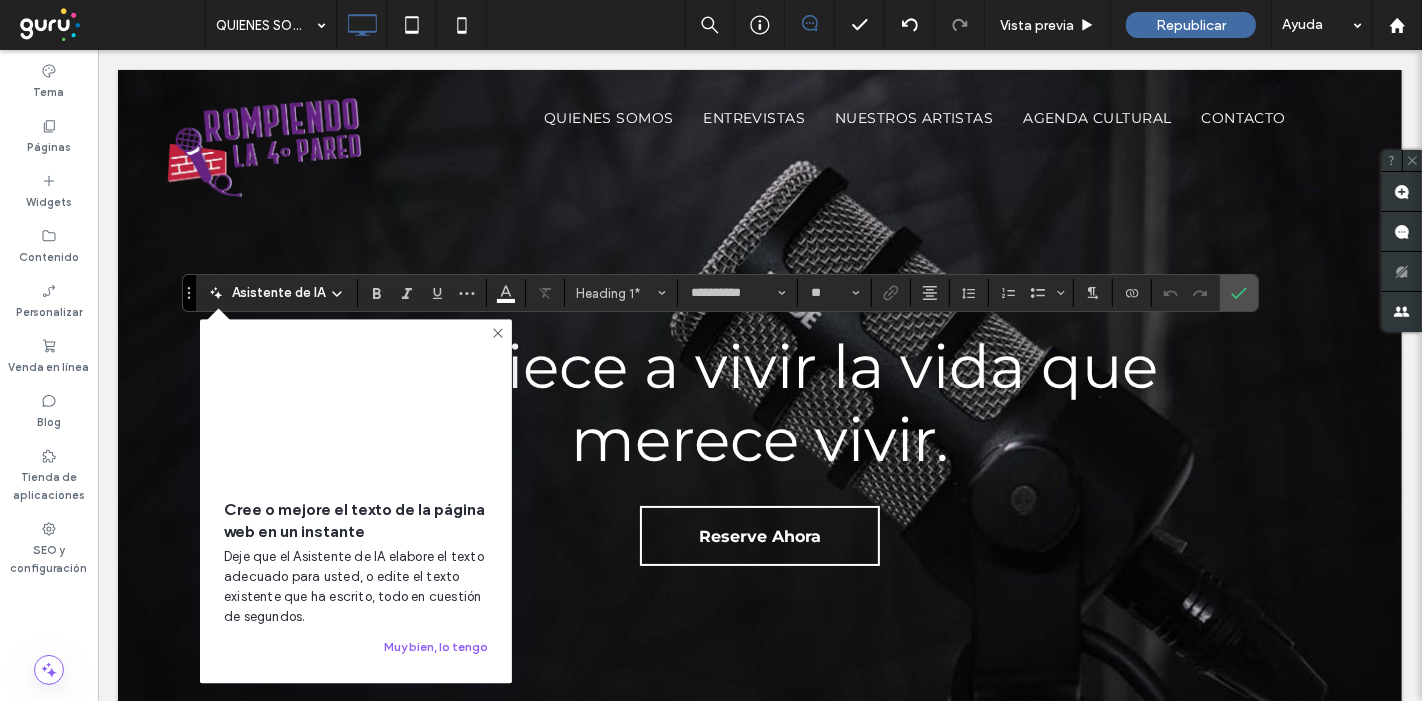 click 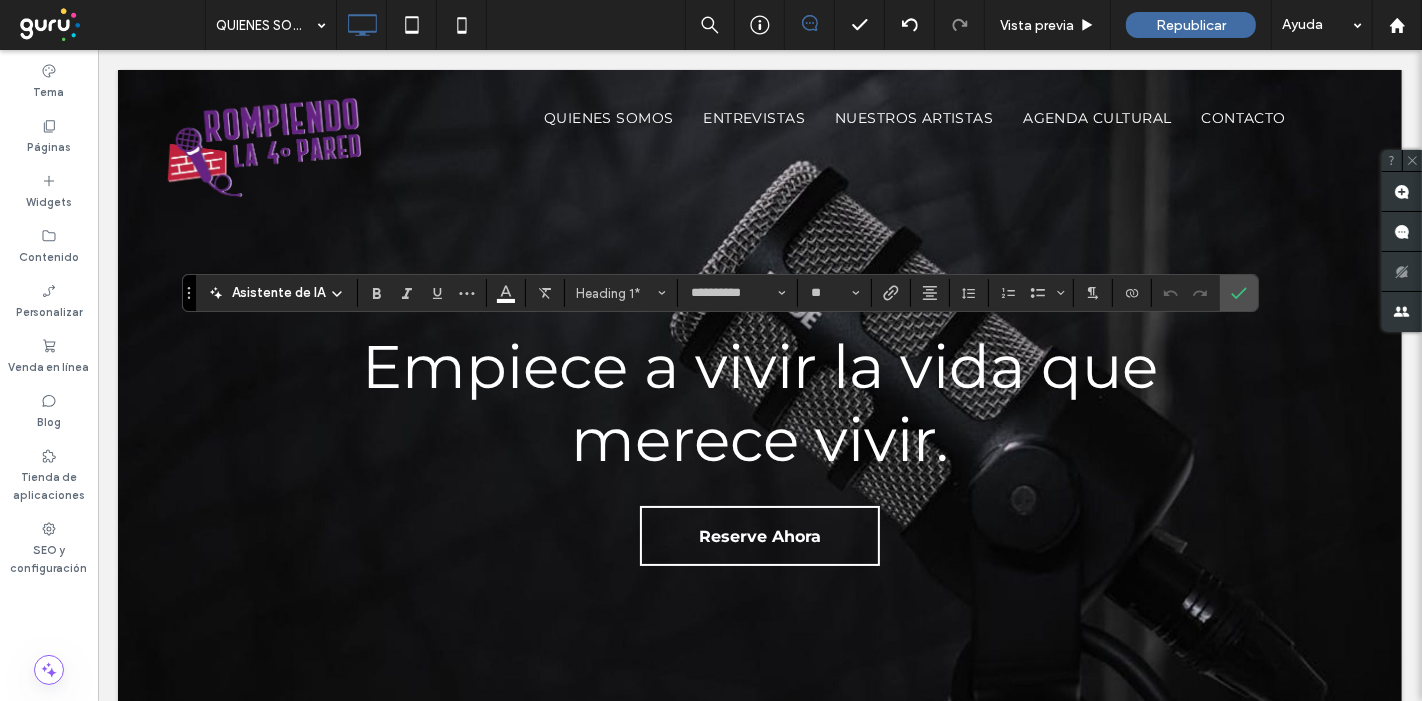 type on "*********" 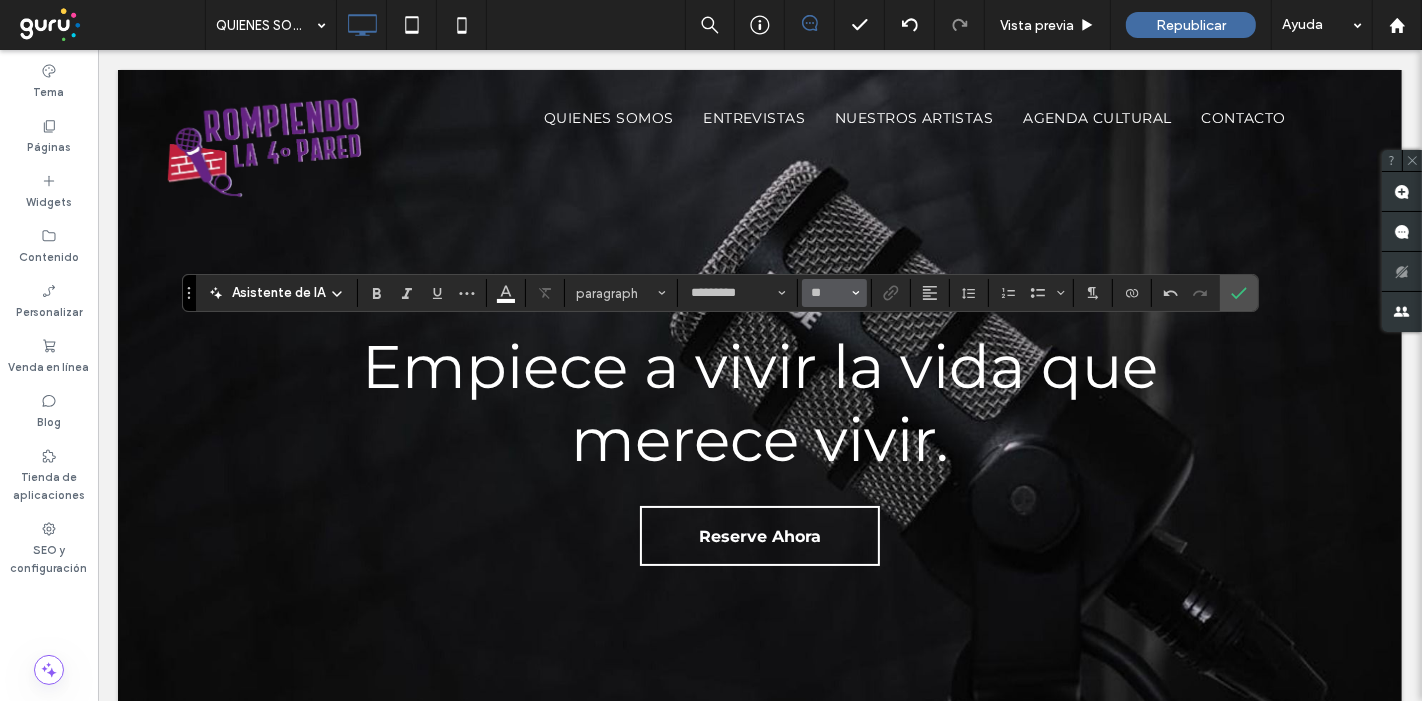 type on "**********" 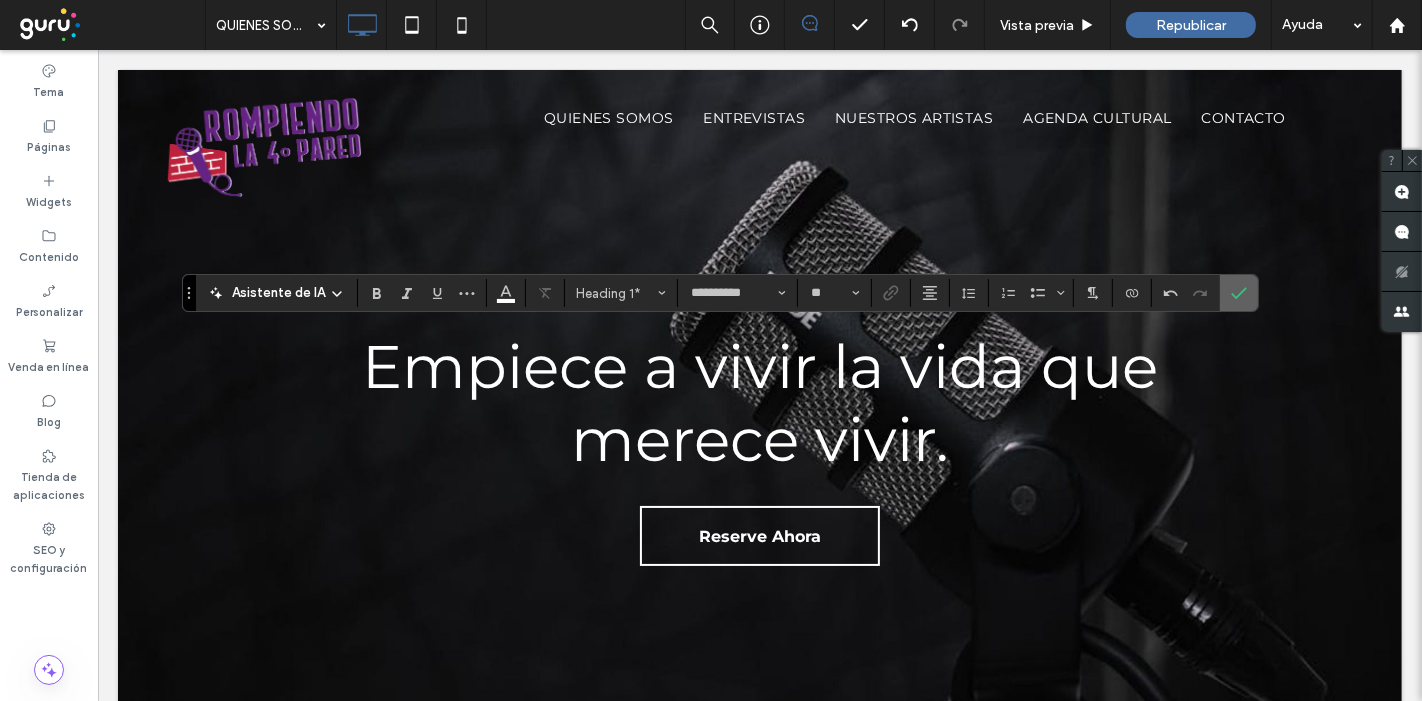 click 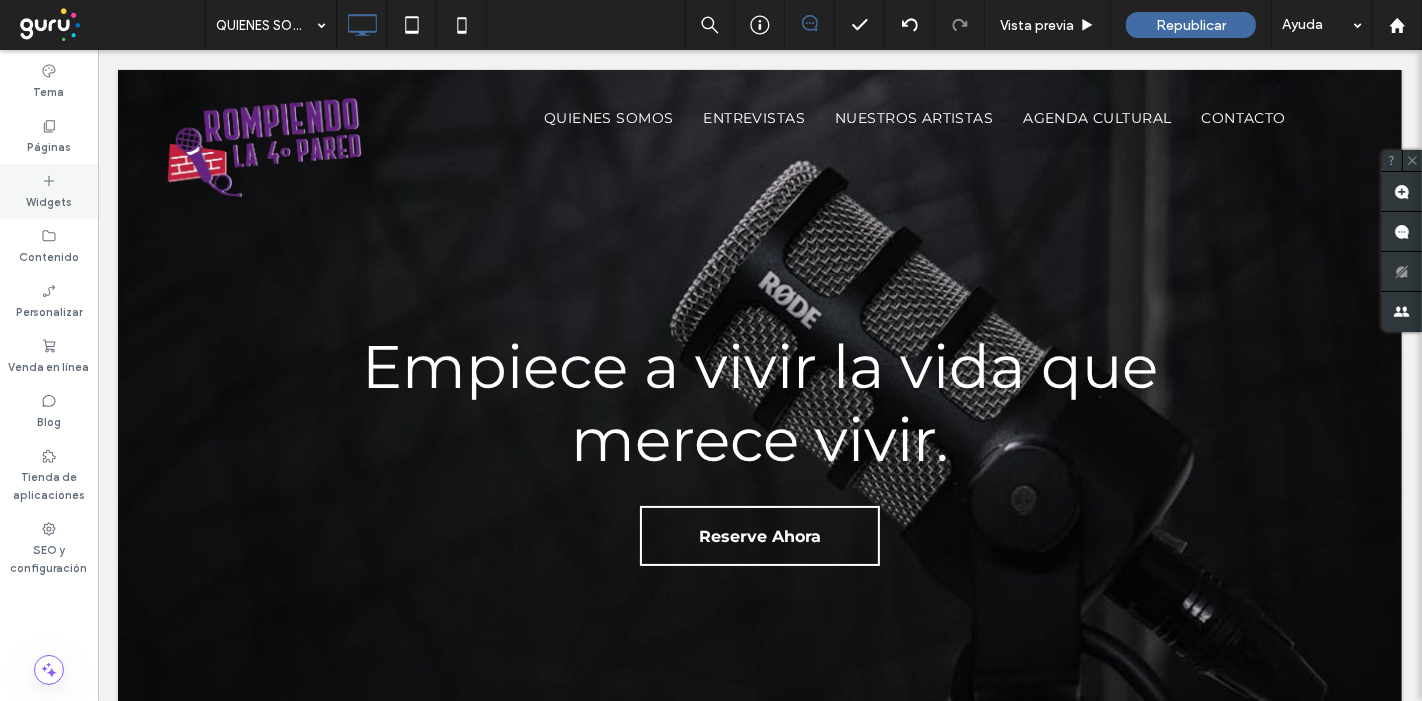 click 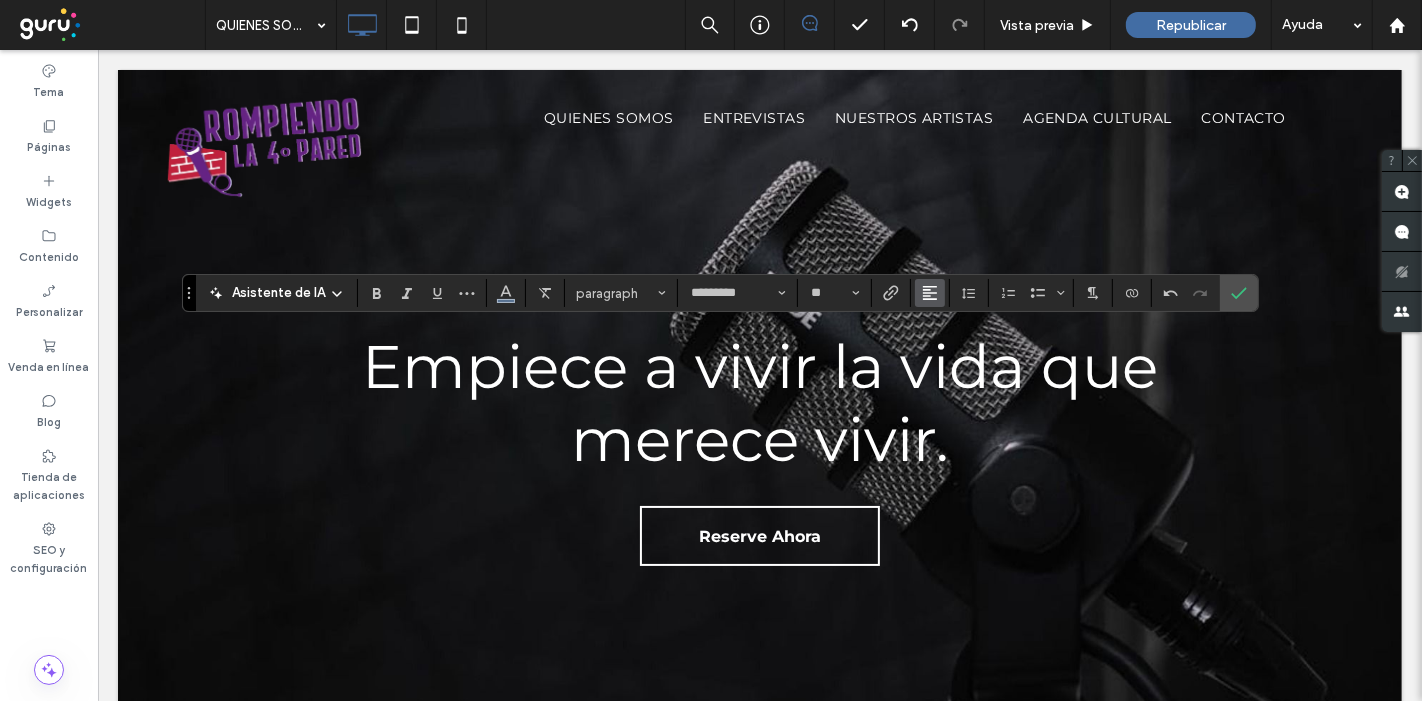 click 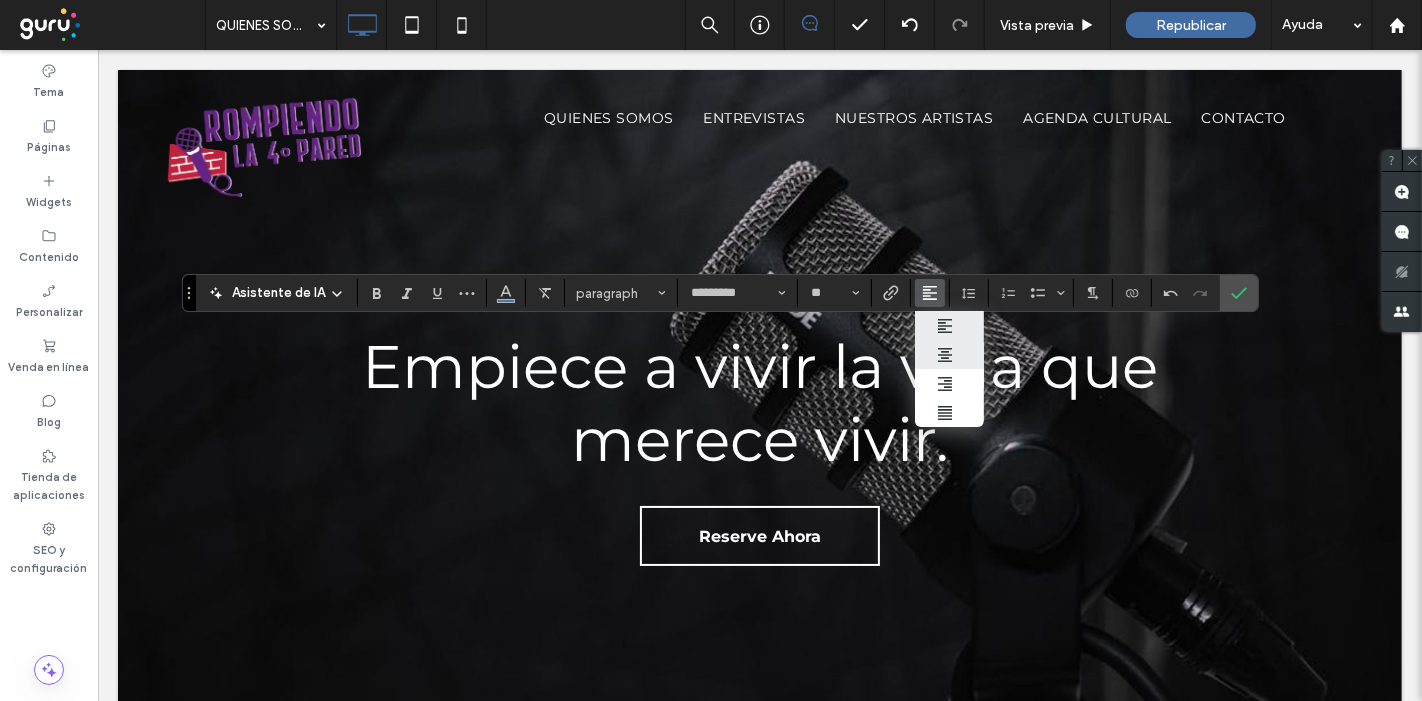 click 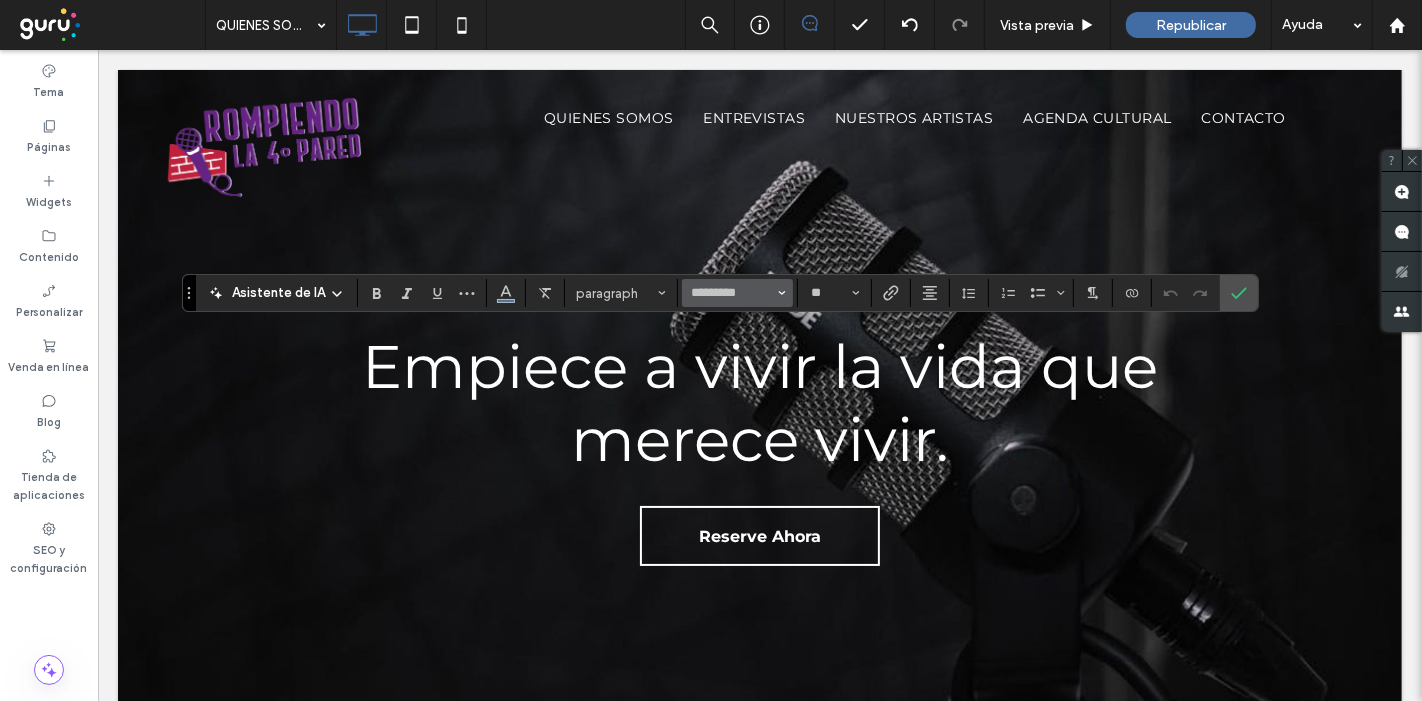 click 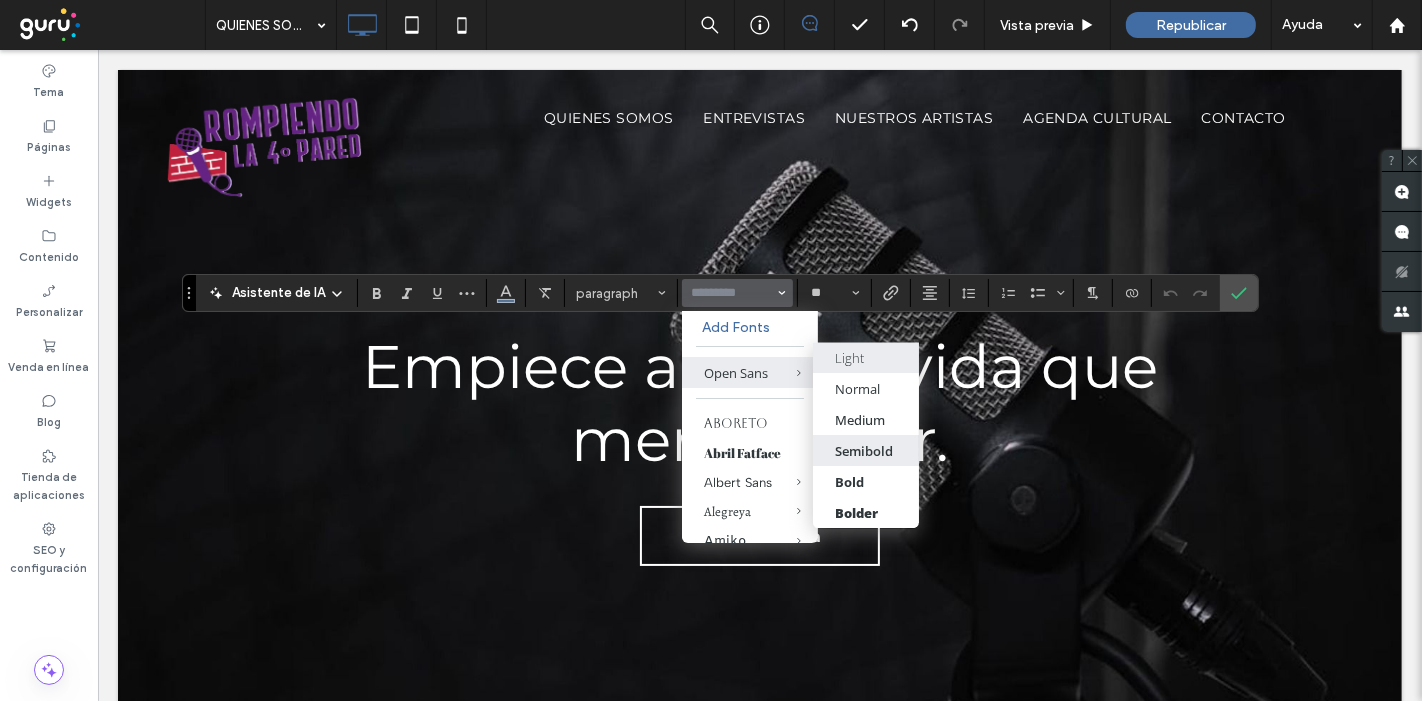 click on "Semibold" at bounding box center [865, 451] 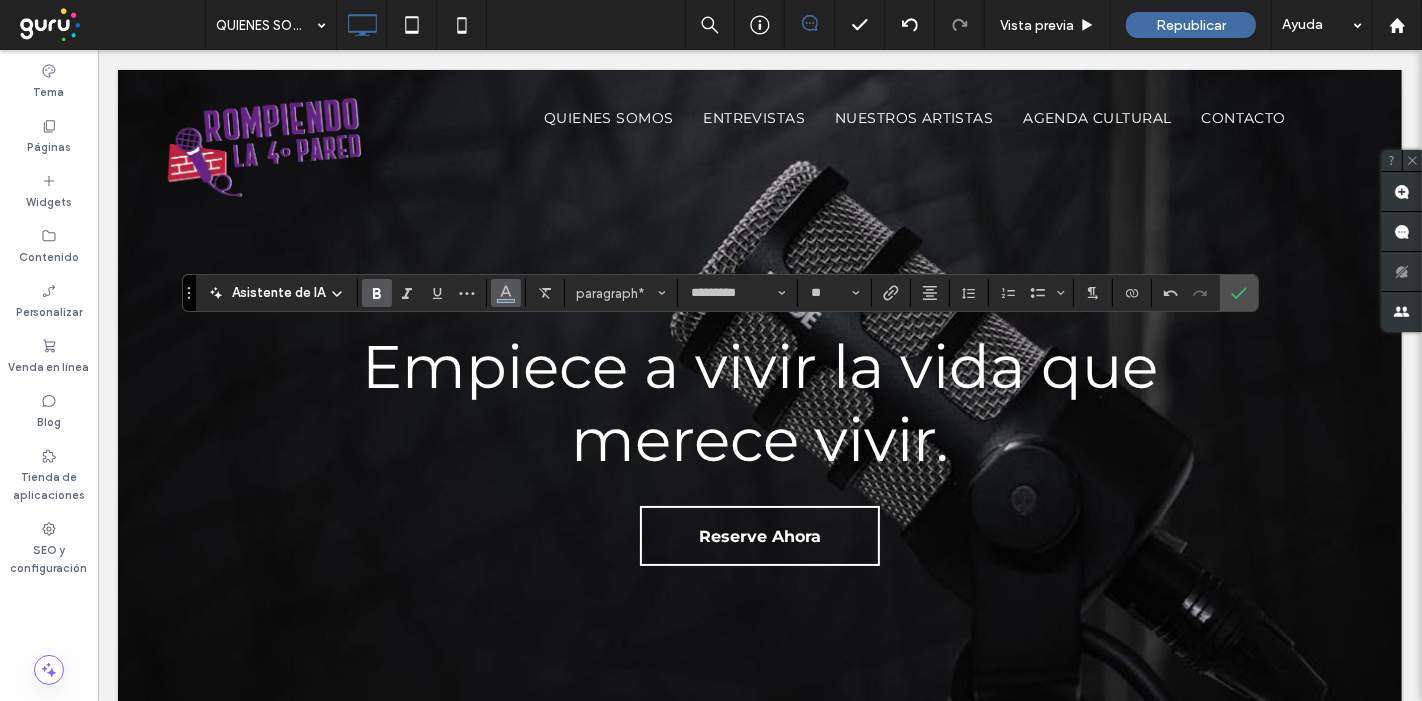 click 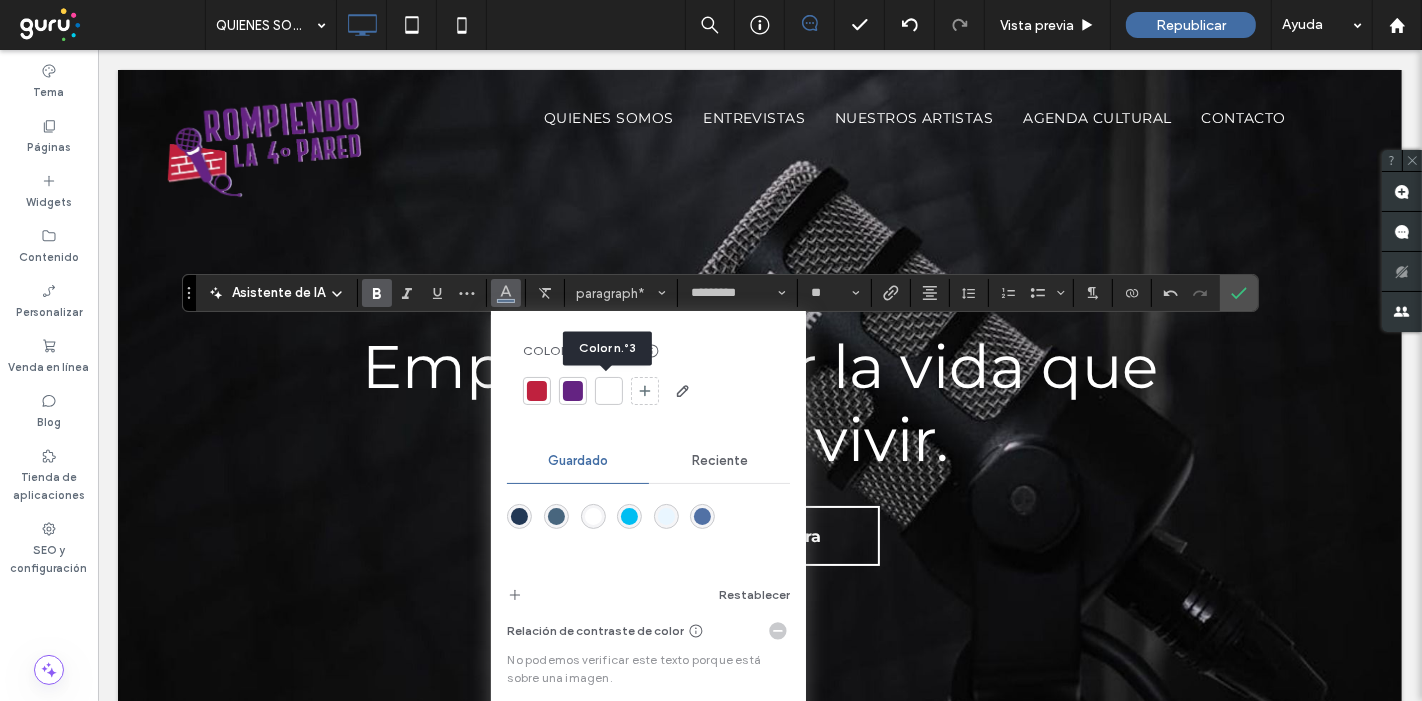 click at bounding box center [609, 391] 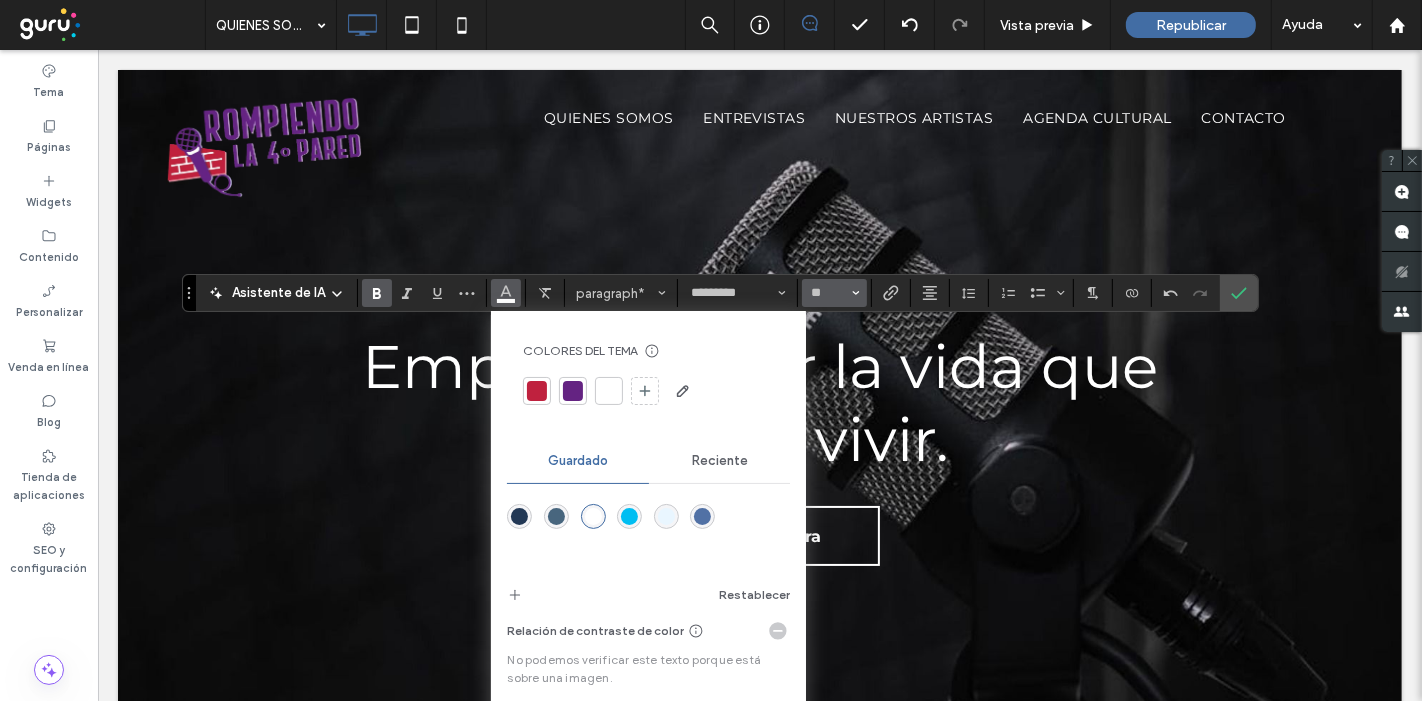 click on "**" at bounding box center [834, 293] 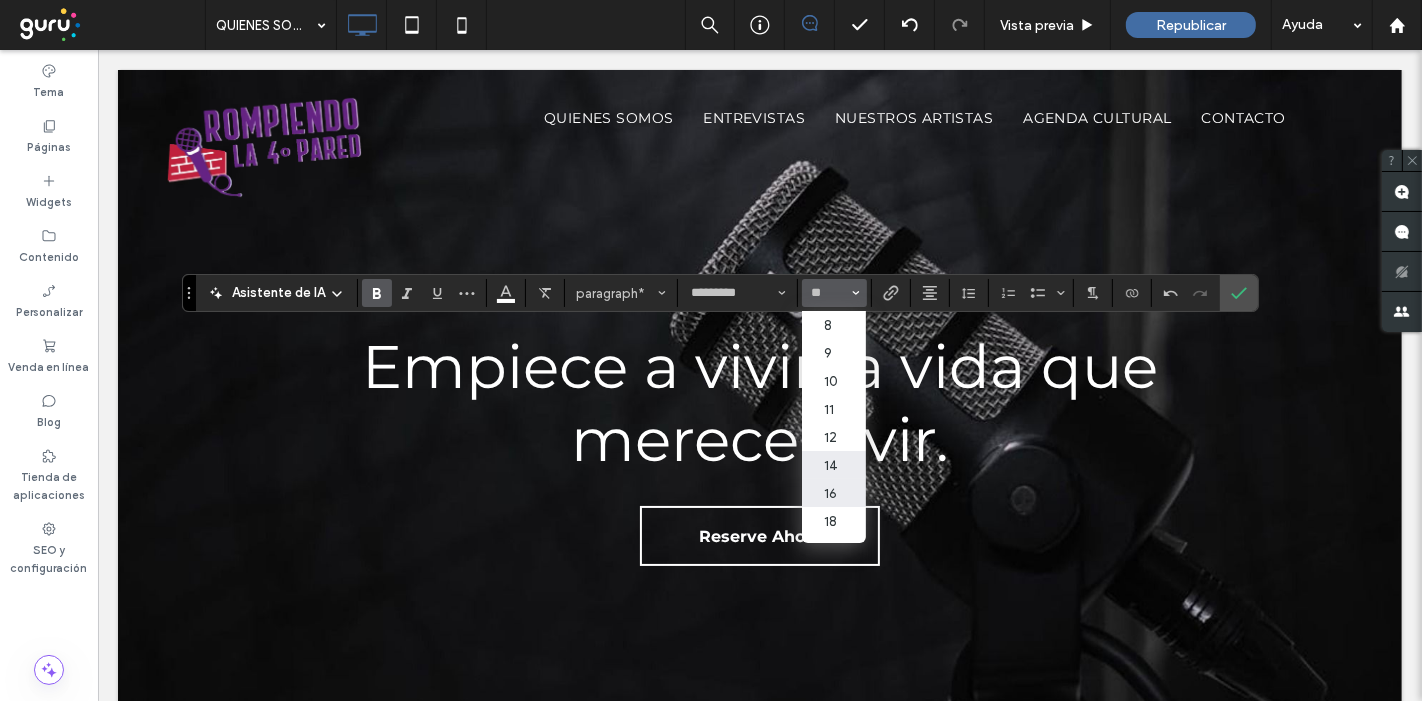 scroll, scrollTop: 111, scrollLeft: 0, axis: vertical 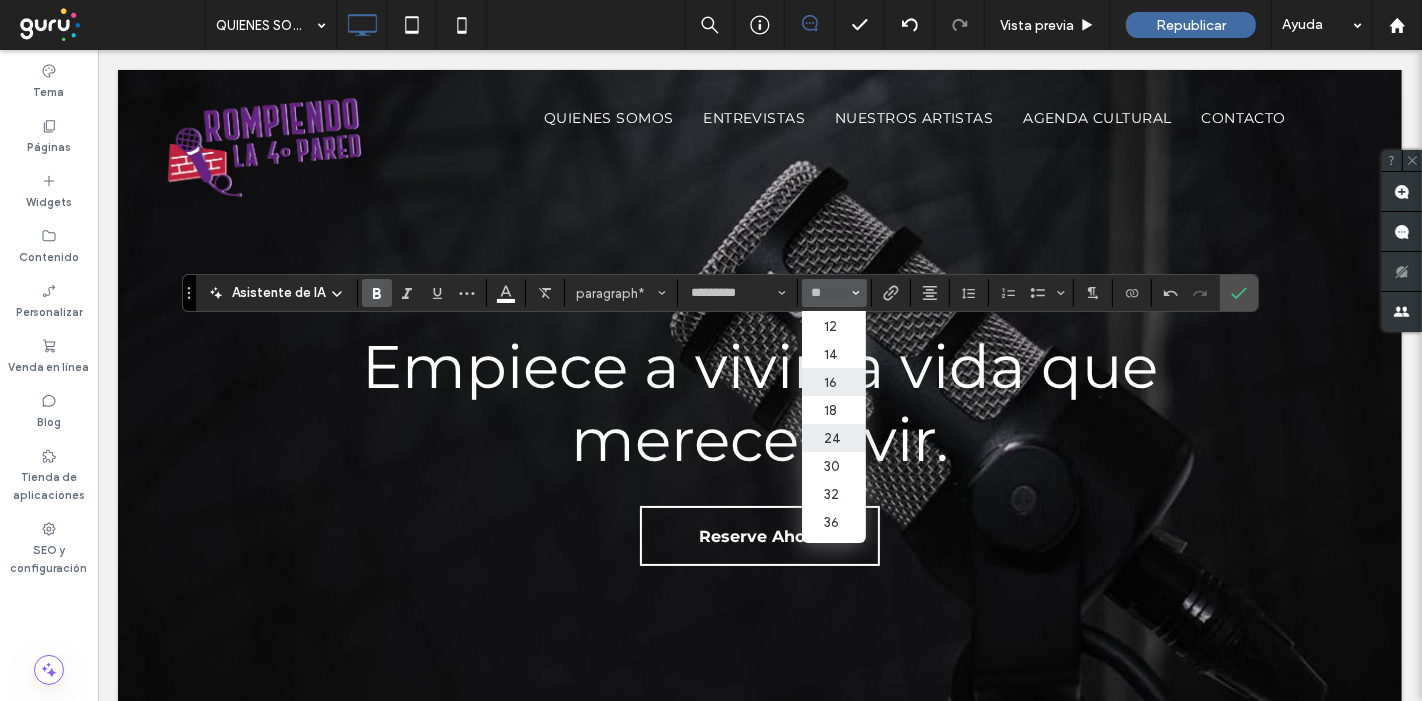 click on "24" at bounding box center [834, 438] 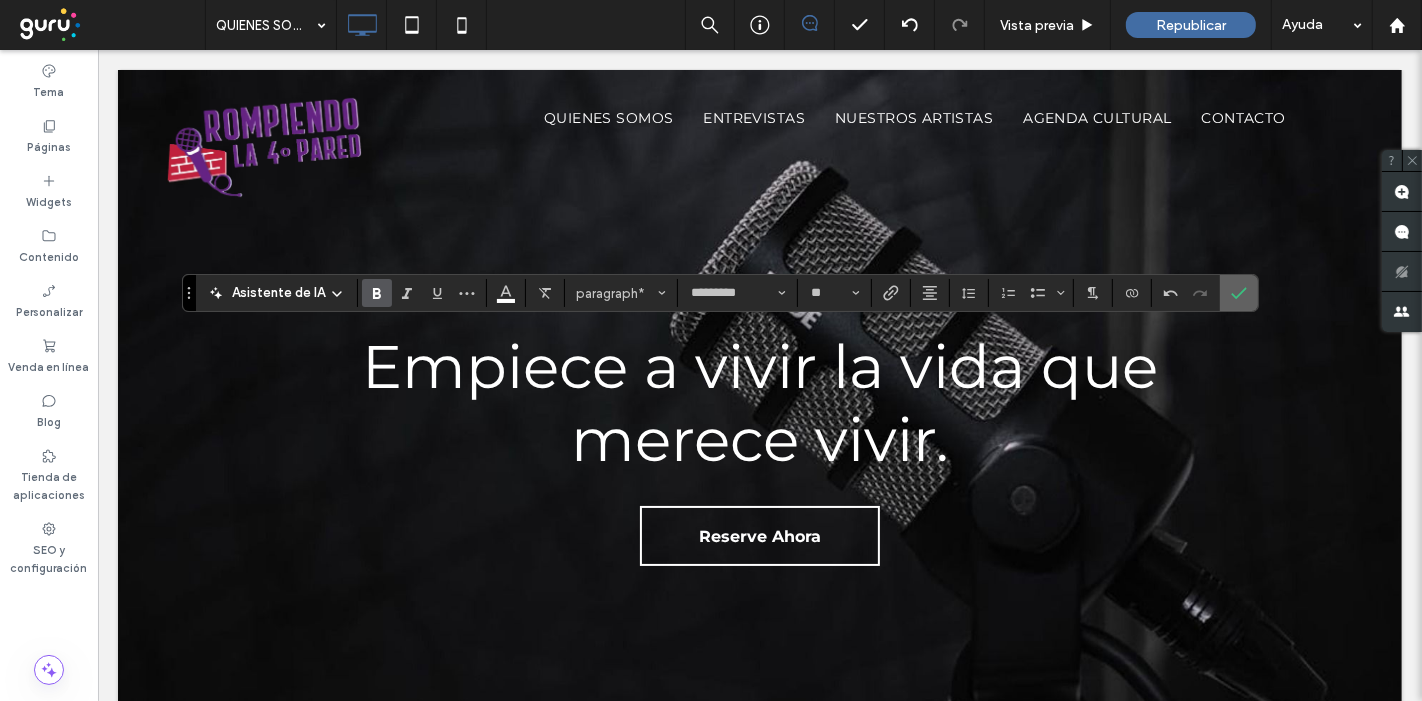 click at bounding box center (1239, 293) 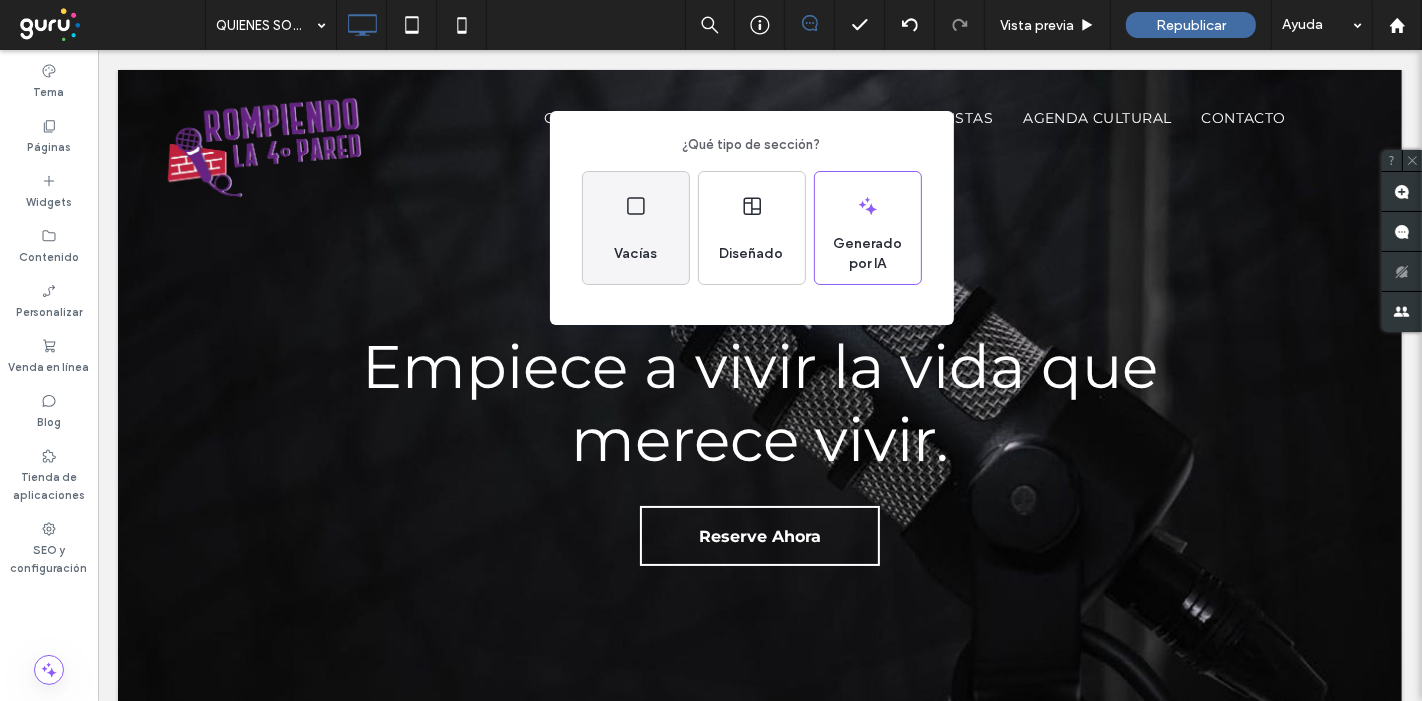 click 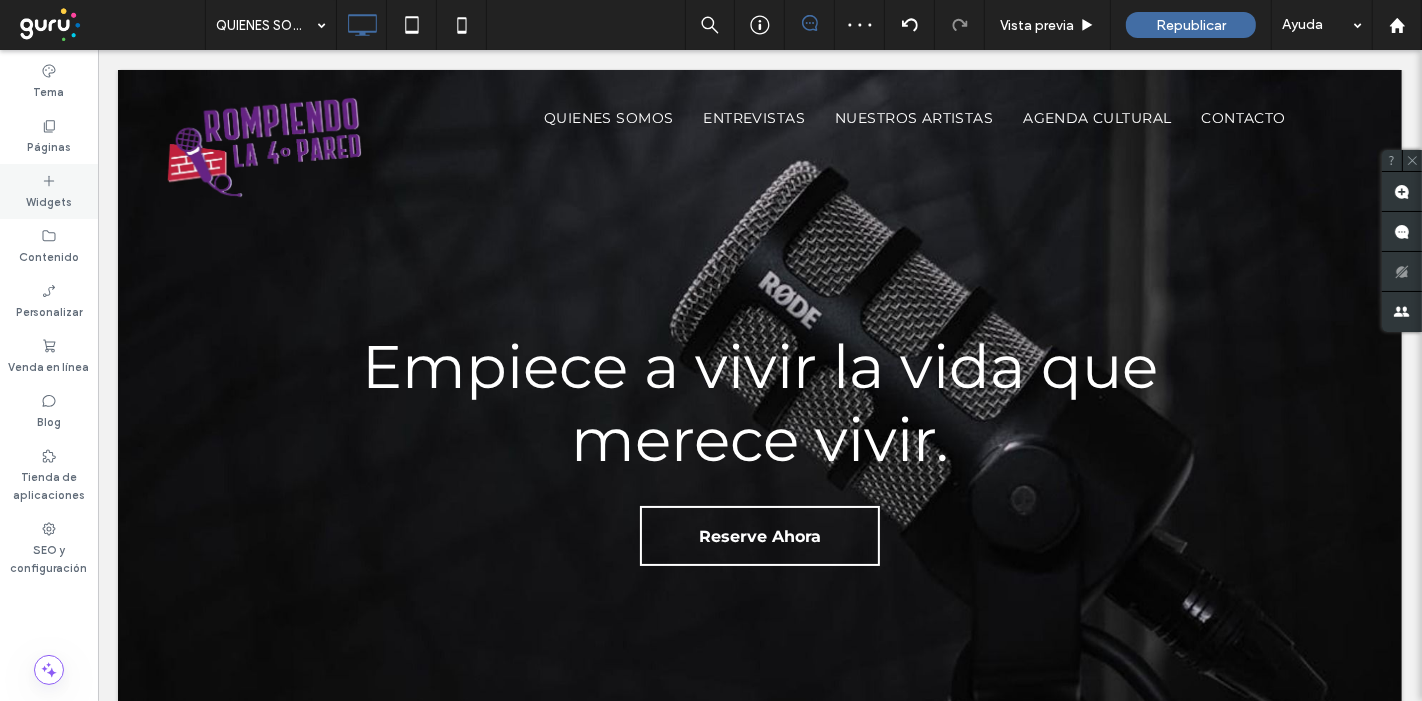 click 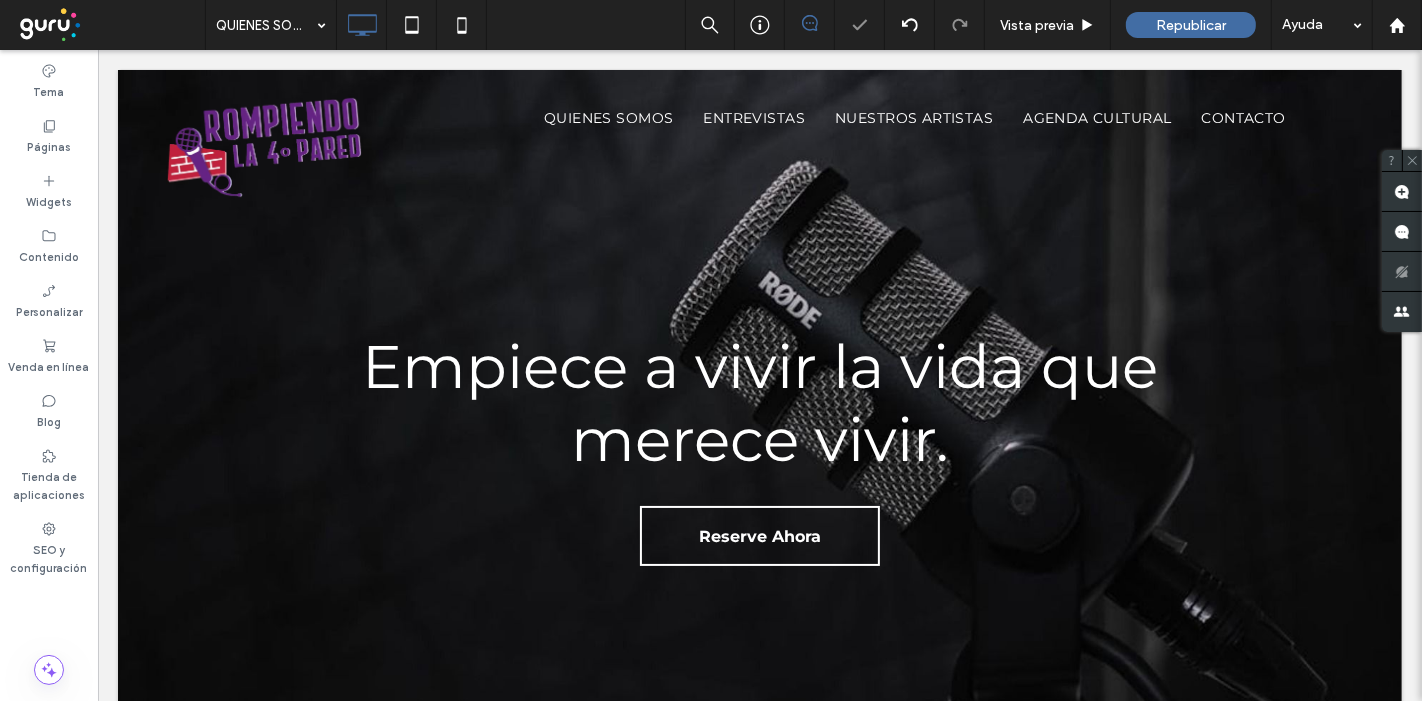 type on "*********" 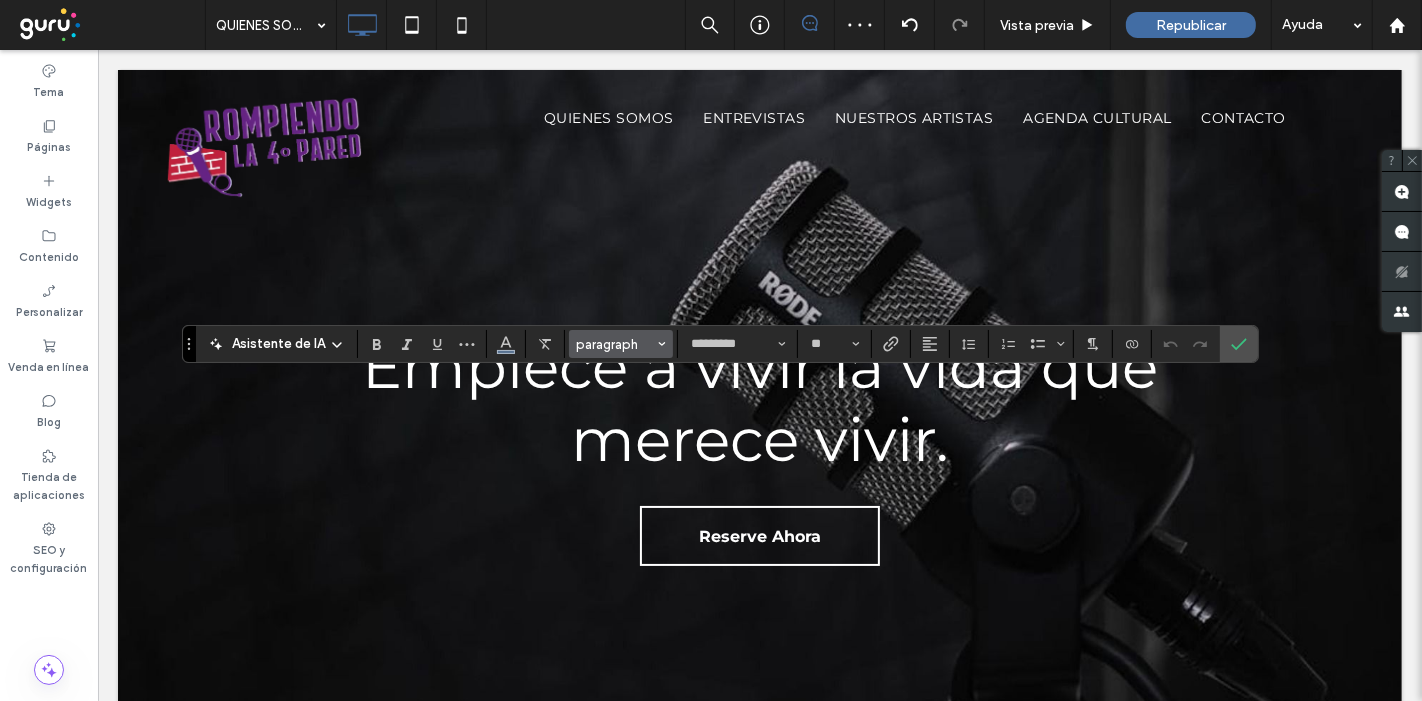 click 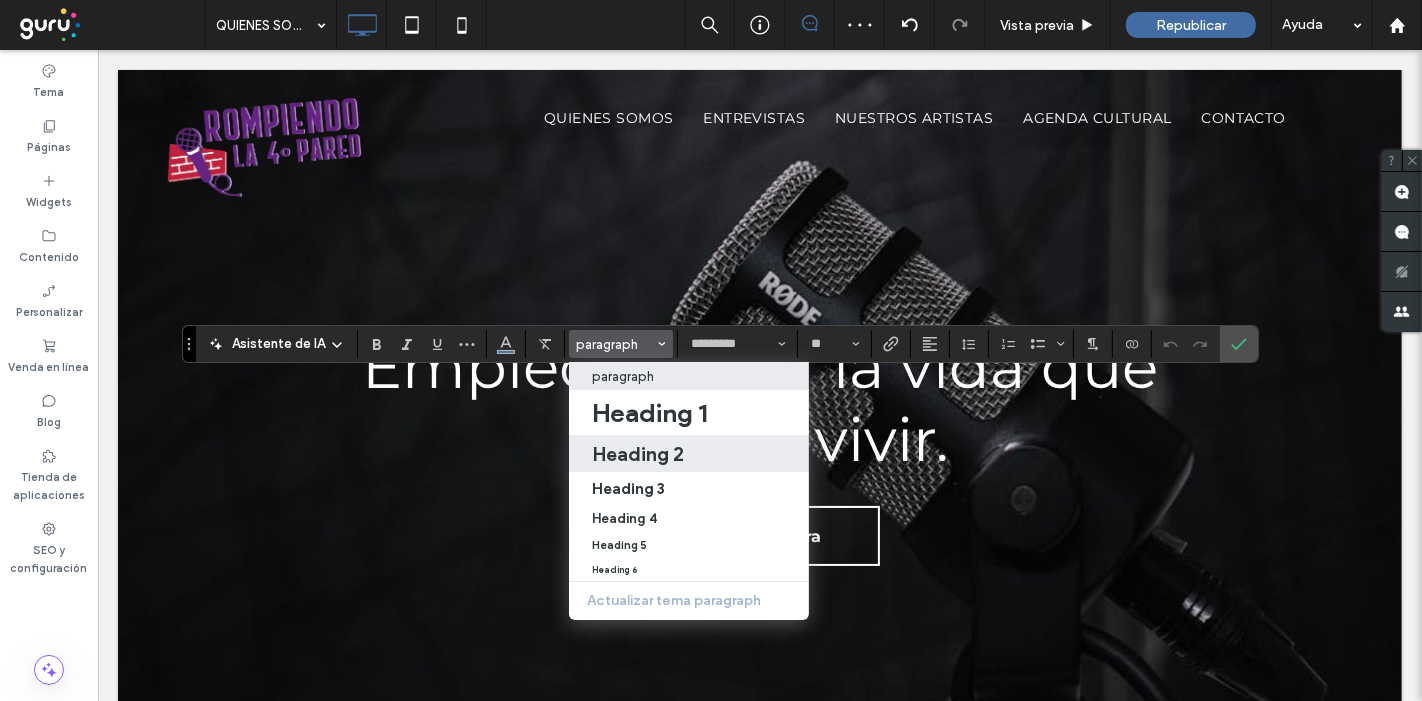 click on "Heading 2" at bounding box center [638, 454] 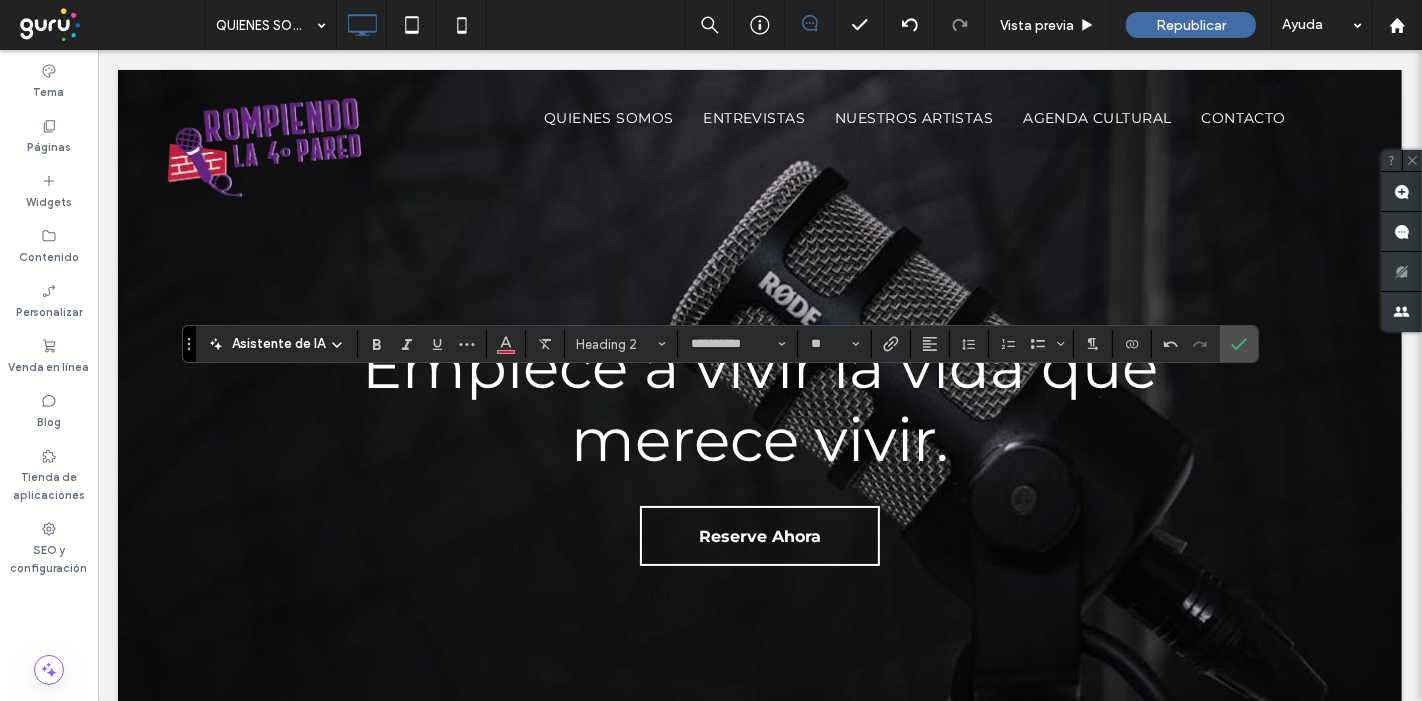 type on "*********" 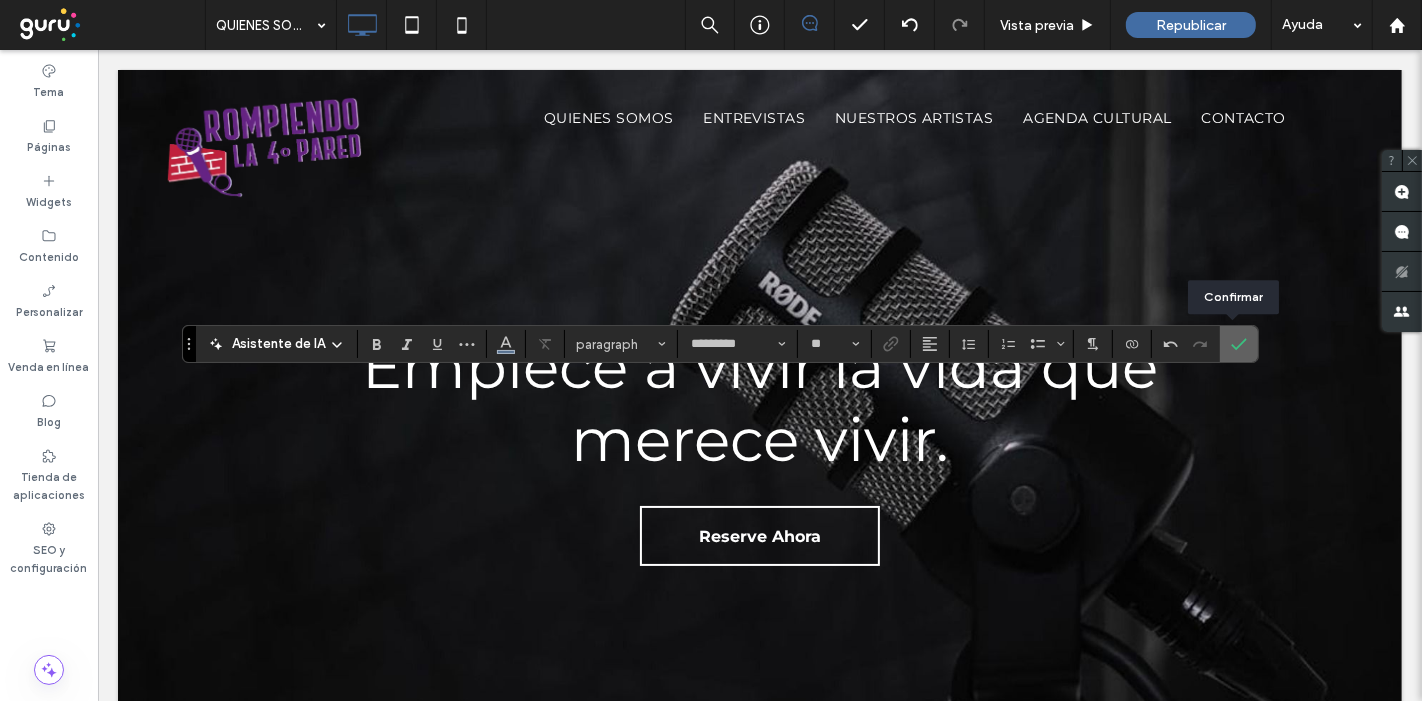 click 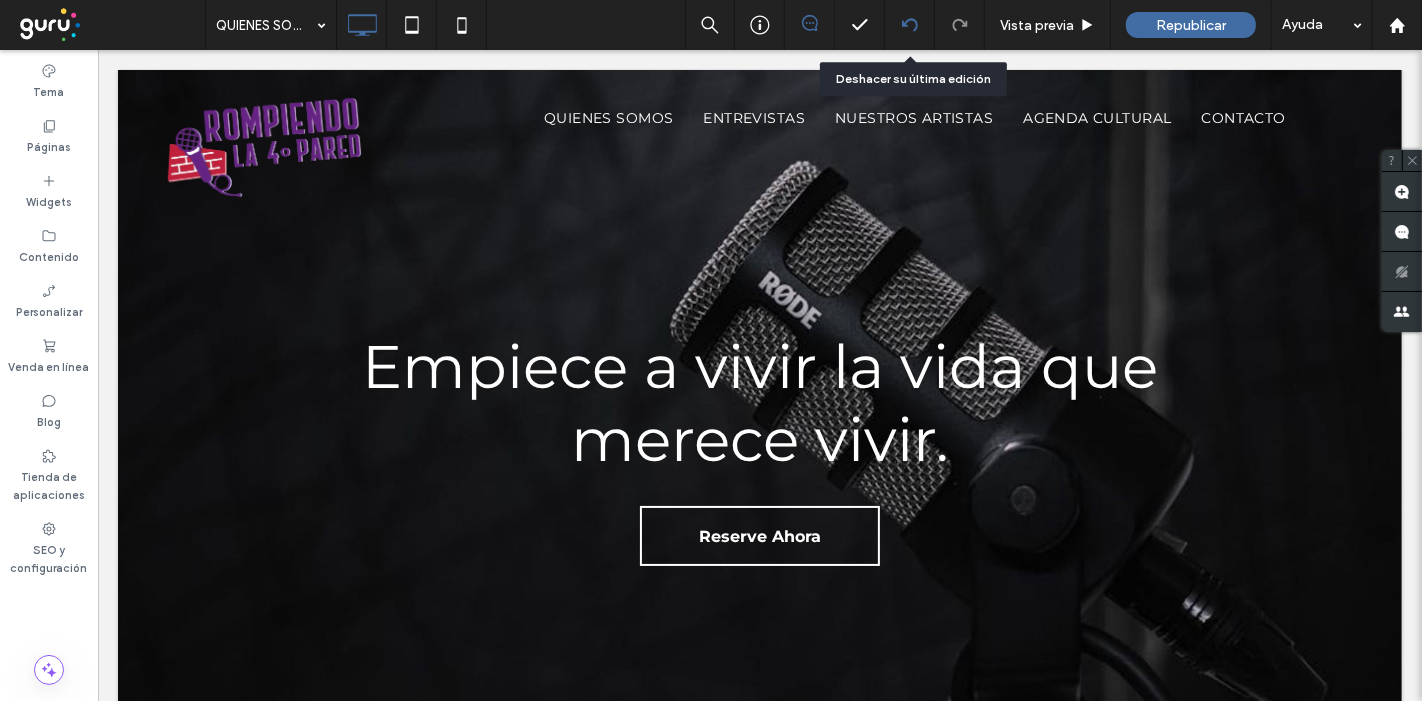 click 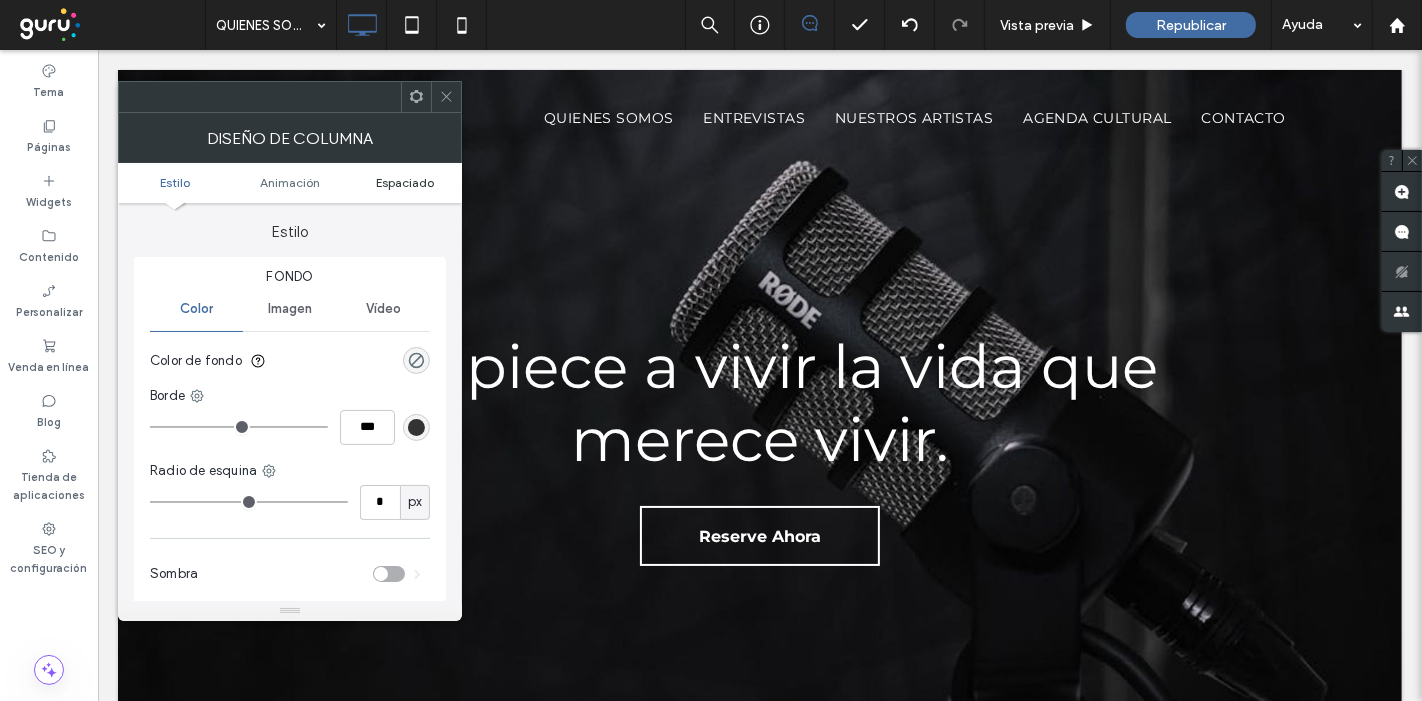 click on "Espaciado" at bounding box center [405, 182] 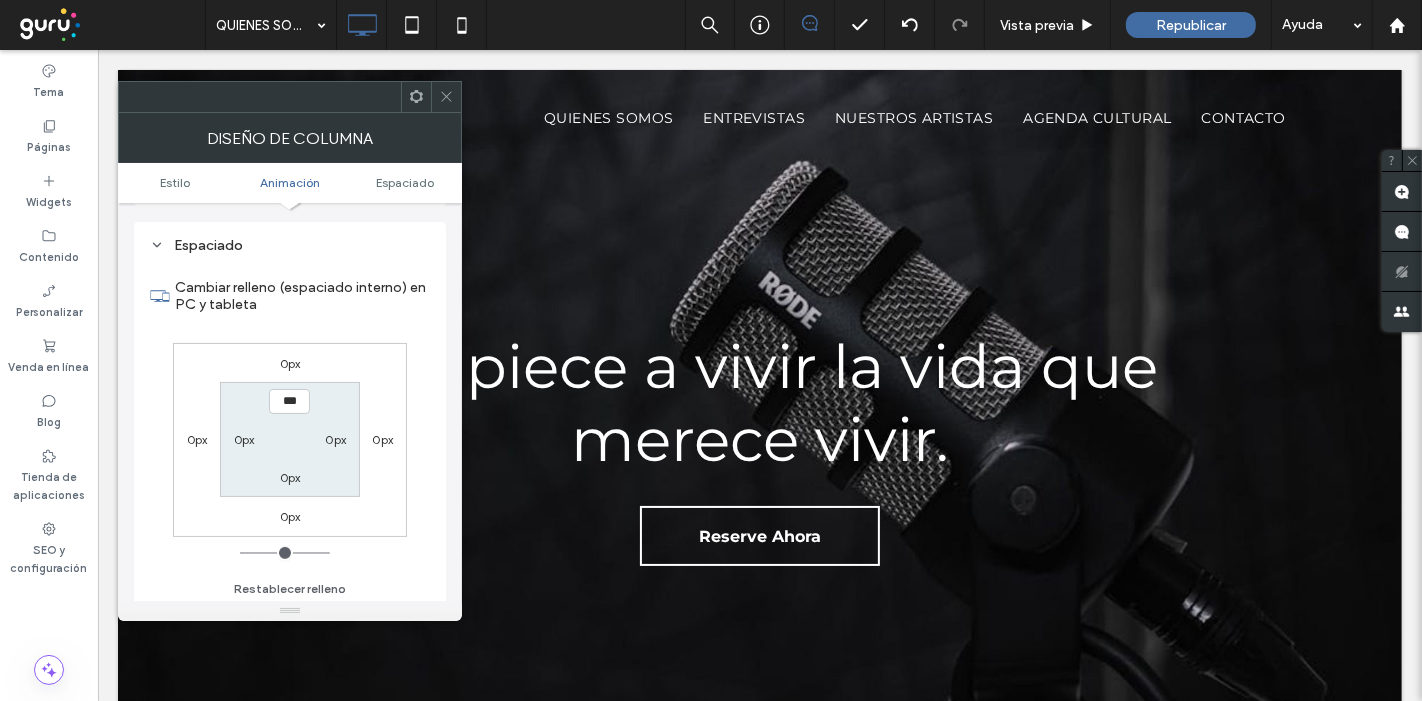scroll, scrollTop: 468, scrollLeft: 0, axis: vertical 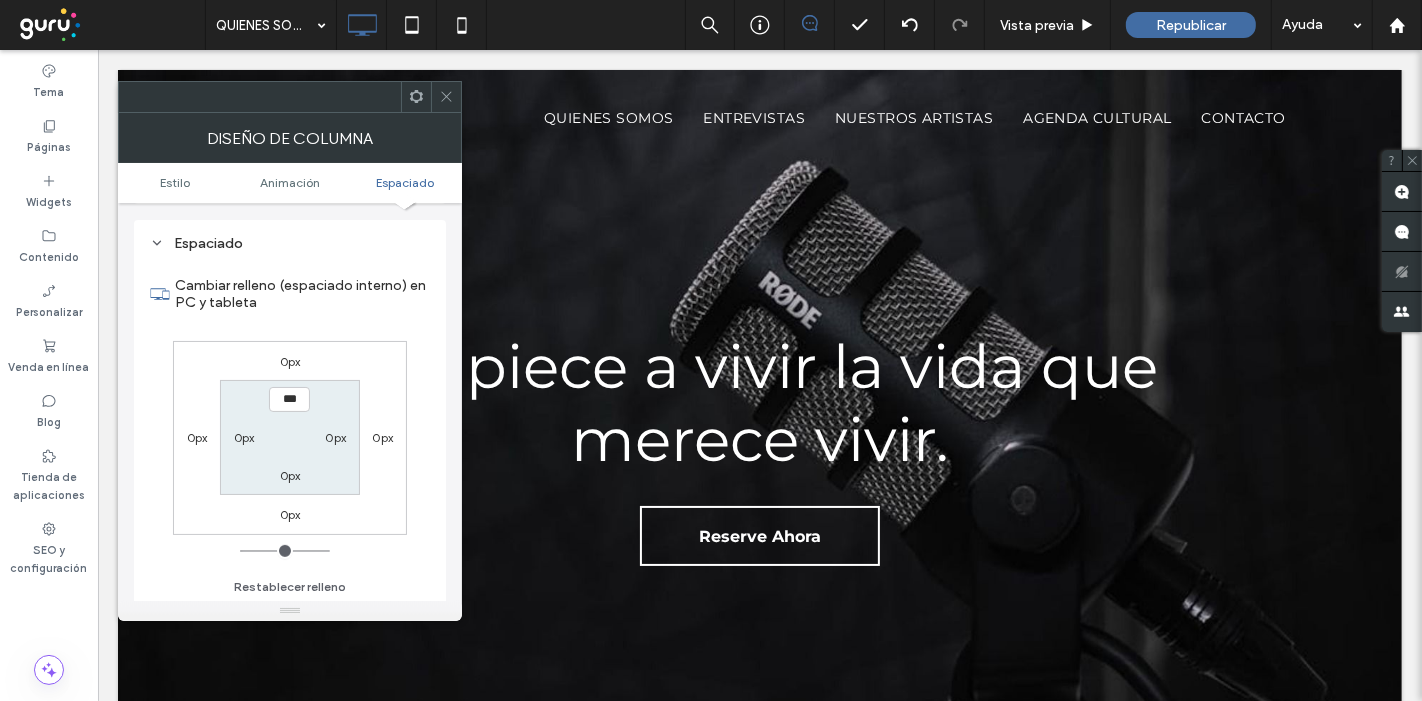 click 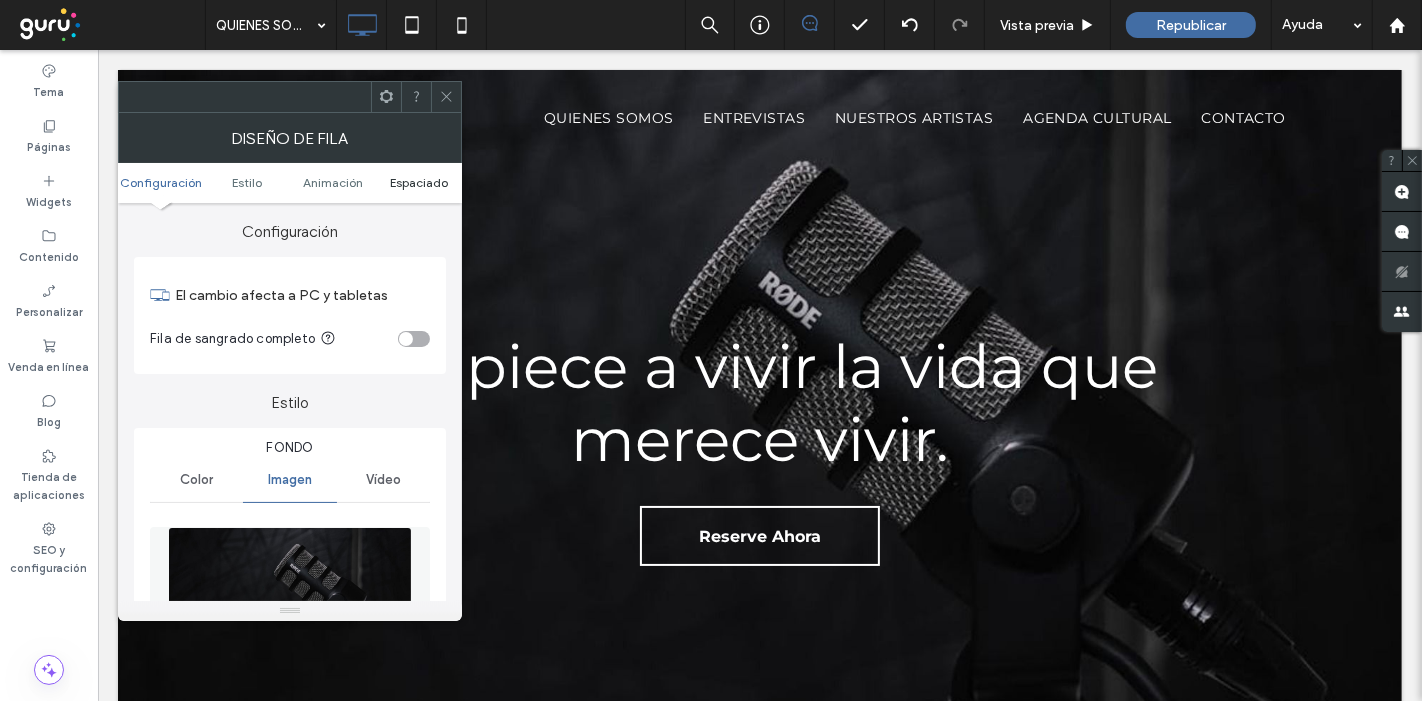 click on "Espaciado" at bounding box center [419, 182] 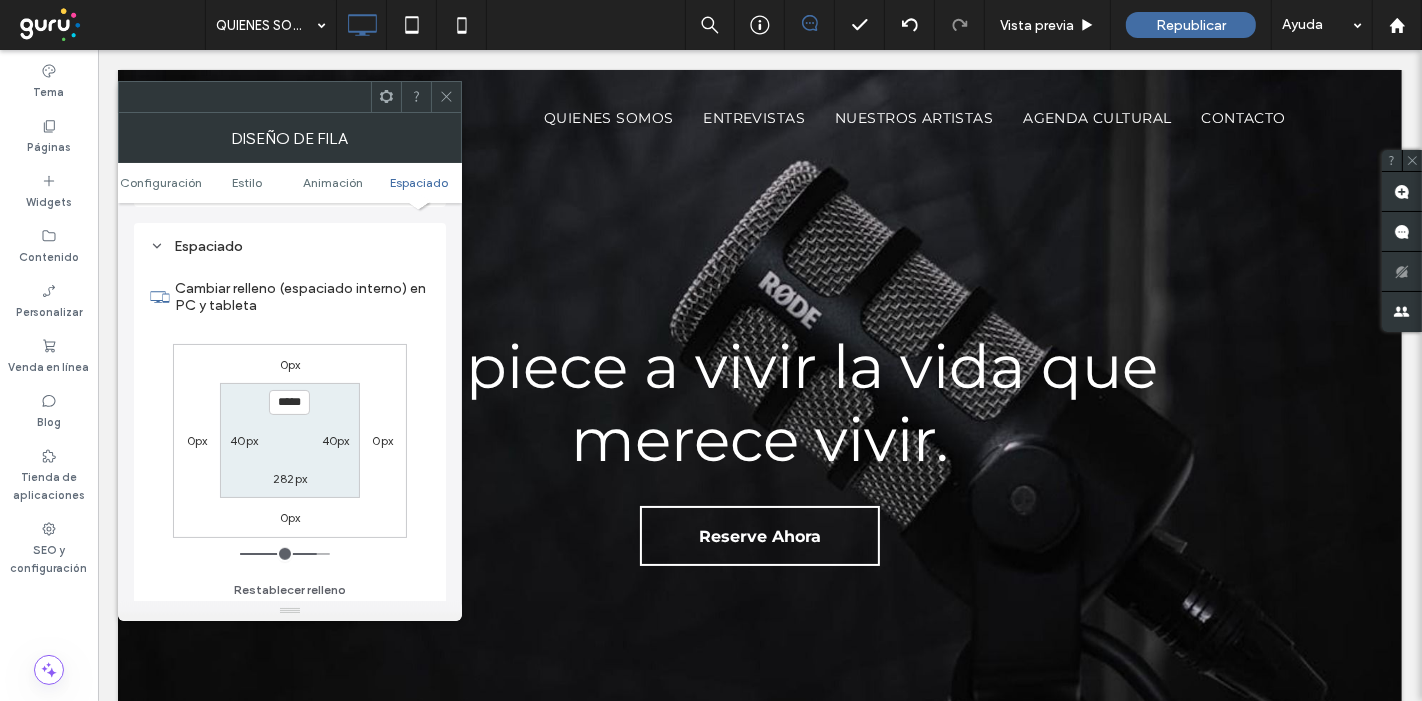 scroll, scrollTop: 1236, scrollLeft: 0, axis: vertical 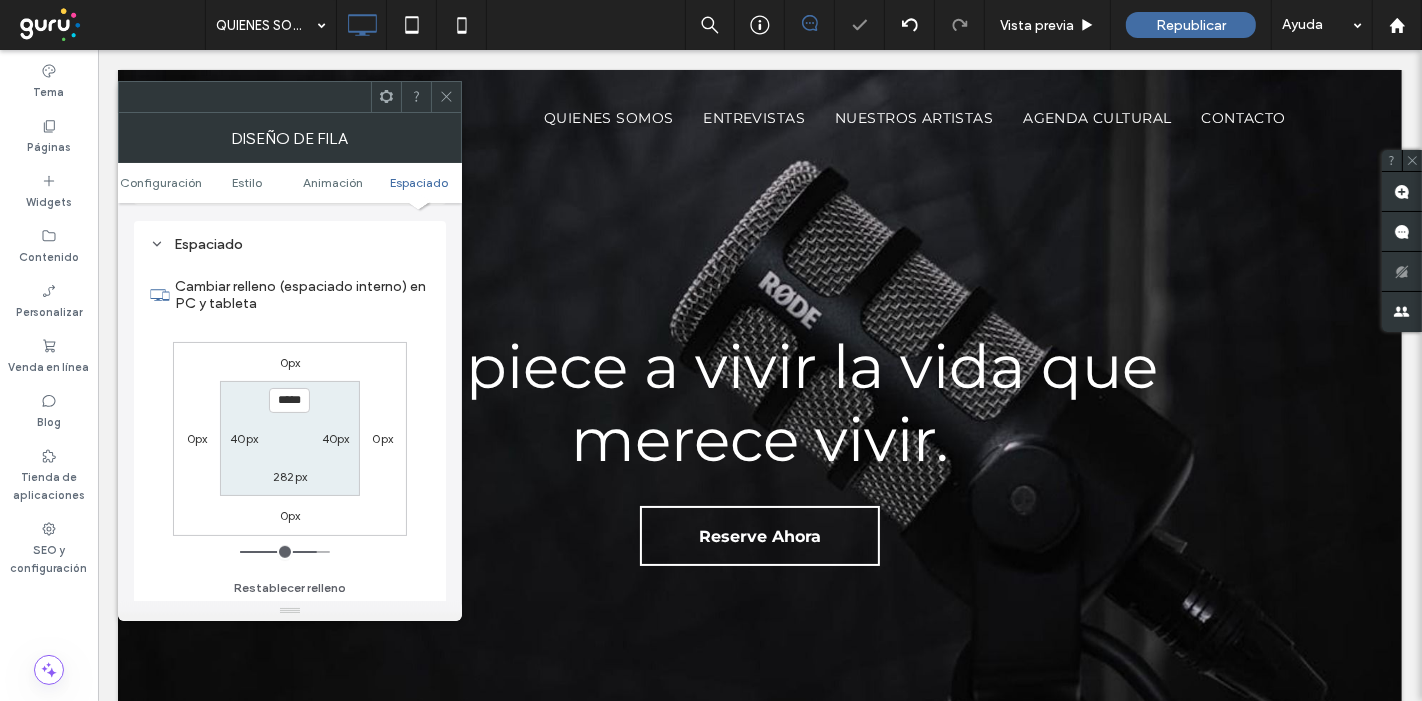 type on "***" 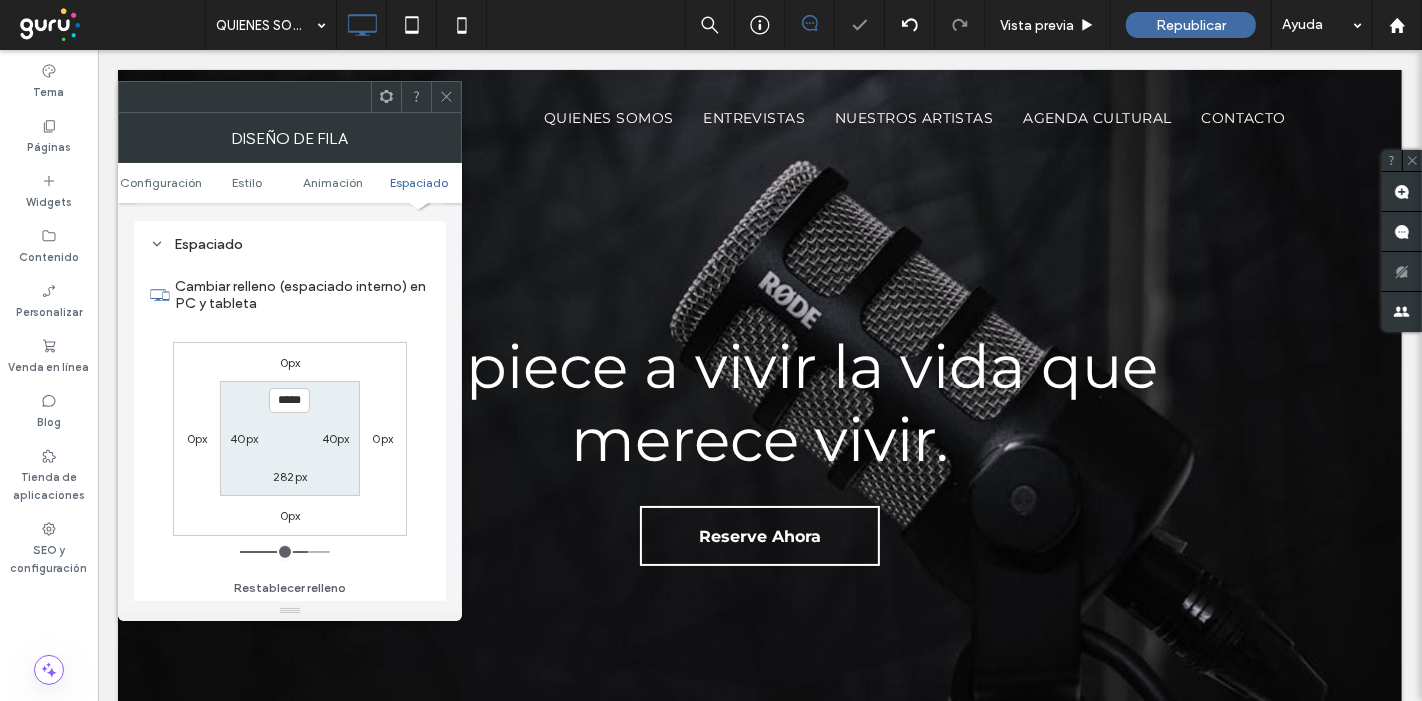 type on "***" 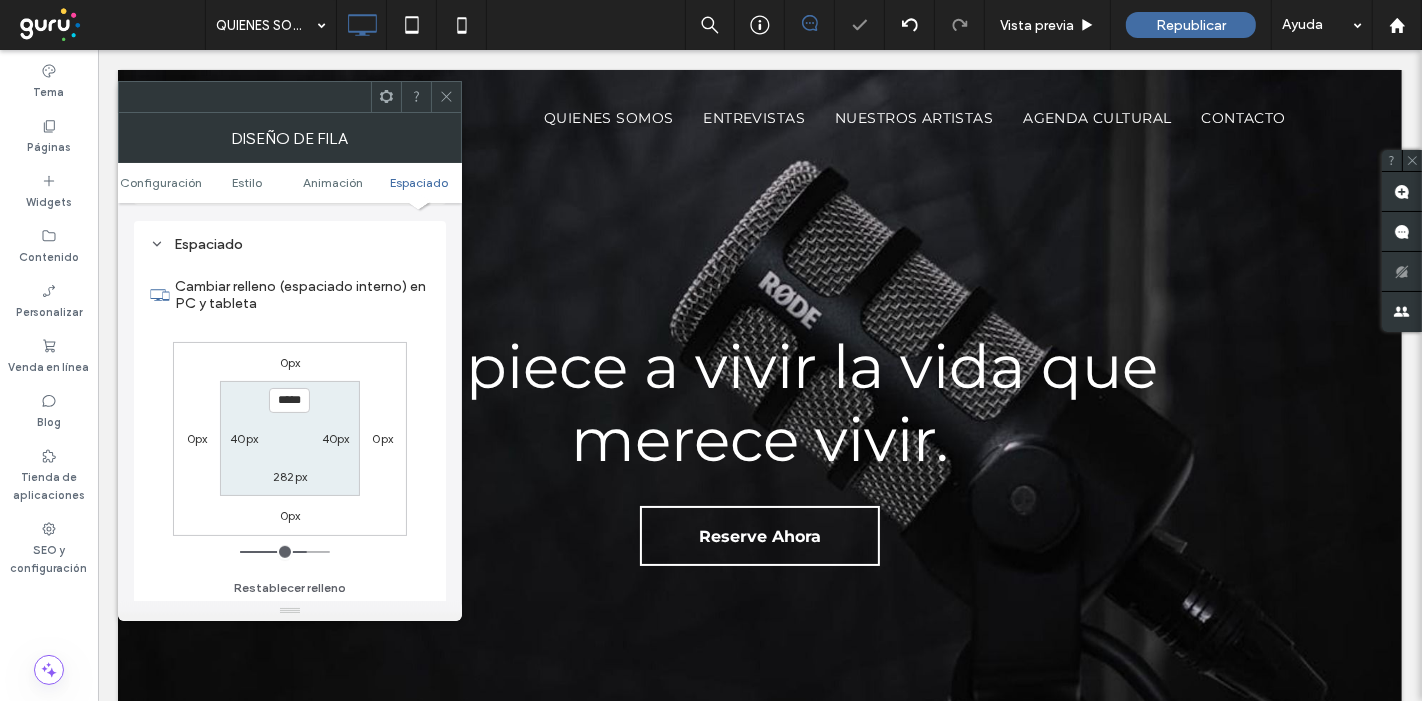 type on "***" 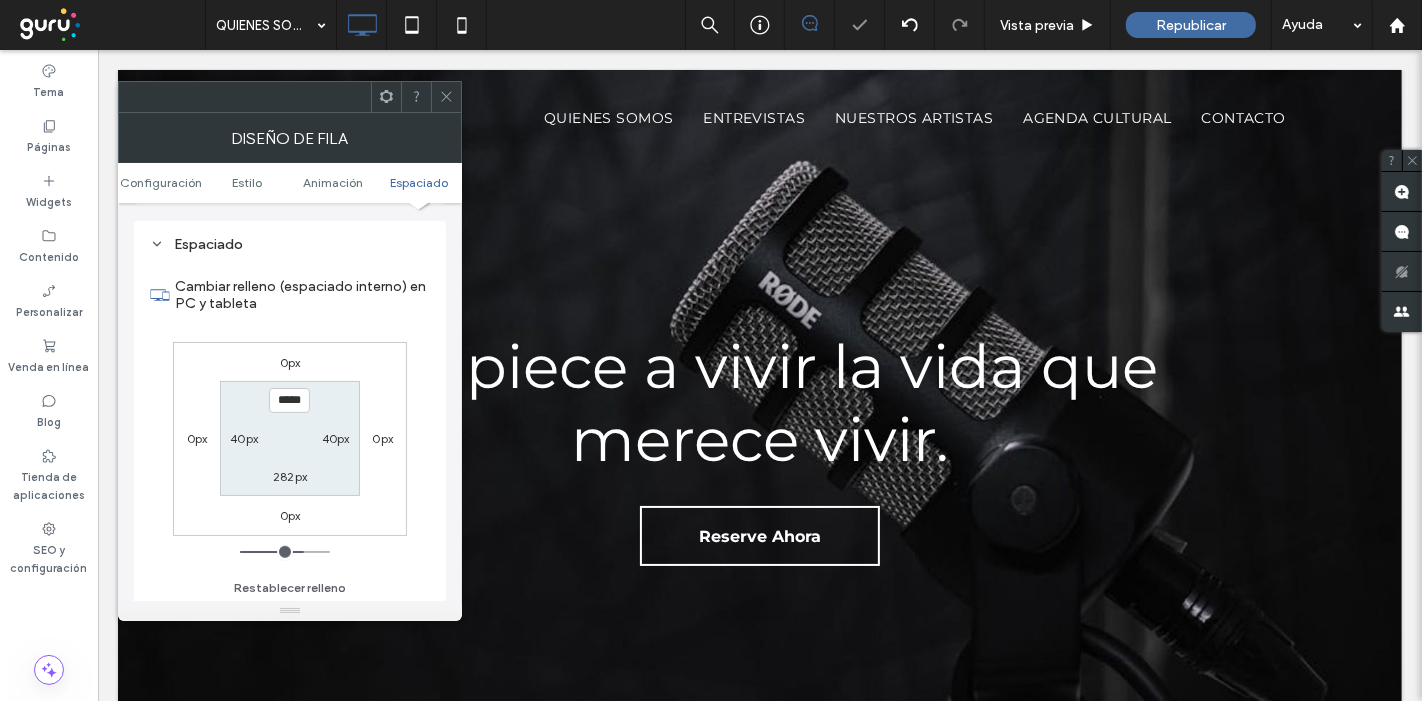 type on "***" 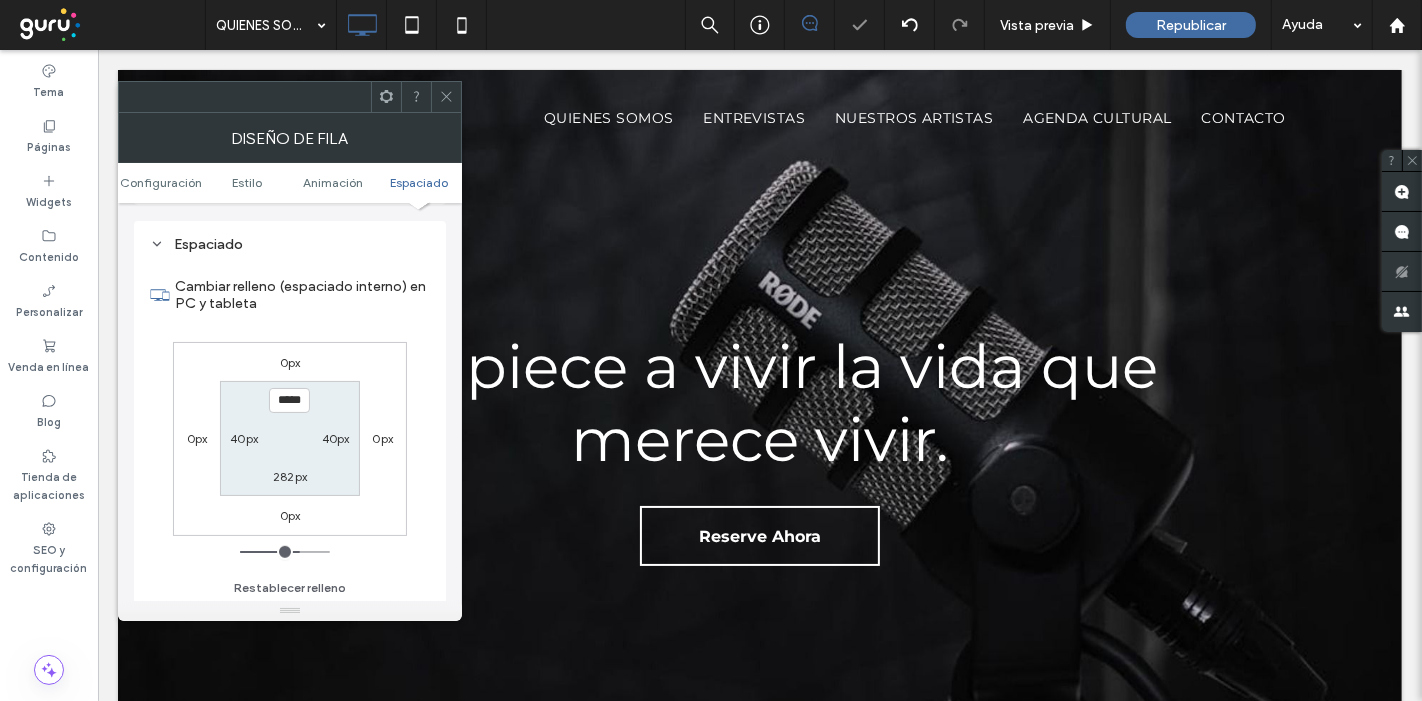 click at bounding box center (285, 552) 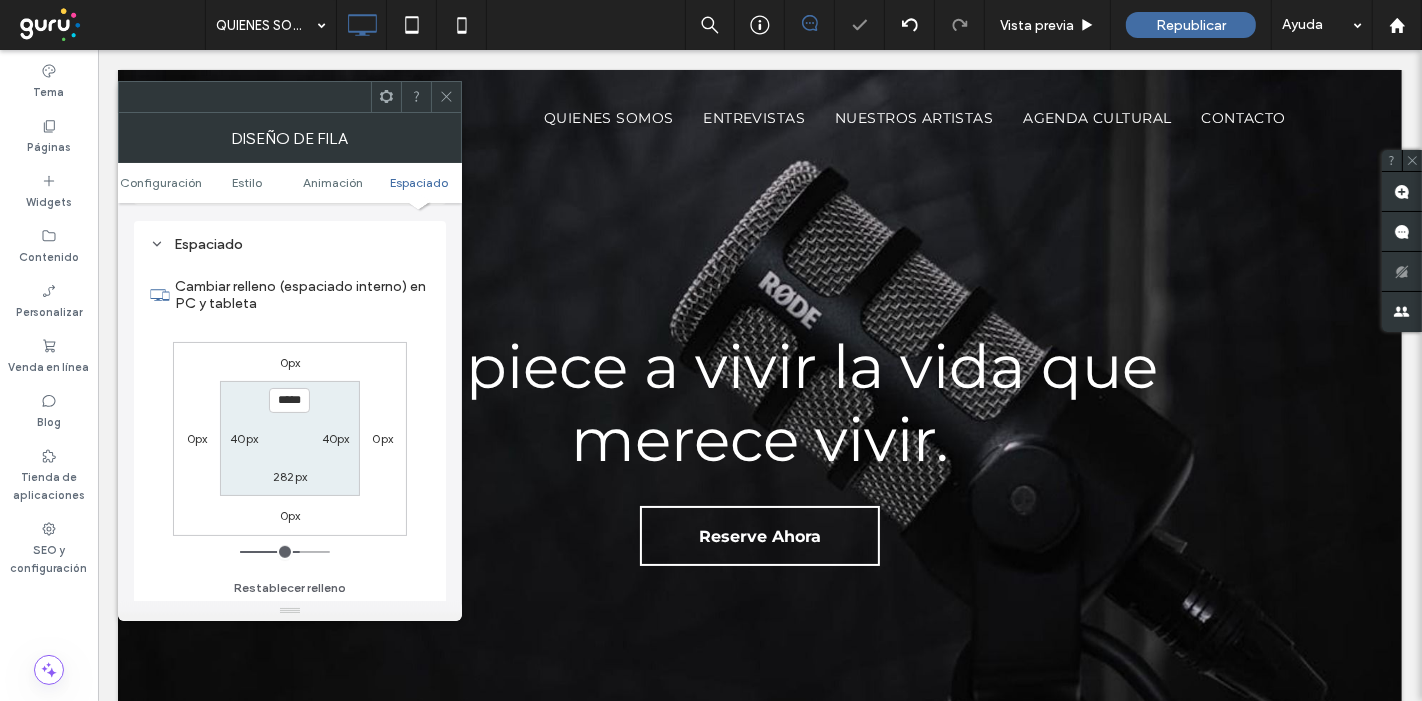click on "282px" at bounding box center (290, 476) 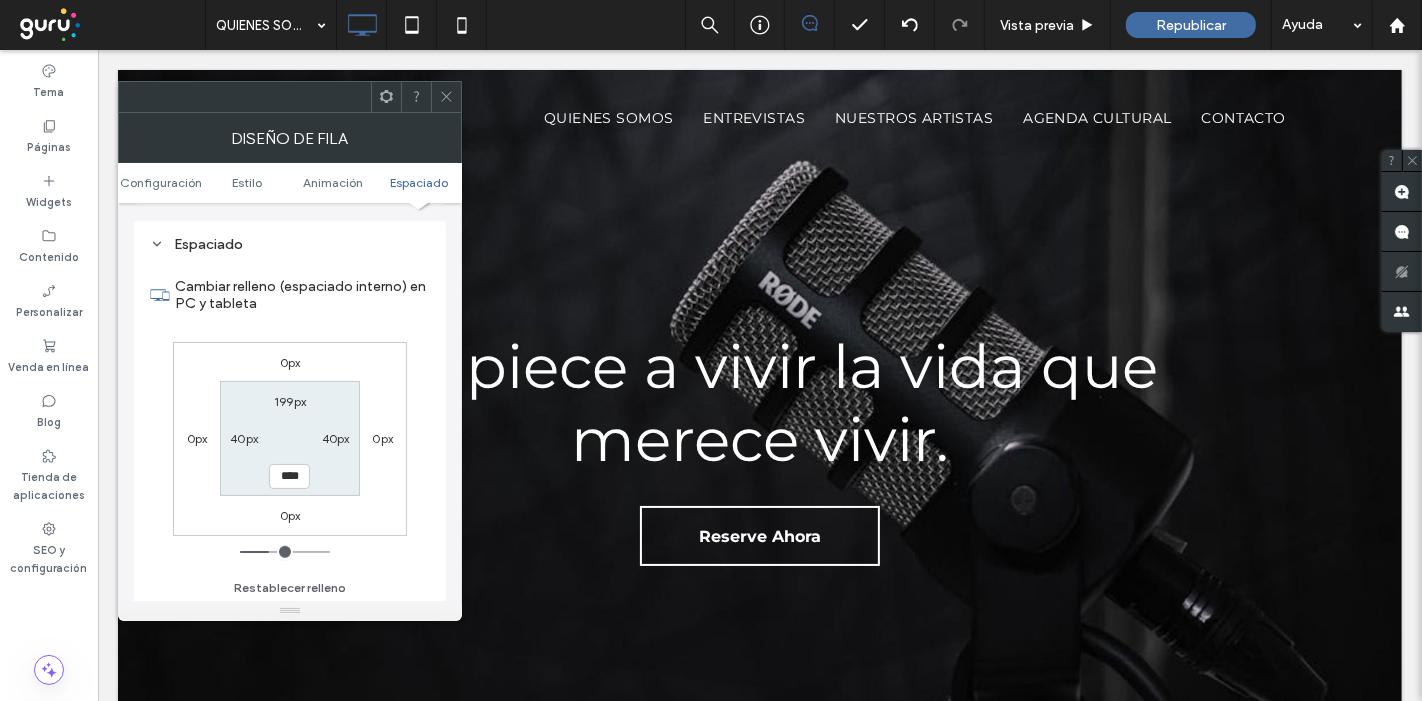 drag, startPoint x: 314, startPoint y: 547, endPoint x: 271, endPoint y: 542, distance: 43.289722 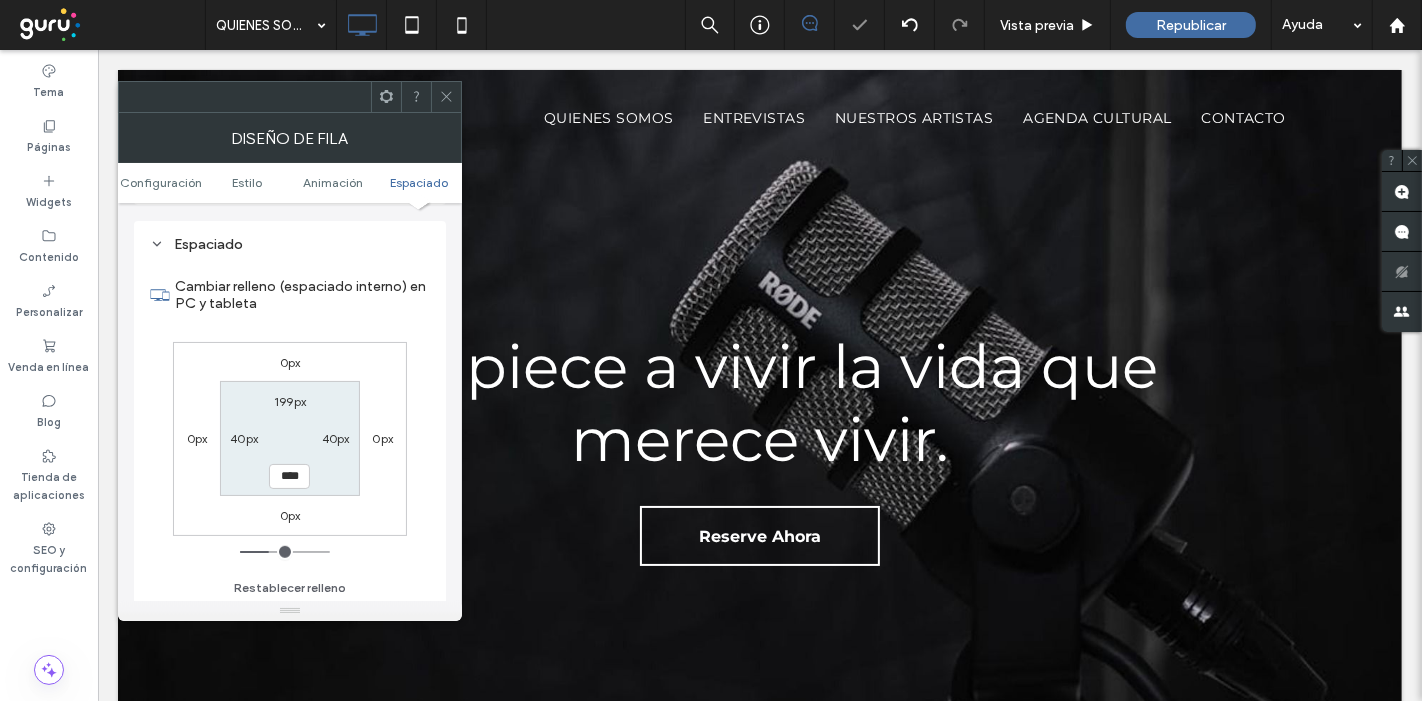 click 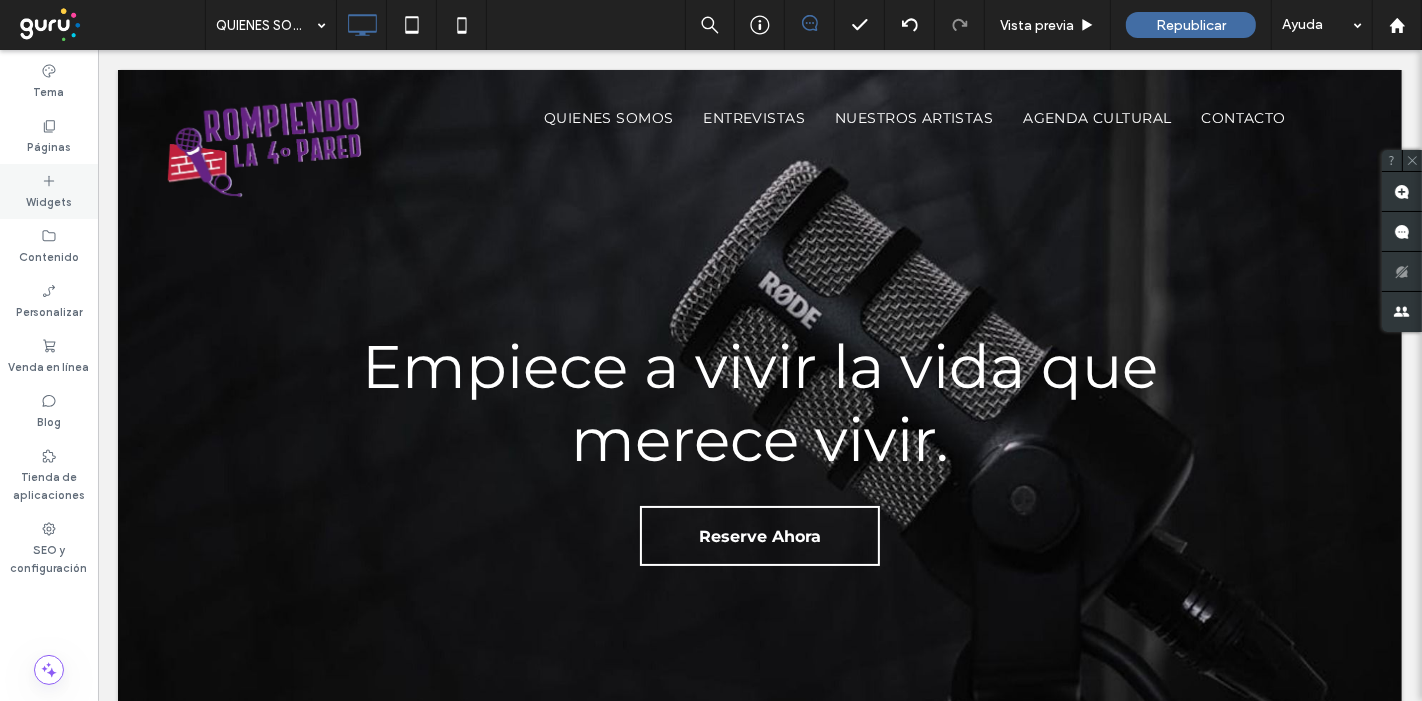 click 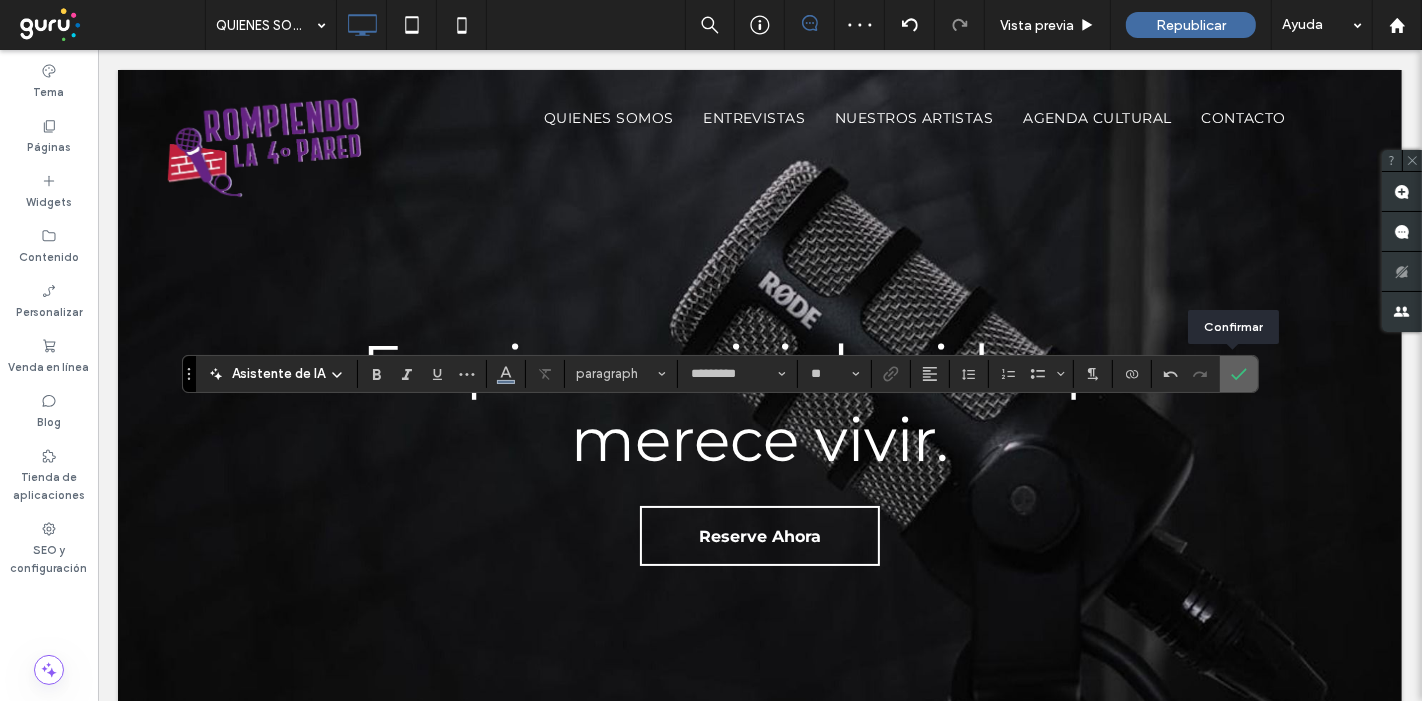 click 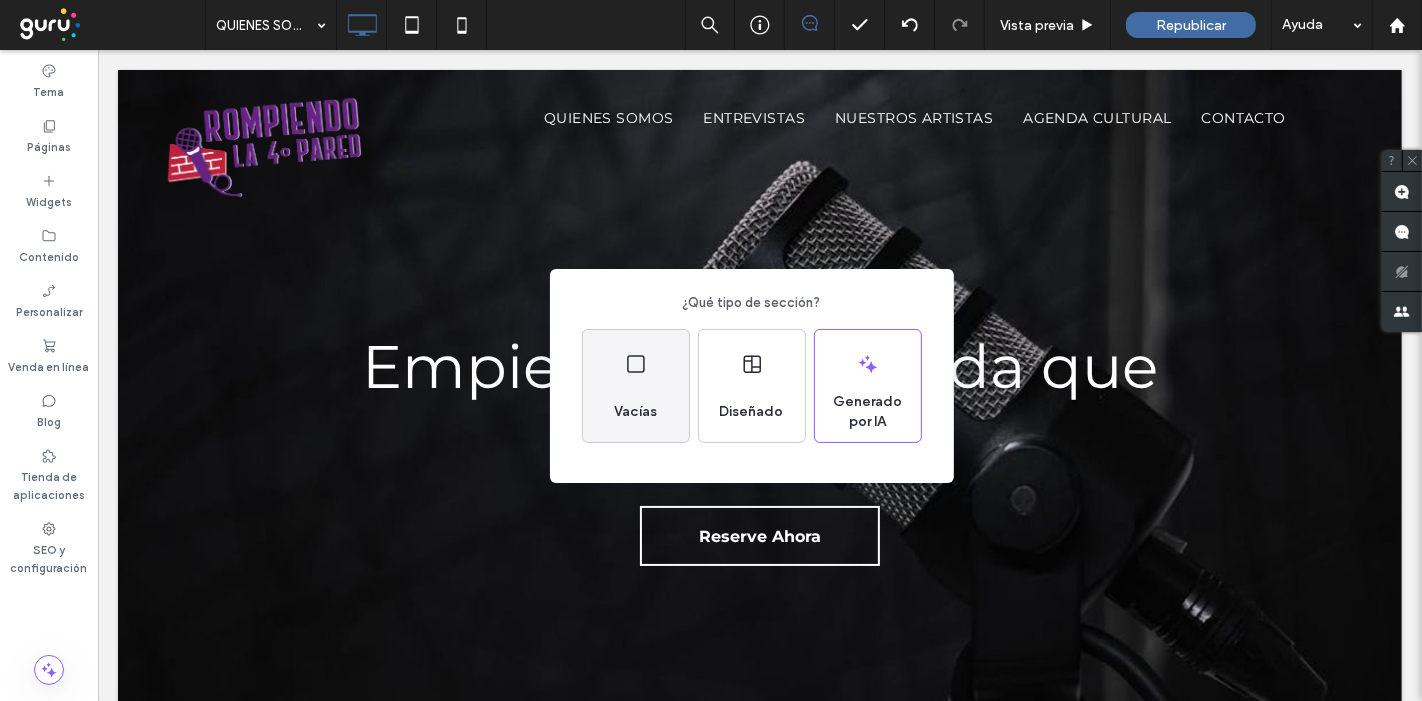 click 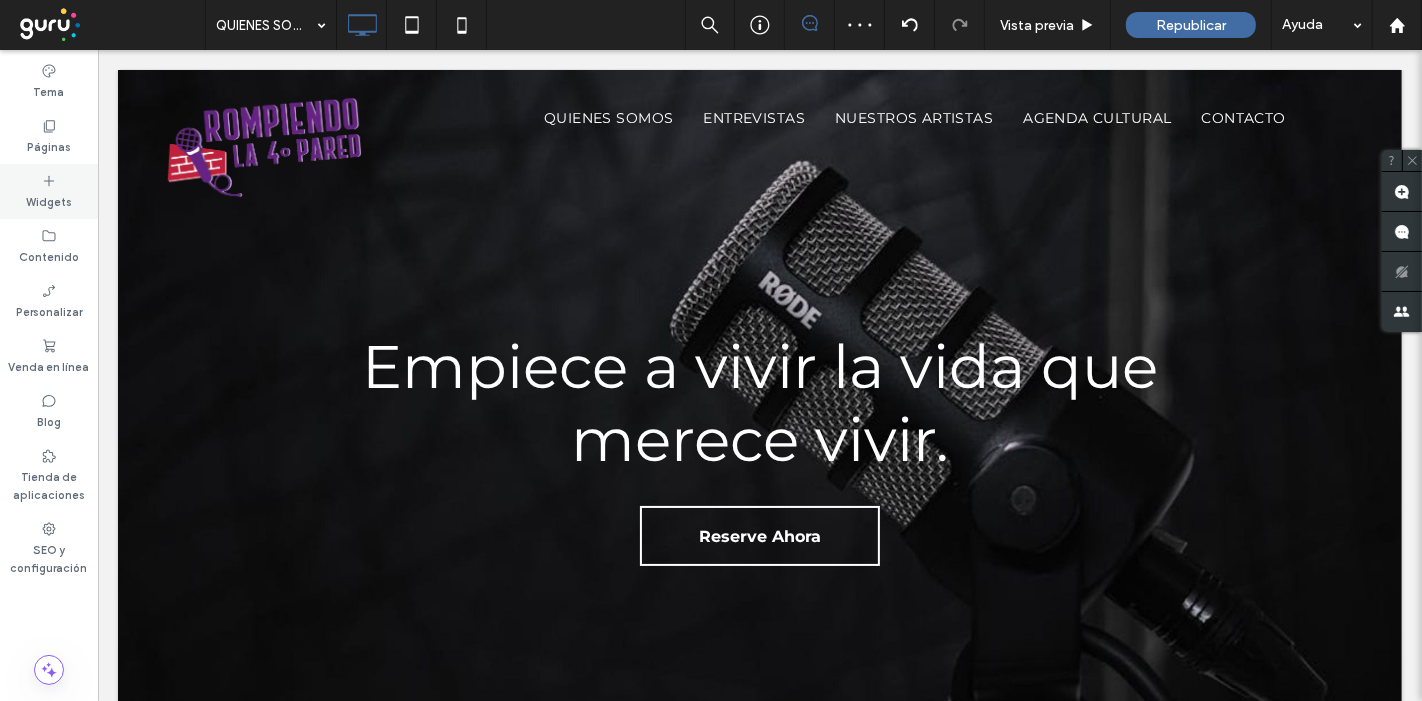 click 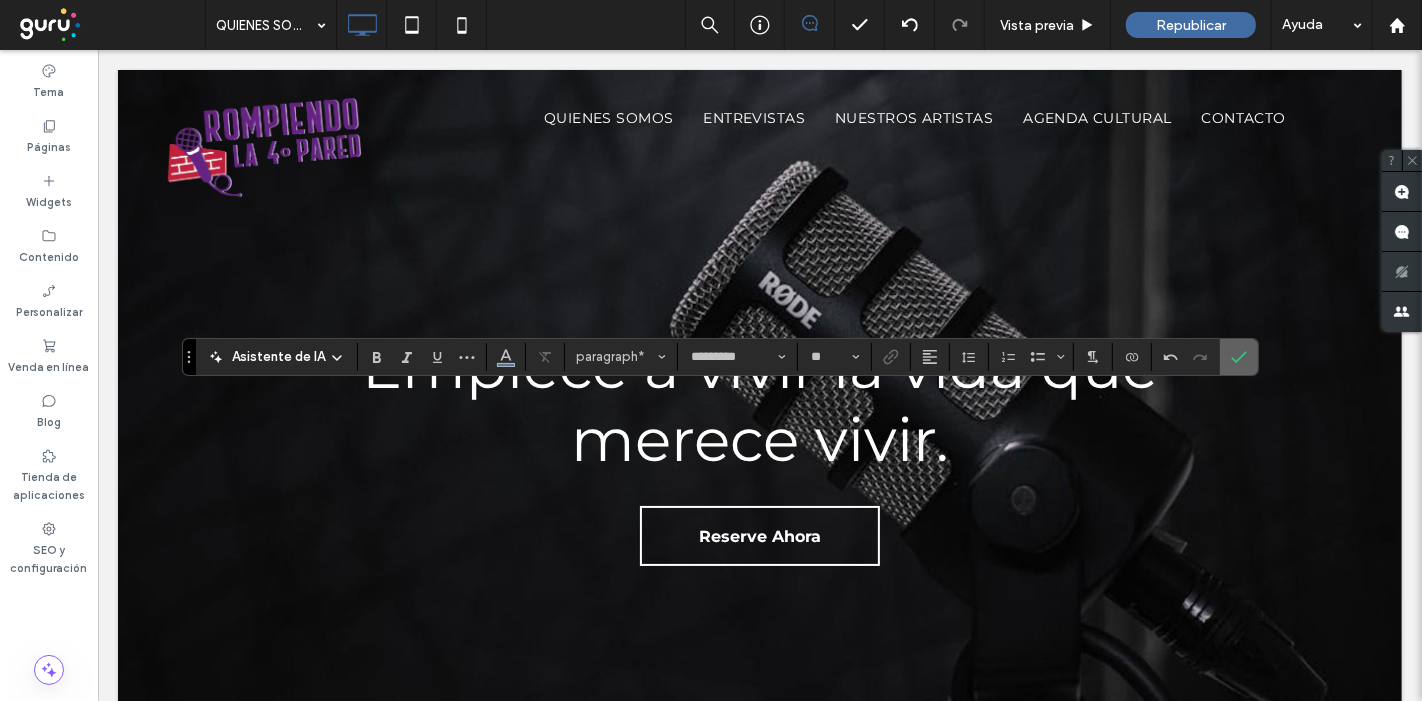 click 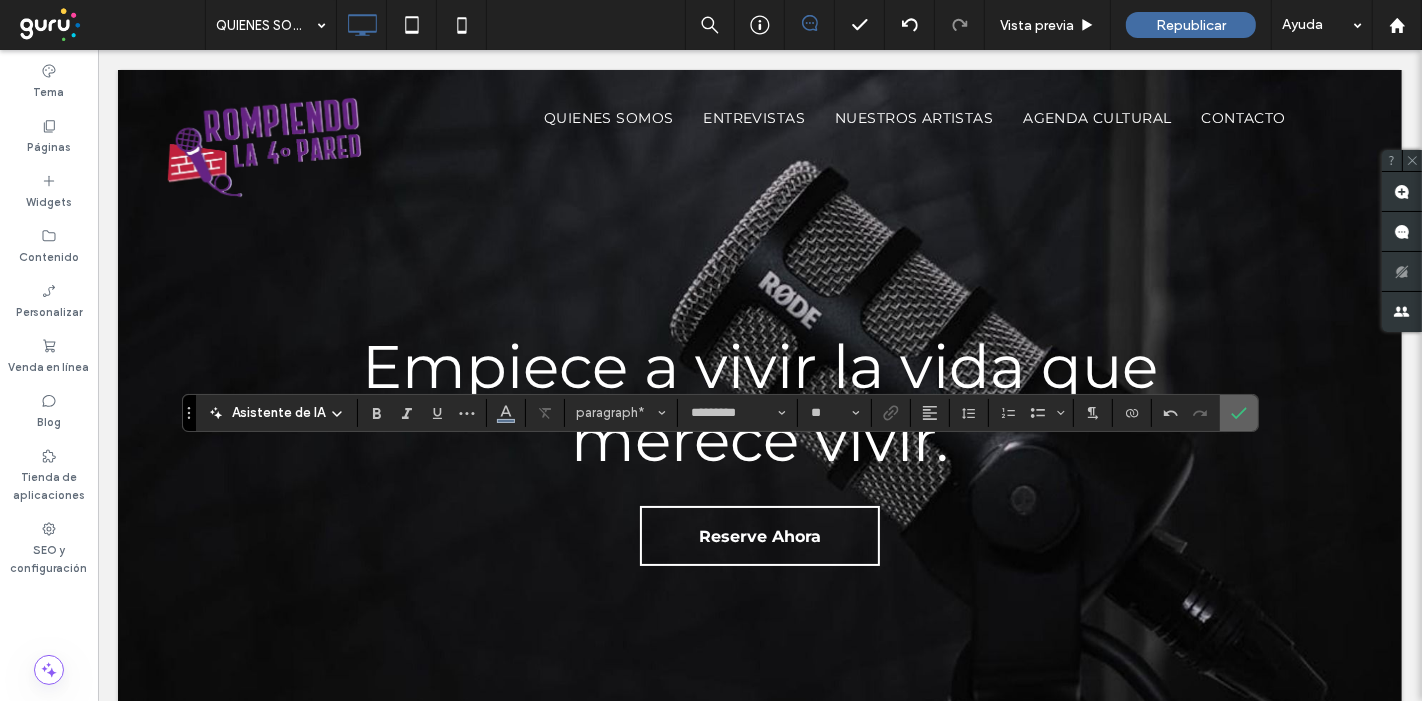 click 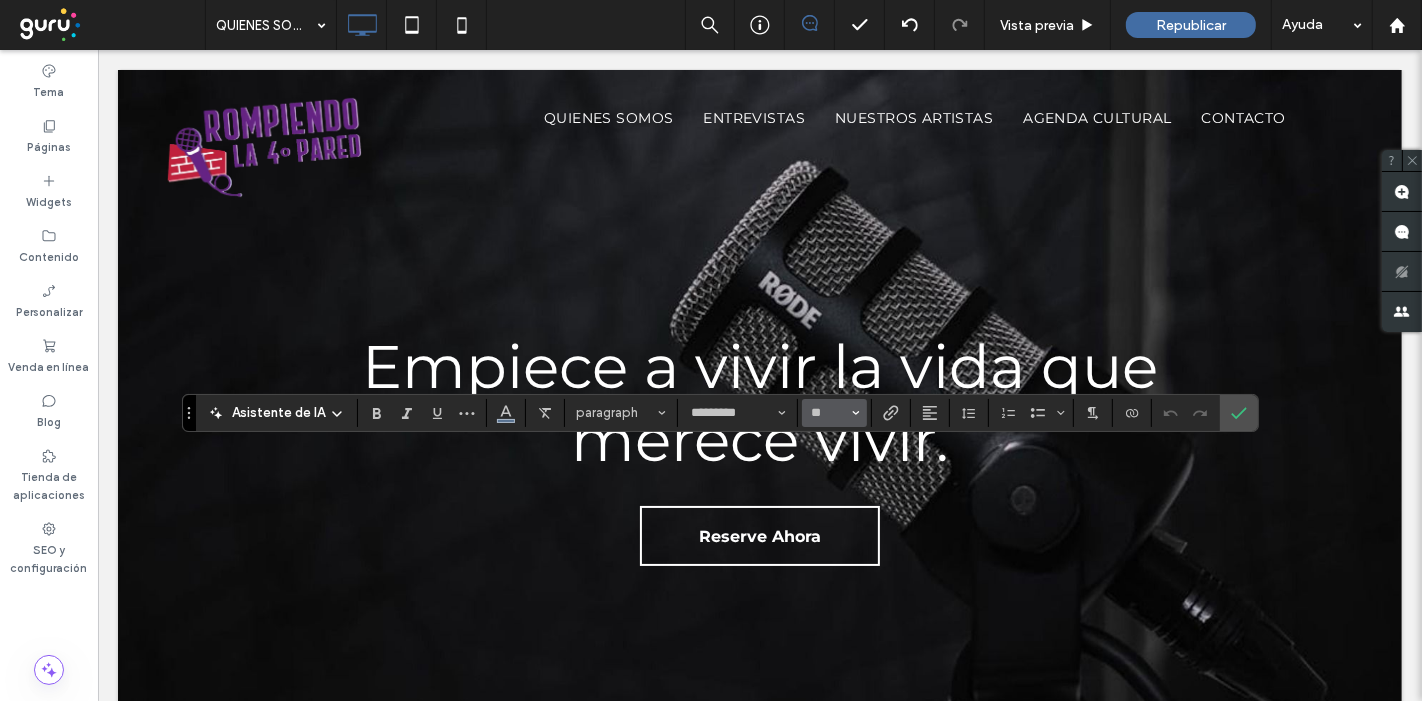click 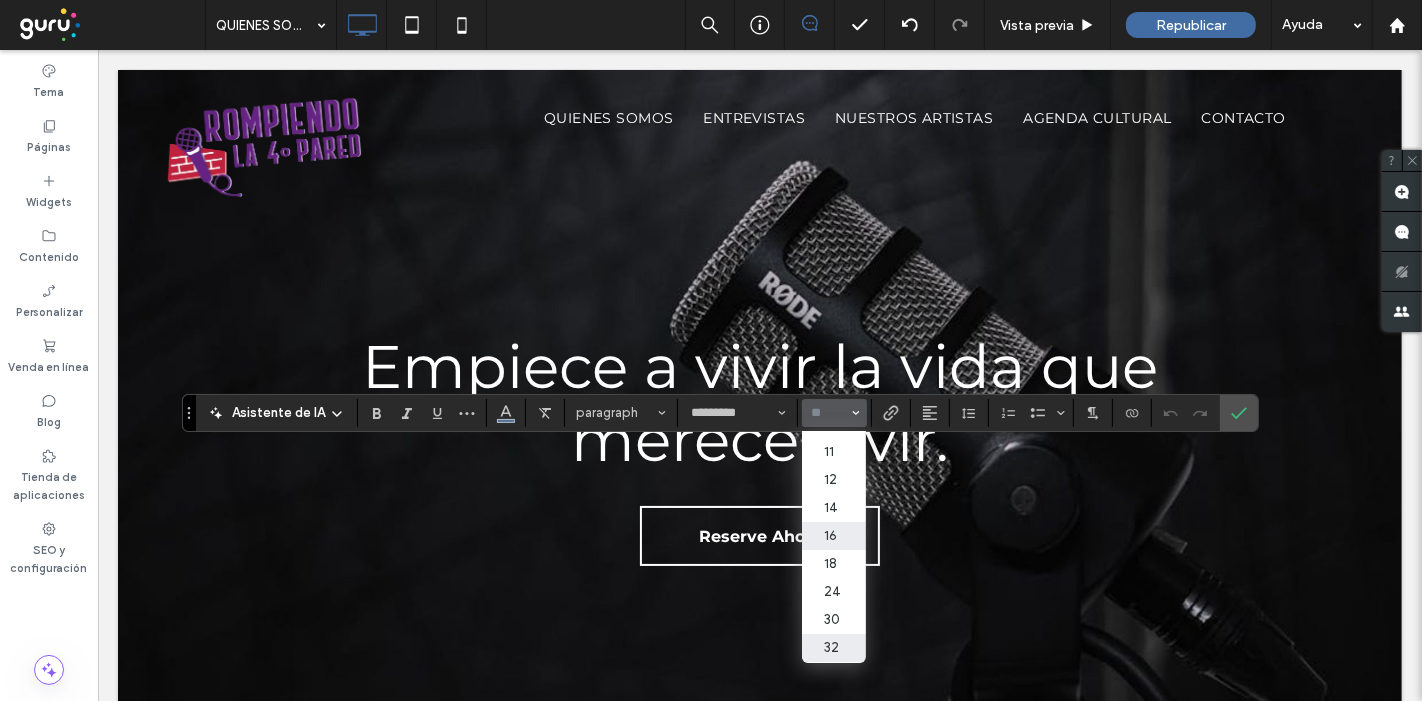 scroll, scrollTop: 111, scrollLeft: 0, axis: vertical 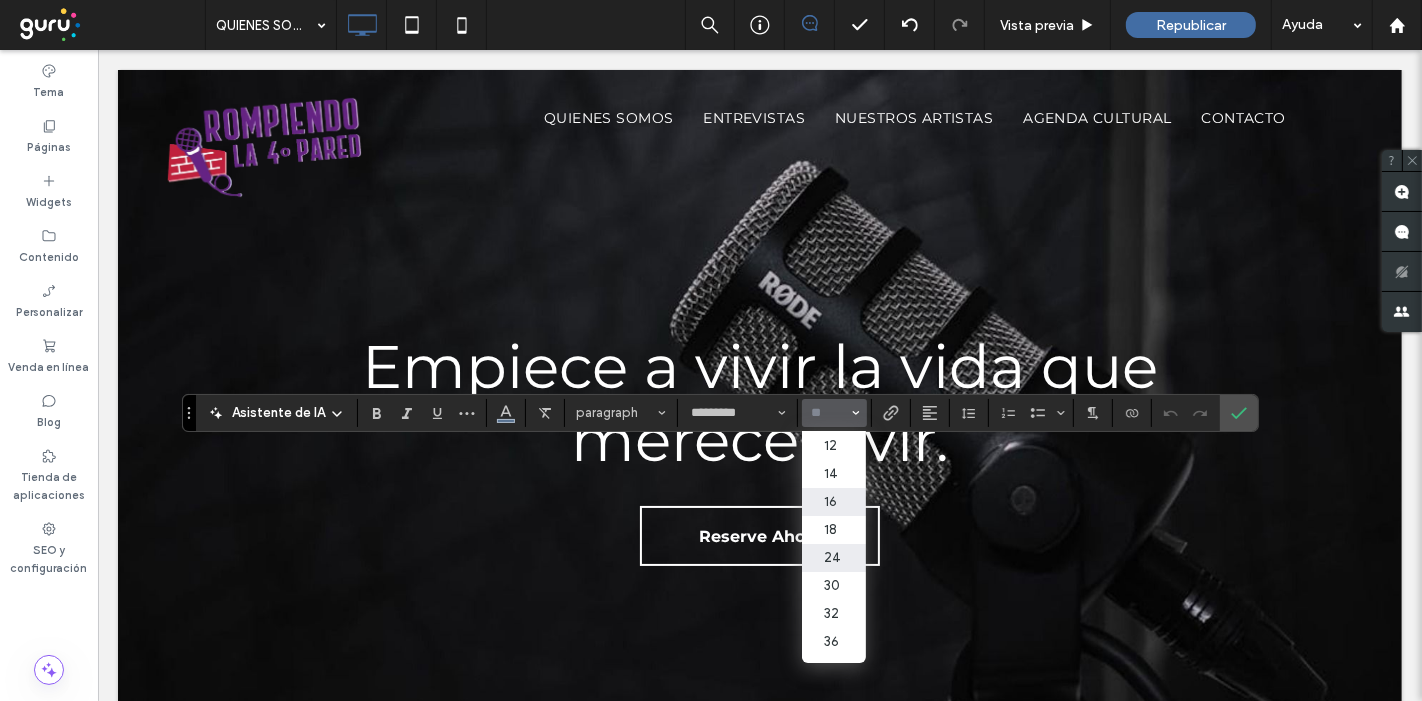 click on "24" at bounding box center [834, 558] 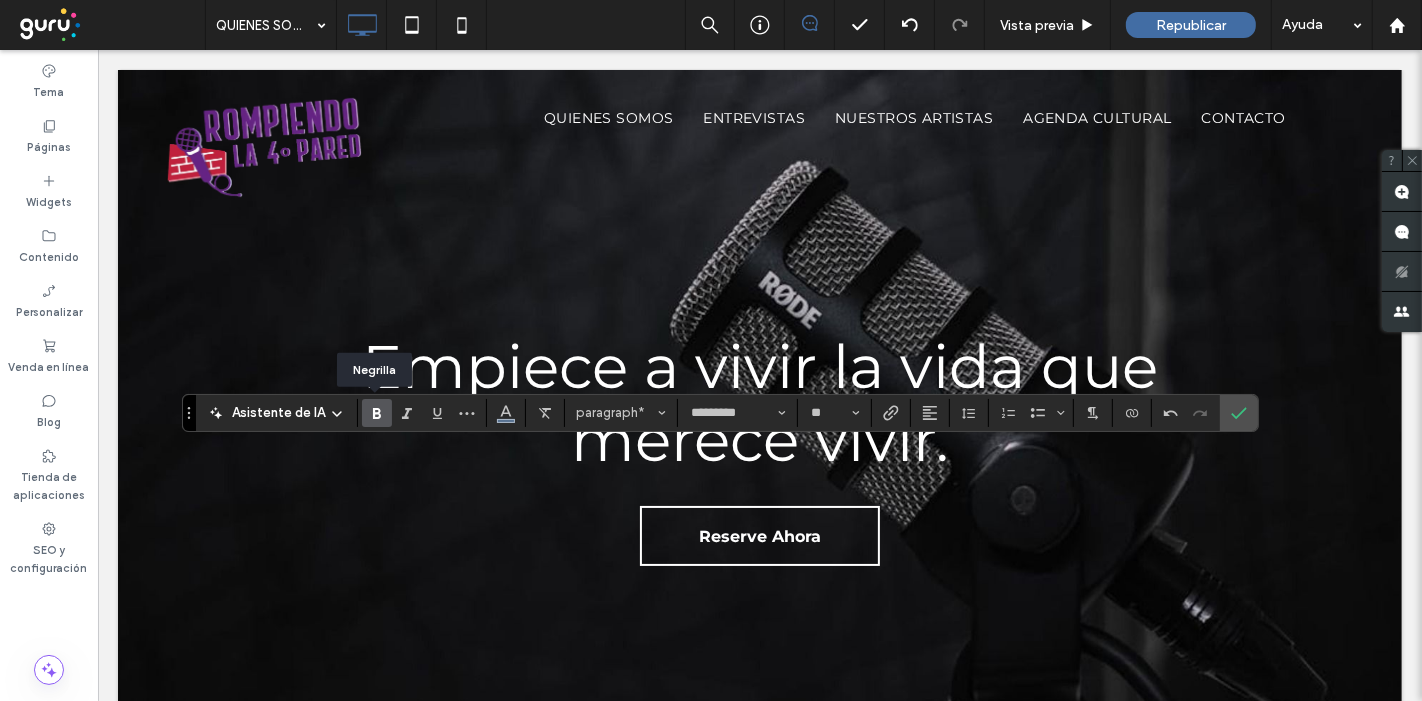 click 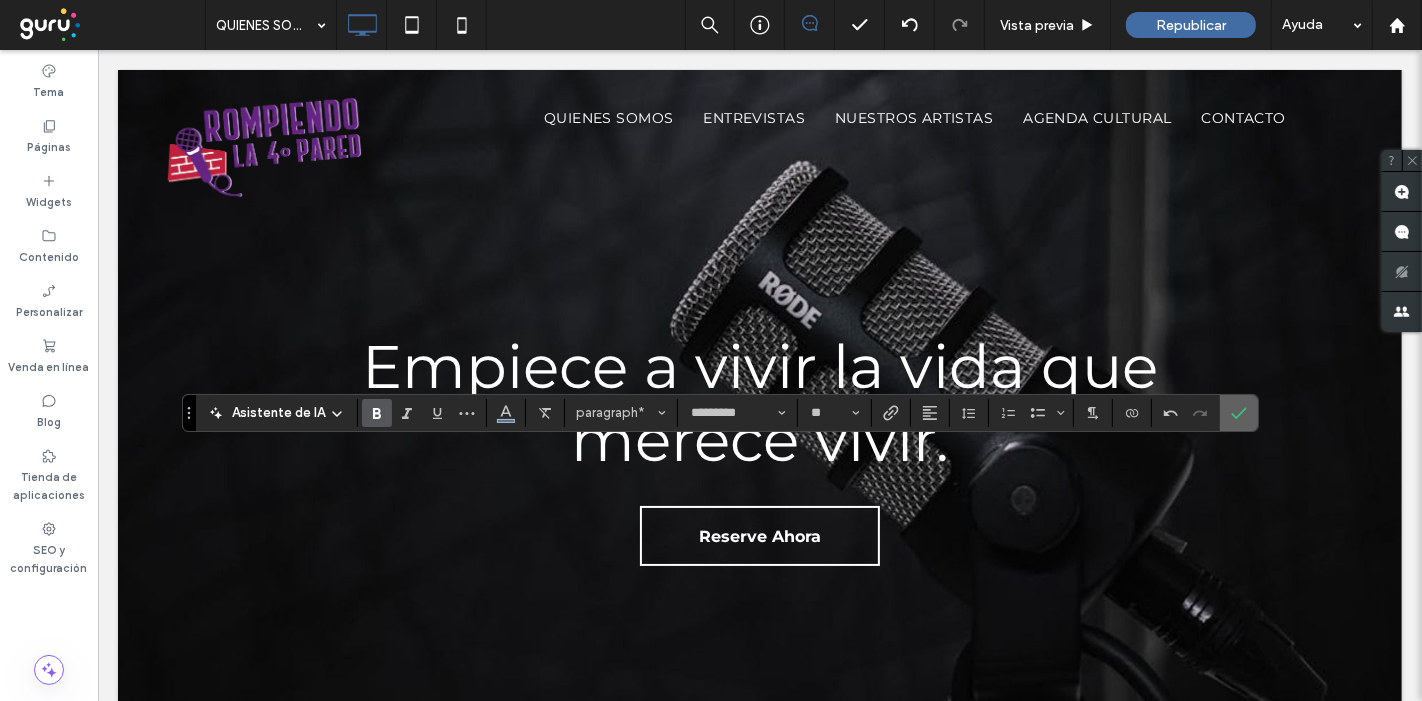 click 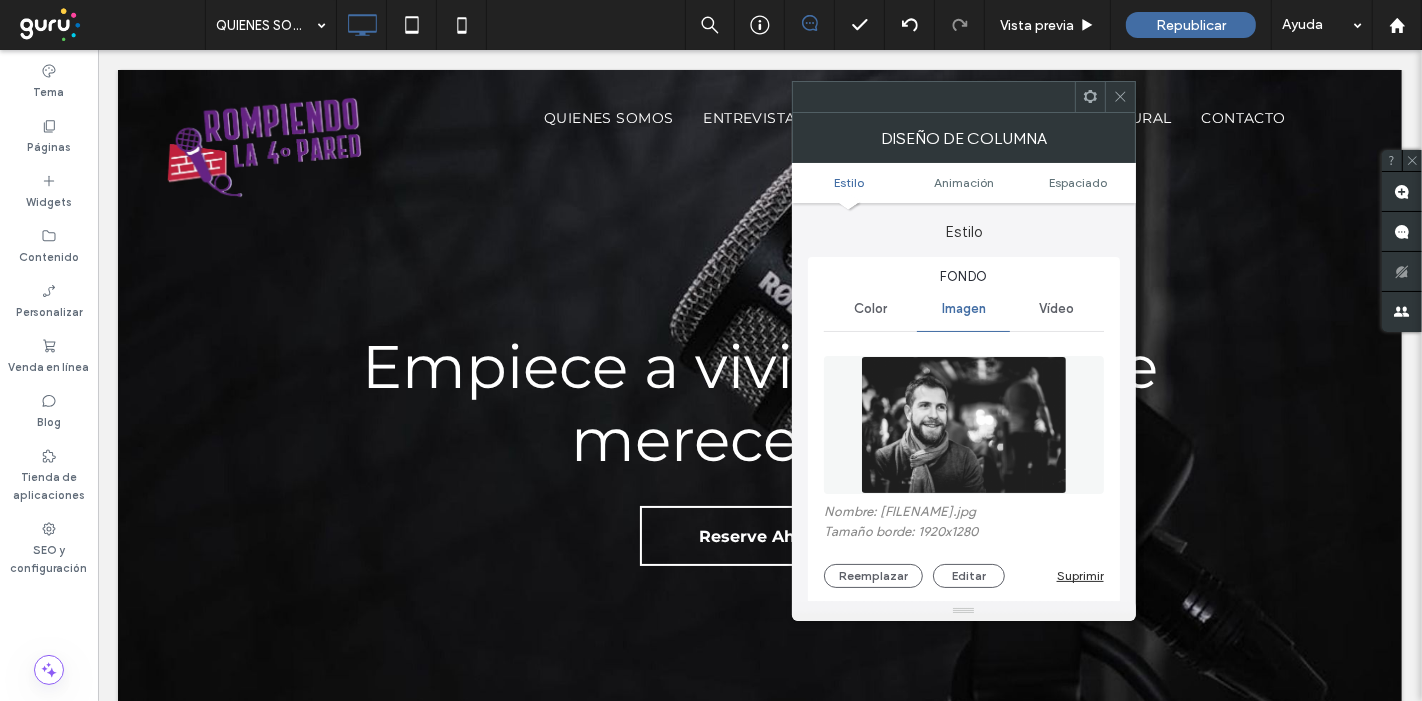 click at bounding box center [964, 425] 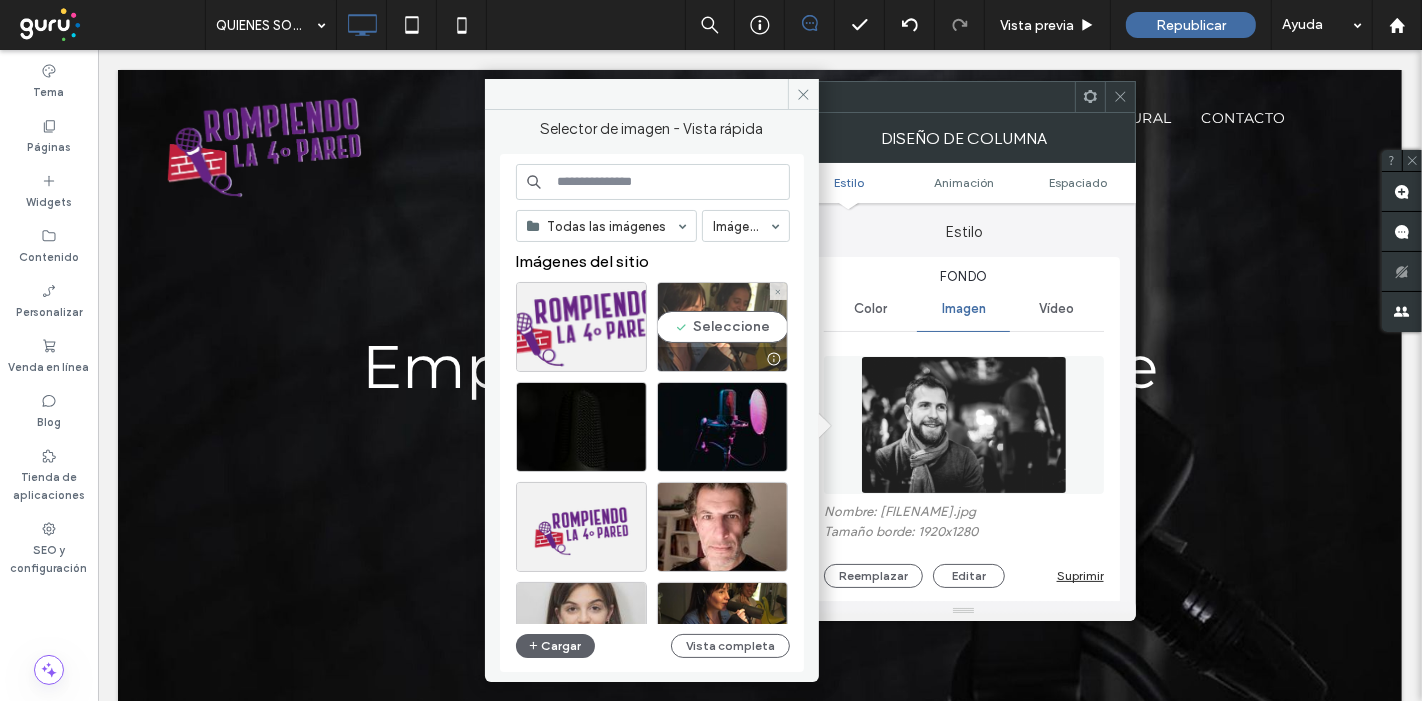 click on "Seleccione" at bounding box center [722, 327] 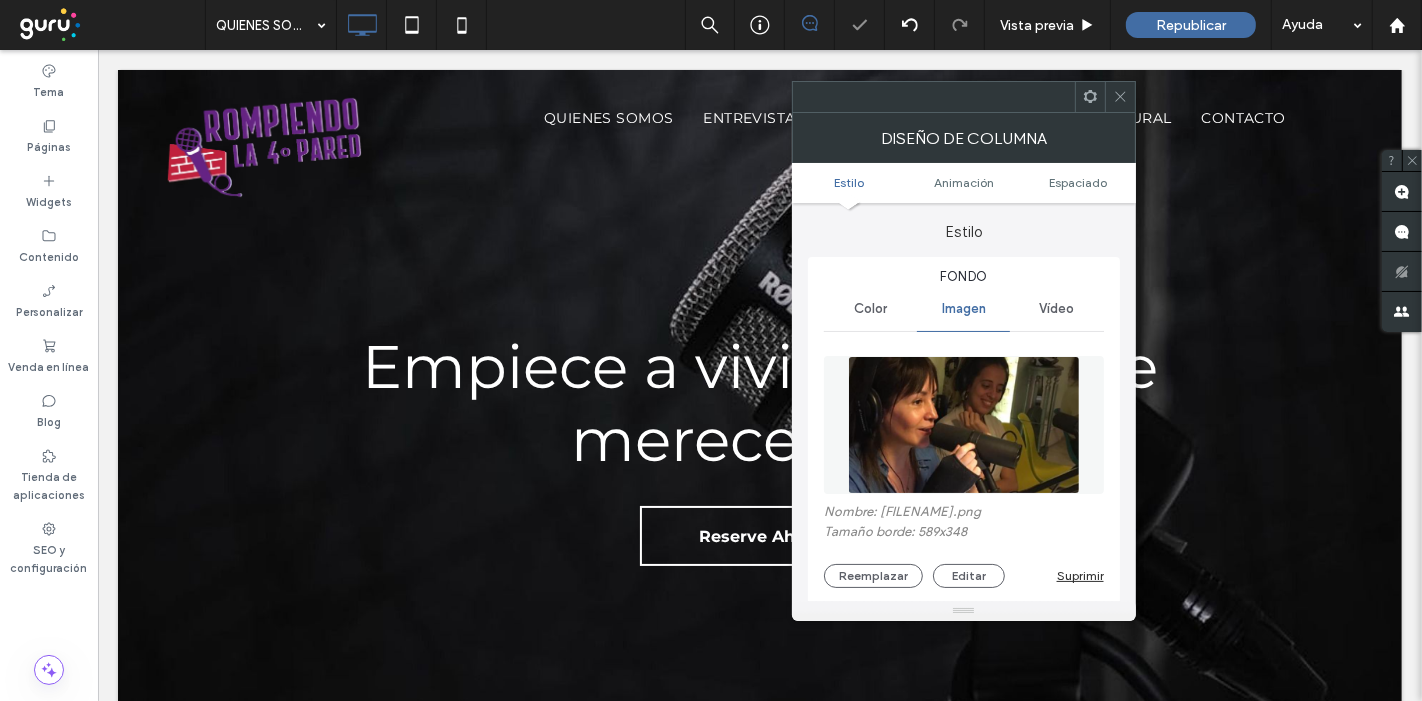 click 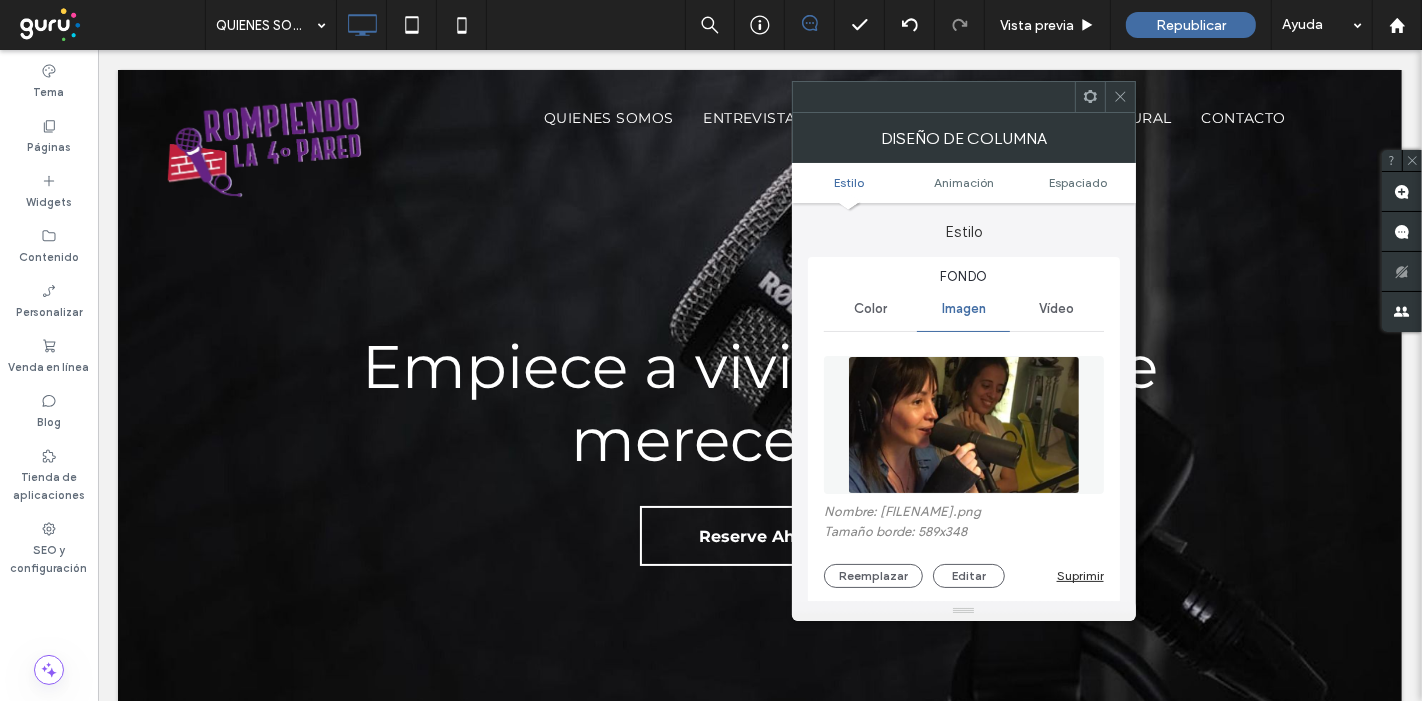 click at bounding box center (964, 425) 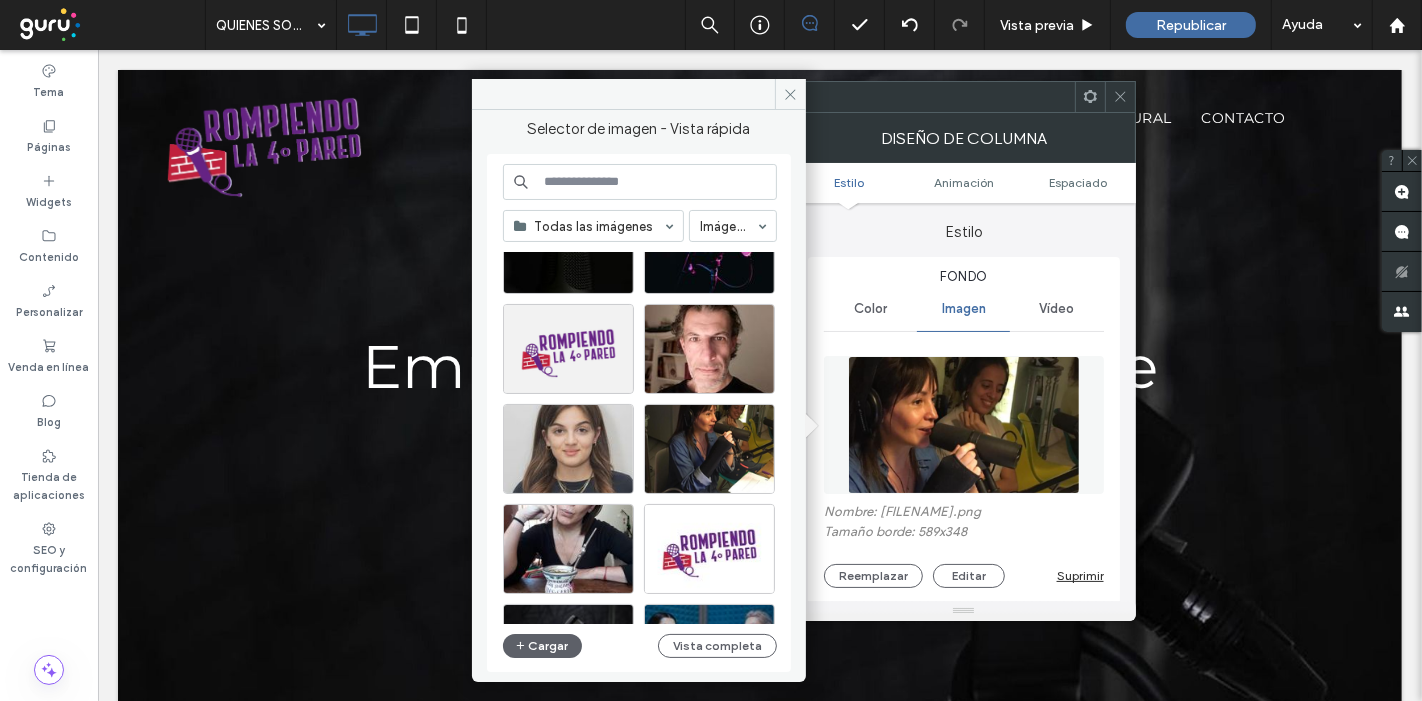 scroll, scrollTop: 222, scrollLeft: 0, axis: vertical 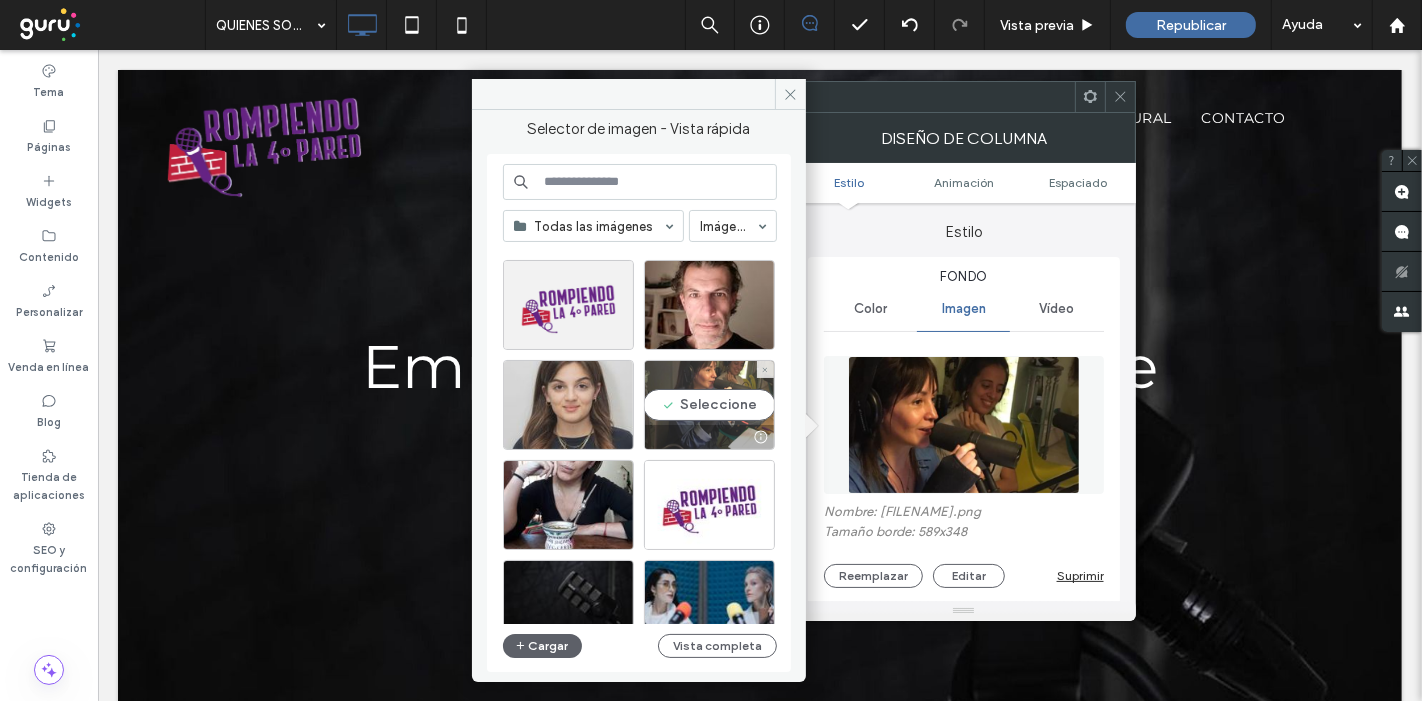 click on "Seleccione" at bounding box center [709, 405] 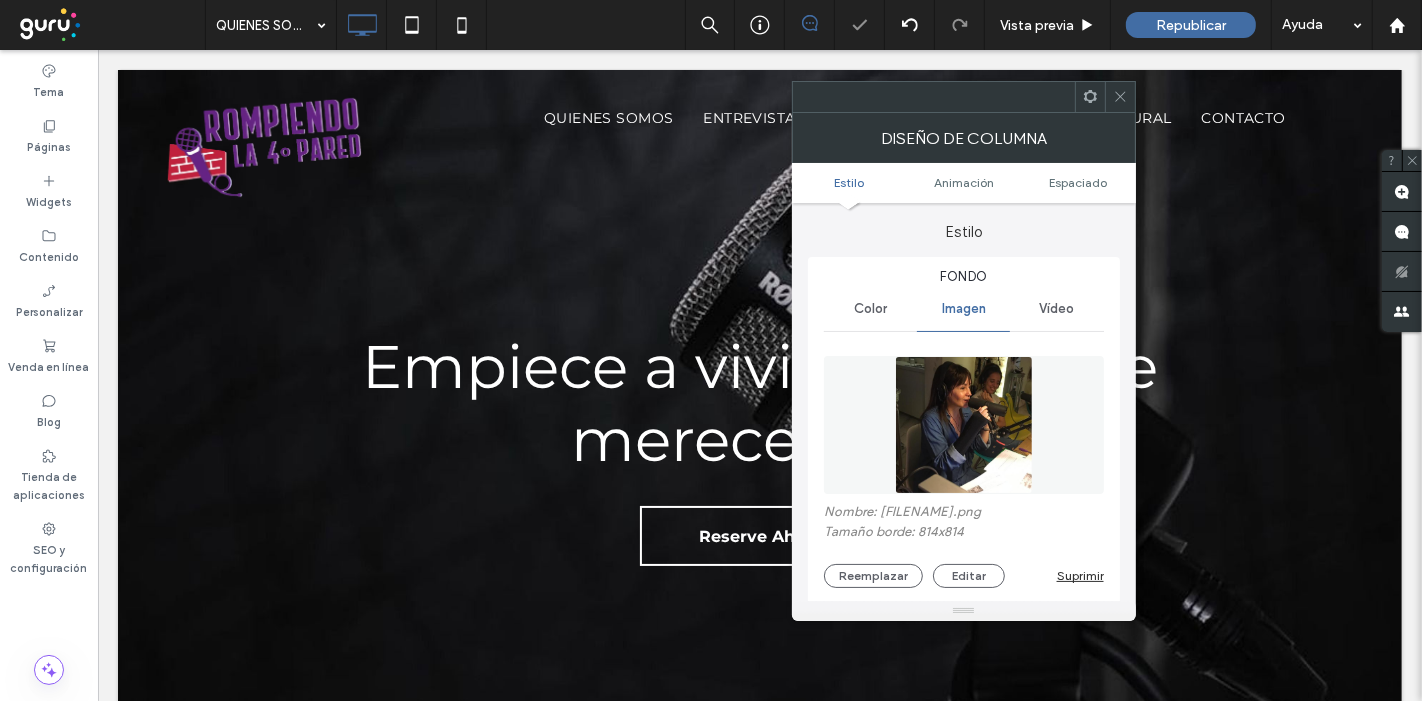 click 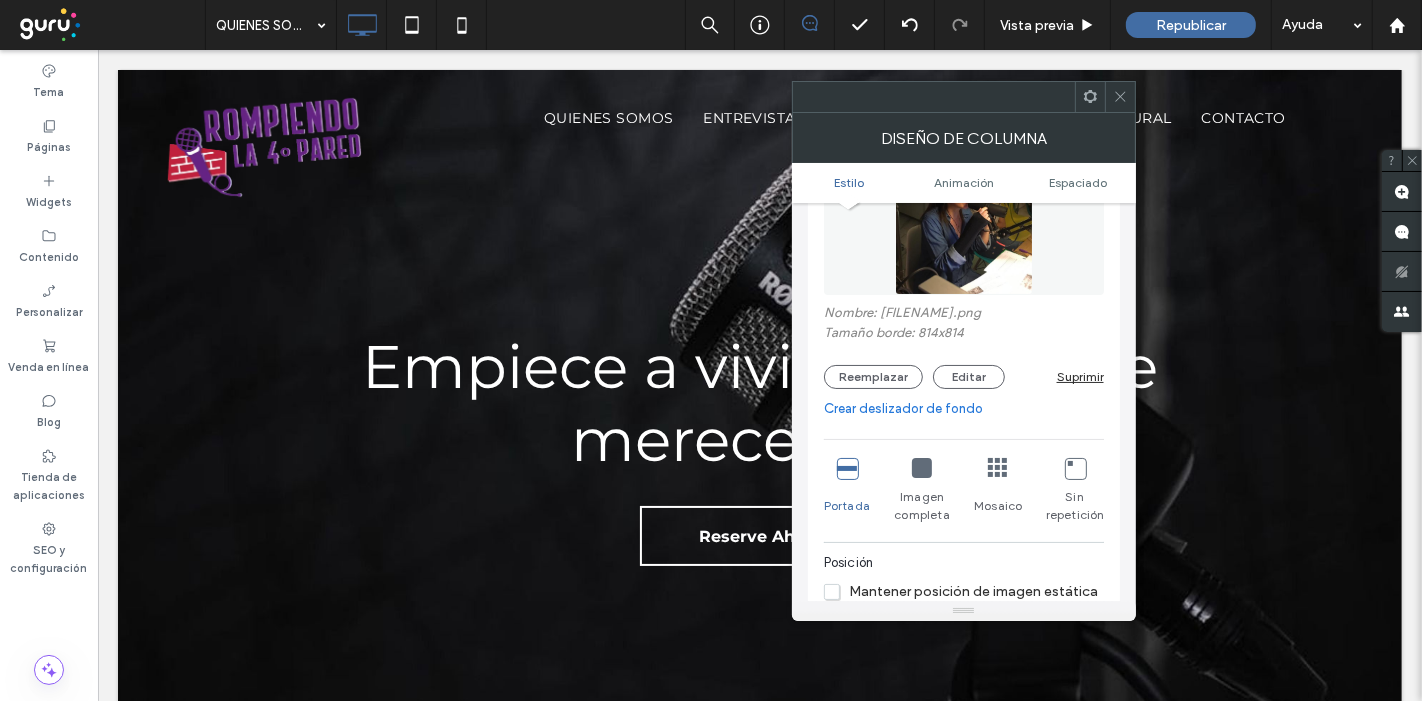 scroll, scrollTop: 333, scrollLeft: 0, axis: vertical 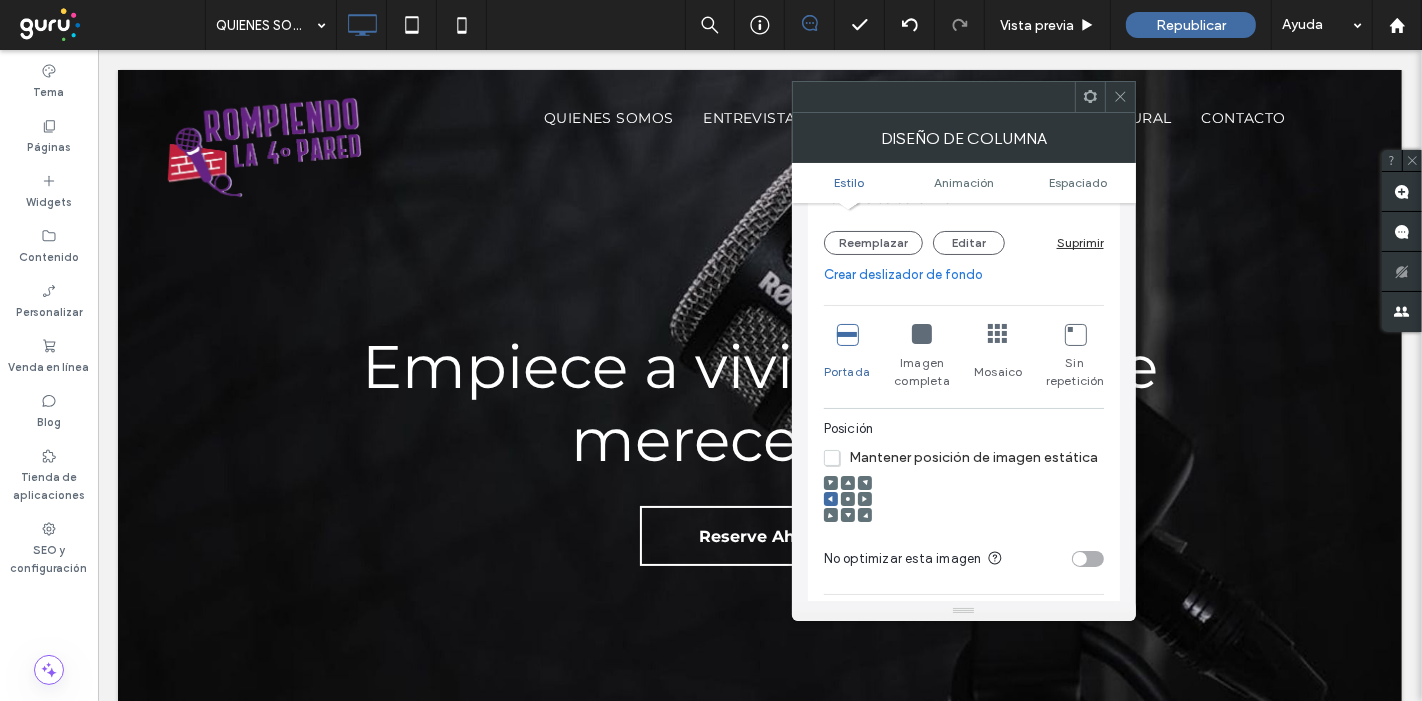 click at bounding box center [831, 483] 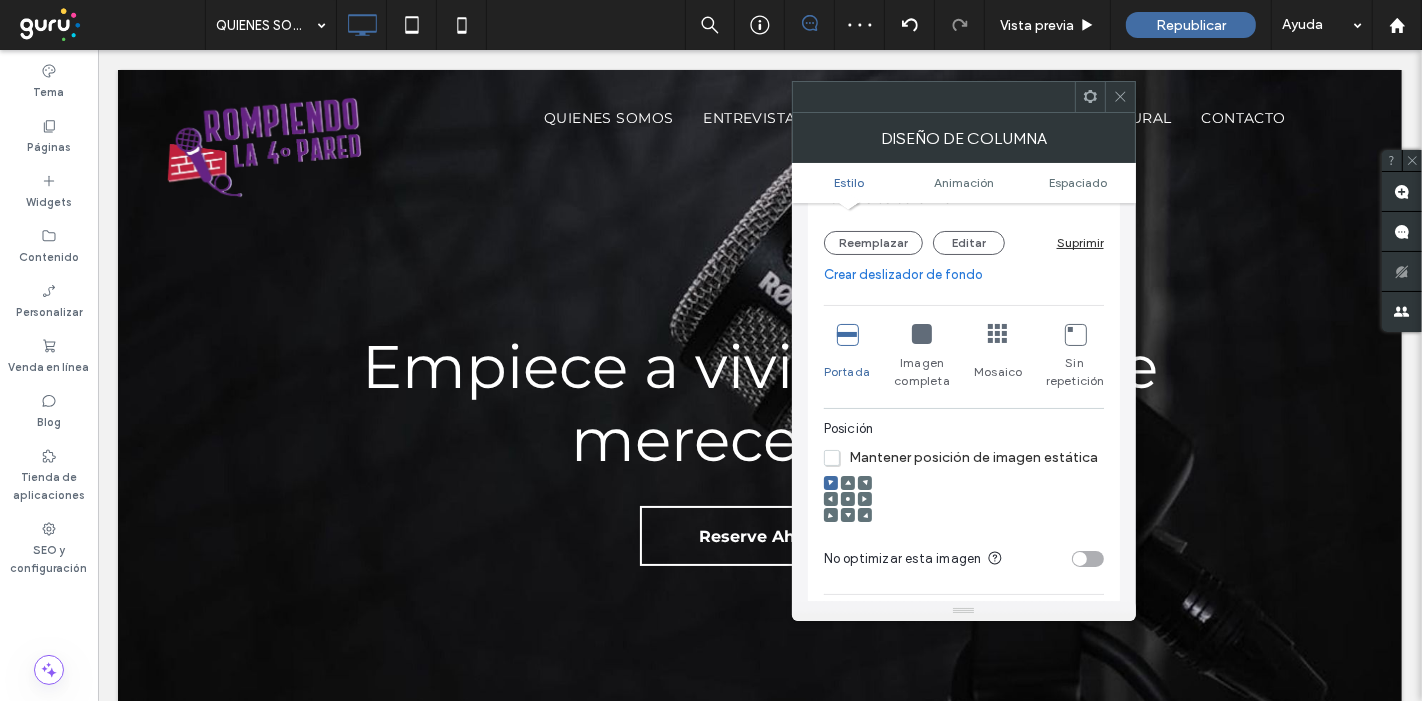 click 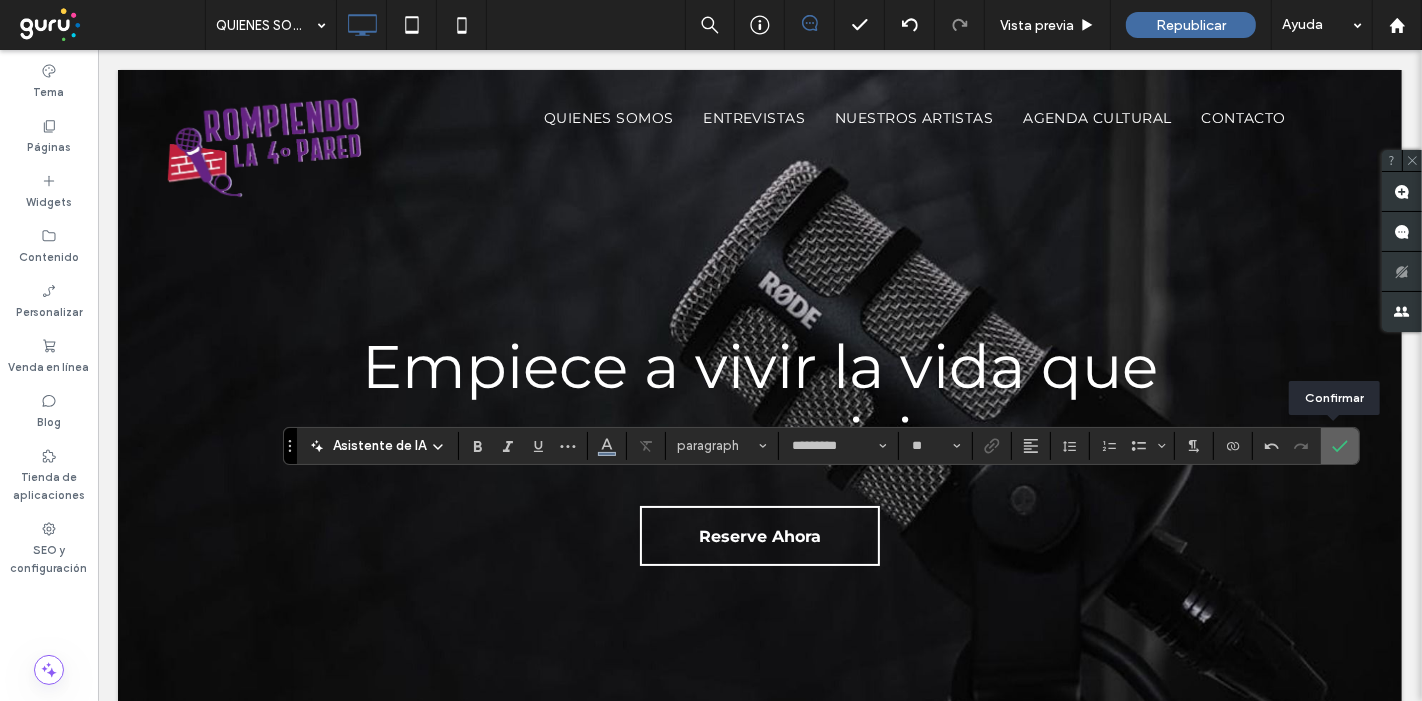 click 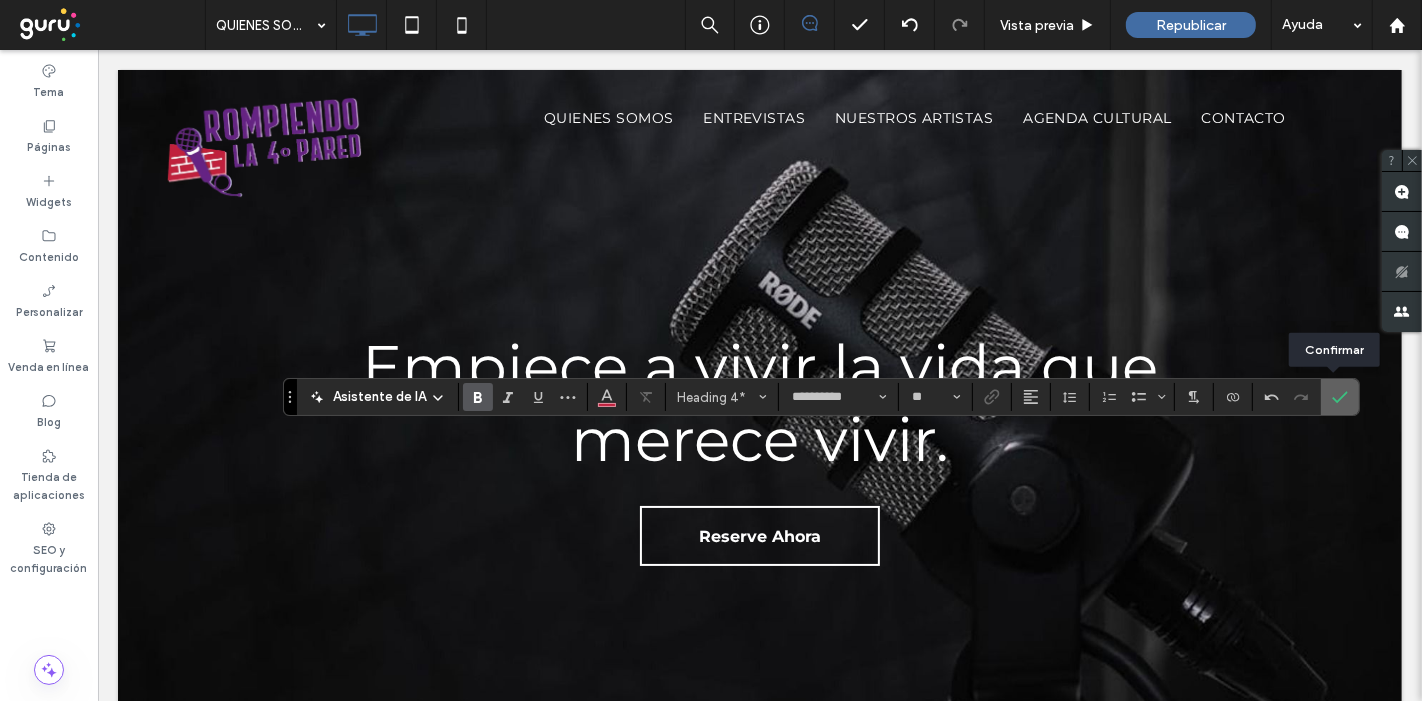 click 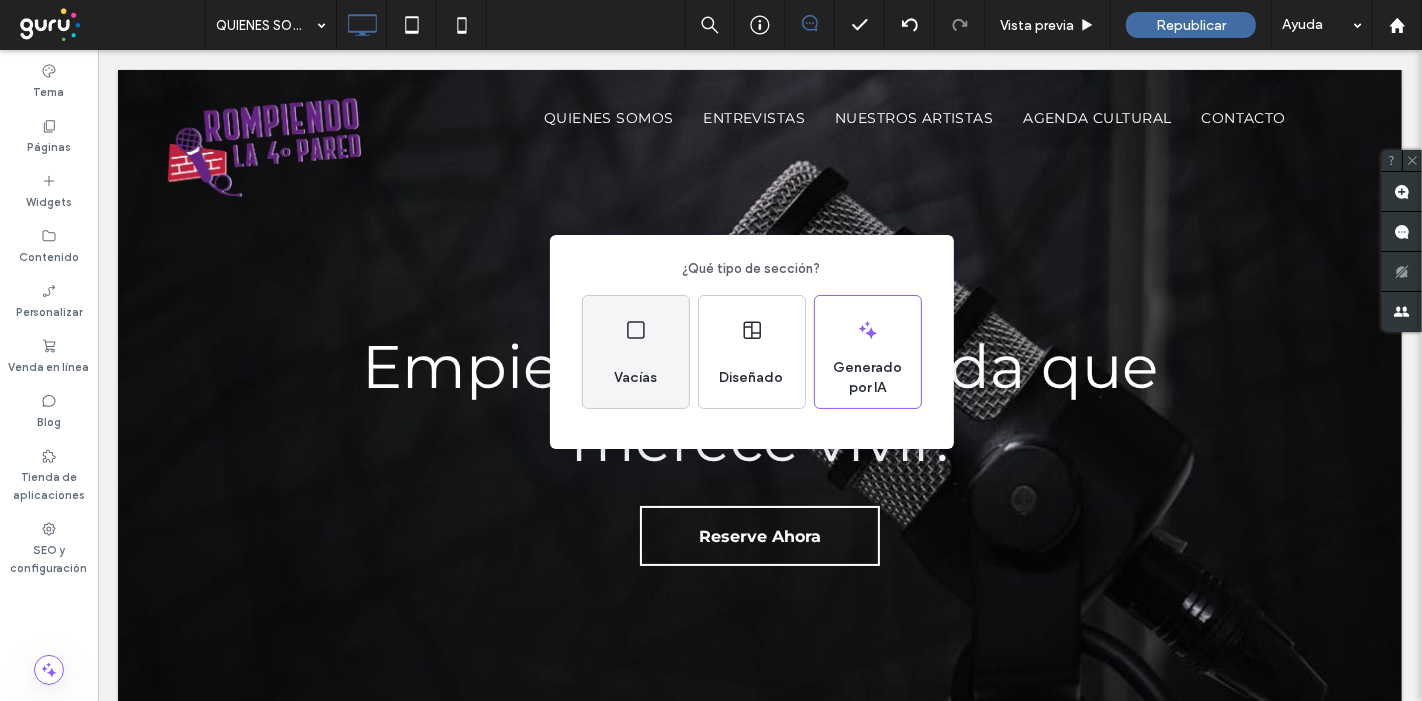 click 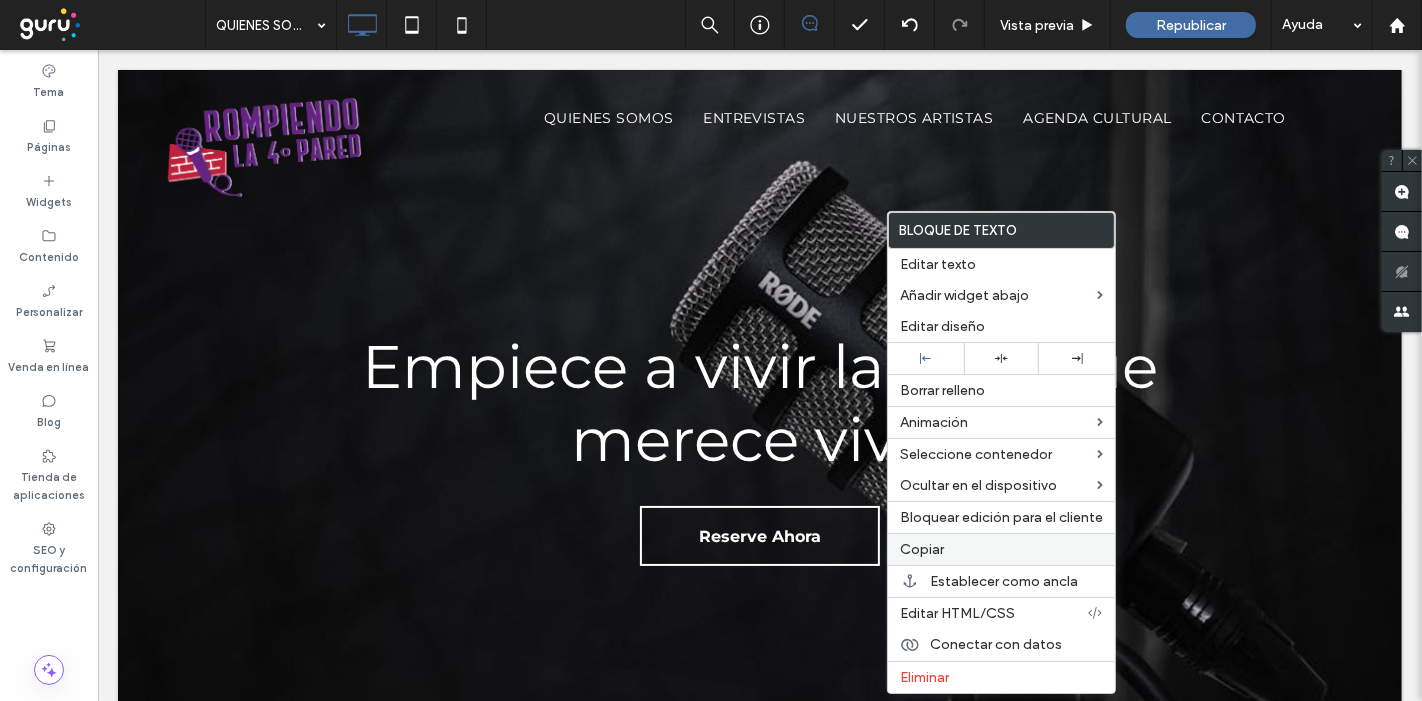 click on "Copiar" at bounding box center [922, 549] 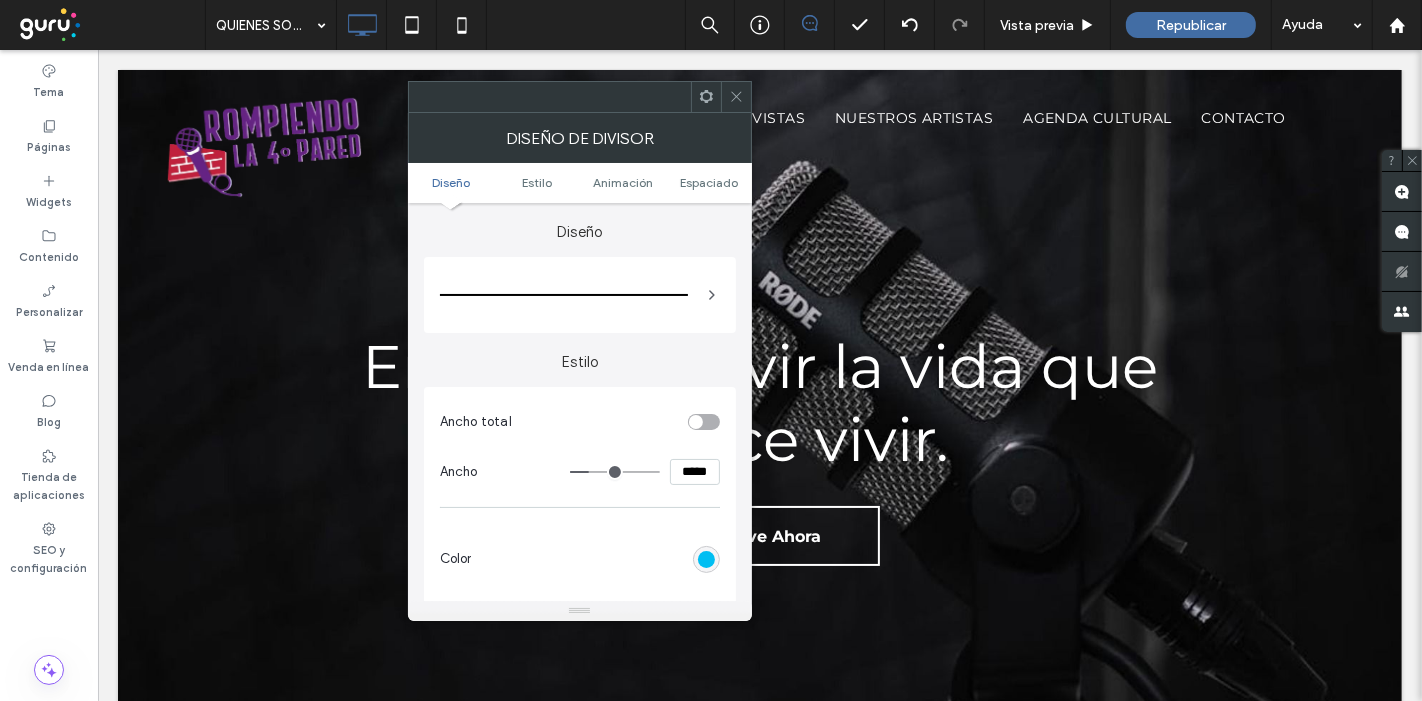 click at bounding box center (706, 559) 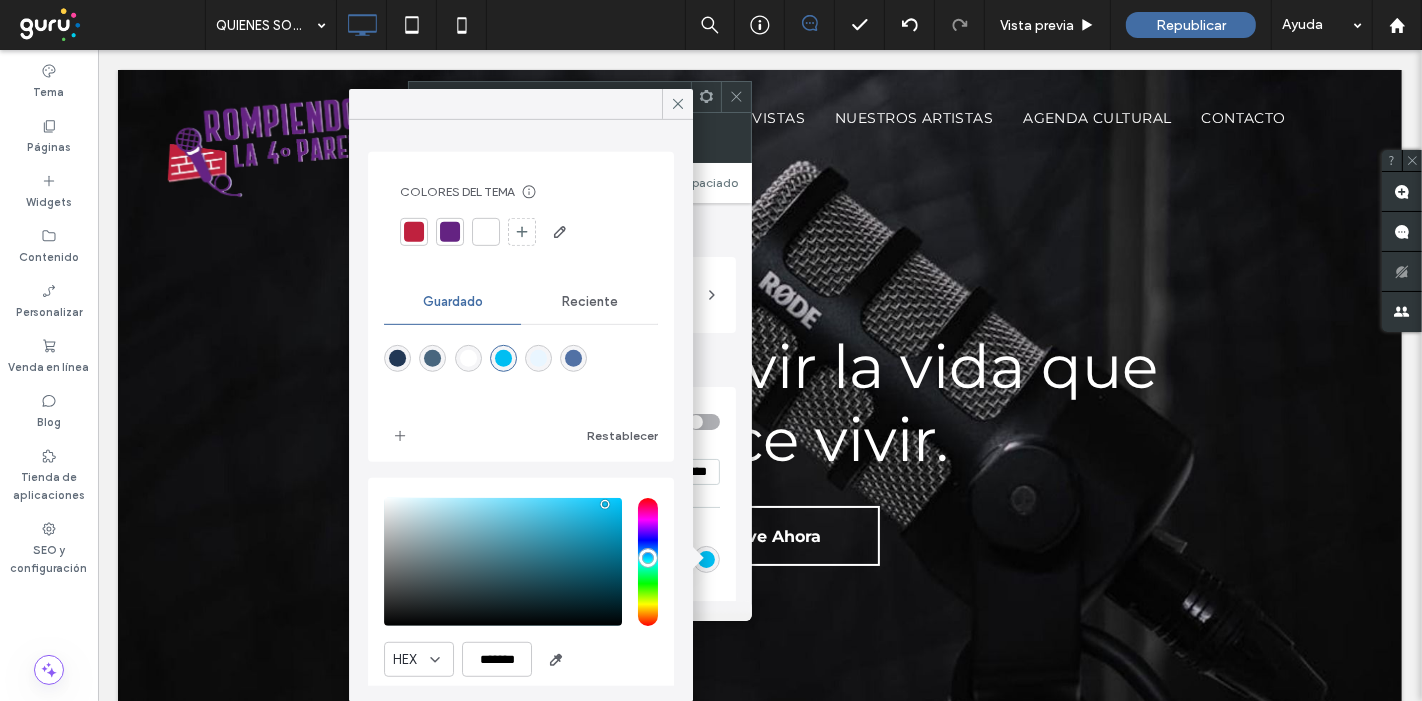 click at bounding box center [450, 232] 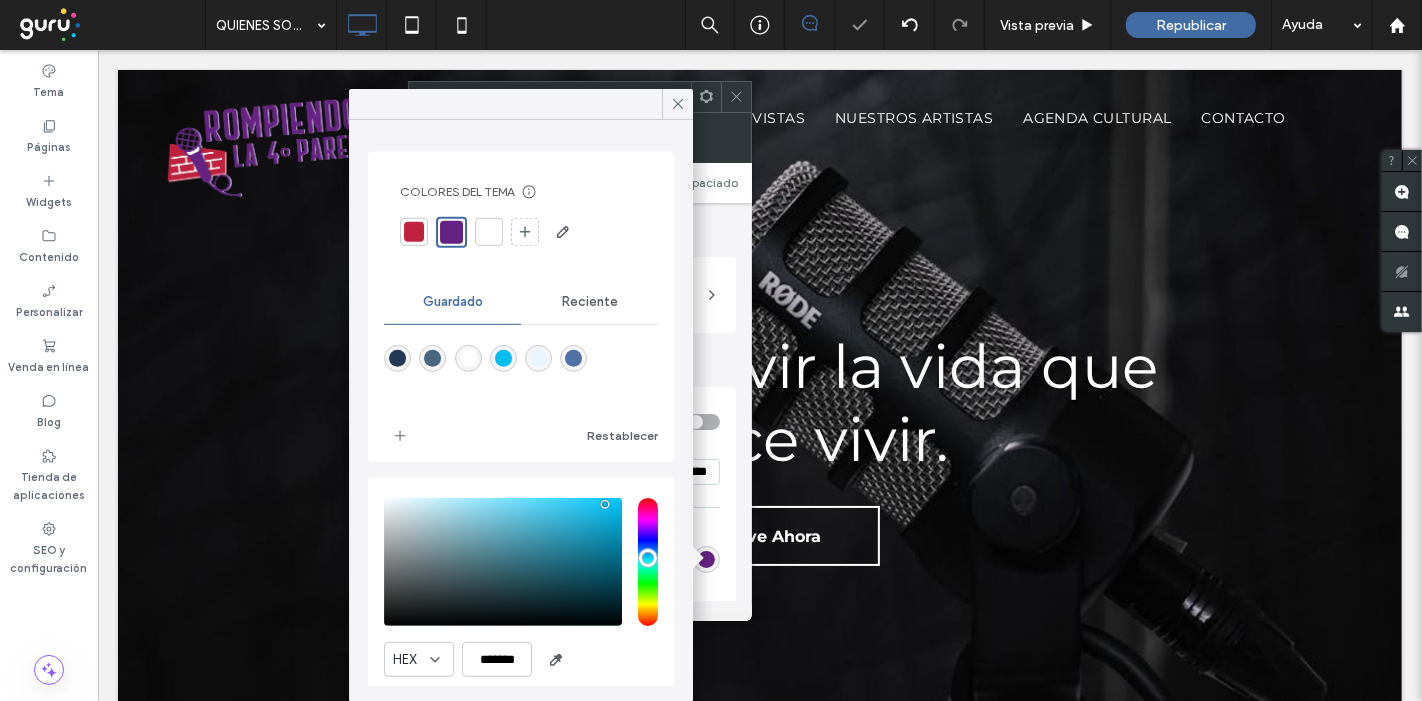 click 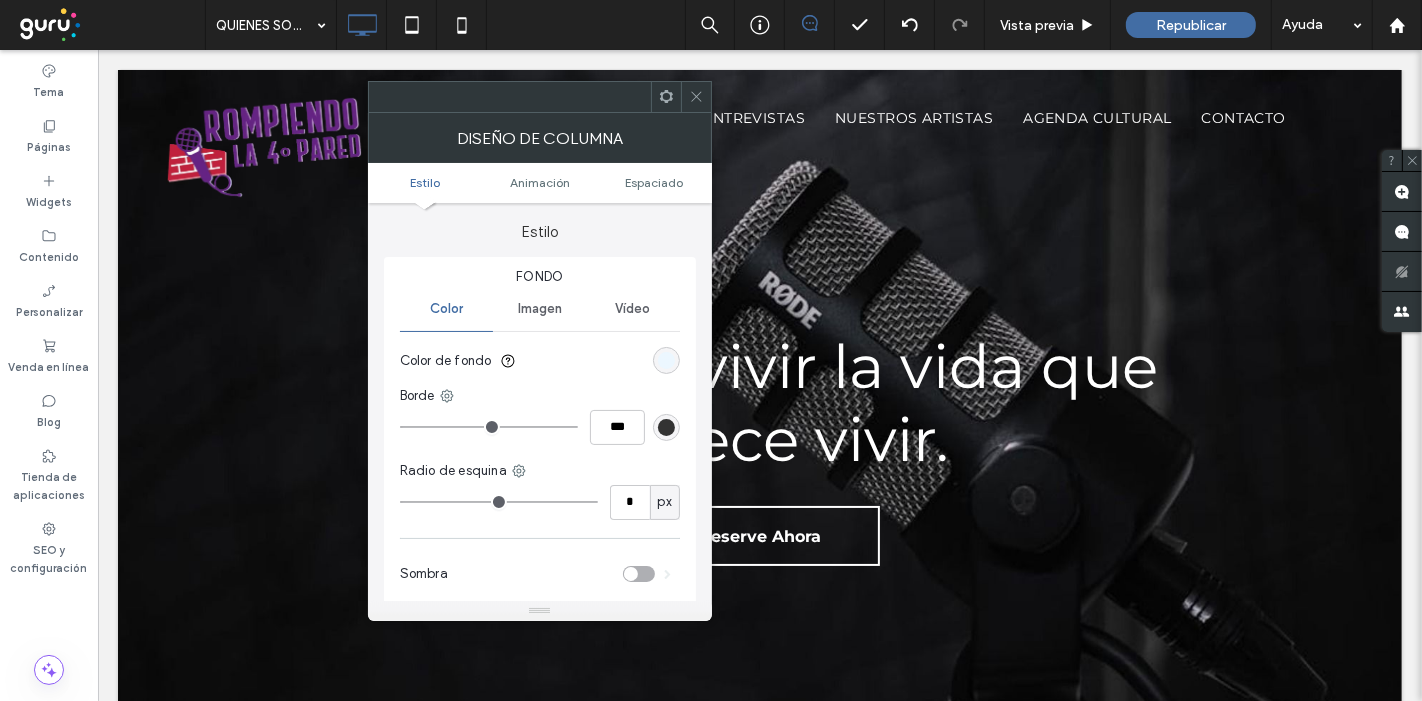 click at bounding box center (666, 360) 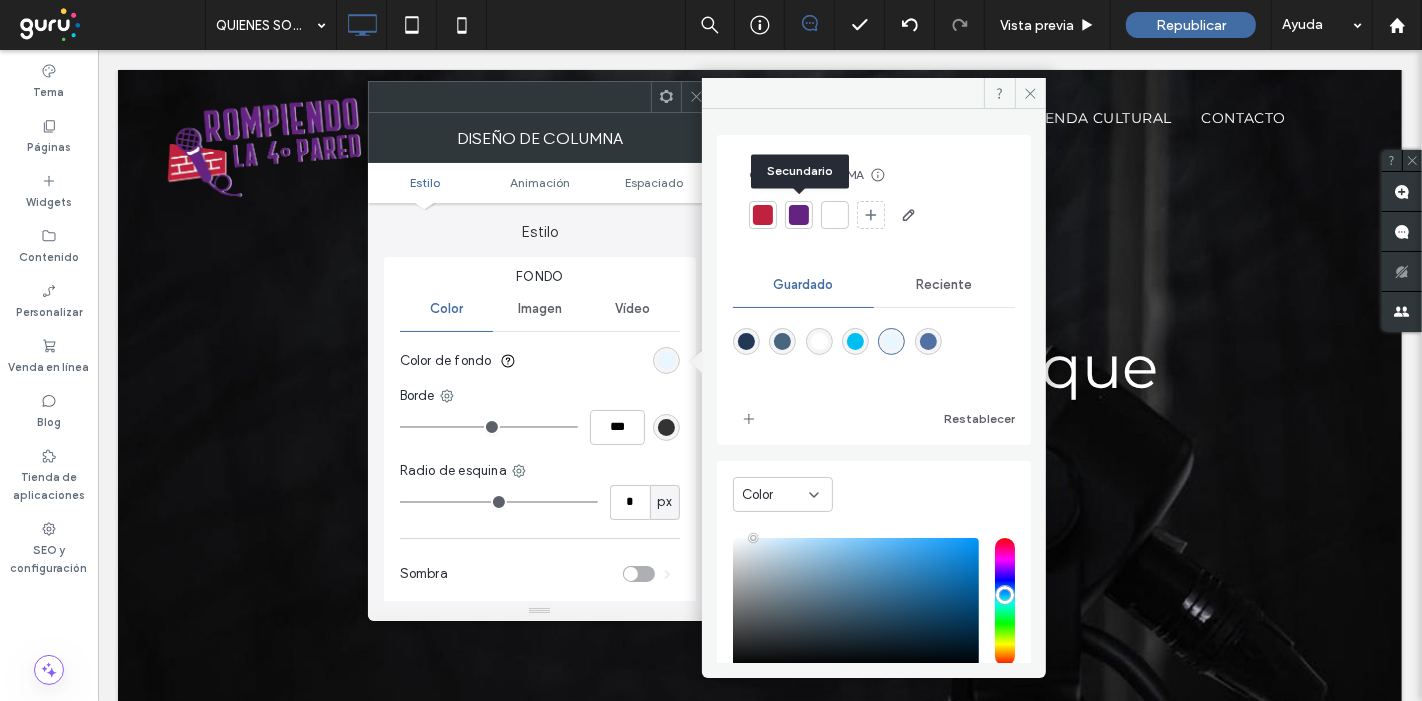 click at bounding box center (799, 215) 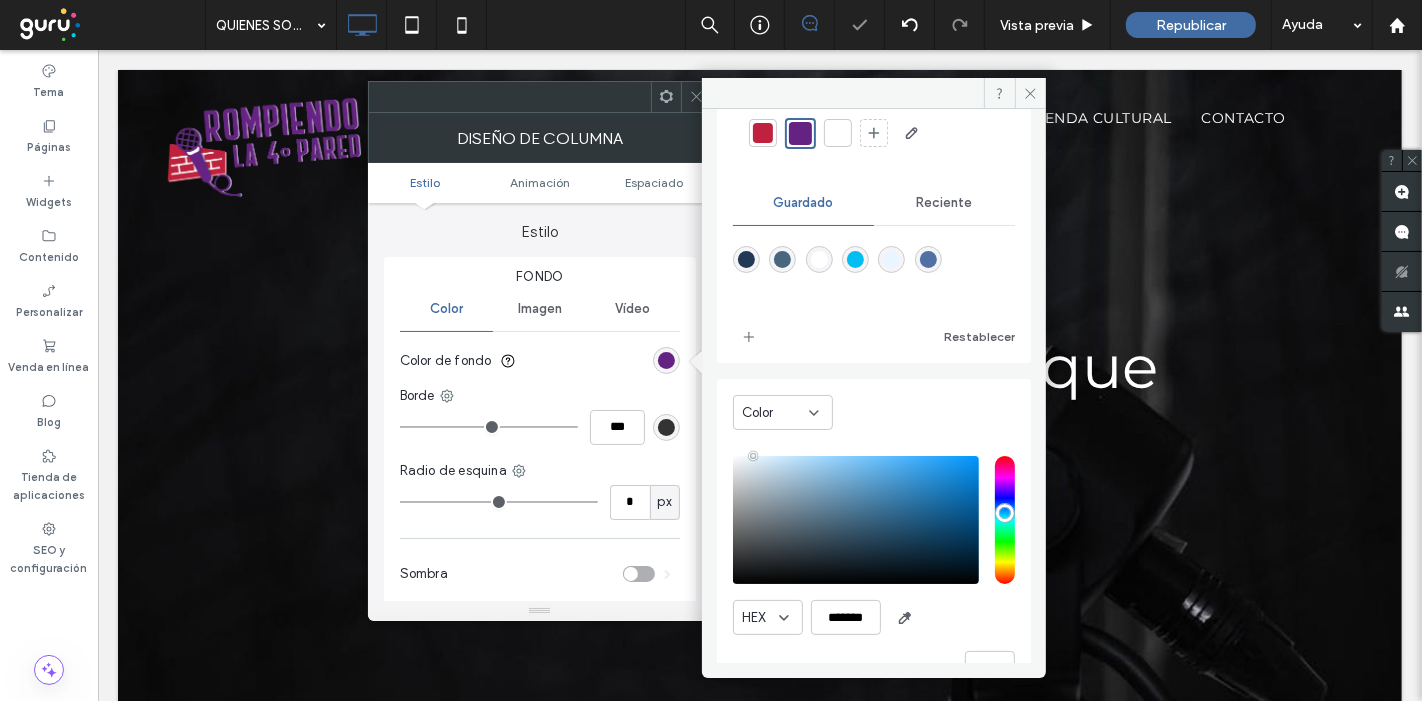 scroll, scrollTop: 129, scrollLeft: 0, axis: vertical 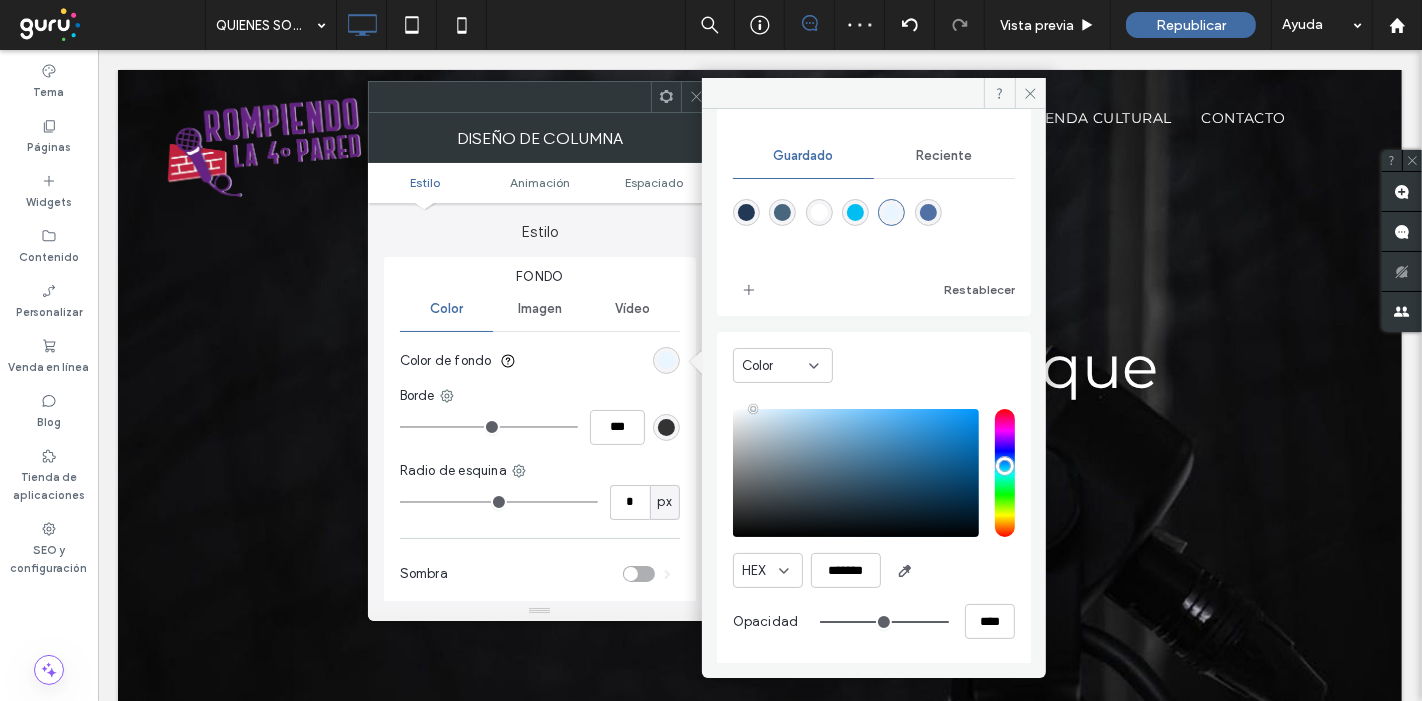 drag, startPoint x: 924, startPoint y: 620, endPoint x: 958, endPoint y: 612, distance: 34.928497 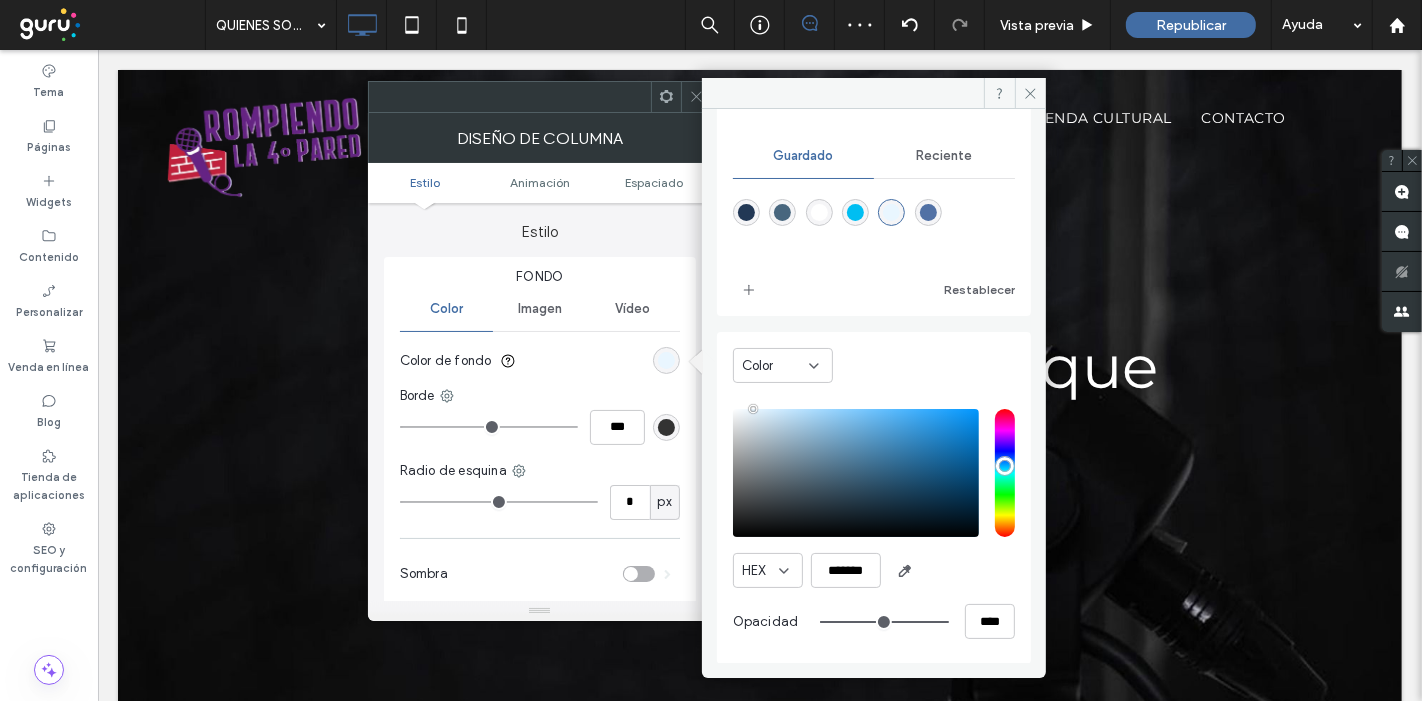 click at bounding box center (884, 622) 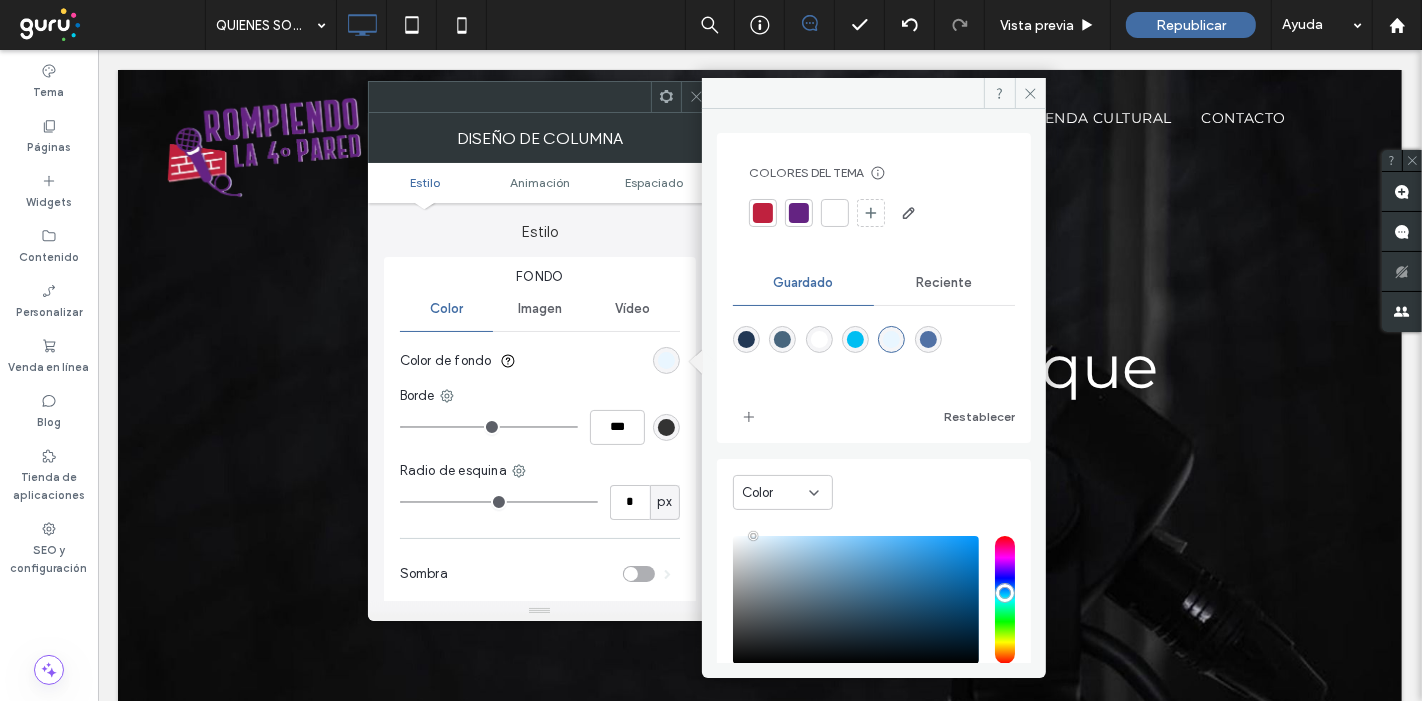 scroll, scrollTop: 0, scrollLeft: 0, axis: both 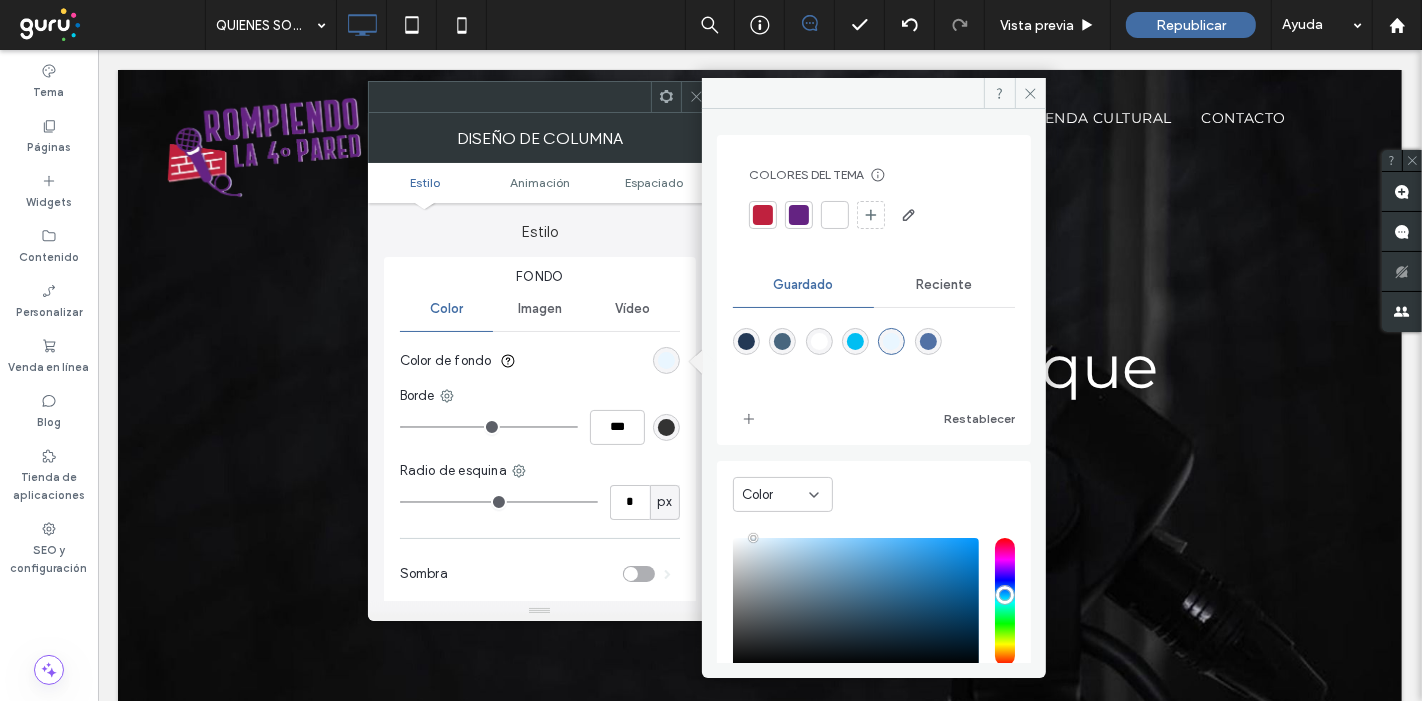 click at bounding box center (799, 215) 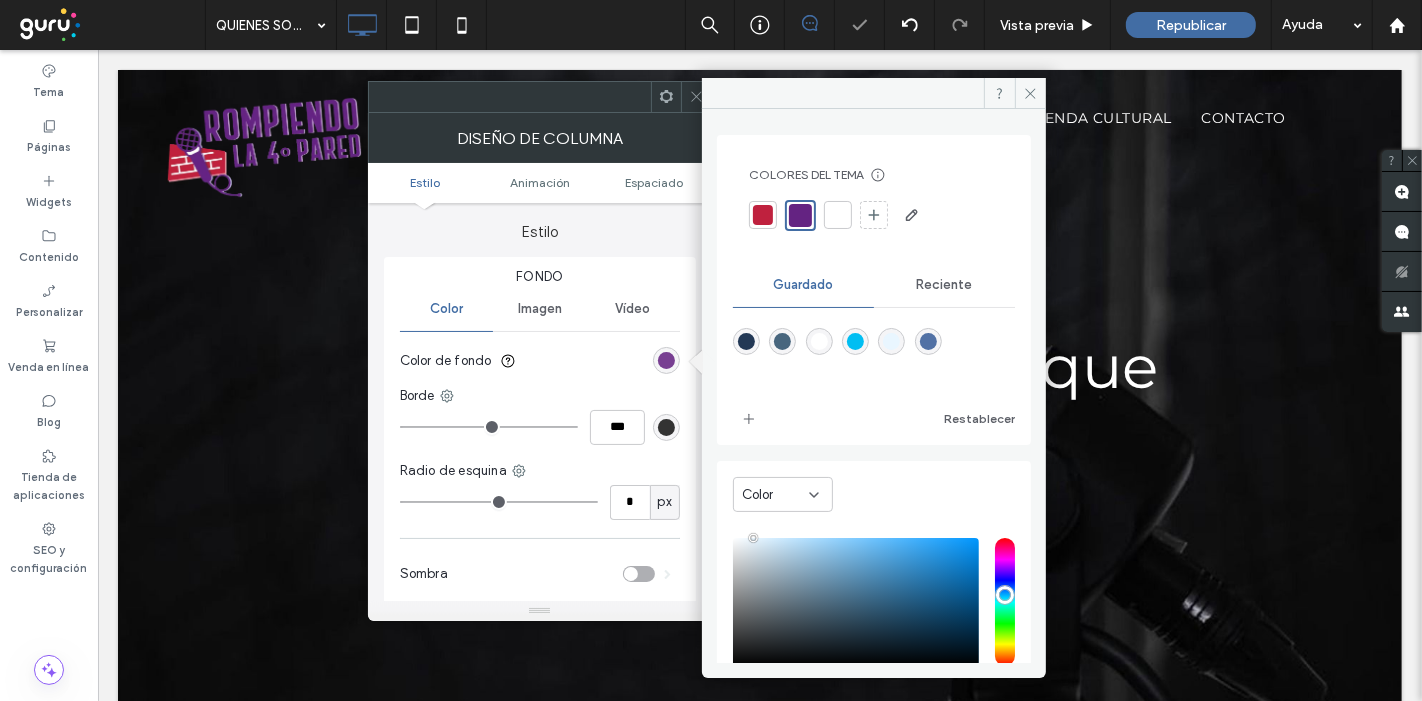 click at bounding box center (666, 360) 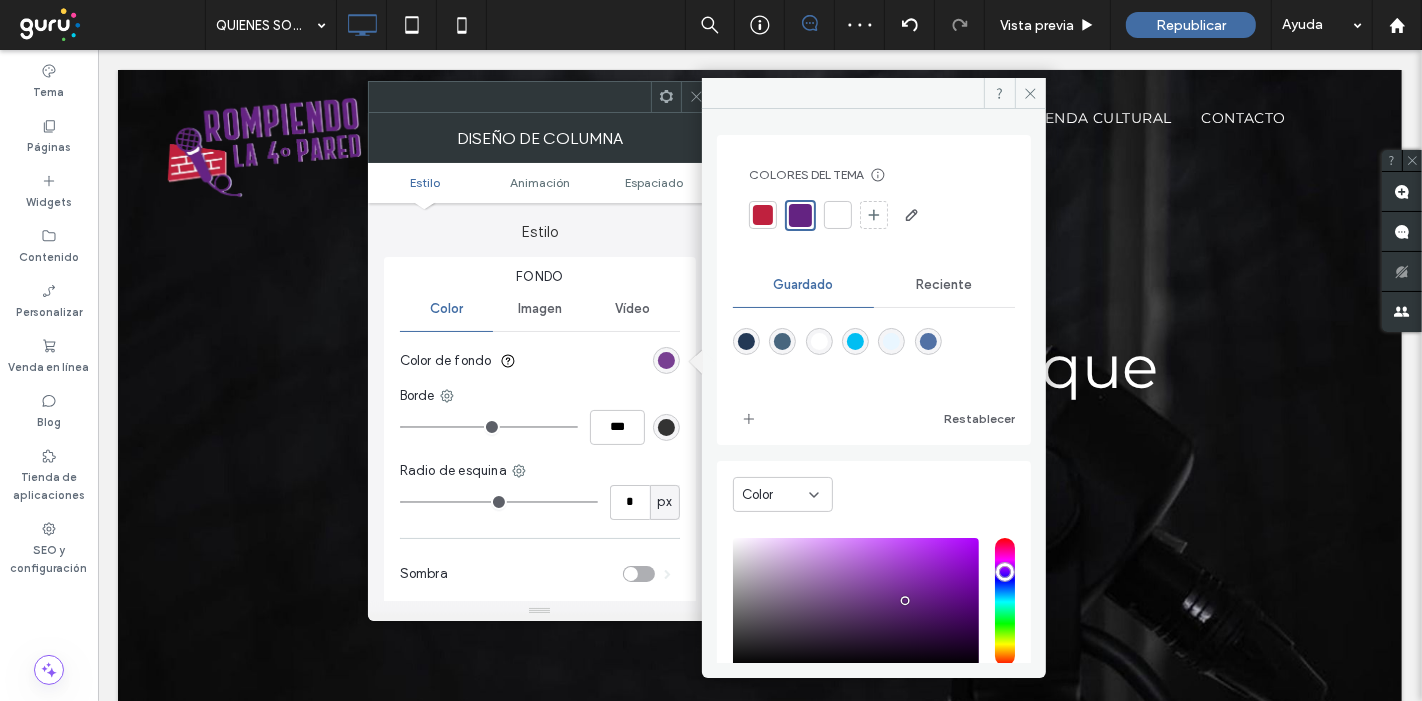 click at bounding box center (666, 360) 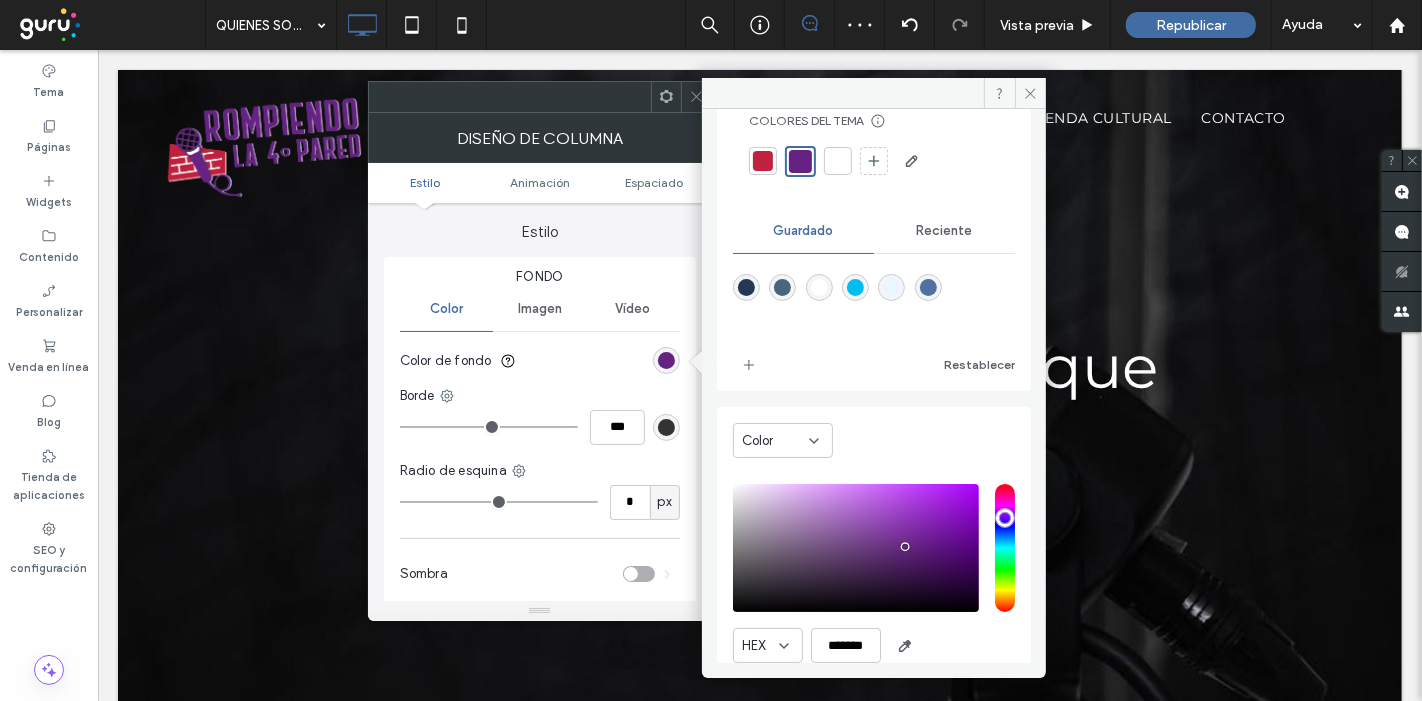 scroll, scrollTop: 129, scrollLeft: 0, axis: vertical 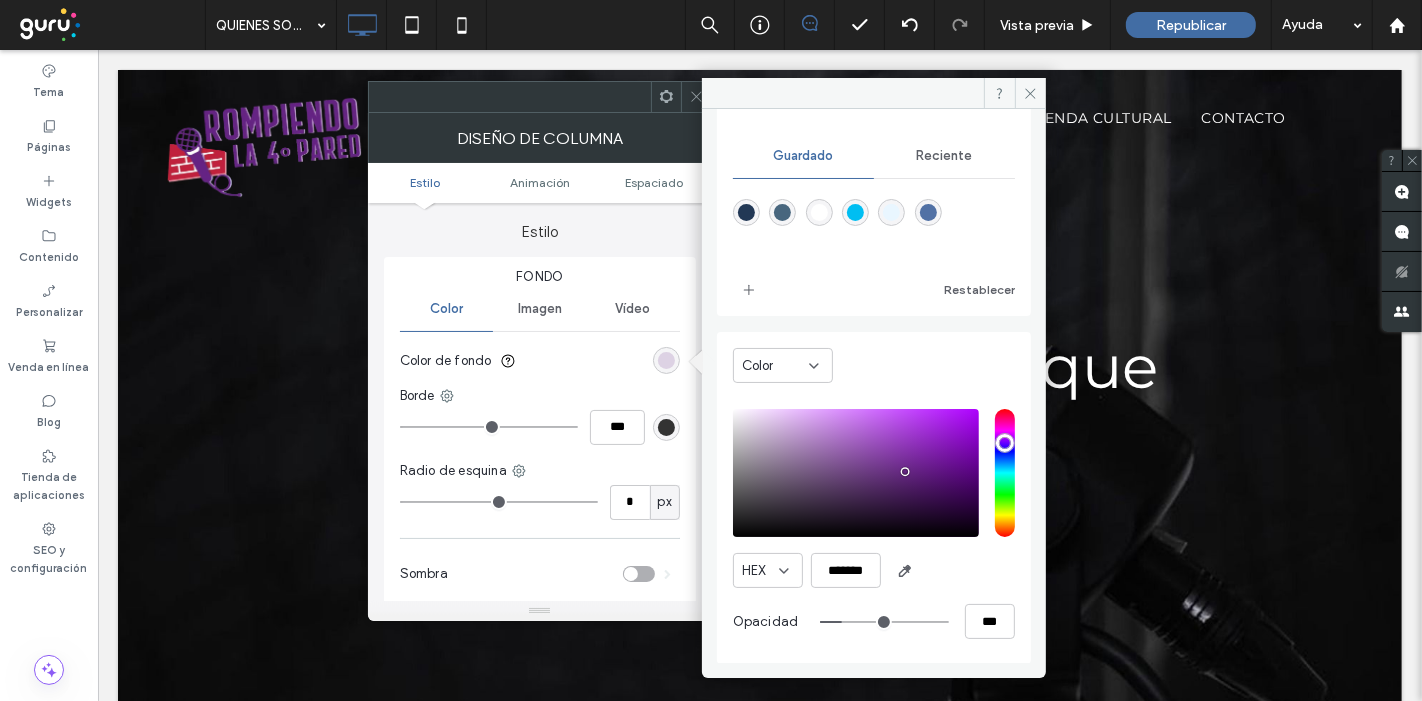 drag, startPoint x: 923, startPoint y: 618, endPoint x: 837, endPoint y: 632, distance: 87.13208 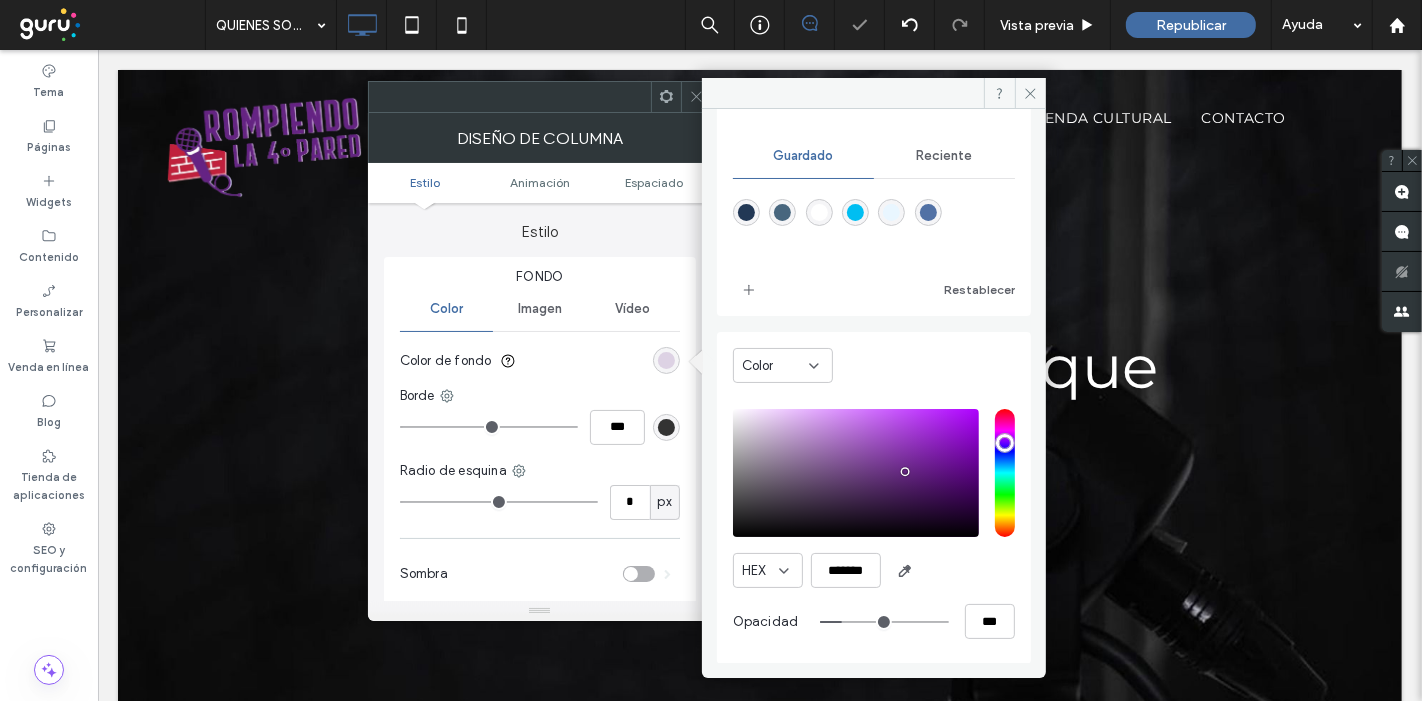 drag, startPoint x: 837, startPoint y: 632, endPoint x: 846, endPoint y: 599, distance: 34.20526 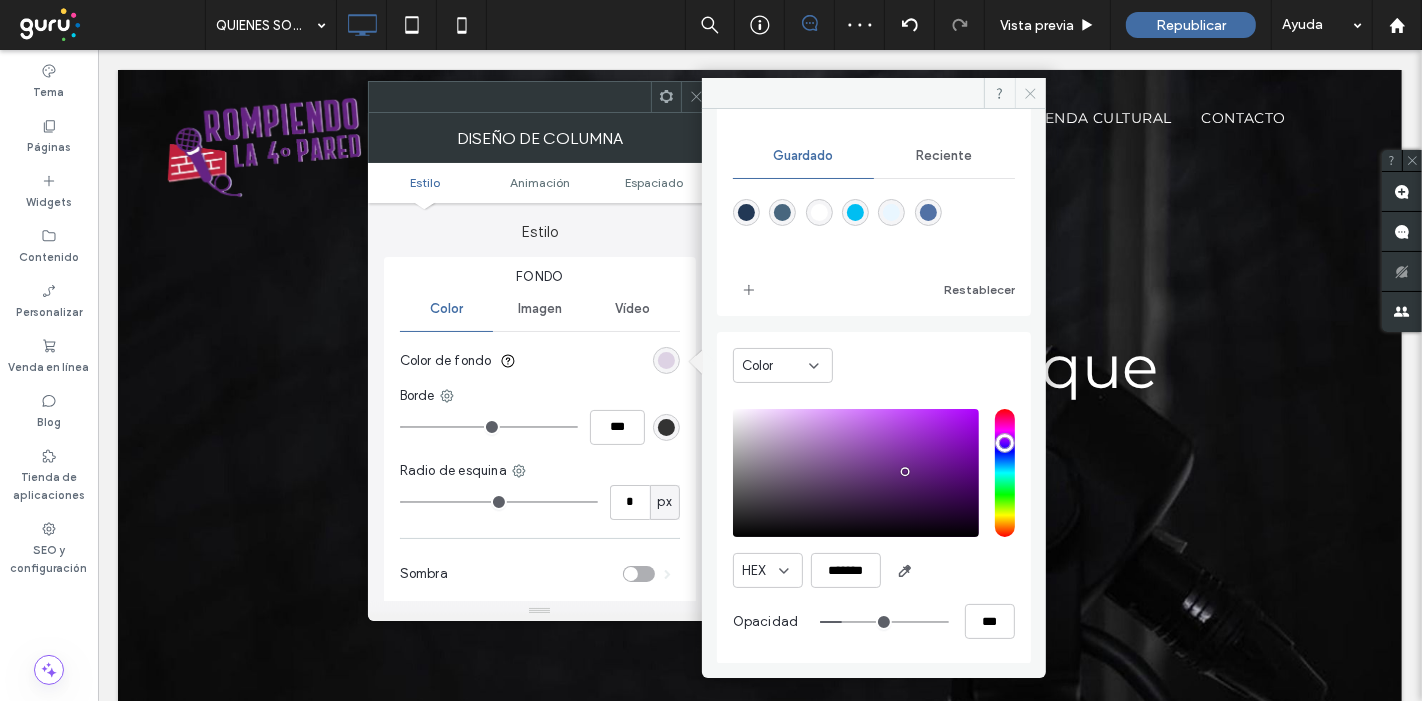 click 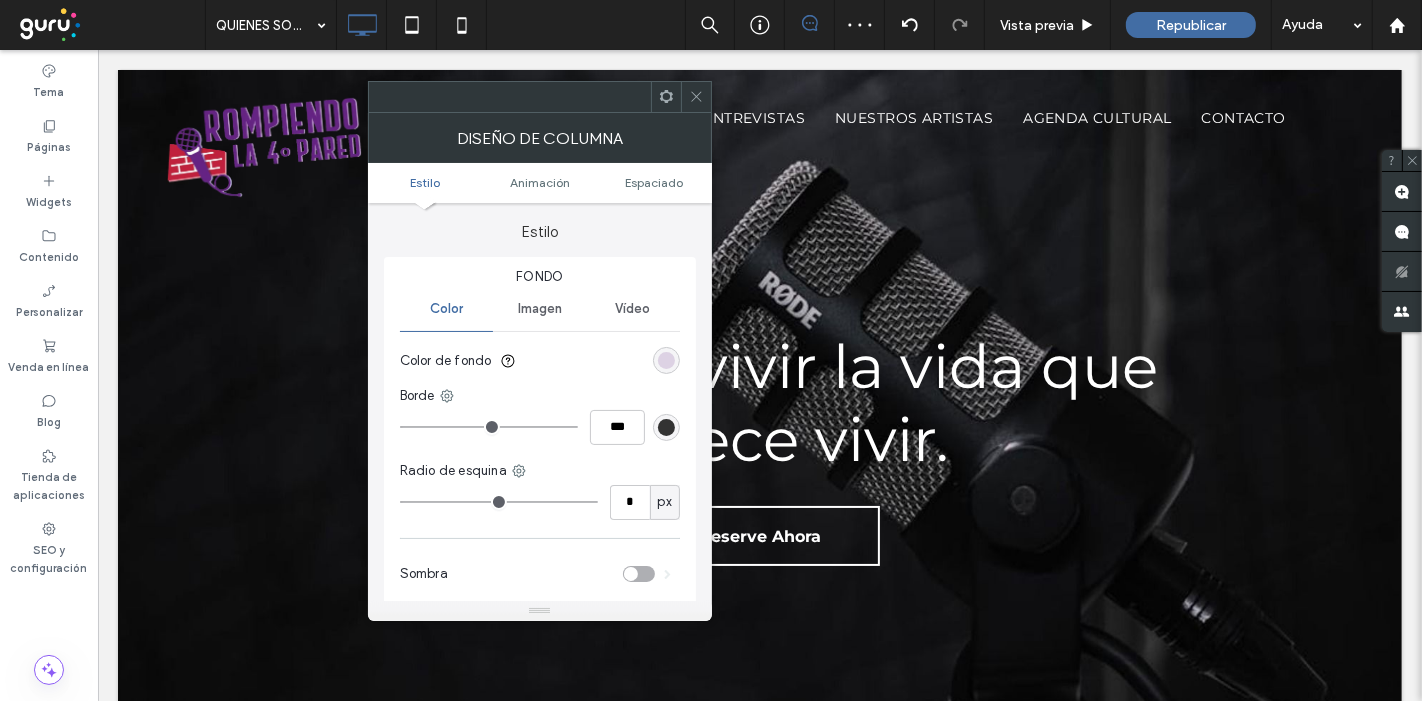 click 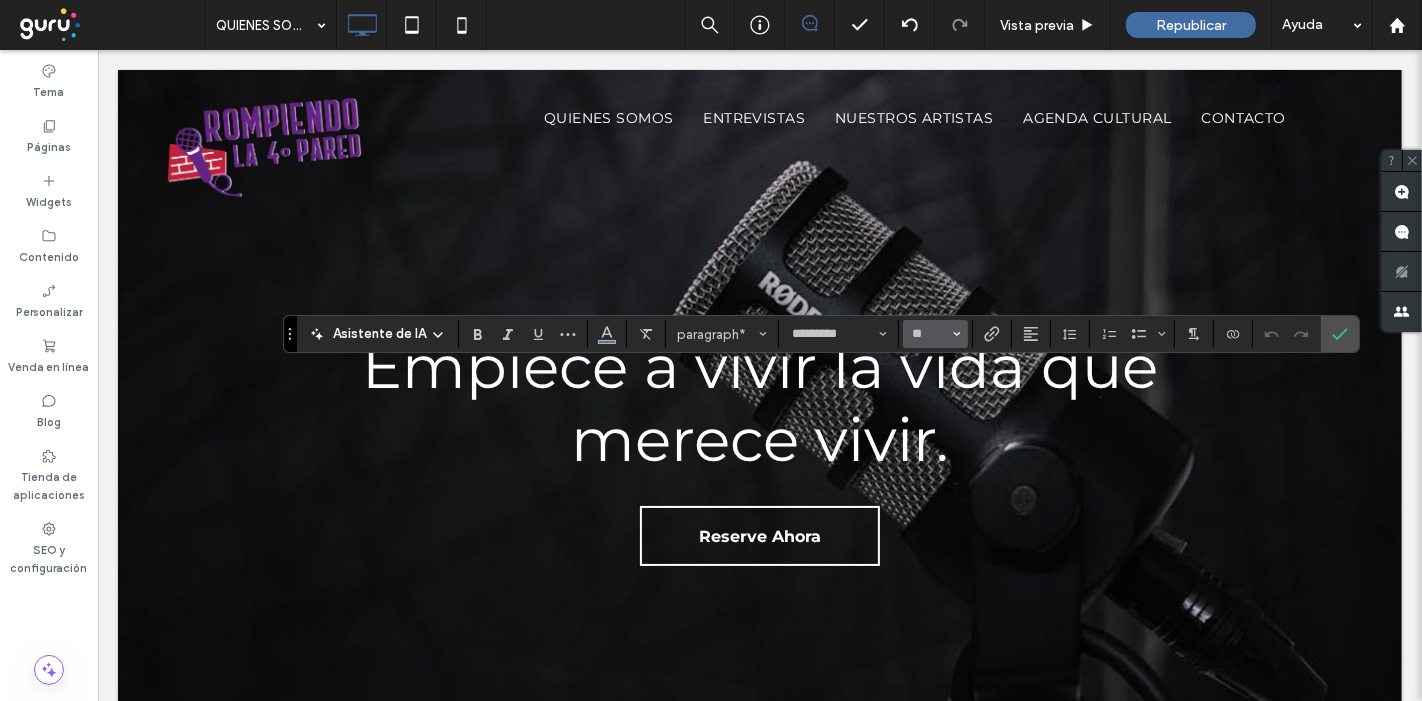 click 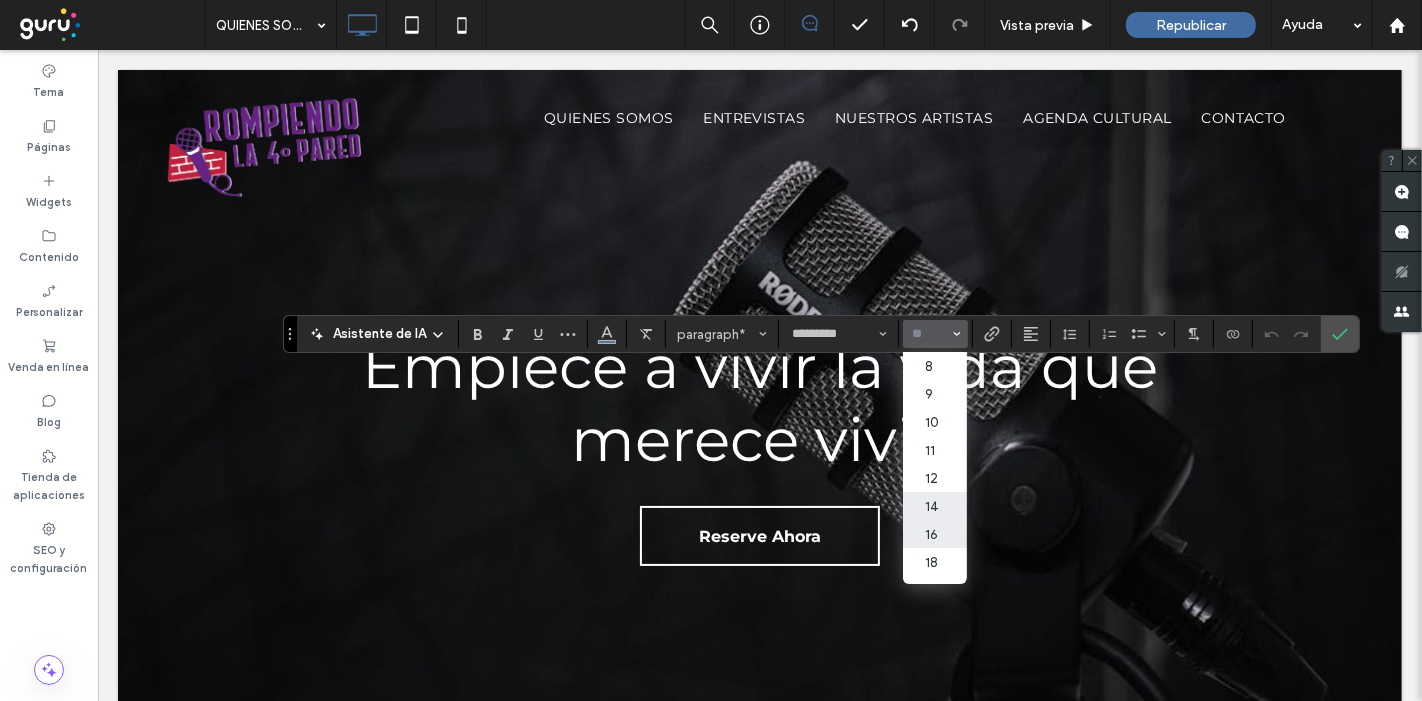 scroll, scrollTop: 111, scrollLeft: 0, axis: vertical 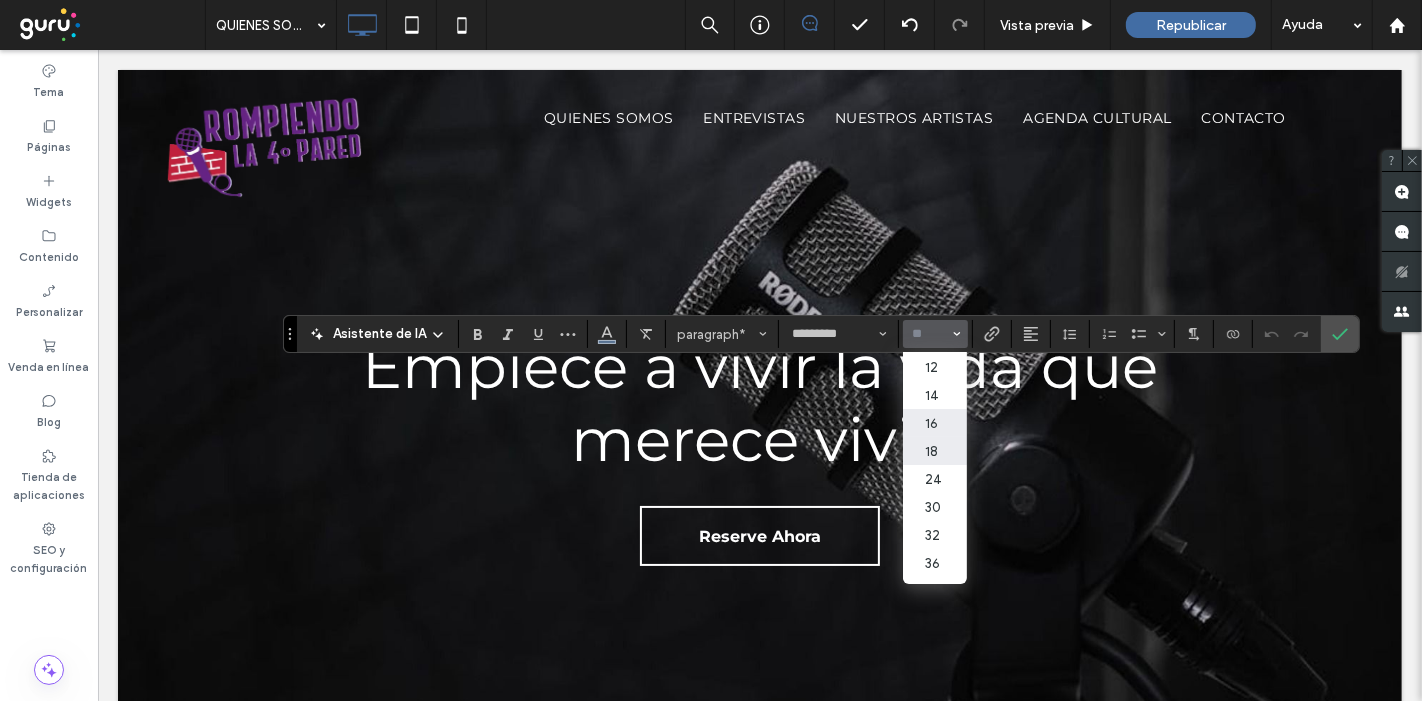 click on "18" at bounding box center [935, 451] 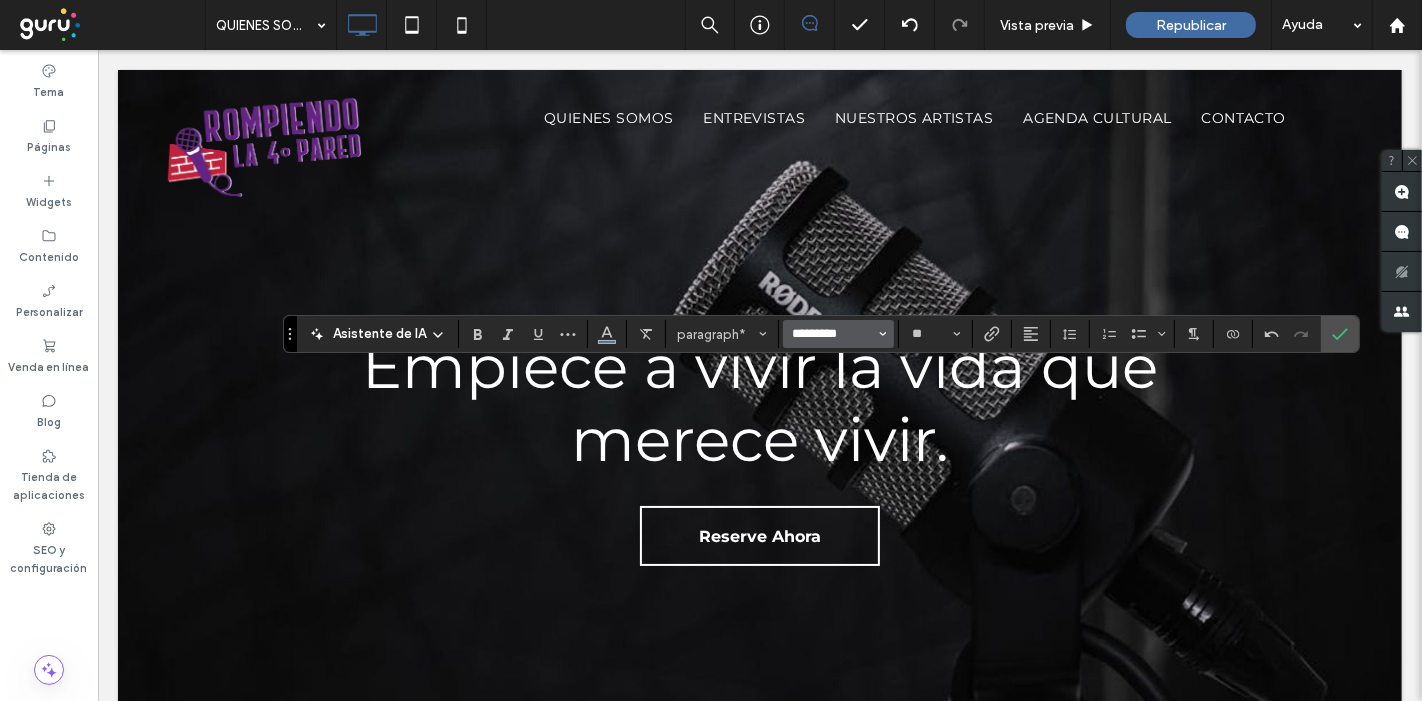 click on "*********" at bounding box center (832, 334) 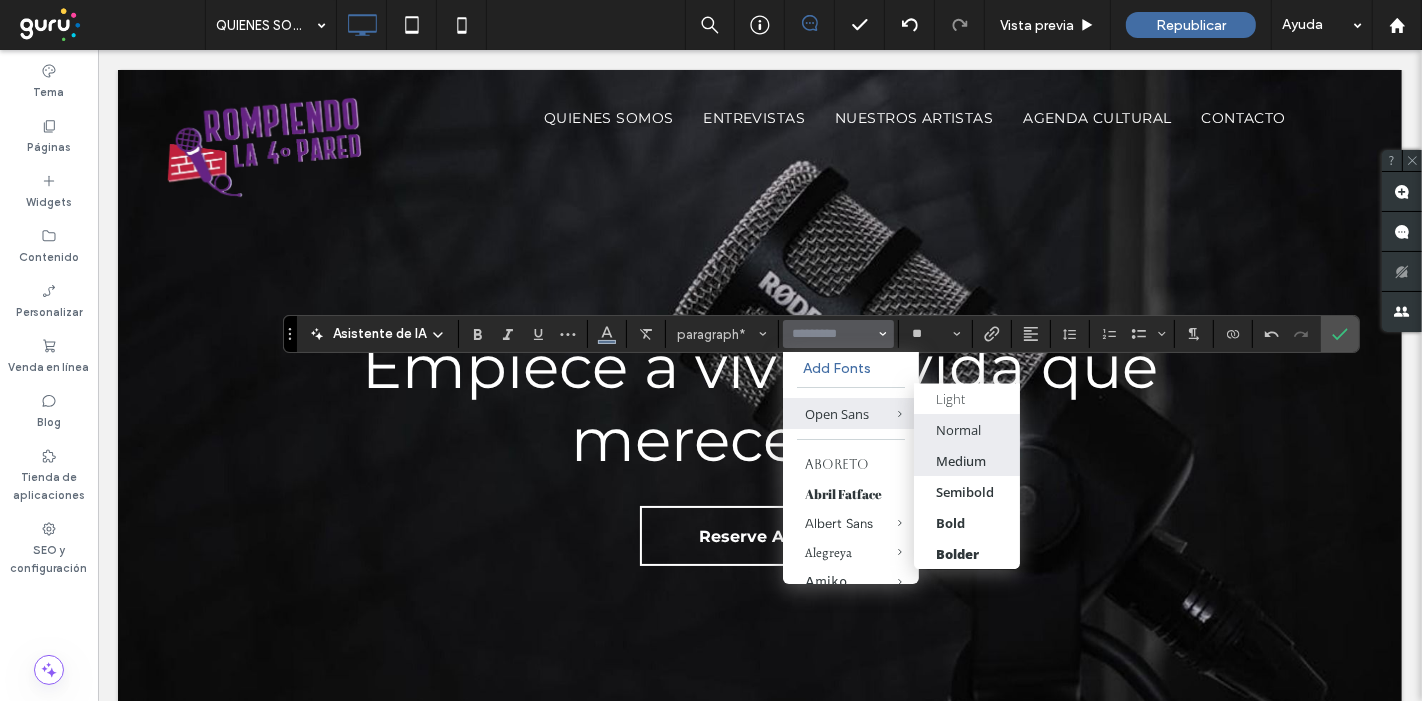 click on "Medium" at bounding box center [962, 461] 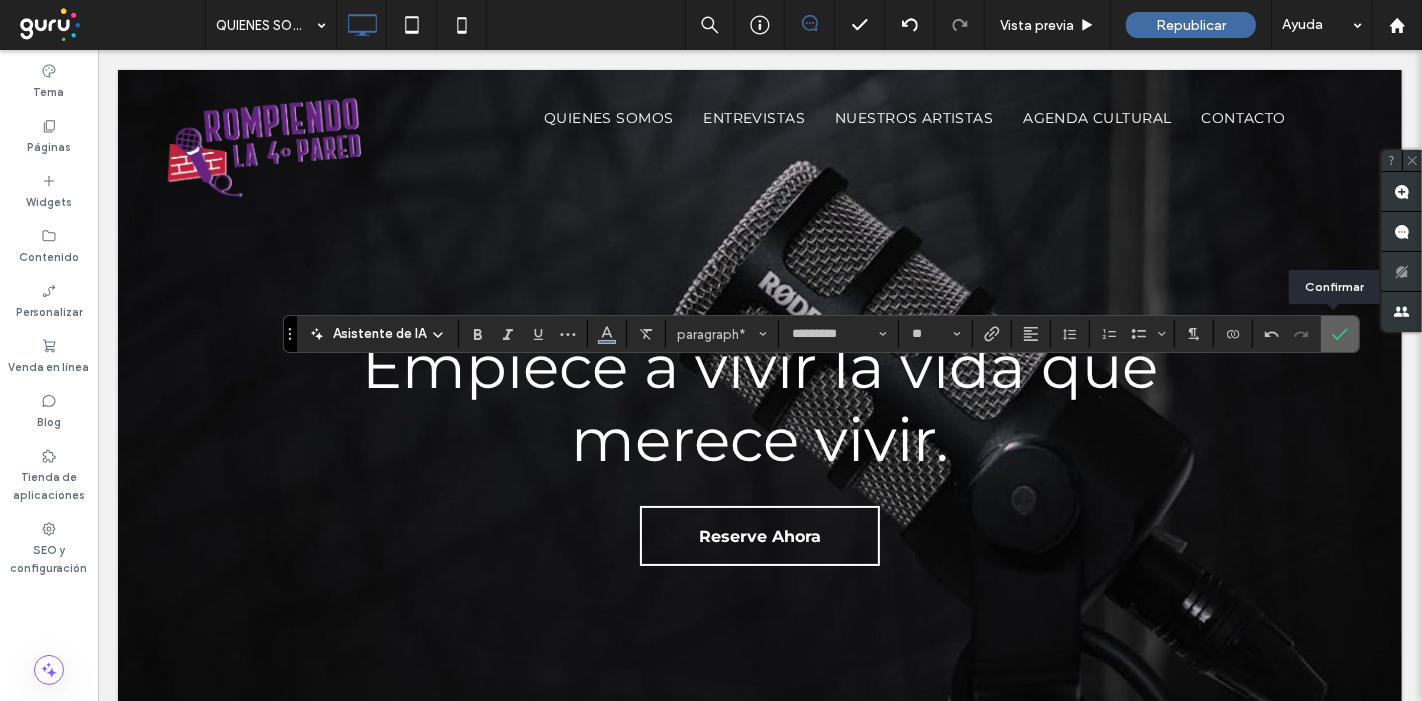 click 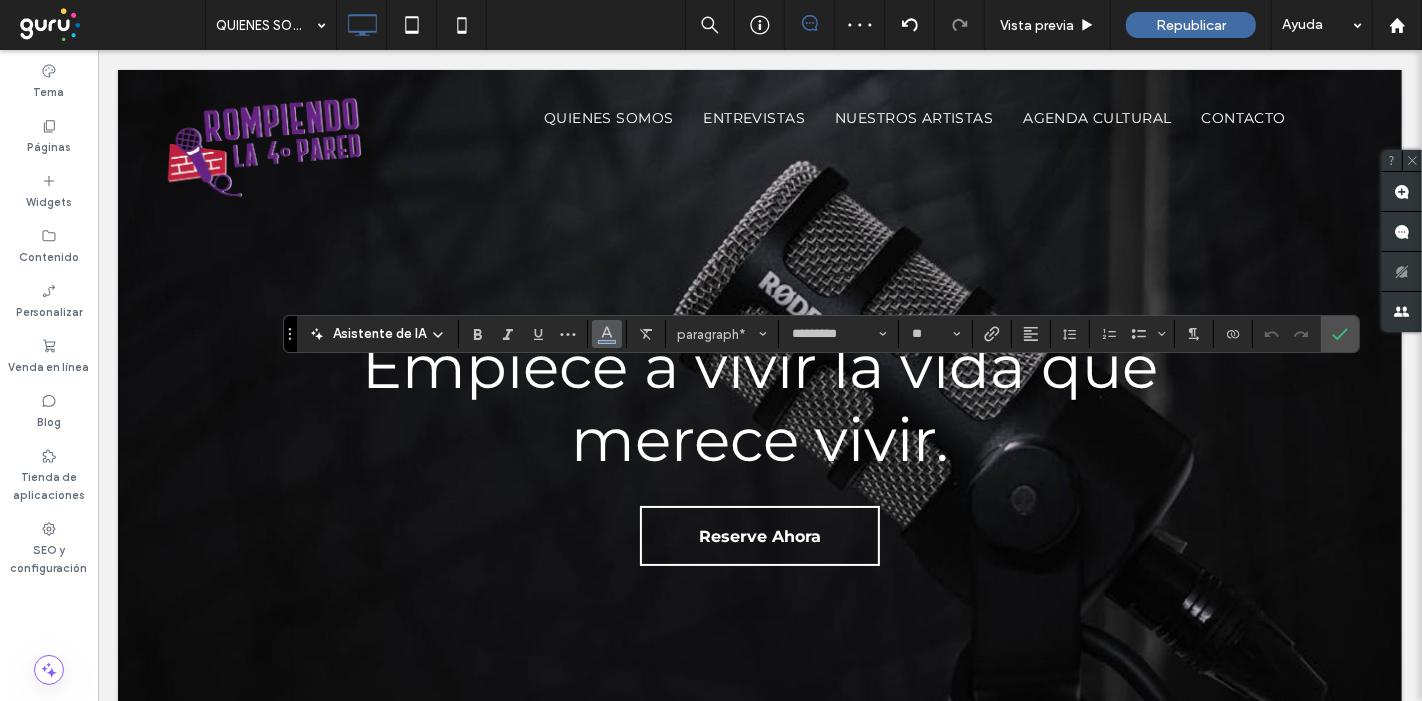 click 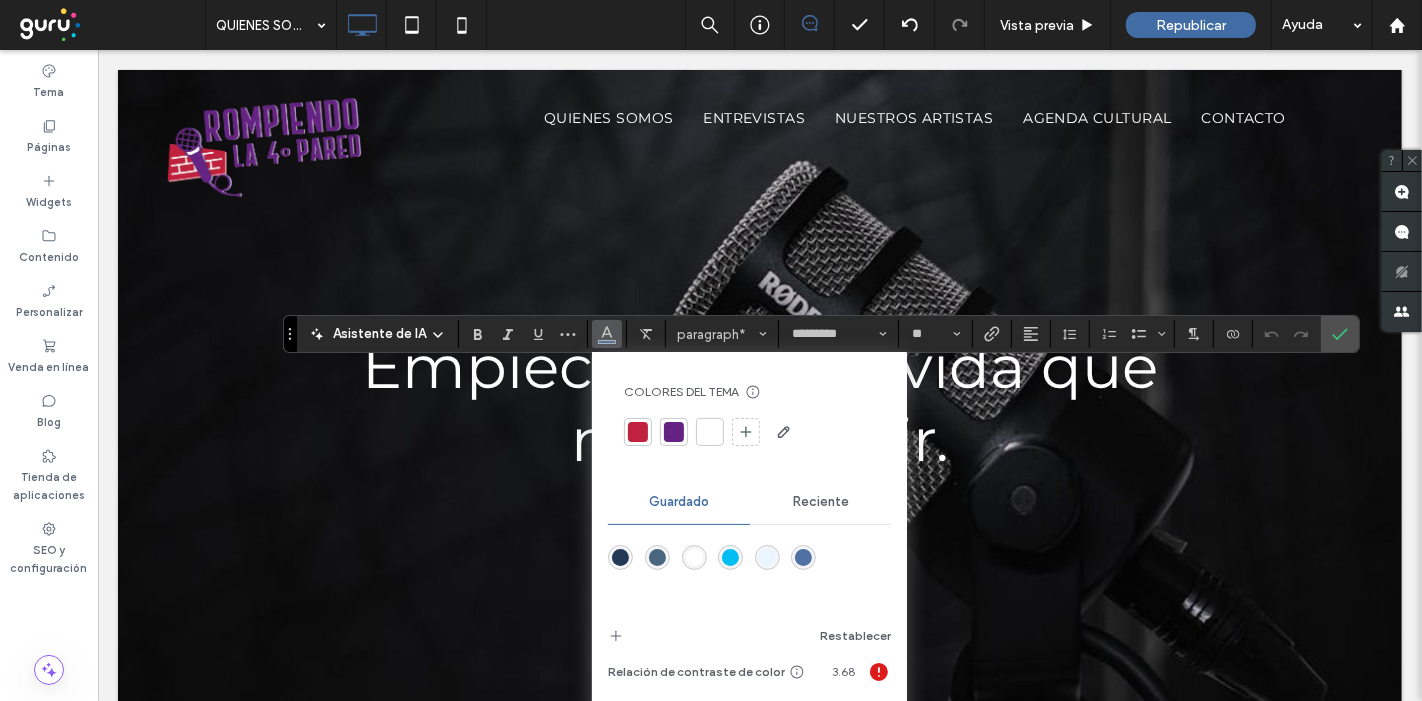 click on "Reciente" at bounding box center (821, 502) 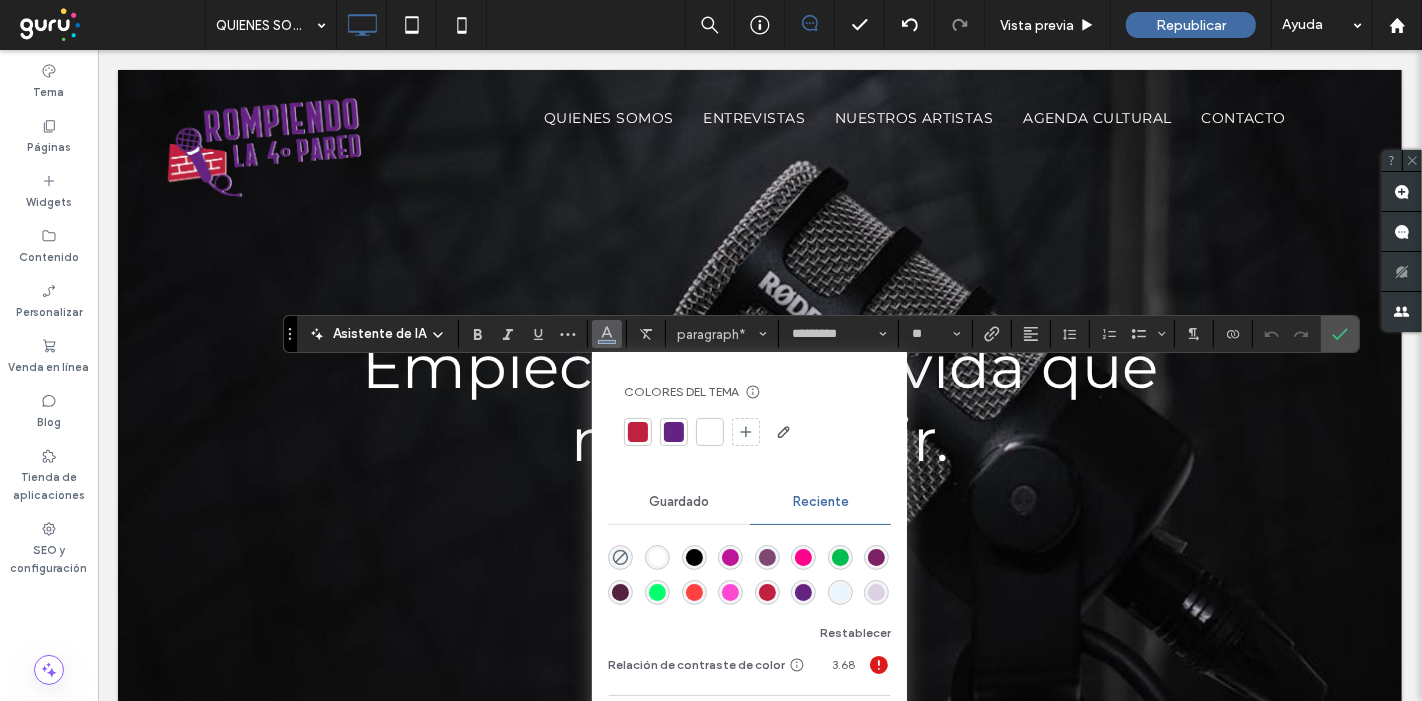 click at bounding box center (694, 557) 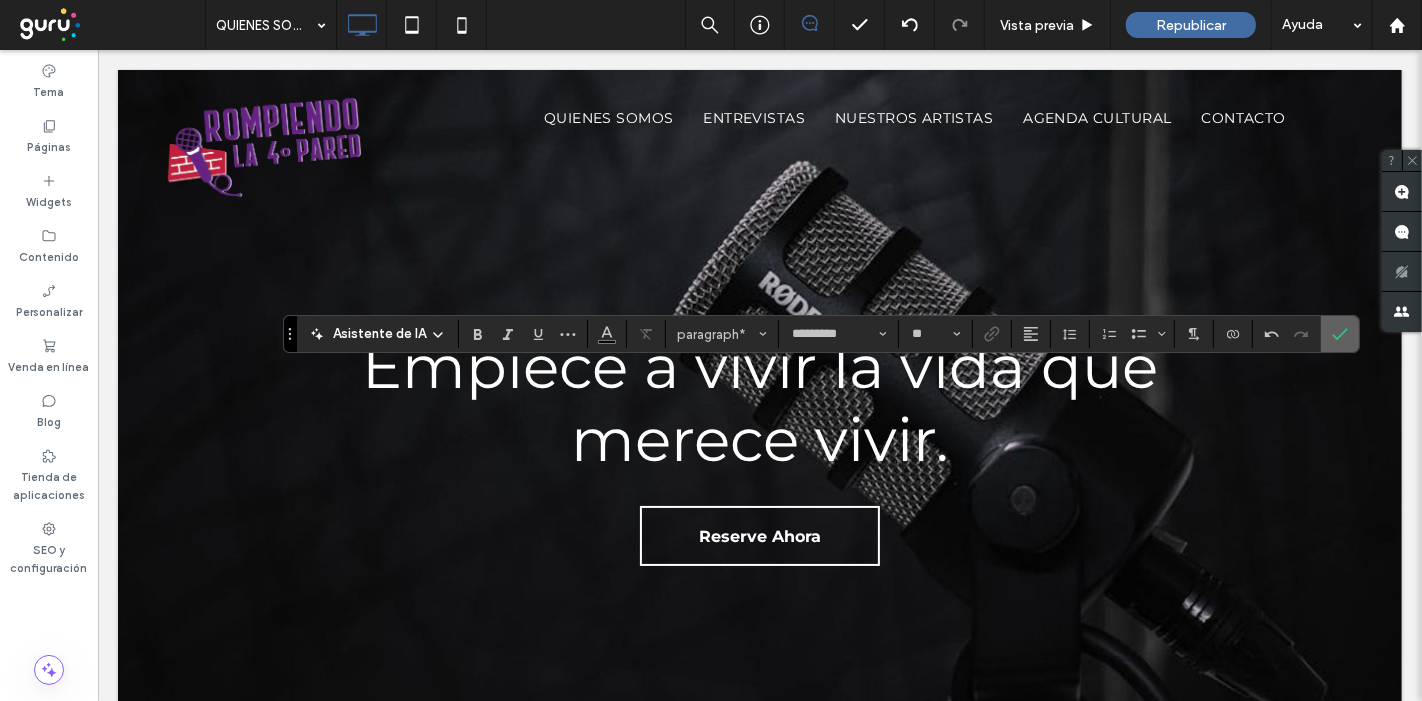 click 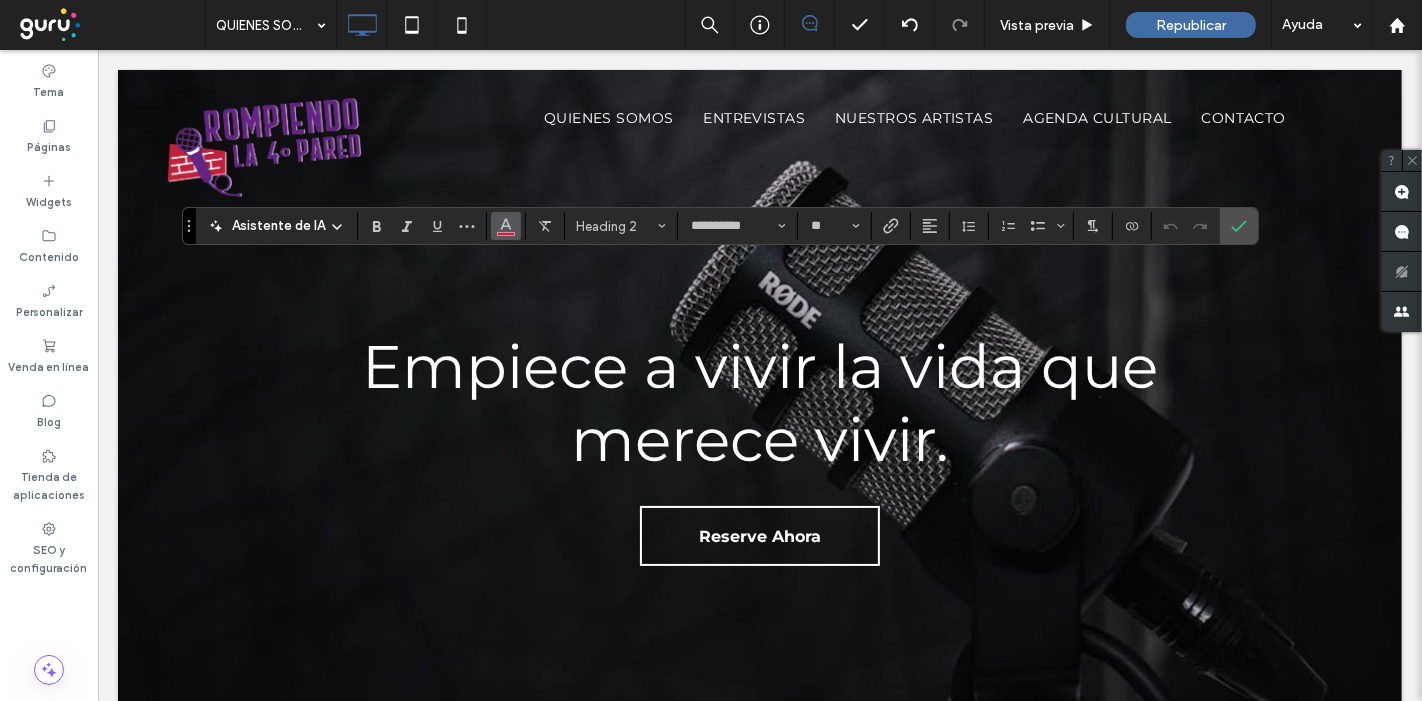 click 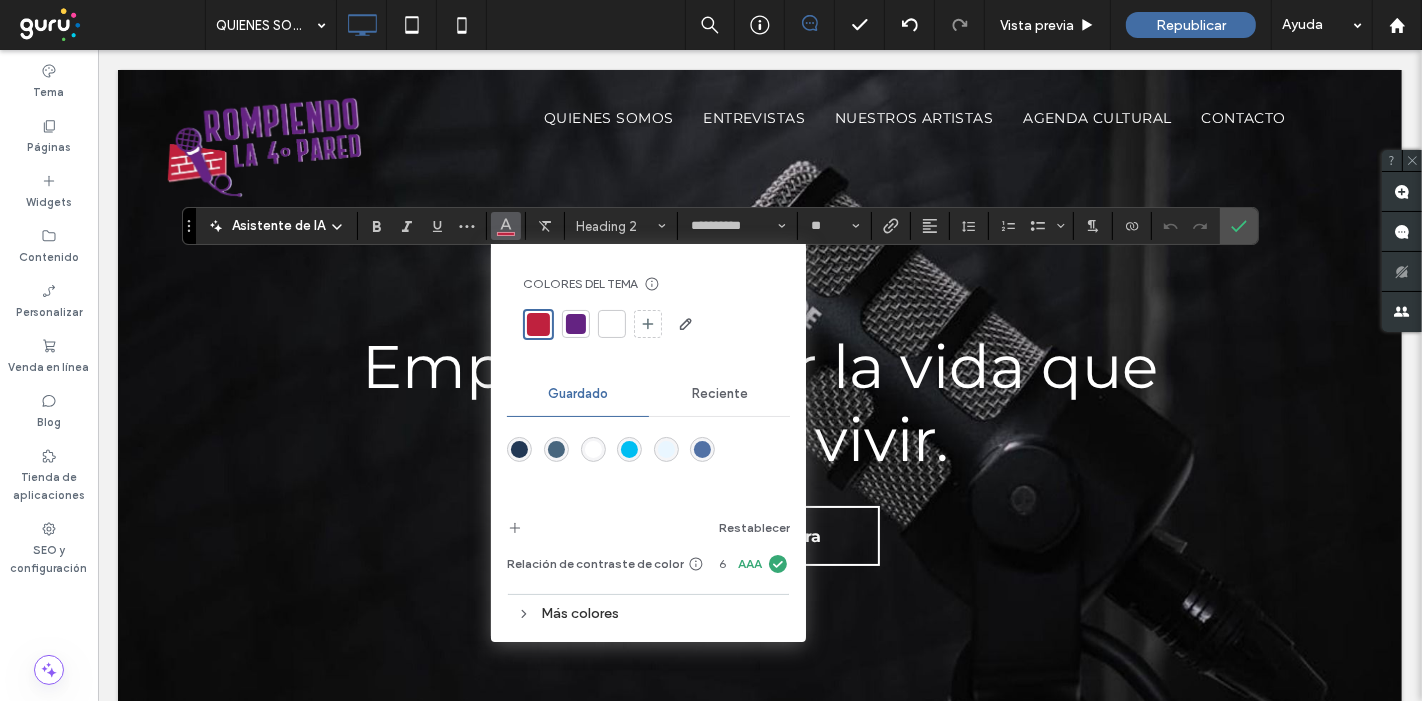 click at bounding box center (612, 324) 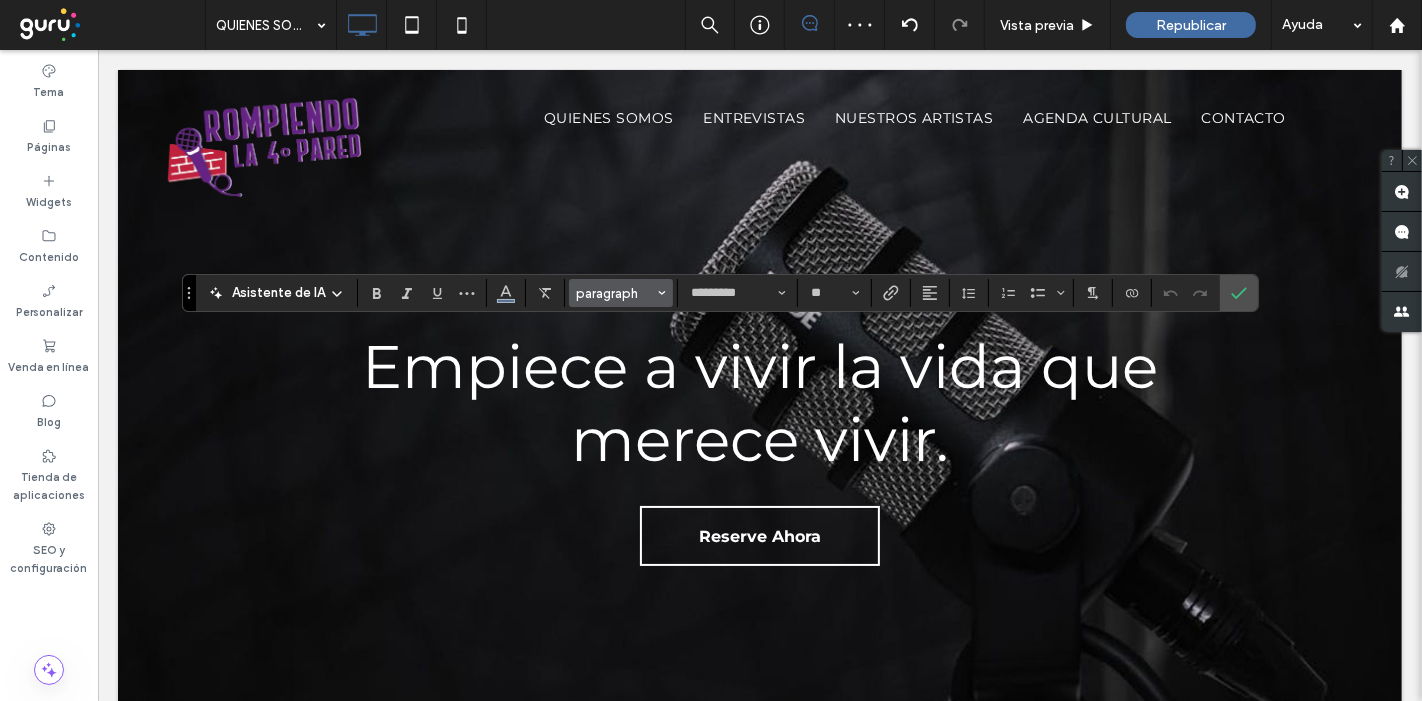 click on "paragraph" at bounding box center [621, 293] 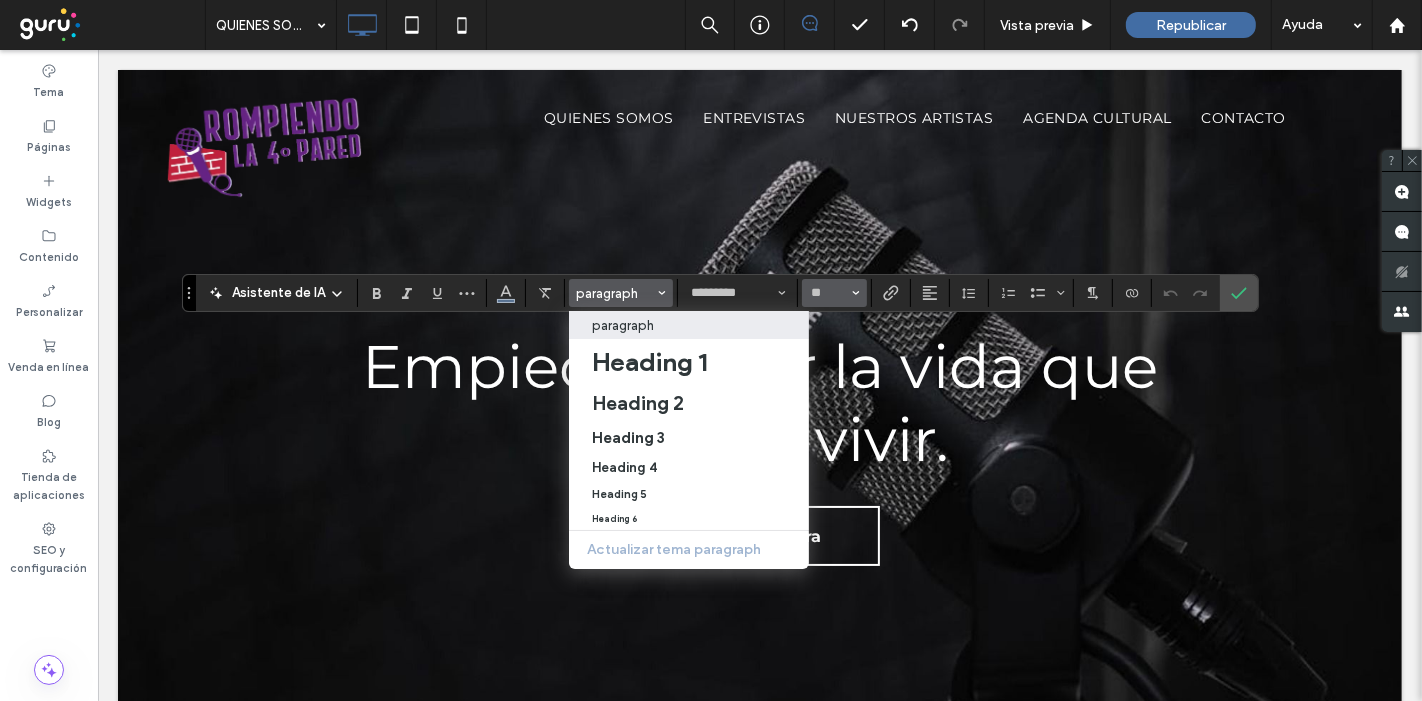 click on "**" at bounding box center (834, 293) 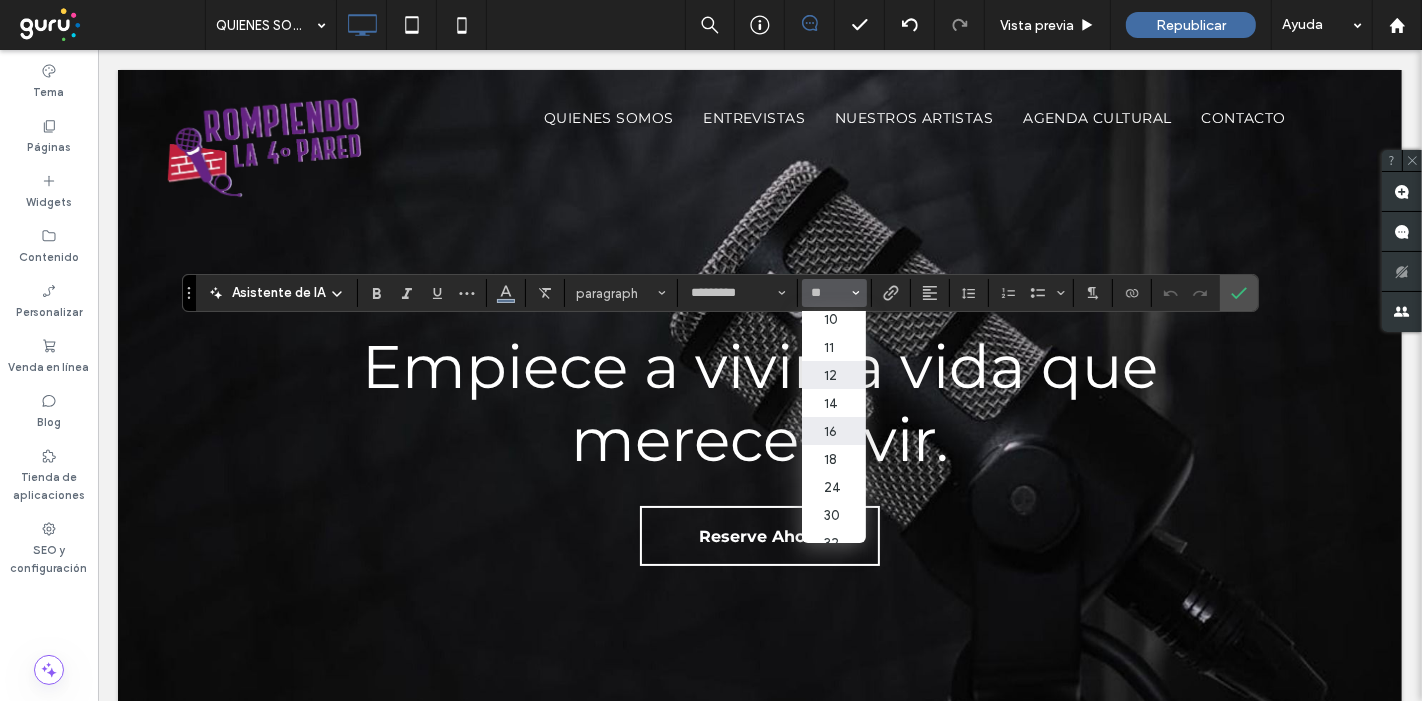 scroll, scrollTop: 111, scrollLeft: 0, axis: vertical 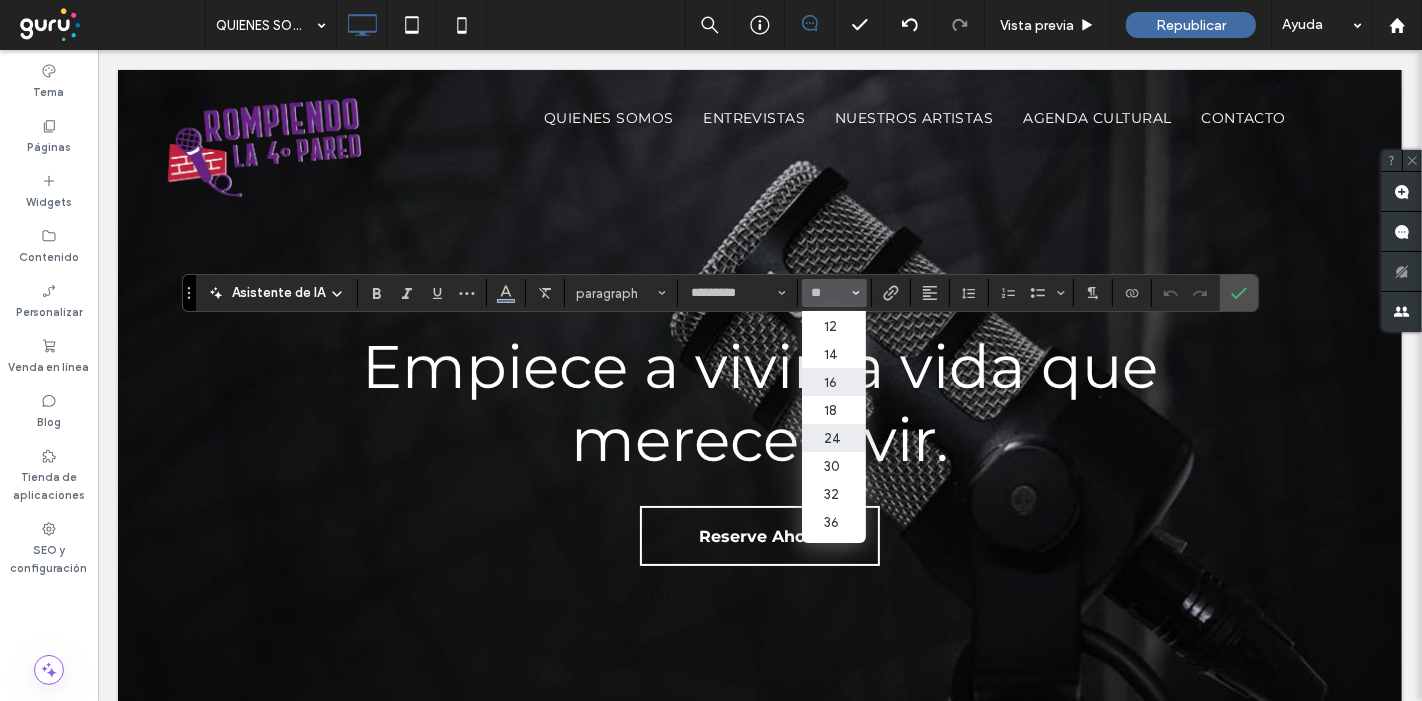 click on "24" at bounding box center [834, 438] 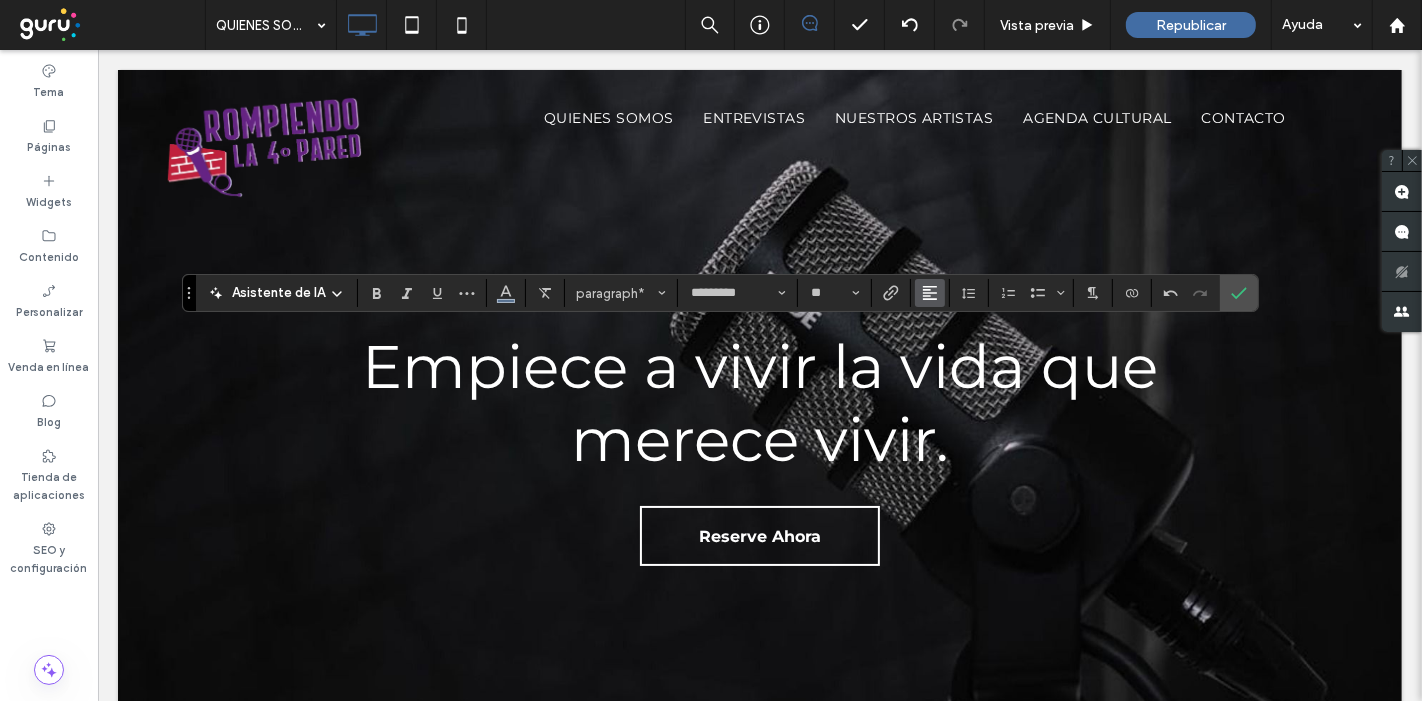 click 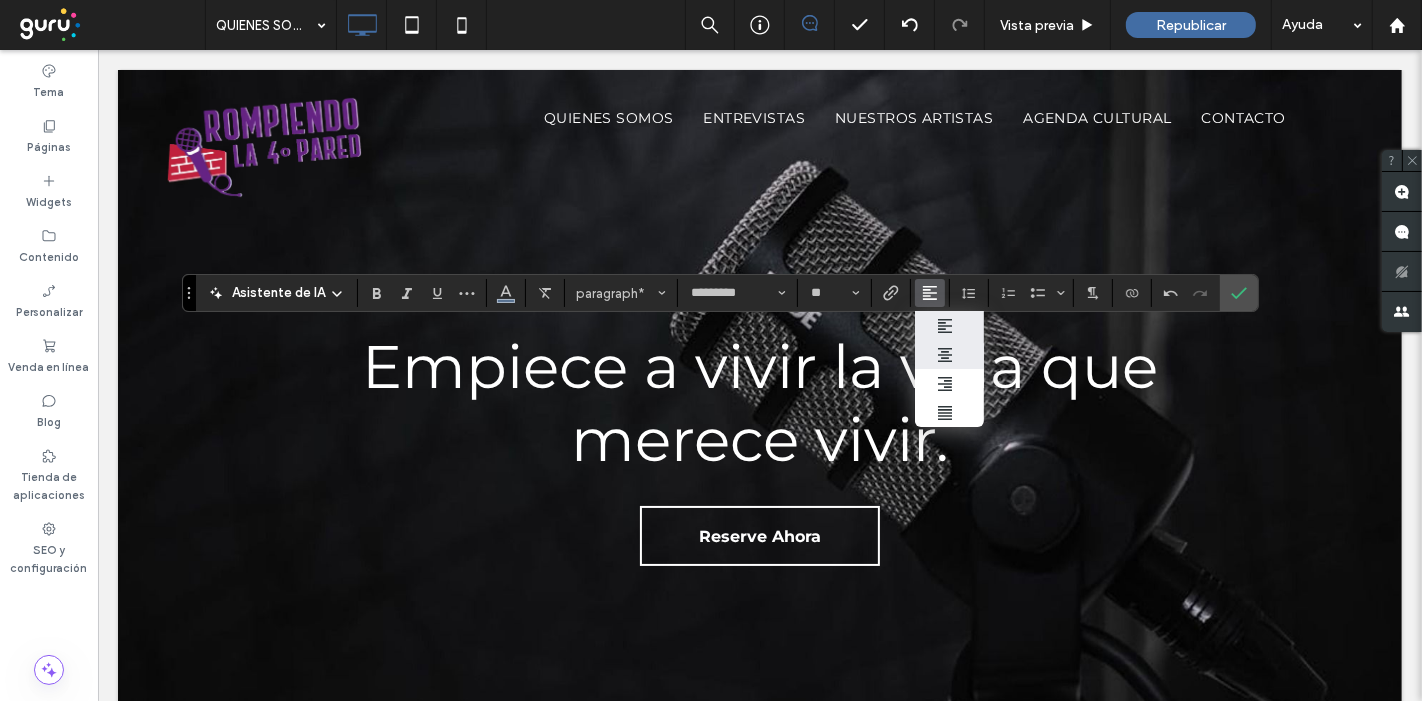 click 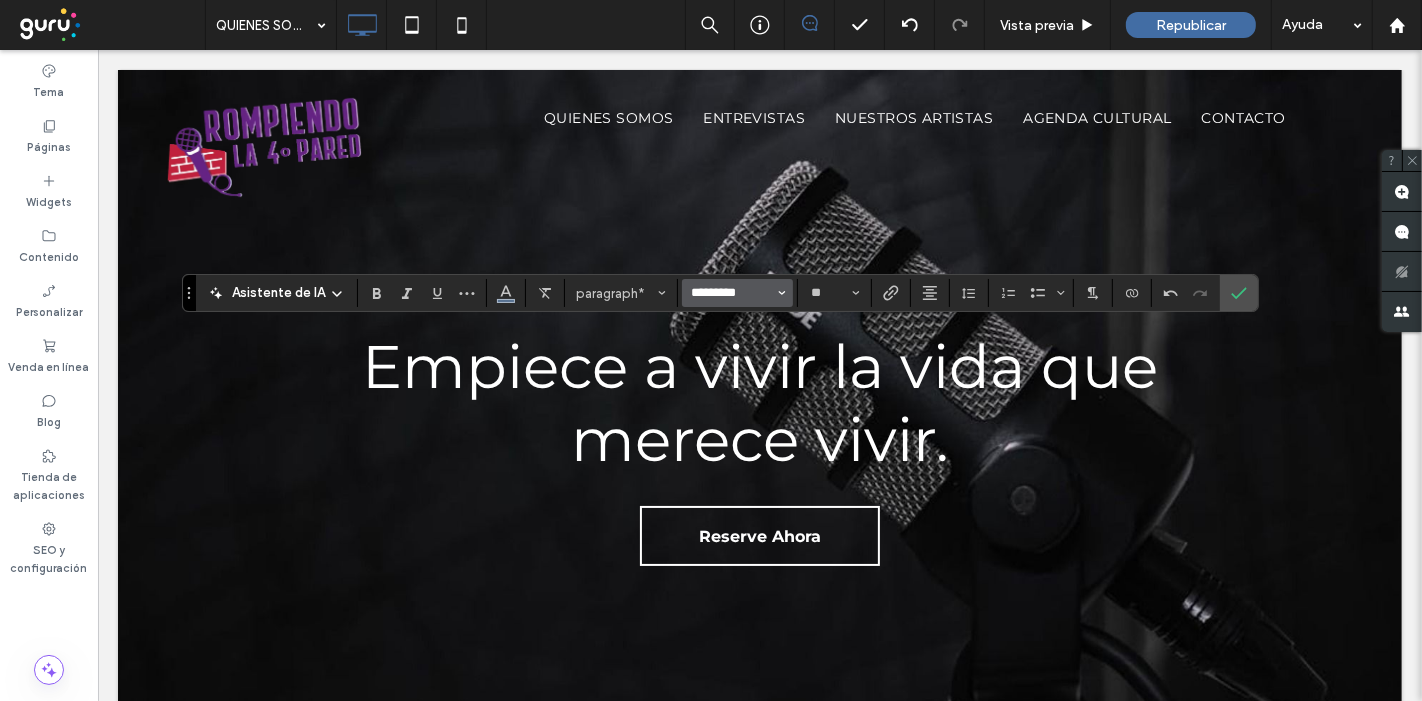 click on "*********" at bounding box center (731, 293) 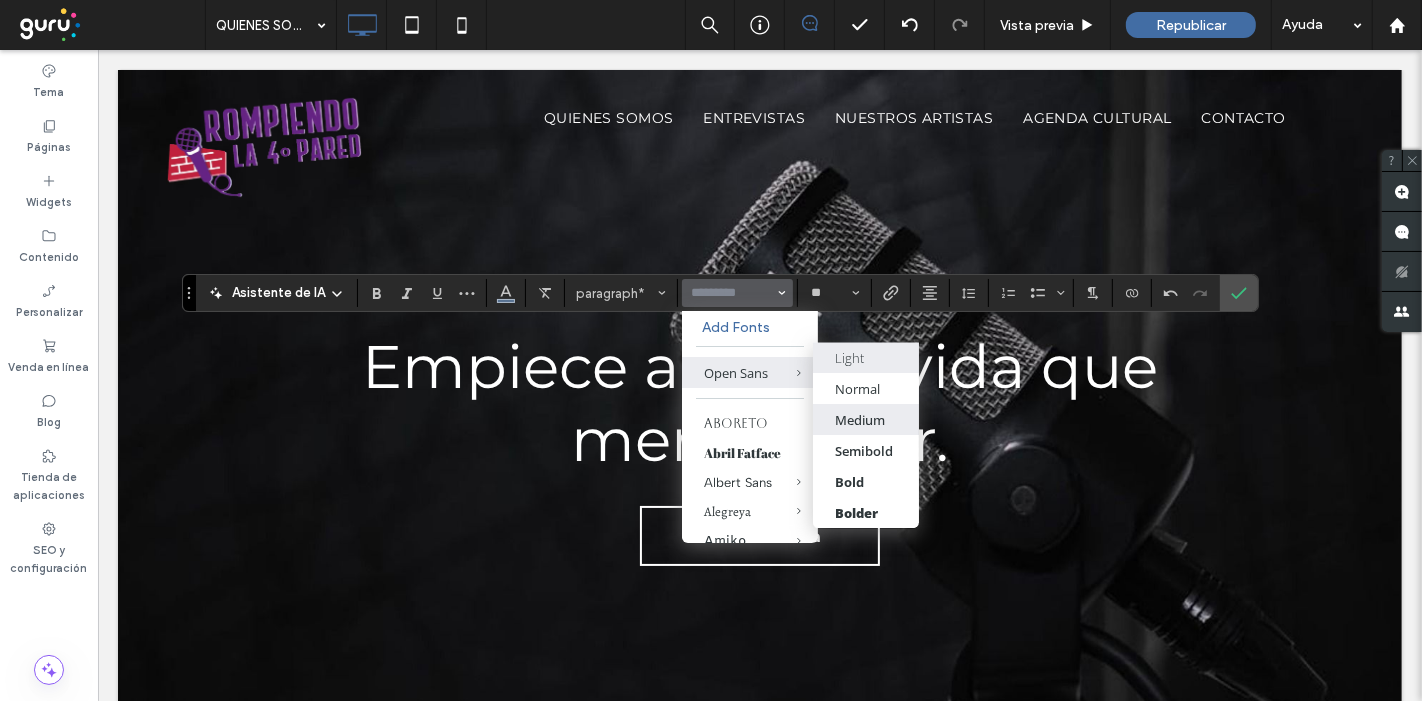 click on "Medium" at bounding box center [861, 420] 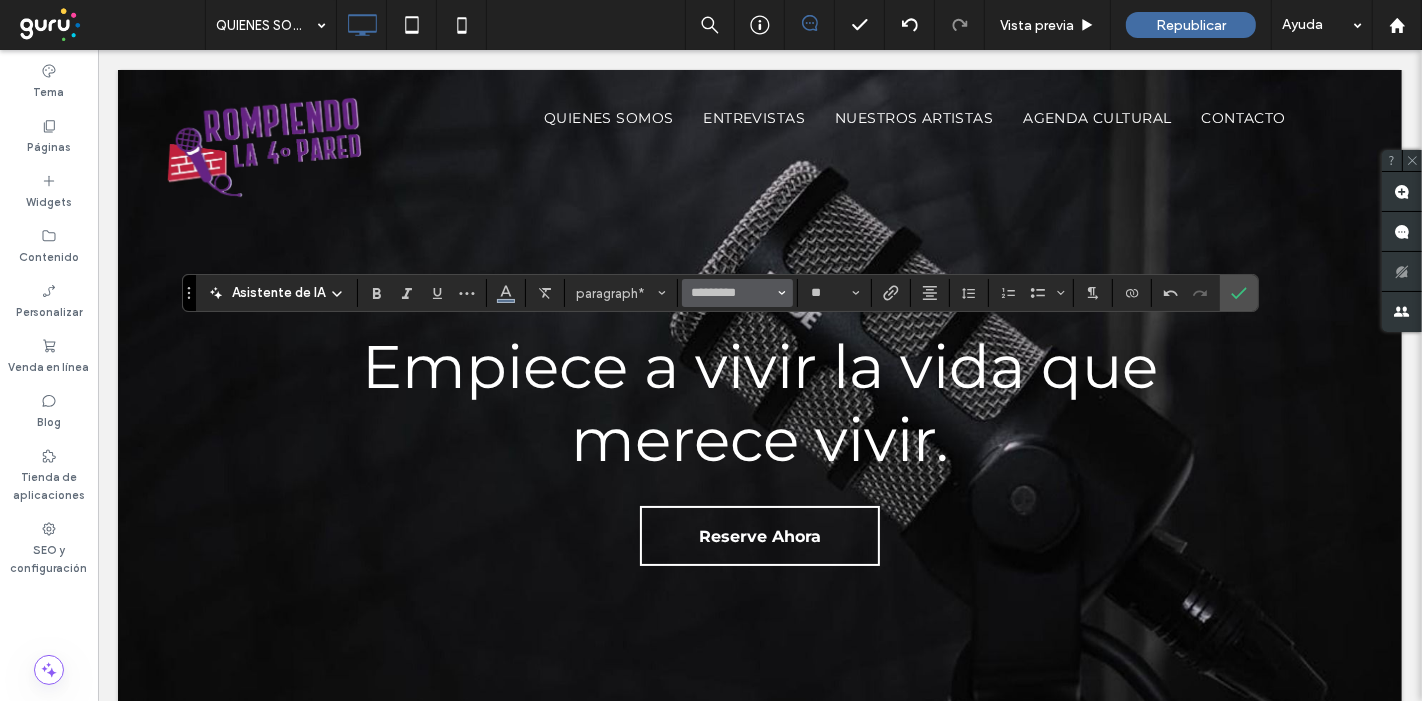 click 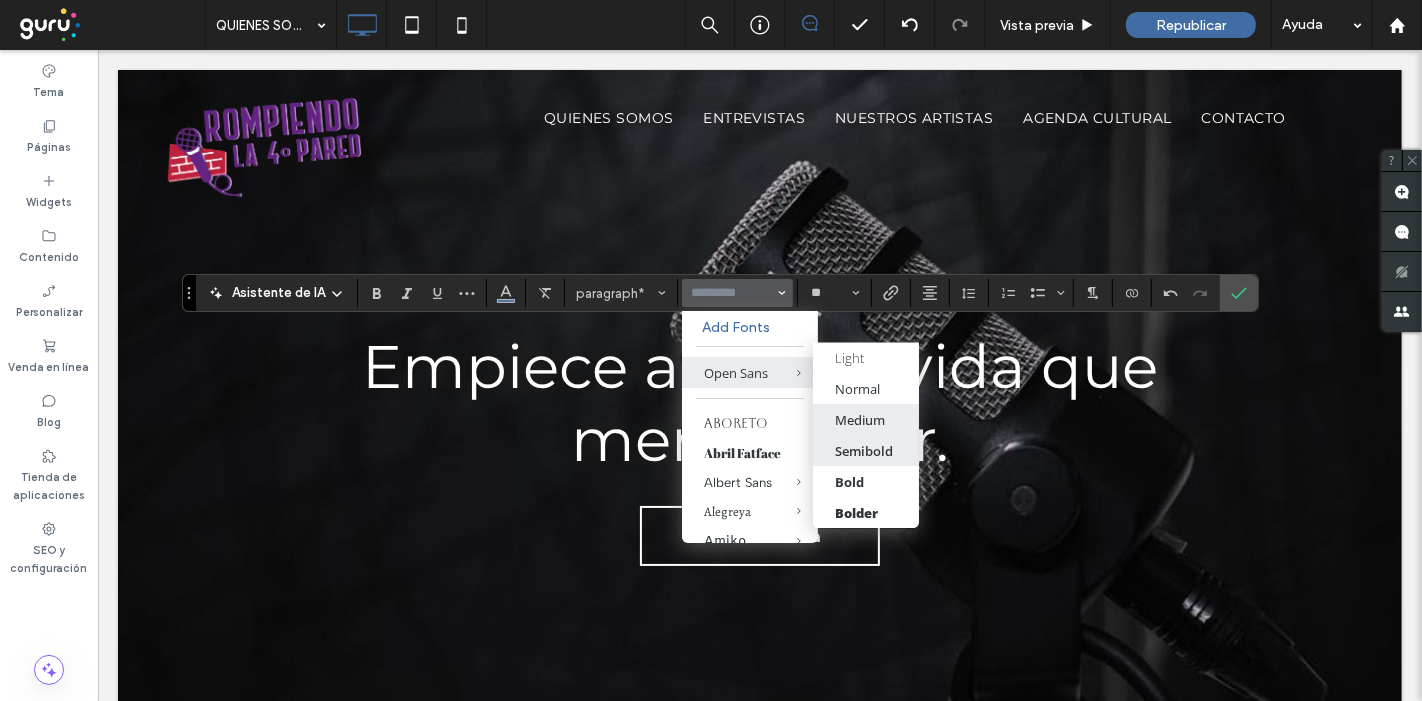 click on "Semibold" at bounding box center [865, 451] 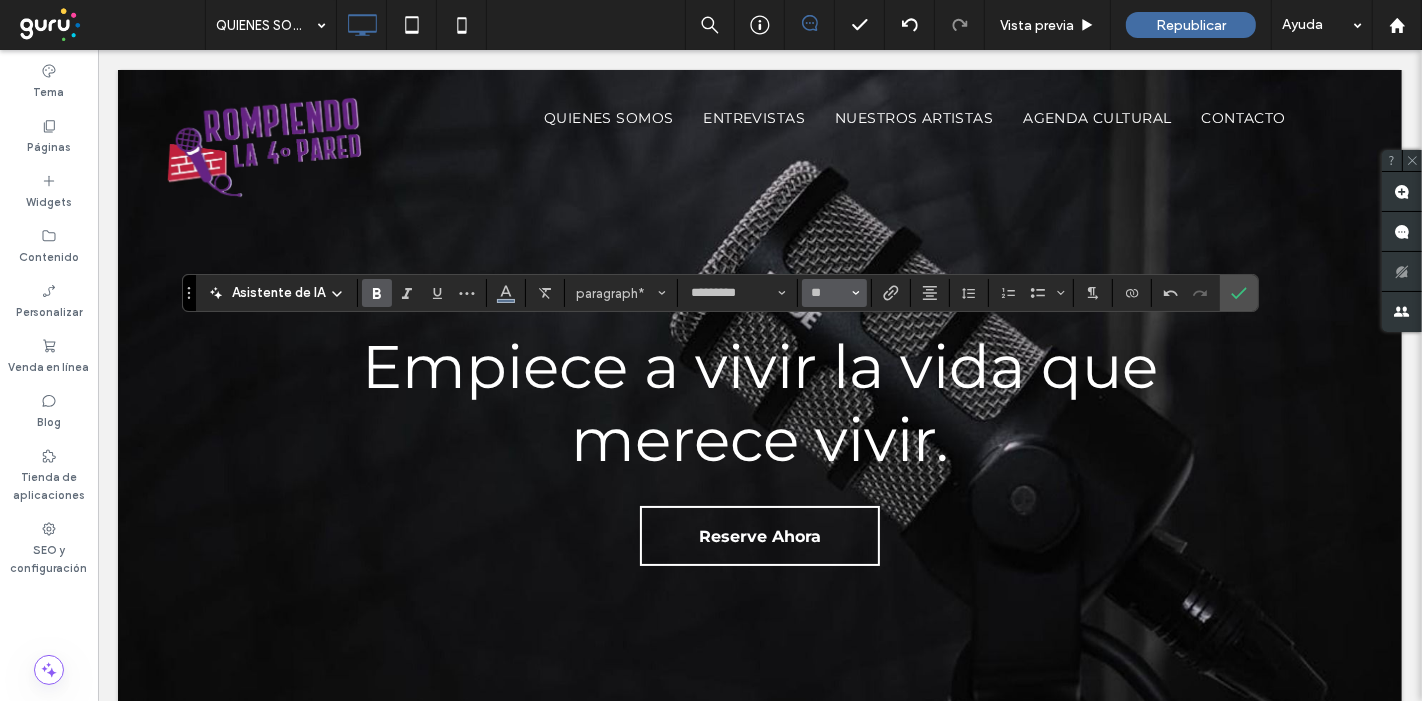 click at bounding box center [856, 293] 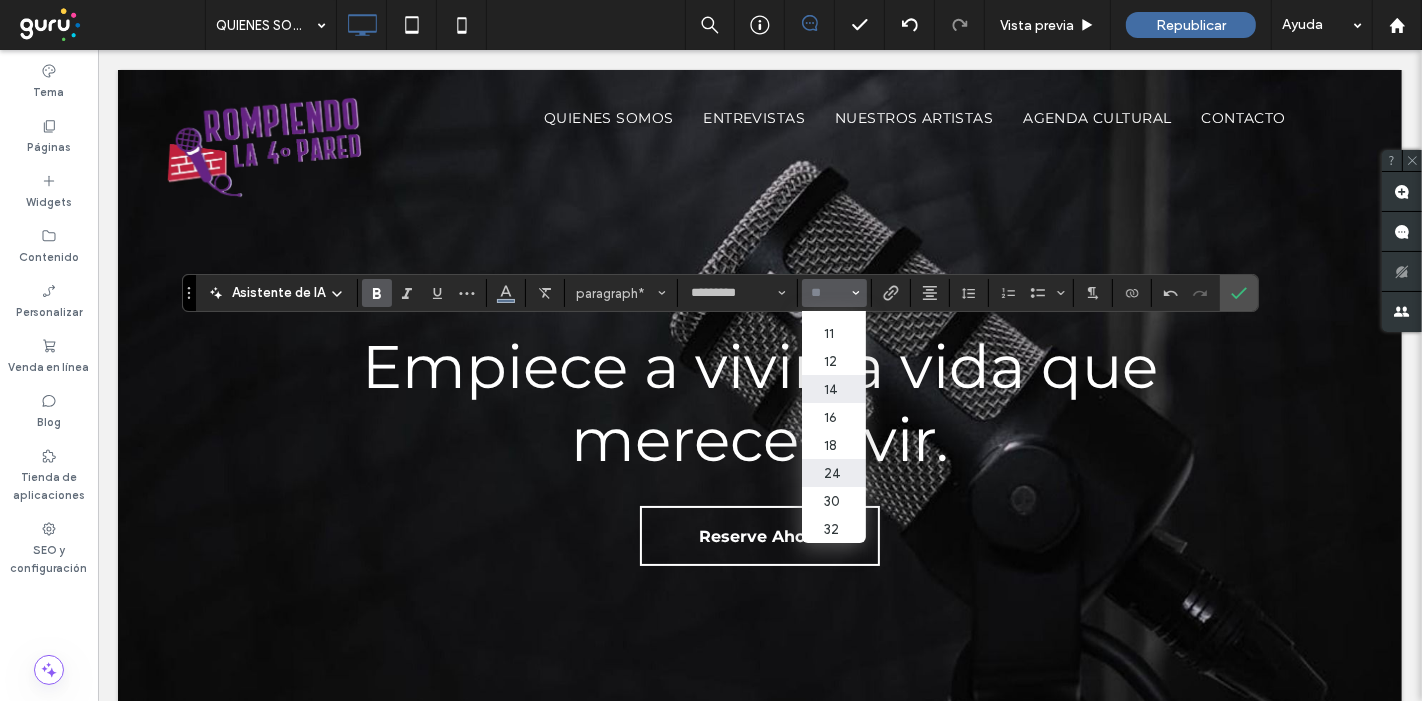 scroll, scrollTop: 111, scrollLeft: 0, axis: vertical 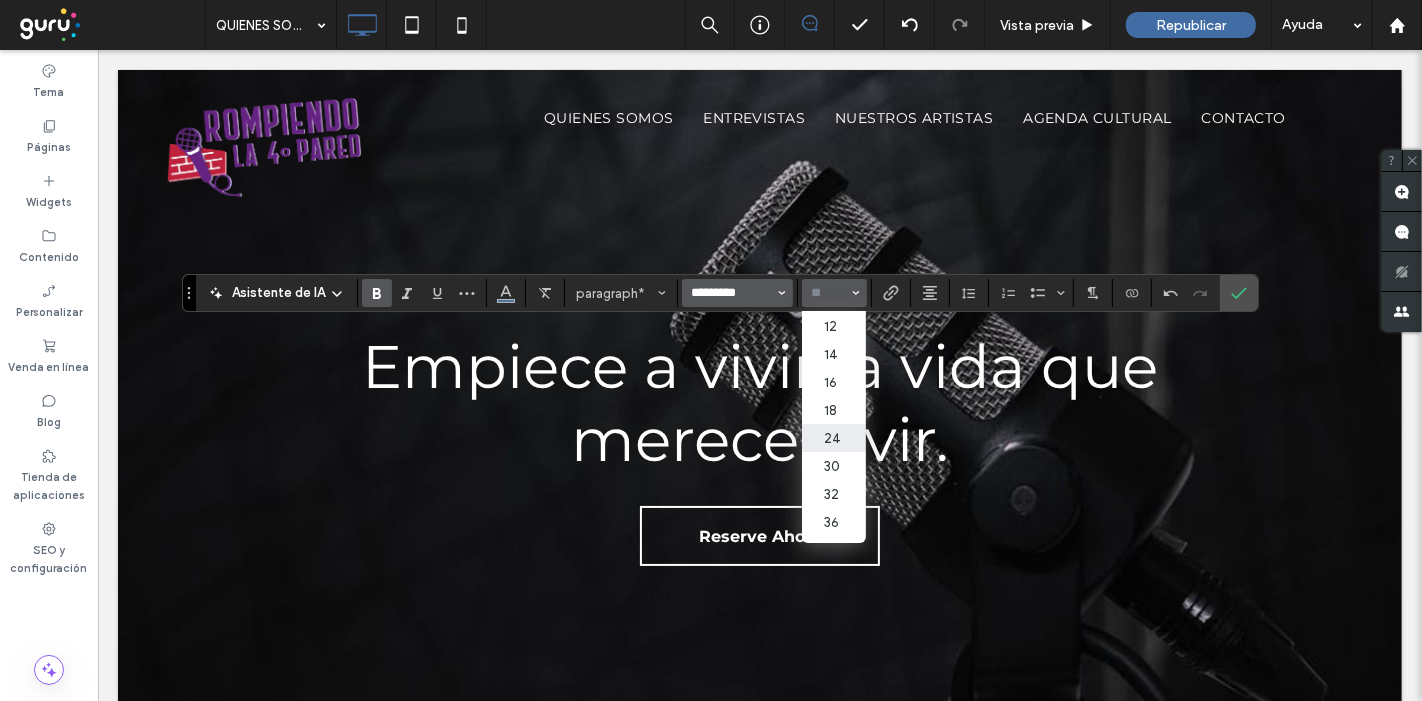 click on "*********" at bounding box center [731, 293] 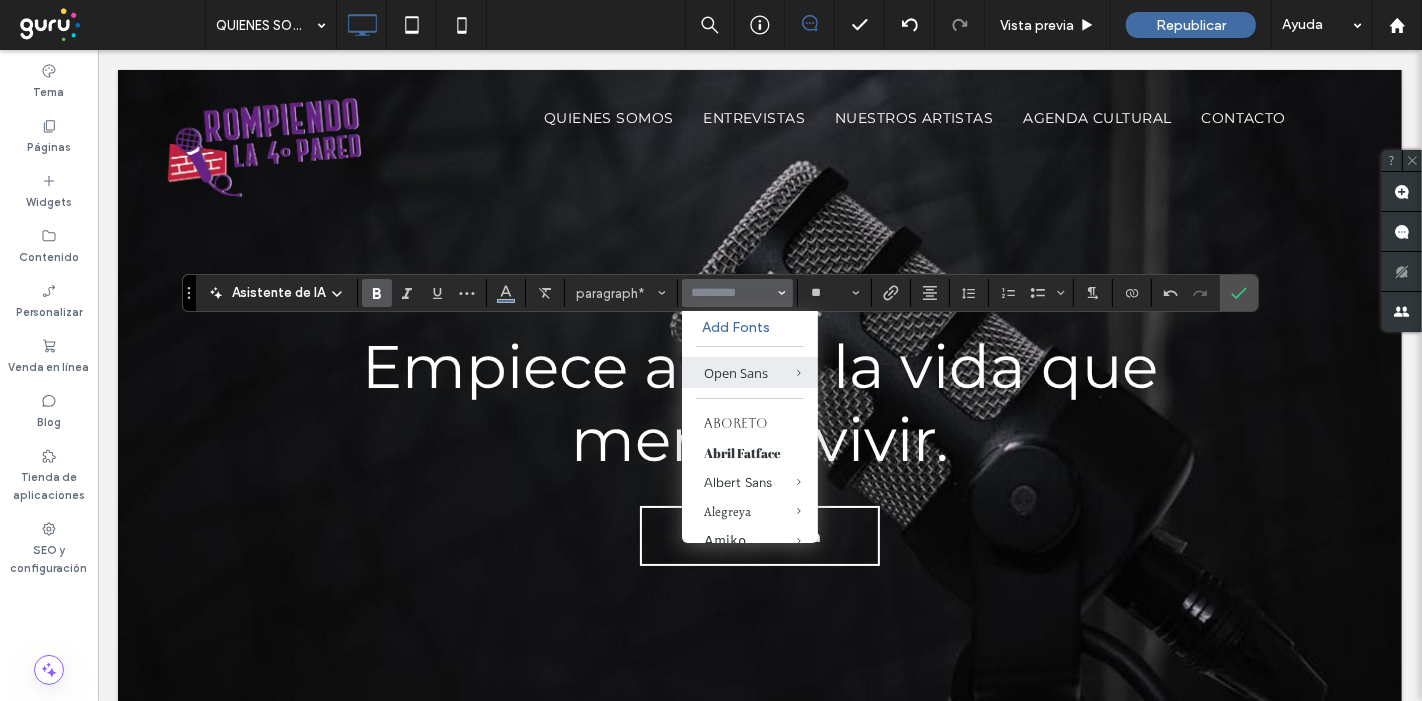 click 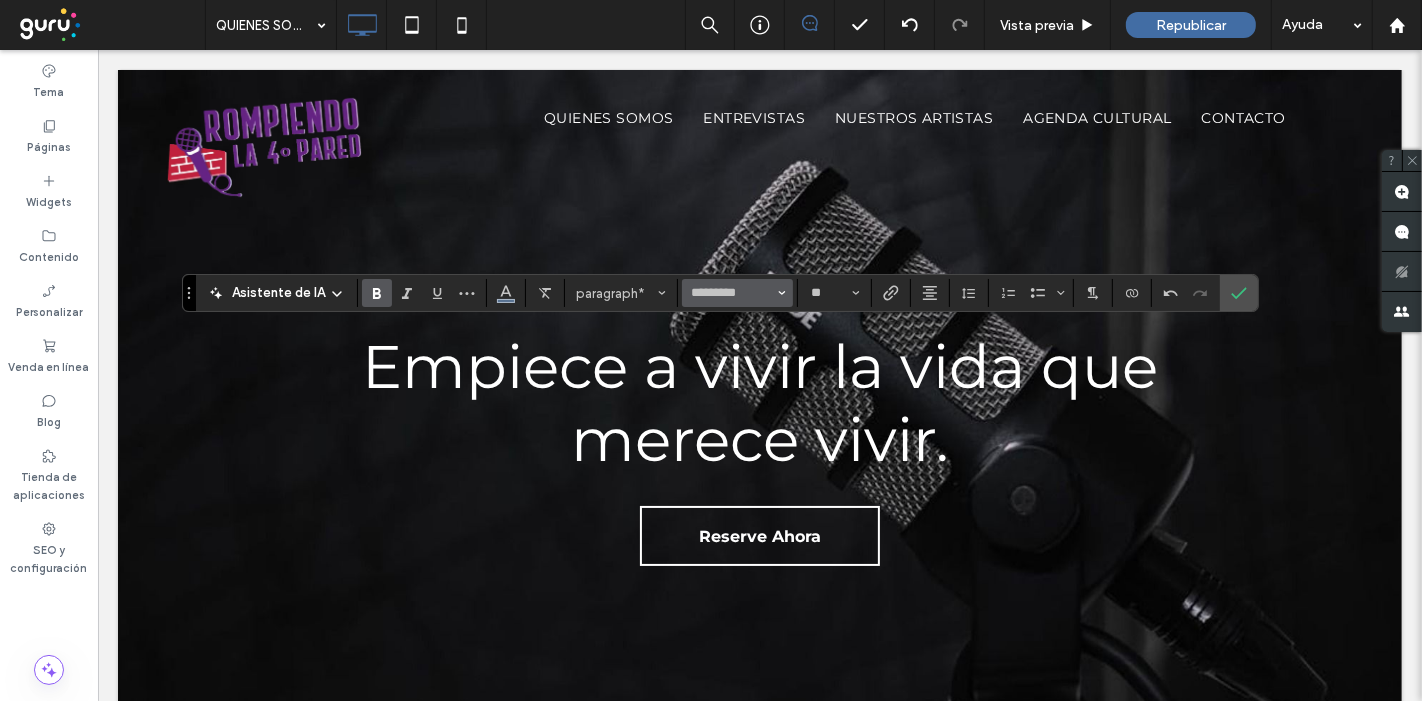 click 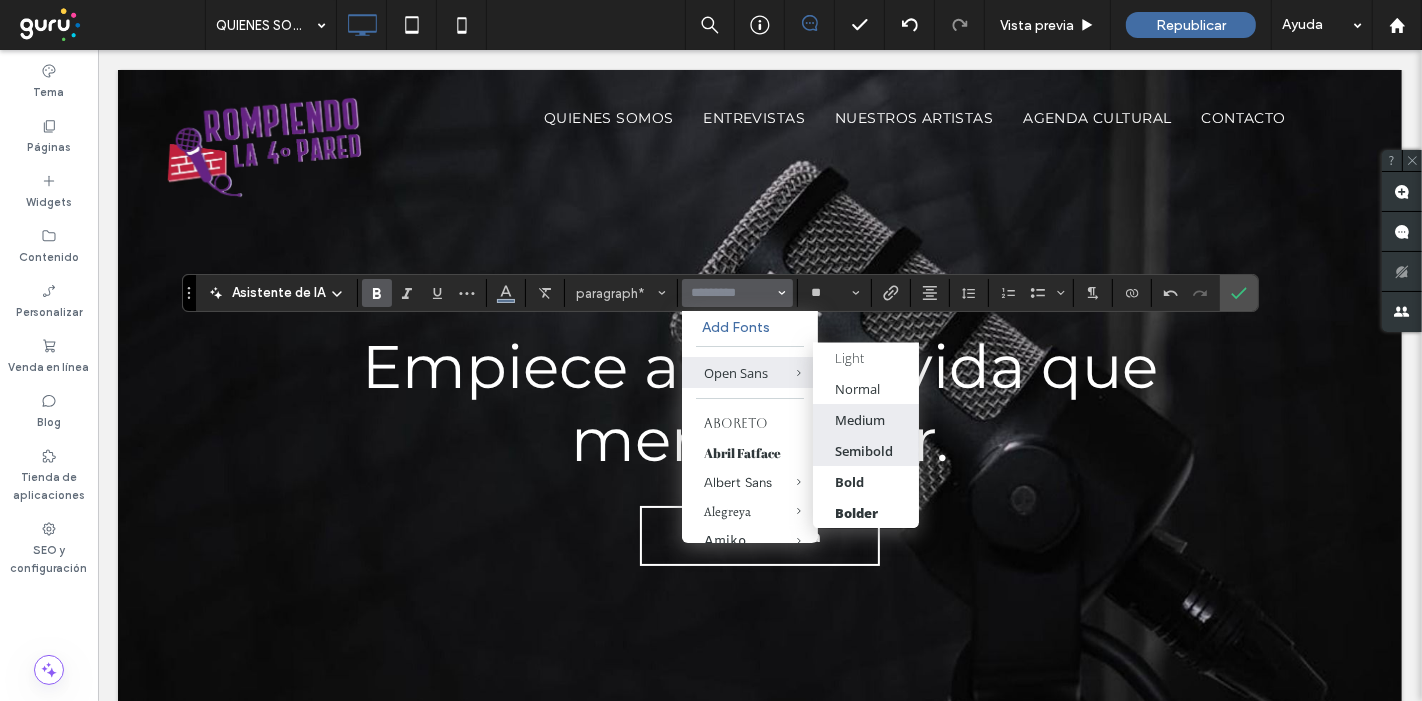 click on "Medium" at bounding box center (861, 420) 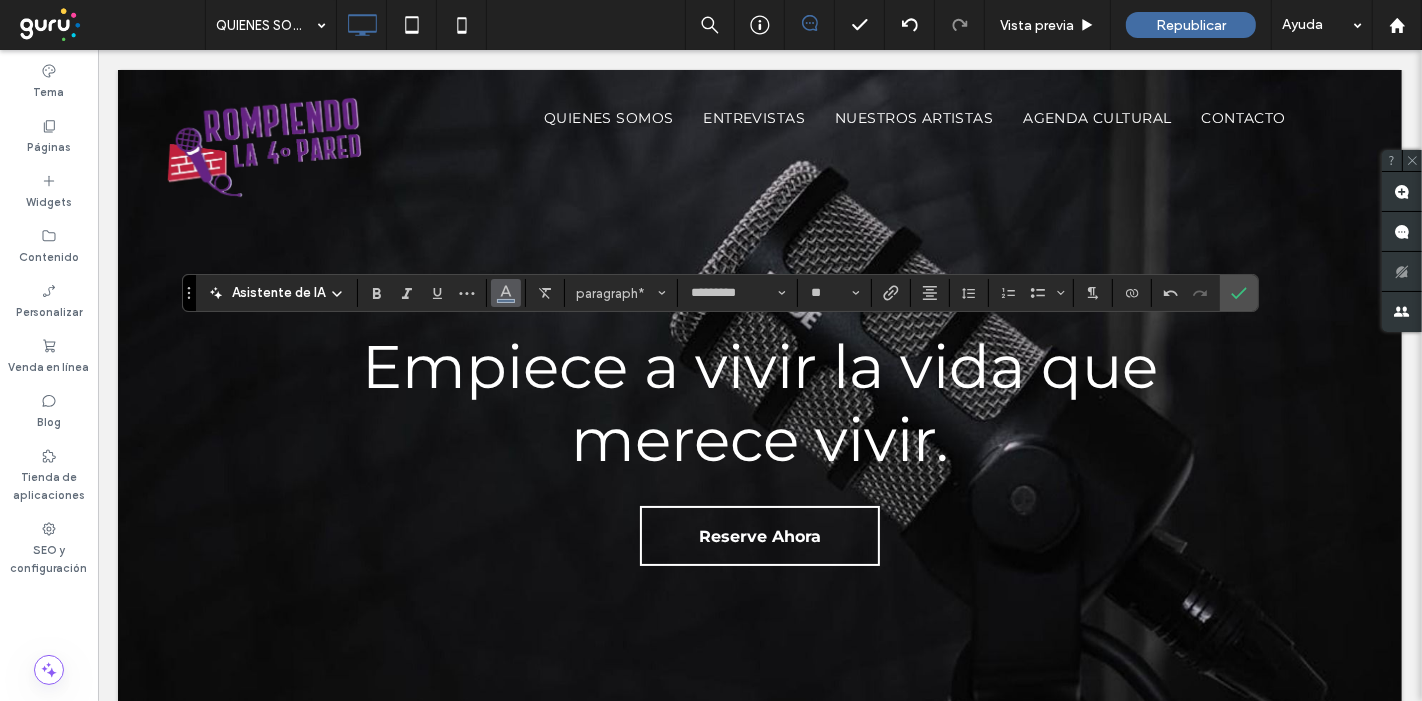 click 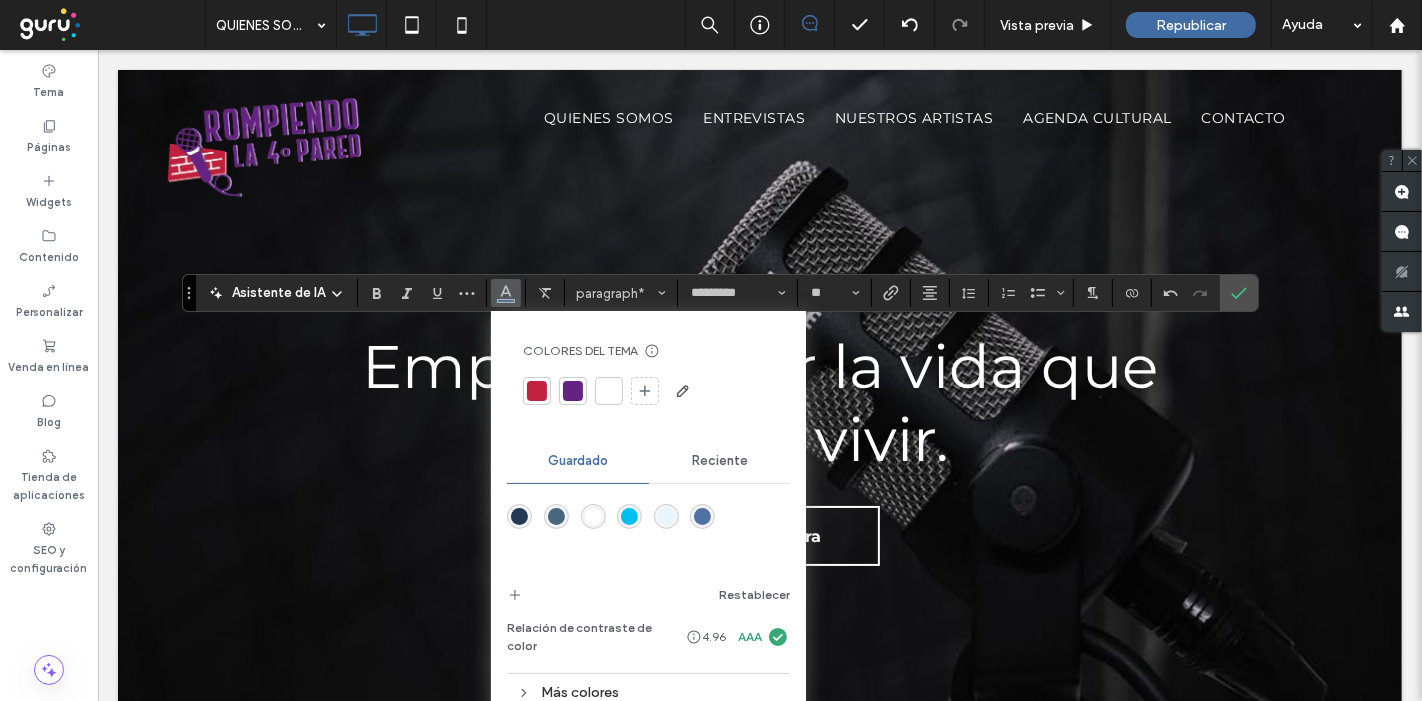 click at bounding box center [609, 391] 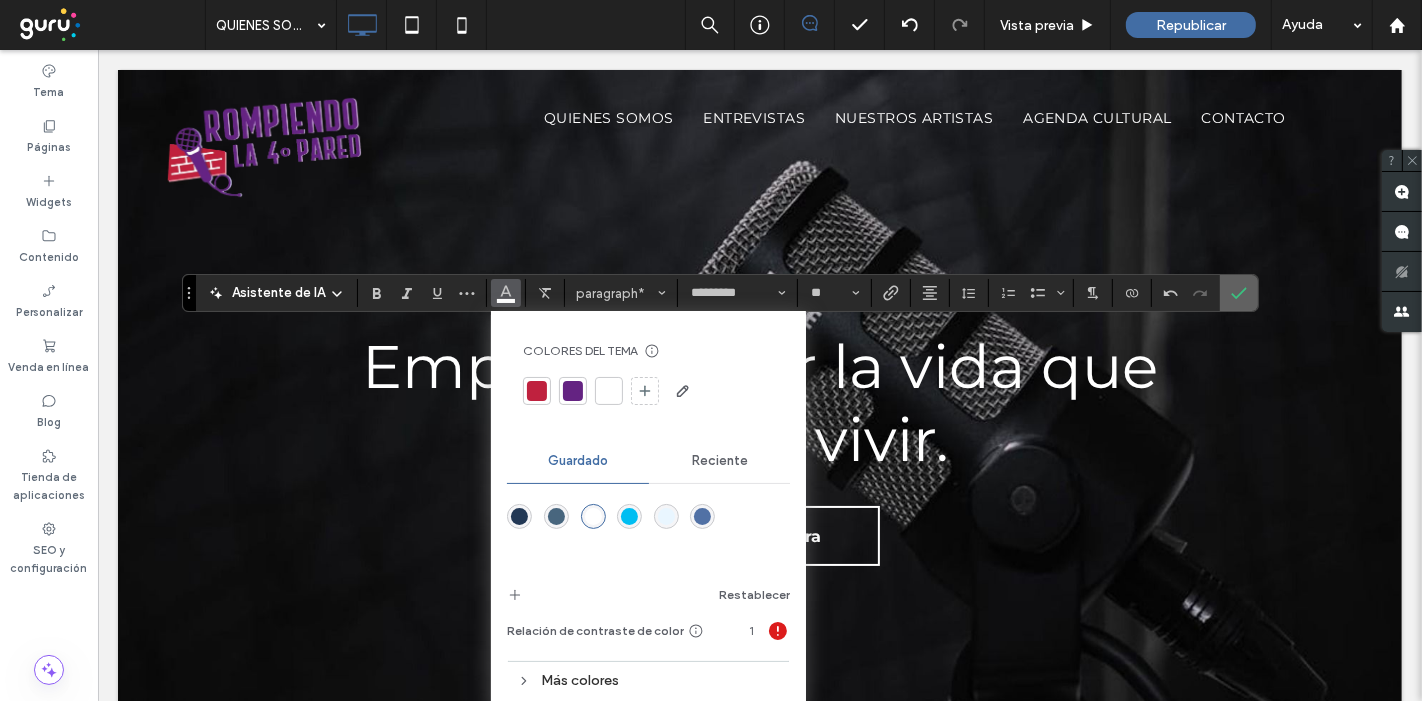 click 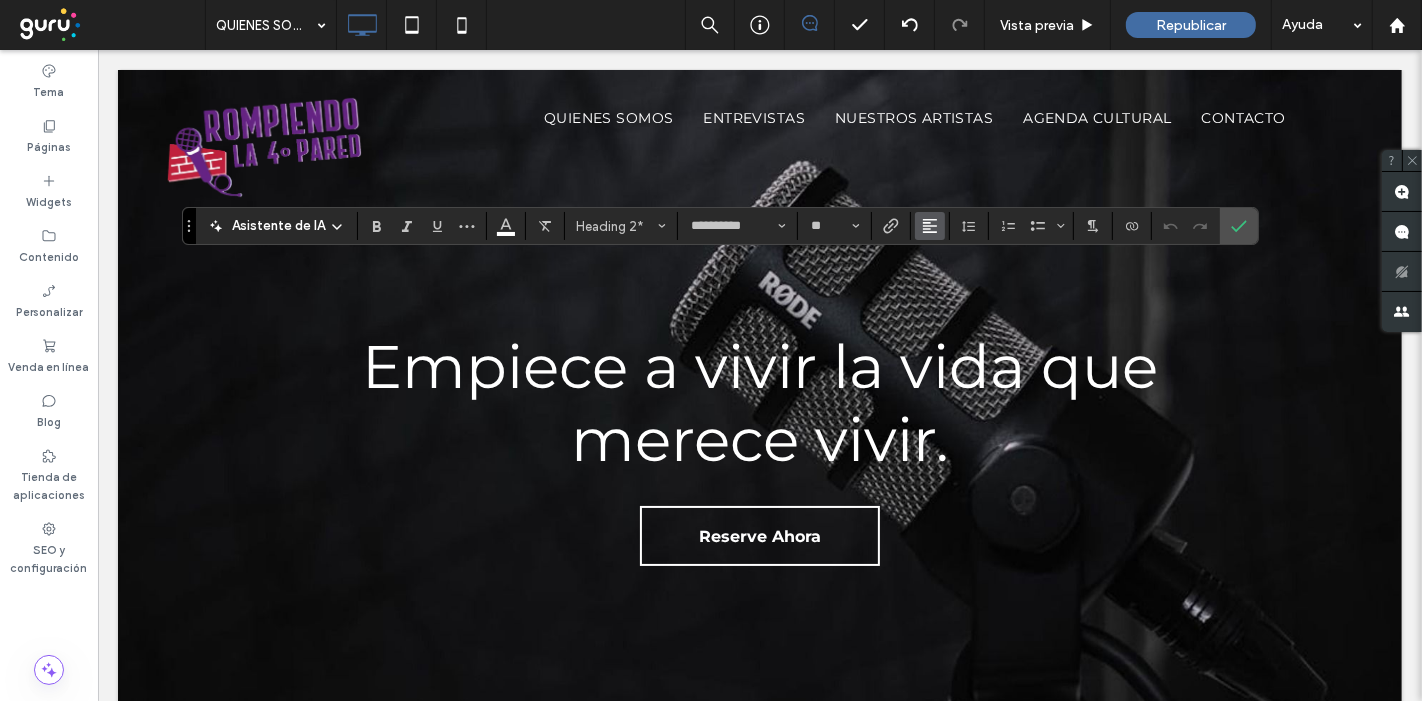 click 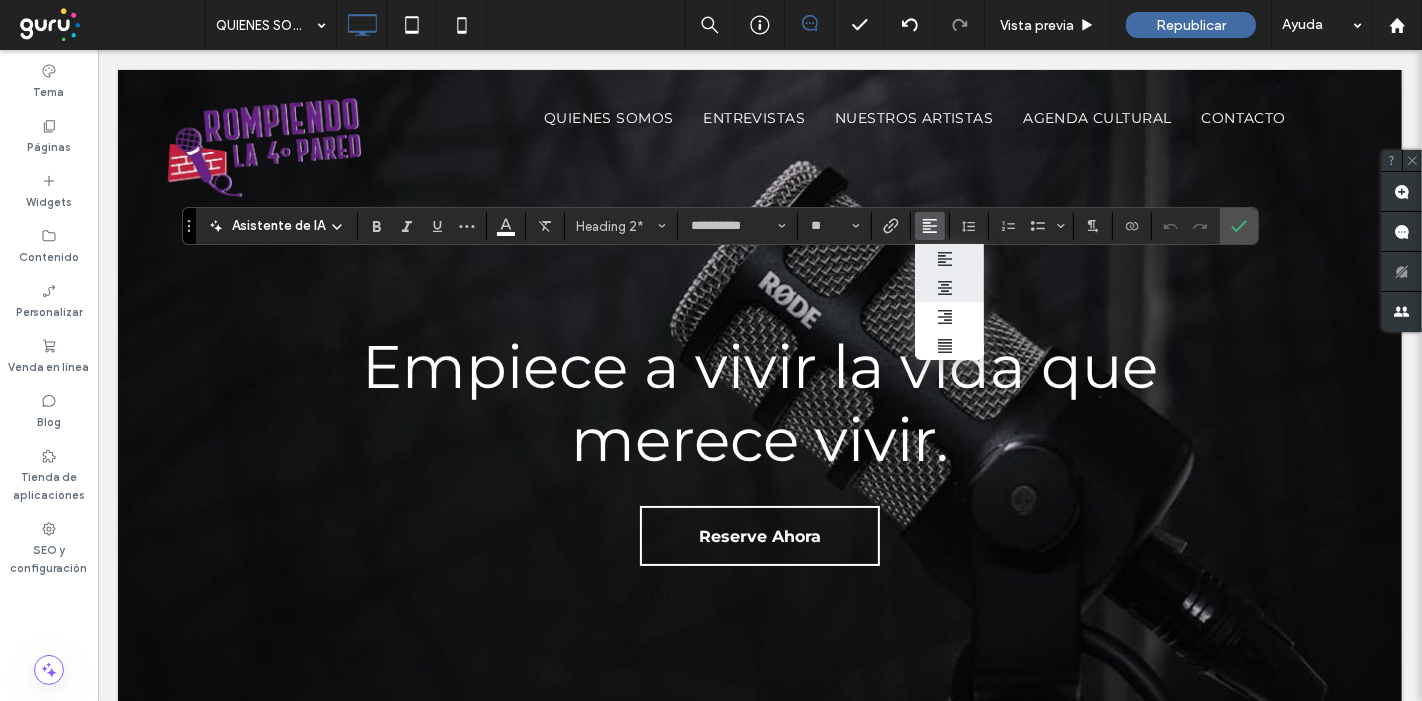 click 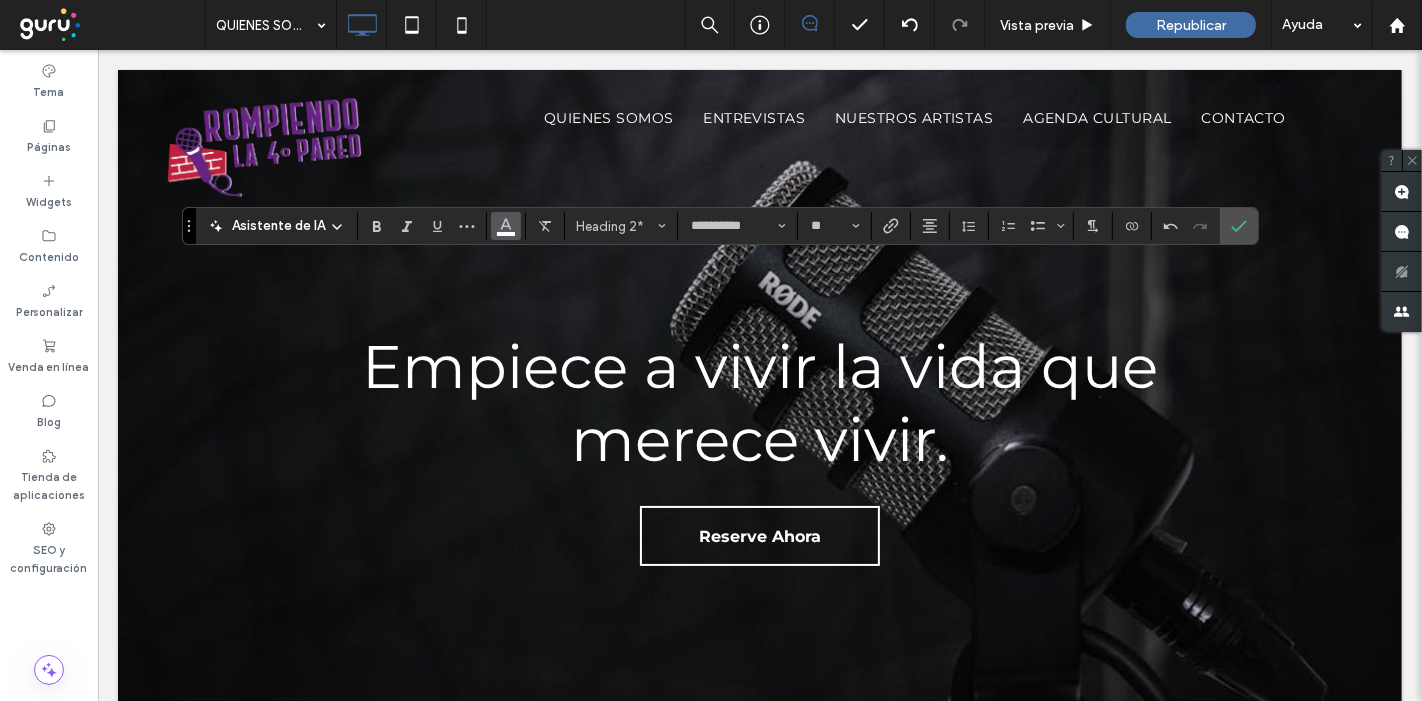 click 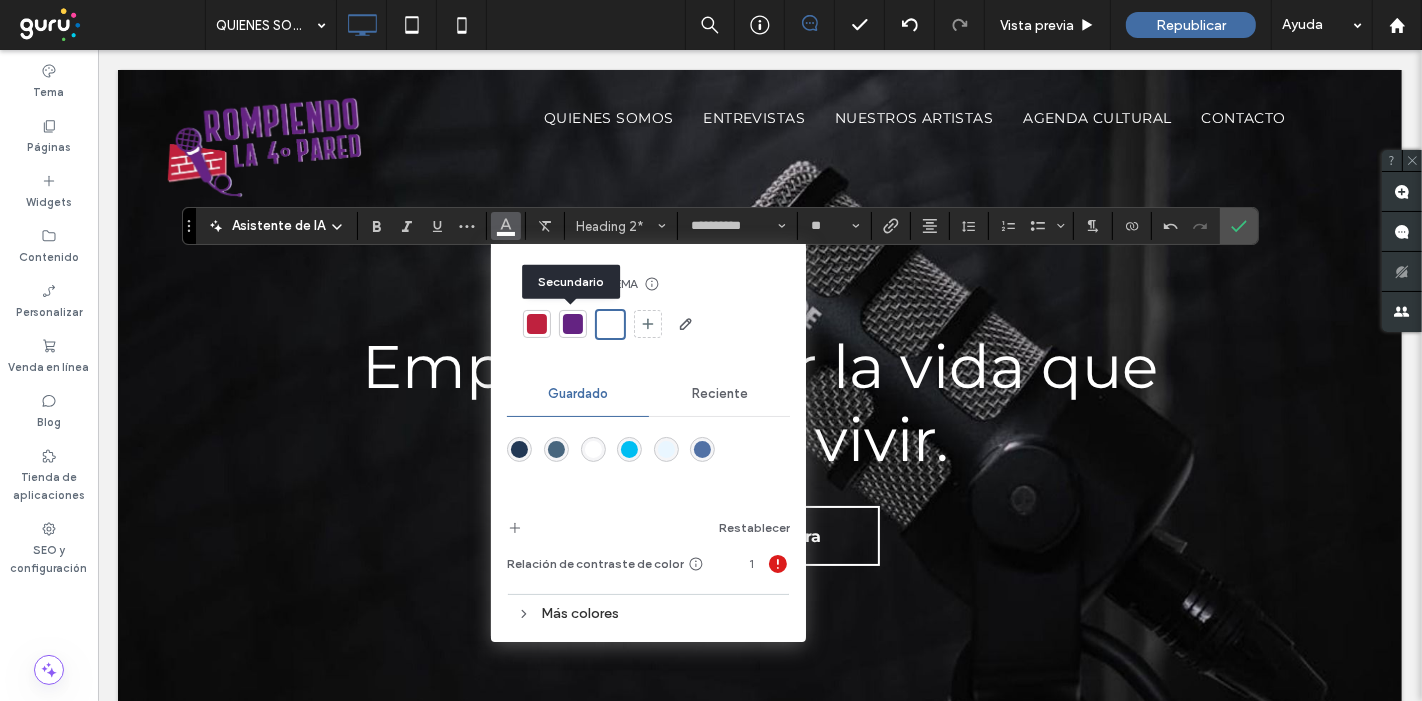 click at bounding box center (573, 324) 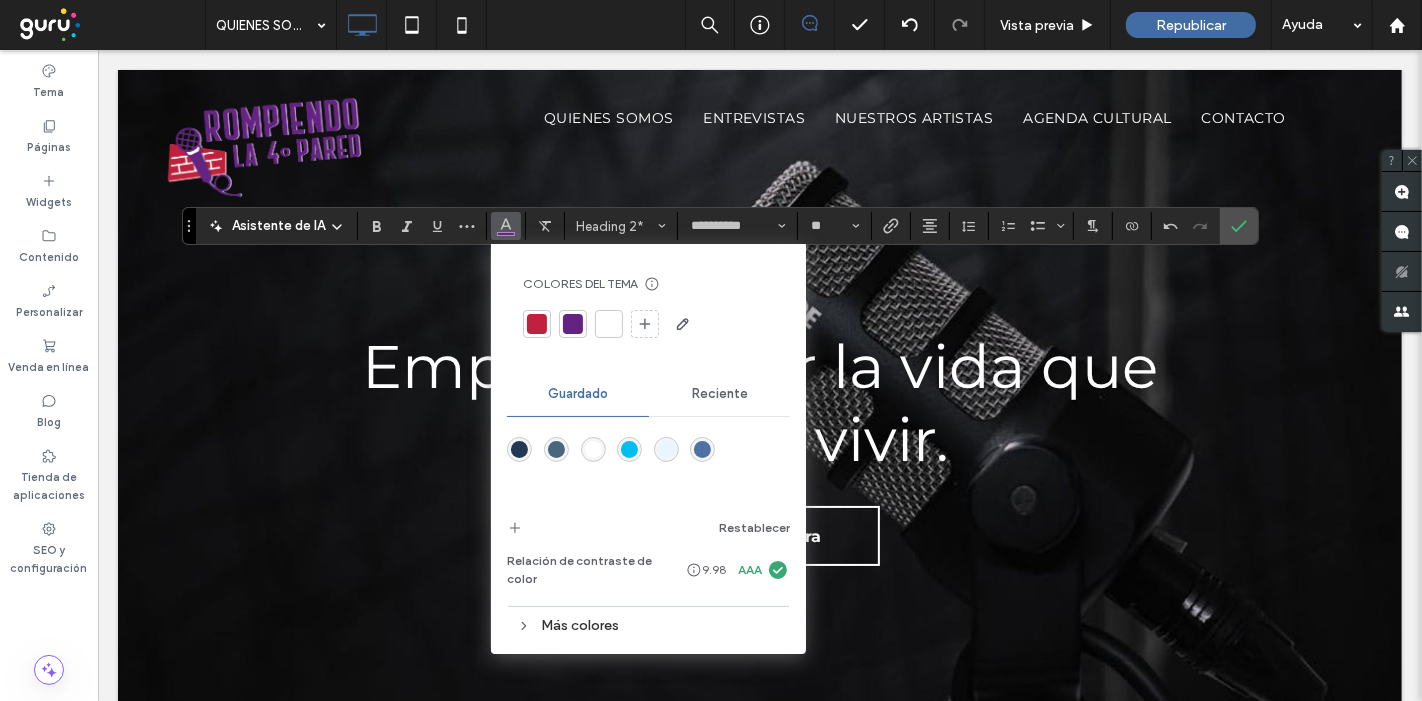 click on "Reciente" at bounding box center (720, 394) 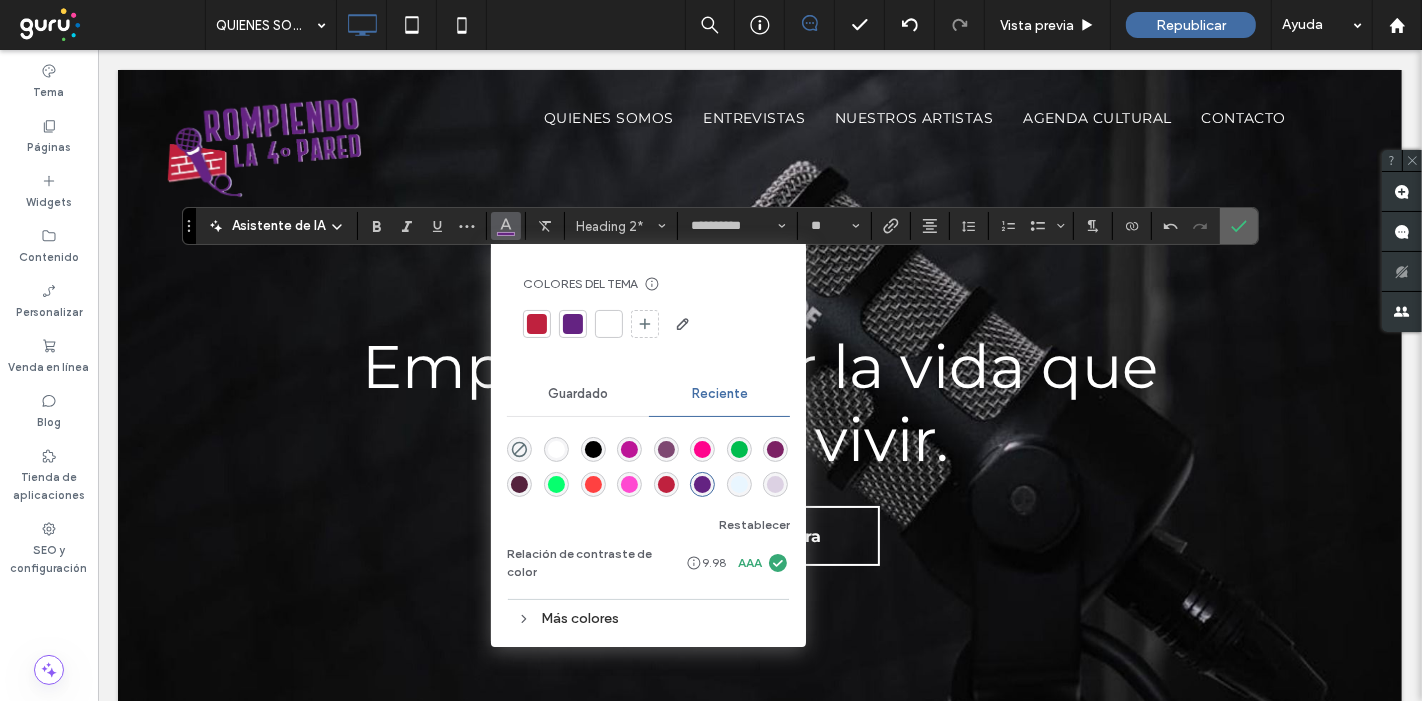 click 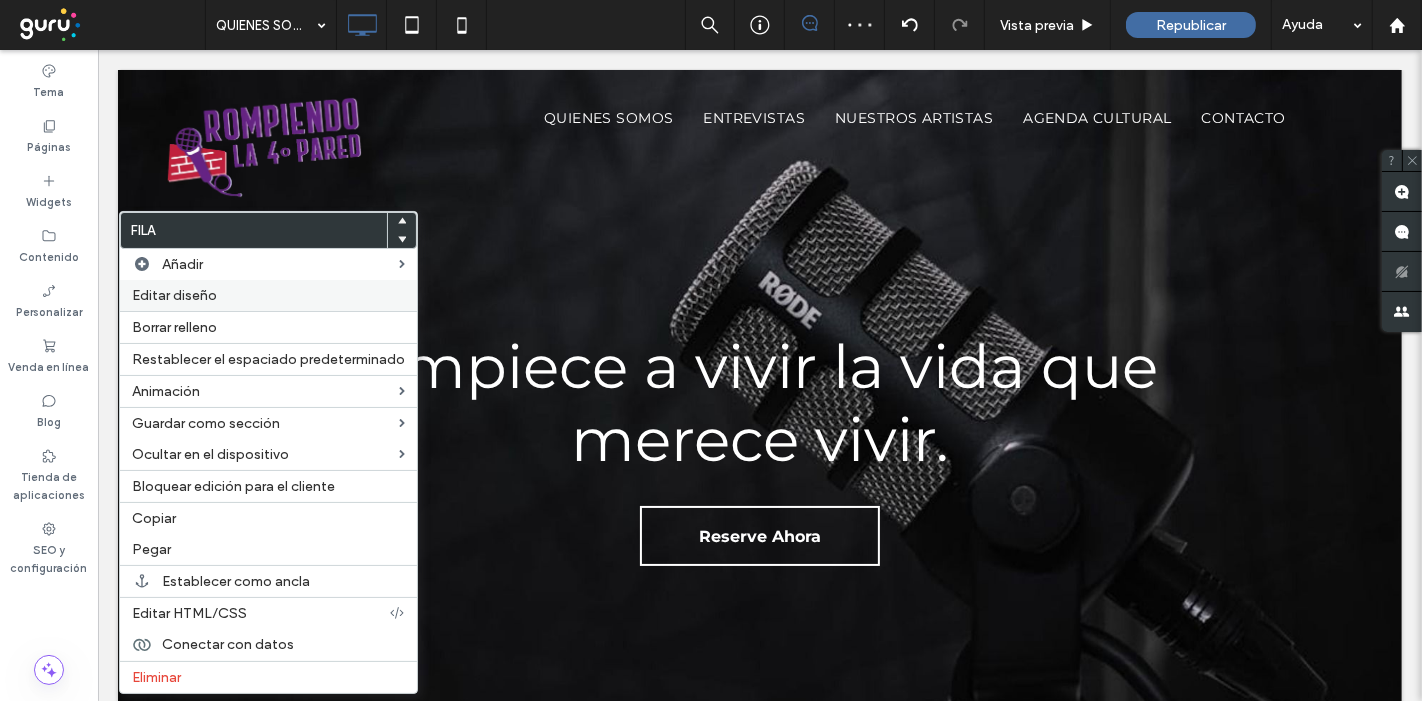 click on "Editar diseño" at bounding box center (174, 295) 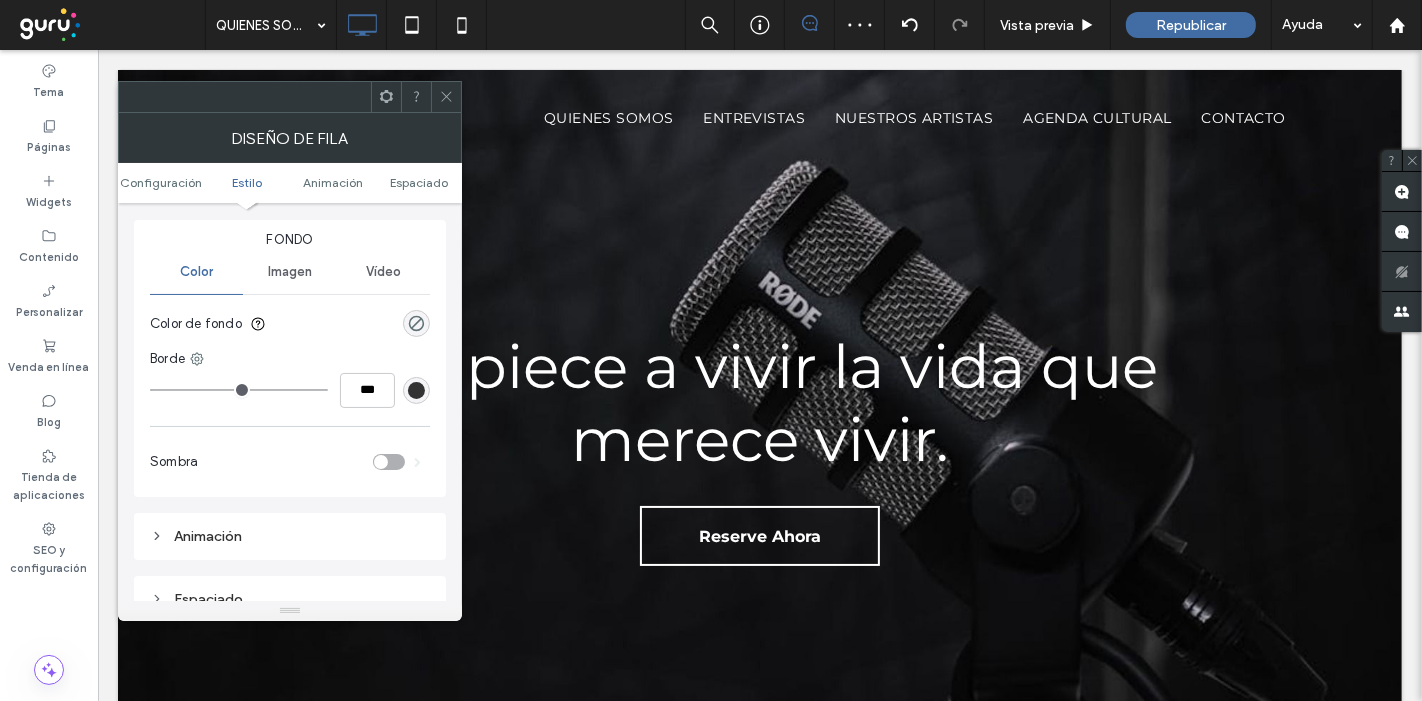 scroll, scrollTop: 222, scrollLeft: 0, axis: vertical 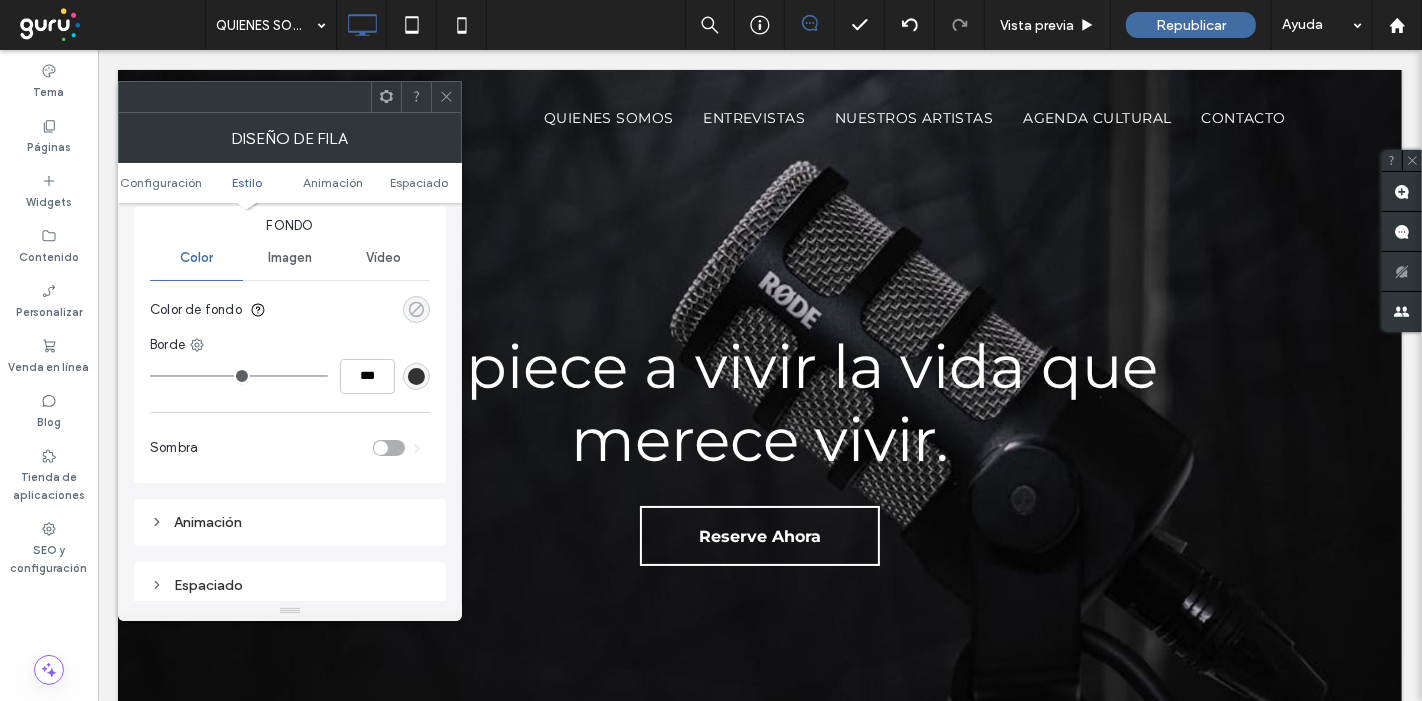 drag, startPoint x: 412, startPoint y: 294, endPoint x: 417, endPoint y: 304, distance: 11.18034 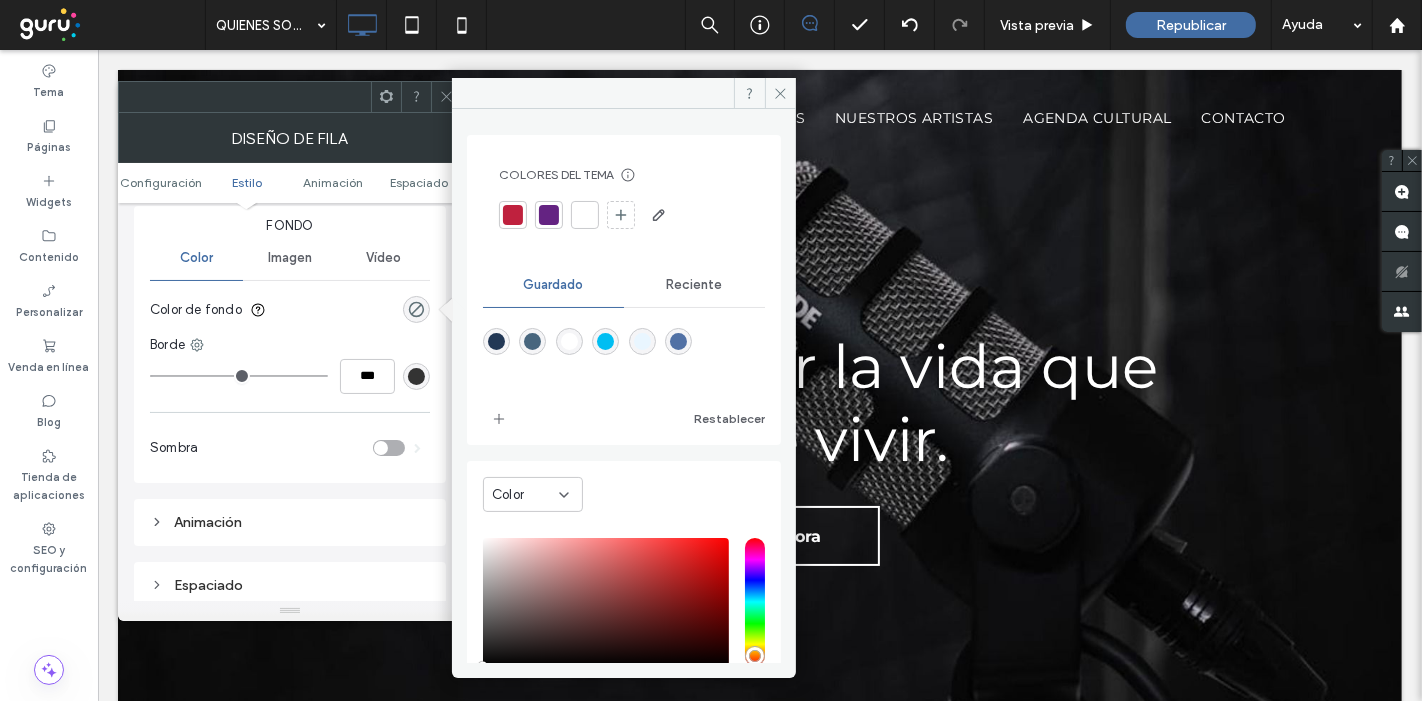 drag, startPoint x: 509, startPoint y: 215, endPoint x: 511, endPoint y: 227, distance: 12.165525 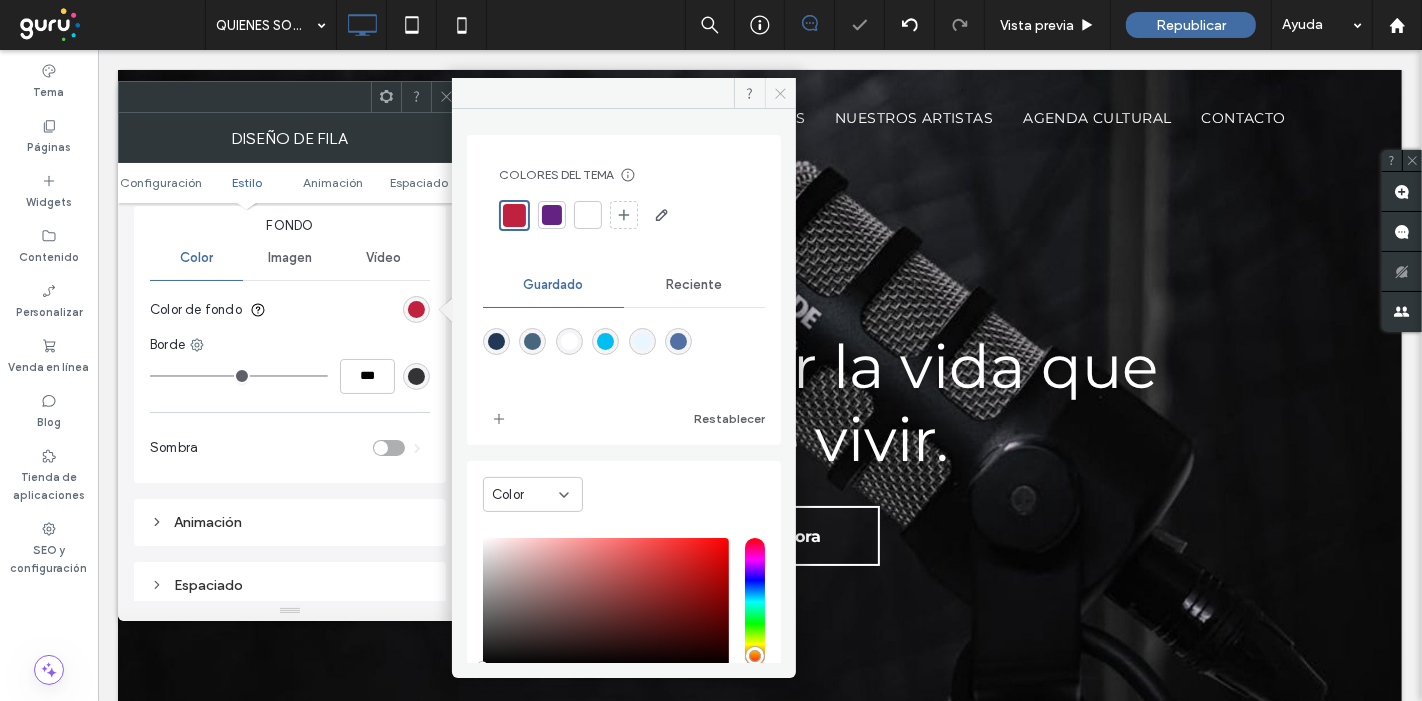 click 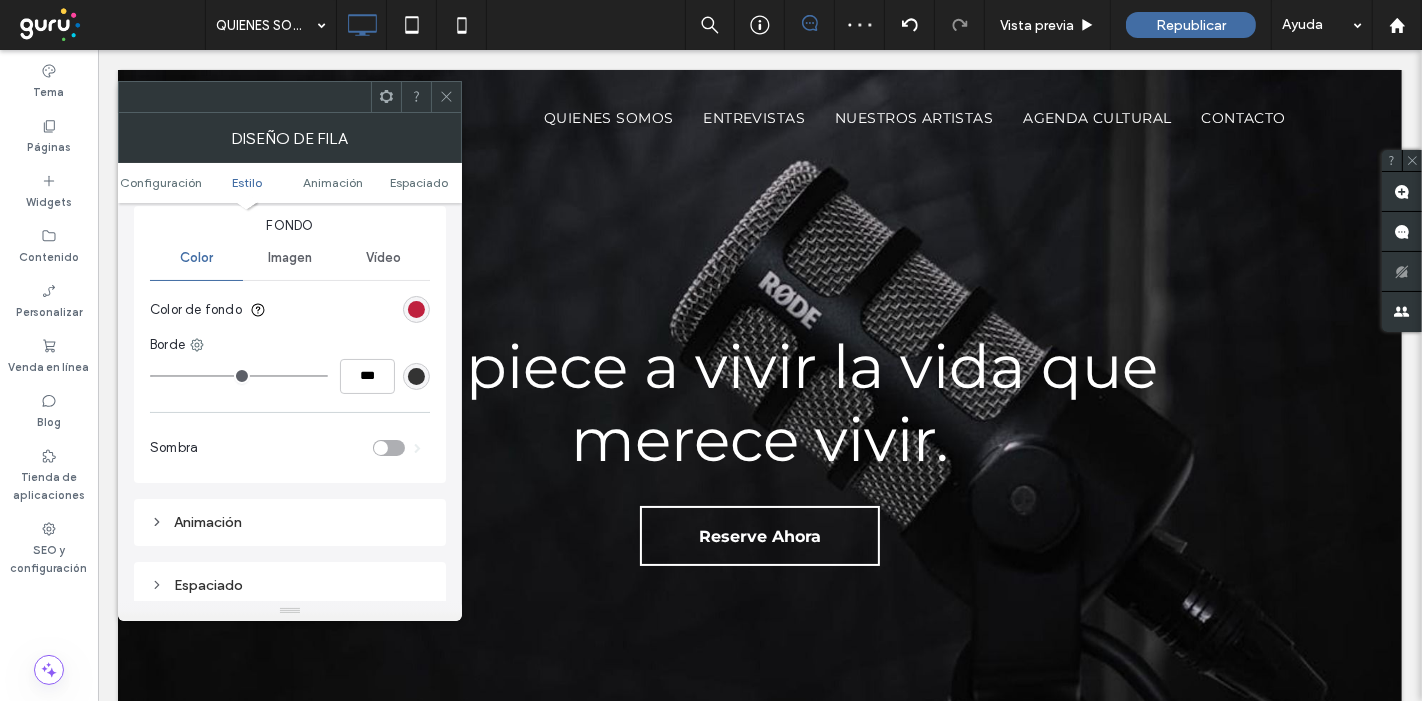 click 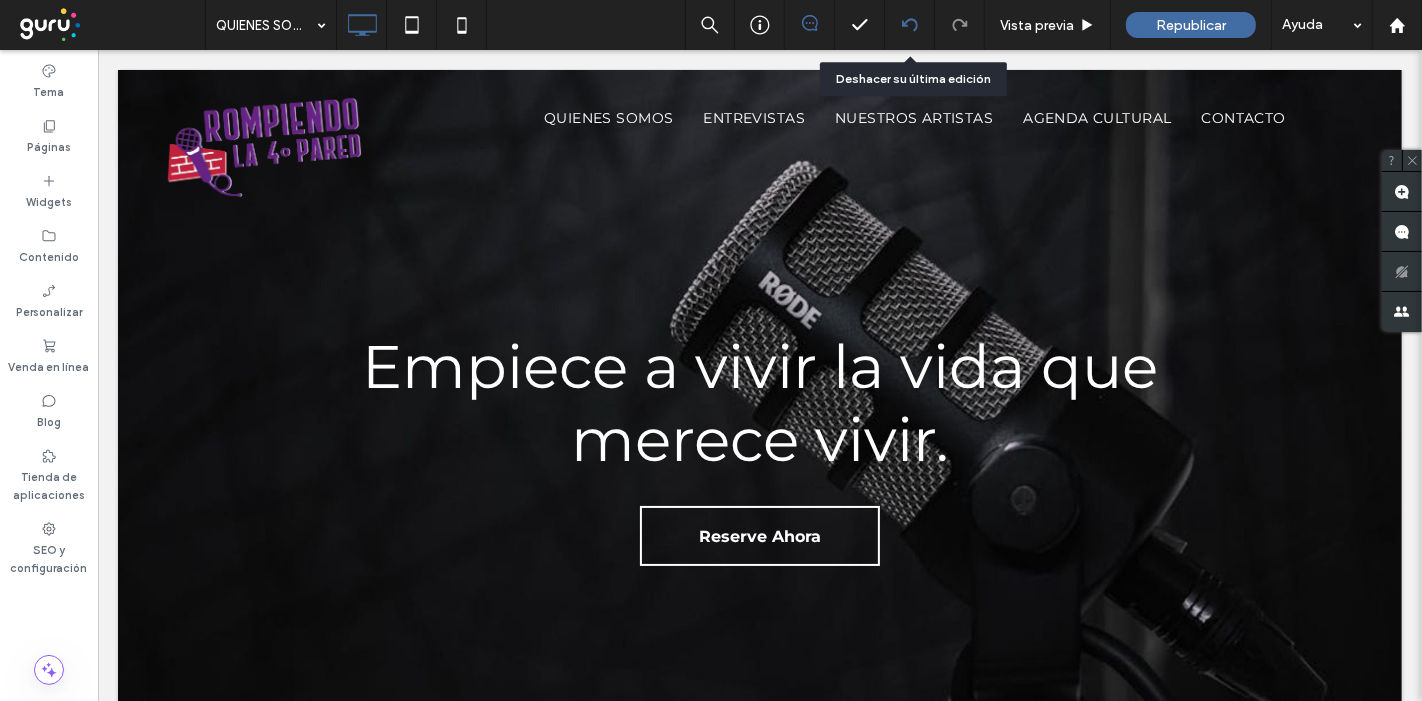 click 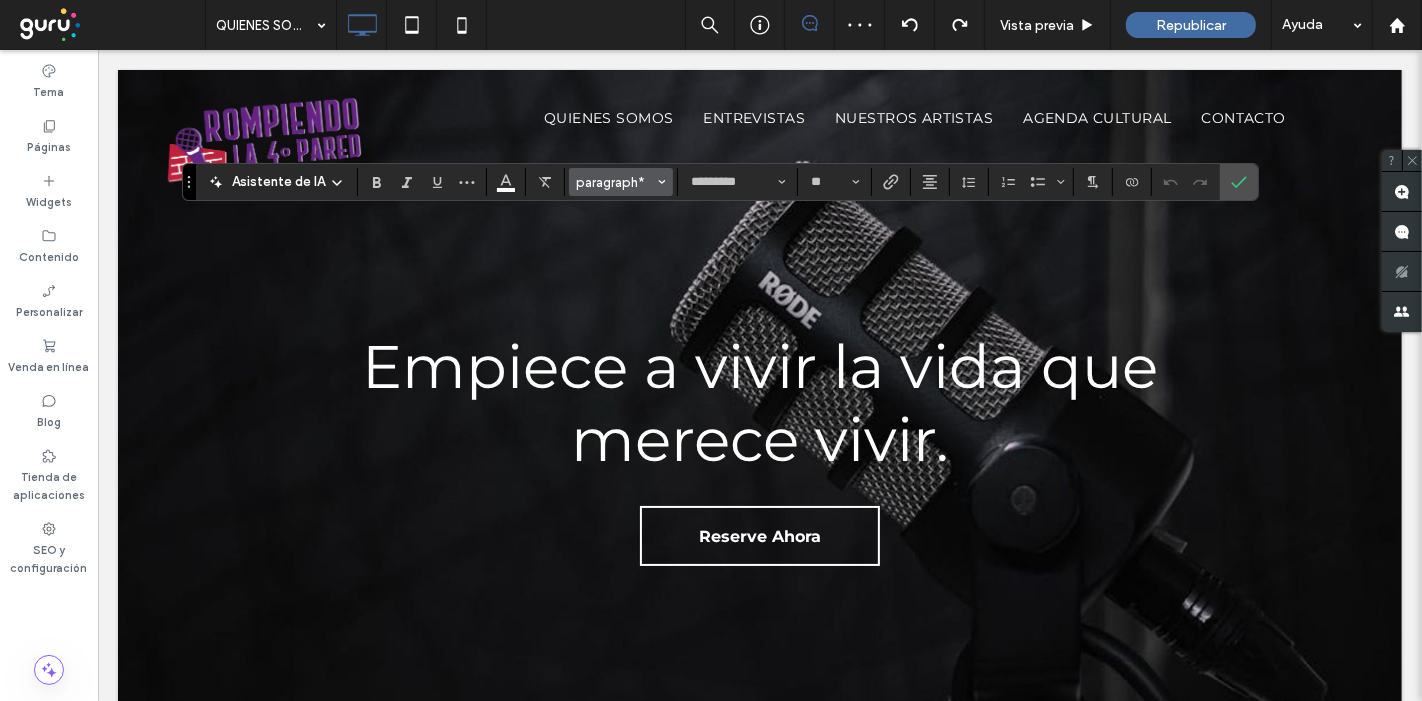 click 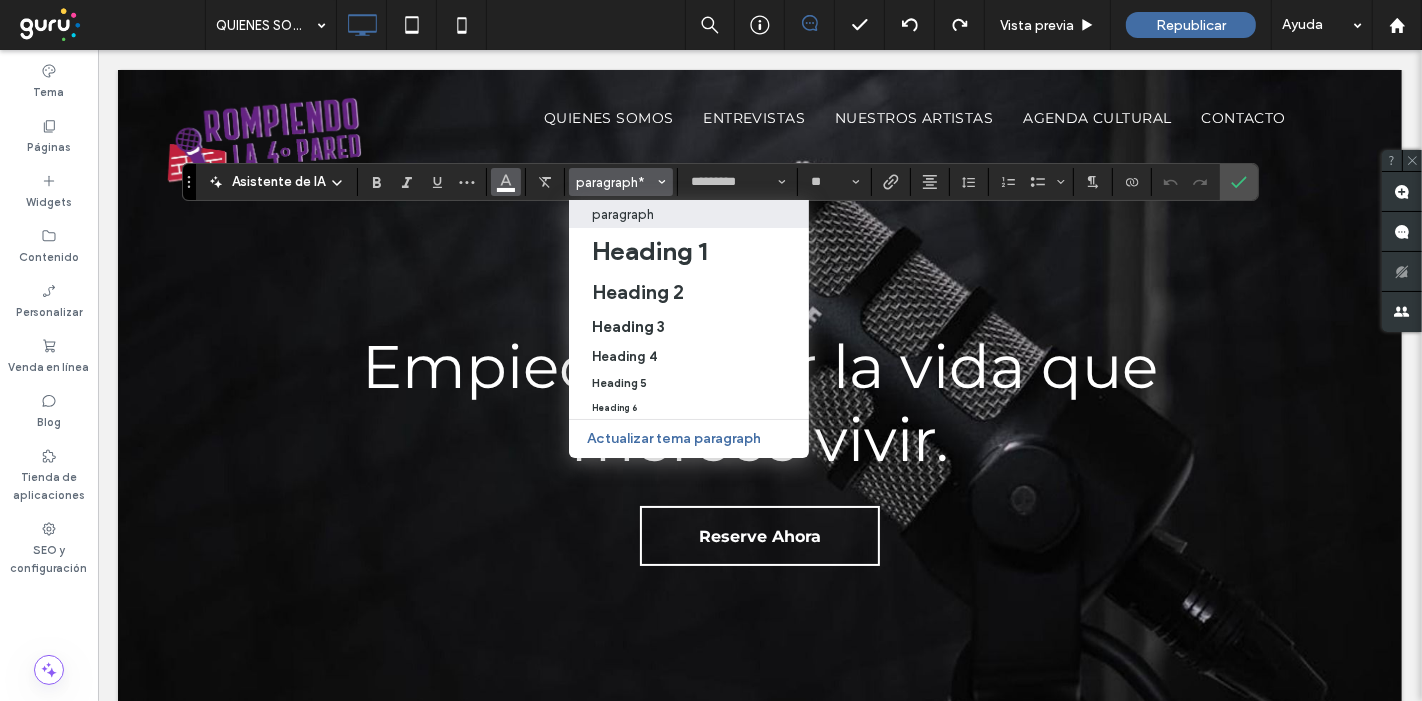 click 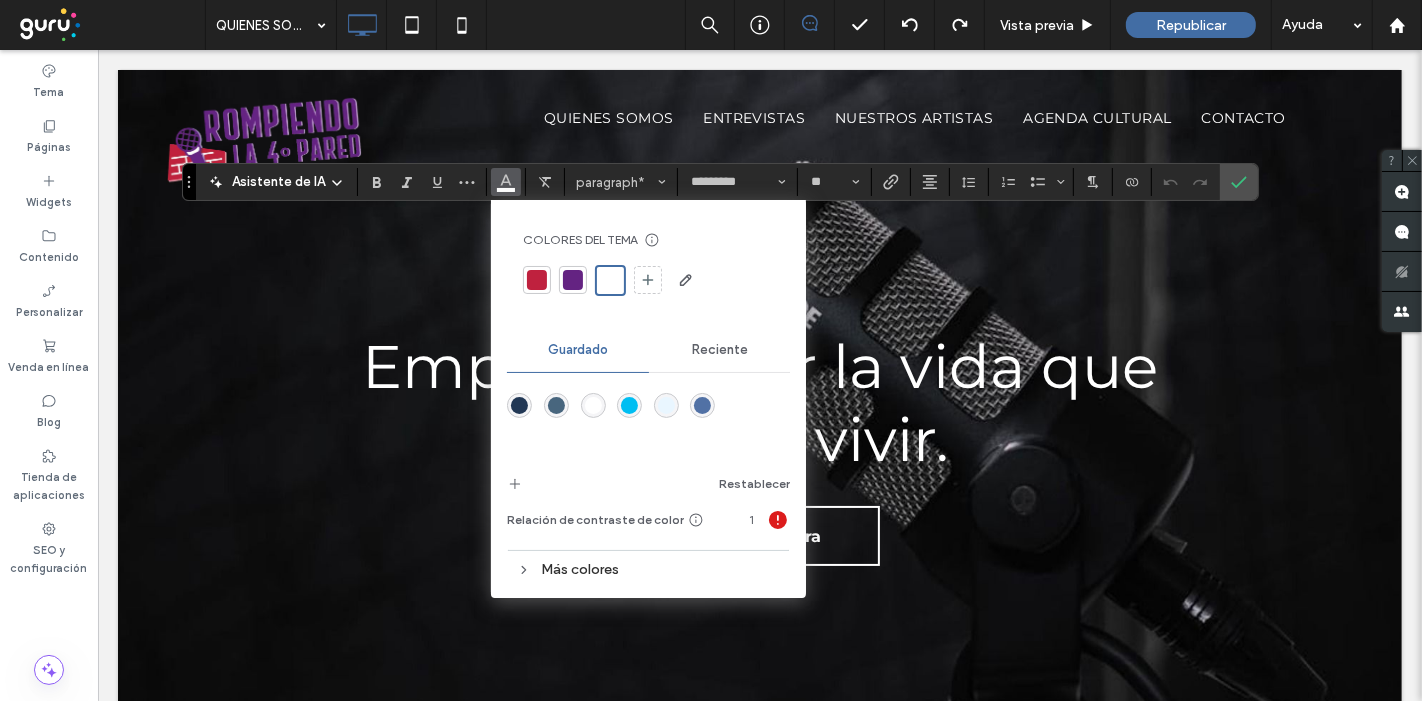 click at bounding box center [573, 280] 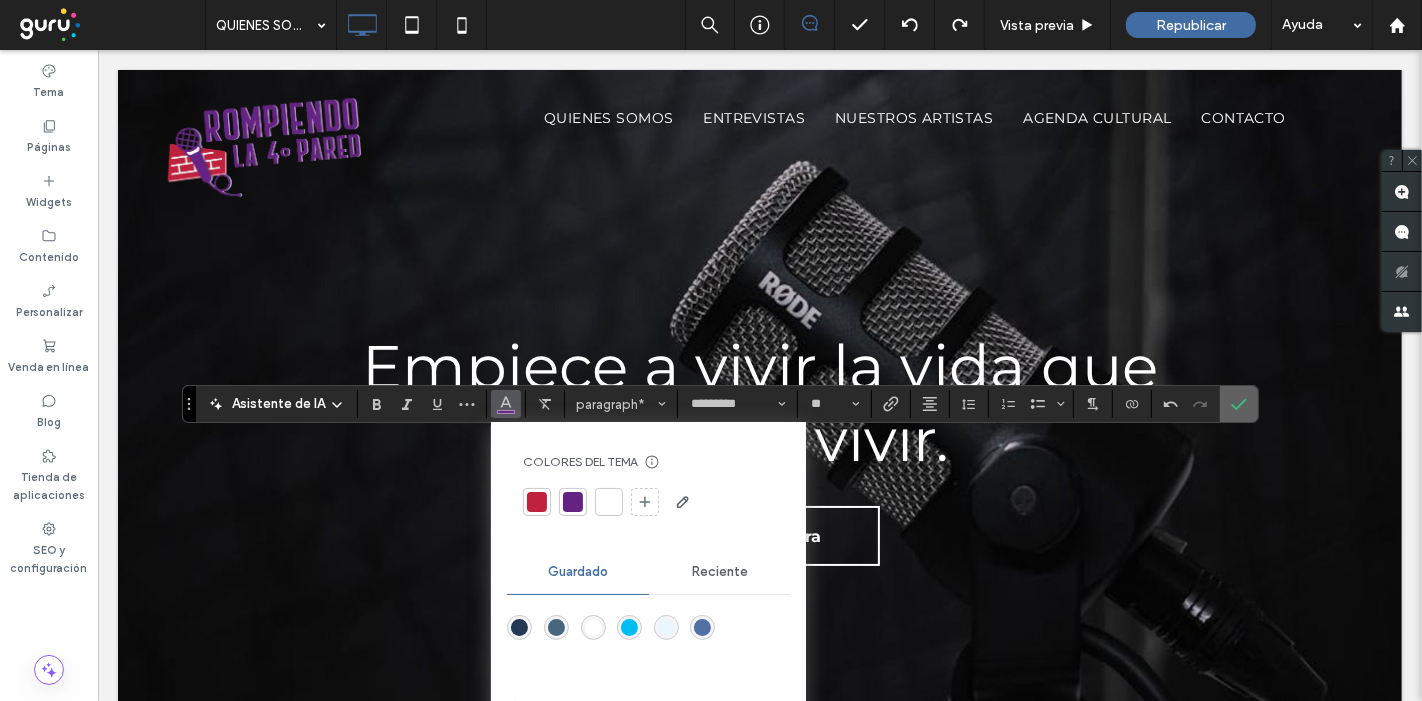 click at bounding box center (1239, 404) 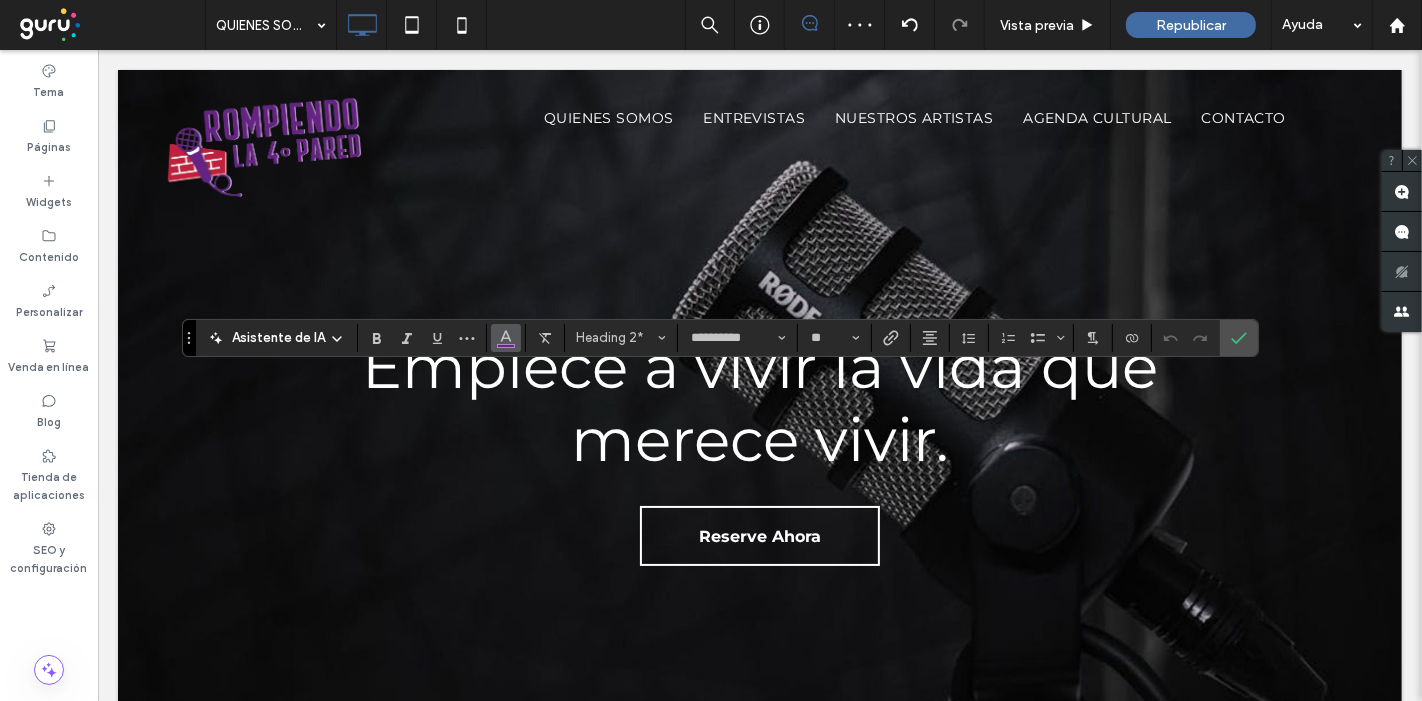 click 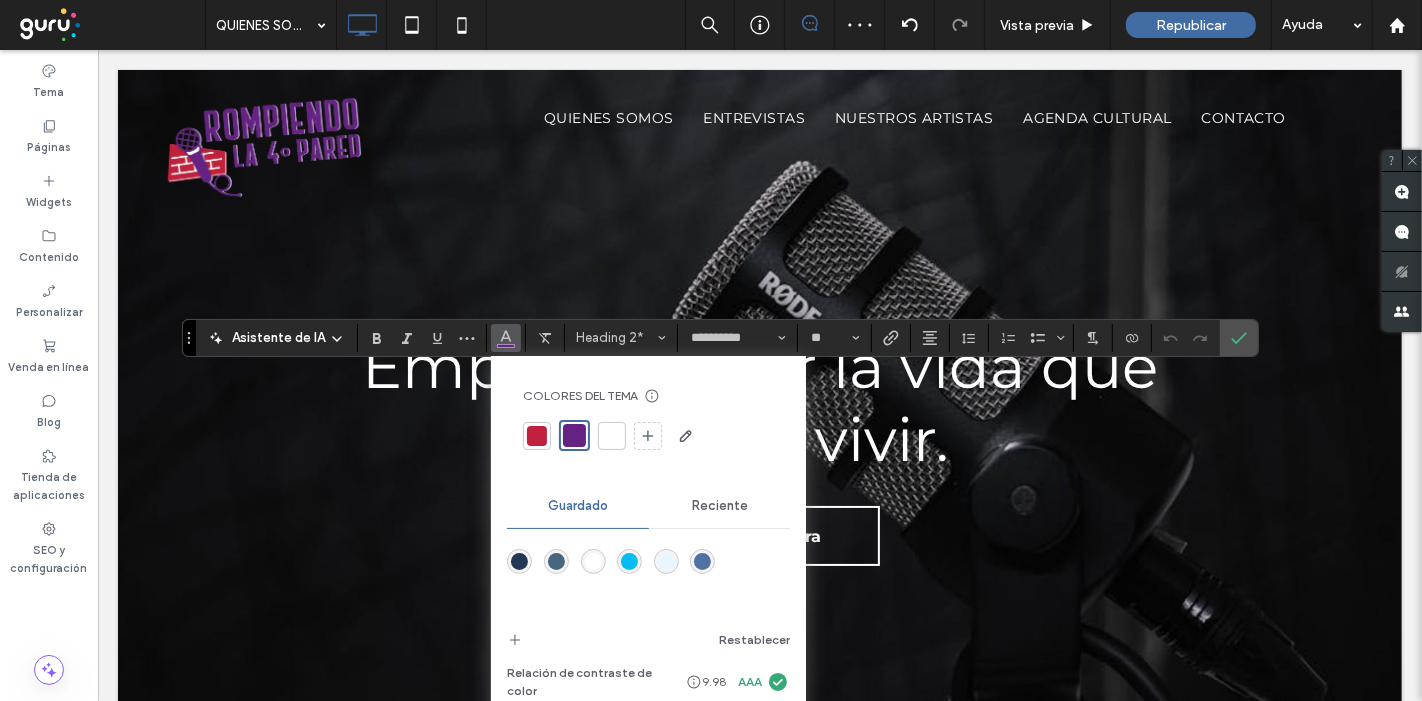 click at bounding box center [537, 436] 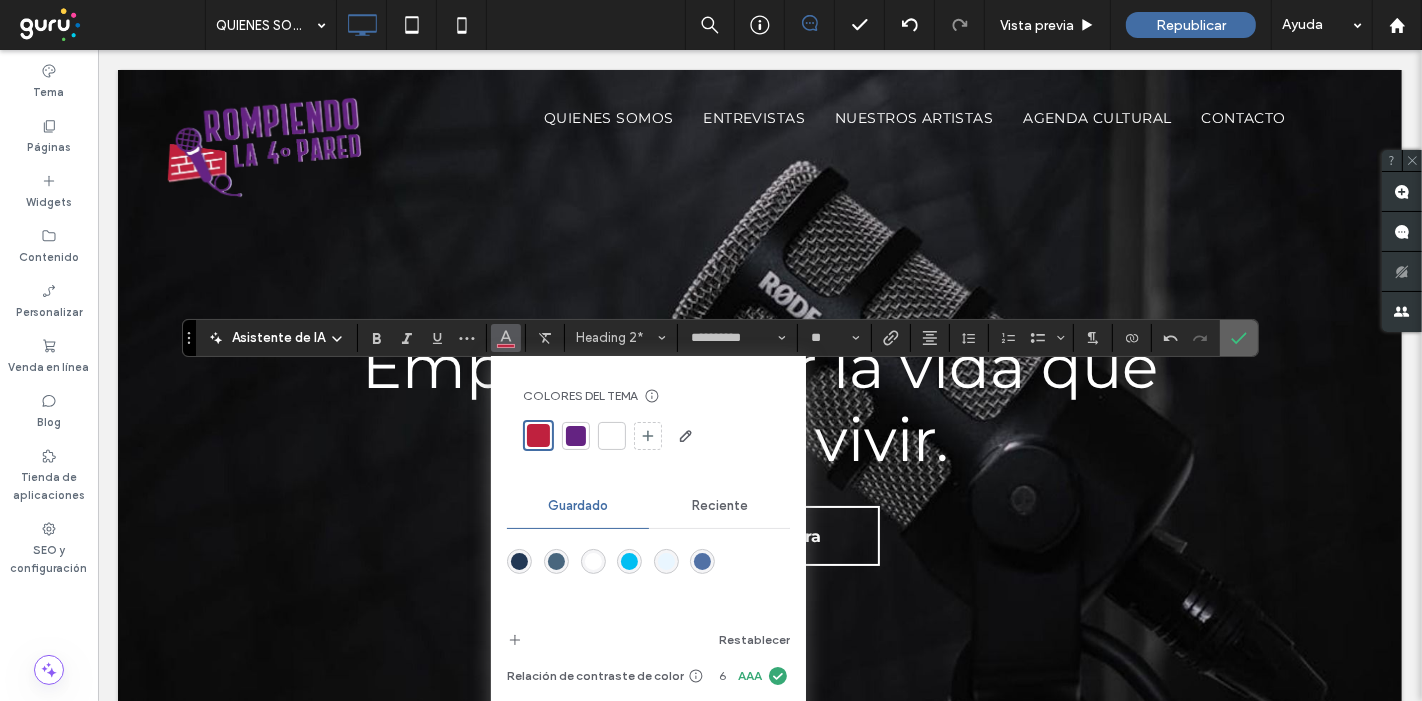 click at bounding box center [1239, 338] 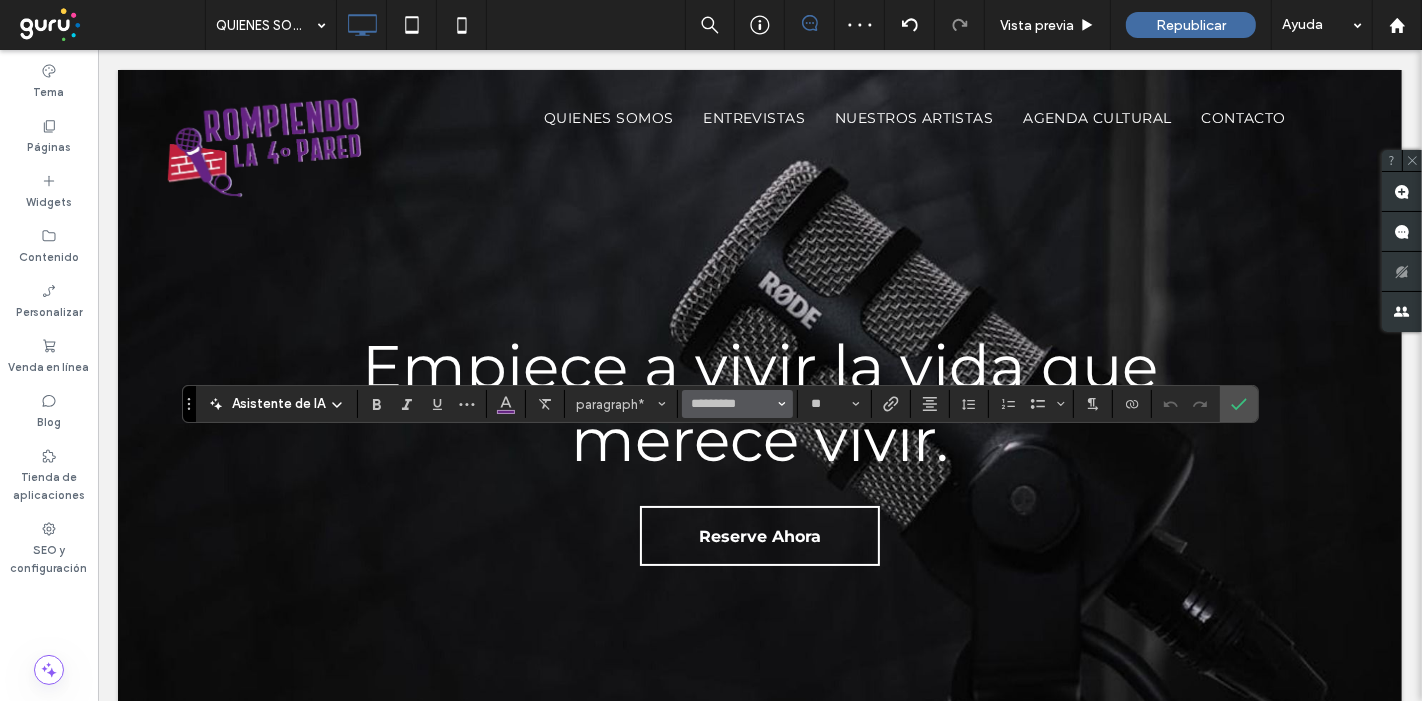 click 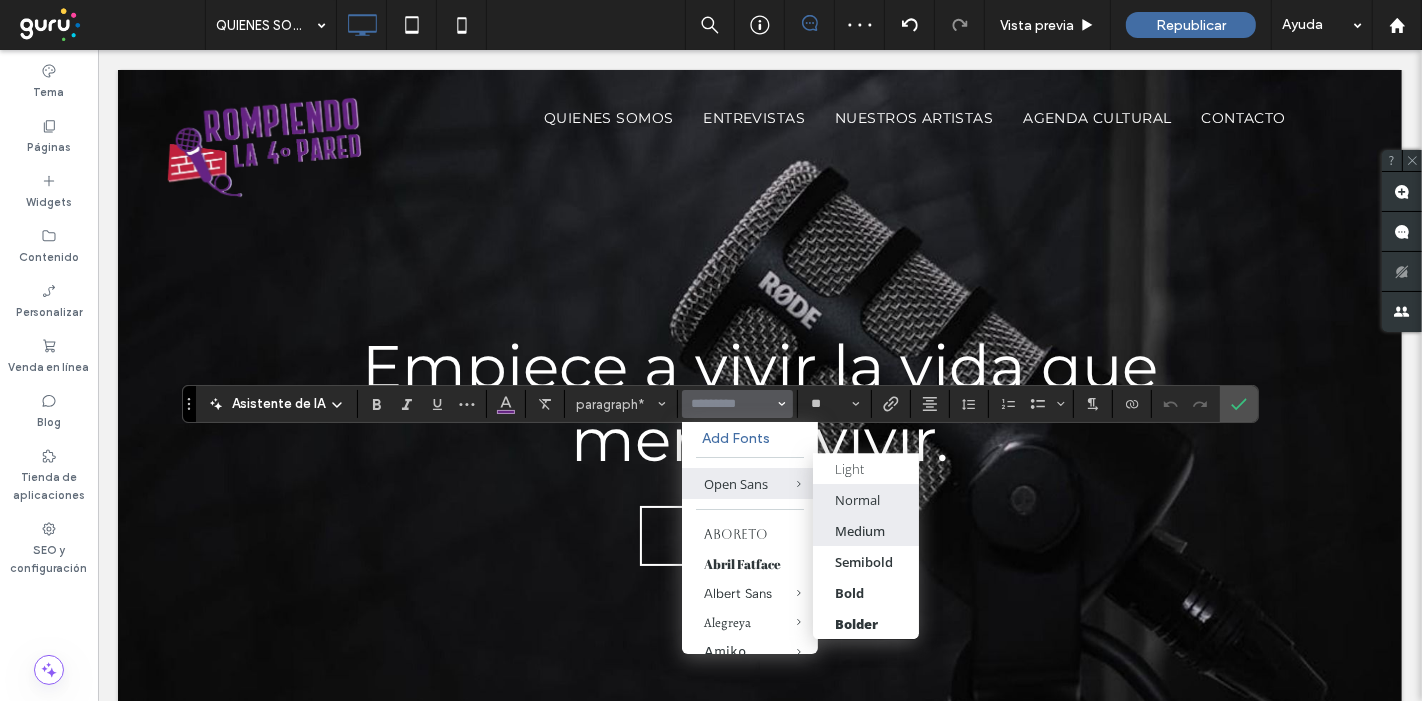 click on "Normal" at bounding box center (858, 500) 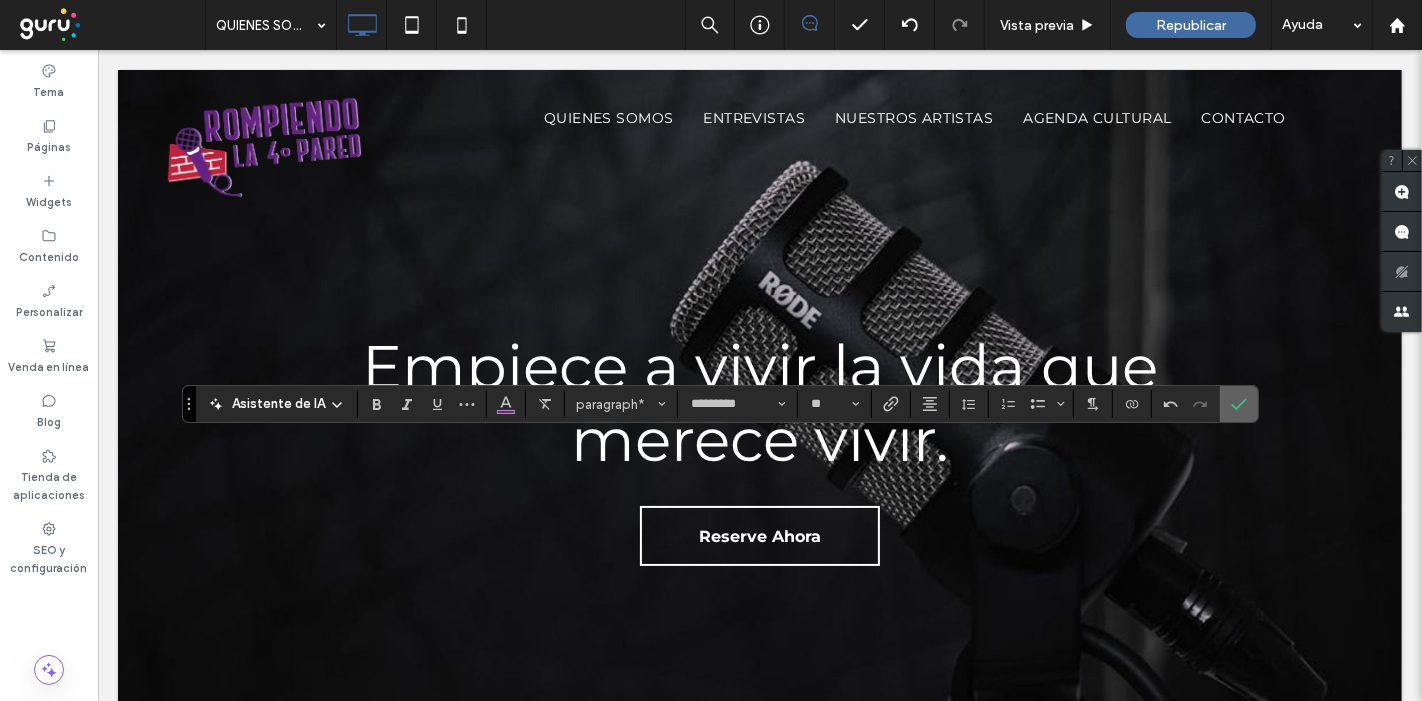 click 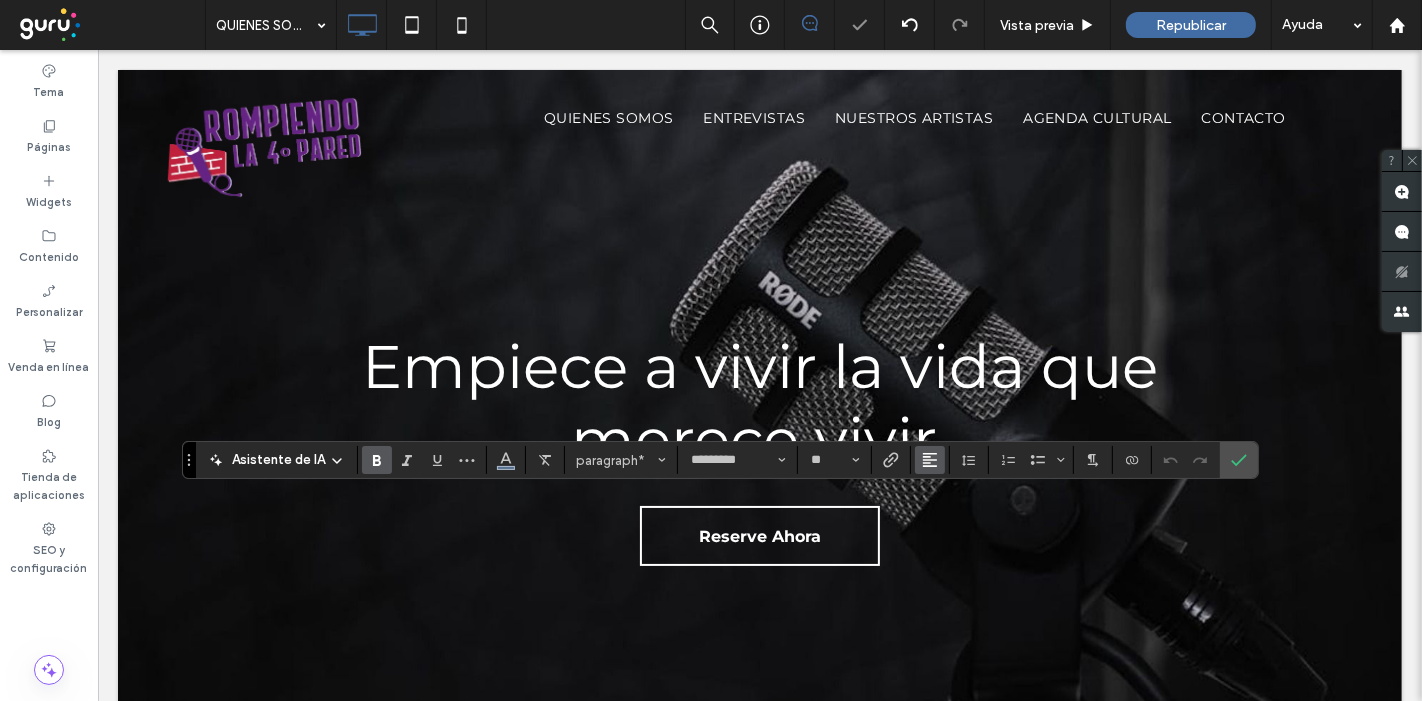 click 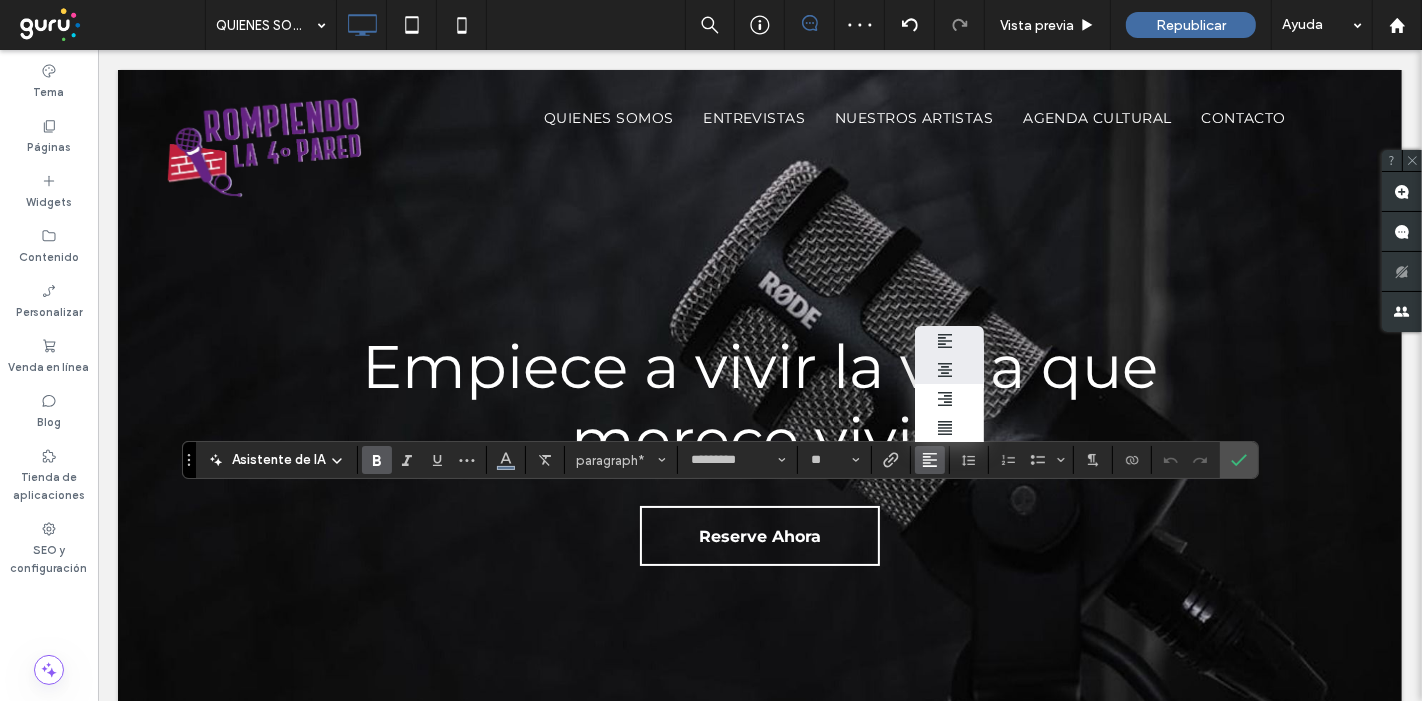 click 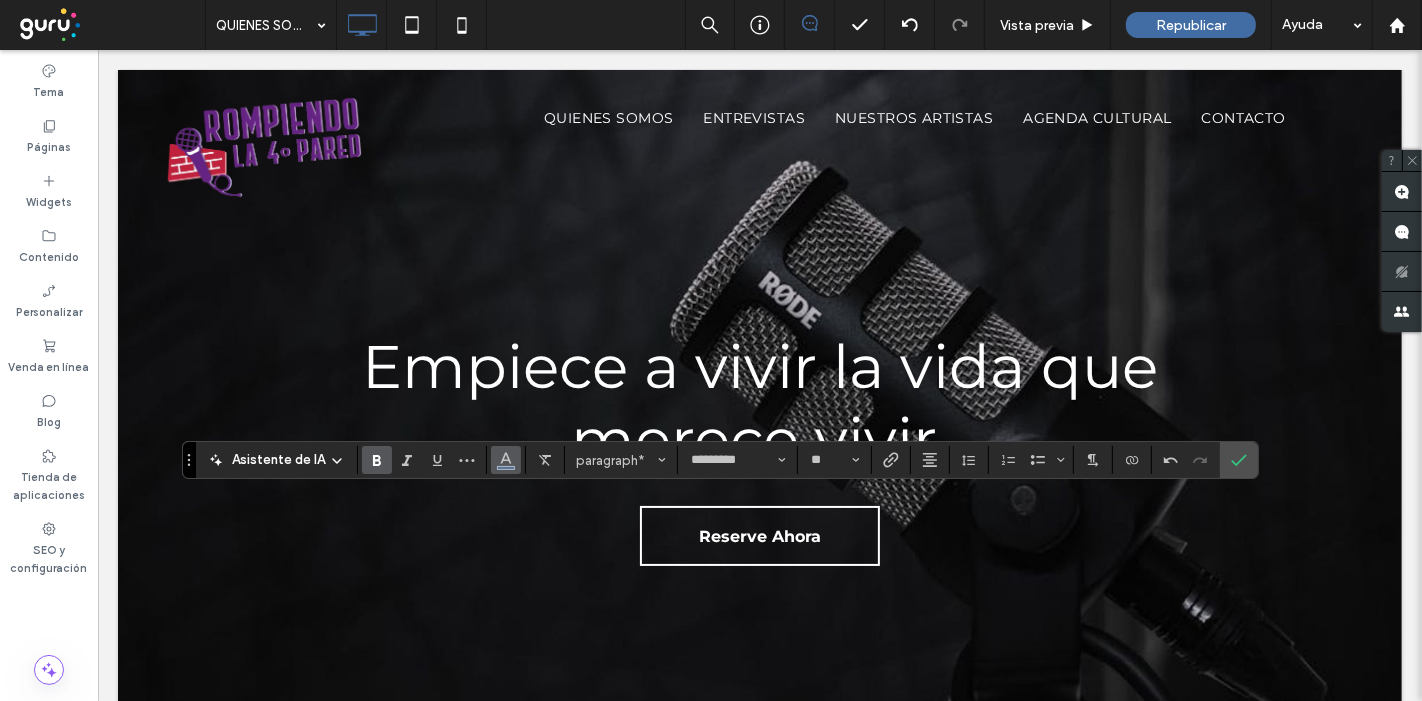 click 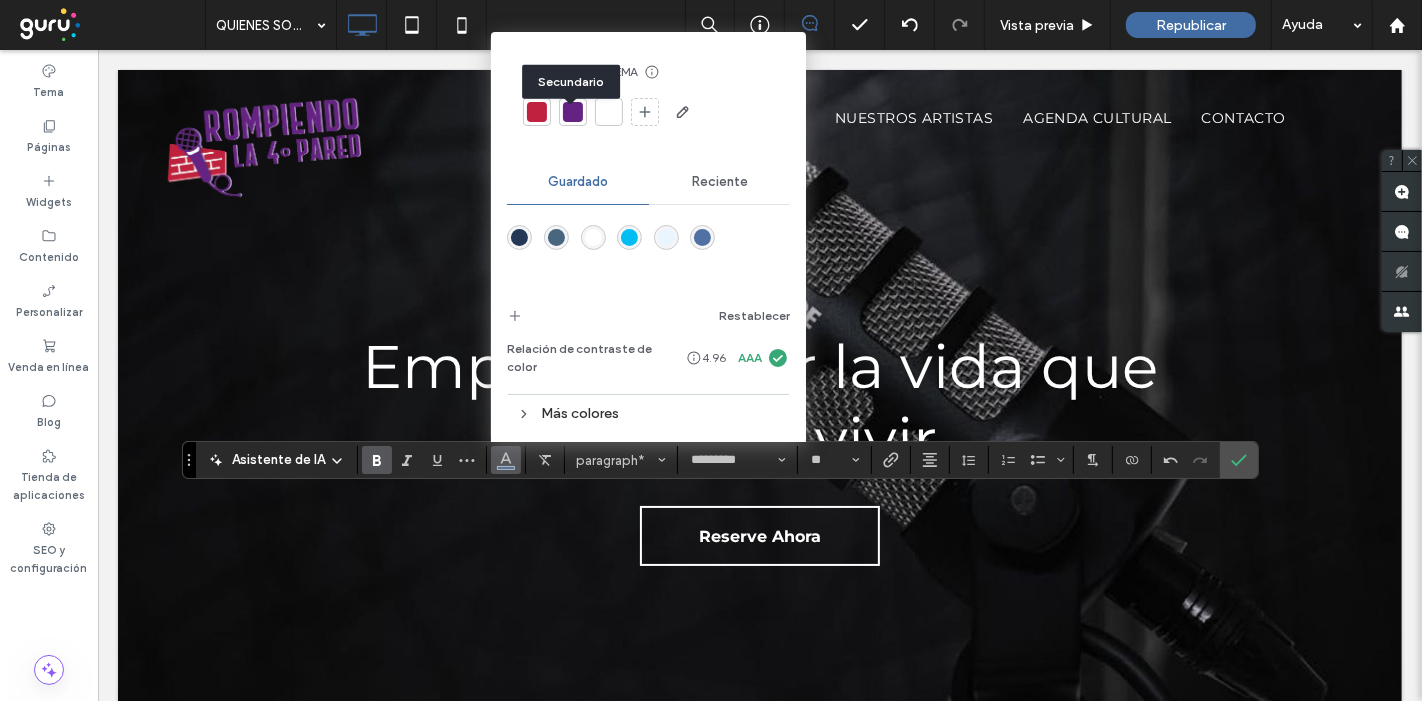 click at bounding box center [573, 112] 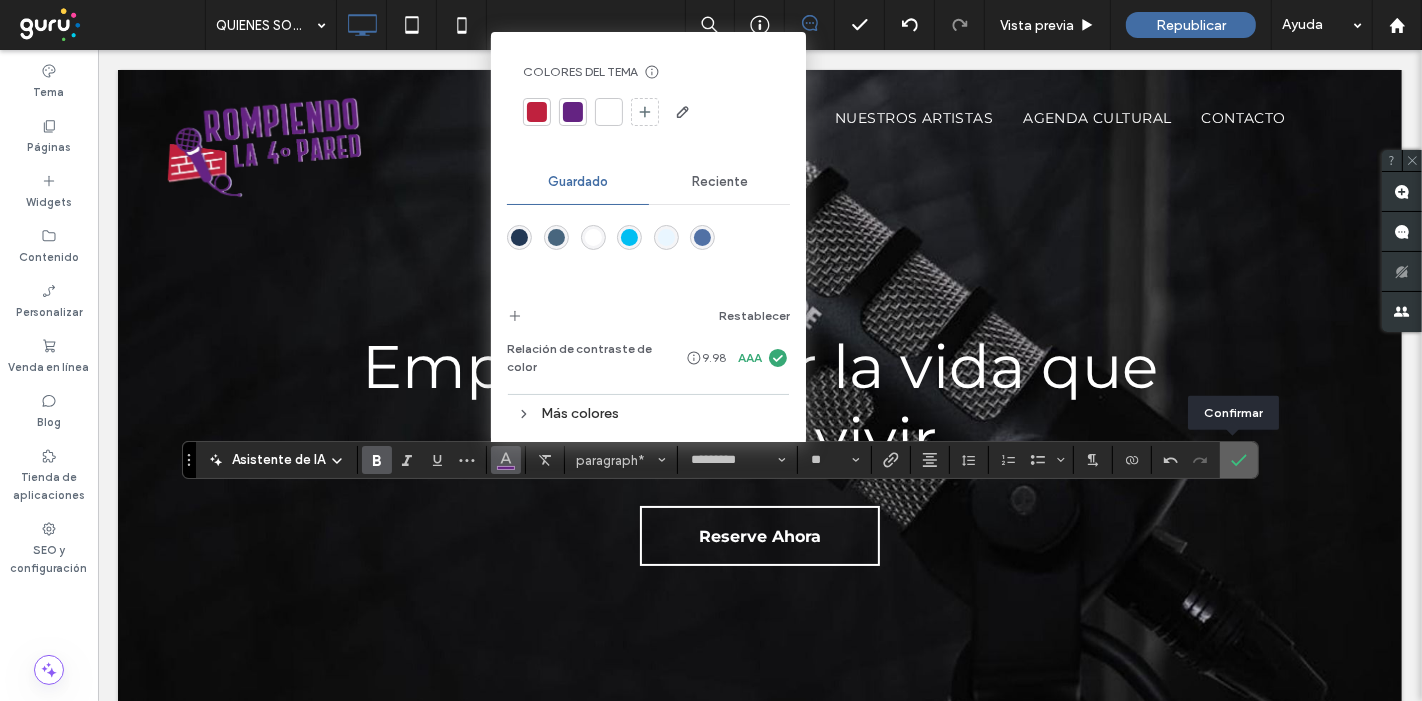 click at bounding box center [1235, 460] 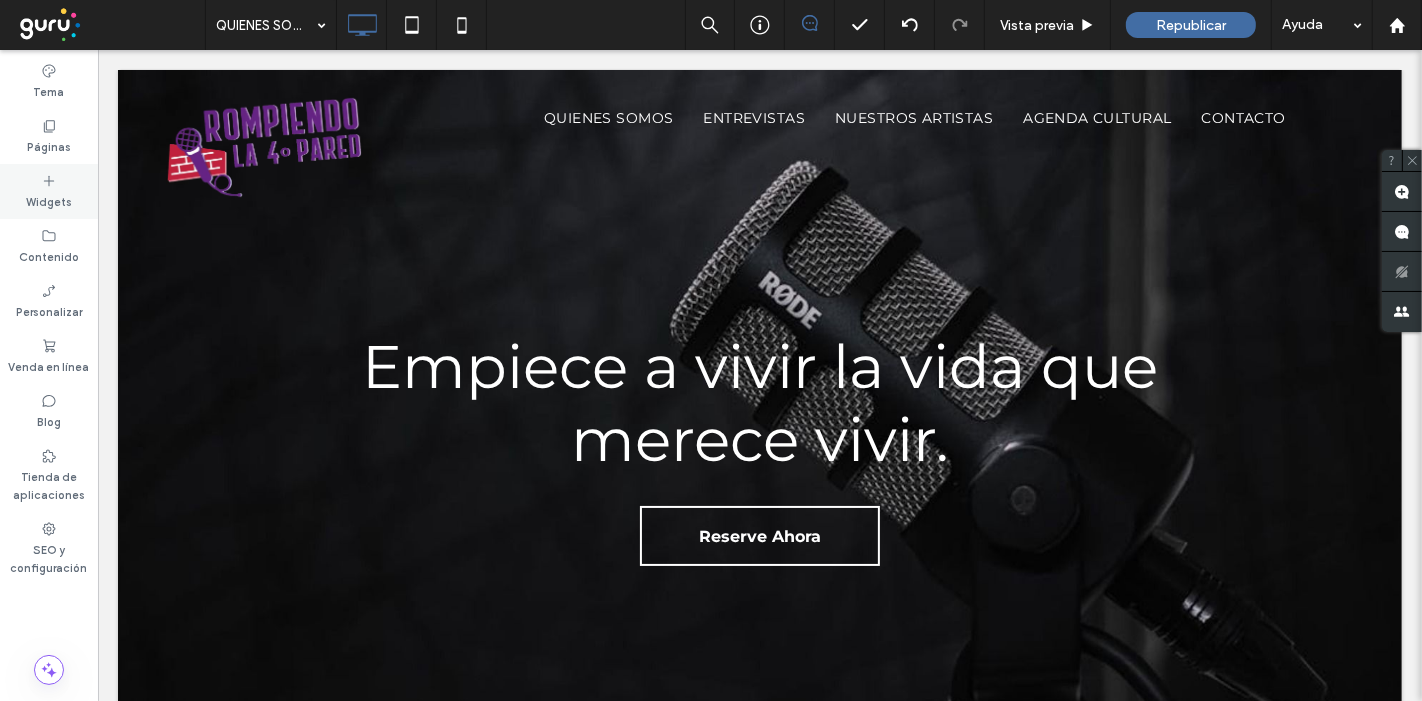 click 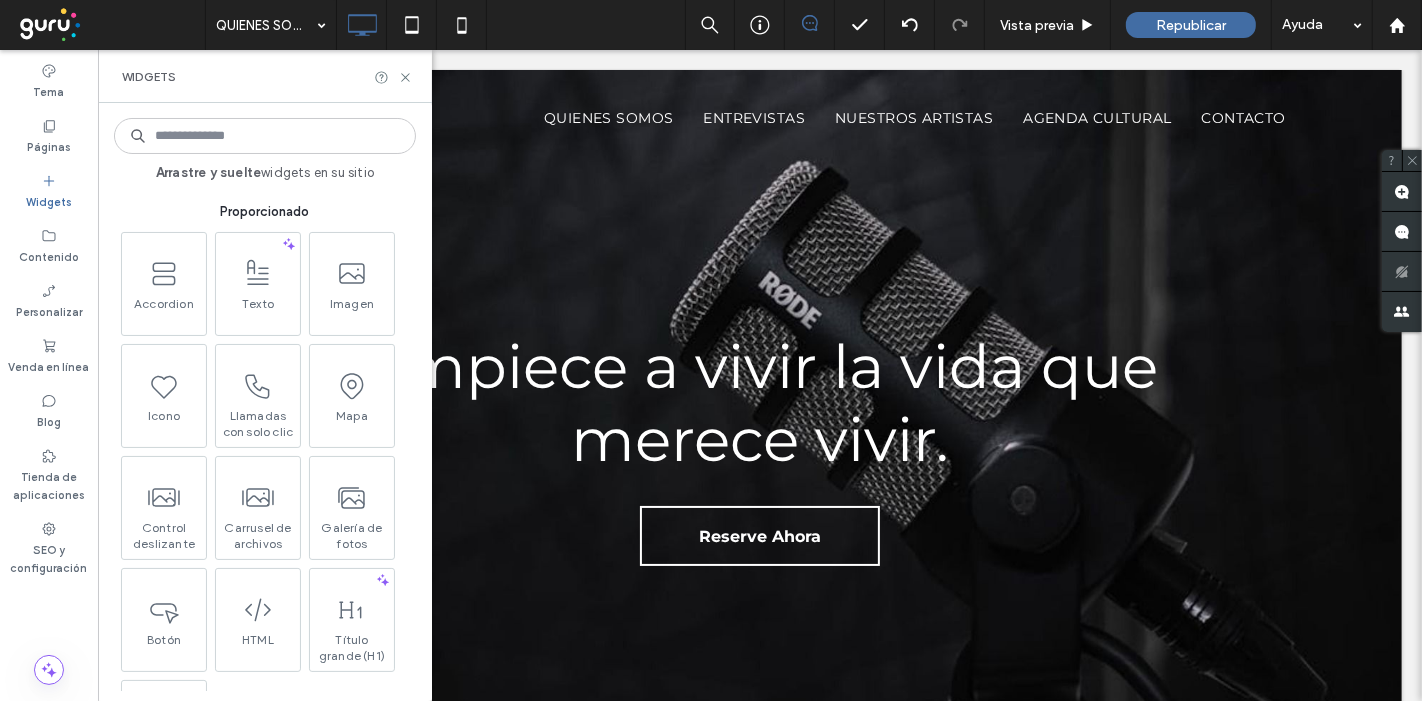 scroll, scrollTop: 111, scrollLeft: 0, axis: vertical 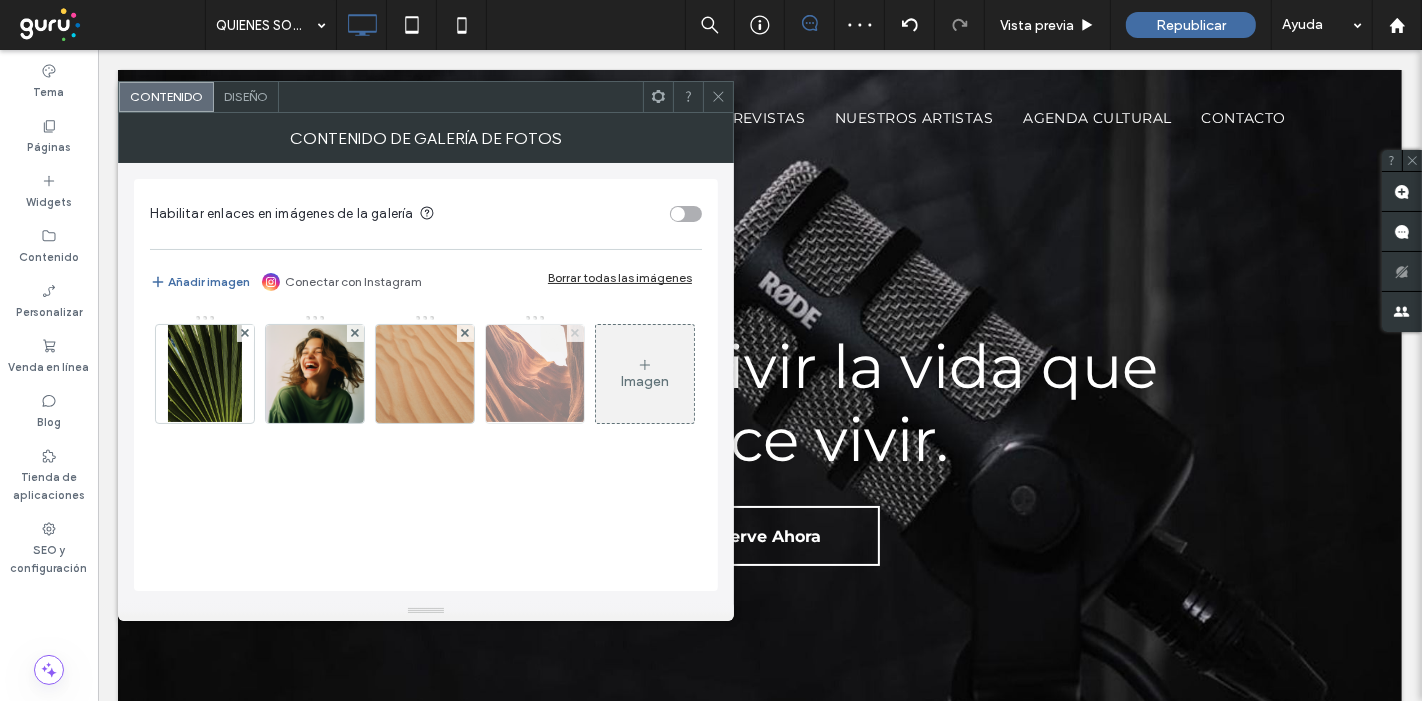 click 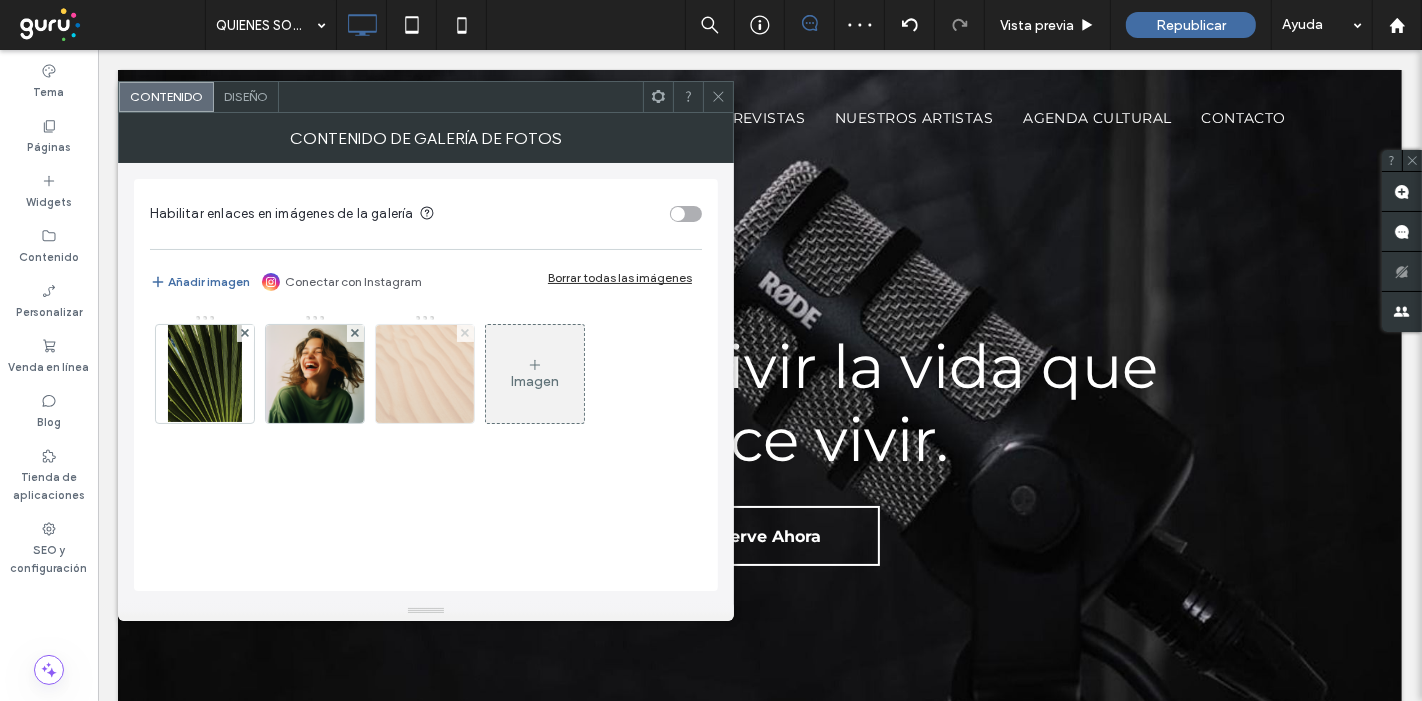 click 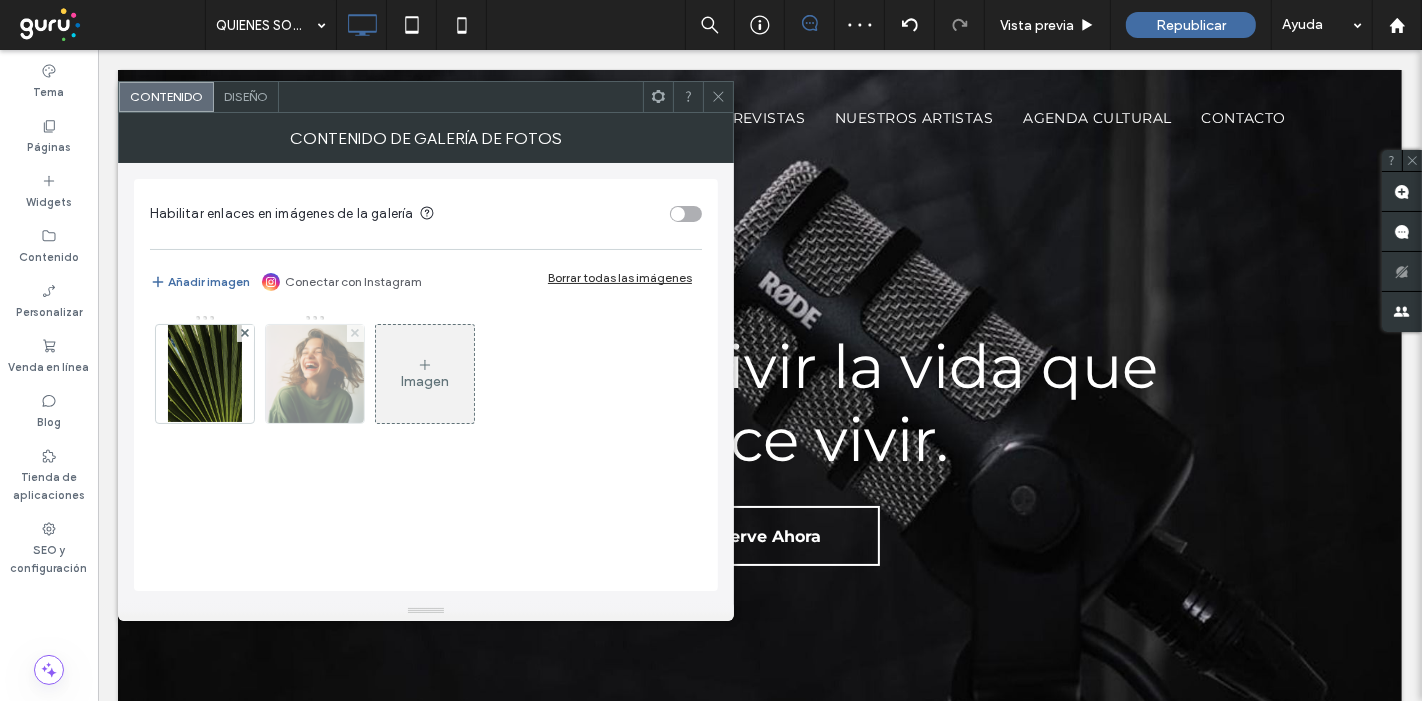 drag, startPoint x: 356, startPoint y: 328, endPoint x: 341, endPoint y: 333, distance: 15.811388 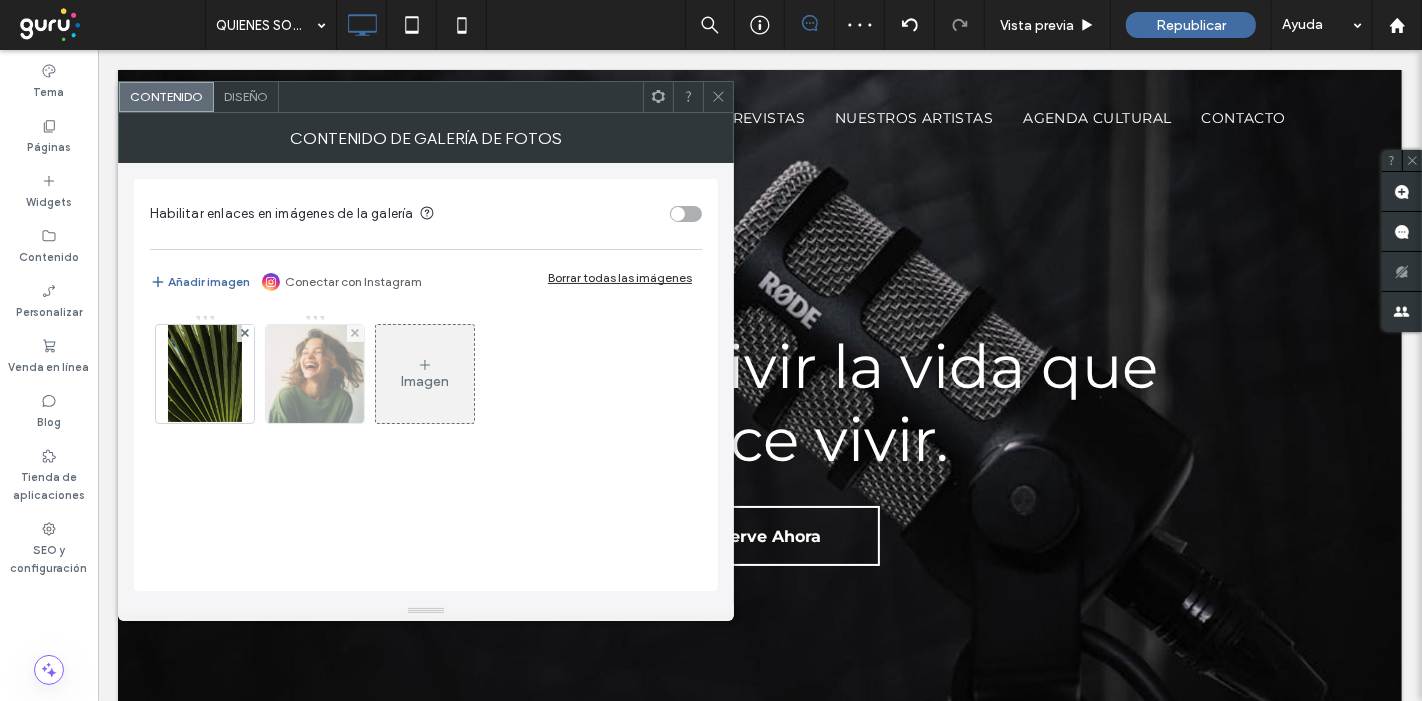 click 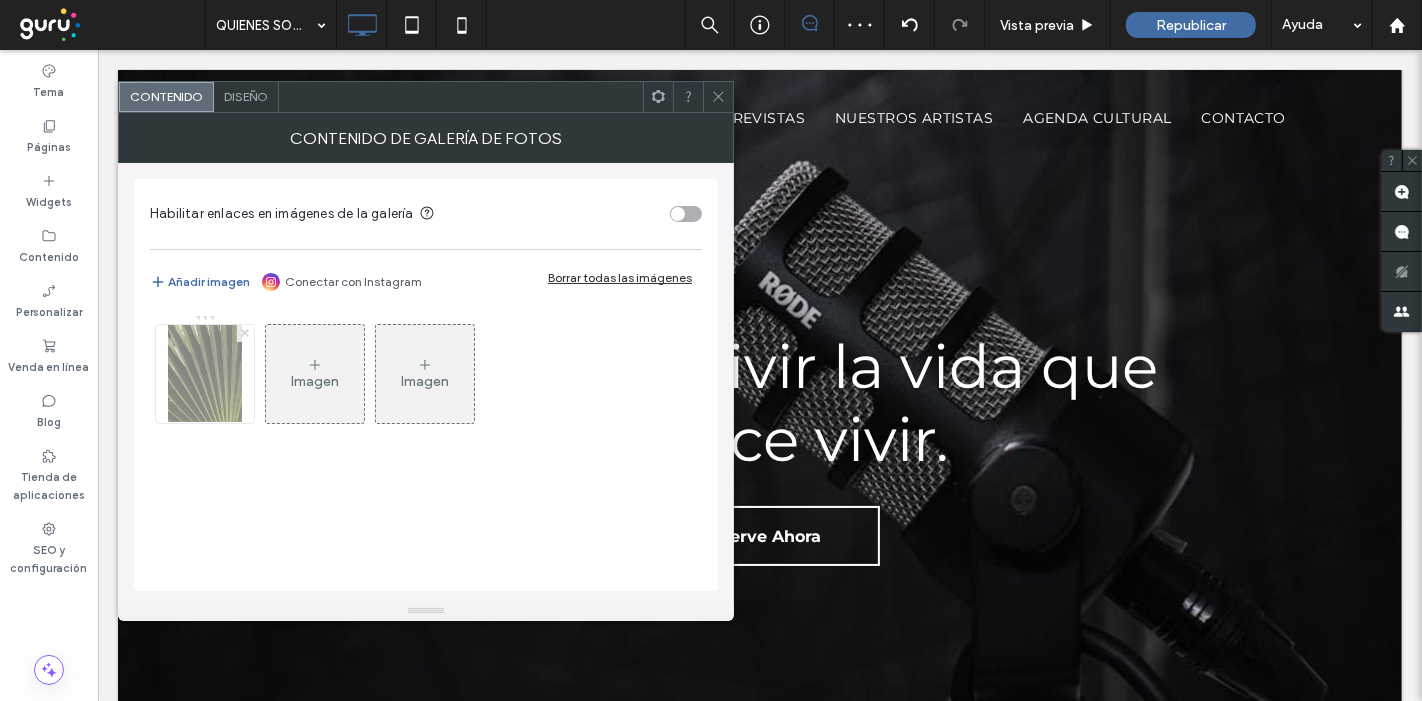 click 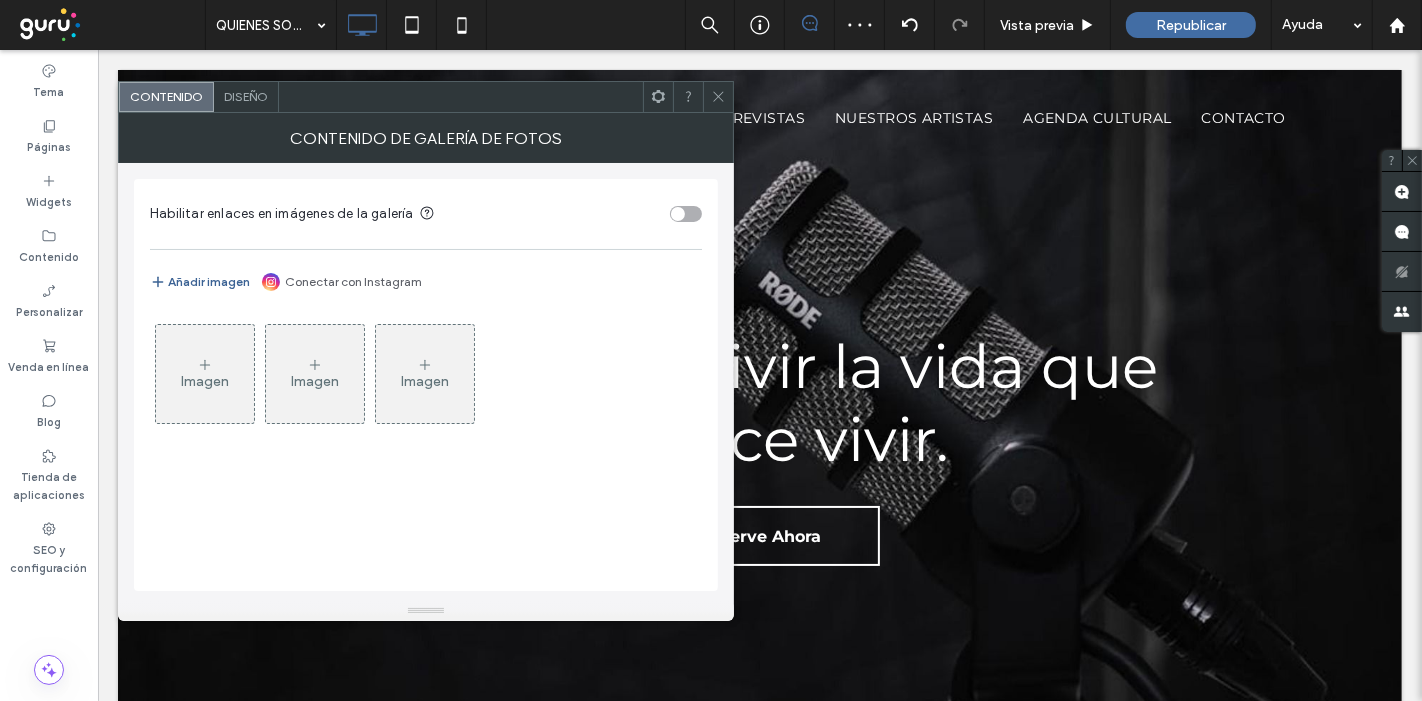 click on "Añadir imagen" at bounding box center [200, 282] 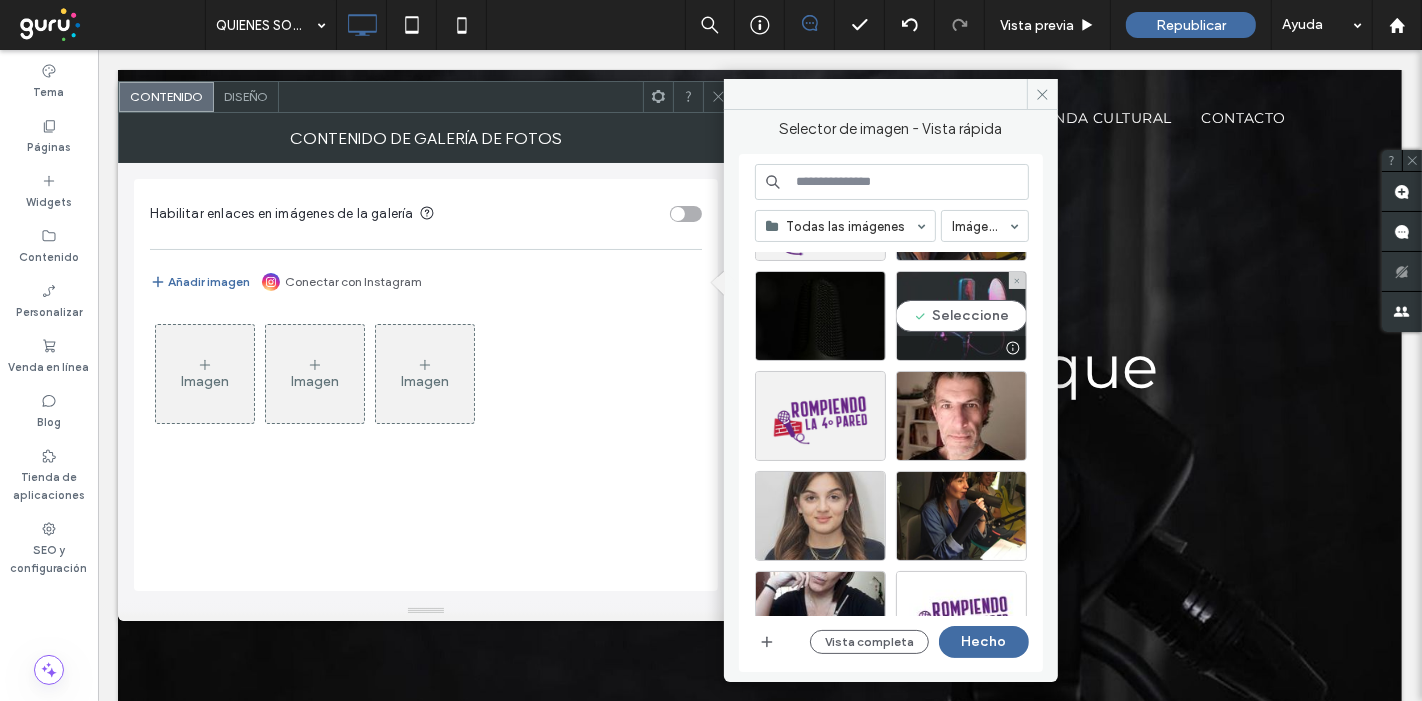 scroll, scrollTop: 222, scrollLeft: 0, axis: vertical 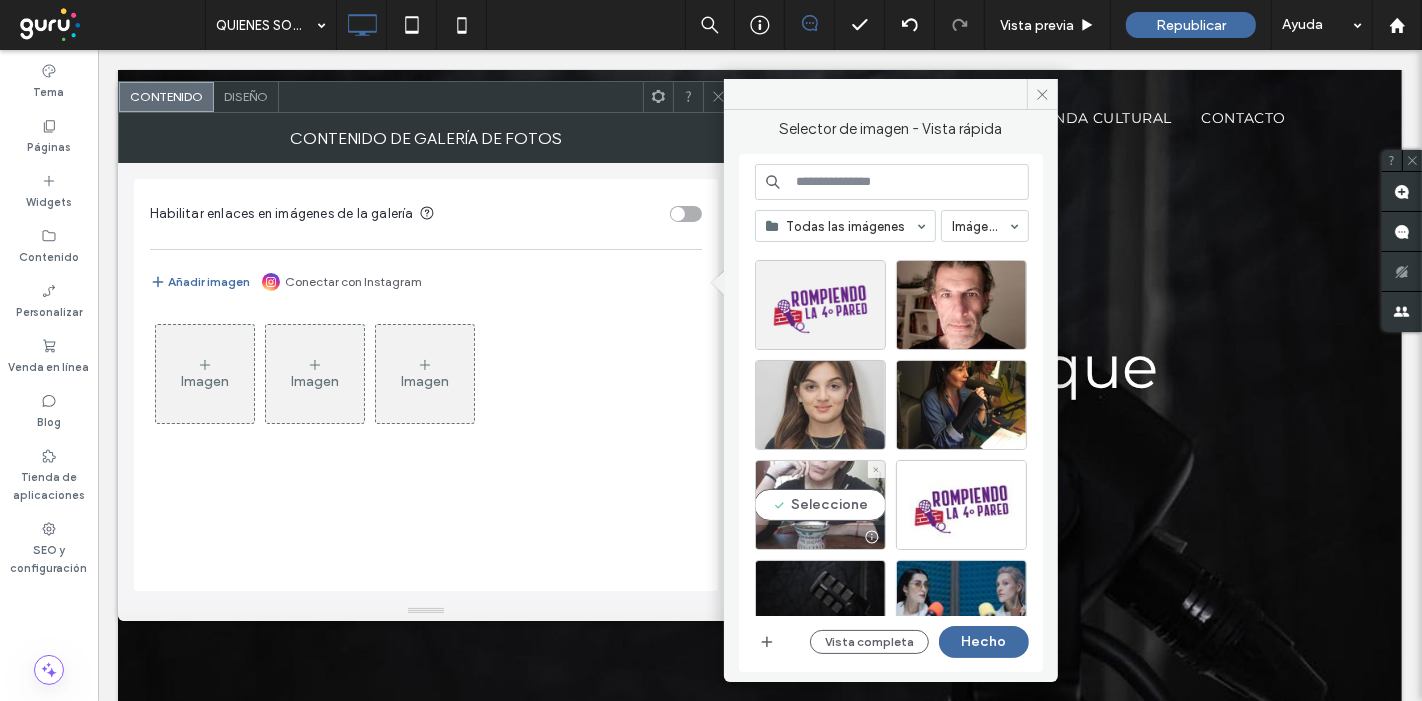 click on "Seleccione" at bounding box center [820, 505] 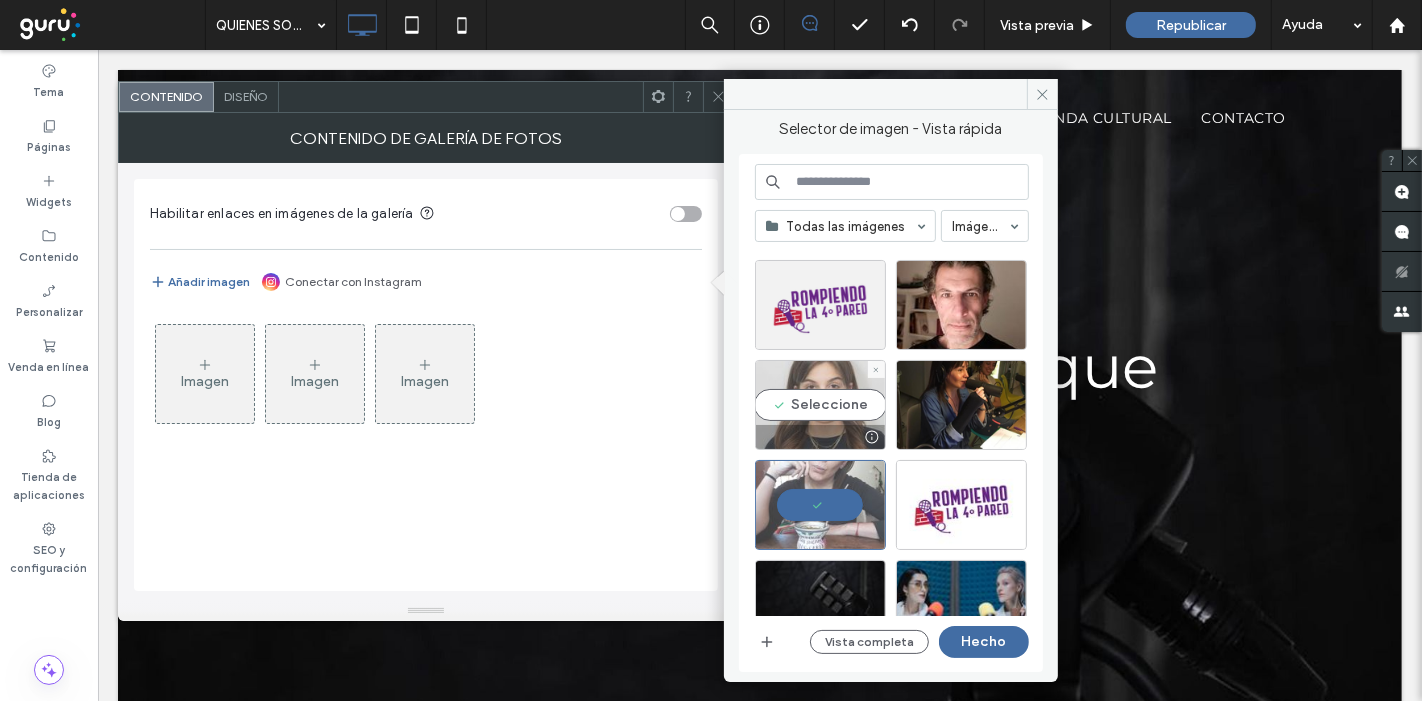 click on "Seleccione" at bounding box center [820, 405] 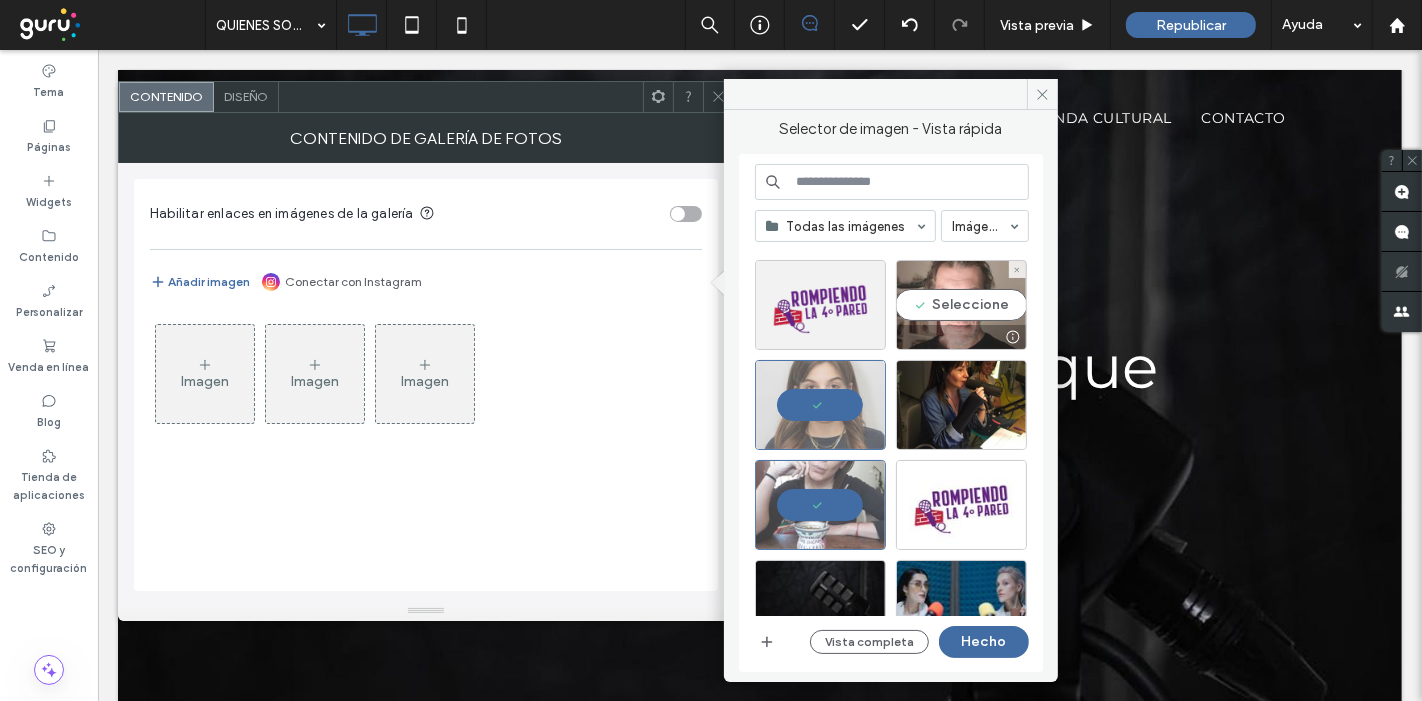 click on "Seleccione" at bounding box center [961, 305] 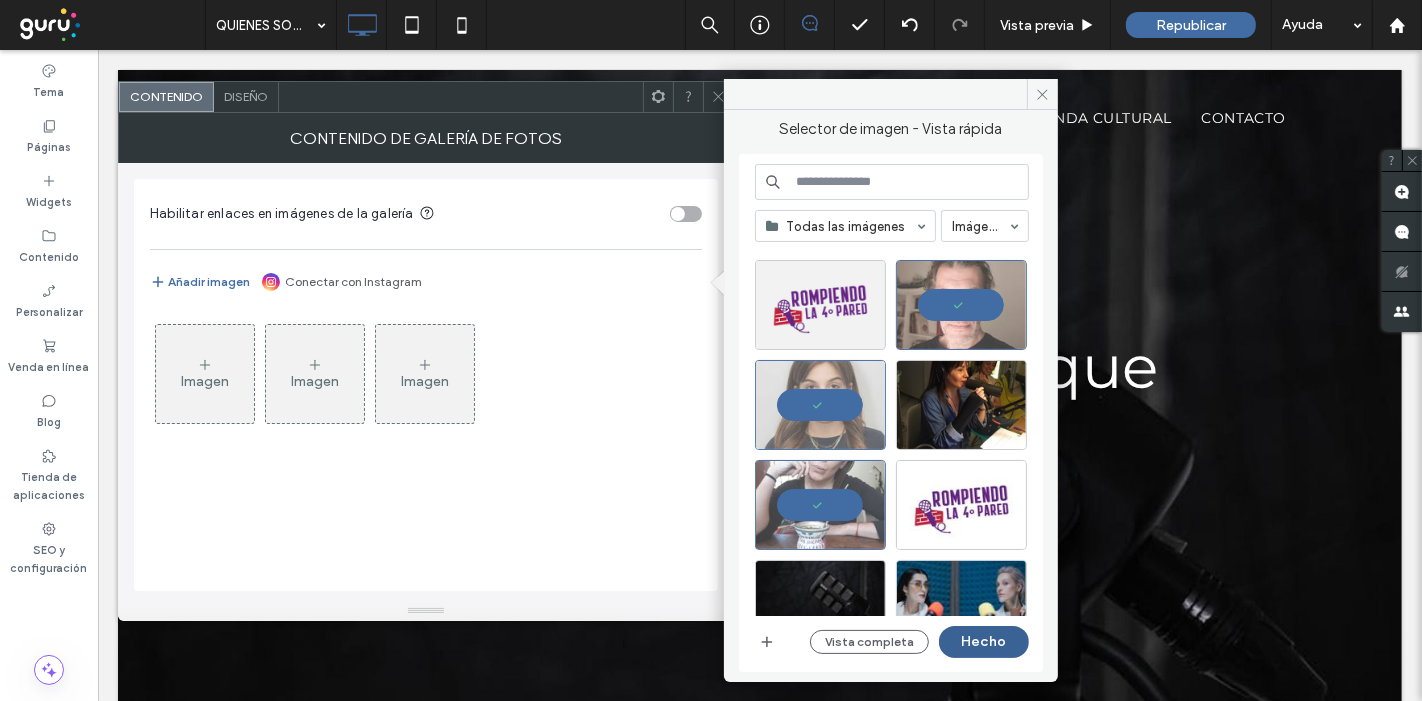 click on "Hecho" at bounding box center [984, 642] 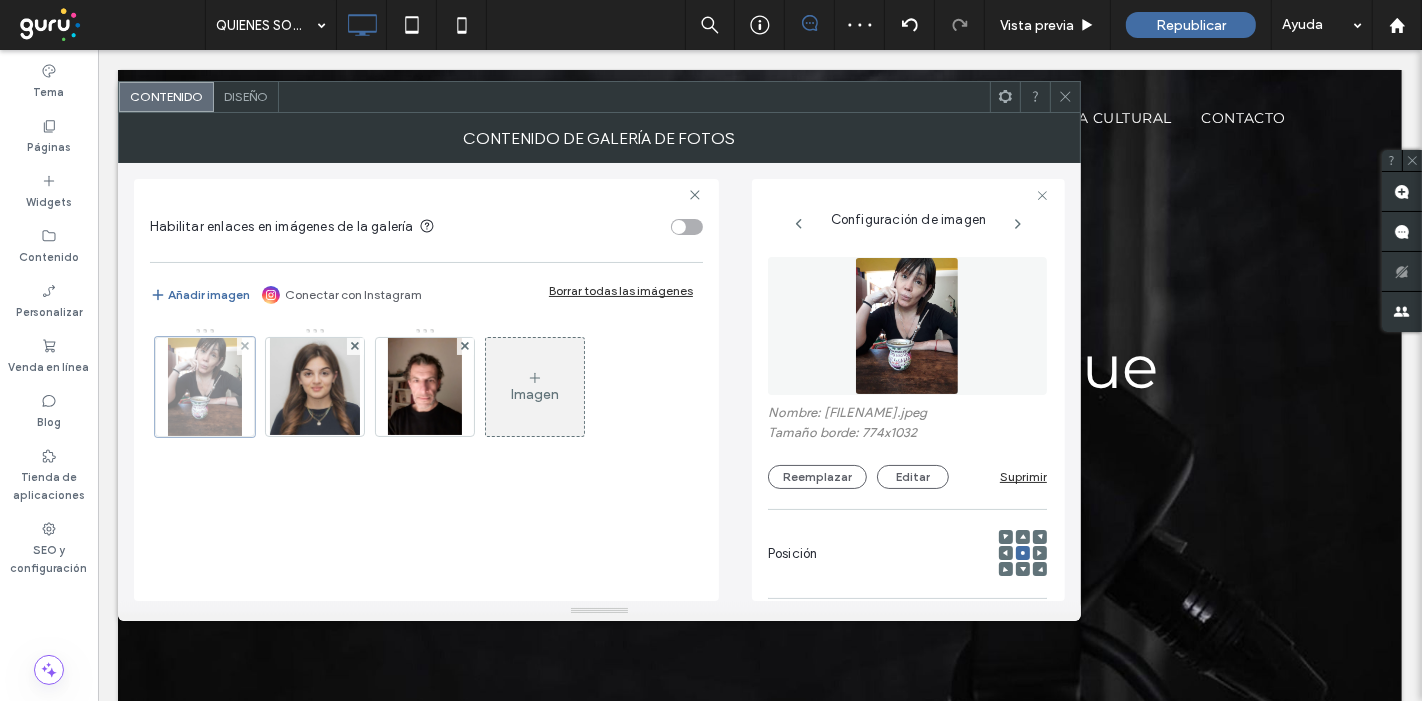 click at bounding box center [205, 387] 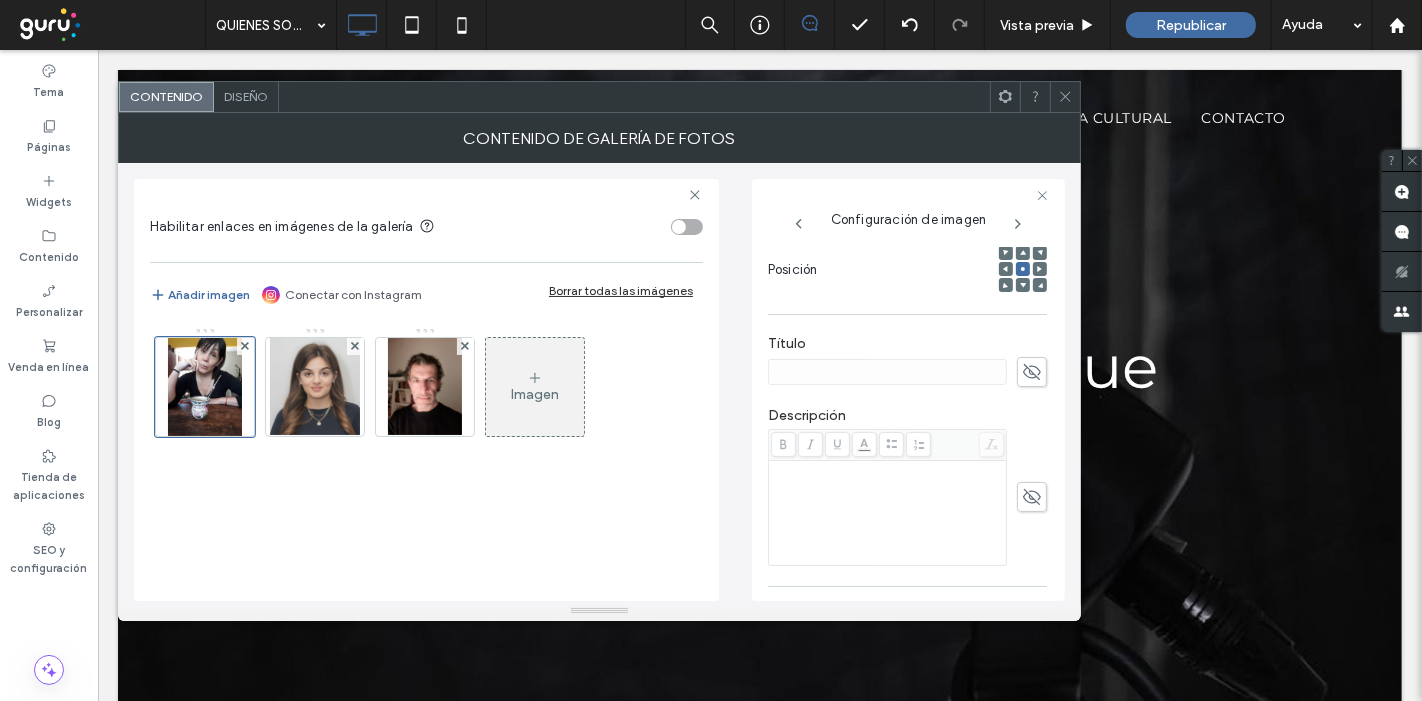 scroll, scrollTop: 333, scrollLeft: 0, axis: vertical 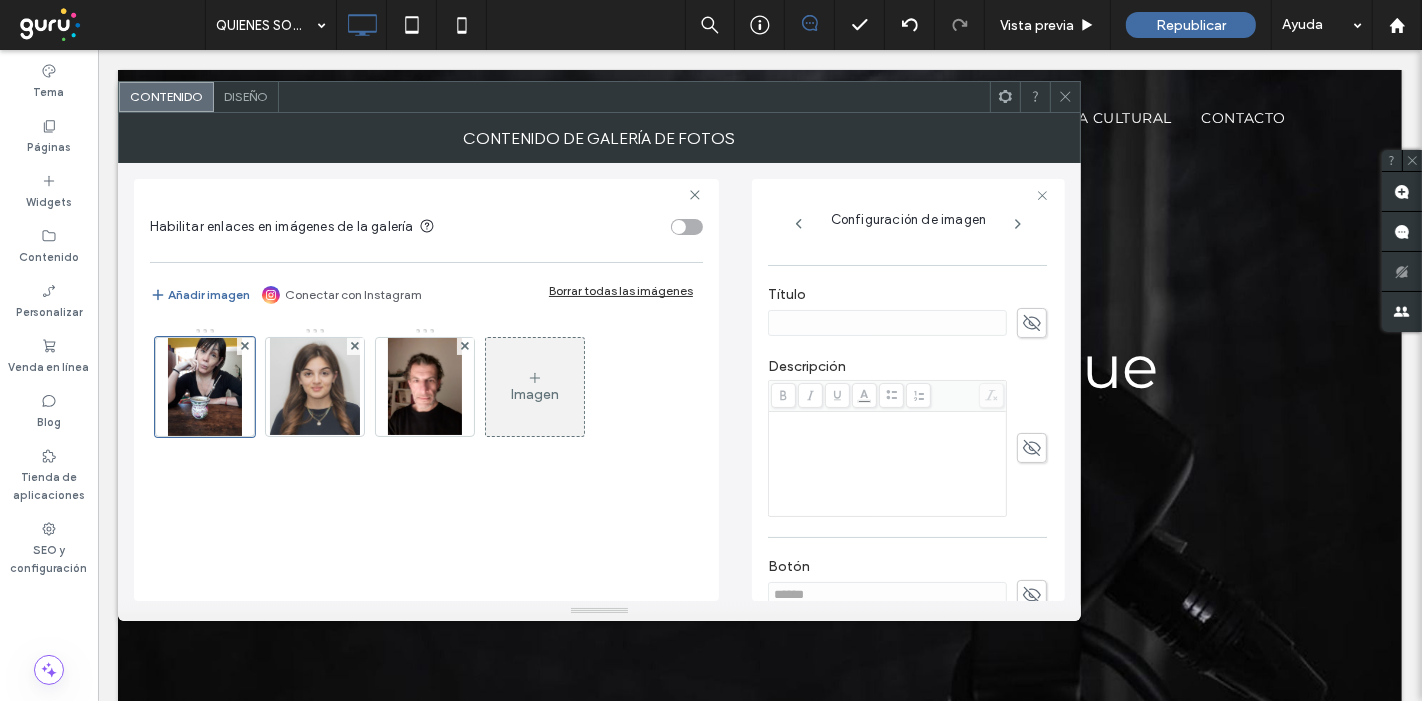 click 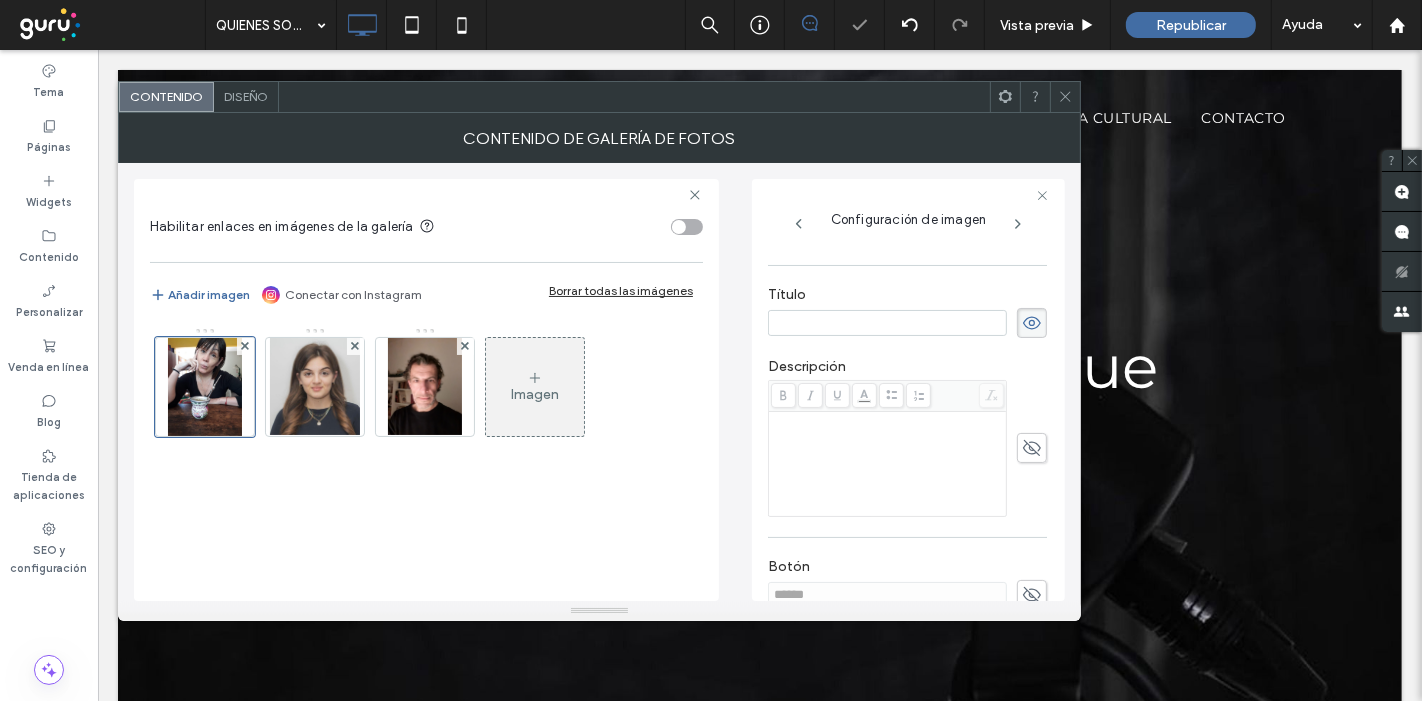 click 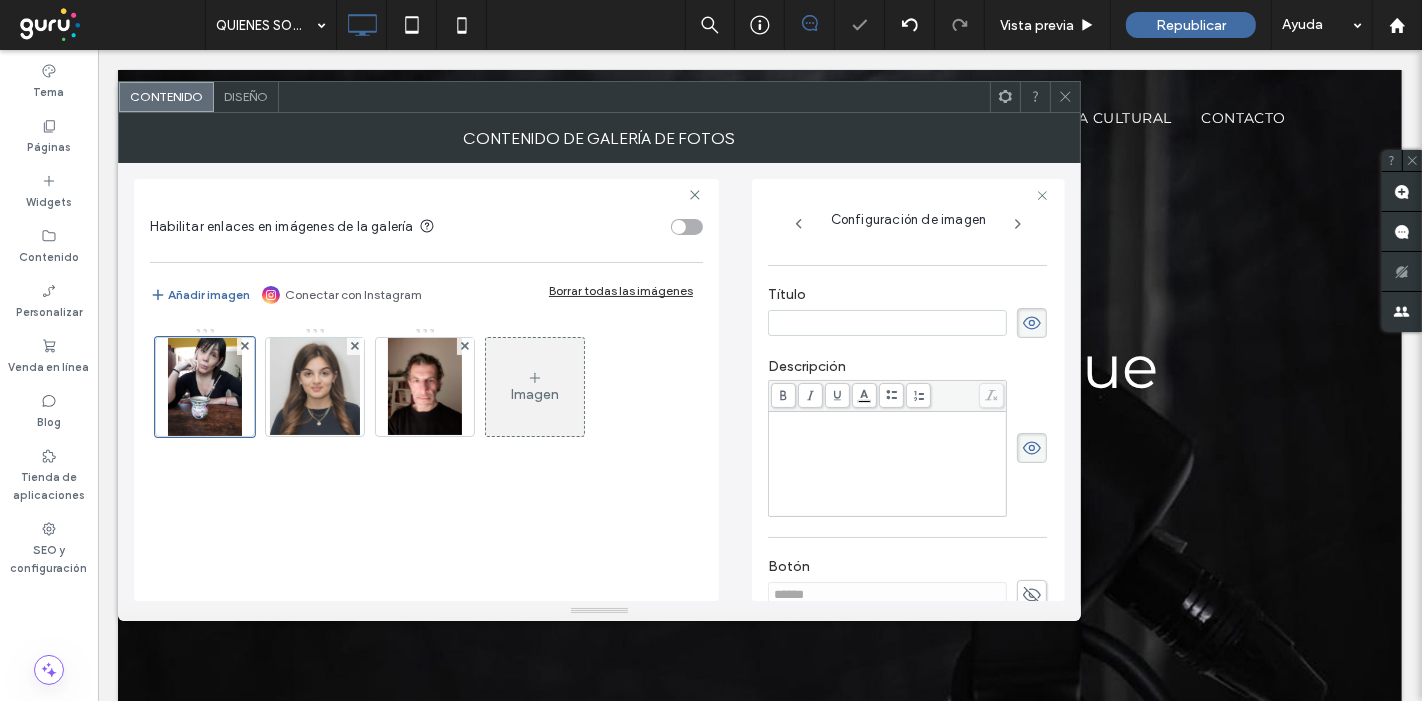 click at bounding box center [887, 323] 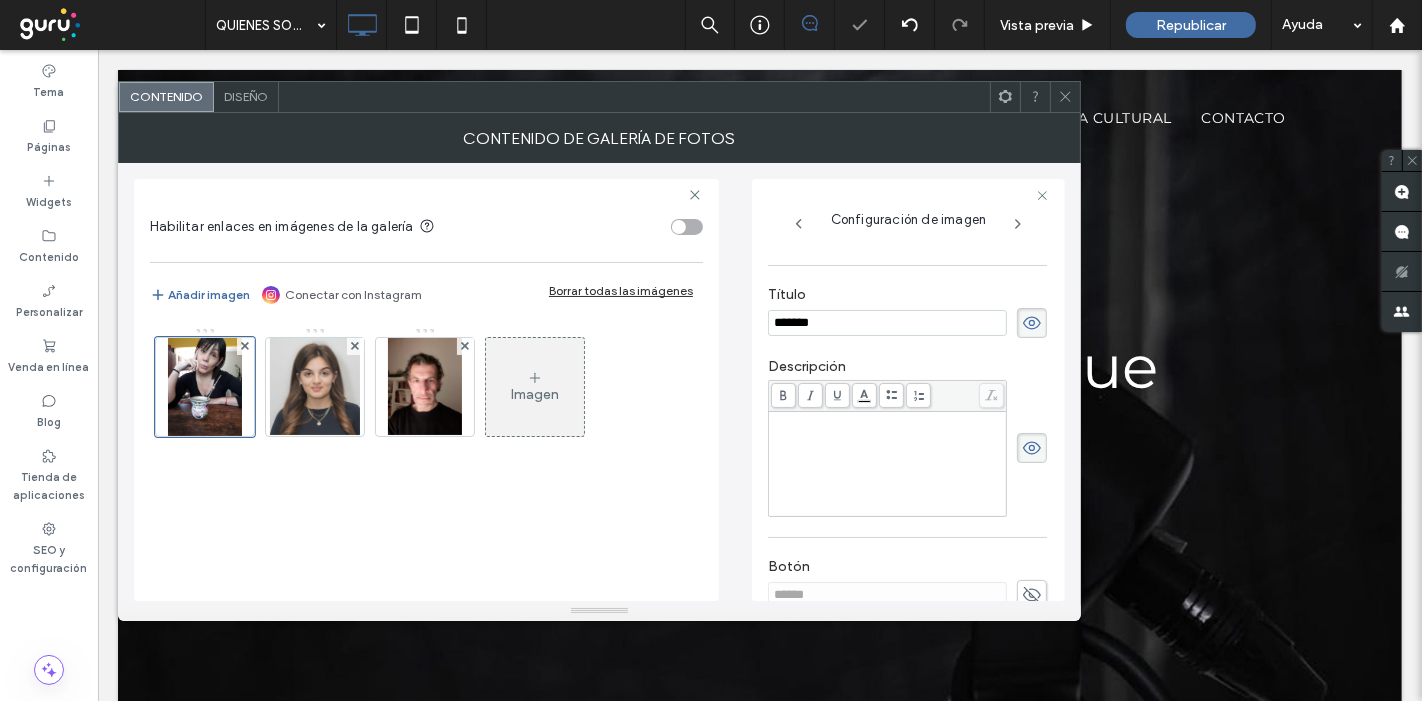 click at bounding box center [888, 464] 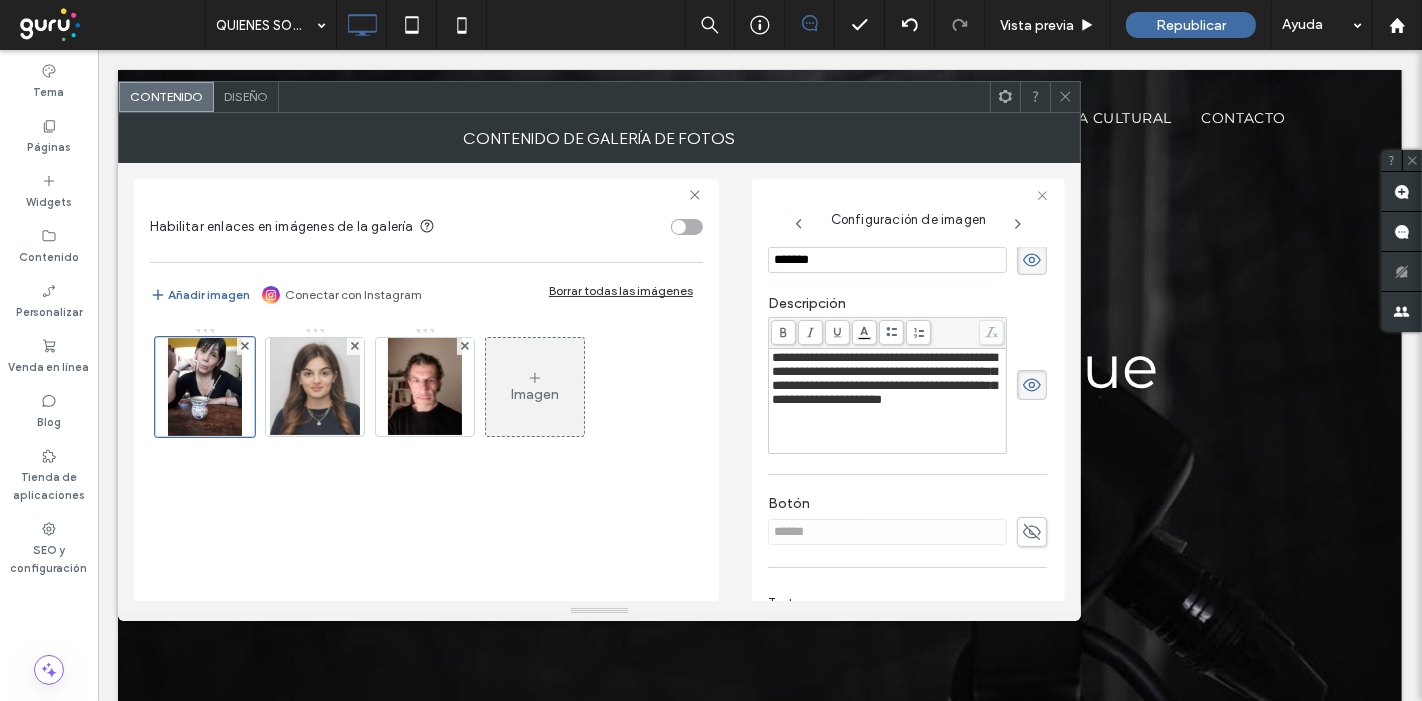 scroll, scrollTop: 444, scrollLeft: 0, axis: vertical 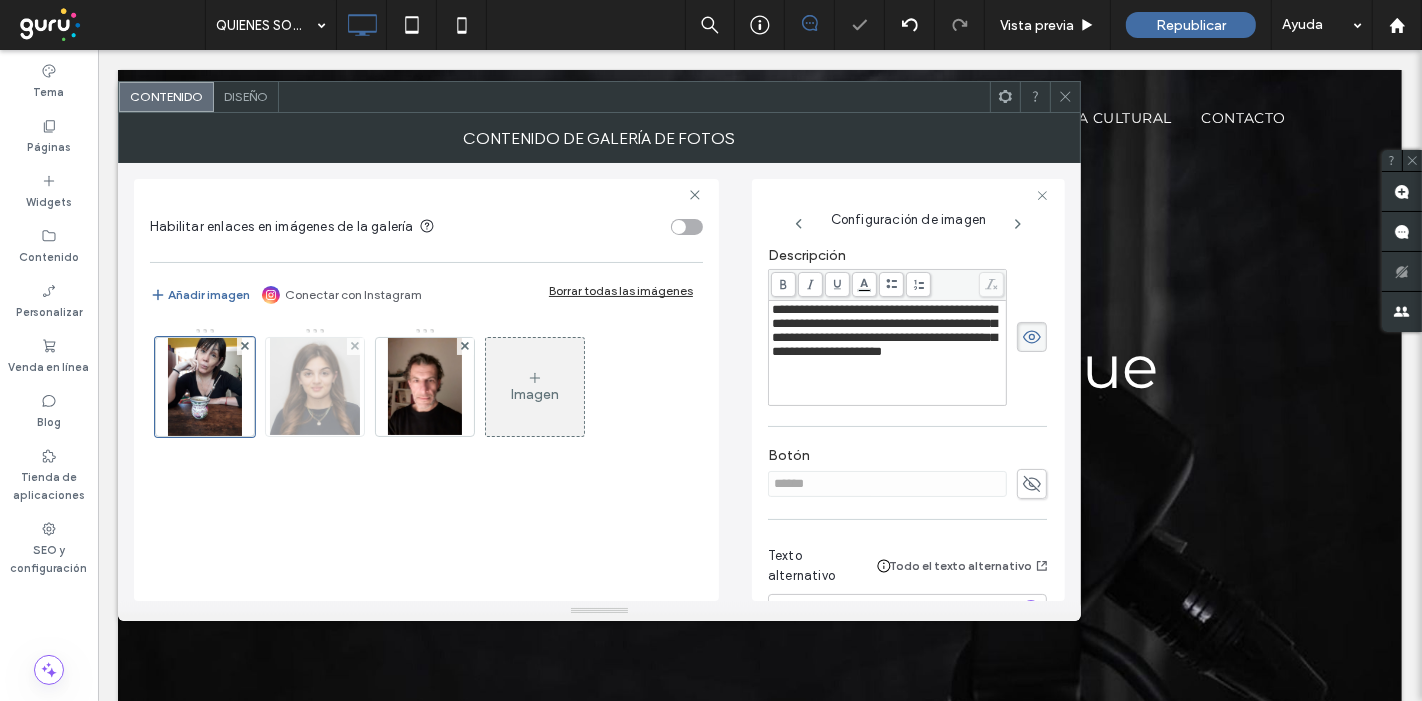click at bounding box center [315, 387] 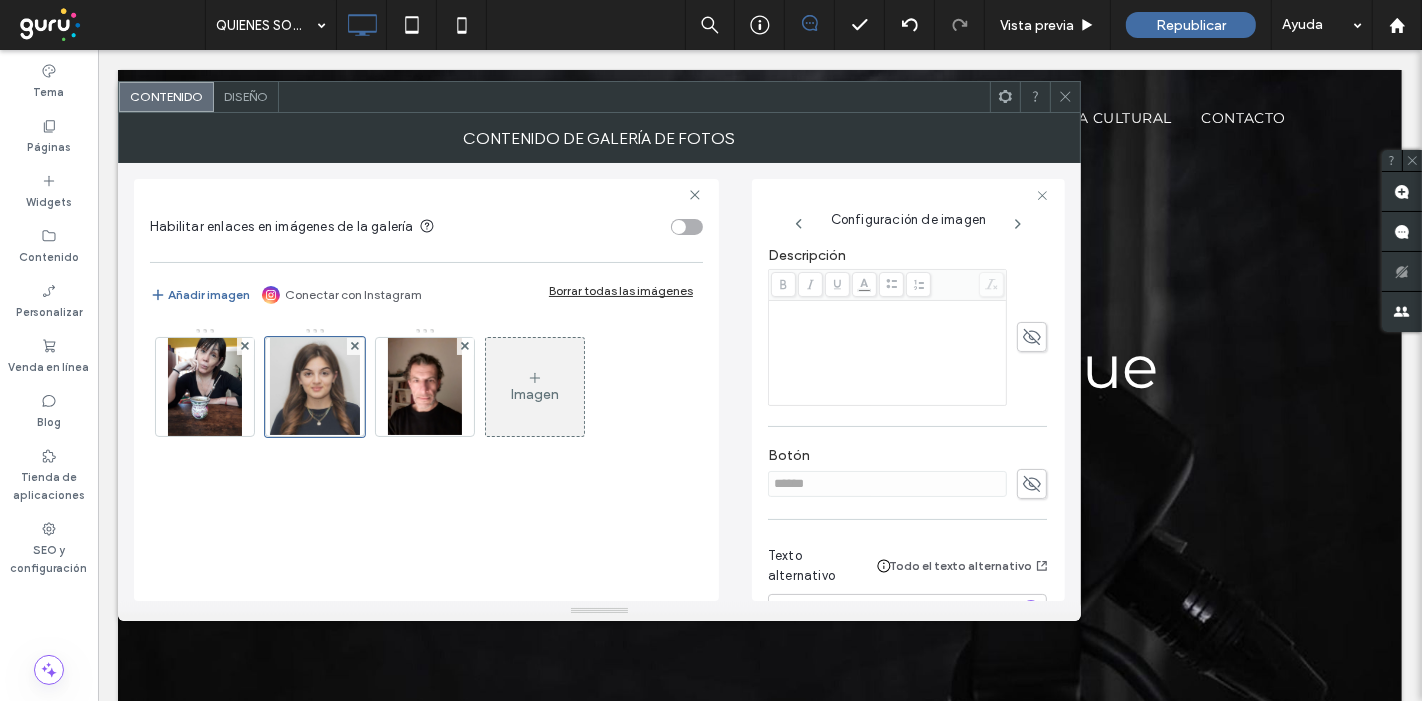 click at bounding box center [888, 310] 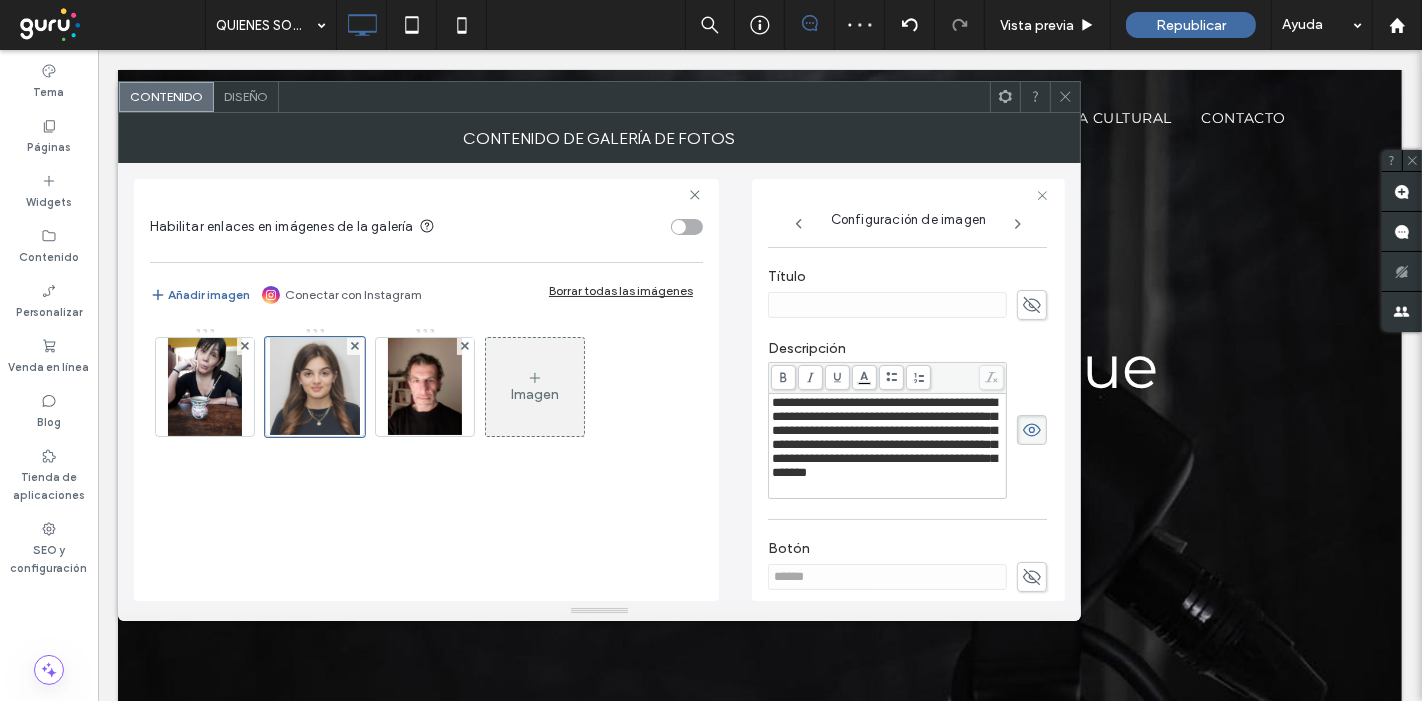 scroll, scrollTop: 222, scrollLeft: 0, axis: vertical 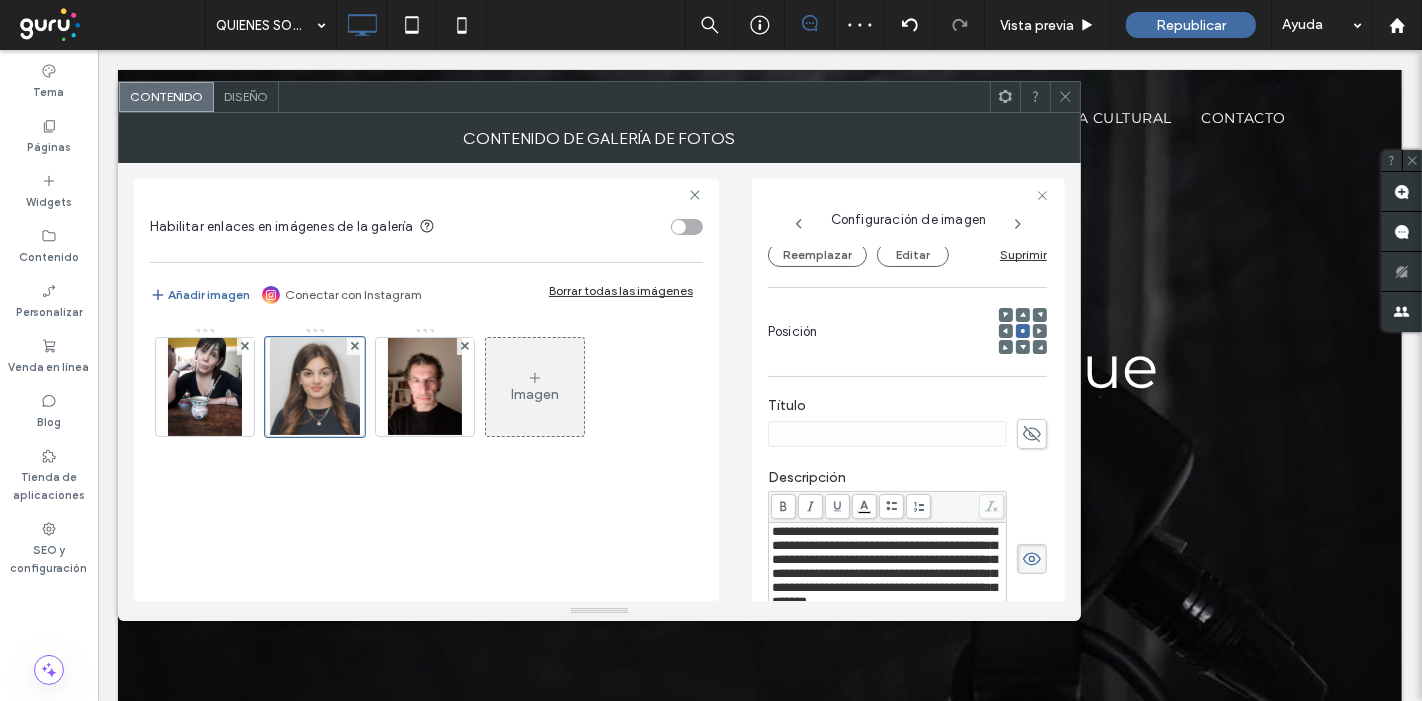 drag, startPoint x: 1025, startPoint y: 439, endPoint x: 1013, endPoint y: 451, distance: 16.970562 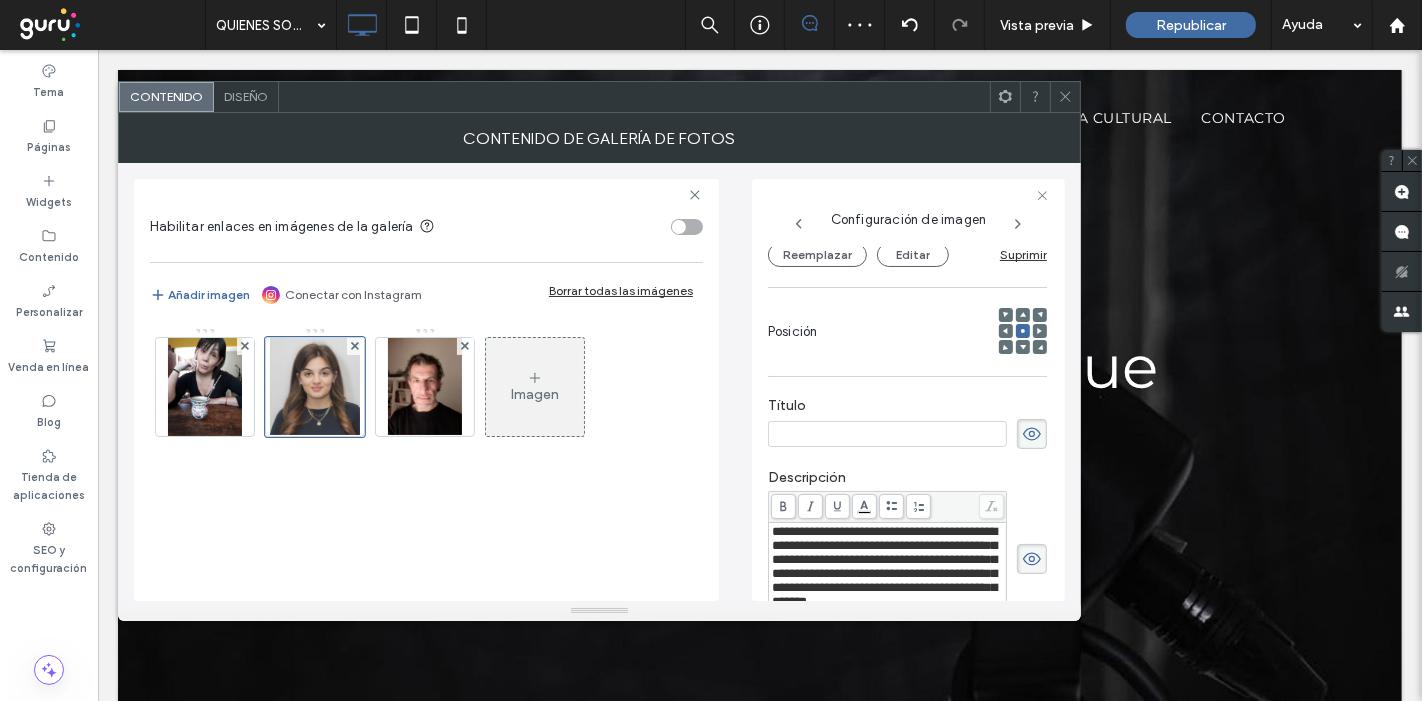 click at bounding box center [887, 434] 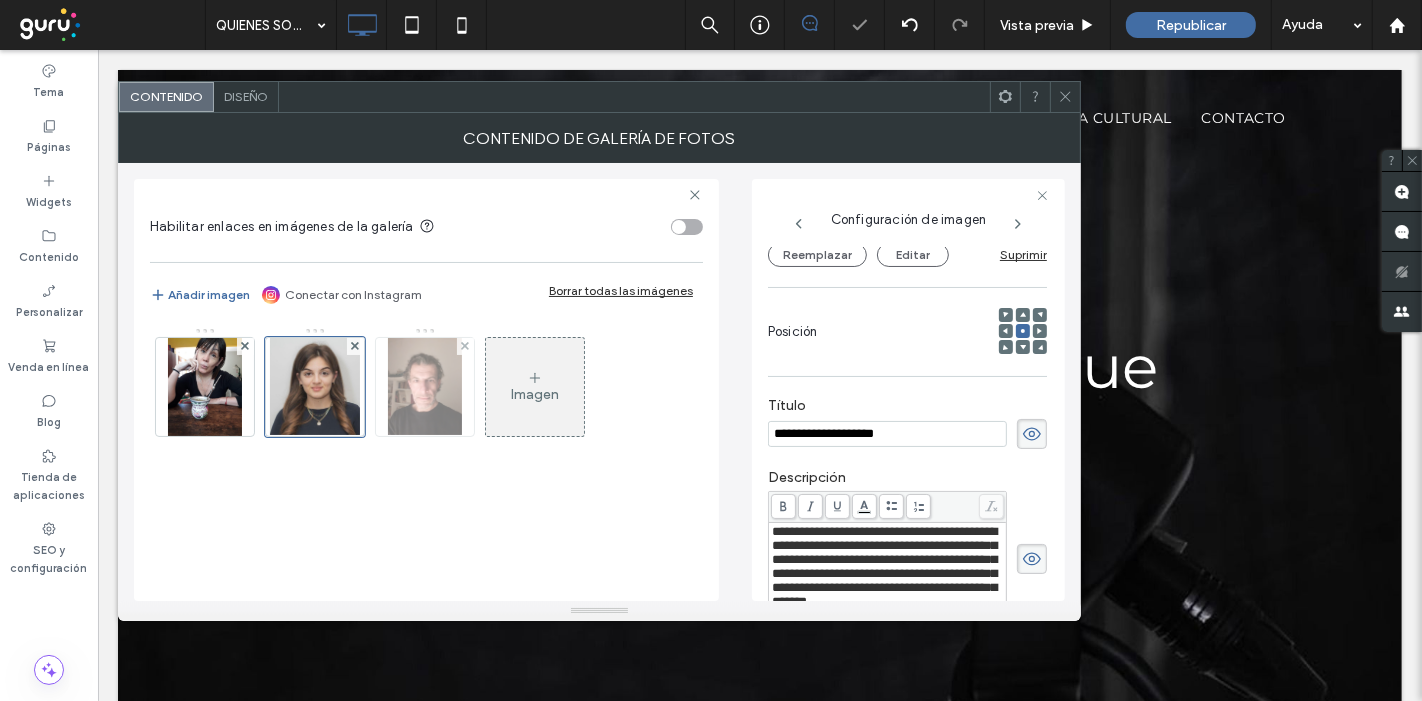 click at bounding box center (425, 387) 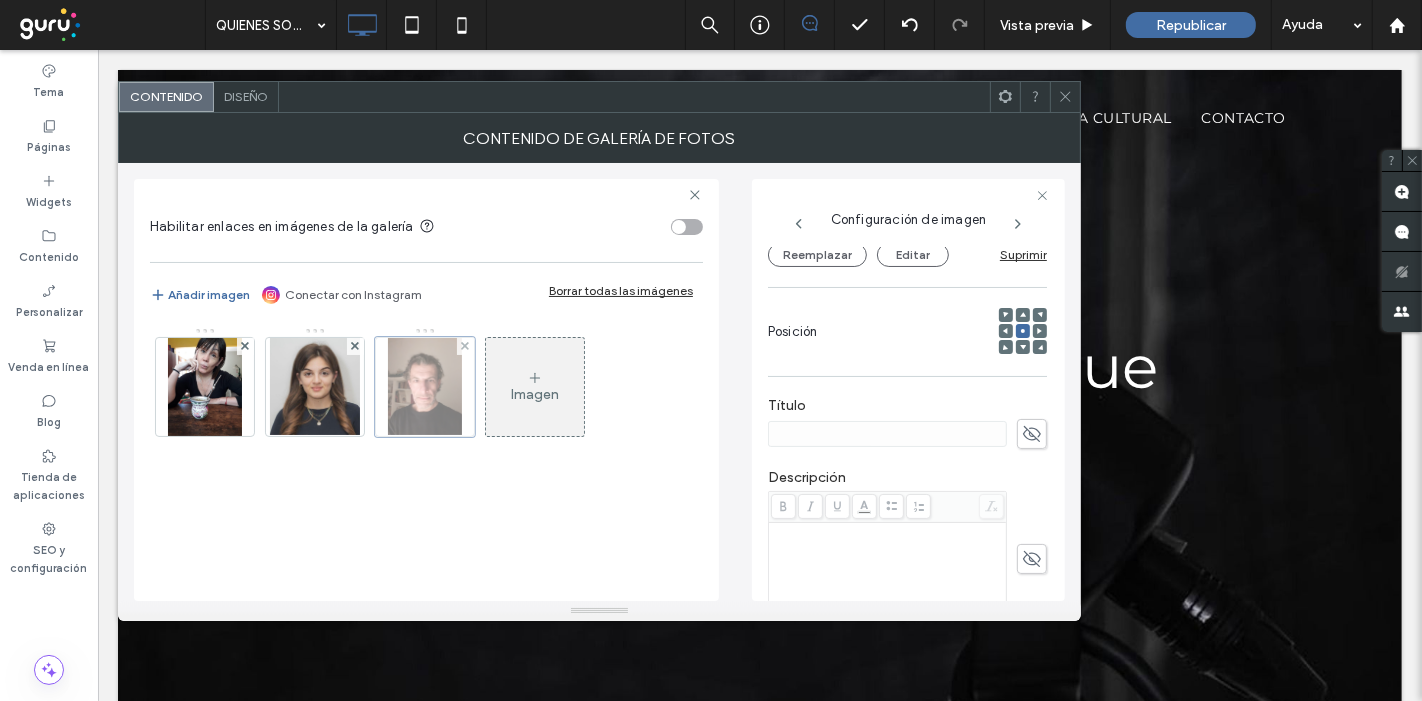 click at bounding box center [425, 387] 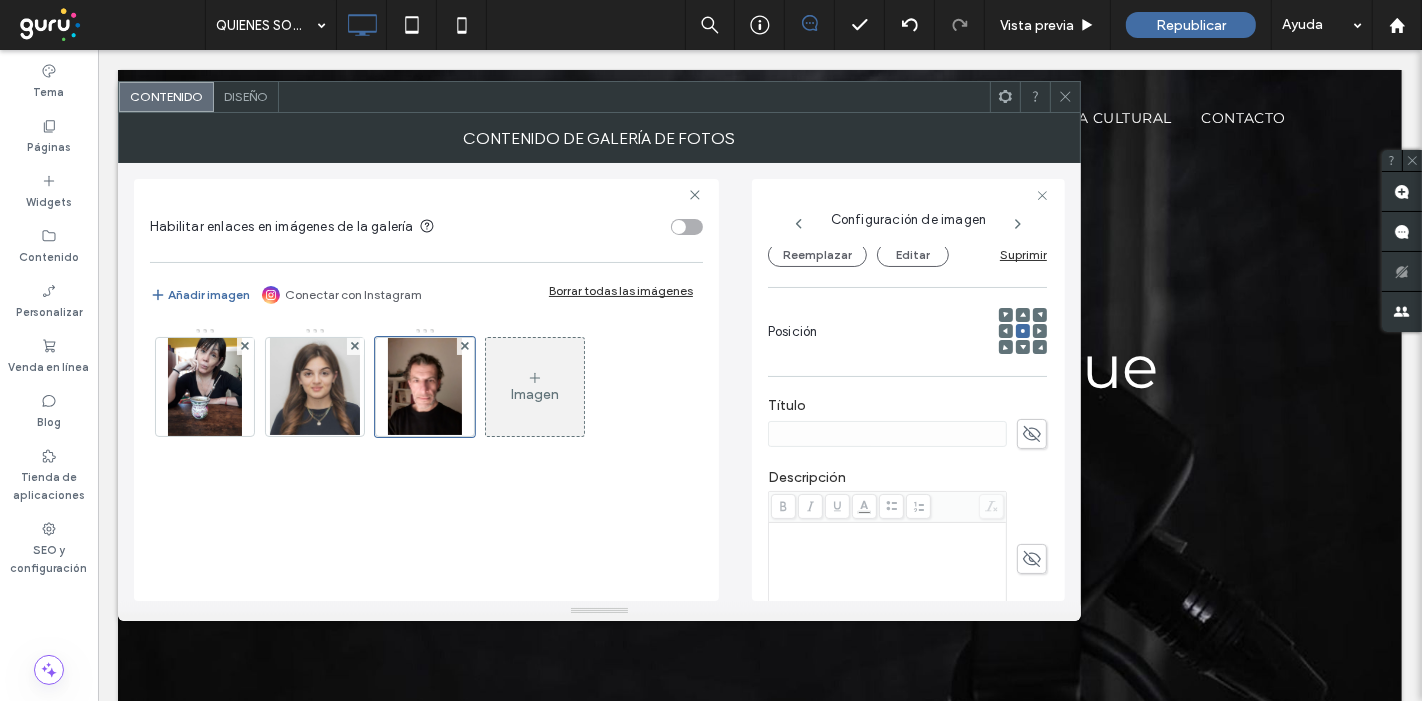 click 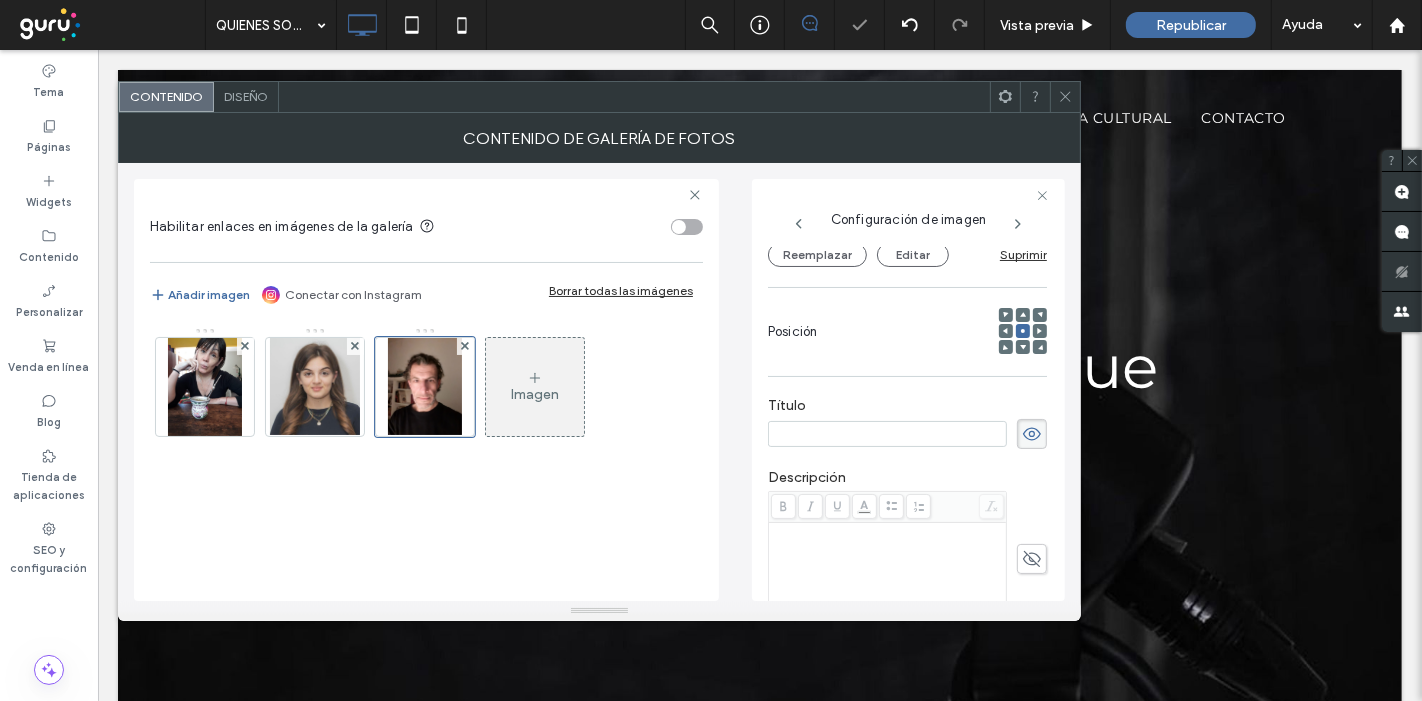 click 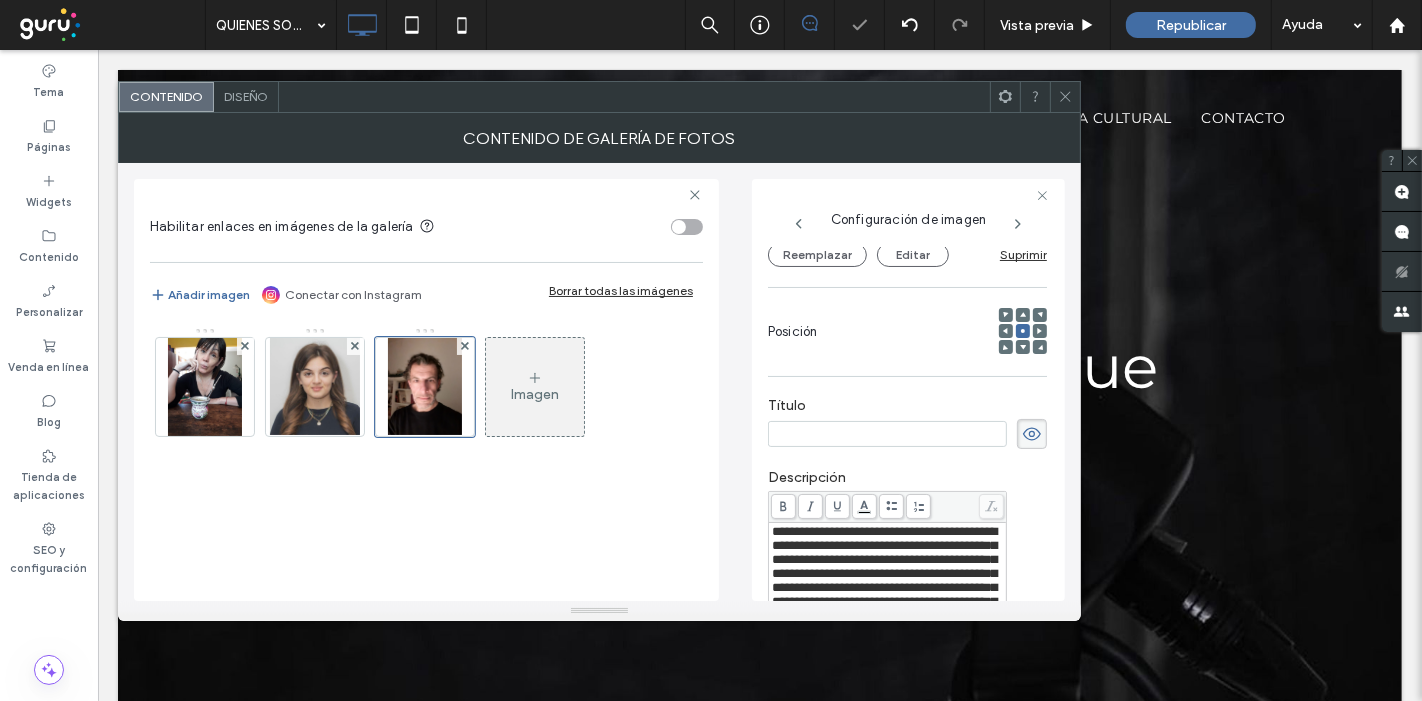 click at bounding box center (887, 434) 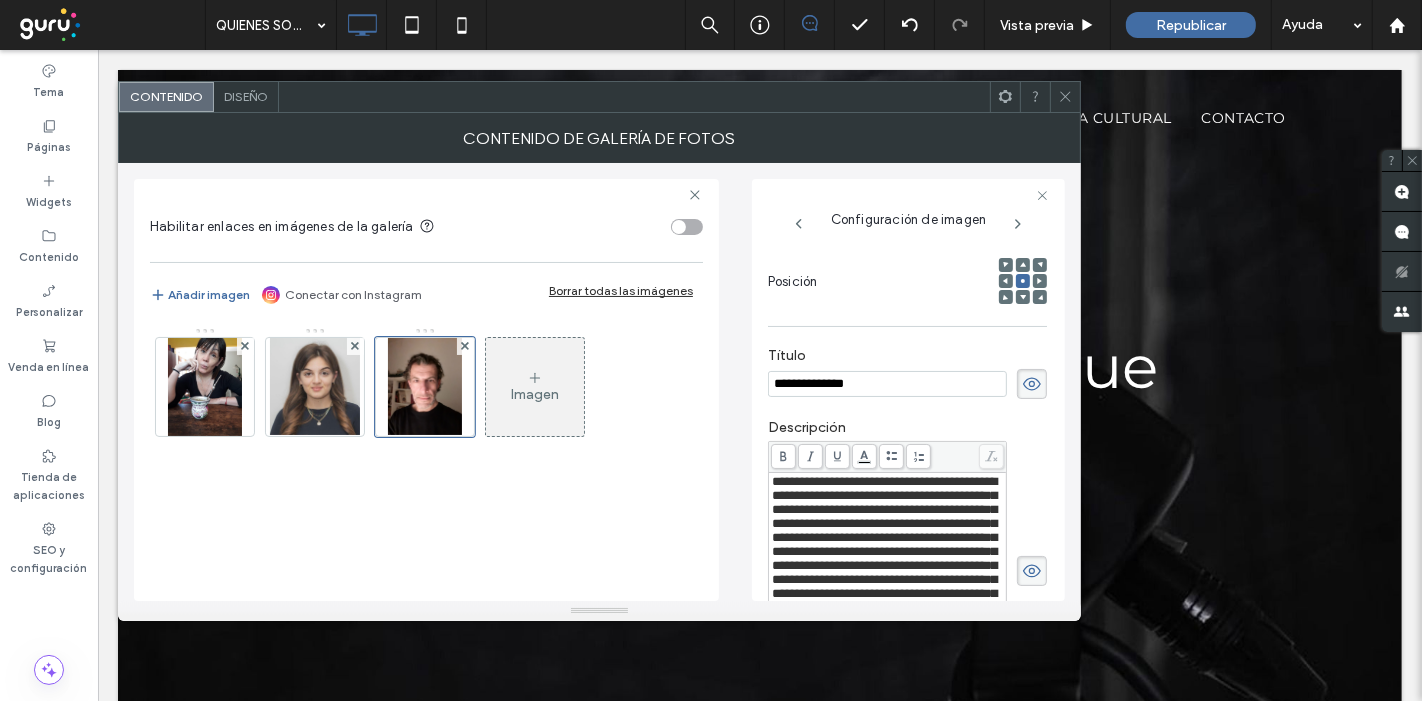 scroll, scrollTop: 0, scrollLeft: 0, axis: both 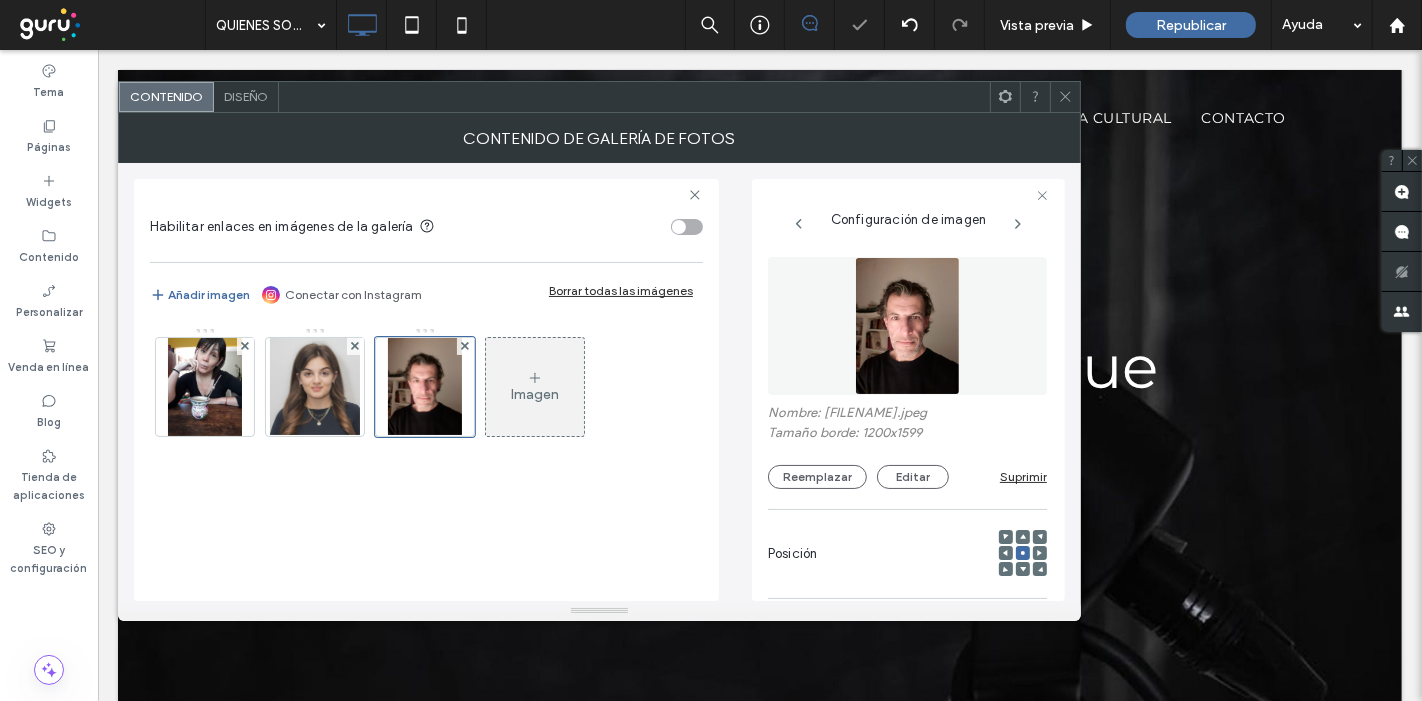 click 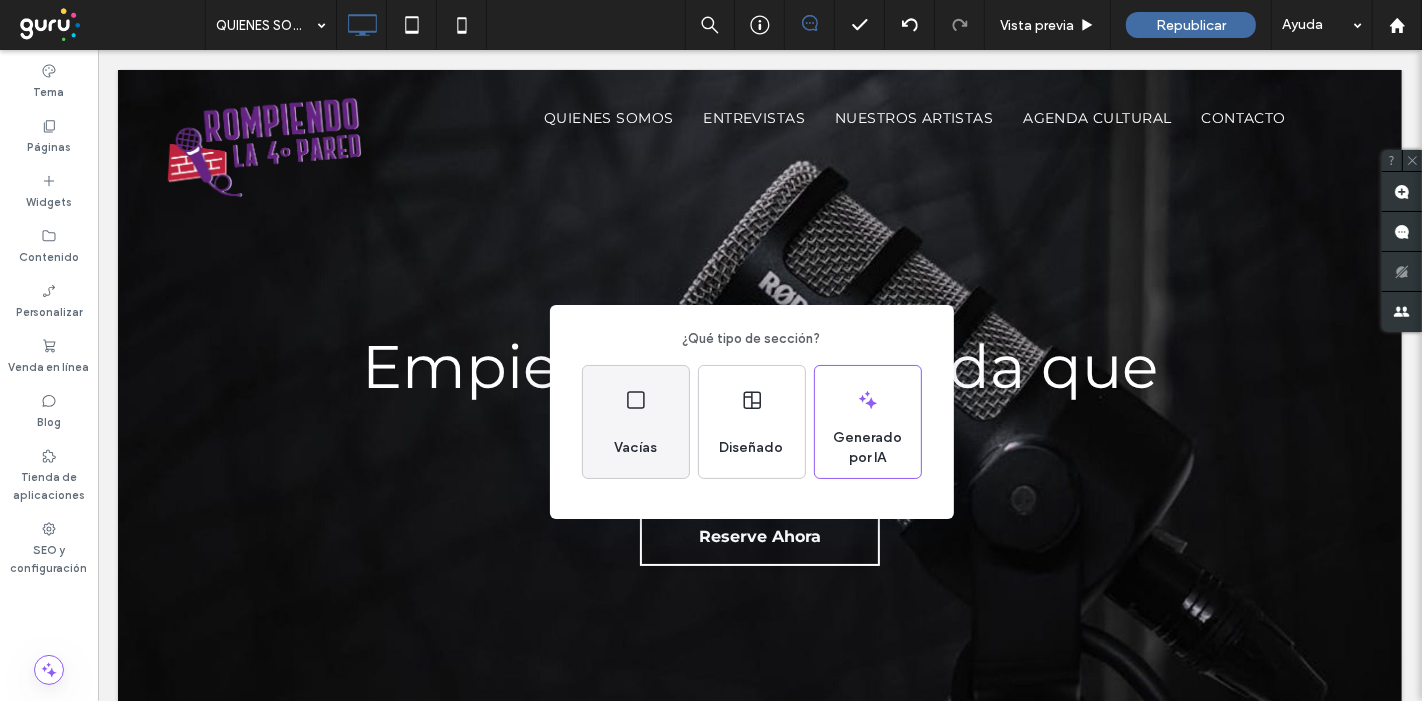 click on "Vacías" at bounding box center (635, 448) 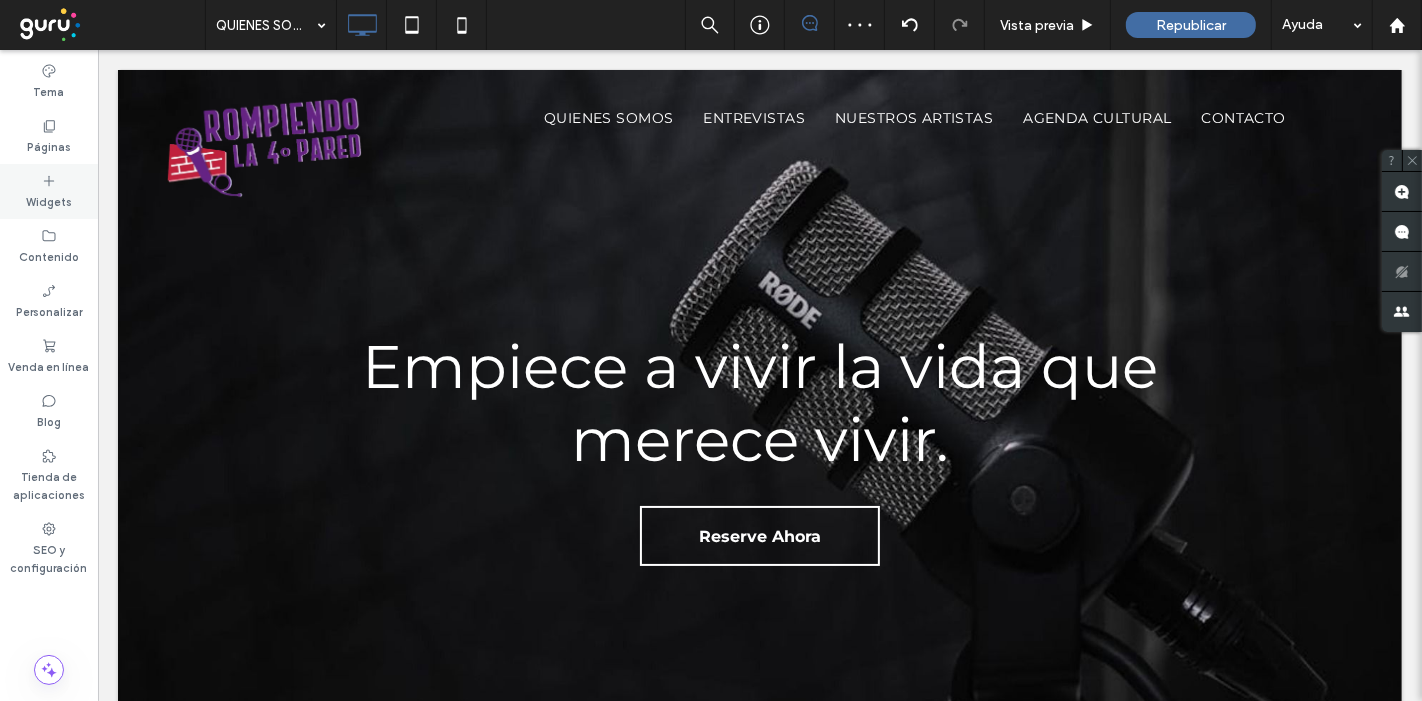 click 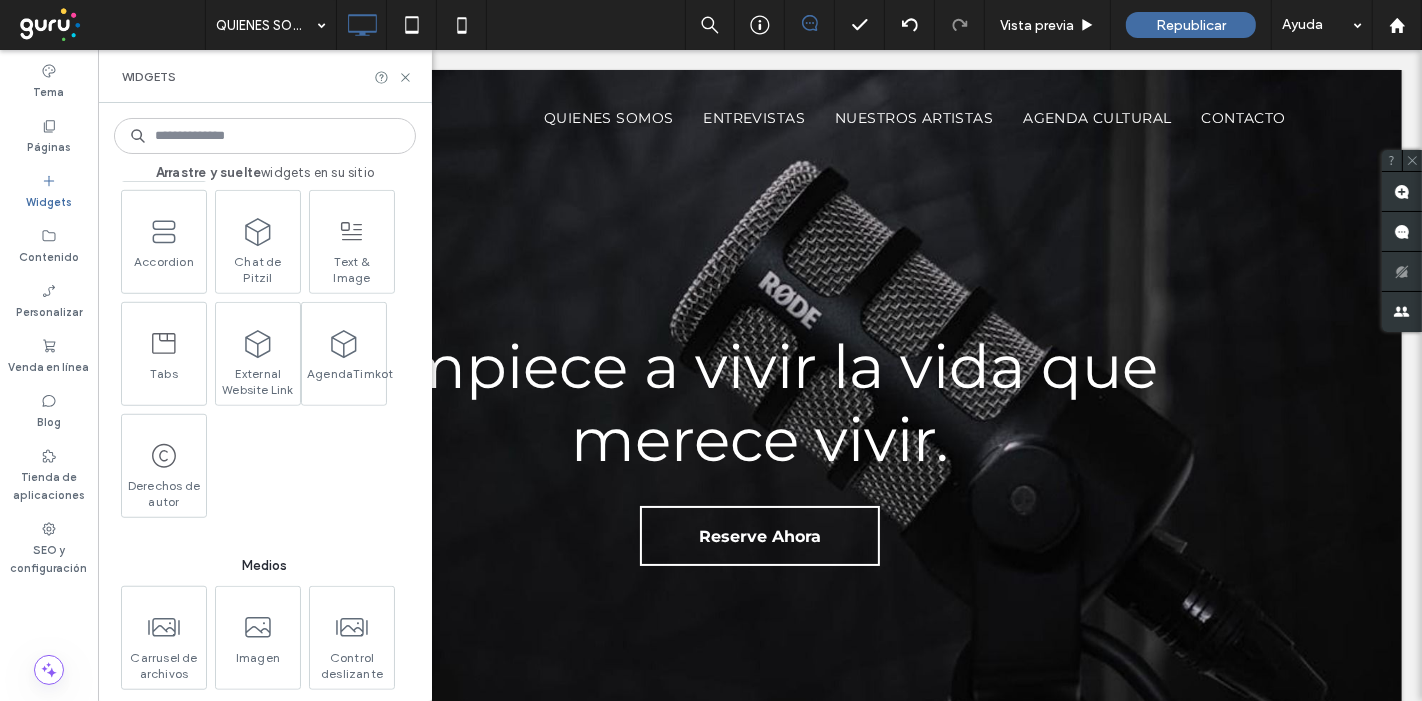 scroll, scrollTop: 1333, scrollLeft: 0, axis: vertical 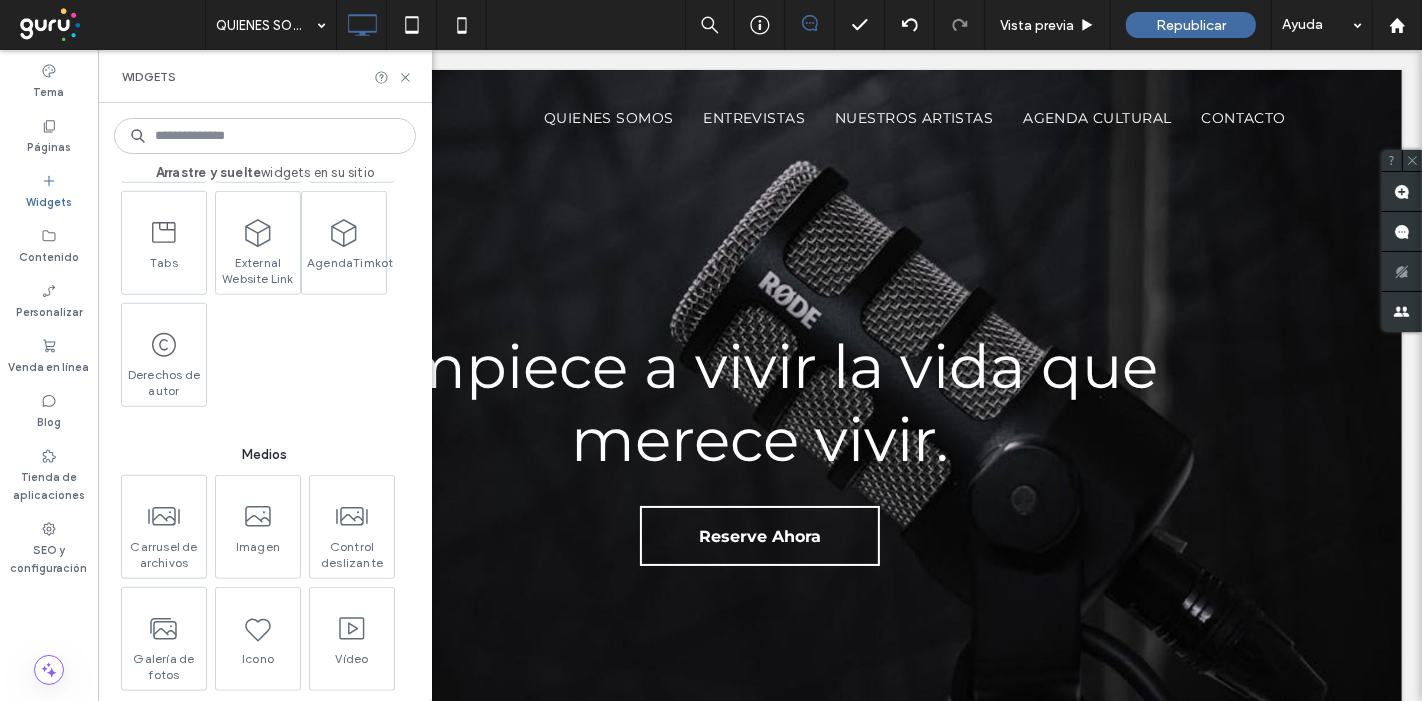 click at bounding box center [265, 136] 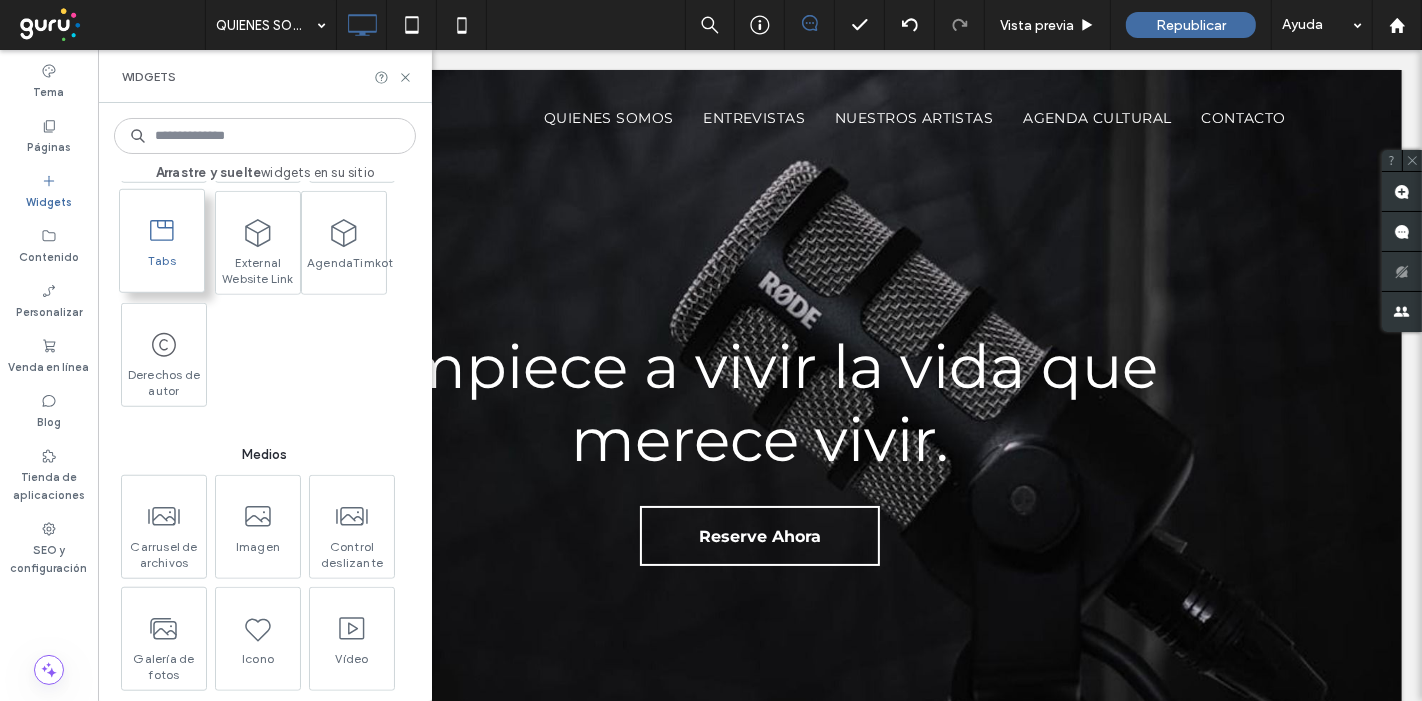 click 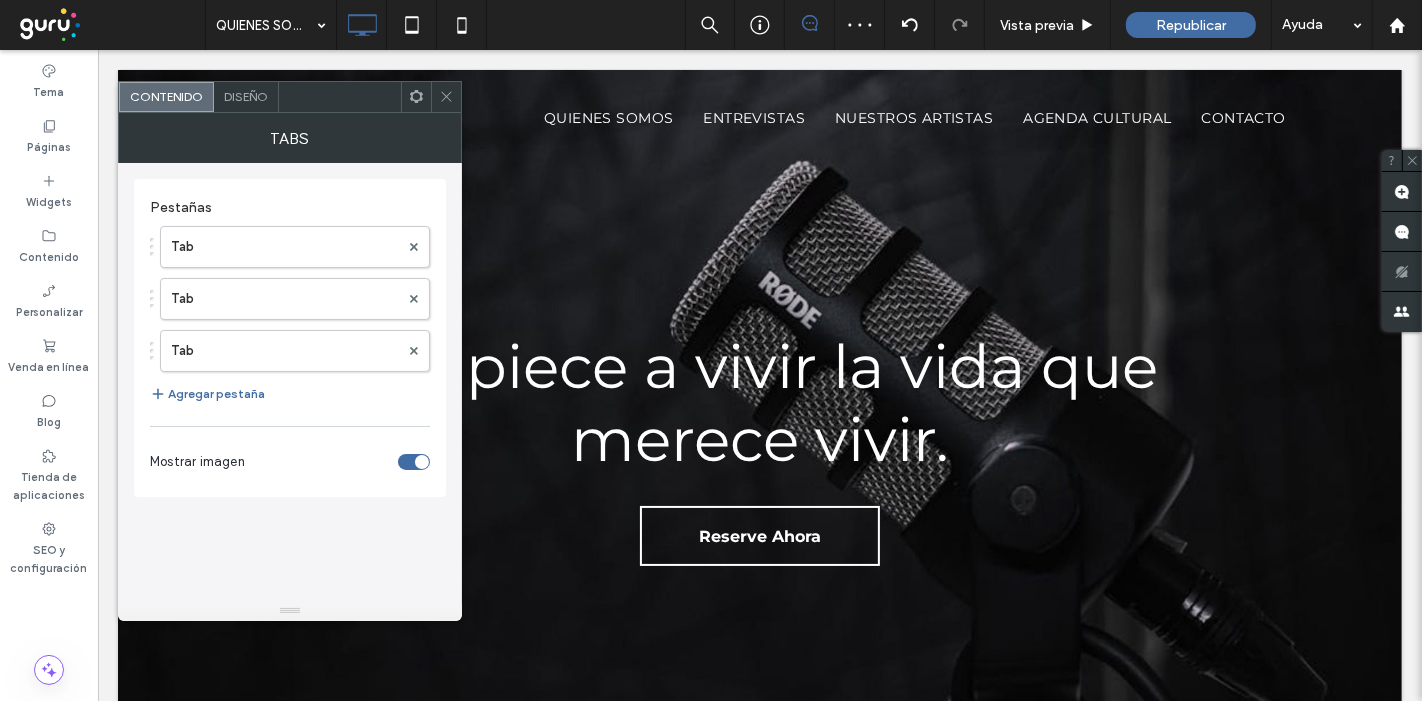 click on "Diseño" at bounding box center (246, 96) 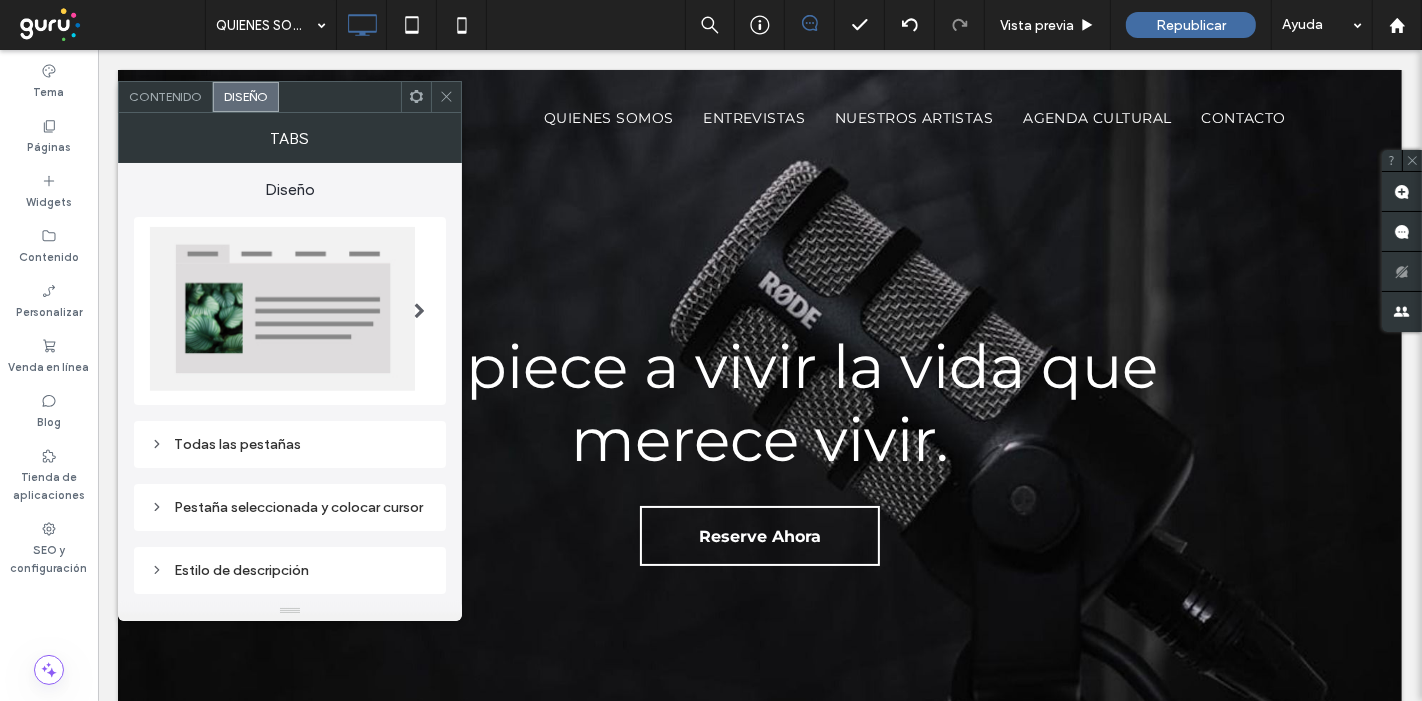 click at bounding box center [419, 311] 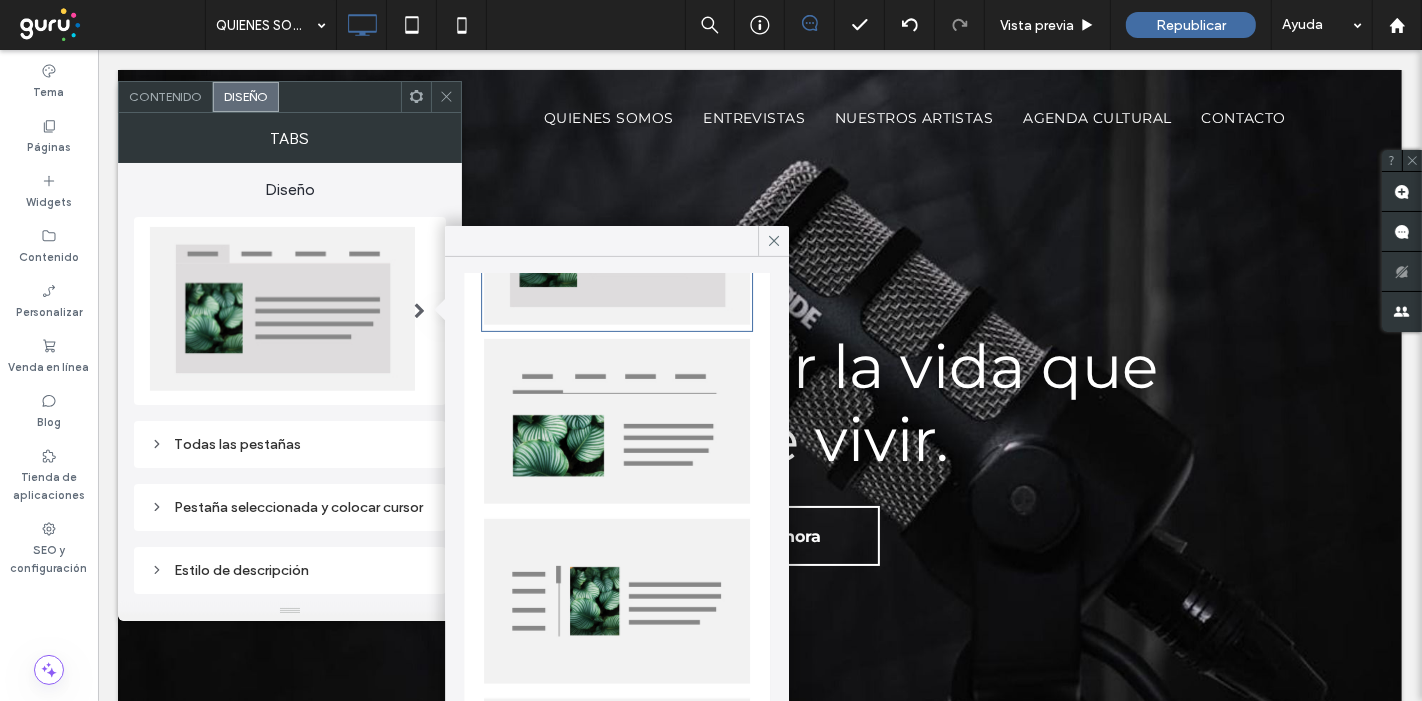 scroll, scrollTop: 191, scrollLeft: 0, axis: vertical 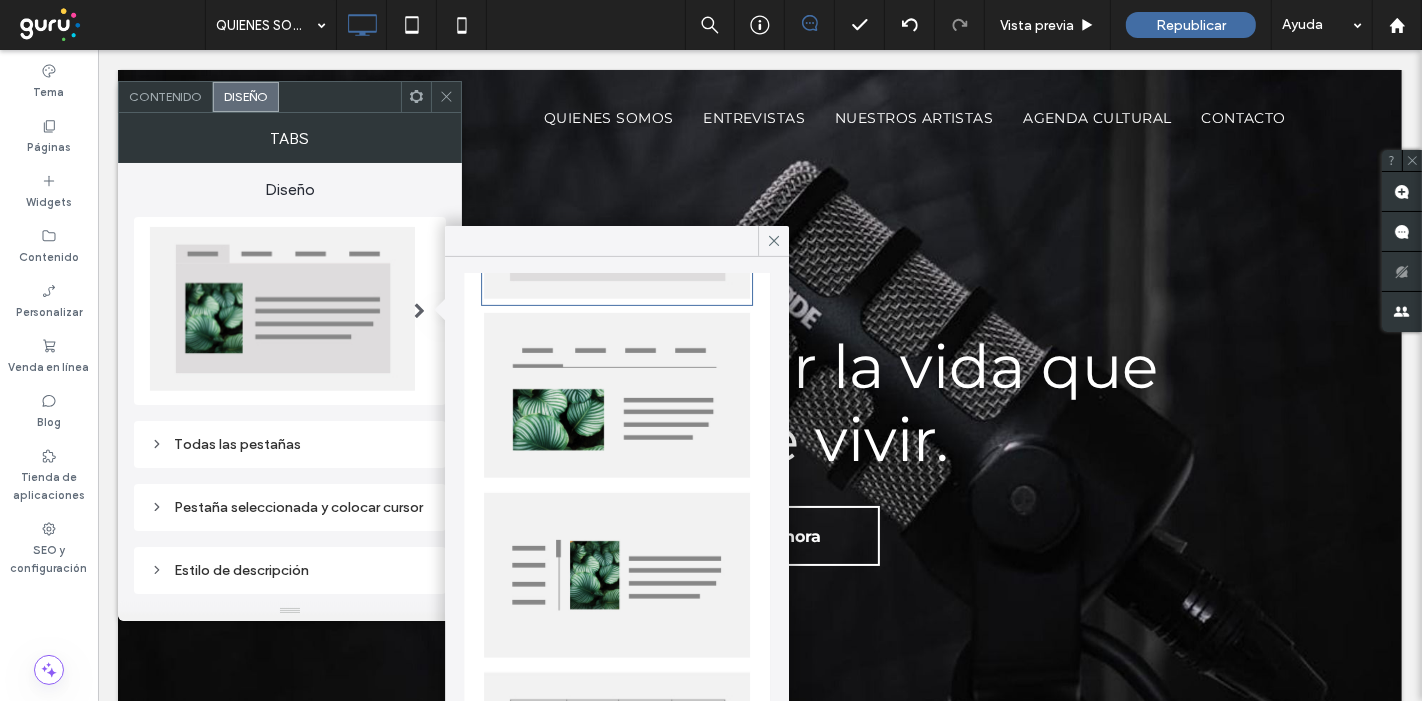 click at bounding box center [617, 575] 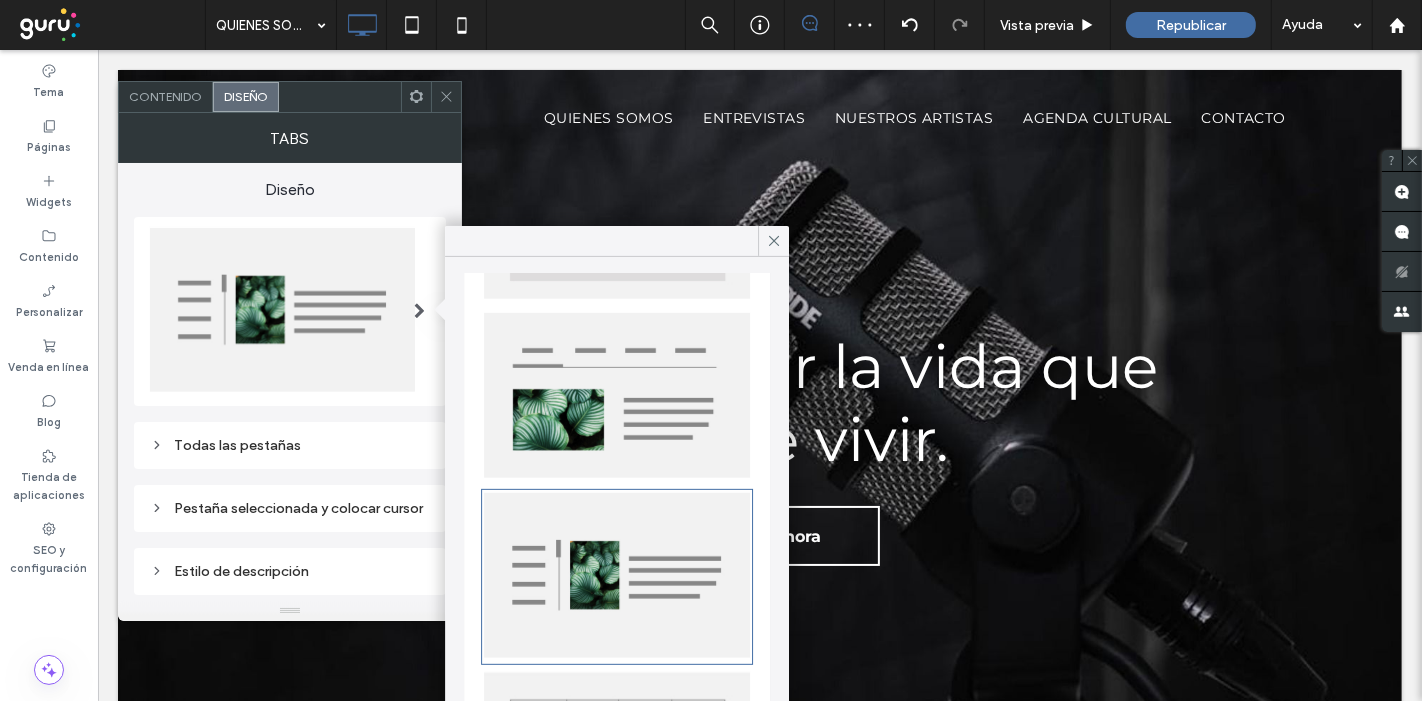 click at bounding box center (340, 97) 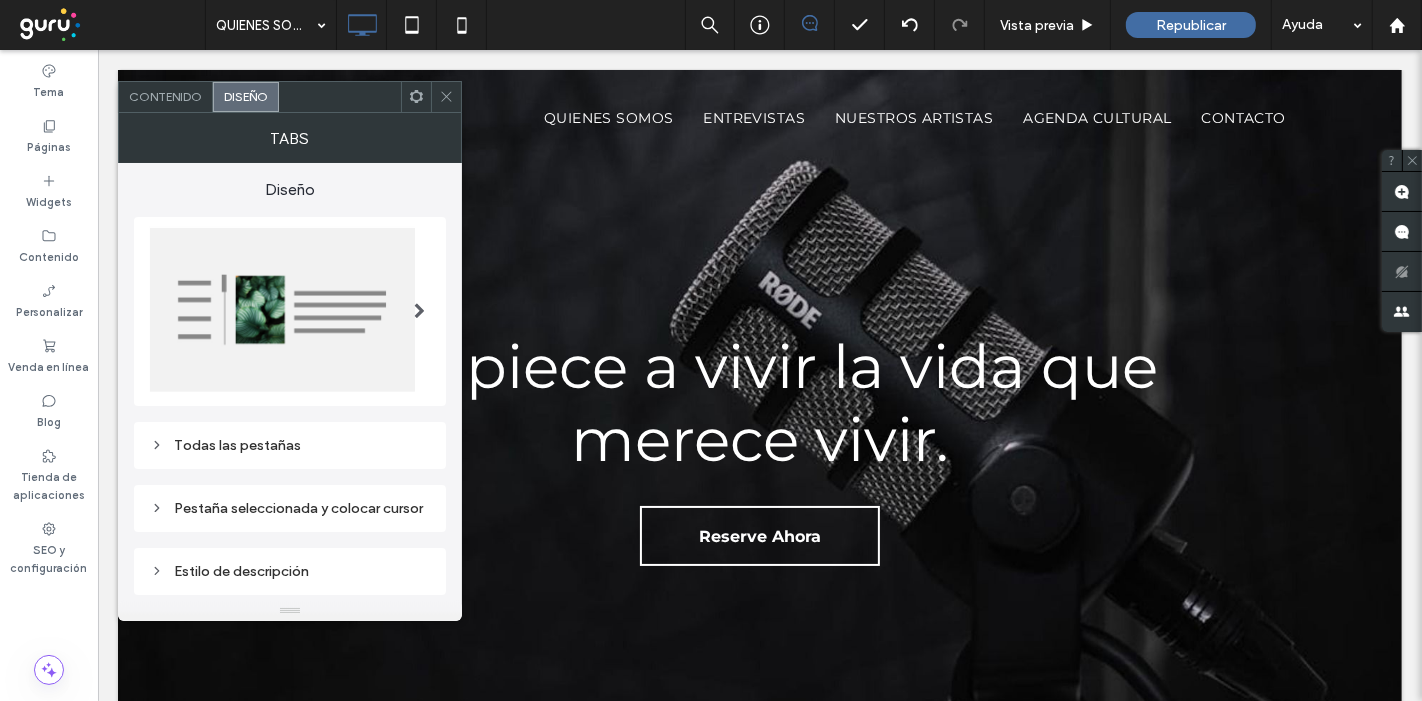 click on "Diseño" at bounding box center (246, 96) 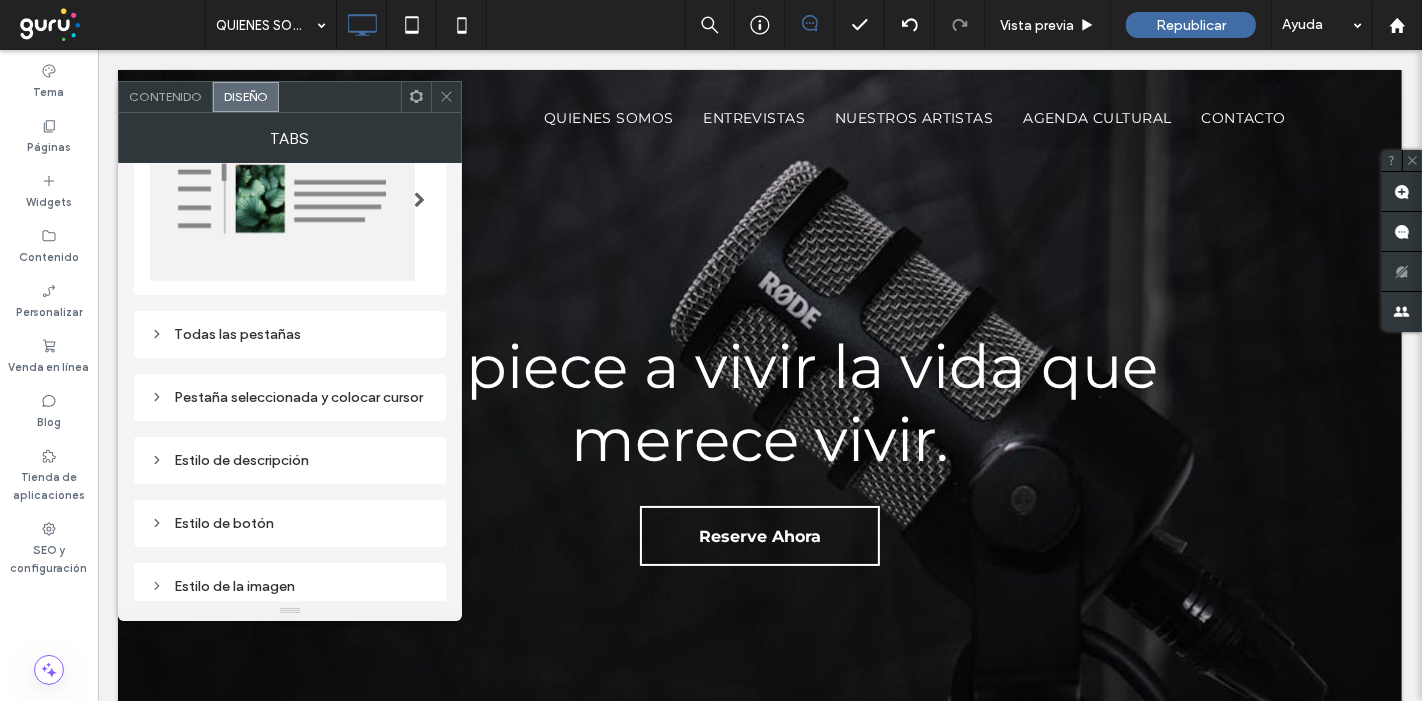 click 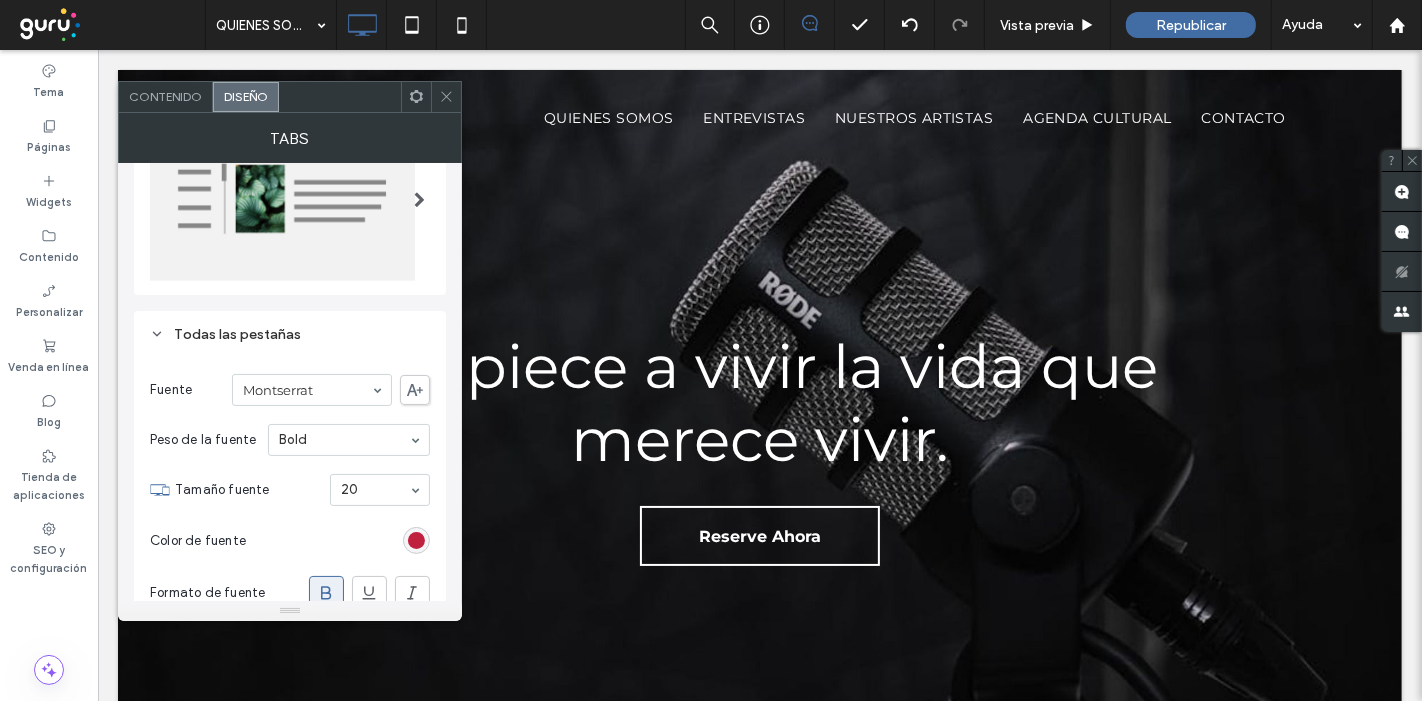 click 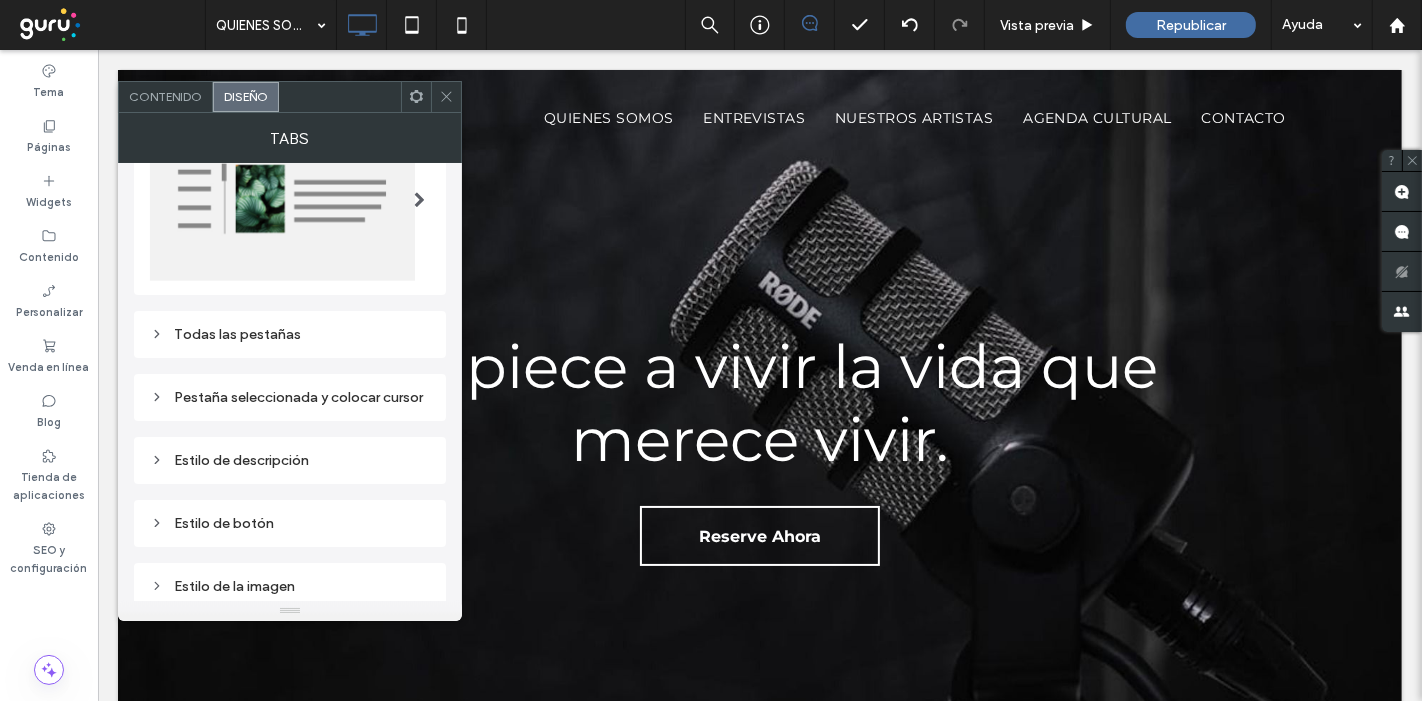 click on "Contenido" at bounding box center [166, 97] 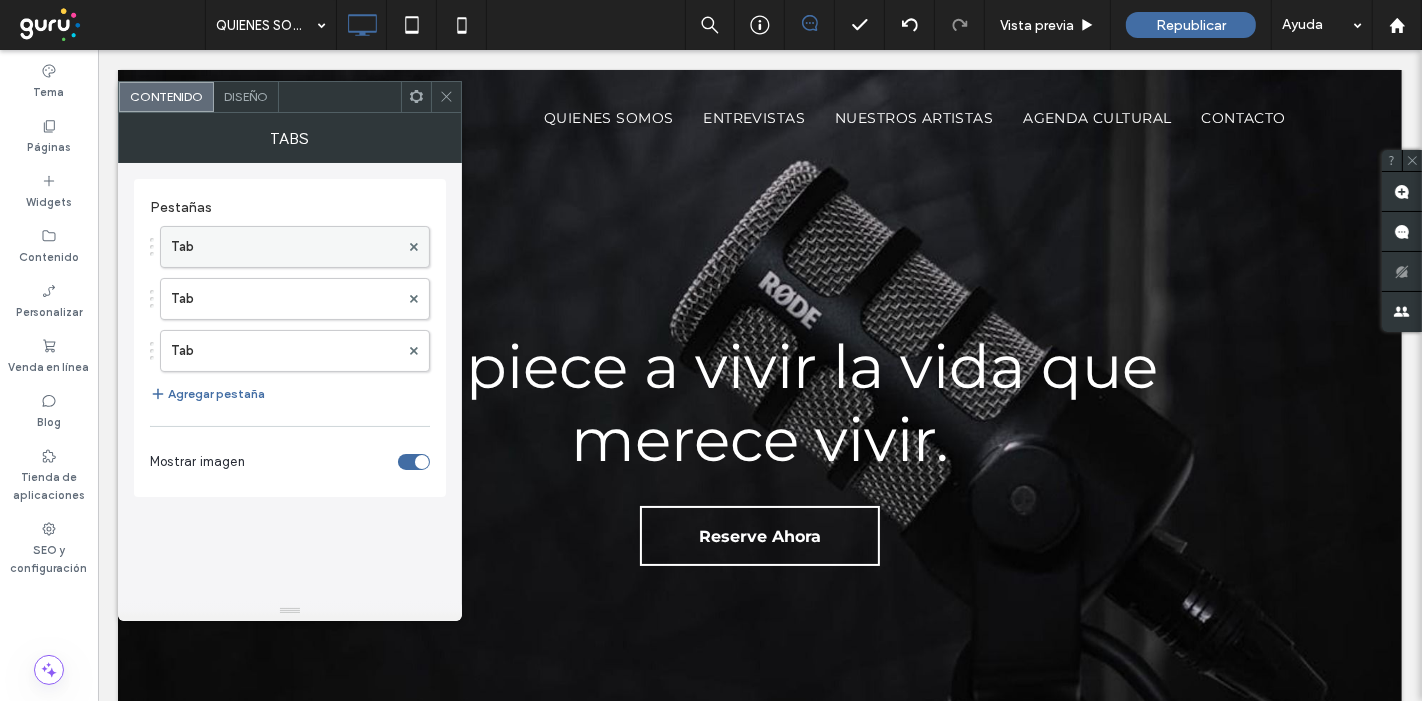 click on "Tab" at bounding box center [285, 247] 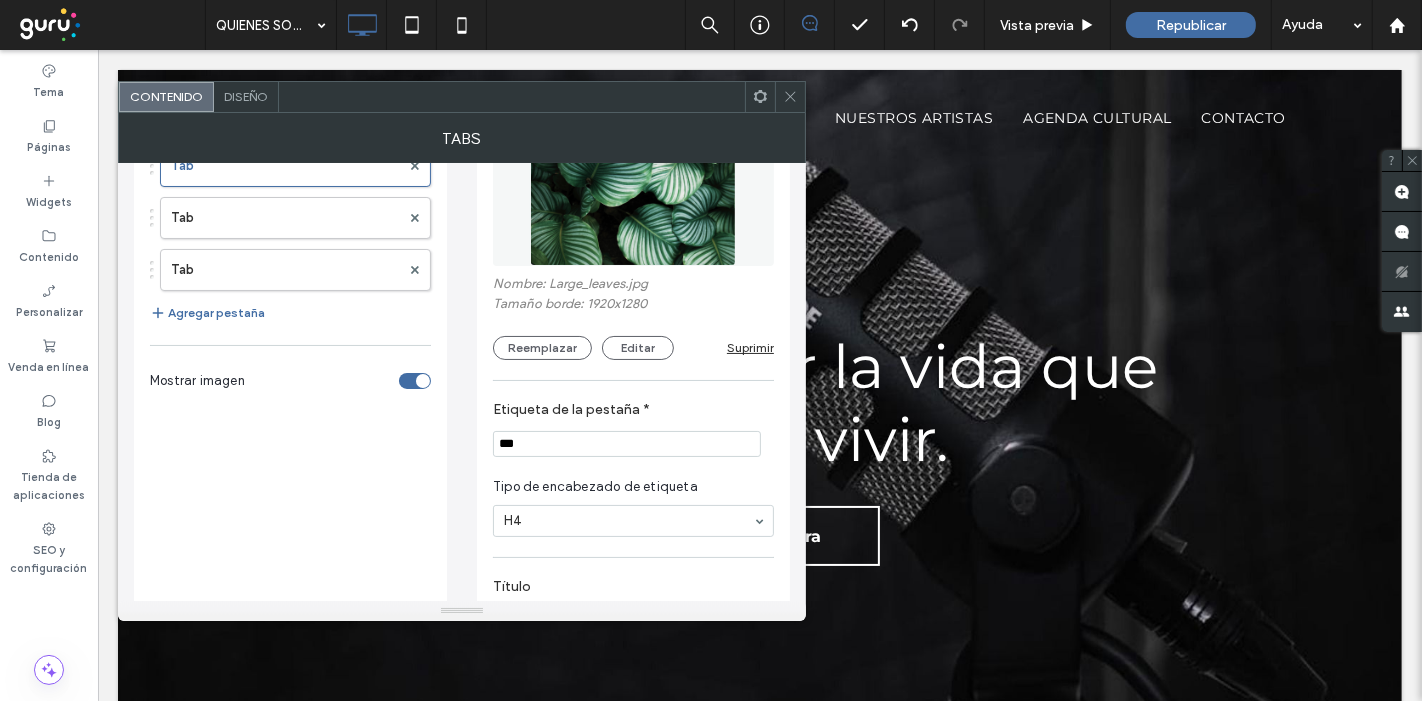 scroll, scrollTop: 111, scrollLeft: 0, axis: vertical 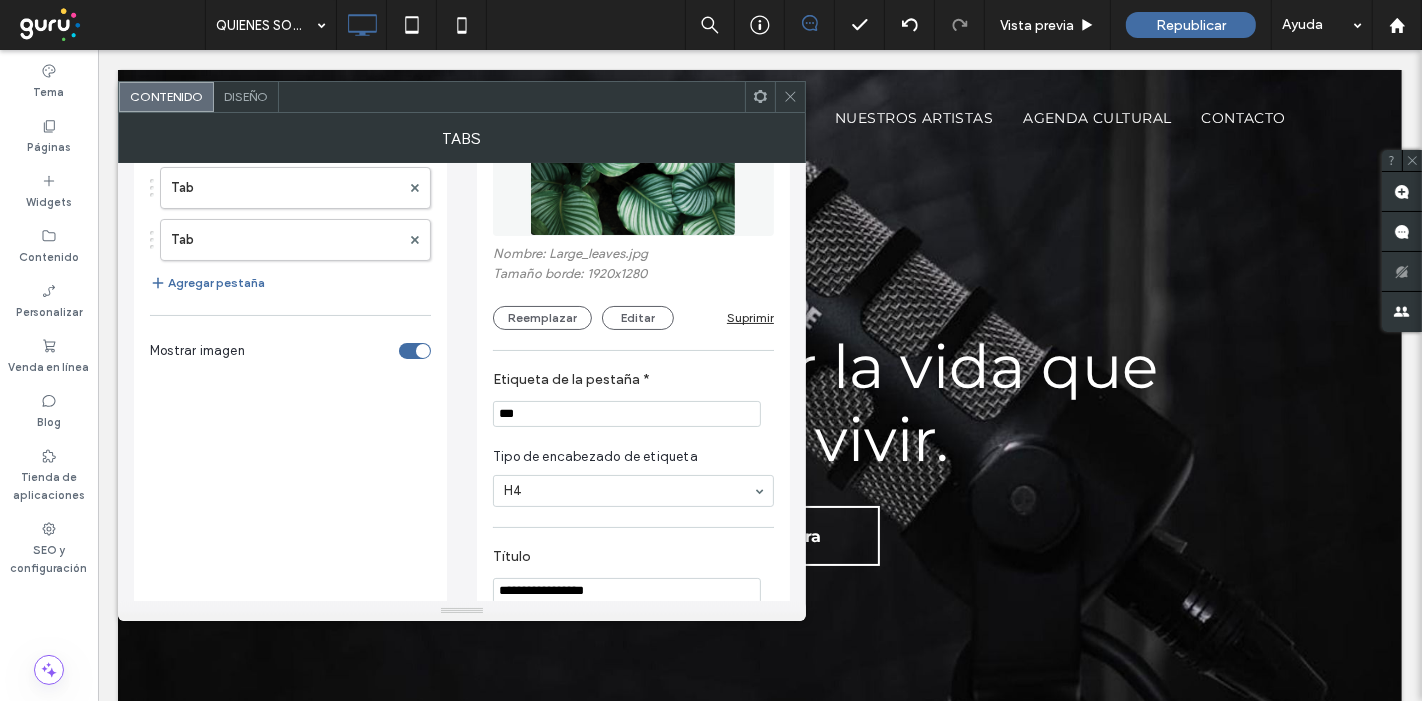 click on "***" at bounding box center (627, 414) 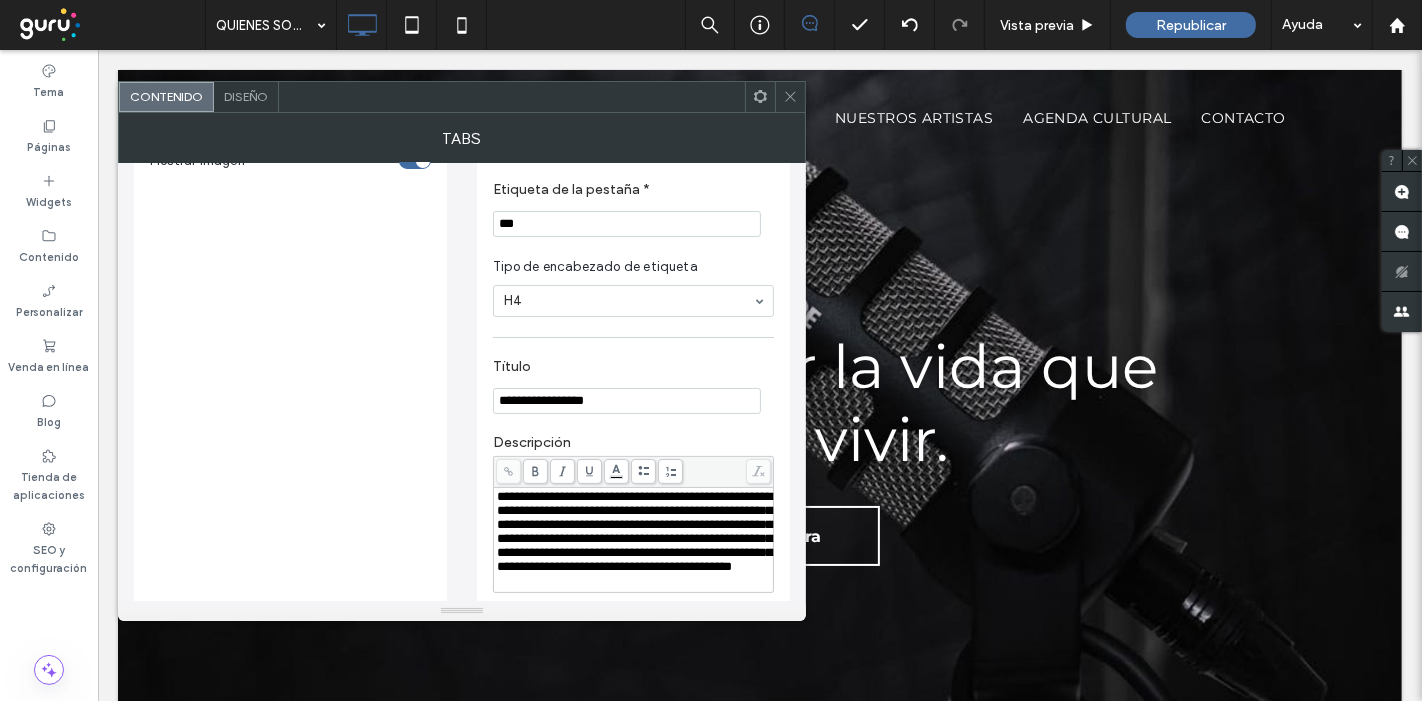 scroll, scrollTop: 333, scrollLeft: 0, axis: vertical 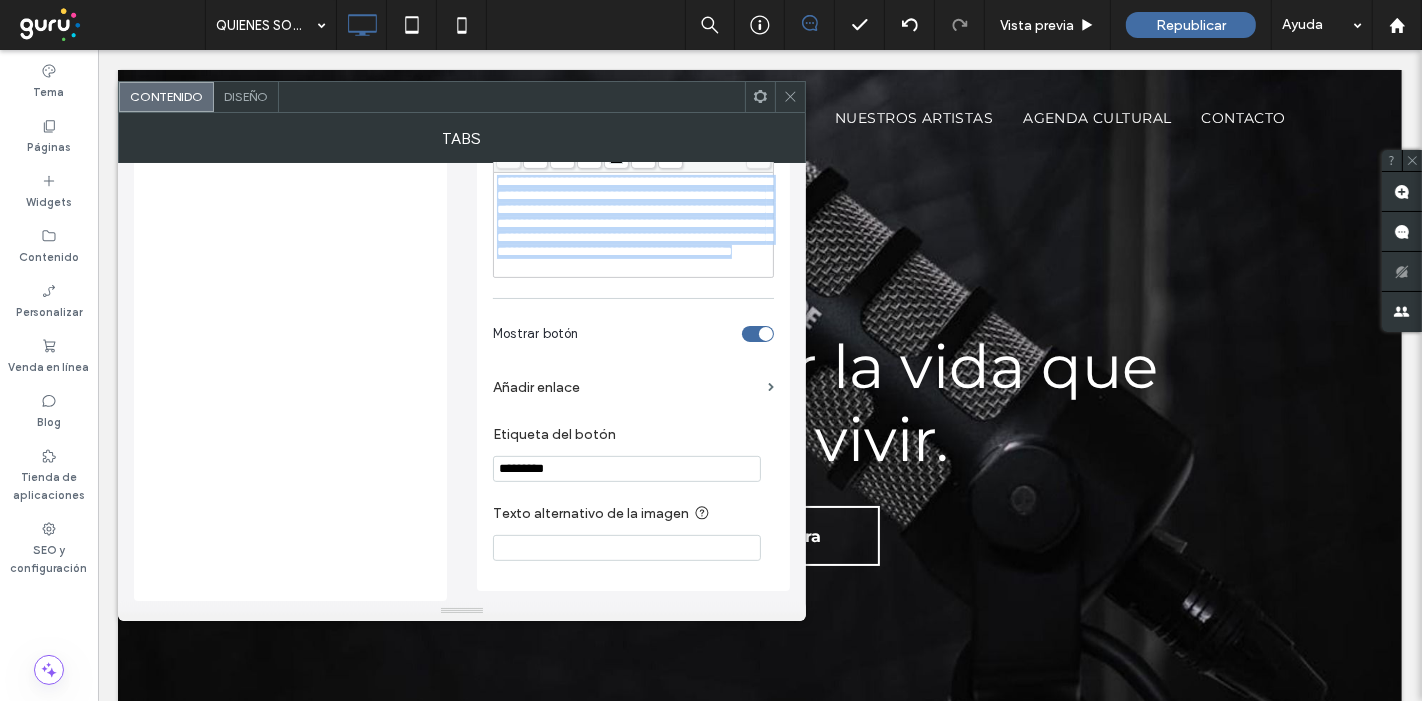 drag, startPoint x: 499, startPoint y: 466, endPoint x: 733, endPoint y: 564, distance: 253.69273 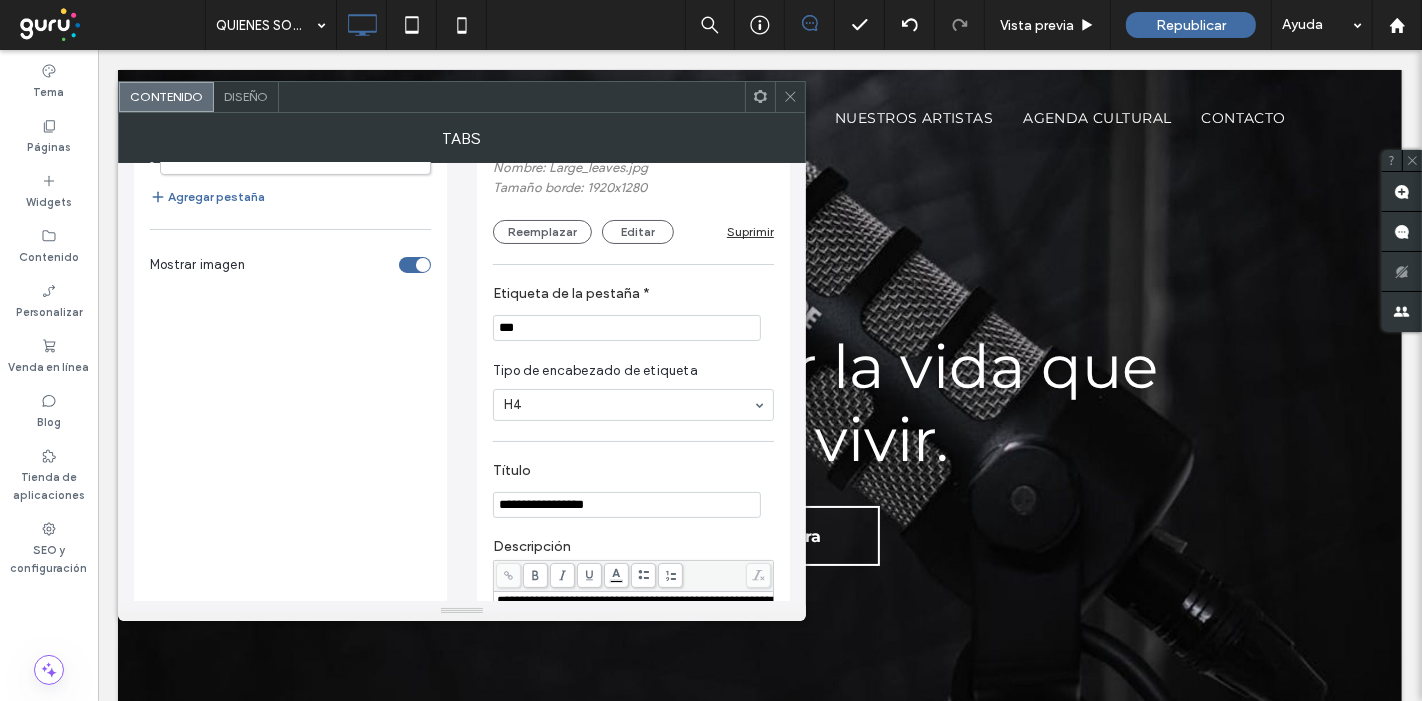 scroll, scrollTop: 308, scrollLeft: 0, axis: vertical 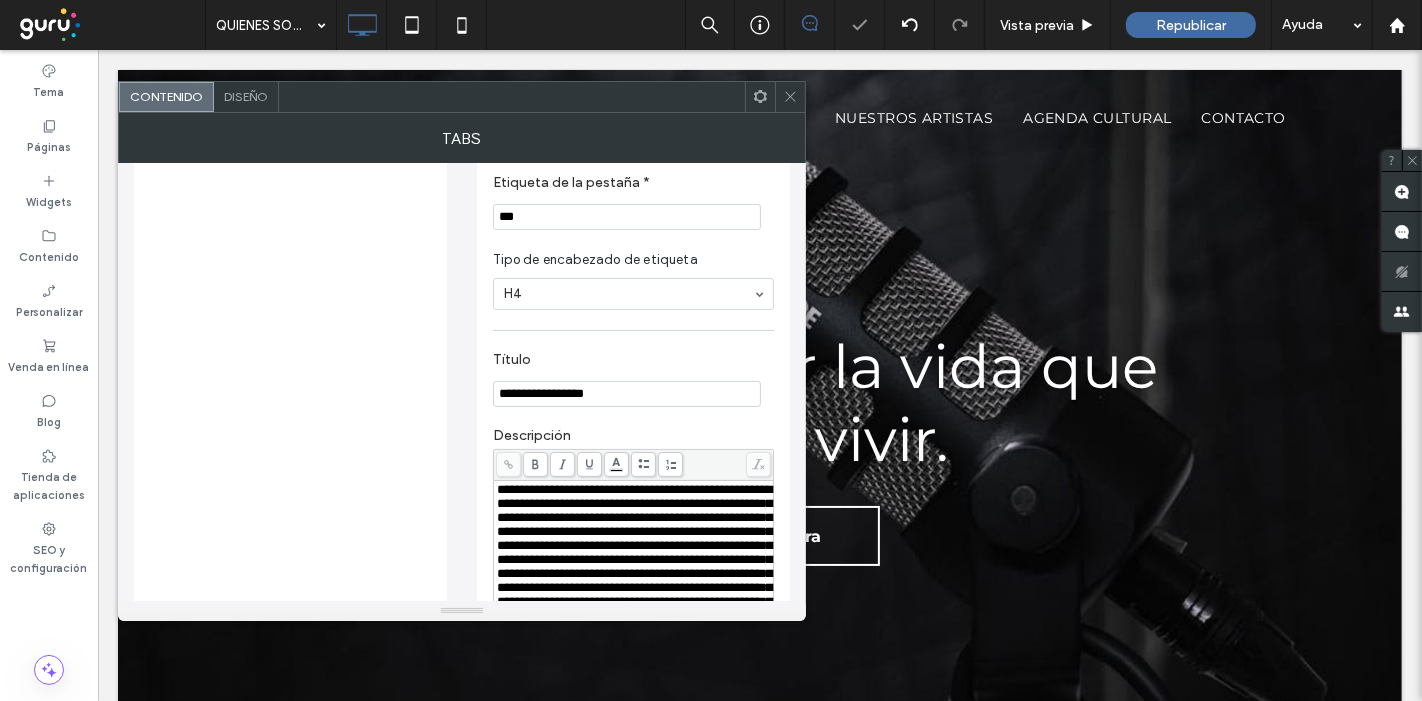 click on "**********" at bounding box center [627, 394] 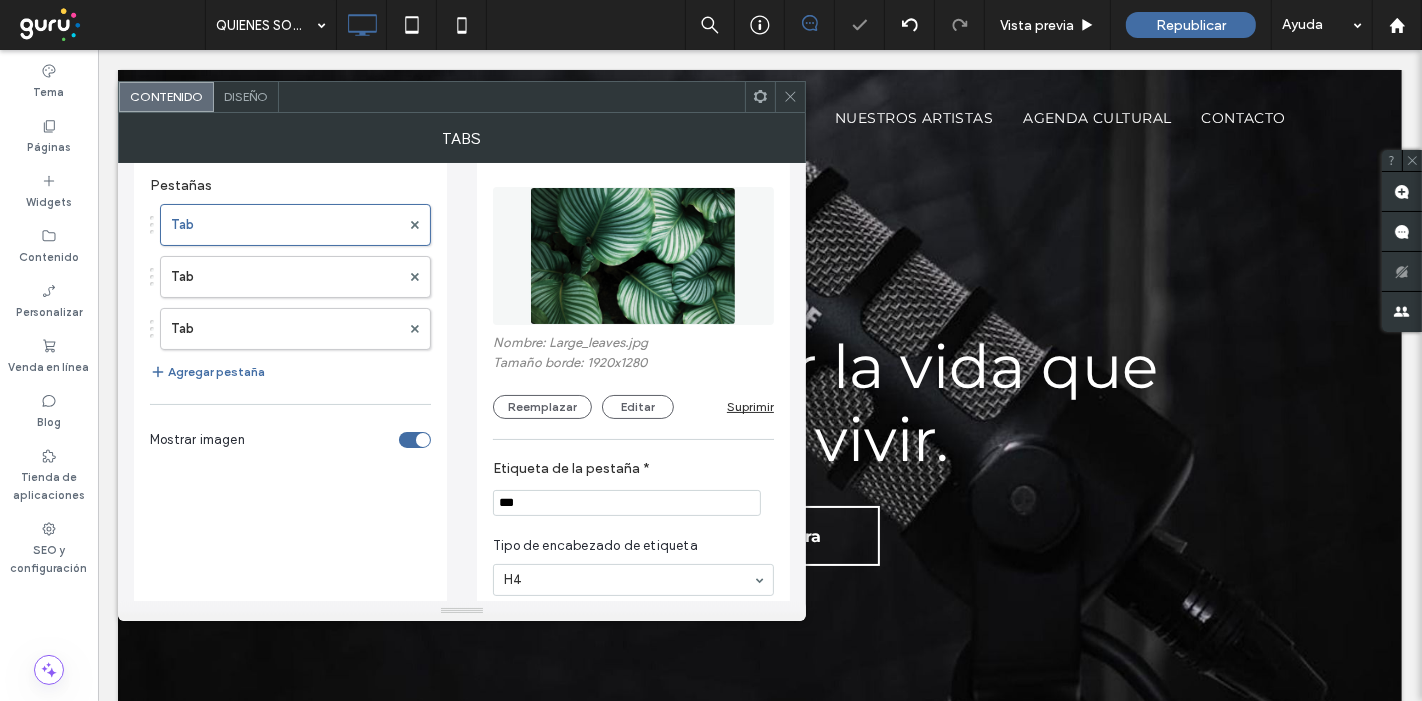 scroll, scrollTop: 0, scrollLeft: 0, axis: both 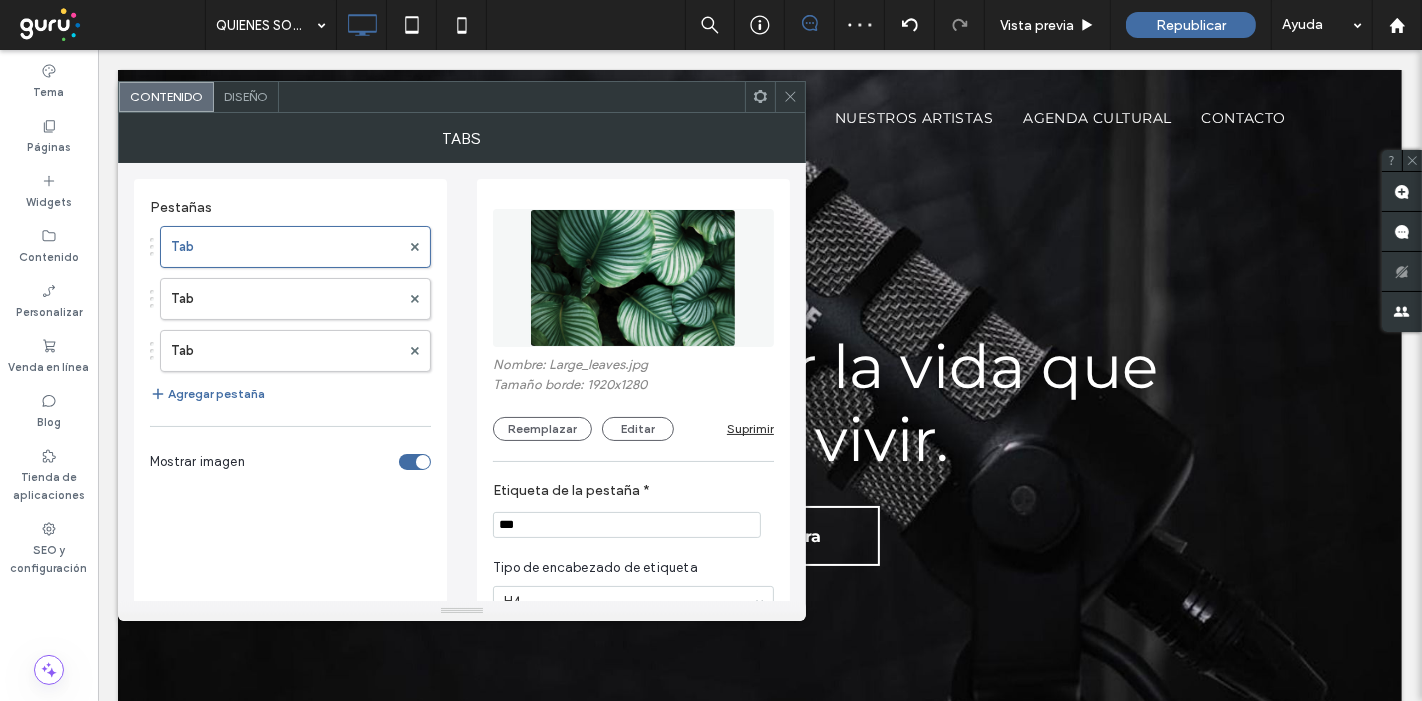 click at bounding box center [633, 278] 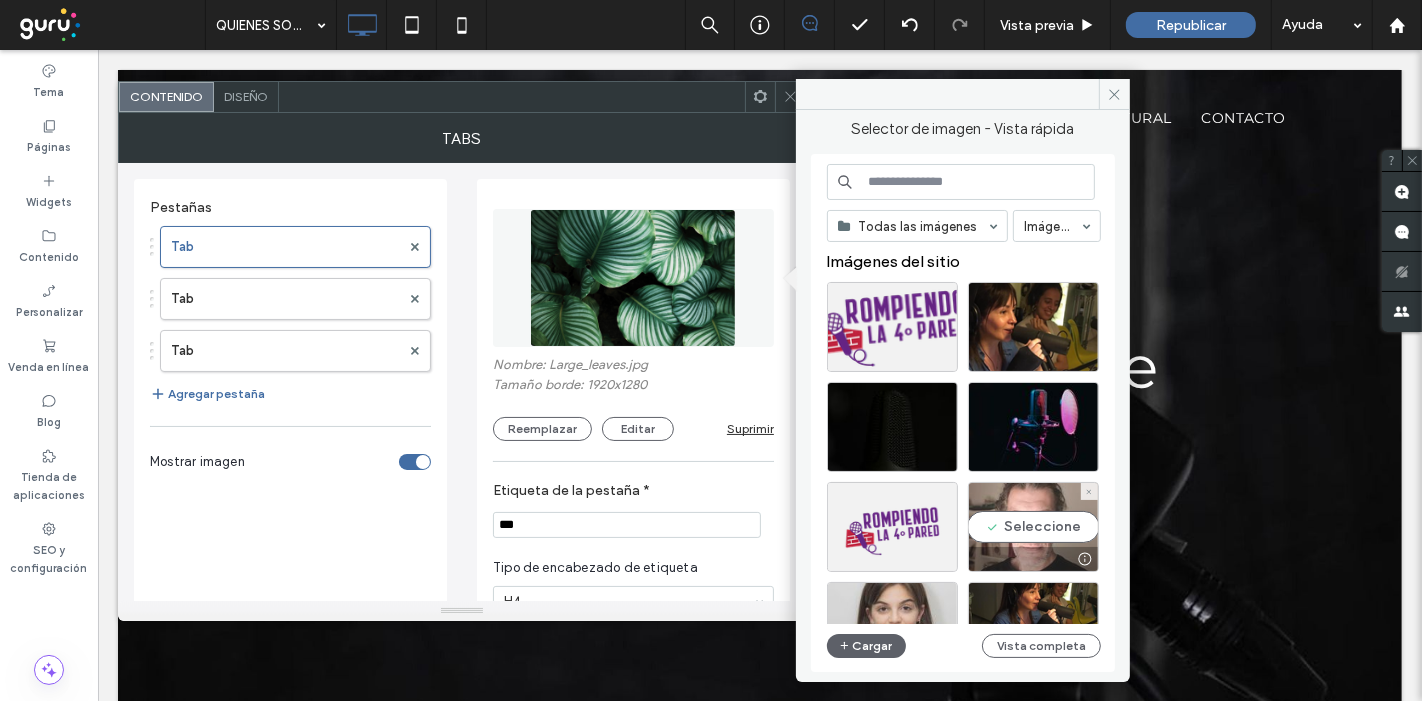 click on "Seleccione" at bounding box center (1033, 527) 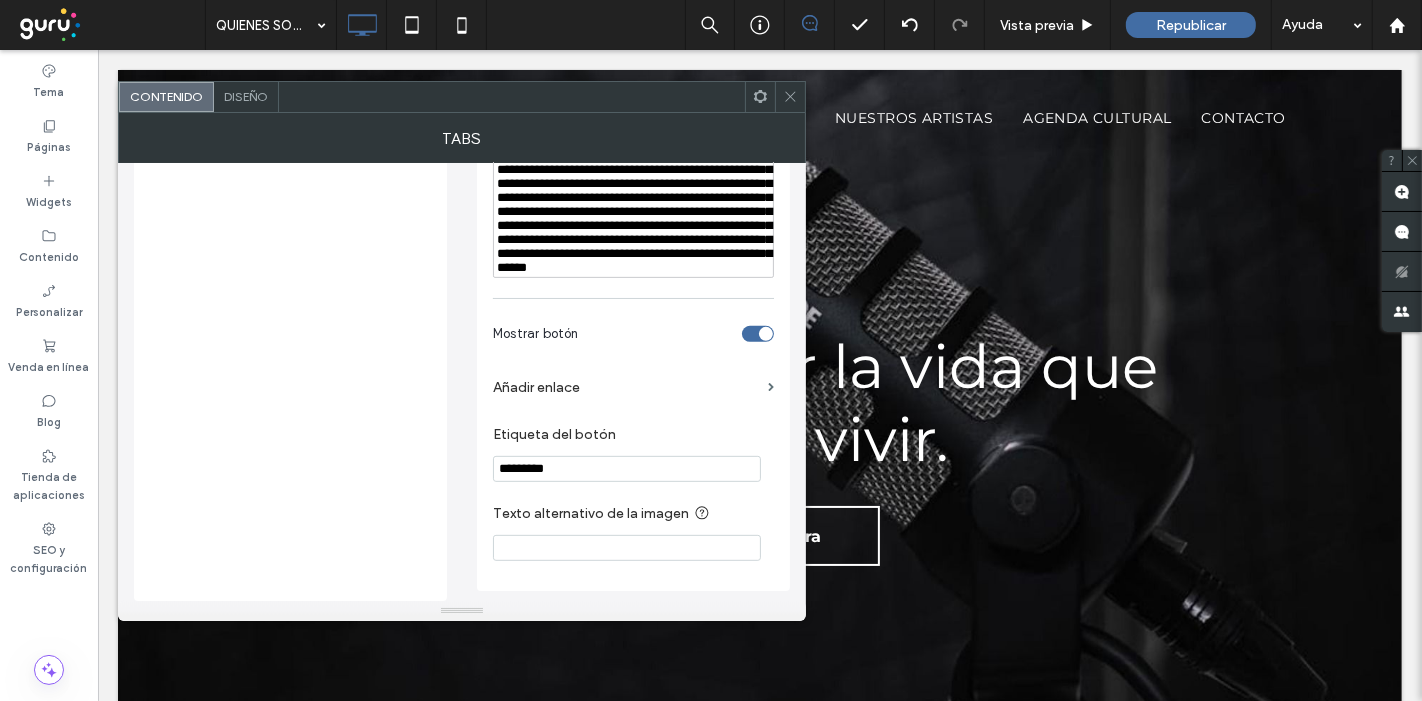 scroll, scrollTop: 812, scrollLeft: 0, axis: vertical 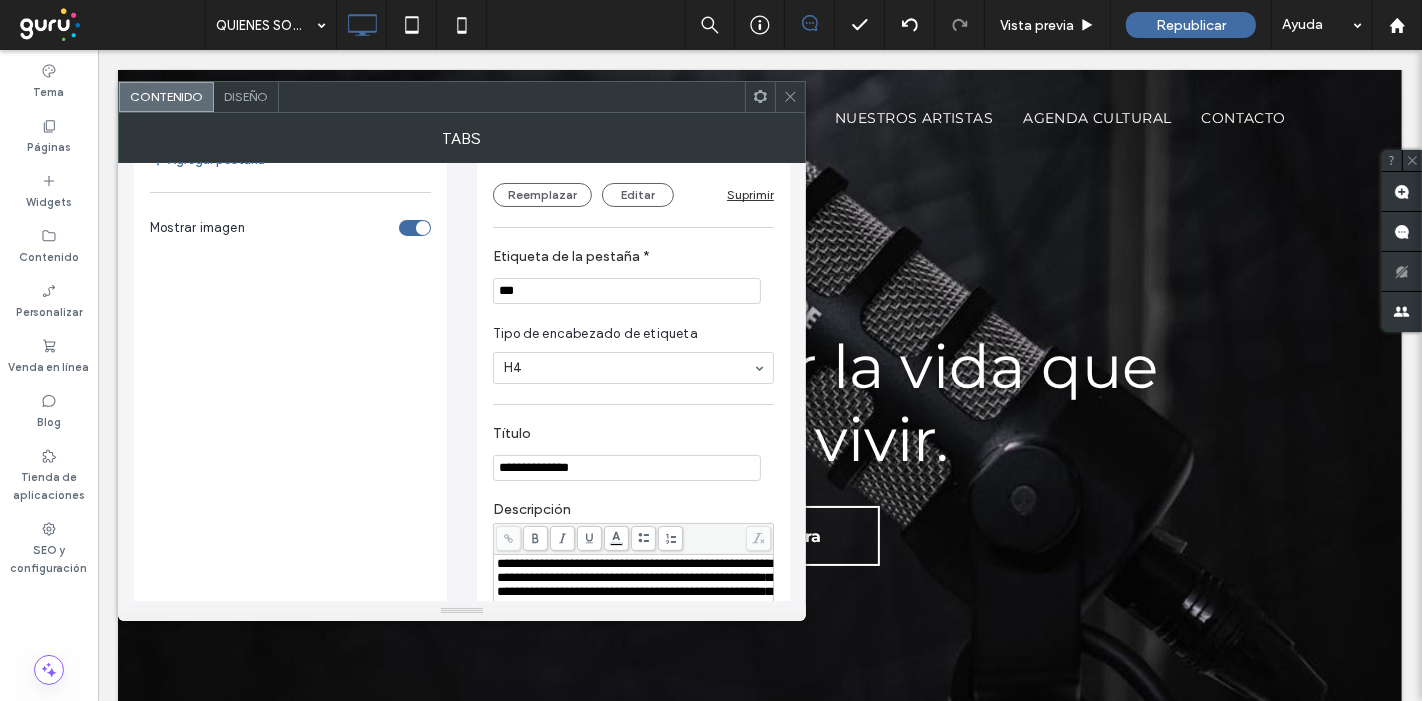 click on "**********" at bounding box center (627, 468) 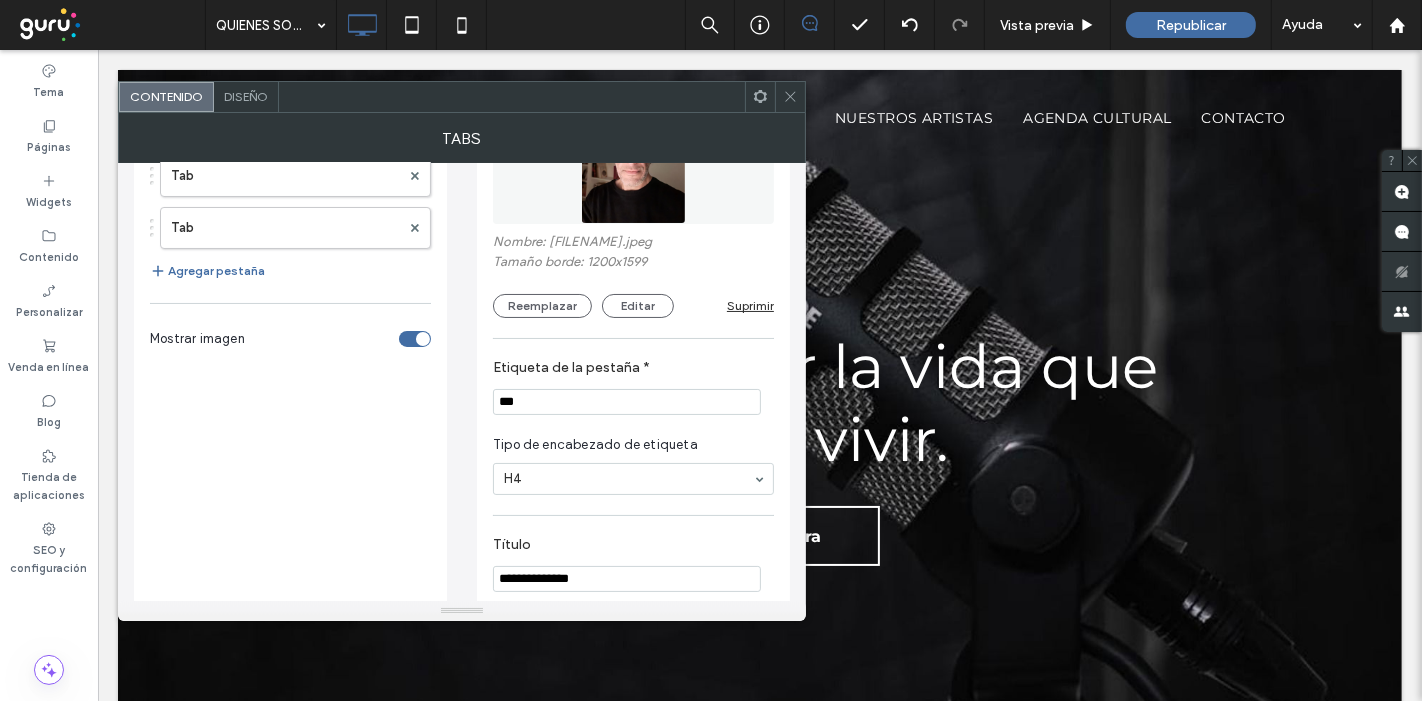 click on "***" at bounding box center [627, 402] 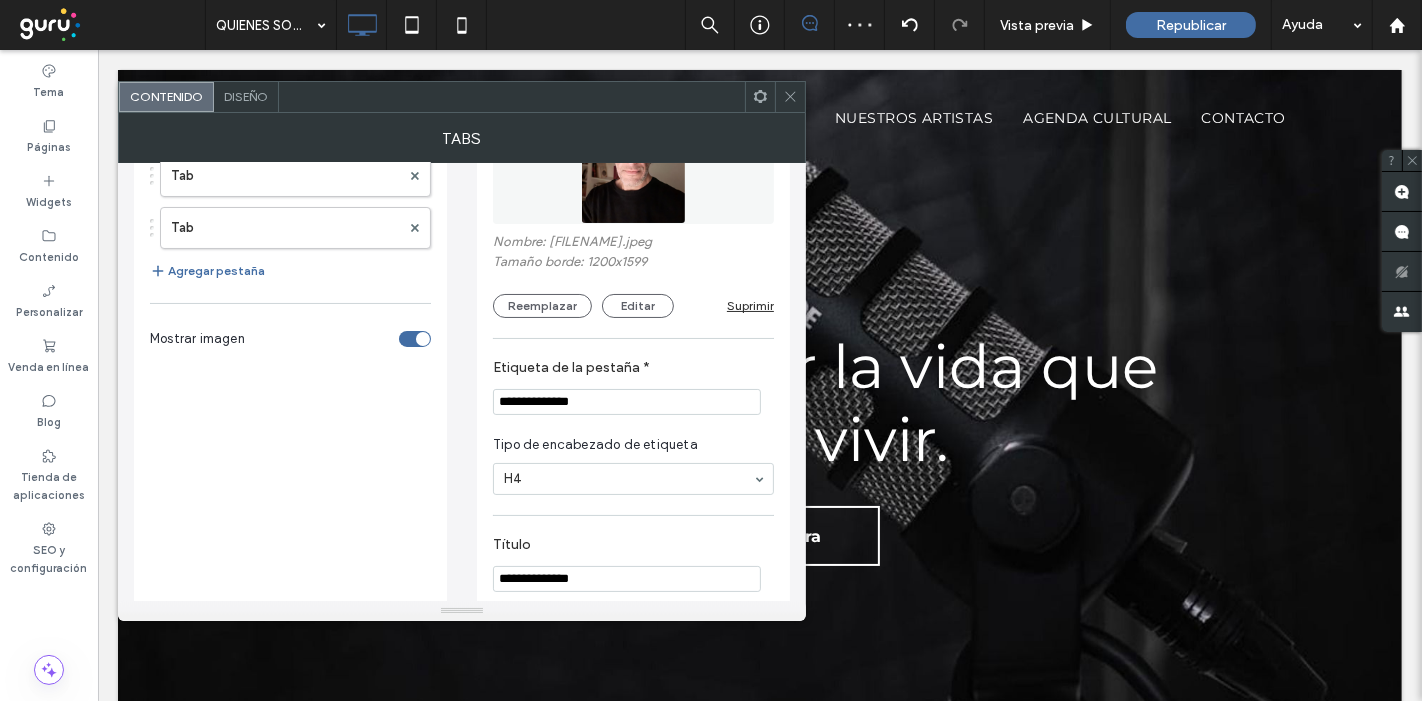 scroll, scrollTop: 12, scrollLeft: 0, axis: vertical 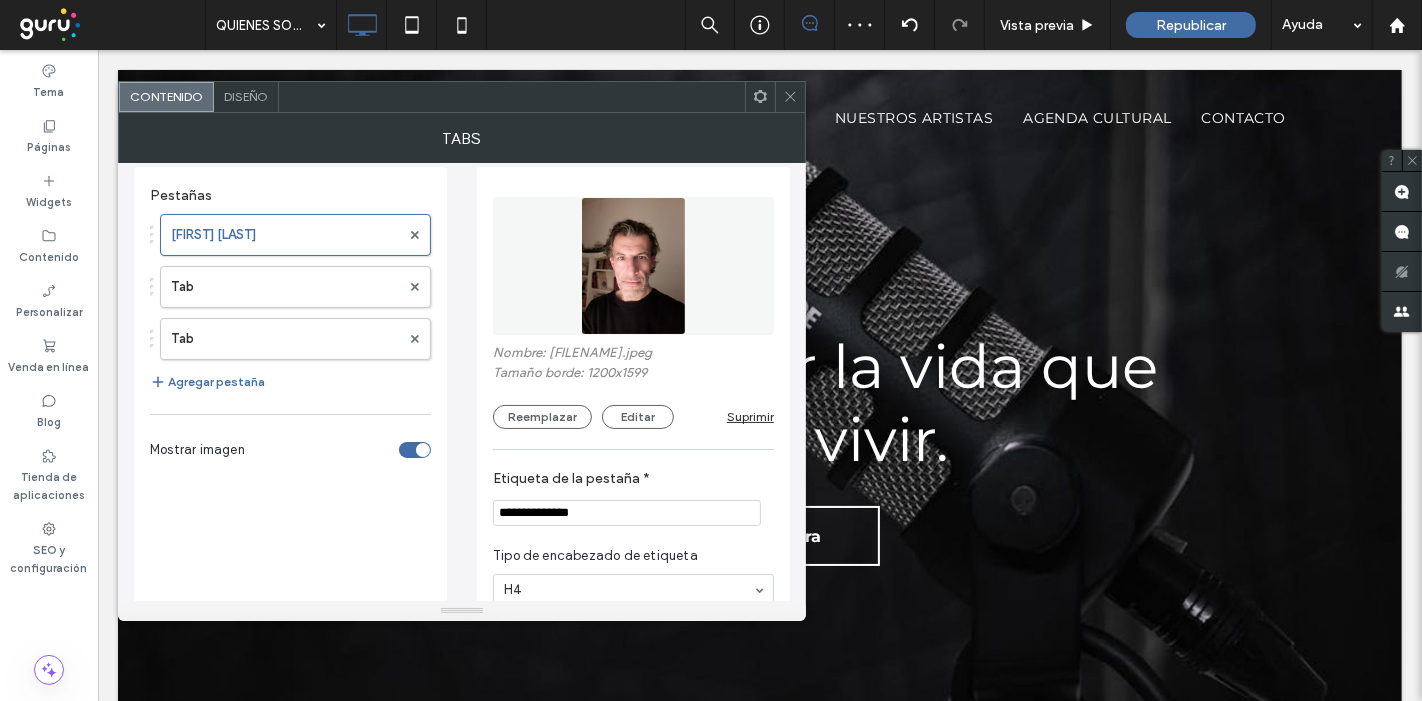 click on "Pestañas ADRIÁN HERRERA Tab Tab Agregar pestaña Mostrar imagen" at bounding box center (290, 667) 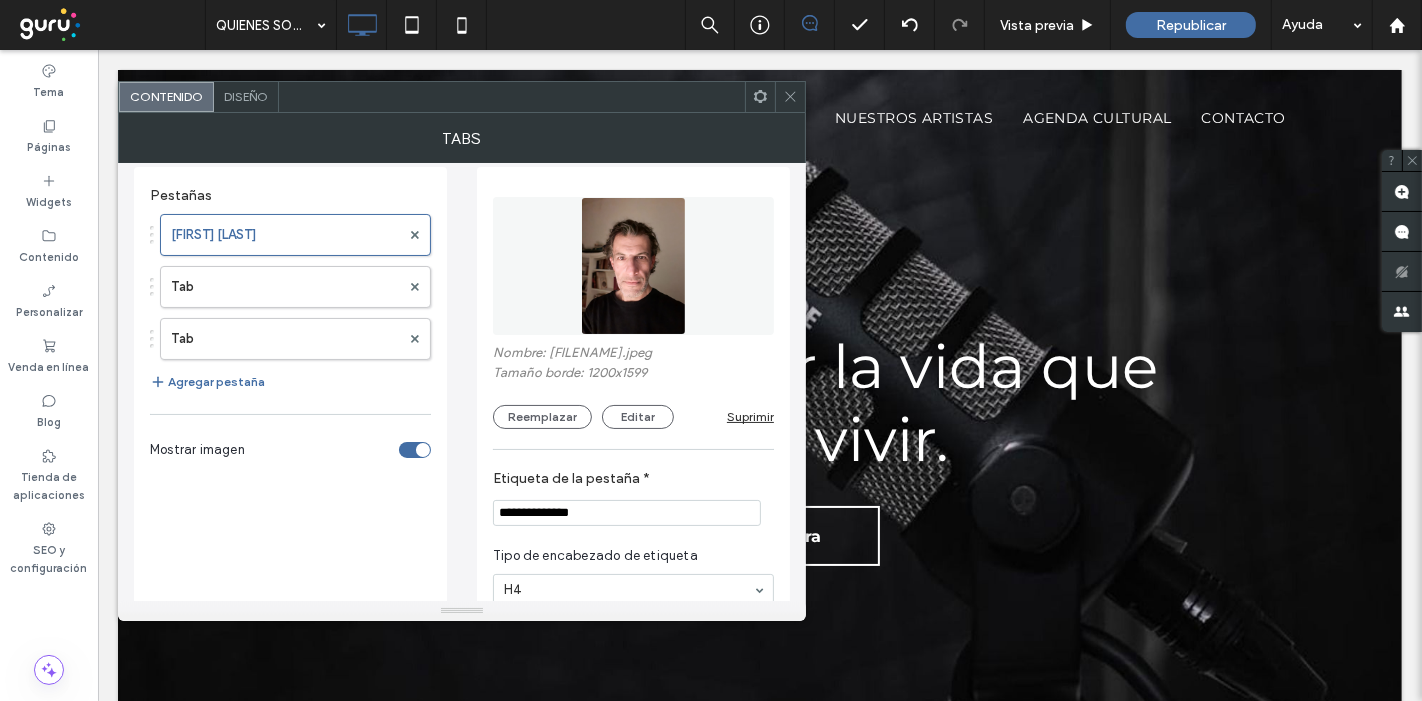 click 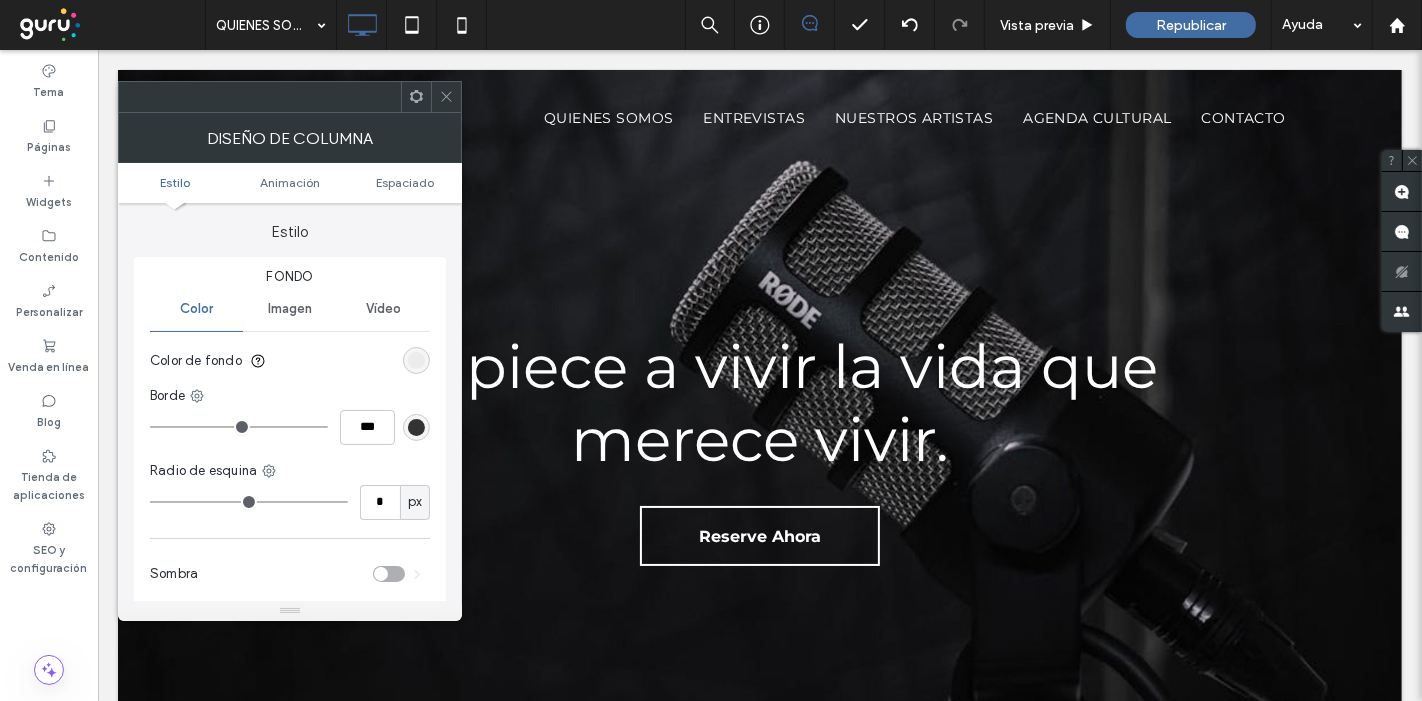 click 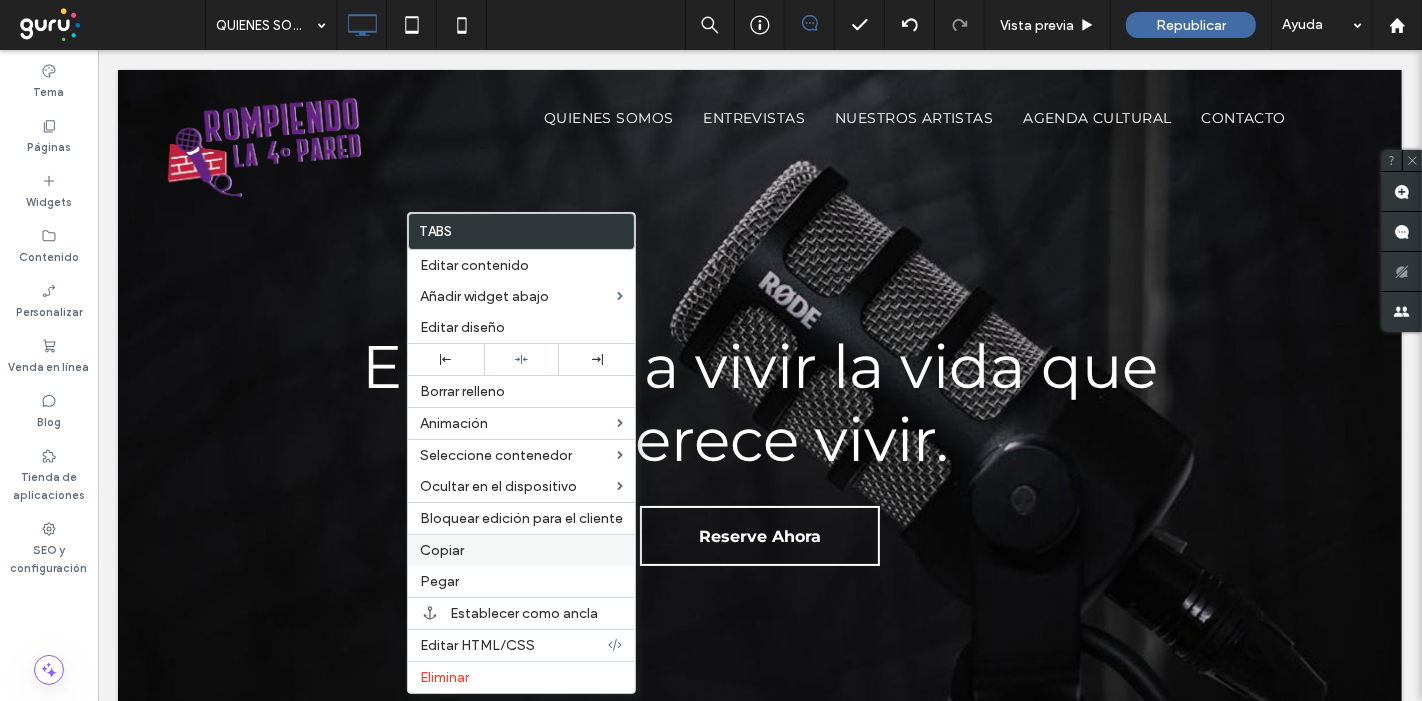 click on "Copiar" at bounding box center (442, 550) 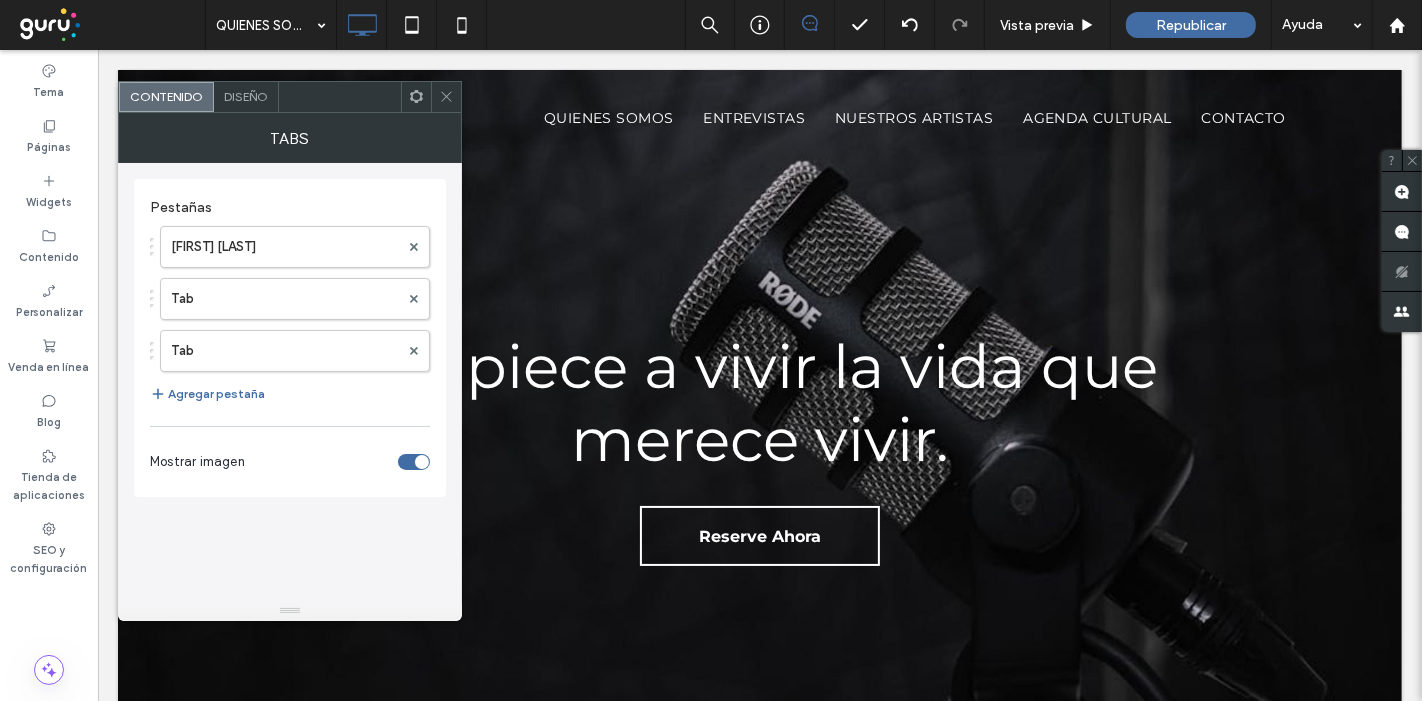 click 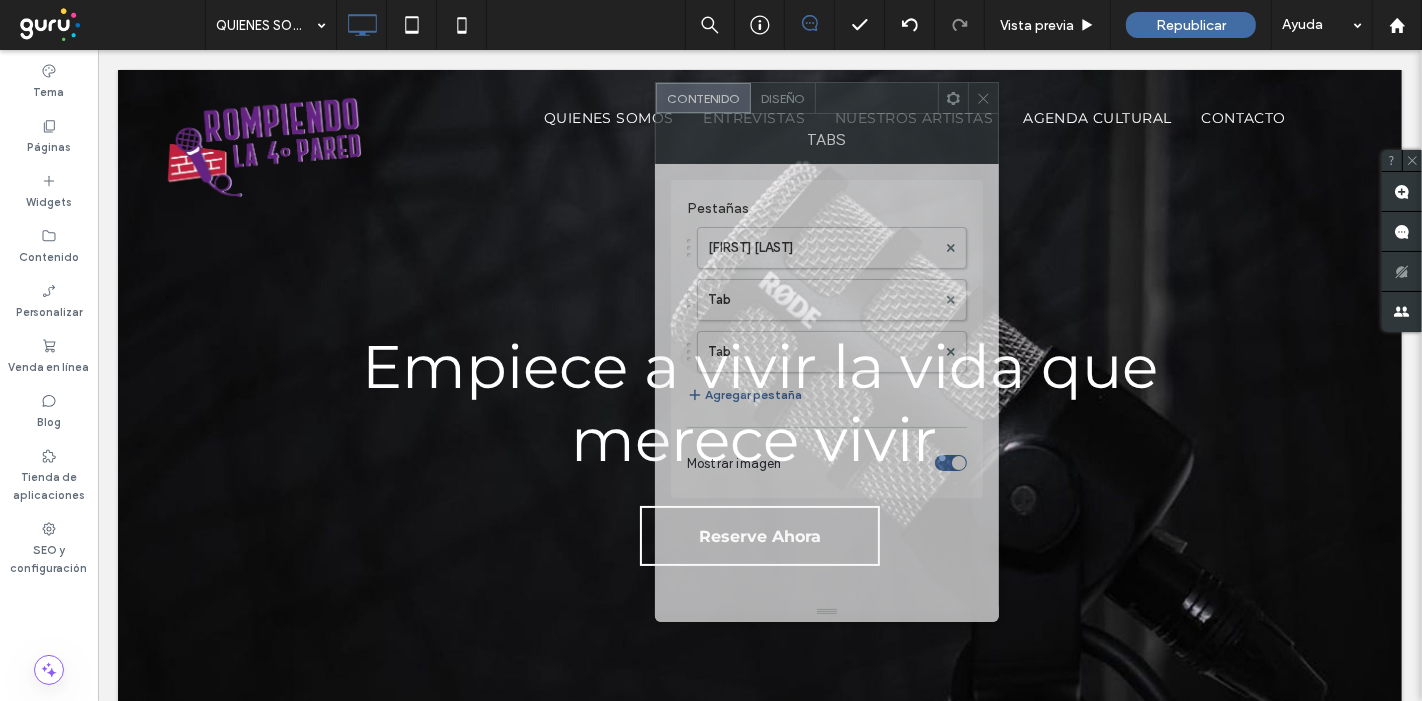 drag, startPoint x: 339, startPoint y: 98, endPoint x: 876, endPoint y: 100, distance: 537.0037 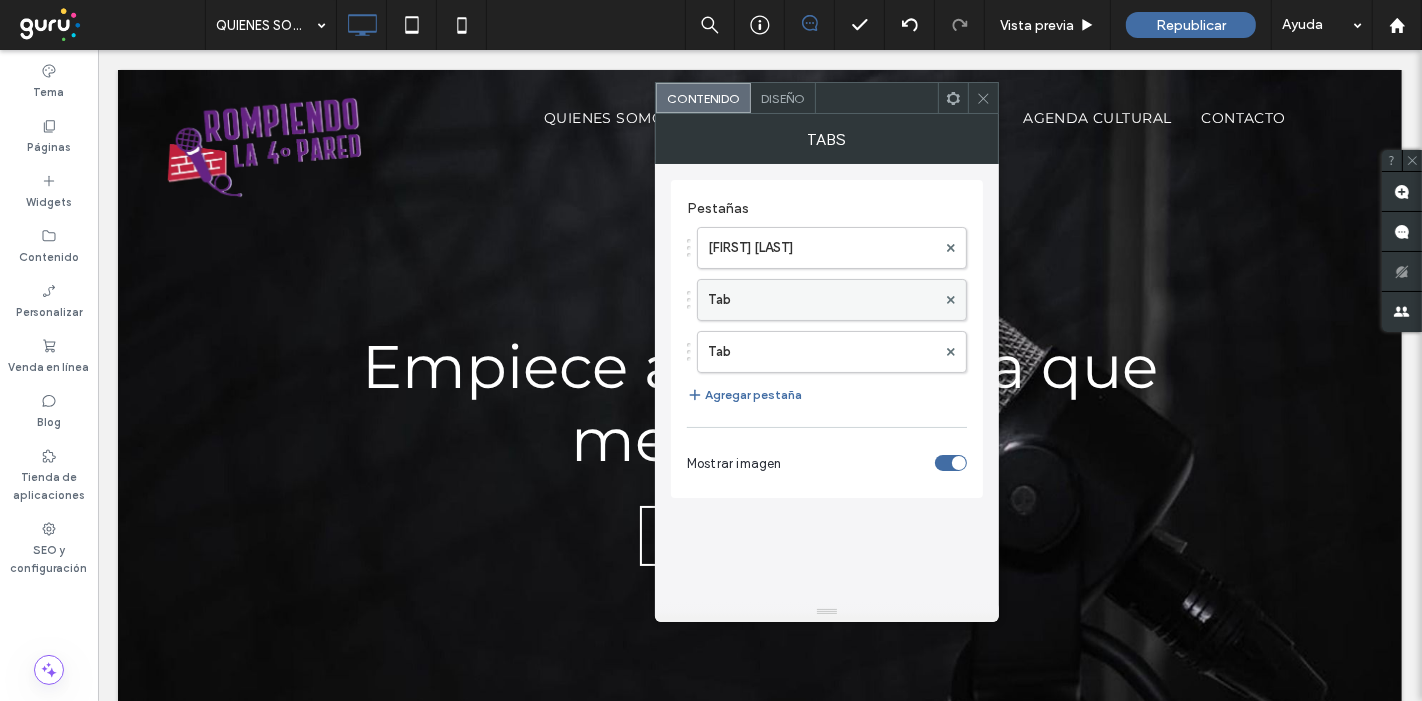 click on "Tab" at bounding box center (822, 300) 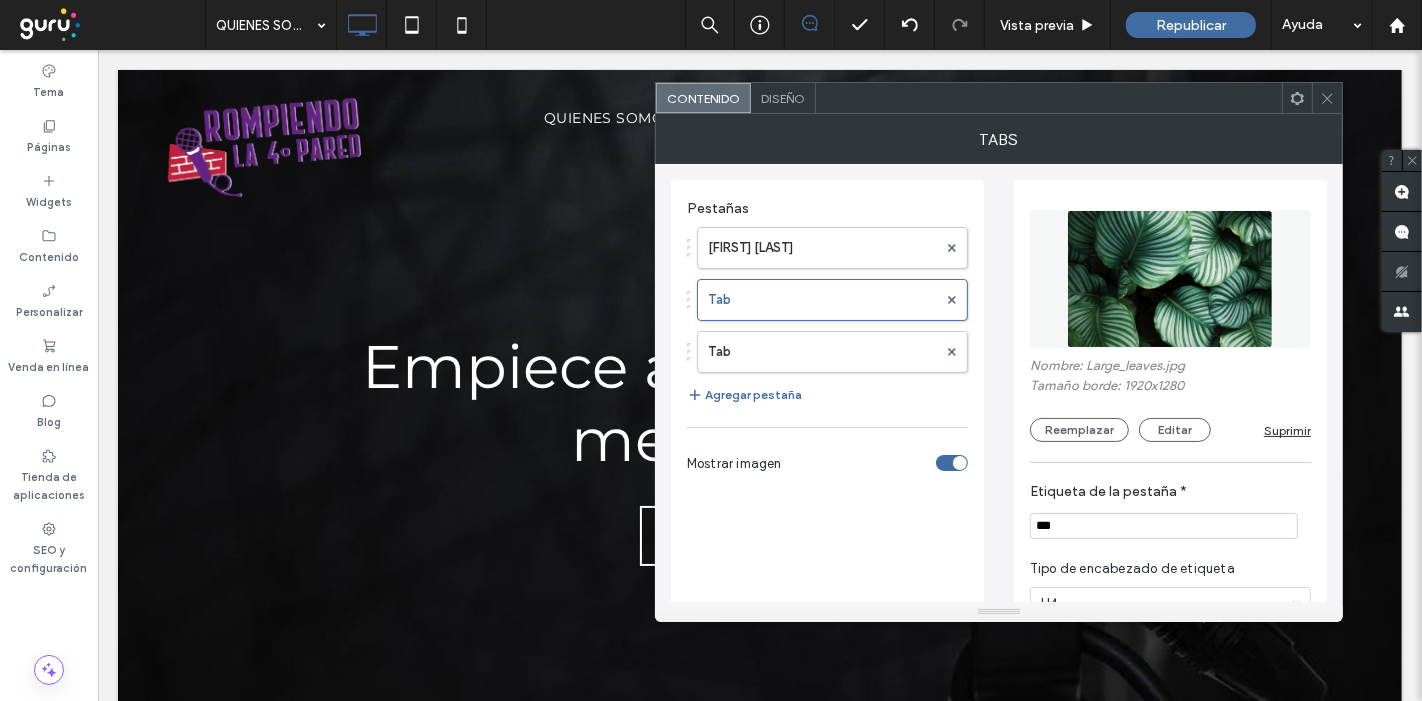 click at bounding box center [1170, 279] 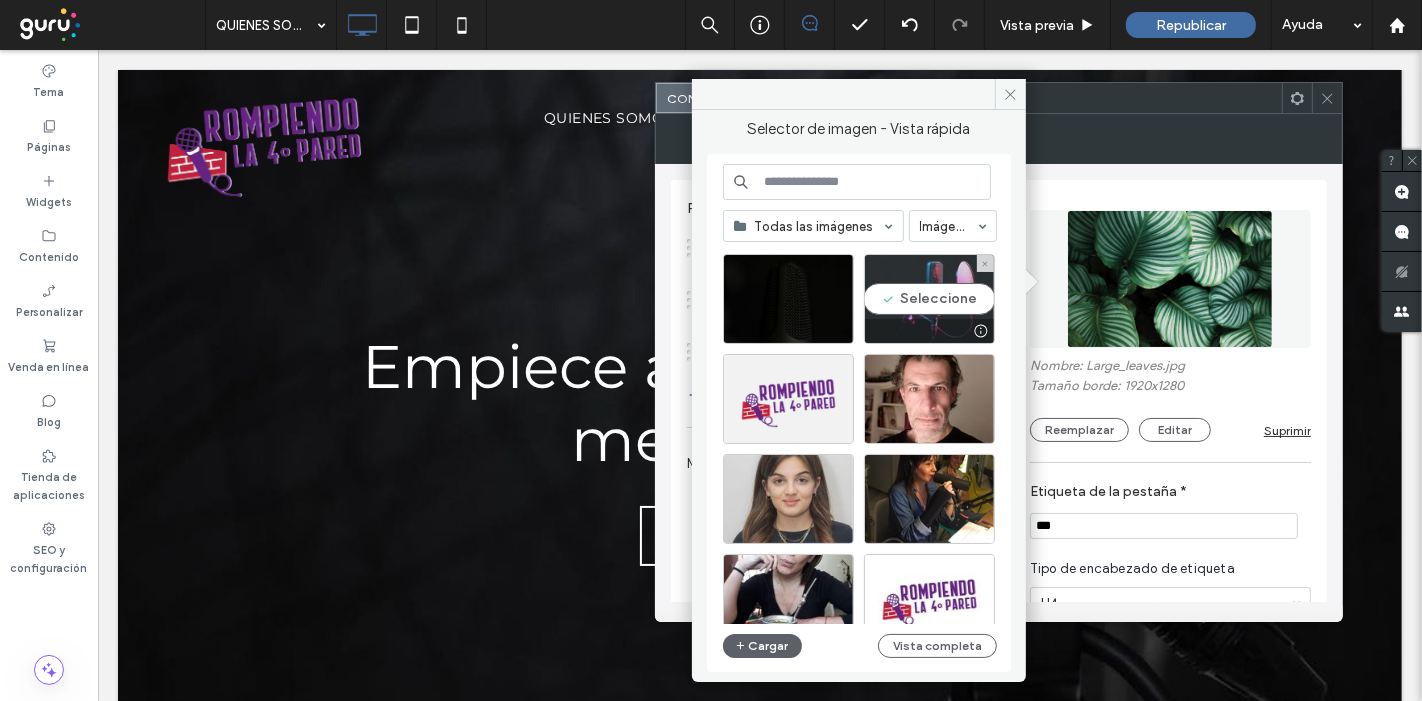 scroll, scrollTop: 222, scrollLeft: 0, axis: vertical 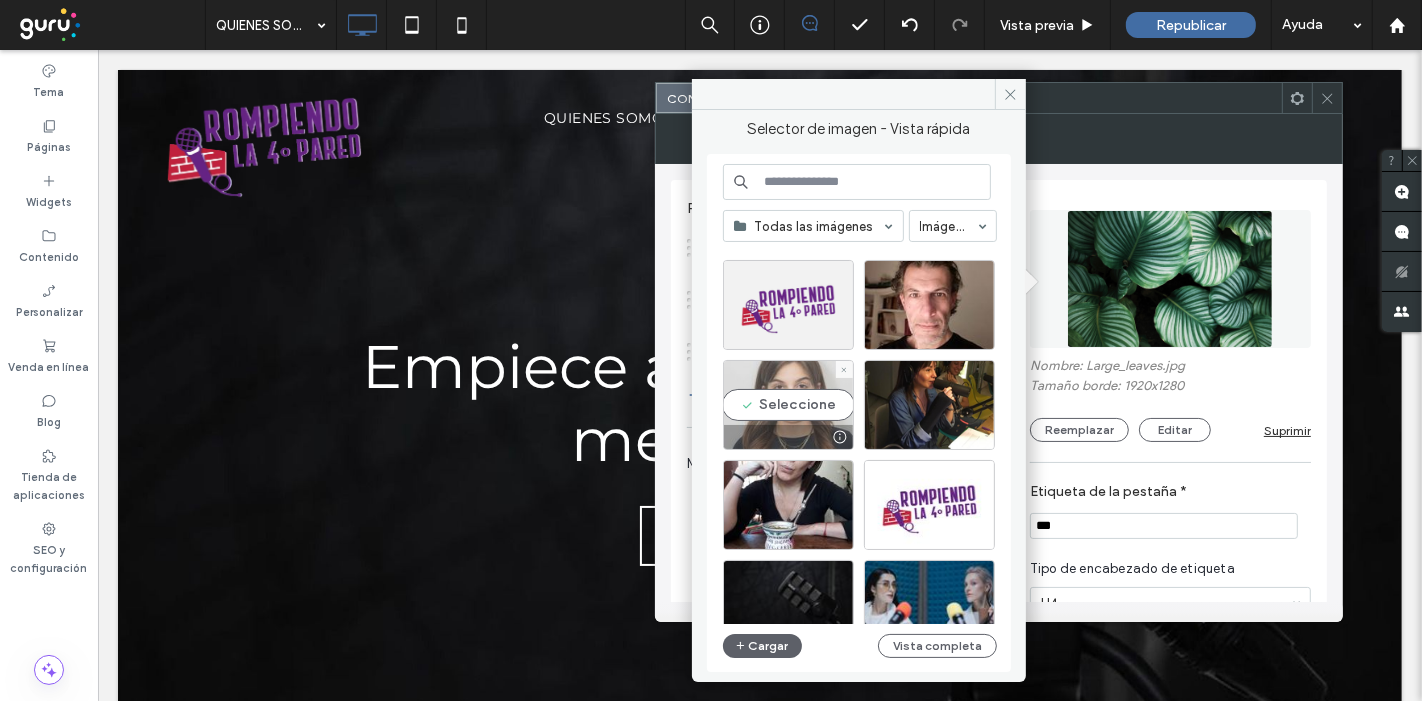 click on "Seleccione" at bounding box center (788, 405) 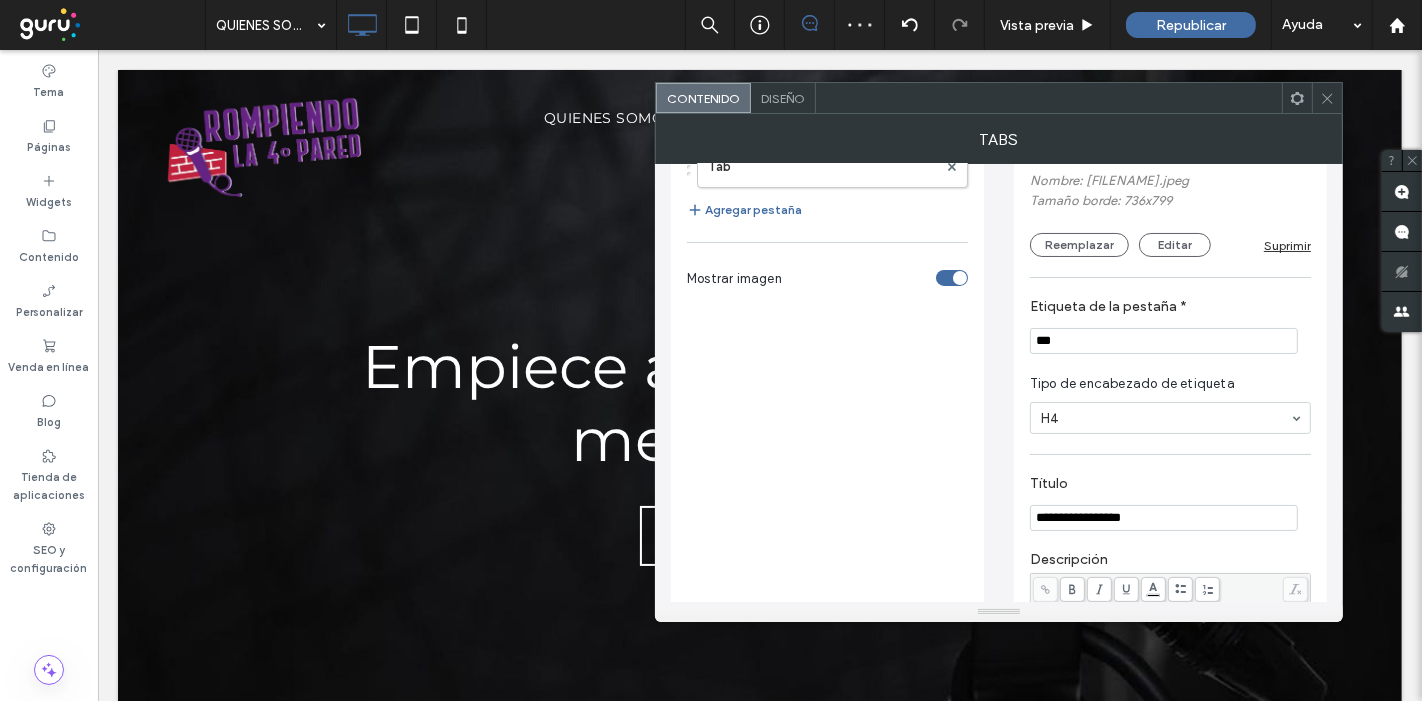 scroll, scrollTop: 222, scrollLeft: 0, axis: vertical 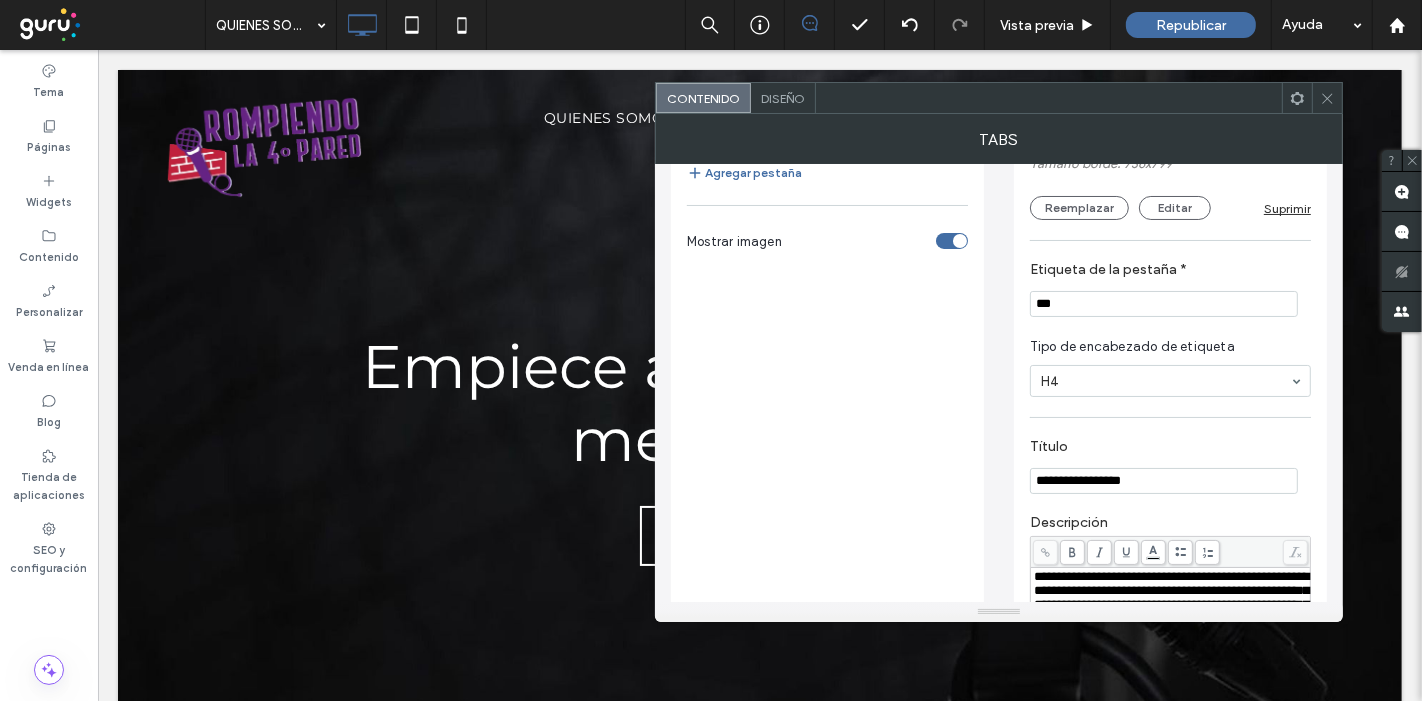 click on "***" at bounding box center (1164, 304) 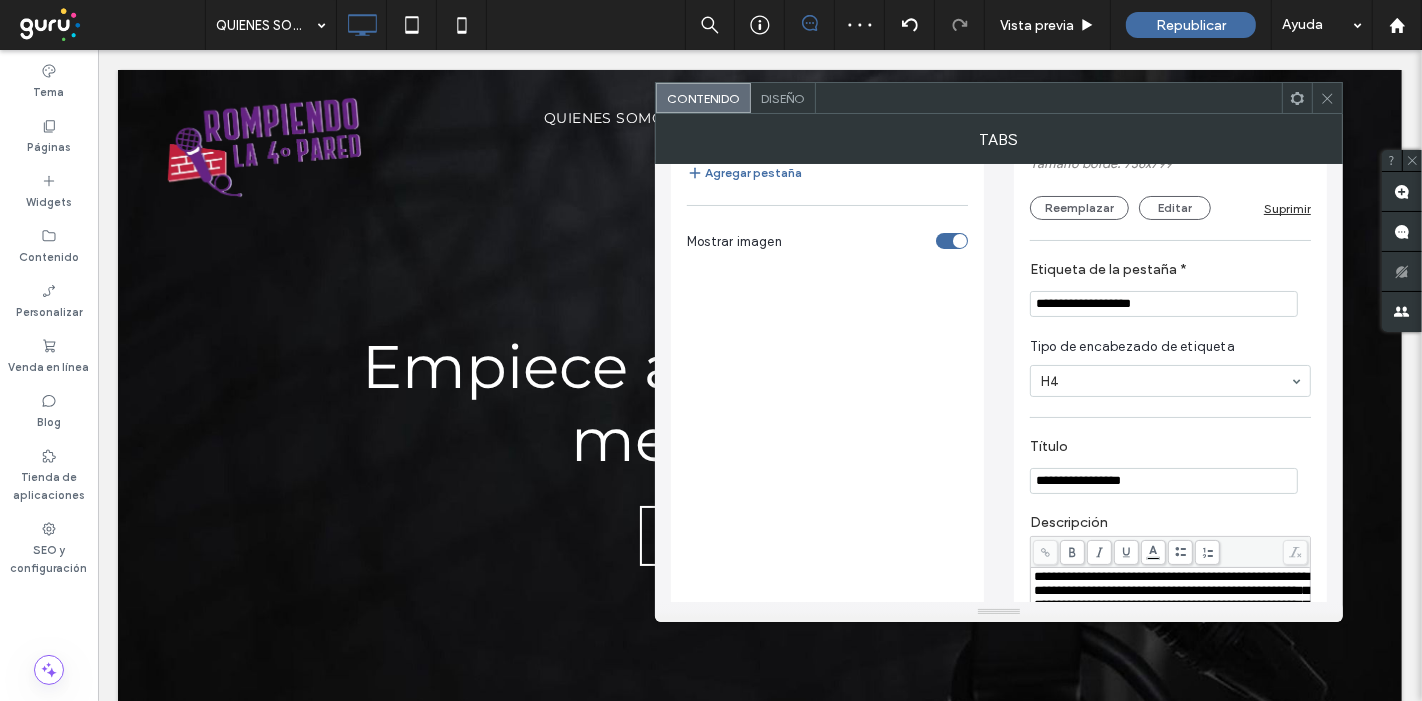 click on "**********" at bounding box center [1164, 304] 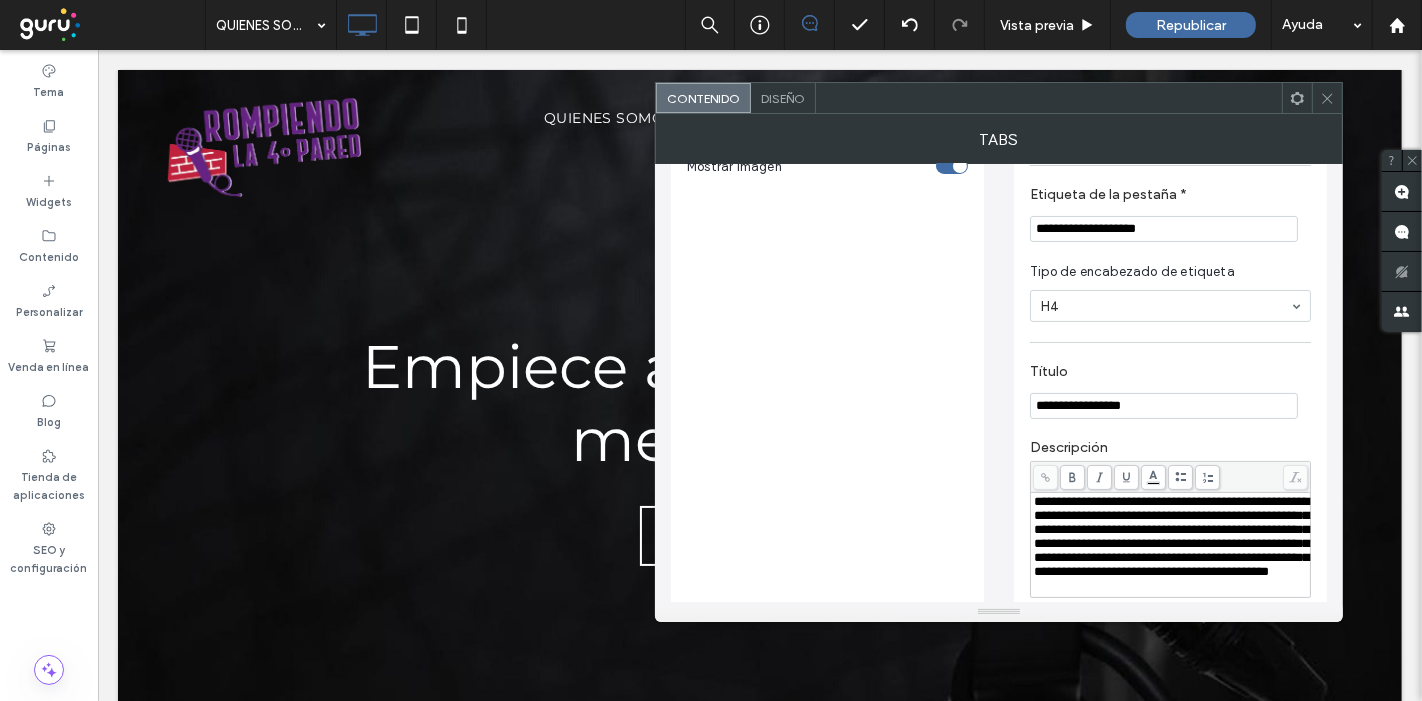 scroll, scrollTop: 333, scrollLeft: 0, axis: vertical 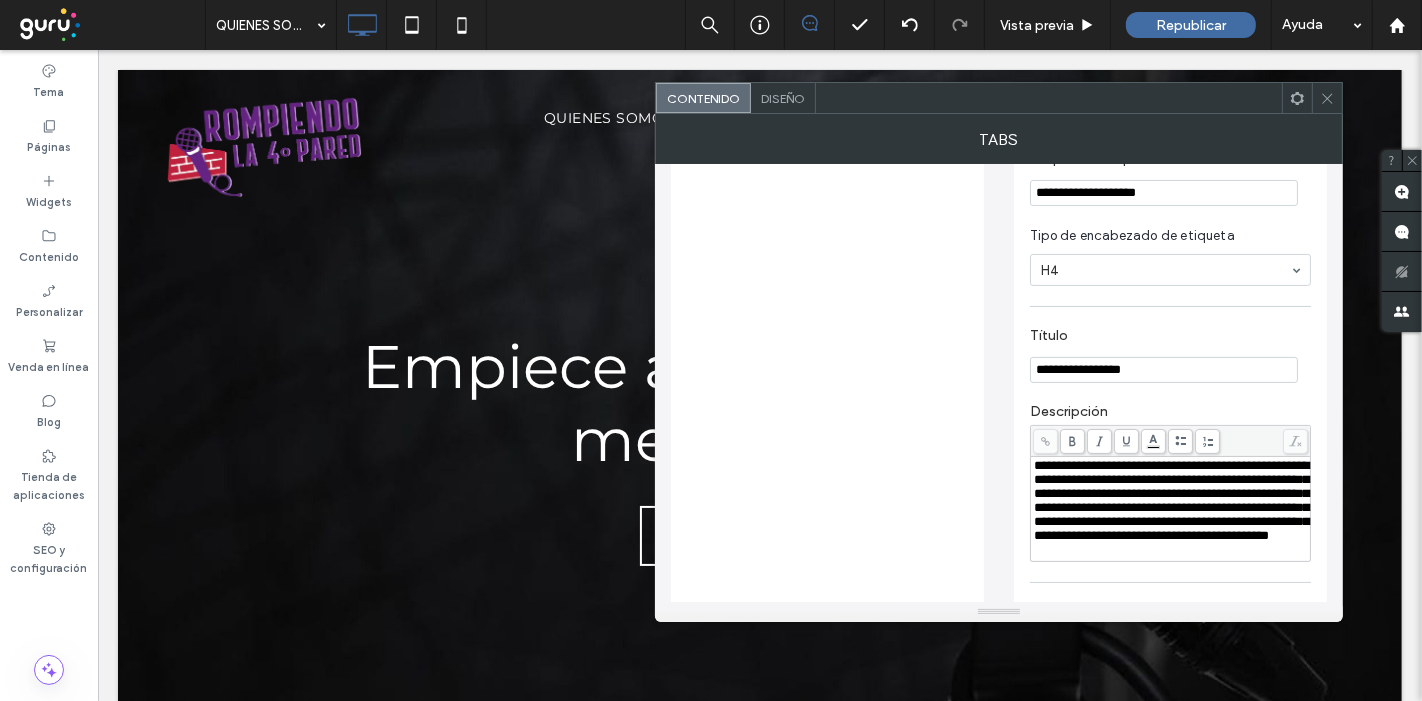 click on "**********" at bounding box center [1164, 370] 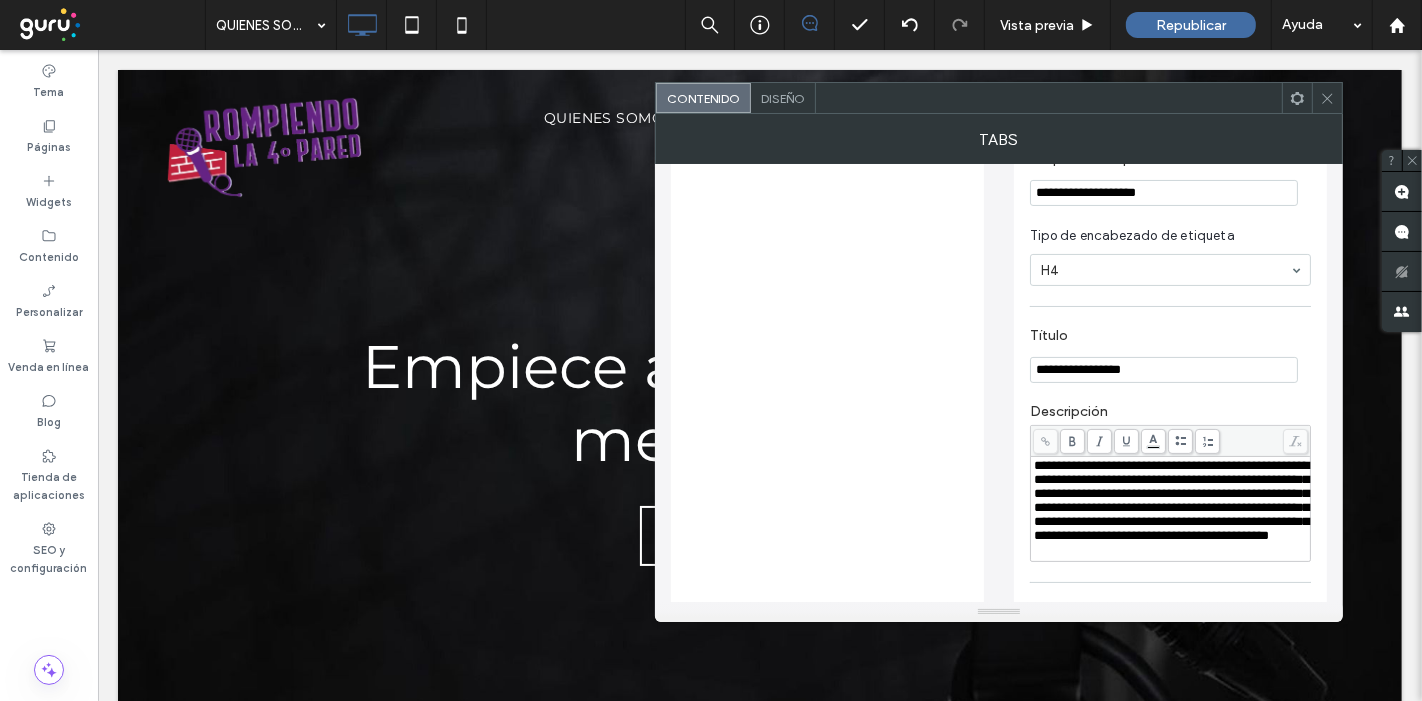paste on "**********" 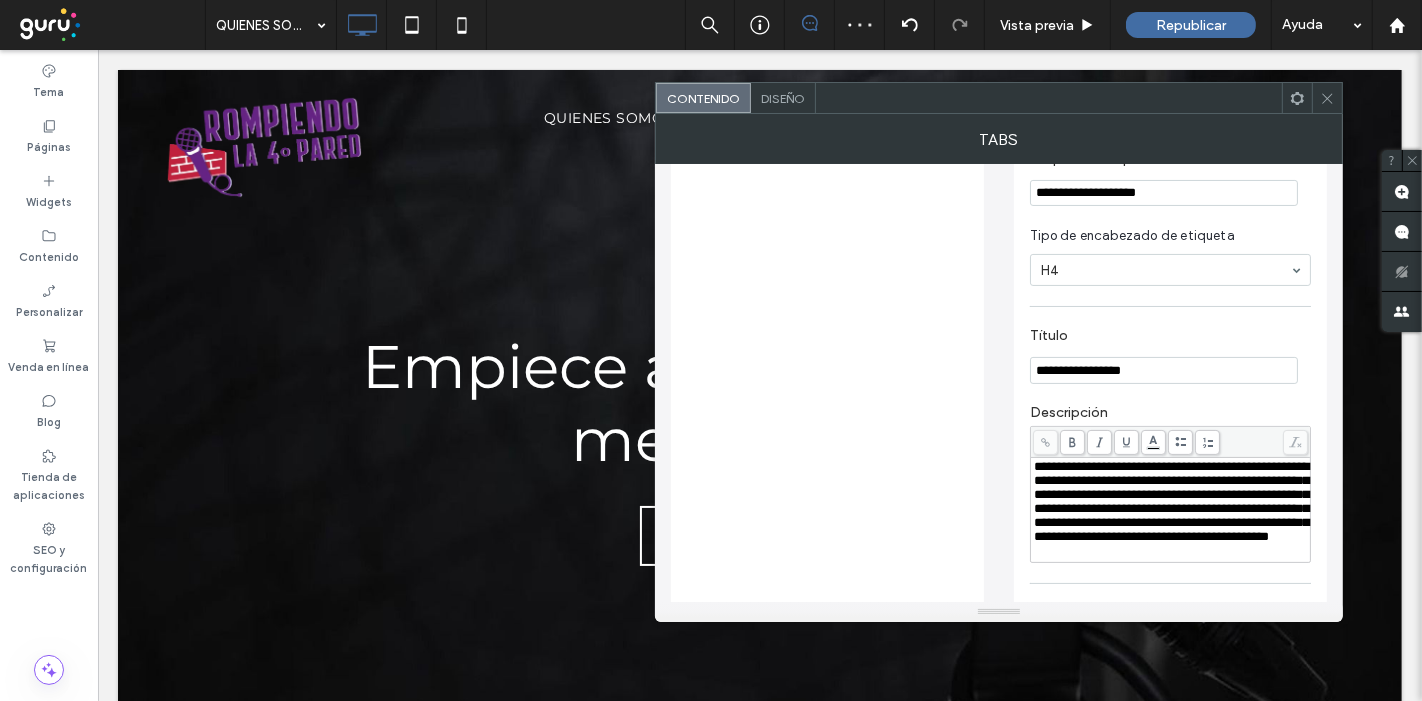 scroll, scrollTop: 0, scrollLeft: 0, axis: both 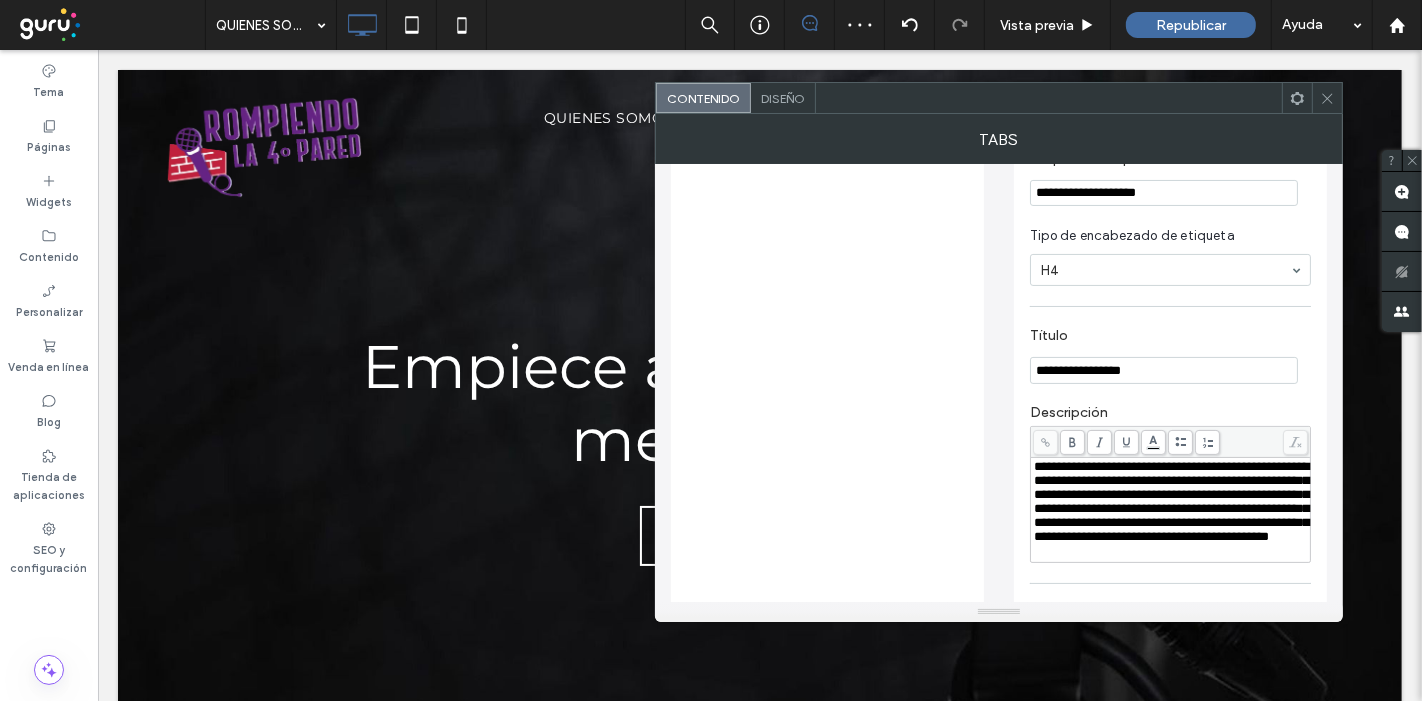 click on "**********" at bounding box center (1171, 501) 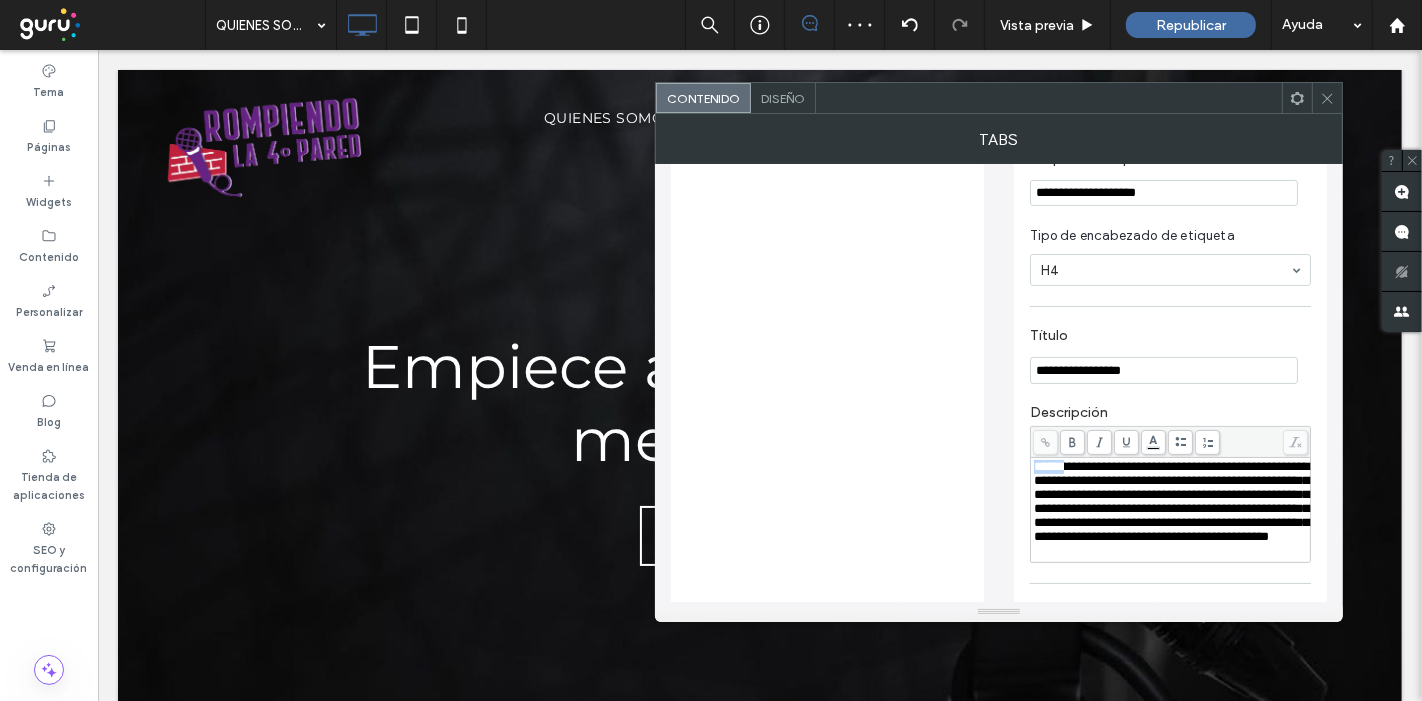 click on "**********" at bounding box center [1171, 501] 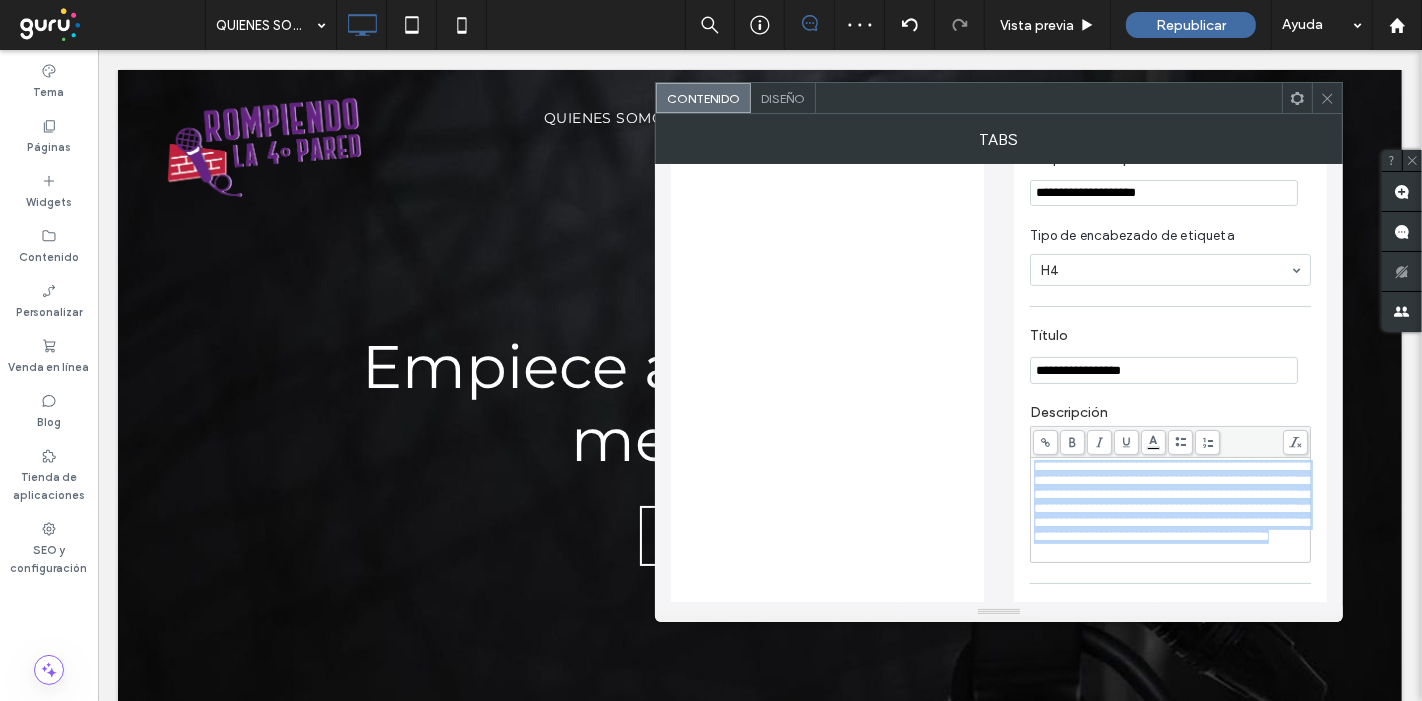 click on "**********" at bounding box center [1171, 501] 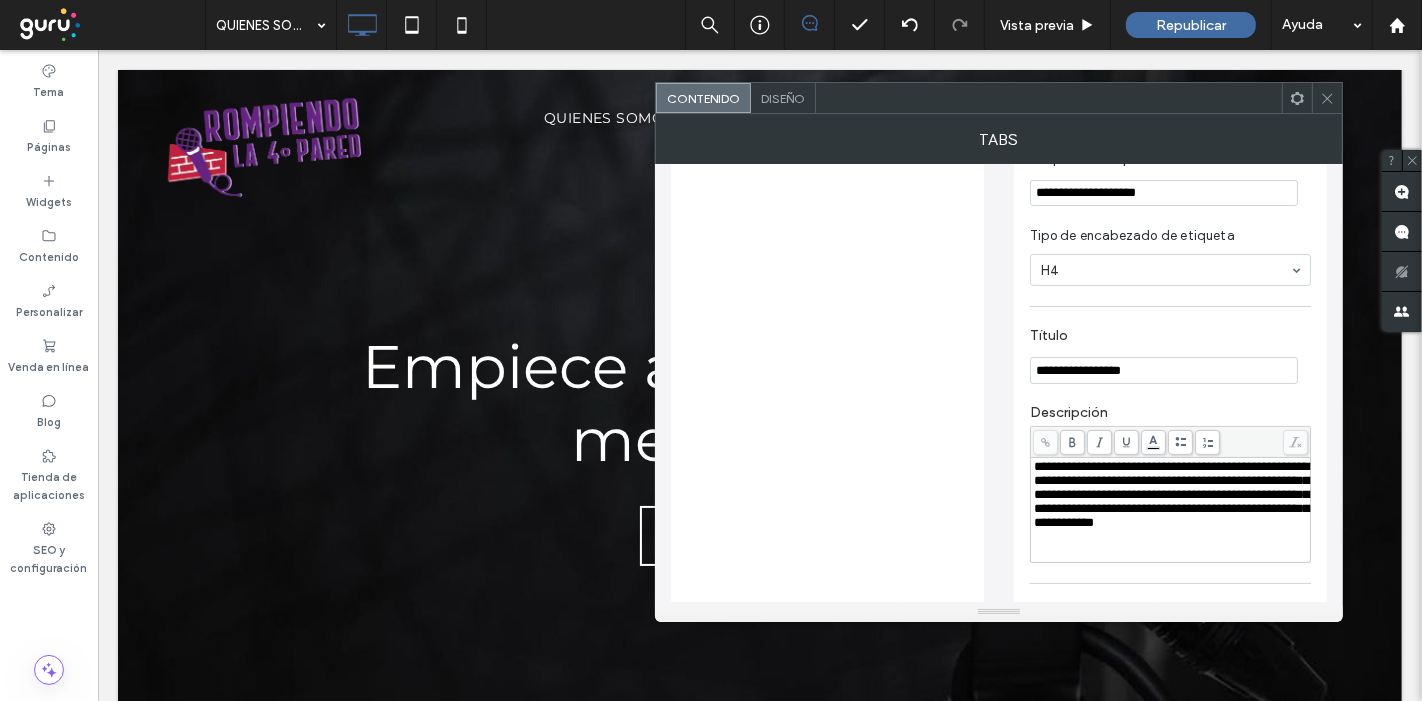 click on "**********" at bounding box center [1164, 193] 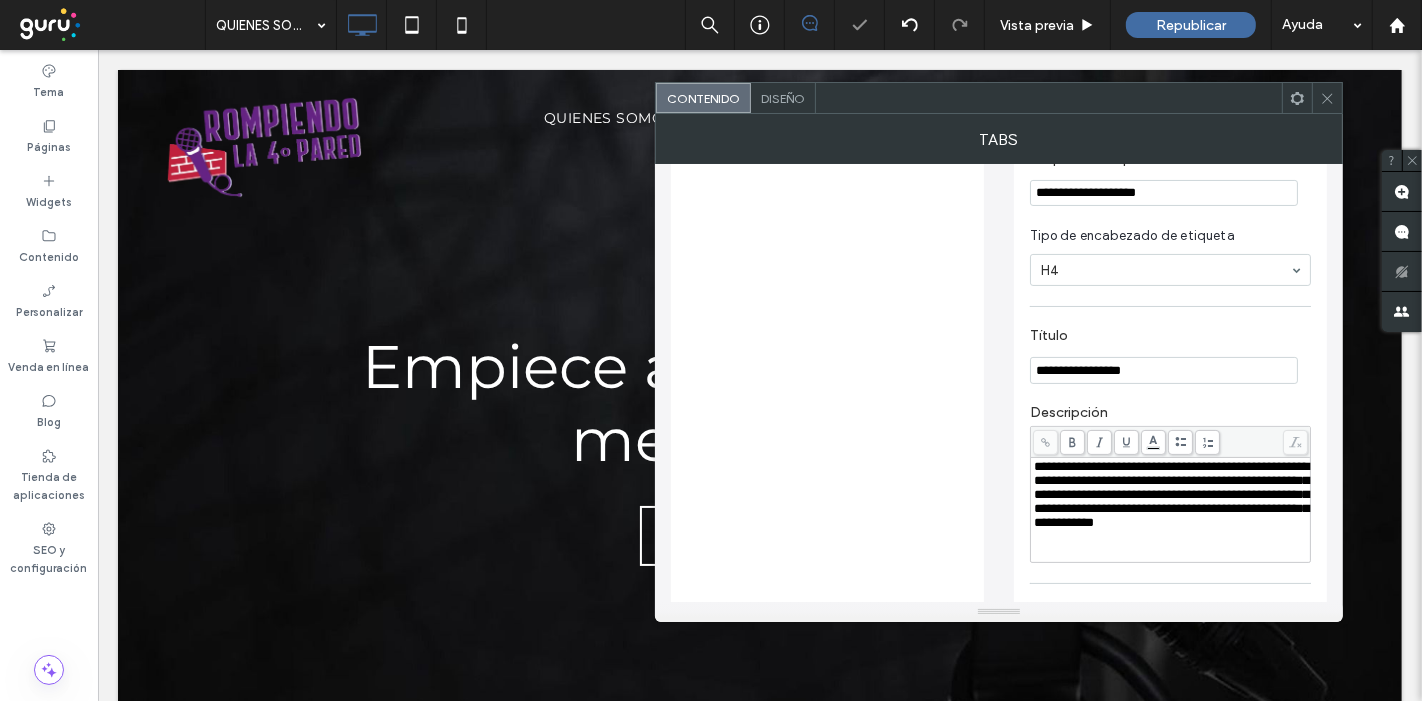 click on "**********" at bounding box center (1164, 193) 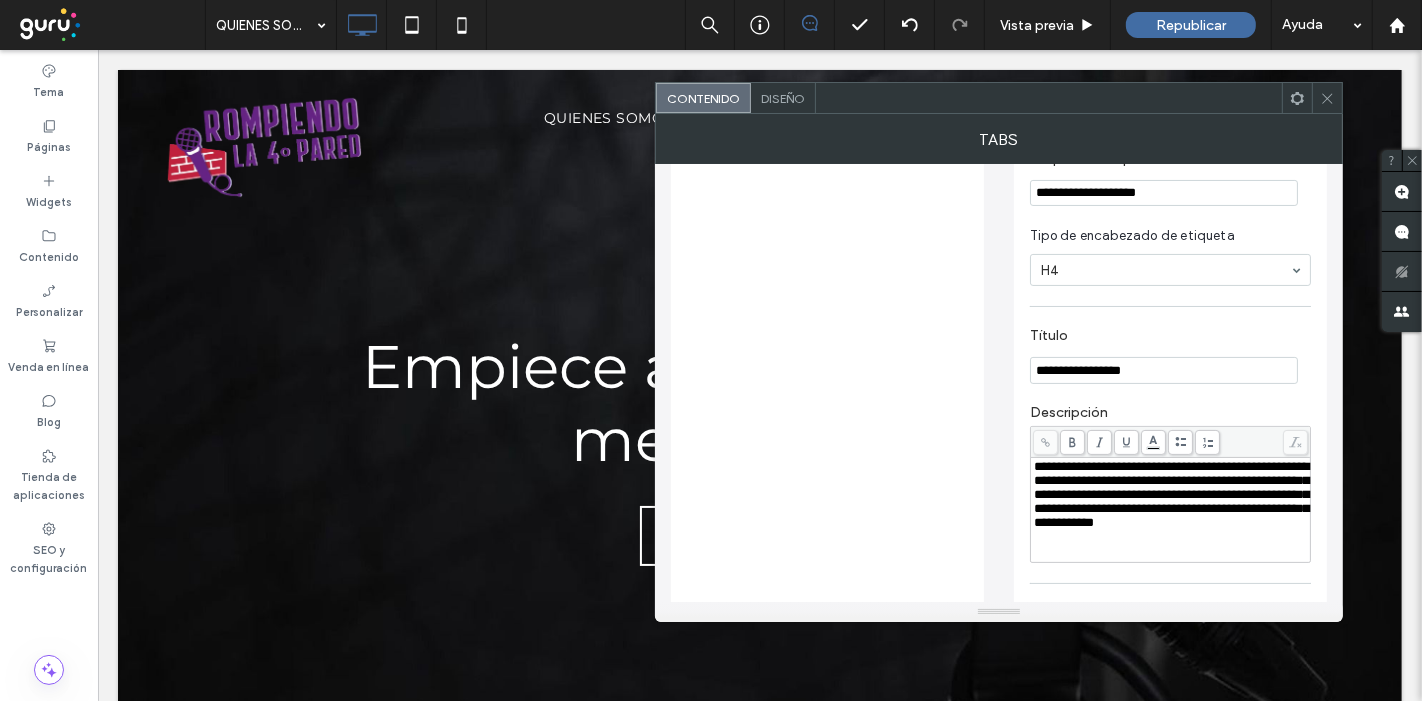 click on "**********" at bounding box center [1164, 370] 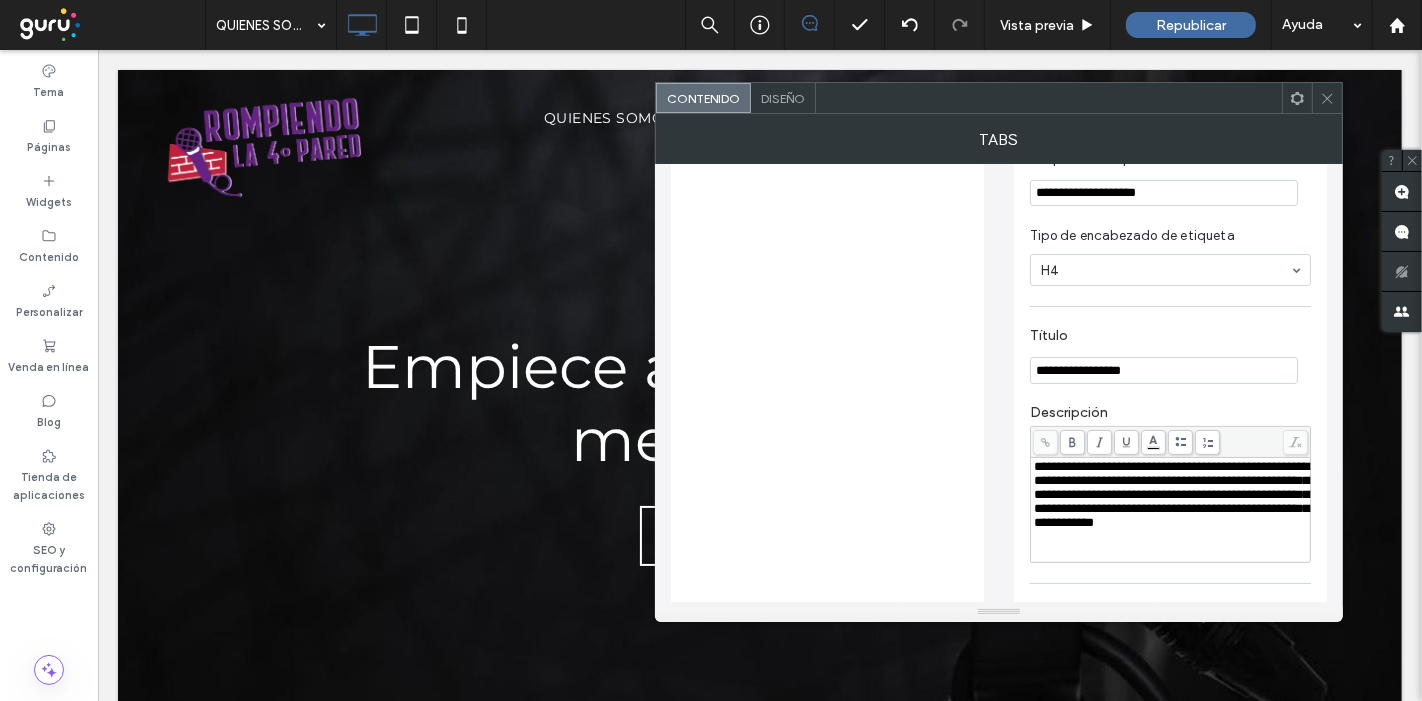 paste on "***" 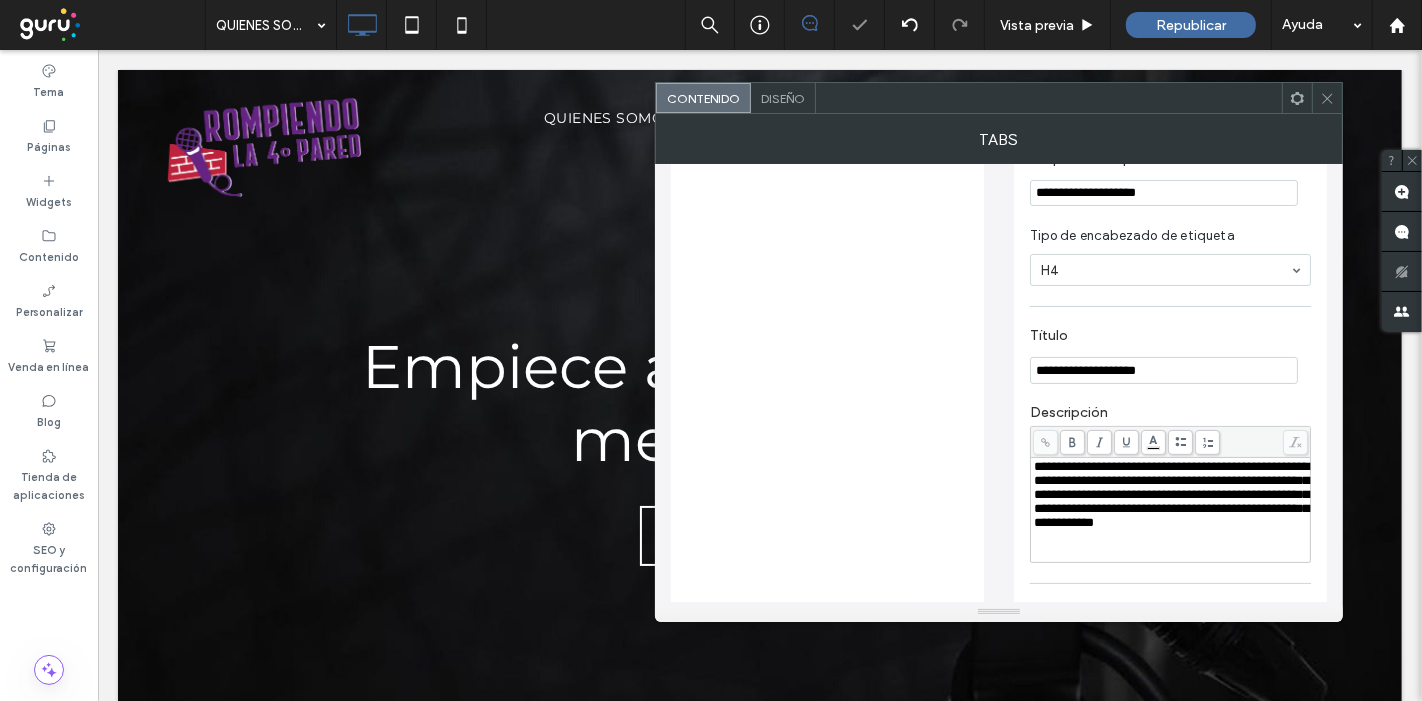 click on "**********" at bounding box center [1164, 370] 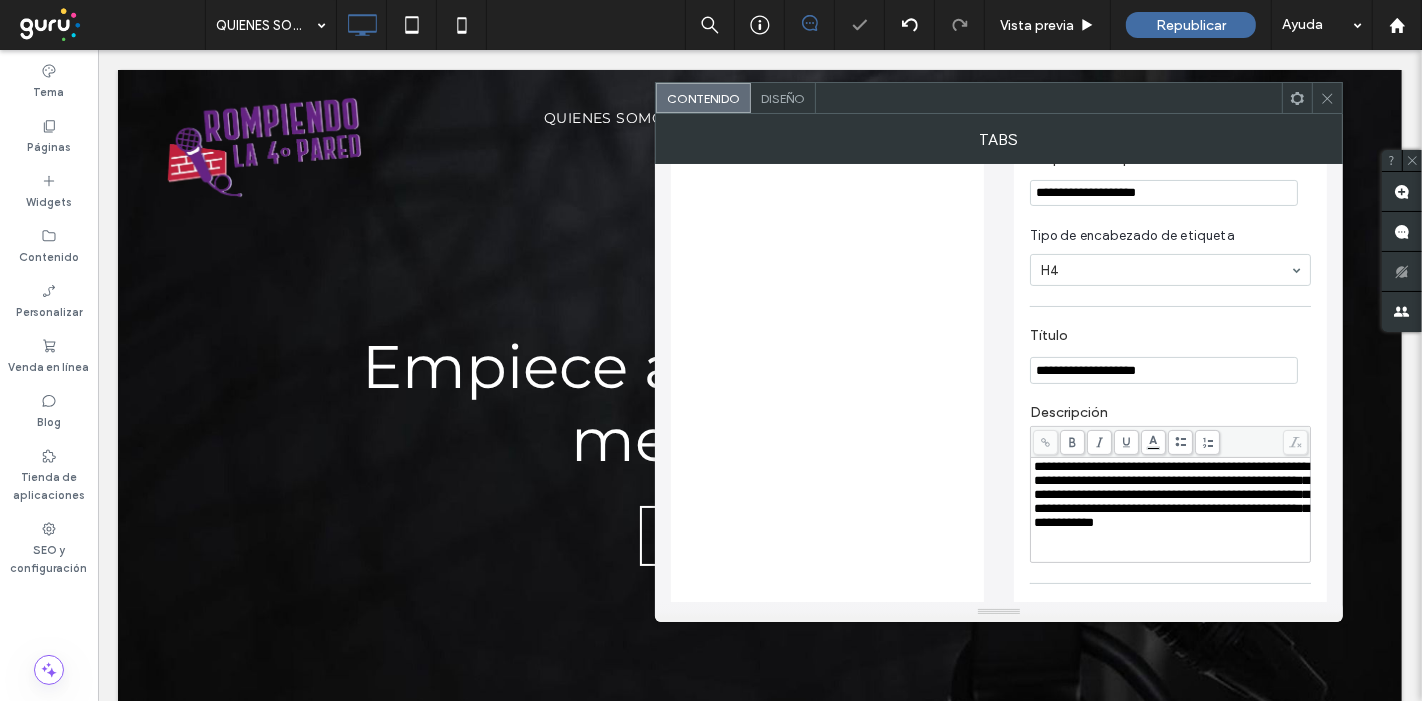 click on "**********" at bounding box center [1171, 494] 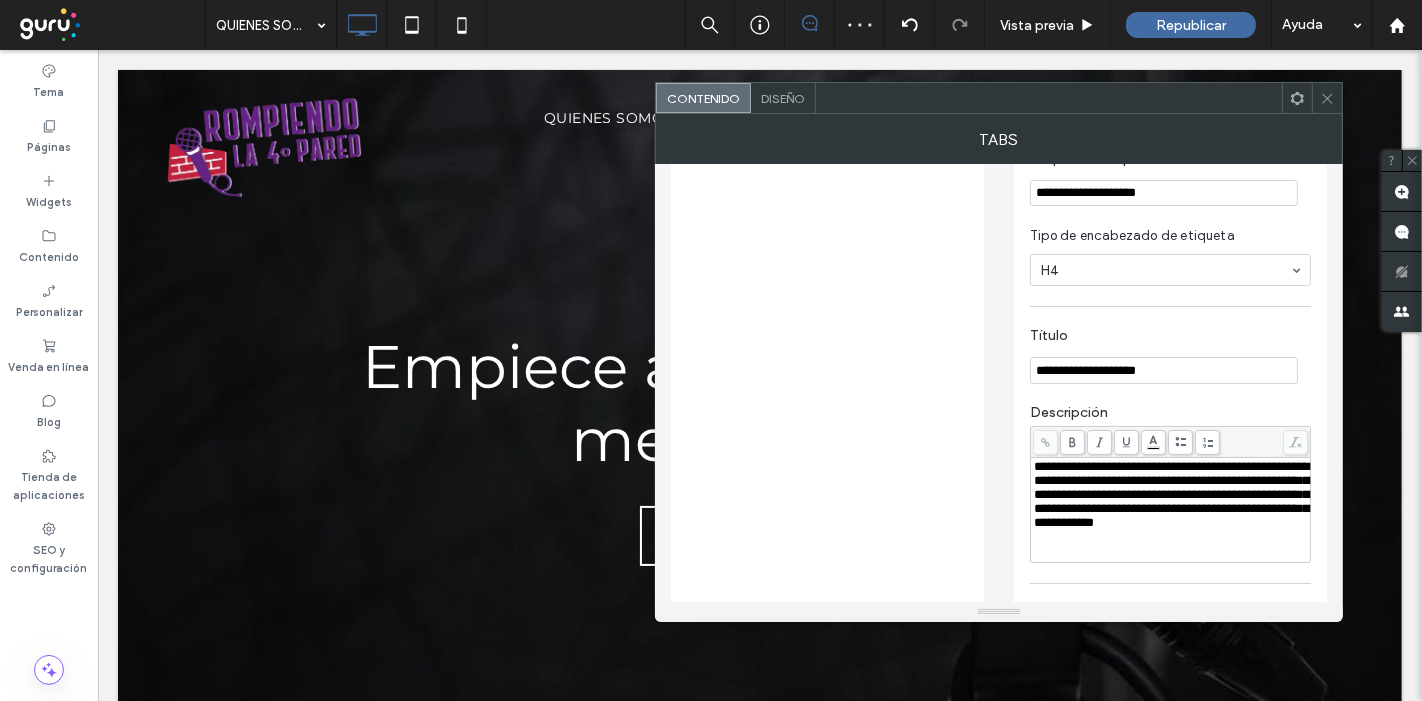 click on "Pestañas ADRIÁN HERRERA BRISA AGOSTINA CURTO Tab Agregar pestaña Mostrar imagen" at bounding box center [827, 366] 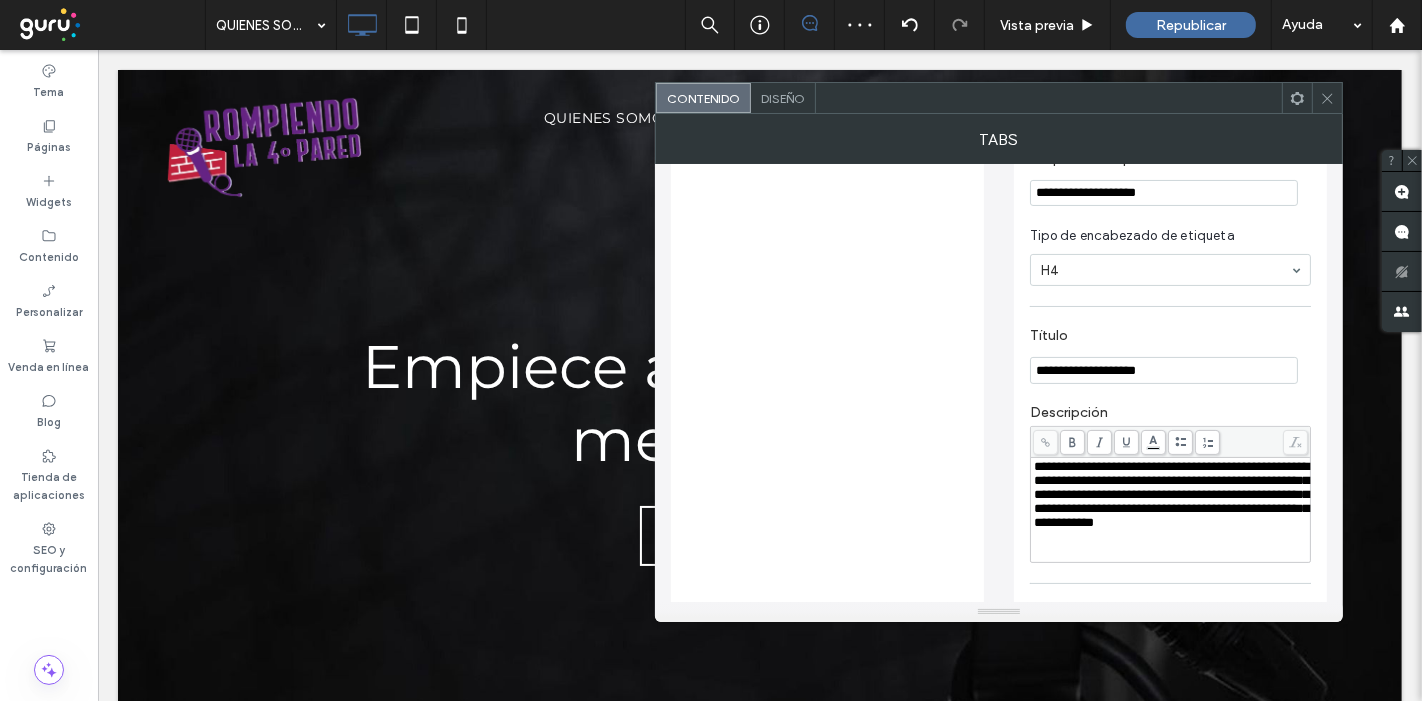 scroll, scrollTop: 0, scrollLeft: 0, axis: both 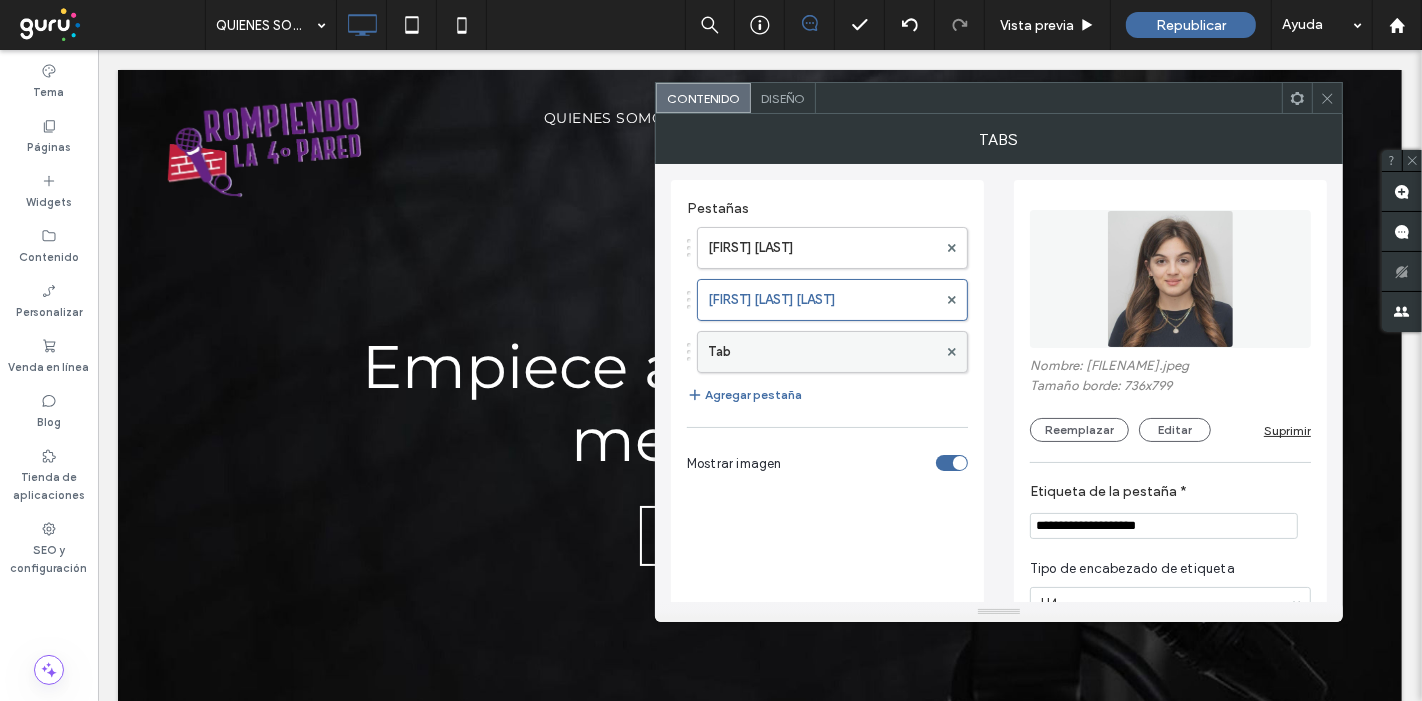 click on "Tab" at bounding box center (822, 352) 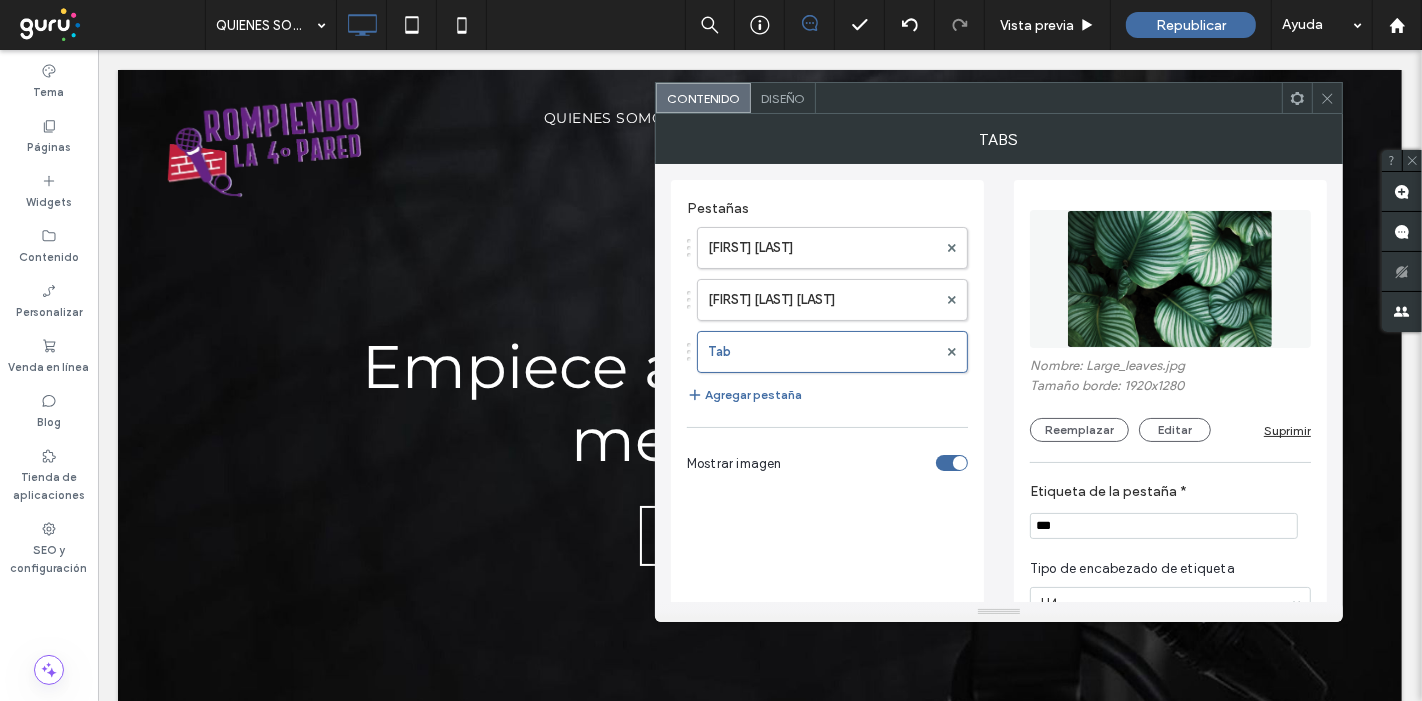 click at bounding box center (1170, 279) 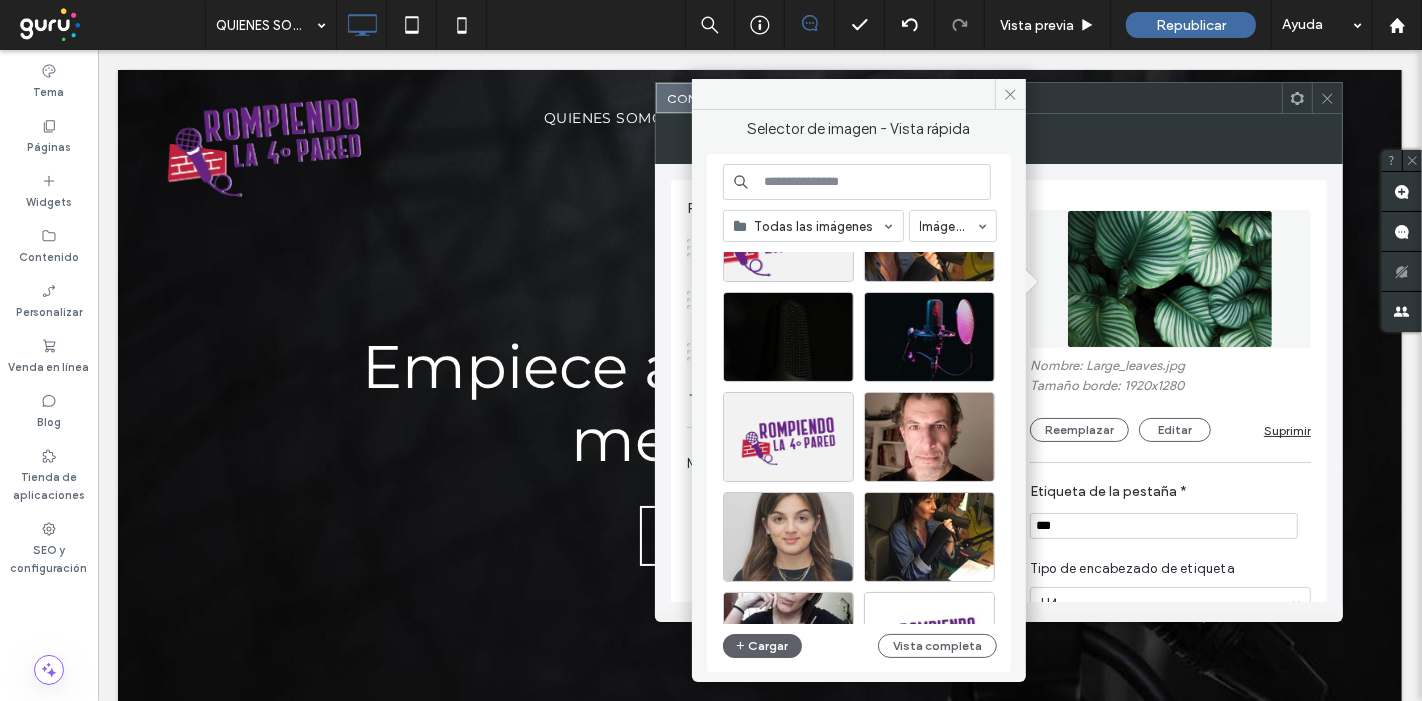 scroll, scrollTop: 222, scrollLeft: 0, axis: vertical 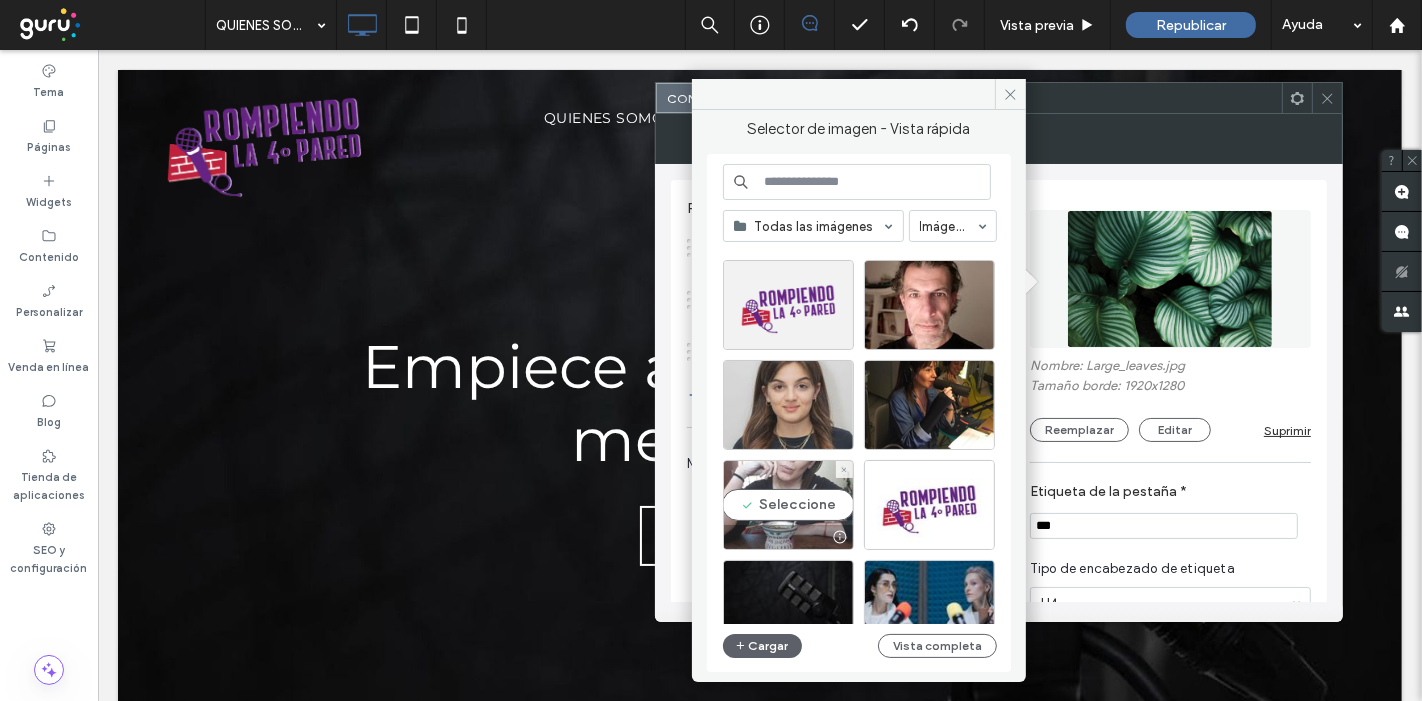 click on "Seleccione" at bounding box center (788, 505) 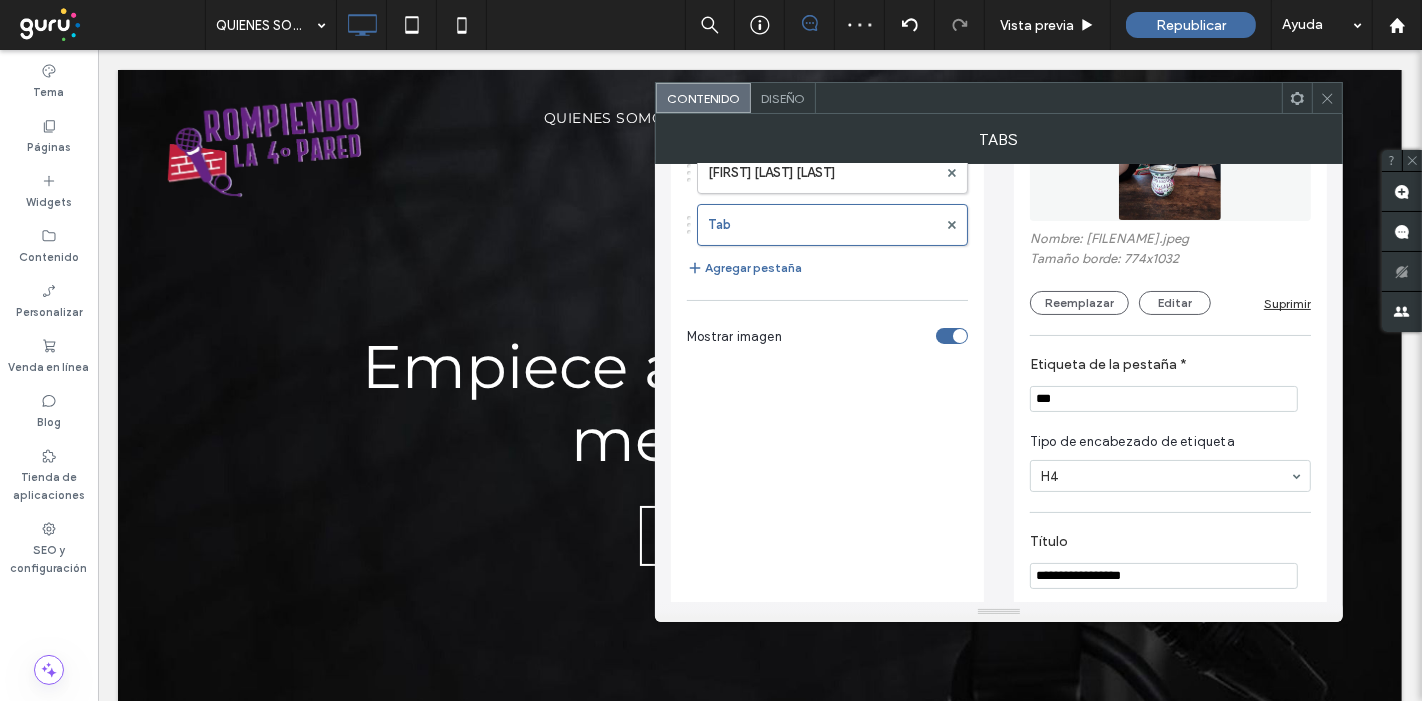 scroll, scrollTop: 222, scrollLeft: 0, axis: vertical 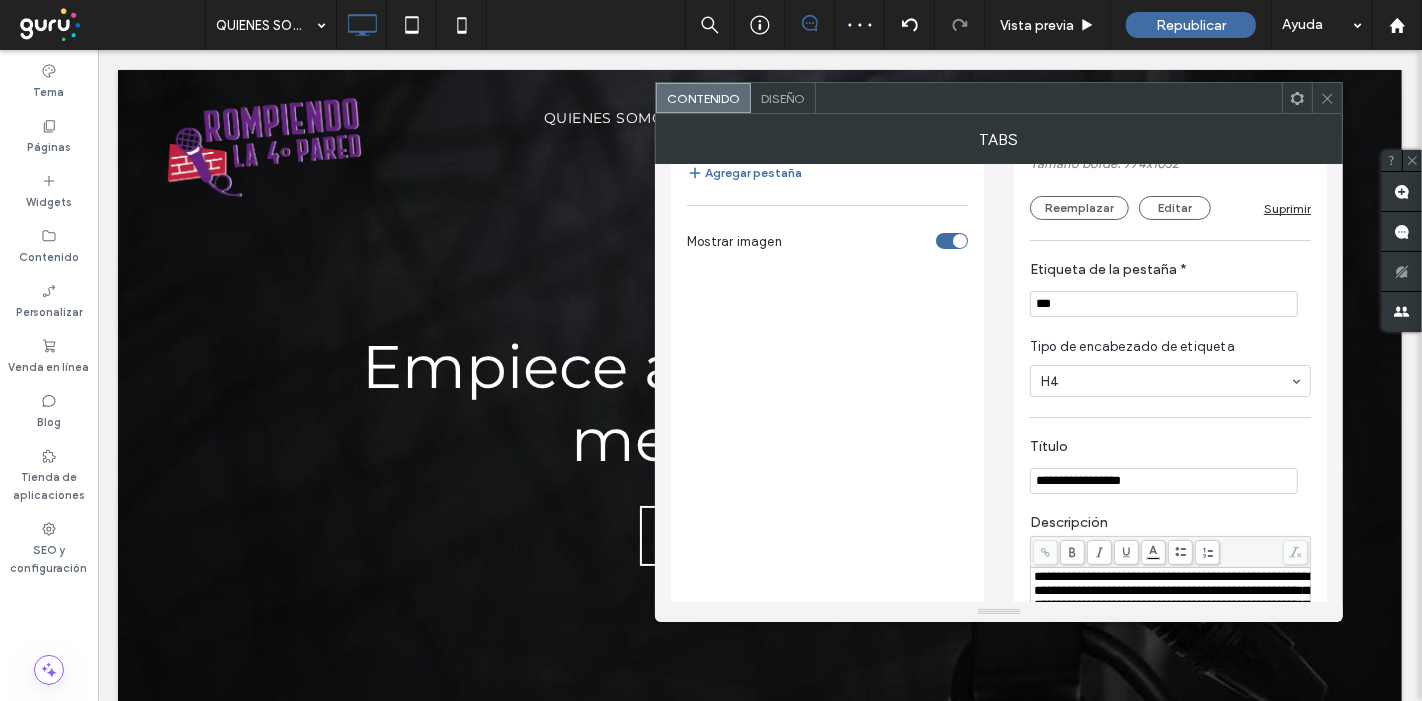 click on "***" at bounding box center [1164, 304] 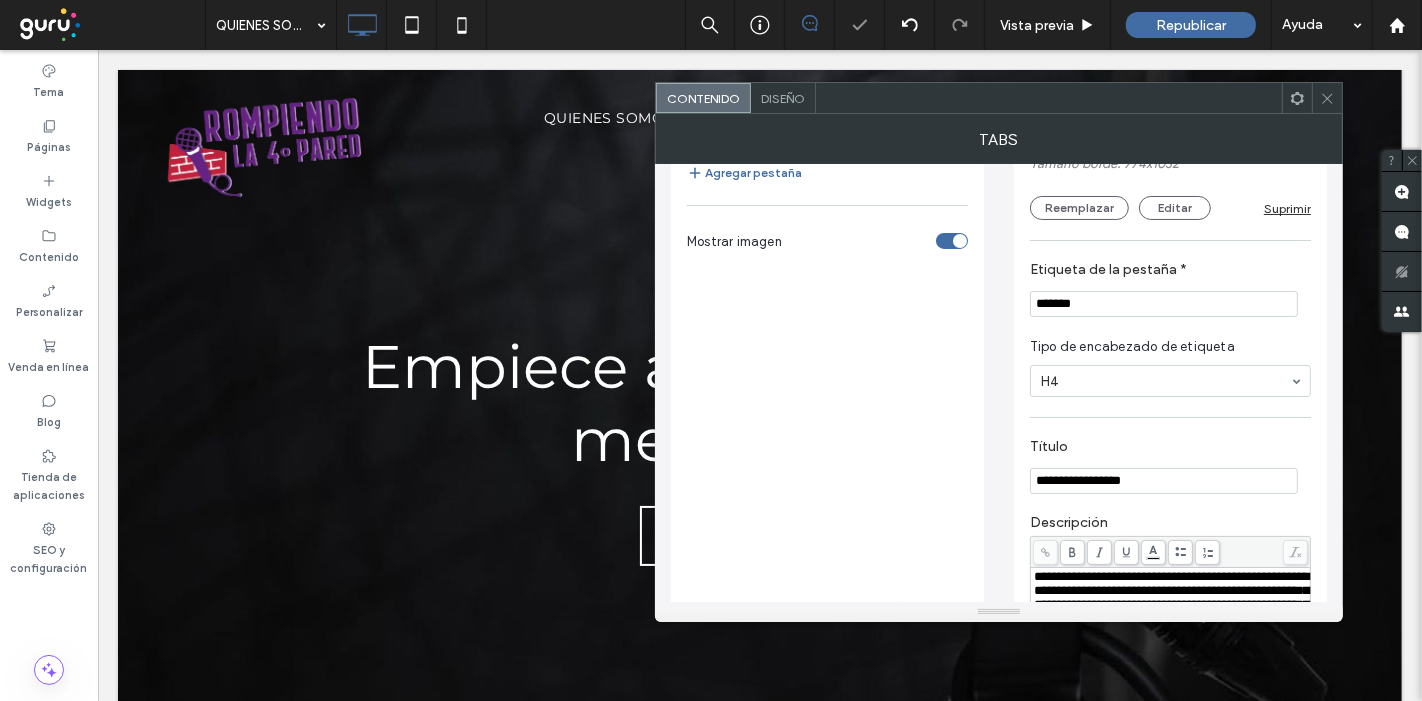 click on "**********" at bounding box center (1164, 481) 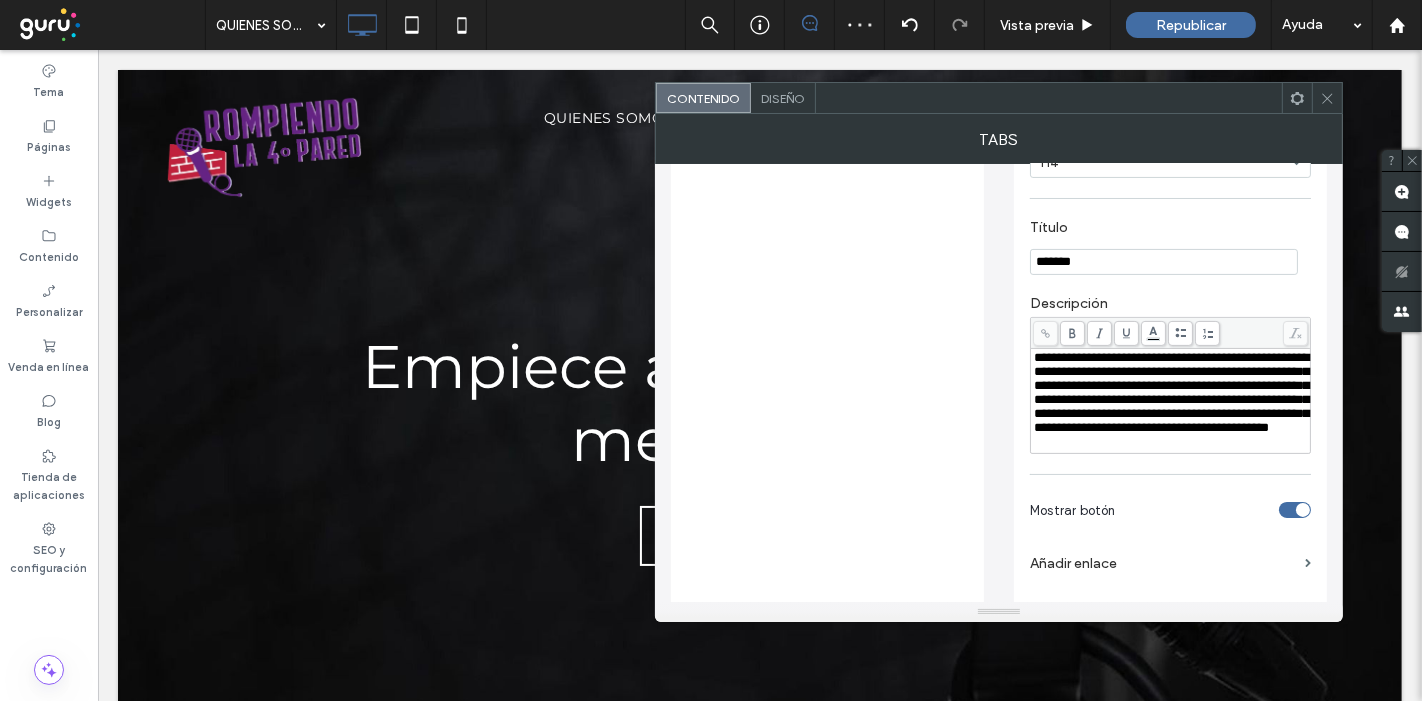 scroll, scrollTop: 444, scrollLeft: 0, axis: vertical 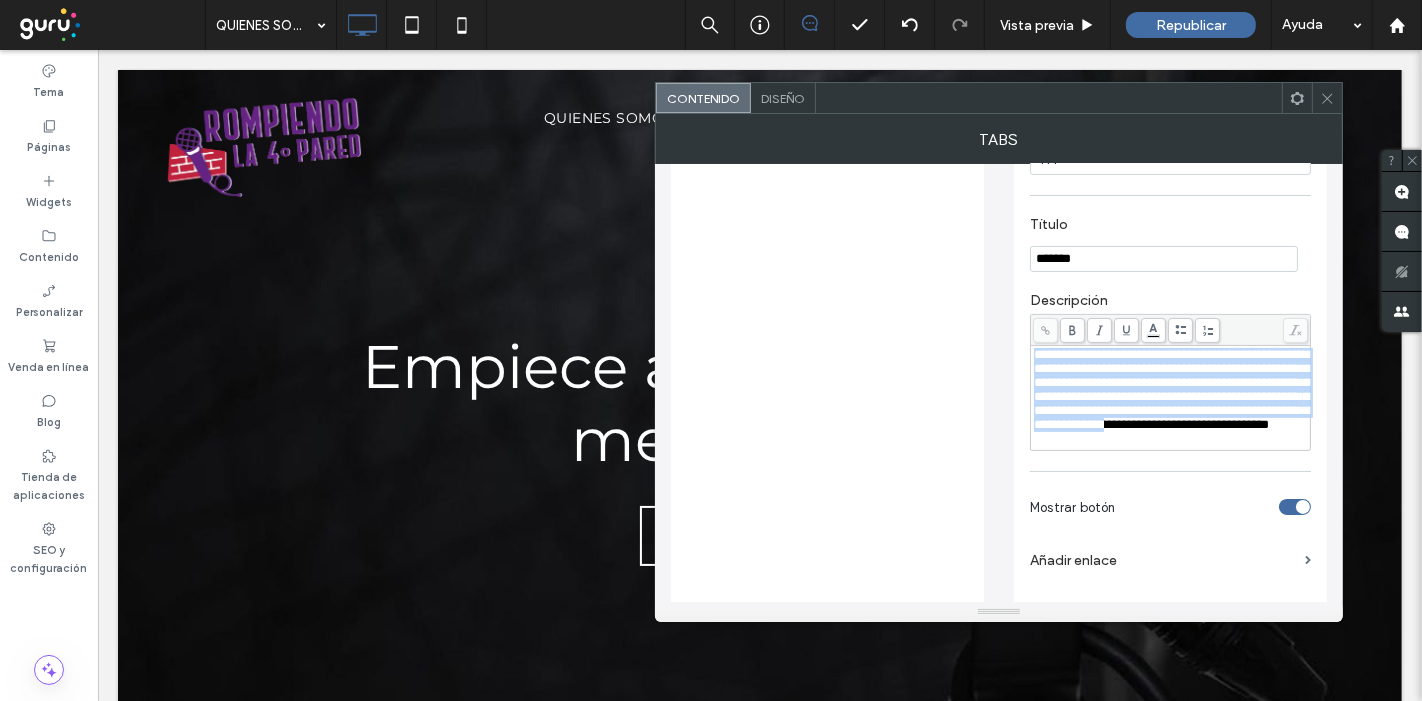 drag, startPoint x: 1085, startPoint y: 487, endPoint x: 927, endPoint y: 328, distance: 224.15396 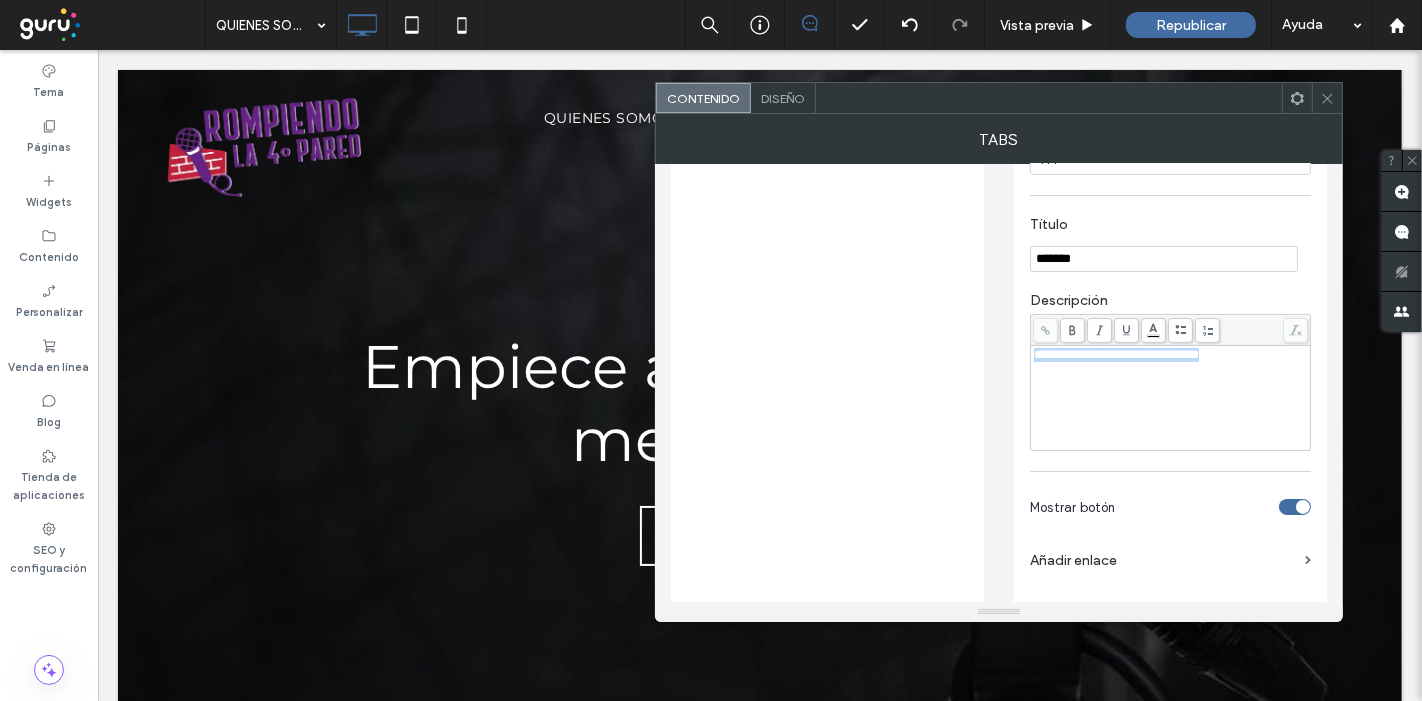 drag, startPoint x: 1228, startPoint y: 368, endPoint x: 892, endPoint y: 398, distance: 337.33664 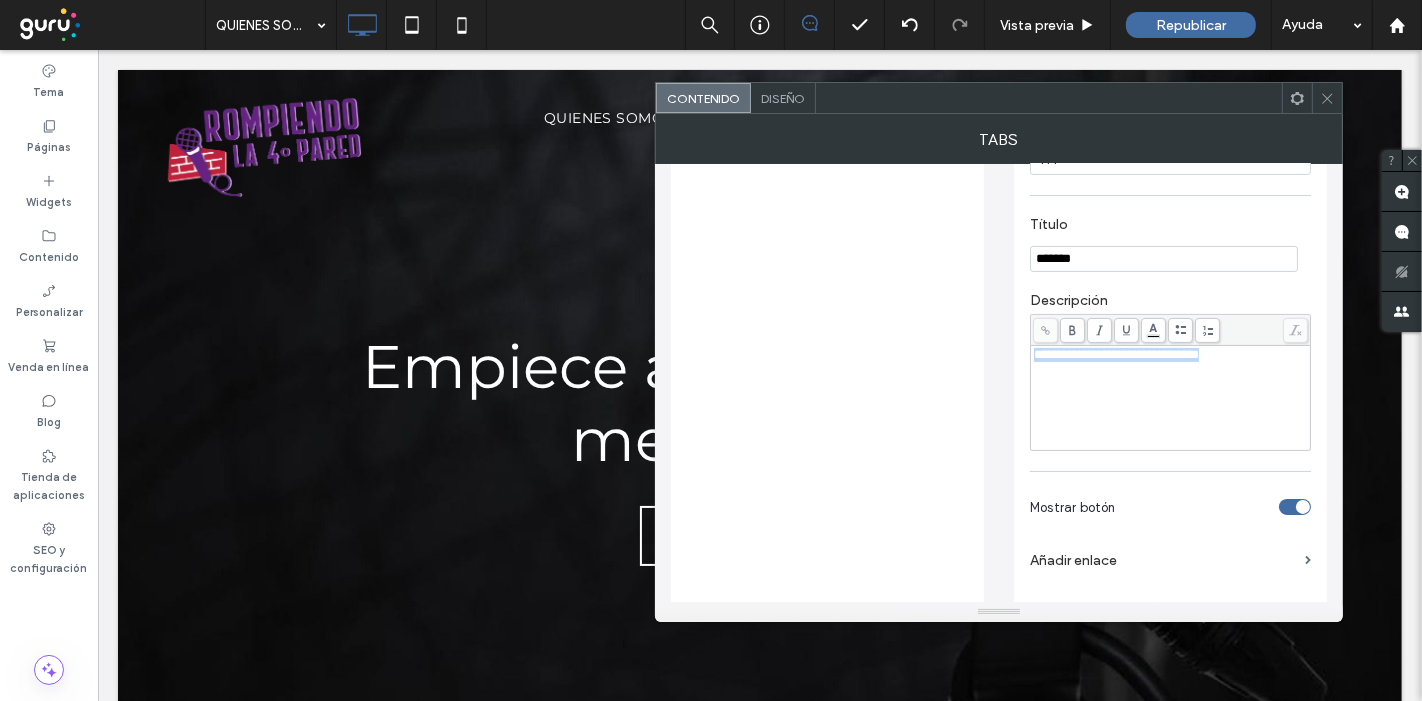 click on "**********" at bounding box center (999, 247) 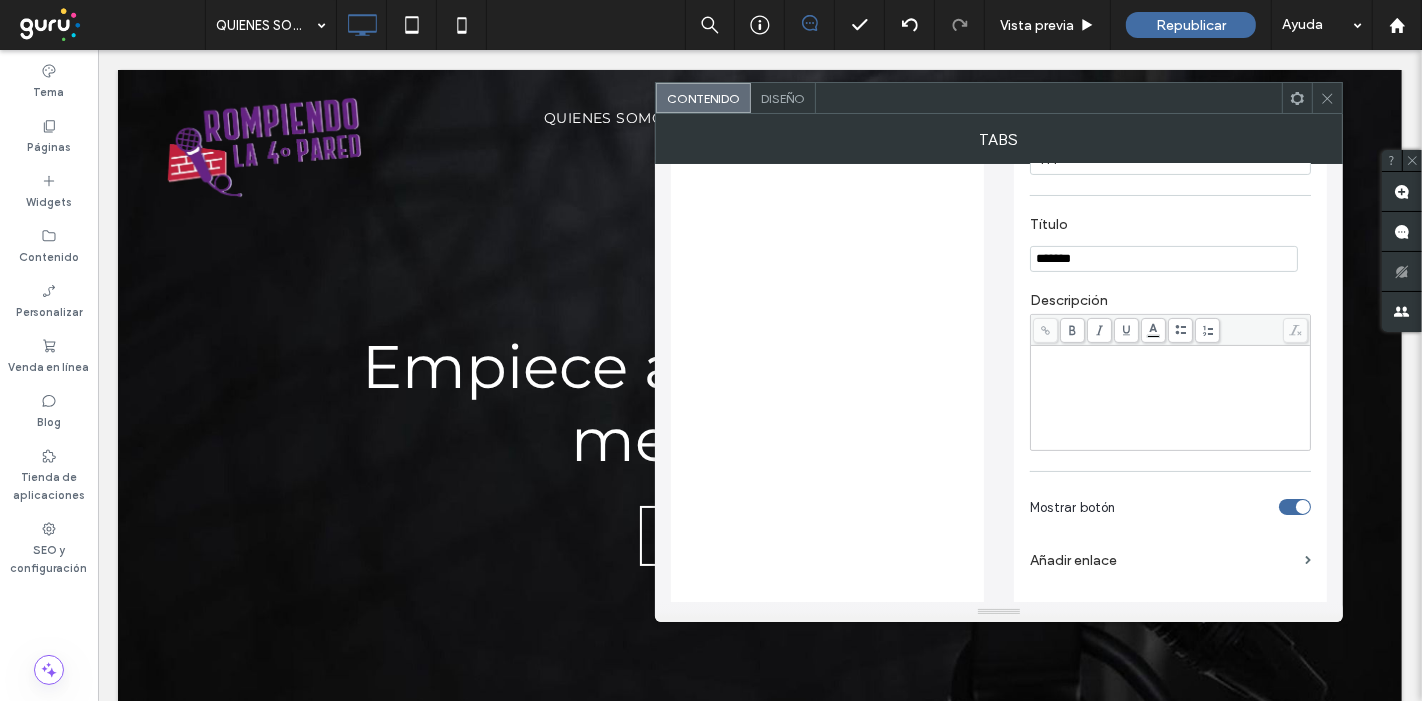 paste 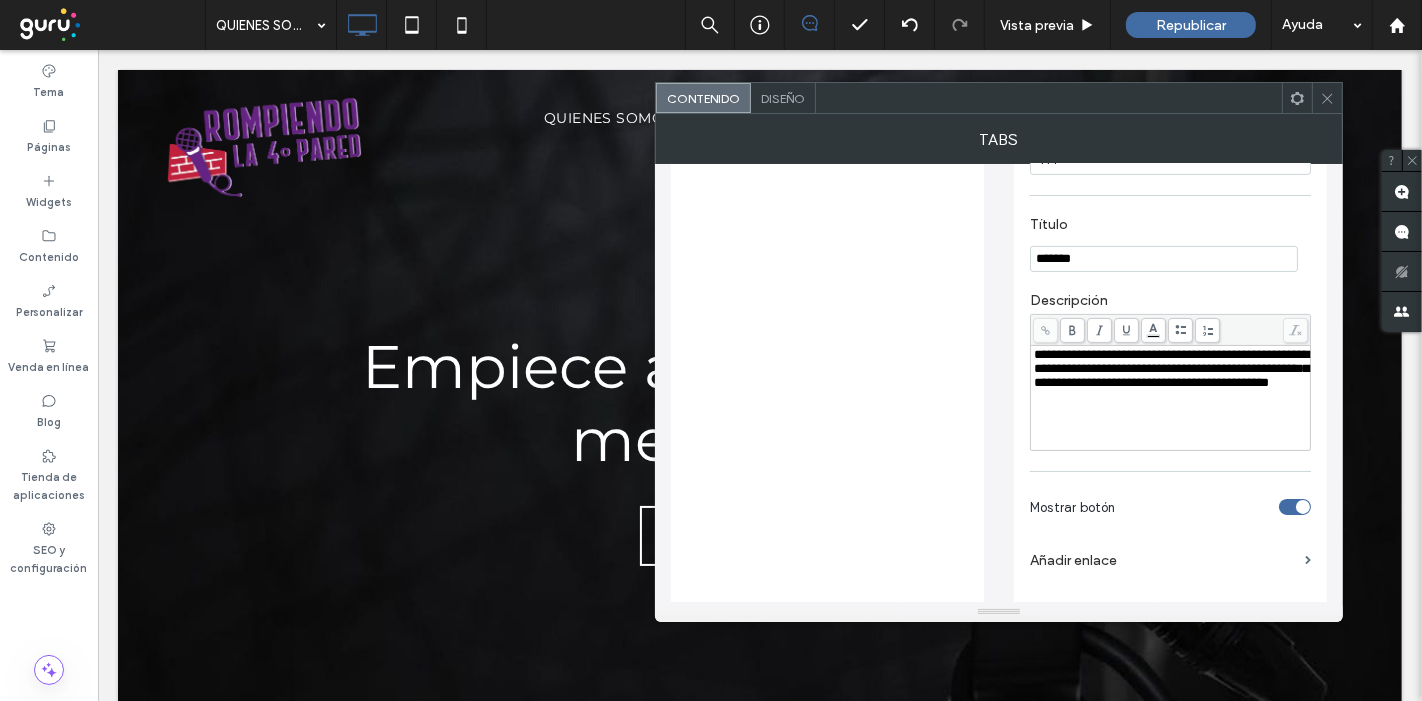 scroll, scrollTop: 632, scrollLeft: 0, axis: vertical 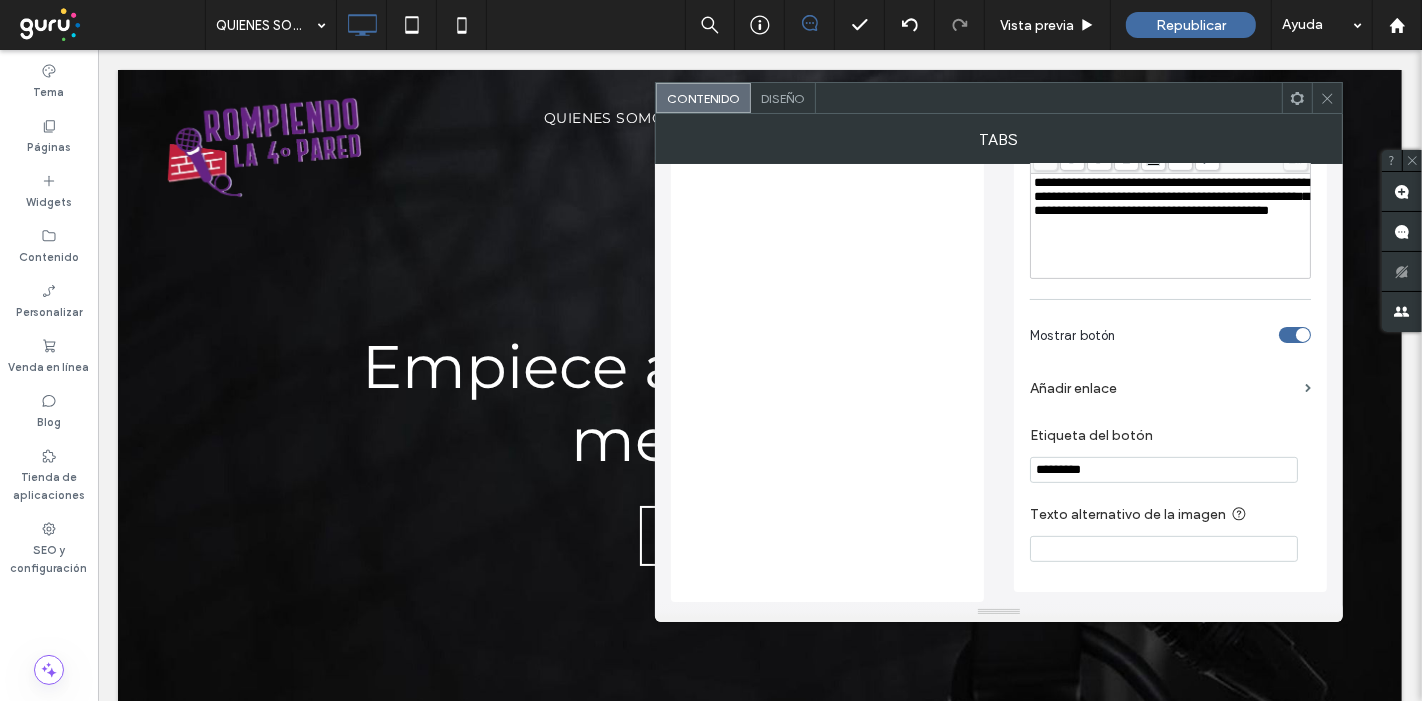 click at bounding box center [1303, 335] 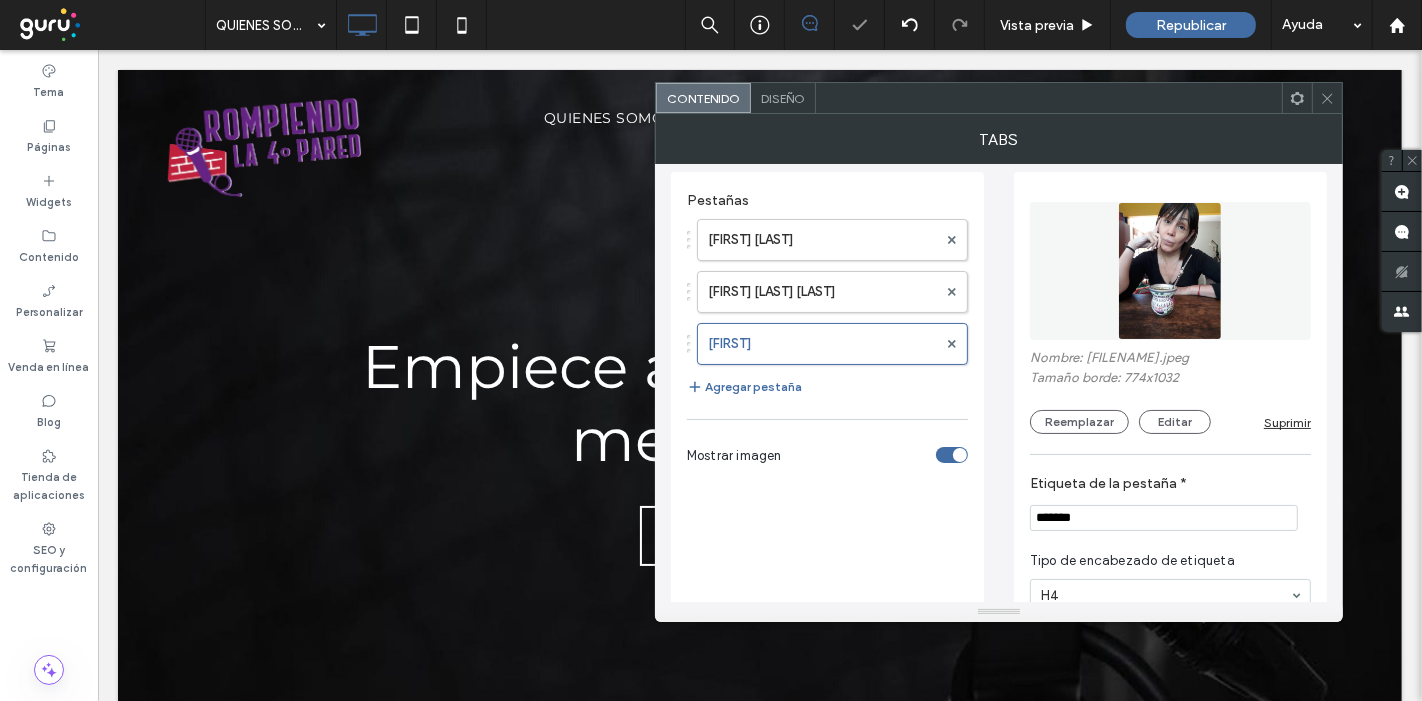 scroll, scrollTop: 0, scrollLeft: 0, axis: both 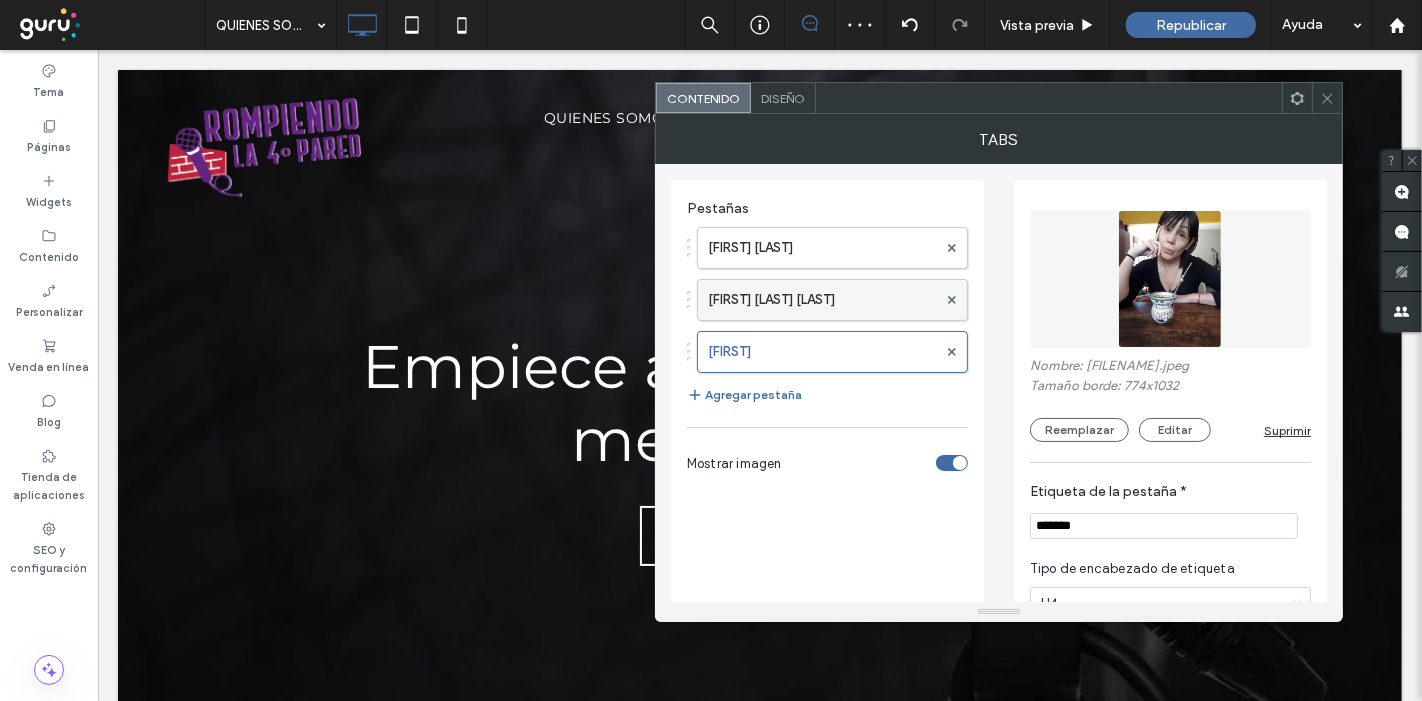 click on "BRISA AGOSTINA CURTO" at bounding box center [822, 300] 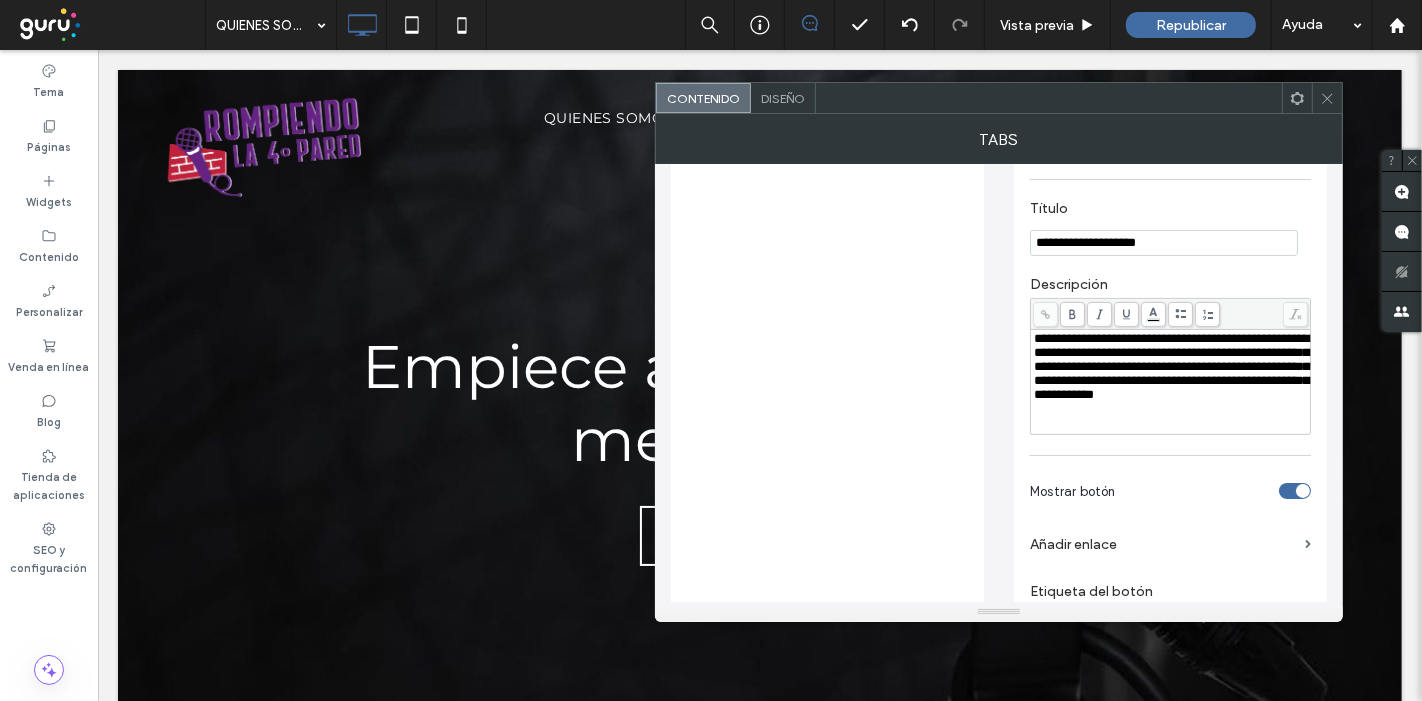 scroll, scrollTop: 632, scrollLeft: 0, axis: vertical 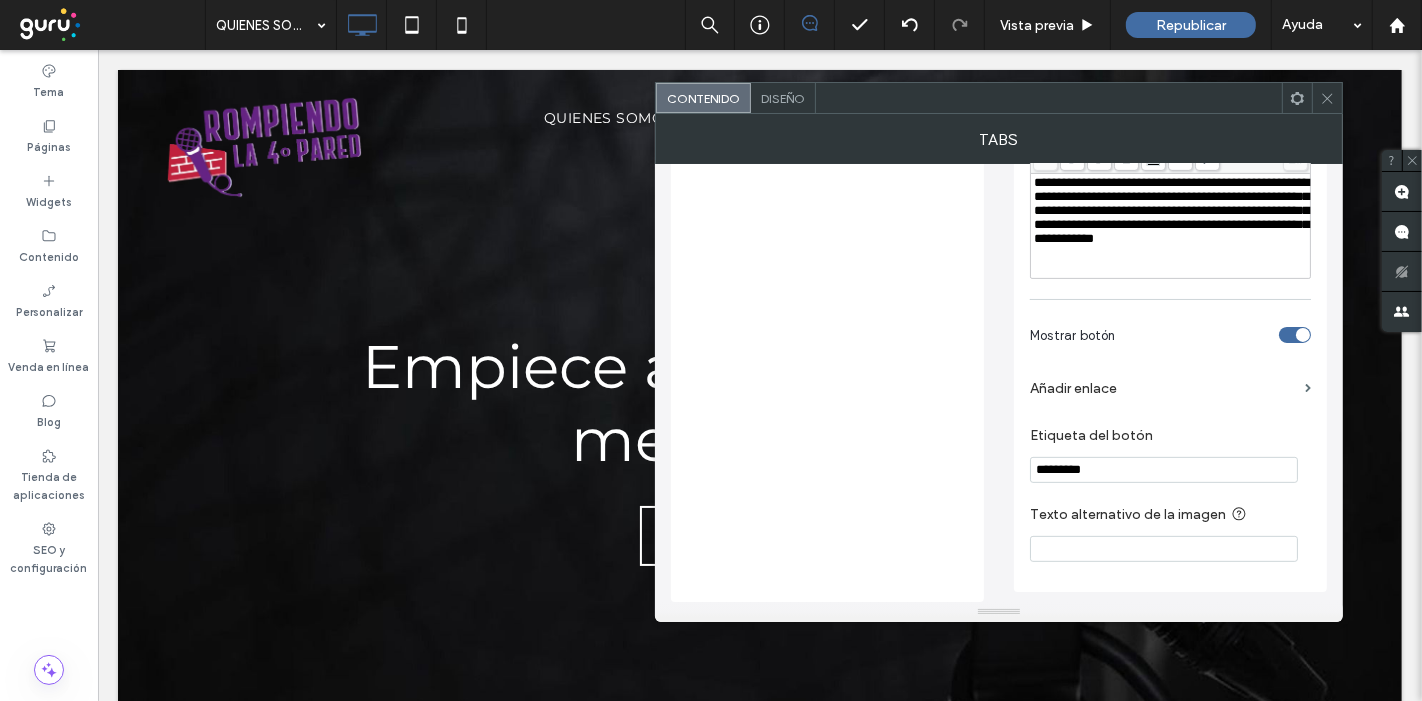 click at bounding box center (1295, 335) 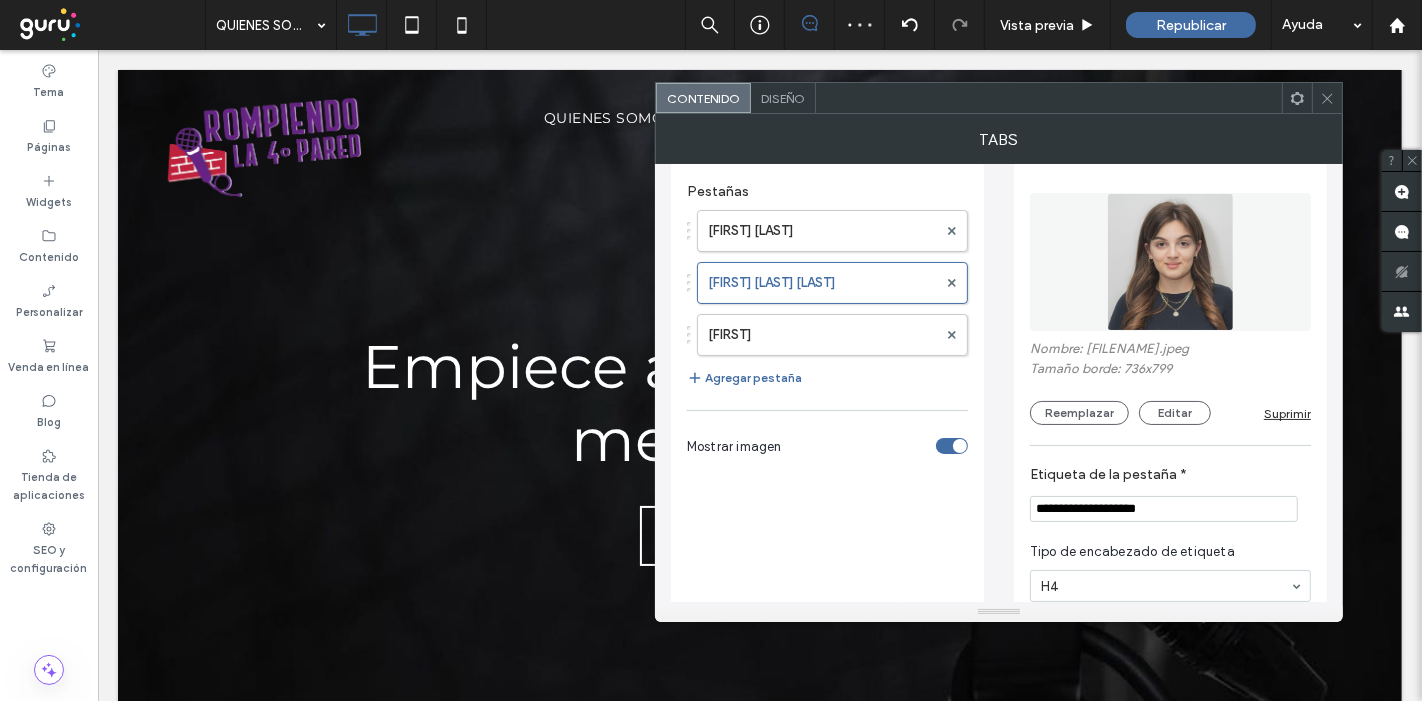 scroll, scrollTop: 0, scrollLeft: 0, axis: both 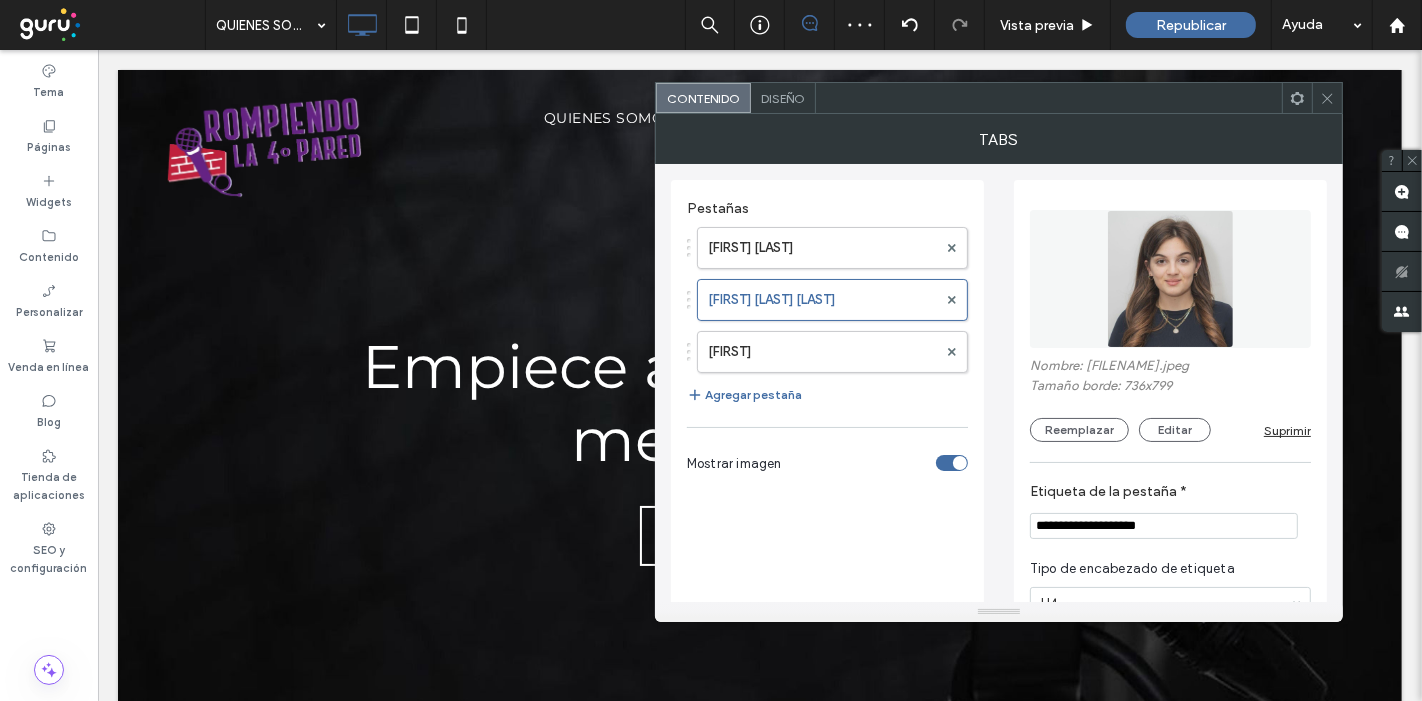 click at bounding box center (1327, 98) 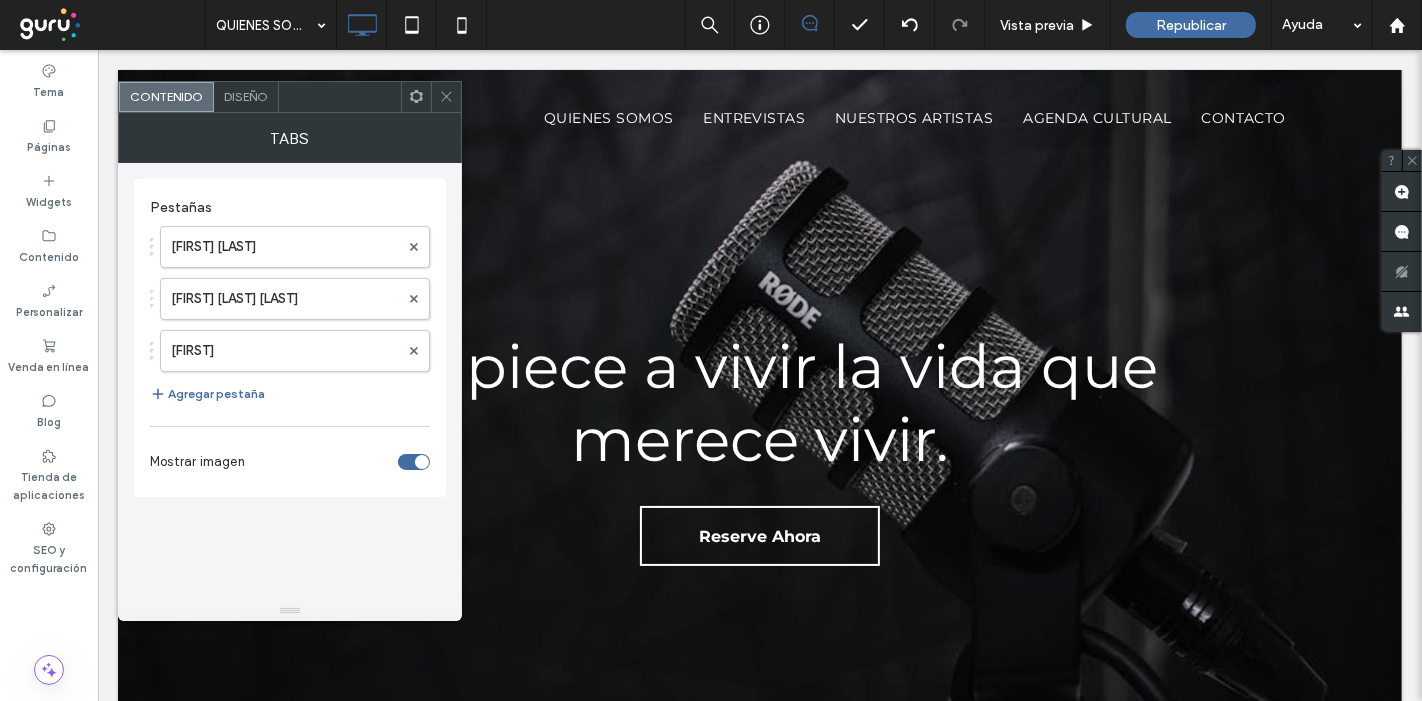 click 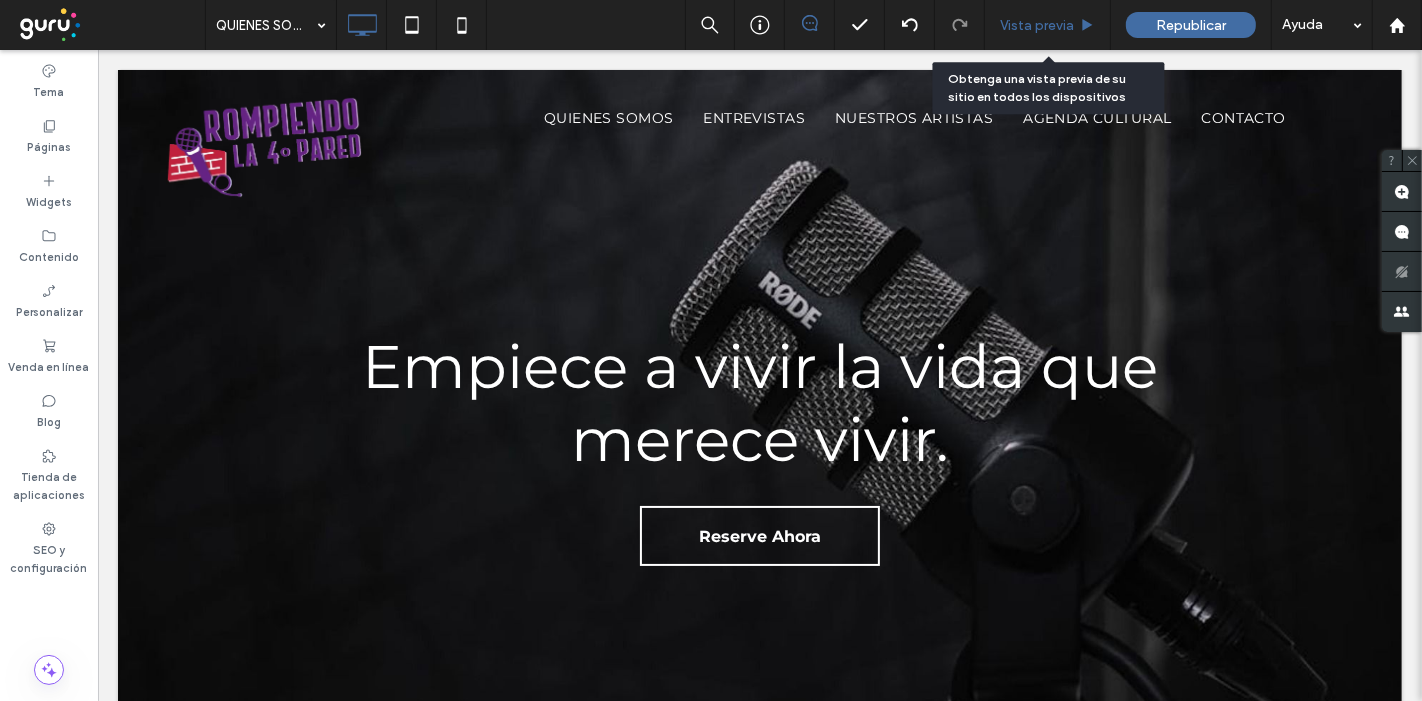 click on "Vista previa" at bounding box center (1037, 25) 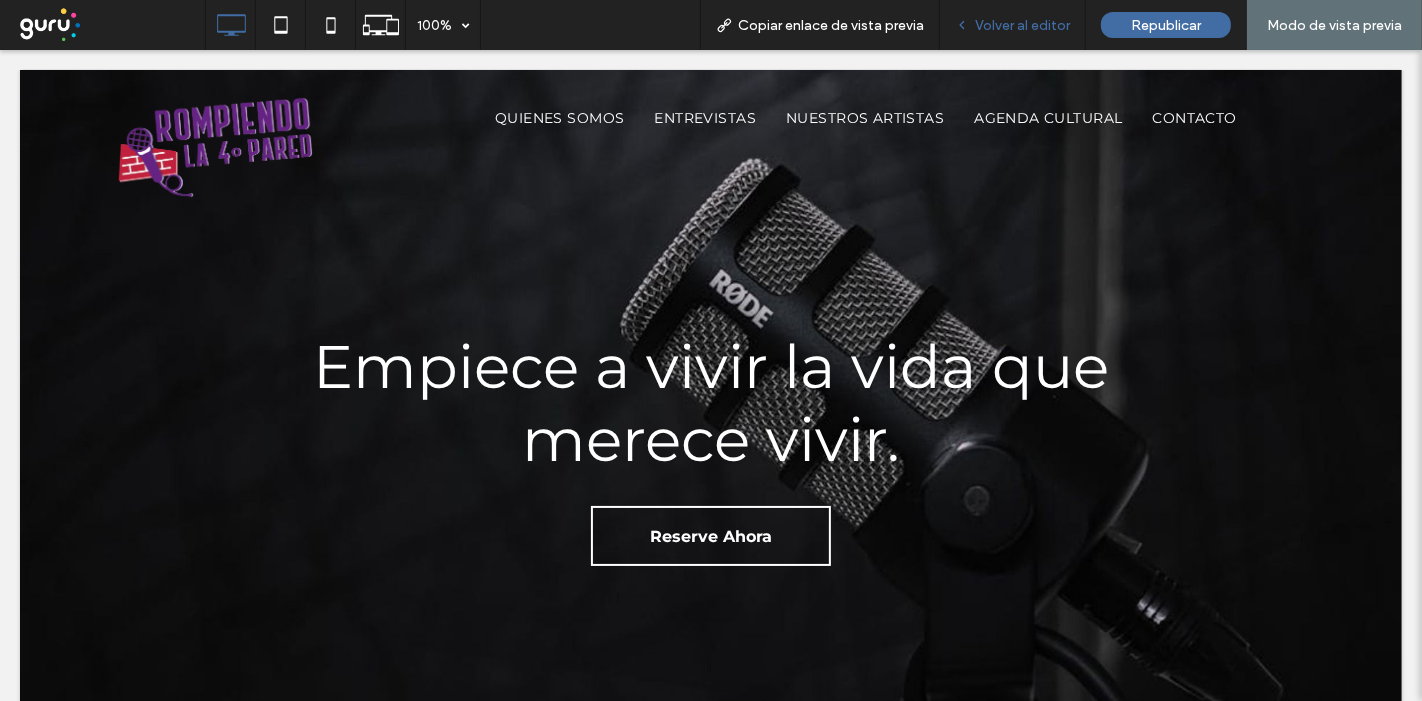 click on "Volver al editor" at bounding box center (1022, 25) 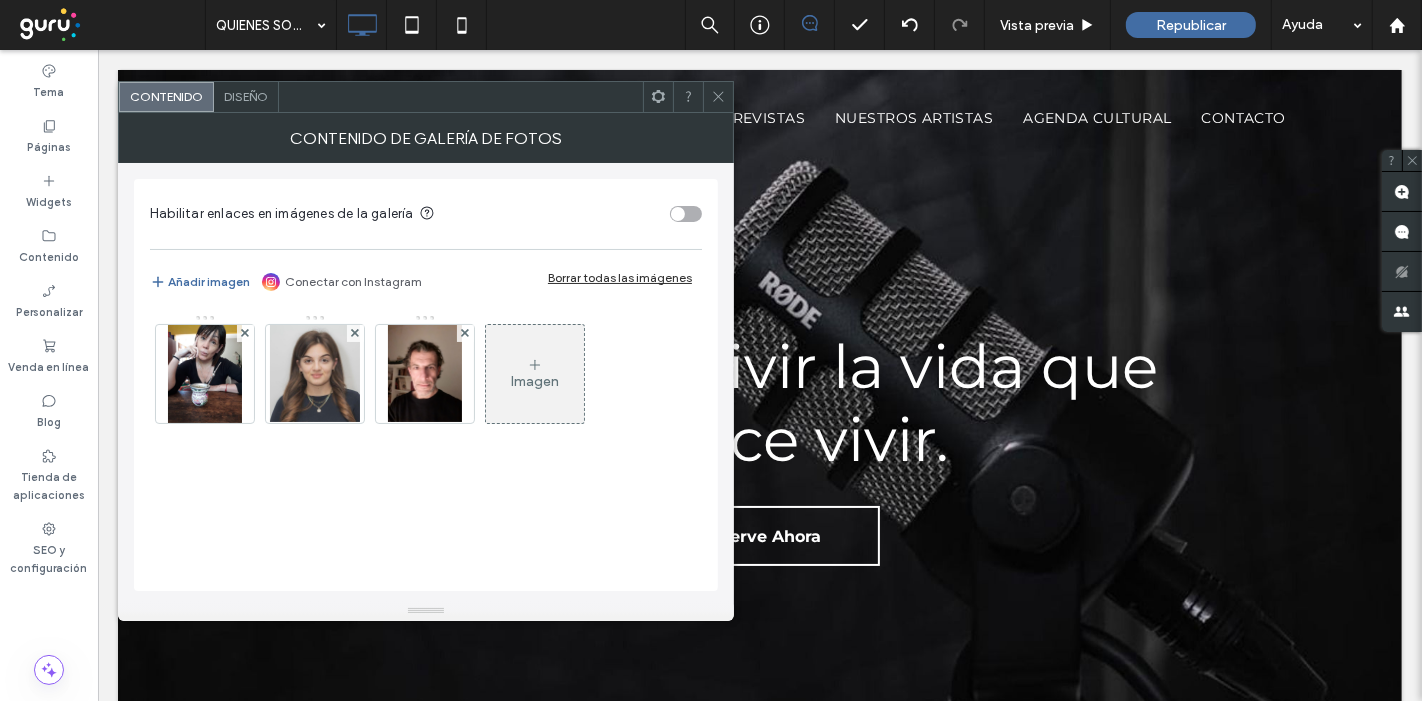 click on "Diseño" at bounding box center (246, 96) 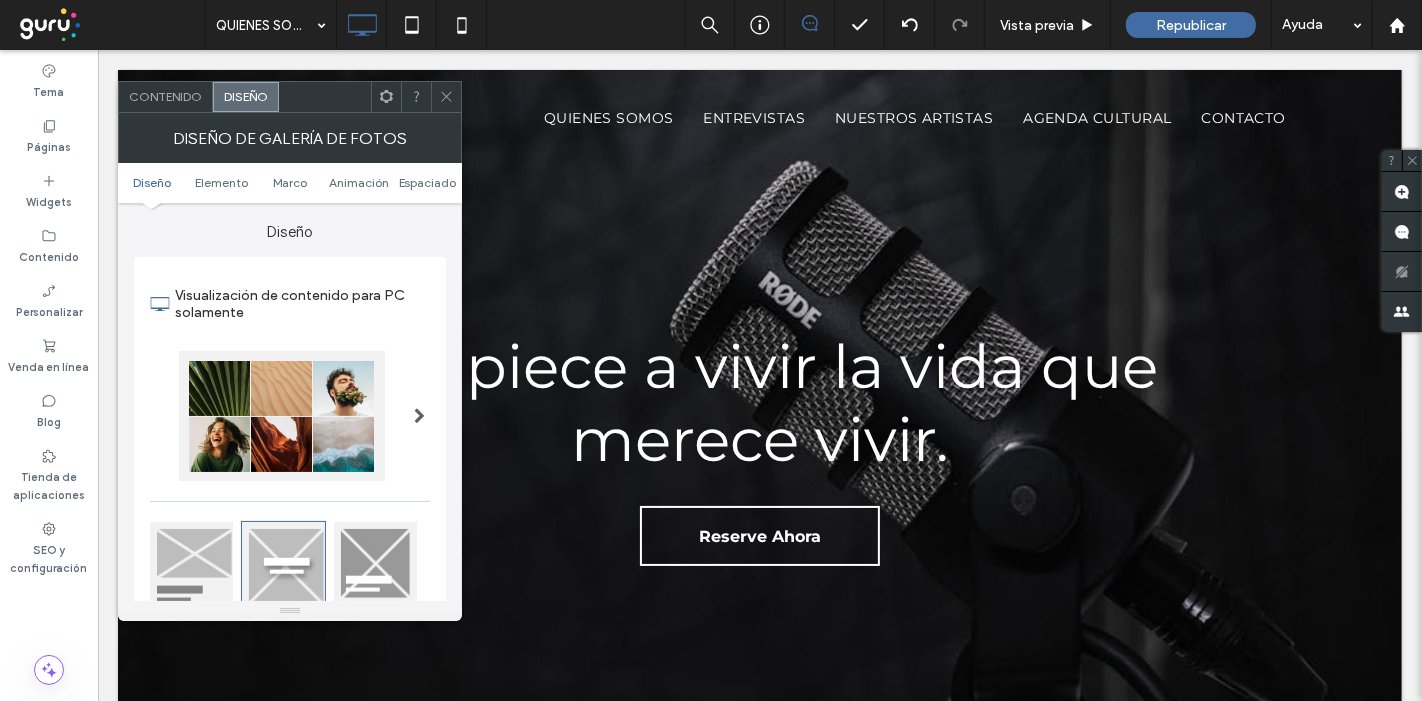 click at bounding box center [419, 416] 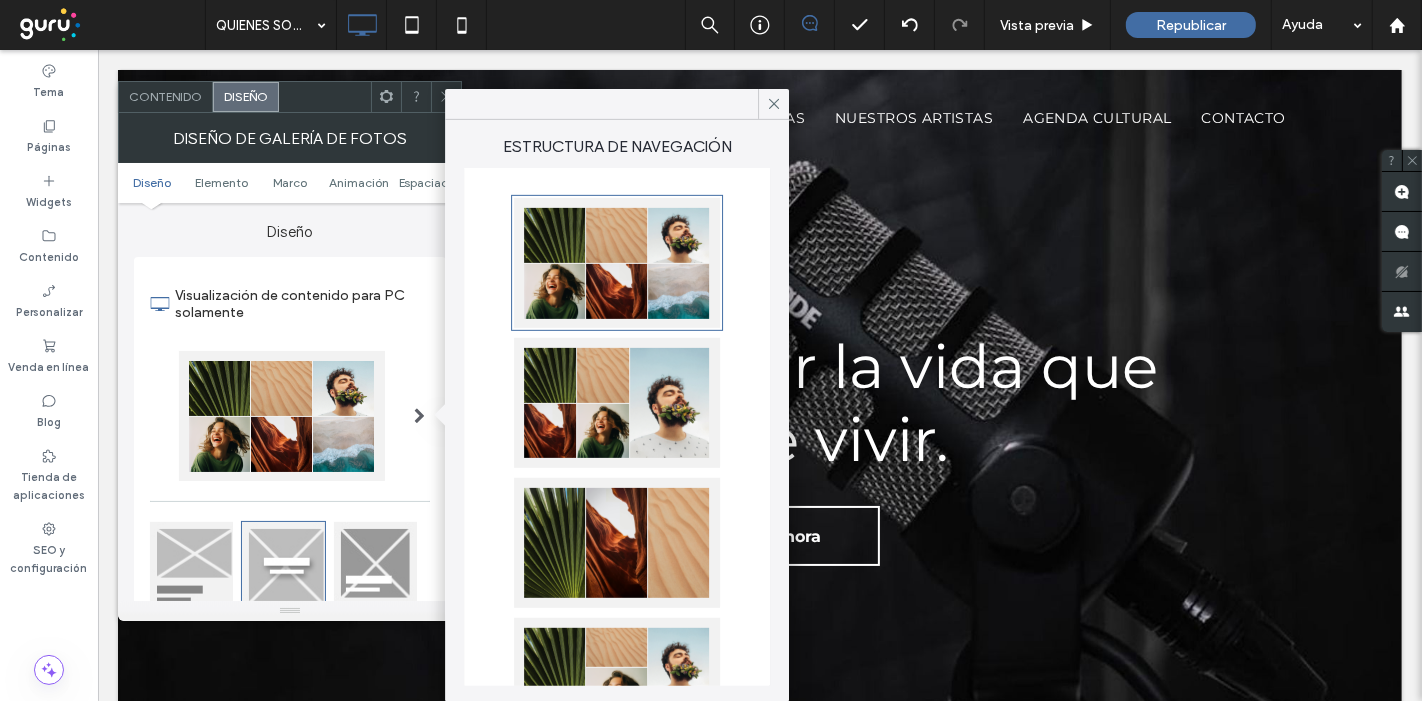 click at bounding box center [282, 416] 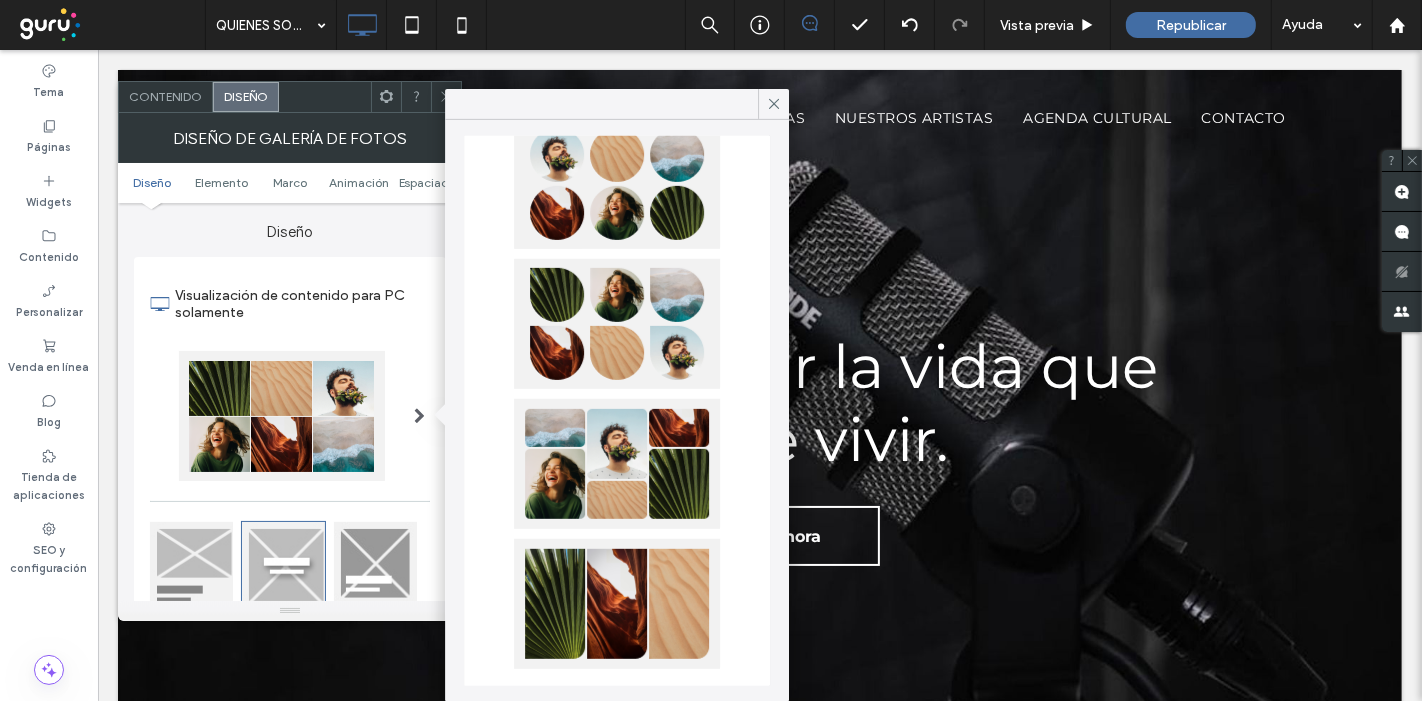 scroll, scrollTop: 936, scrollLeft: 0, axis: vertical 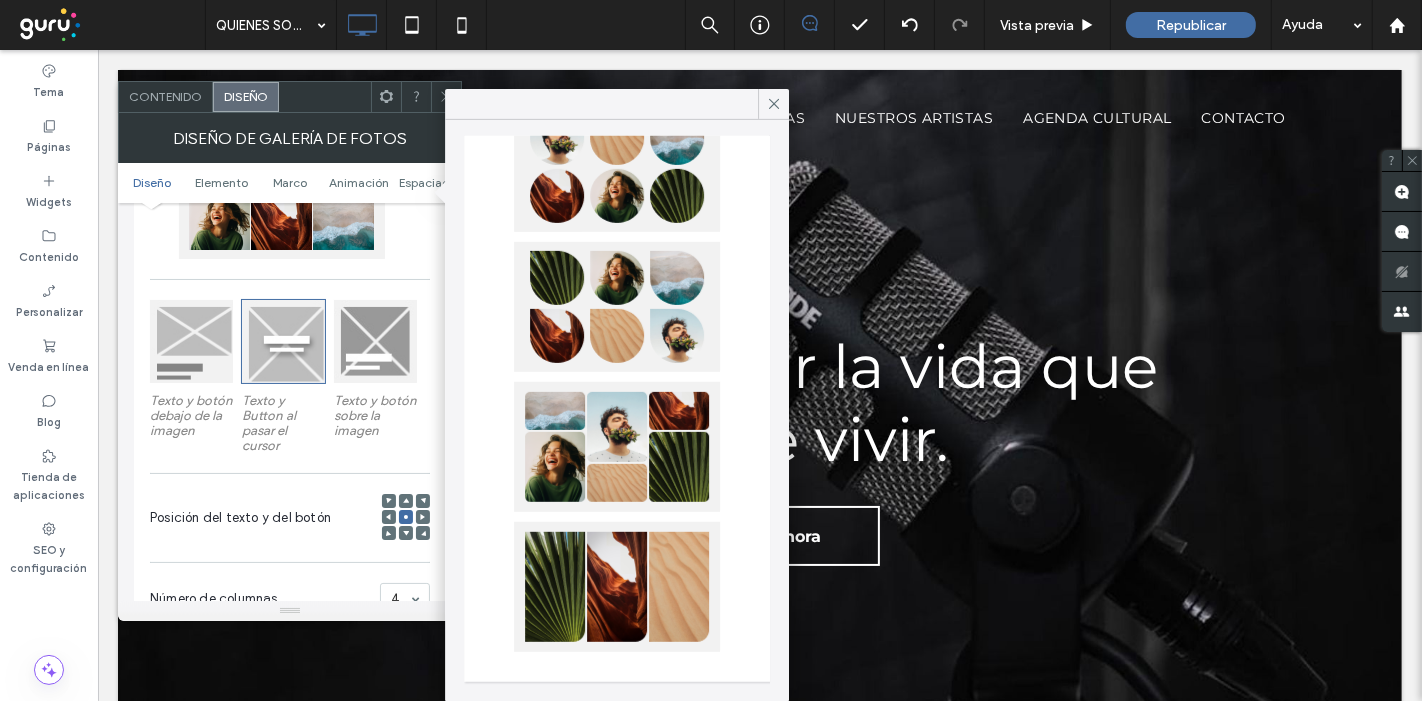 click at bounding box center [191, 341] 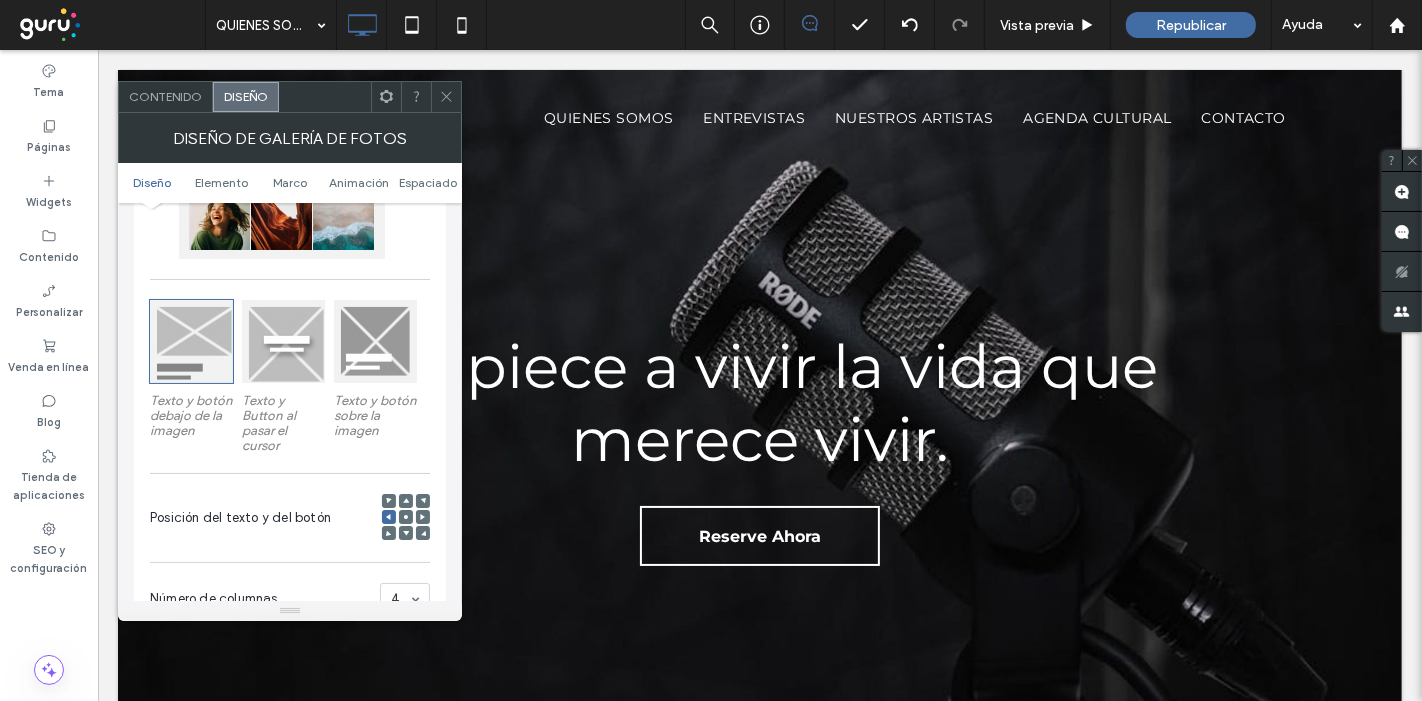 click at bounding box center [283, 341] 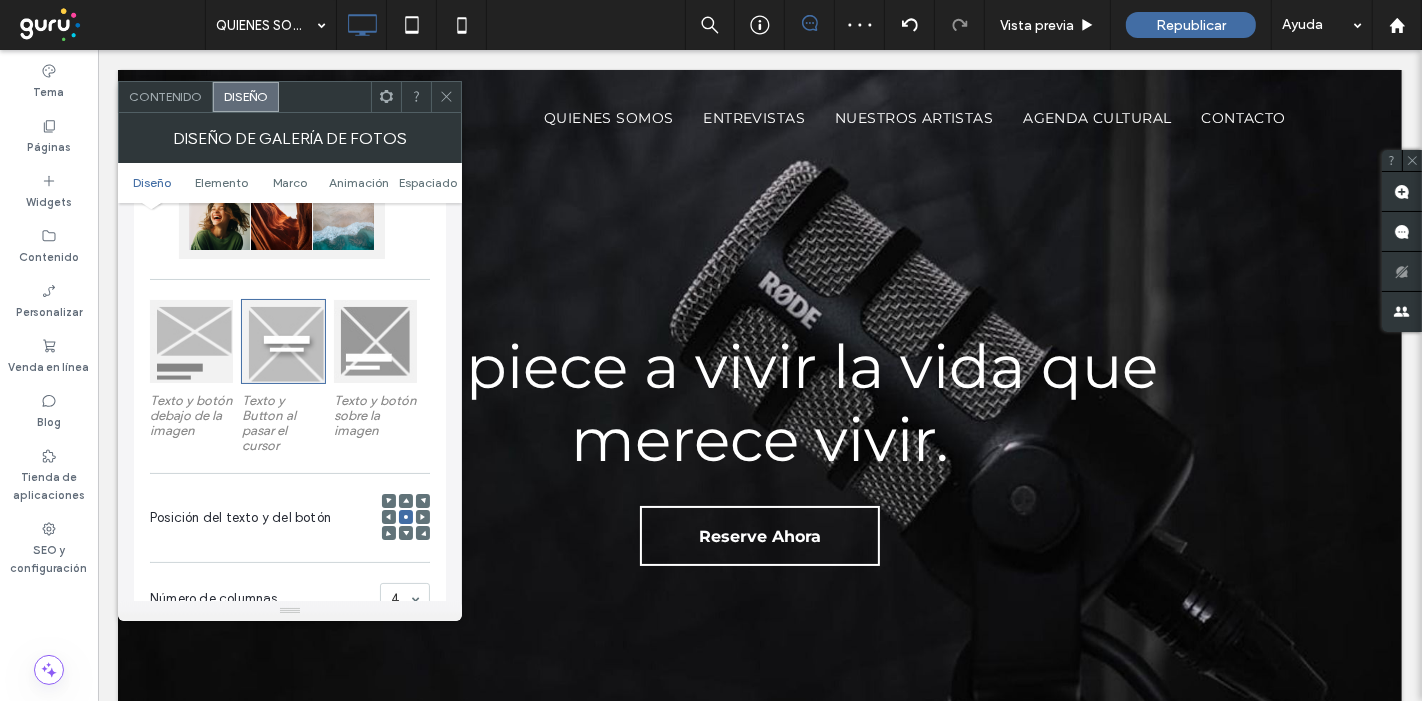 click at bounding box center (375, 341) 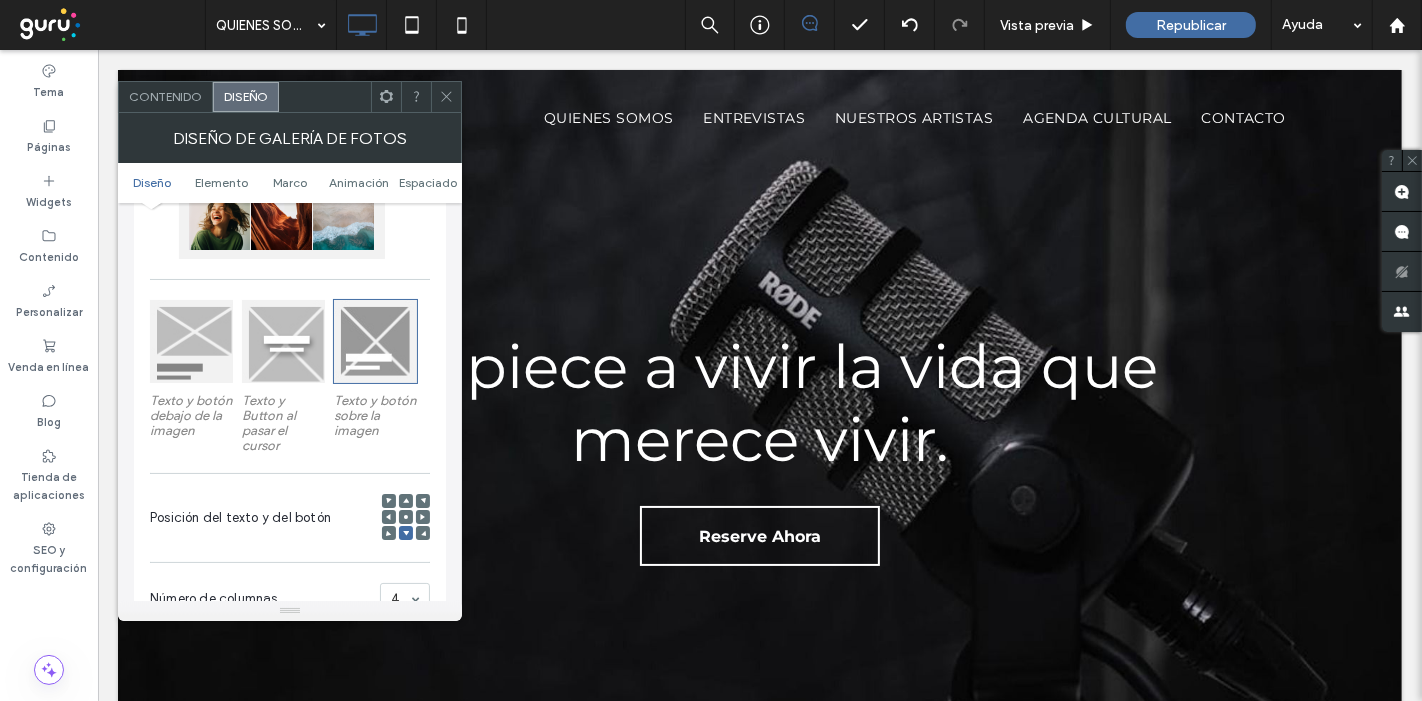 click at bounding box center (191, 341) 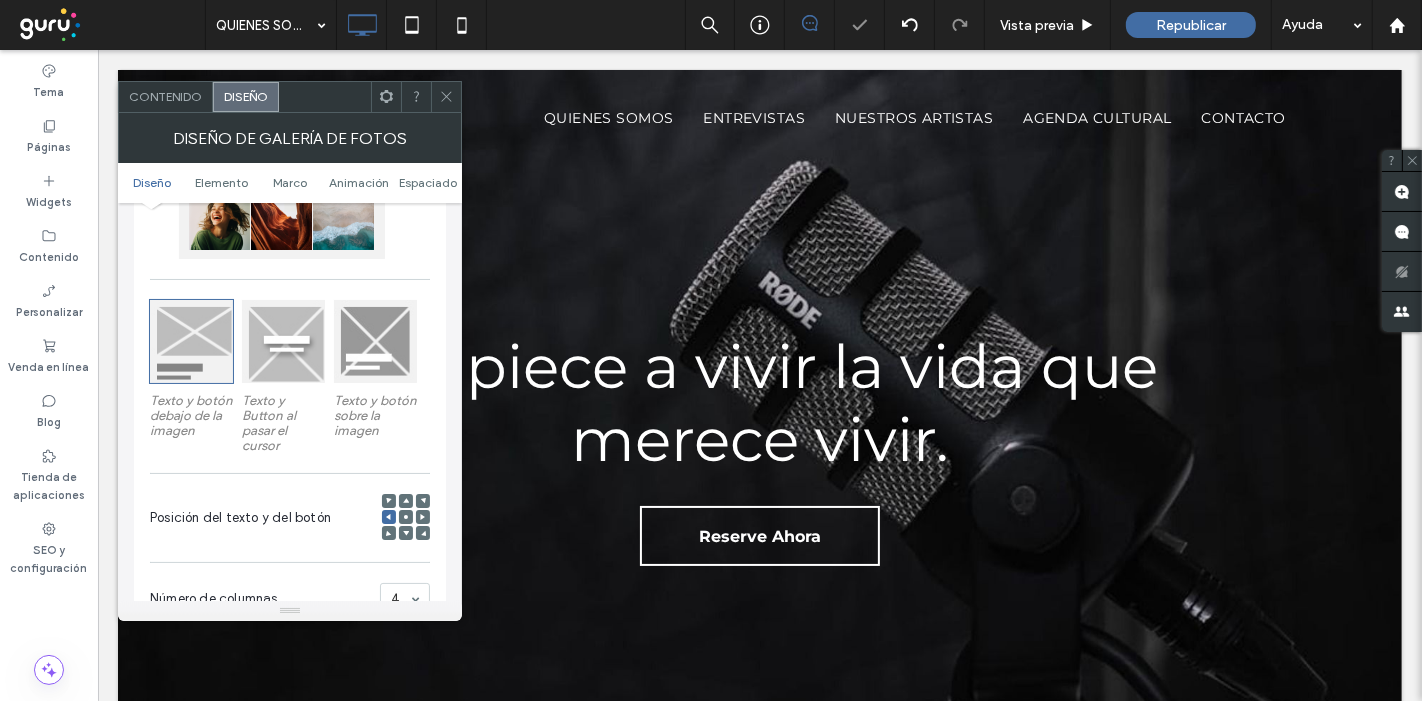 click at bounding box center [191, 341] 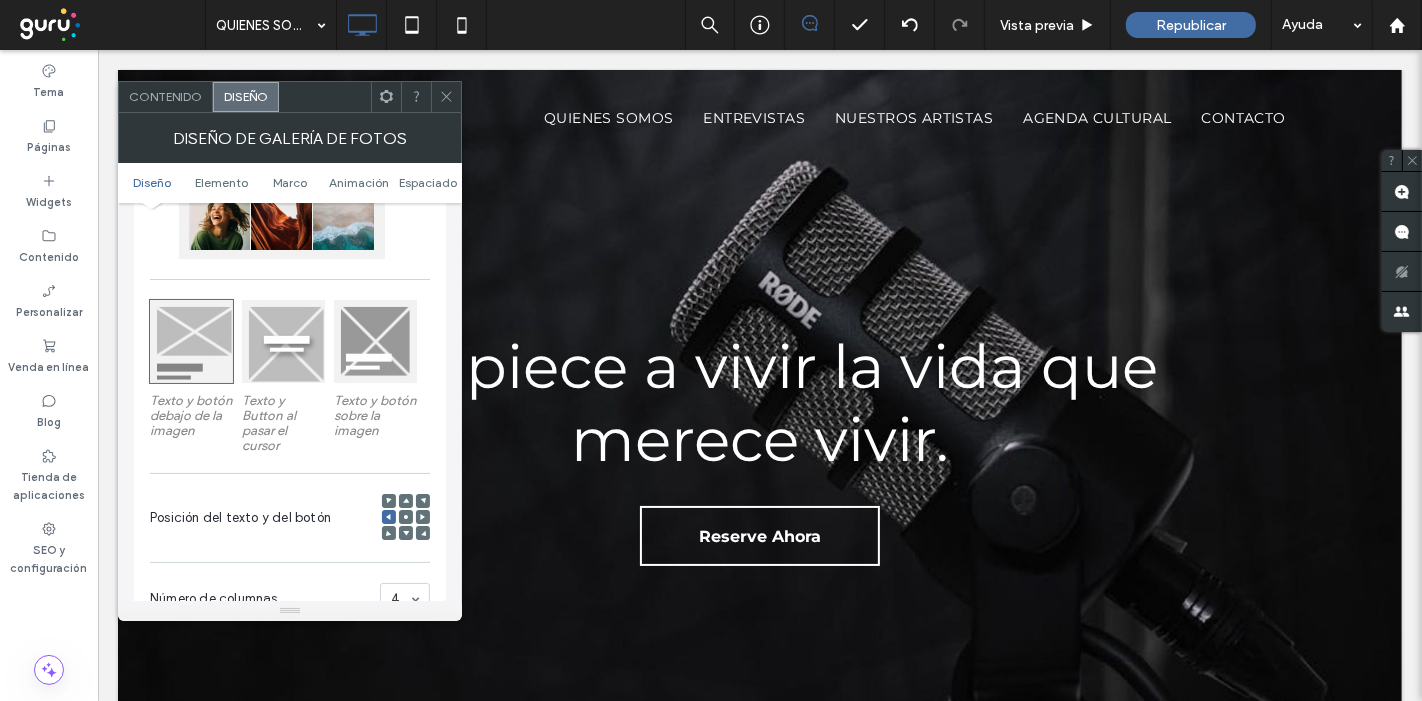 click 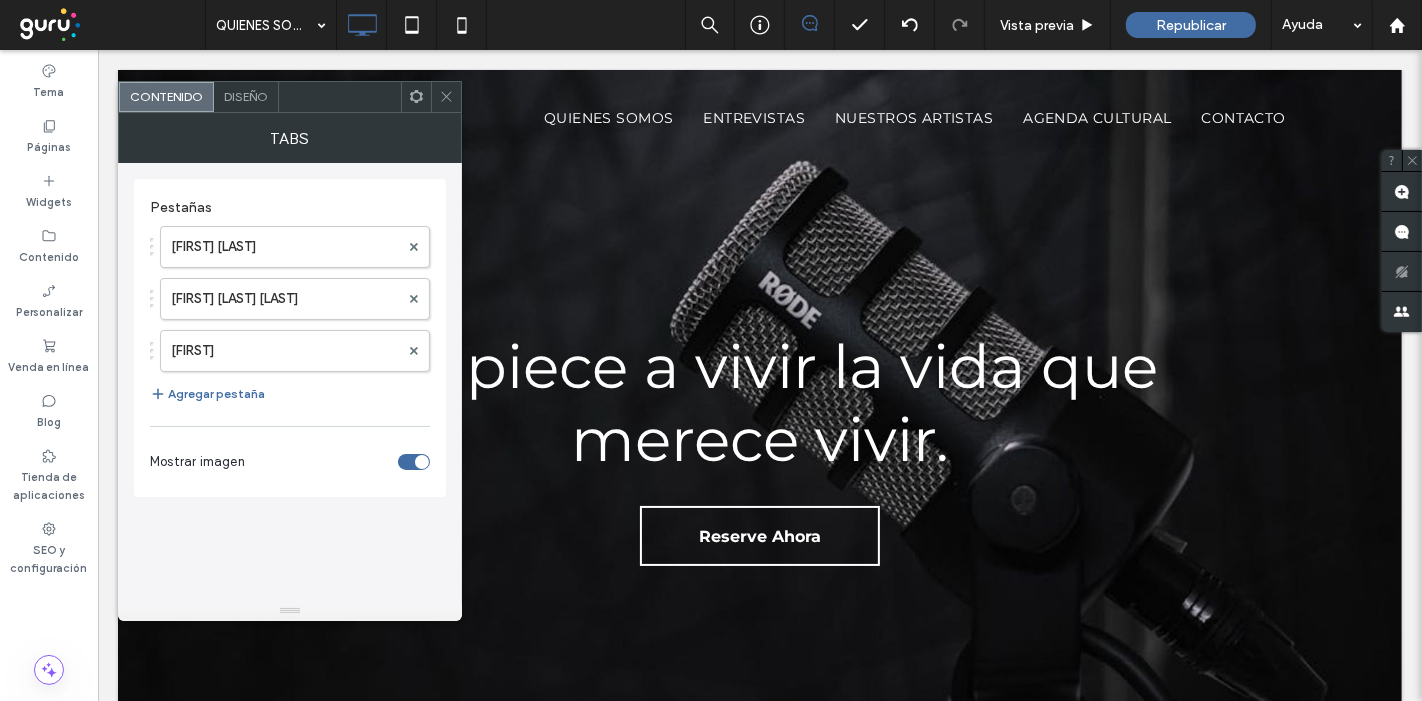 click on "Diseño" at bounding box center (246, 96) 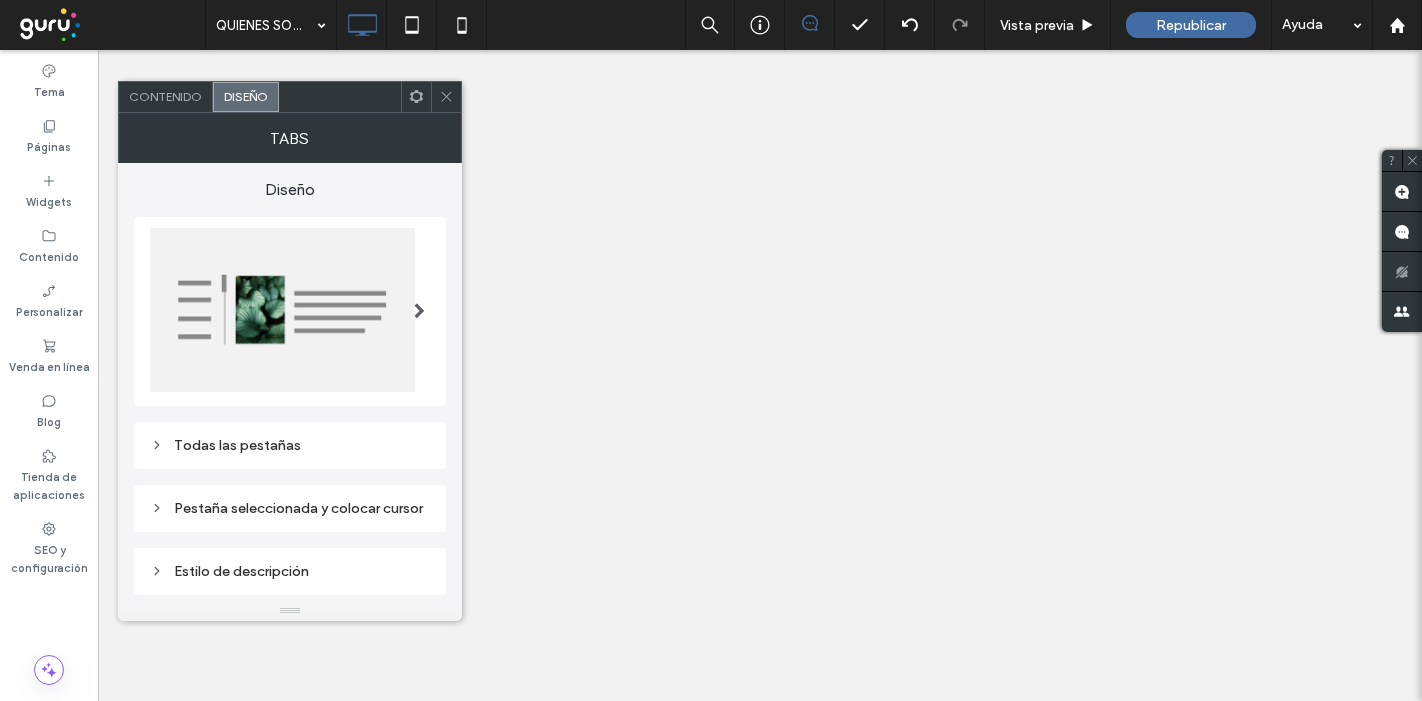 click at bounding box center [419, 311] 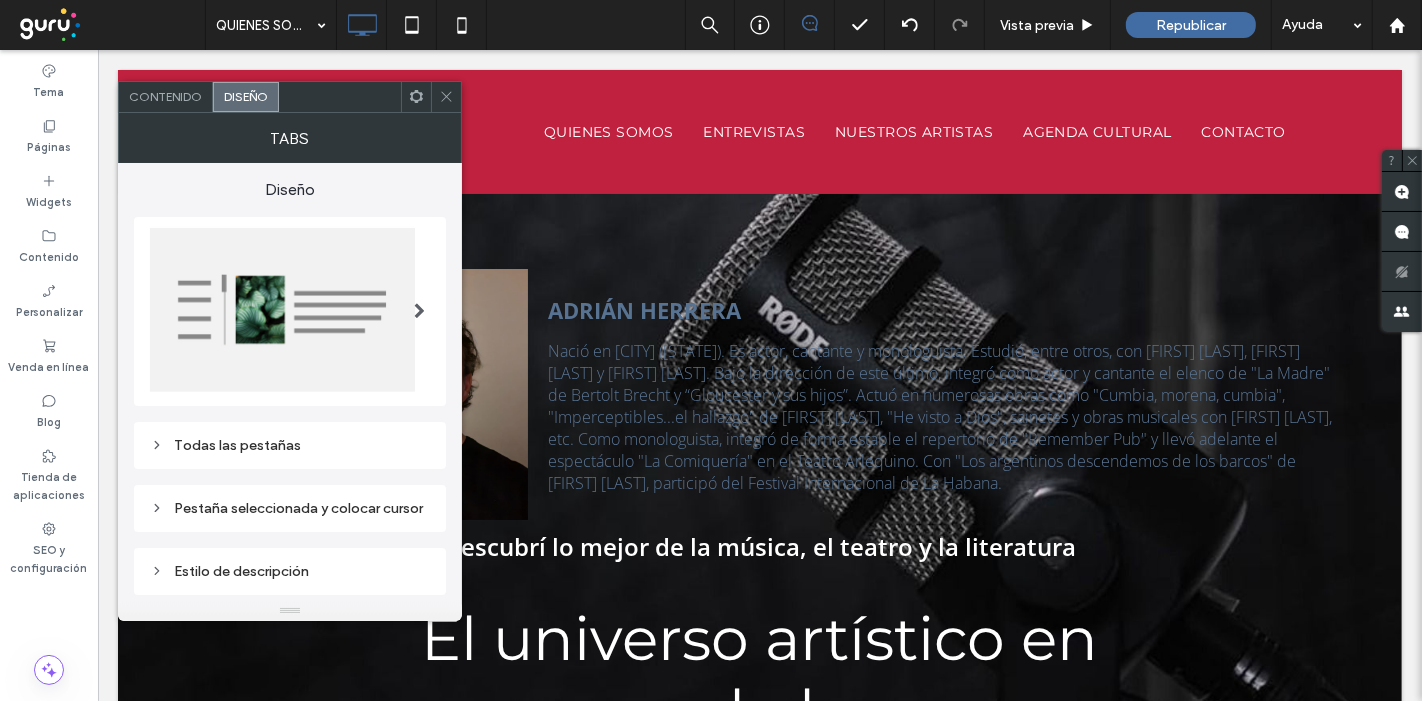 scroll, scrollTop: 2444, scrollLeft: 0, axis: vertical 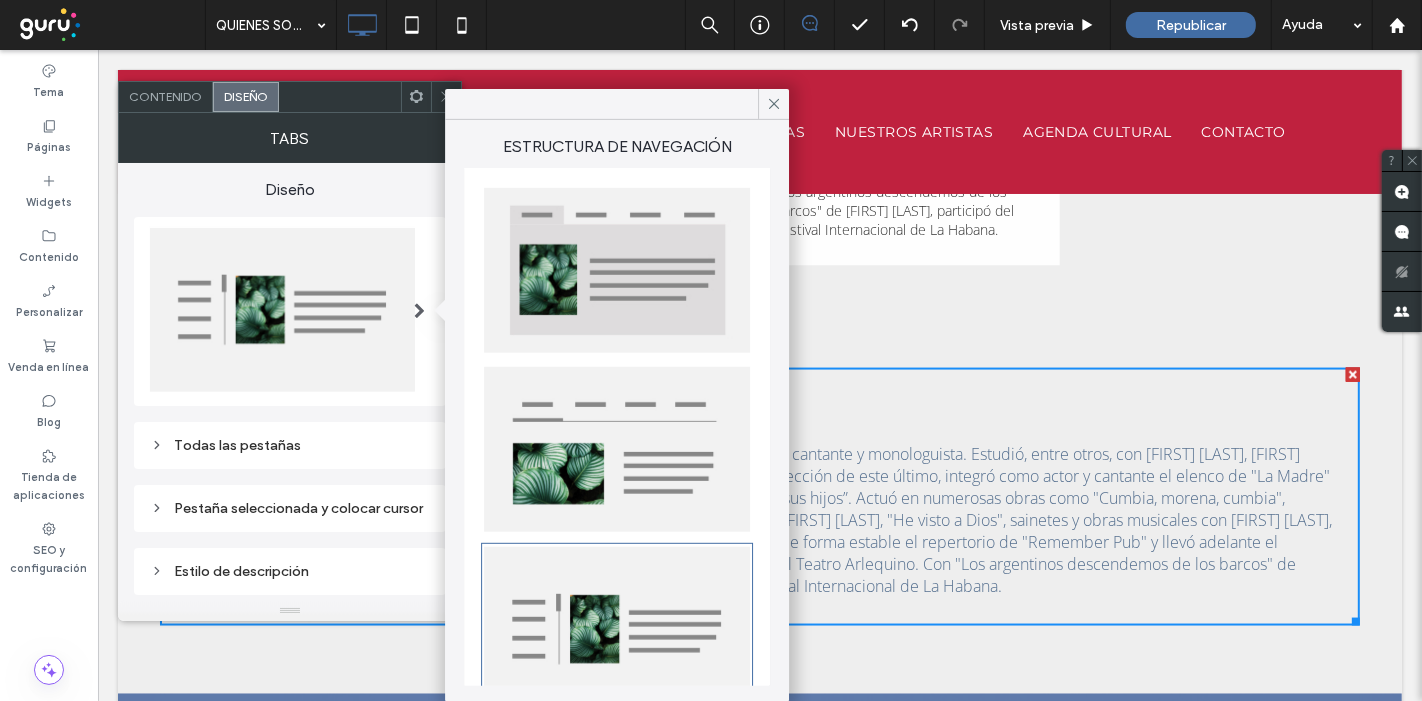 click at bounding box center (617, 449) 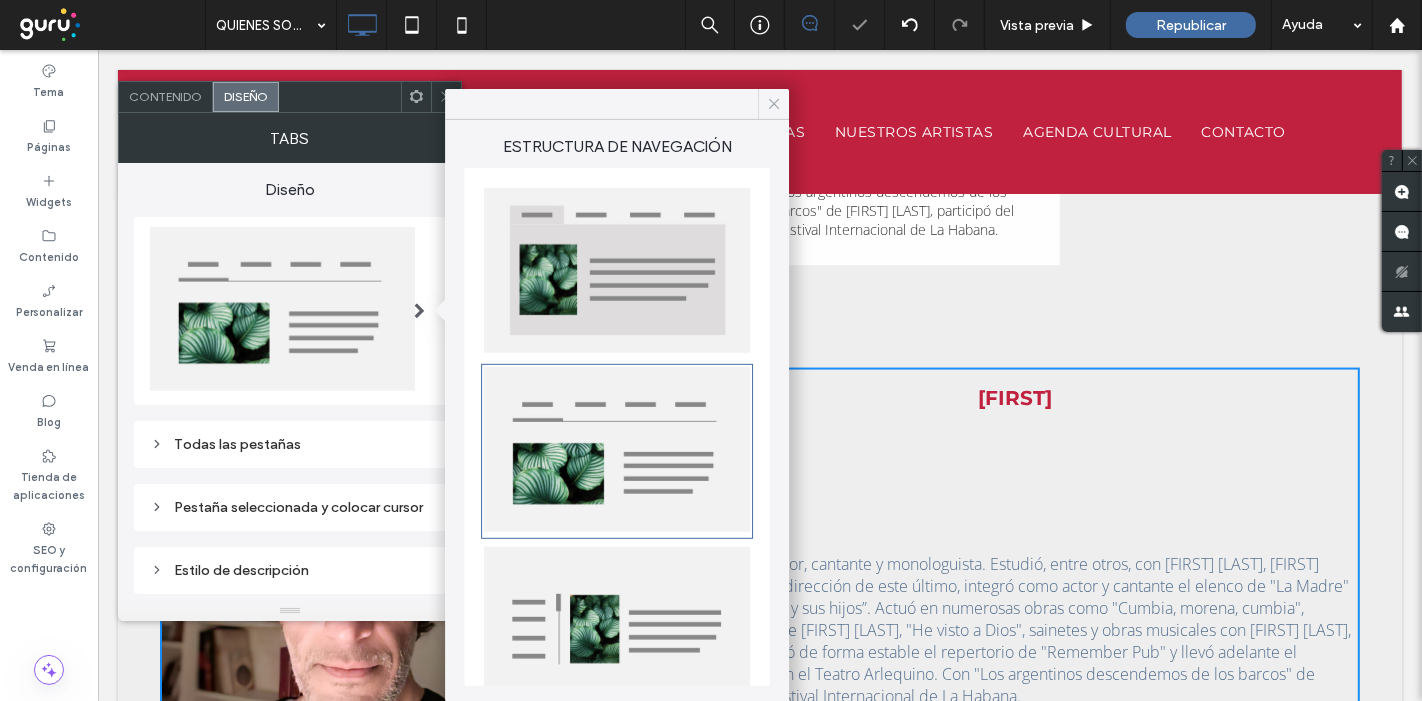 click 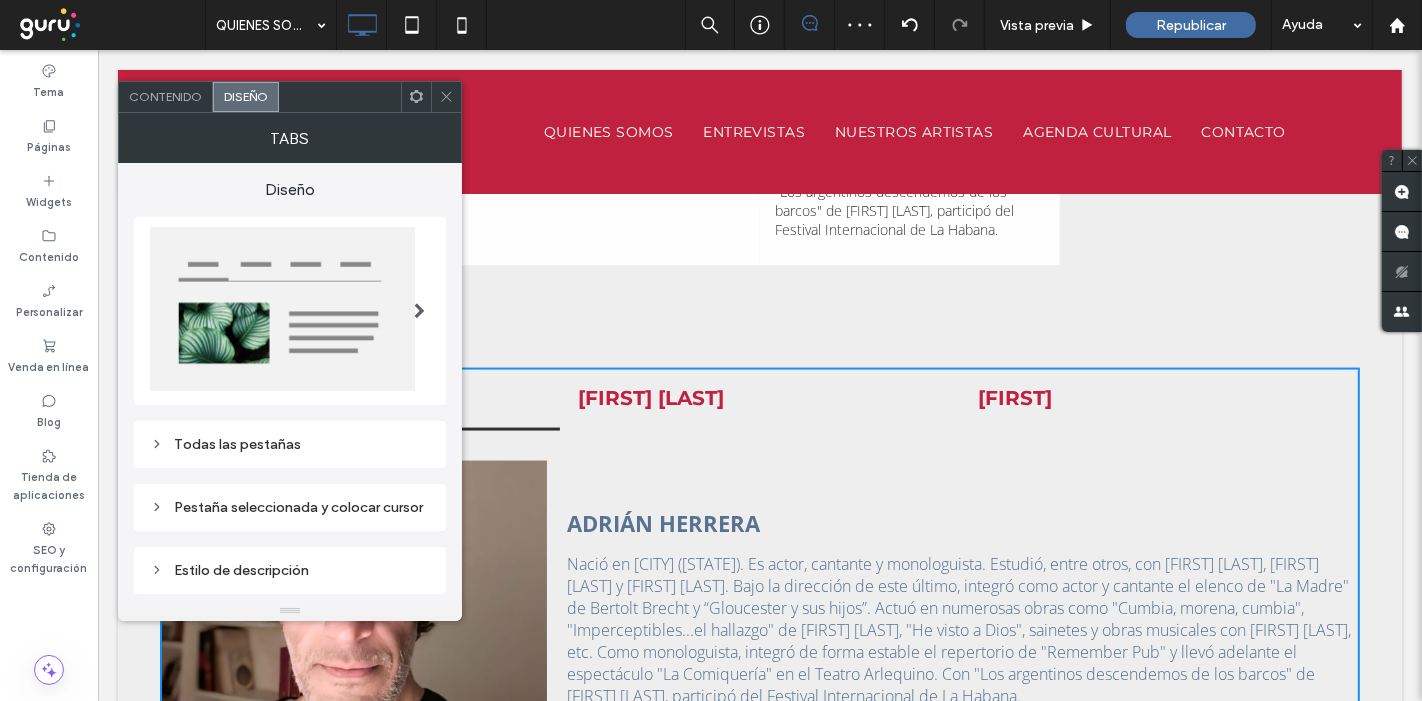click 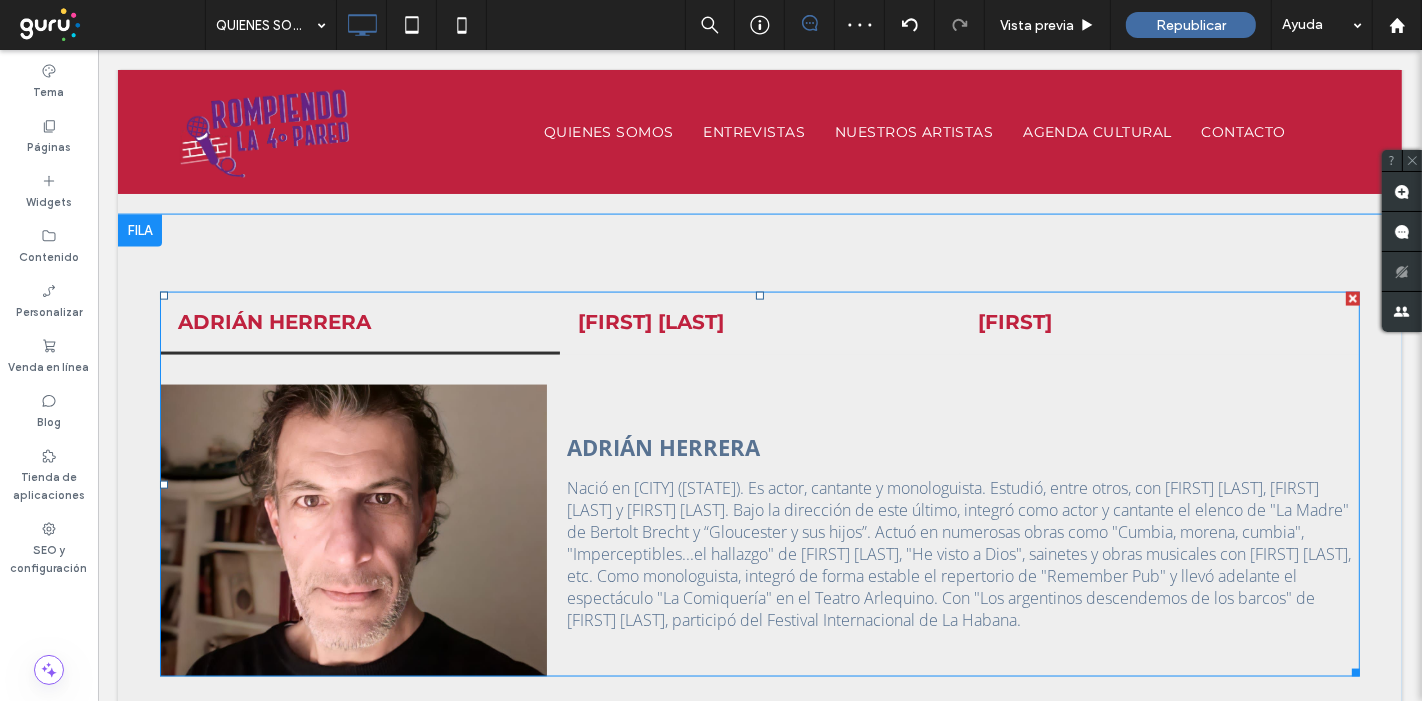 scroll, scrollTop: 2555, scrollLeft: 0, axis: vertical 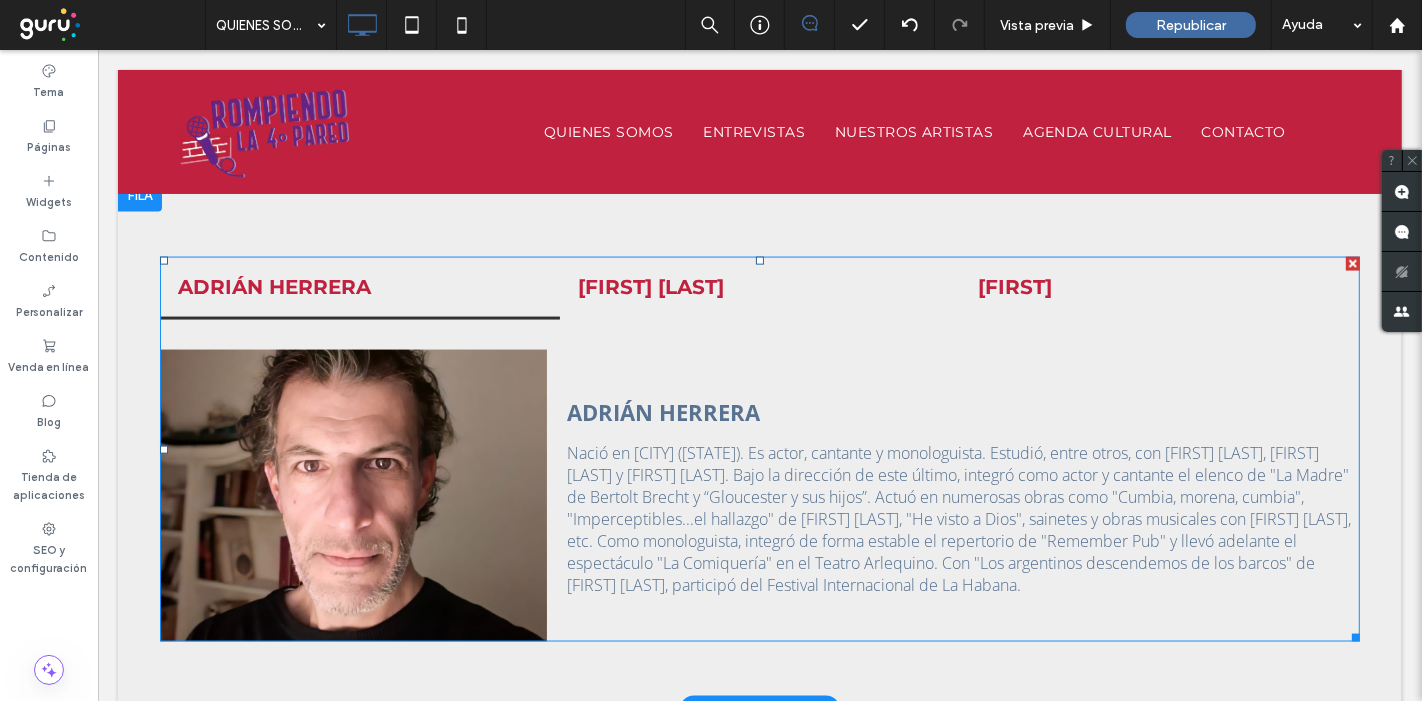 click at bounding box center [759, 449] 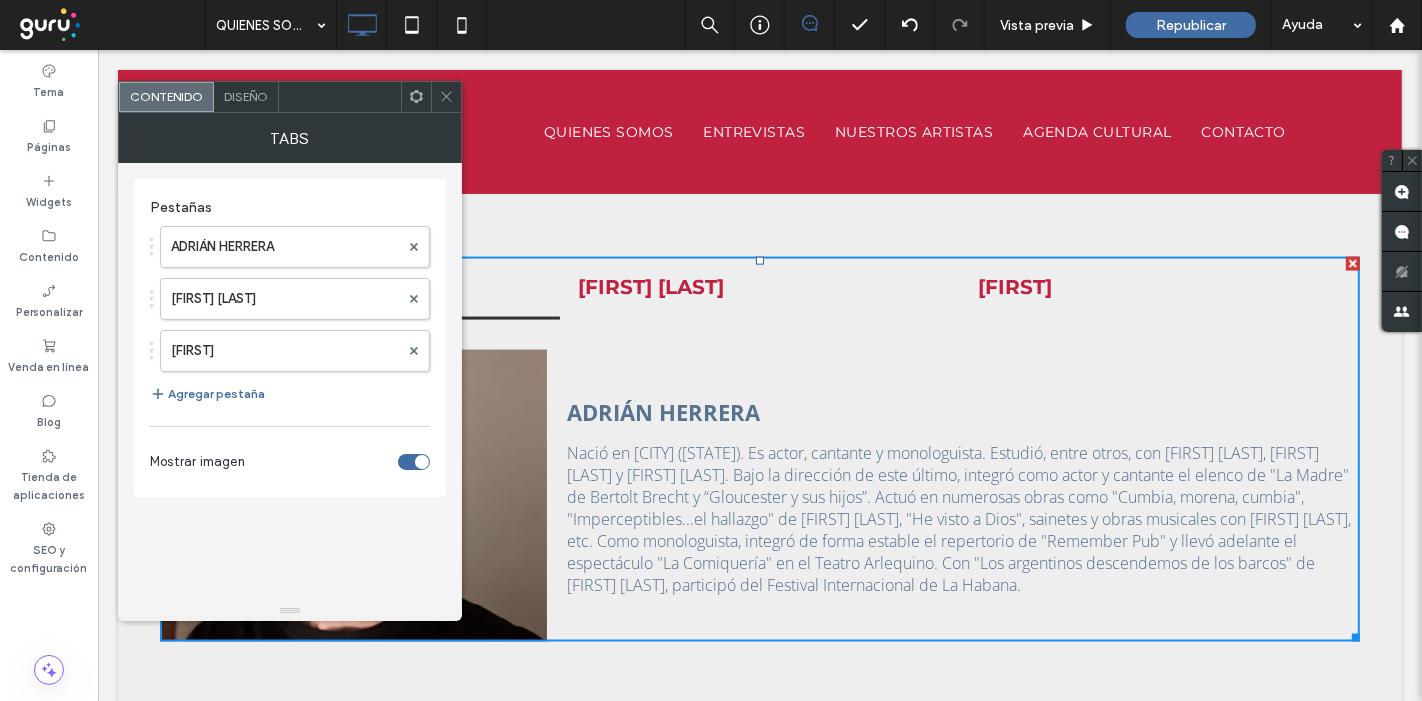 click 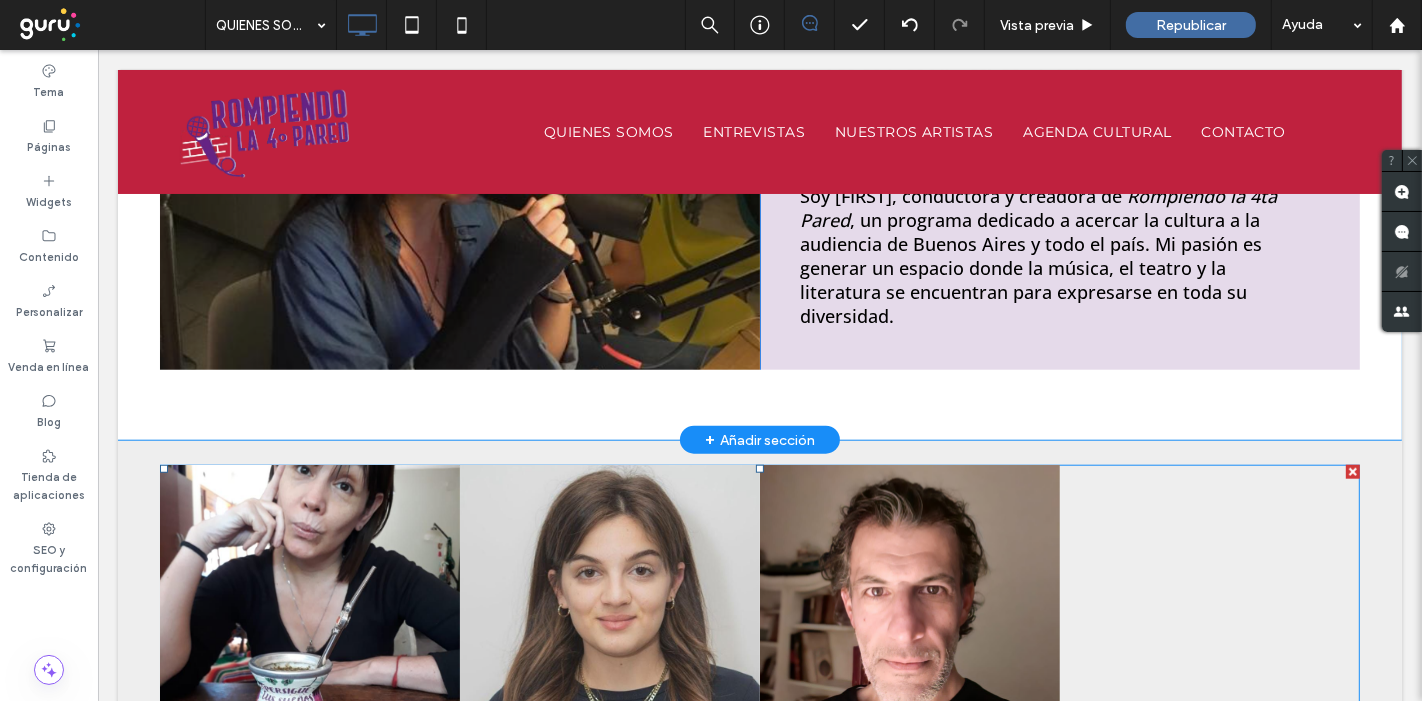 scroll, scrollTop: 1555, scrollLeft: 0, axis: vertical 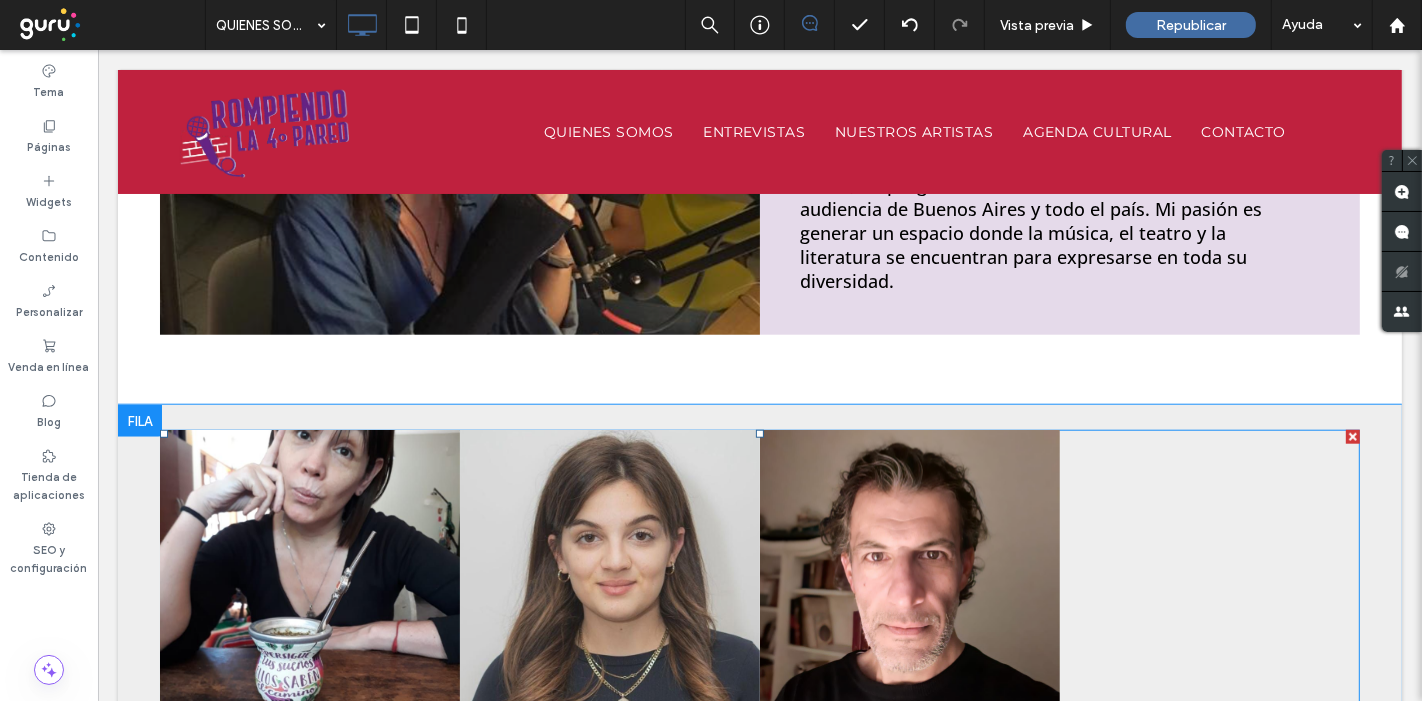 click at bounding box center [1352, 437] 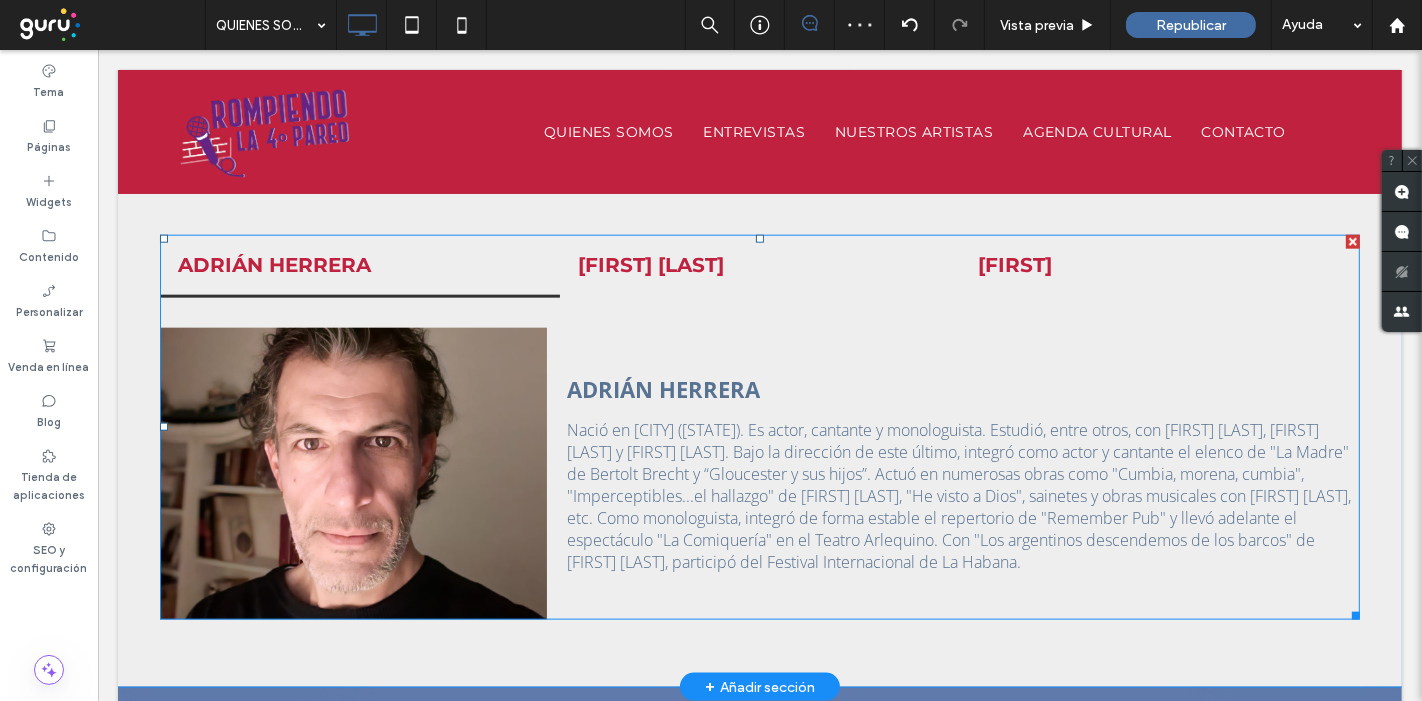 scroll, scrollTop: 2000, scrollLeft: 0, axis: vertical 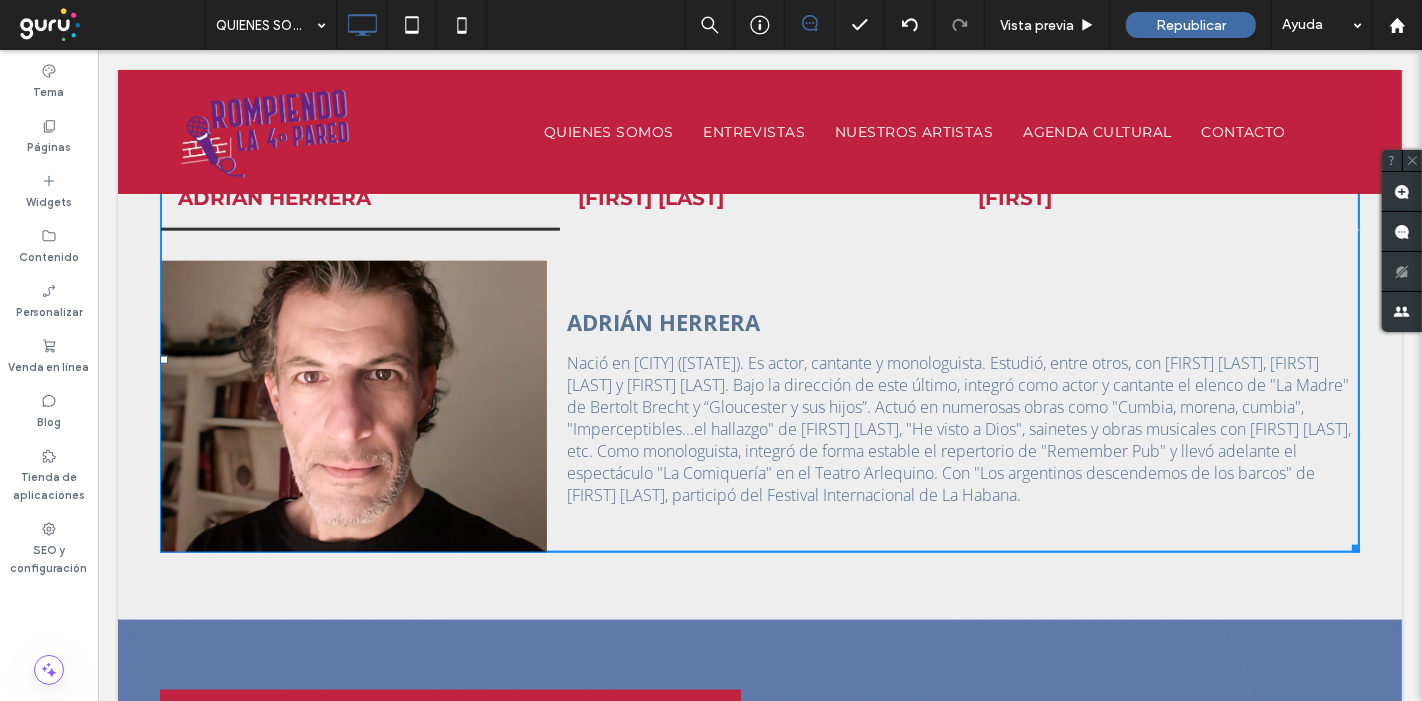 drag, startPoint x: 1336, startPoint y: 540, endPoint x: 1231, endPoint y: 558, distance: 106.531685 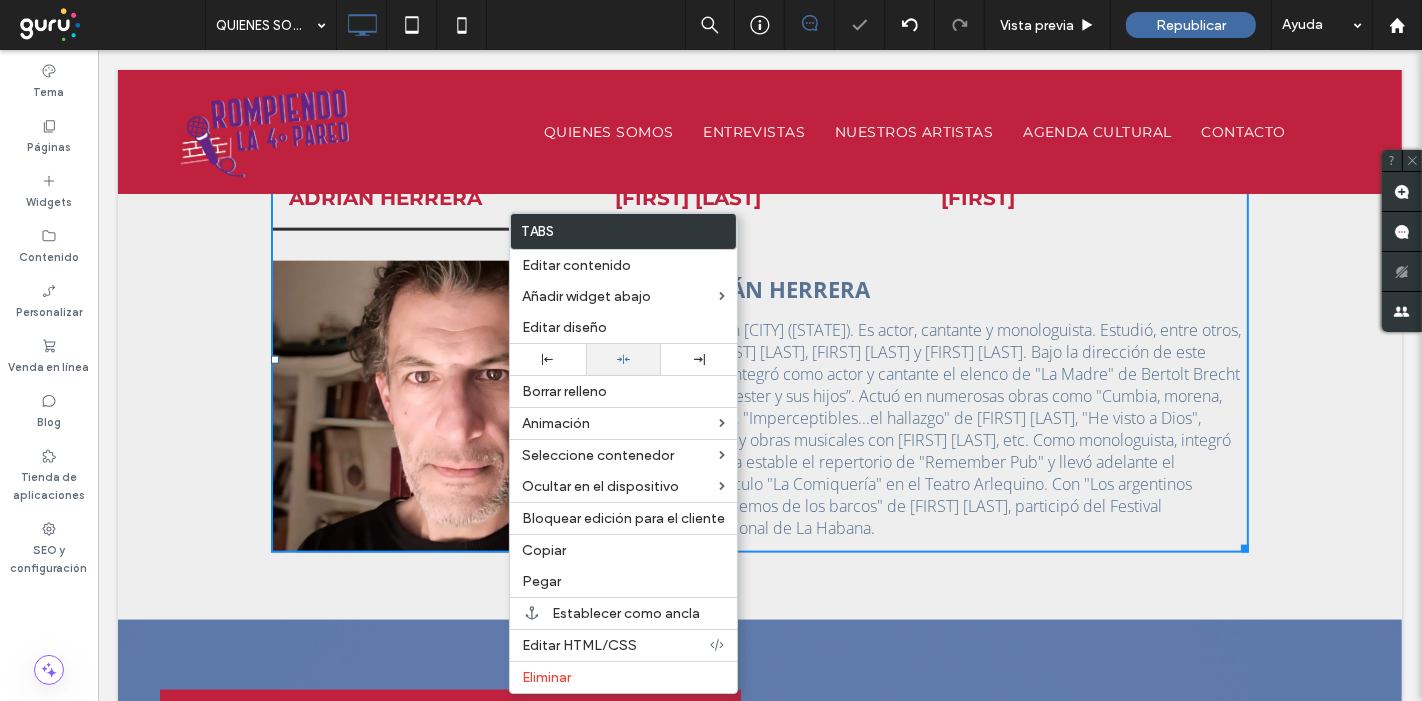 click 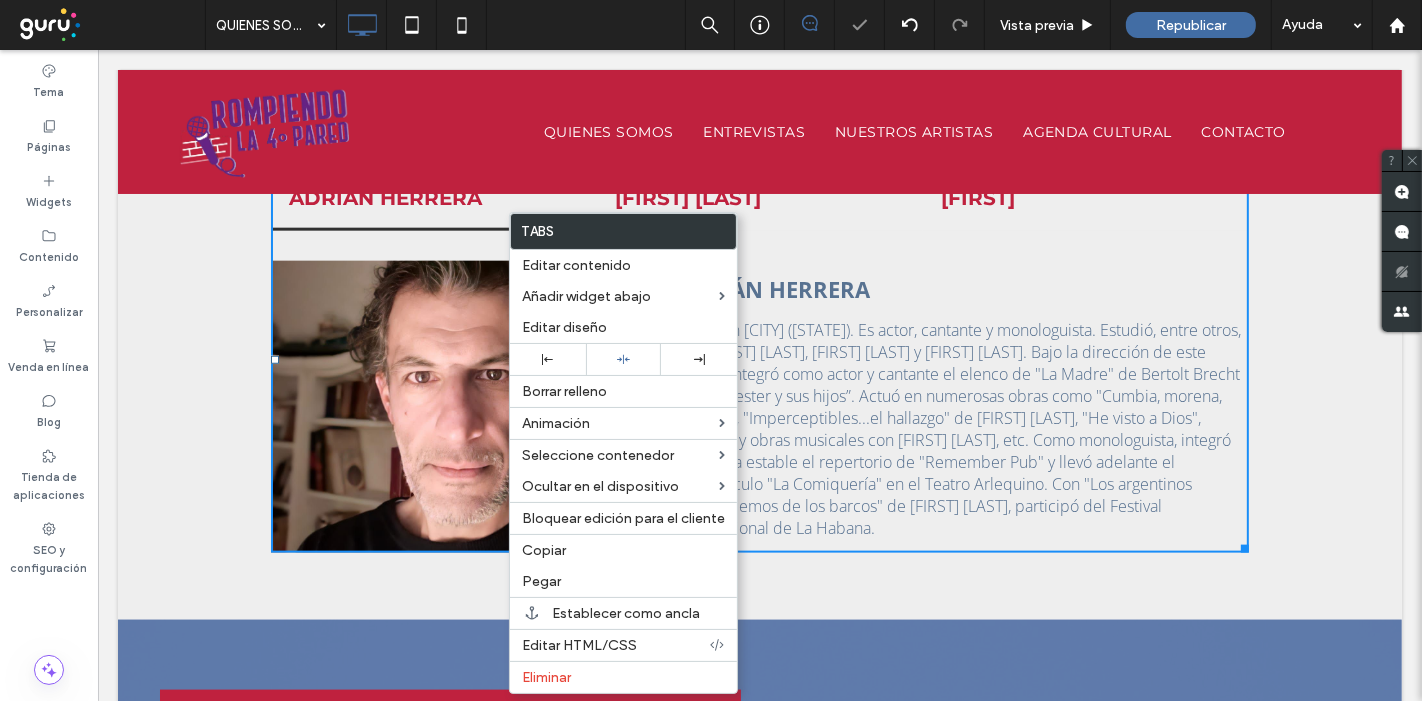 click on "Click To Paste     Click To Paste             ADRIÁN HERRERA
BRISA AGOSTINA CURTO
CLAUDIA
ADRIÁN HERRERA
Nació en Lomas de Zamora (Buenos Aires). Es actor, cantante y monologuista. Estudió, entre otros, con Guillermo Ben Hassan, Germán Akis y Raúl Serrano. Bajo la dirección de este último, integró como actor y cantante el elenco de "La Madre" de Bertolt Brecht y “Gloucester y sus hijos”. Actuó en numerosas obras como "Cumbia, morena, cumbia", "Imperceptibles...el hallazgo" de Mirta Morutto, "He visto a Dios", sainetes y obras musicales con Walter Yonsky, etc. Como monologuista, integró de forma estable el repertorio de "Remember Pub" y llevó adelante el espectáculo "La Comiquería" en el Teatro Arlequino. Con "Los argentinos descendemos de los barcos" de Ben Hassan, participó del Festival Internacional de La Habana.
BRISA AGOSTINA CURTO
CLAUDIA" at bounding box center (759, 355) 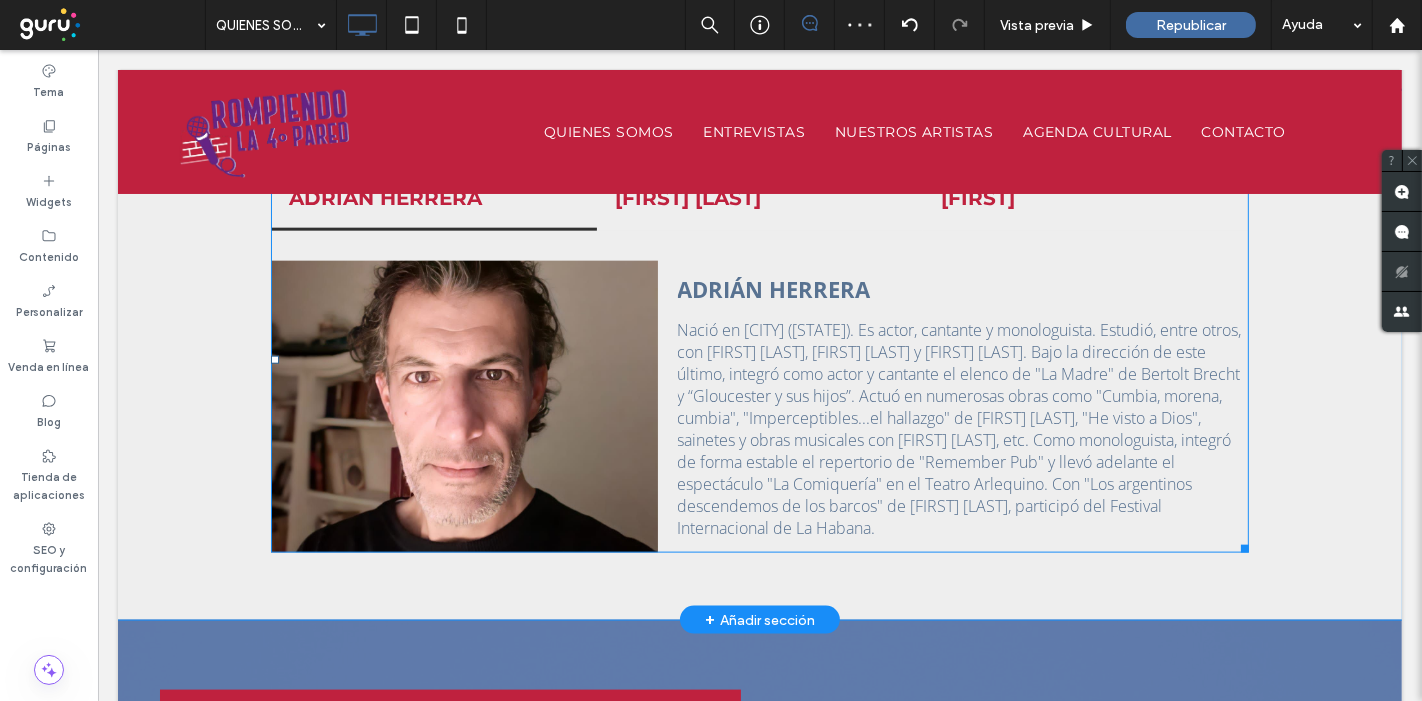scroll, scrollTop: 1888, scrollLeft: 0, axis: vertical 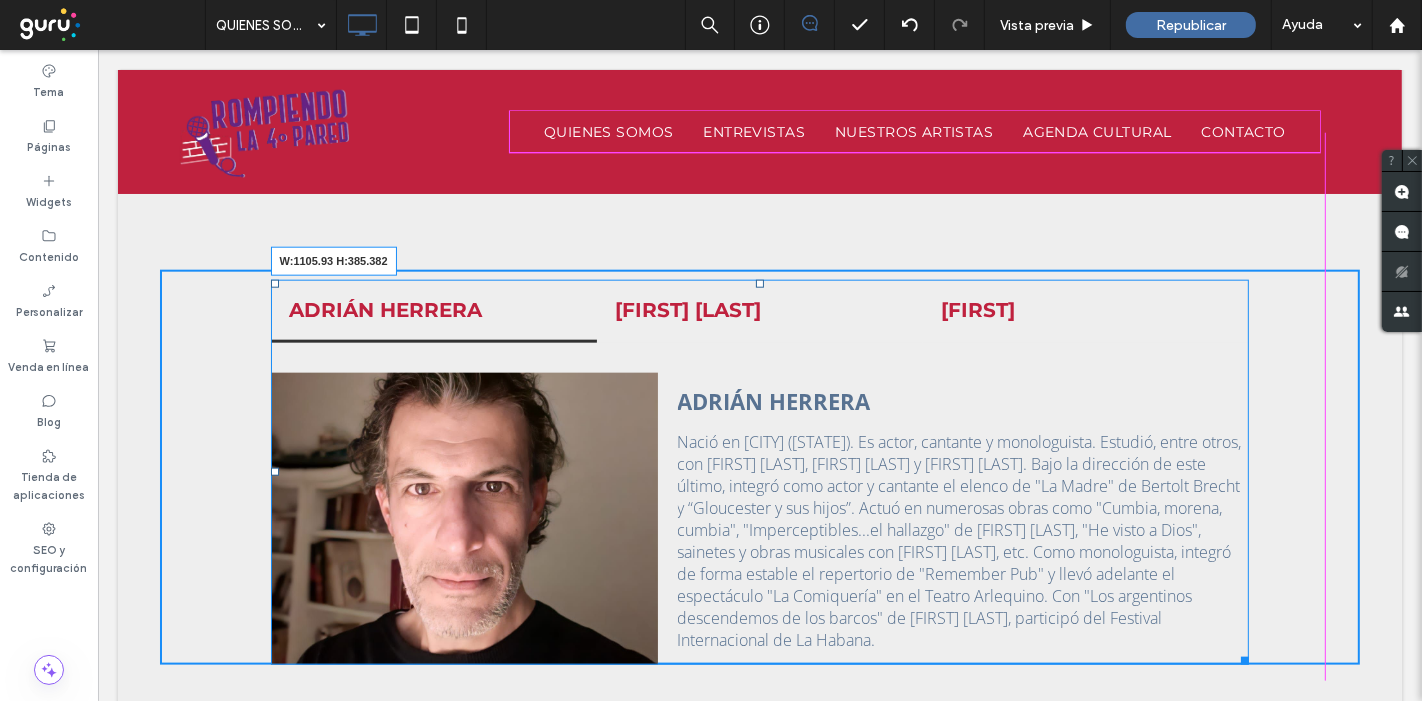 drag, startPoint x: 1233, startPoint y: 656, endPoint x: 1272, endPoint y: 687, distance: 49.819675 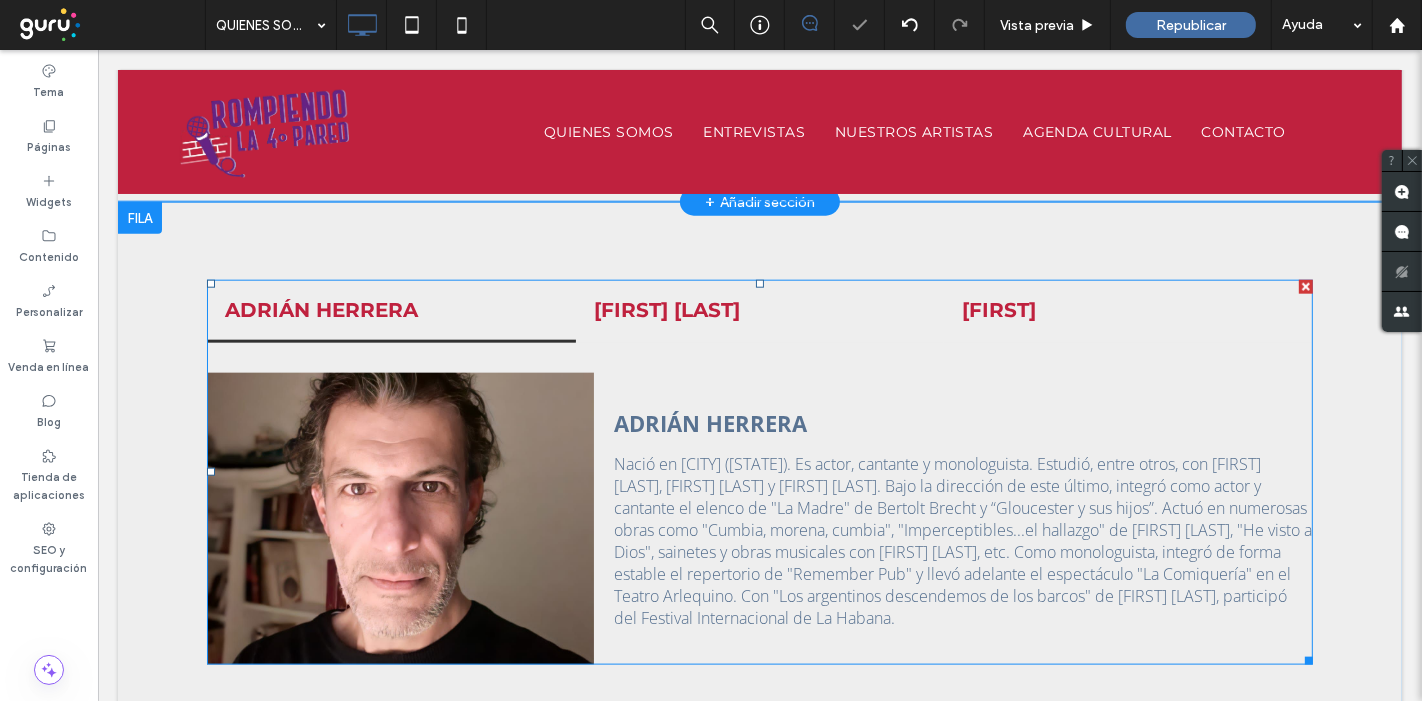 click at bounding box center [759, 472] 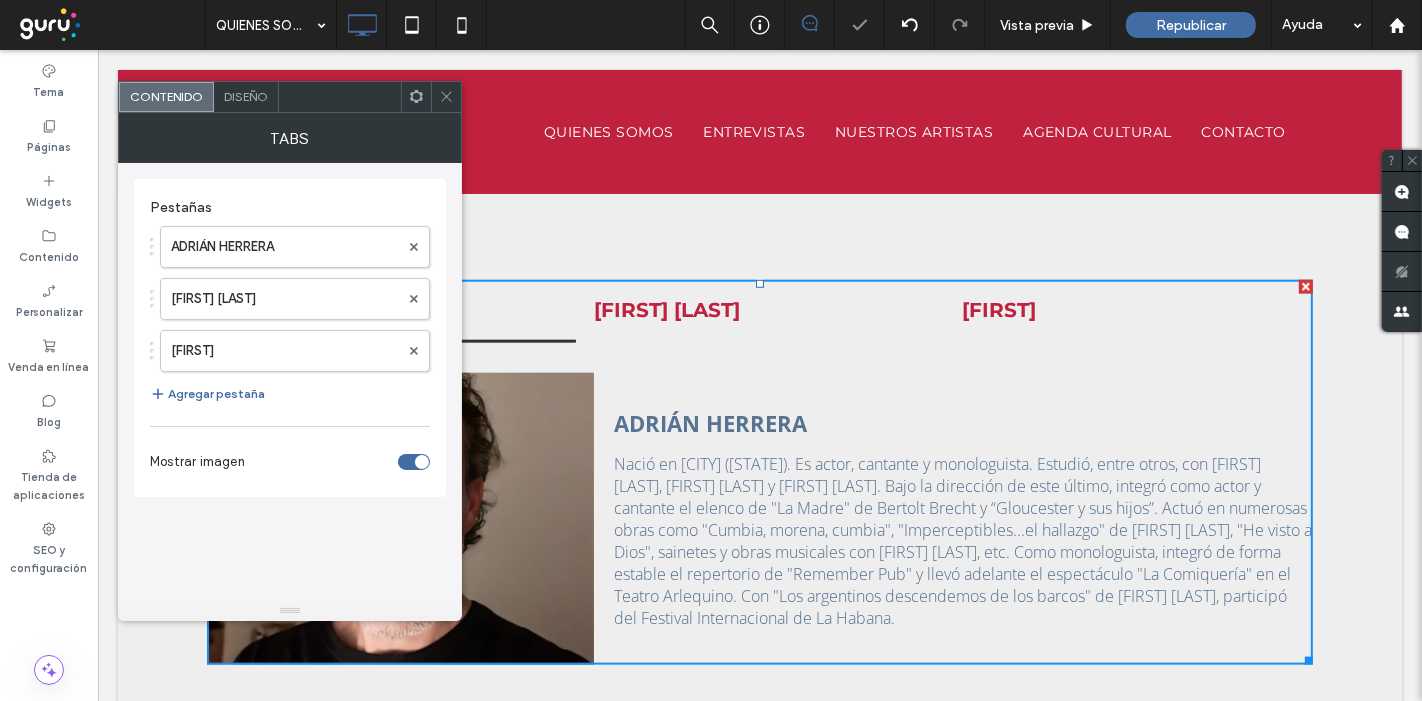 click on "ADRIÁN HERRERA
Nació en Lomas de Zamora (Buenos Aires). Es actor, cantante y monologuista. Estudió, entre otros, con Guillermo Ben Hassan, Germán Akis y Raúl Serrano. Bajo la dirección de este último, integró como actor y cantante el elenco de "La Madre" de Bertolt Brecht y “Gloucester y sus hijos”. Actuó en numerosas obras como "Cumbia, morena, cumbia", "Imperceptibles...el hallazgo" de Mirta Morutto, "He visto a Dios", sainetes y obras musicales con Walter Yonsky, etc. Como monologuista, integró de forma estable el repertorio de "Remember Pub" y llevó adelante el espectáculo "La Comiquería" en el Teatro Arlequino. Con "Los argentinos descendemos de los barcos" de Ben Hassan, participó del Festival Internacional de La Habana." at bounding box center (962, 519) 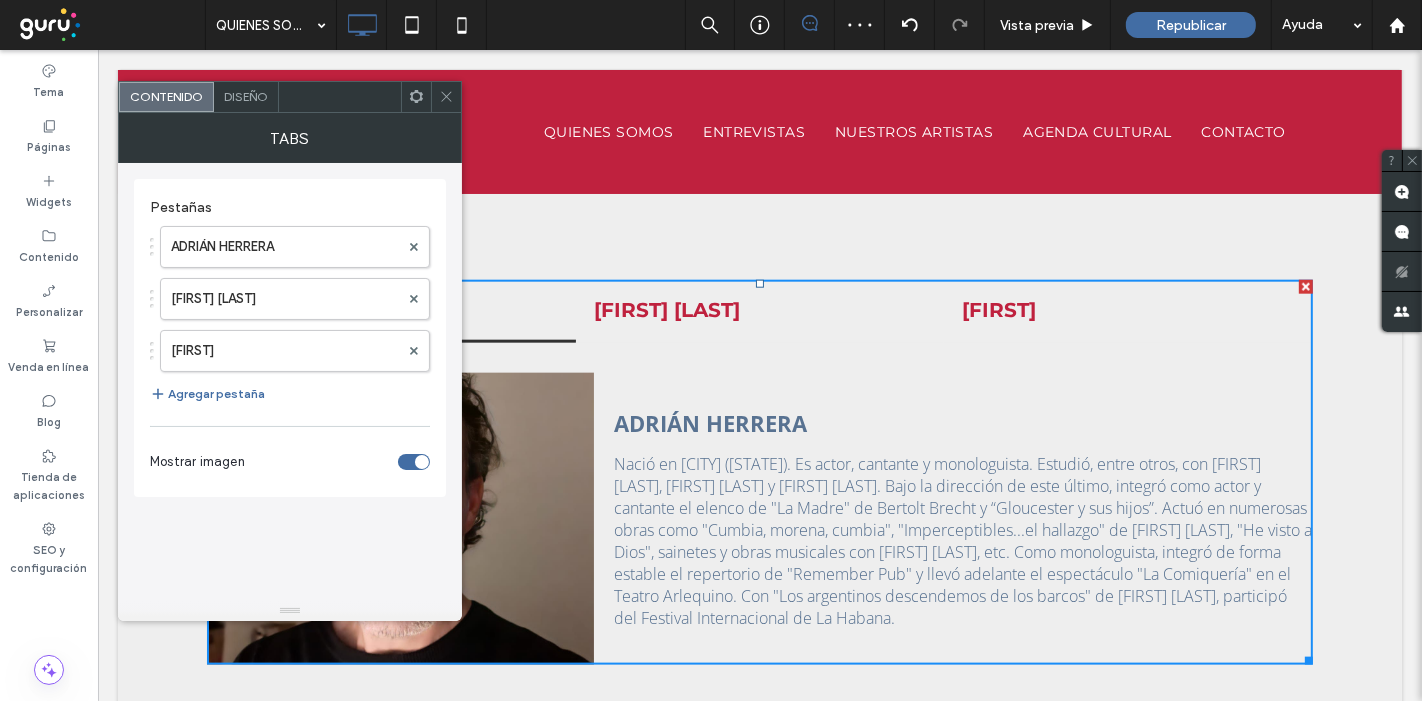 click on "Diseño" at bounding box center (246, 97) 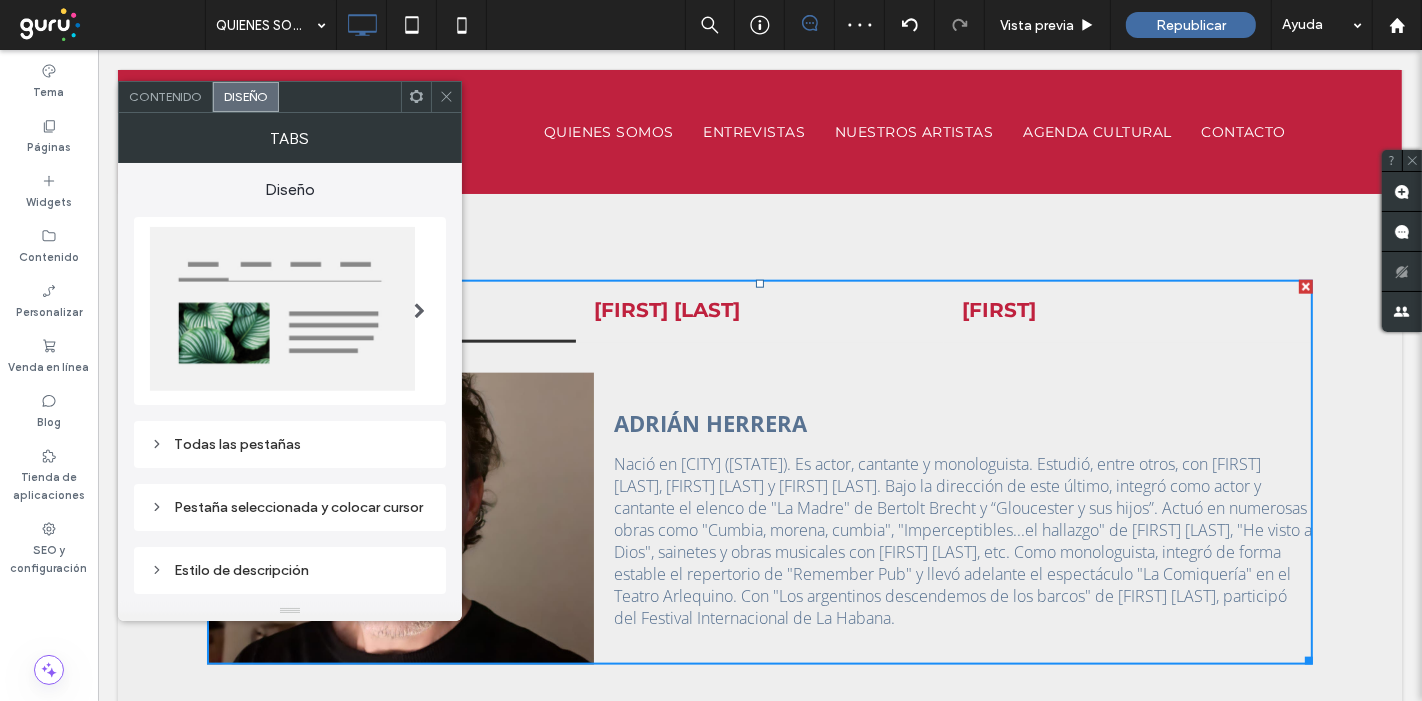 click at bounding box center [419, 311] 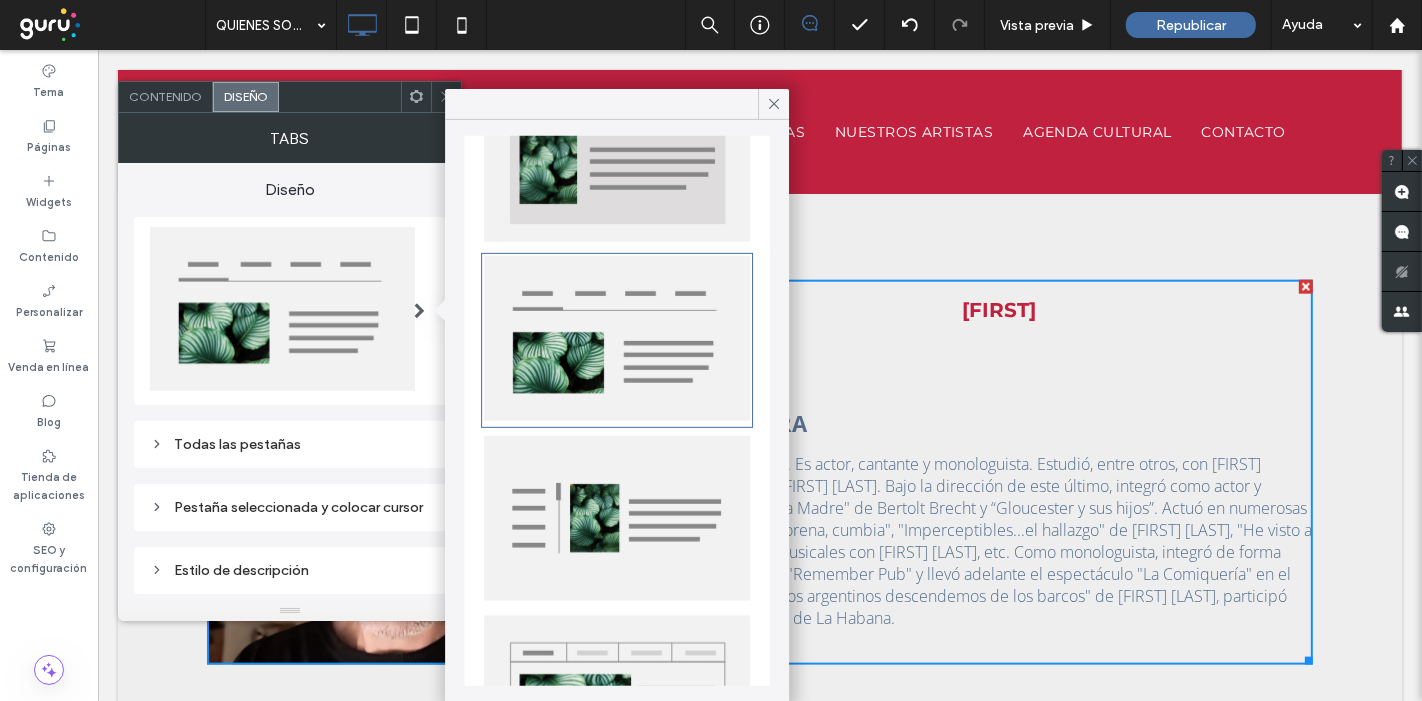 scroll, scrollTop: 191, scrollLeft: 0, axis: vertical 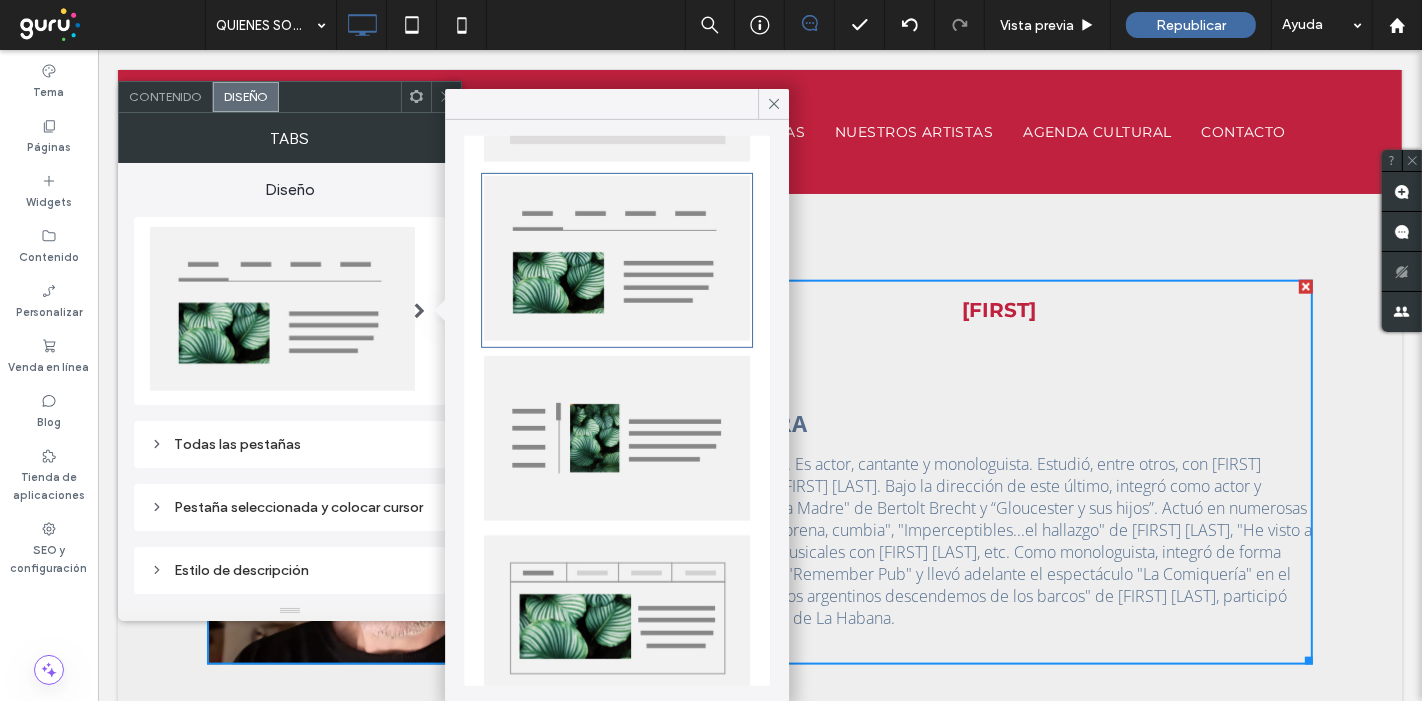 click at bounding box center [617, 618] 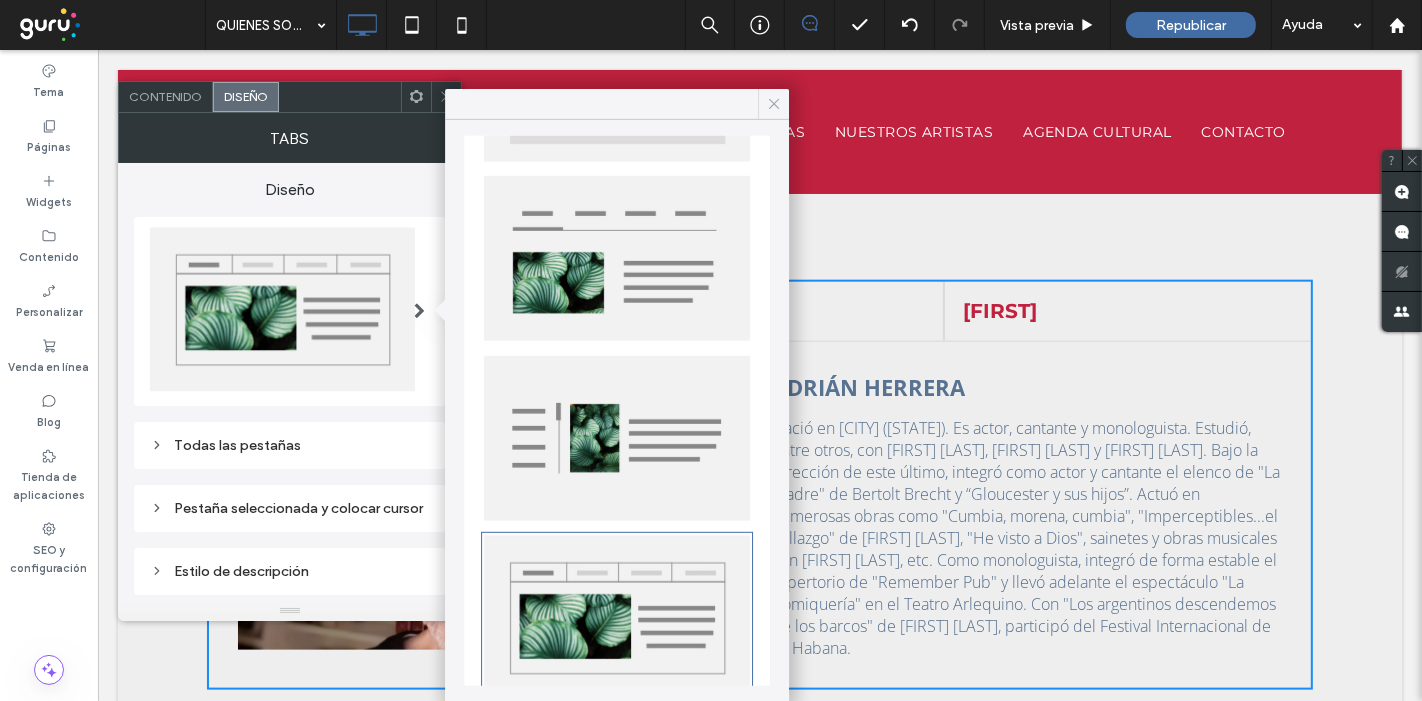click at bounding box center (773, 104) 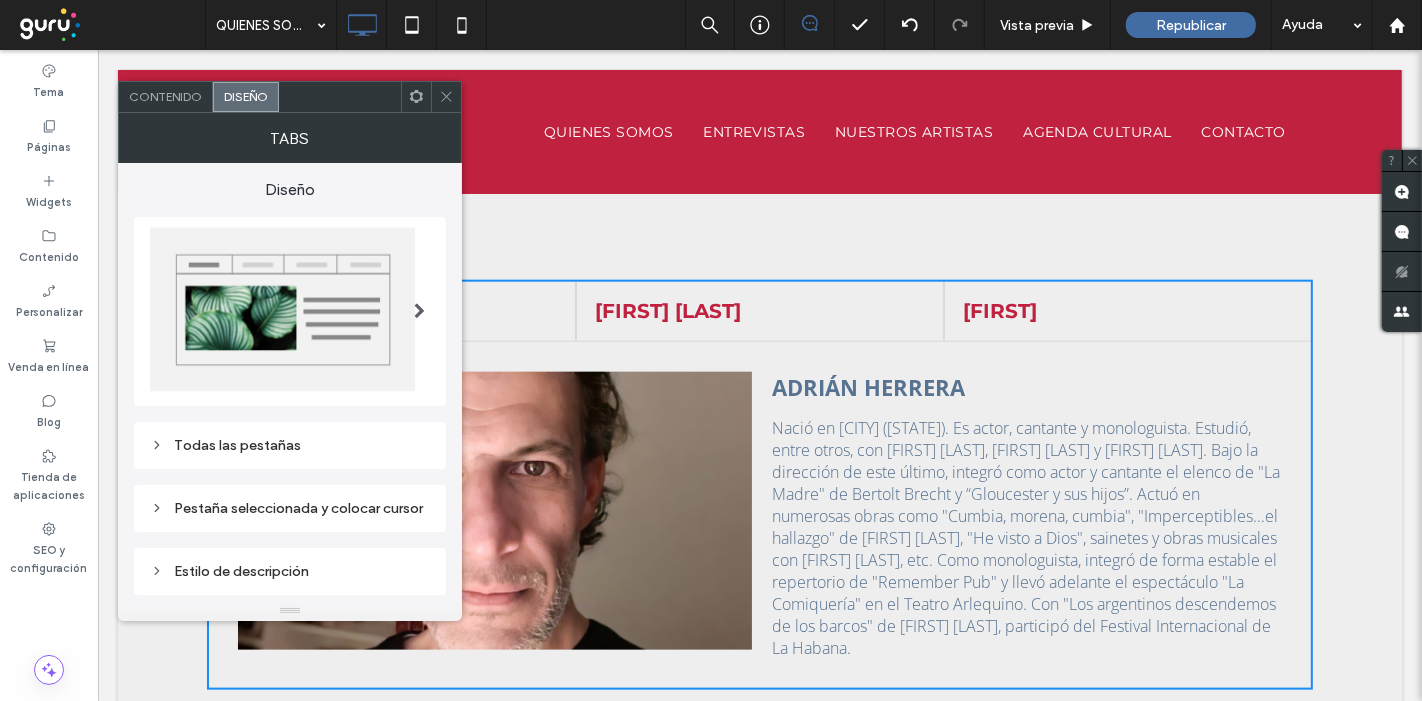 click 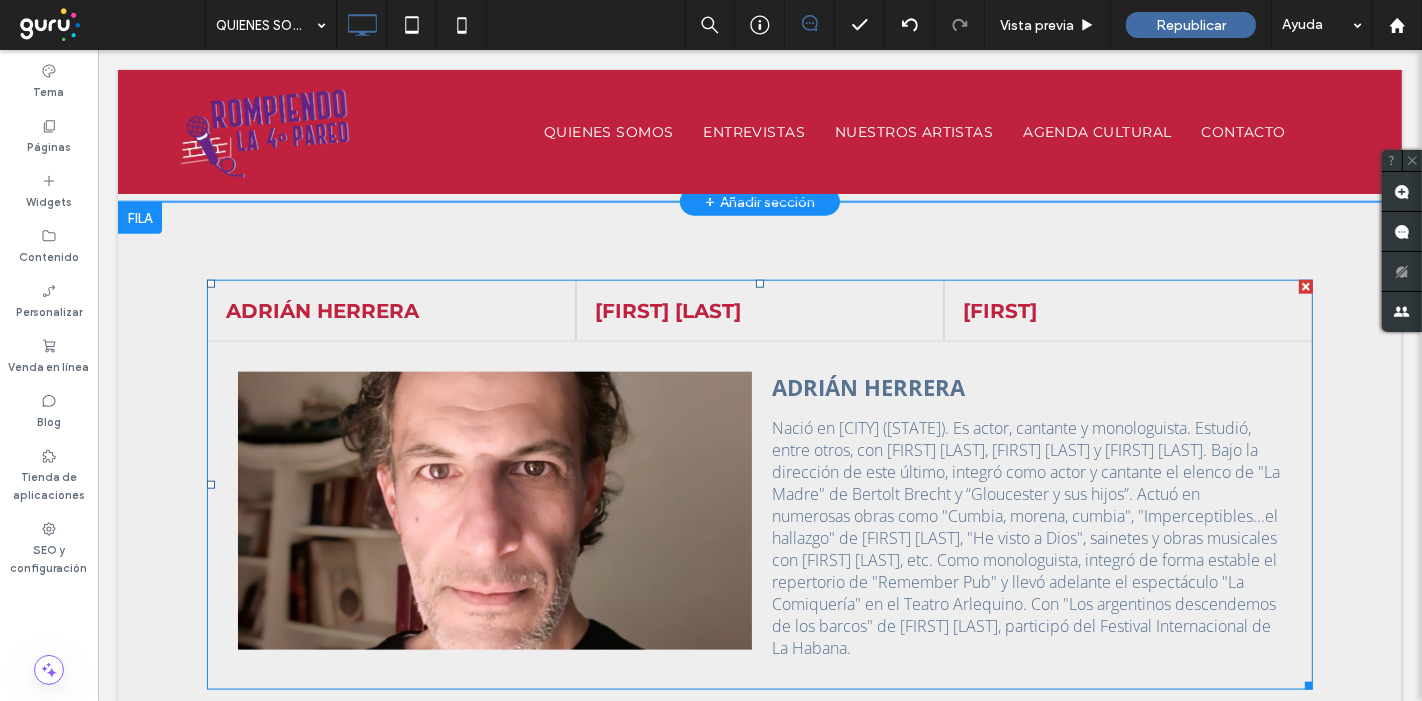 click at bounding box center [759, 485] 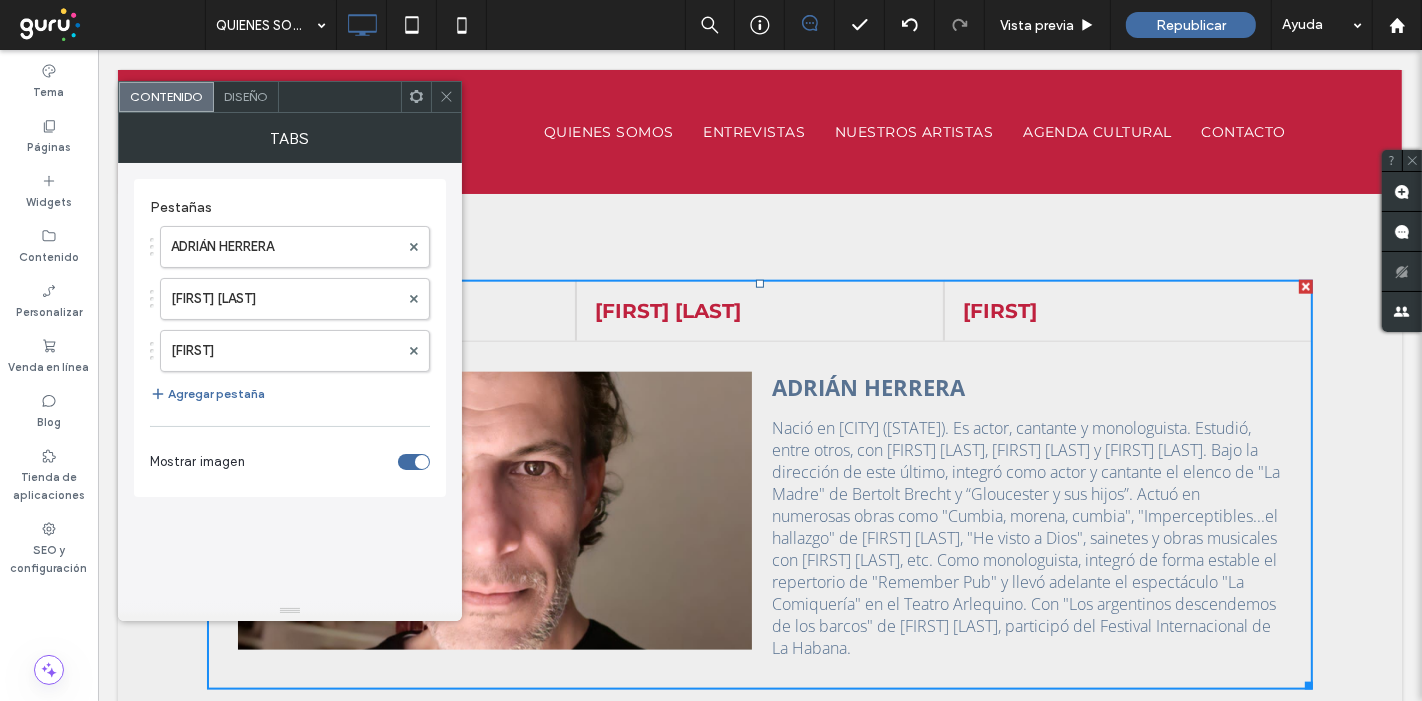 click 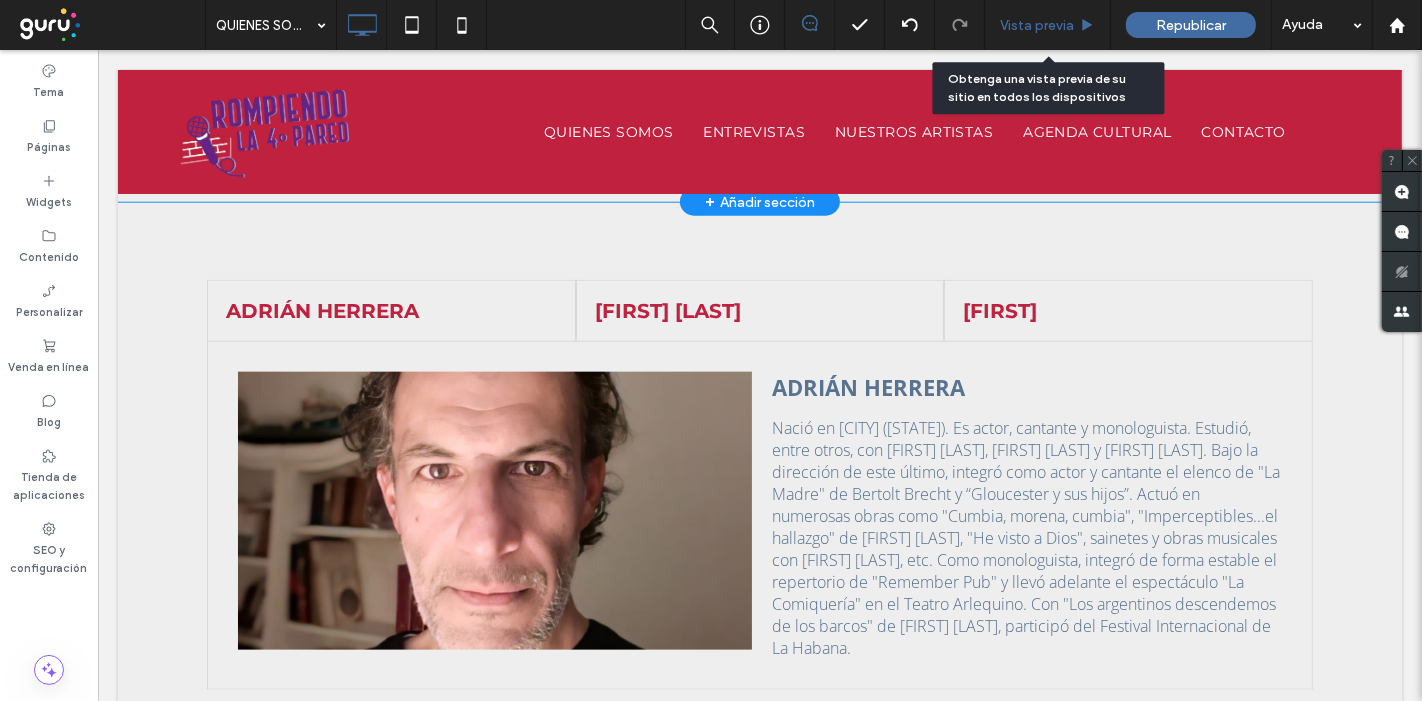 click on "Vista previa" at bounding box center [1037, 25] 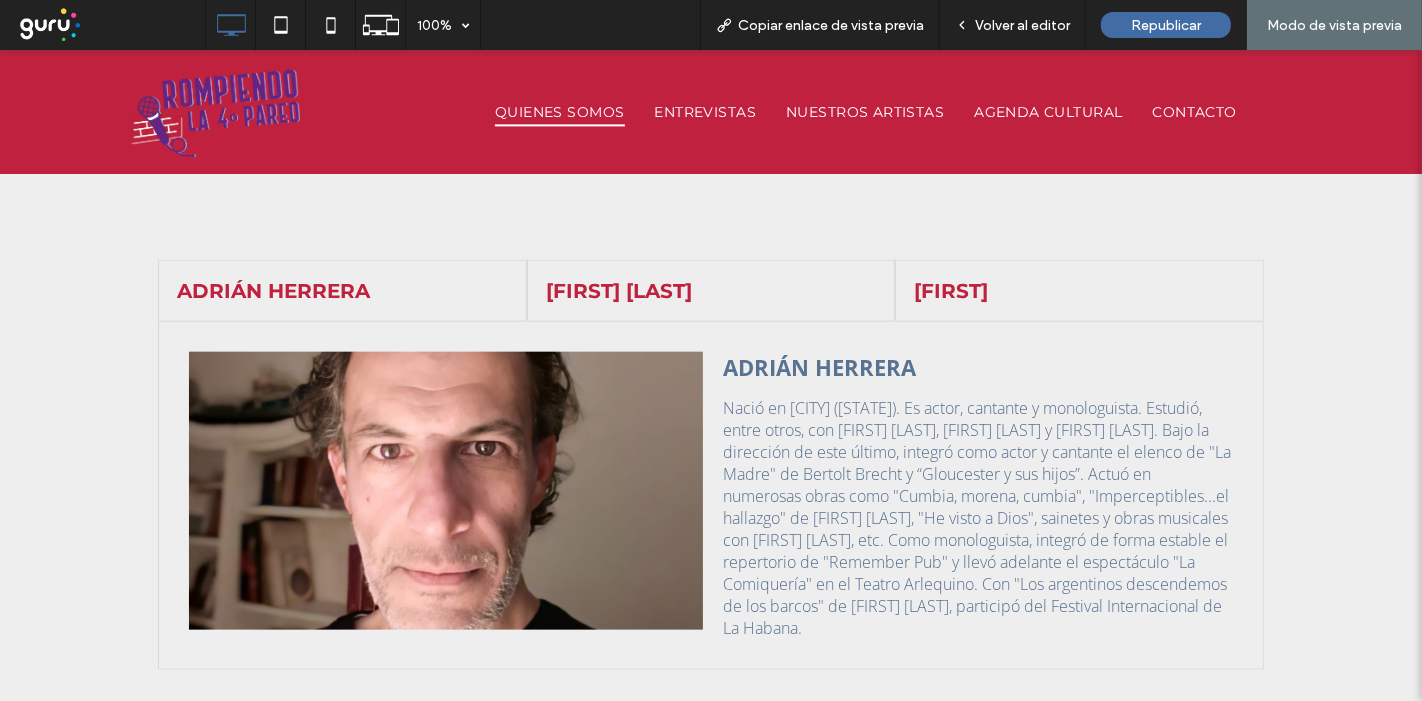 click on "BRISA AGOSTINA CURTO" at bounding box center [711, 291] 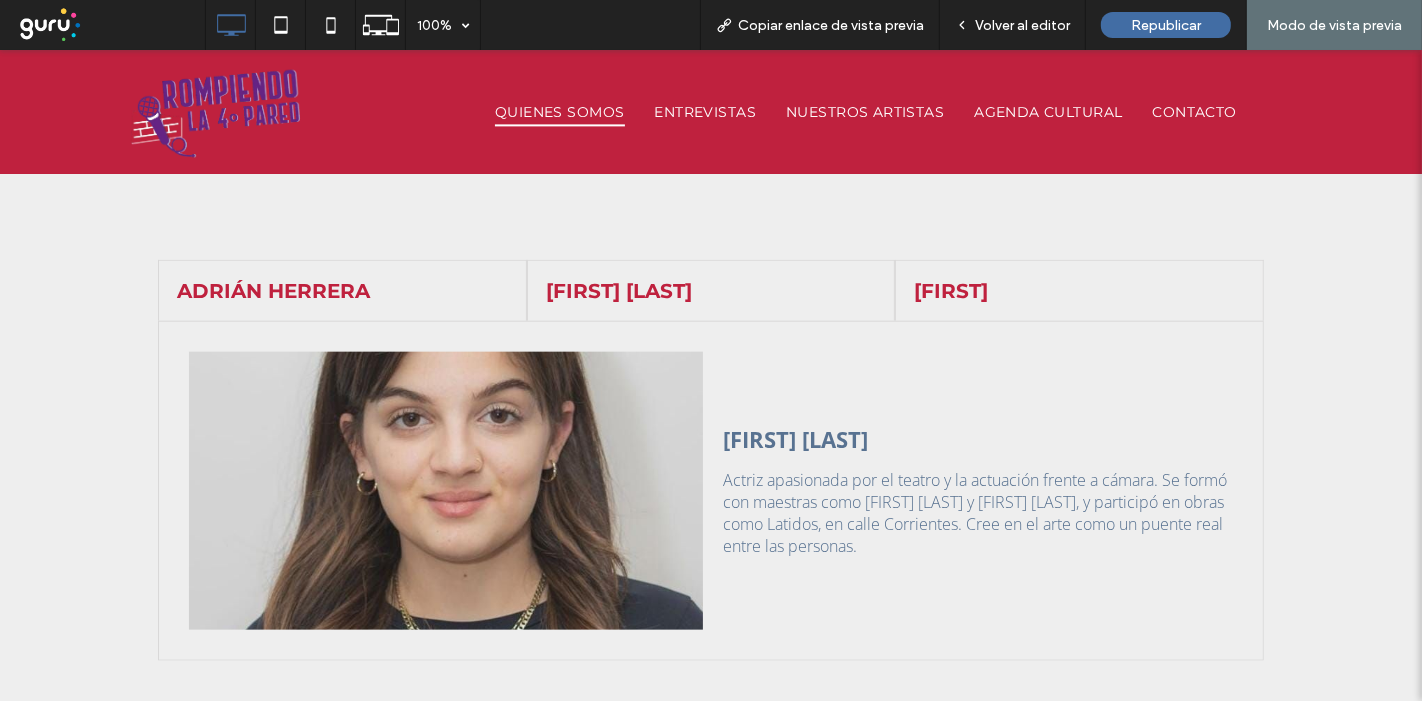 click on "CLAUDIA" at bounding box center [1079, 290] 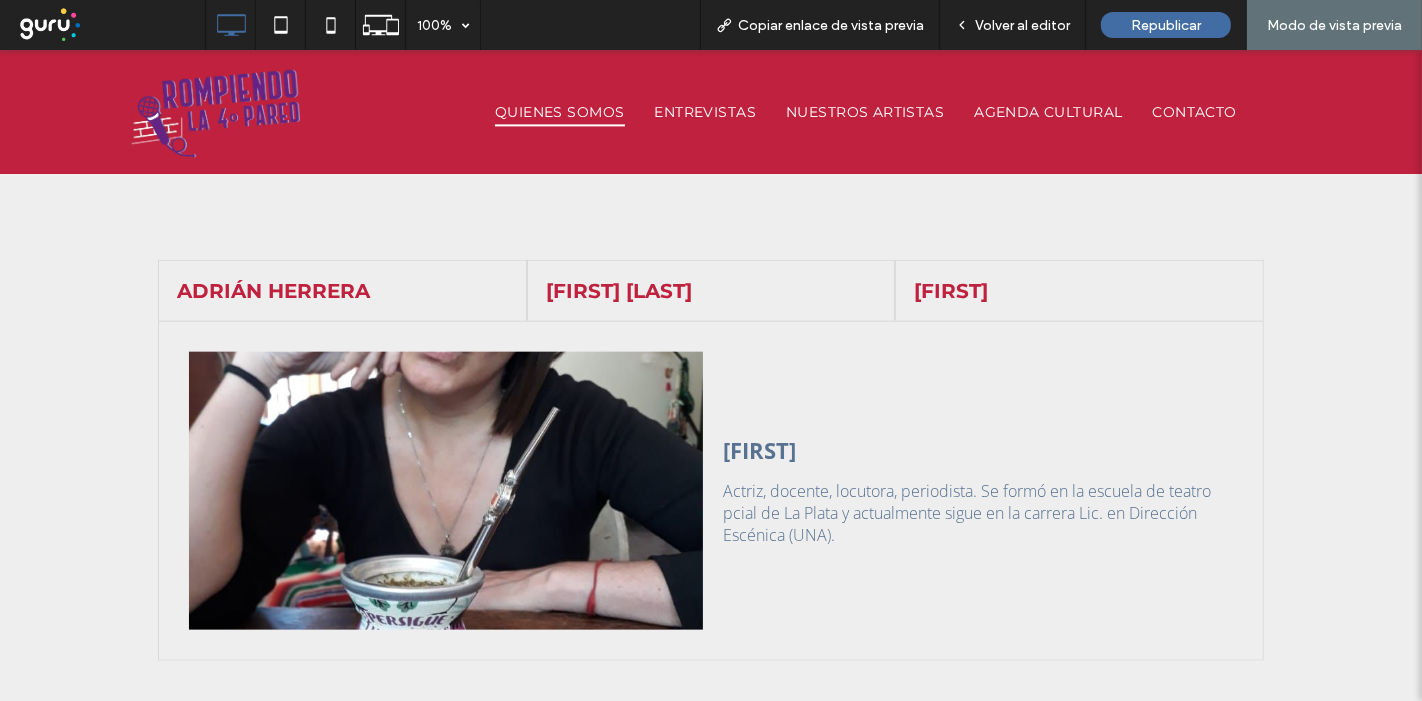 drag, startPoint x: 667, startPoint y: 295, endPoint x: 614, endPoint y: 296, distance: 53.009434 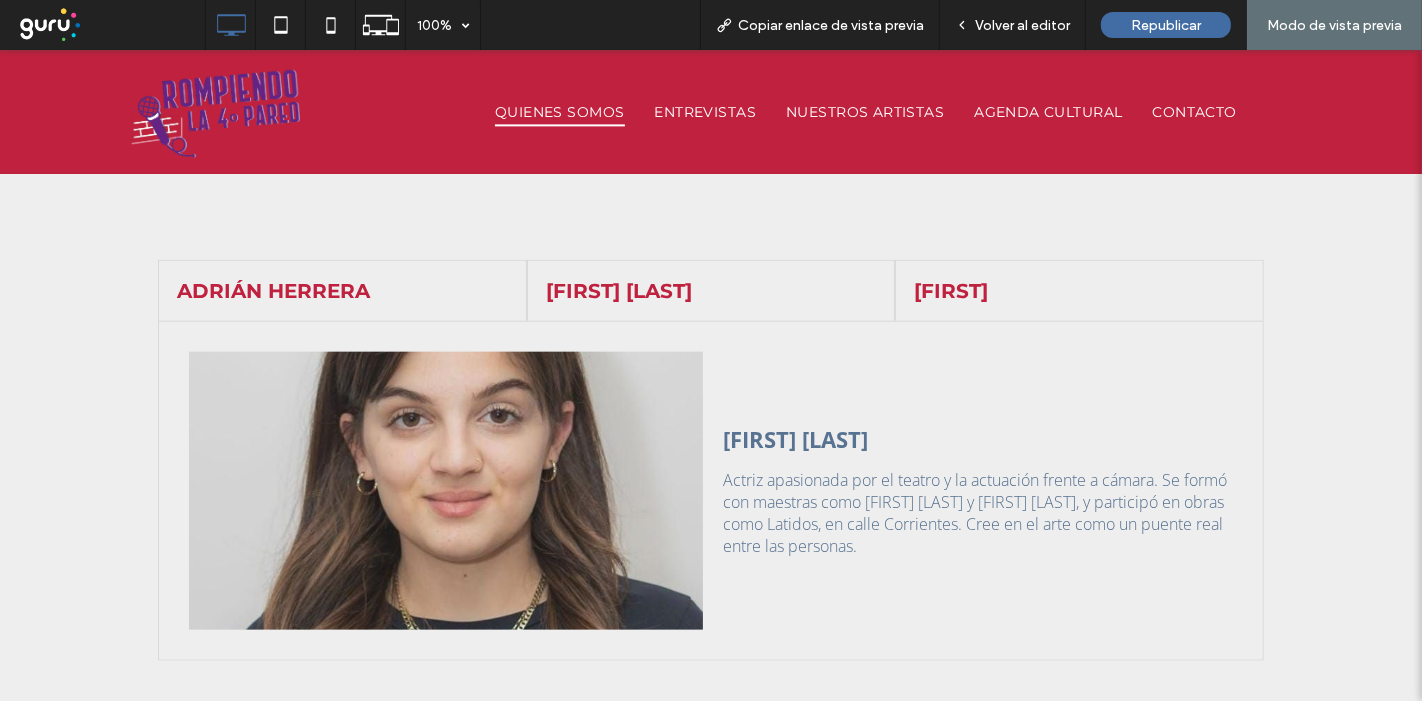 click on "ADRIÁN HERRERA" at bounding box center (342, 291) 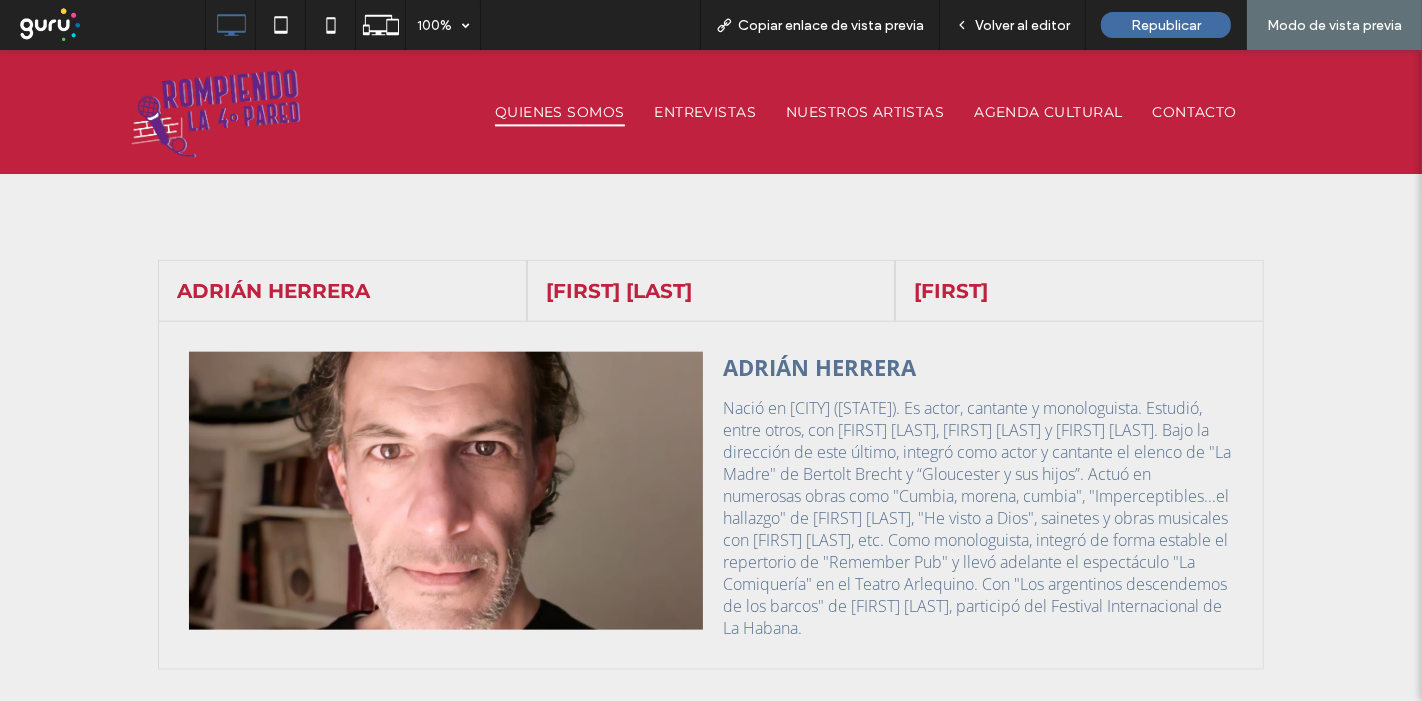 click on "BRISA AGOSTINA CURTO" at bounding box center [711, 291] 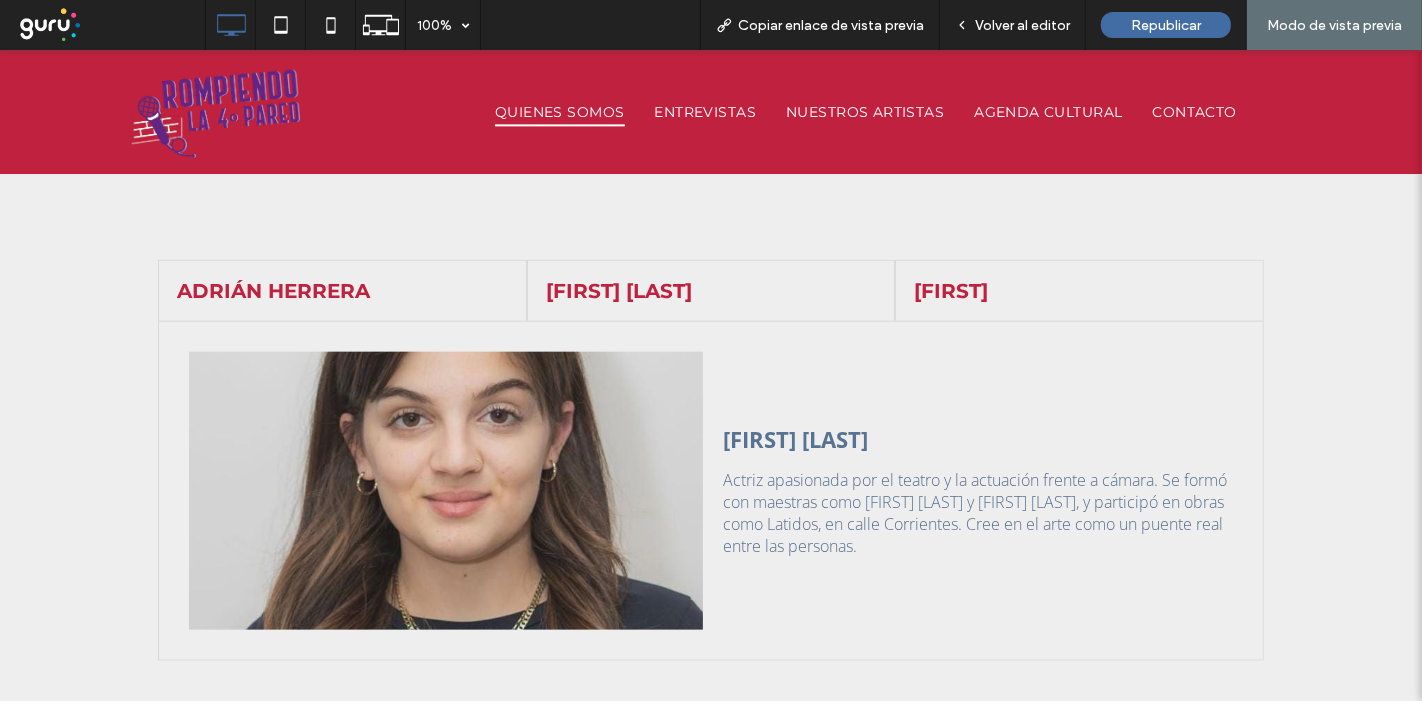 click on "CLAUDIA" at bounding box center (1079, 291) 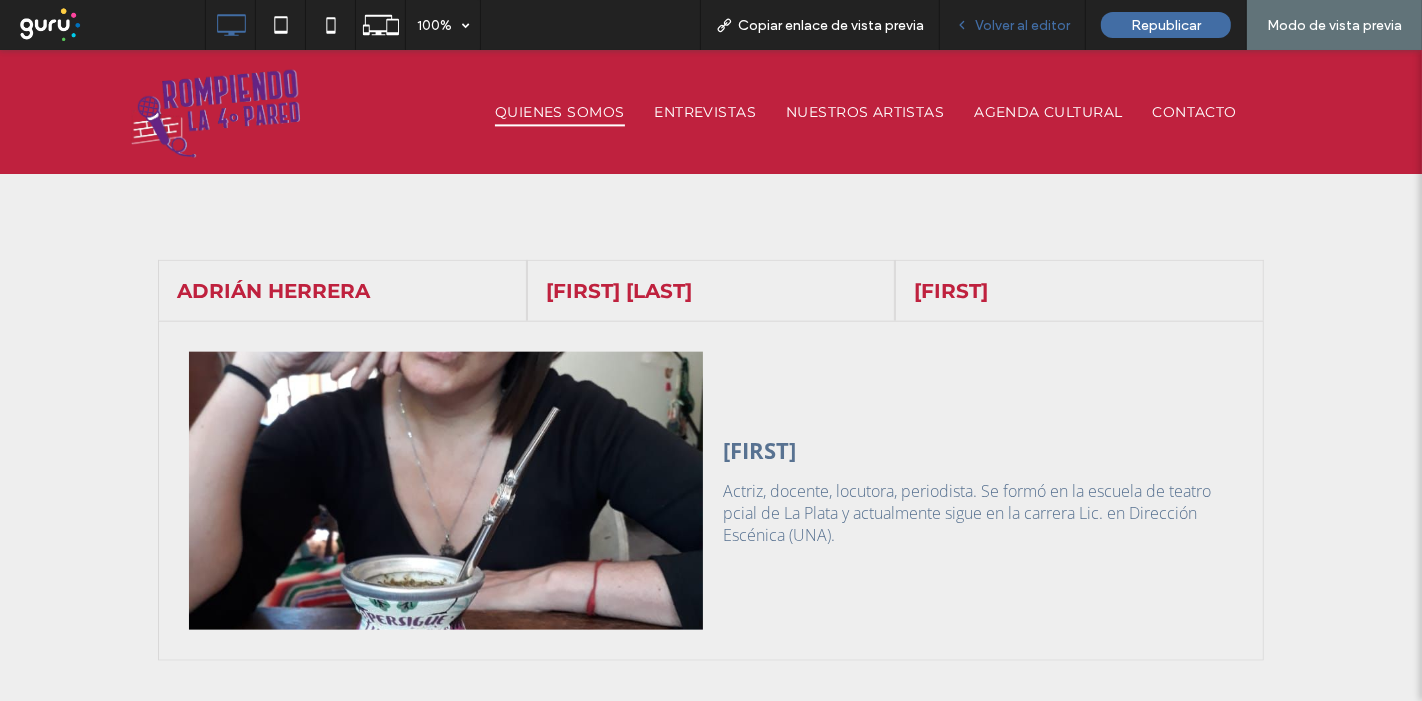 click on "Volver al editor" at bounding box center (1022, 25) 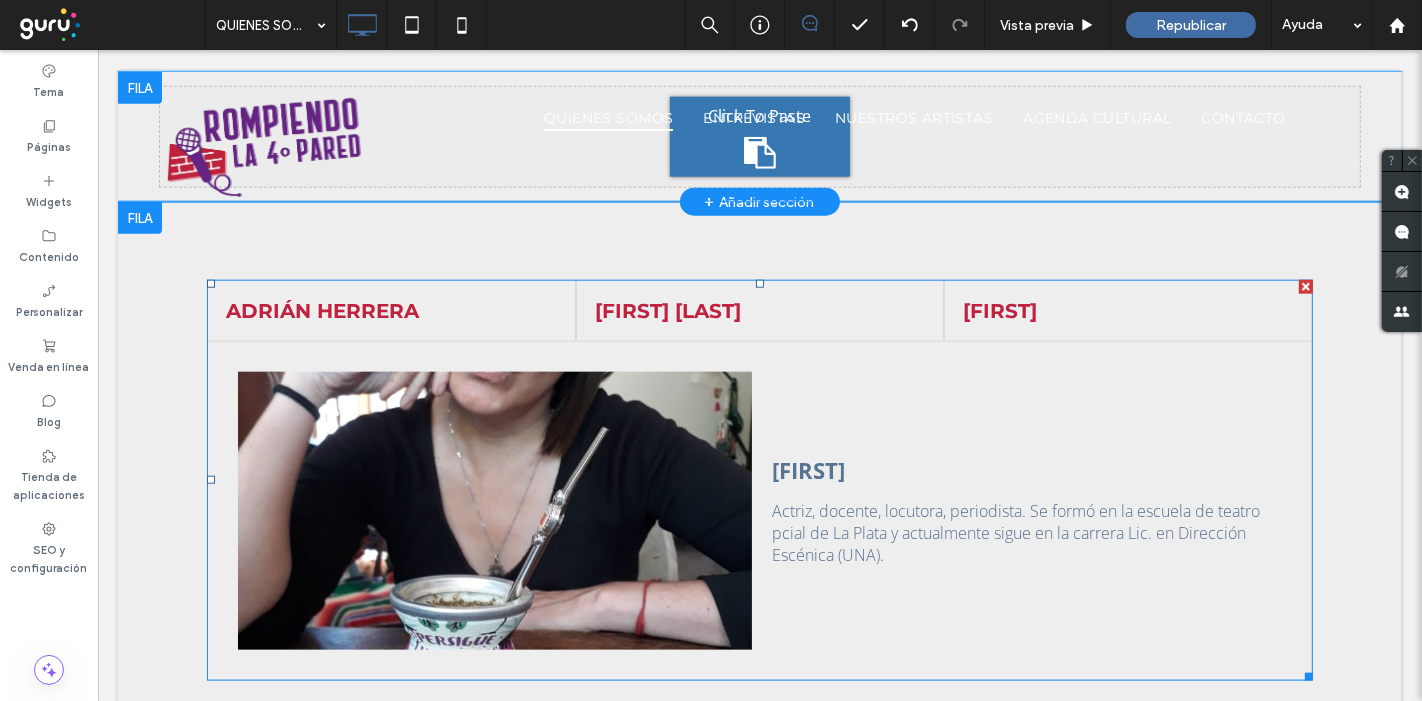 click at bounding box center (759, 480) 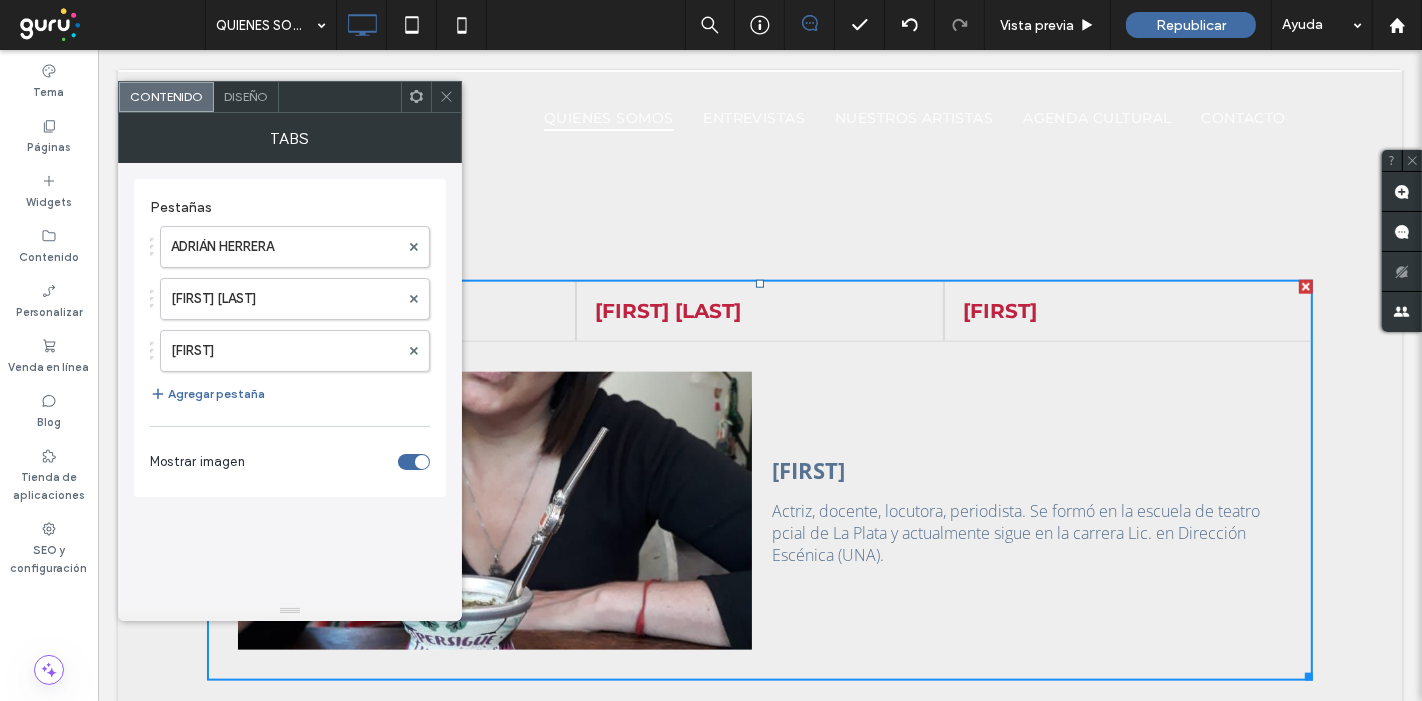 click on "Diseño" at bounding box center (246, 96) 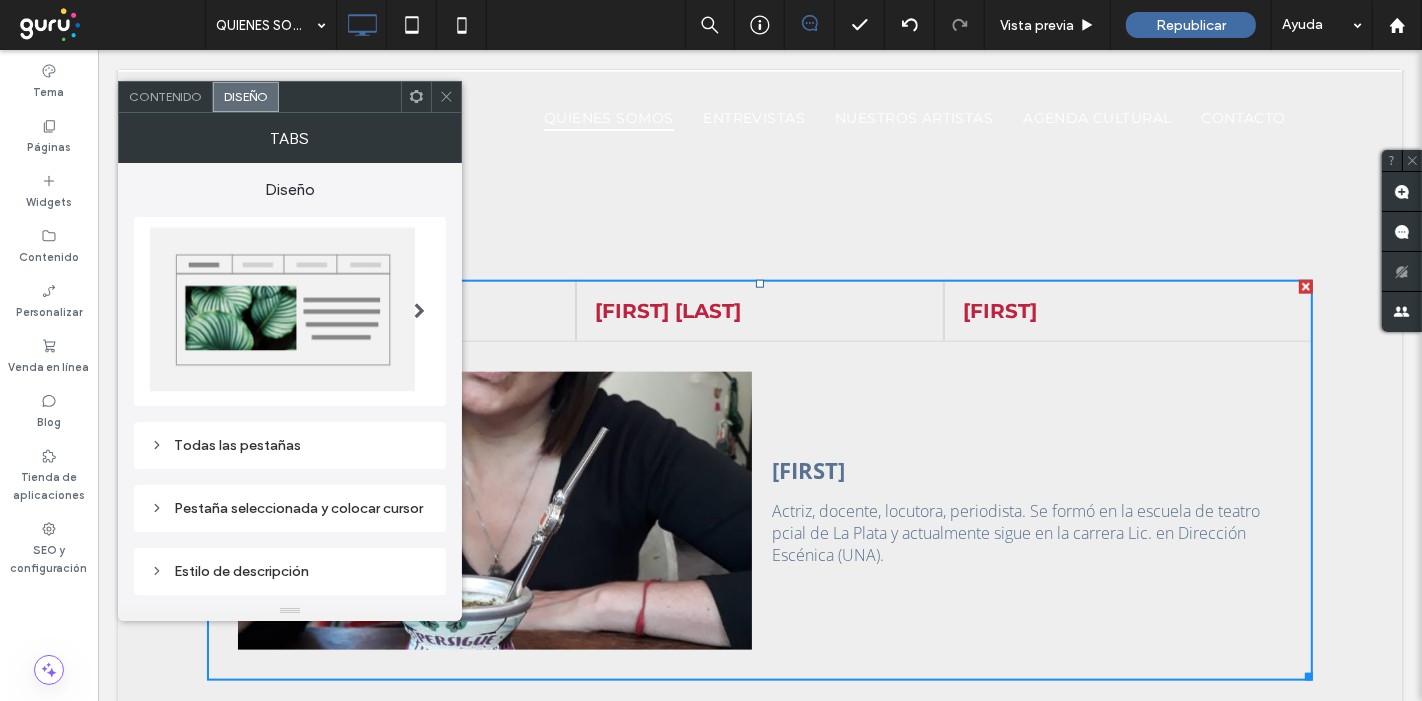 click at bounding box center [419, 311] 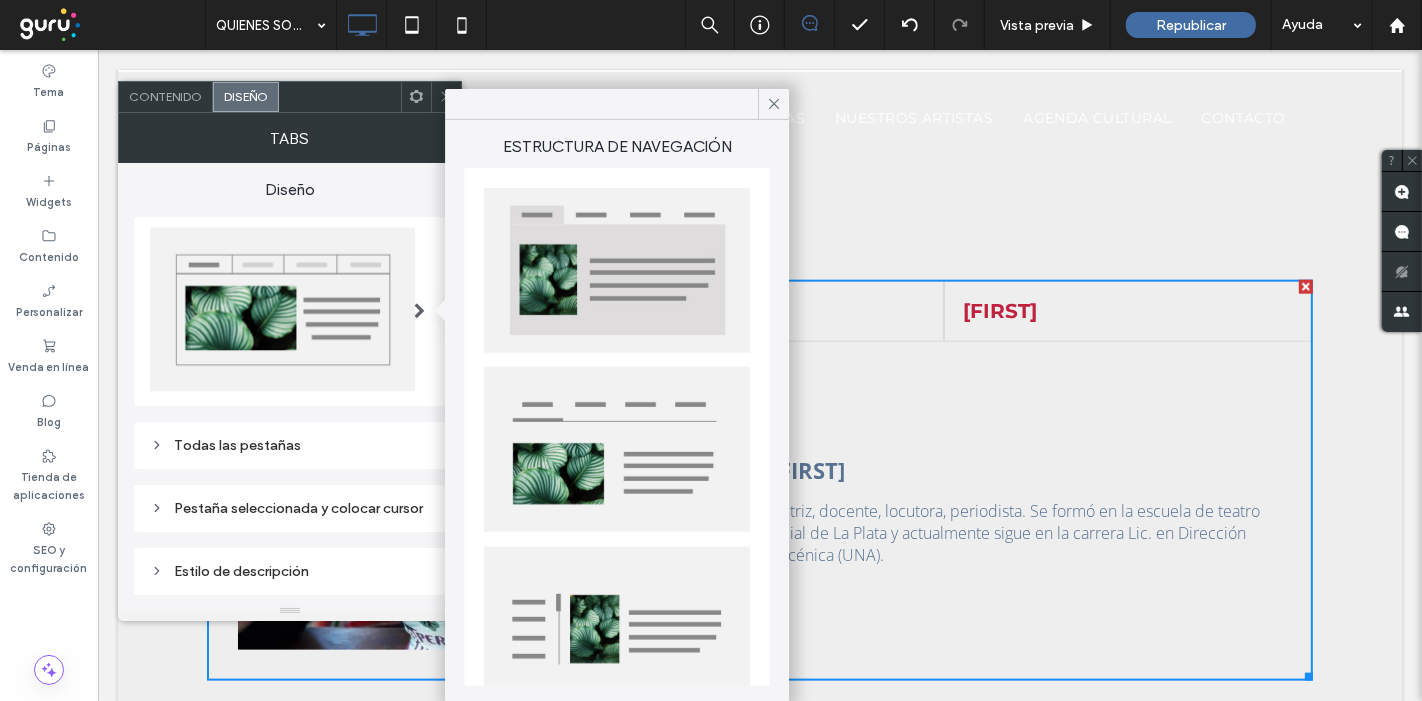 click at bounding box center (617, 270) 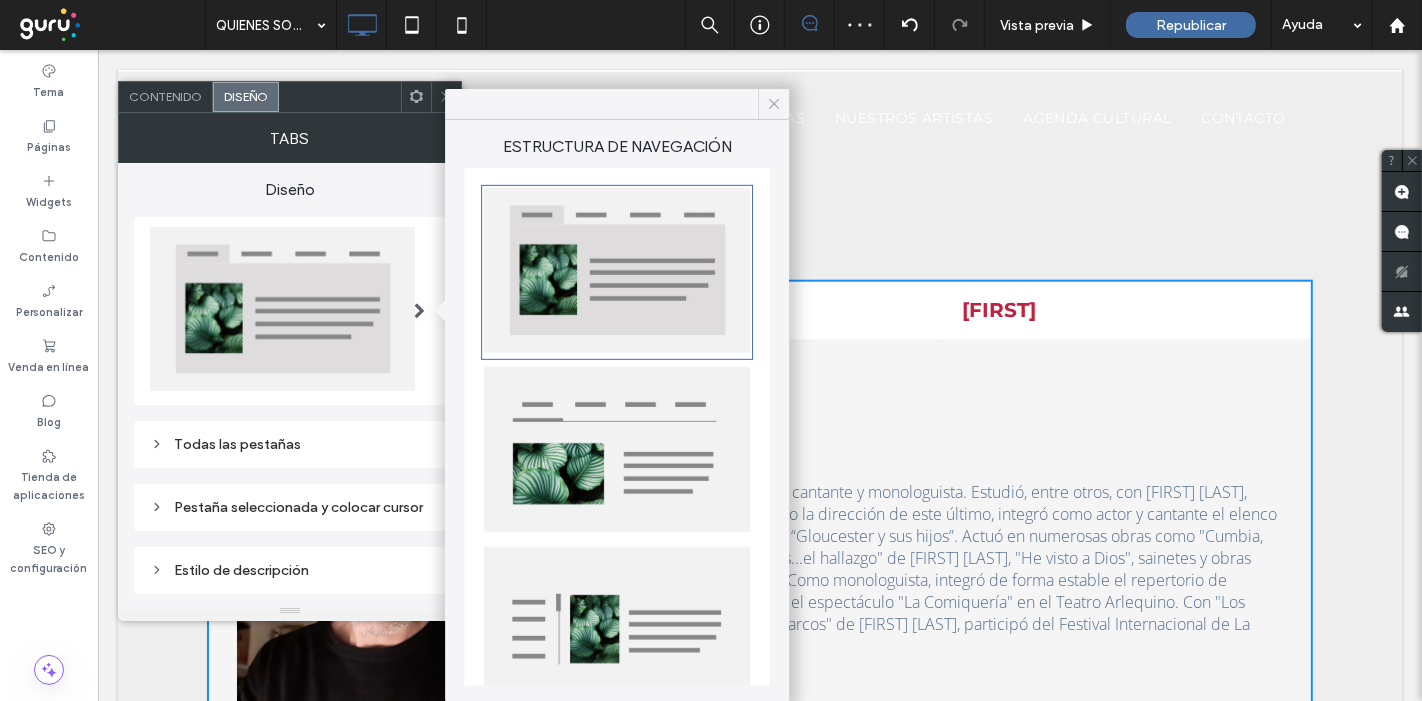 click 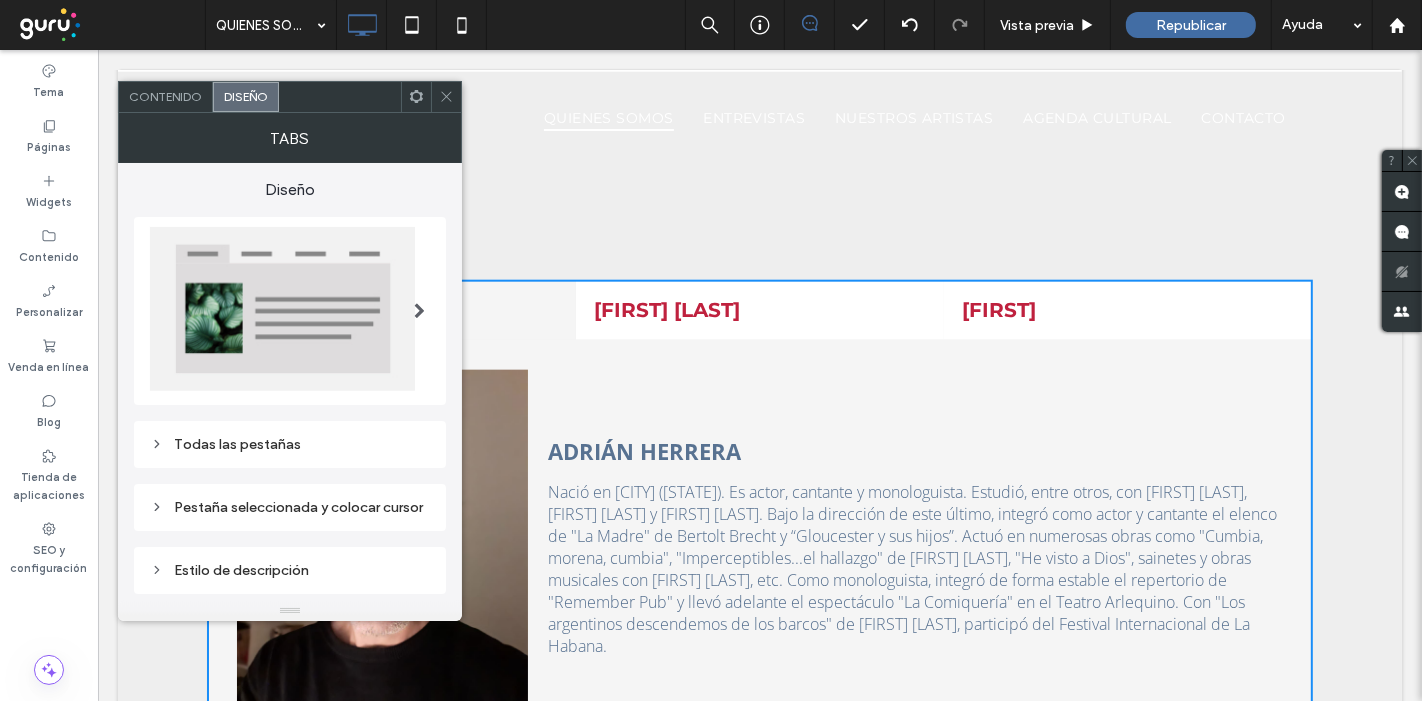 click 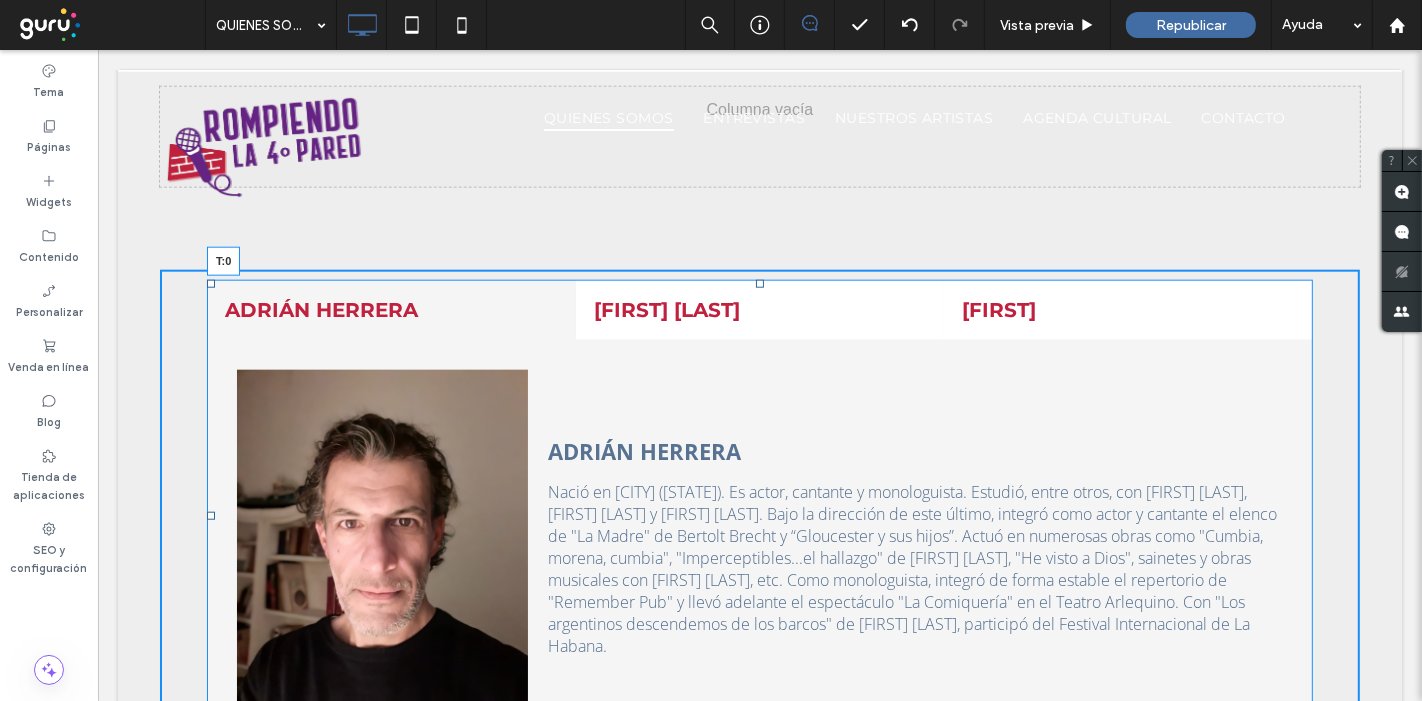 click at bounding box center [759, 284] 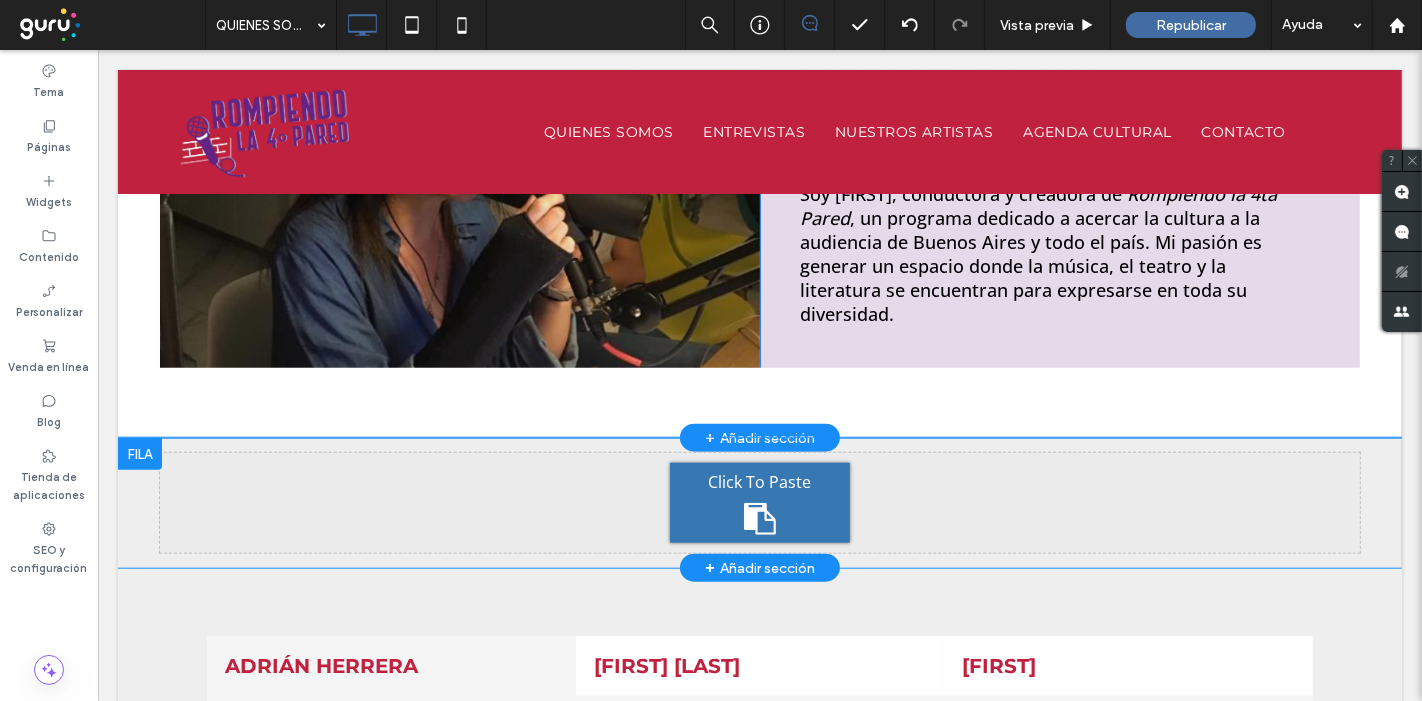 scroll, scrollTop: 1666, scrollLeft: 0, axis: vertical 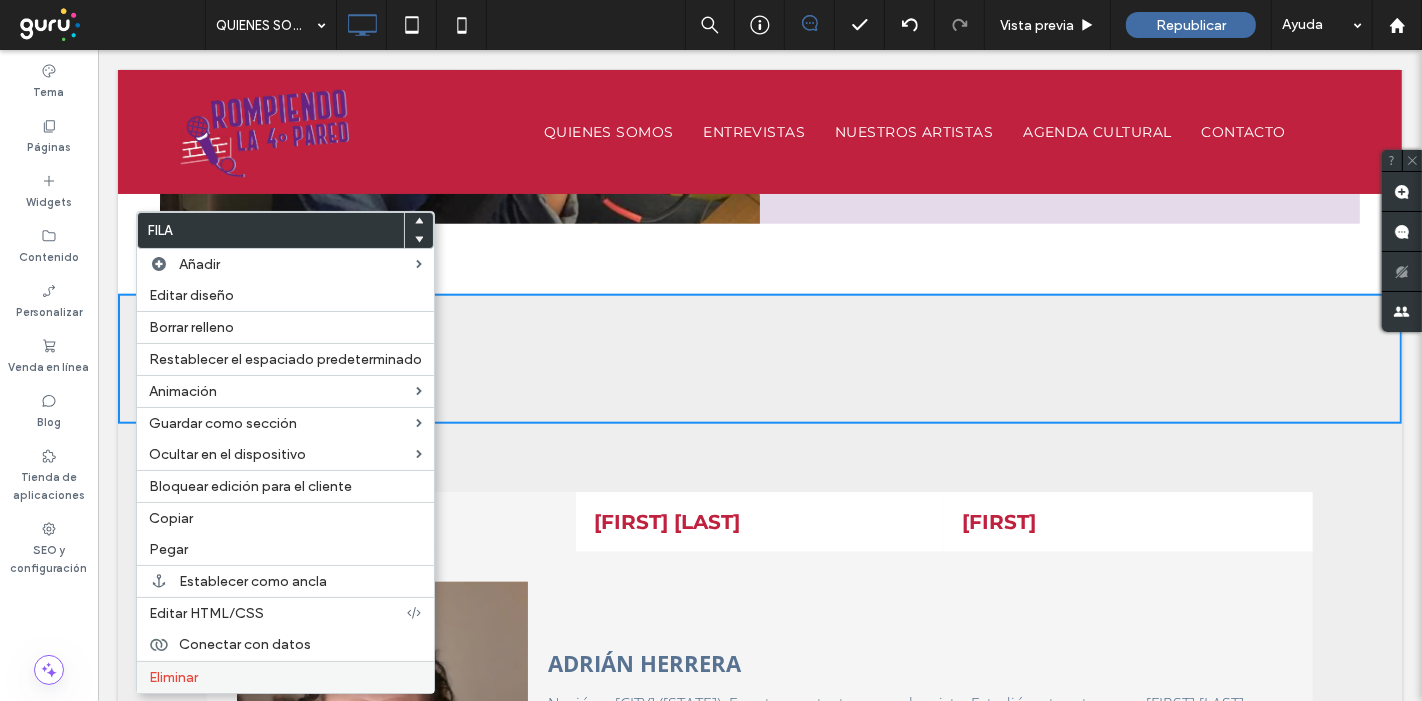 click on "Eliminar" at bounding box center (173, 677) 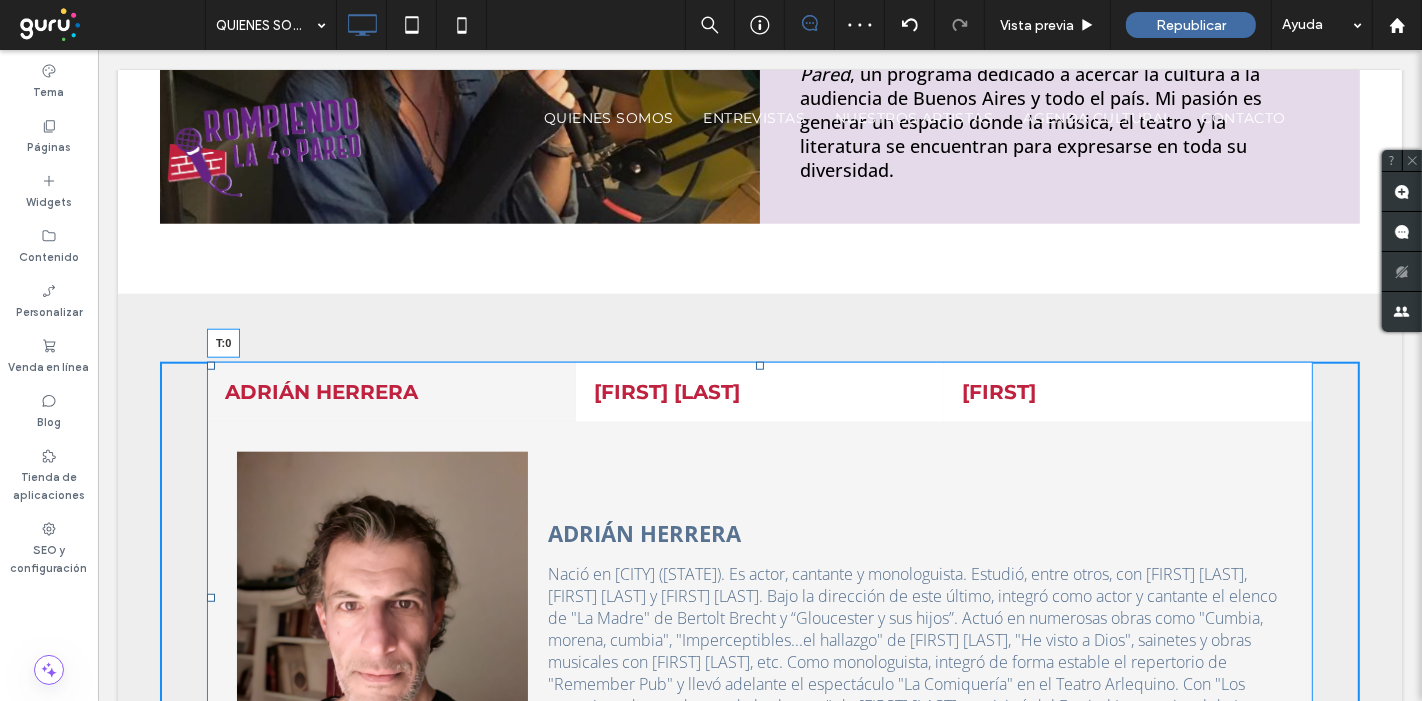 click on "Click To Paste     Click To Paste             ADRIÁN HERRERA
BRISA AGOSTINA CURTO
CLAUDIA
ADRIÁN HERRERA
Nació en Lomas de Zamora (Buenos Aires). Es actor, cantante y monologuista. Estudió, entre otros, con Guillermo Ben Hassan, Germán Akis y Raúl Serrano. Bajo la dirección de este último, integró como actor y cantante el elenco de "La Madre" de Bertolt Brecht y “Gloucester y sus hijos”. Actuó en numerosas obras como "Cumbia, morena, cumbia", "Imperceptibles...el hallazgo" de Mirta Morutto, "He visto a Dios", sainetes y obras musicales con Walter Yonsky, etc. Como monologuista, integró de forma estable el repertorio de "Remember Pub" y llevó adelante el espectáculo "La Comiquería" en el Teatro Arlequino. Con "Los argentinos descendemos de los barcos" de Ben Hassan, participó del Festival Internacional de La Habana.
BRISA AGOSTINA CURTO
CLAUDIA" at bounding box center (759, 598) 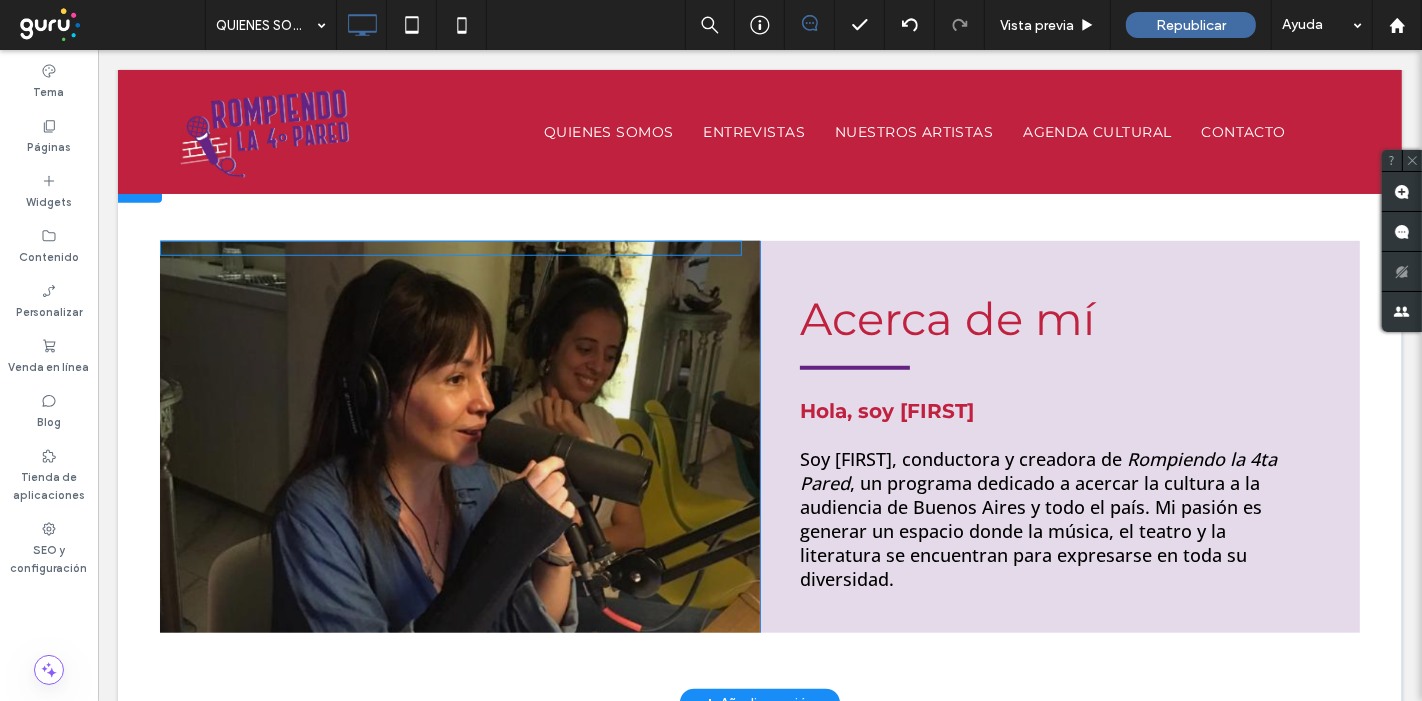 scroll, scrollTop: 1222, scrollLeft: 0, axis: vertical 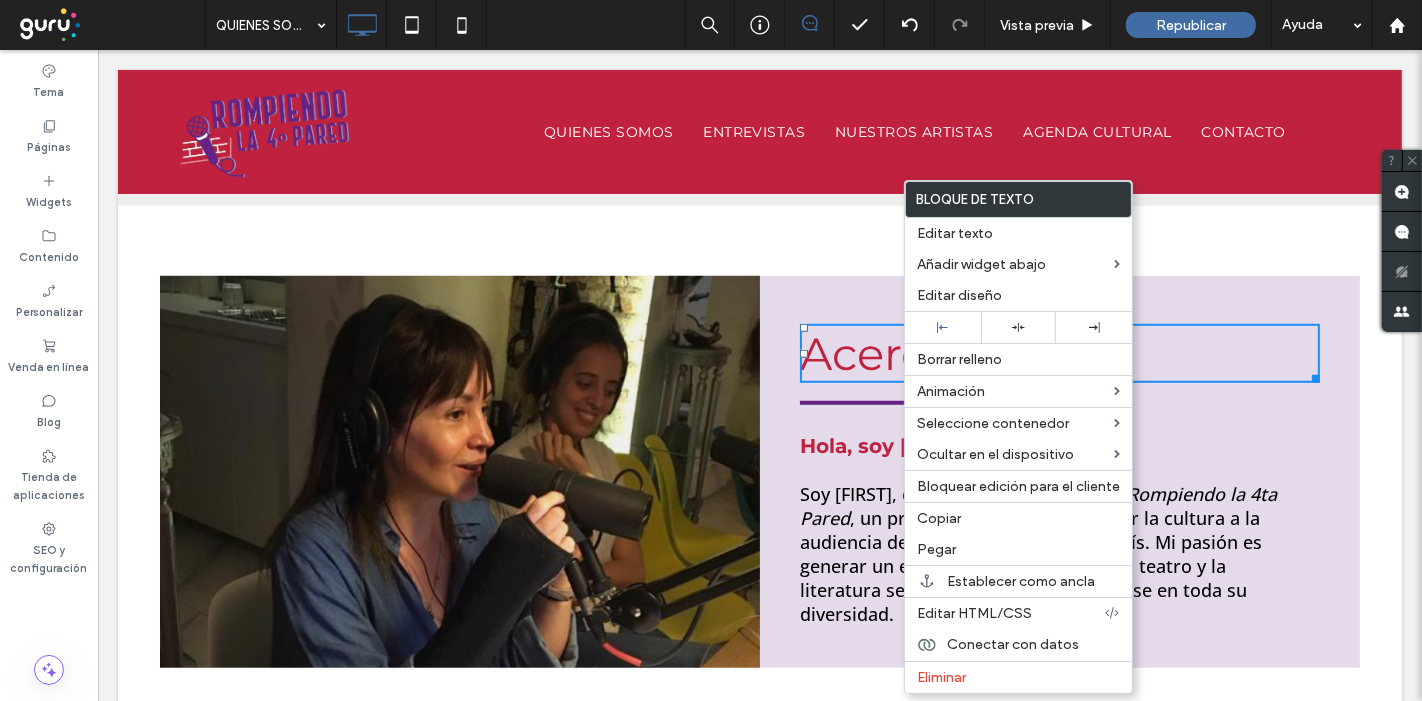 click on "Click To Paste
Acerca de mí
Hola, soy Claudia
Soy Claudia, conductora y creadora de
Rompiendo la 4ta Pared , un programa dedicado a acercar la cultura a la audiencia de Buenos Aires y todo el país. Mi pasión es generar un espacio donde la música, el teatro y la literatura se encuentran para expresarse en toda su diversidad. Click To Paste
Fila + Añadir sección" at bounding box center (759, 472) 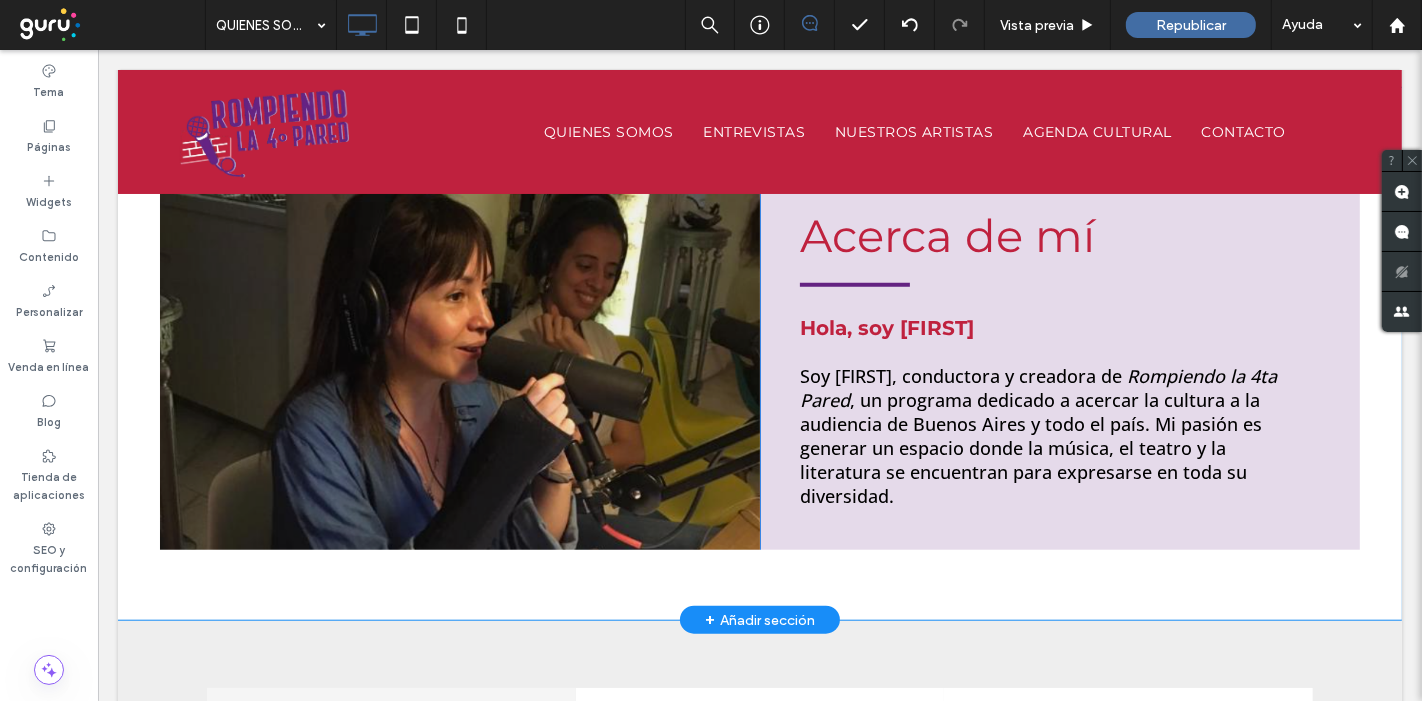 scroll, scrollTop: 1555, scrollLeft: 0, axis: vertical 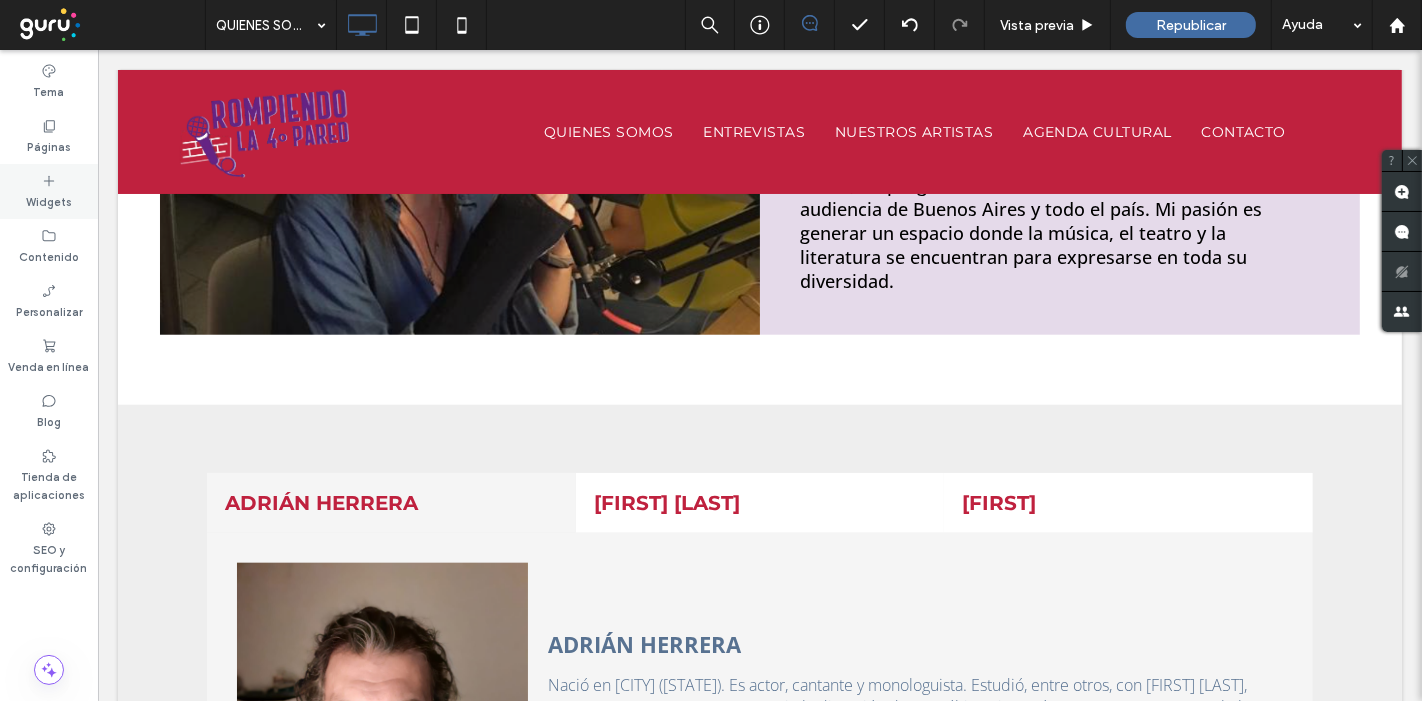 click 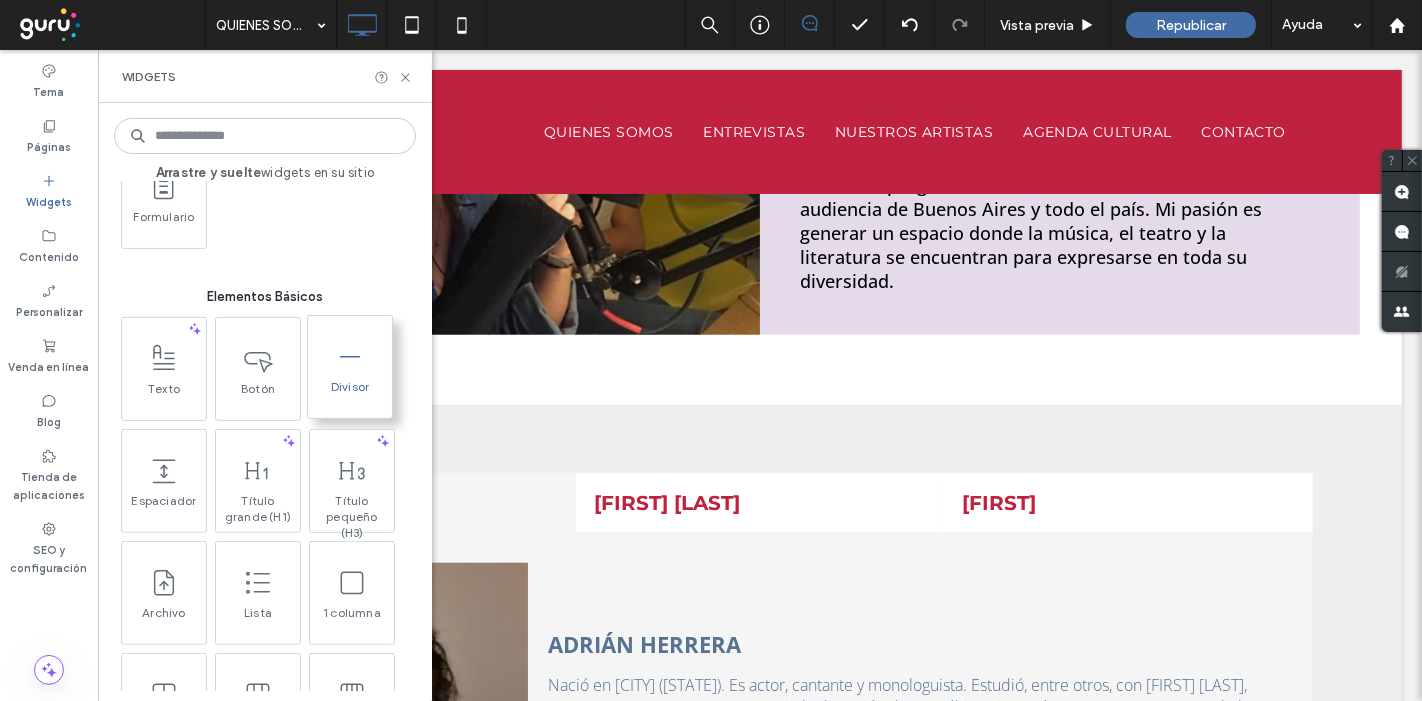 scroll, scrollTop: 777, scrollLeft: 0, axis: vertical 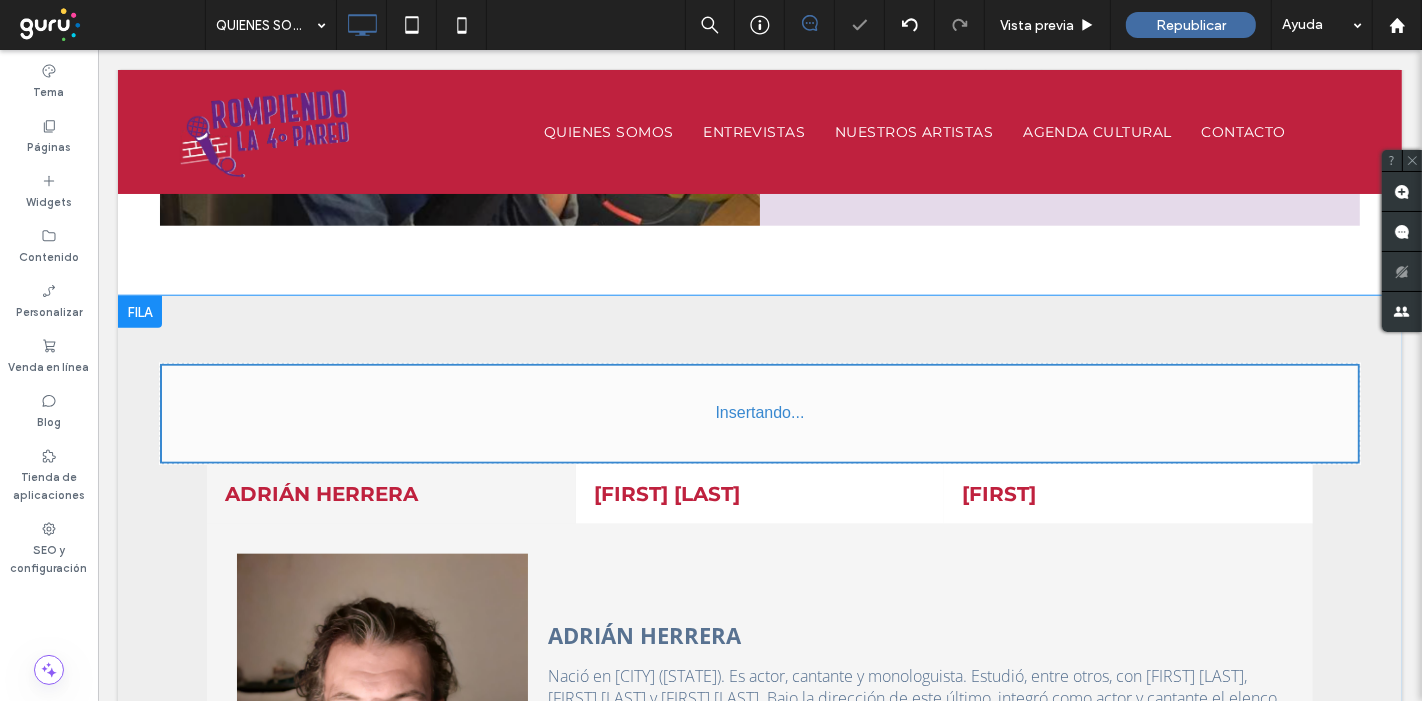 type on "**********" 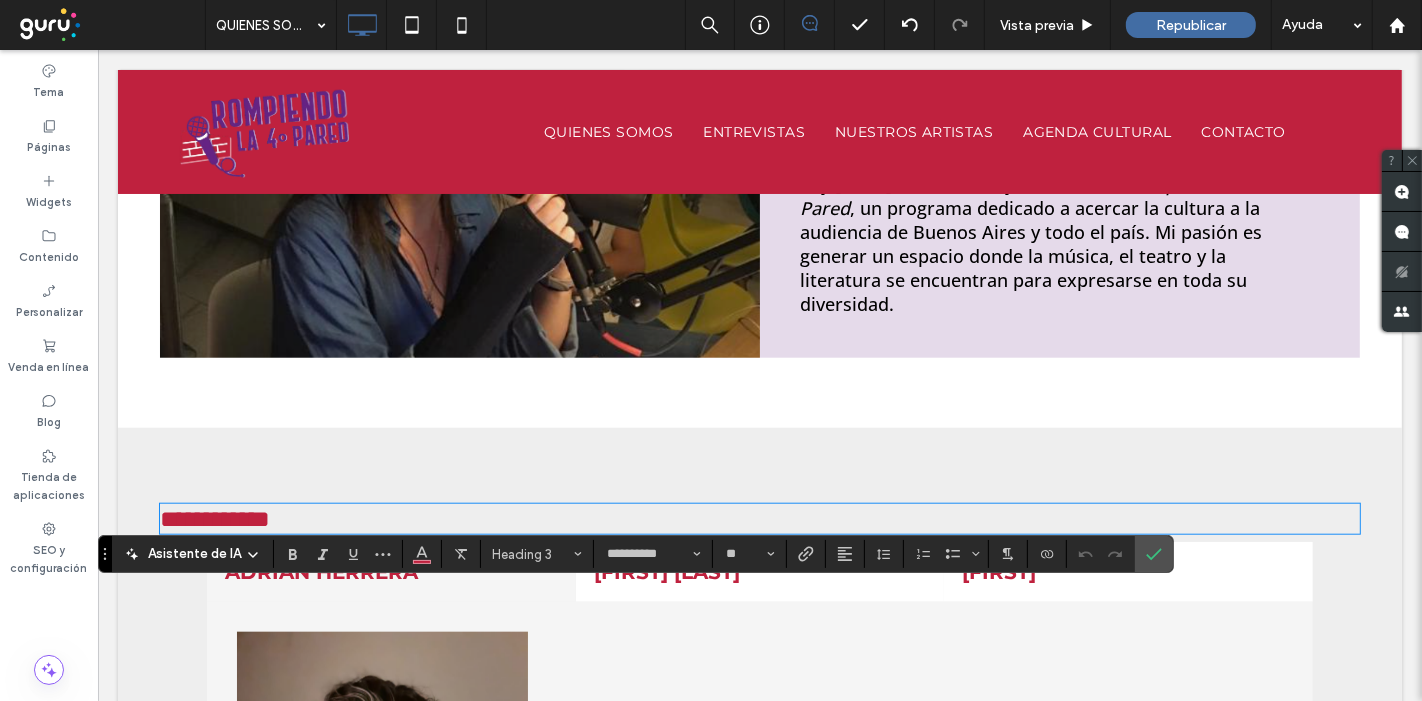 scroll, scrollTop: 1553, scrollLeft: 0, axis: vertical 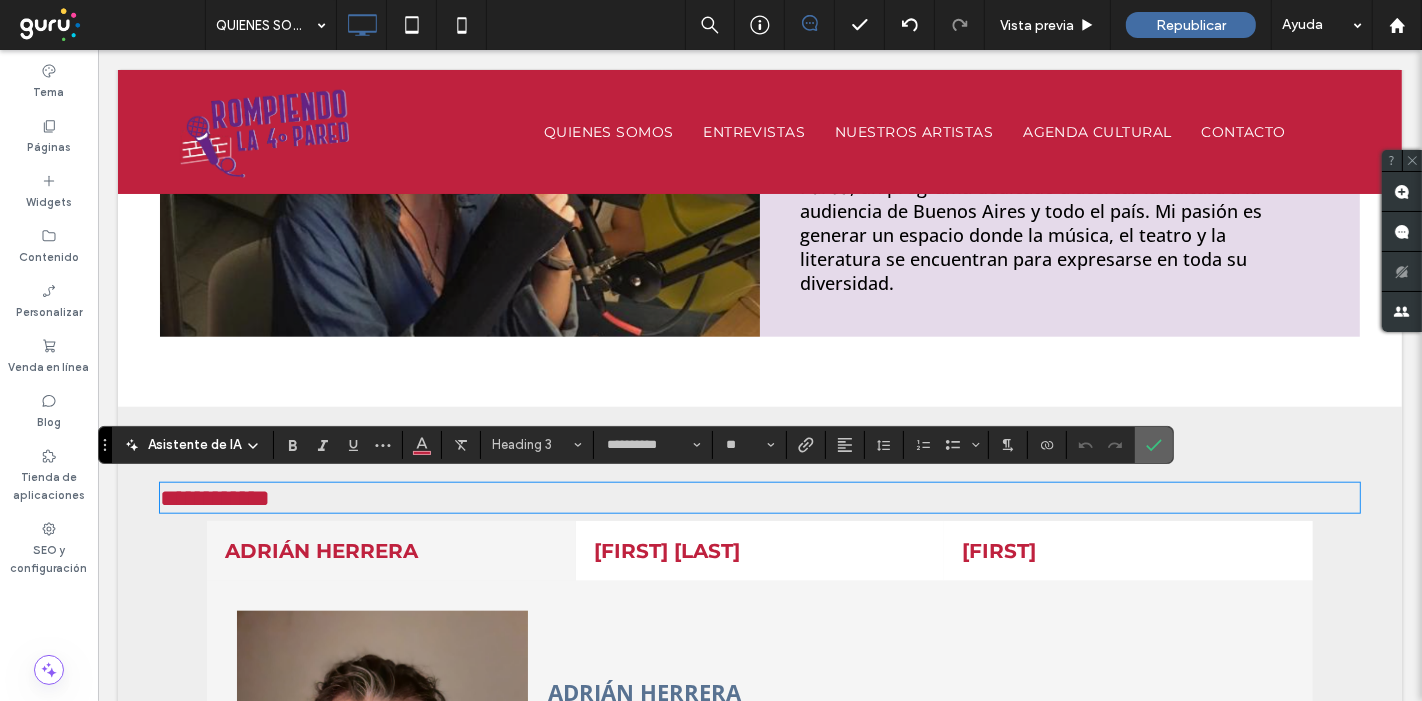 click 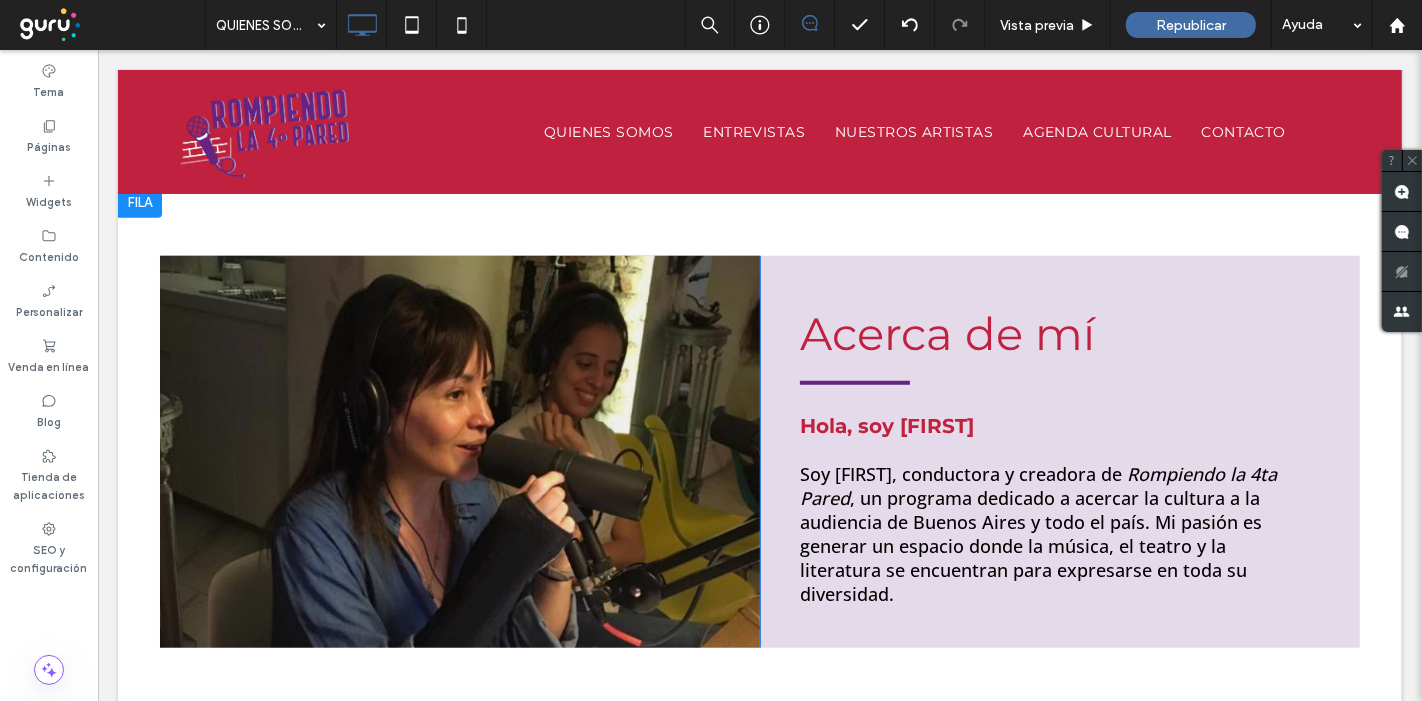 scroll, scrollTop: 1220, scrollLeft: 0, axis: vertical 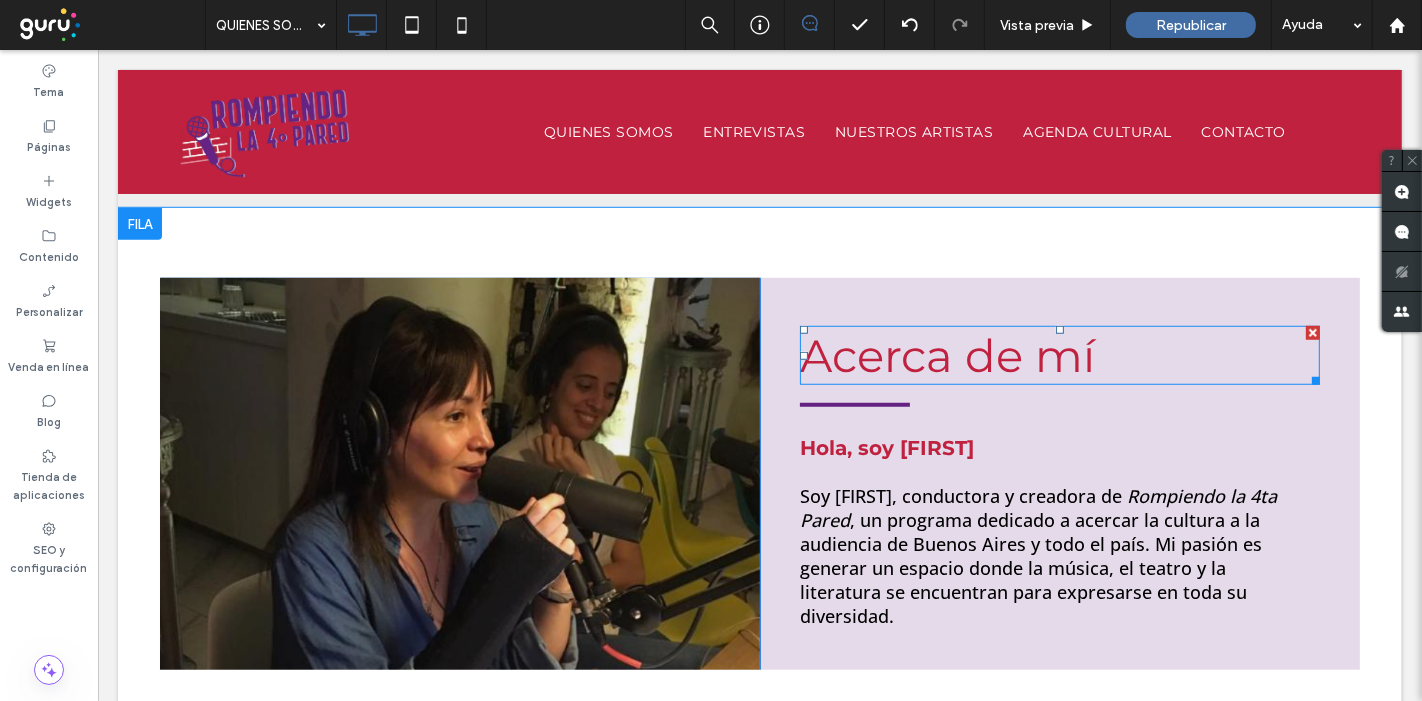 click on "Acerca de mí" at bounding box center [946, 355] 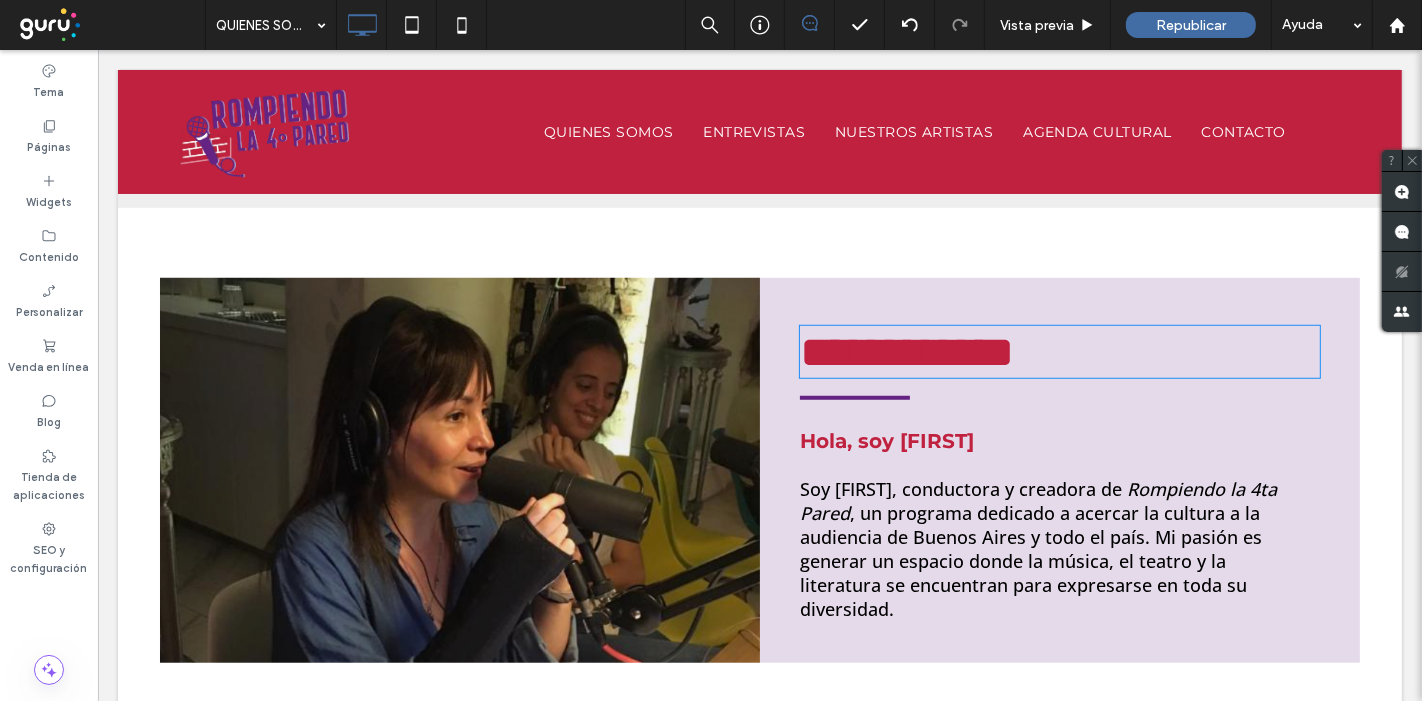 click on "**********" at bounding box center (906, 352) 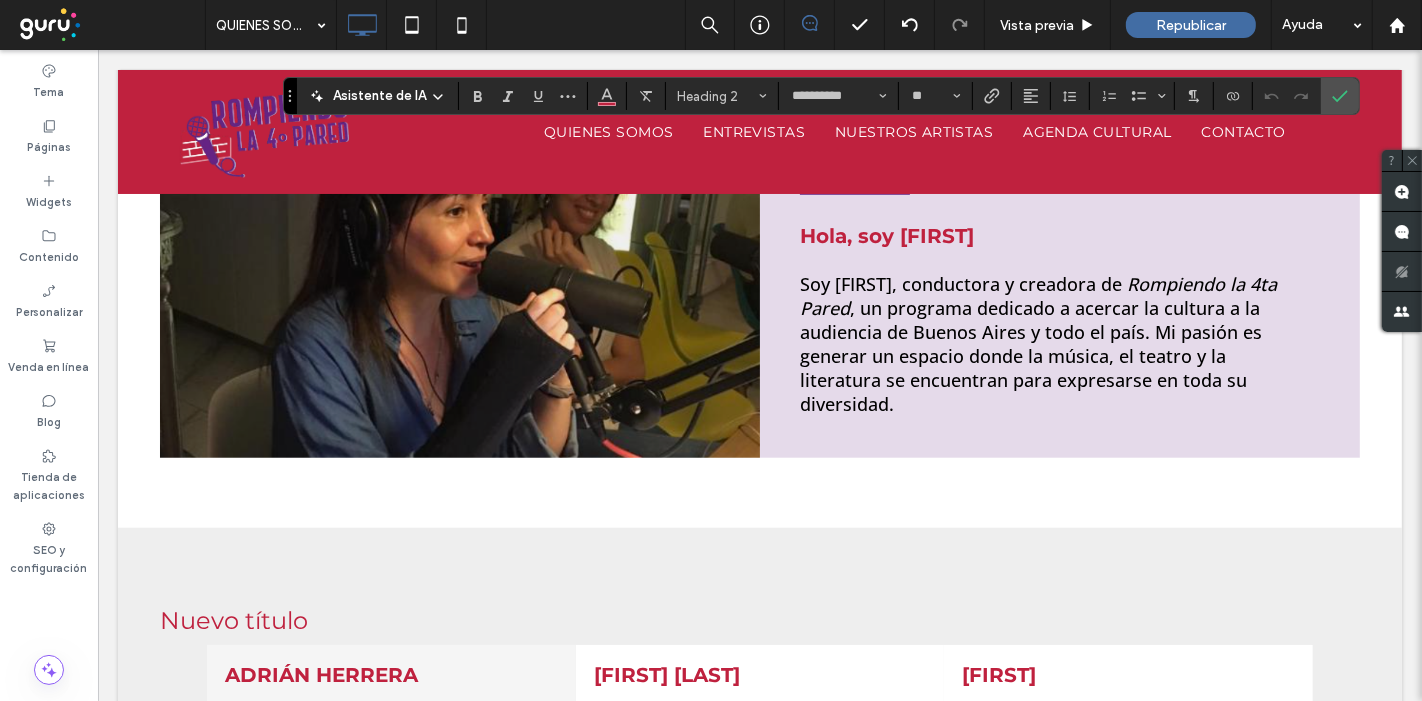 scroll, scrollTop: 1442, scrollLeft: 0, axis: vertical 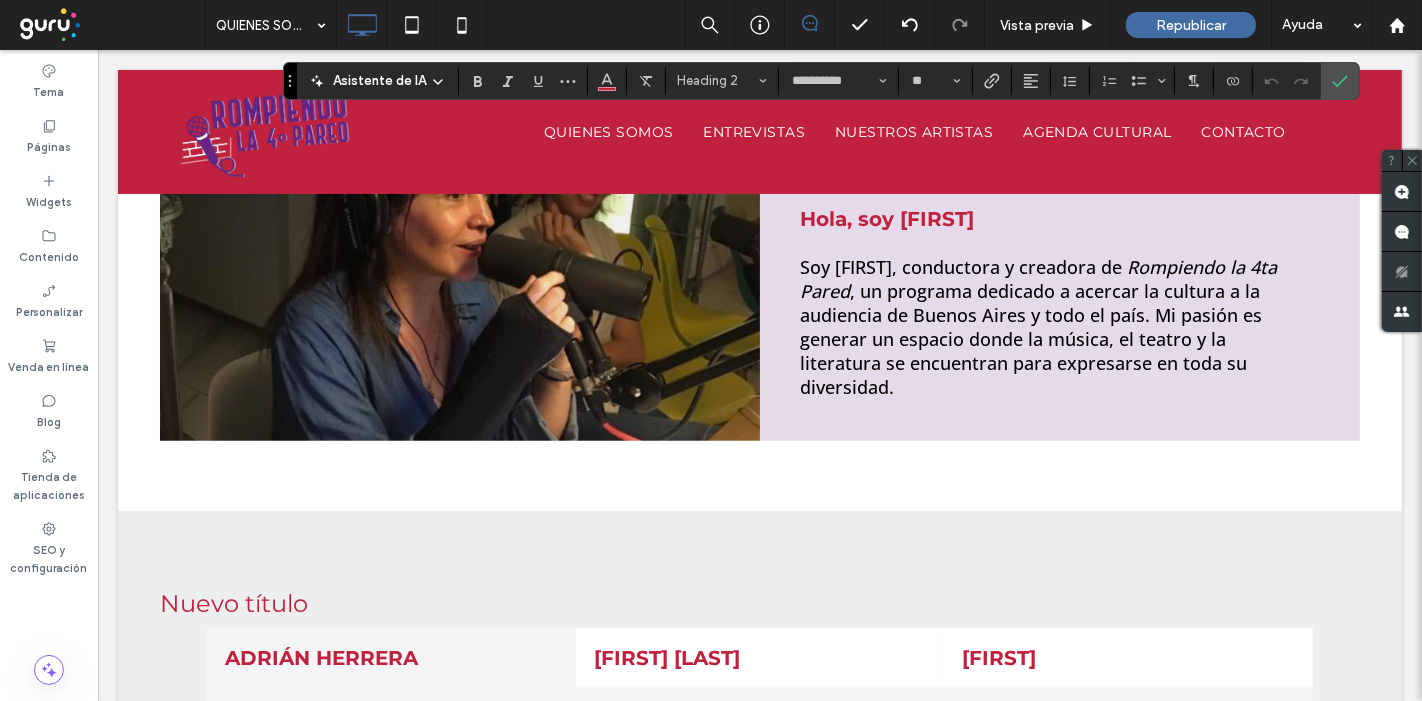 click on "Nuevo título" at bounding box center (759, 603) 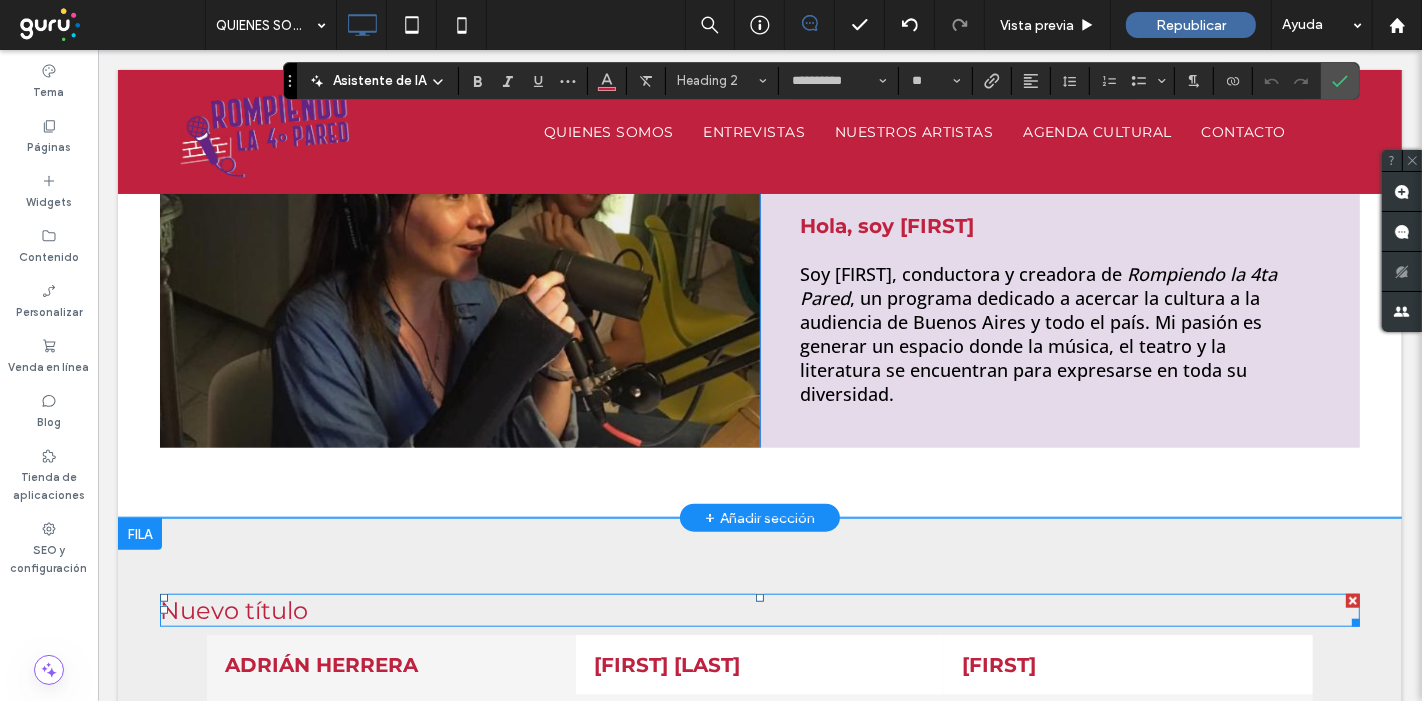 click on "Nuevo título" at bounding box center [759, 610] 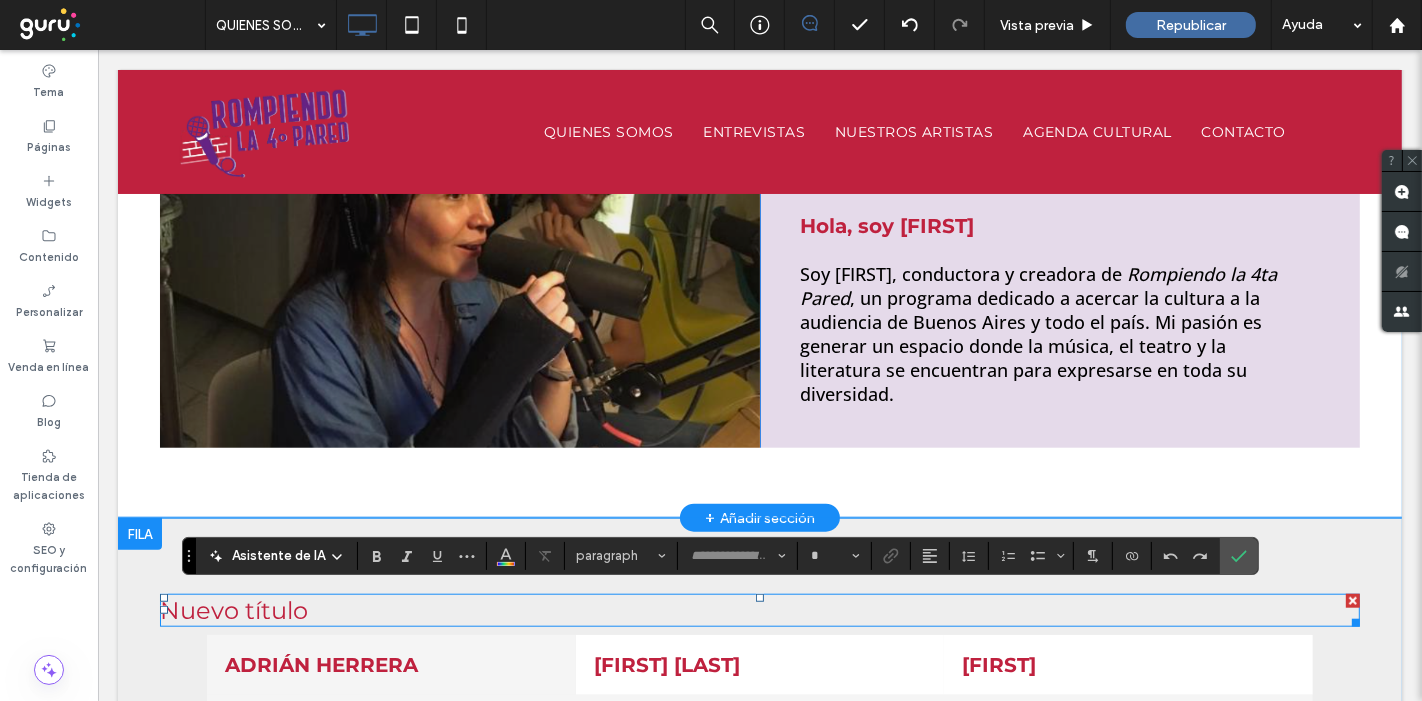 type on "**********" 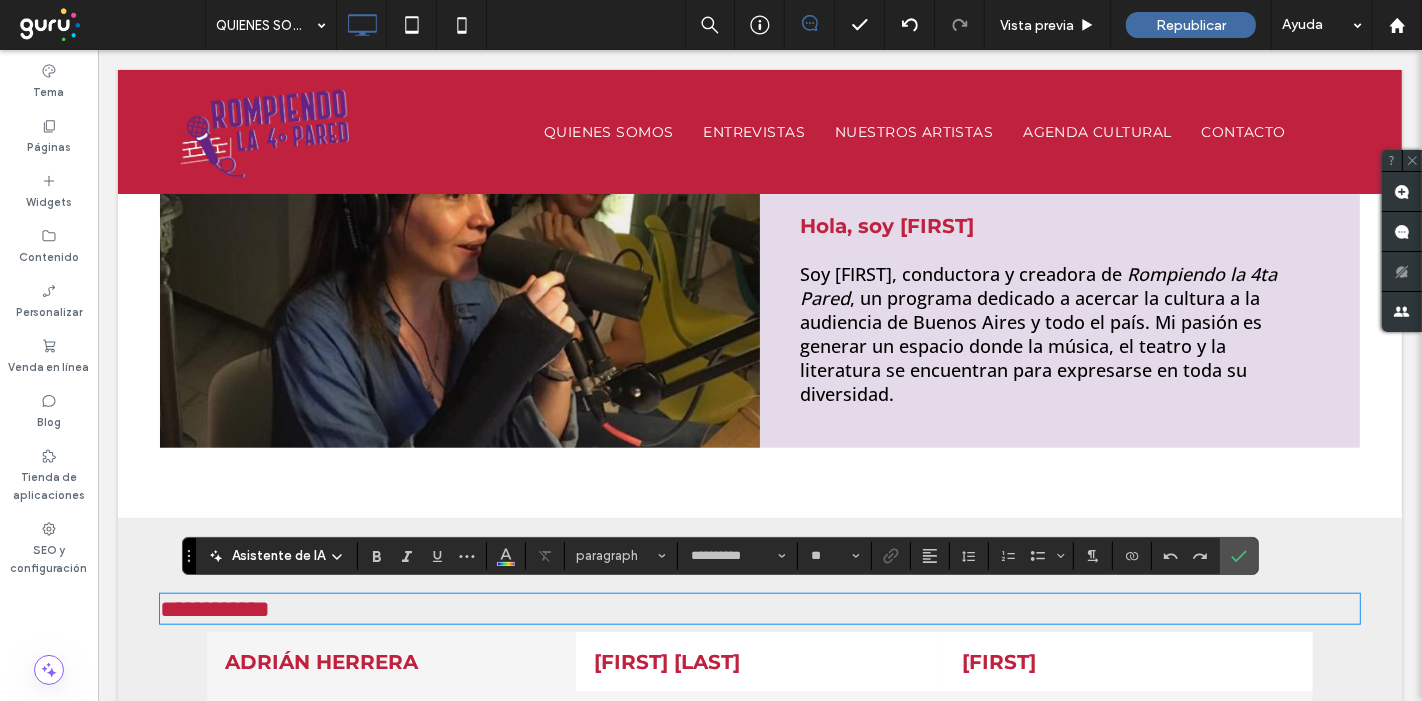 click on "**********" at bounding box center [759, 609] 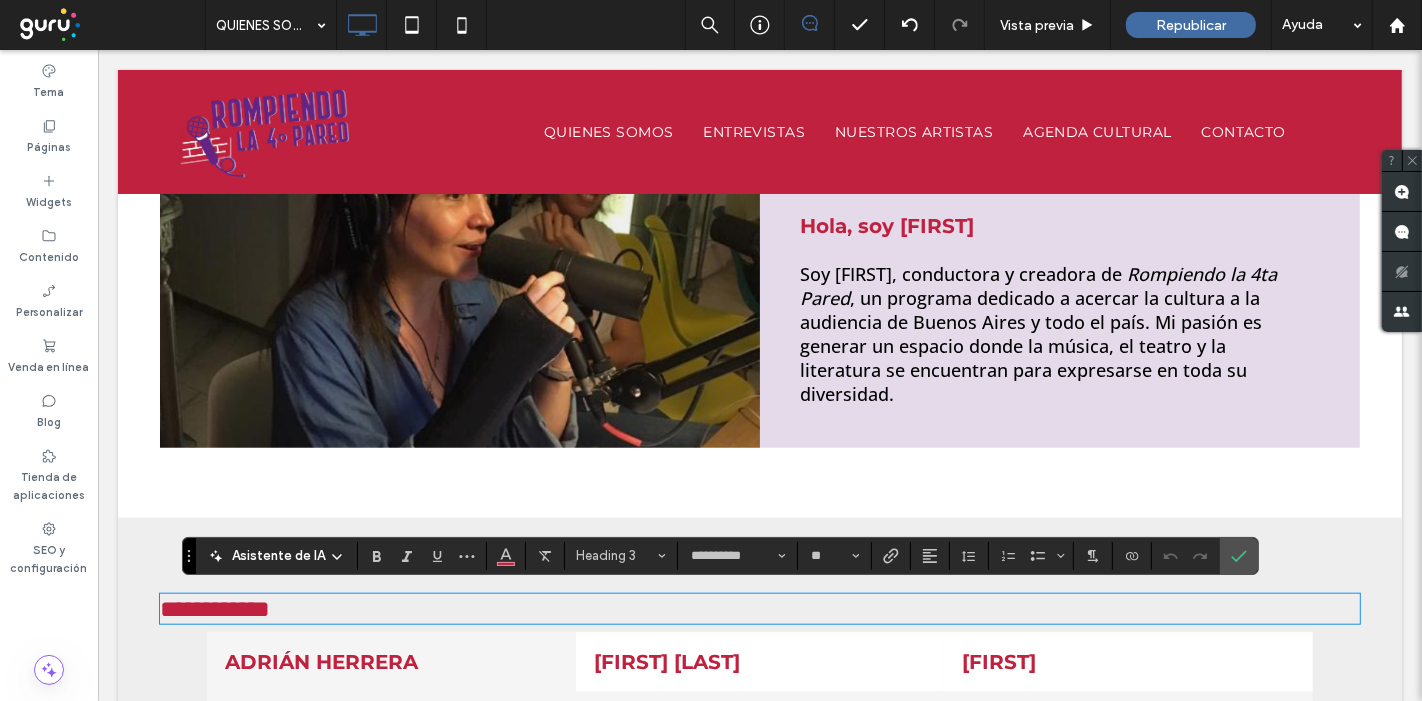 type on "*********" 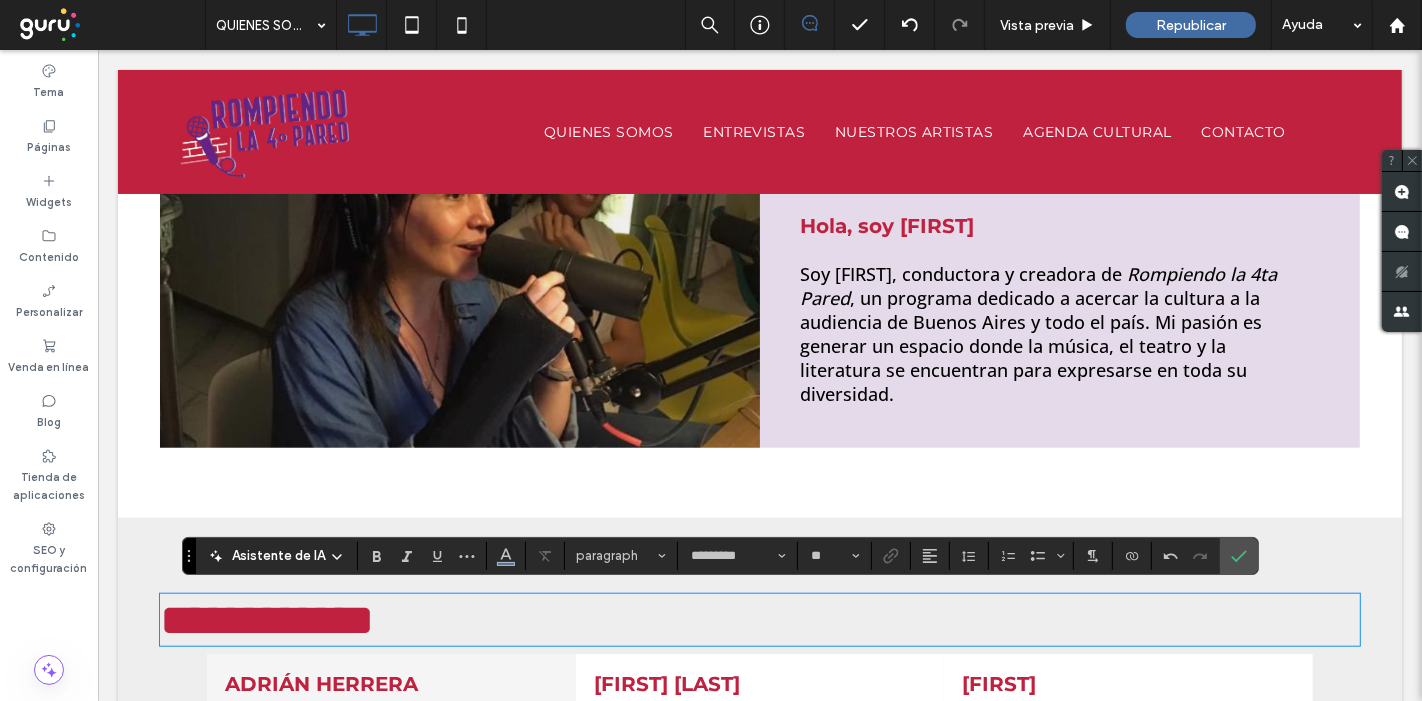 type on "**********" 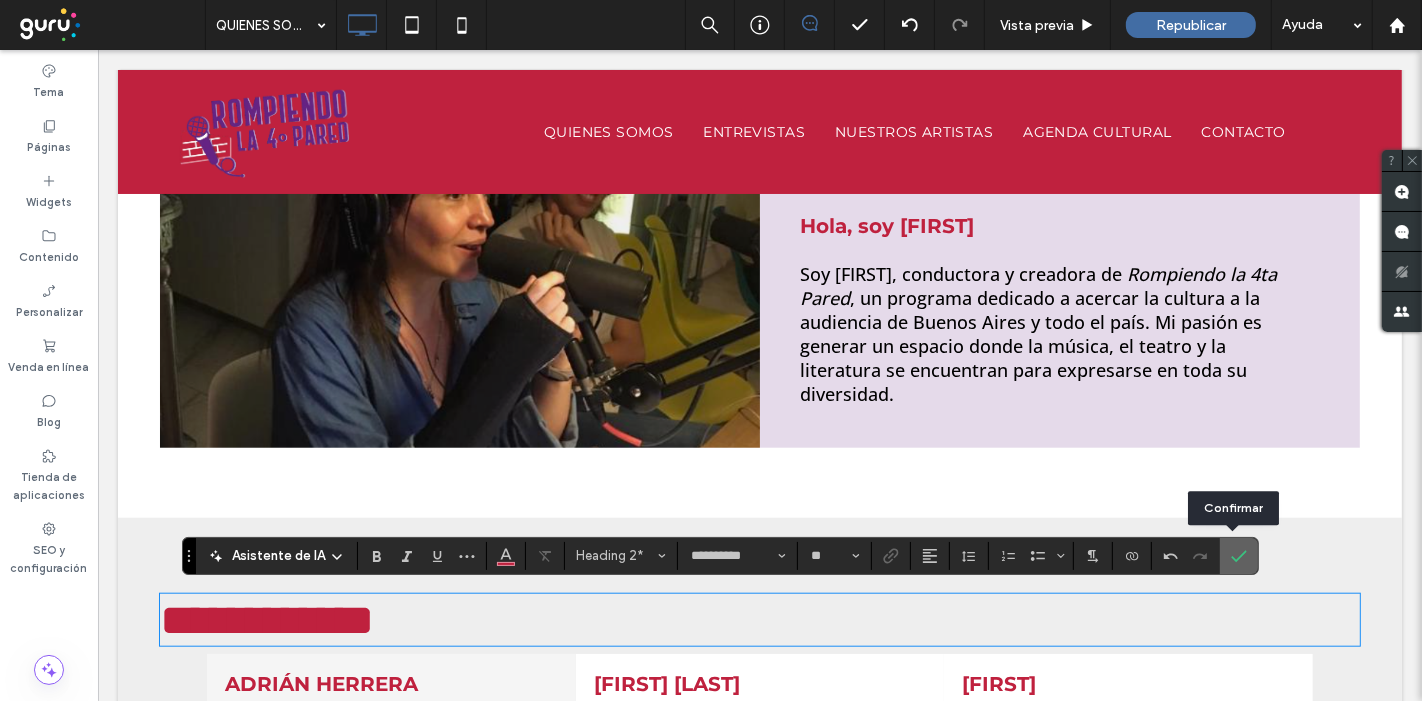 drag, startPoint x: 1234, startPoint y: 550, endPoint x: 1137, endPoint y: 500, distance: 109.128365 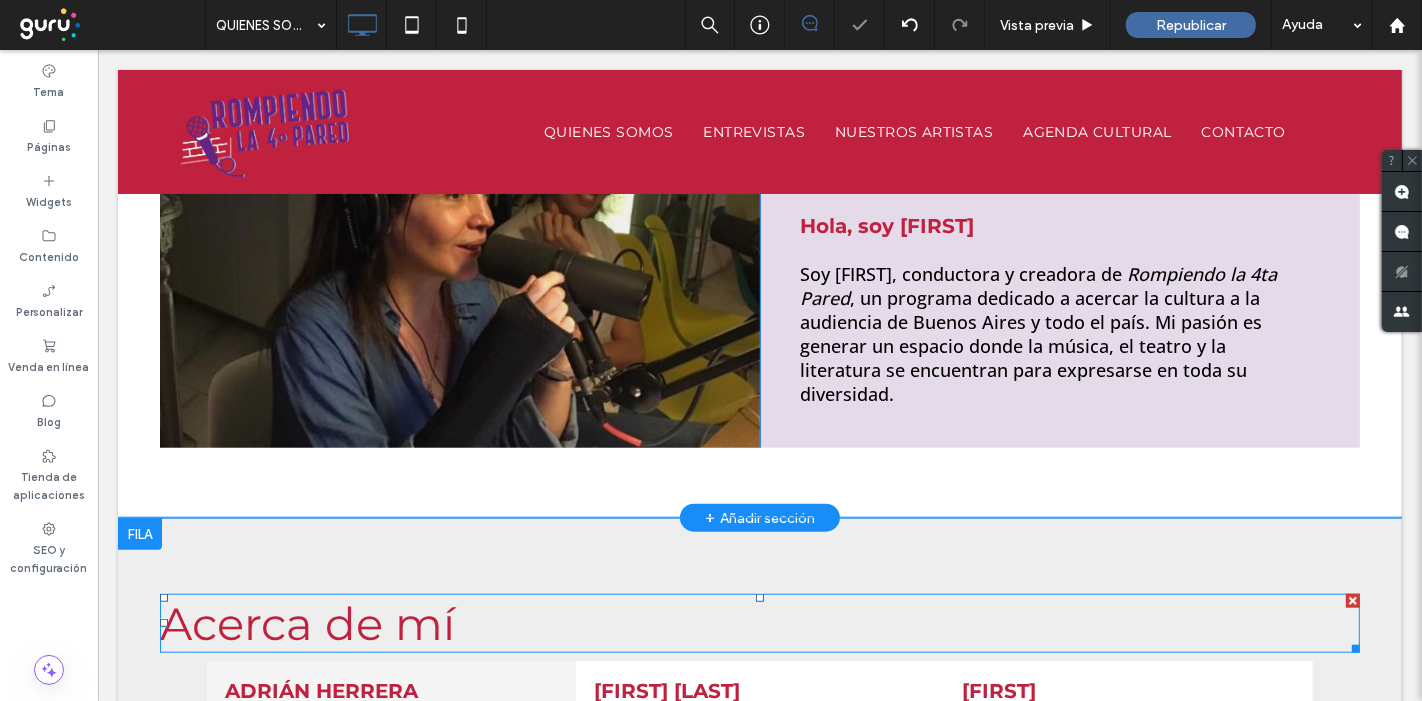 click on "Acerca de mí" at bounding box center [306, 623] 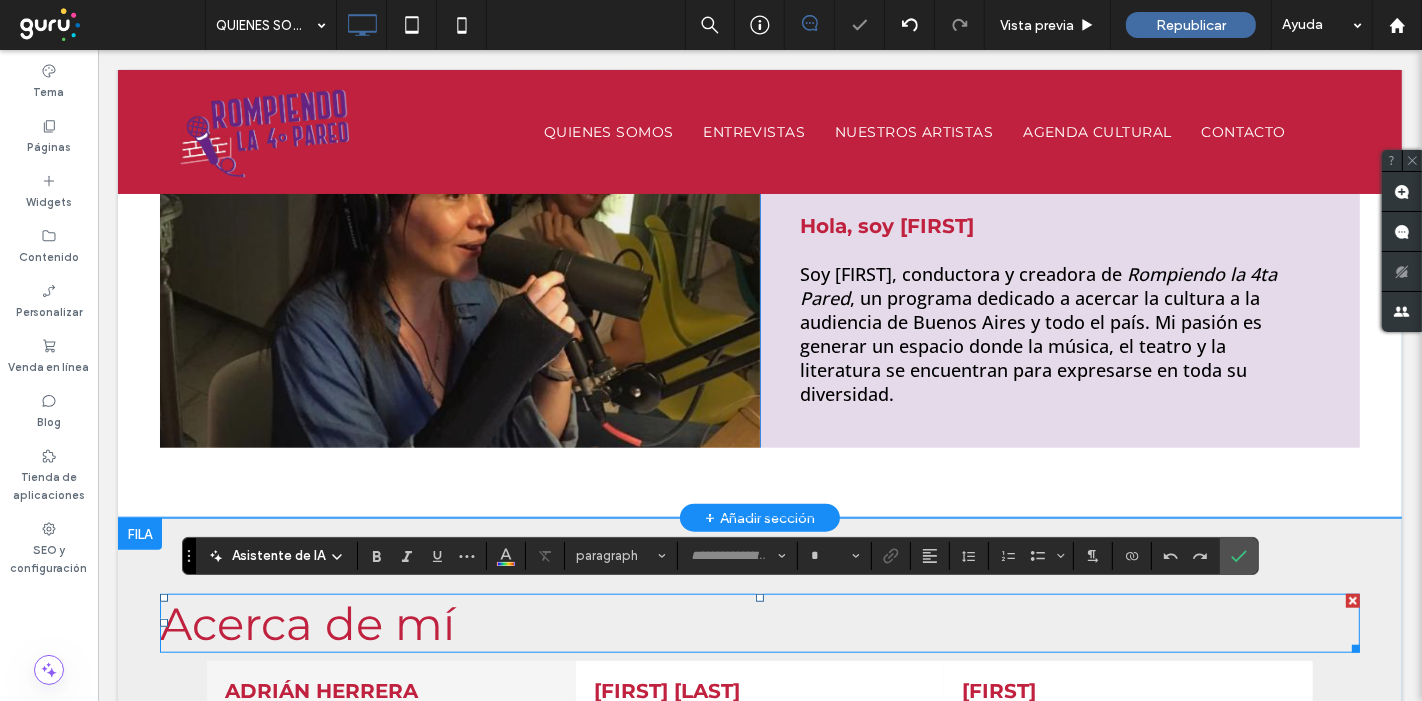 type on "**********" 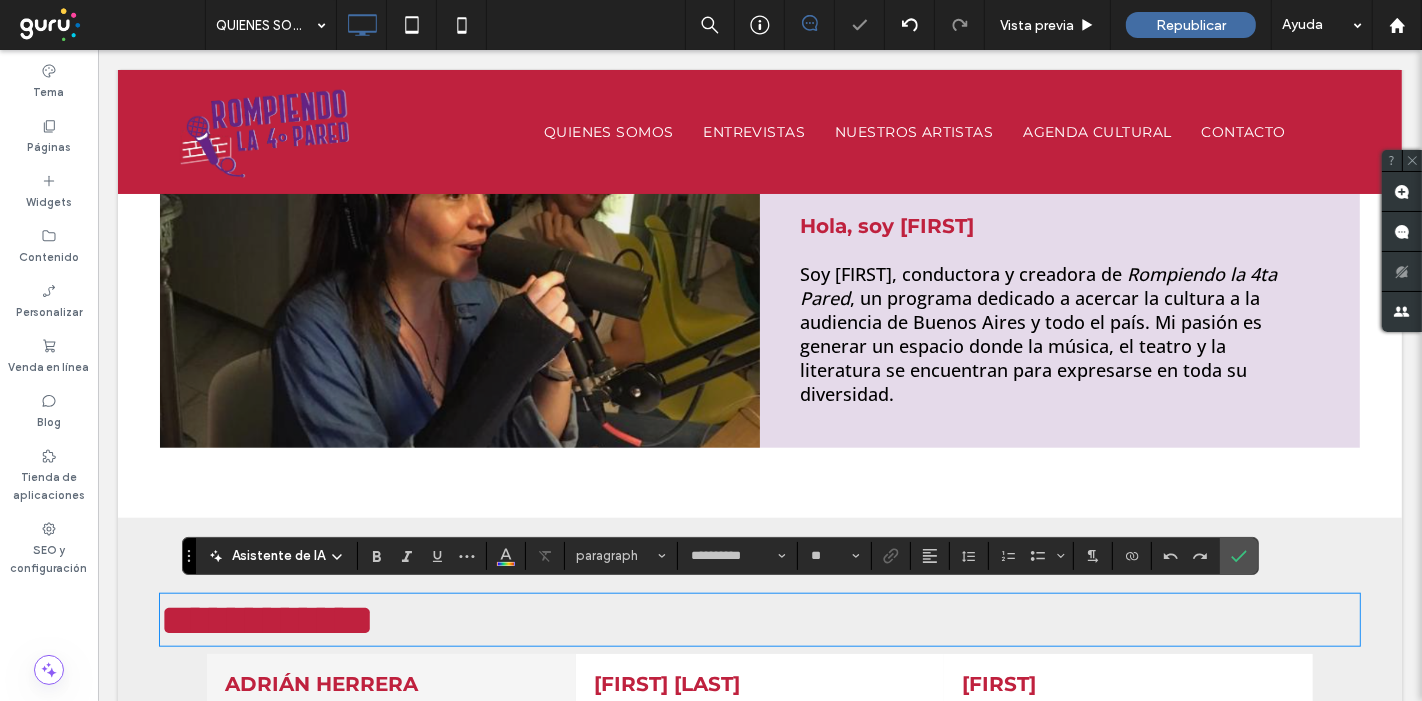 click on "**********" at bounding box center (266, 620) 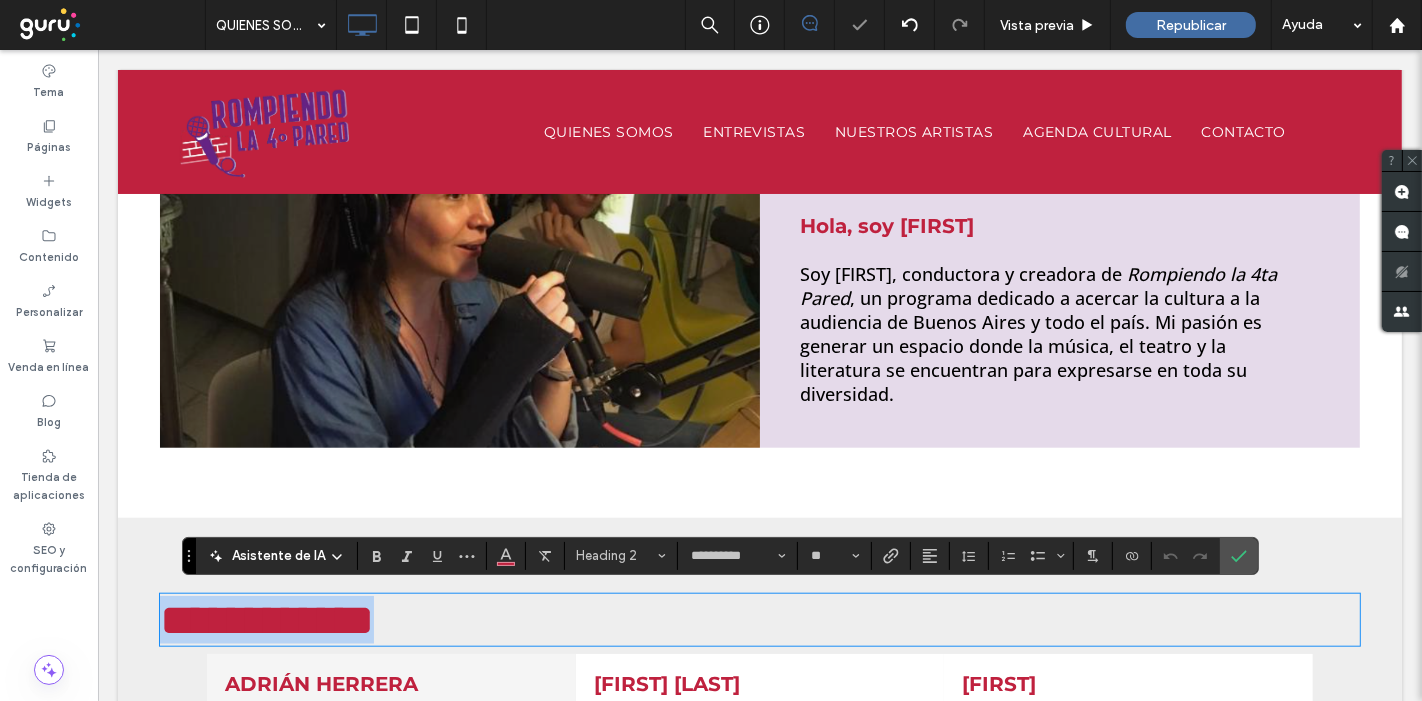 click on "**********" at bounding box center (266, 620) 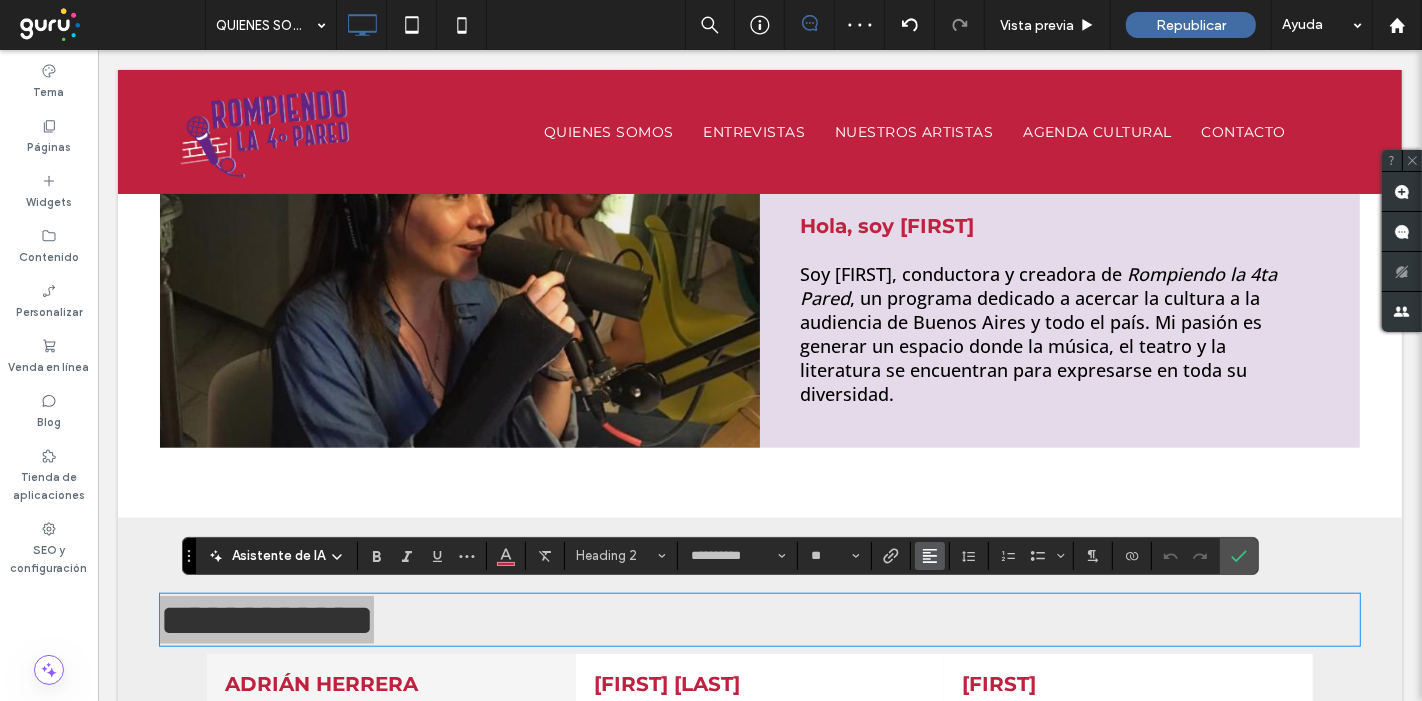 click 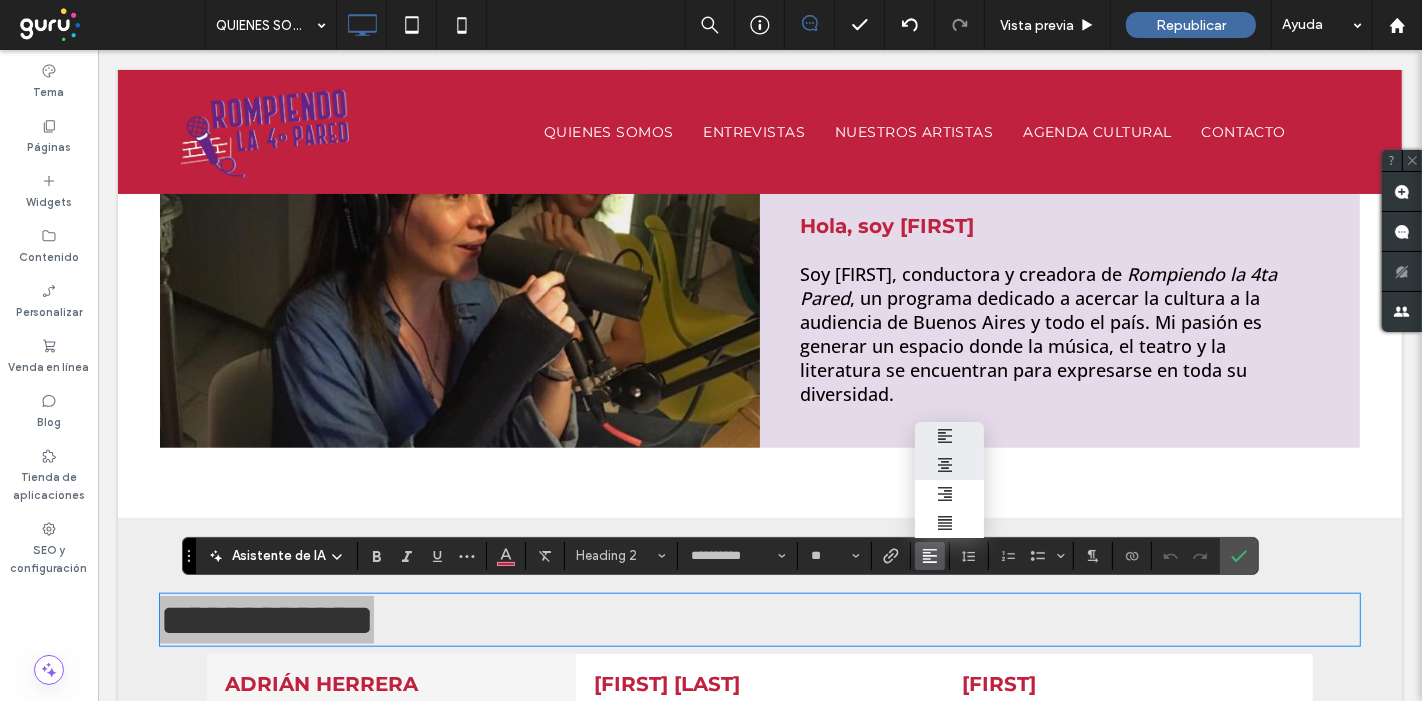 click 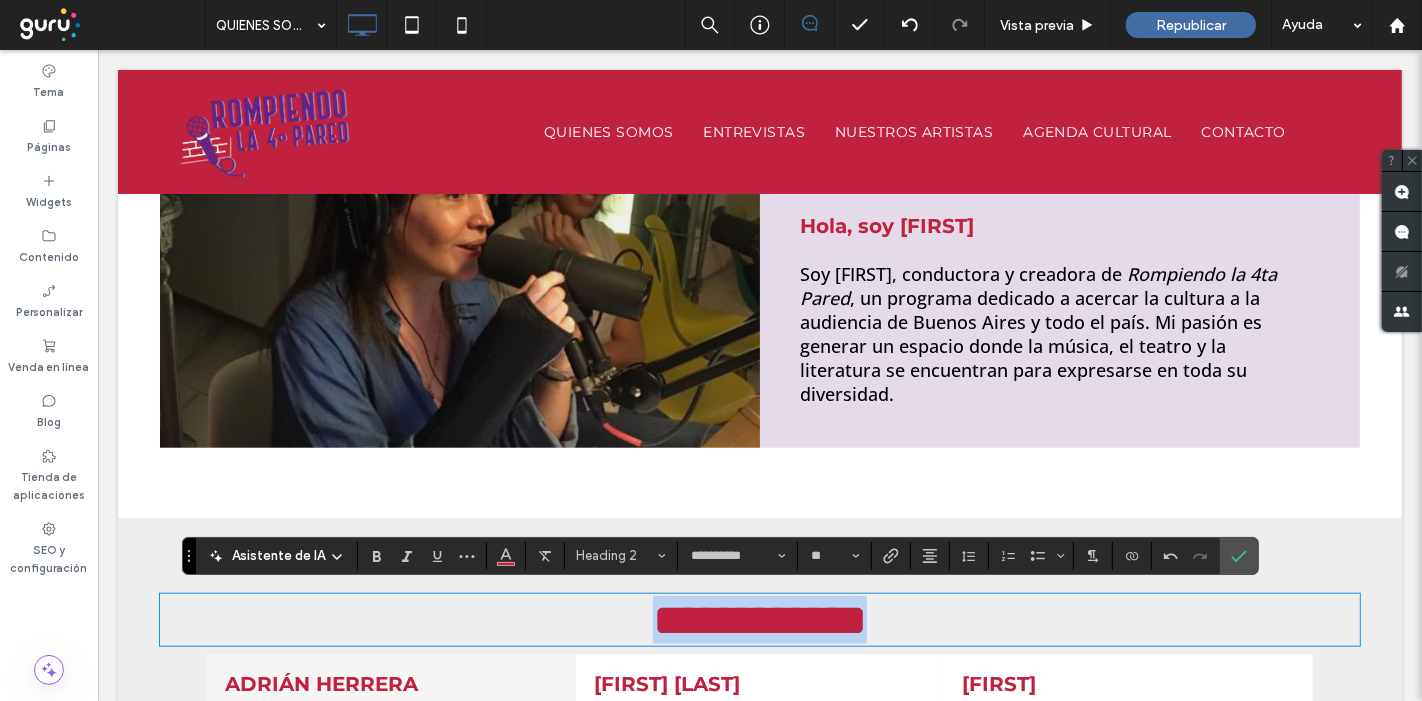 click on "**********" at bounding box center (759, 620) 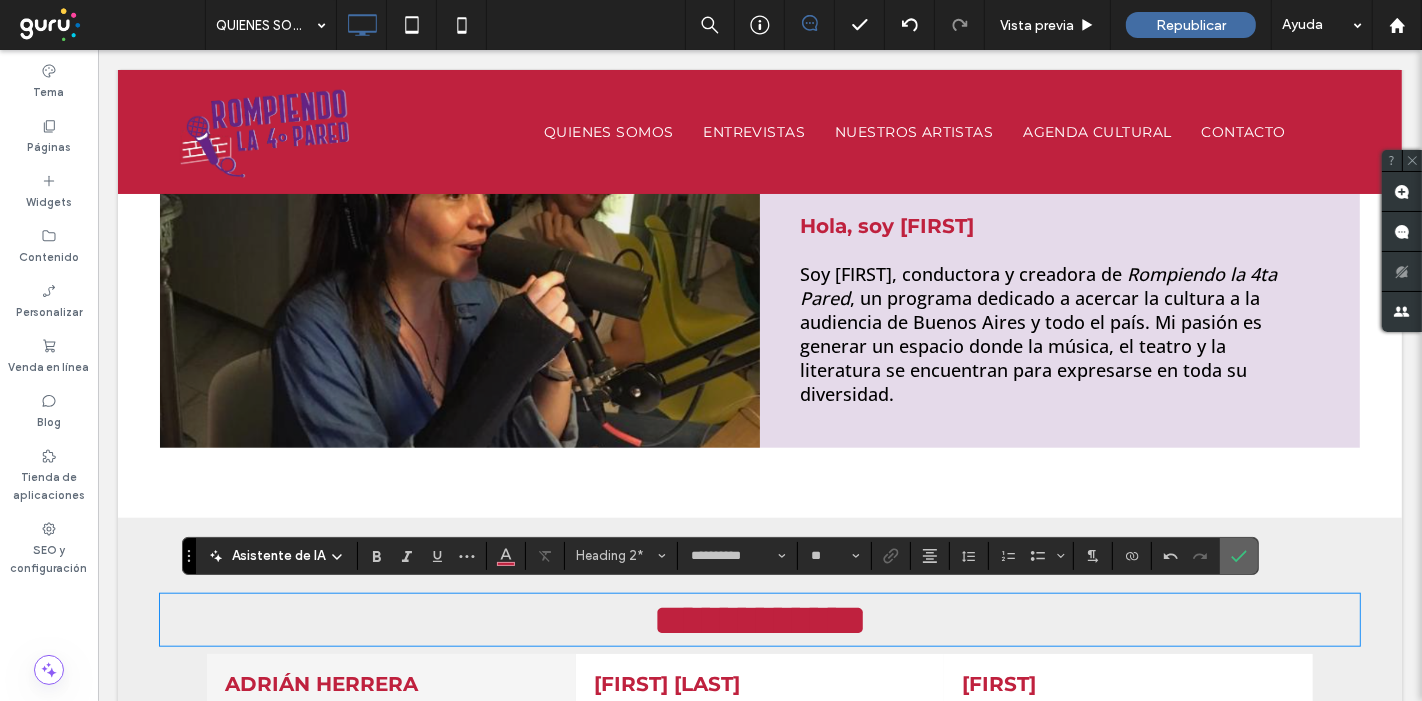 drag, startPoint x: 1231, startPoint y: 552, endPoint x: 1136, endPoint y: 499, distance: 108.78419 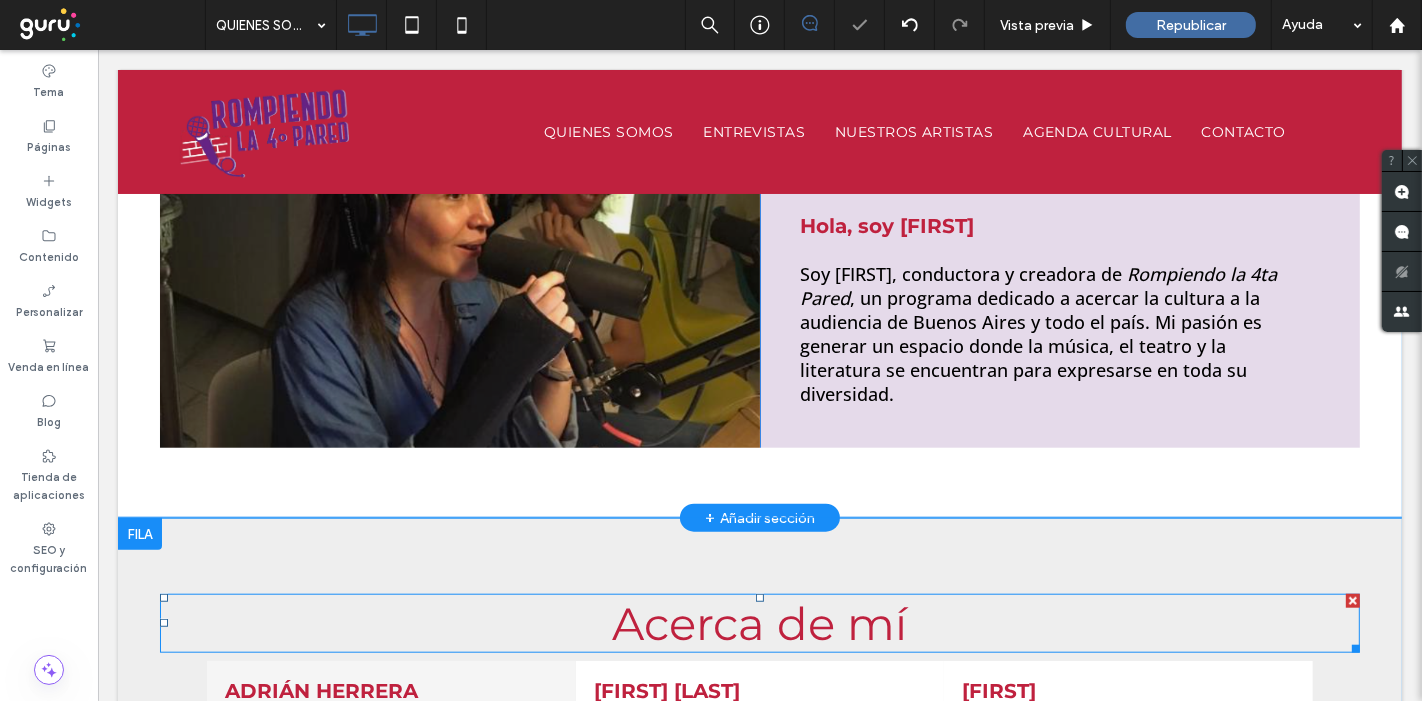 click on "Acerca de mí" at bounding box center (759, 623) 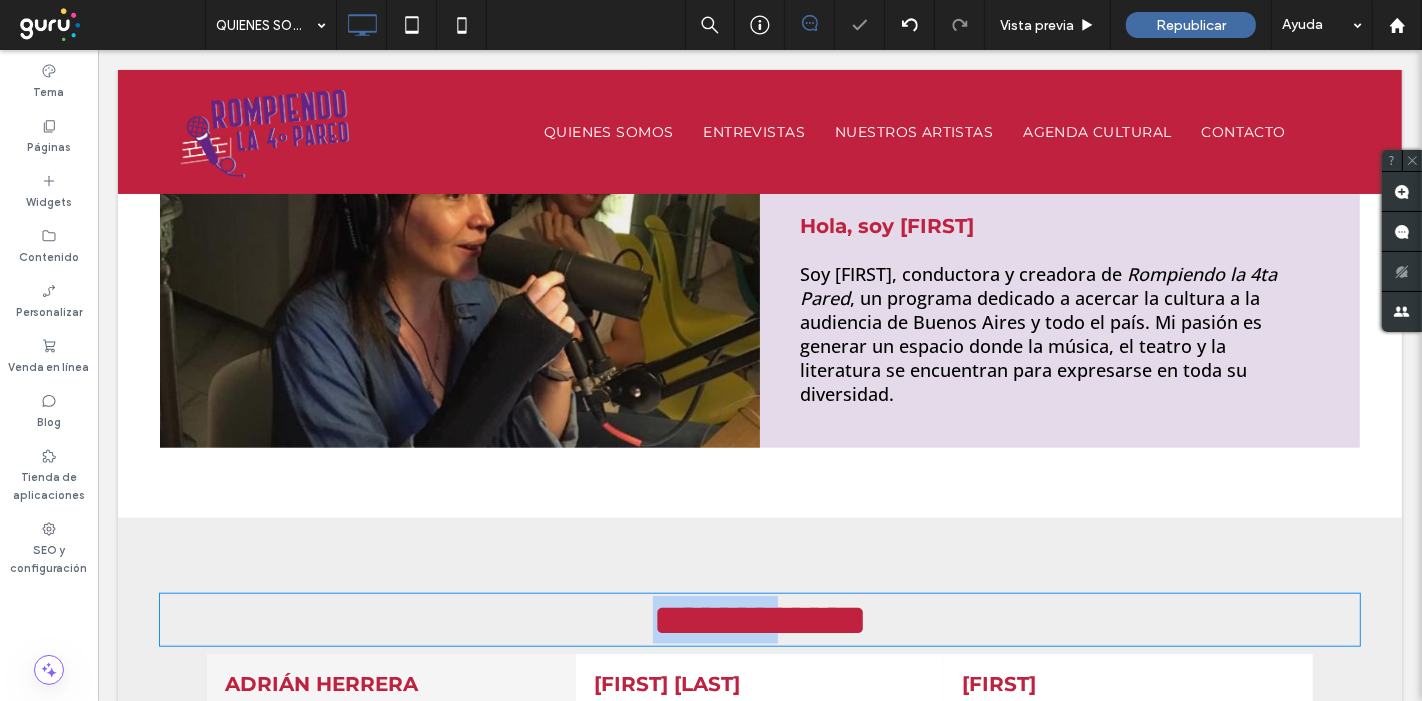 click on "**********" at bounding box center (759, 620) 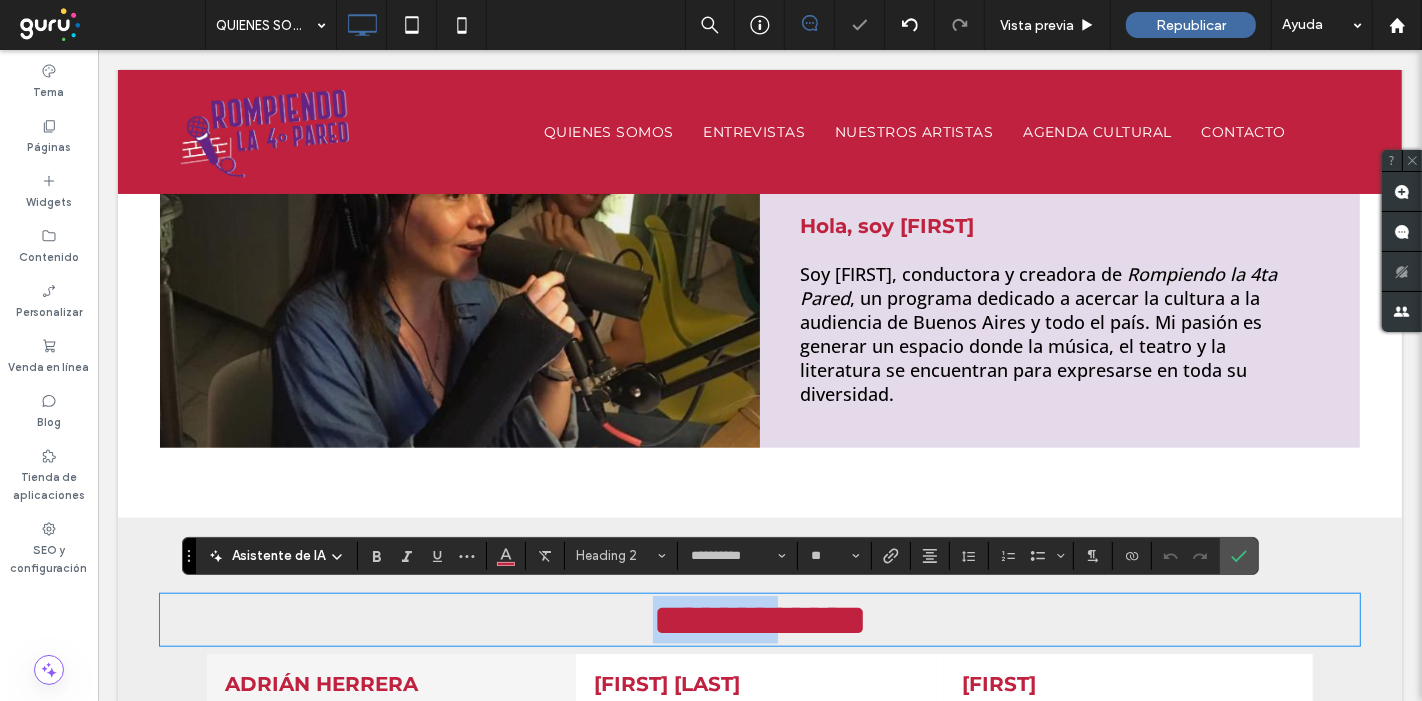 click on "**********" at bounding box center (759, 620) 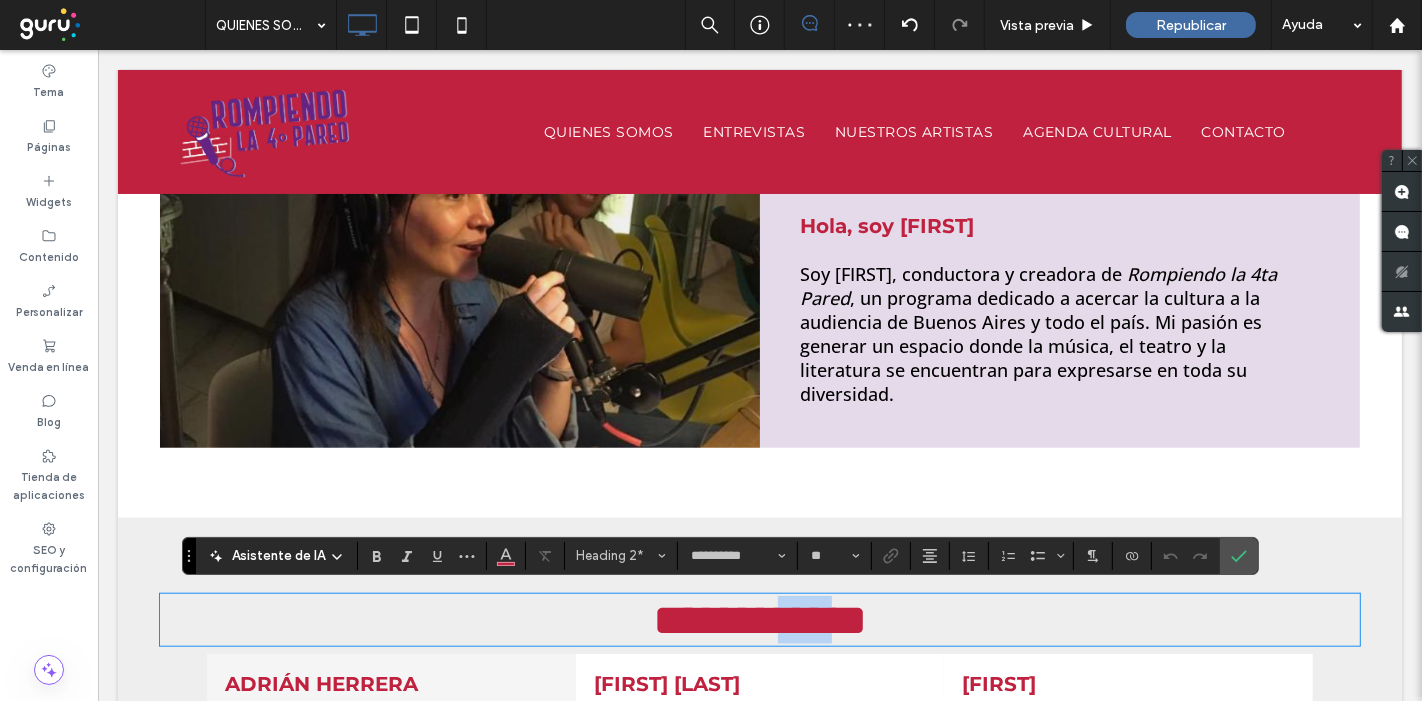 click on "**********" at bounding box center [759, 620] 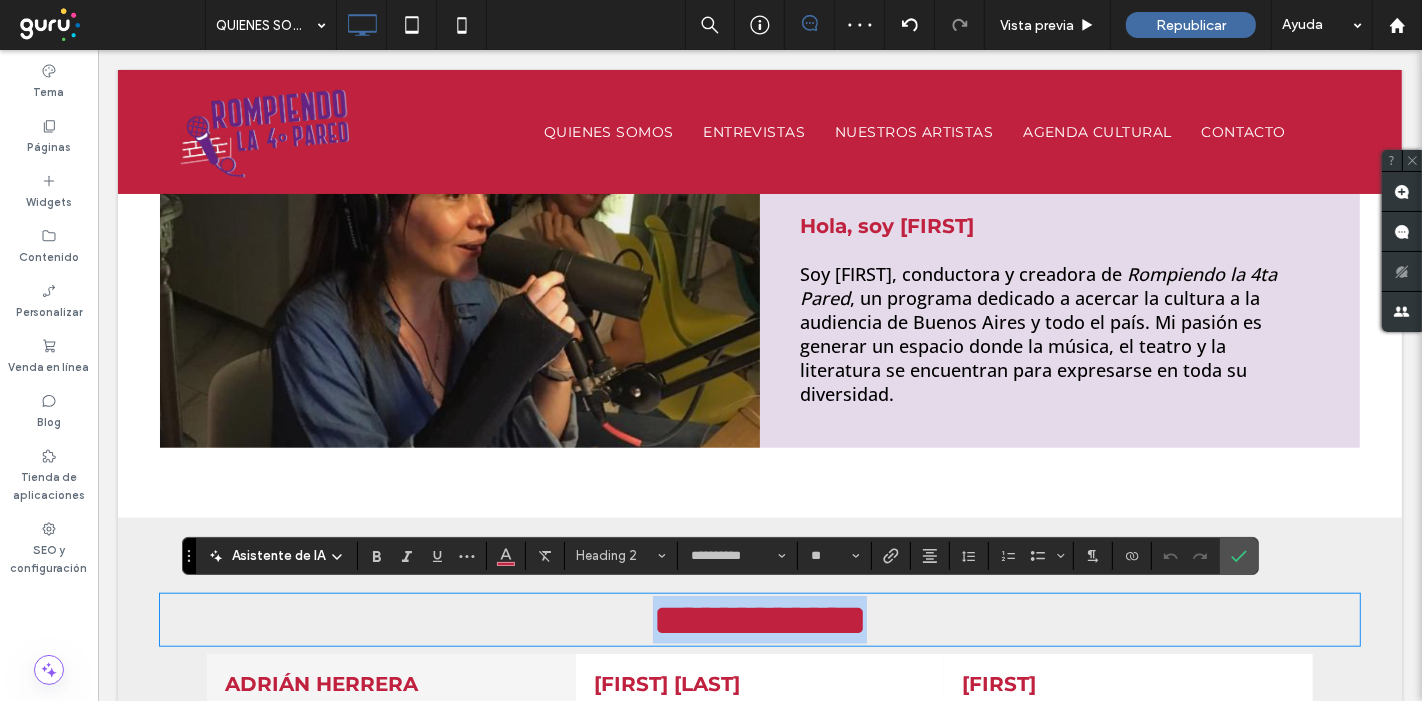 click on "**********" at bounding box center [759, 620] 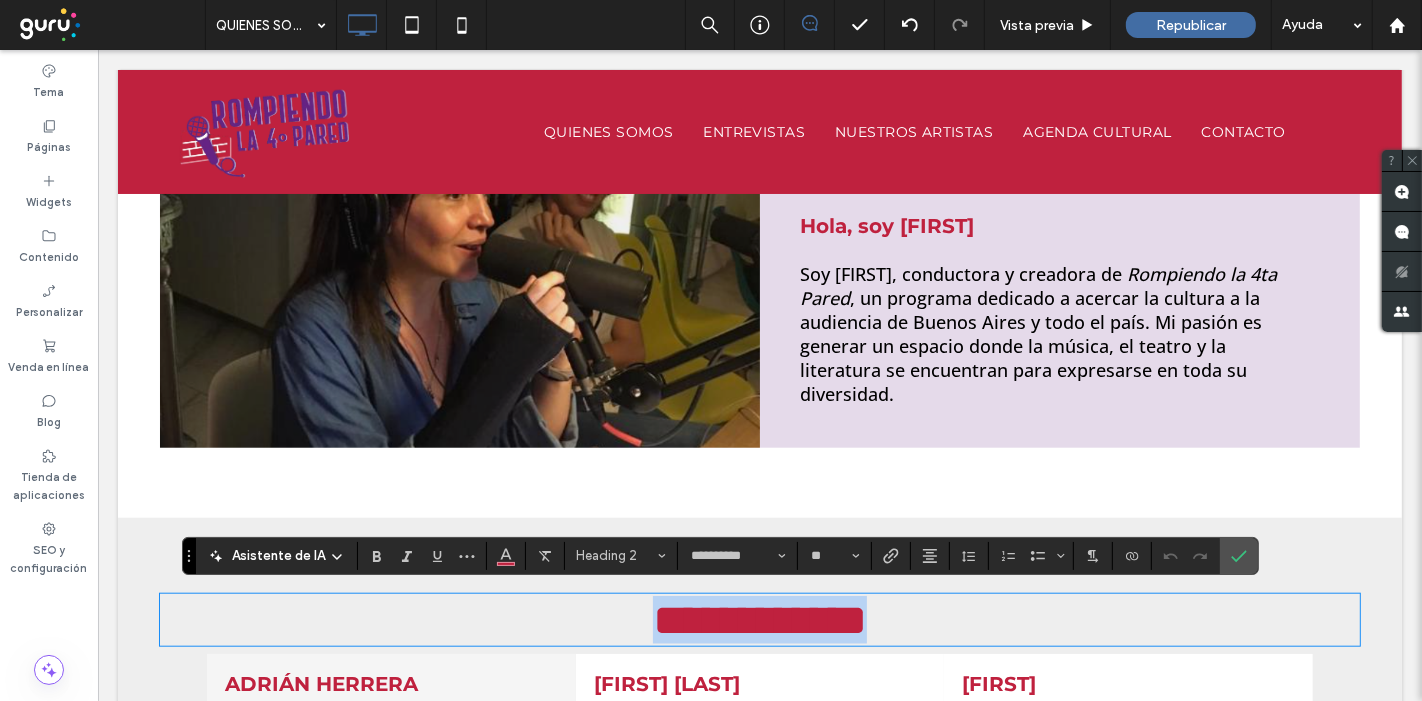 type 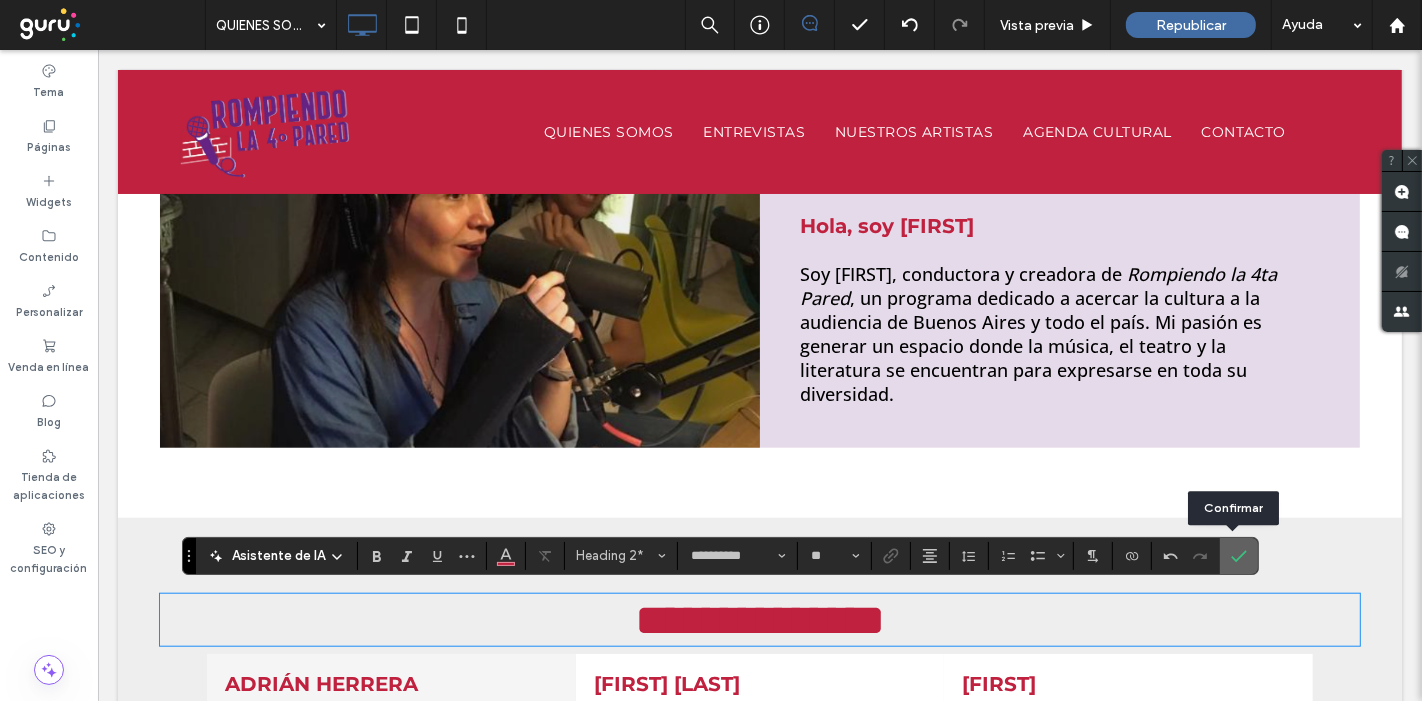 click 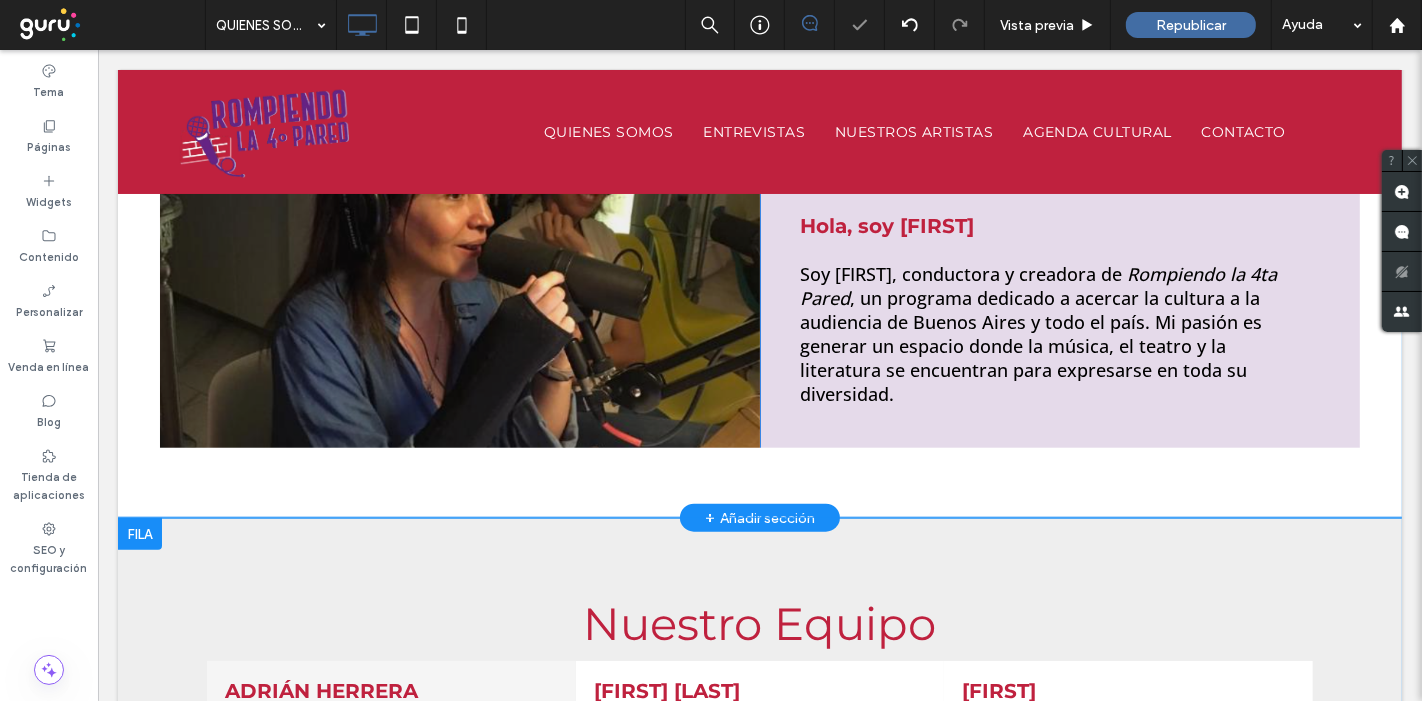click on "Click To Paste     Click To Paste     Nuestro Equipo         ADRIÁN HERRERA
BRISA AGOSTINA CURTO
CLAUDIA
ADRIÁN HERRERA
Nació en Lomas de Zamora (Buenos Aires). Es actor, cantante y monologuista. Estudió, entre otros, con Guillermo Ben Hassan, Germán Akis y Raúl Serrano. Bajo la dirección de este último, integró como actor y cantante el elenco de "La Madre" de Bertolt Brecht y “Gloucester y sus hijos”. Actuó en numerosas obras como "Cumbia, morena, cumbia", "Imperceptibles...el hallazgo" de Mirta Morutto, "He visto a Dios", sainetes y obras musicales con Walter Yonsky, etc. Como monologuista, integró de forma estable el repertorio de "Remember Pub" y llevó adelante el espectáculo "La Comiquería" en el Teatro Arlequino. Con "Los argentinos descendemos de los barcos" de Ben Hassan, participó del Festival Internacional de La Habana.
BRISA AGOSTINA CURTO" at bounding box center (759, 859) 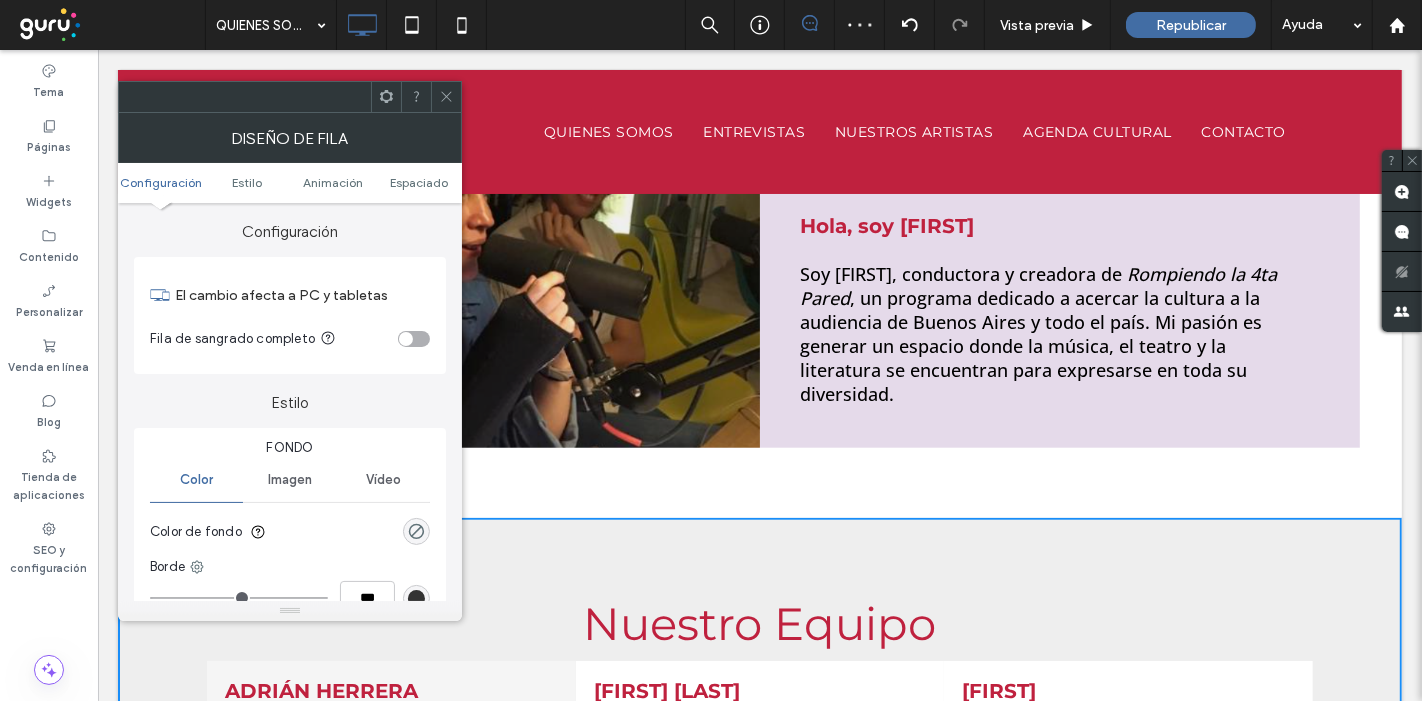 click on "Configuración Estilo Animación Espaciado" at bounding box center (290, 183) 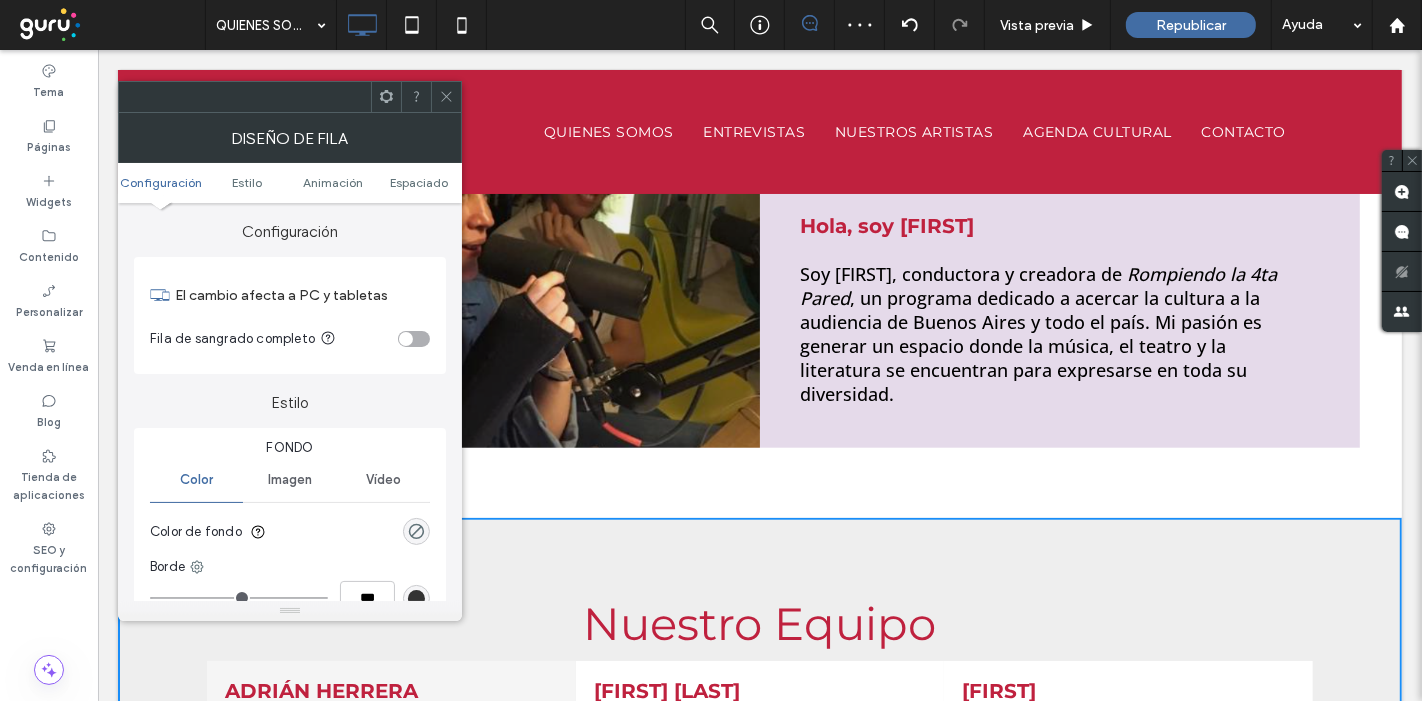 drag, startPoint x: 412, startPoint y: 176, endPoint x: 436, endPoint y: 198, distance: 32.55764 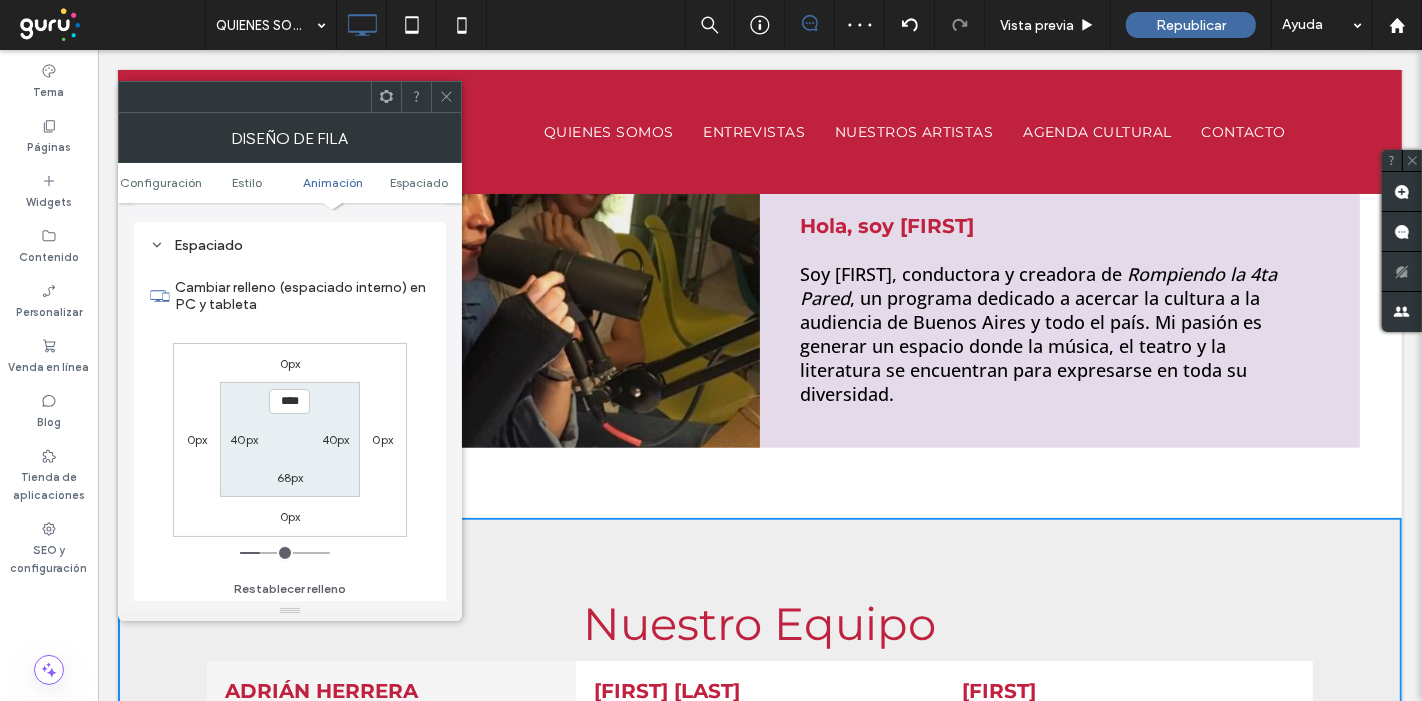 scroll, scrollTop: 562, scrollLeft: 0, axis: vertical 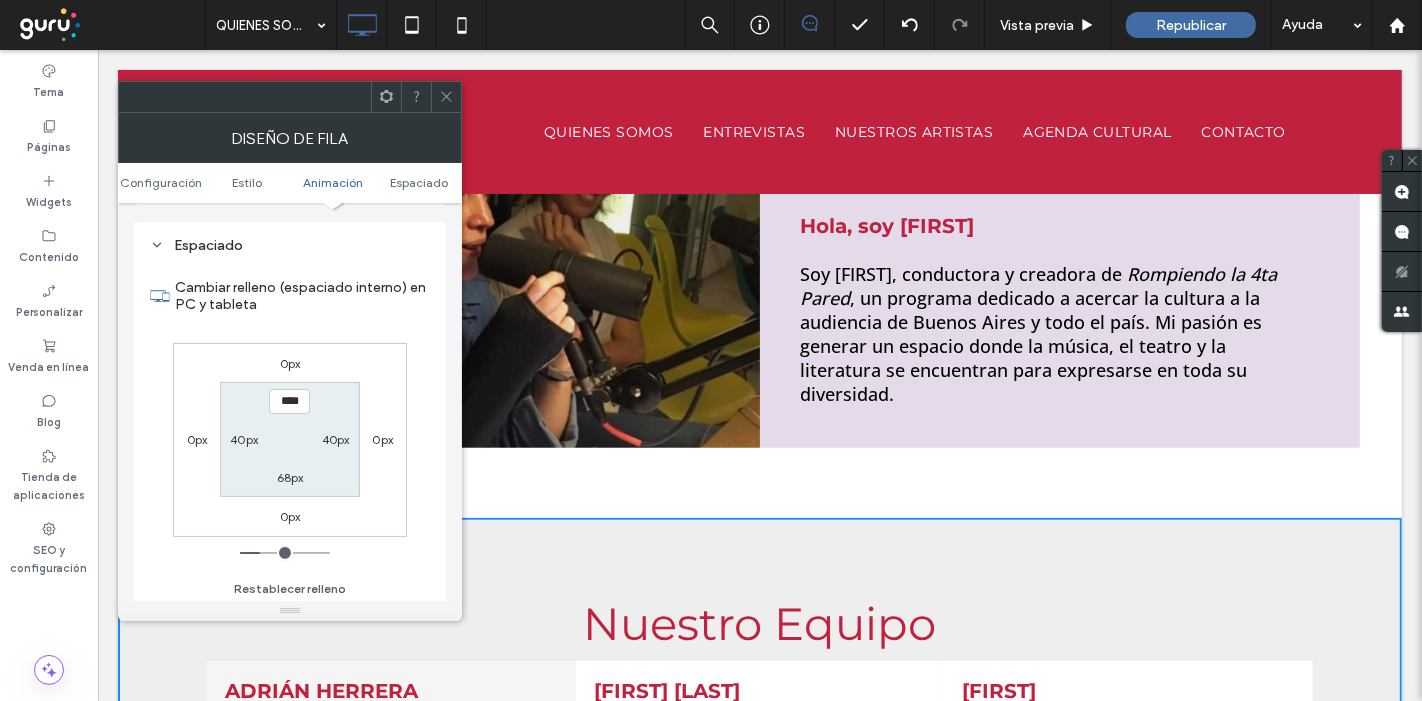 type on "**" 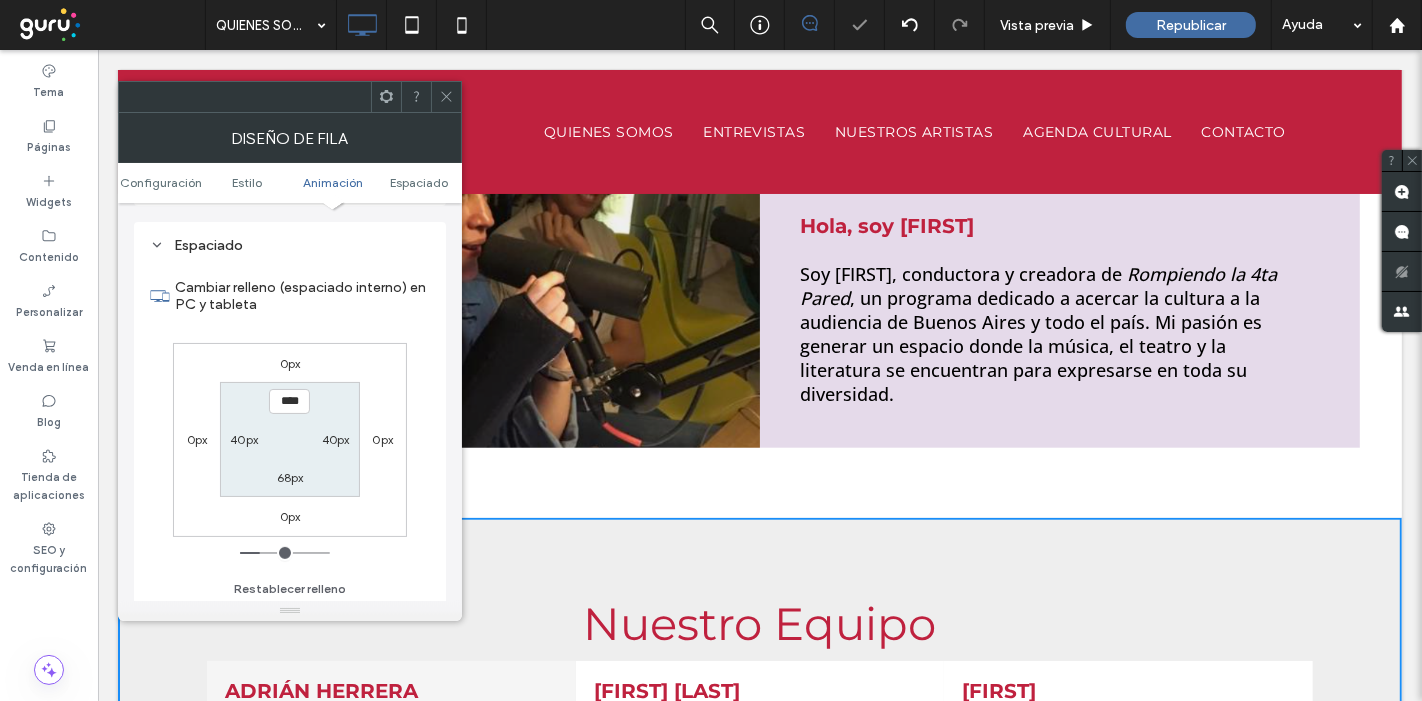type on "**" 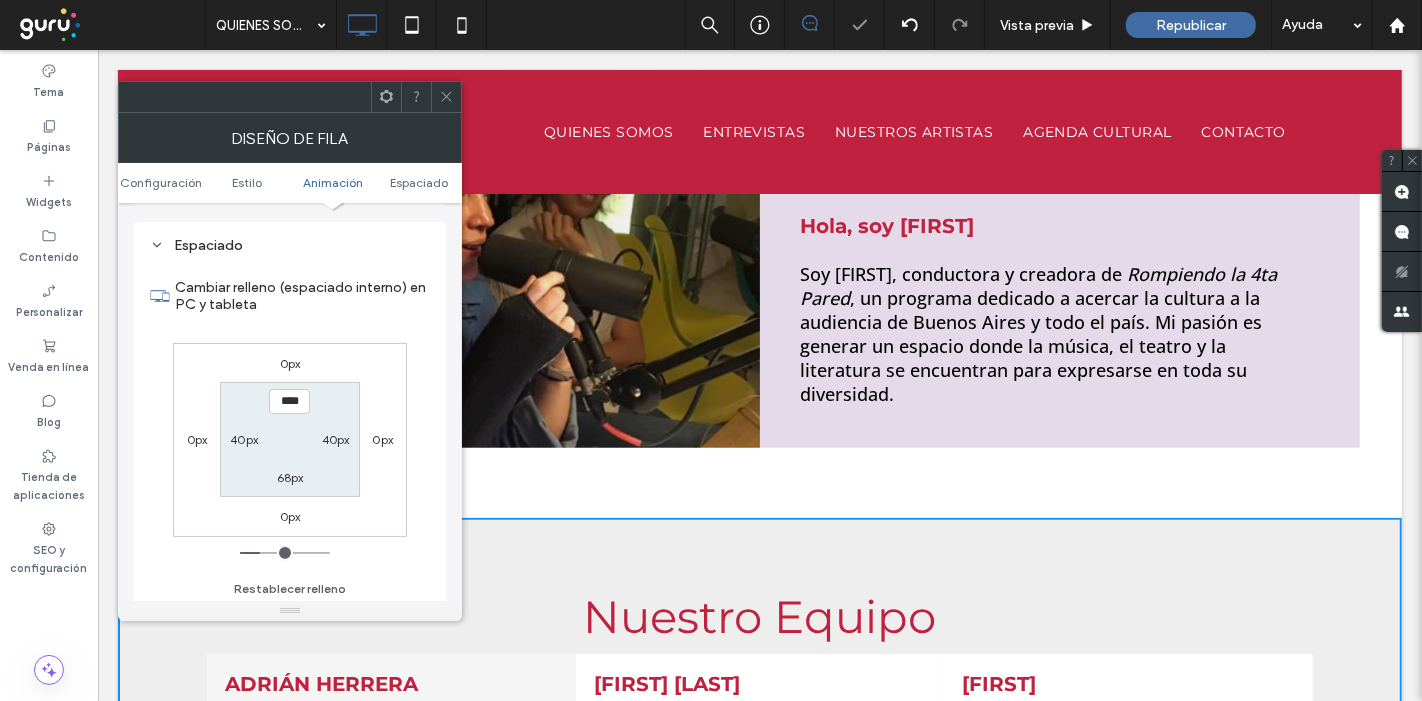 type on "**" 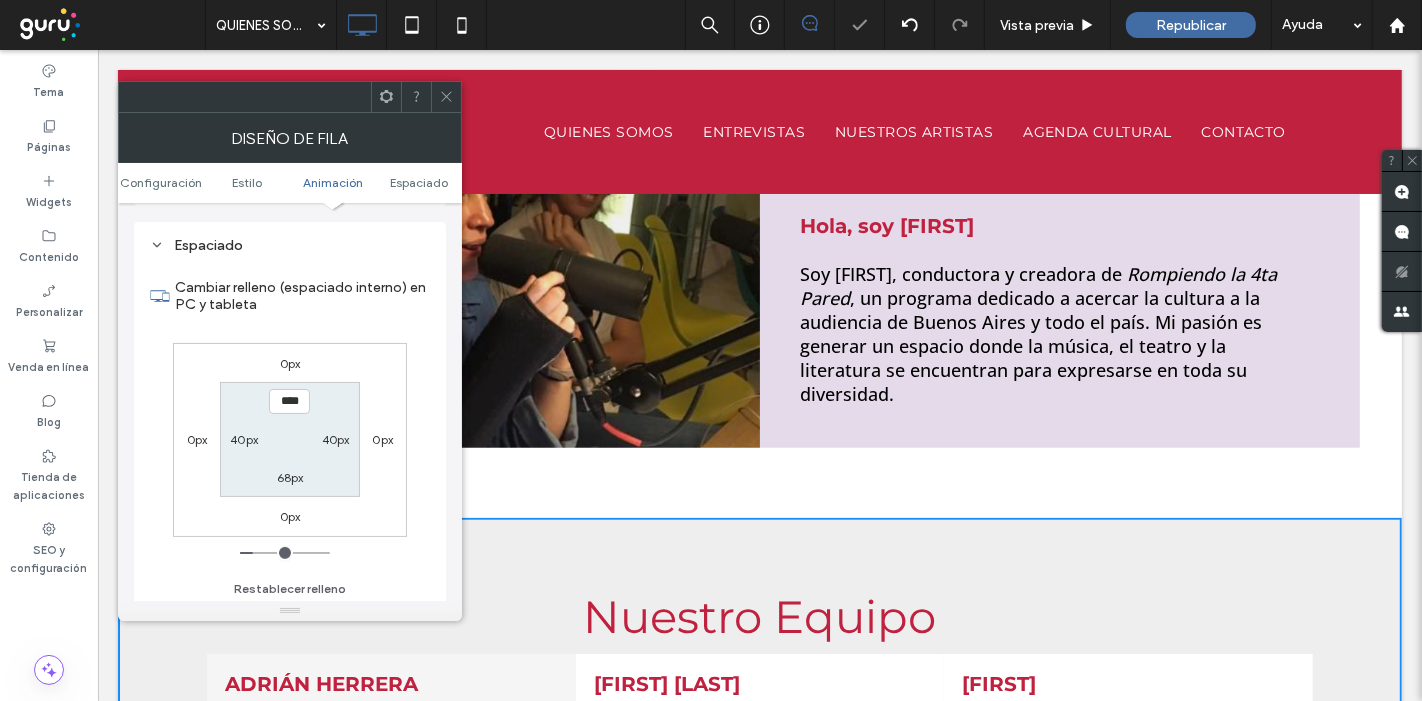 type on "****" 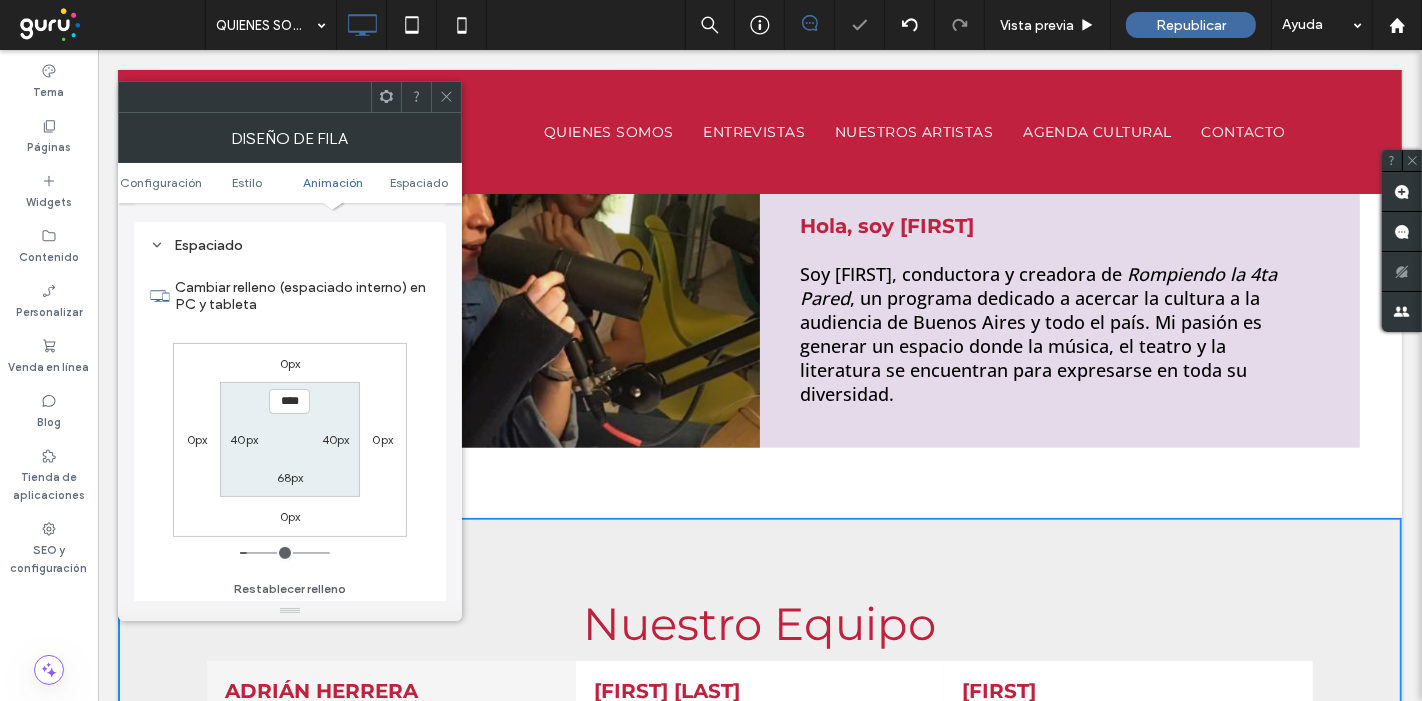 type on "**" 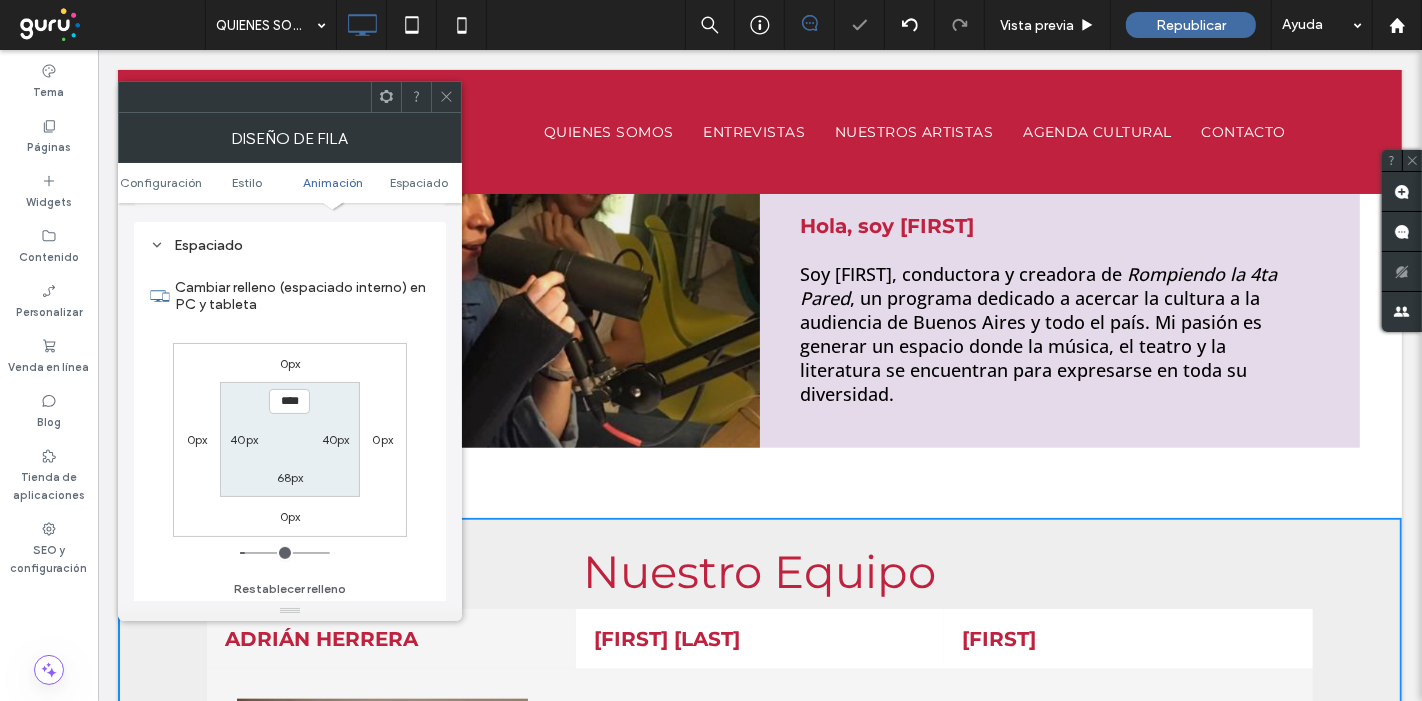 type on "**" 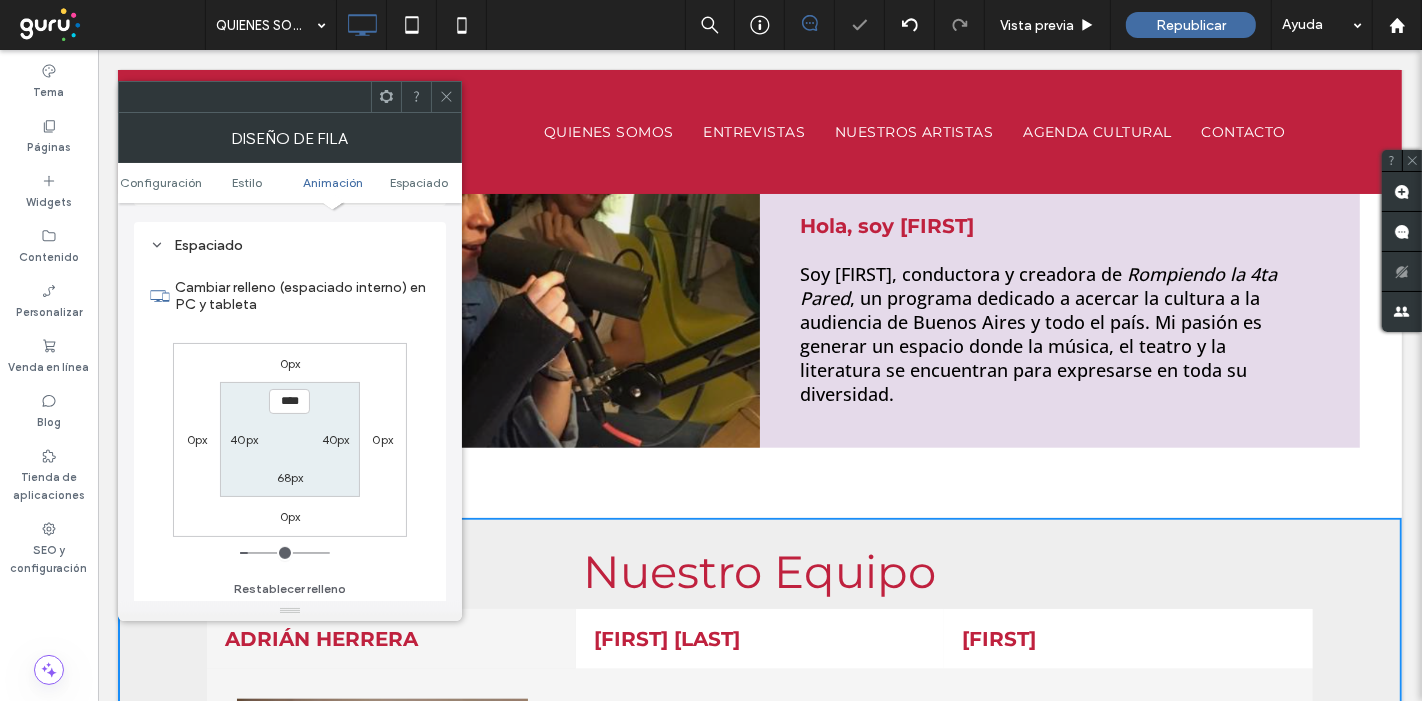 type on "**" 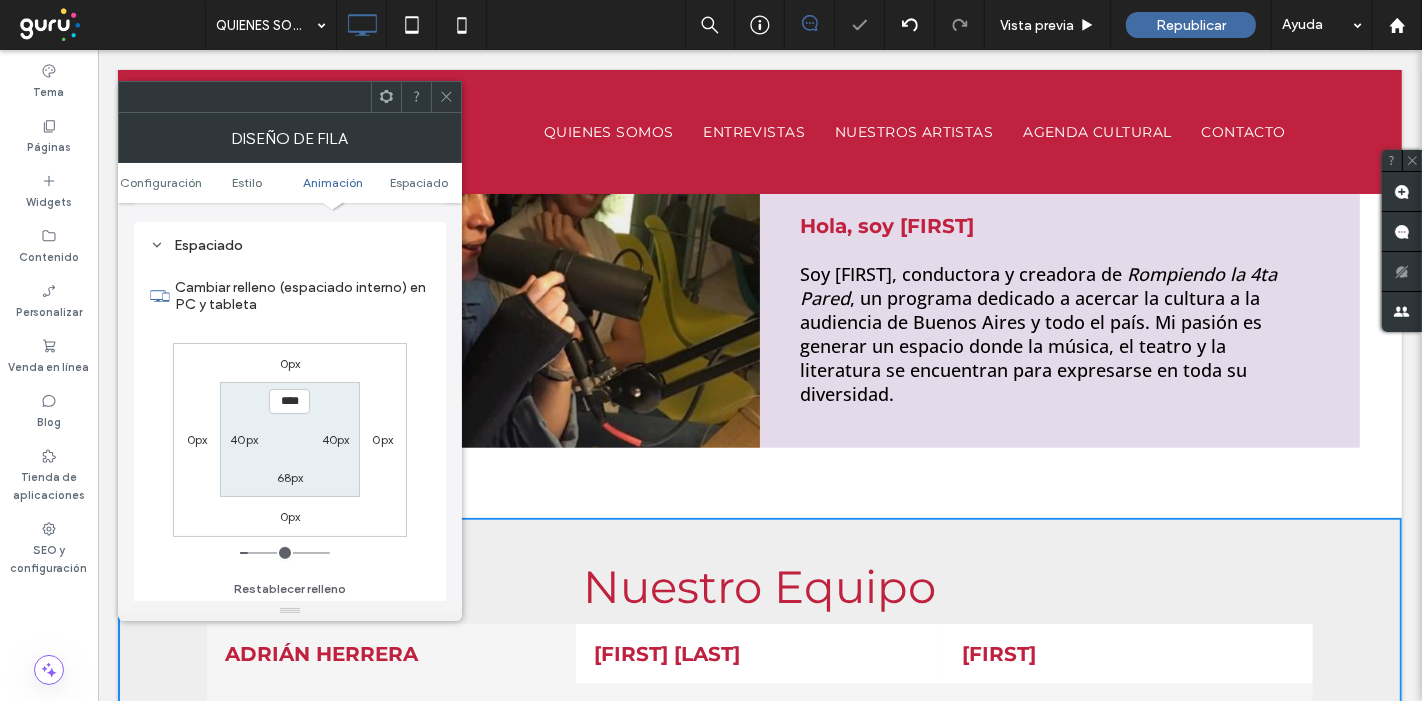 type on "**" 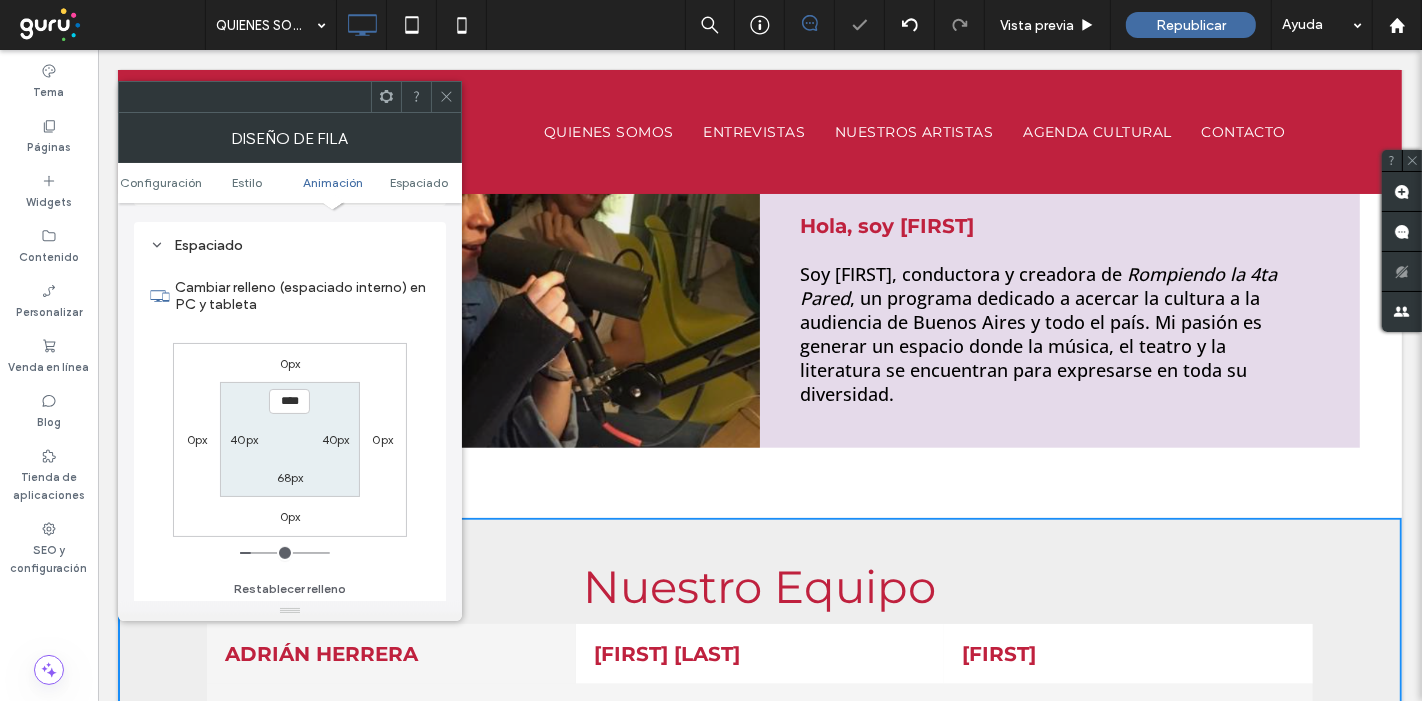 type on "****" 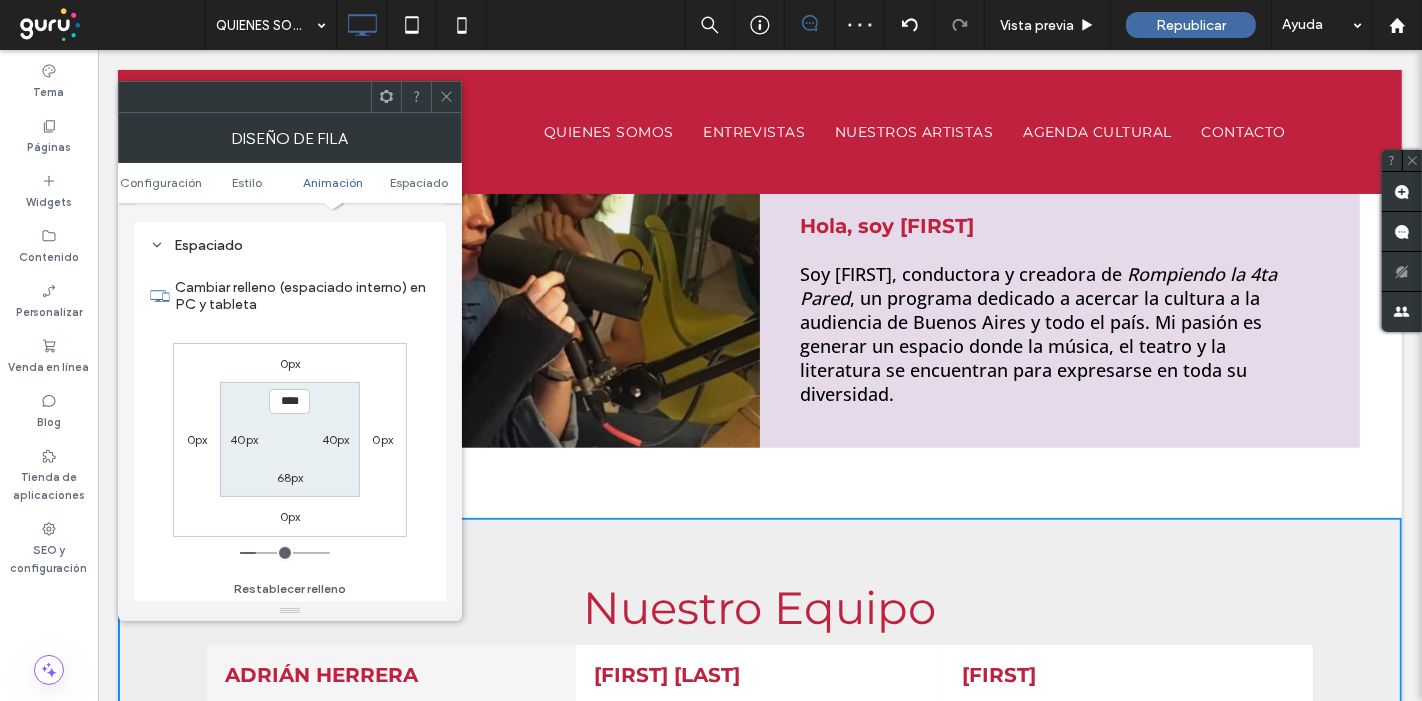 type on "**" 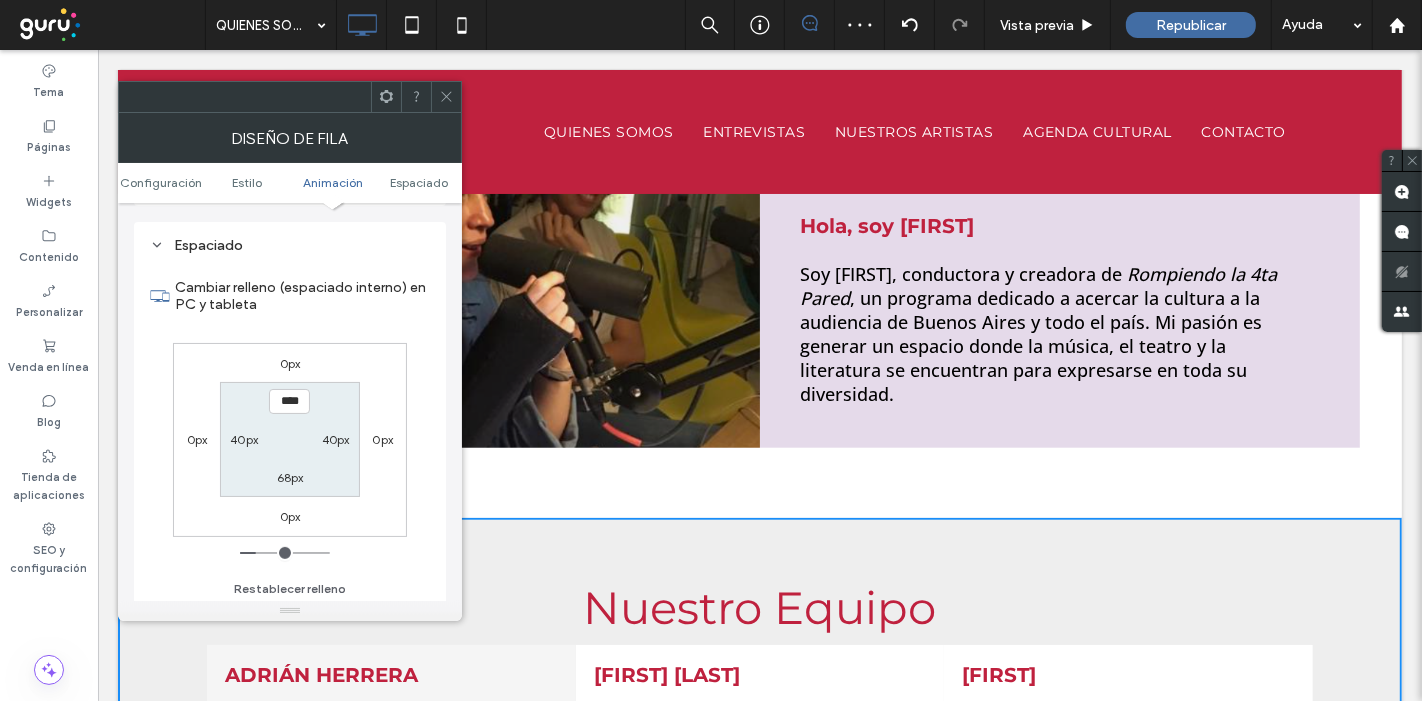 type on "****" 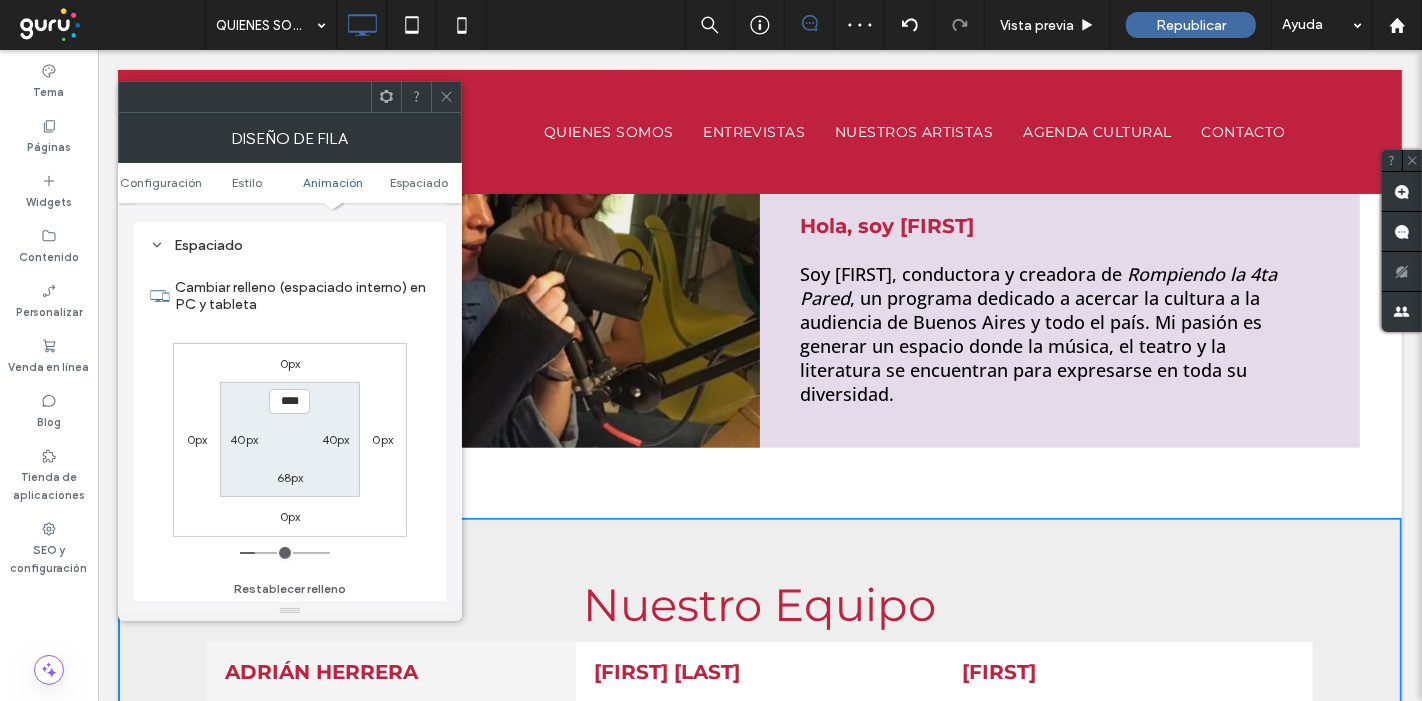 type on "**" 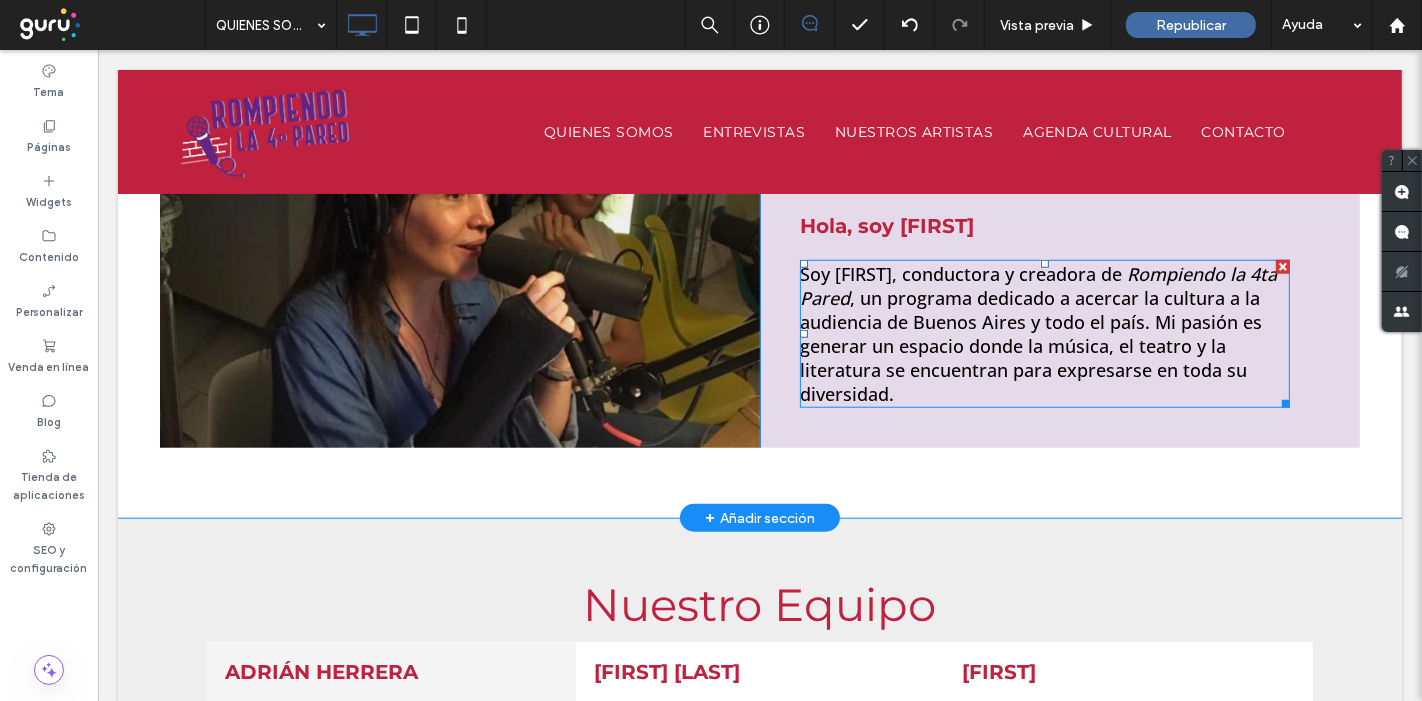 scroll, scrollTop: 1331, scrollLeft: 0, axis: vertical 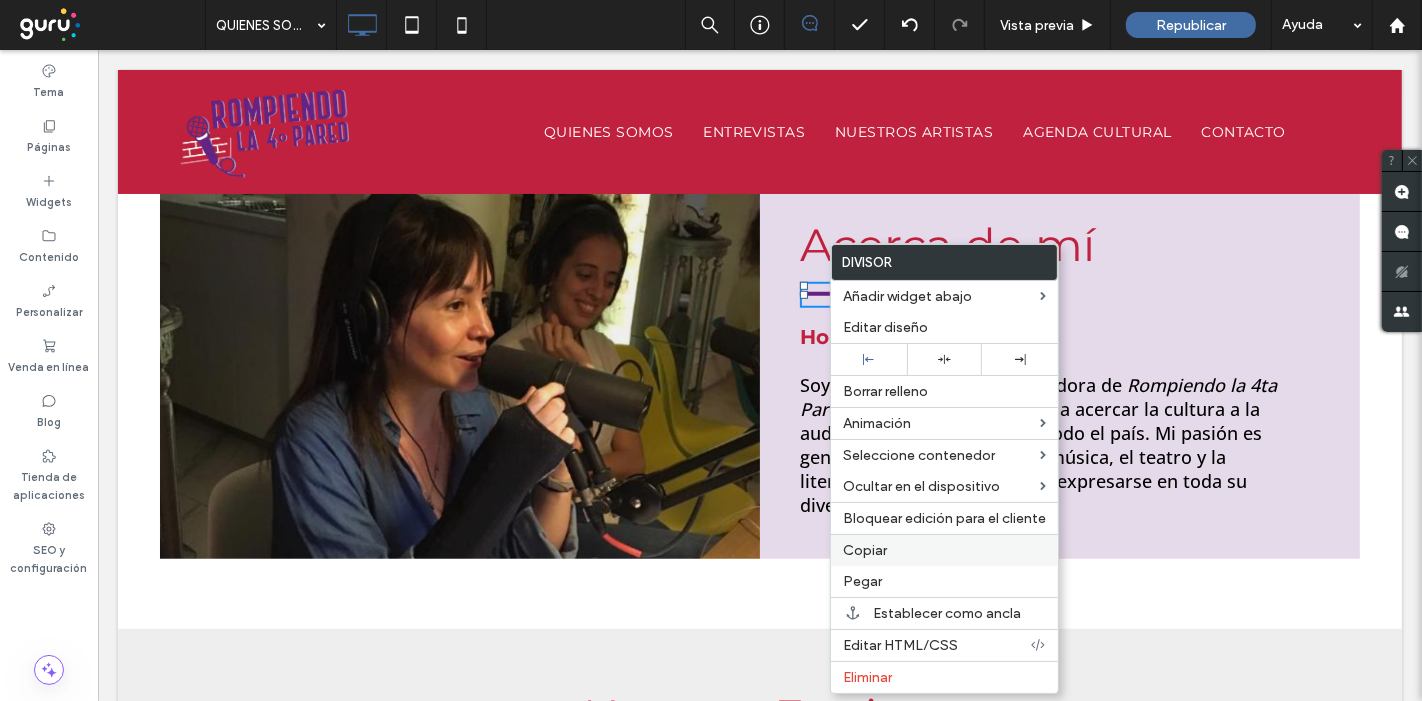 click on "Copiar" at bounding box center [865, 550] 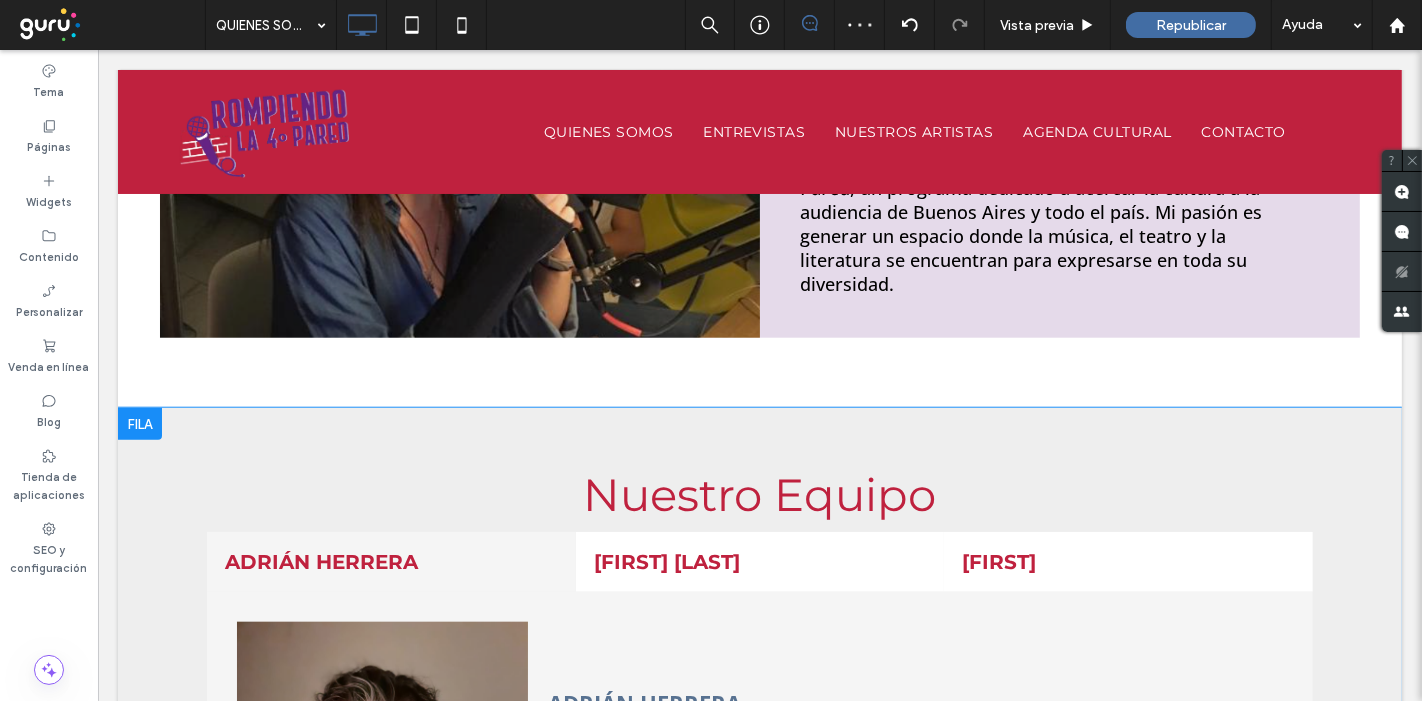 scroll, scrollTop: 1553, scrollLeft: 0, axis: vertical 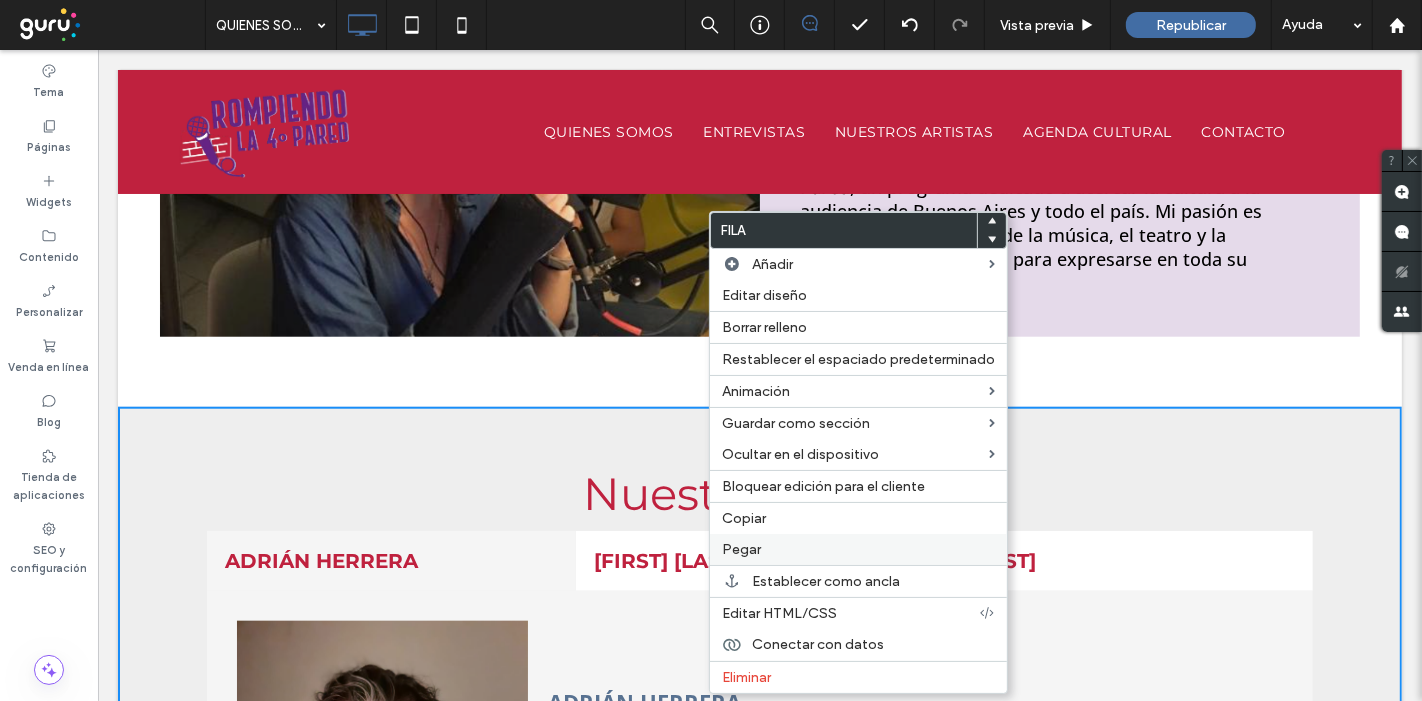 click on "Pegar" at bounding box center [858, 549] 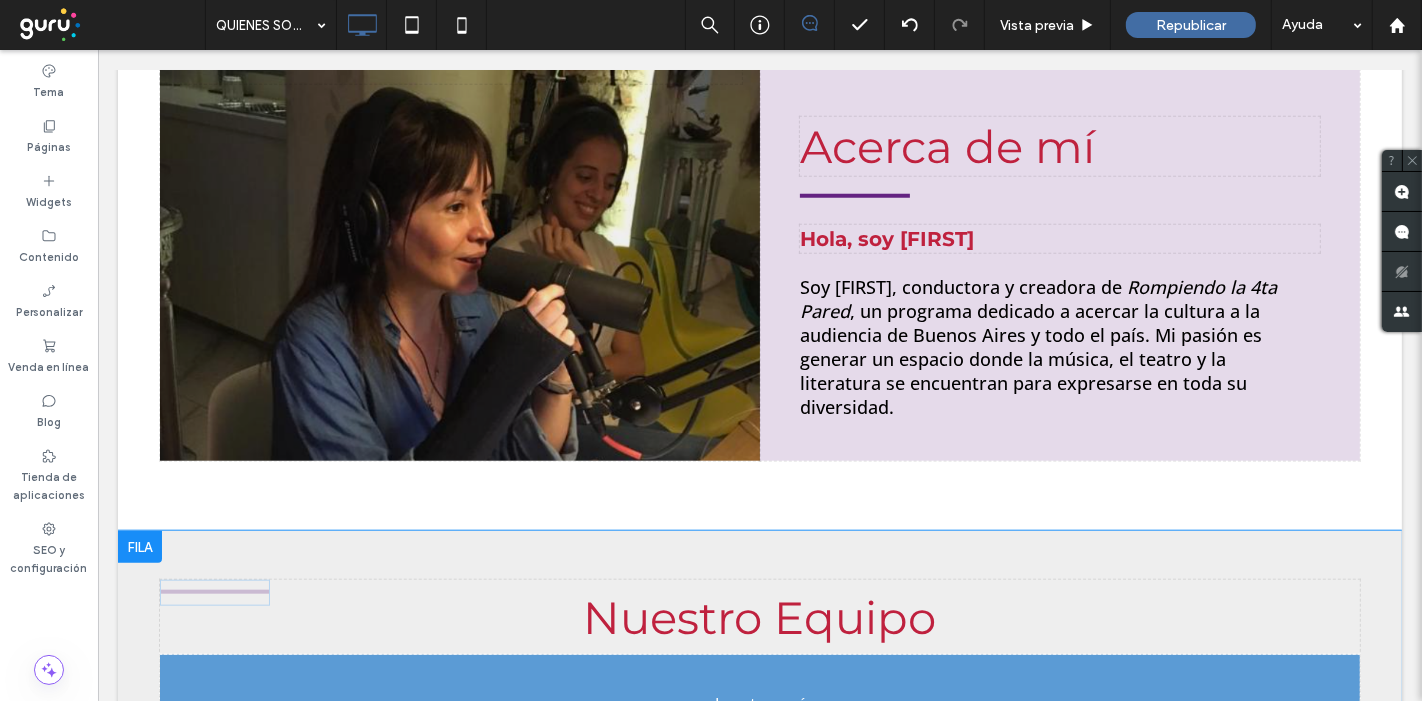 scroll, scrollTop: 1633, scrollLeft: 0, axis: vertical 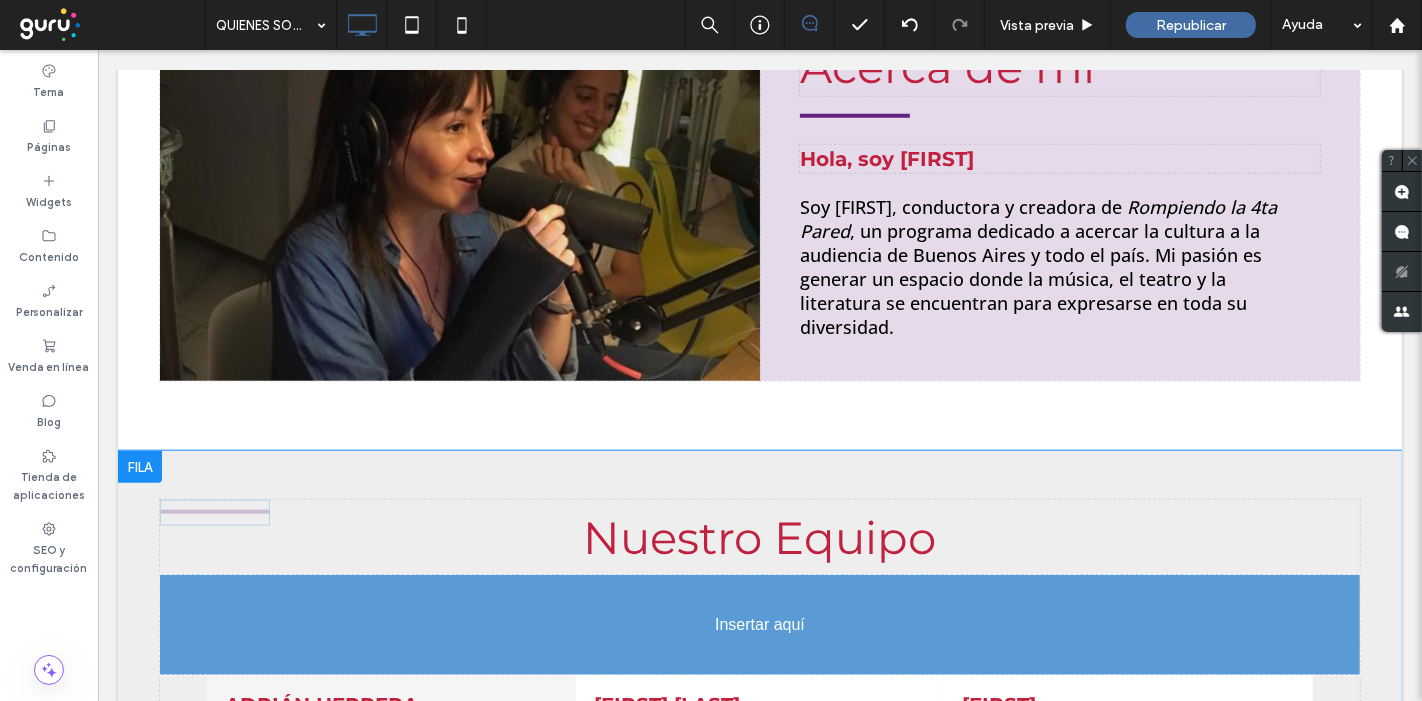 drag, startPoint x: 227, startPoint y: 459, endPoint x: 653, endPoint y: 615, distance: 453.66507 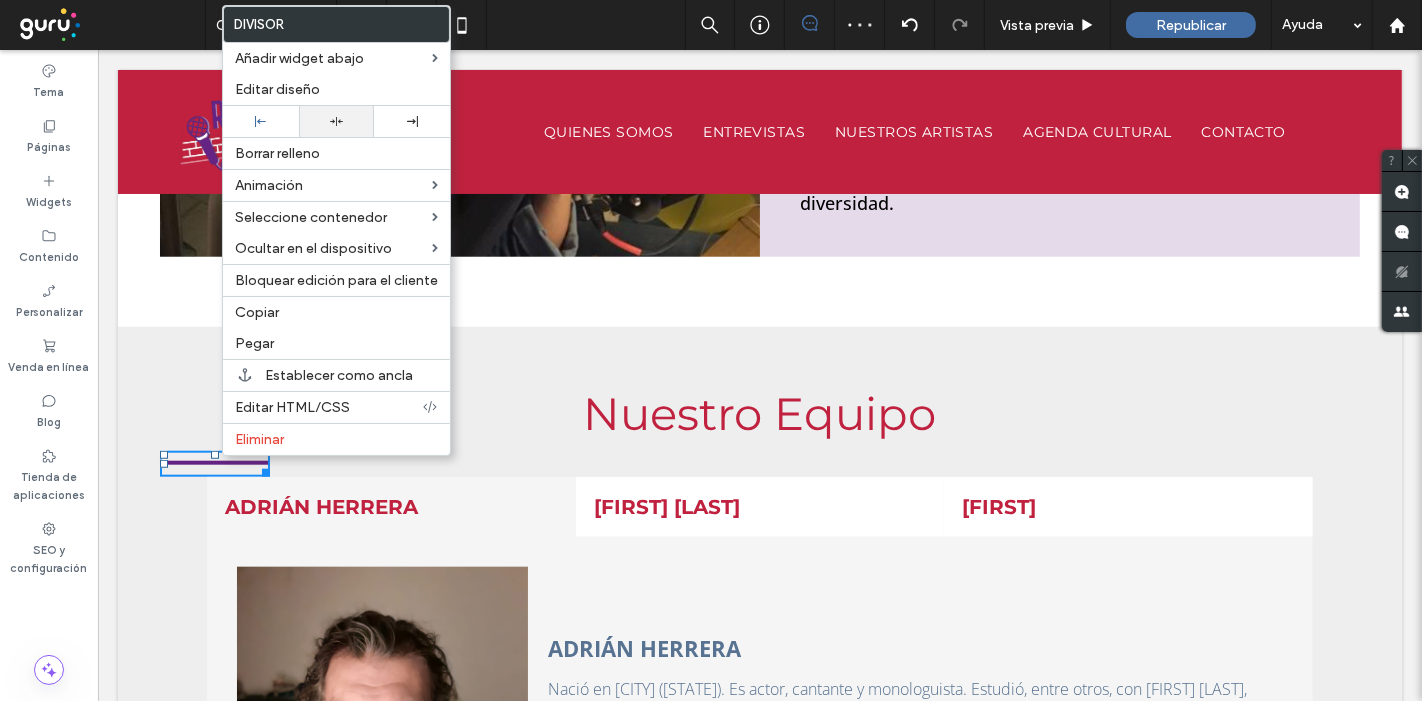 click at bounding box center [337, 121] 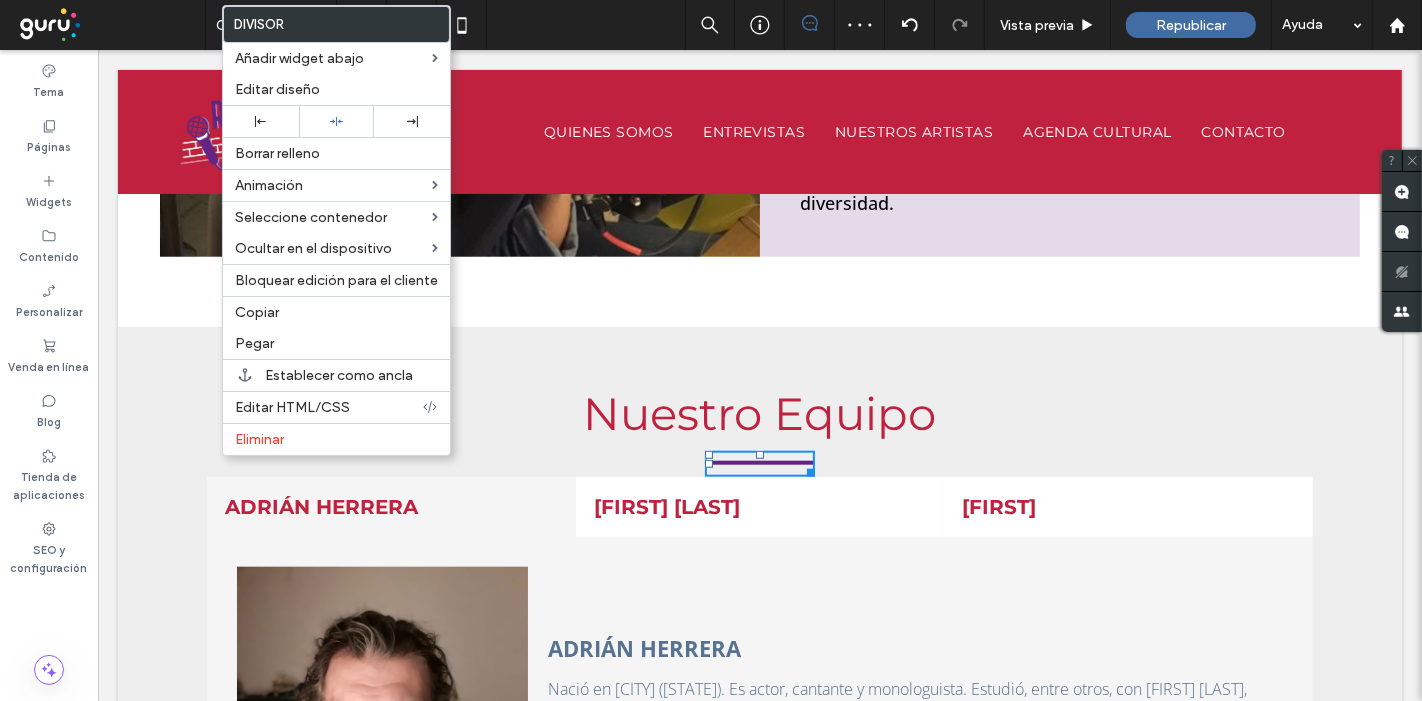 click on "Nuestro Equipo" at bounding box center (759, 413) 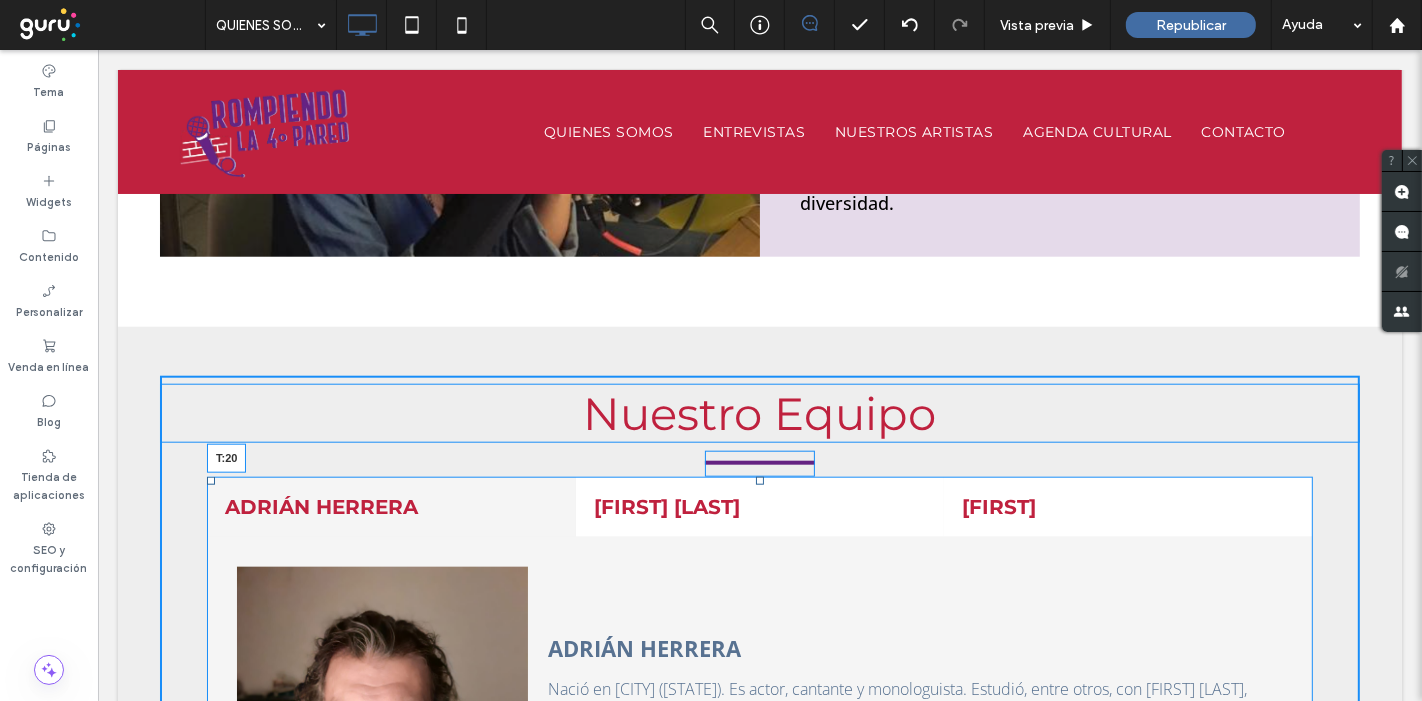 drag, startPoint x: 748, startPoint y: 475, endPoint x: 850, endPoint y: 545, distance: 123.709335 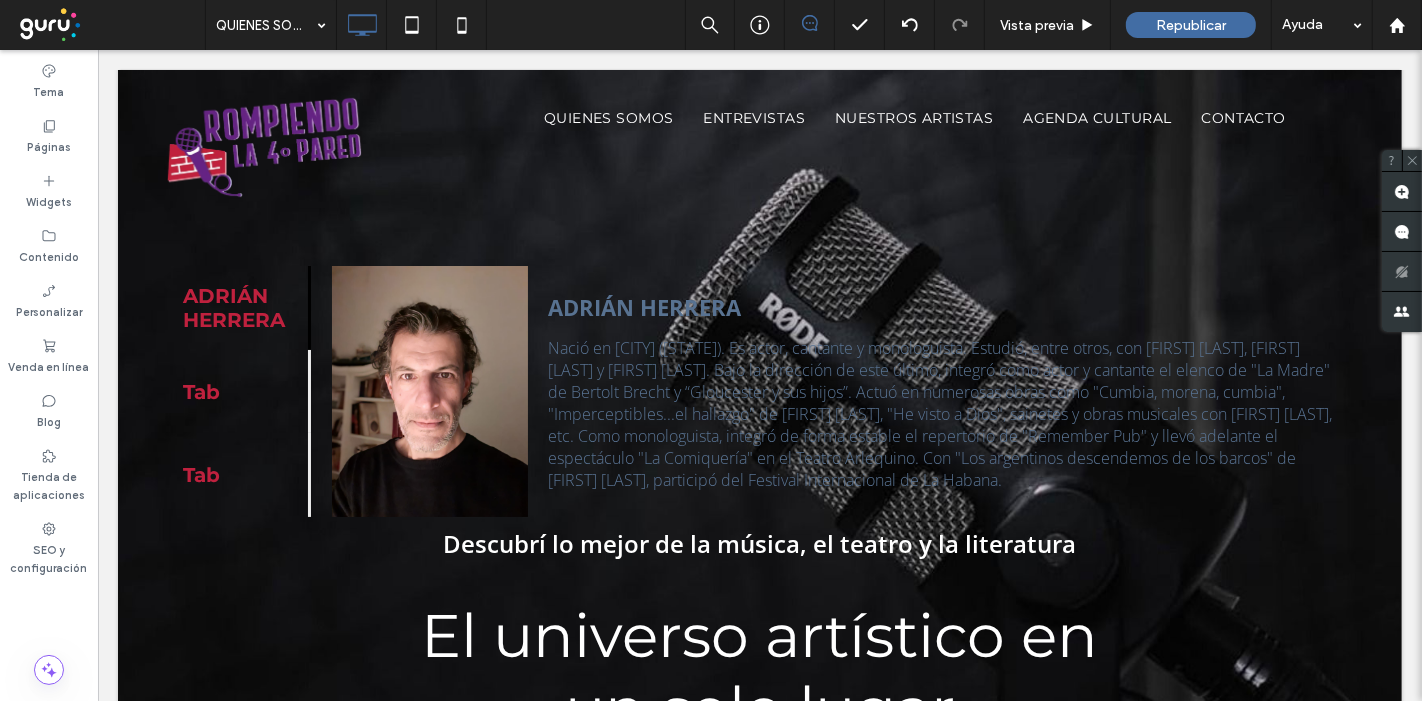 scroll, scrollTop: 0, scrollLeft: 0, axis: both 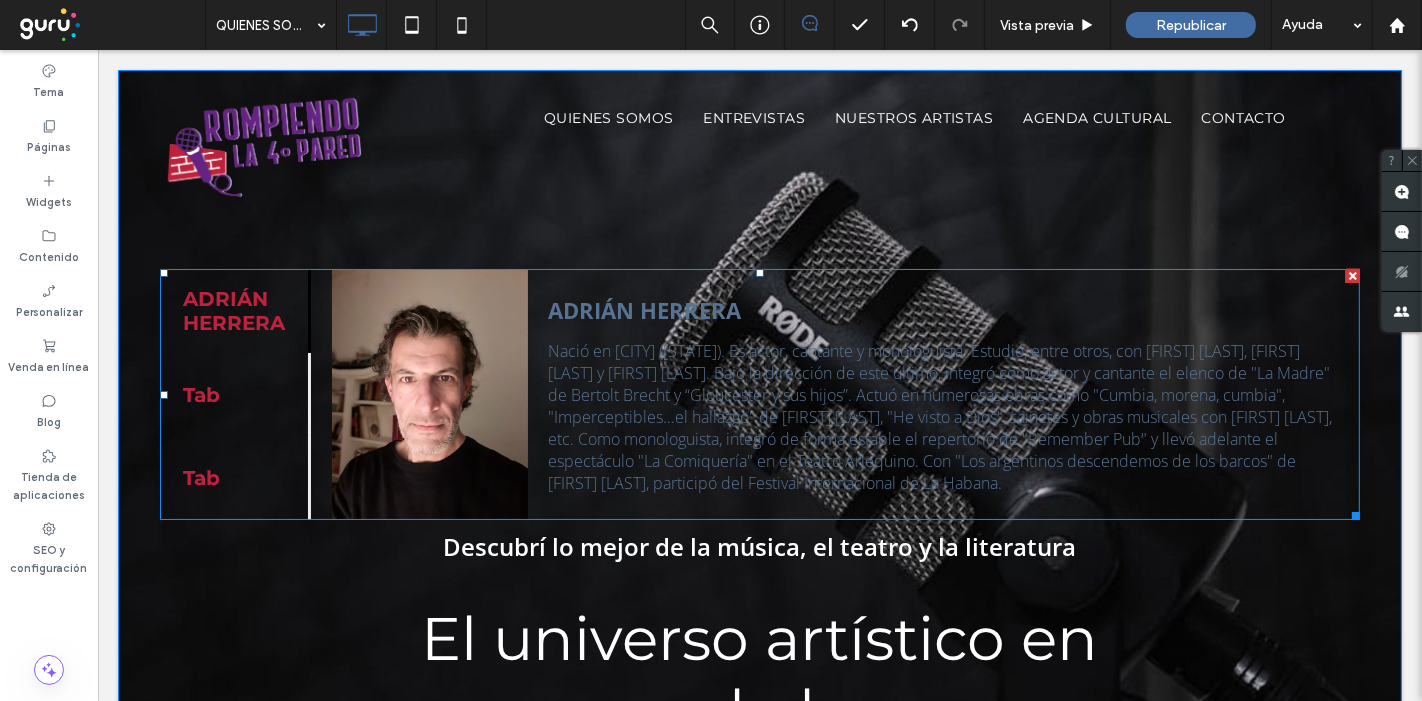 click at bounding box center (1352, 276) 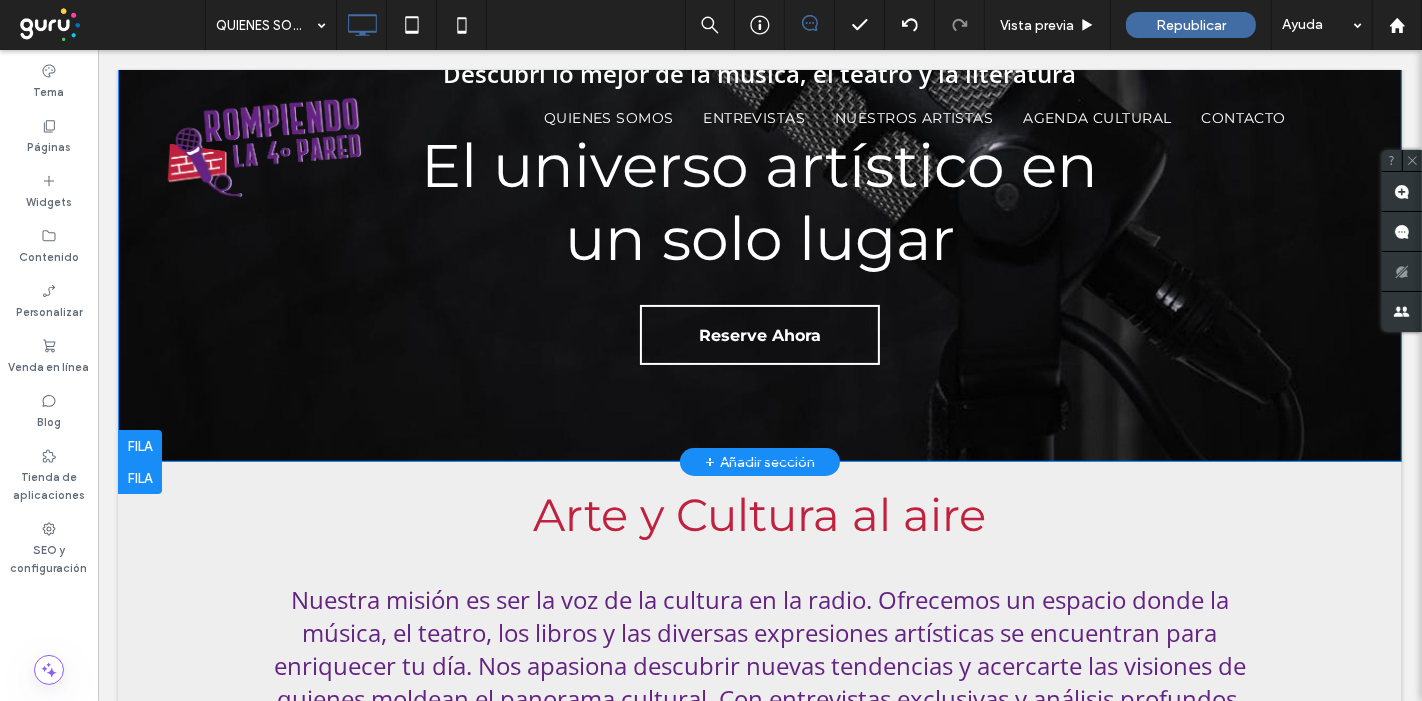 scroll, scrollTop: 0, scrollLeft: 0, axis: both 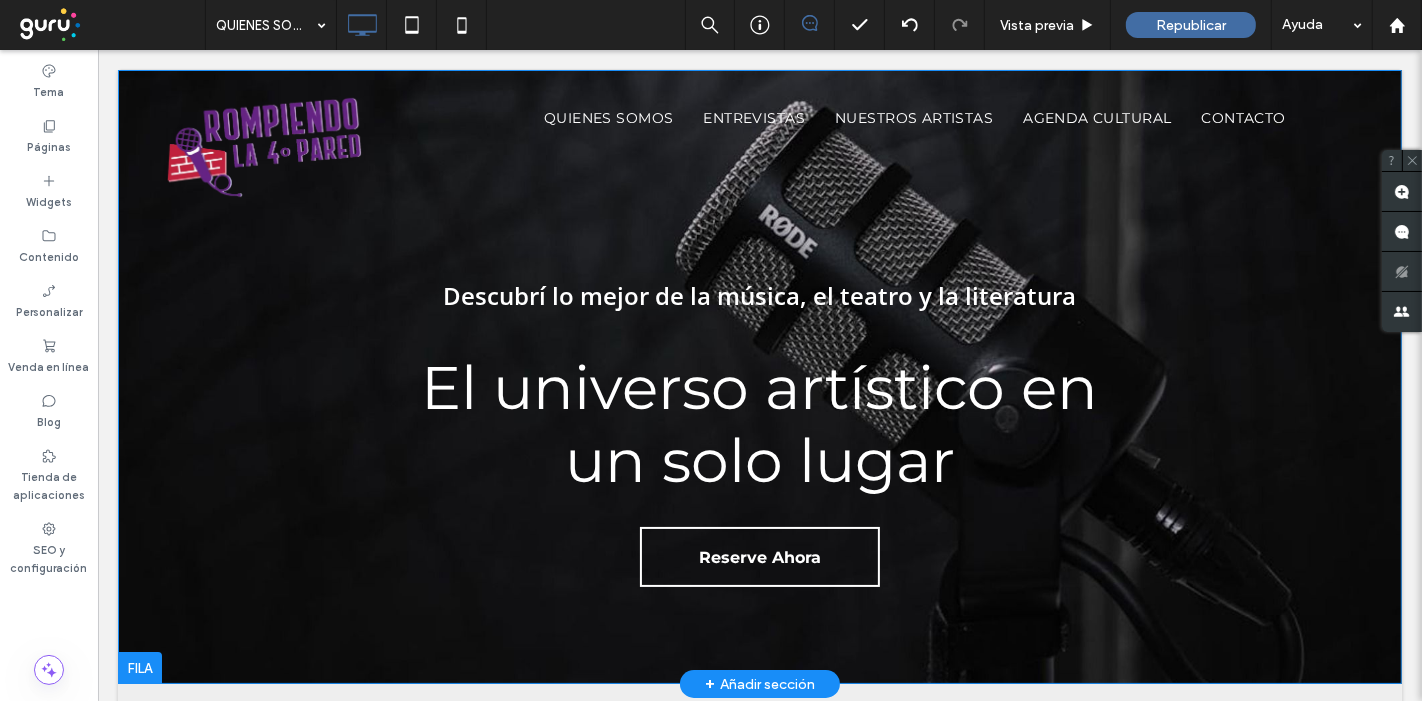 click on "Descubrí lo mejor de la música, el teatro y la literatura
El universo artístico en un solo lugar
Reserve Ahora
Click To Paste" at bounding box center (759, 428) 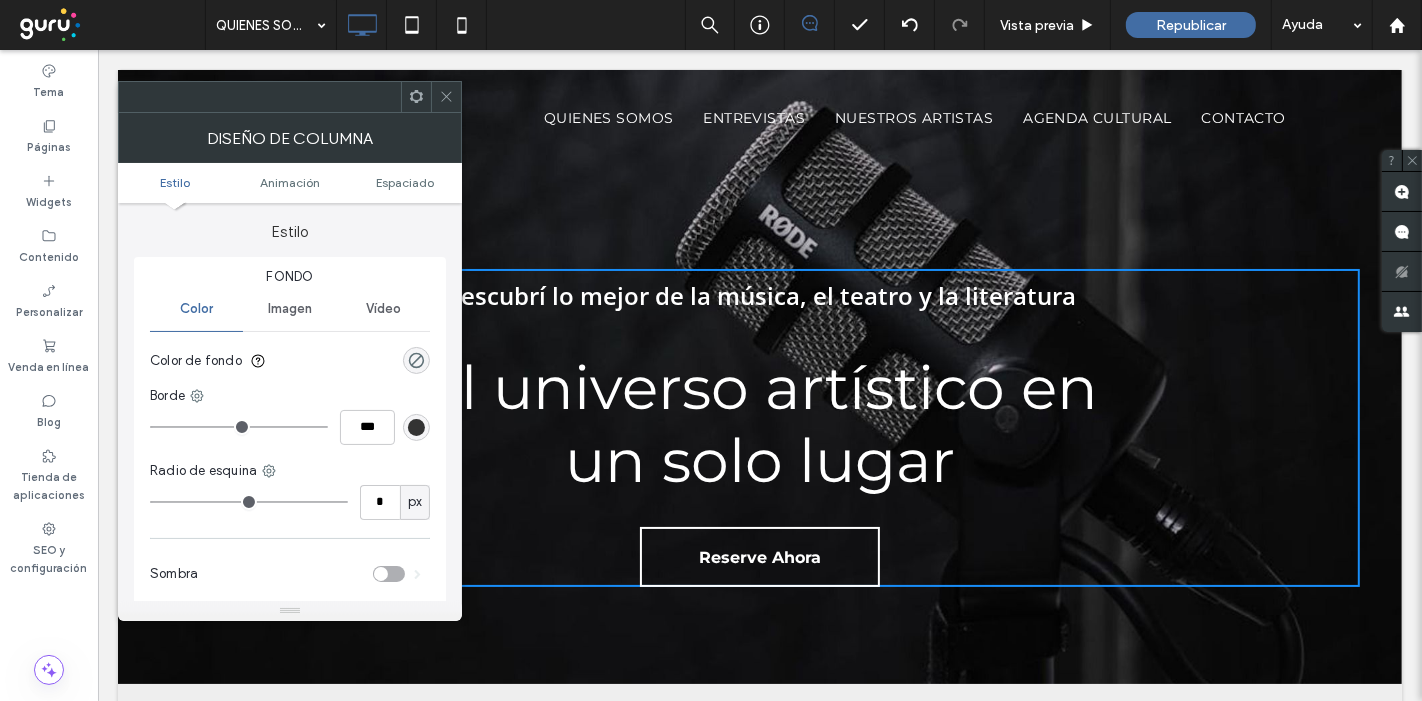click 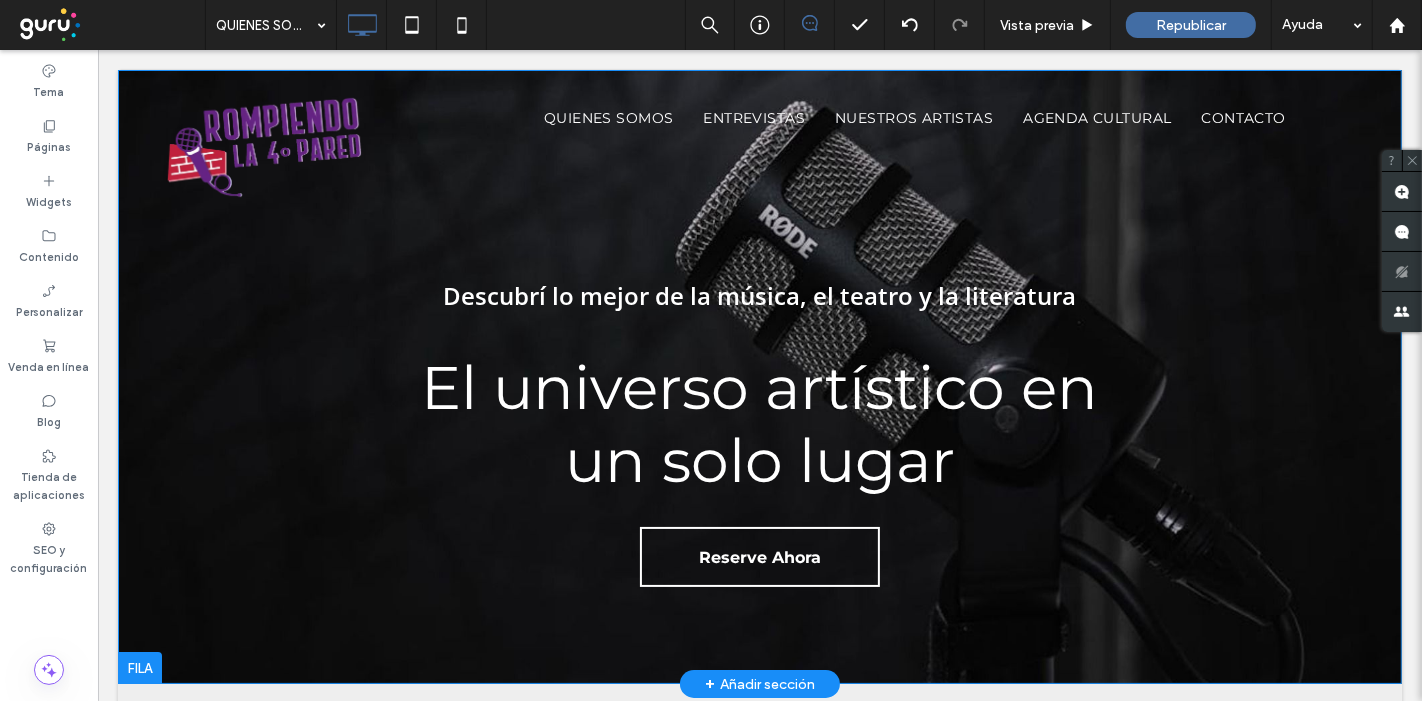 click on "Descubrí lo mejor de la música, el teatro y la literatura
El universo artístico en un solo lugar
Reserve Ahora
Click To Paste
Fila + Añadir sección" at bounding box center (759, 377) 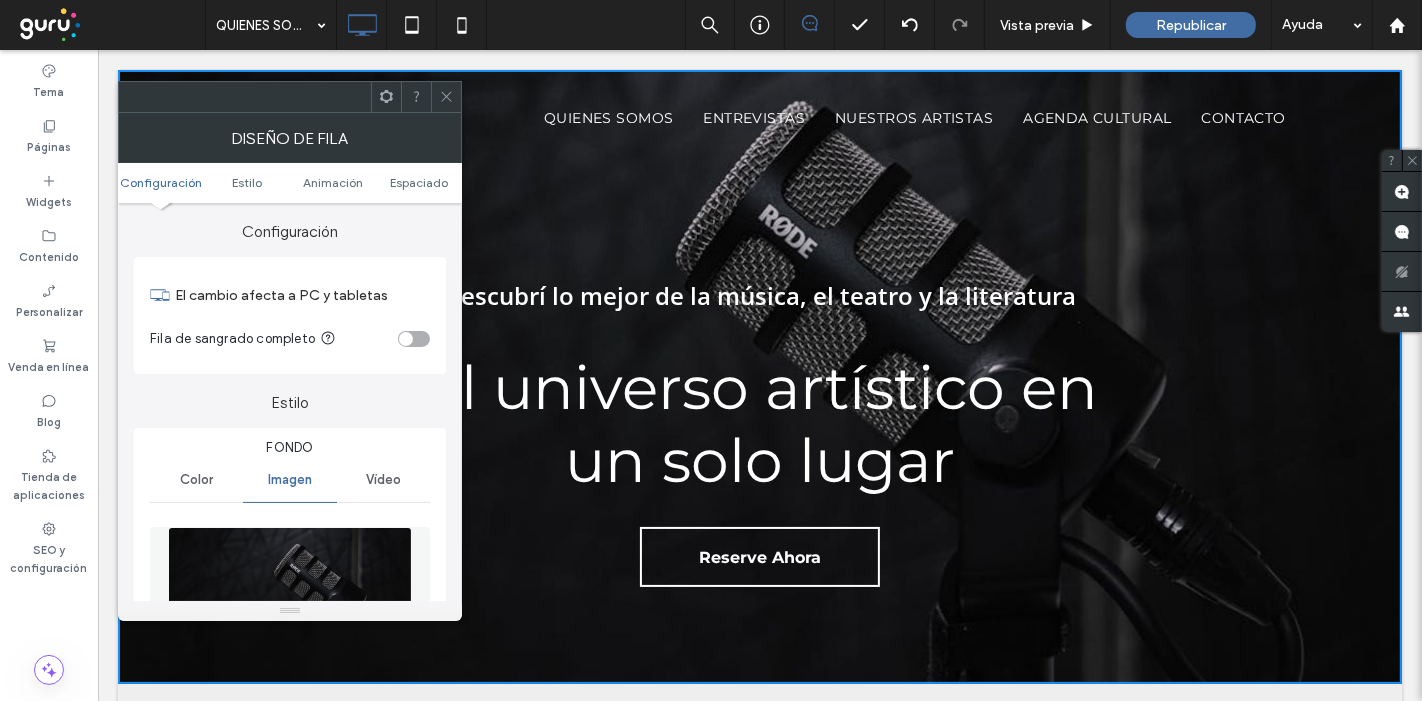 drag, startPoint x: 314, startPoint y: 546, endPoint x: 394, endPoint y: 548, distance: 80.024994 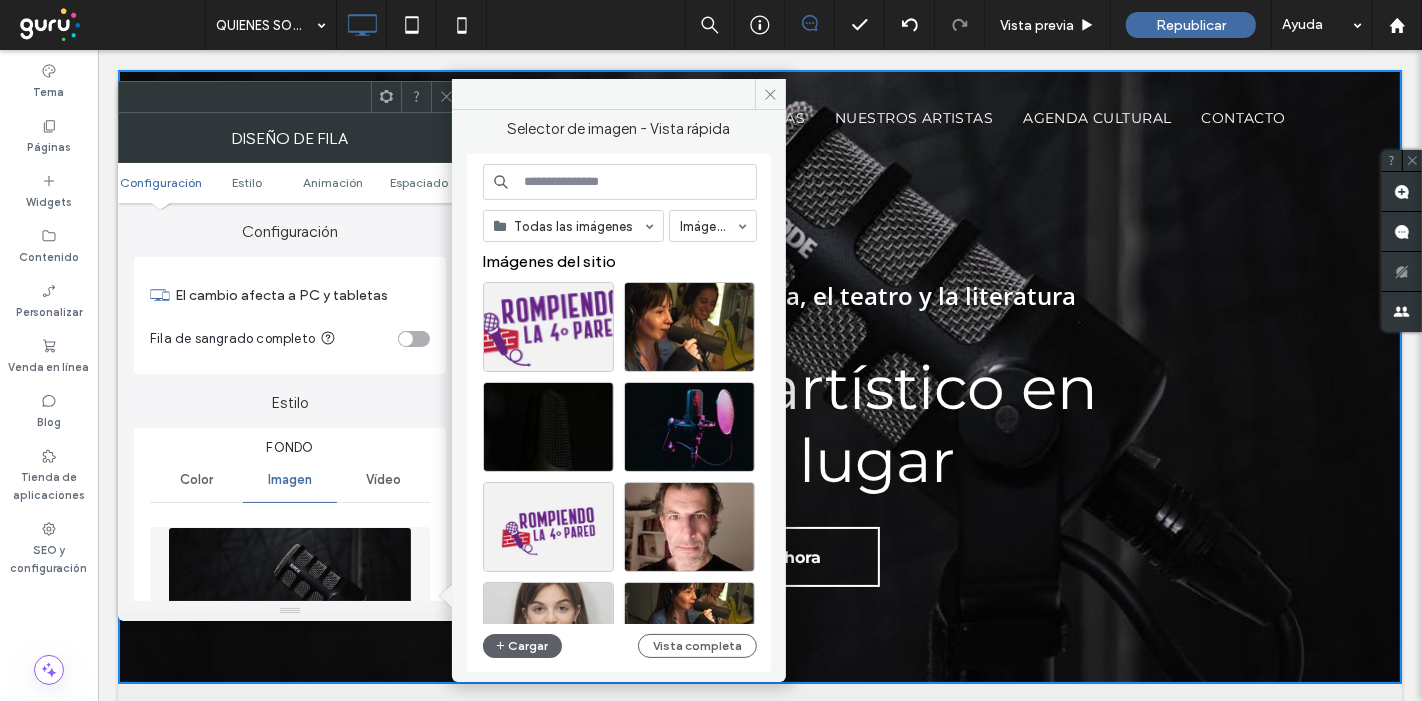 click at bounding box center [620, 182] 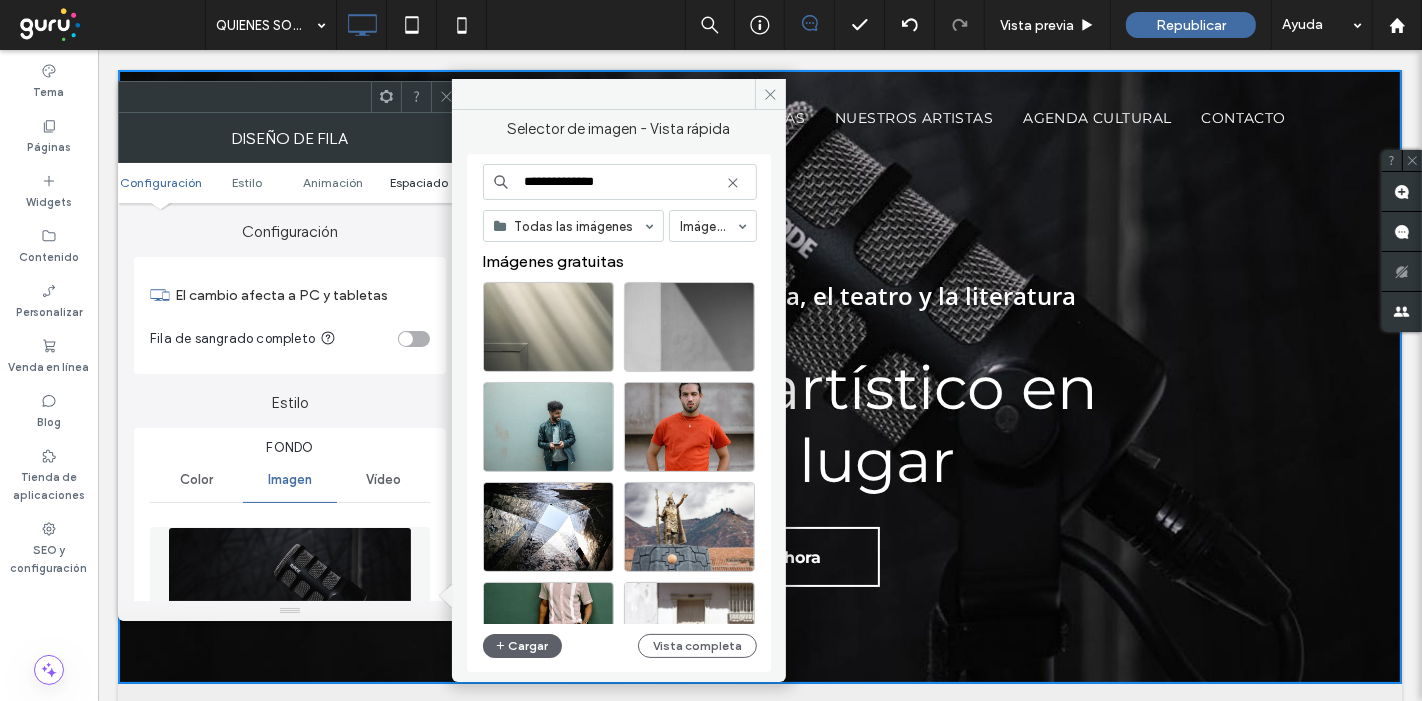 drag, startPoint x: 579, startPoint y: 181, endPoint x: 445, endPoint y: 181, distance: 134 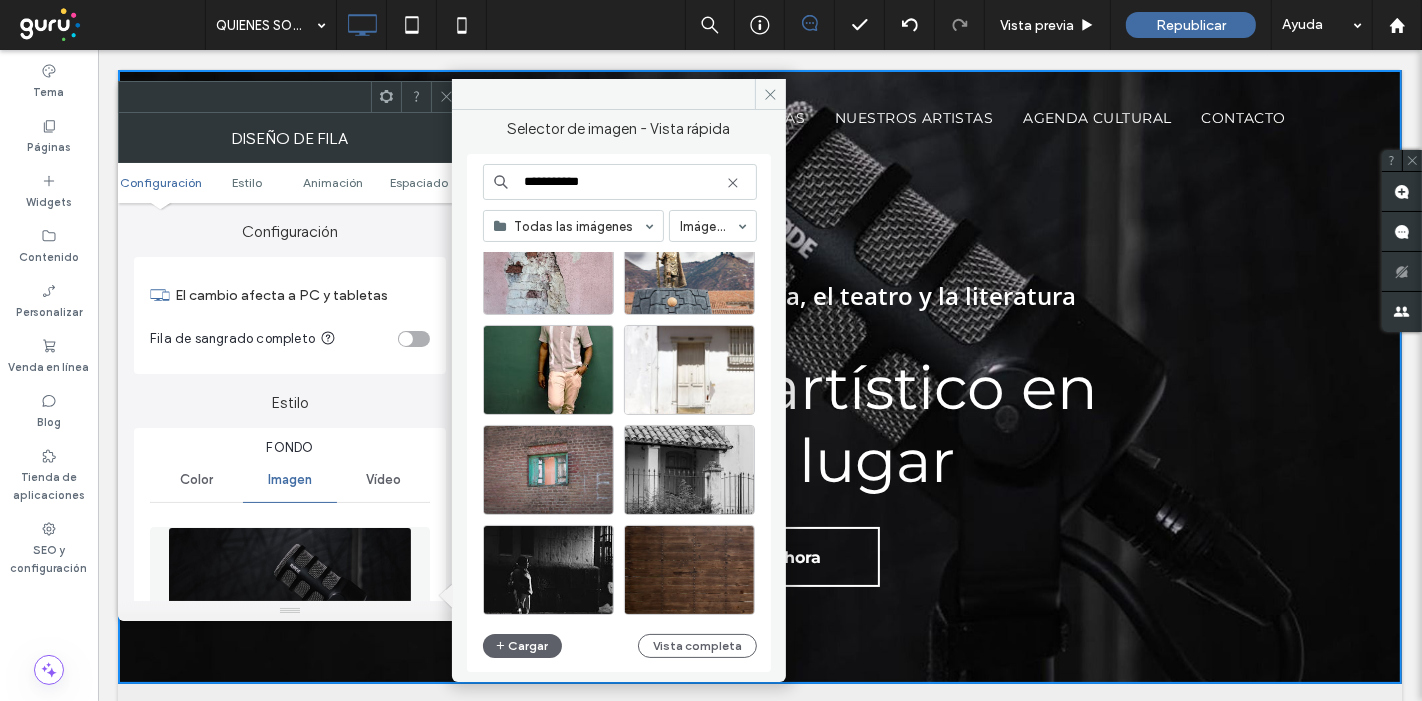 scroll, scrollTop: 542, scrollLeft: 0, axis: vertical 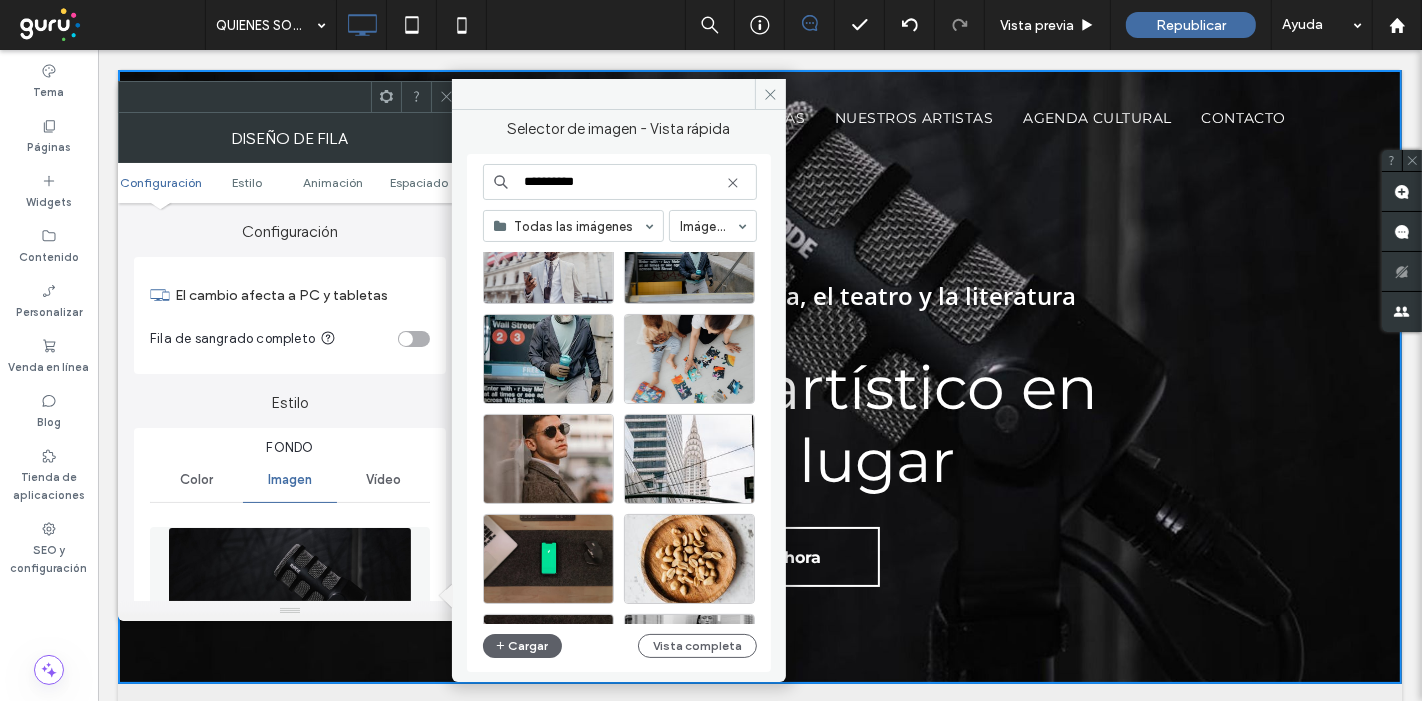 click on "**********" at bounding box center [620, 182] 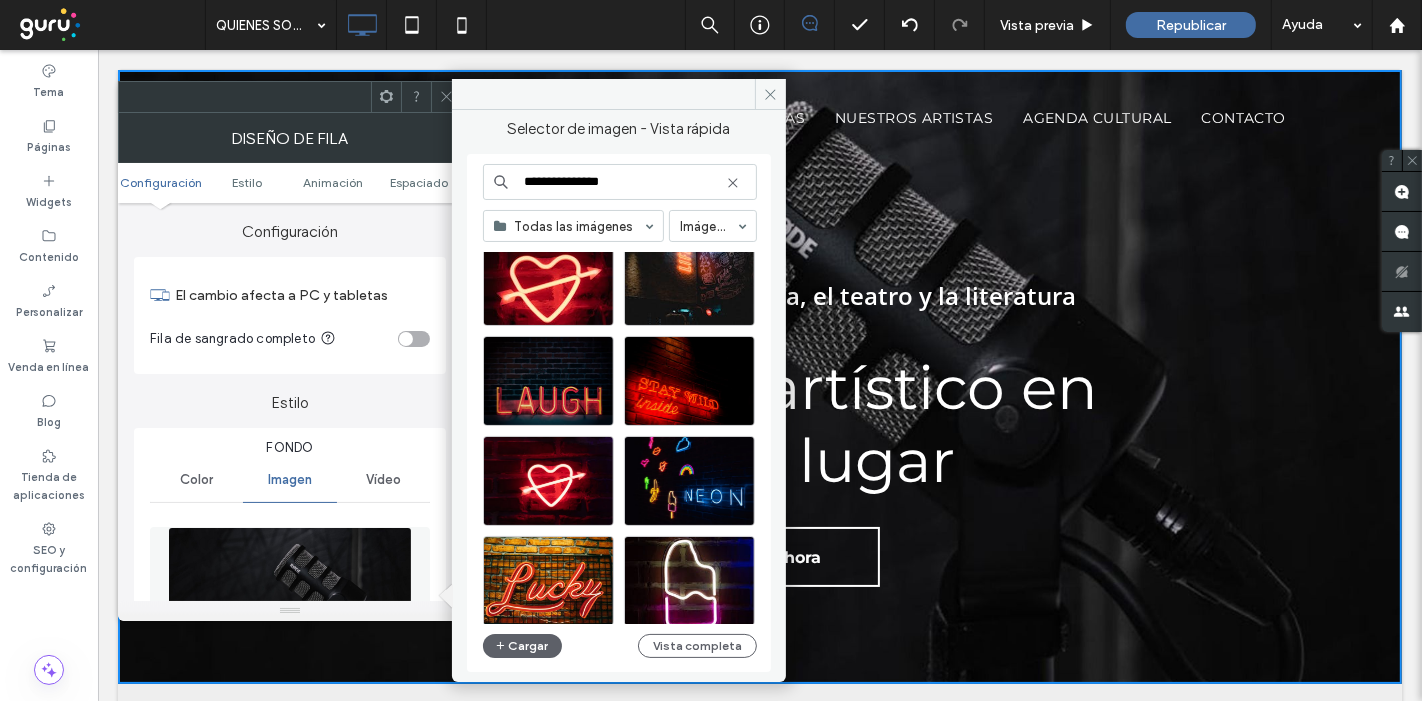 scroll, scrollTop: 1542, scrollLeft: 0, axis: vertical 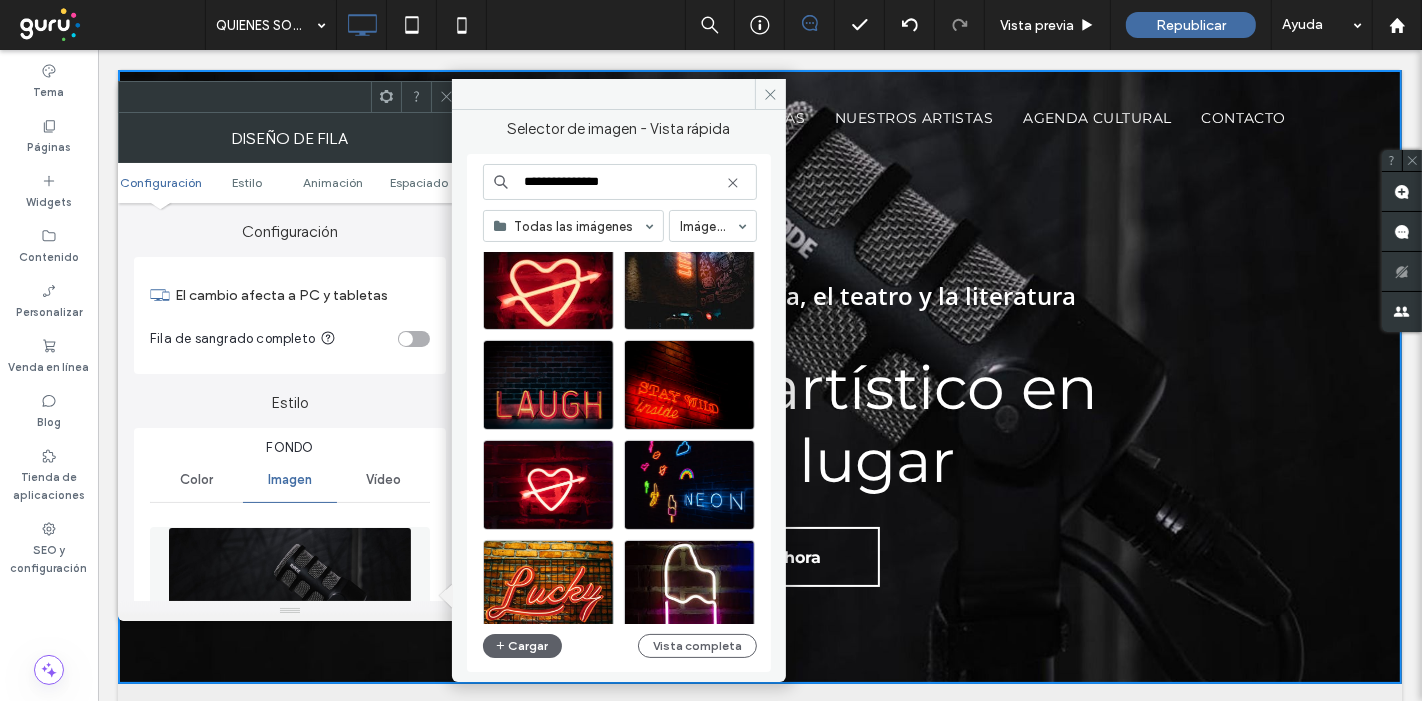 drag, startPoint x: 651, startPoint y: 229, endPoint x: 798, endPoint y: 175, distance: 156.6046 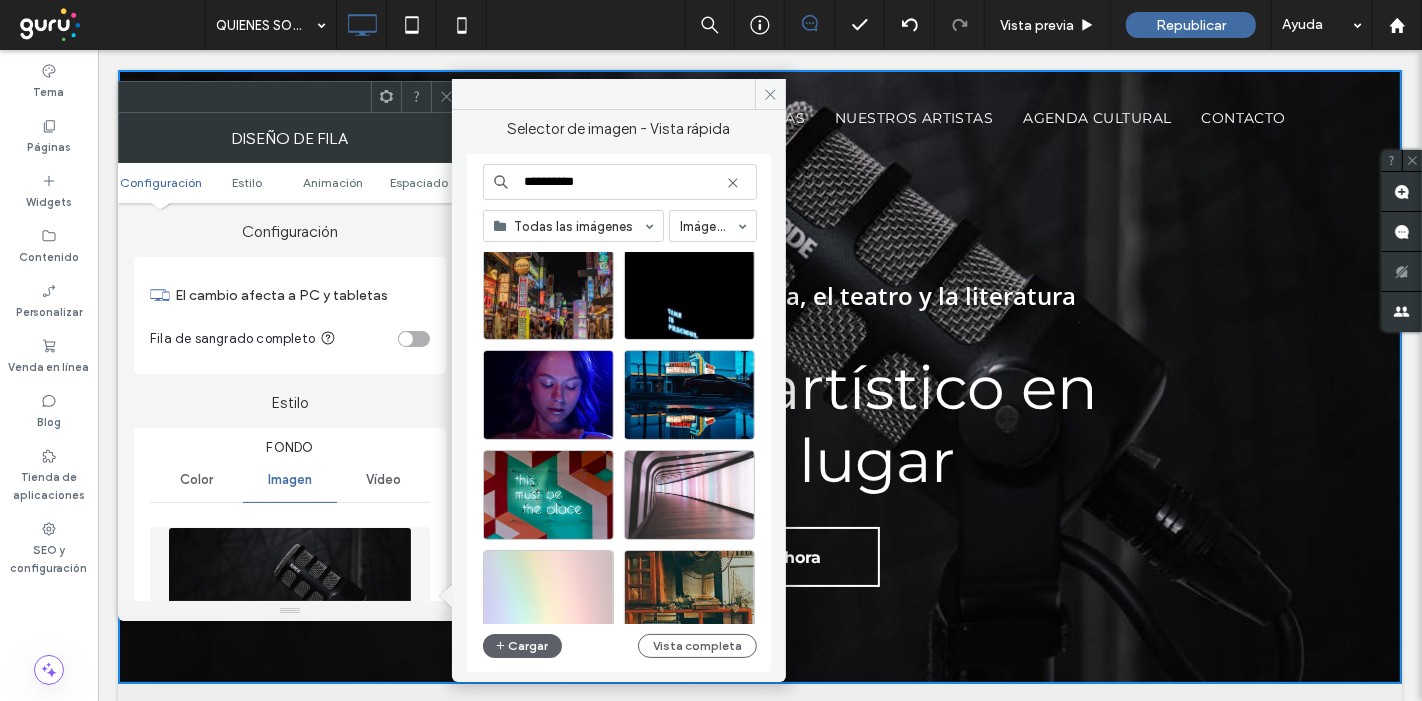 scroll, scrollTop: 6768, scrollLeft: 0, axis: vertical 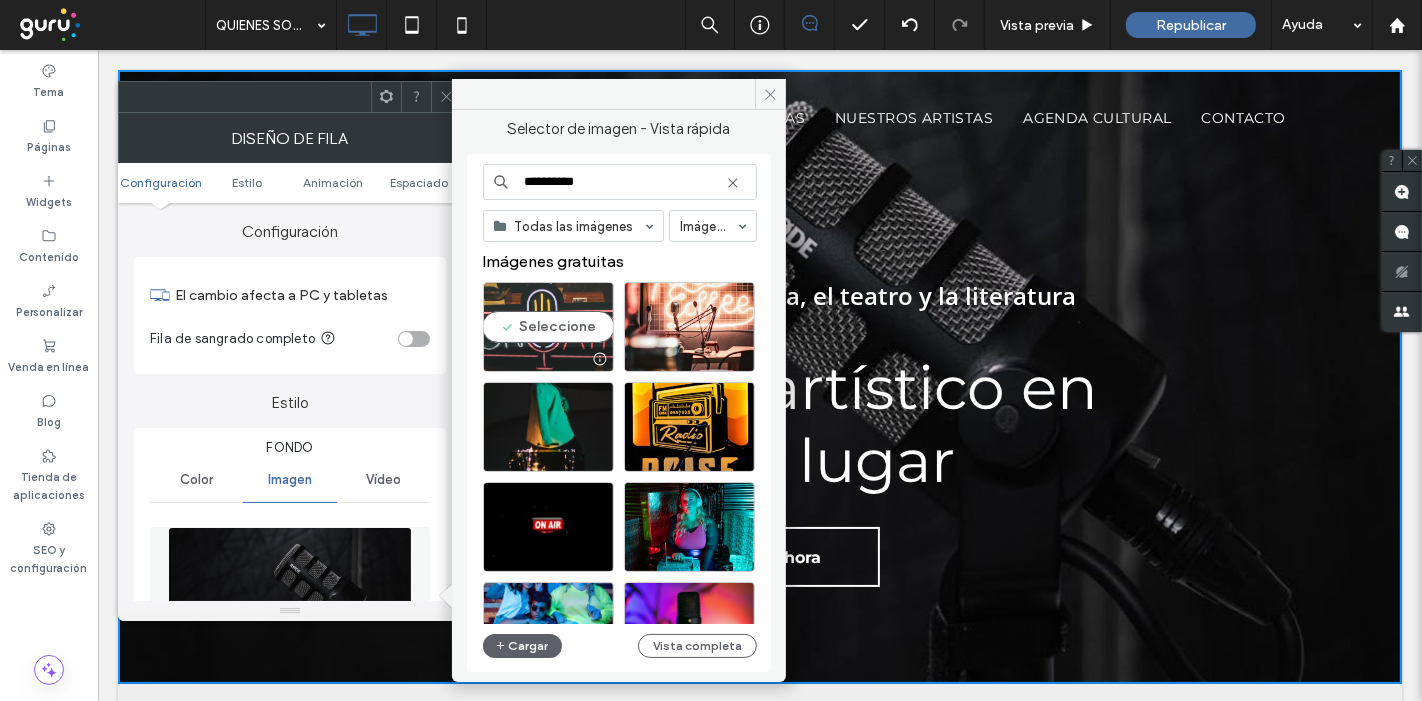 type on "**********" 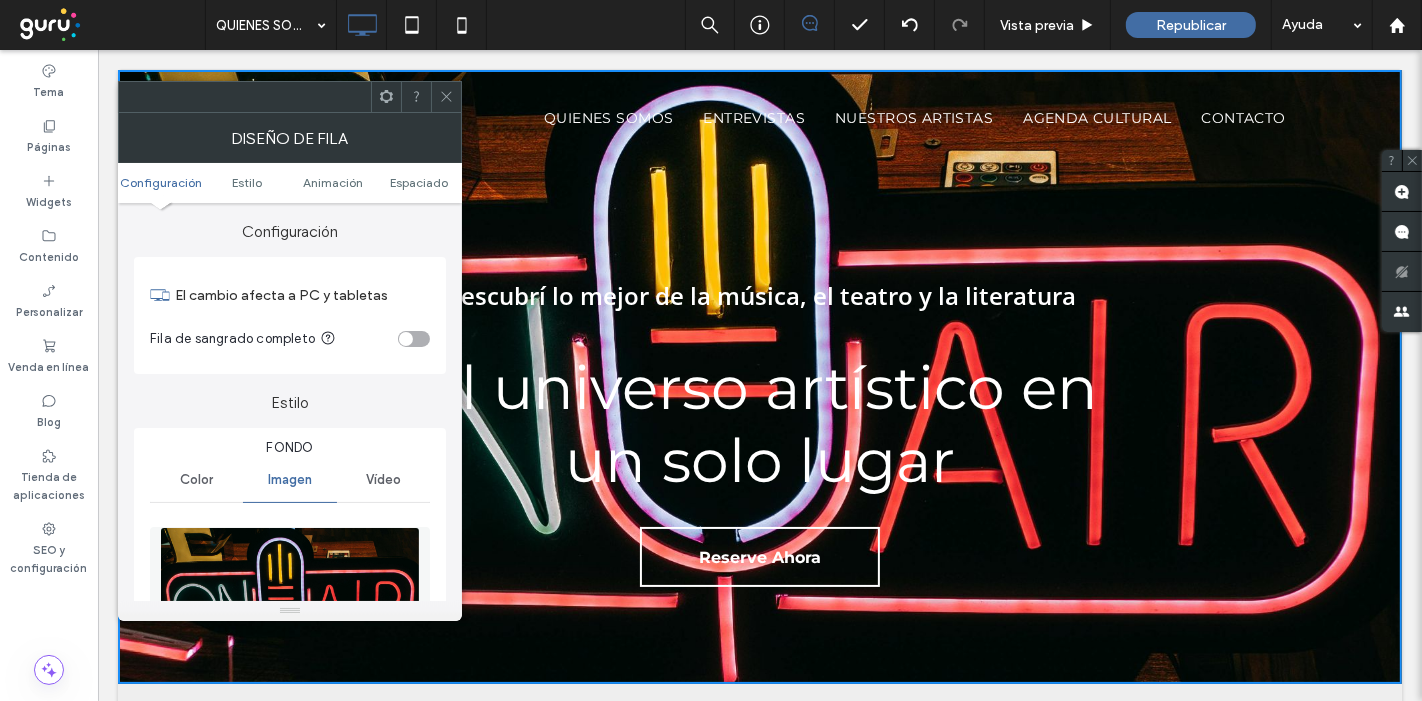 drag, startPoint x: 305, startPoint y: 552, endPoint x: 327, endPoint y: 555, distance: 22.203604 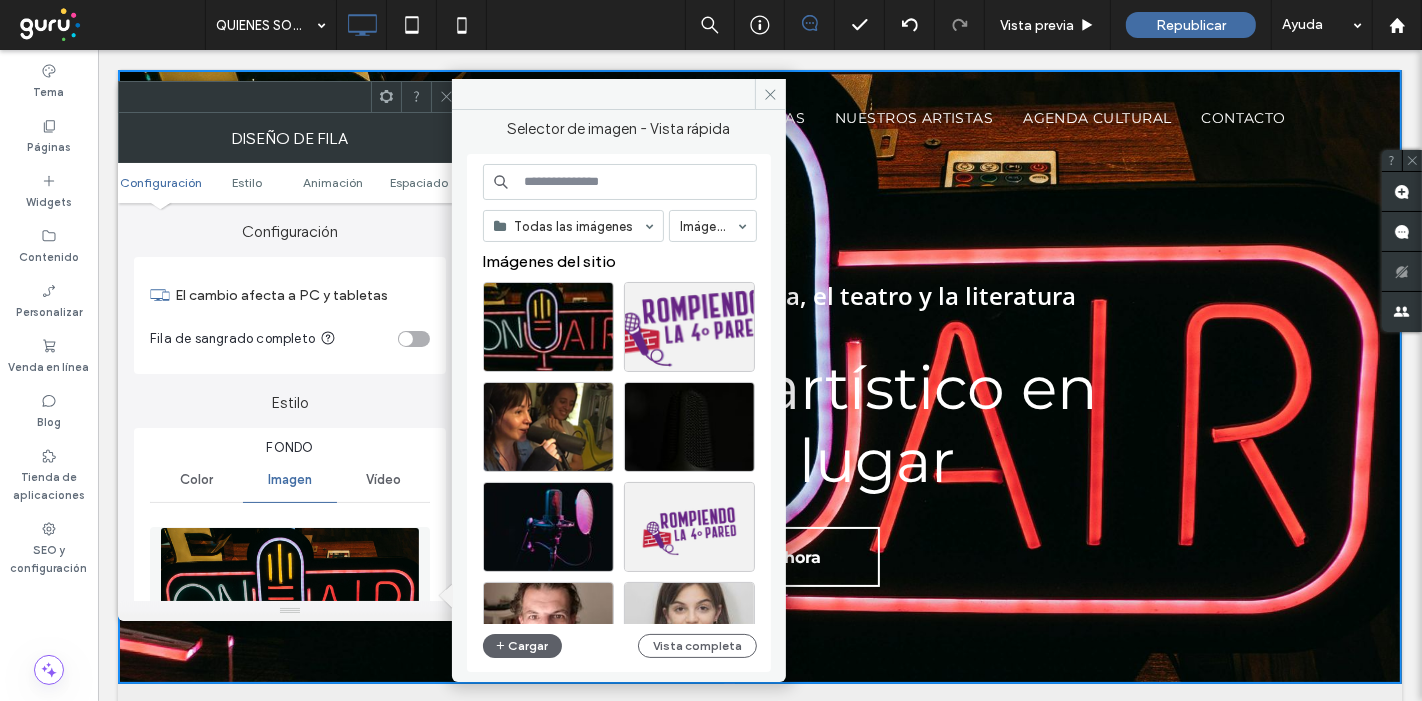 click at bounding box center [620, 182] 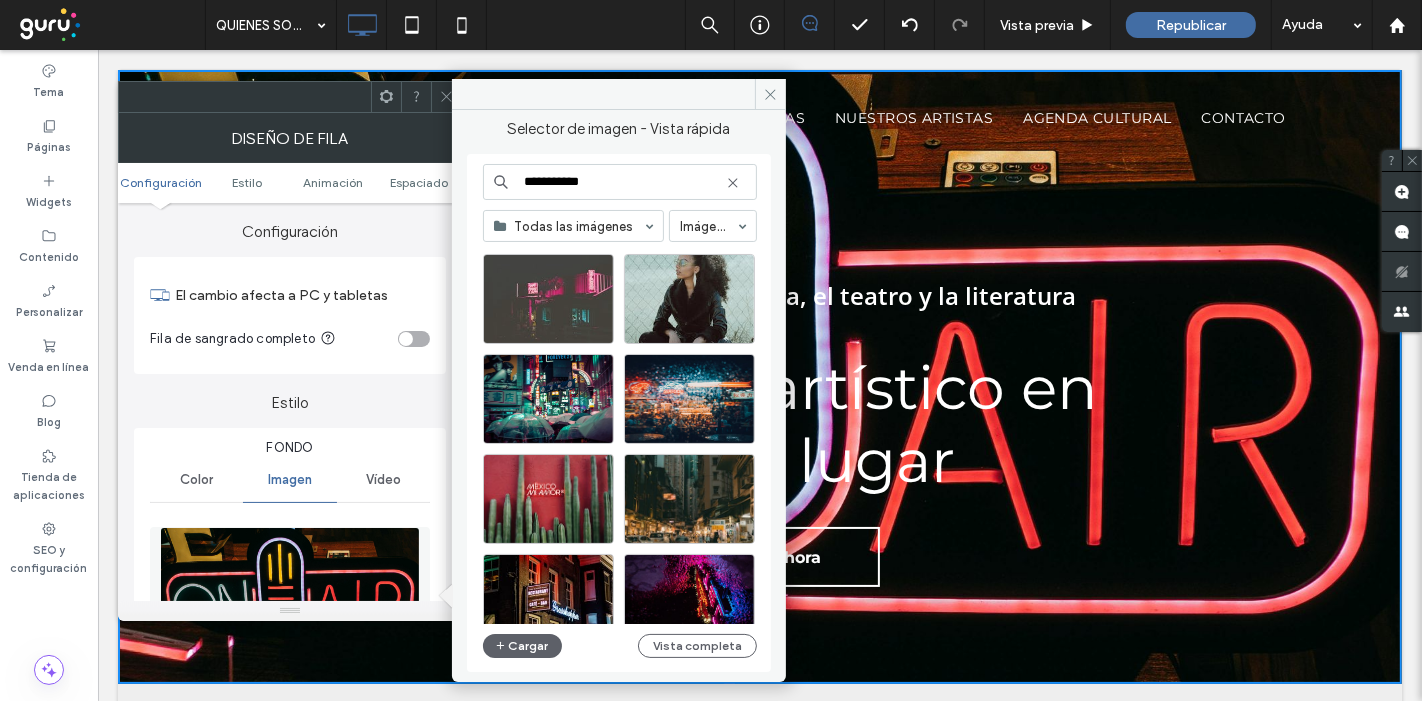 scroll, scrollTop: 2409, scrollLeft: 0, axis: vertical 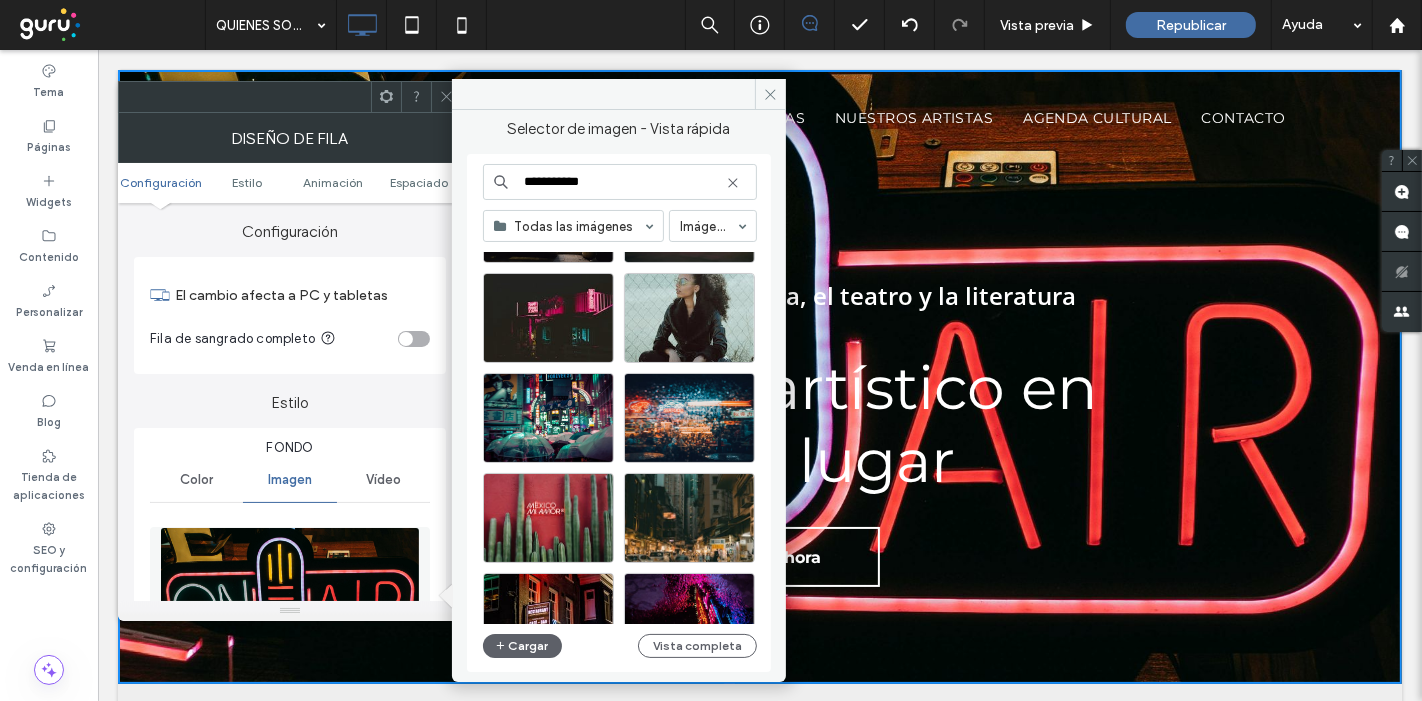 click on "**********" at bounding box center [620, 182] 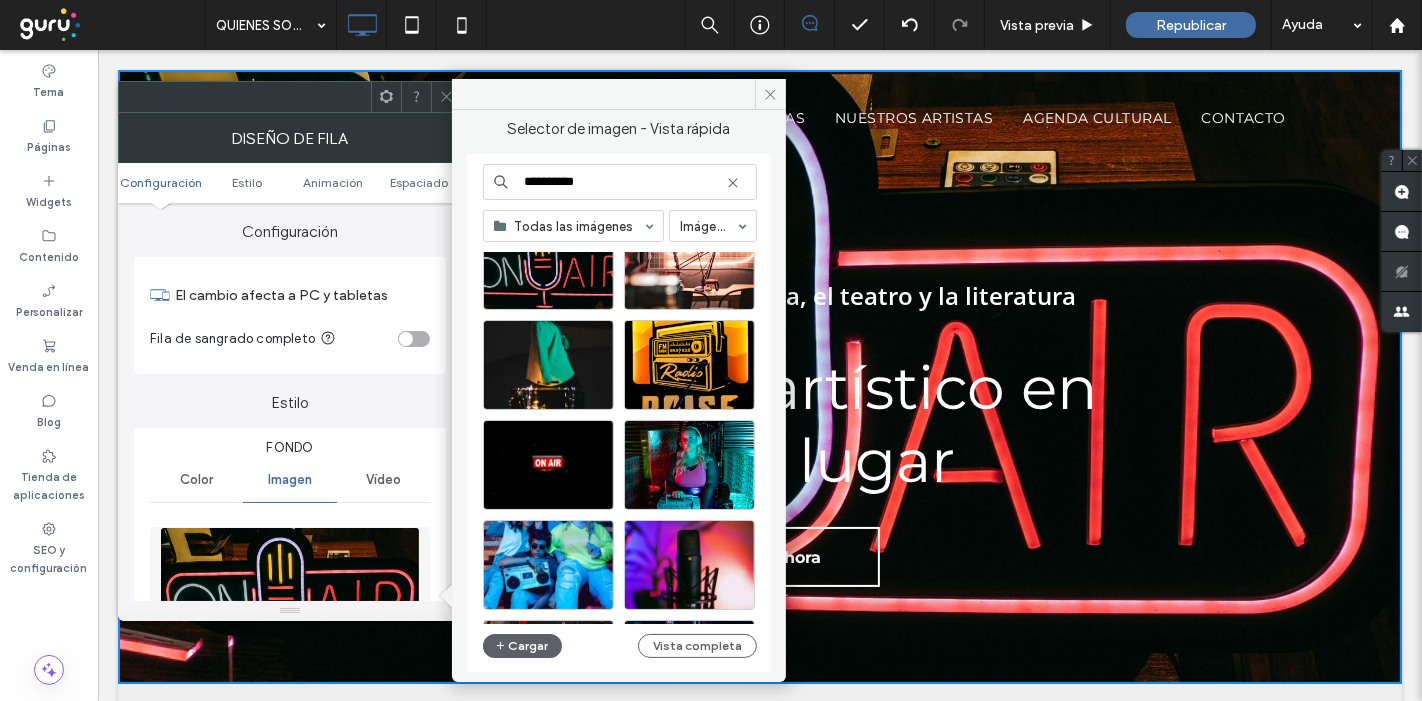 scroll, scrollTop: 111, scrollLeft: 0, axis: vertical 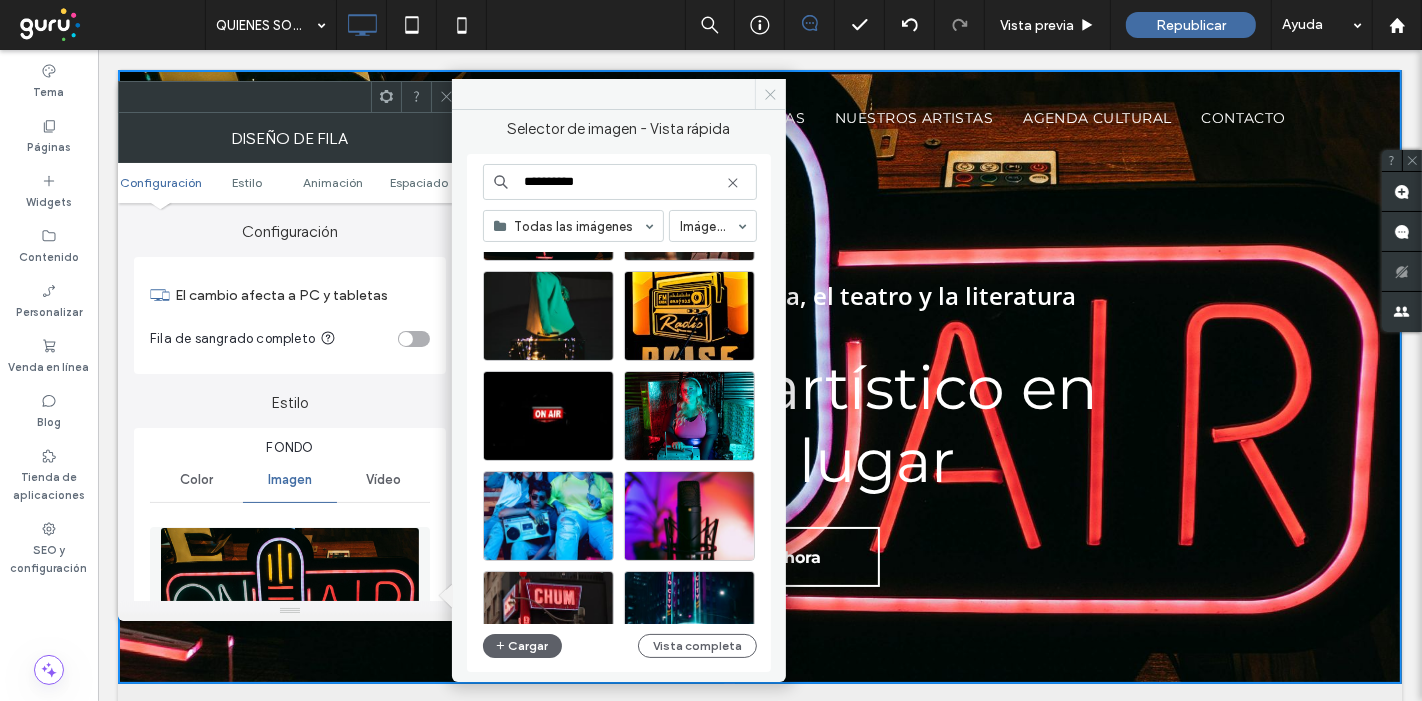 type on "**********" 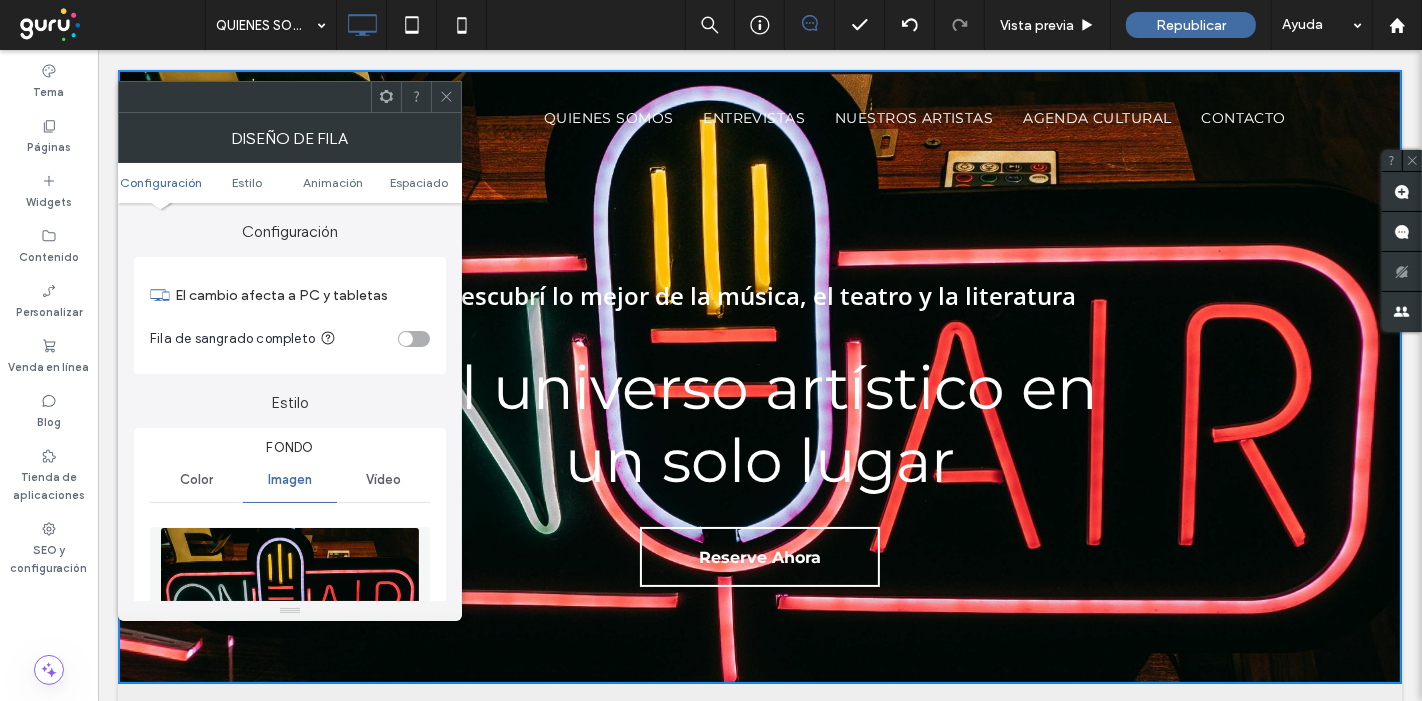 click 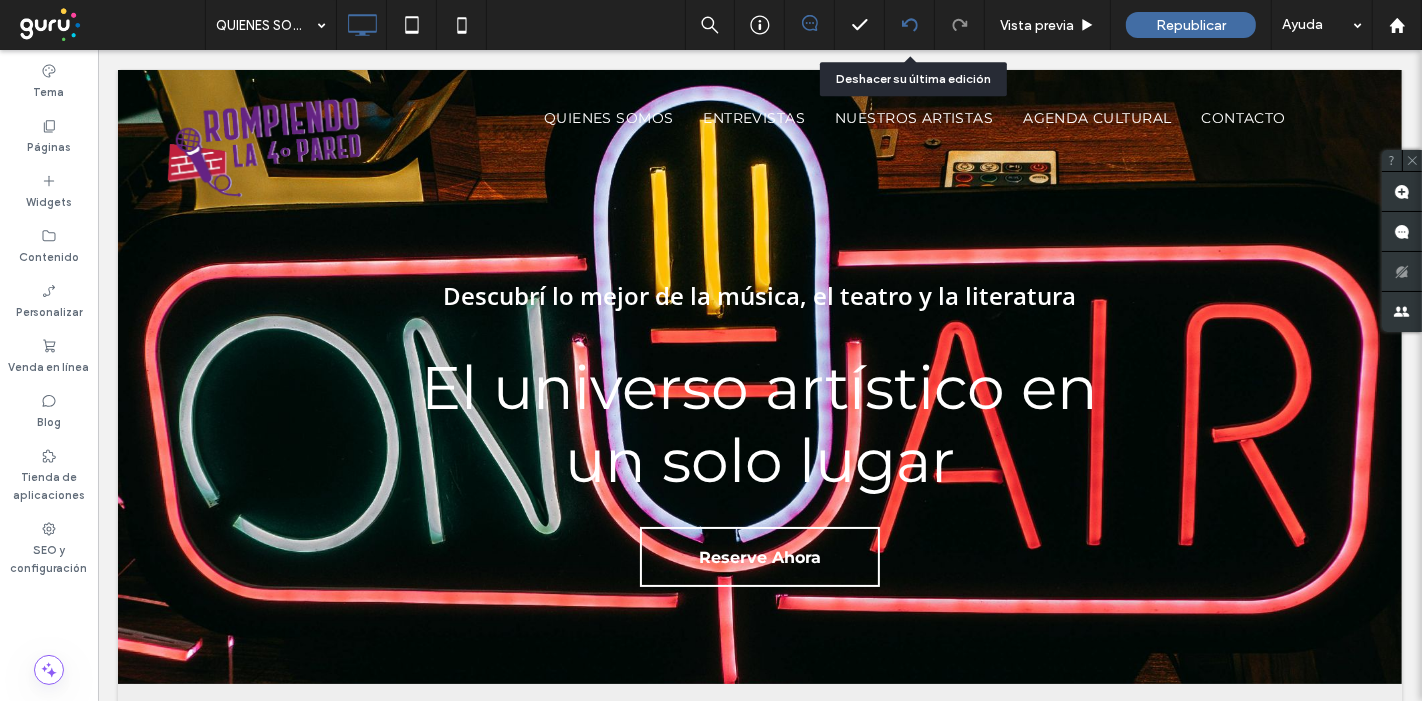 click 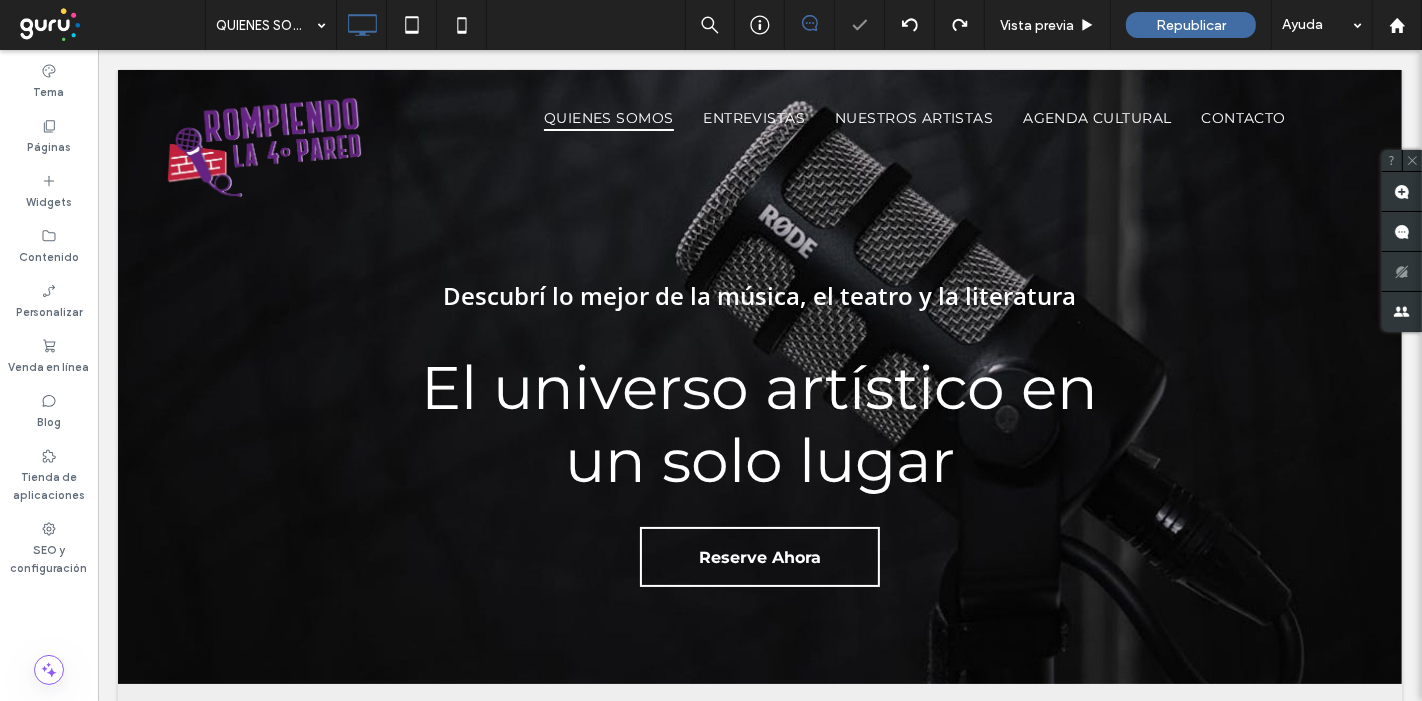 scroll, scrollTop: 0, scrollLeft: 0, axis: both 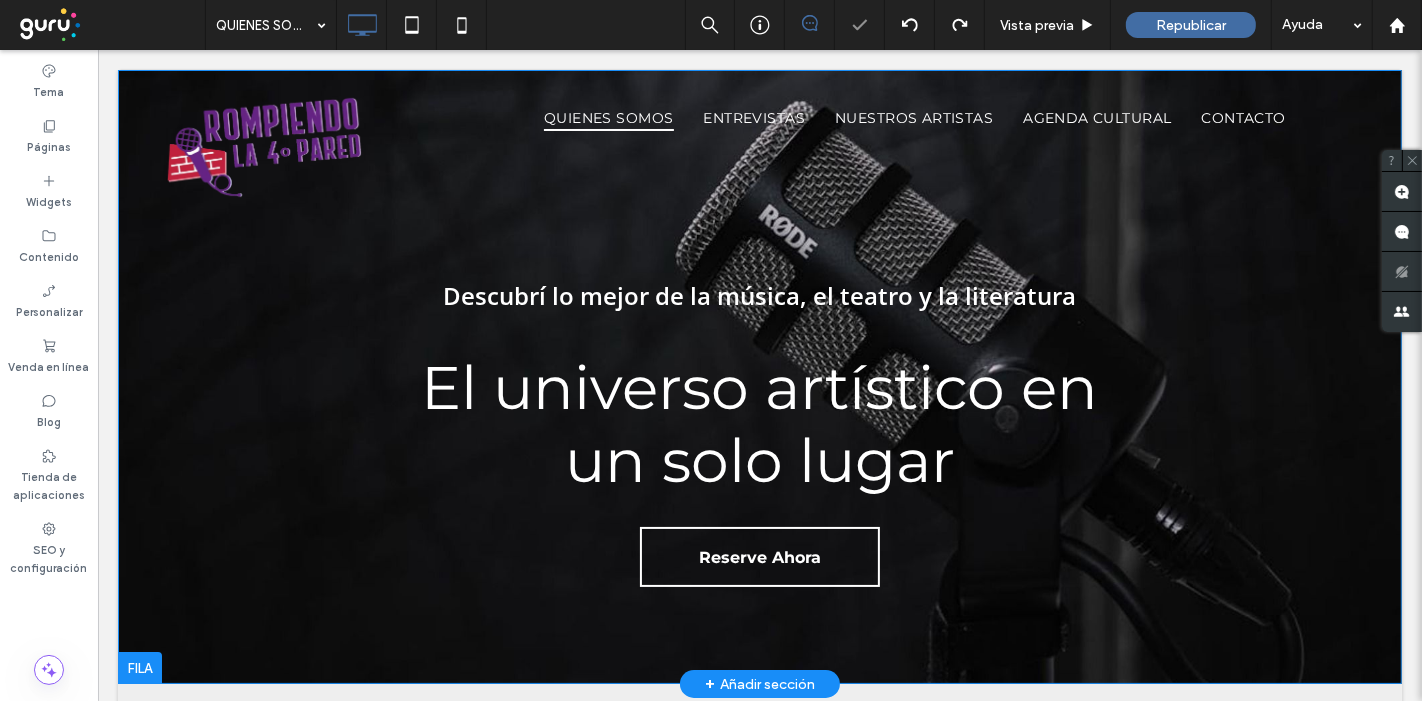 click on "Descubrí lo mejor de la música, el teatro y la literatura
El universo artístico en un solo lugar
Reserve Ahora
Click To Paste" at bounding box center (759, 428) 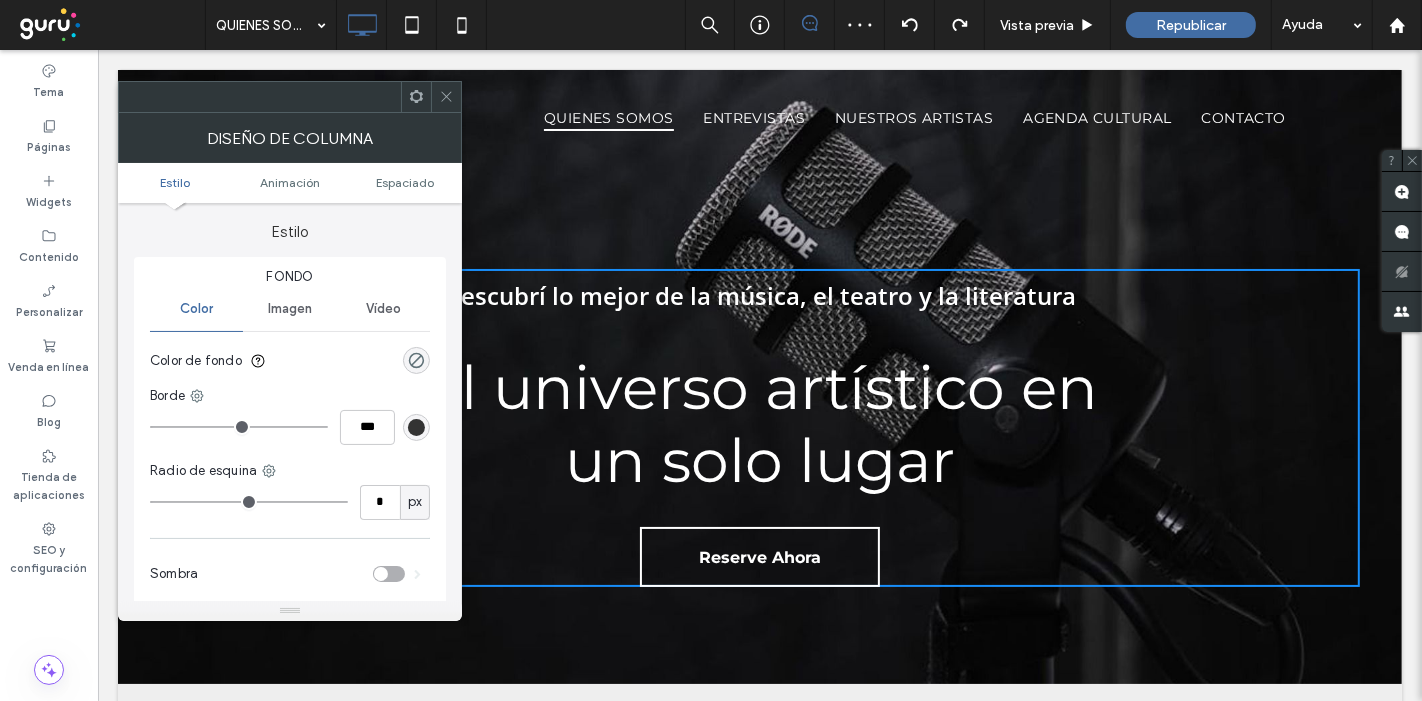 click 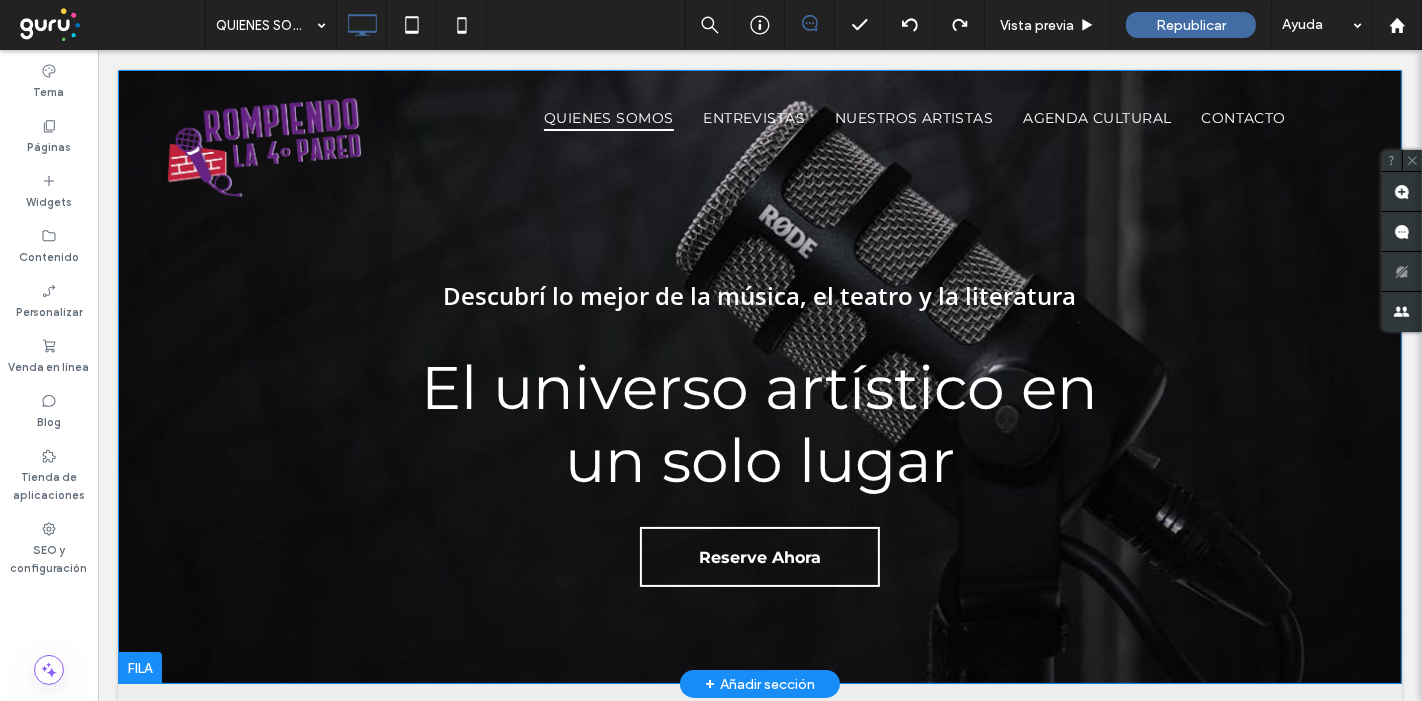 click on "Descubrí lo mejor de la música, el teatro y la literatura
El universo artístico en un solo lugar
Reserve Ahora
Click To Paste
Fila + Añadir sección" at bounding box center (759, 377) 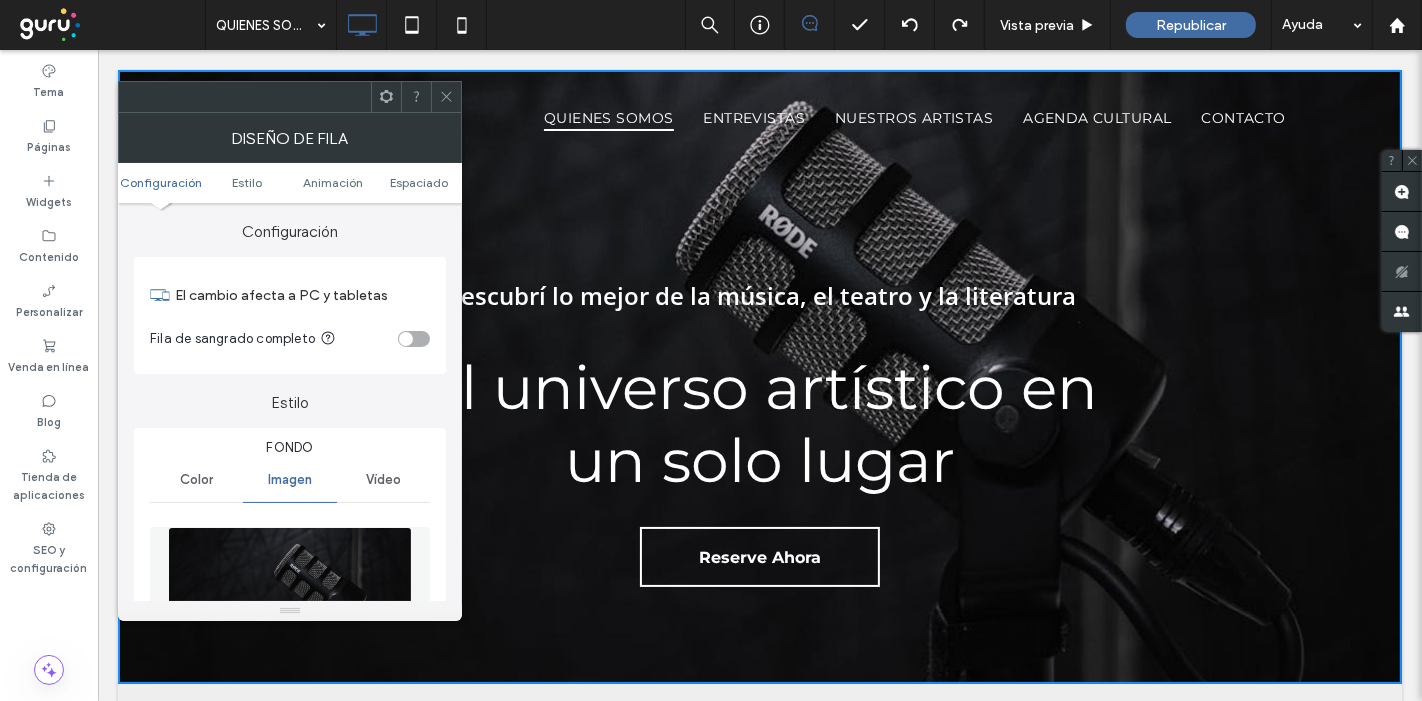 click at bounding box center [290, 596] 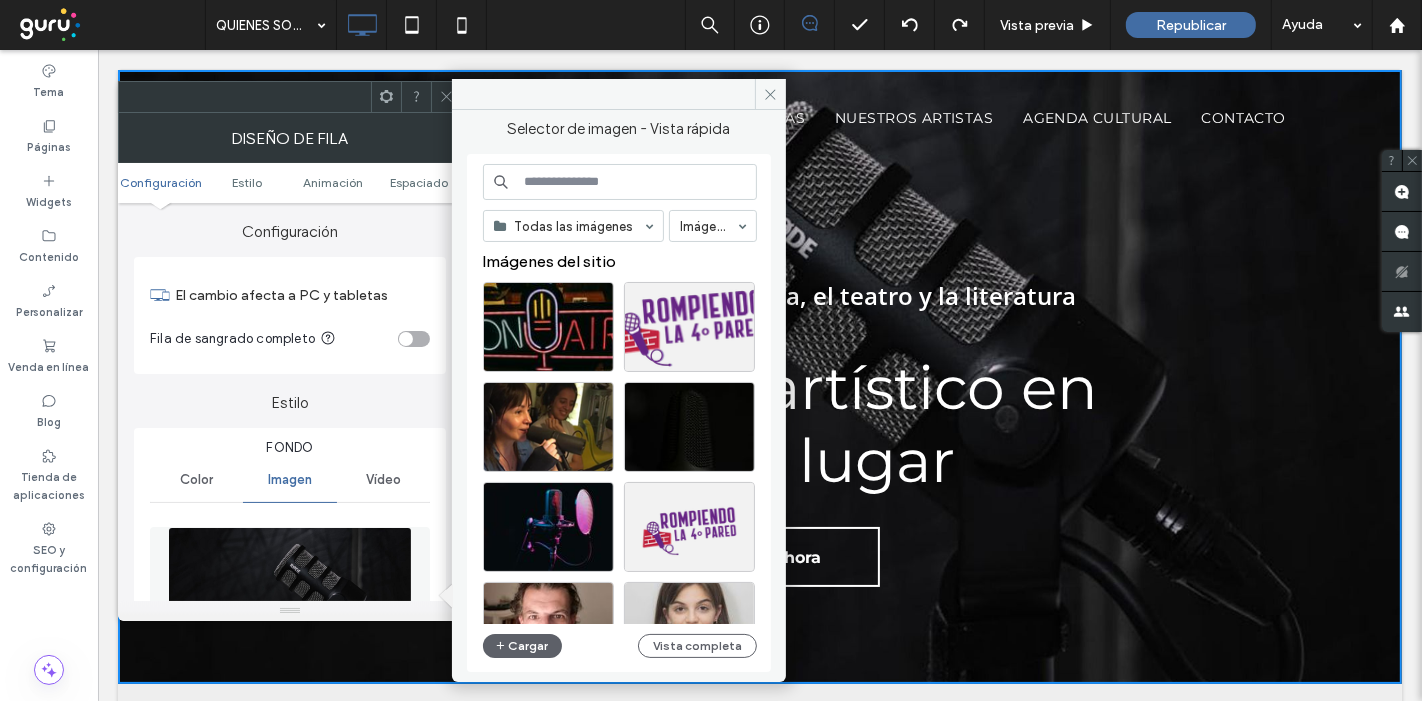 click at bounding box center [620, 182] 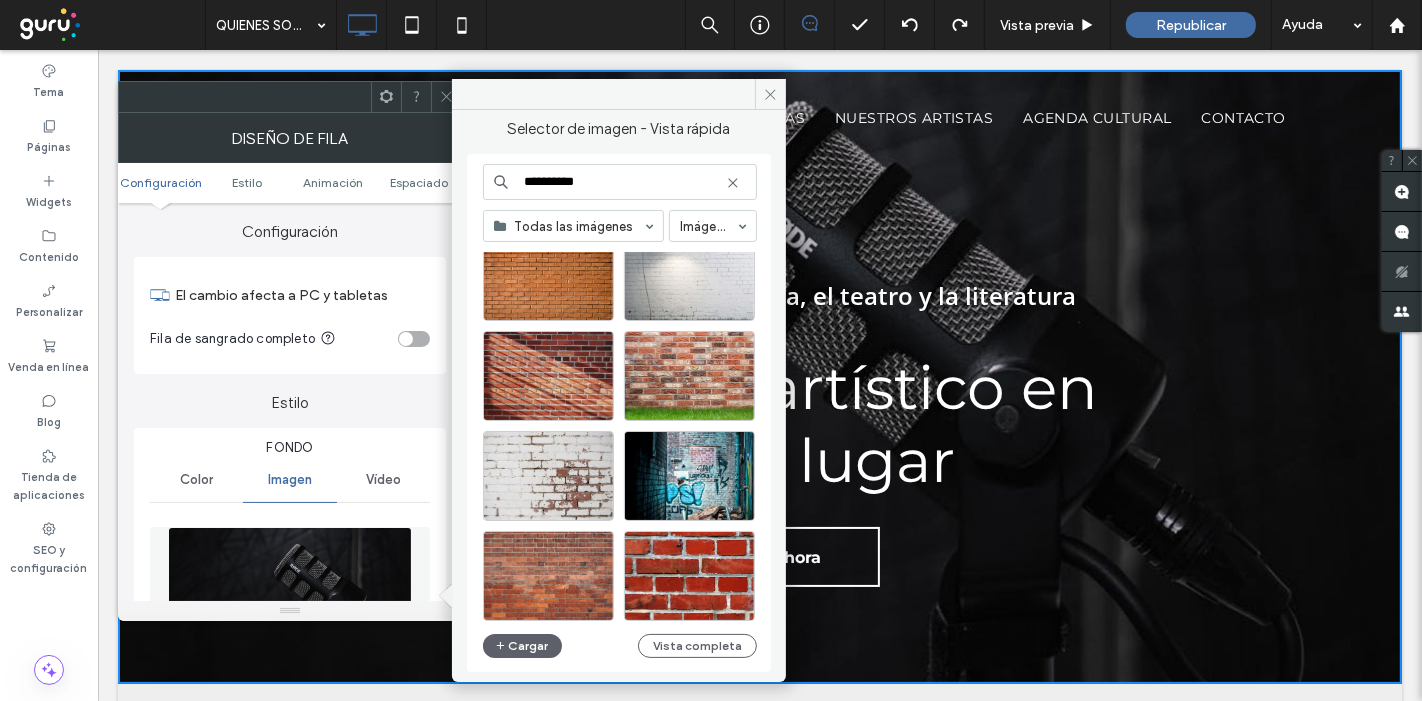 scroll, scrollTop: 555, scrollLeft: 0, axis: vertical 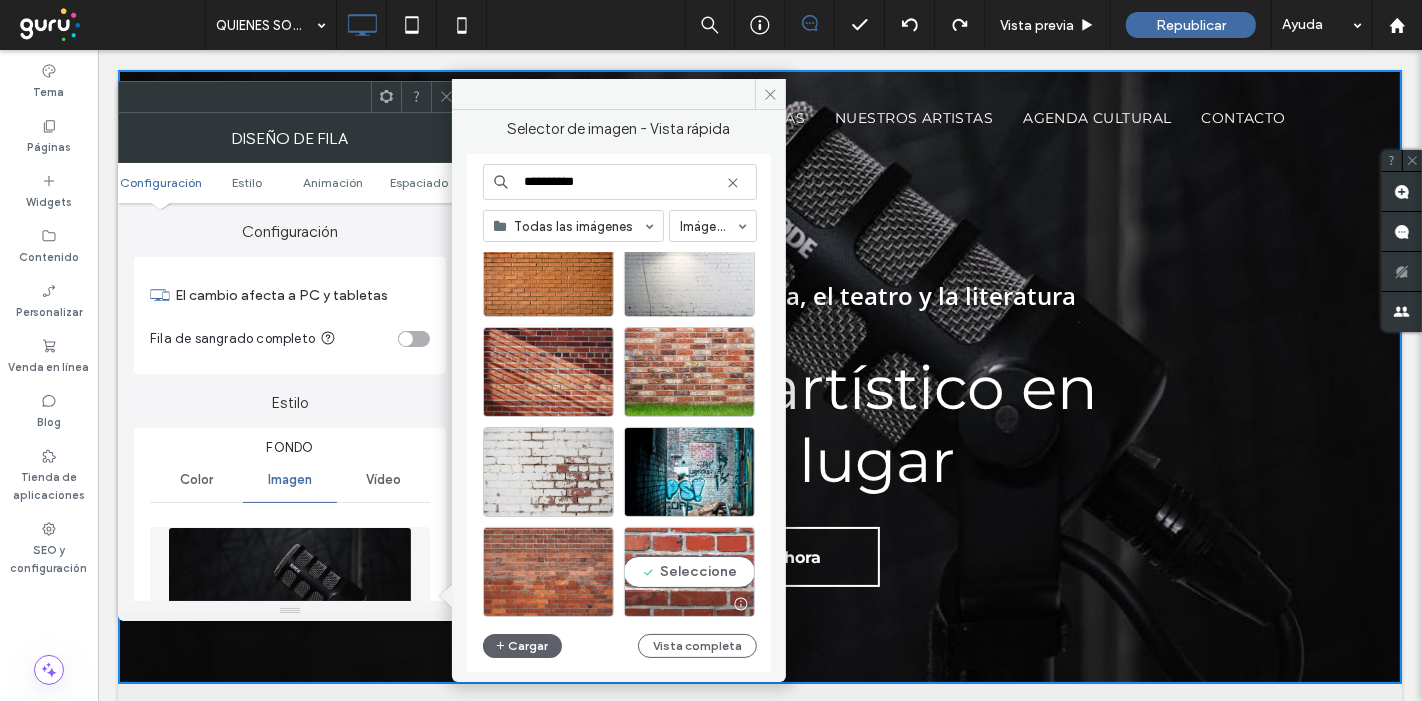 type on "**********" 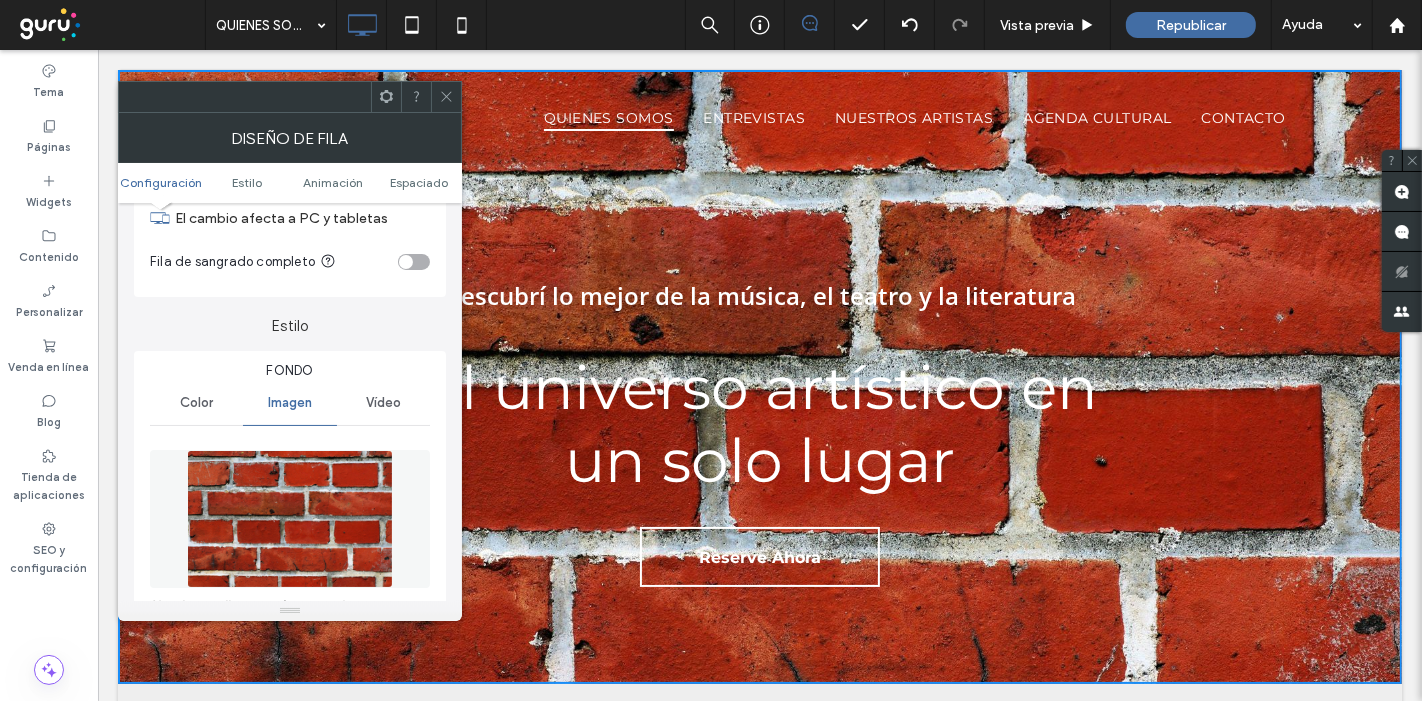 scroll, scrollTop: 111, scrollLeft: 0, axis: vertical 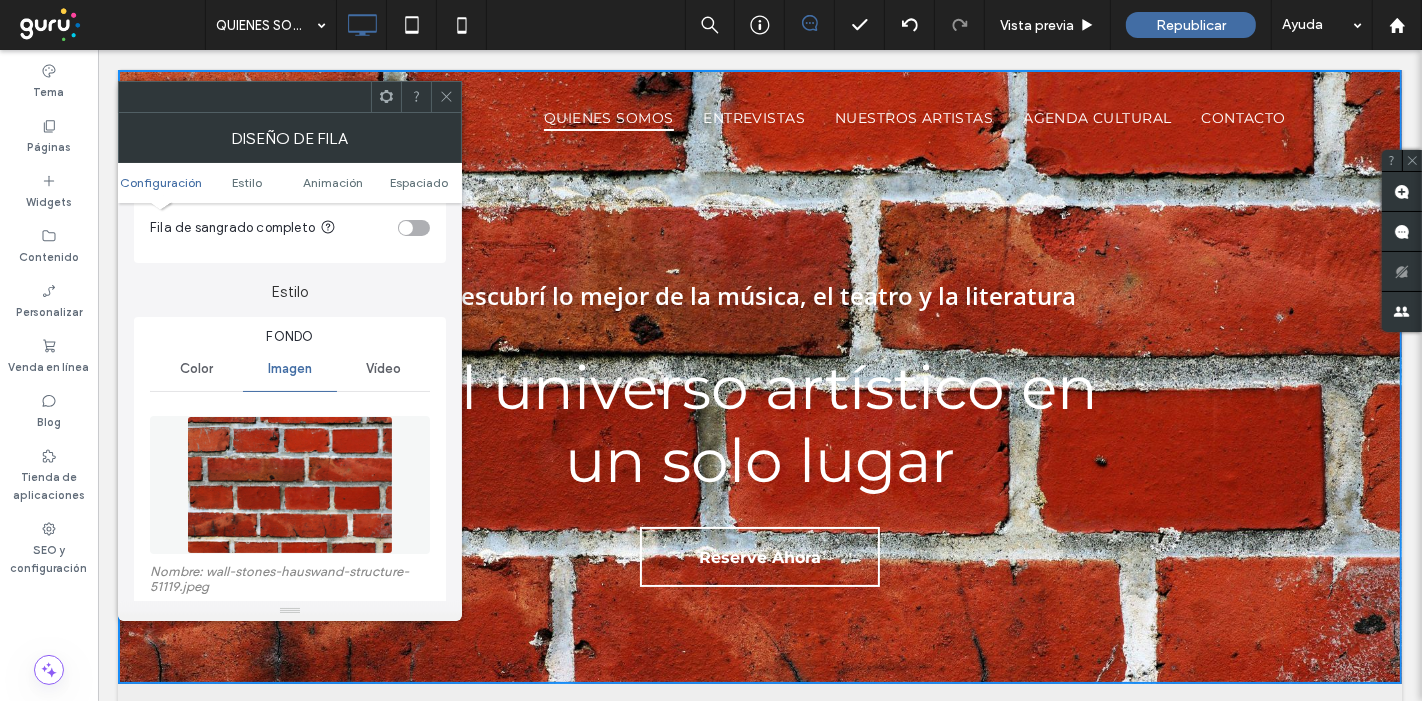 click at bounding box center (290, 485) 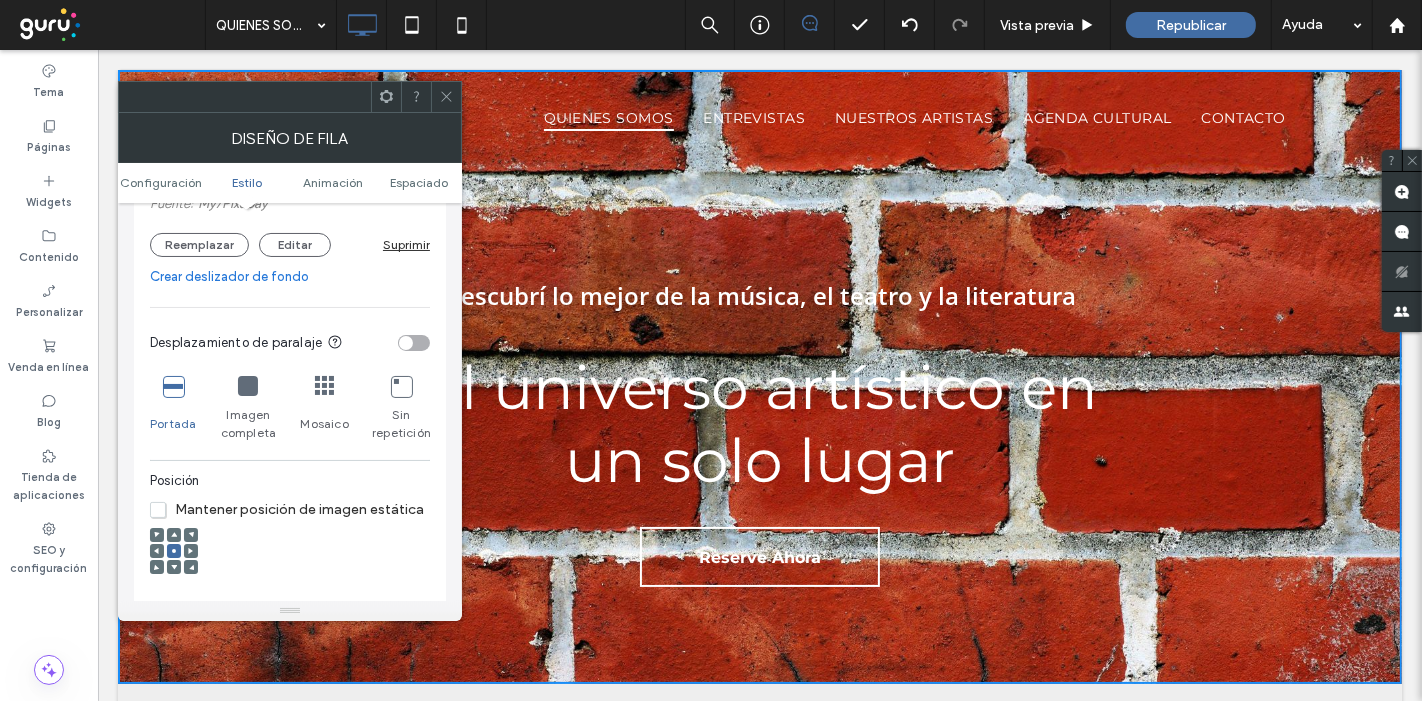 scroll, scrollTop: 555, scrollLeft: 0, axis: vertical 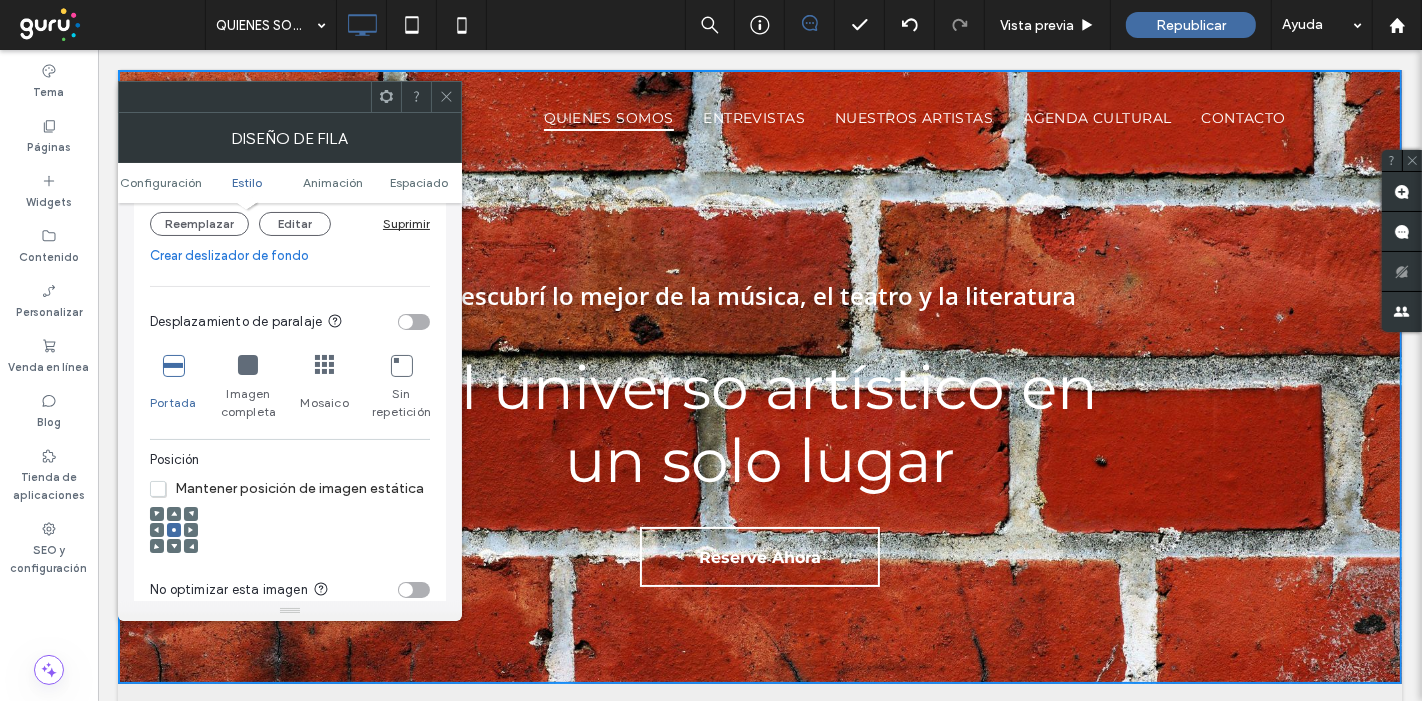 click at bounding box center [414, 590] 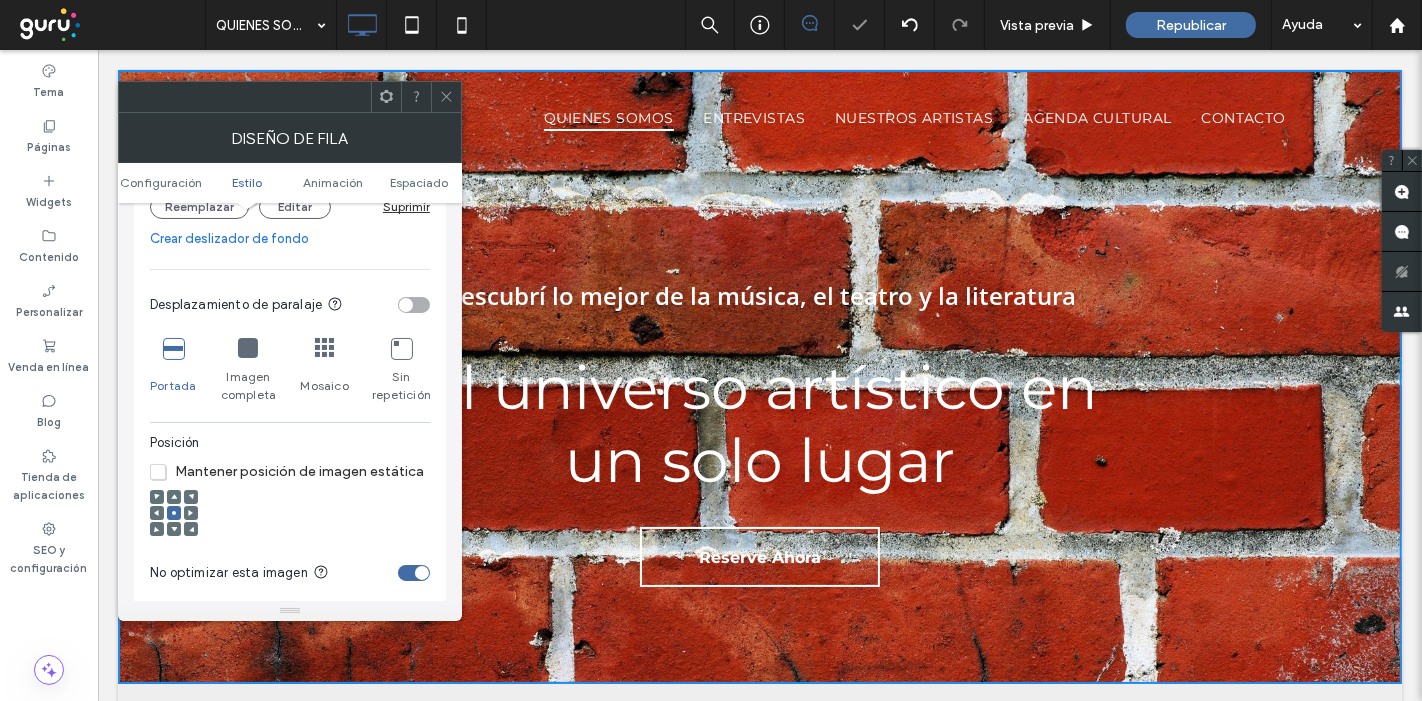 scroll, scrollTop: 537, scrollLeft: 0, axis: vertical 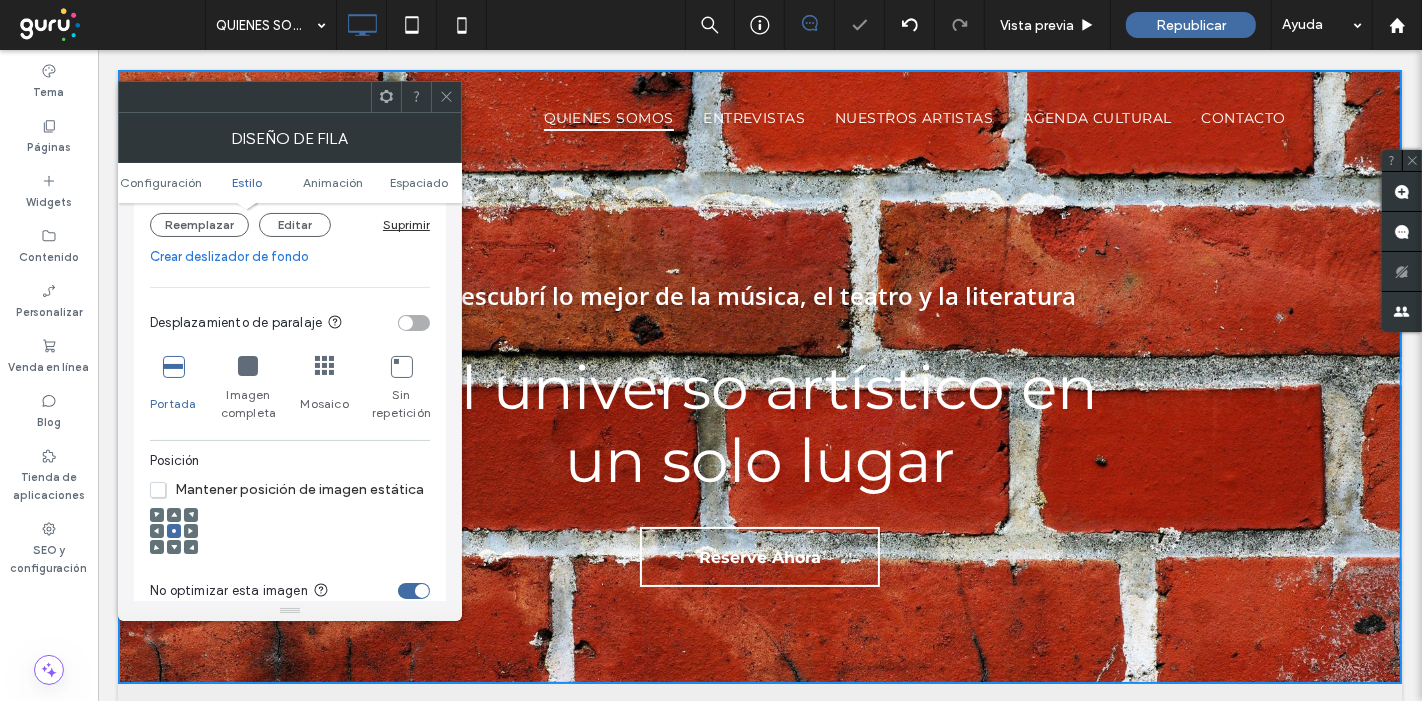click at bounding box center (422, 591) 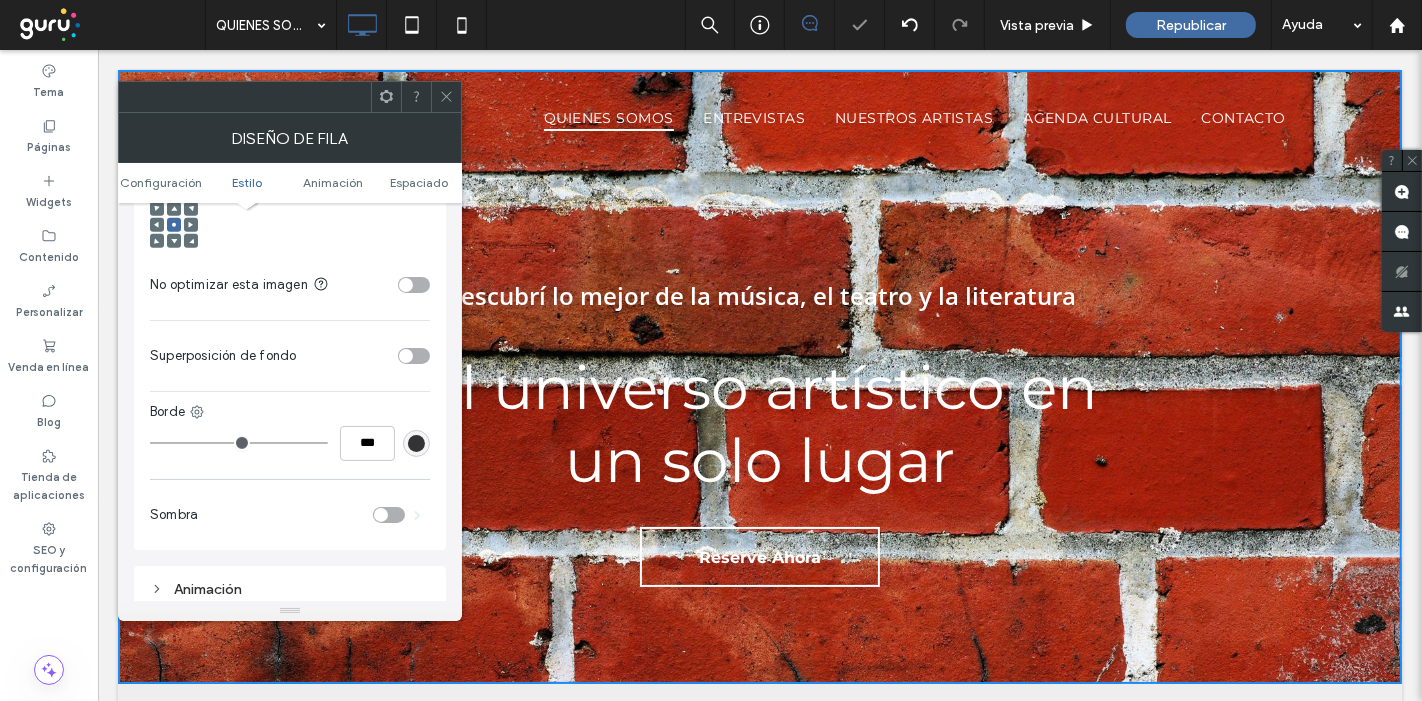 scroll, scrollTop: 888, scrollLeft: 0, axis: vertical 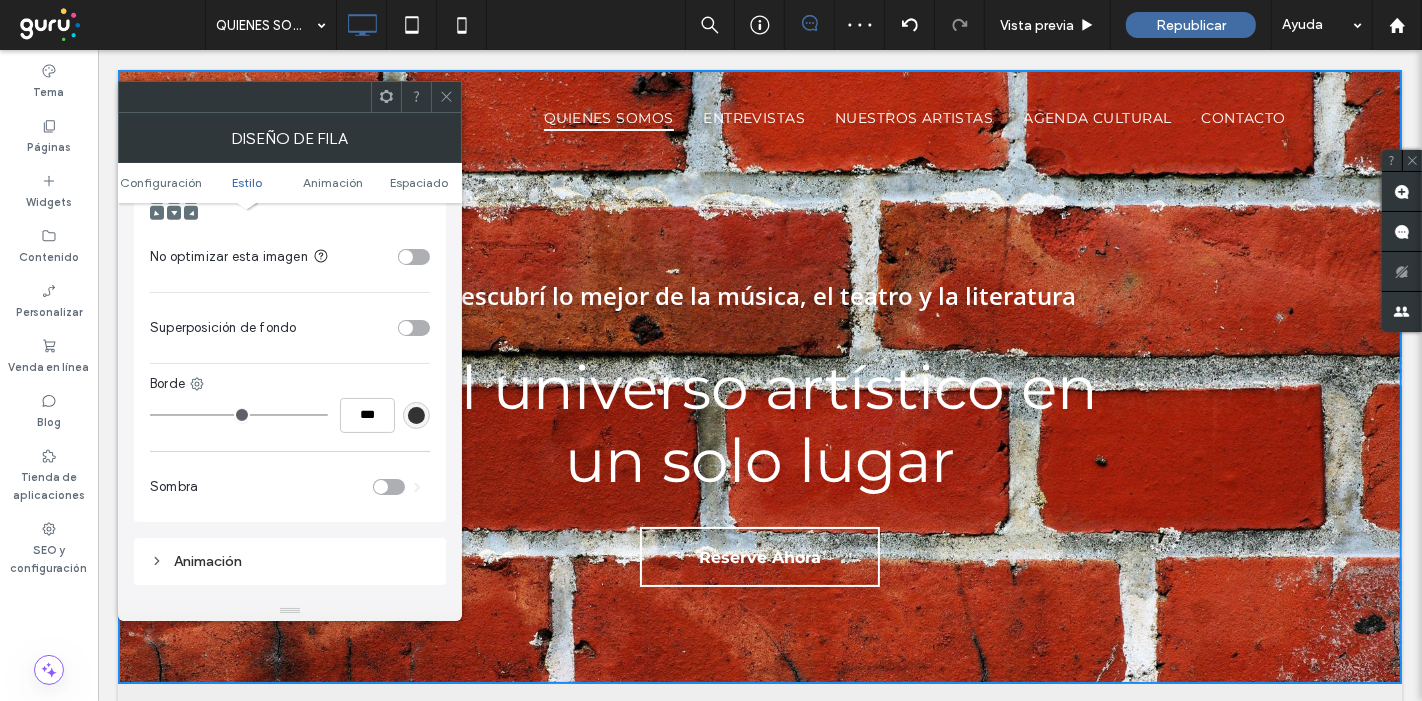 click at bounding box center (406, 328) 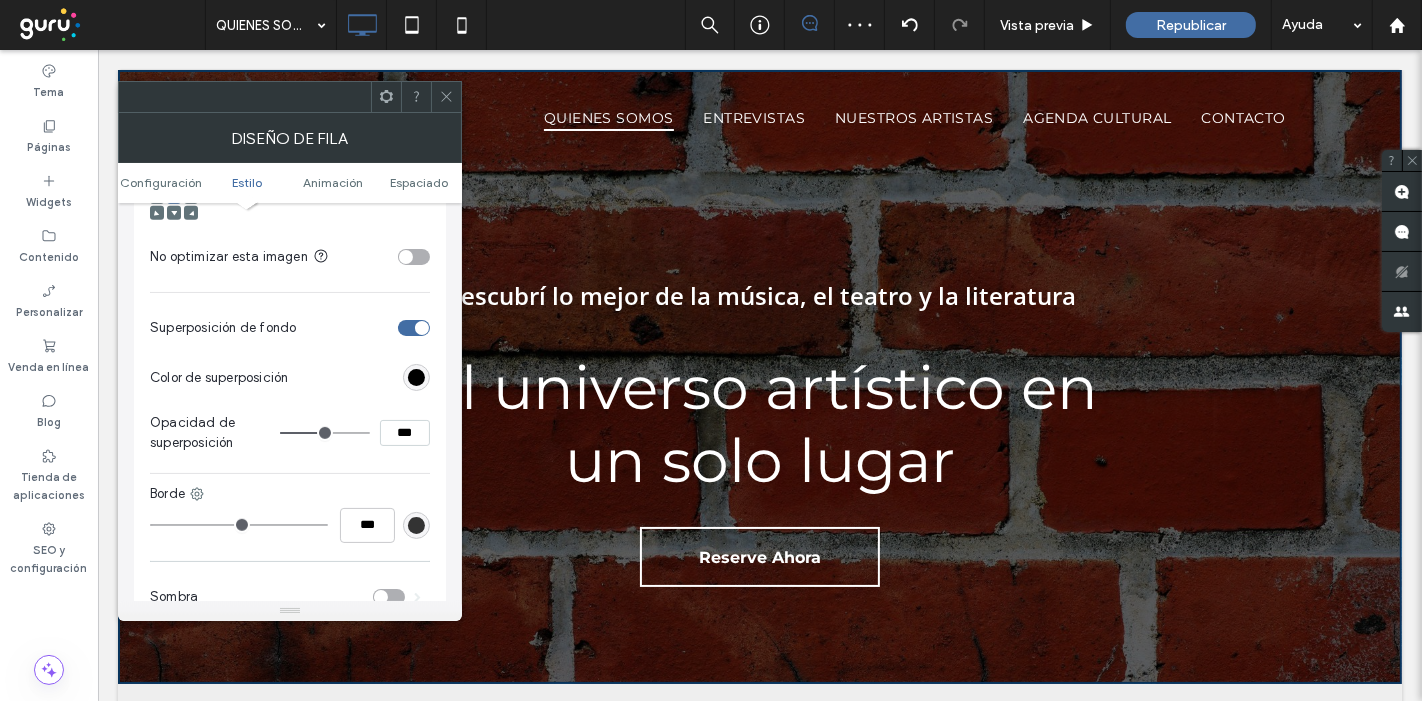 click 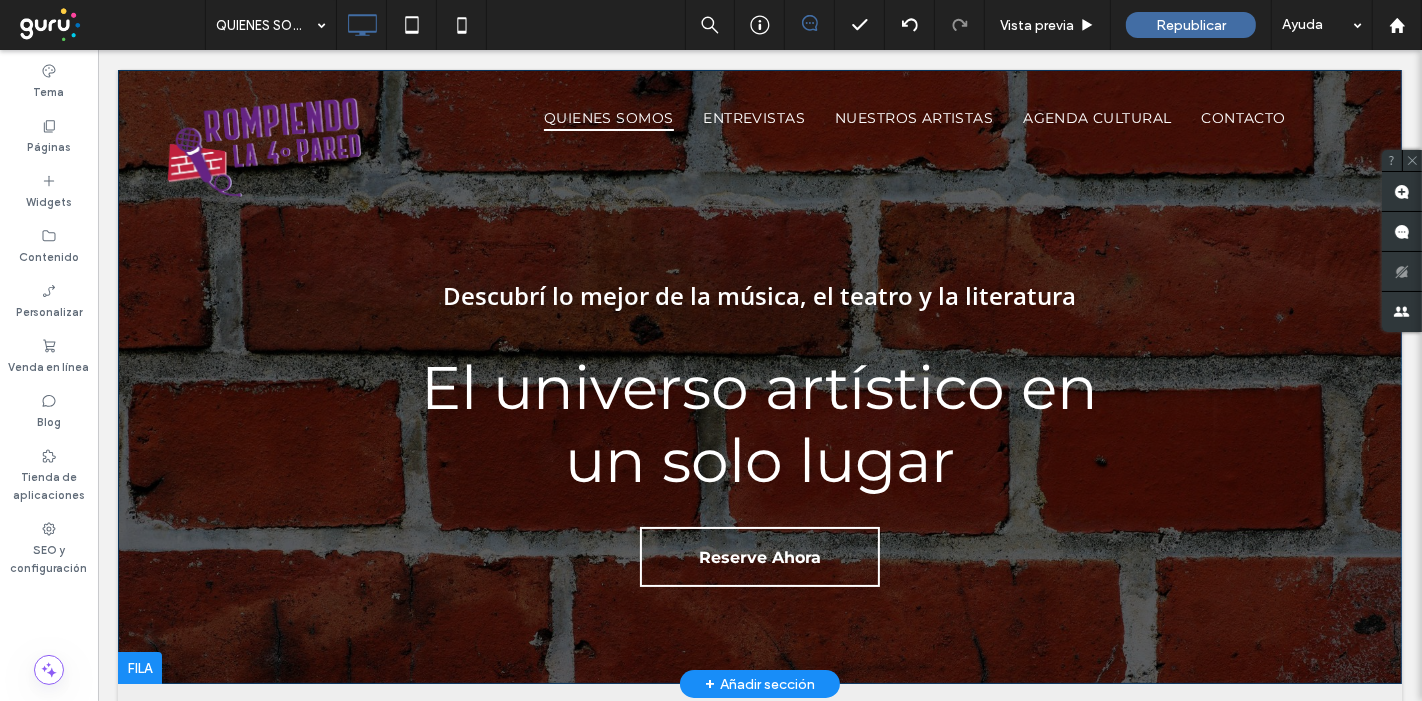 click on "Descubrí lo mejor de la música, el teatro y la literatura
El universo artístico en un solo lugar
Reserve Ahora
Click To Paste
Fila + Añadir sección" at bounding box center (759, 377) 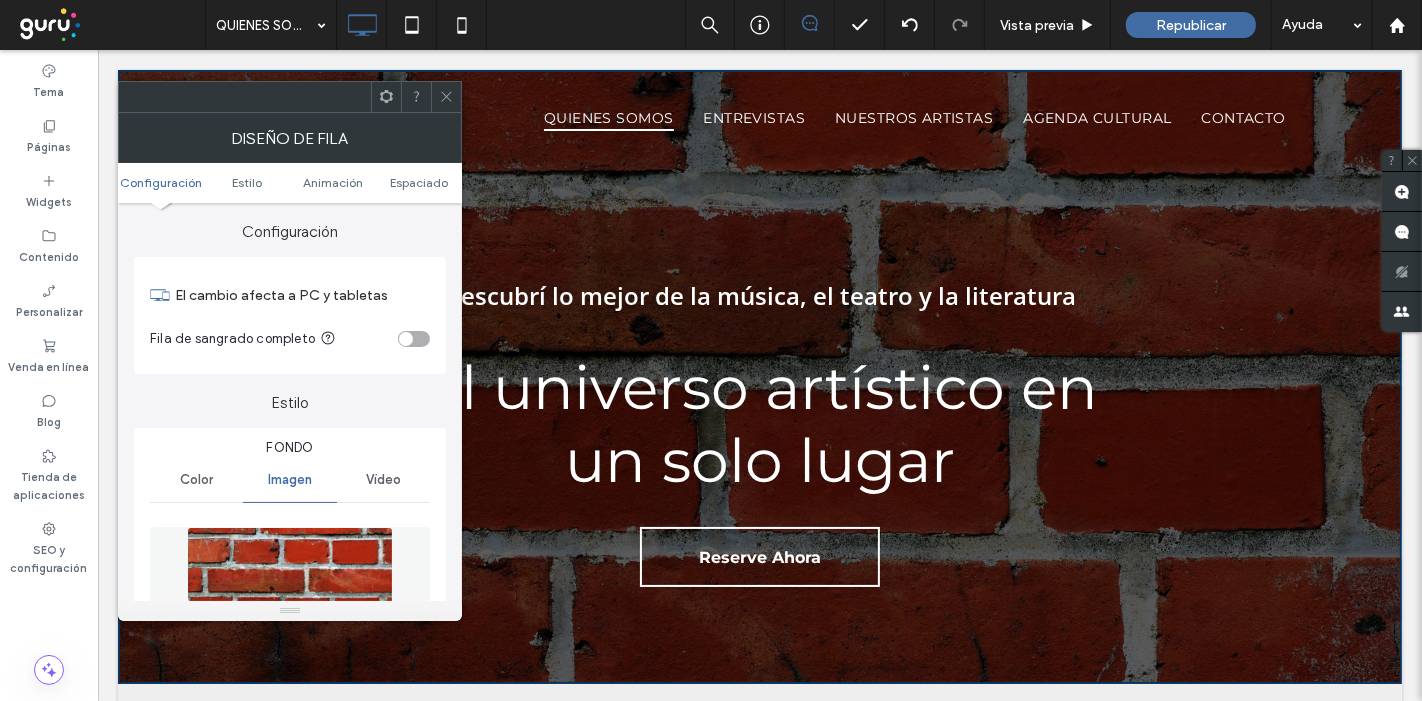 click at bounding box center (290, 596) 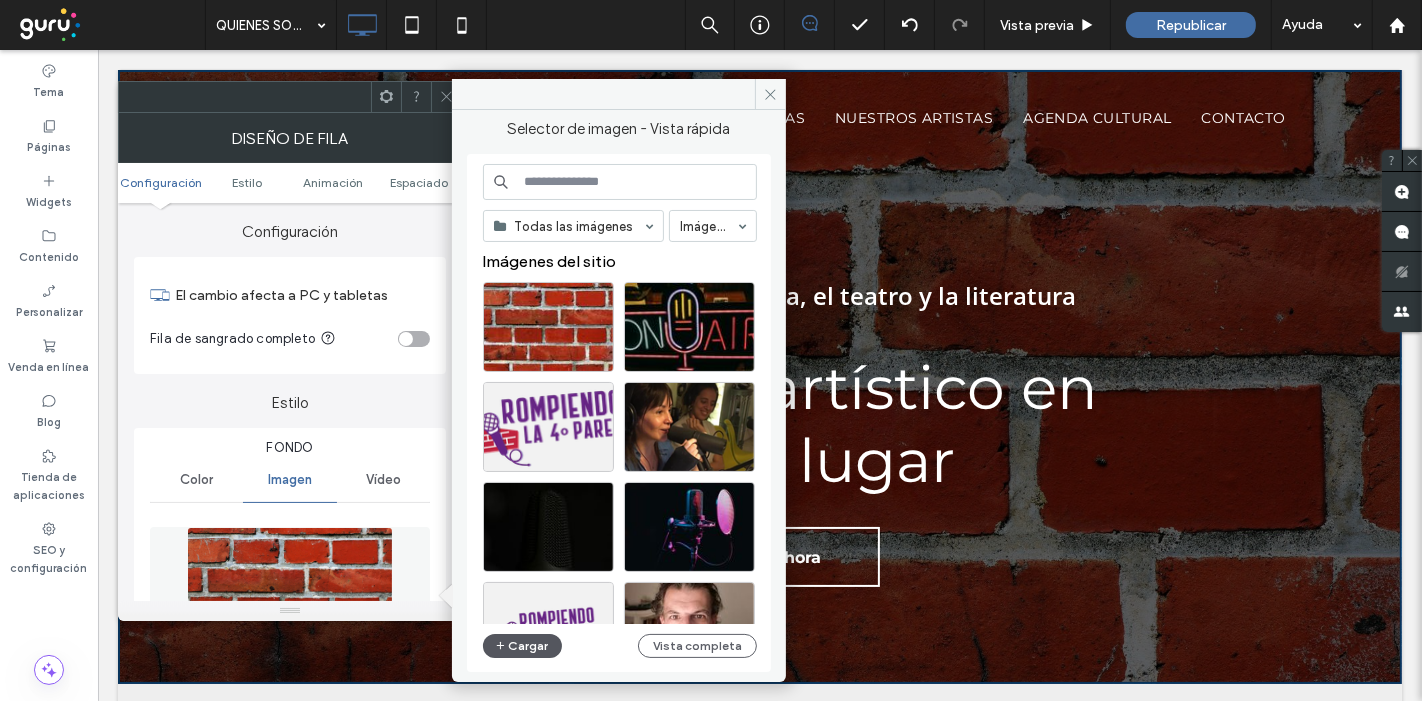 click on "Cargar" at bounding box center [523, 646] 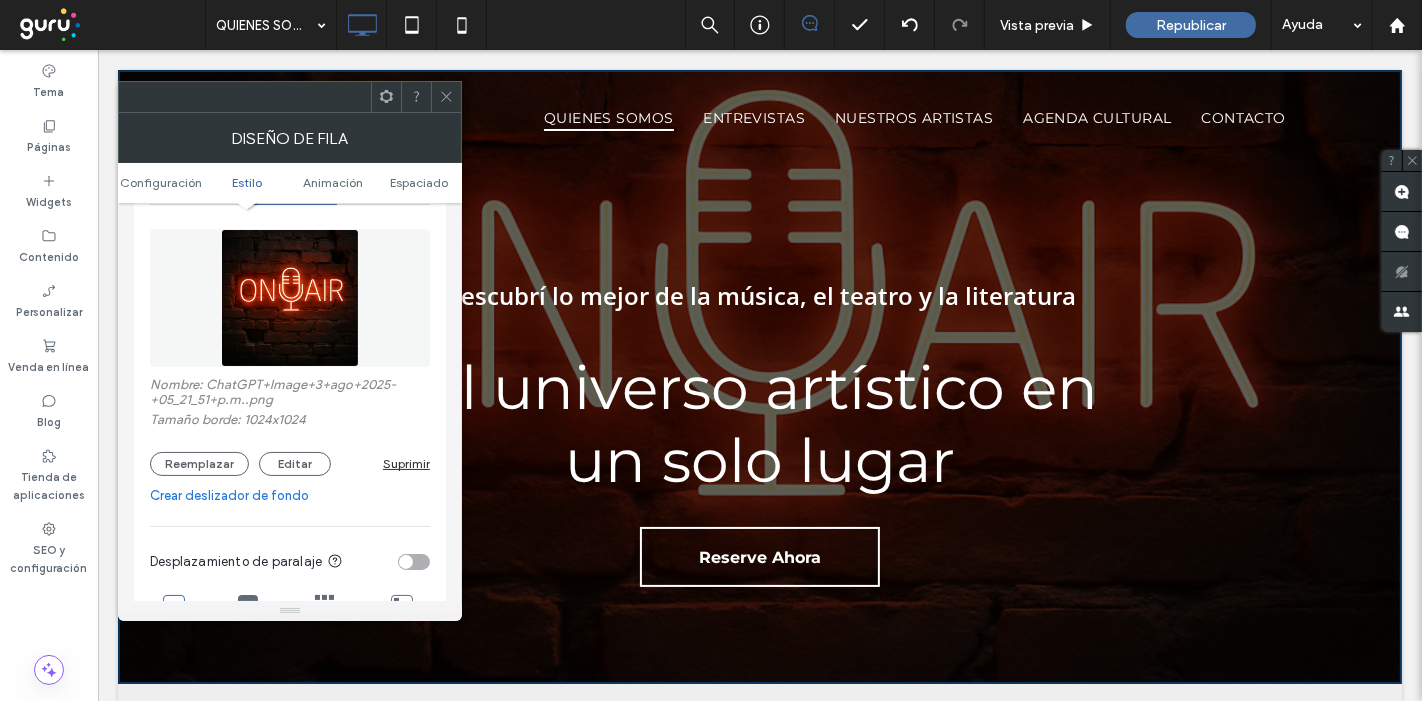scroll, scrollTop: 333, scrollLeft: 0, axis: vertical 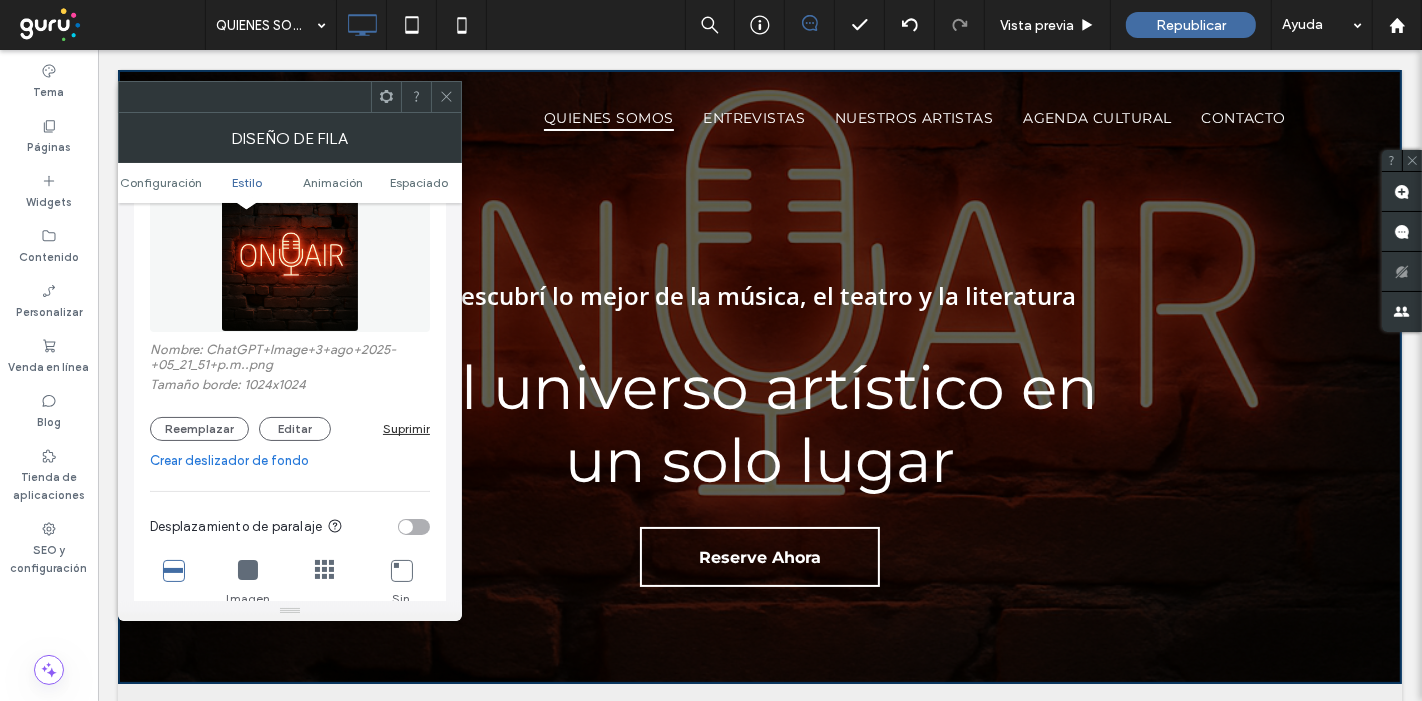 click 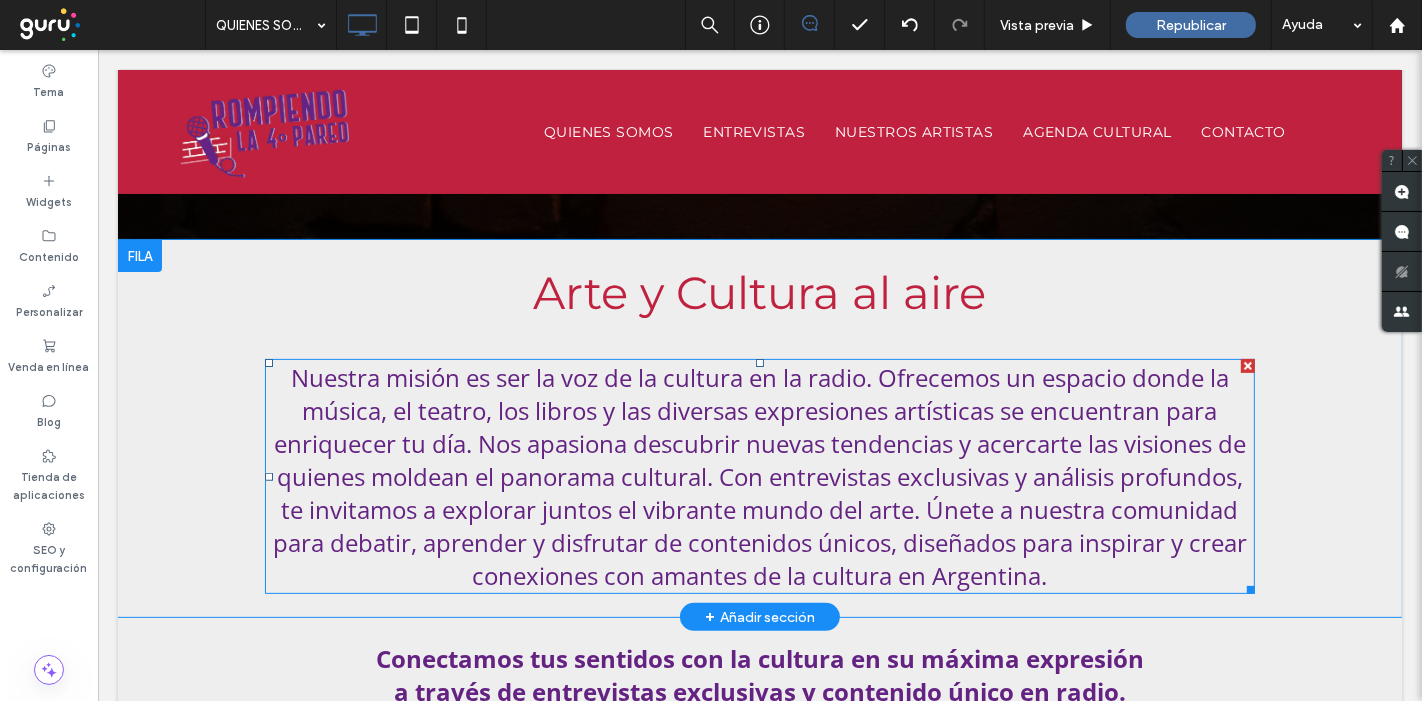 scroll, scrollTop: 0, scrollLeft: 0, axis: both 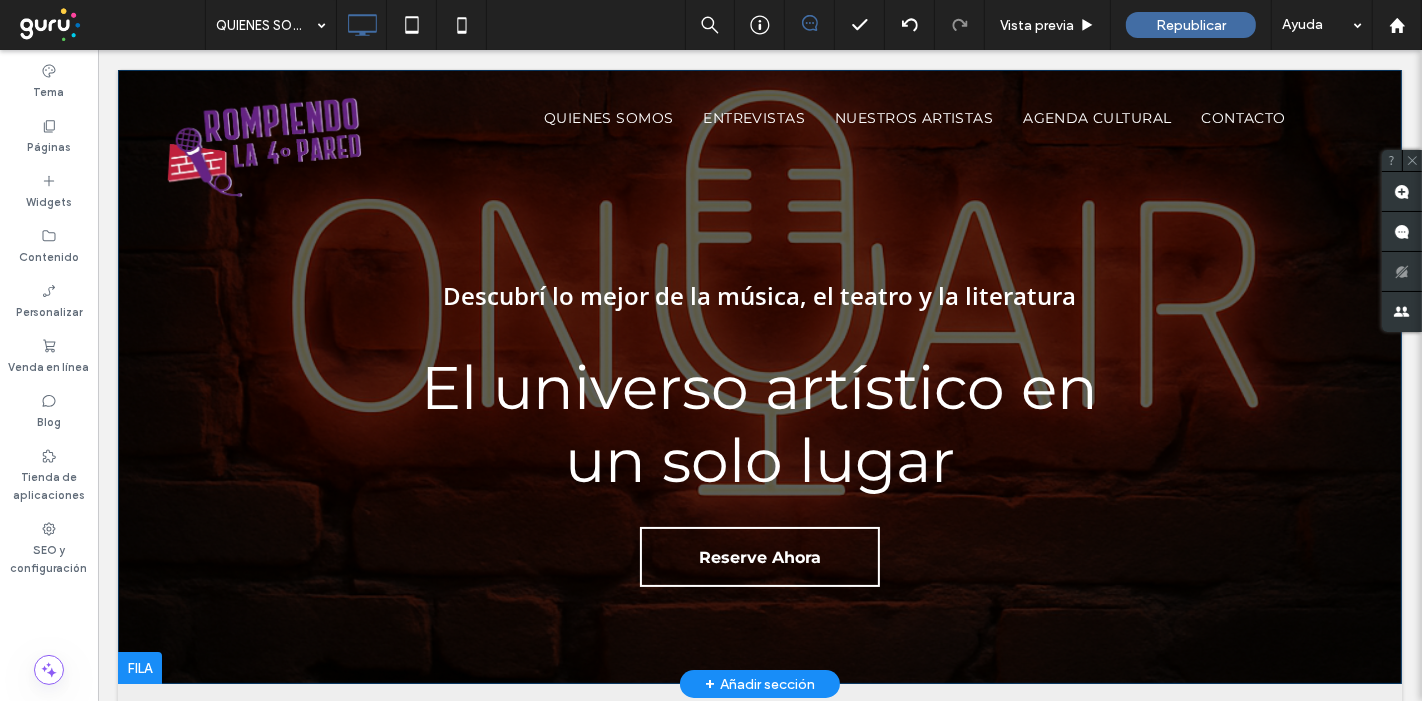 click on "Descubrí lo mejor de la música, el teatro y la literatura
El universo artístico en un solo lugar
Reserve Ahora
Click To Paste
Fila + Añadir sección" at bounding box center (759, 377) 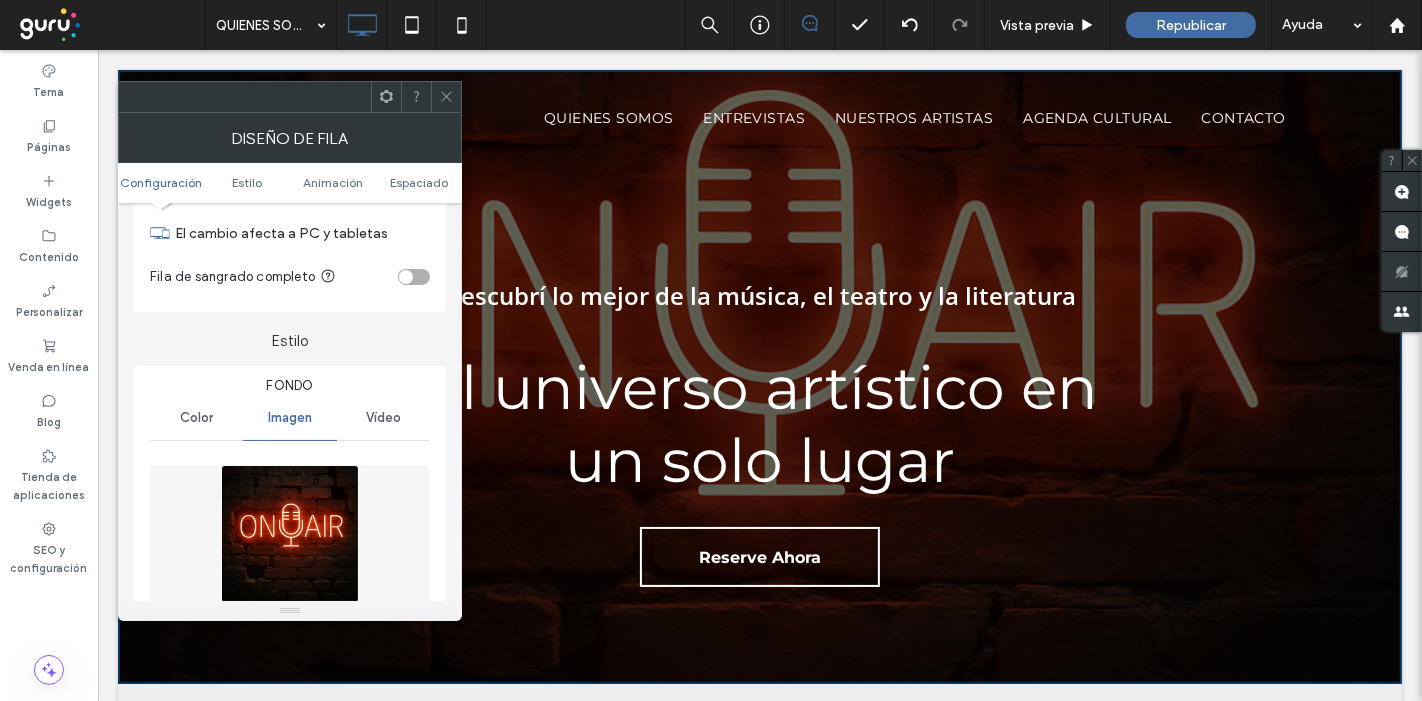 scroll, scrollTop: 111, scrollLeft: 0, axis: vertical 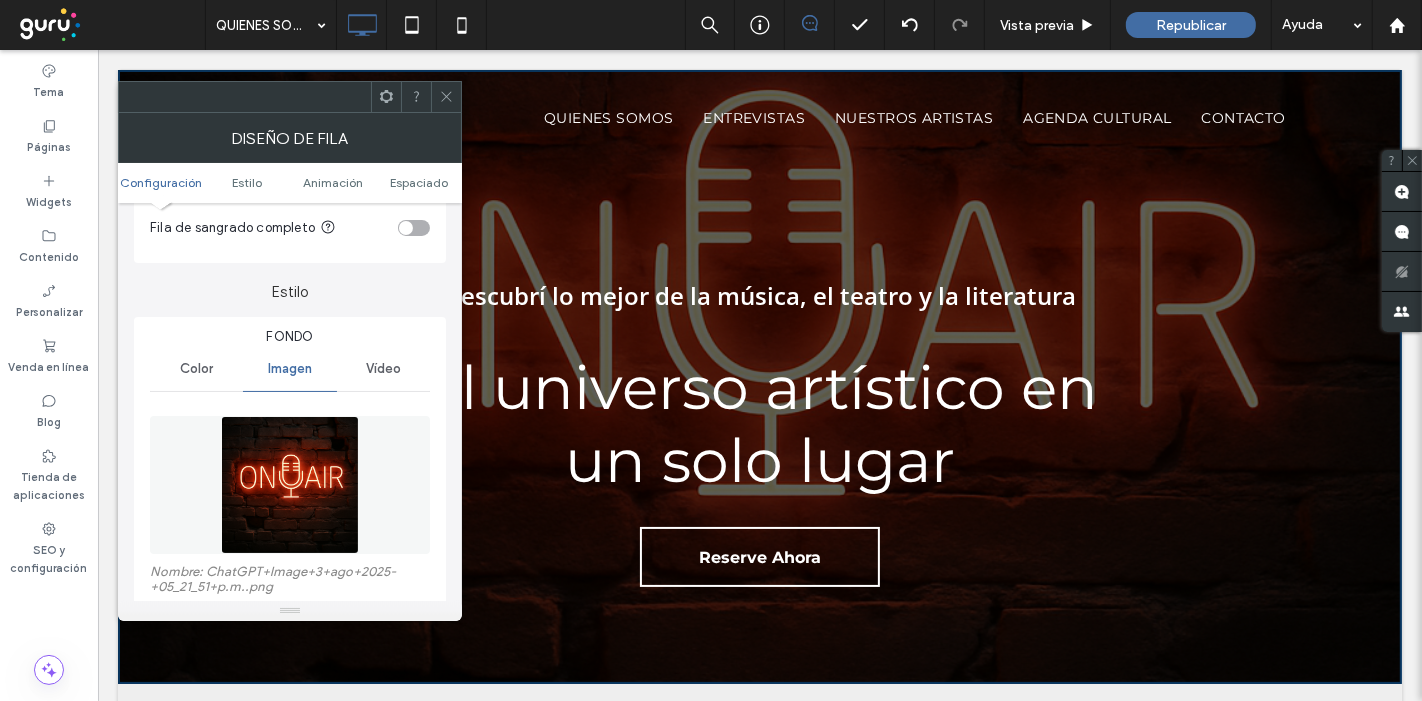 click at bounding box center (290, 485) 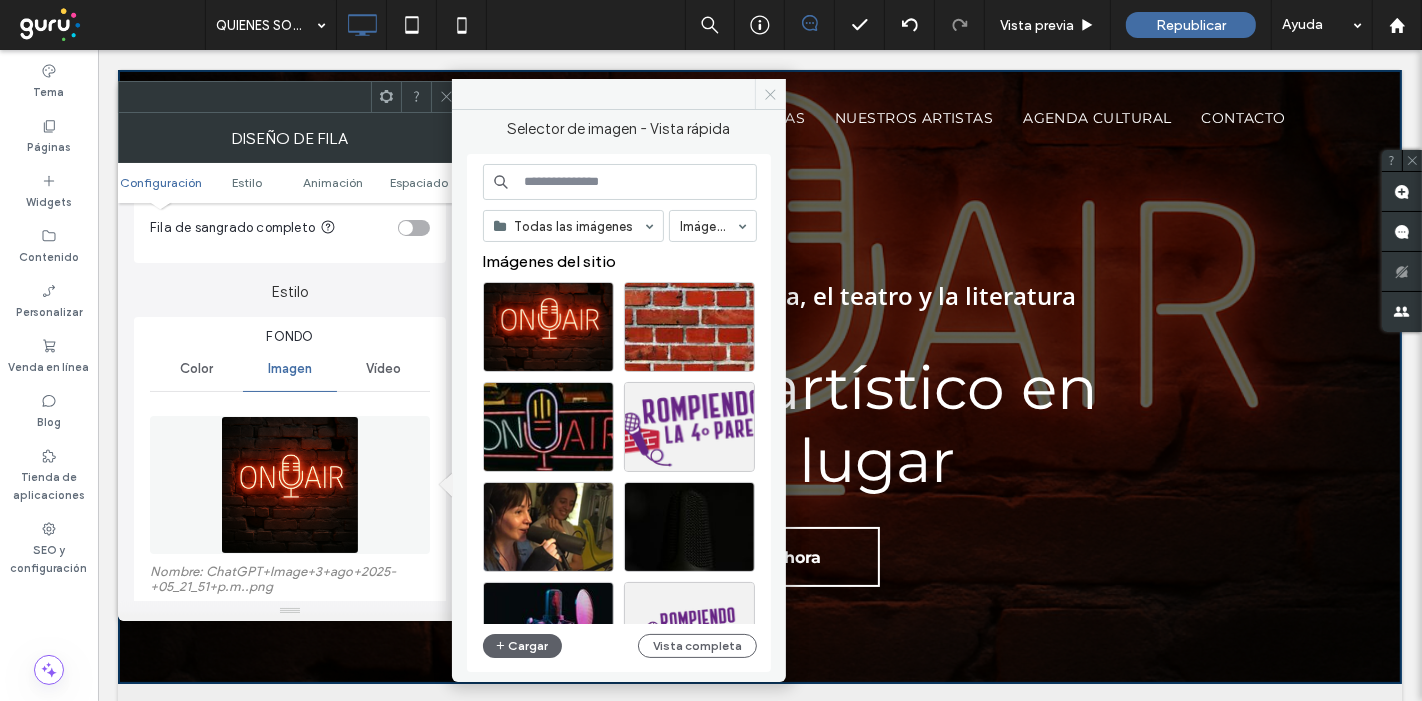 drag, startPoint x: 768, startPoint y: 90, endPoint x: 576, endPoint y: 120, distance: 194.32962 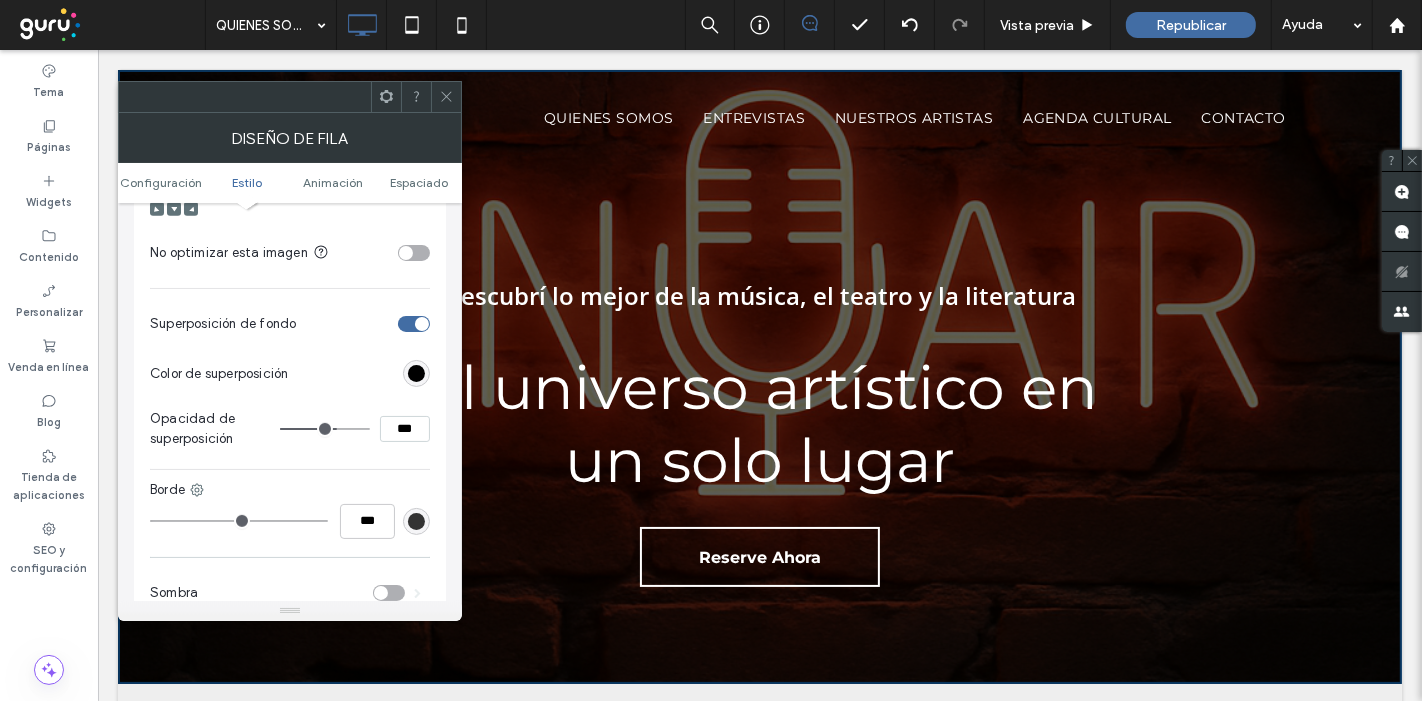 scroll, scrollTop: 888, scrollLeft: 0, axis: vertical 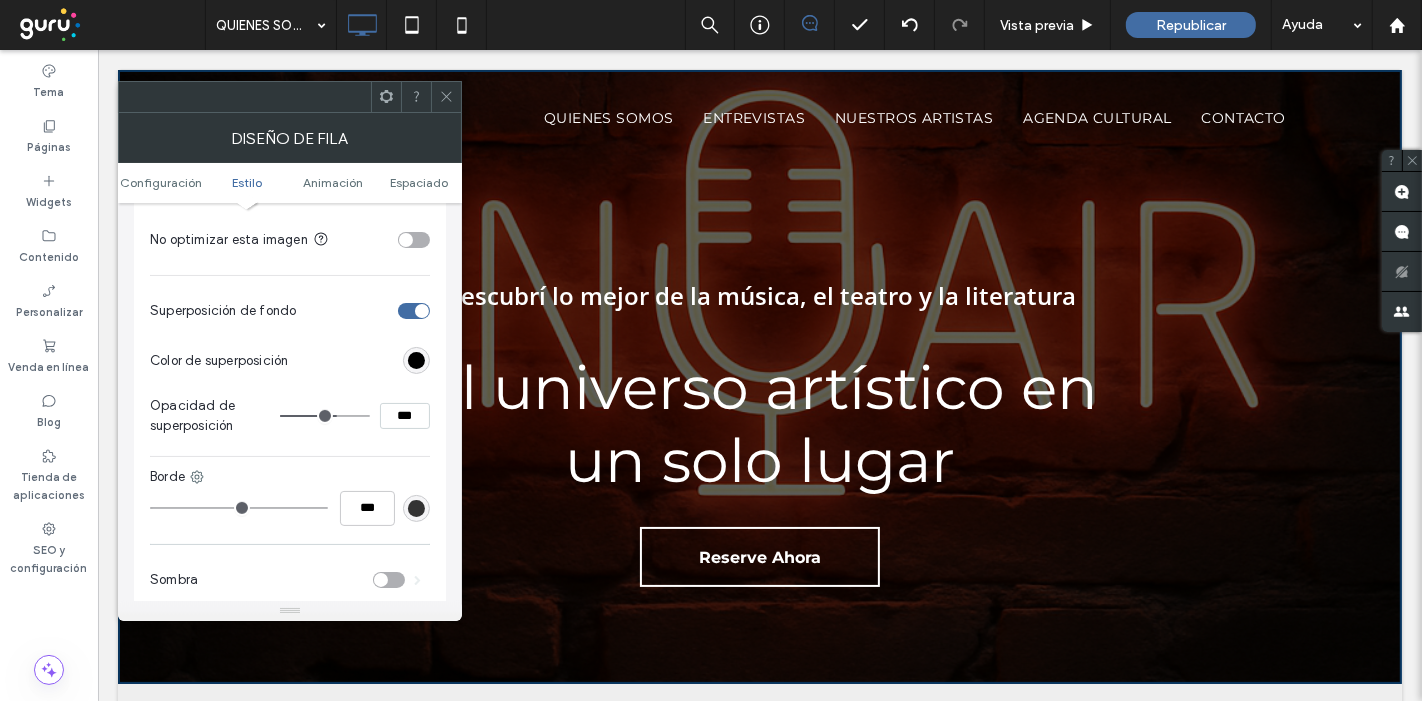 click at bounding box center (422, 311) 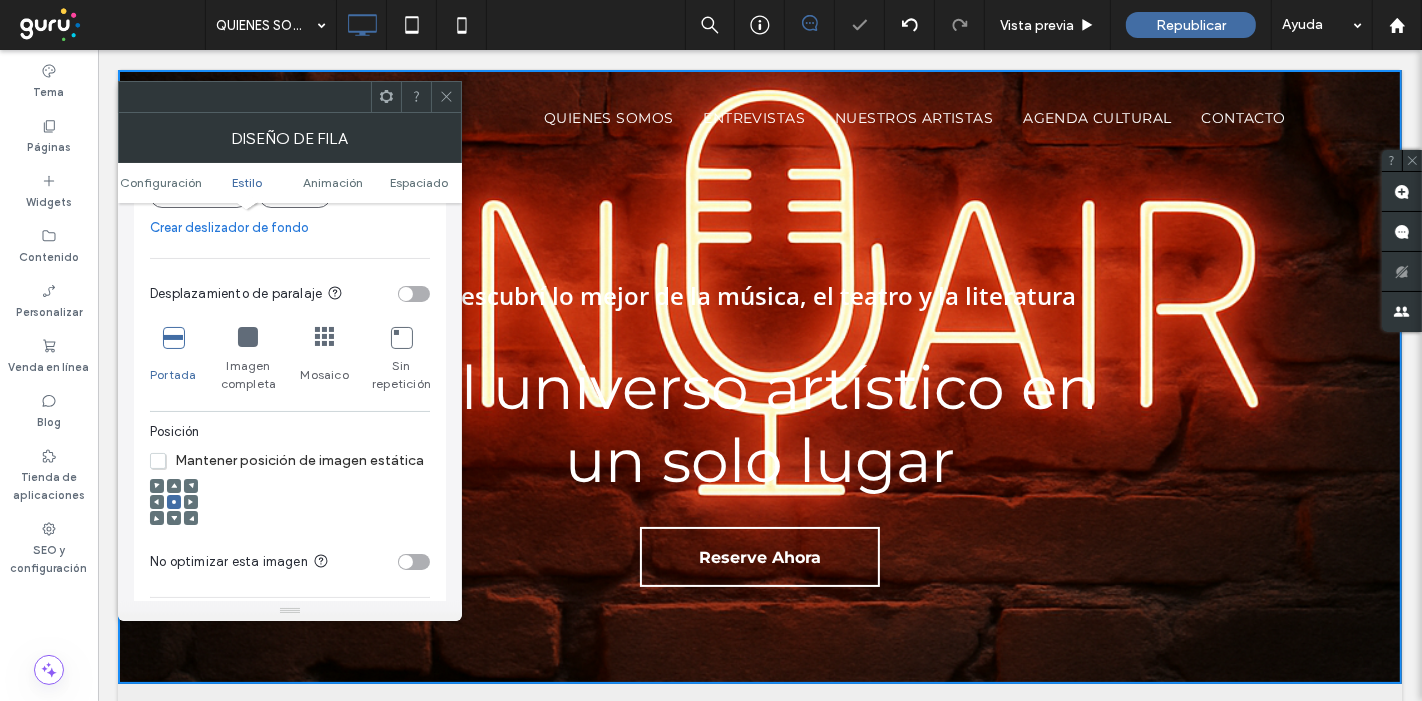 scroll, scrollTop: 555, scrollLeft: 0, axis: vertical 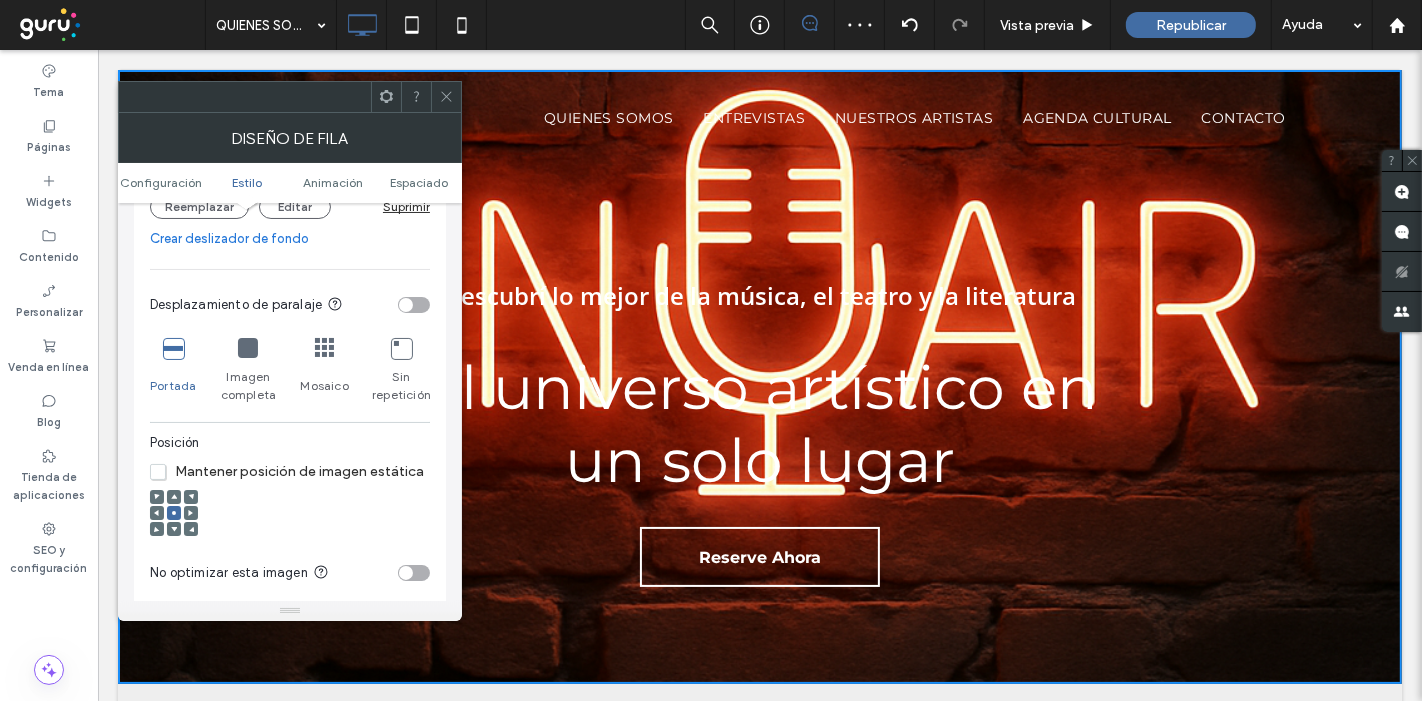 click at bounding box center (174, 497) 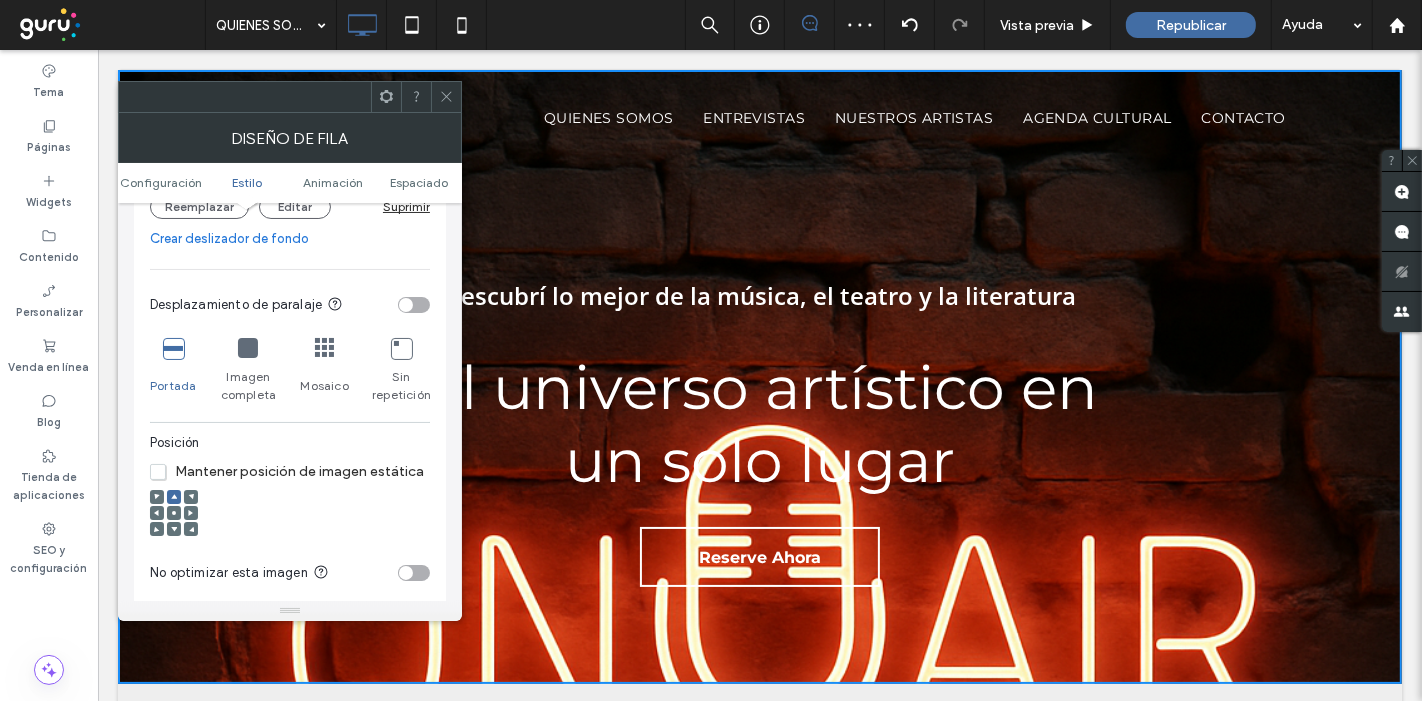 click 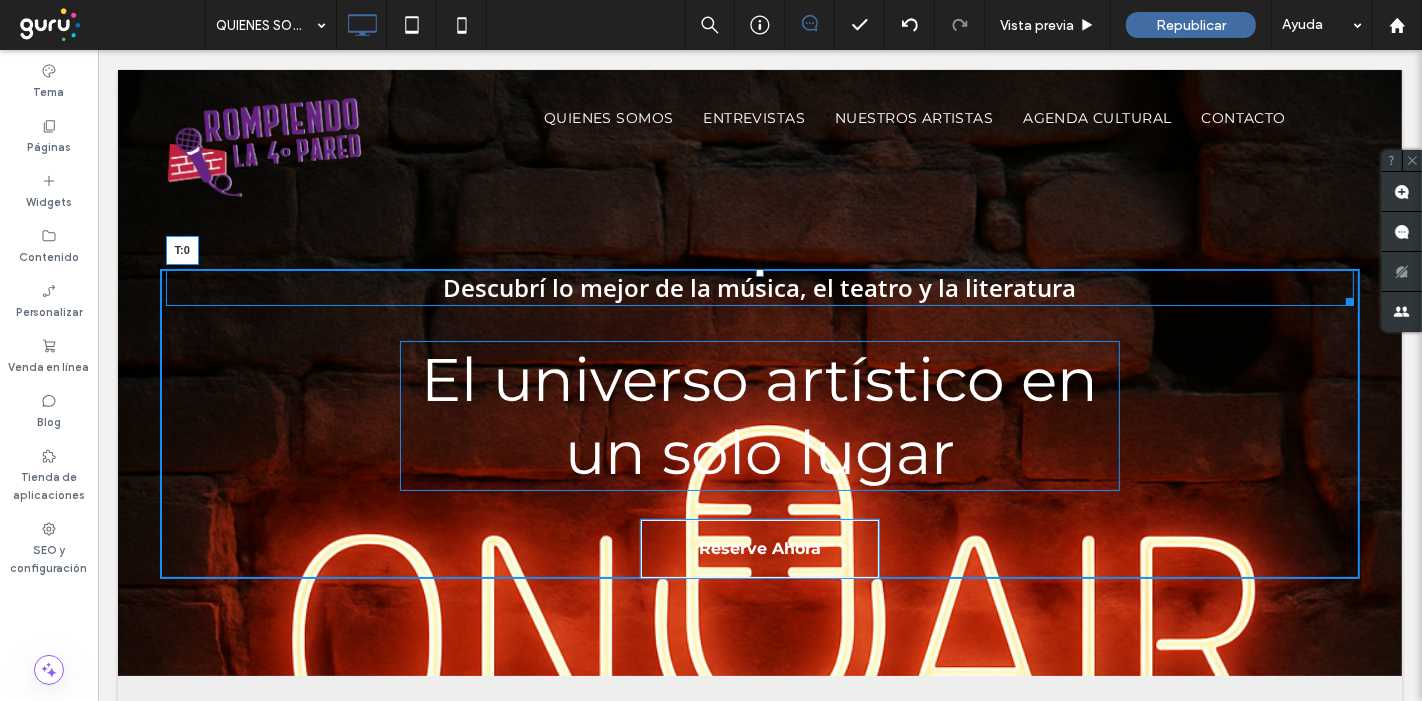 click at bounding box center [759, 273] 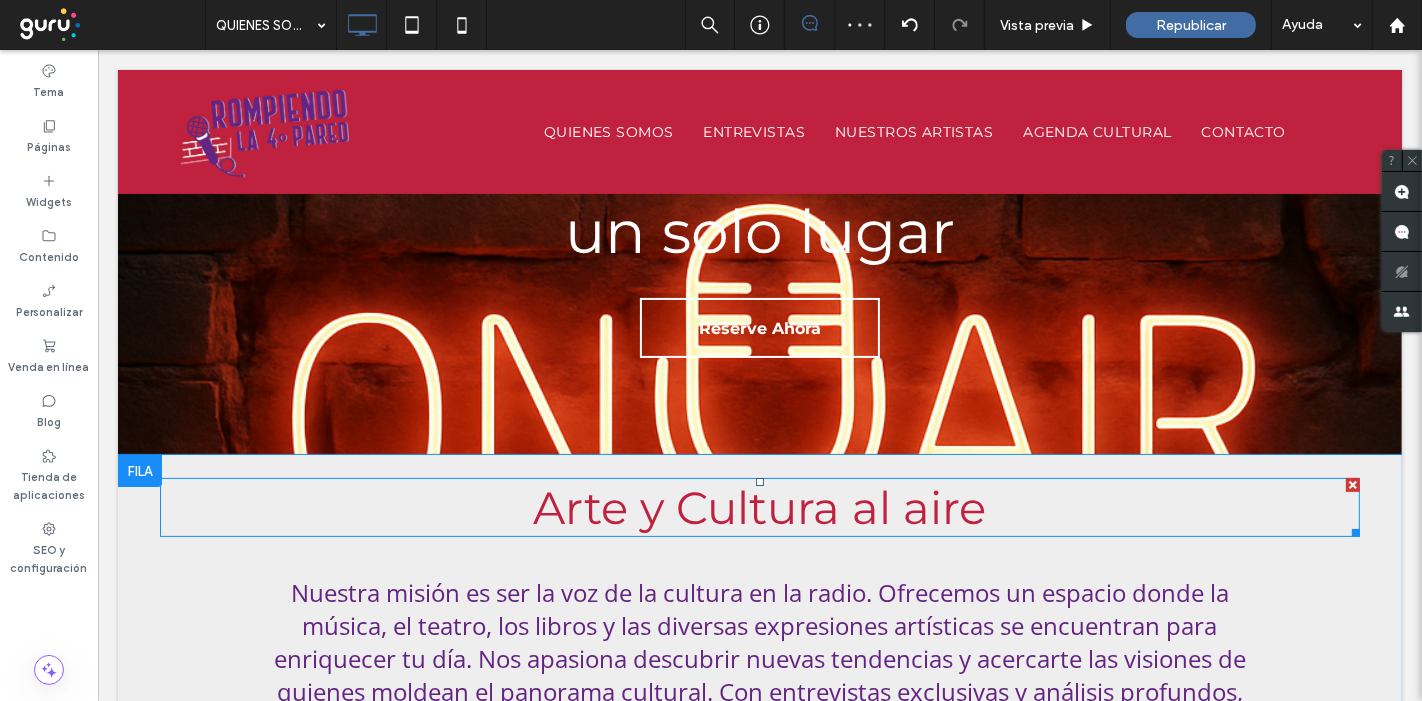 scroll, scrollTop: 222, scrollLeft: 0, axis: vertical 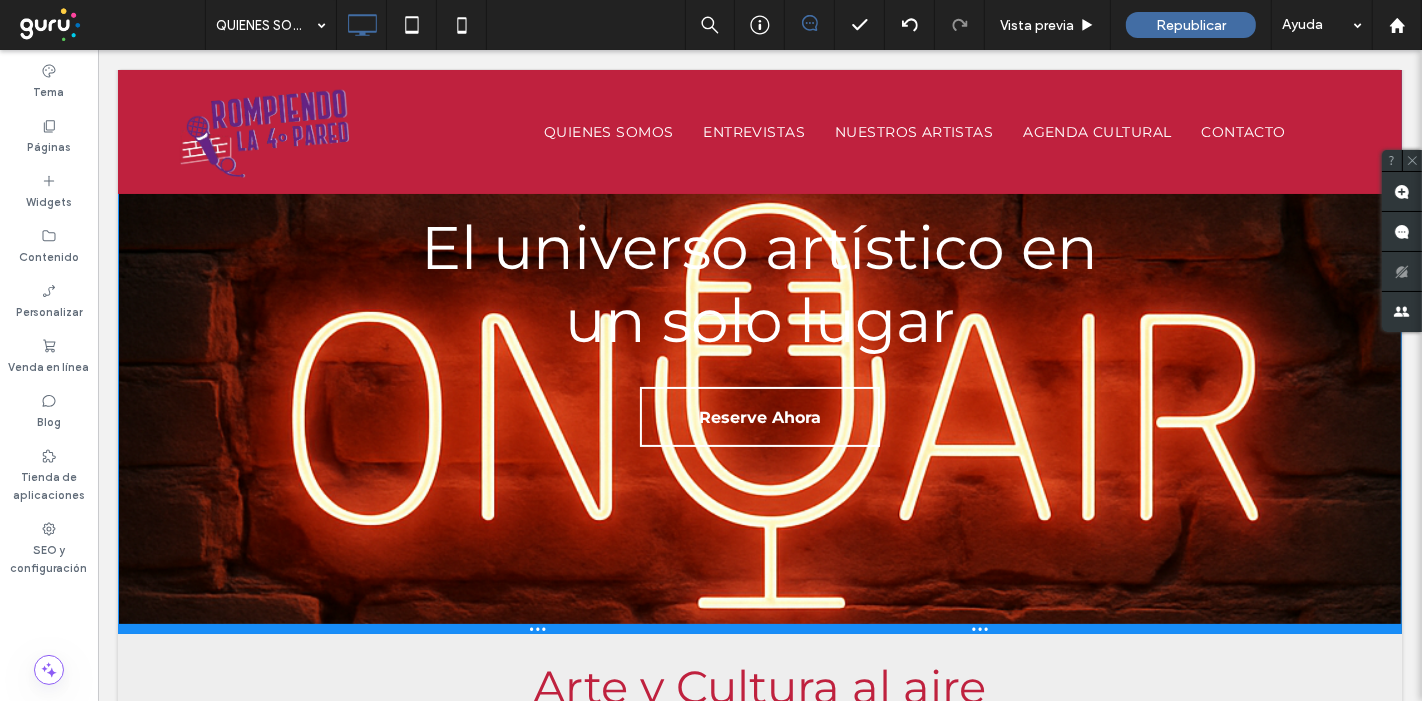drag, startPoint x: 1002, startPoint y: 449, endPoint x: 1084, endPoint y: 634, distance: 202.3586 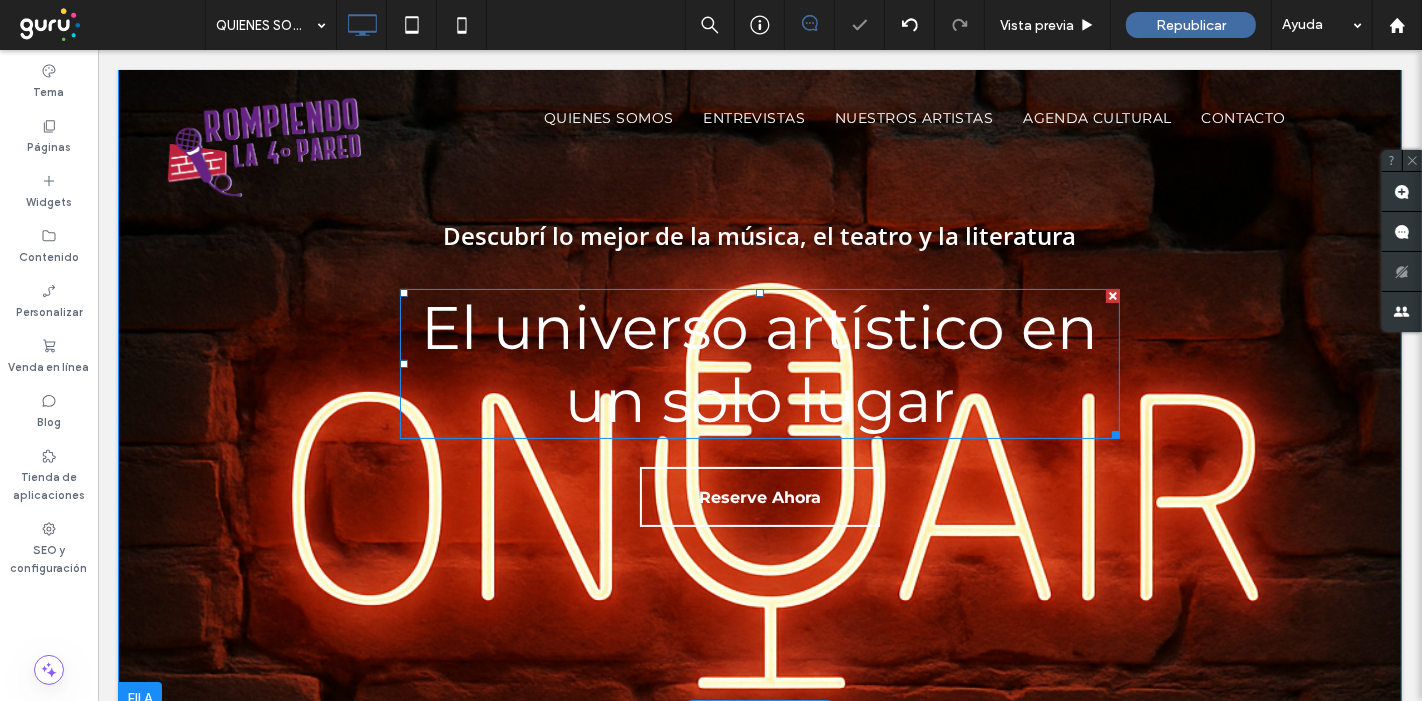 scroll, scrollTop: 0, scrollLeft: 0, axis: both 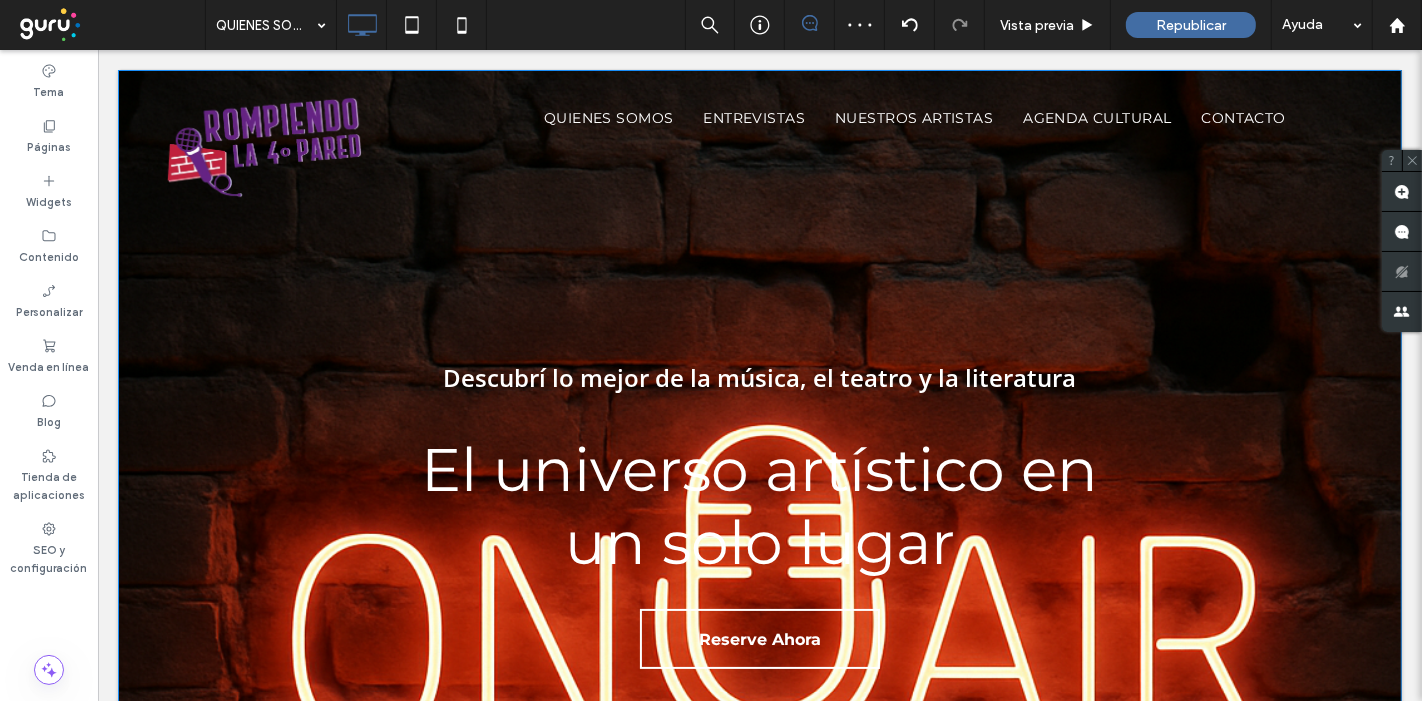 click on "Descubrí lo mejor de la música, el teatro y la literatura
El universo artístico en un solo lugar
Reserve Ahora
Click To Paste
Fila + Añadir sección" at bounding box center [759, 463] 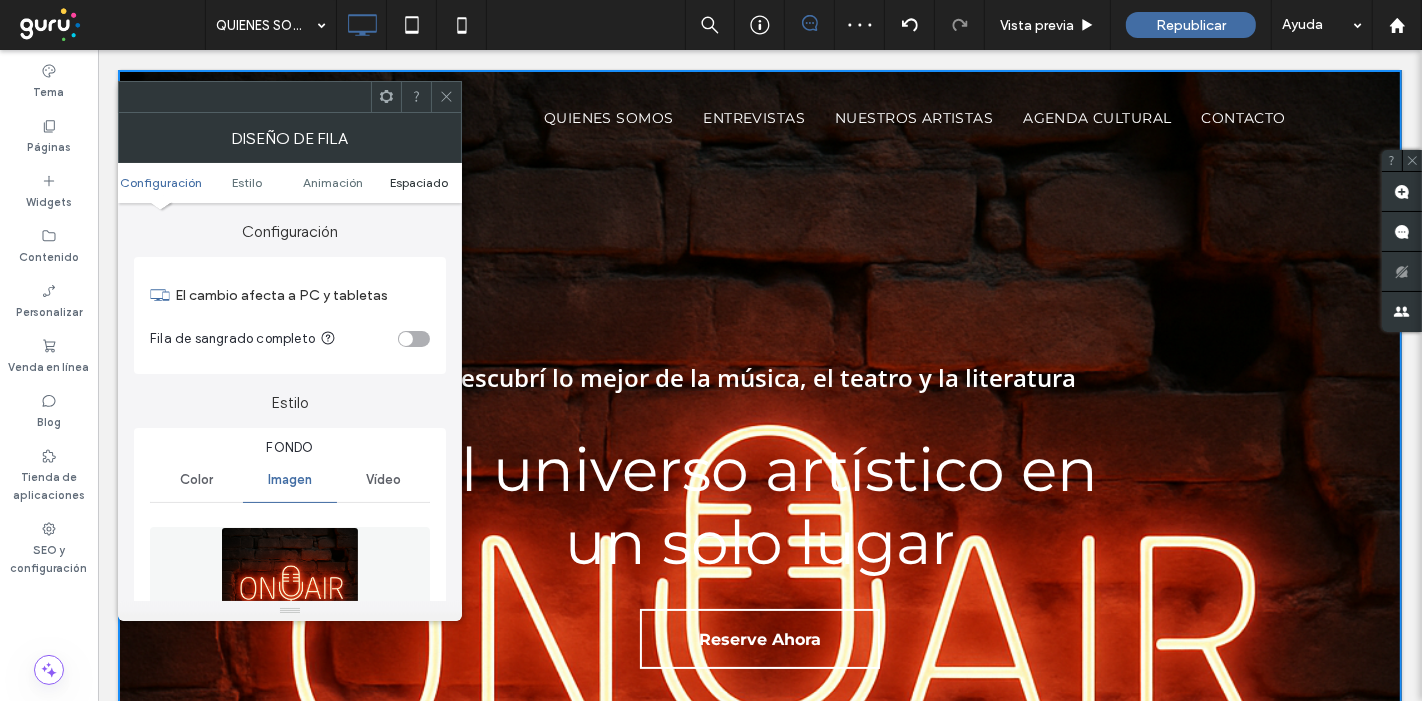 click on "Espaciado" at bounding box center [419, 182] 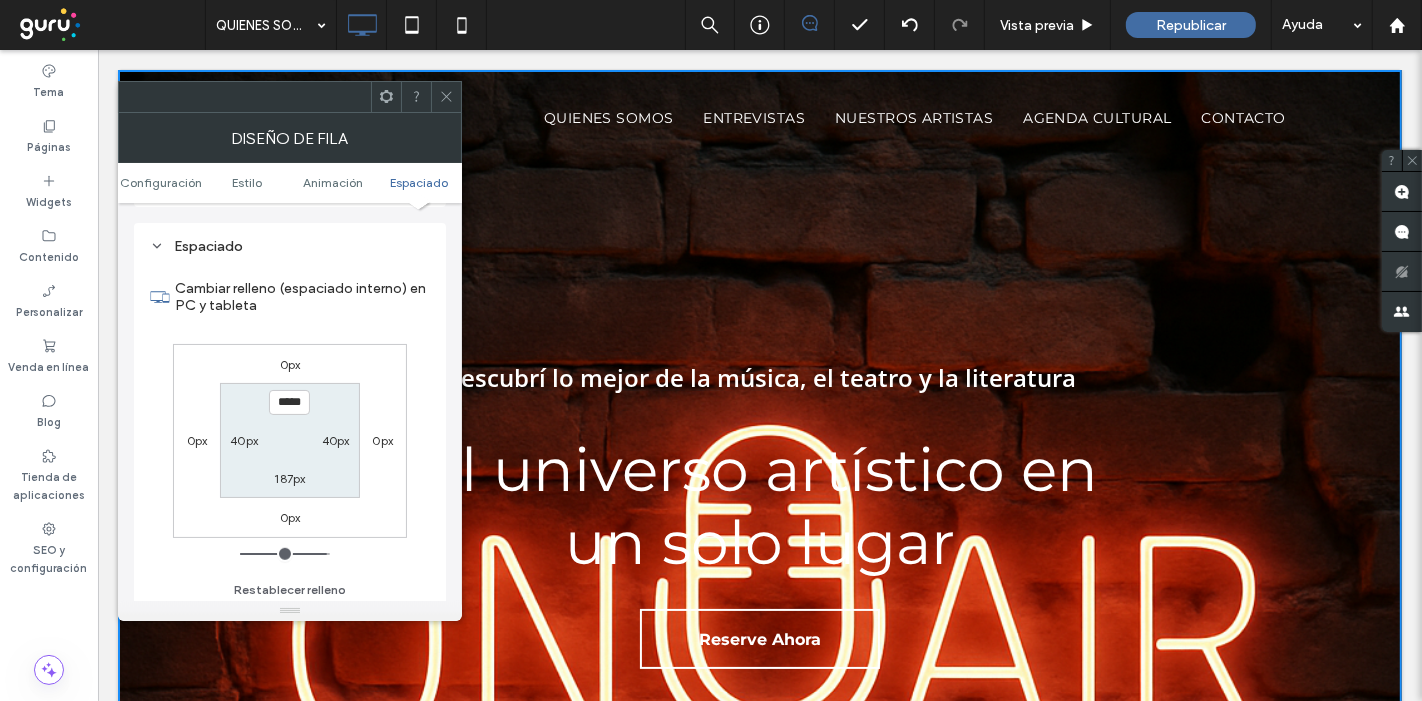scroll, scrollTop: 1251, scrollLeft: 0, axis: vertical 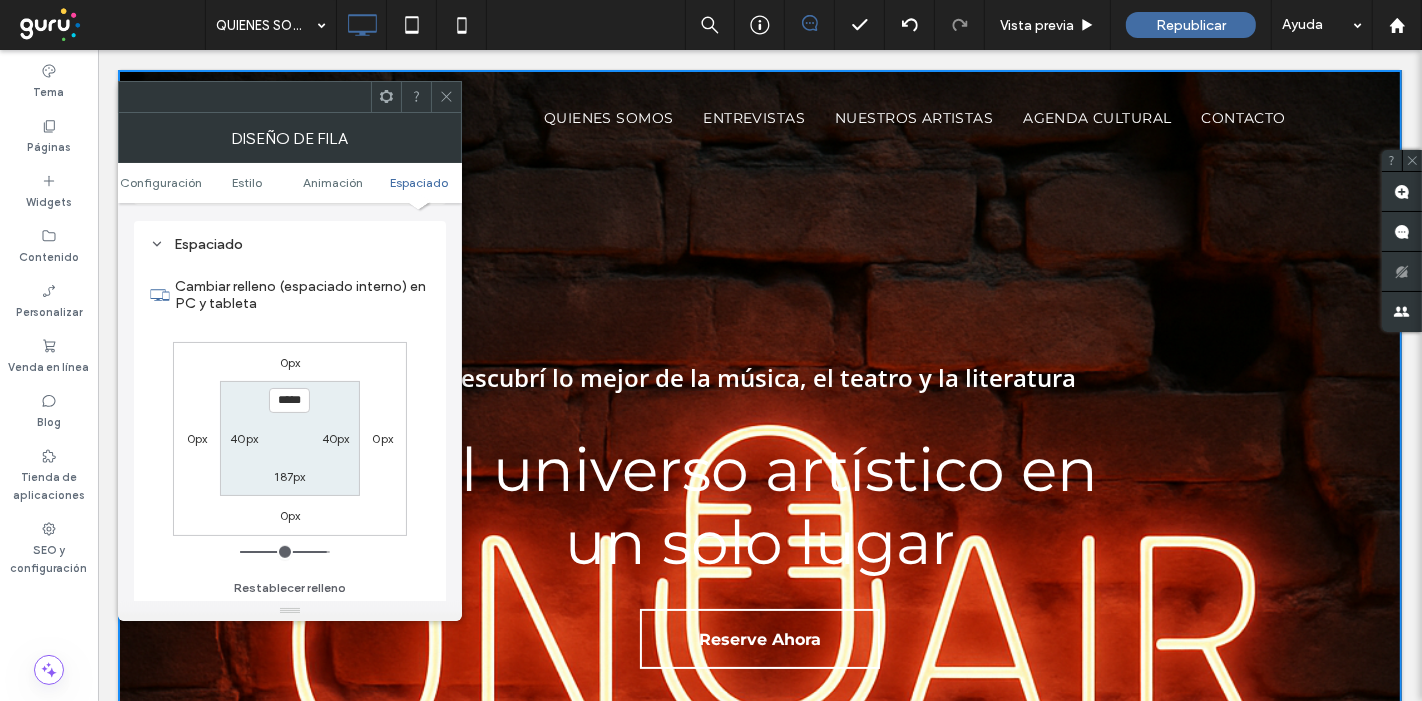 type on "***" 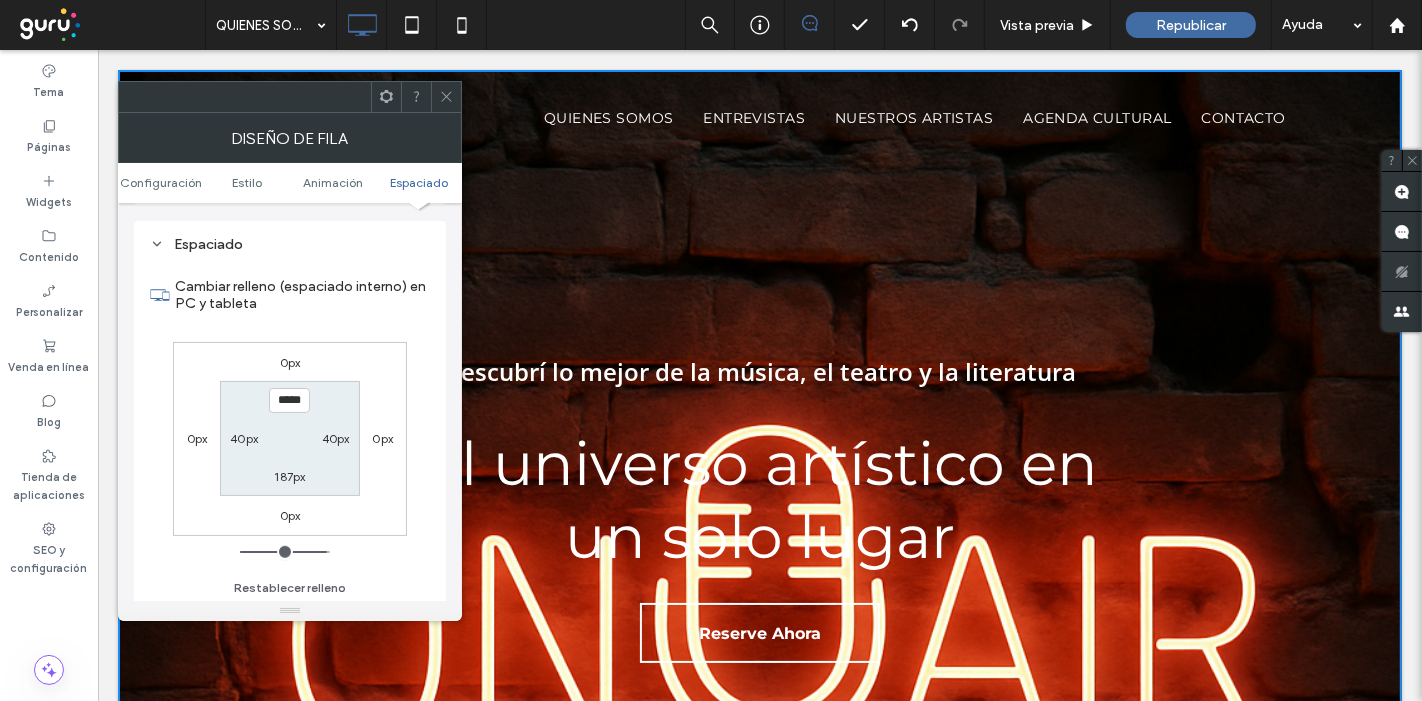 type on "*****" 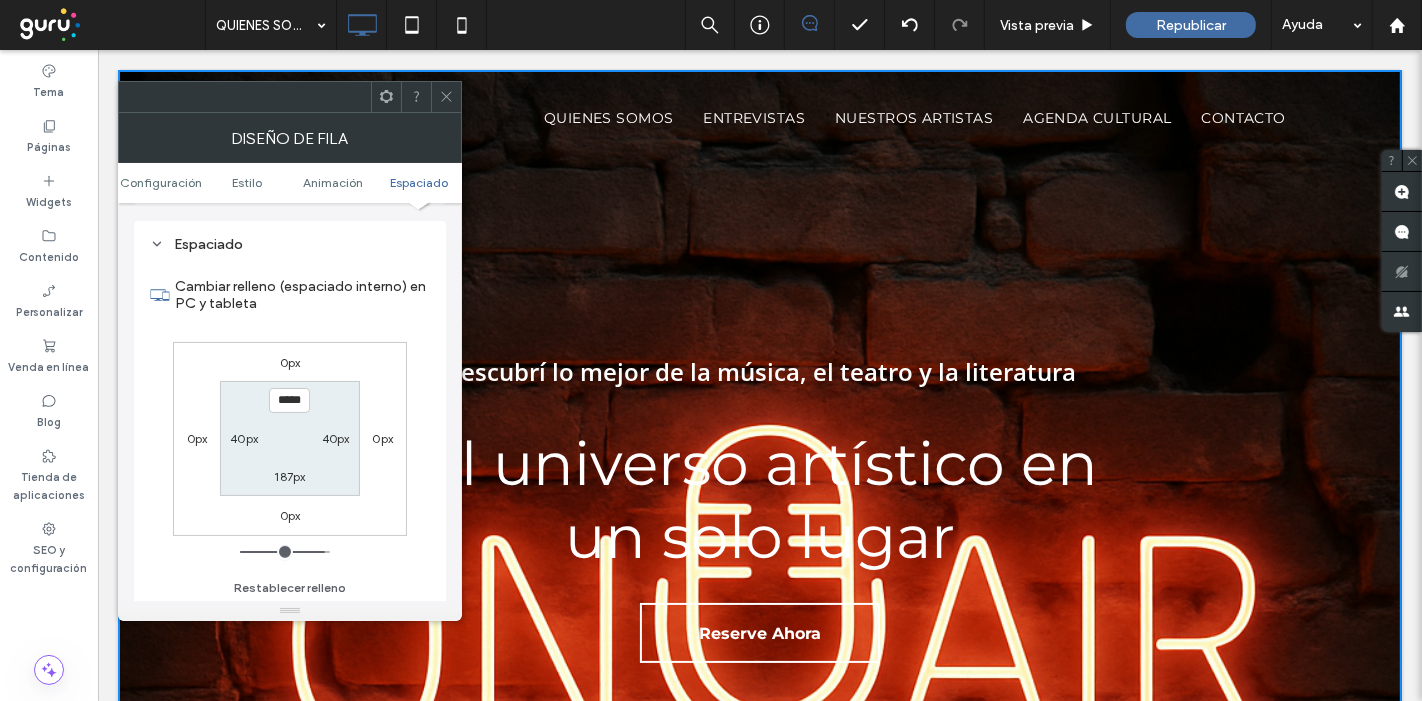 type on "***" 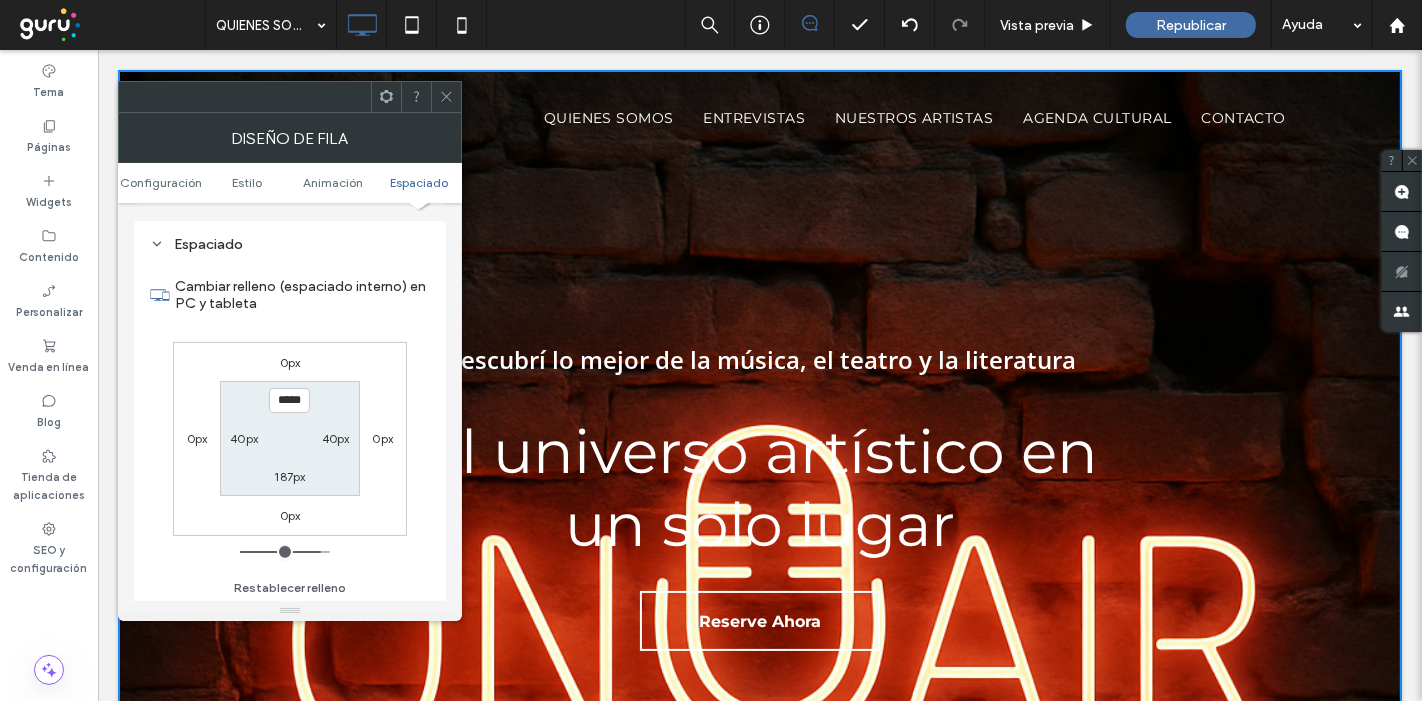 type on "***" 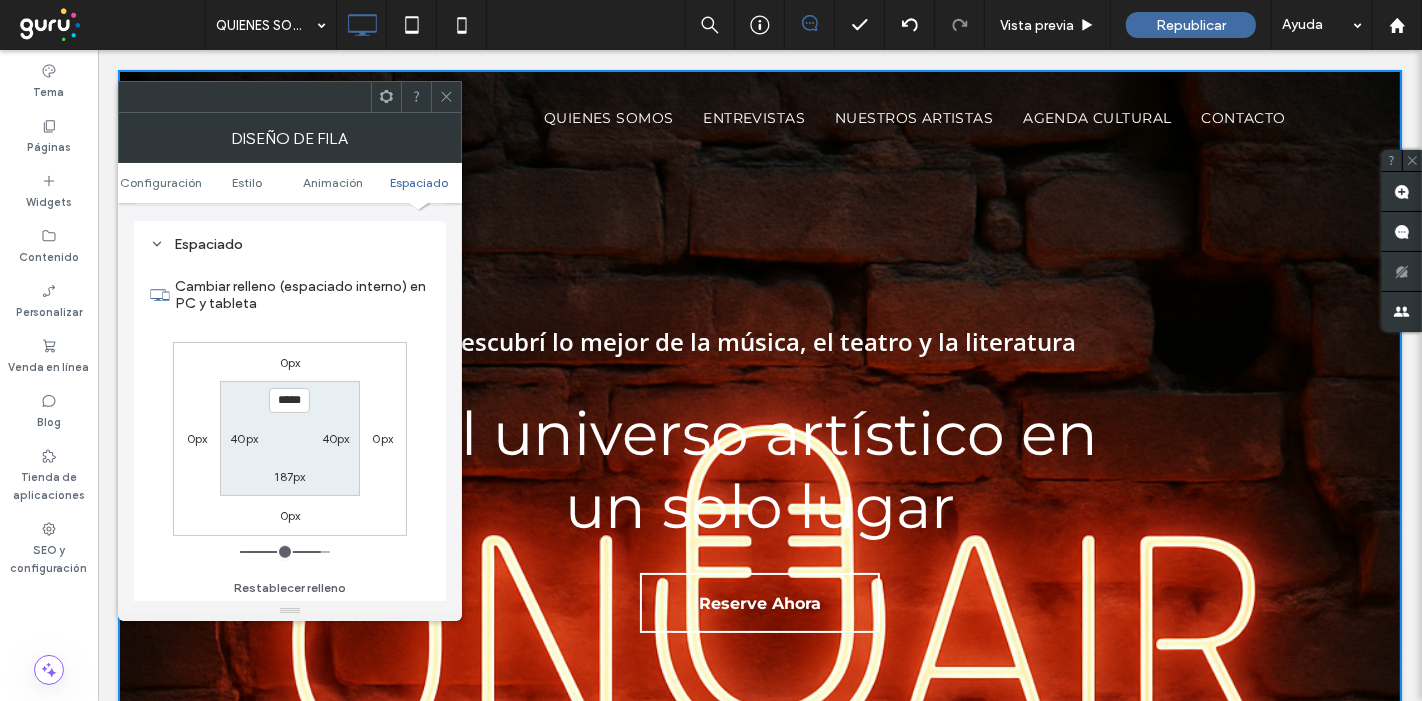 type on "***" 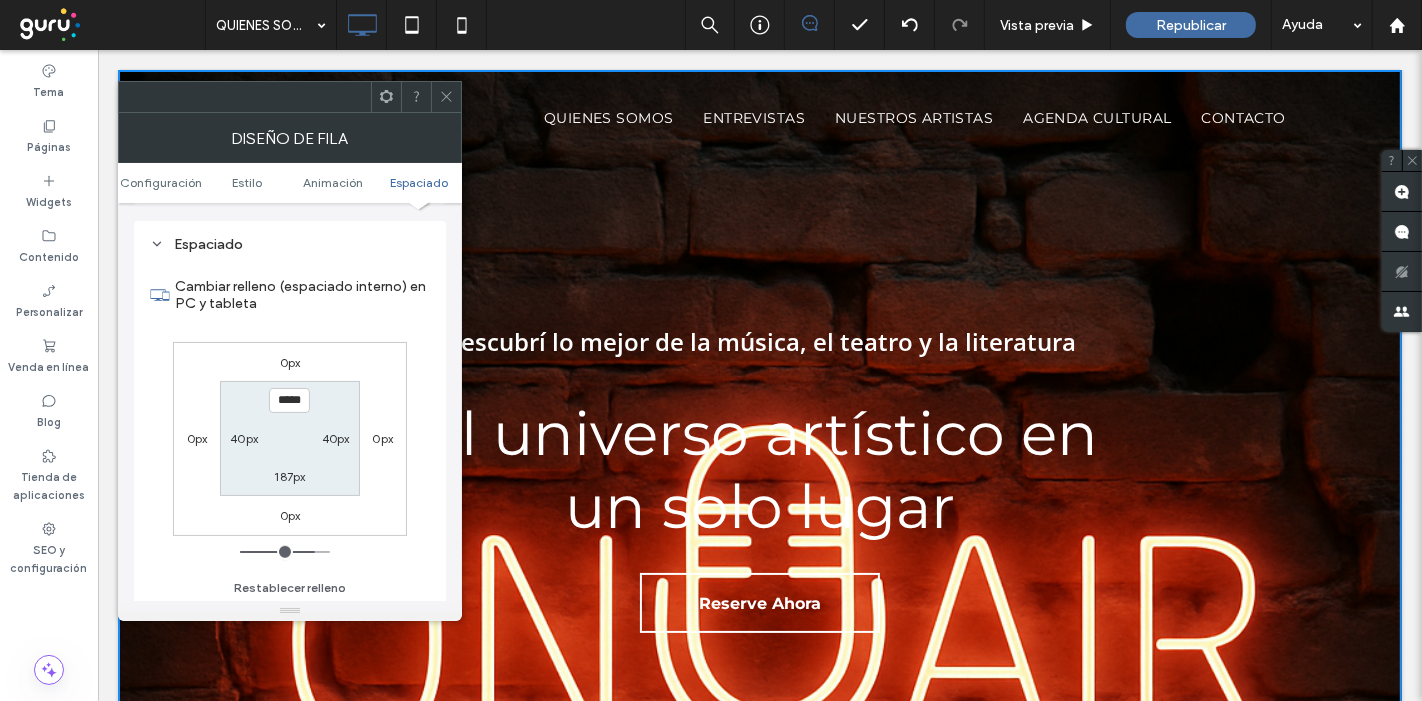 type on "***" 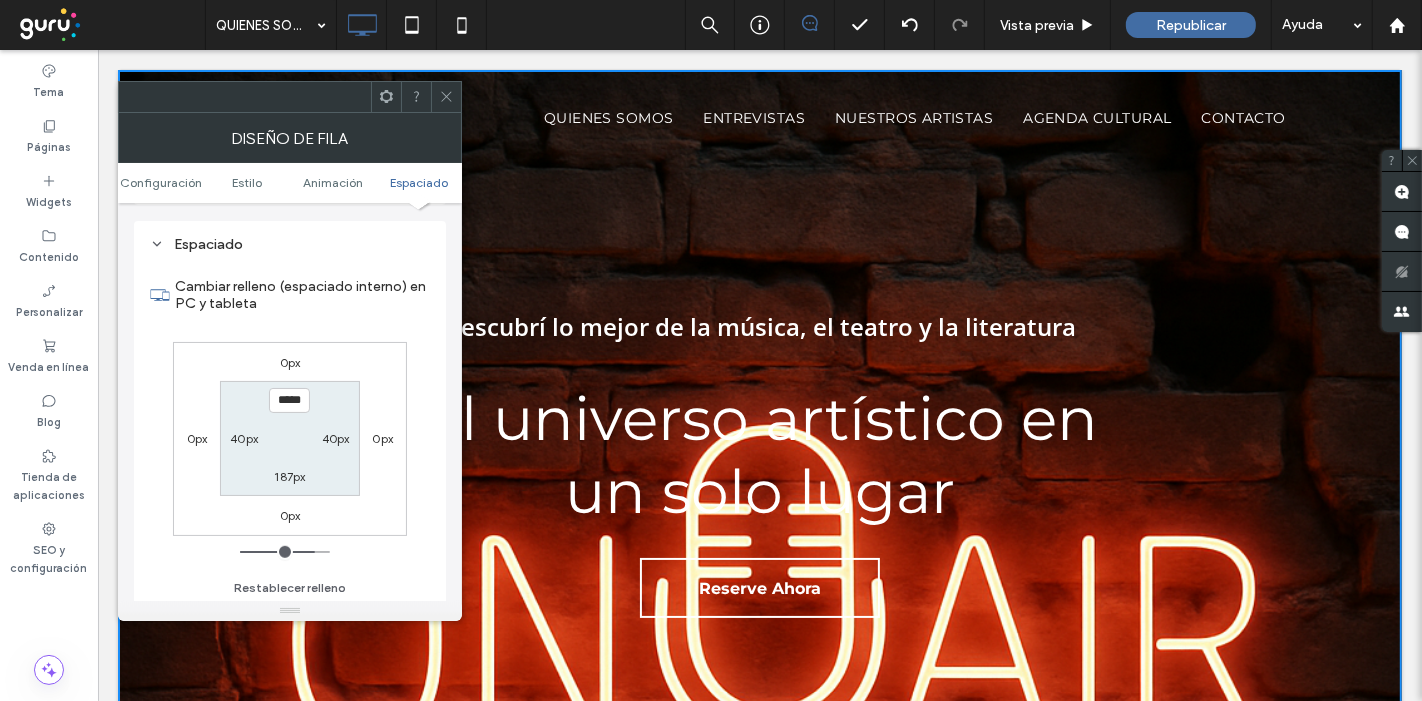 type on "***" 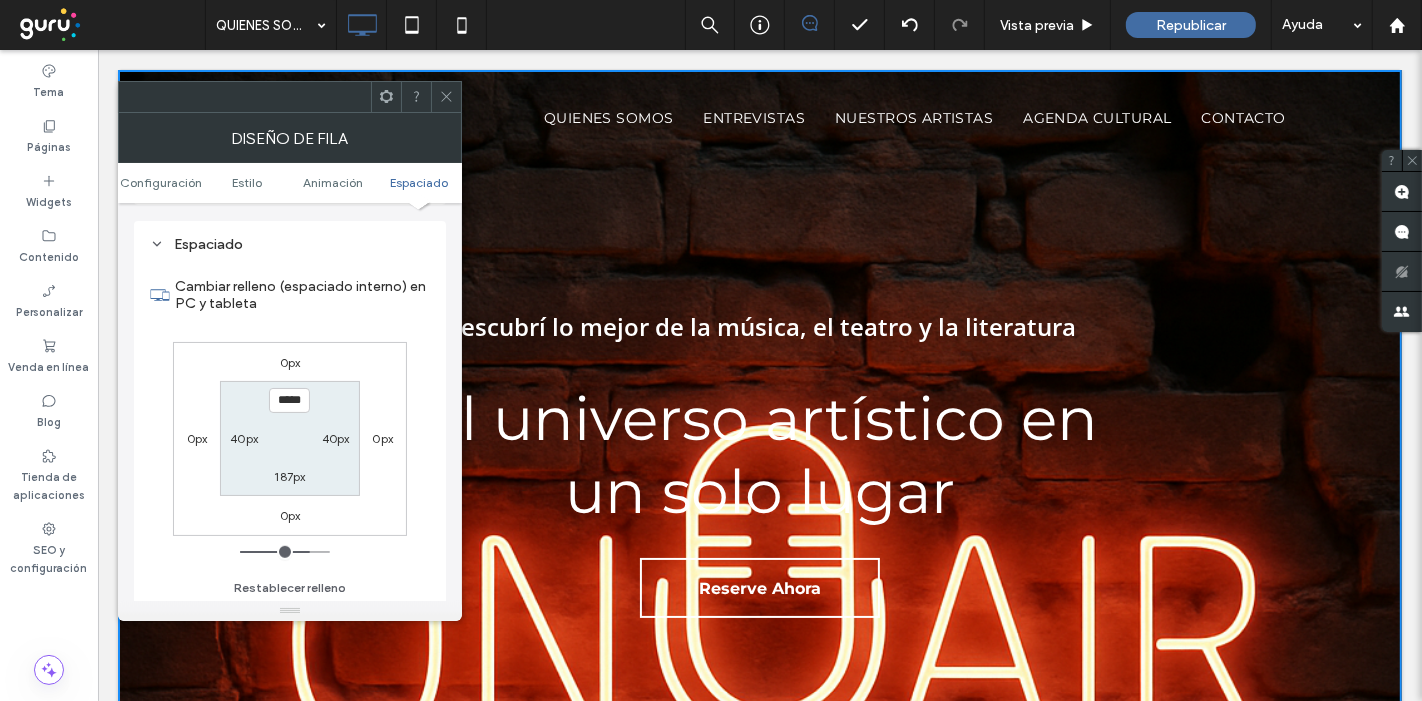 type on "*****" 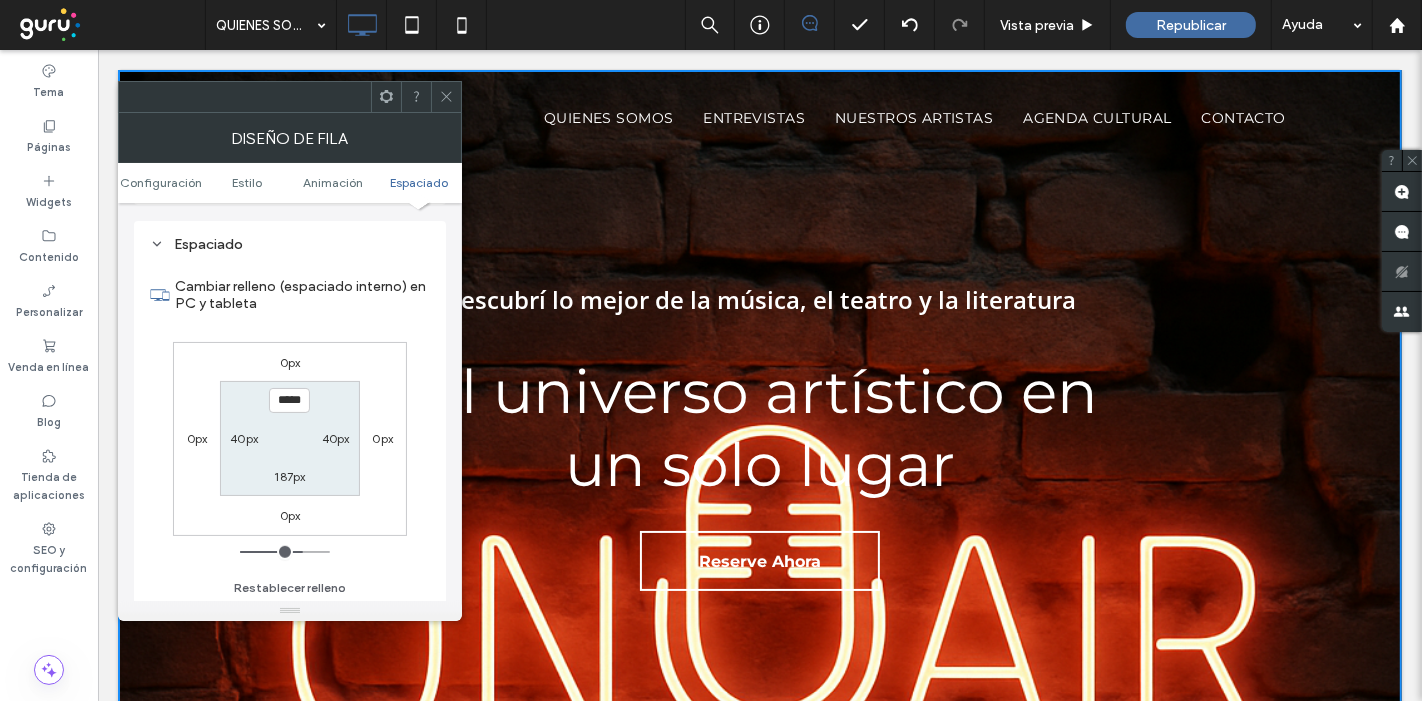 type on "***" 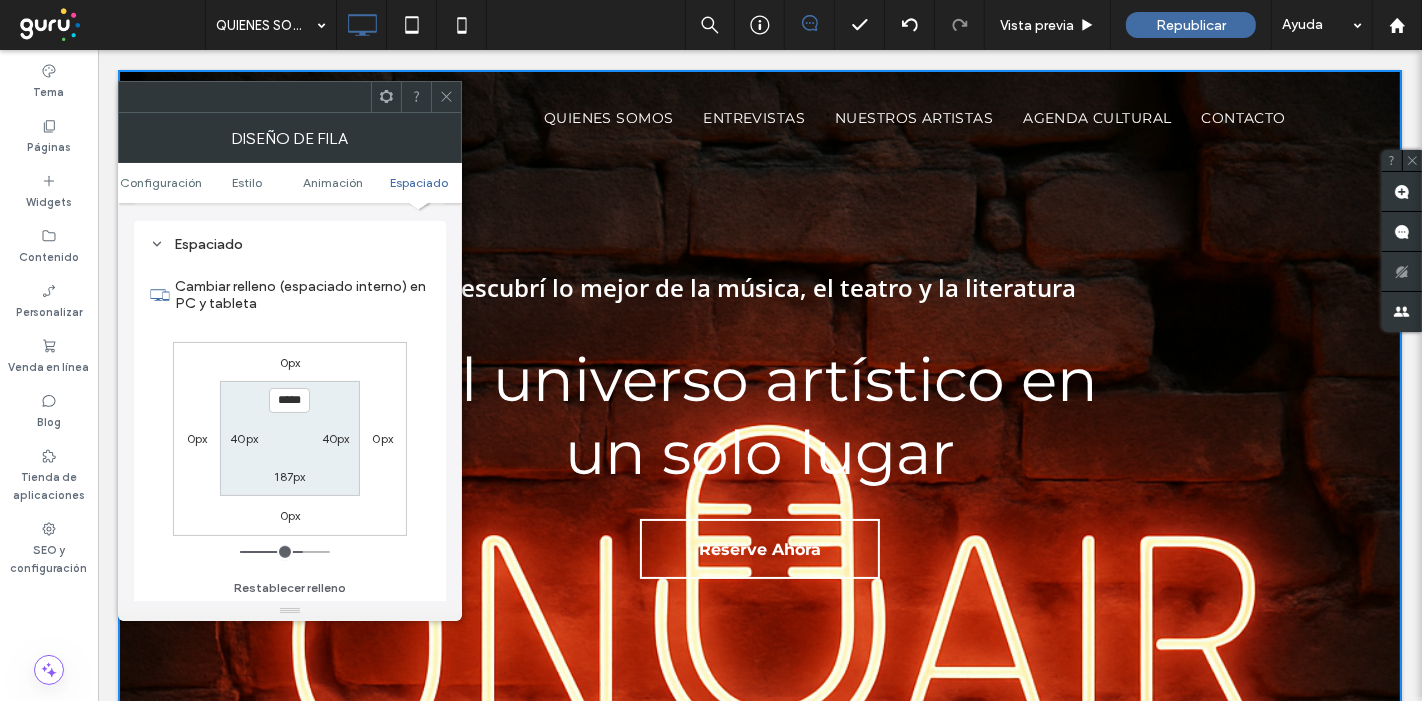 type on "***" 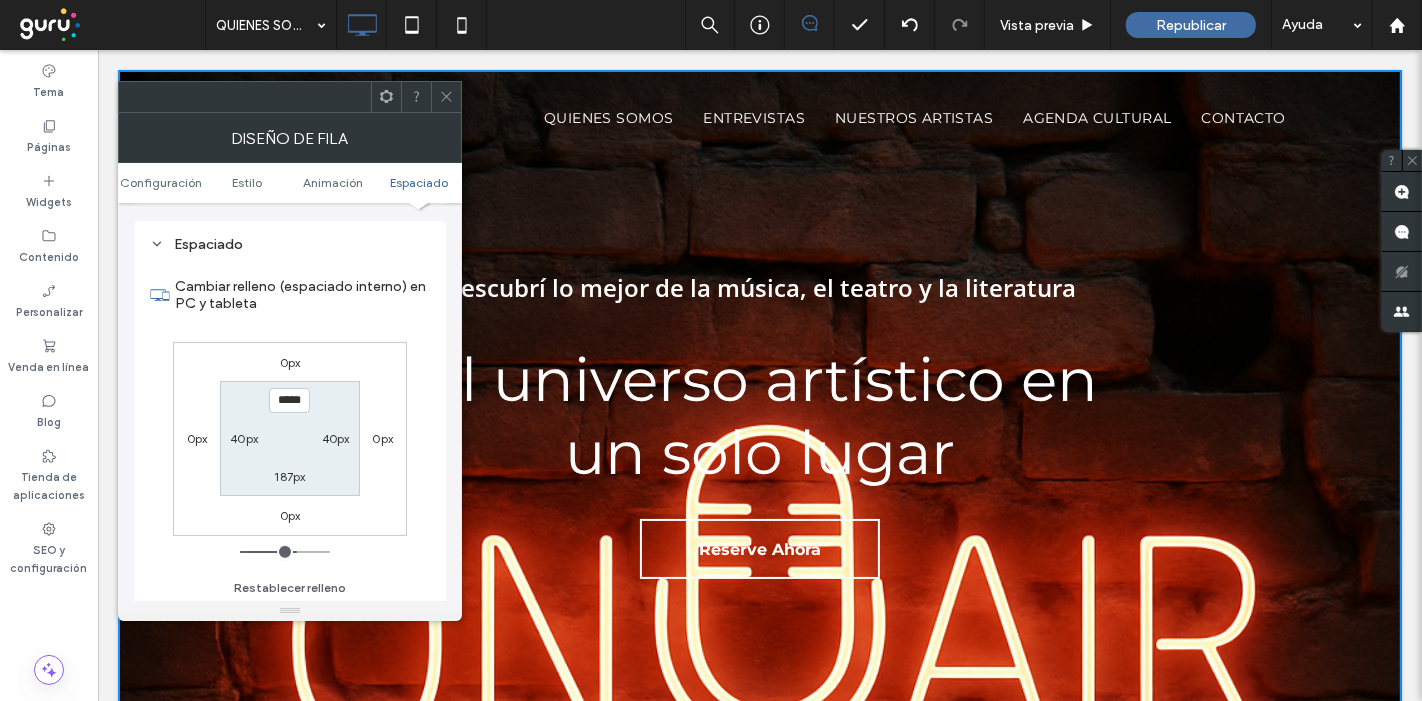 type on "*****" 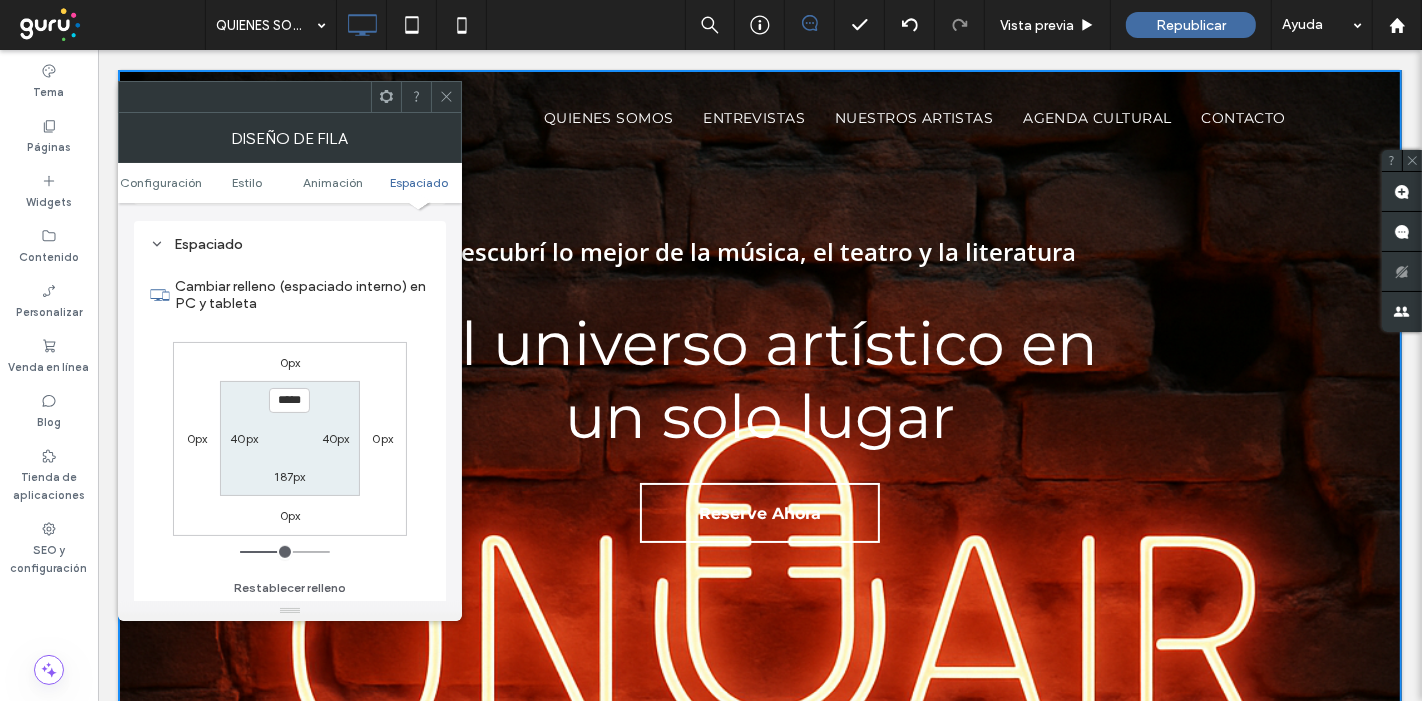 type on "***" 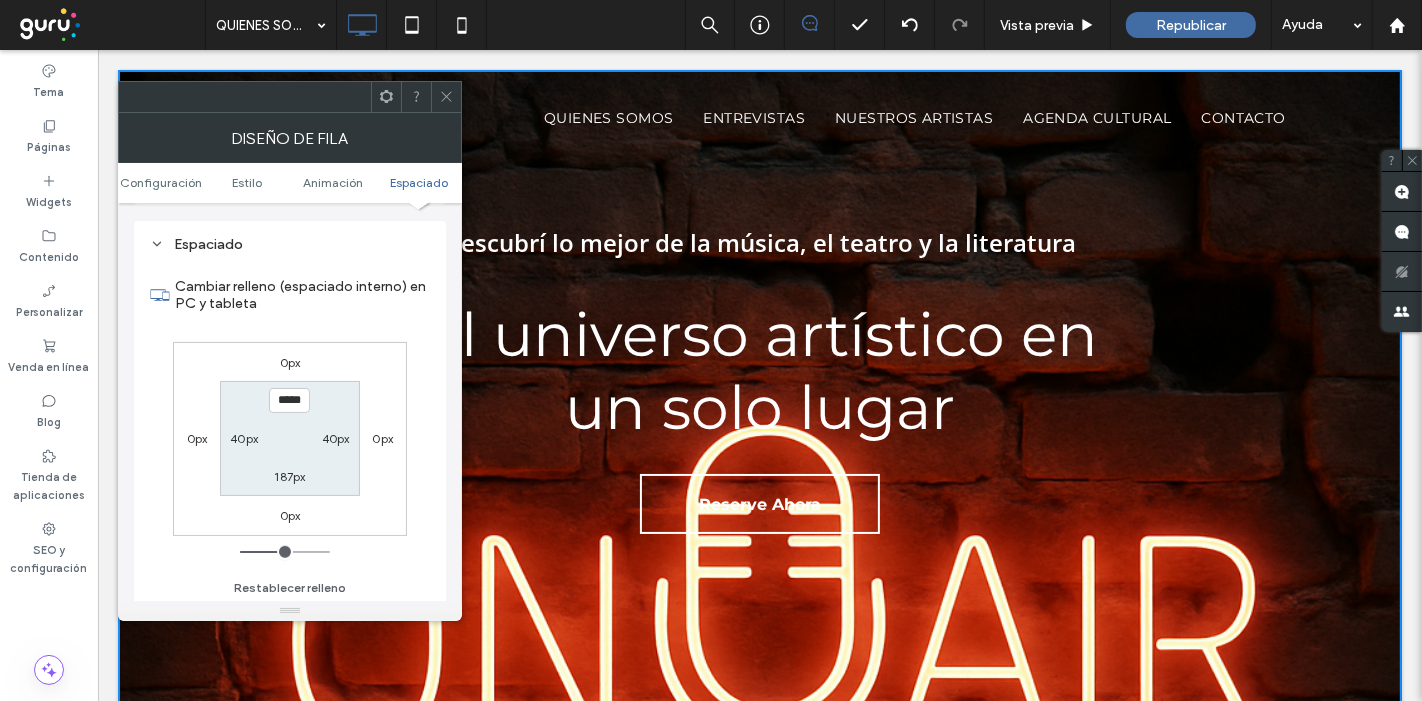 type on "***" 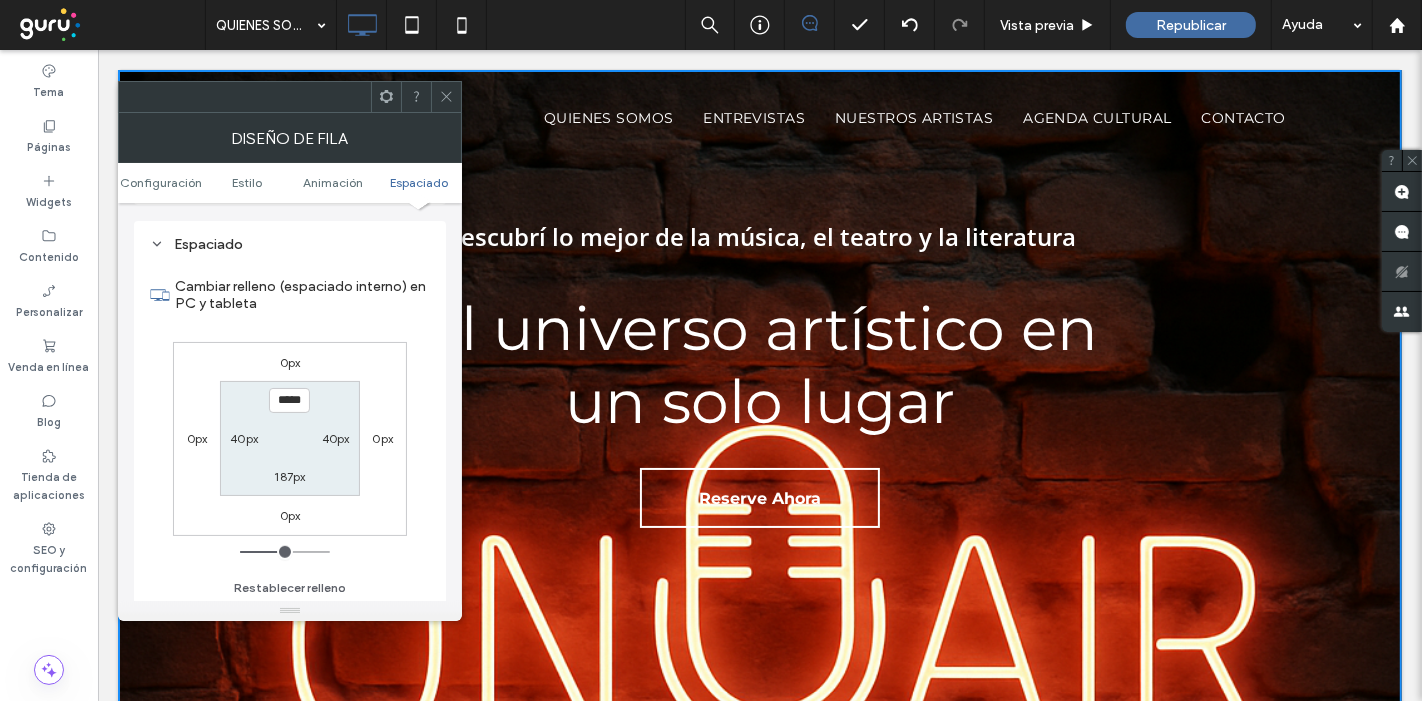type on "***" 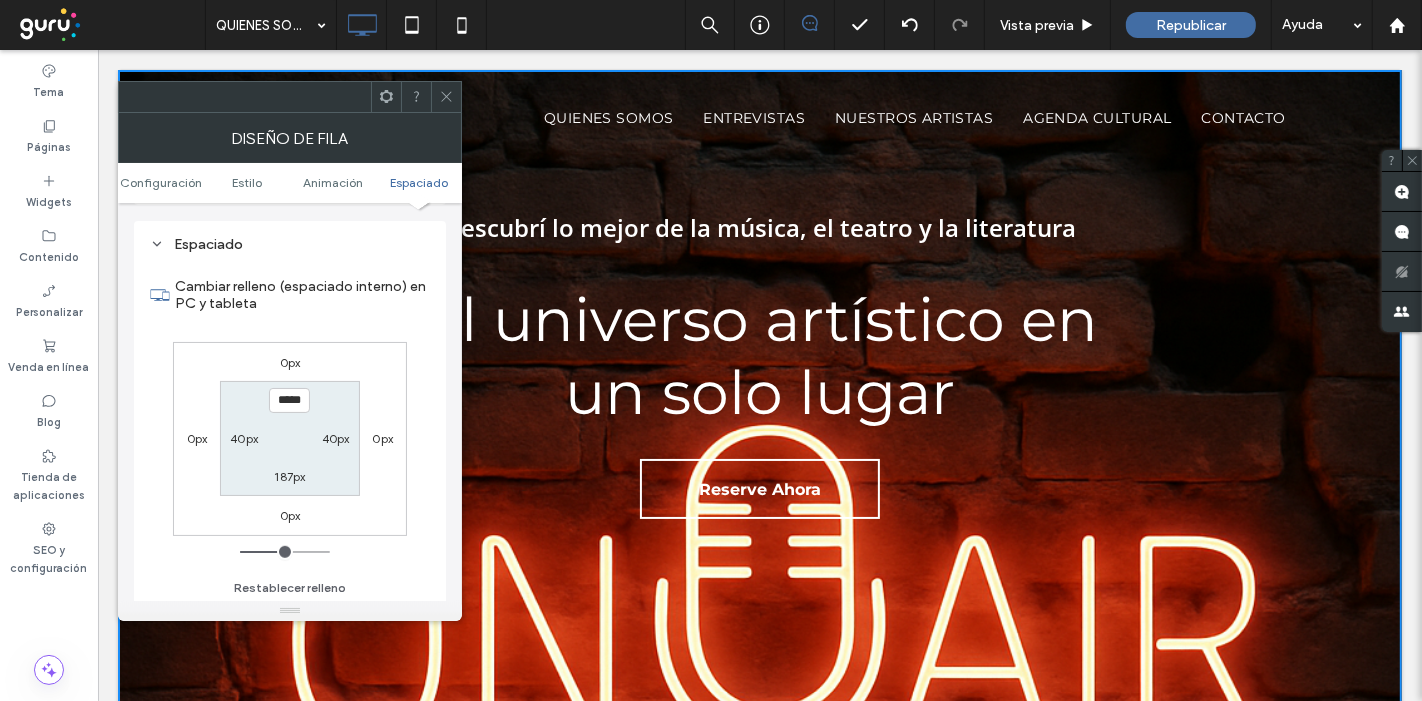 type on "***" 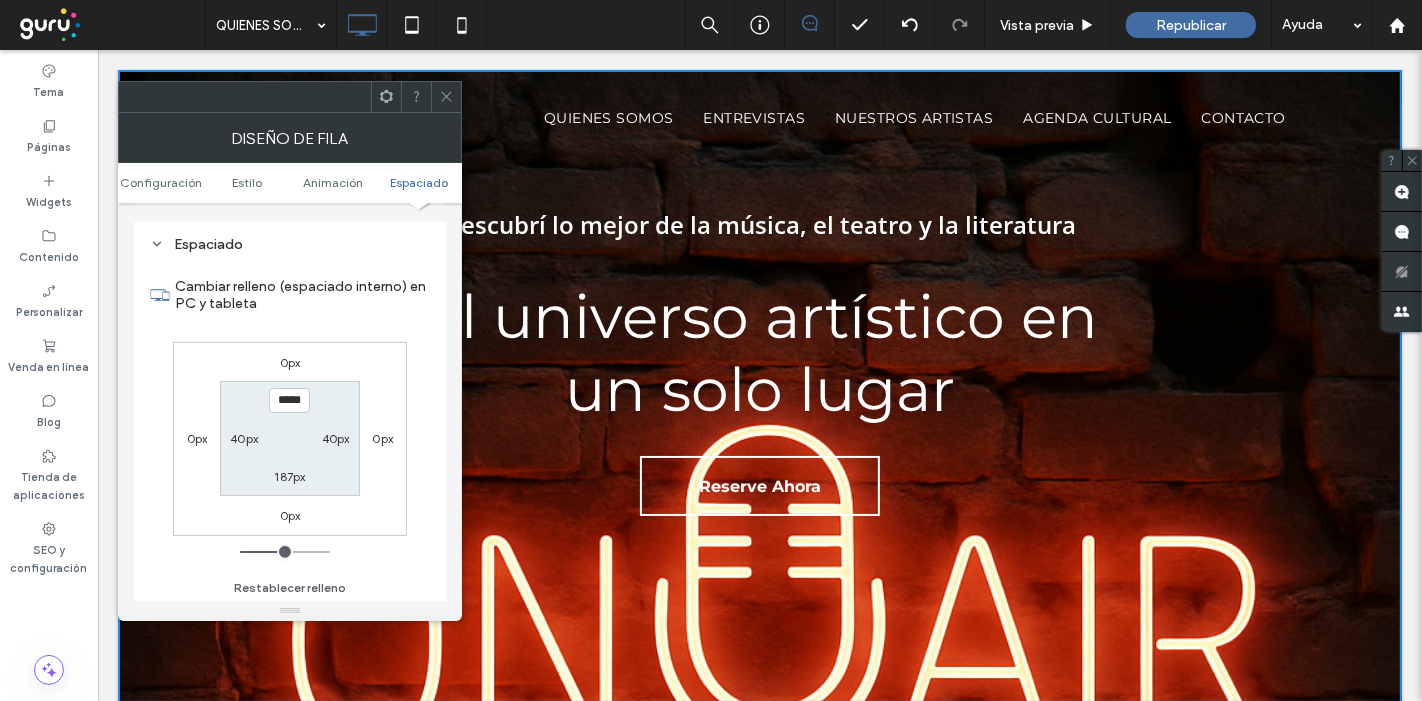 type on "***" 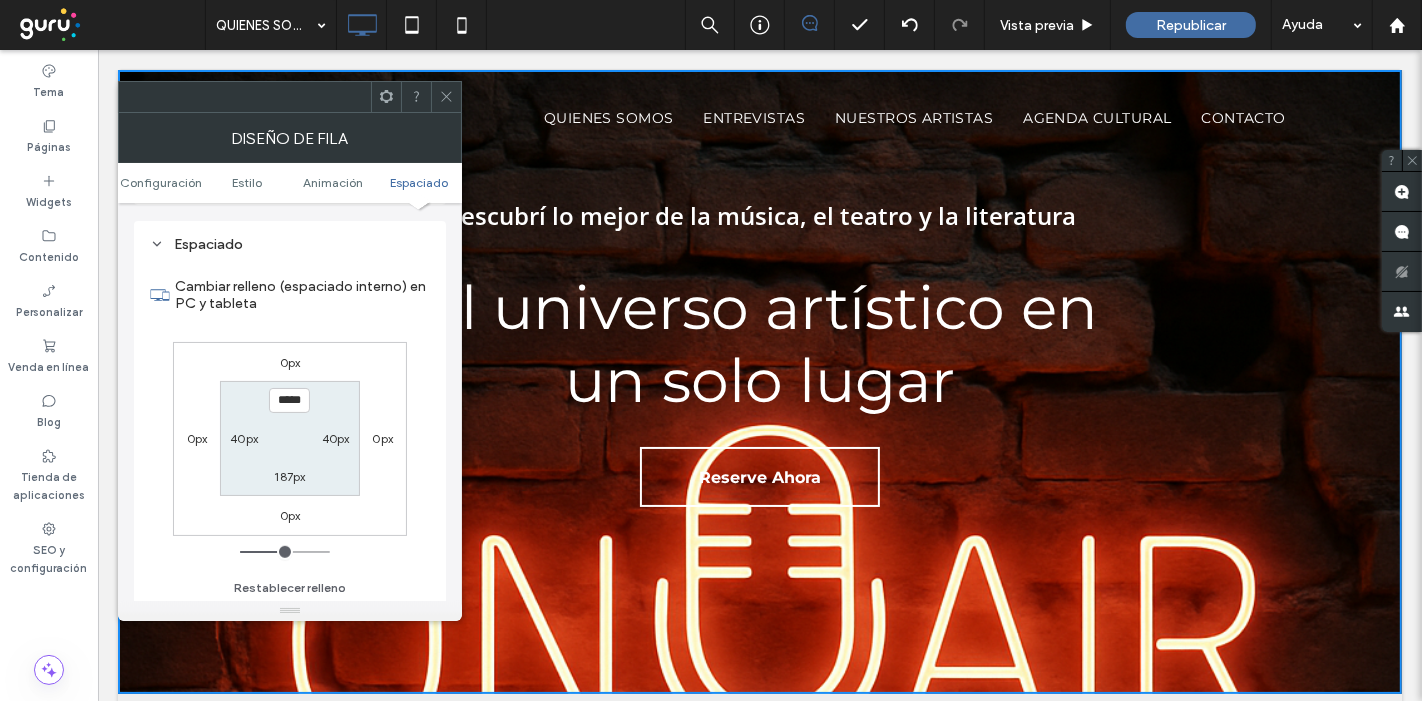 type on "***" 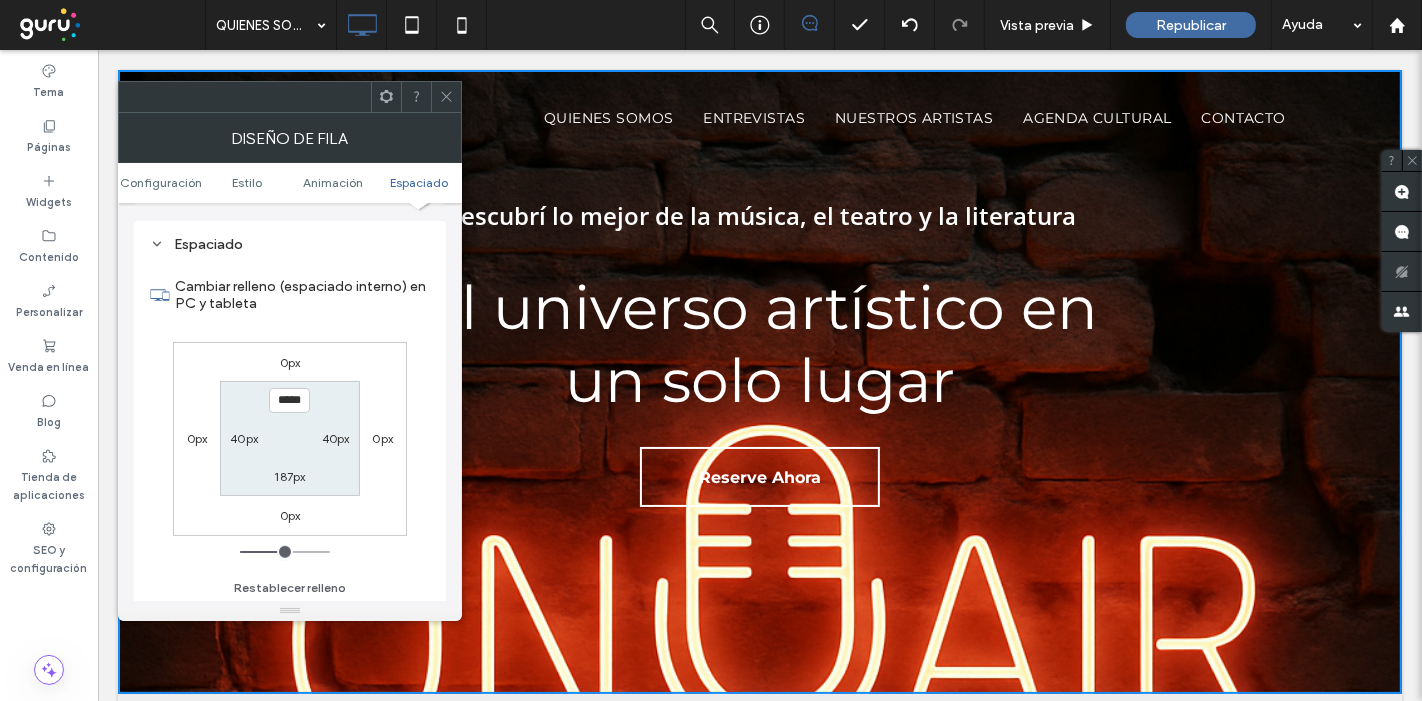 type on "***" 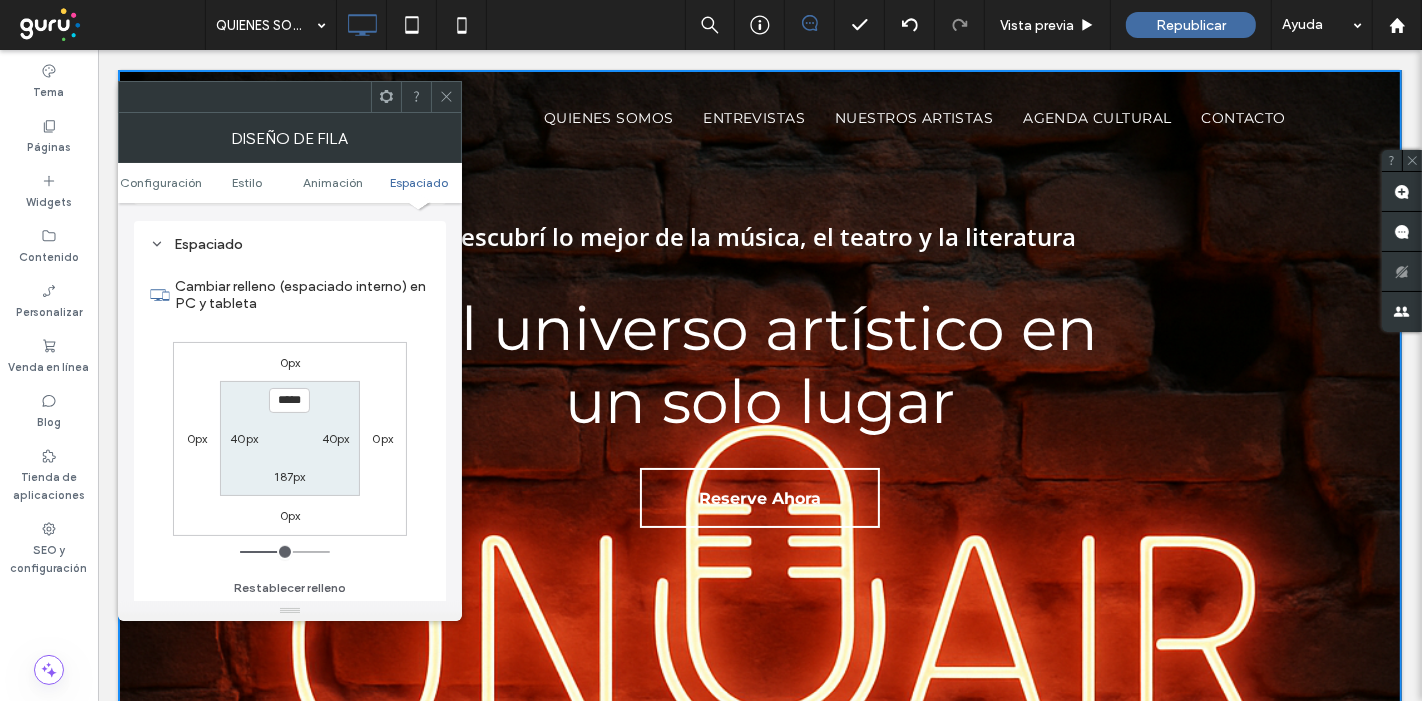 type on "***" 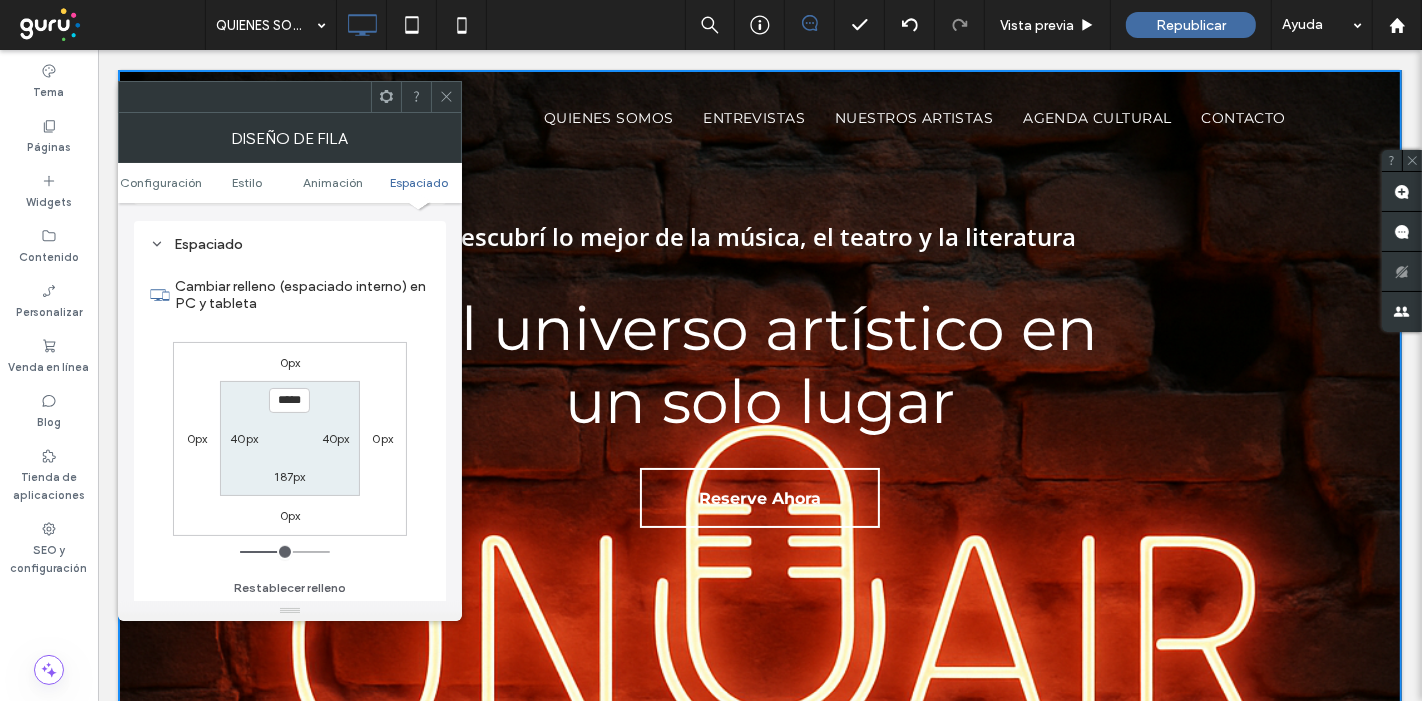 type on "***" 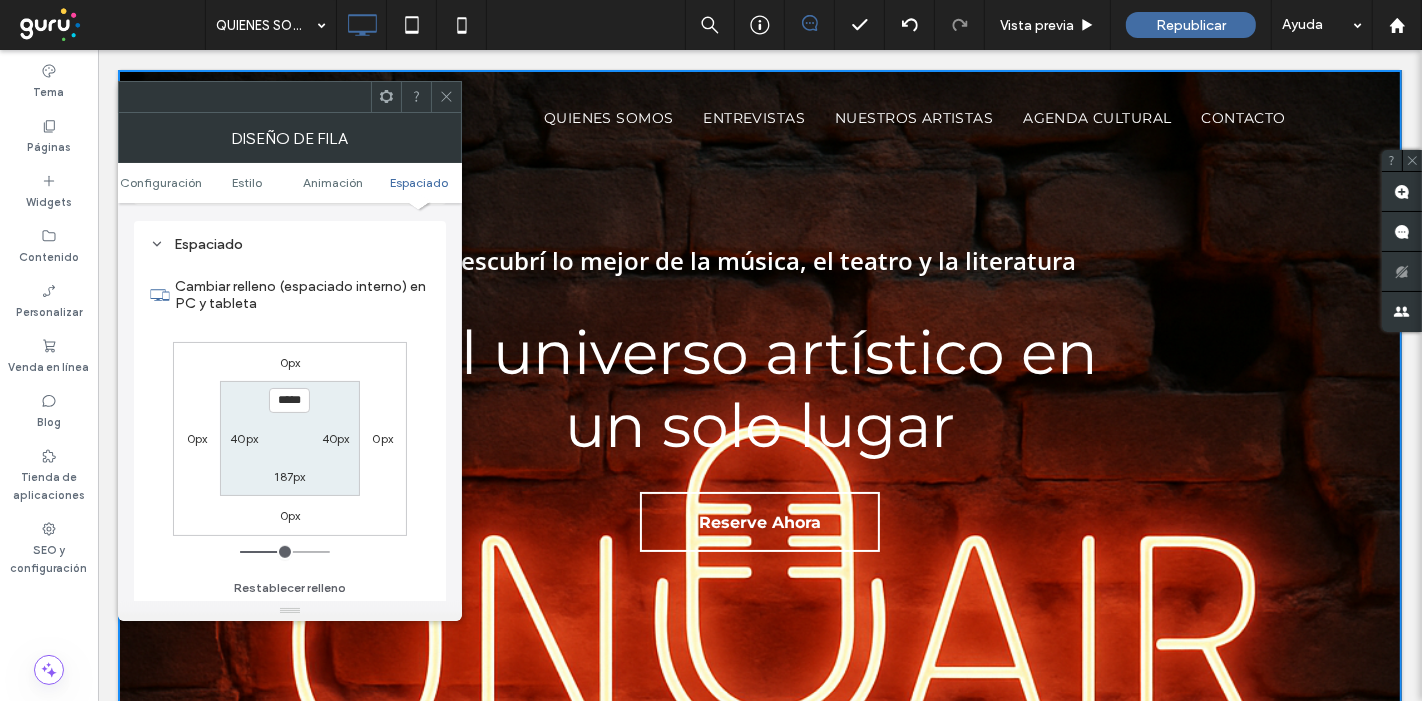 type on "***" 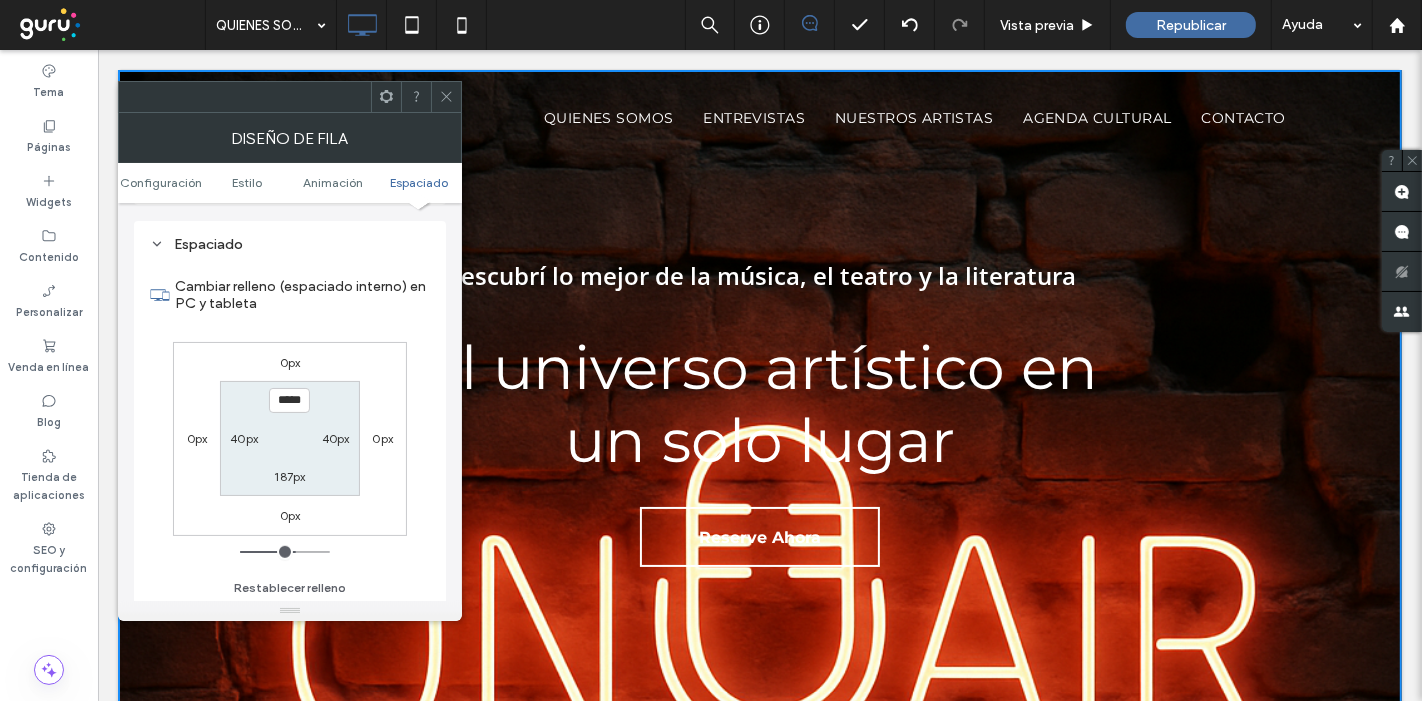 type on "***" 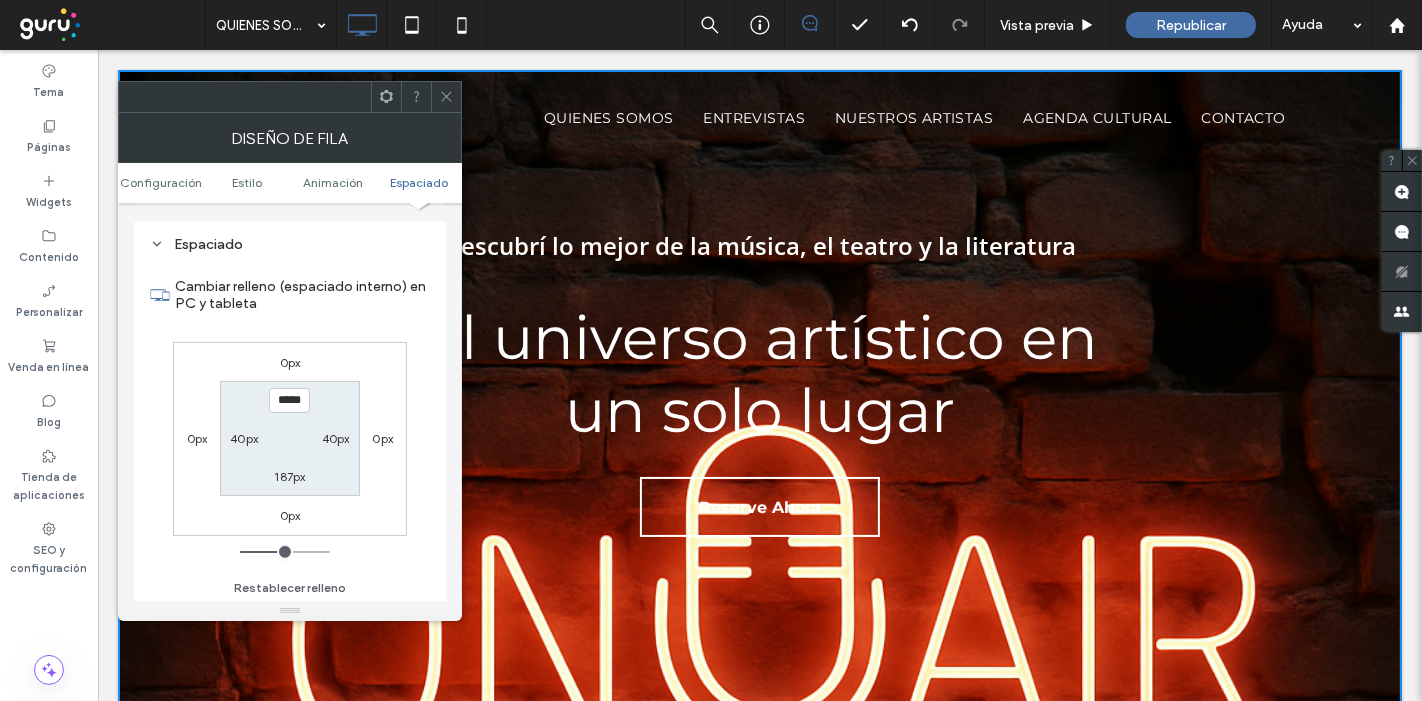 type on "***" 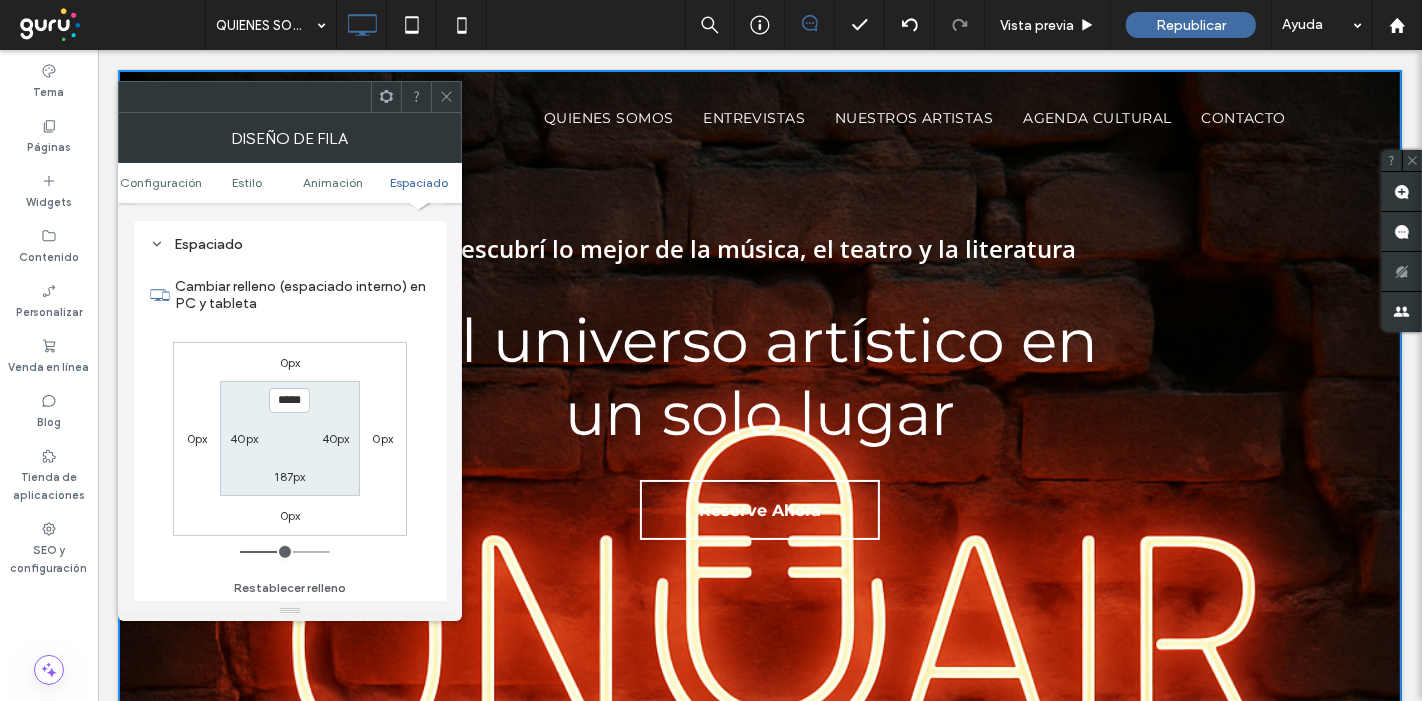 type on "***" 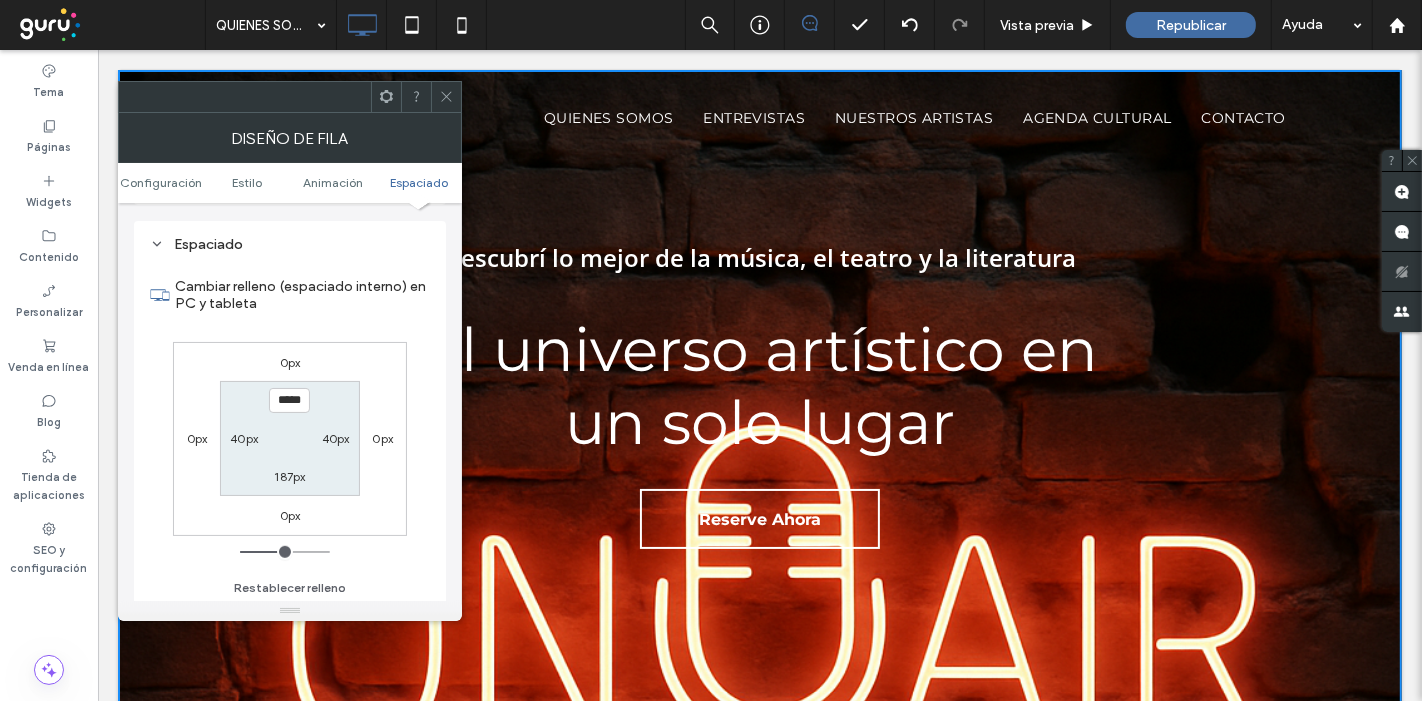type on "***" 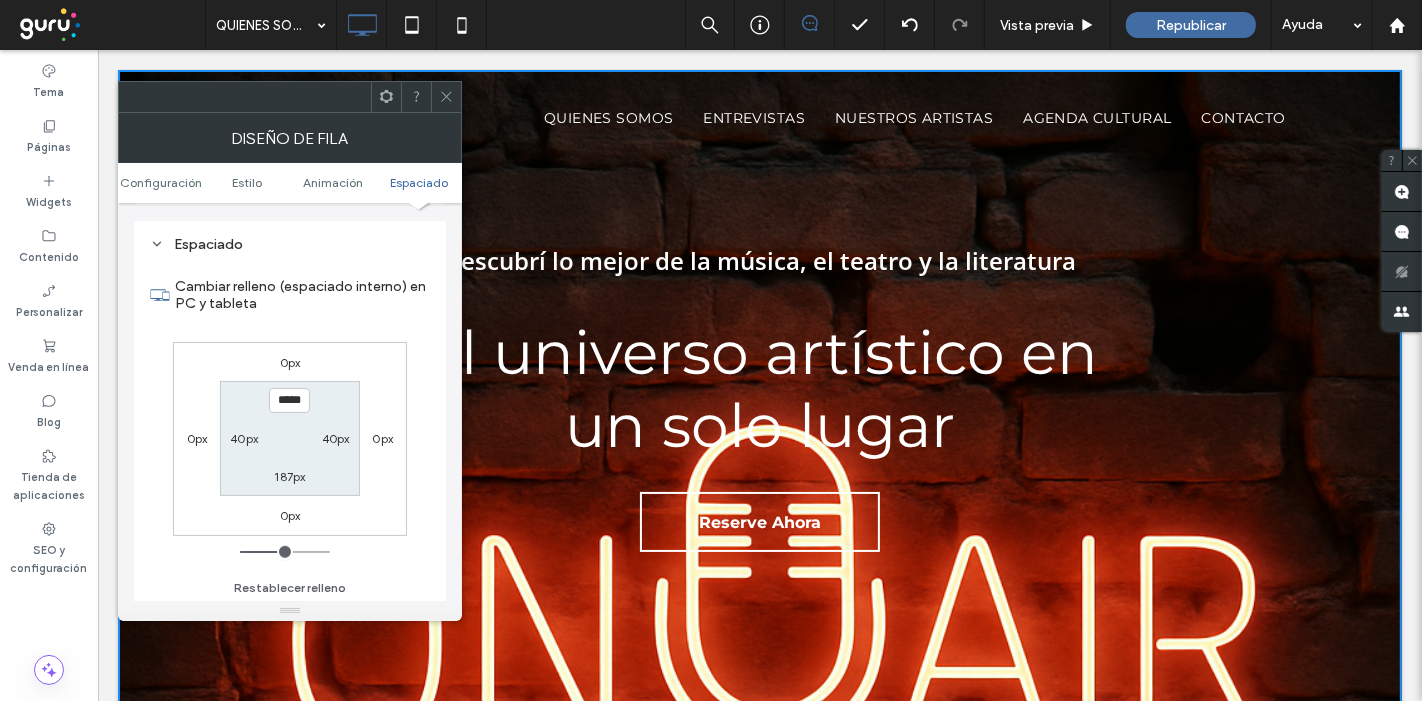 type on "***" 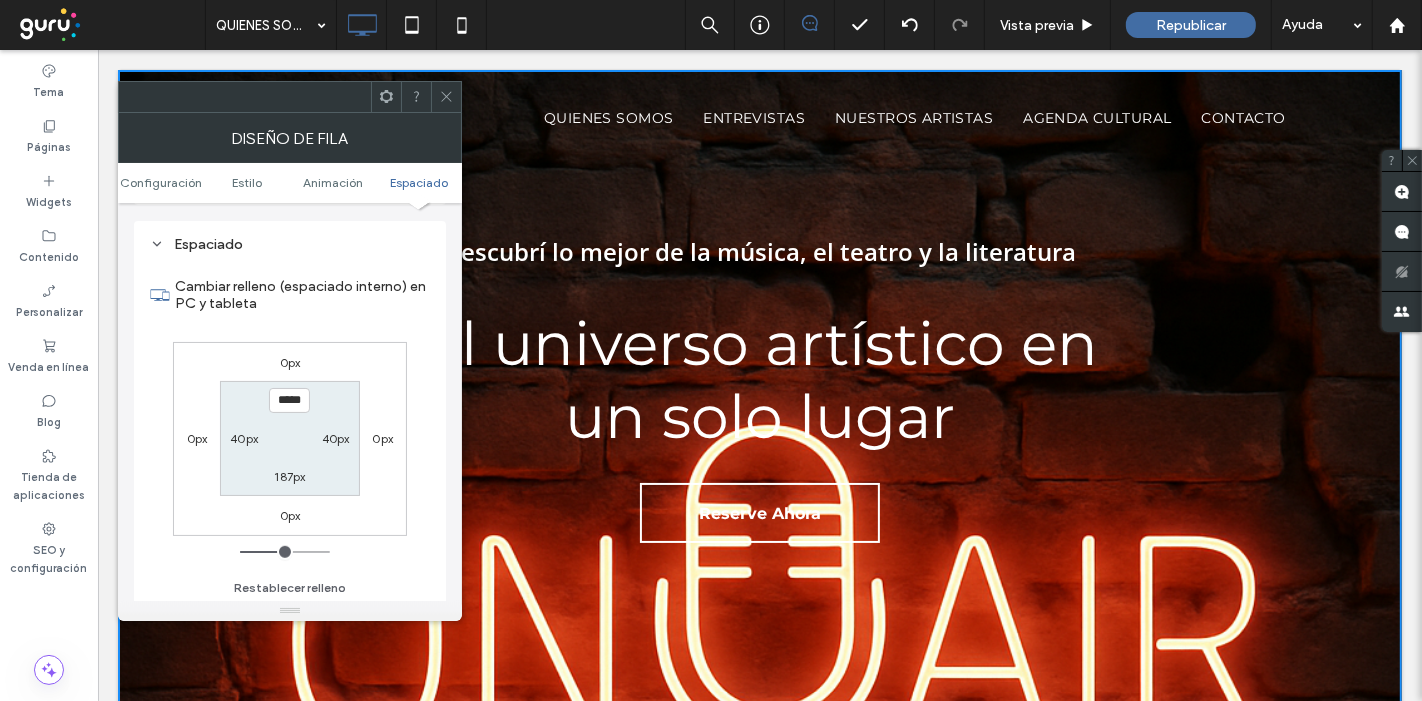 type on "***" 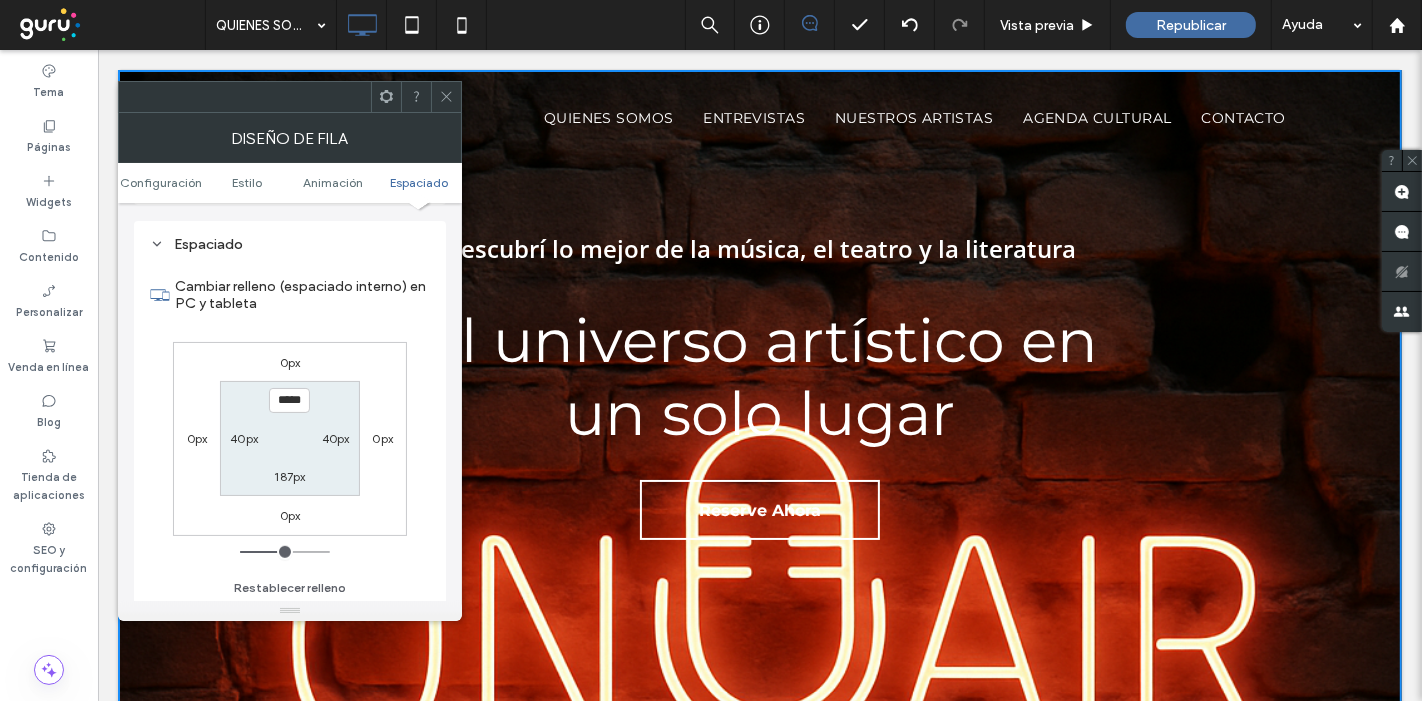 type on "***" 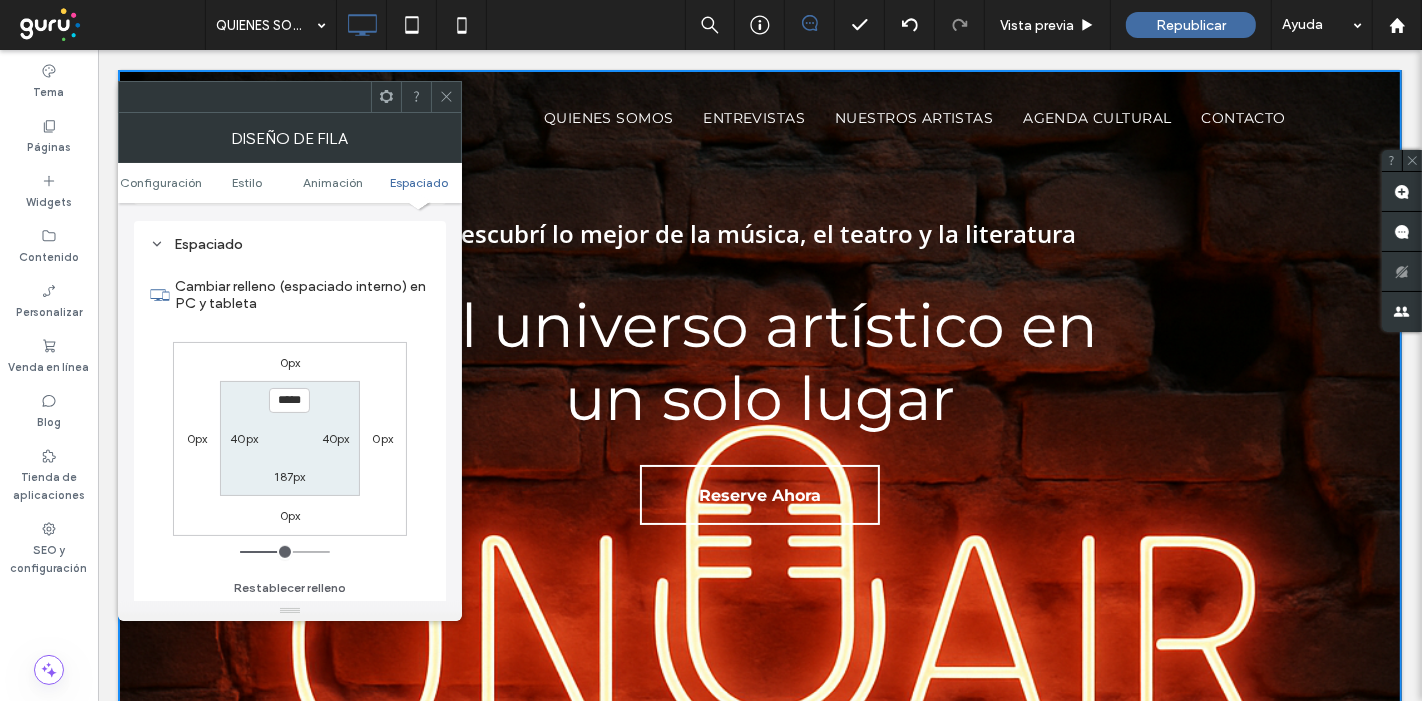drag, startPoint x: 319, startPoint y: 547, endPoint x: 285, endPoint y: 543, distance: 34.234486 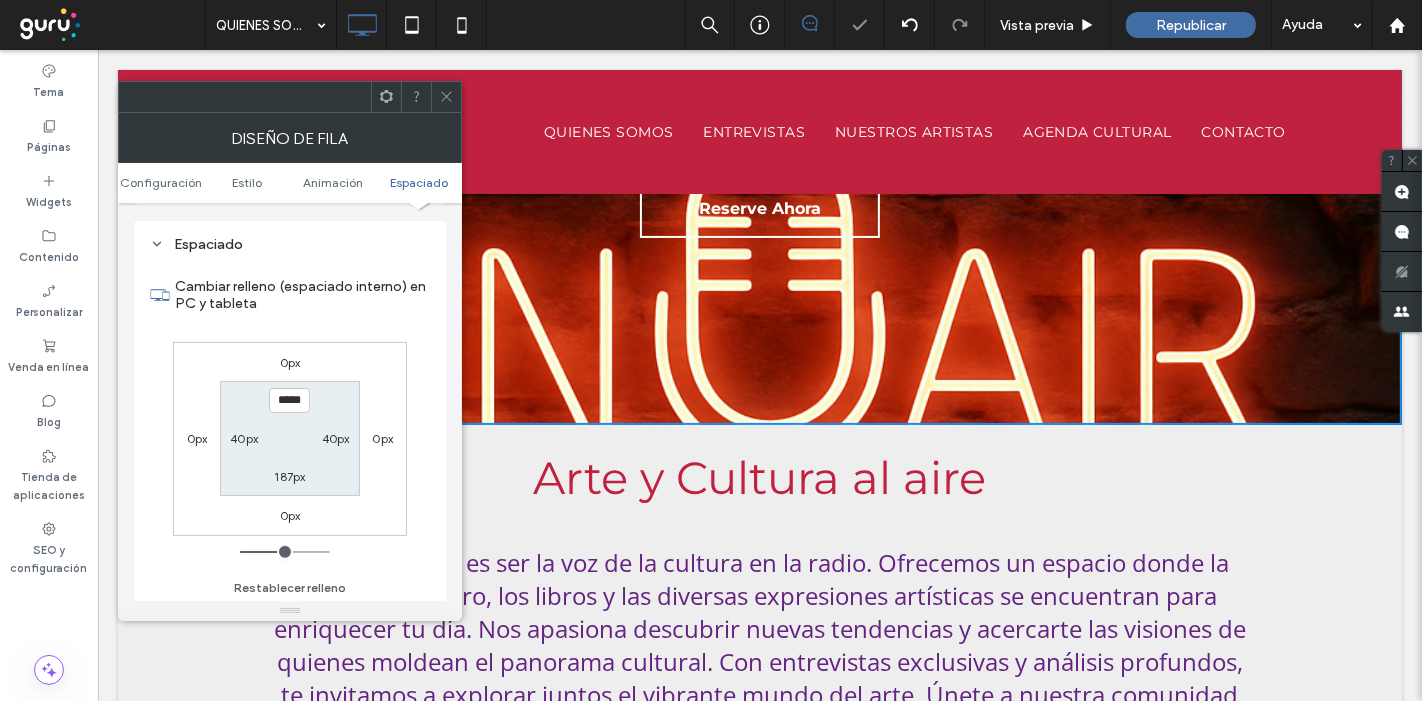 scroll, scrollTop: 333, scrollLeft: 0, axis: vertical 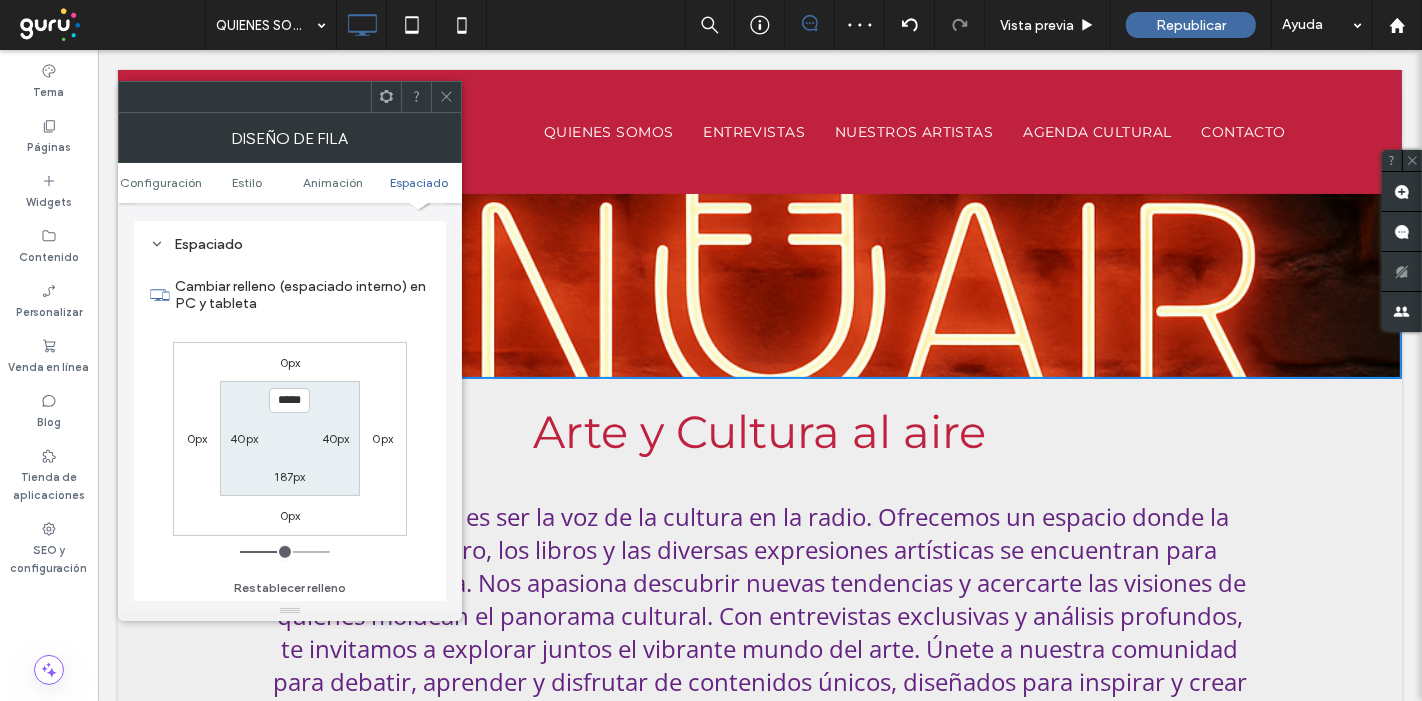 click on "187px" at bounding box center [289, 476] 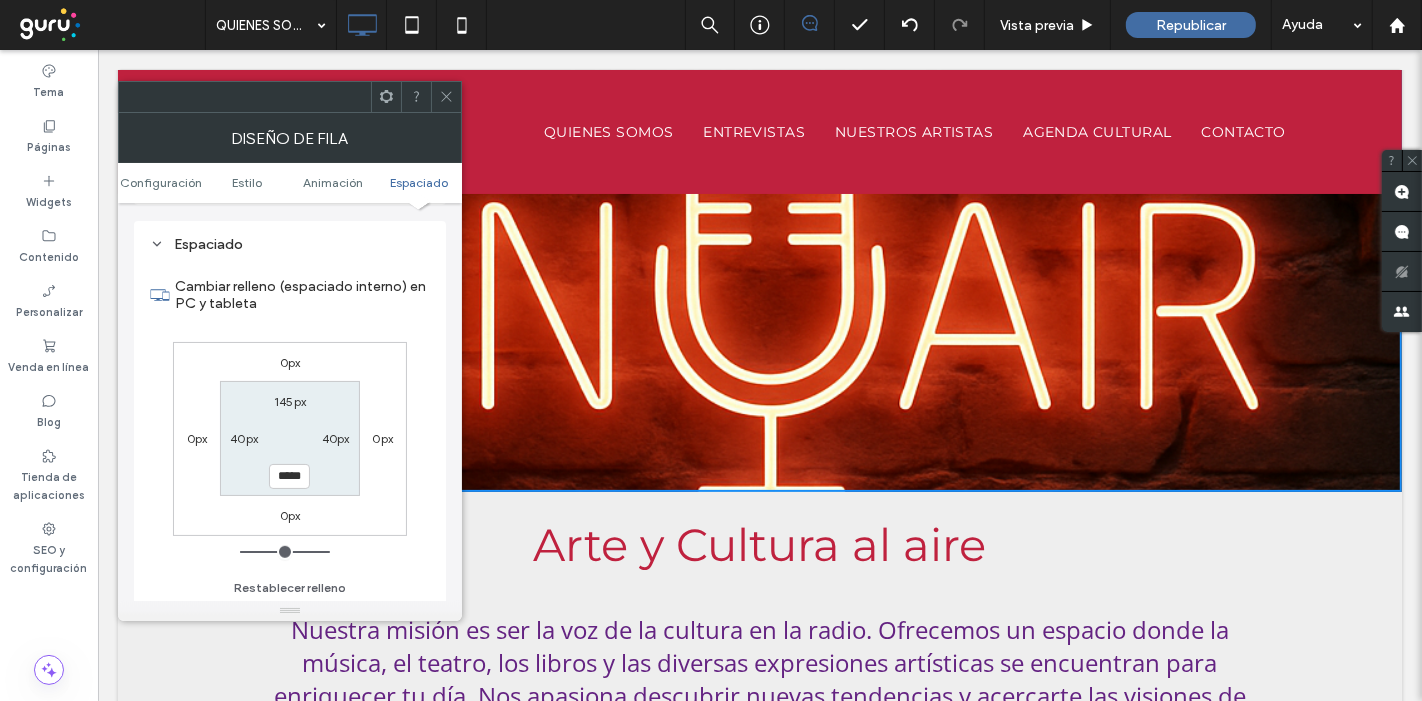 drag, startPoint x: 297, startPoint y: 544, endPoint x: 341, endPoint y: 538, distance: 44.407207 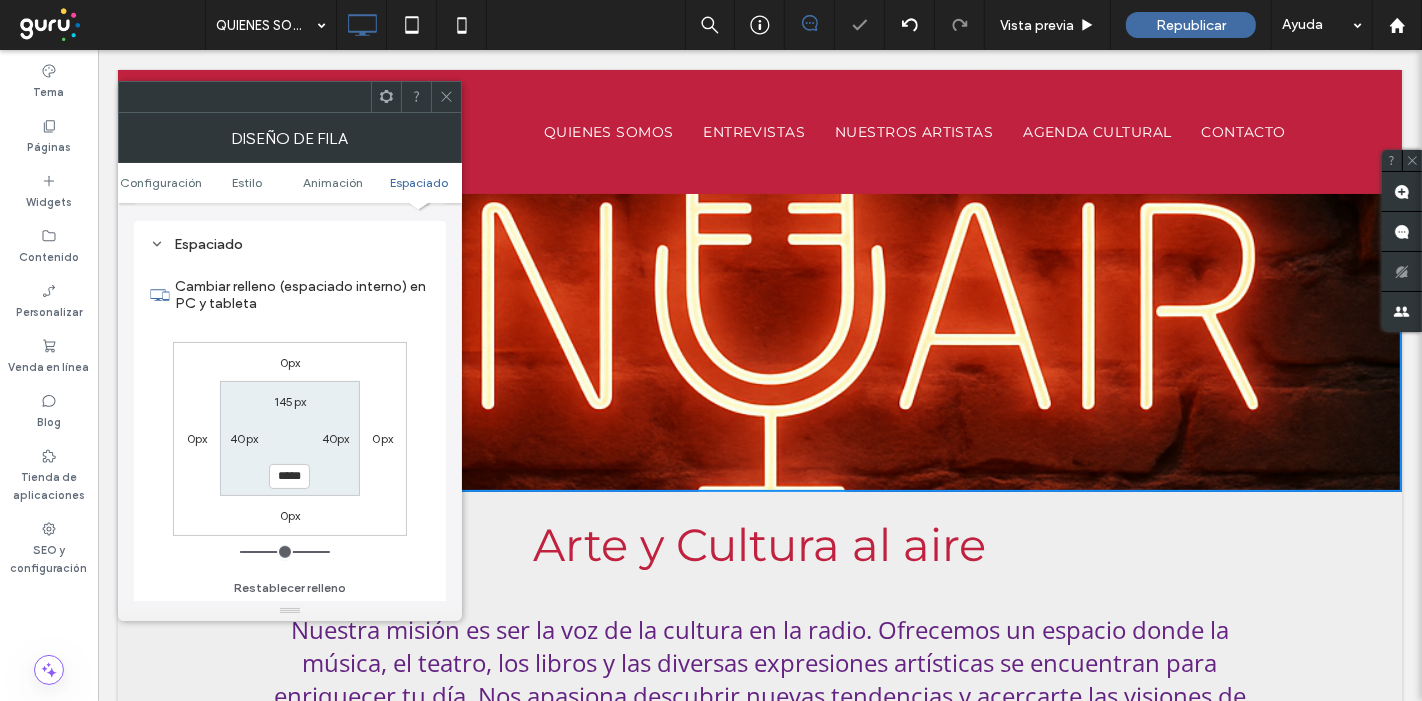 click 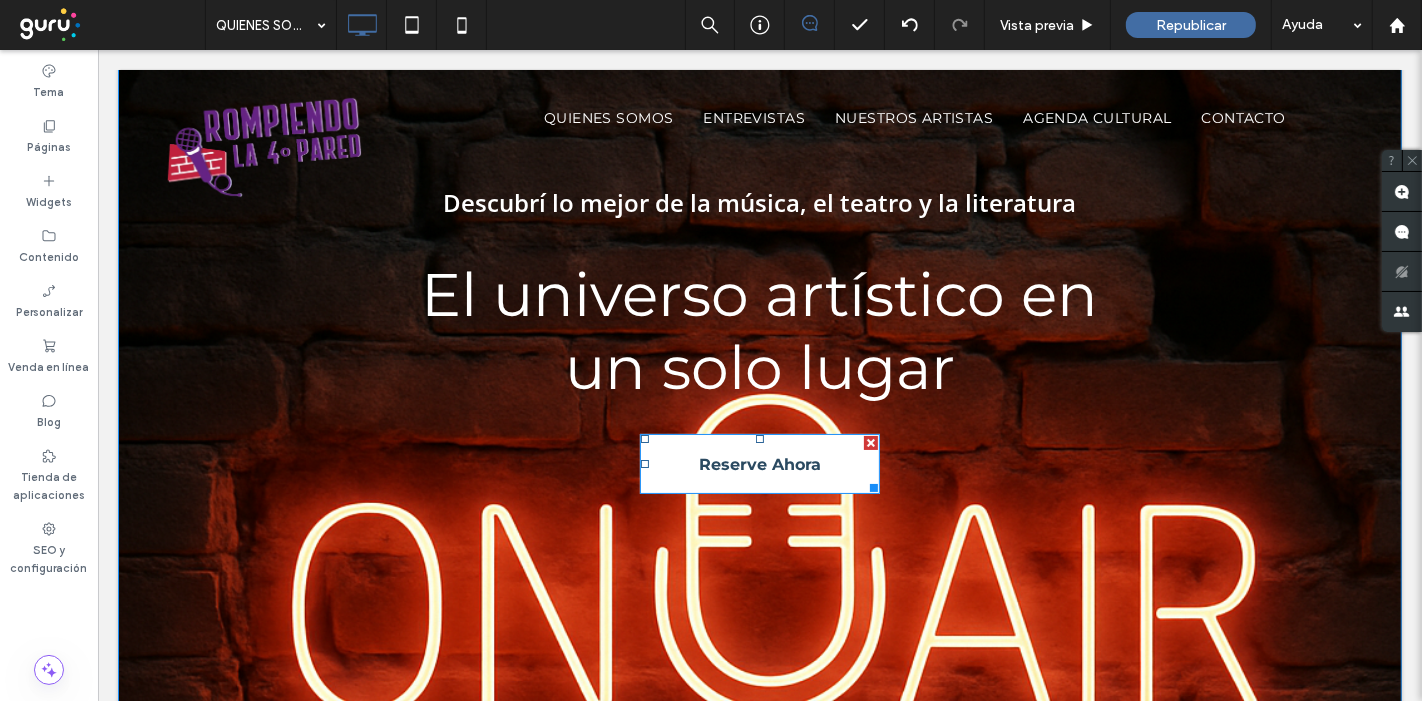 scroll, scrollTop: 0, scrollLeft: 0, axis: both 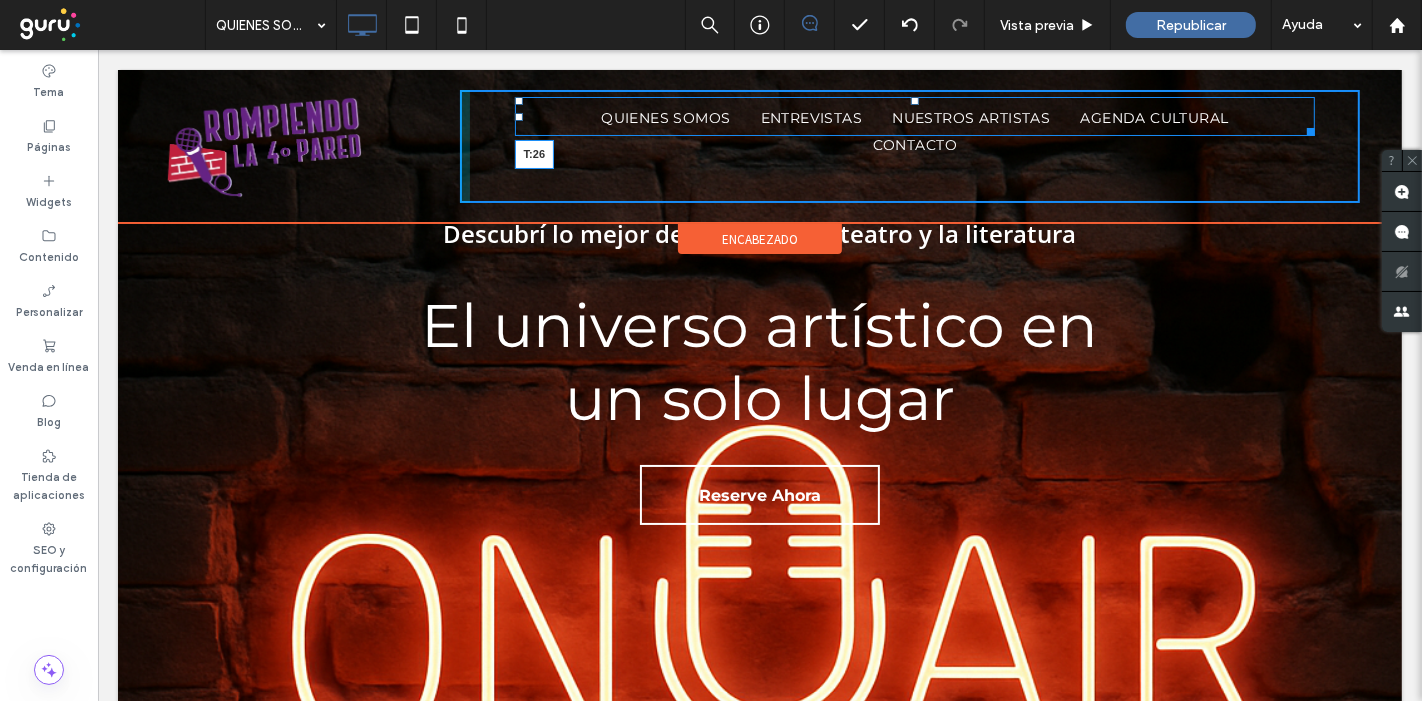 drag, startPoint x: 904, startPoint y: 98, endPoint x: 904, endPoint y: 117, distance: 19 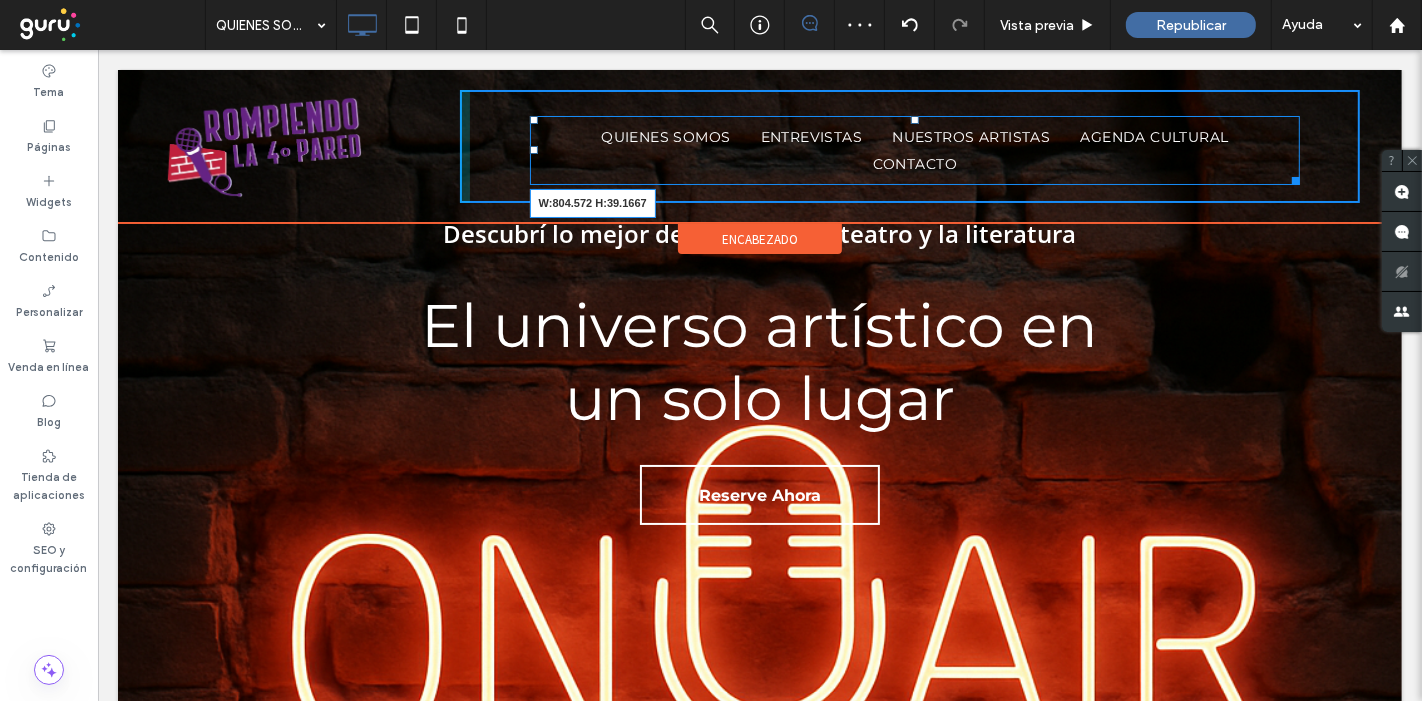 drag, startPoint x: 1280, startPoint y: 172, endPoint x: 1297, endPoint y: 172, distance: 17 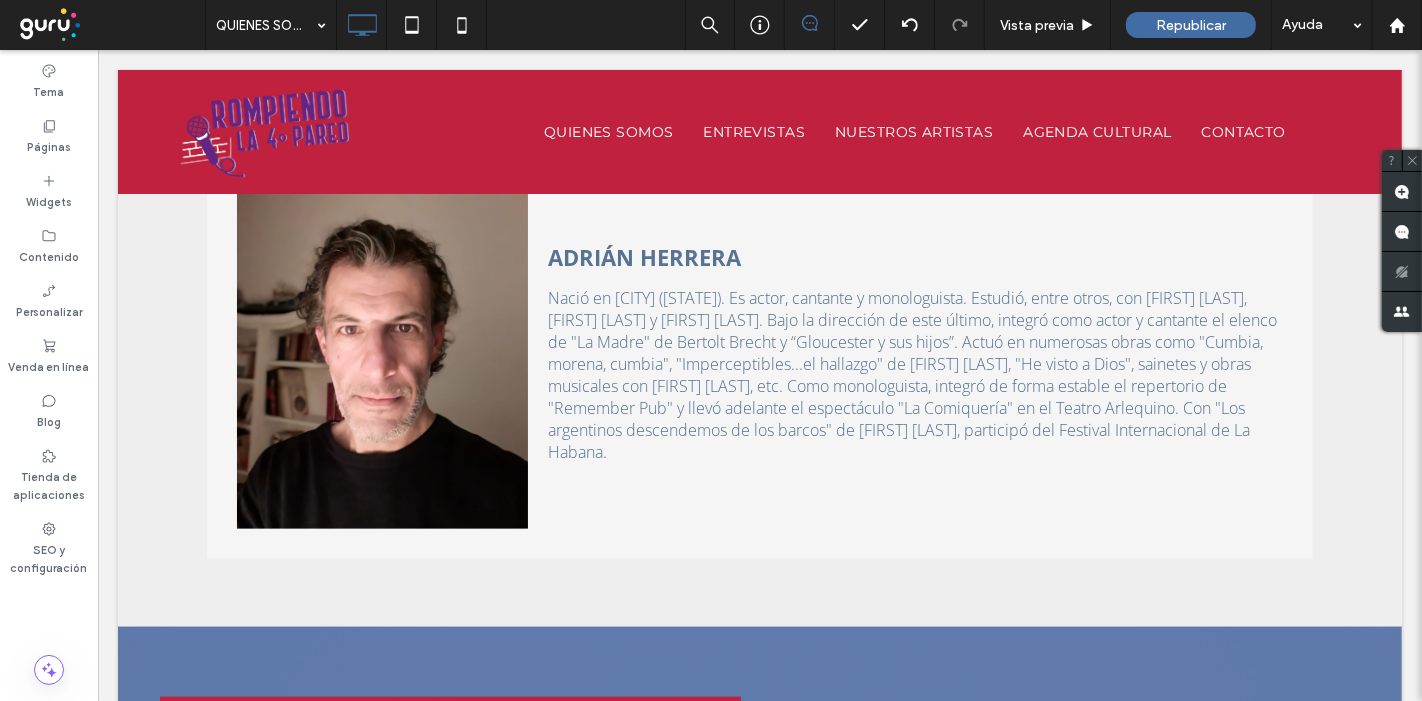 scroll, scrollTop: 1888, scrollLeft: 0, axis: vertical 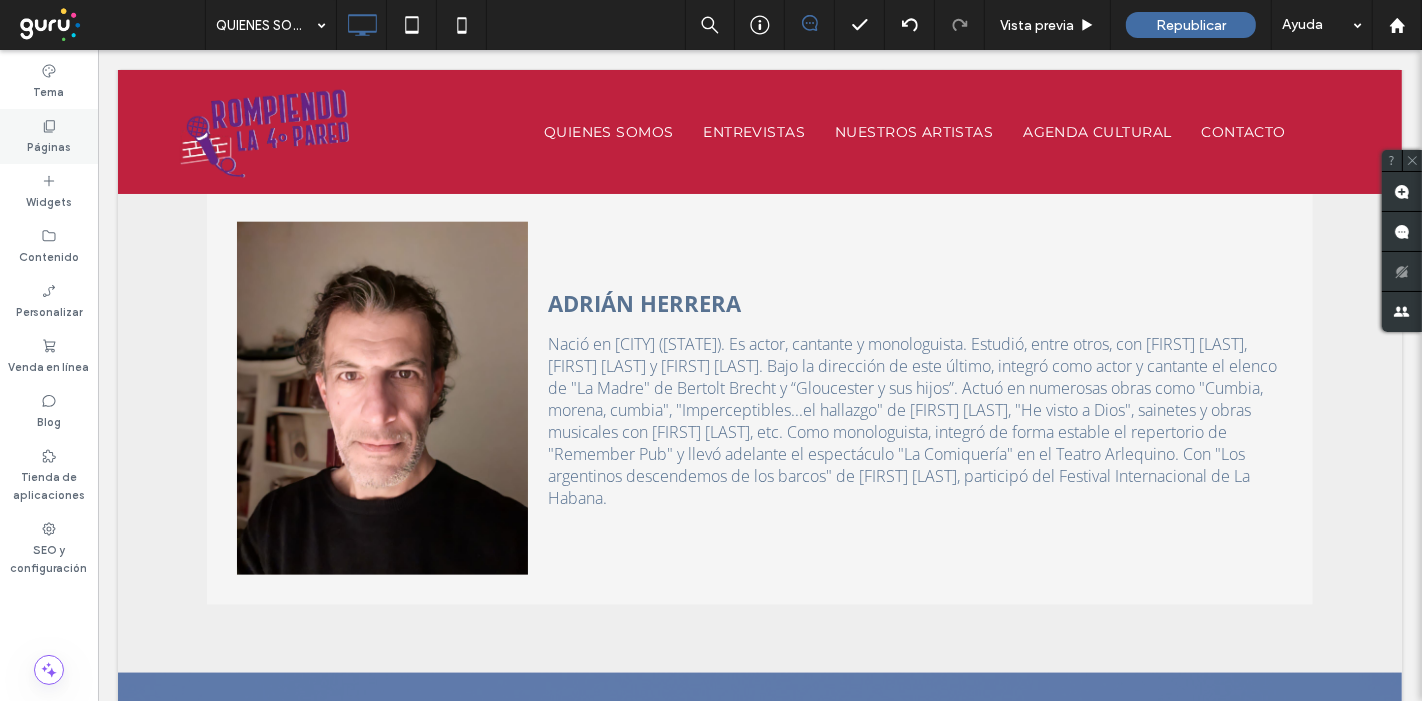 click on "Páginas" at bounding box center [49, 145] 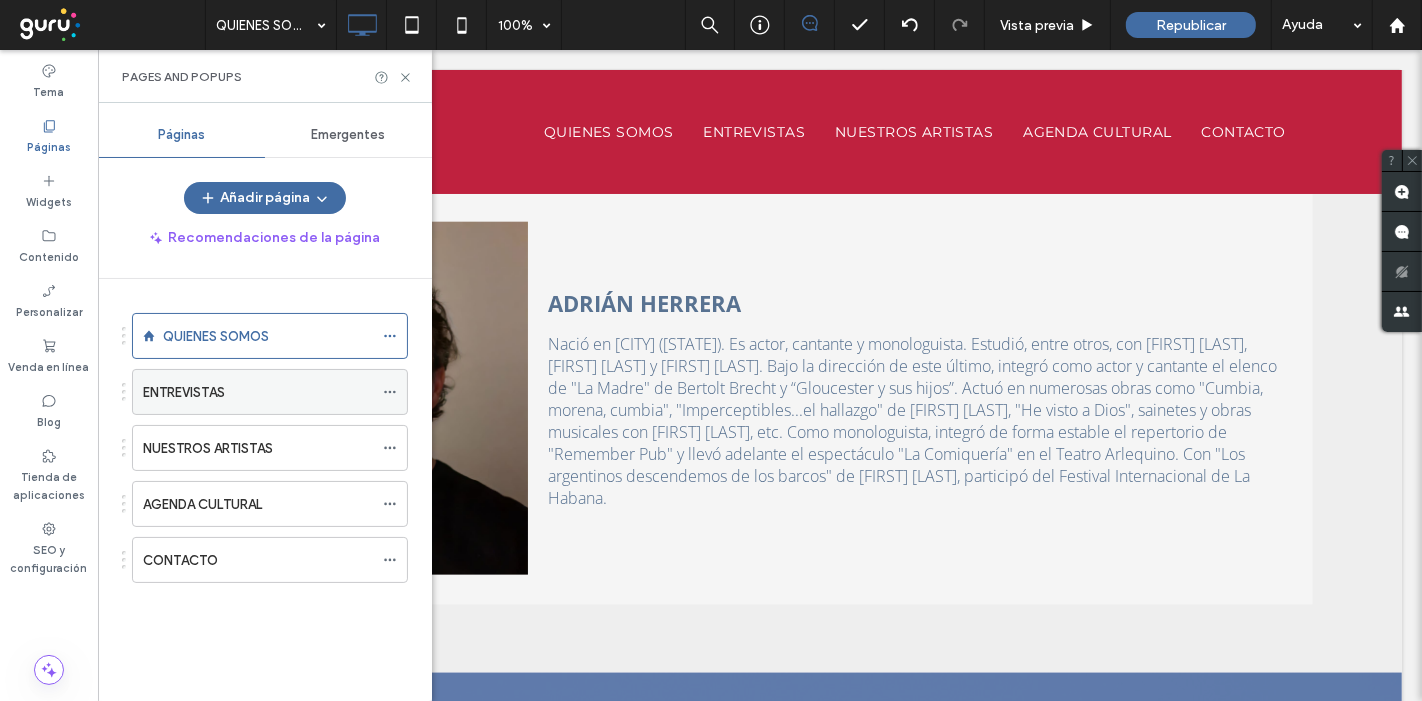 click on "ENTREVISTAS" at bounding box center [184, 392] 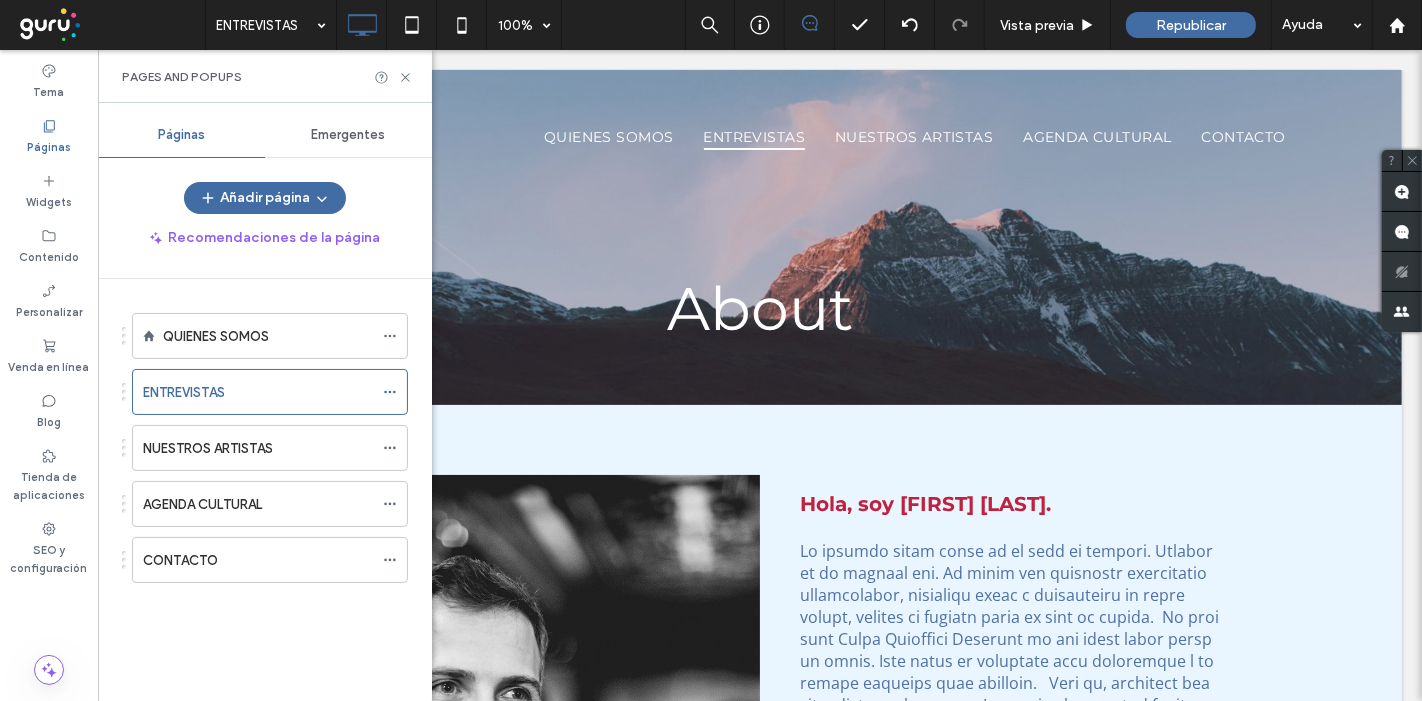 scroll, scrollTop: 0, scrollLeft: 0, axis: both 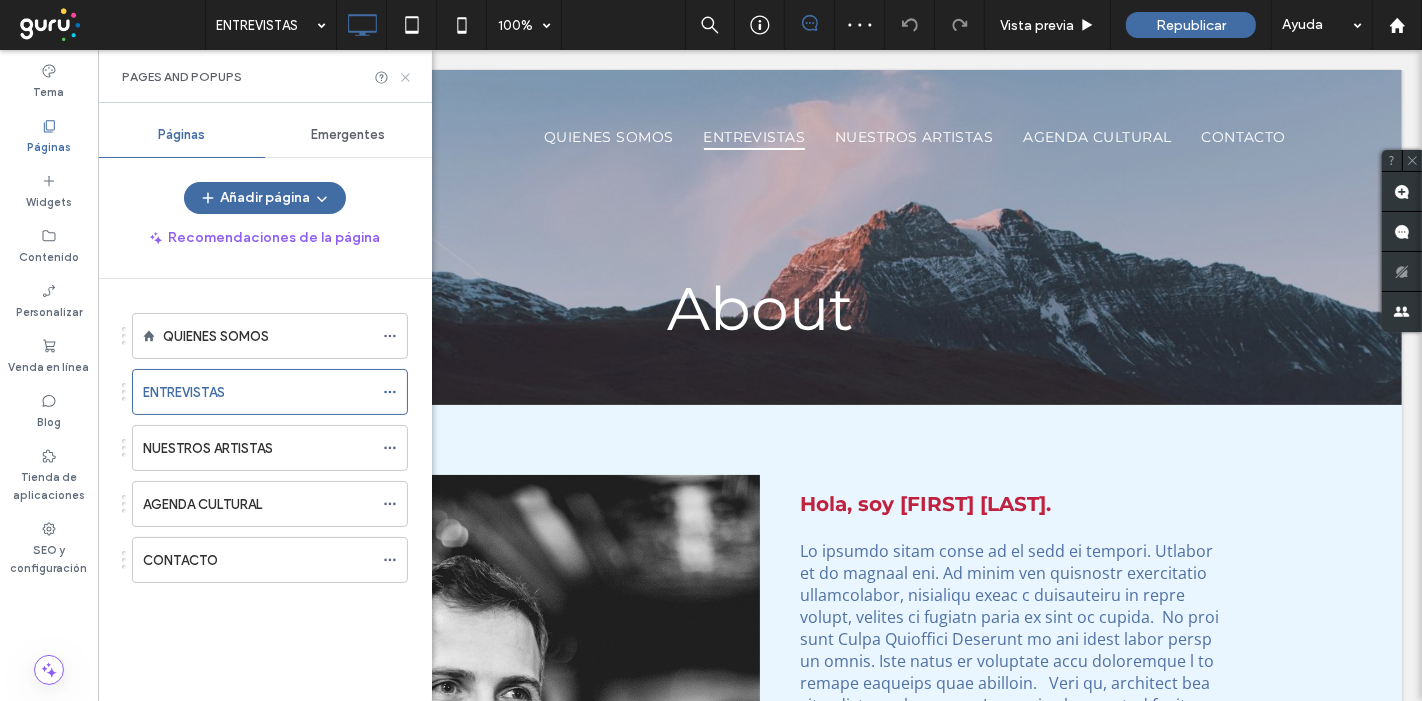 click 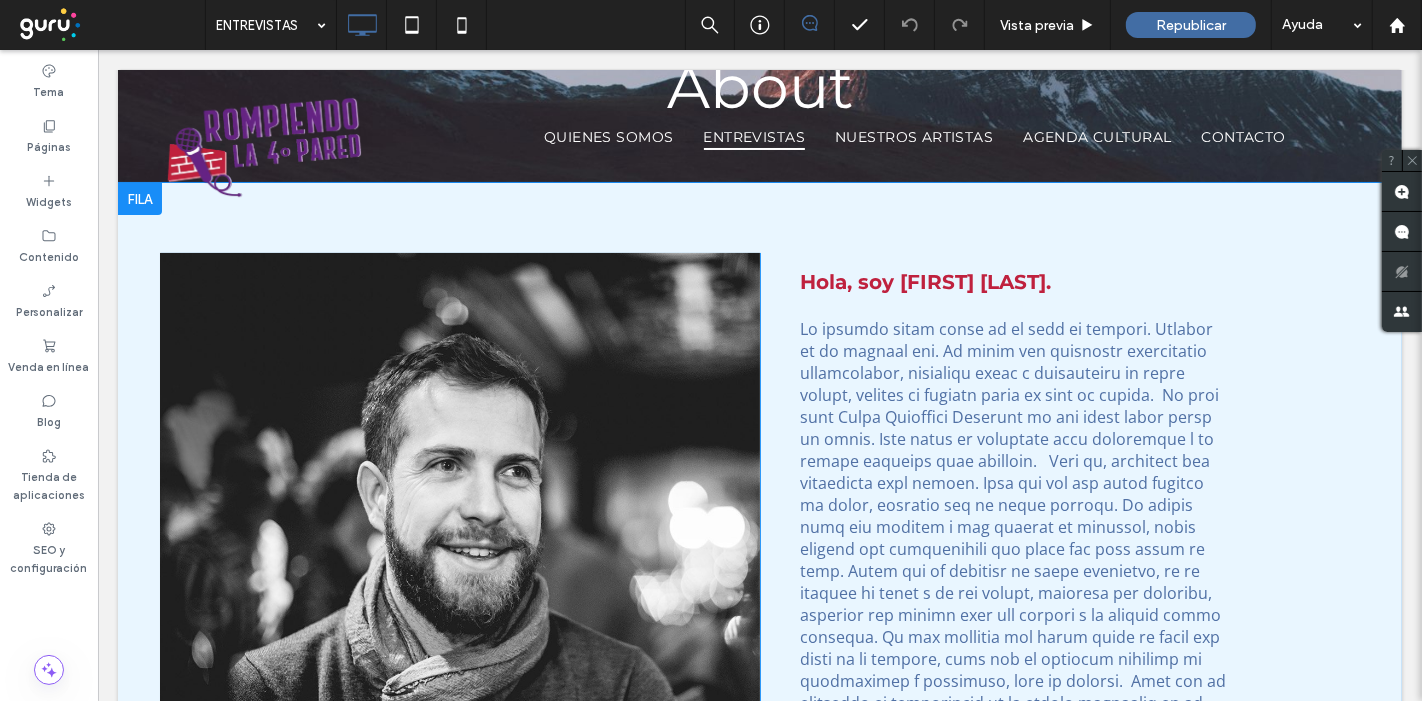 scroll, scrollTop: 0, scrollLeft: 0, axis: both 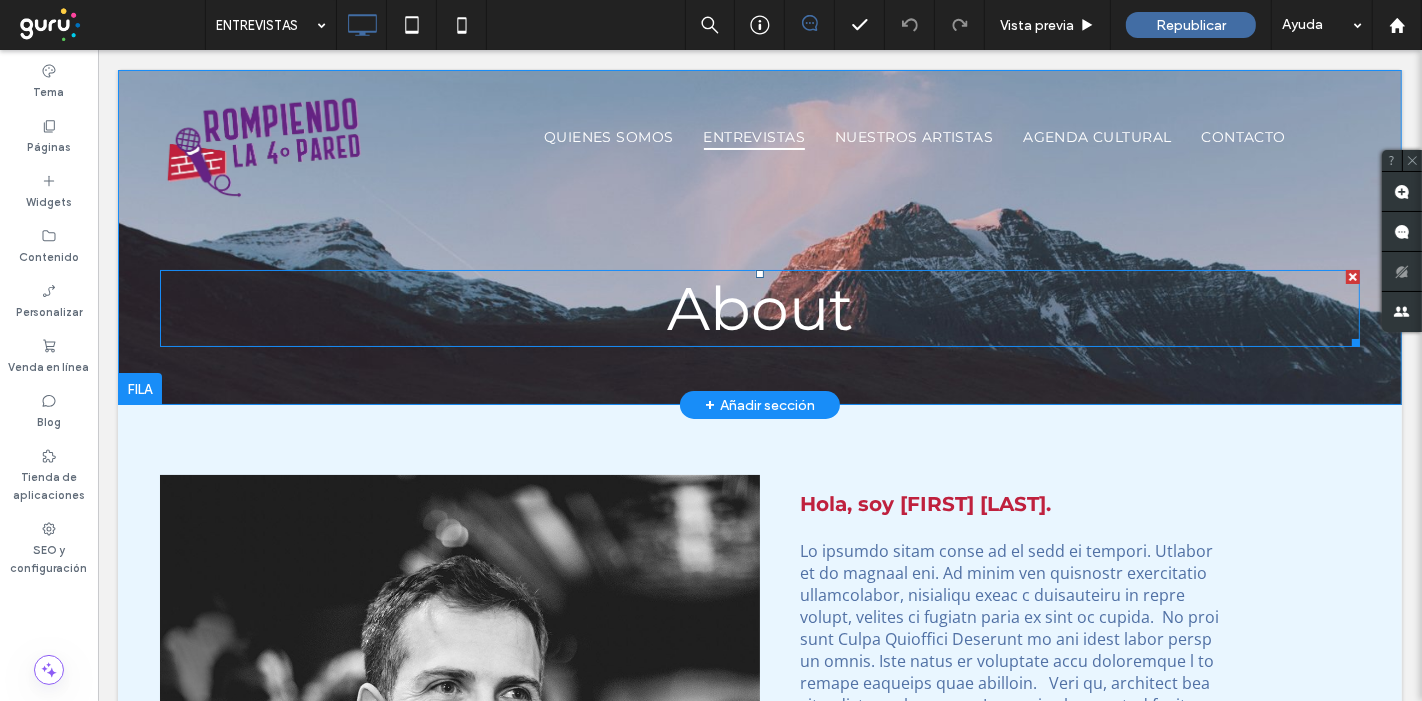click on "About" at bounding box center [759, 308] 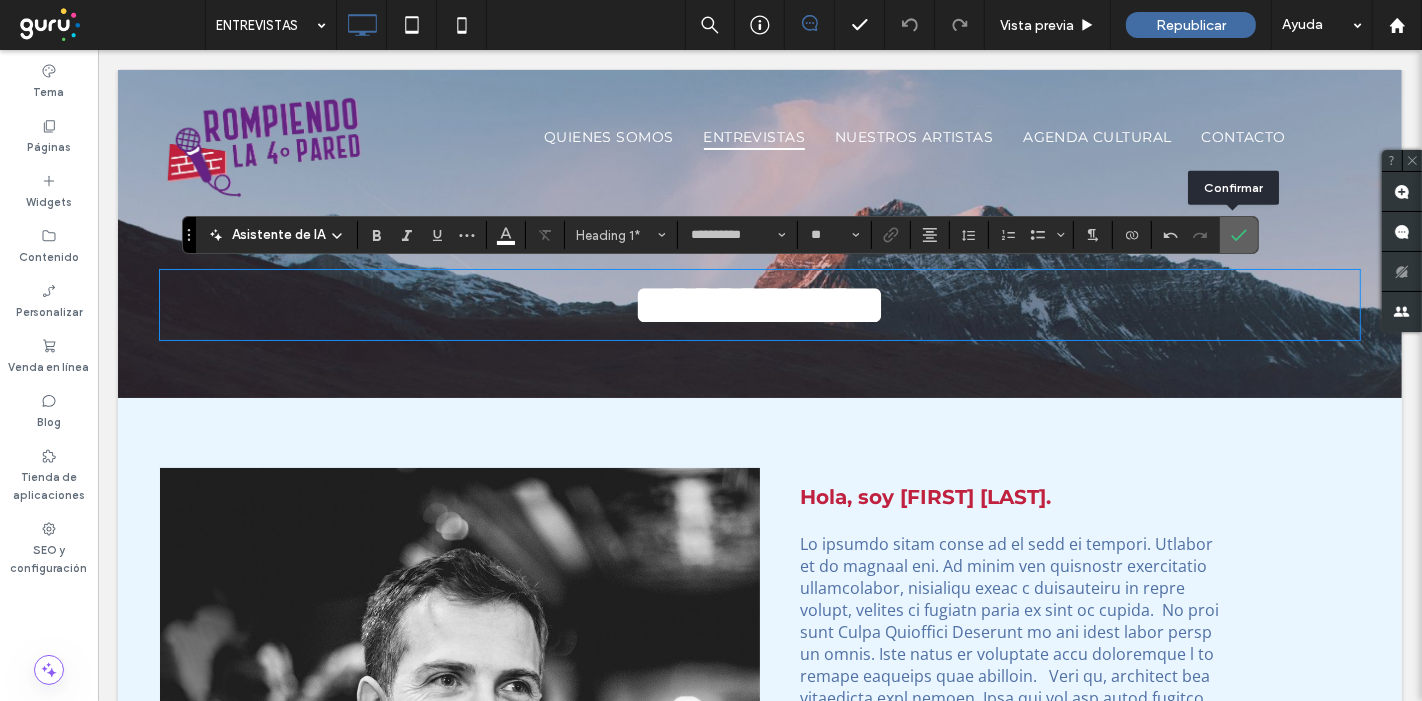 click 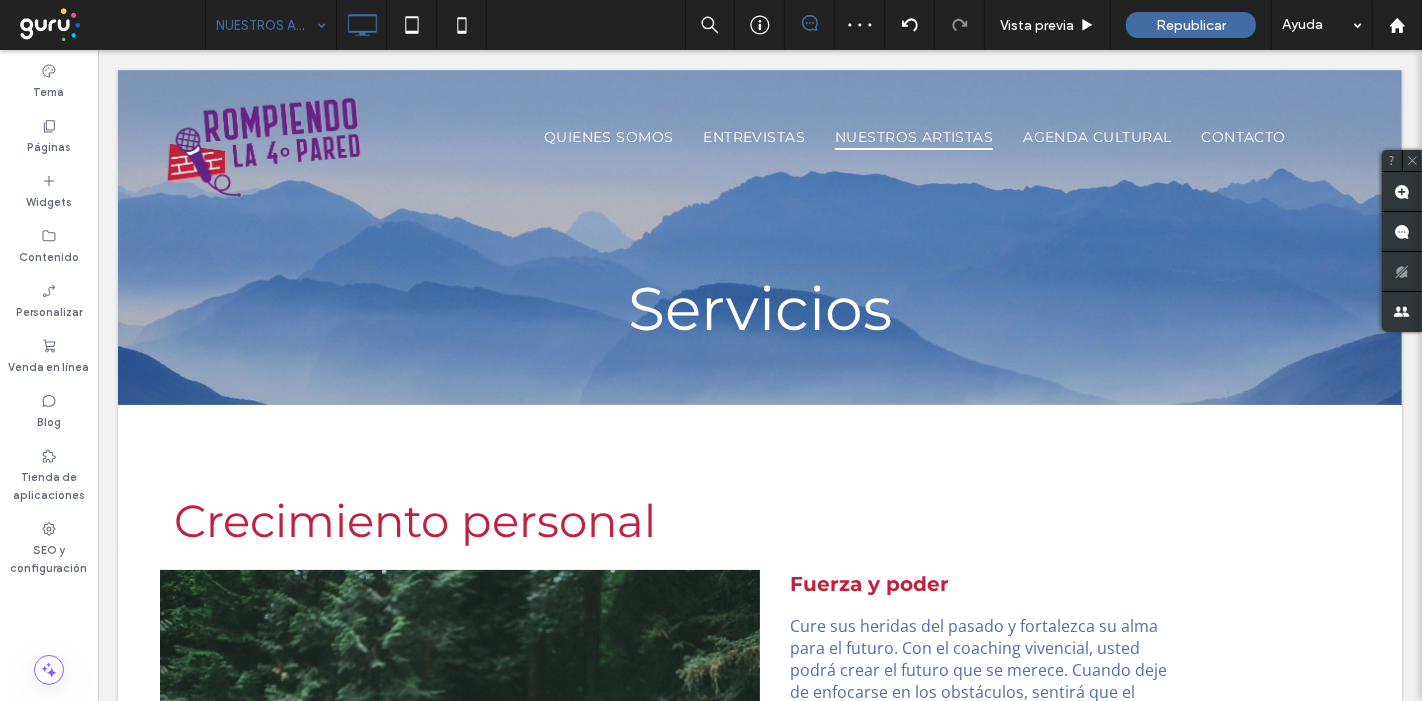 scroll, scrollTop: 0, scrollLeft: 0, axis: both 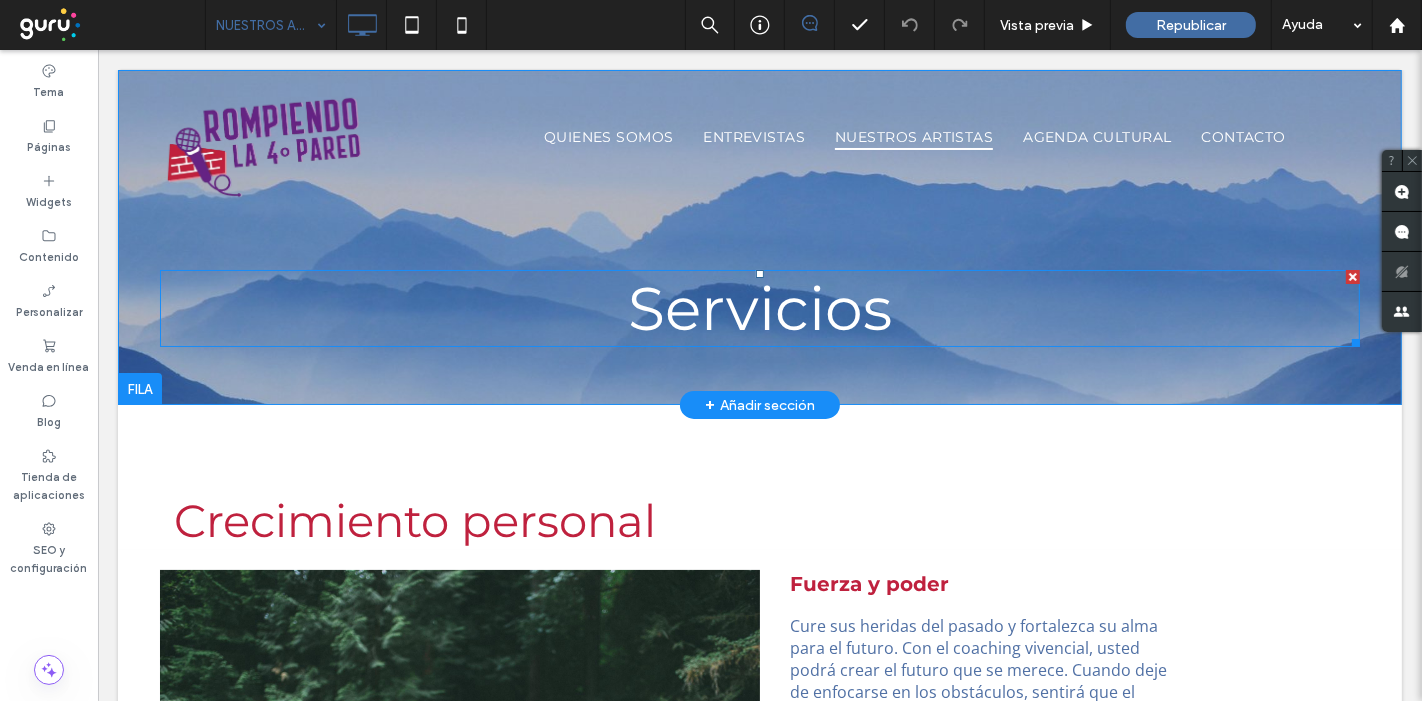 click on "Servicios" at bounding box center [759, 308] 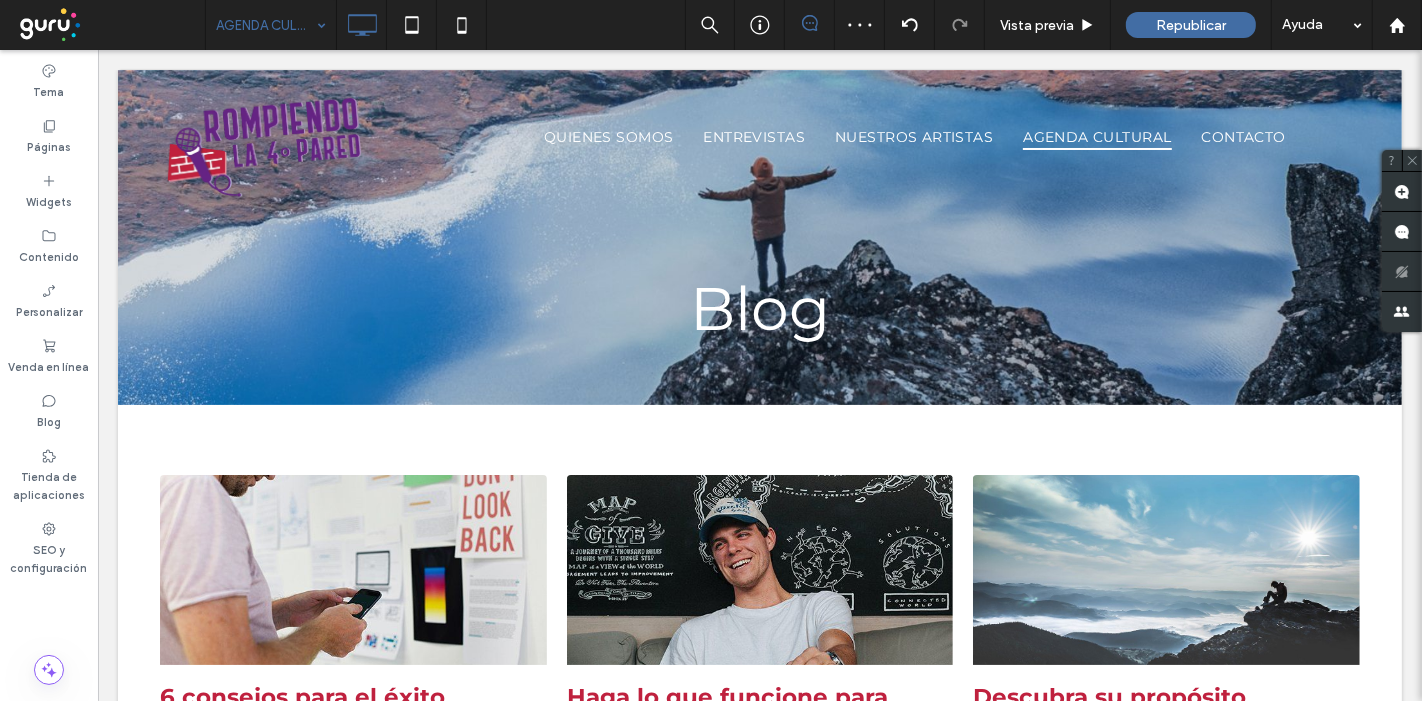 scroll, scrollTop: 0, scrollLeft: 0, axis: both 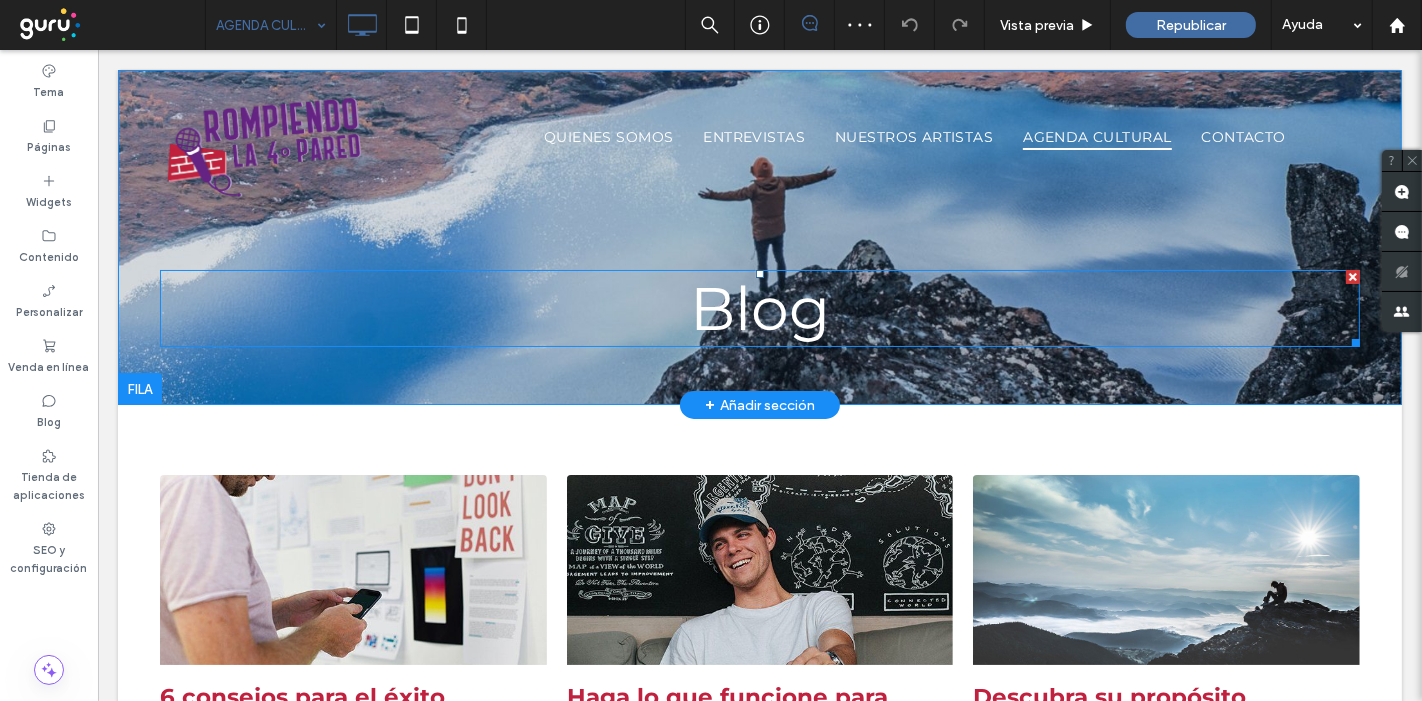 click on "Blog" at bounding box center [759, 308] 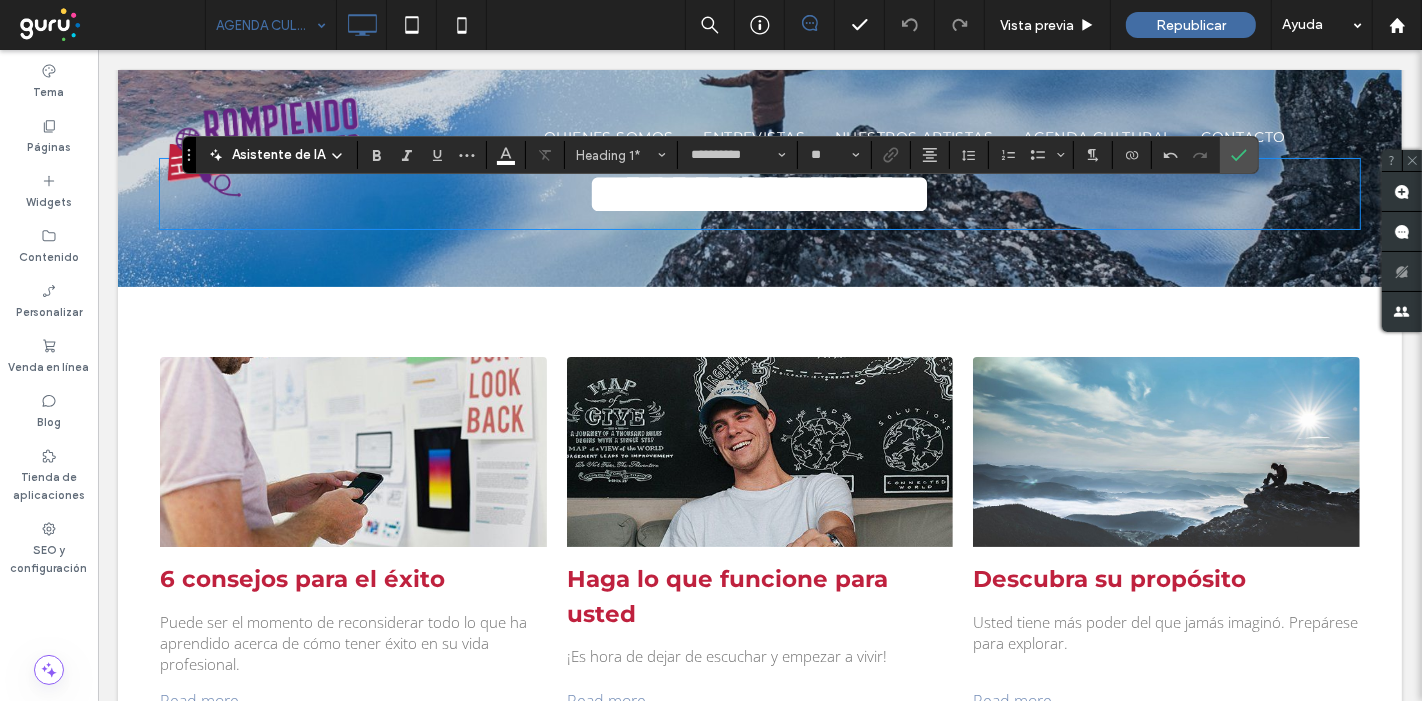 scroll, scrollTop: 0, scrollLeft: 0, axis: both 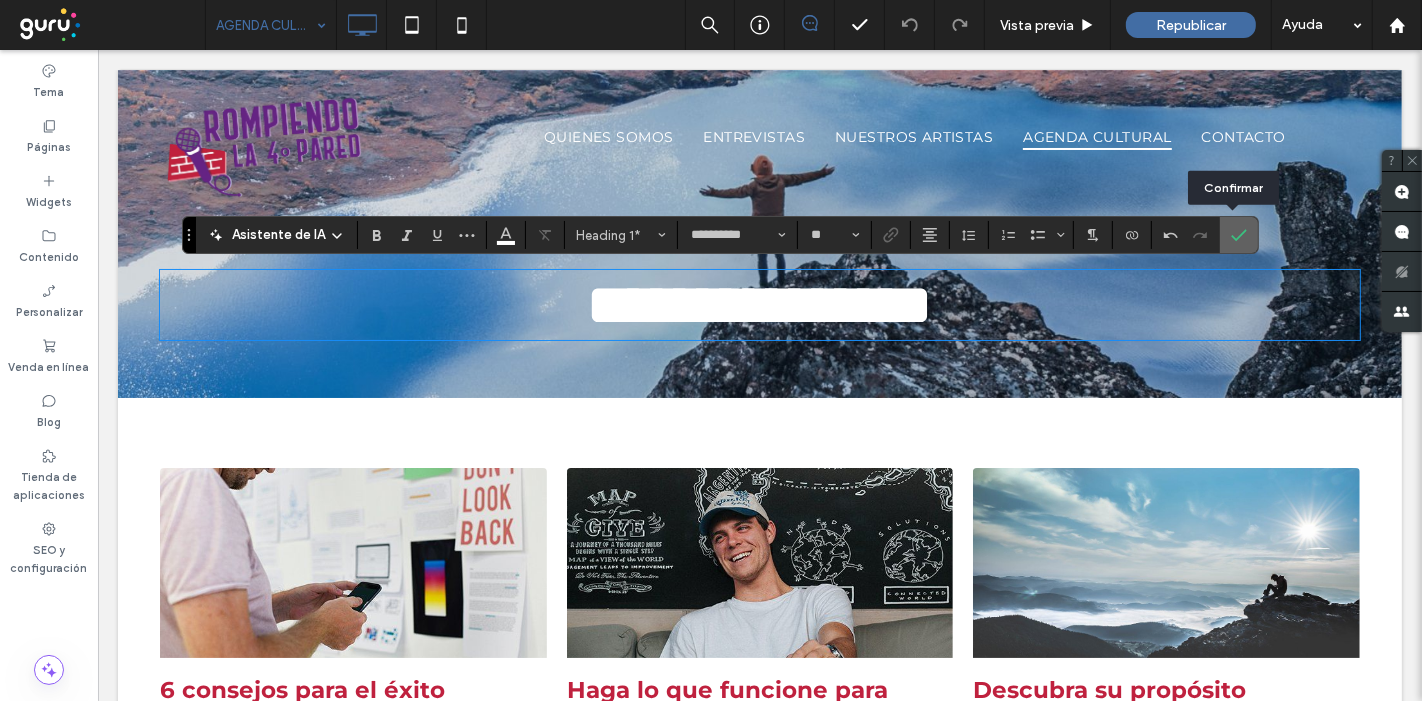 click at bounding box center [1235, 235] 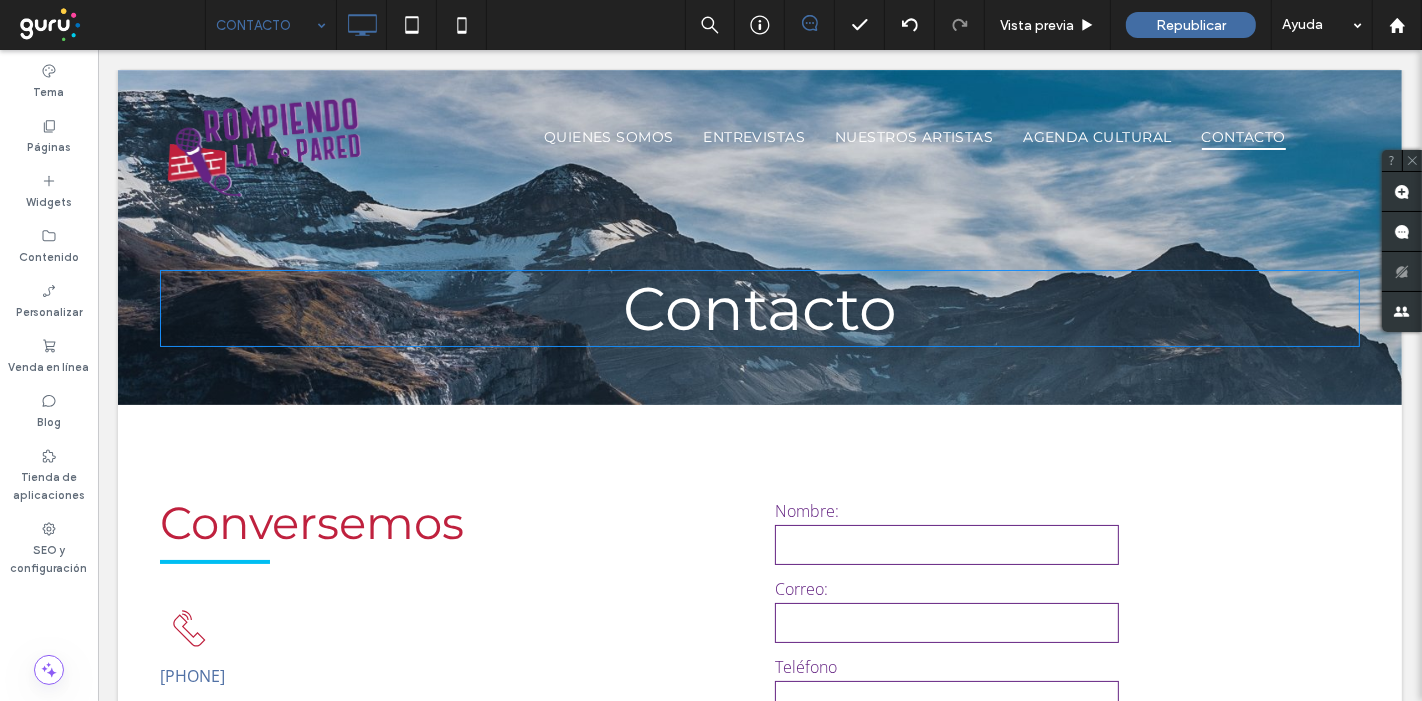 scroll, scrollTop: 0, scrollLeft: 0, axis: both 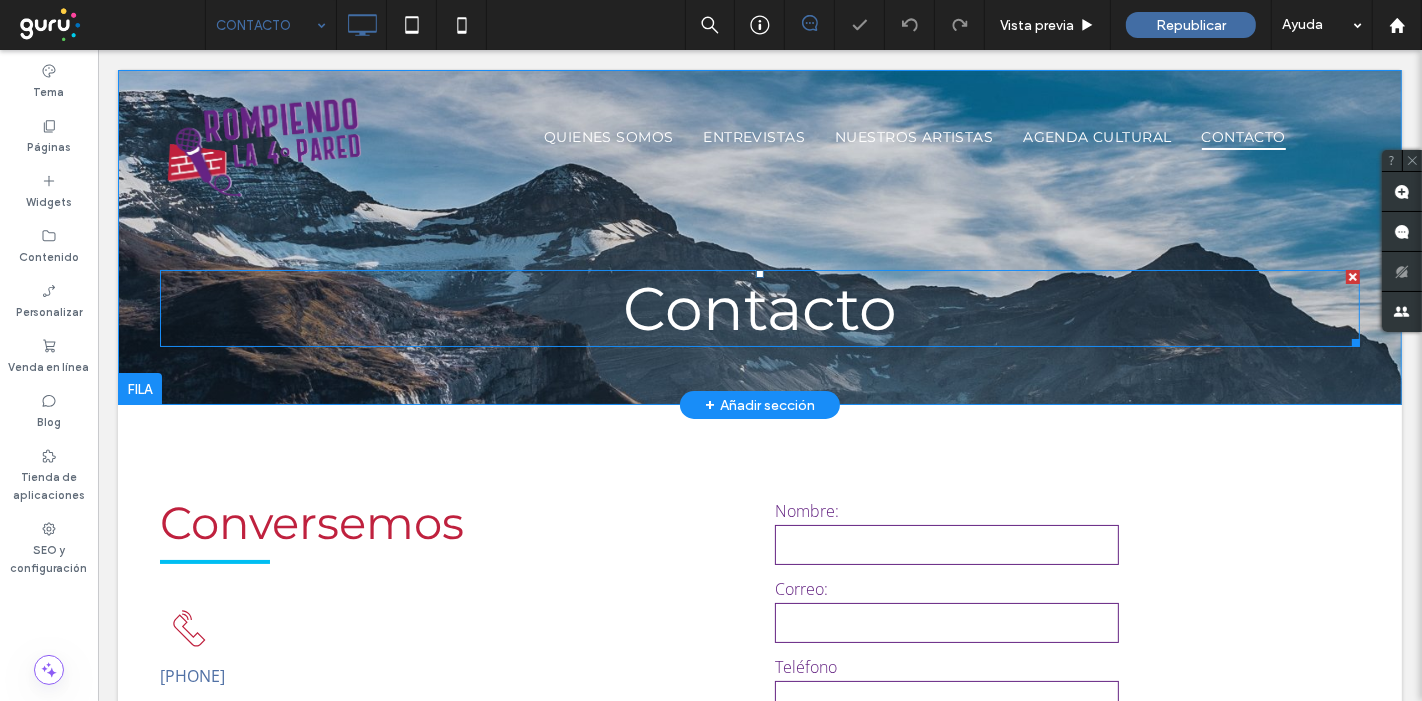click on "Contacto" at bounding box center (759, 308) 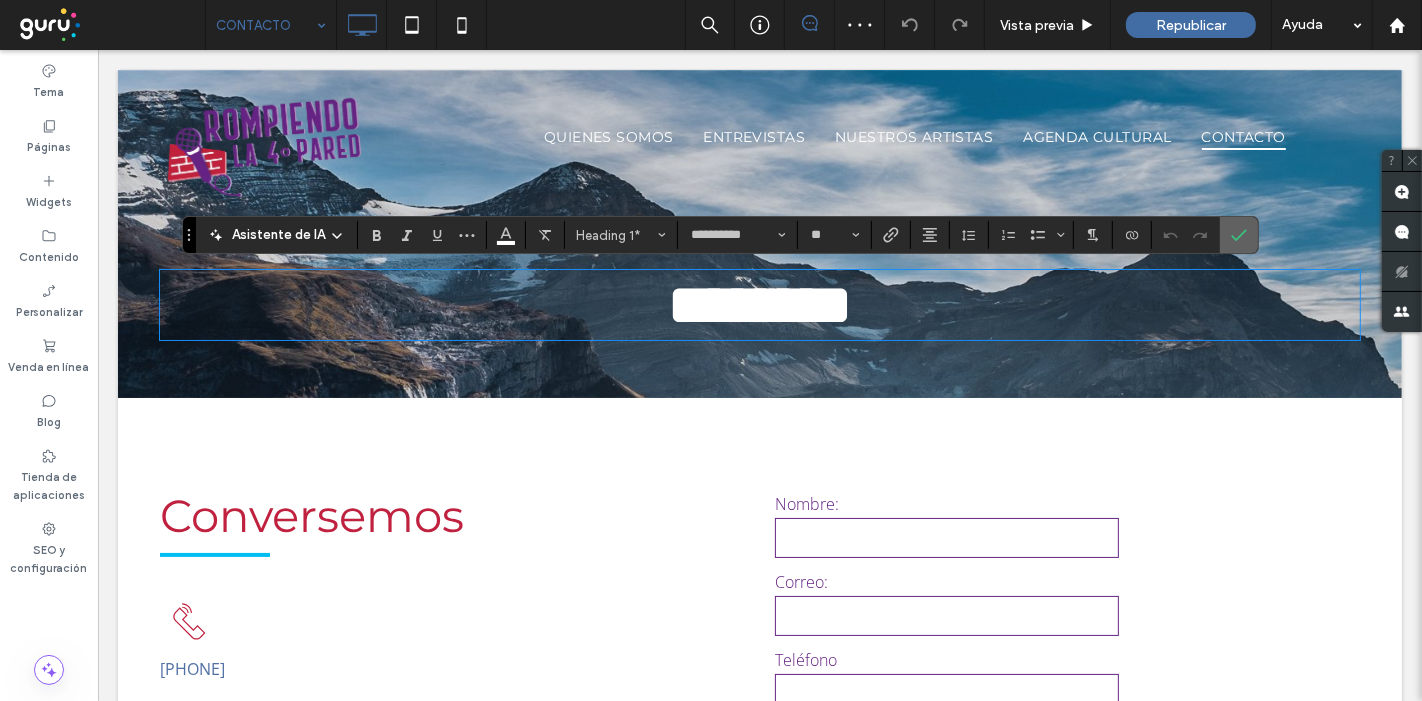 click 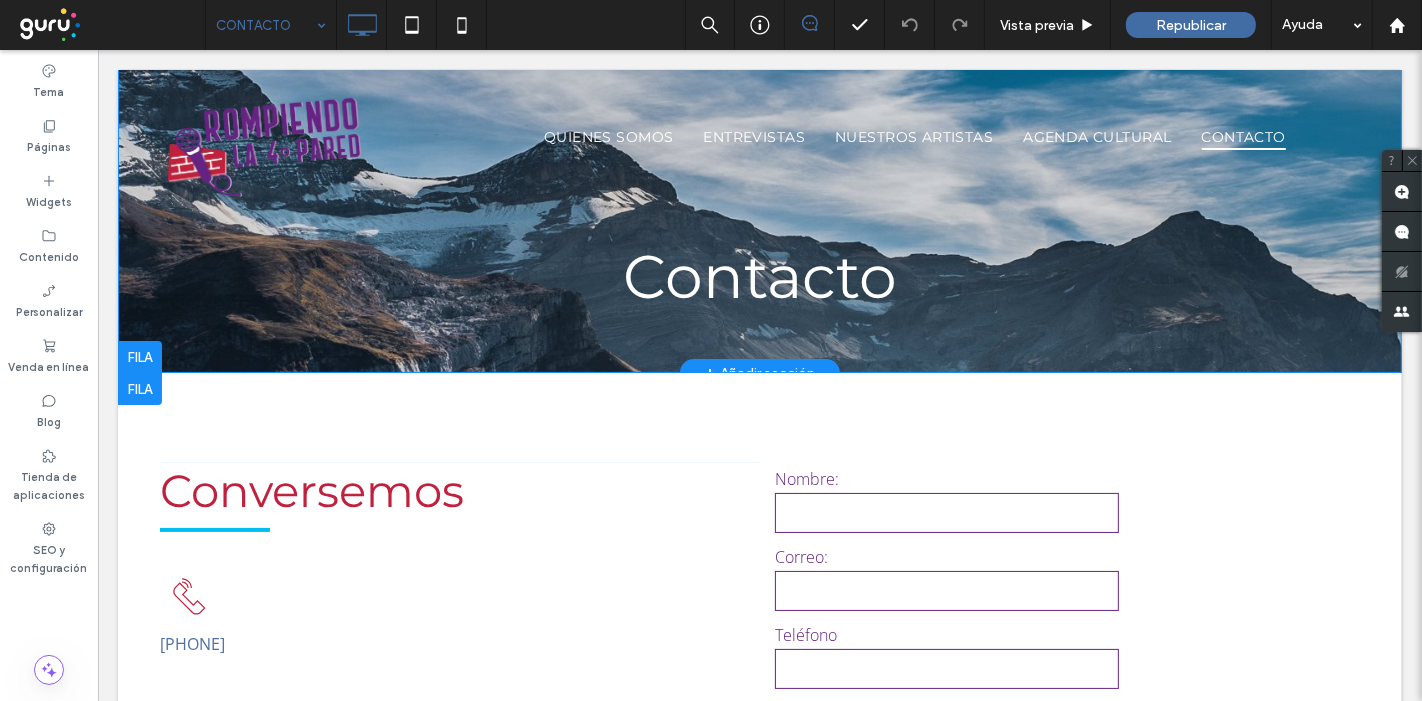 scroll, scrollTop: 0, scrollLeft: 0, axis: both 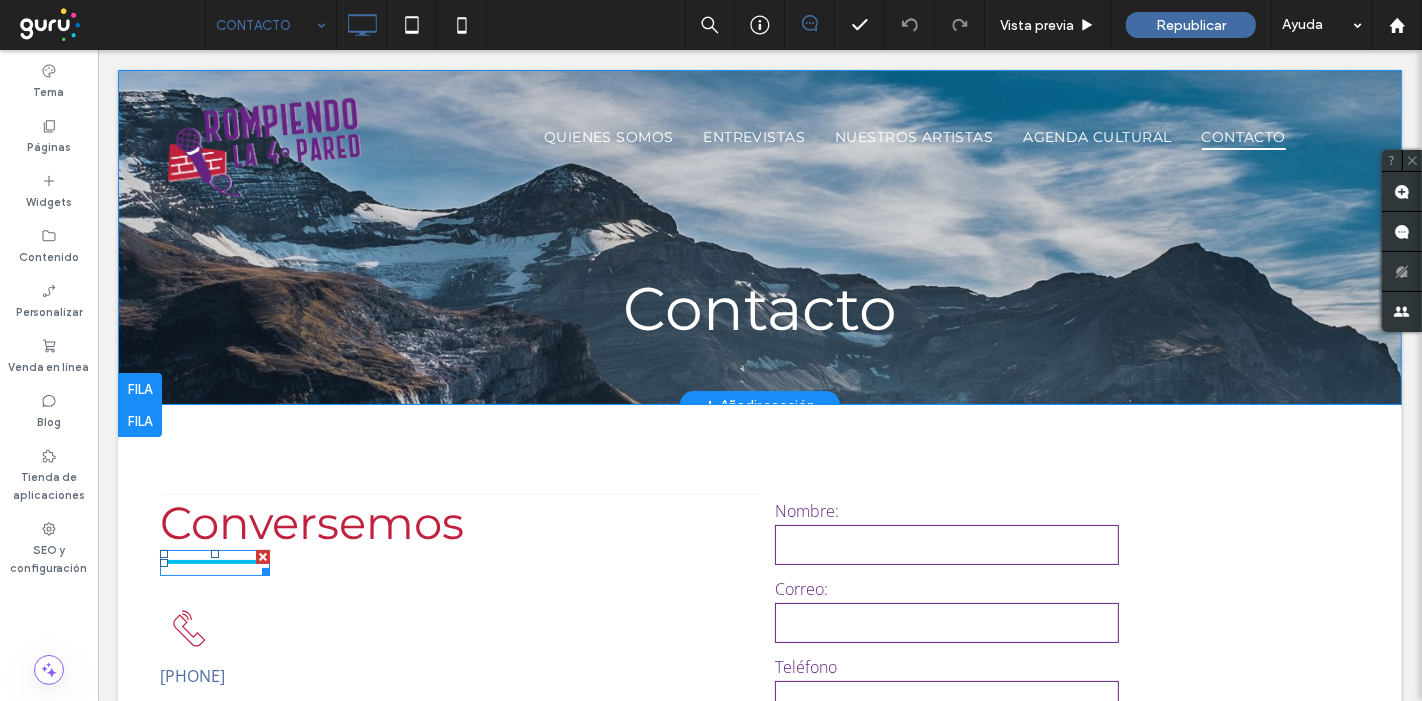 click at bounding box center [214, 563] 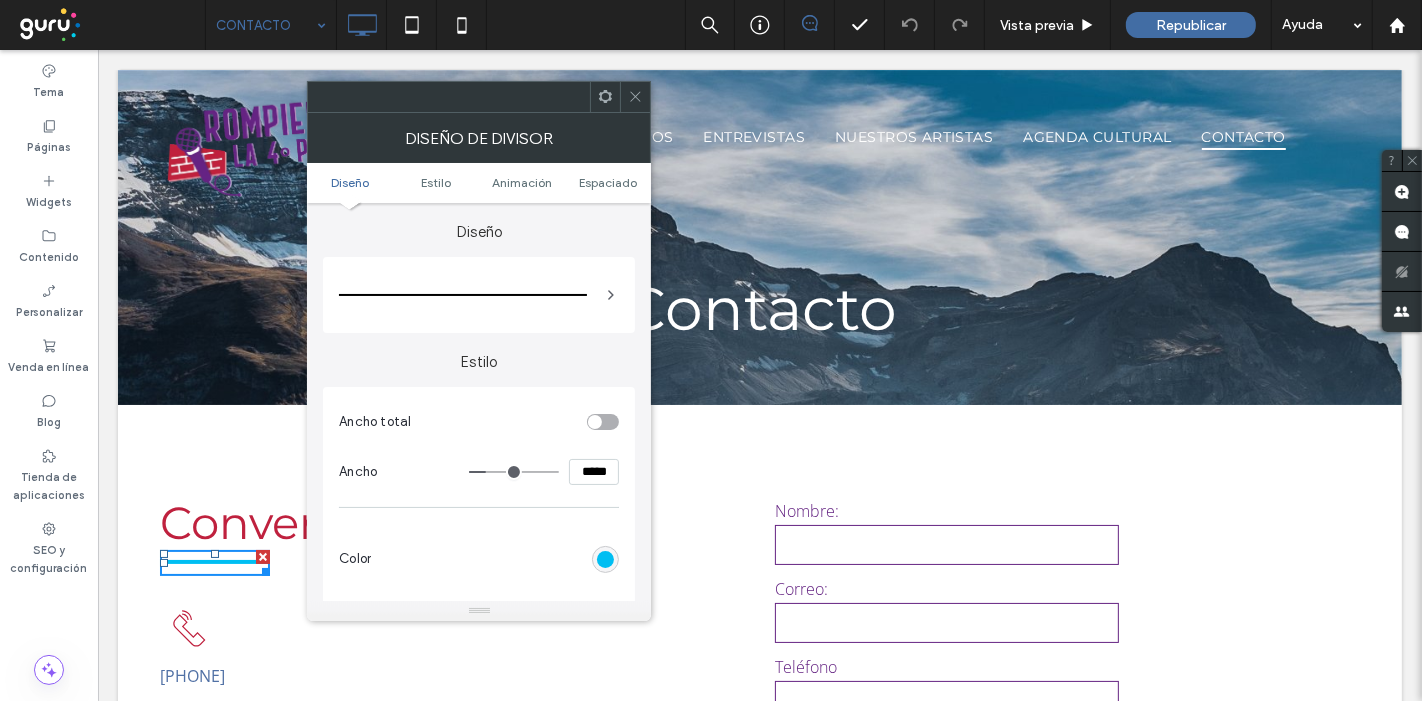 click at bounding box center [605, 559] 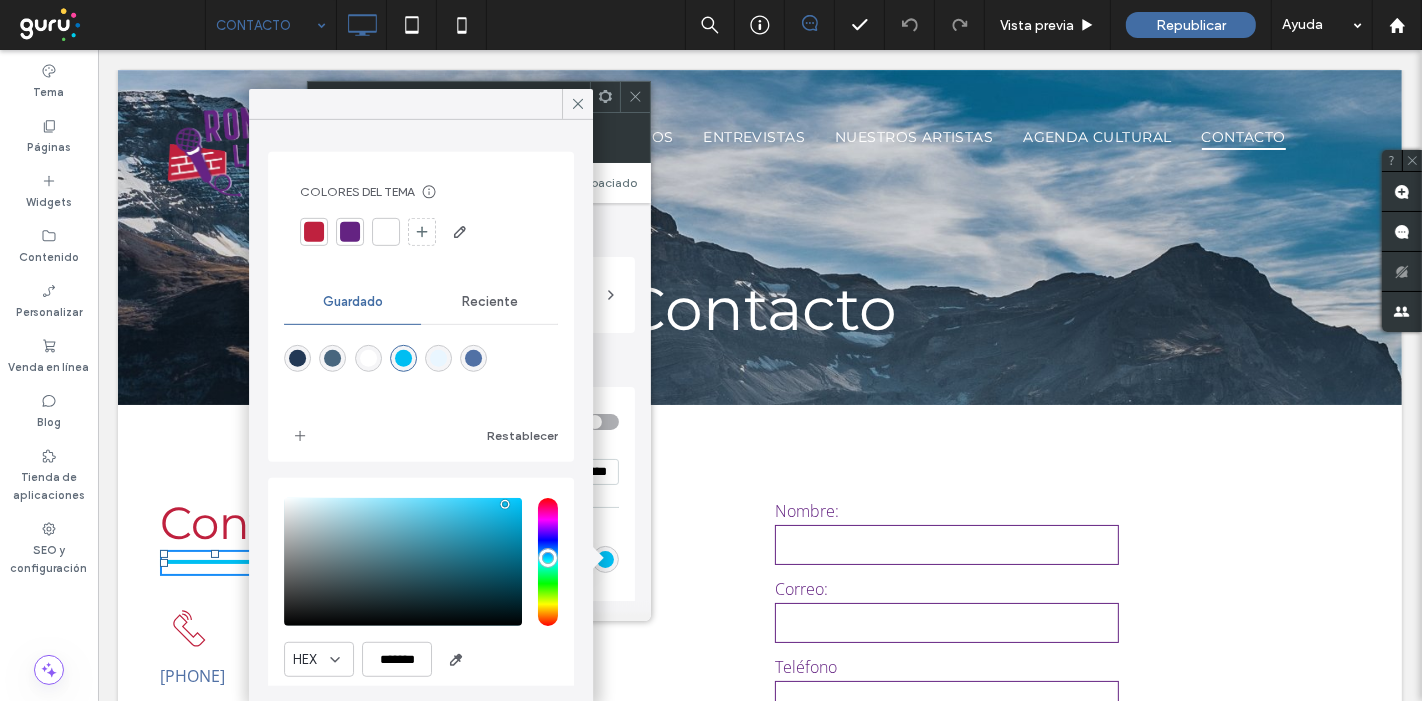 drag, startPoint x: 349, startPoint y: 223, endPoint x: 404, endPoint y: 239, distance: 57.280014 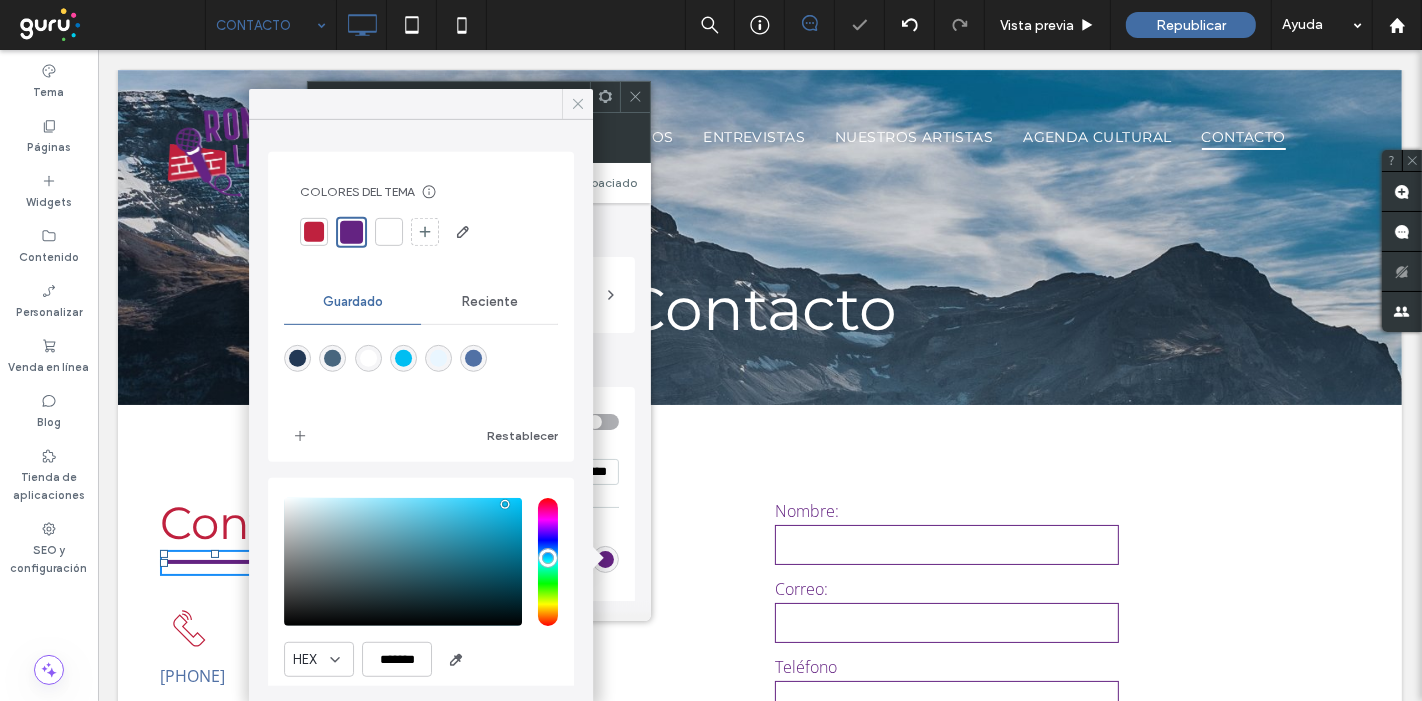 click 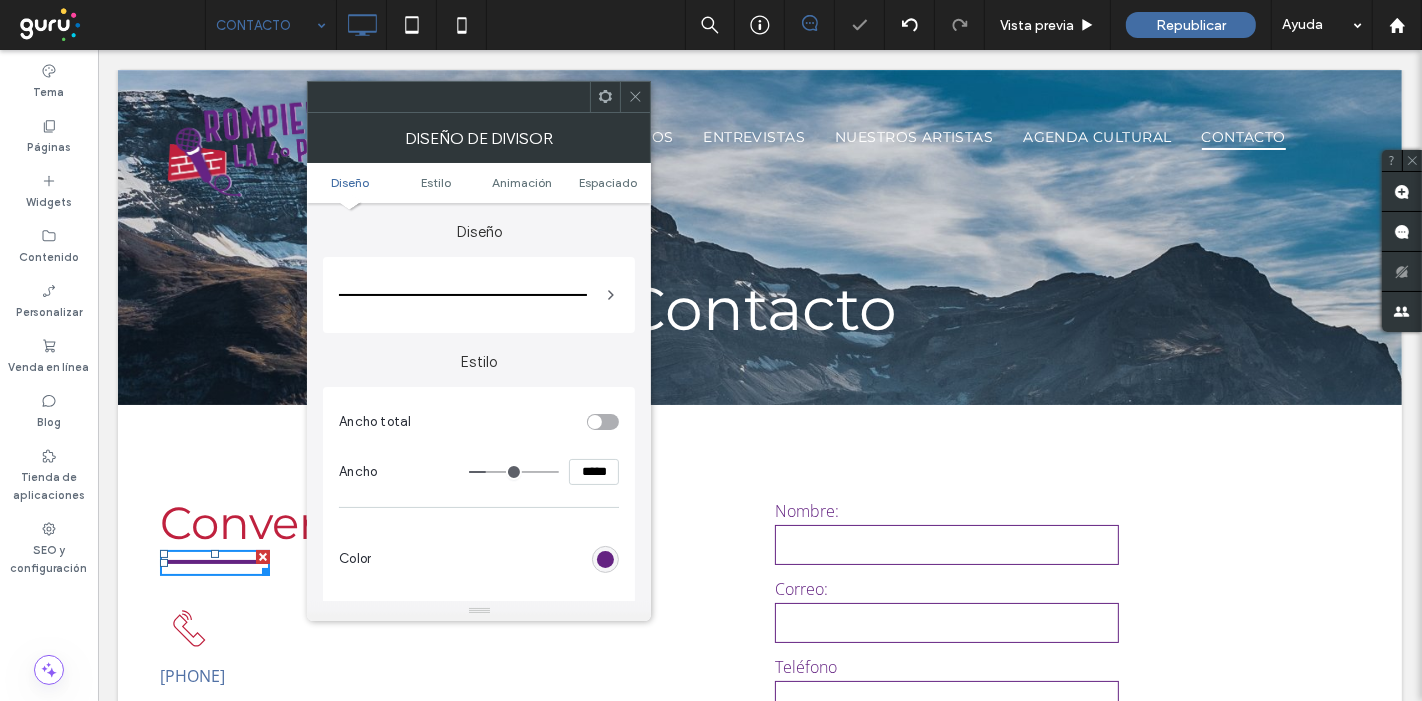 click 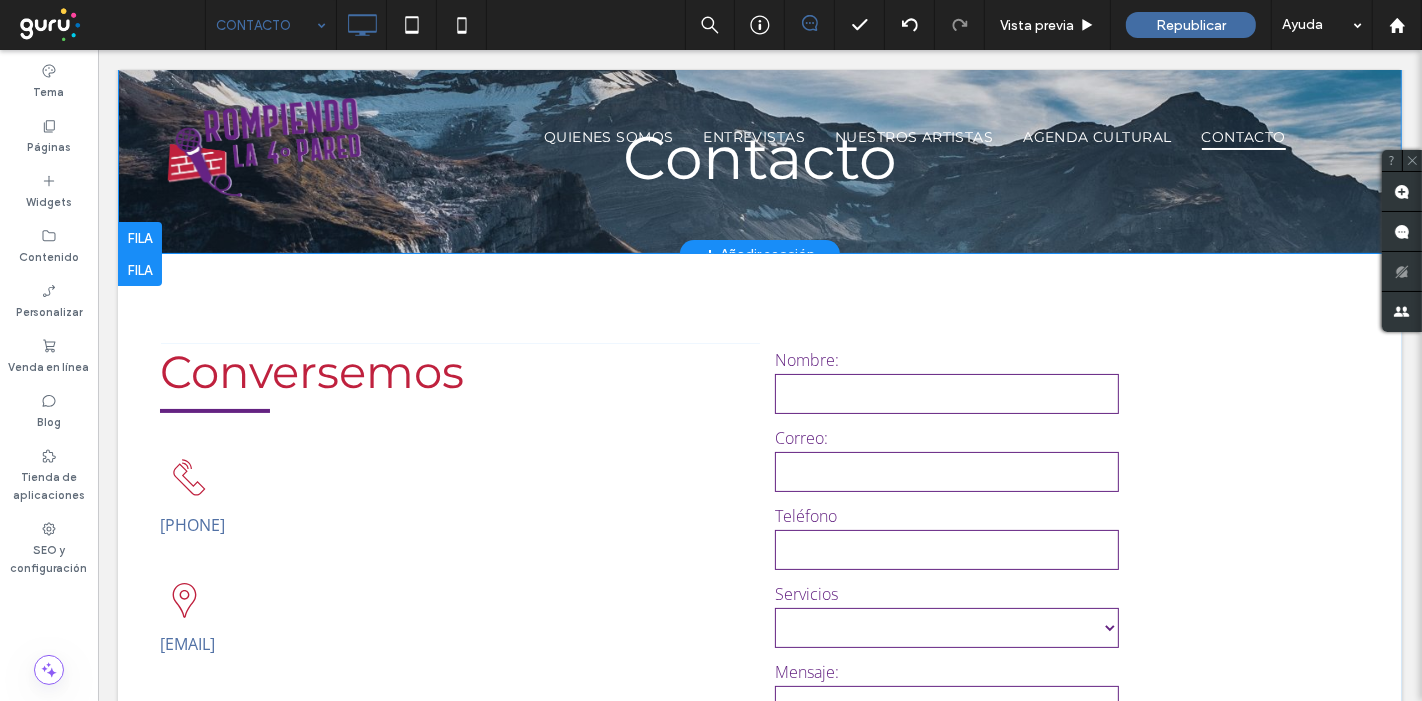 scroll, scrollTop: 0, scrollLeft: 0, axis: both 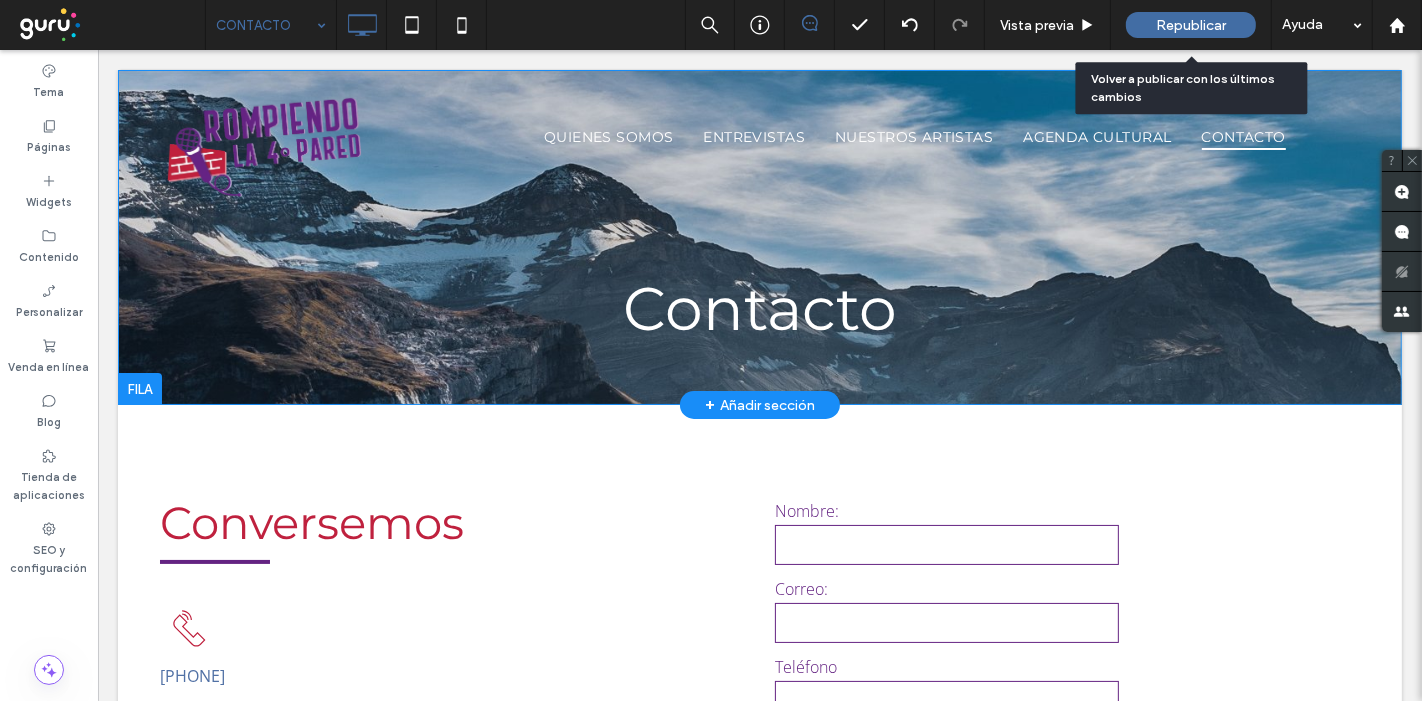 click on "Republicar" at bounding box center [1191, 25] 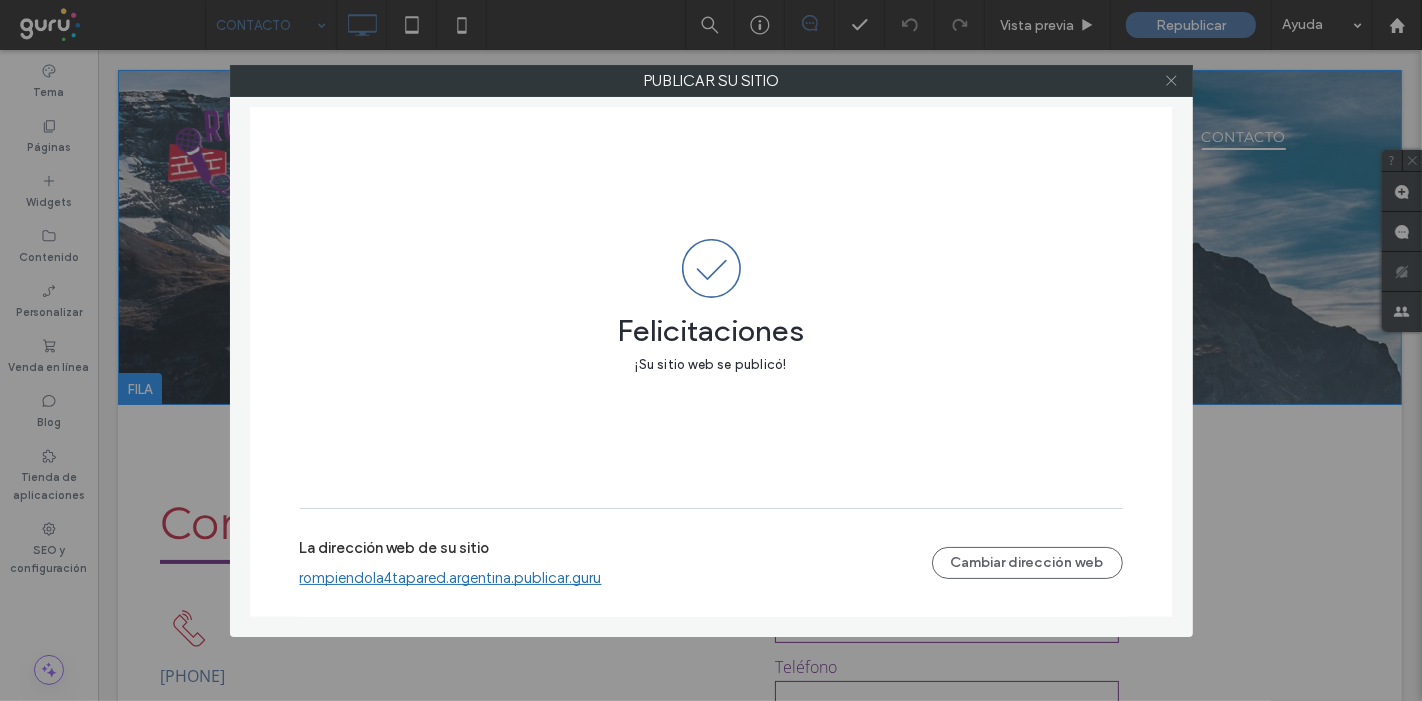 click 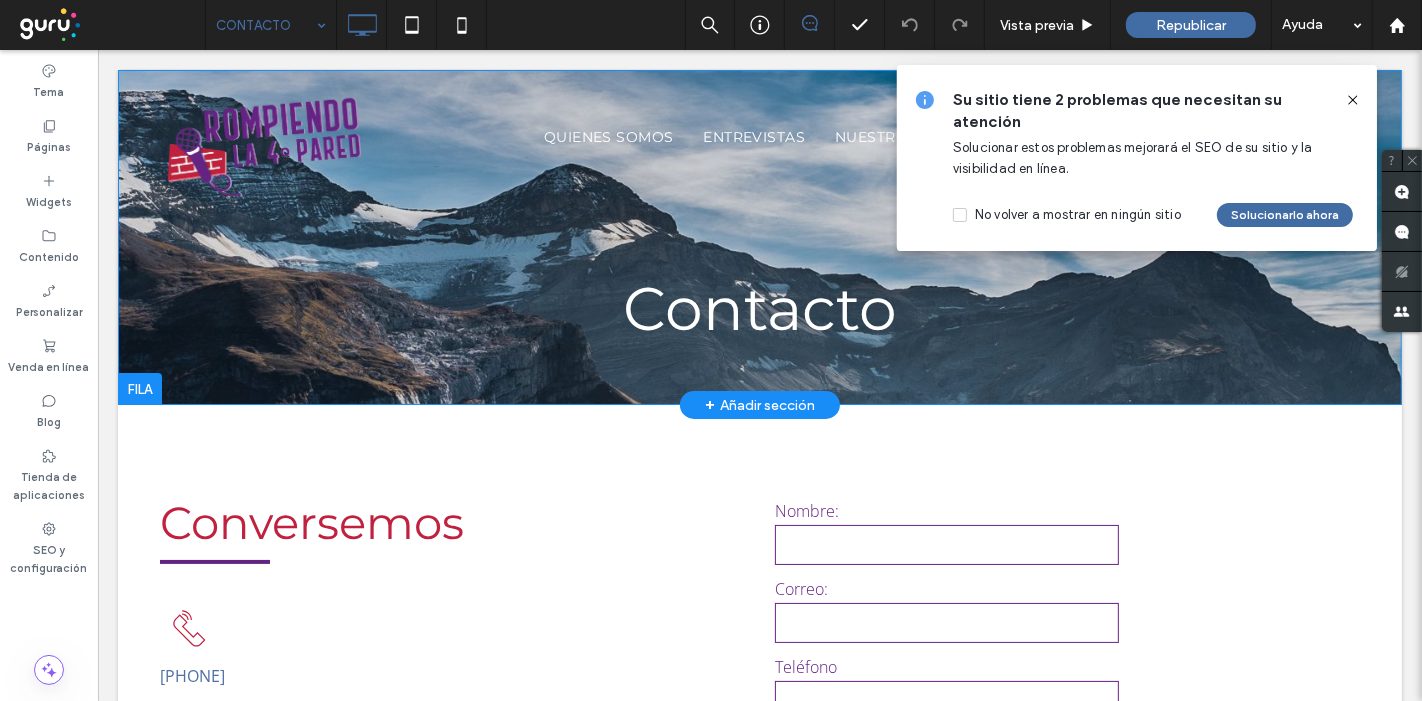 drag, startPoint x: 1351, startPoint y: 95, endPoint x: 1248, endPoint y: 51, distance: 112.00446 